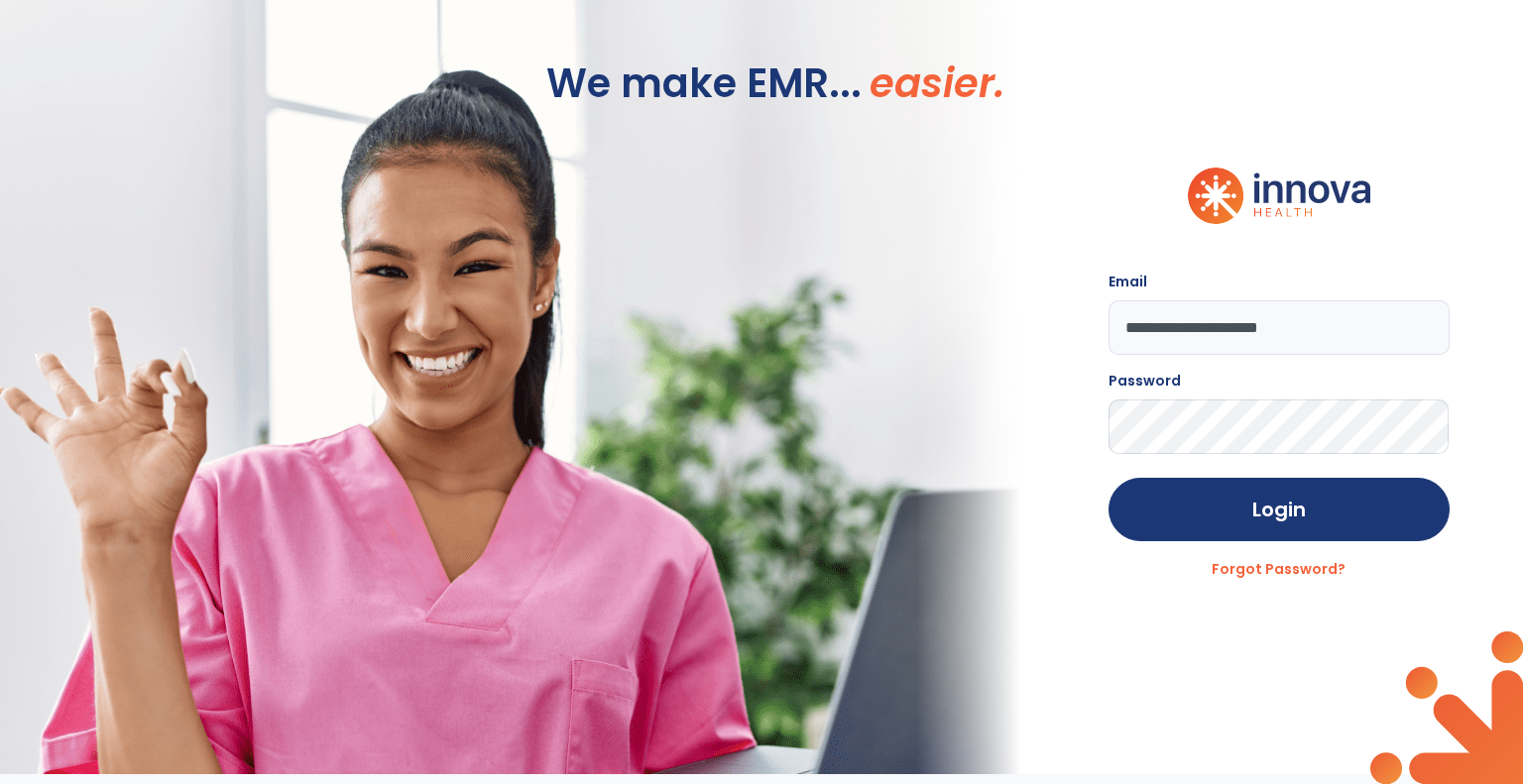 scroll, scrollTop: 0, scrollLeft: 0, axis: both 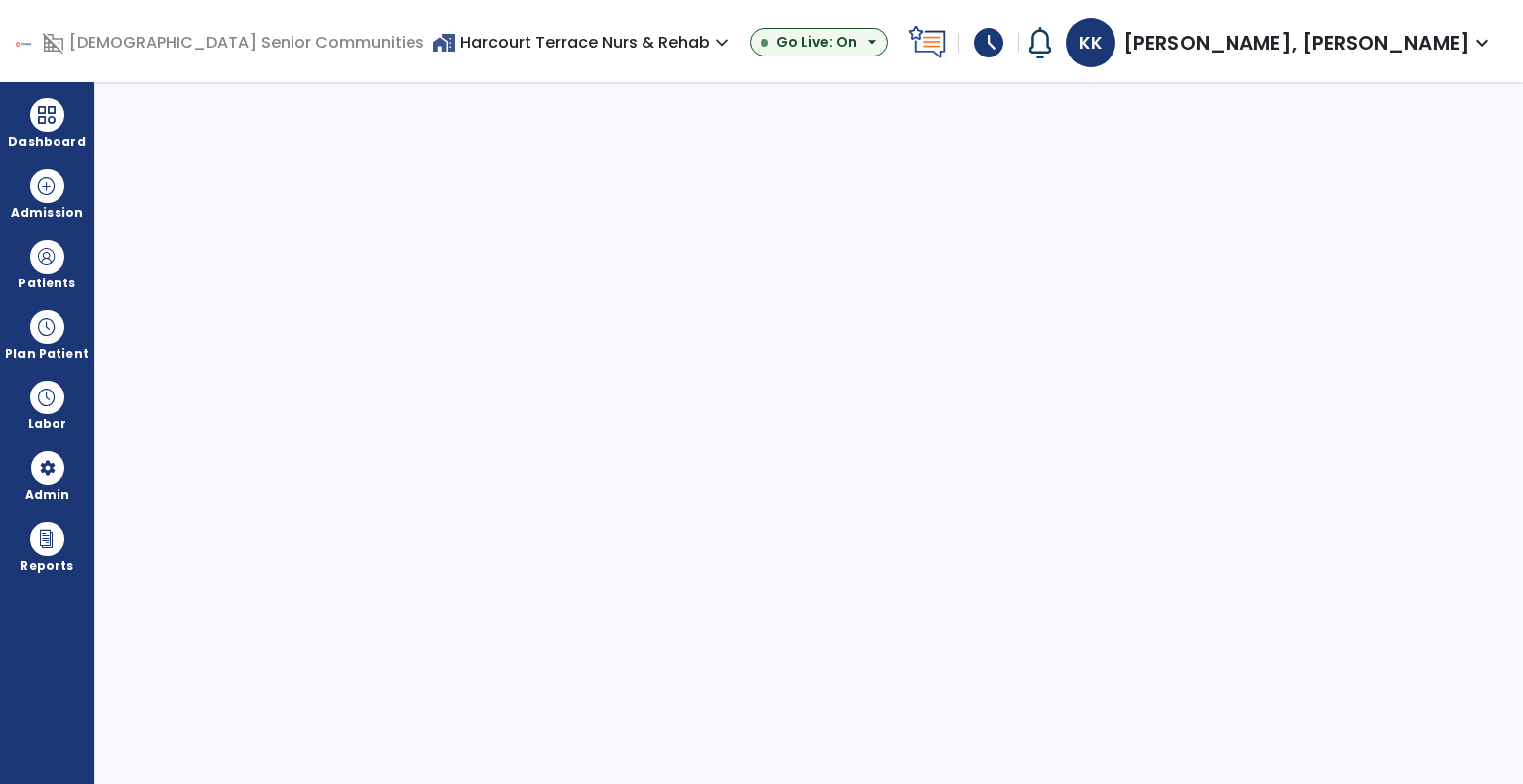 select on "***" 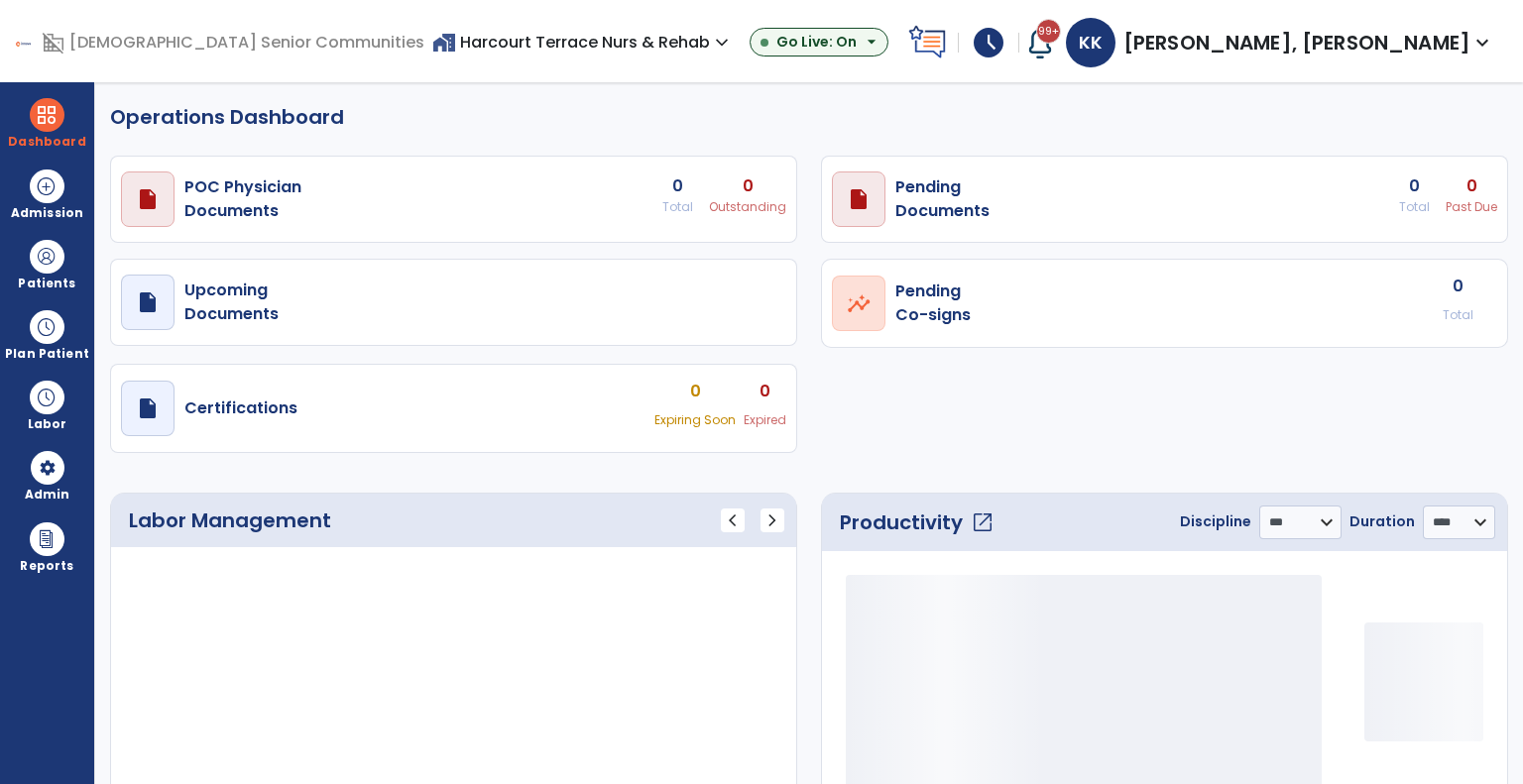 select on "***" 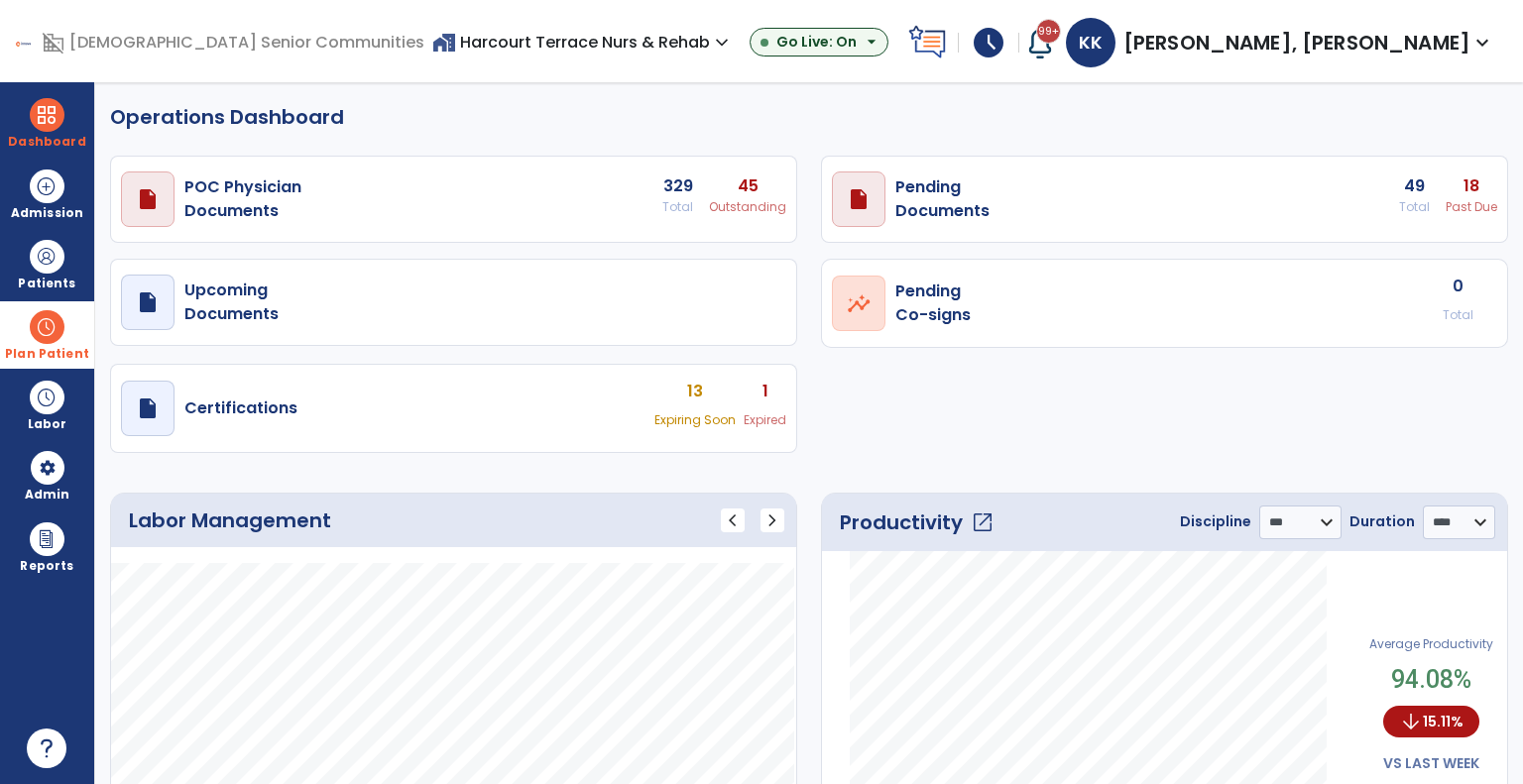 click on "Plan Patient" at bounding box center (47, 283) 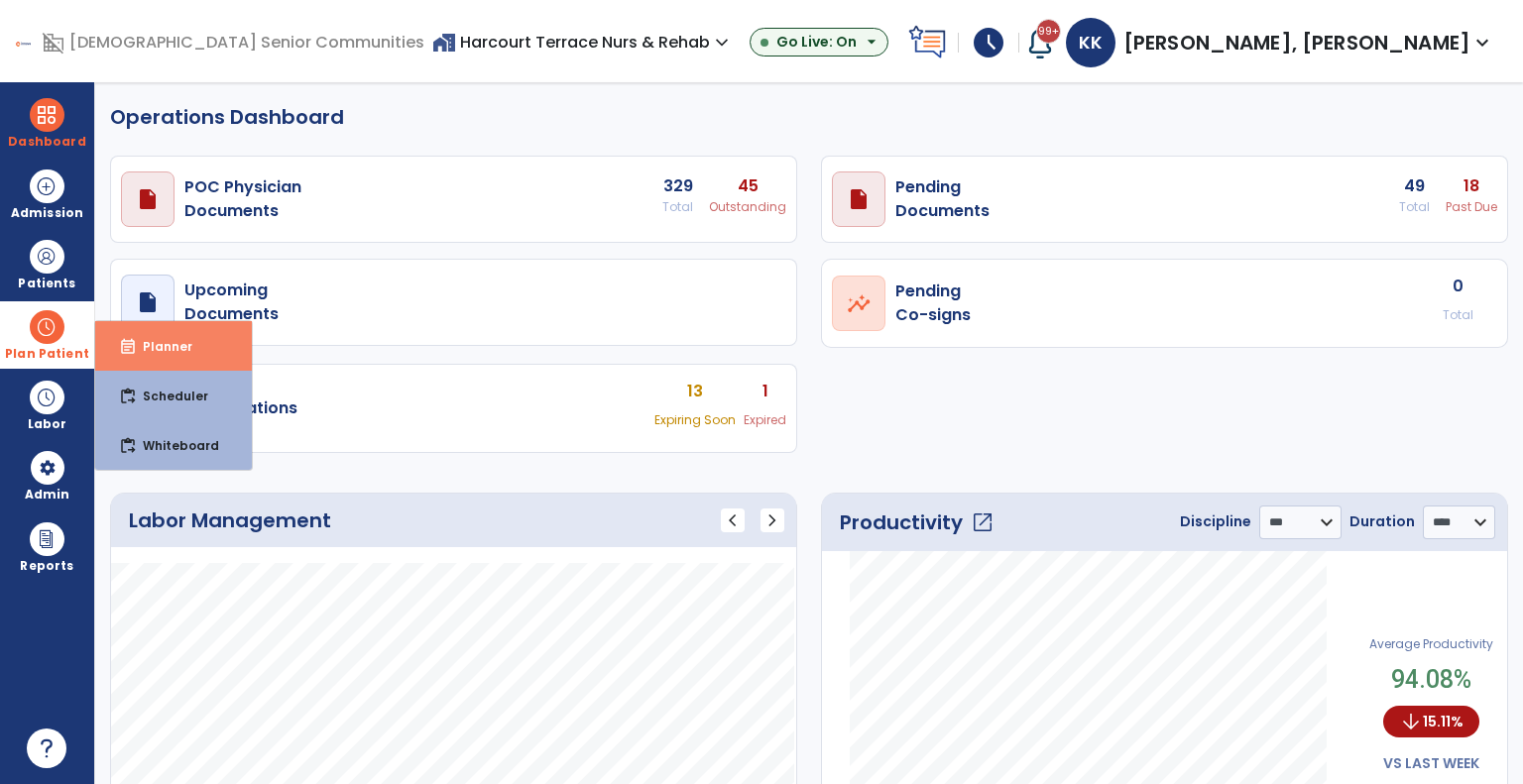 click on "event_note  Planner" at bounding box center [174, 346] 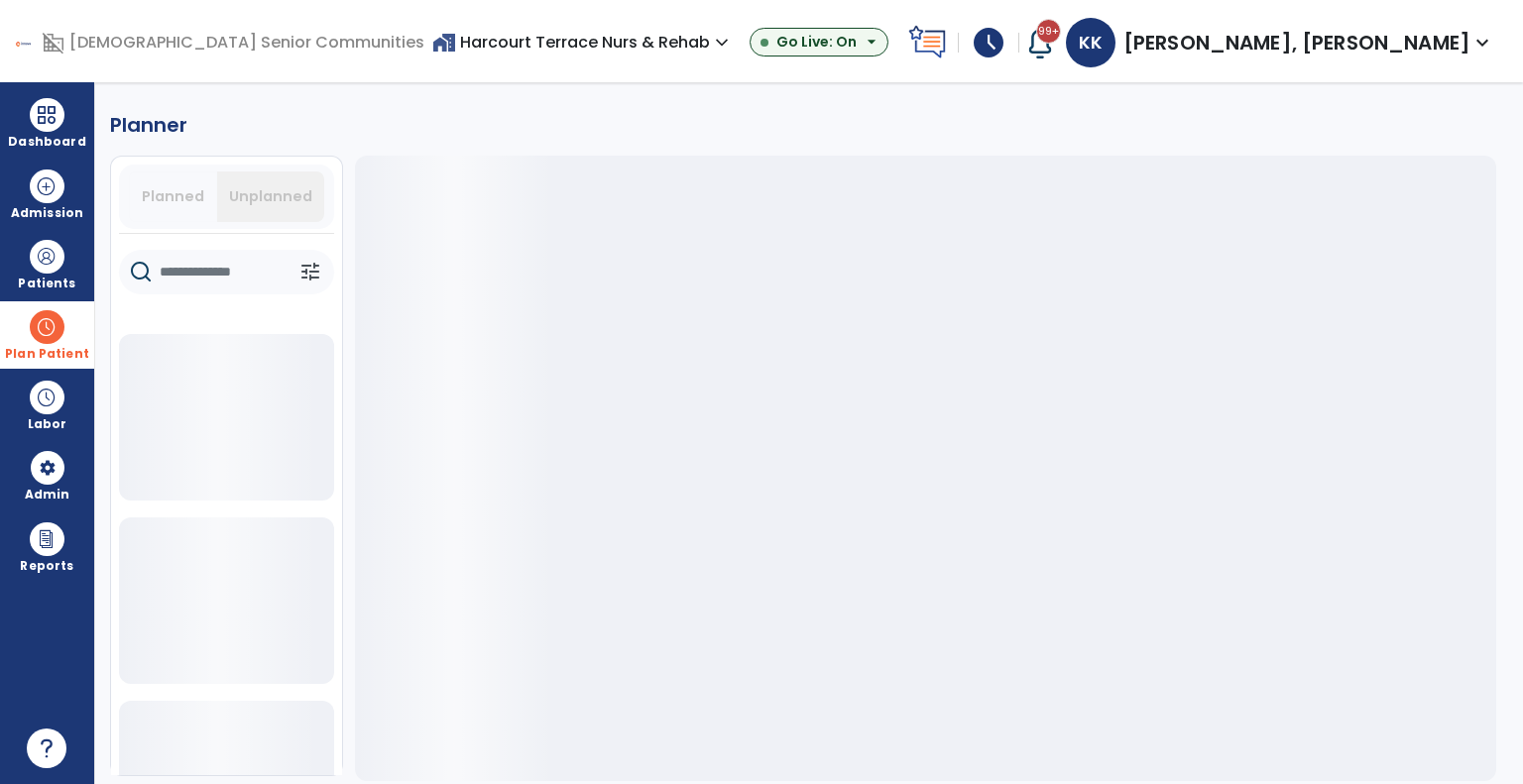 click on "Planned" at bounding box center [174, 196] 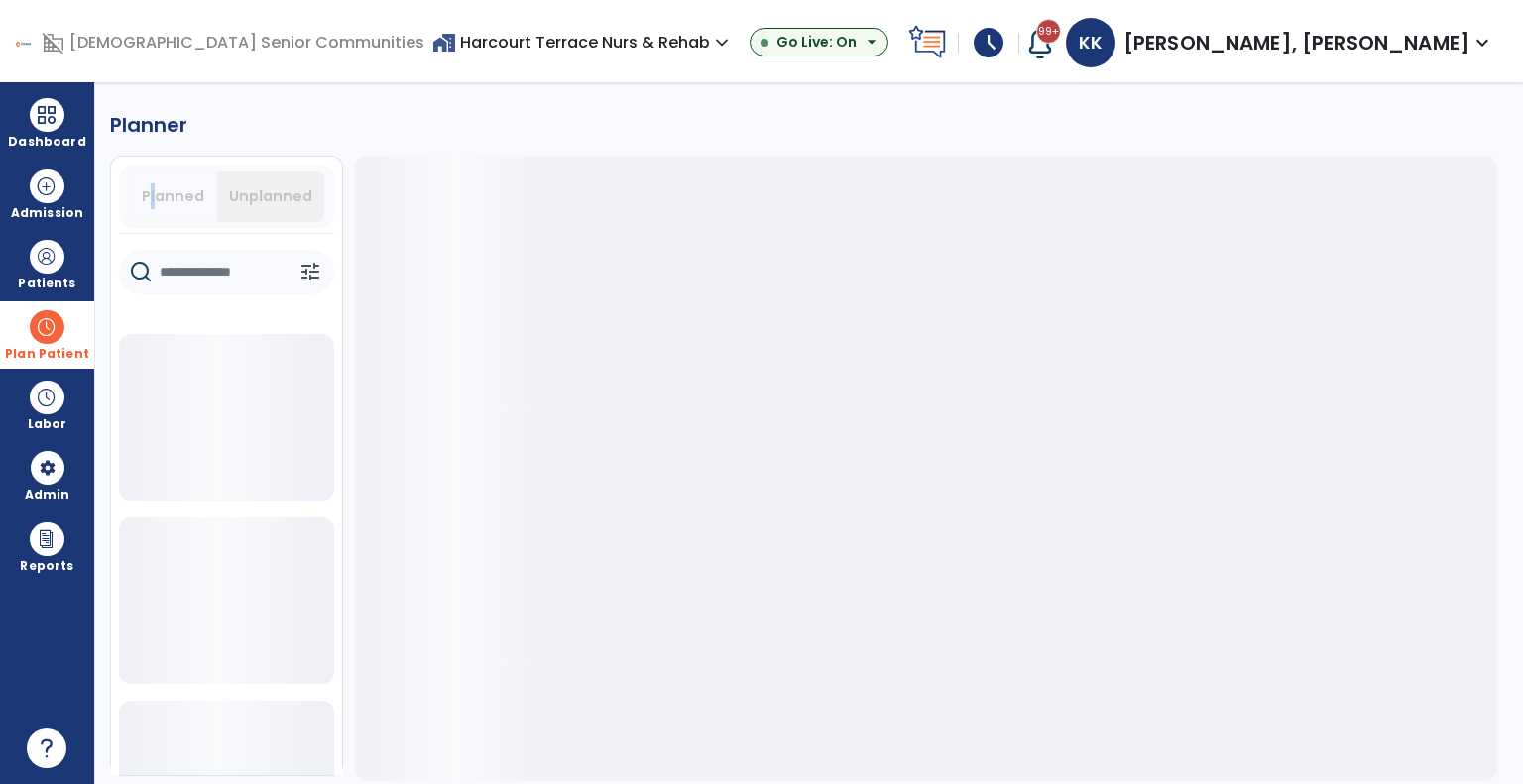 click on "Planned" at bounding box center [174, 196] 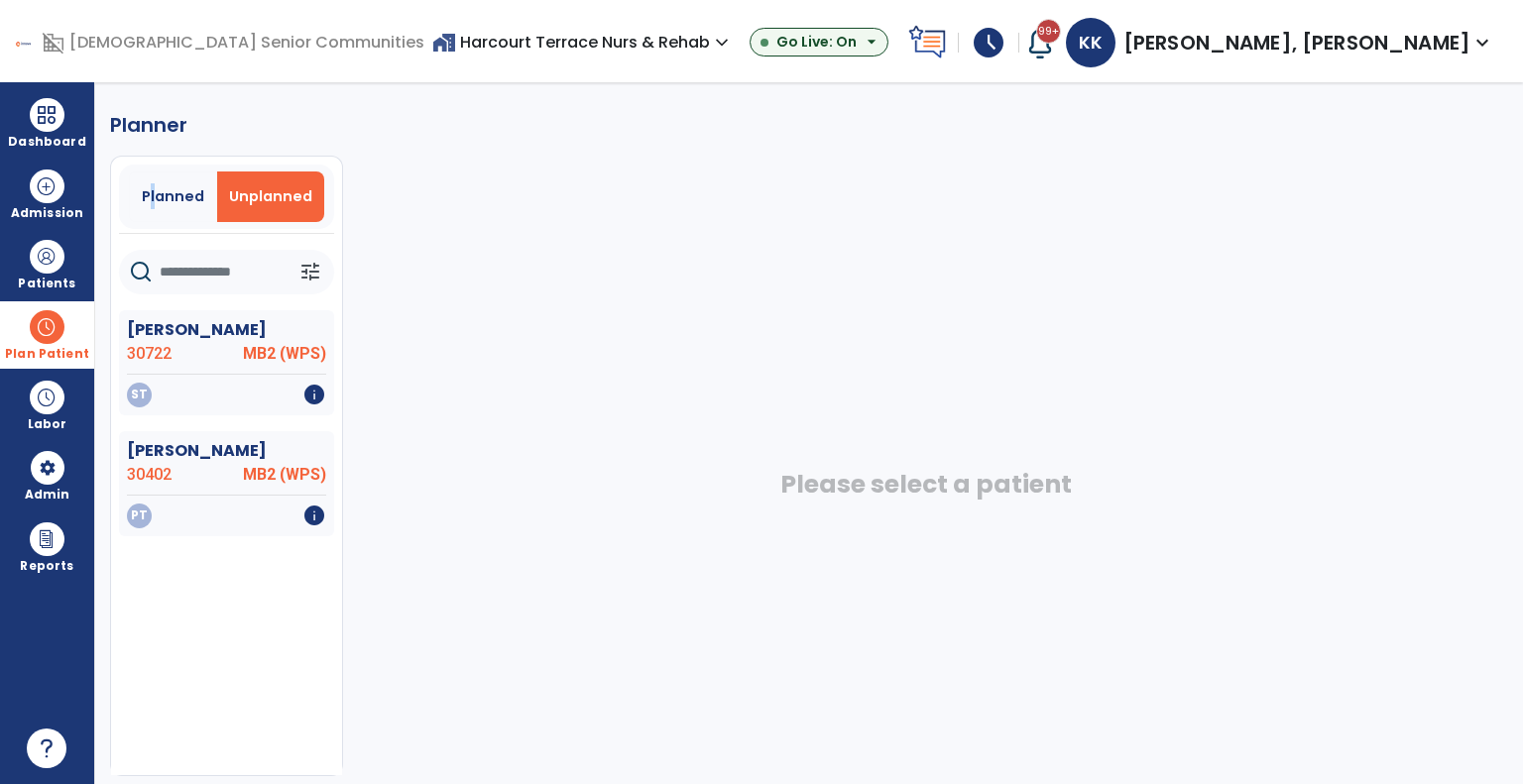 click on "Planned" at bounding box center [173, 196] 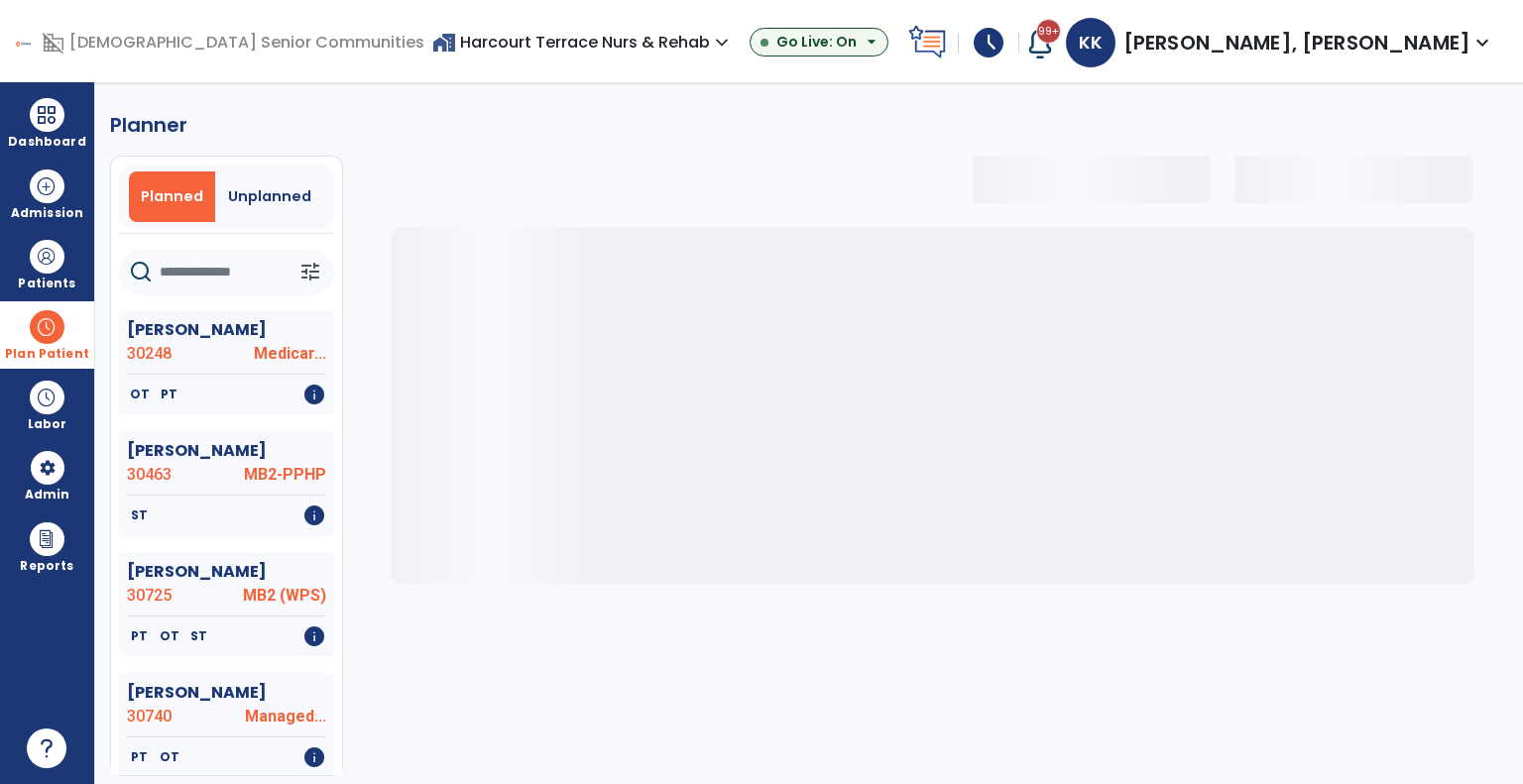 click 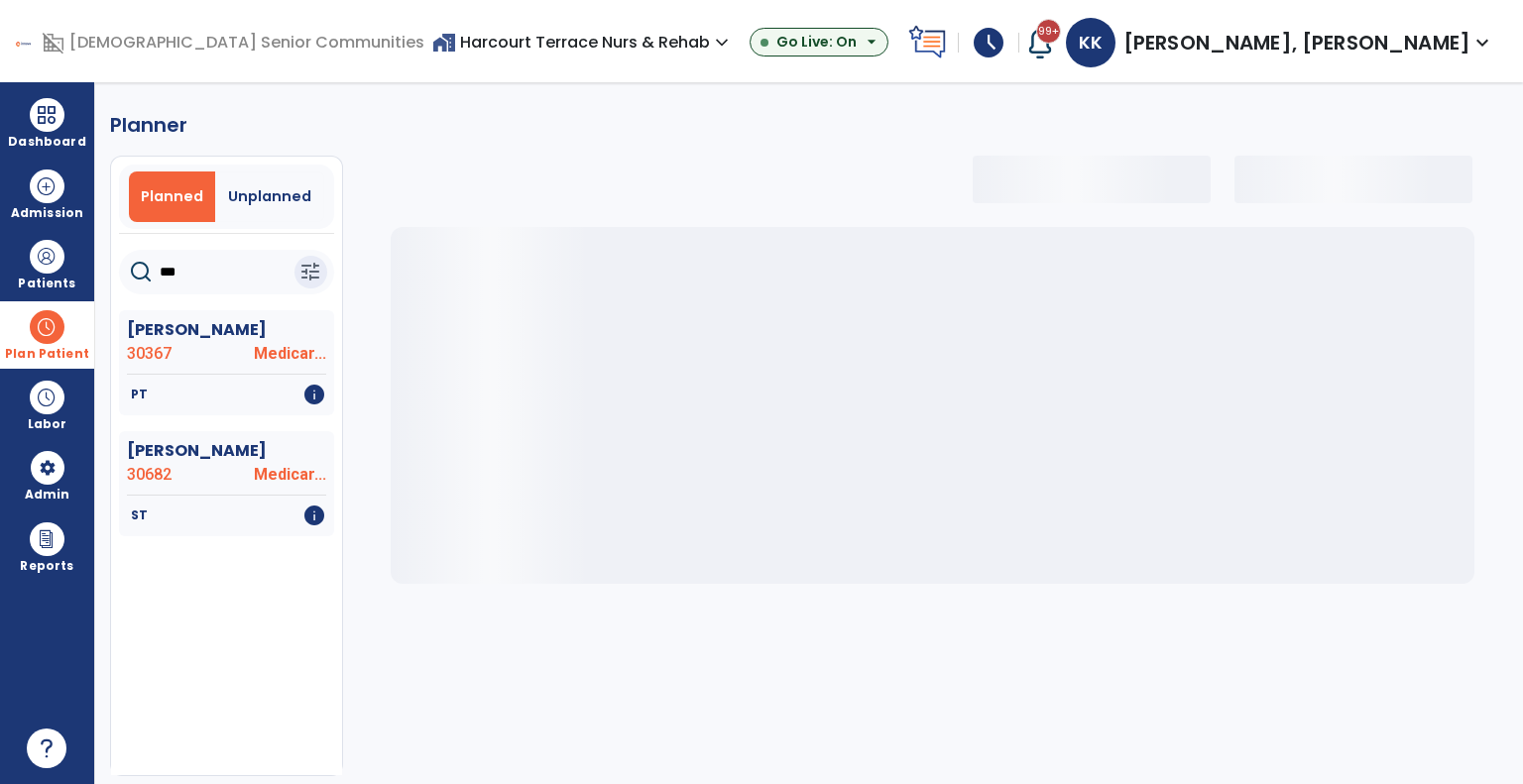 type on "***" 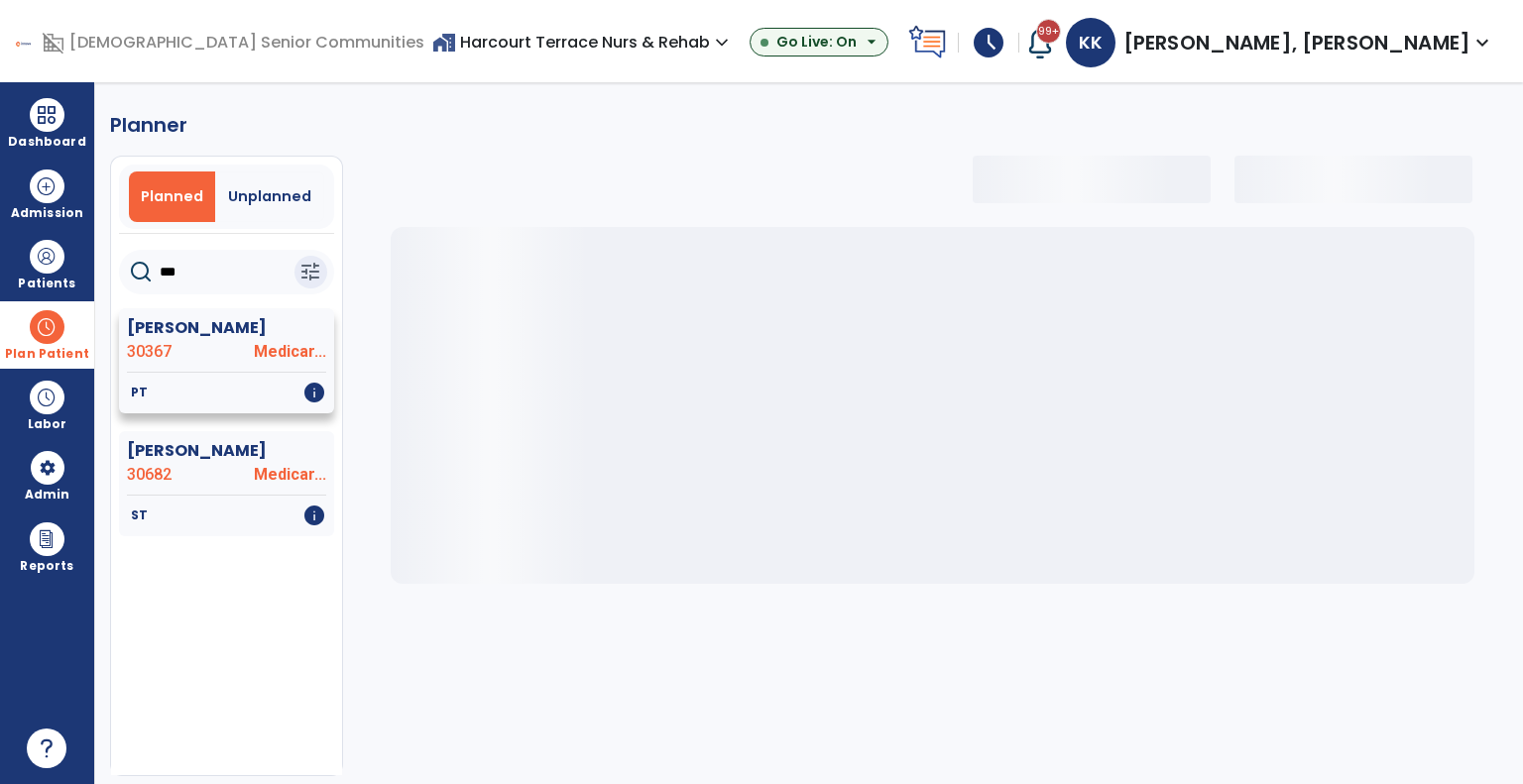 click on "Rodgers, Donald" 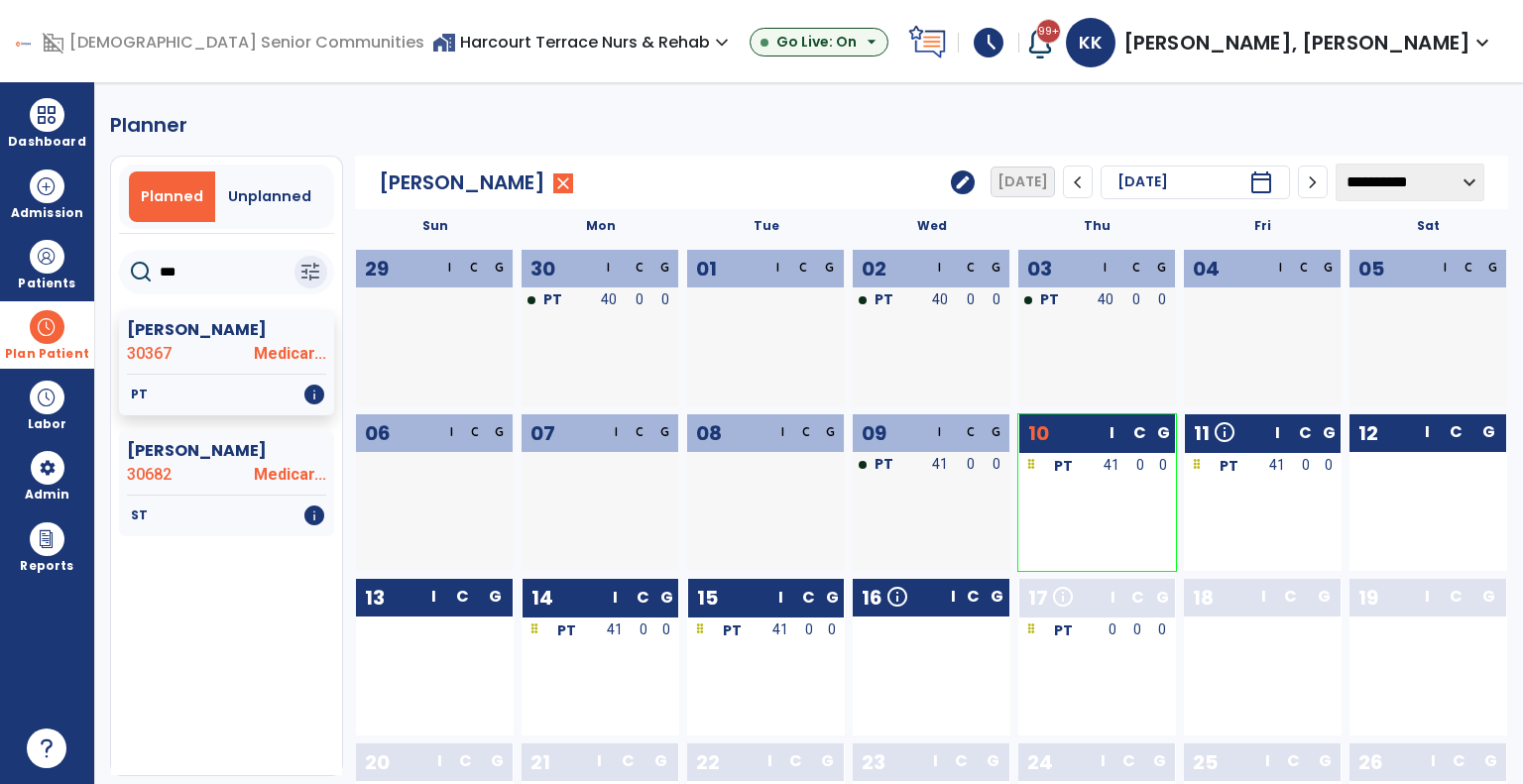 click at bounding box center (939, 495) 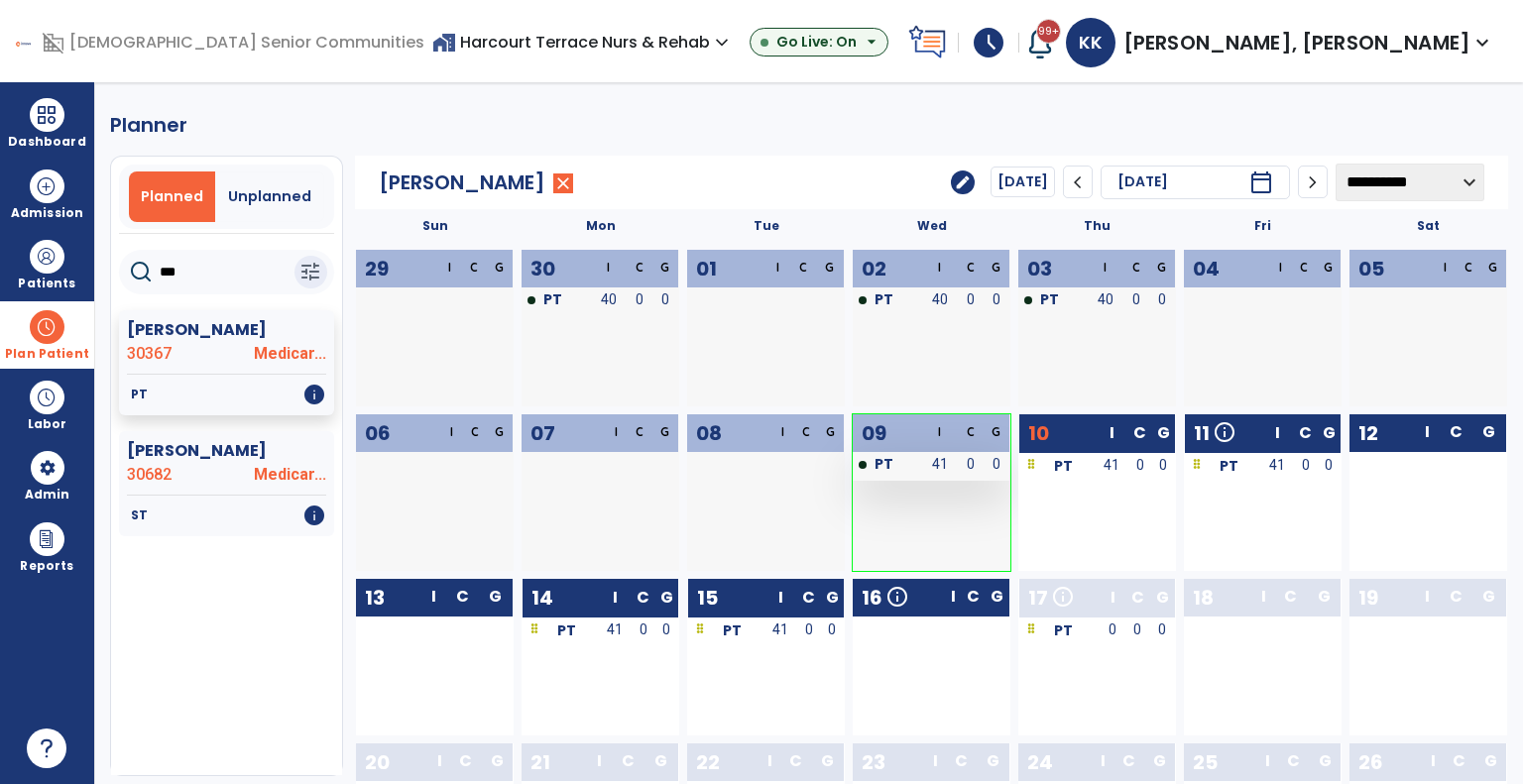 click on "41" at bounding box center [939, 464] 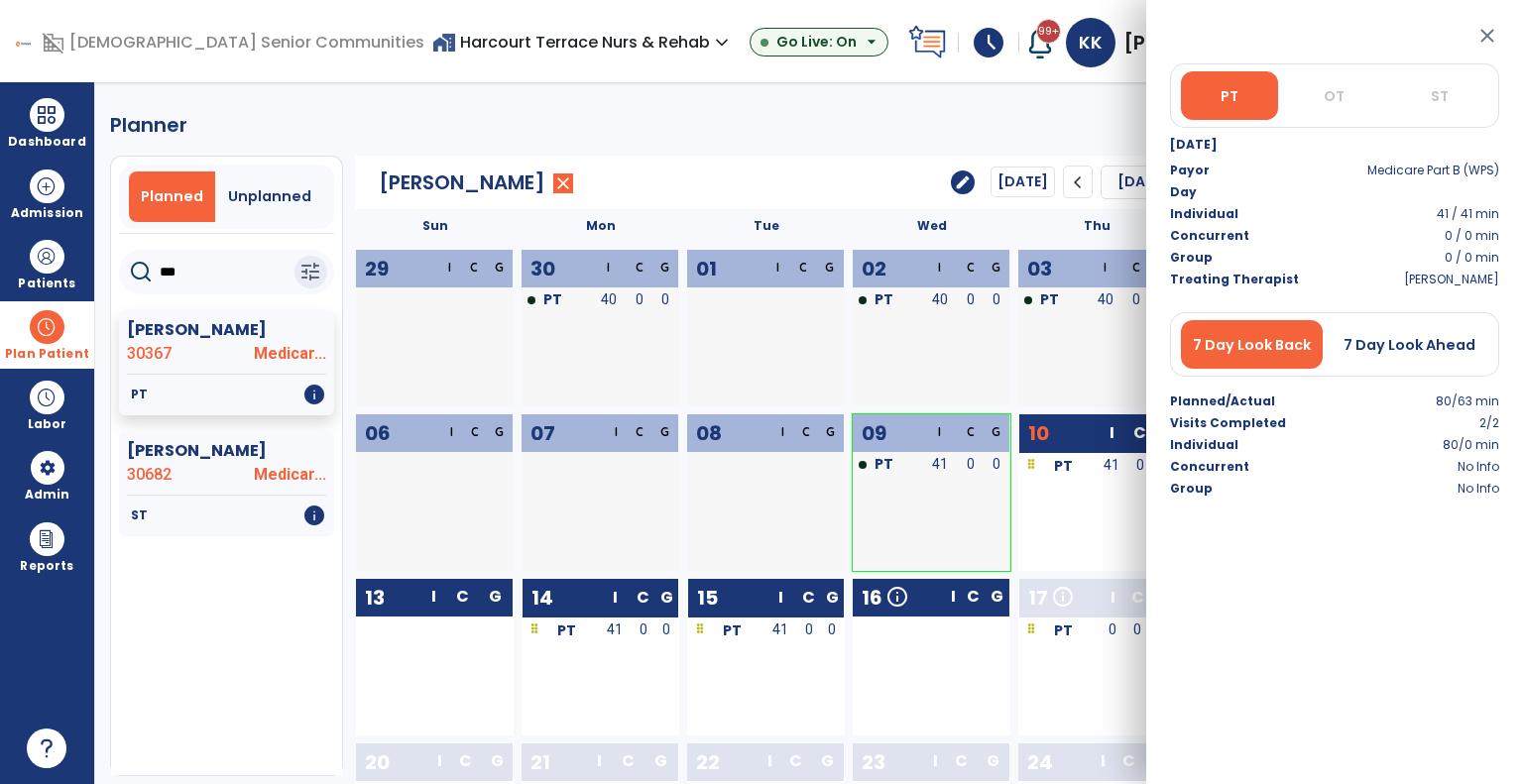 click at bounding box center [831, 495] 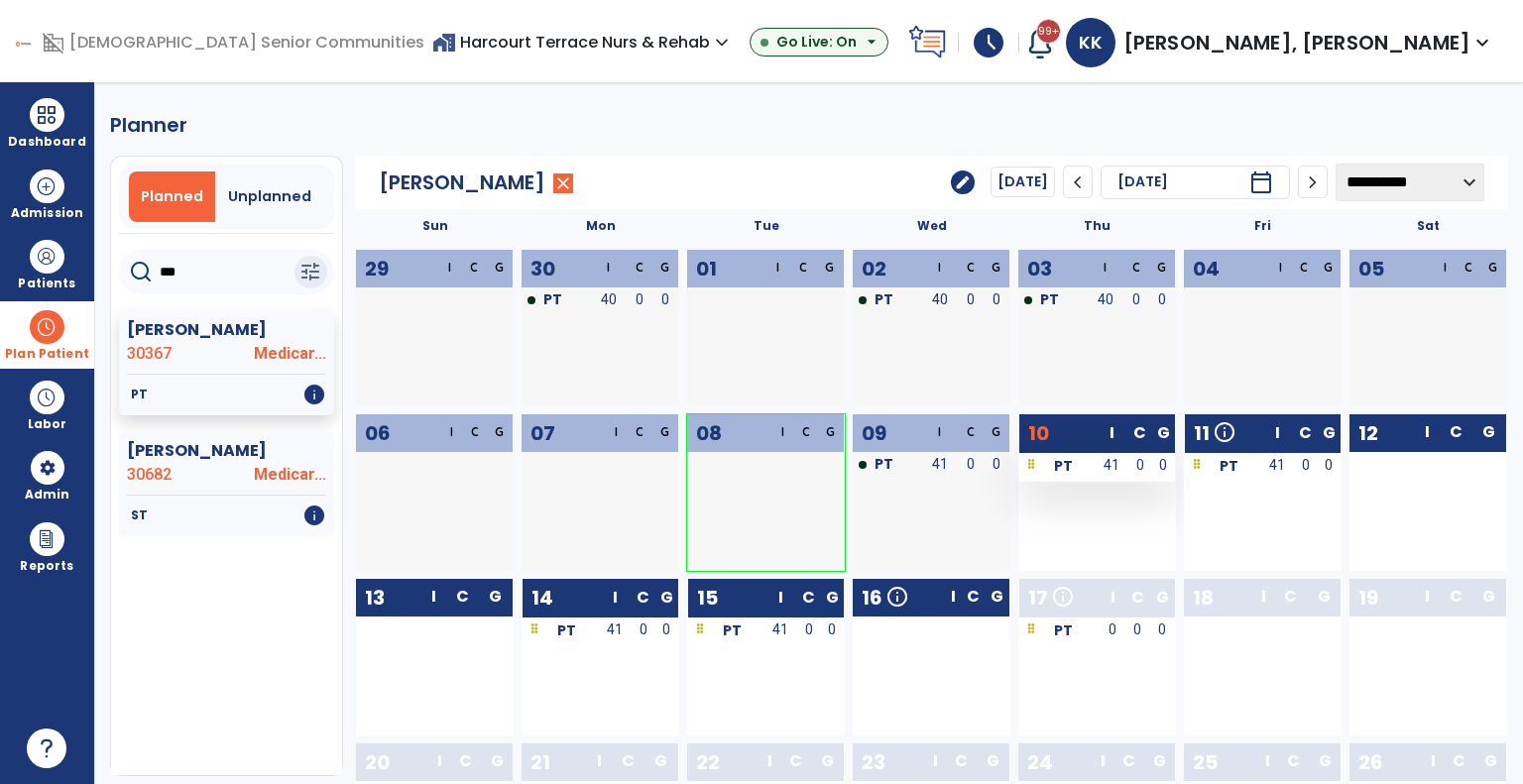 click on "41" at bounding box center (1113, 467) 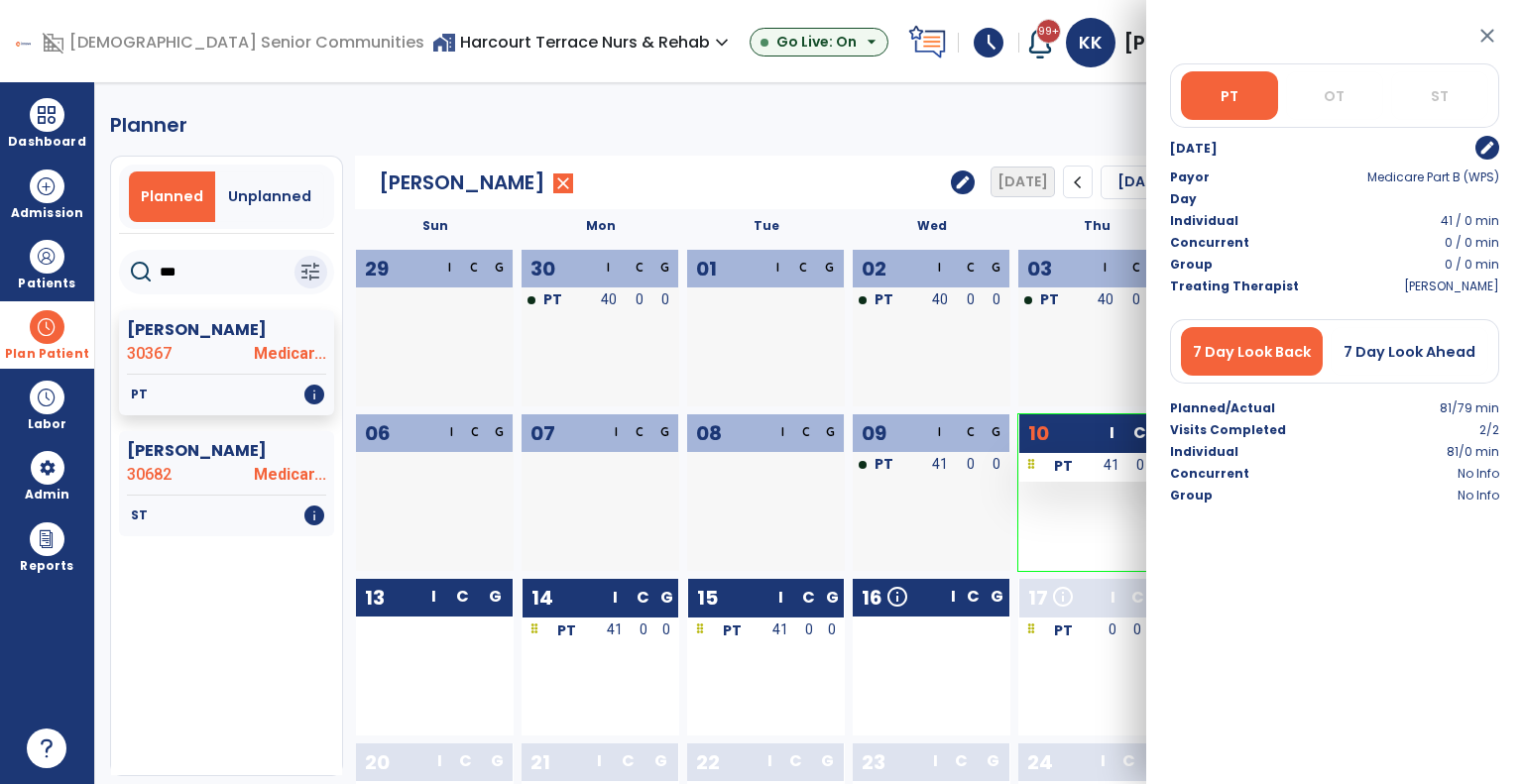 click on "41" at bounding box center [1113, 465] 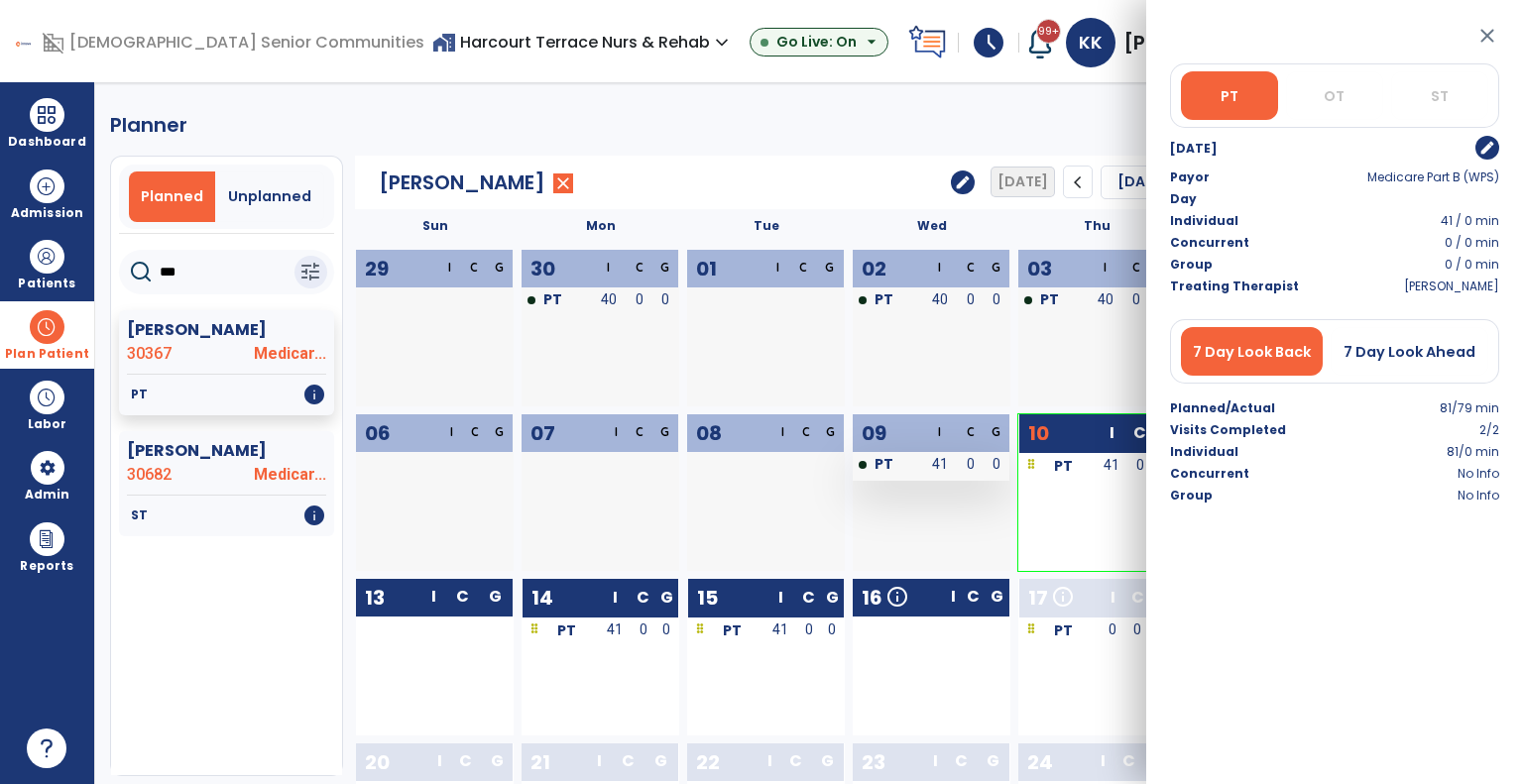 click on "0" at bounding box center [996, 466] 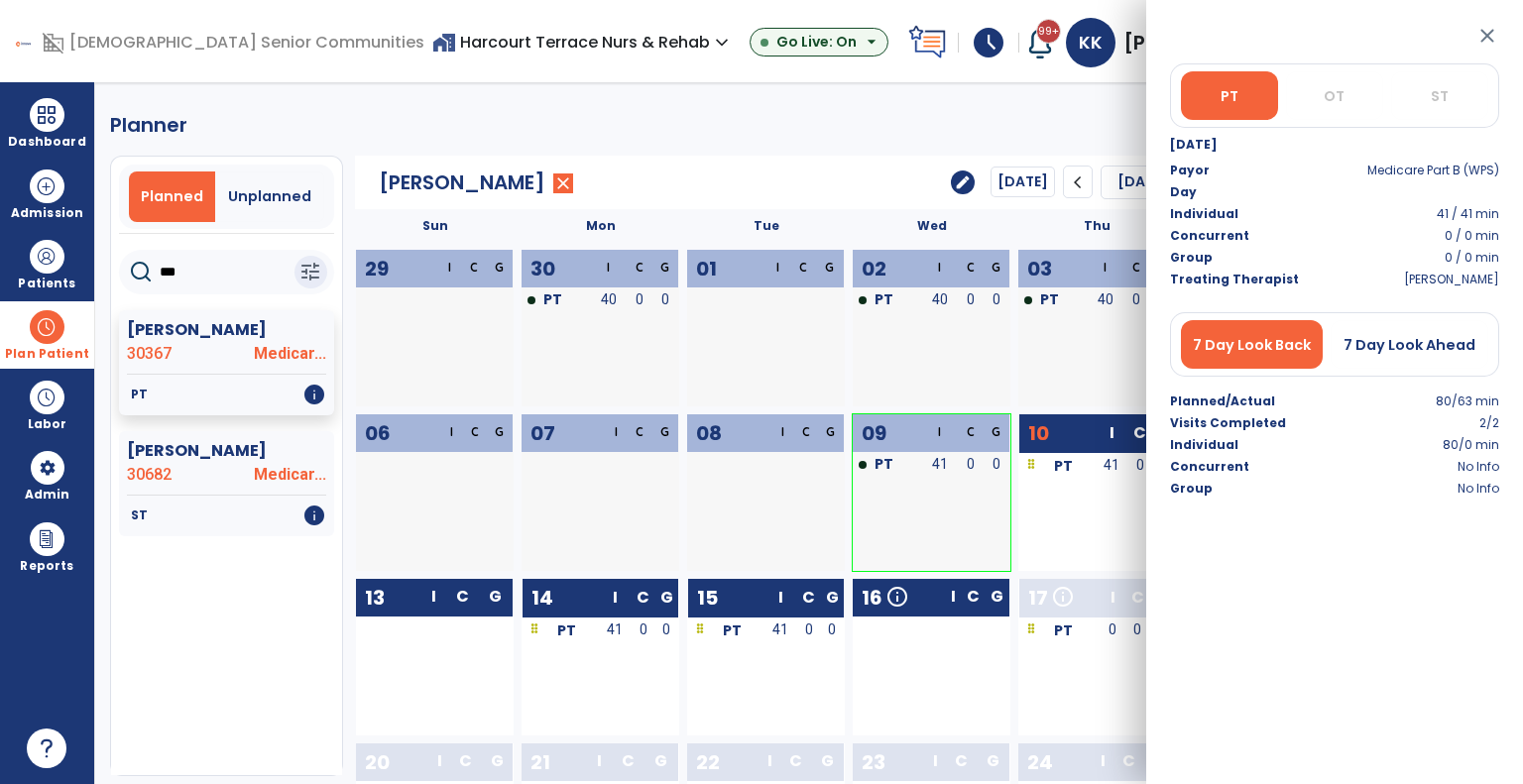click on "02  I C G PT 40 0 0" 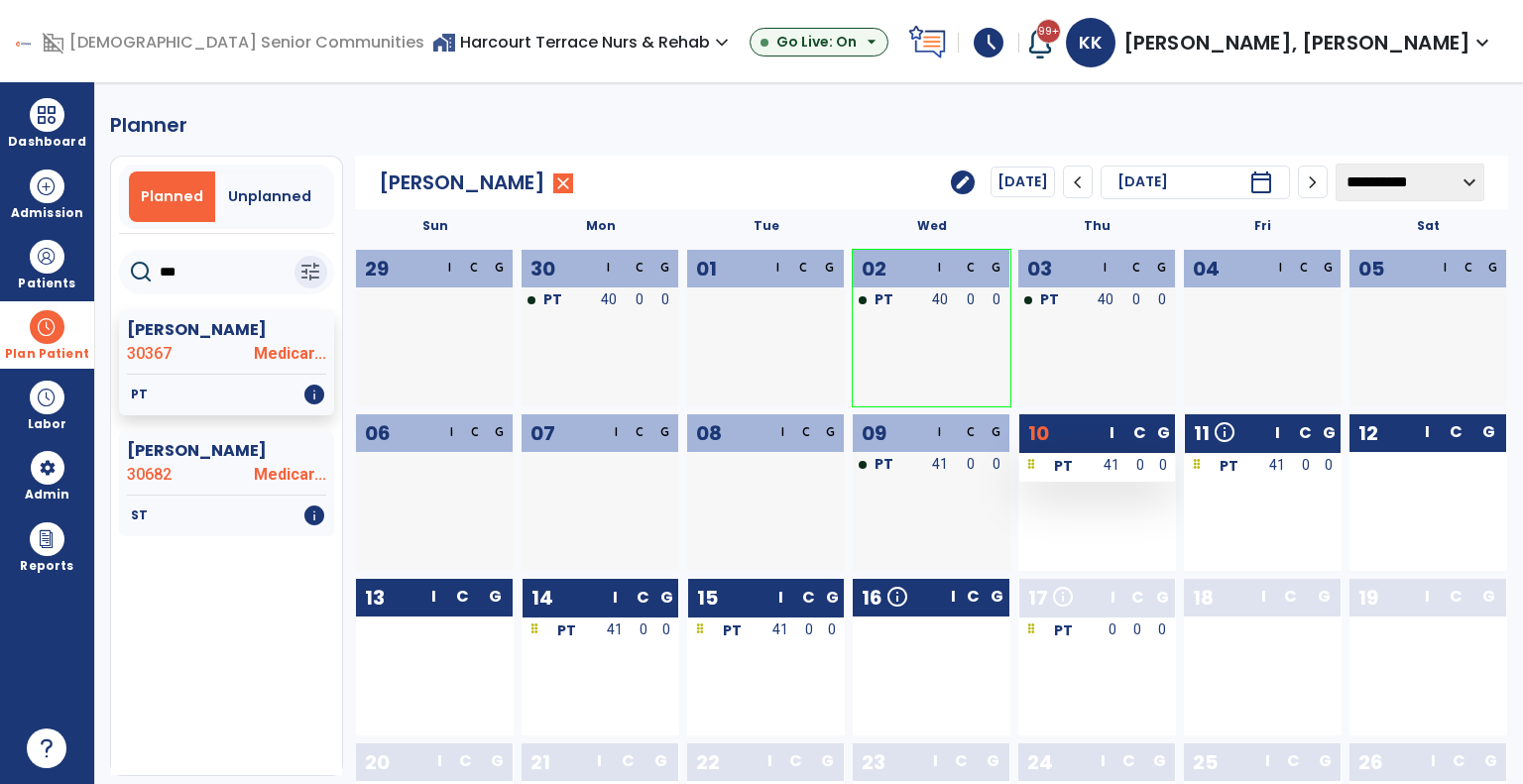 click on "41" at bounding box center (1113, 467) 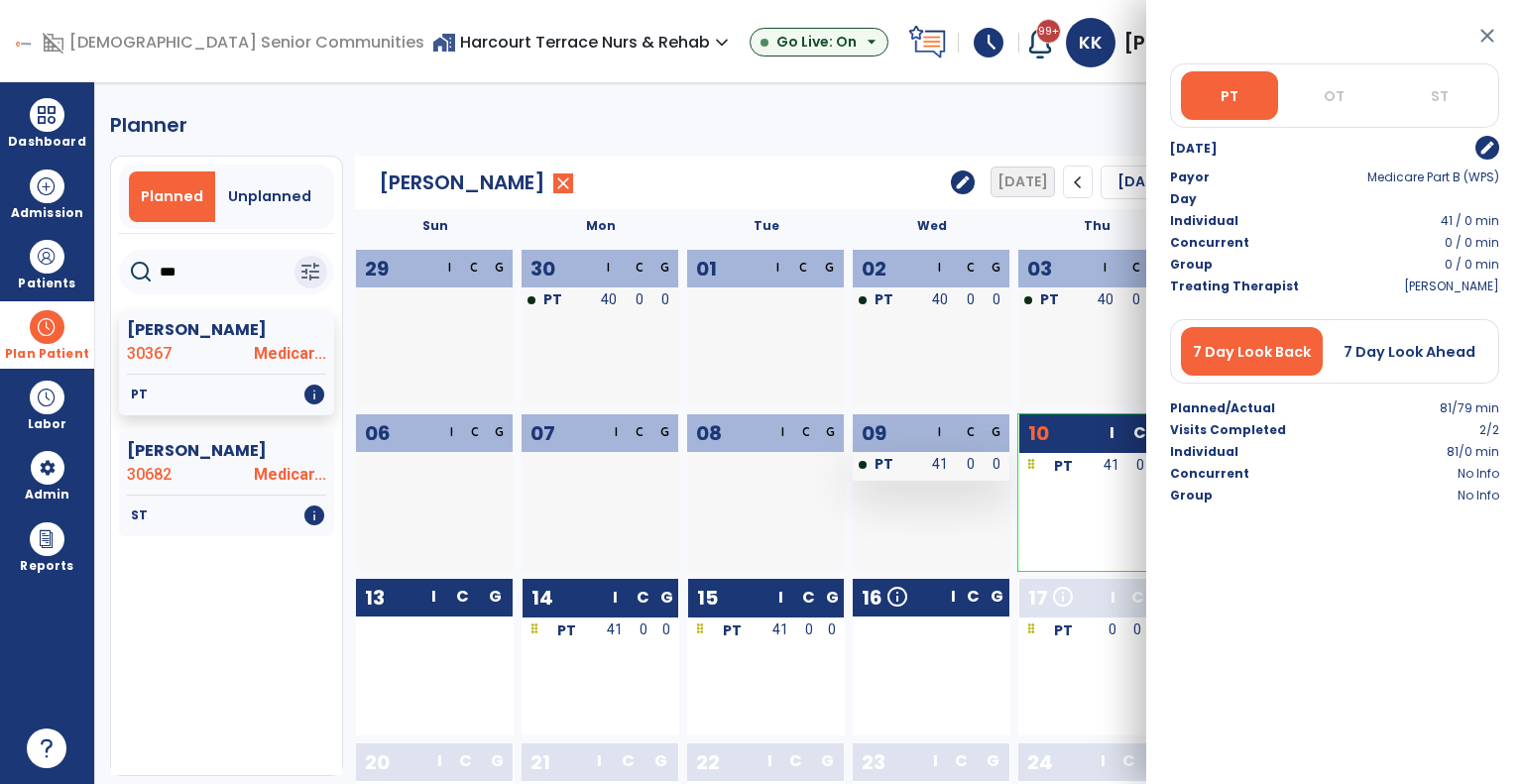click on "0" at bounding box center (971, 466) 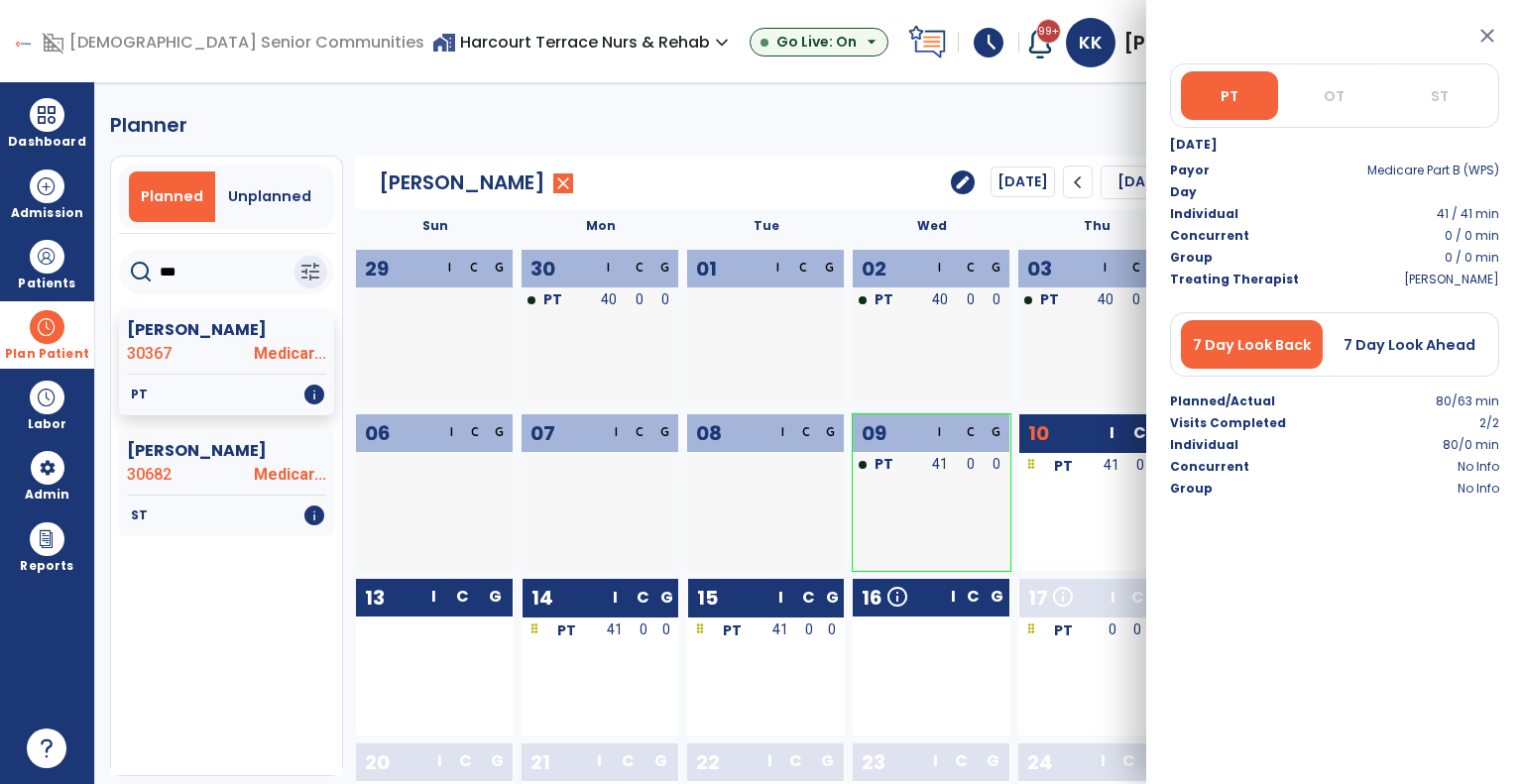 click on "Sun Mon Tue Wed Thu Fri Sat  29  I C G  30  I C G PT 40 0 0  01  I C G  02  I C G PT 40 0 0  03  I C G PT 40 0 0  04  I C G  05  I C G  06  I C G  07  I C G  08  I C G  09  I C G PT 41 0 0  10  I C G PT  41 0 0      11  info Progress Note  PT  Upcoming I C G PT  41 0 0      12  I C G        13  I C G        14  I C G PT  41 0 0      15  I C G PT  41 0 0      16  info Certification  PT  Thru I C G        17  info RECERT  PT  Upcoming I C G PT  0 0 0      18  I C G        19  I C G        20  I C G        21  I C G        22  I C G        23  I C G        24  I C G        25  I C G        26  I C G        27  I C G        28  I C G        29  I C G        30  I C G        31  I C G        01  I C G        02  I C G" 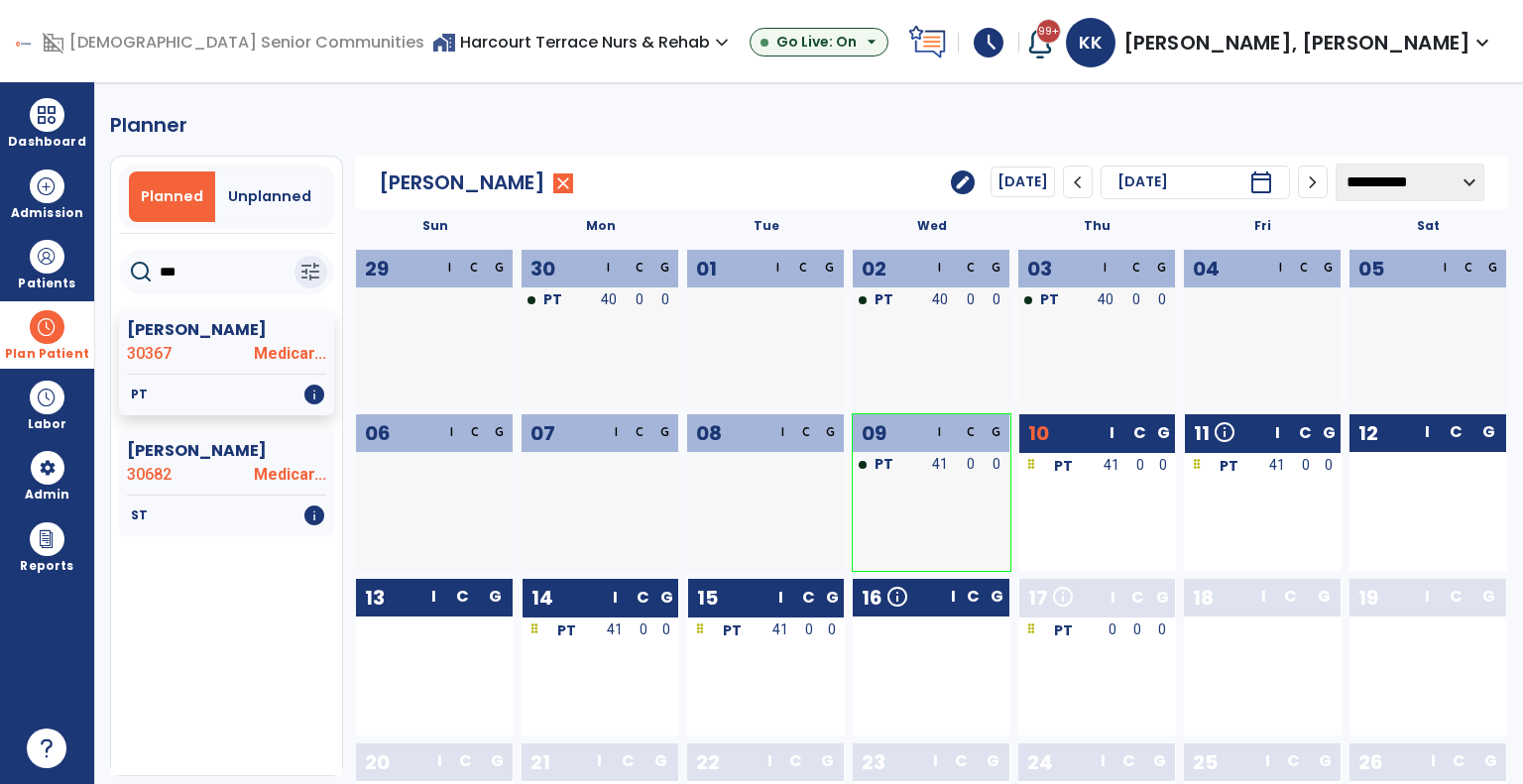 click on "Plan Patient" at bounding box center [47, 354] 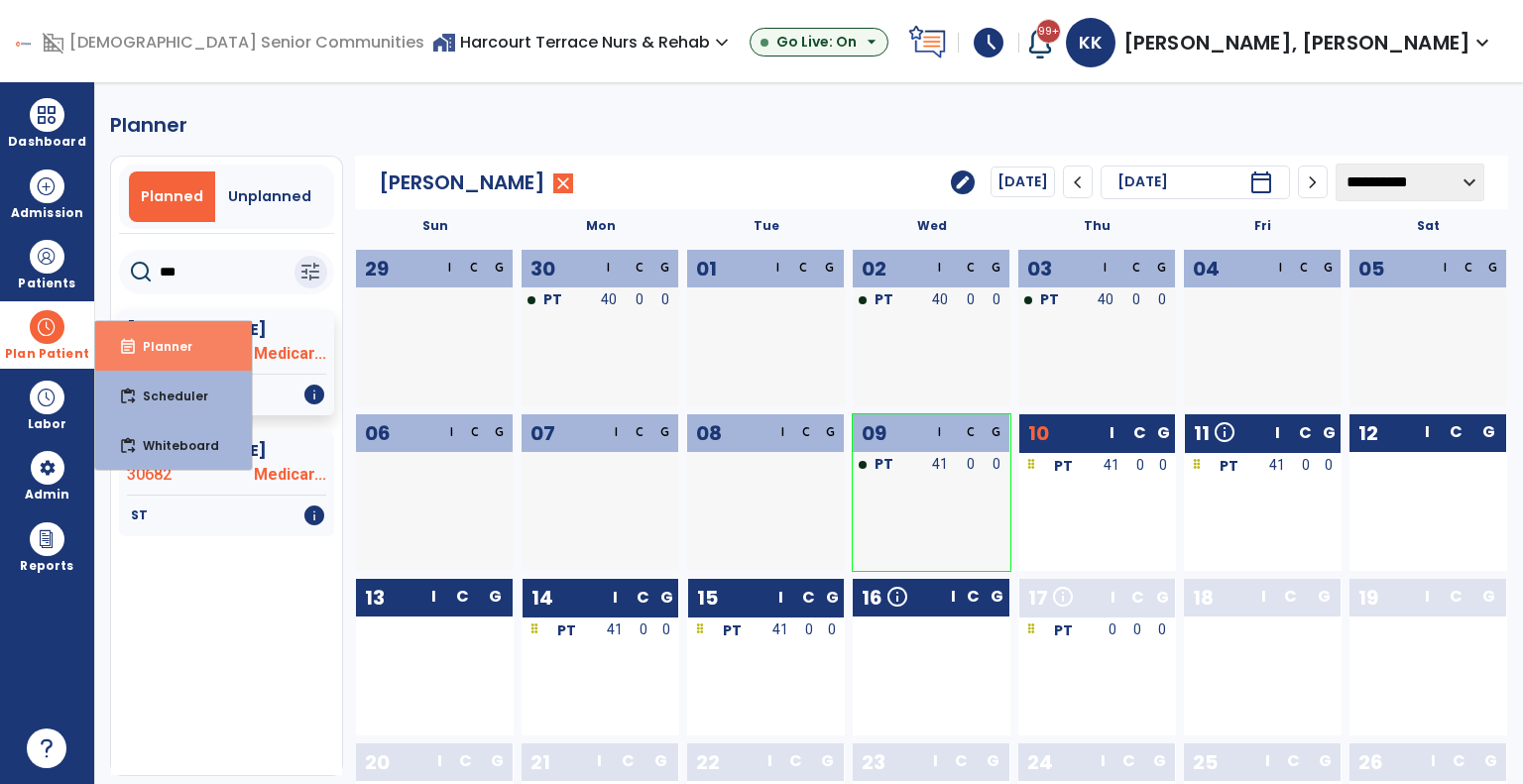 click on "event_note  Planner" at bounding box center (174, 346) 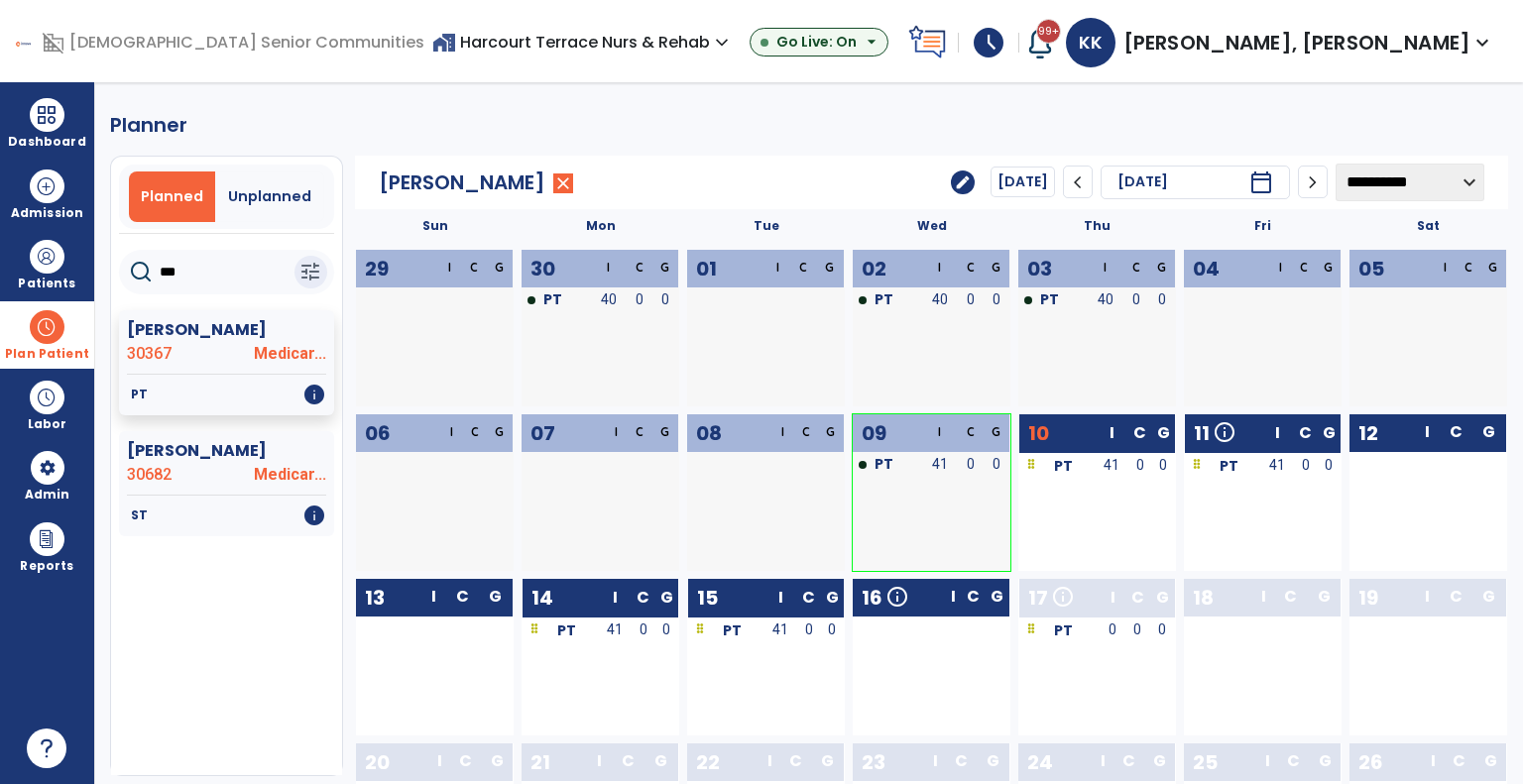 drag, startPoint x: 282, startPoint y: 245, endPoint x: 270, endPoint y: 249, distance: 12.649111 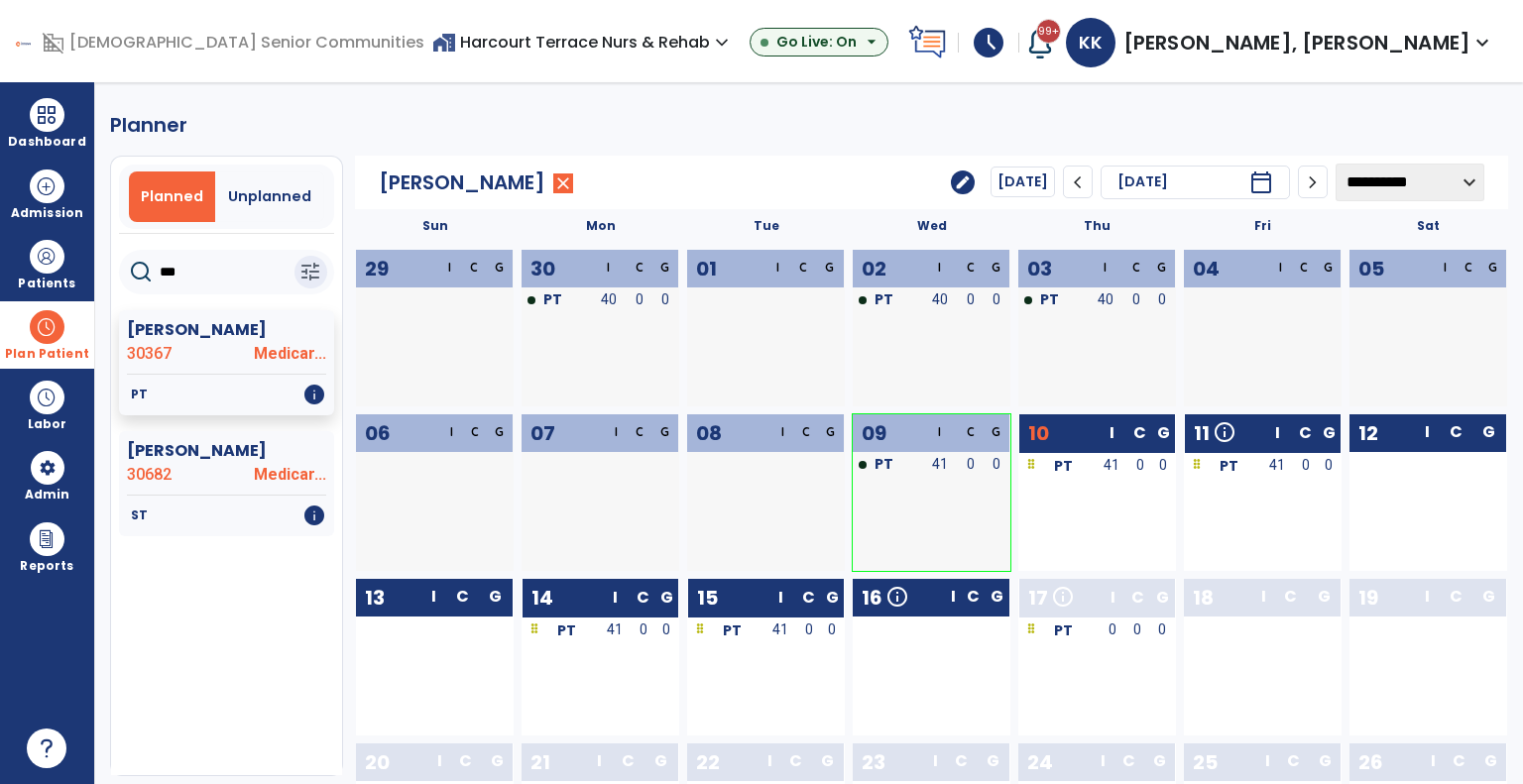 drag, startPoint x: 234, startPoint y: 255, endPoint x: 100, endPoint y: 247, distance: 134.23859 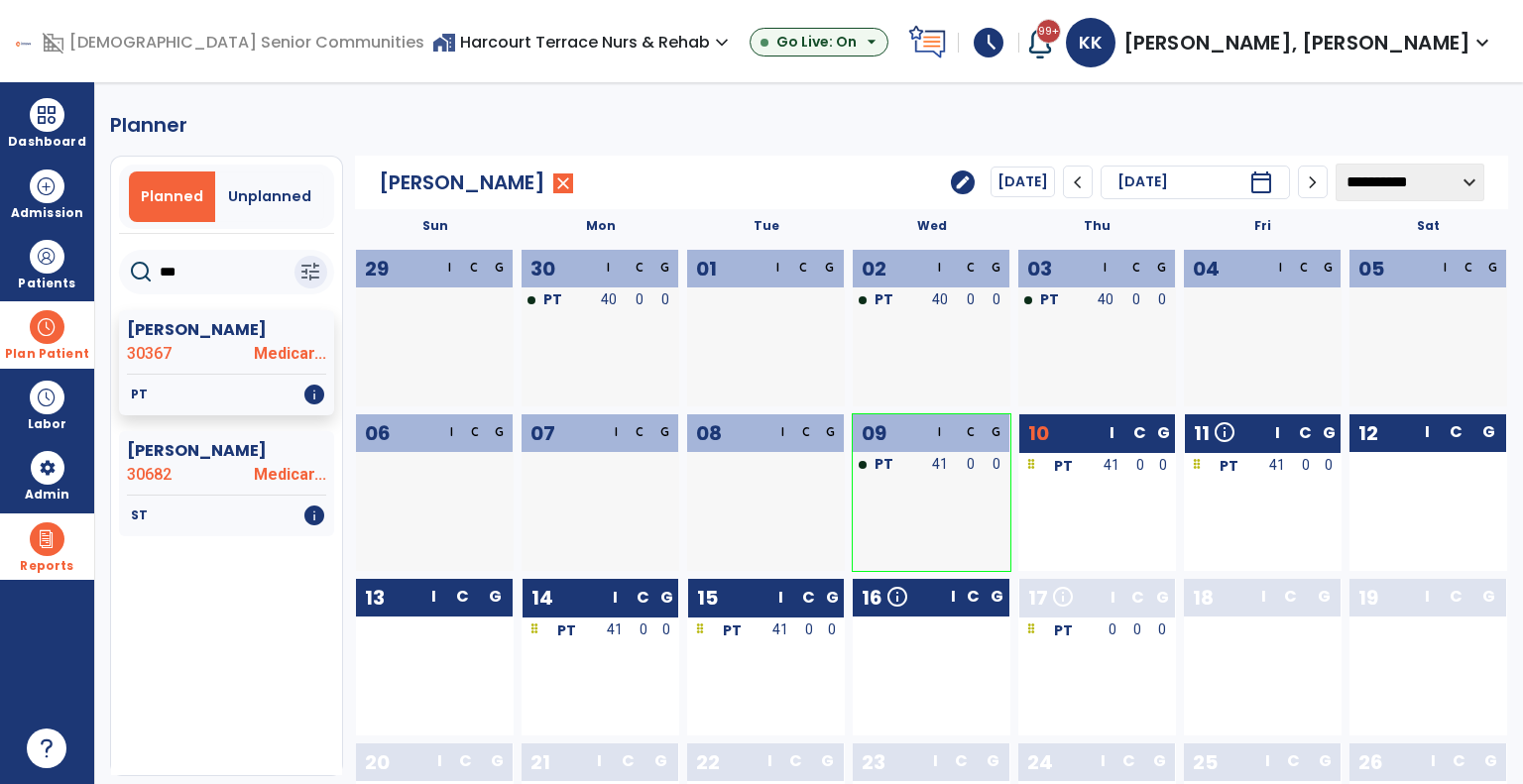 click at bounding box center [47, 539] 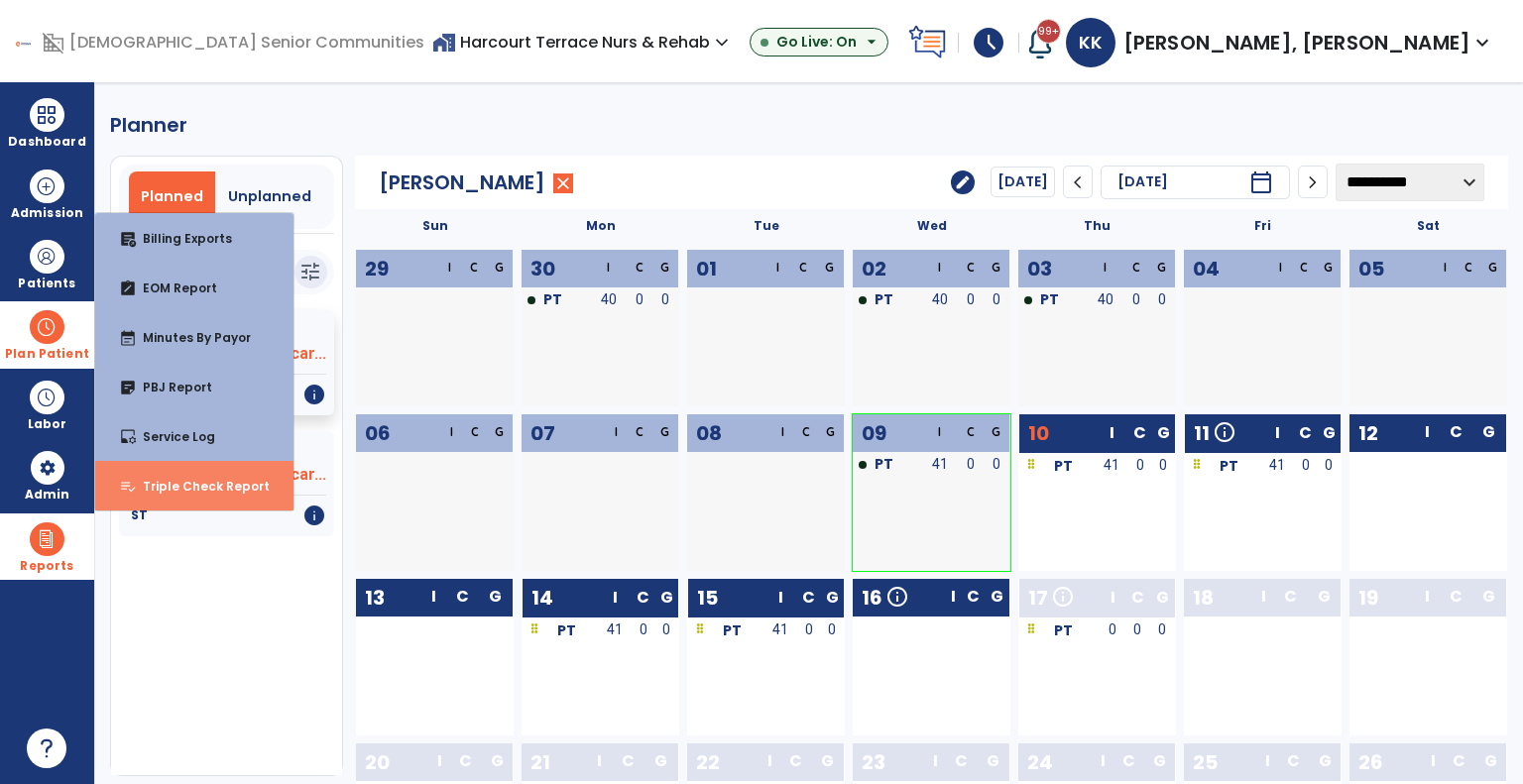 click on "Triple Check Report" at bounding box center (198, 486) 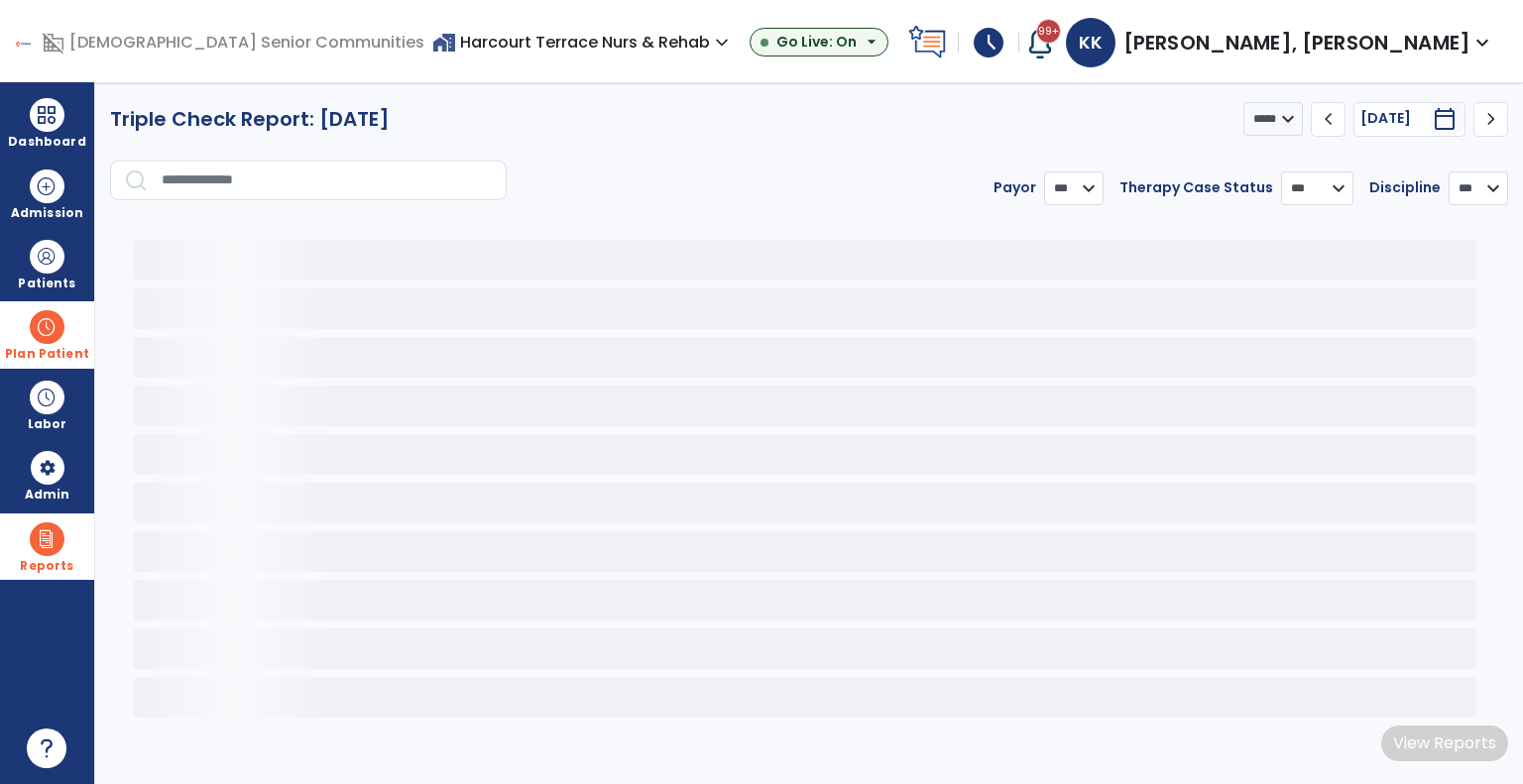 select on "***" 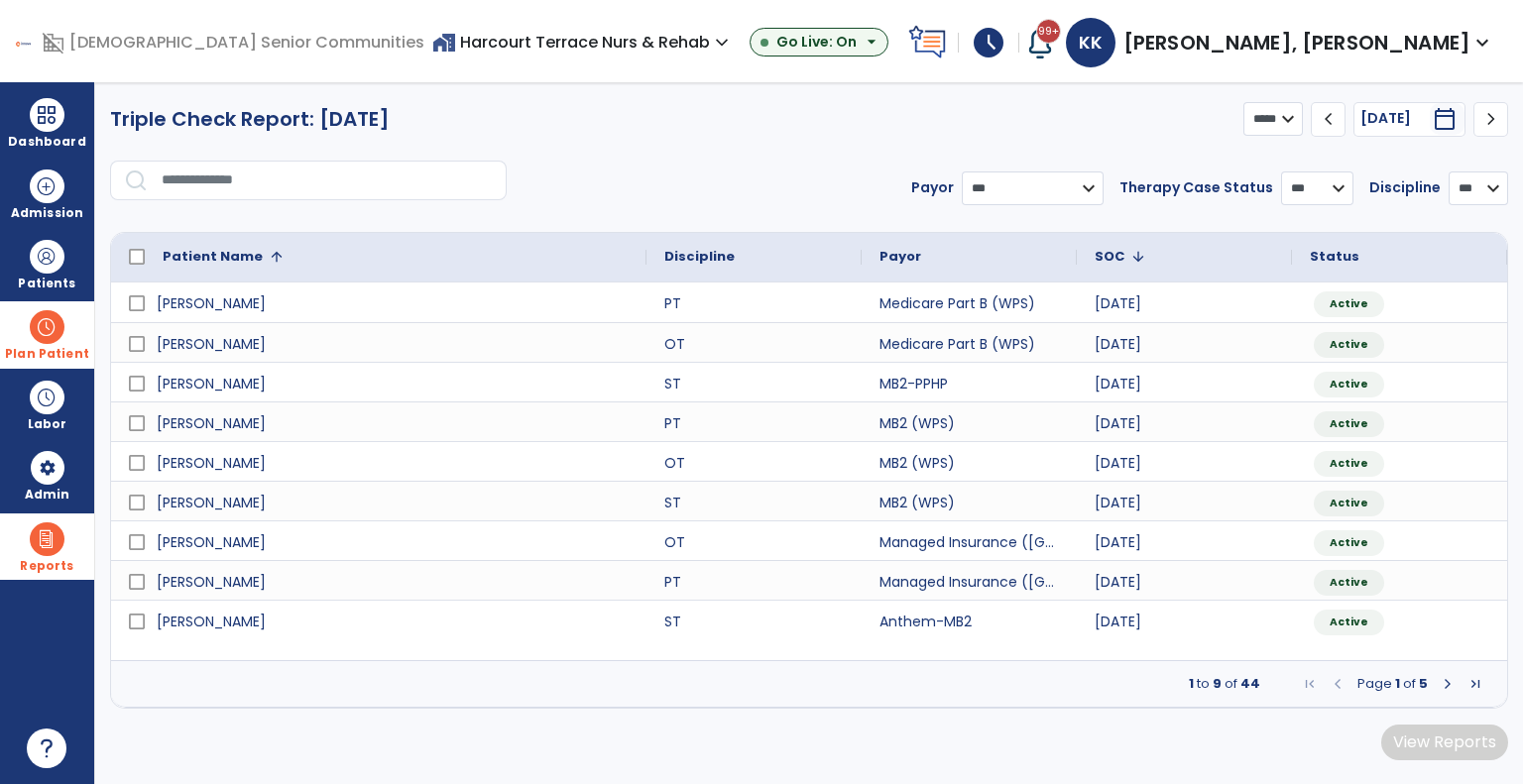 click on "***** **** *****" at bounding box center [1273, 119] 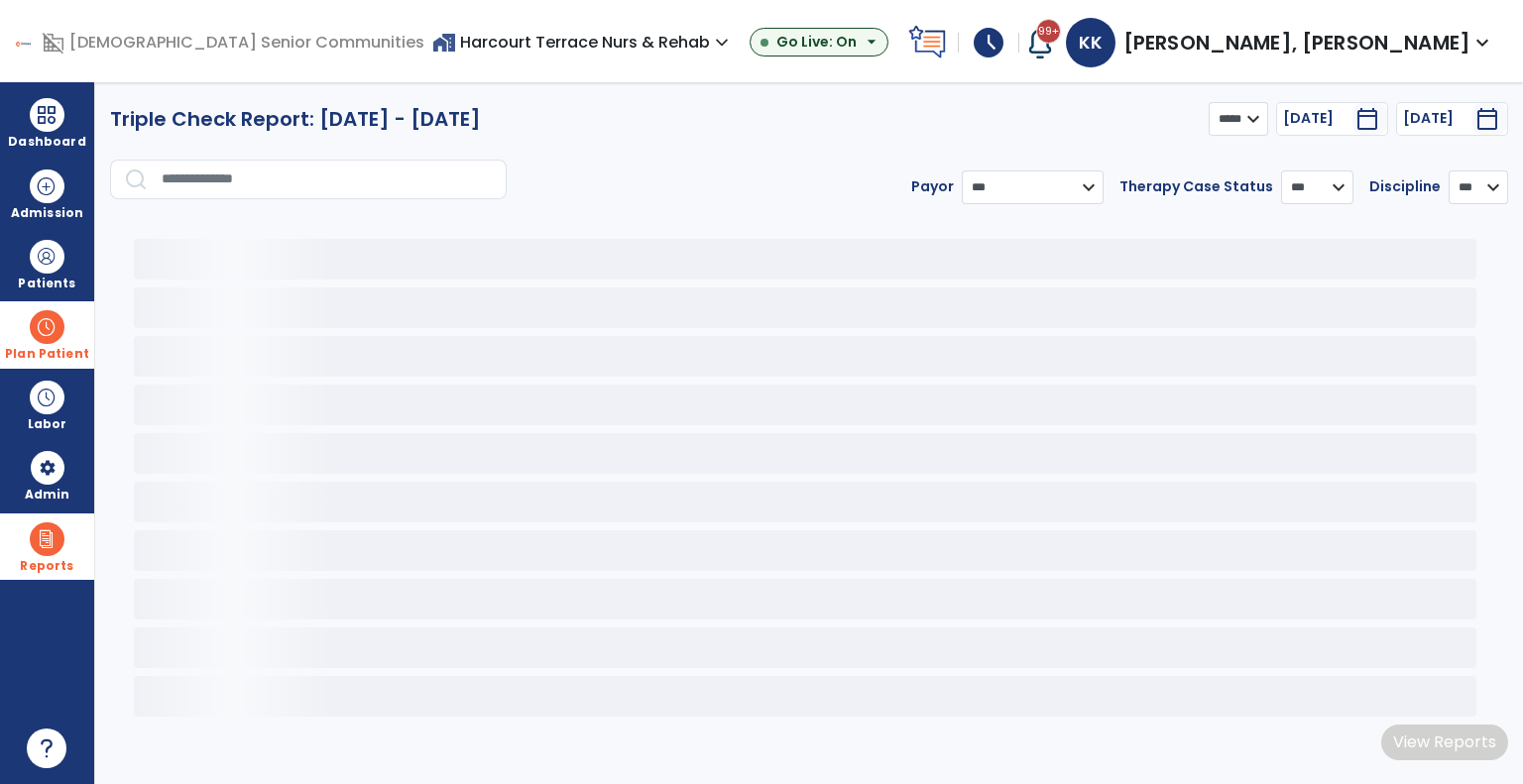 select on "***" 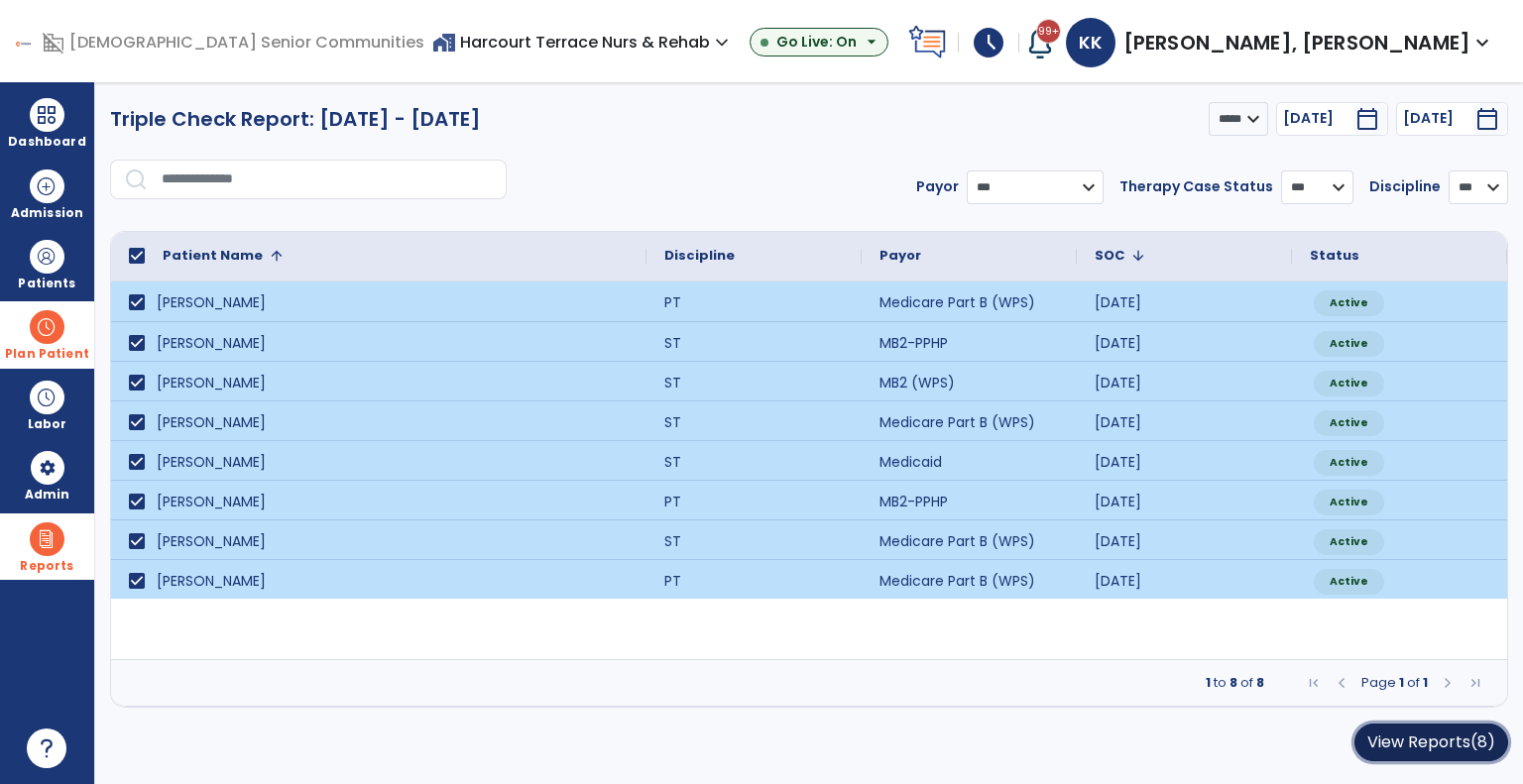 click on "View Reports  (8)" 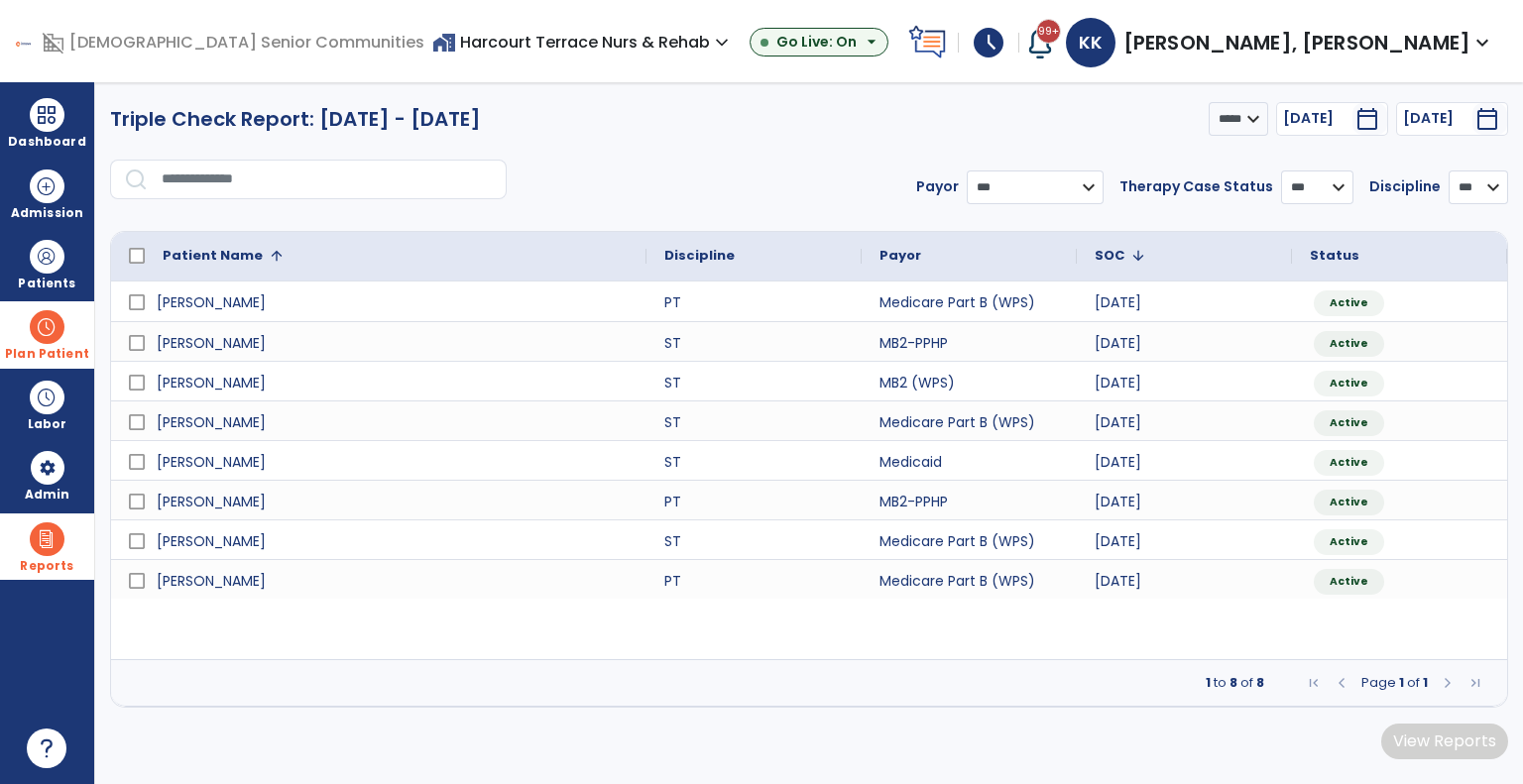 click on "10 Jul 2025" at bounding box center (1318, 118) 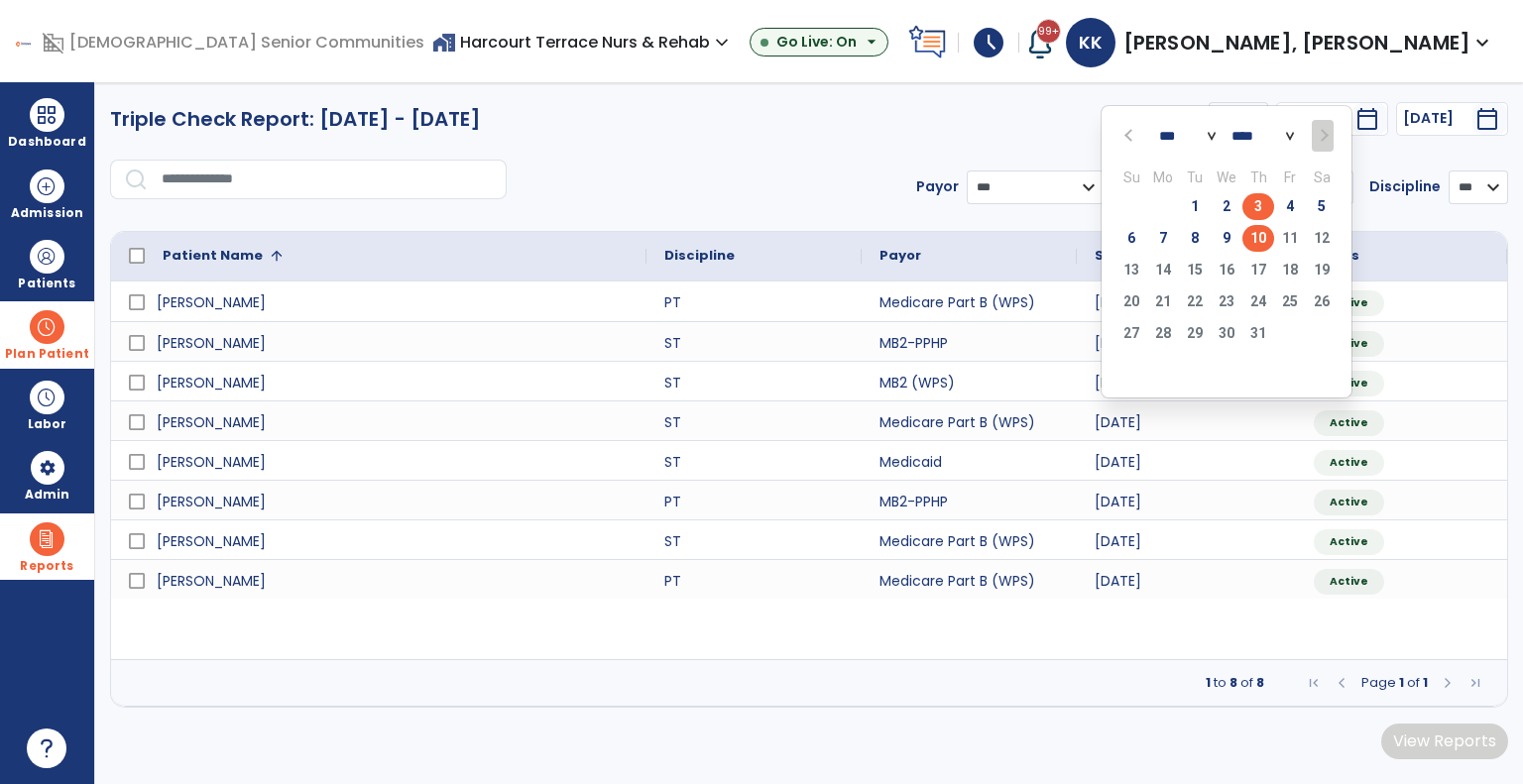 click on "3" at bounding box center (1258, 206) 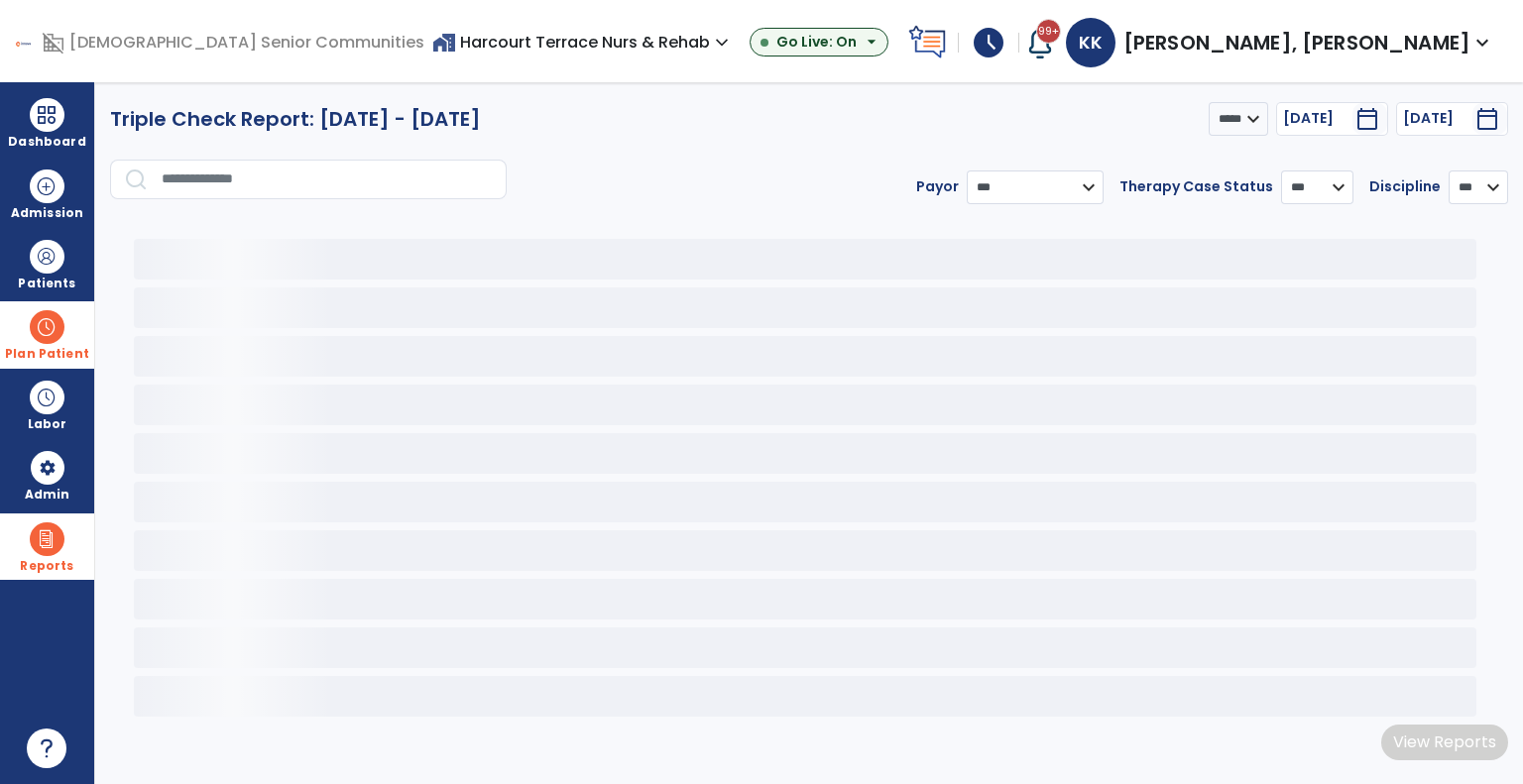 select on "***" 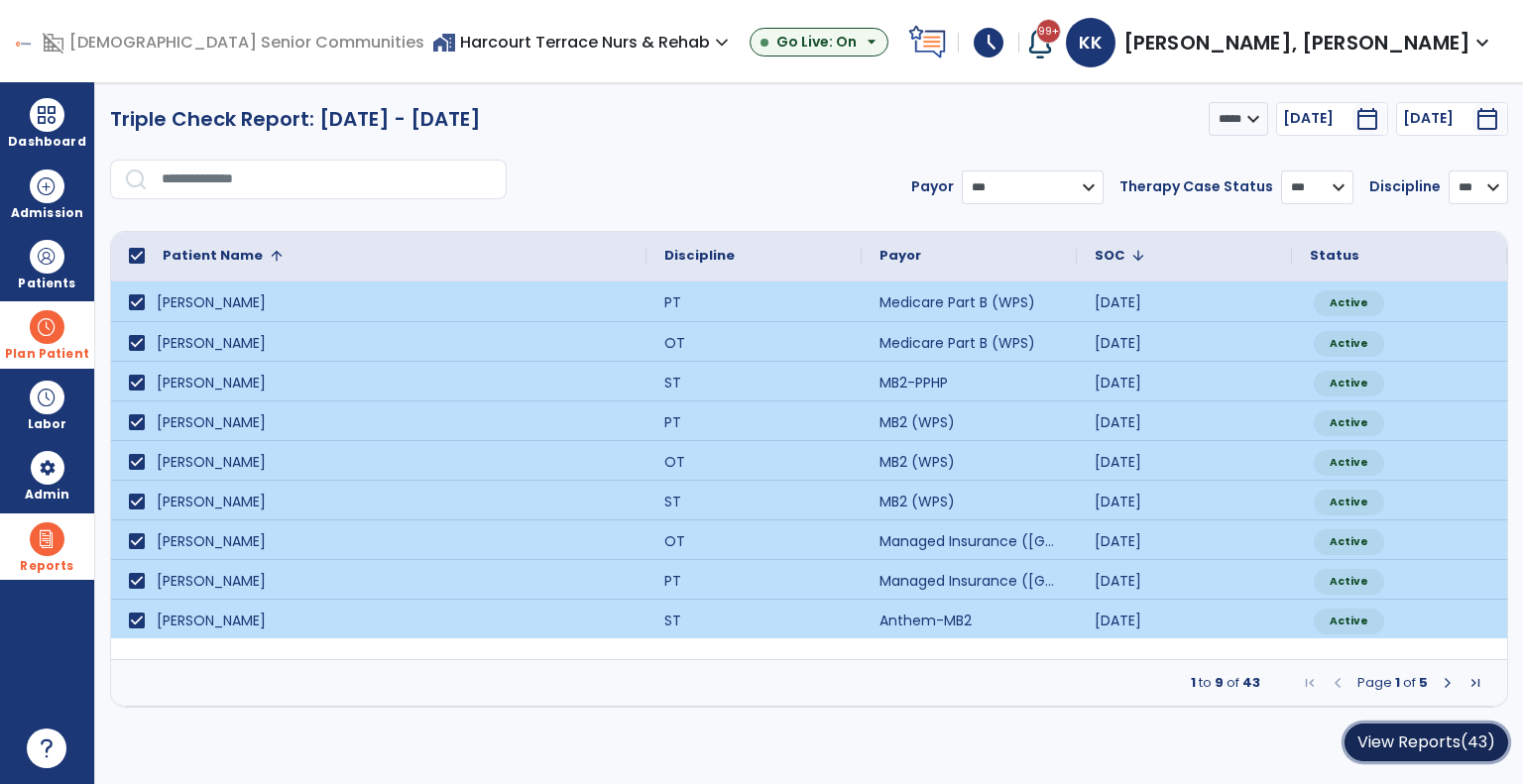 click on "View Reports  (43)" 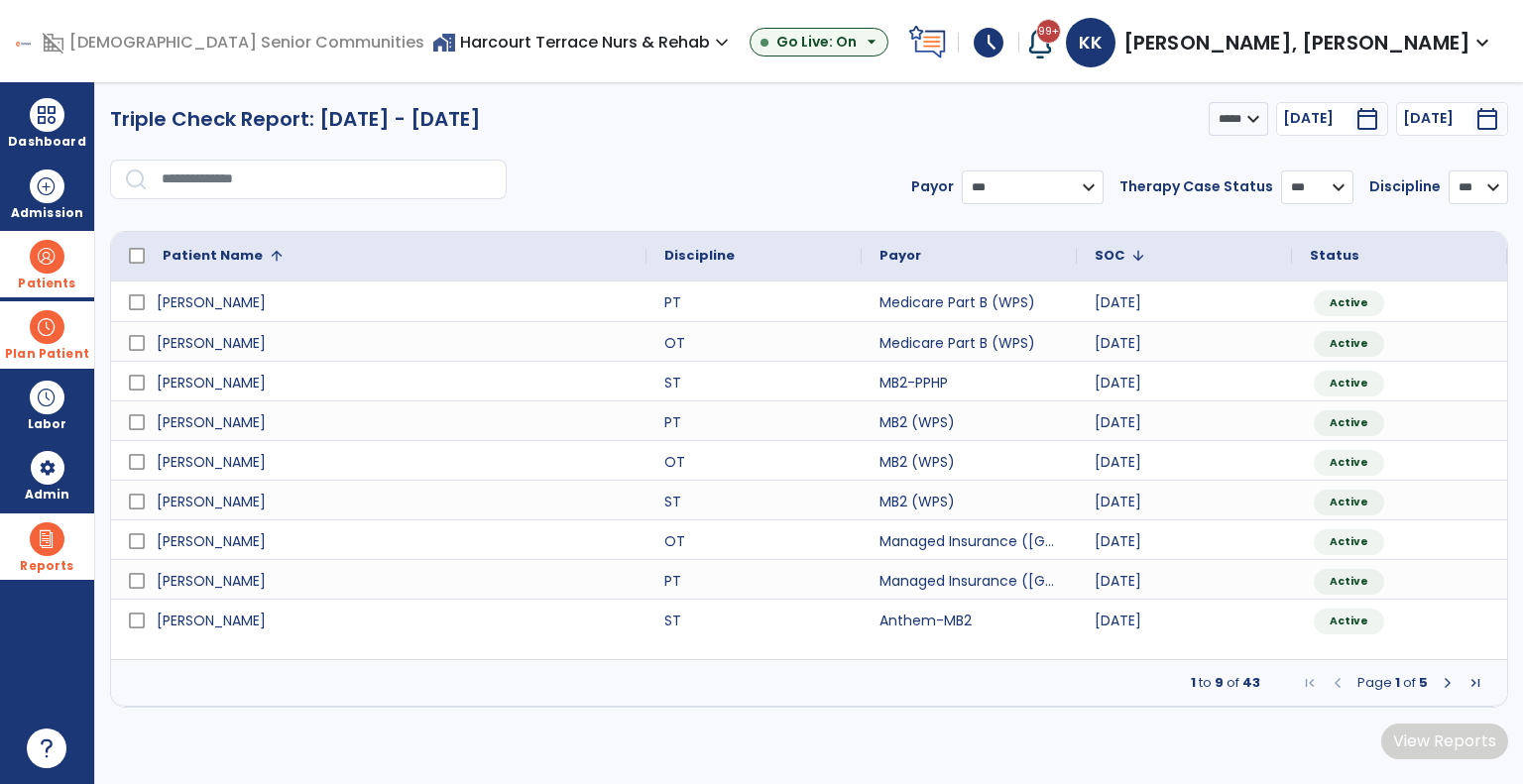 click at bounding box center [47, 257] 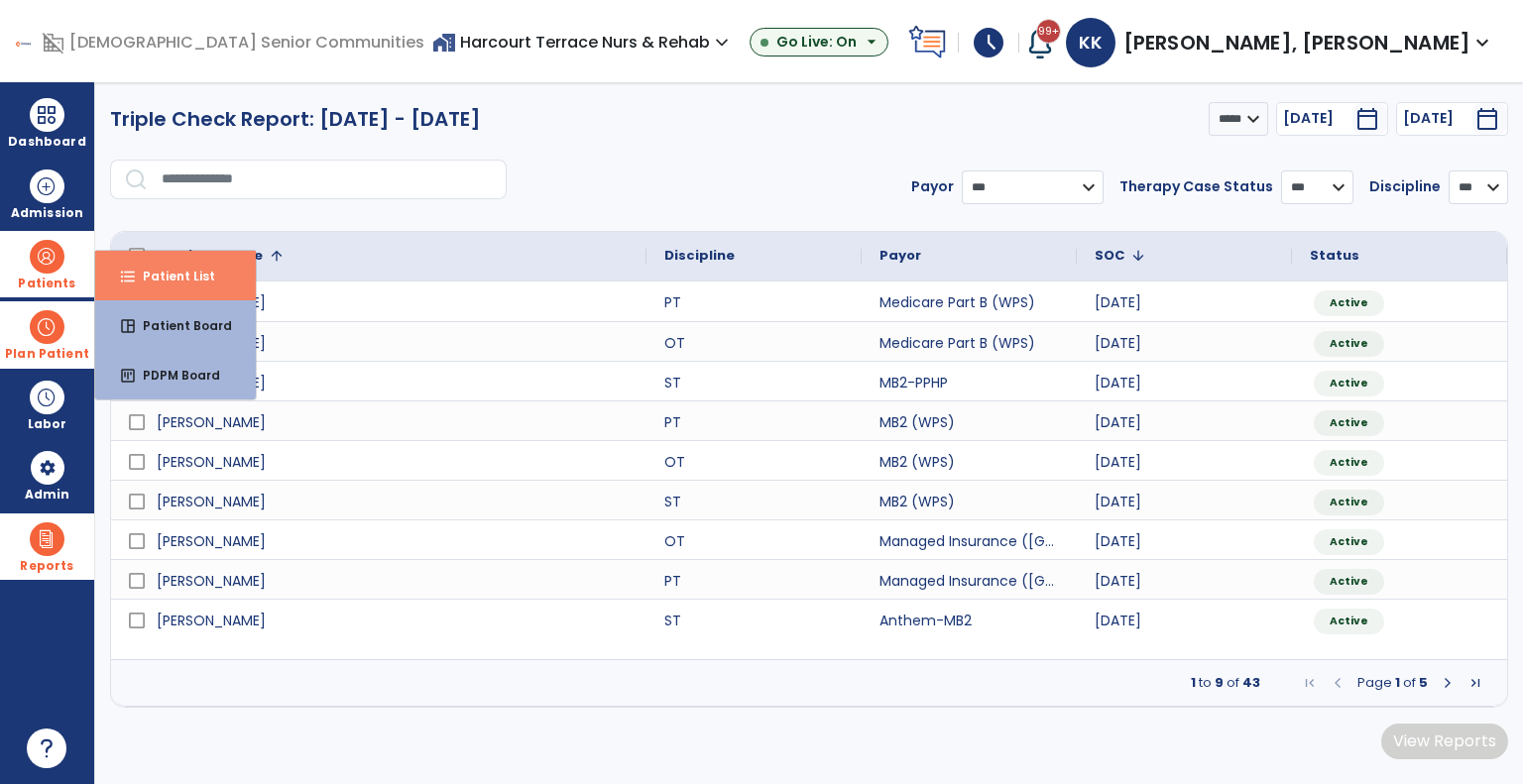 click on "Patient List" at bounding box center (171, 276) 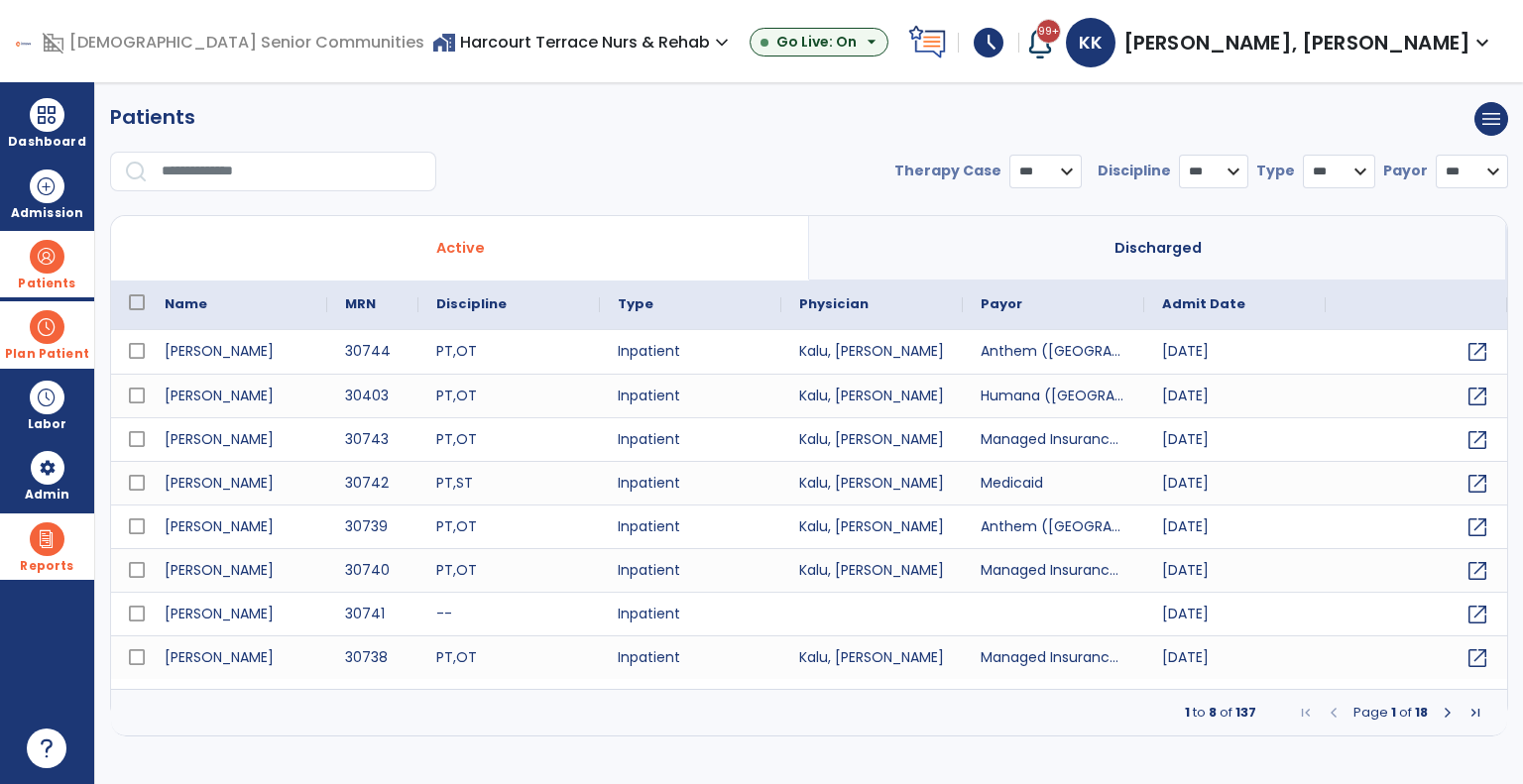 select on "***" 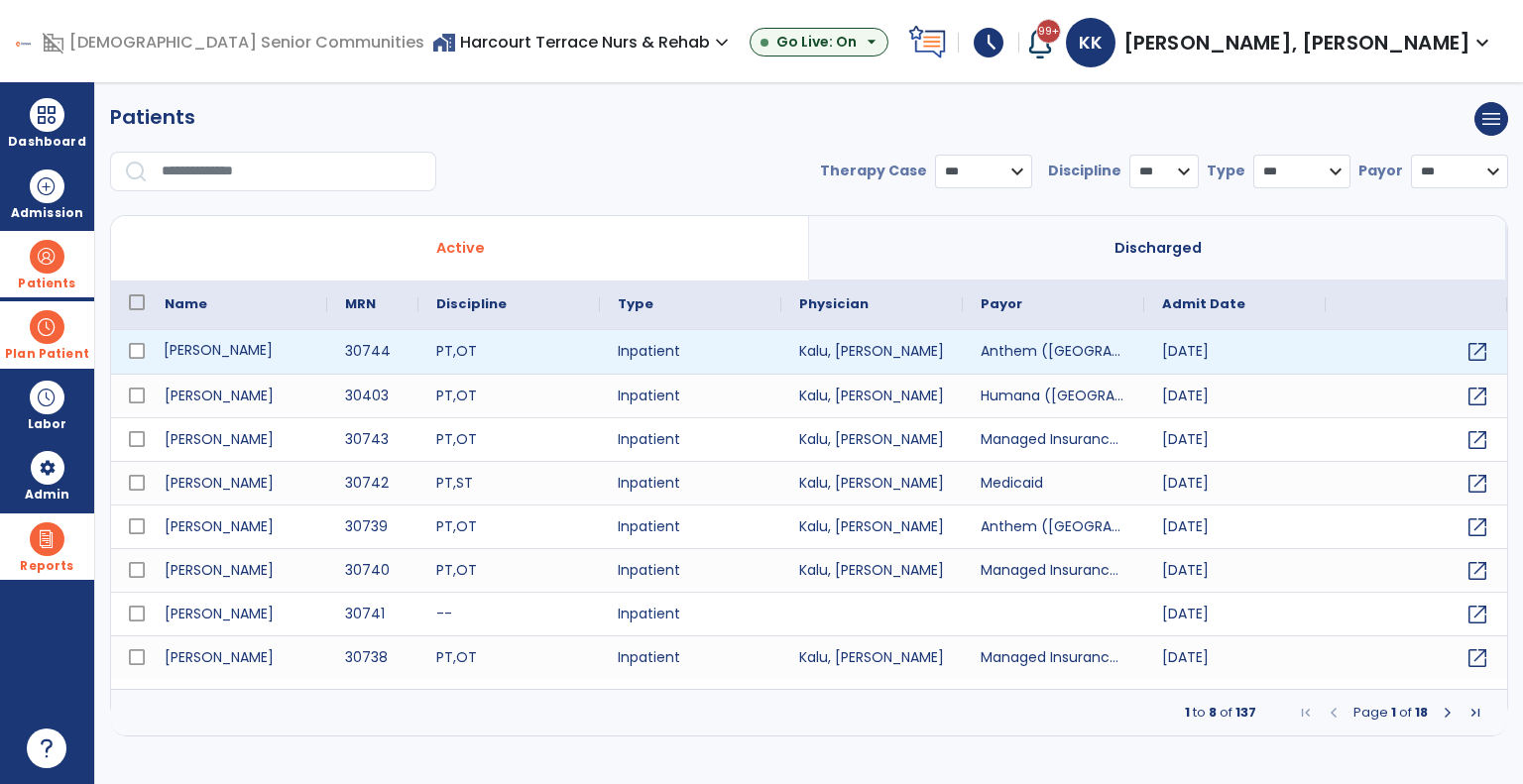 click on "[PERSON_NAME]" at bounding box center (237, 352) 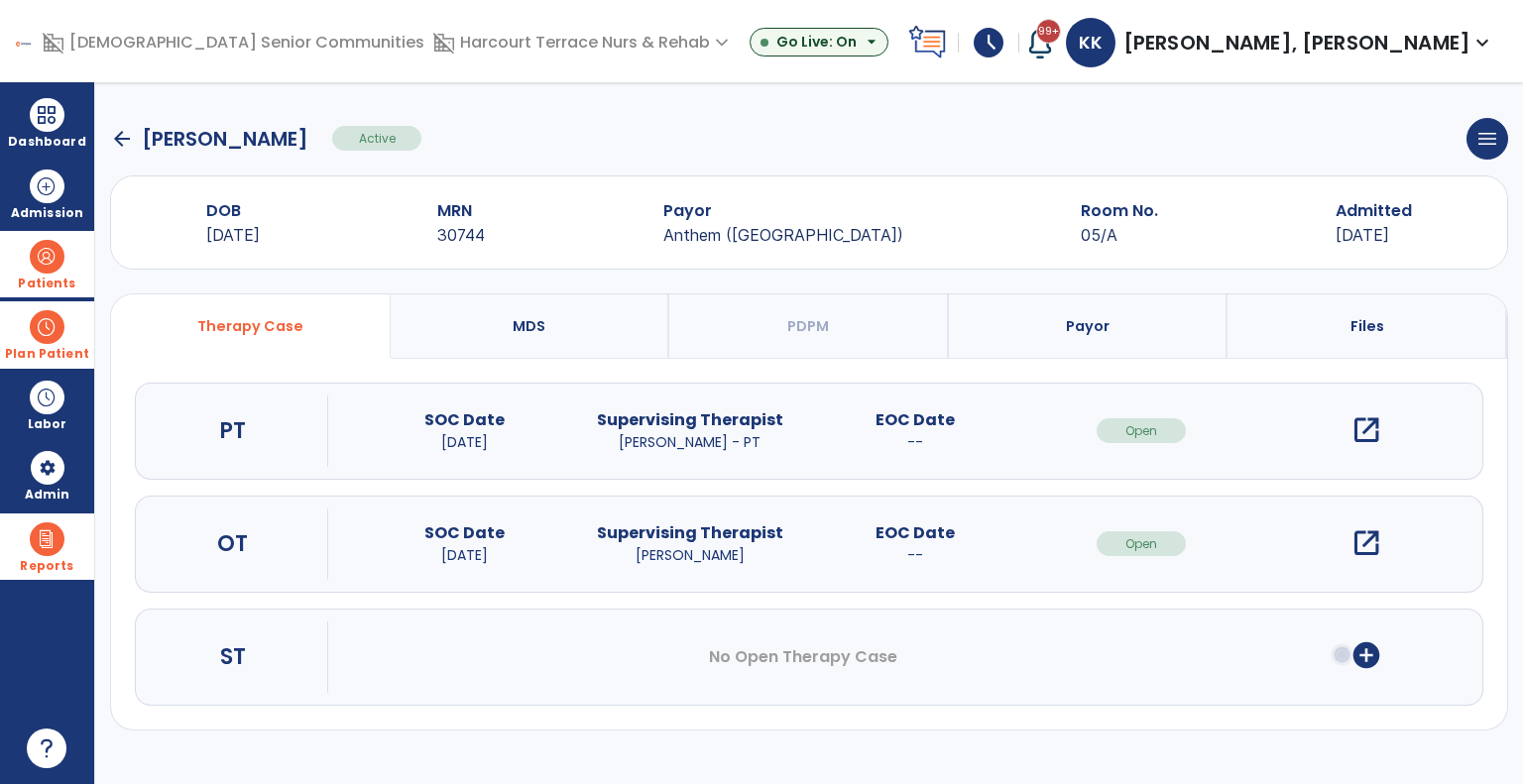 click on "open_in_new" at bounding box center [1366, 430] 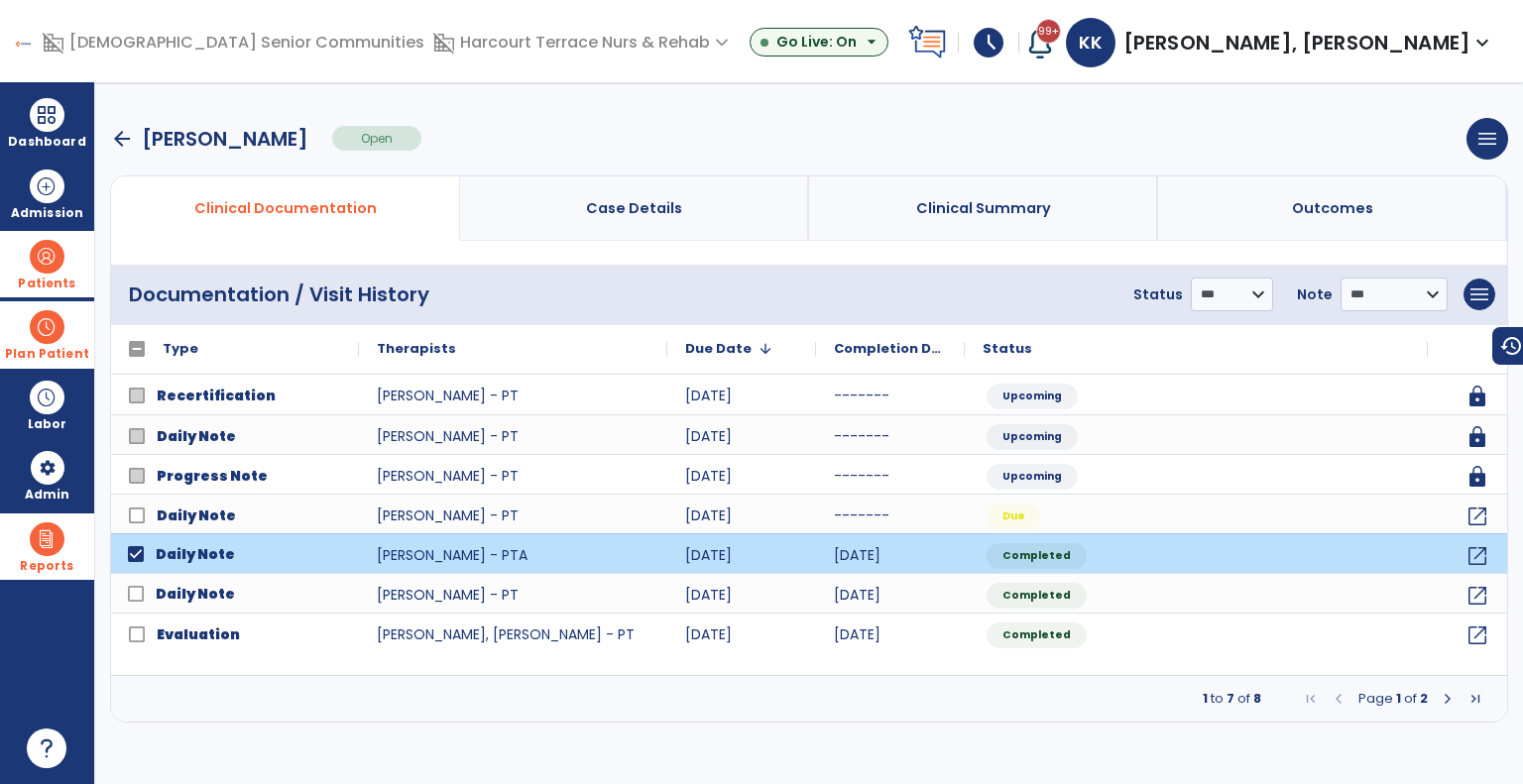 click 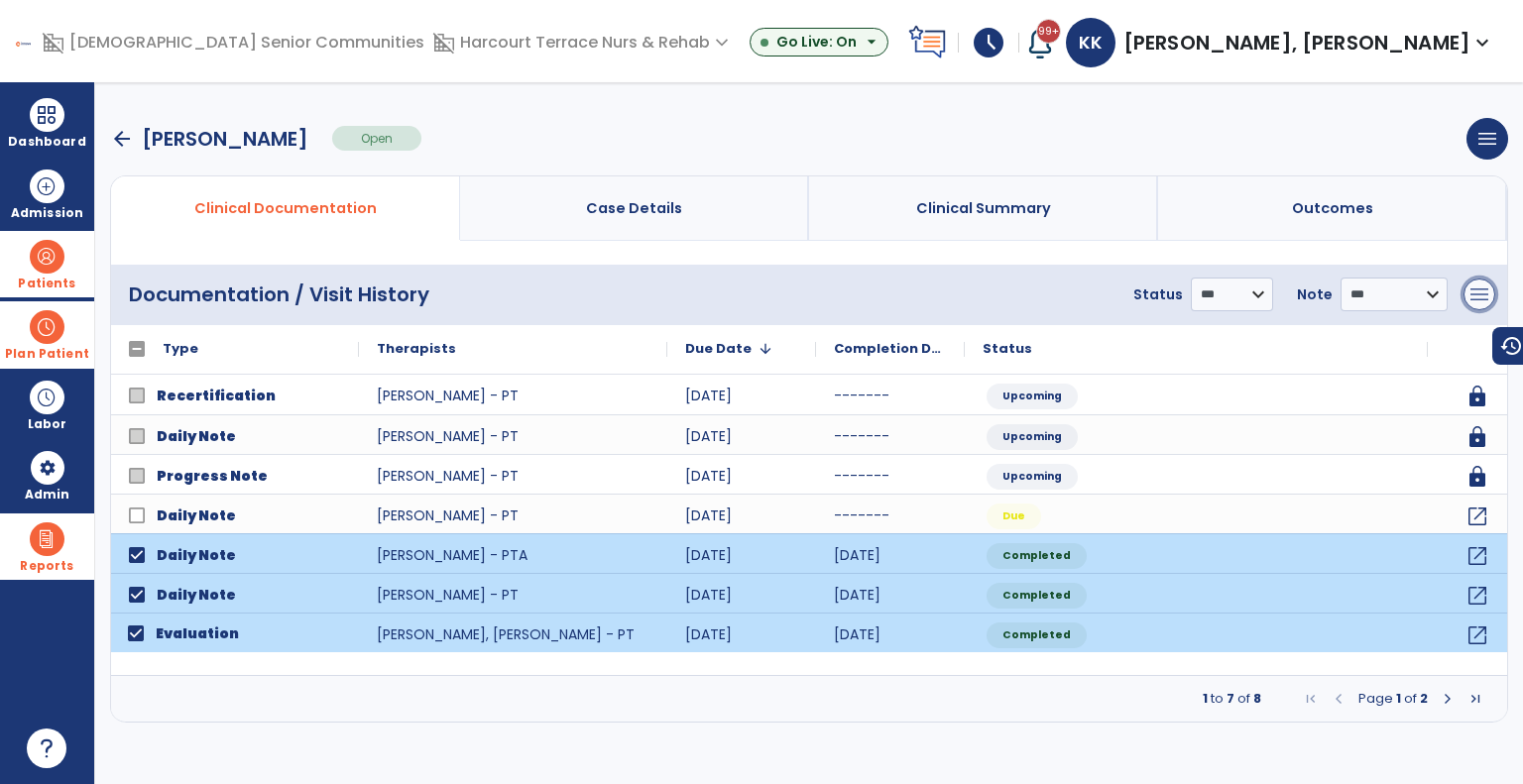 click on "menu" at bounding box center (1479, 294) 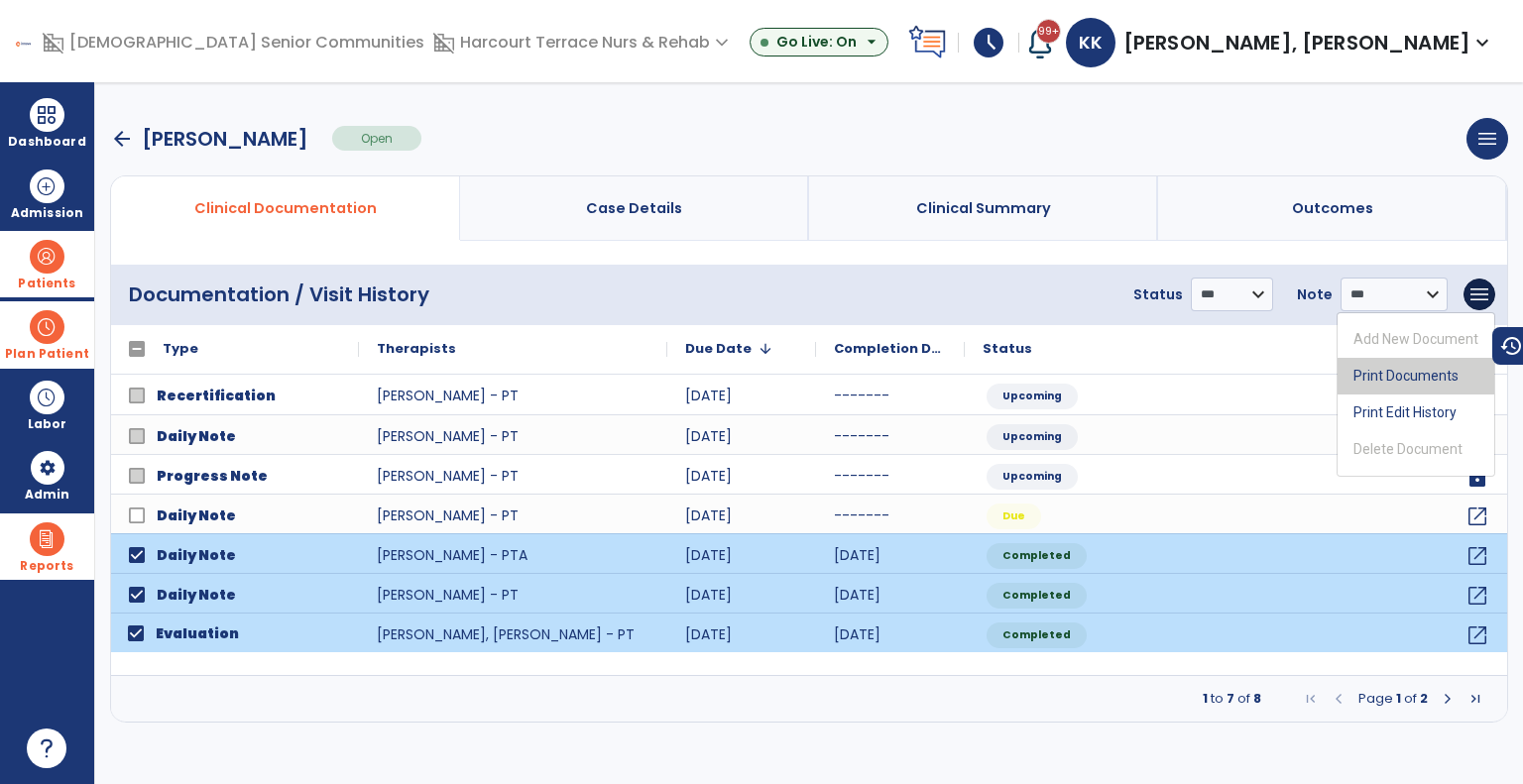 click on "Print Documents" at bounding box center (1416, 376) 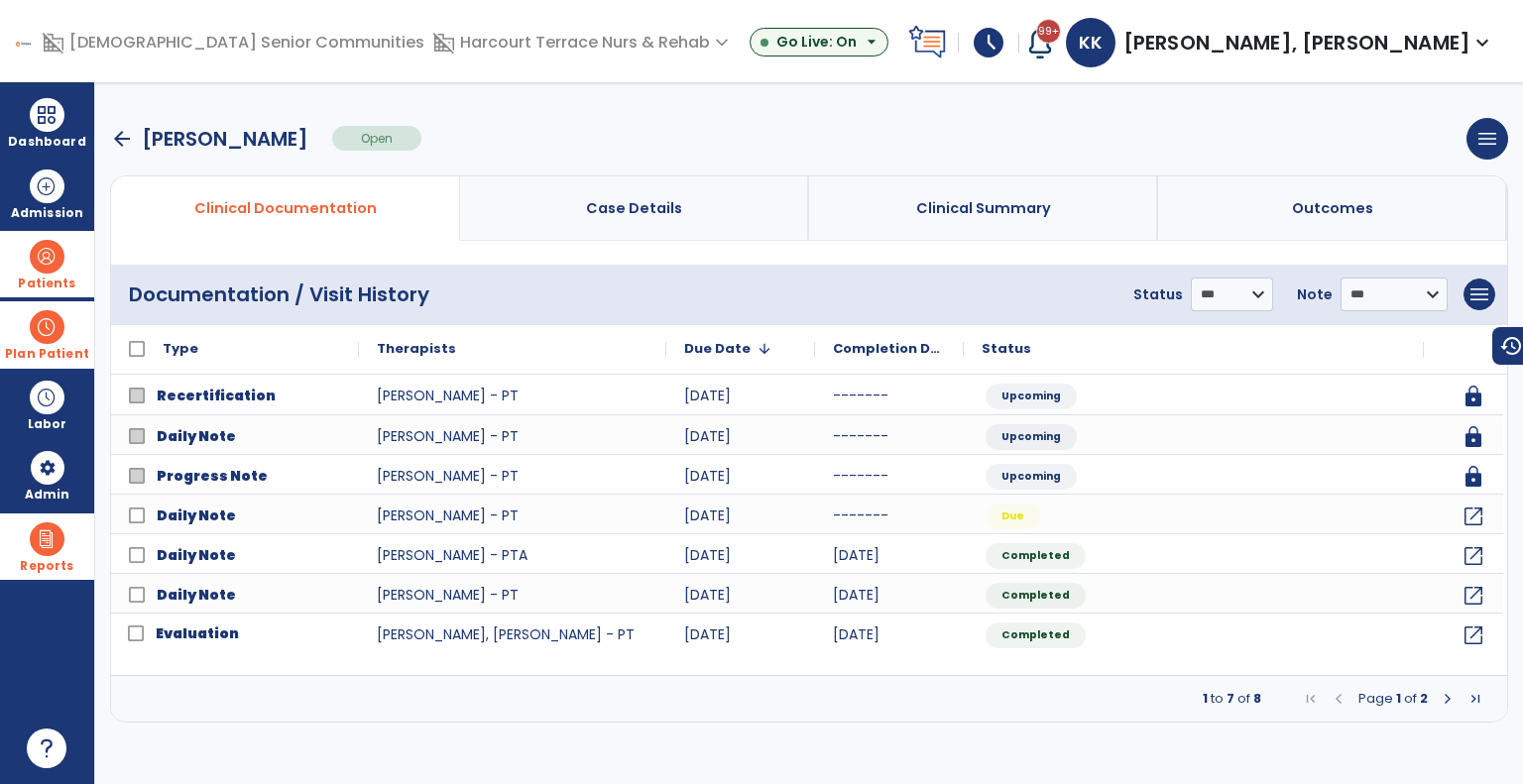 click on "arrow_back   Carney, Pamela" at bounding box center [209, 139] 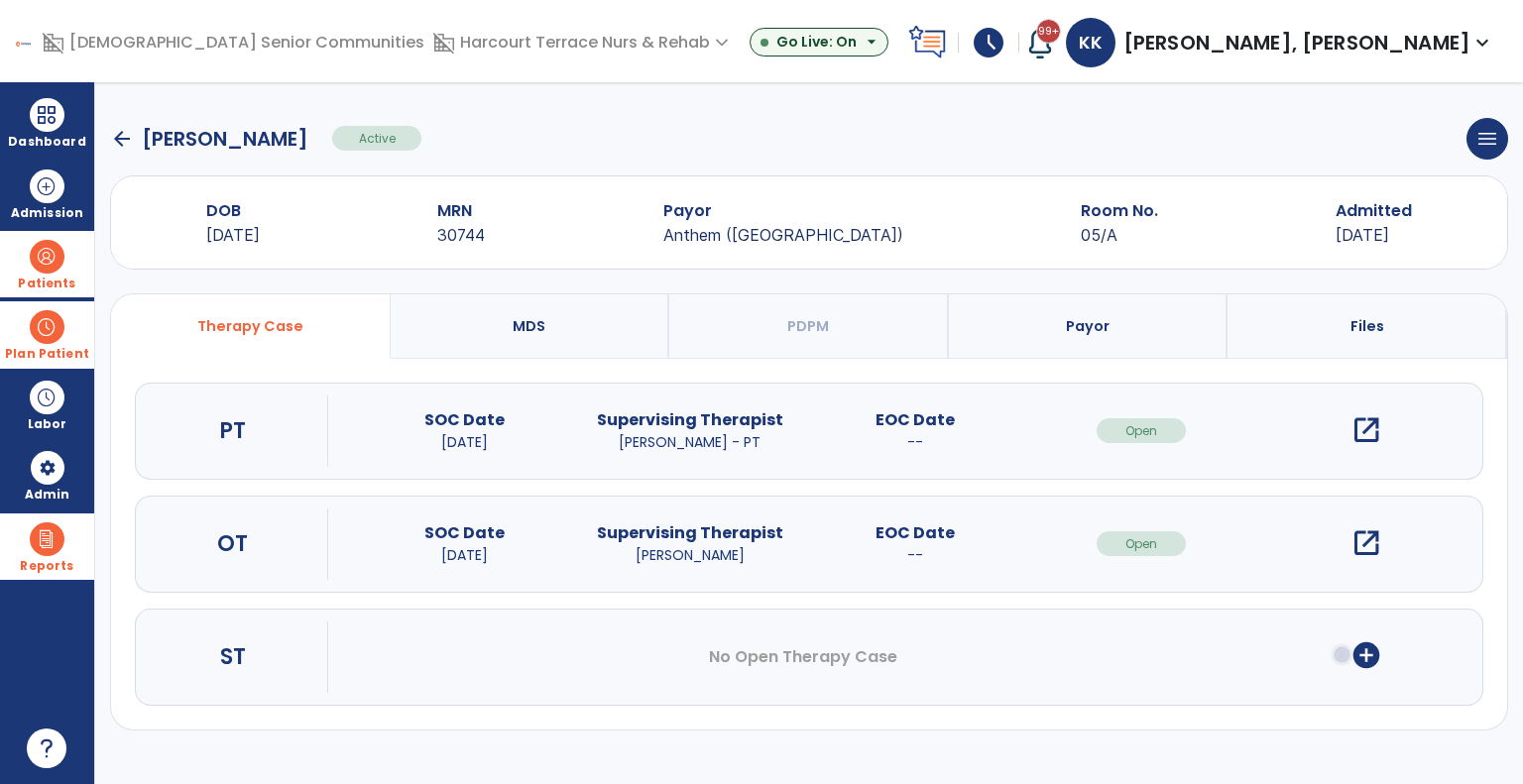 click on "open_in_new" at bounding box center [1366, 543] 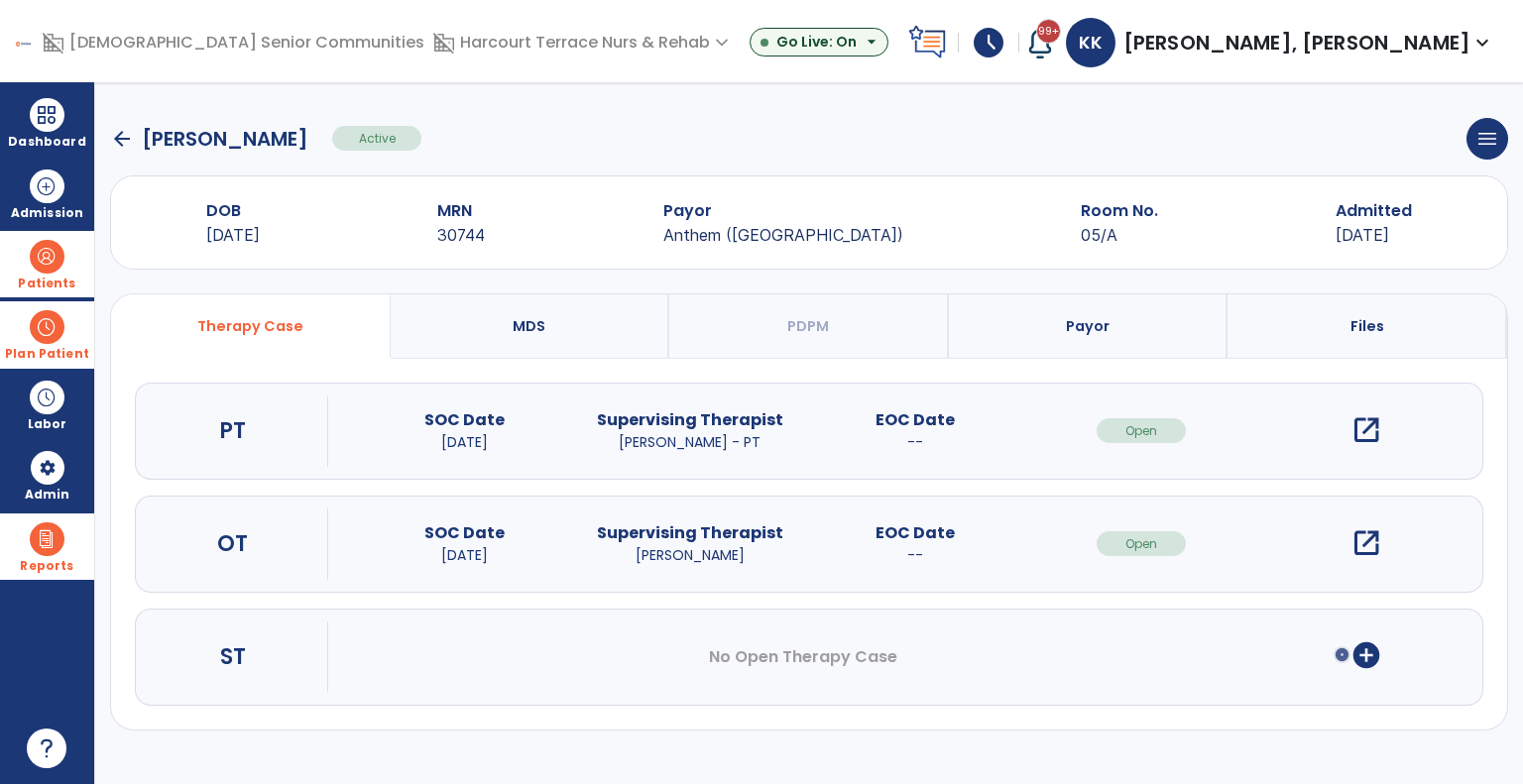 click on "open_in_new" at bounding box center (1366, 543) 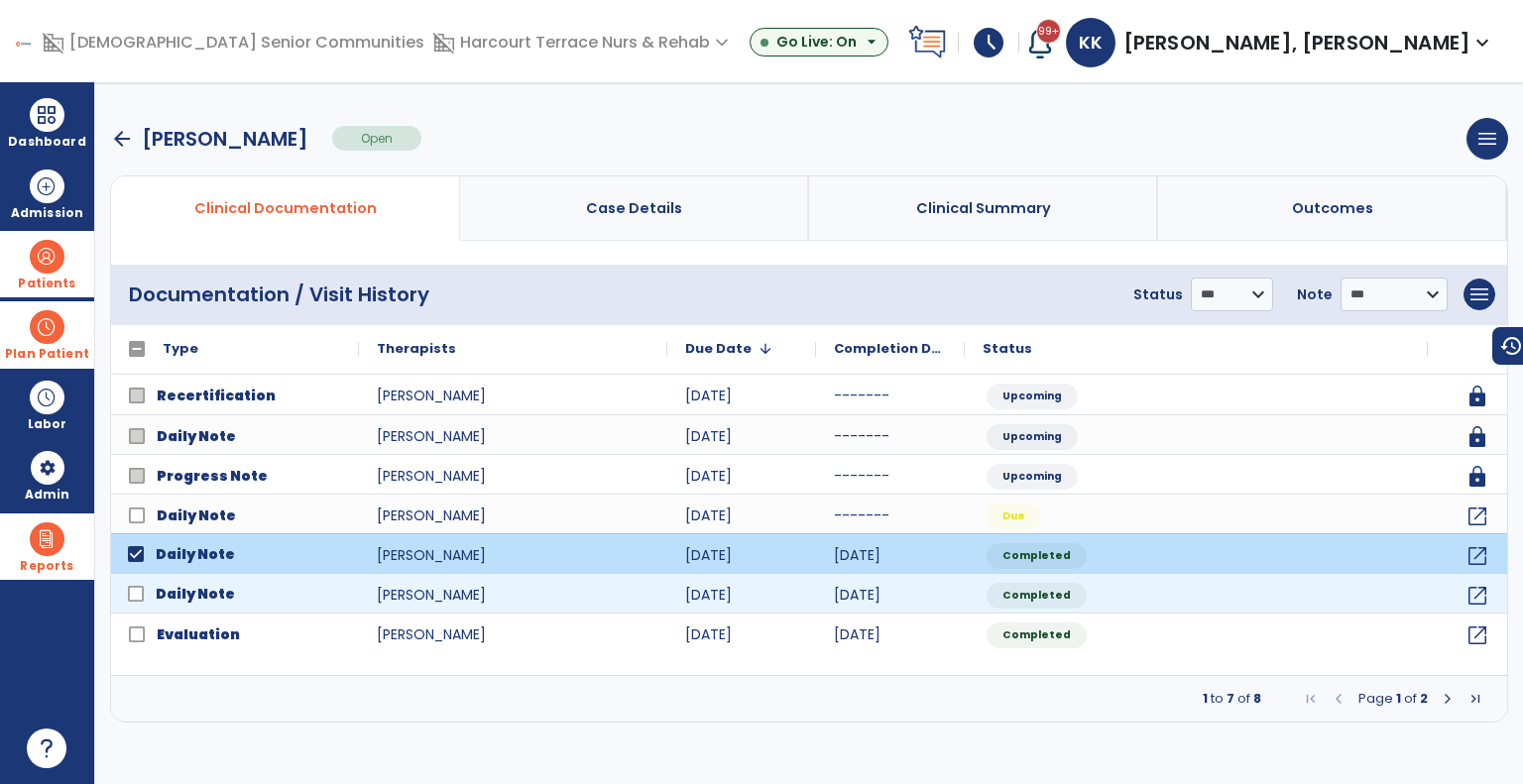 click 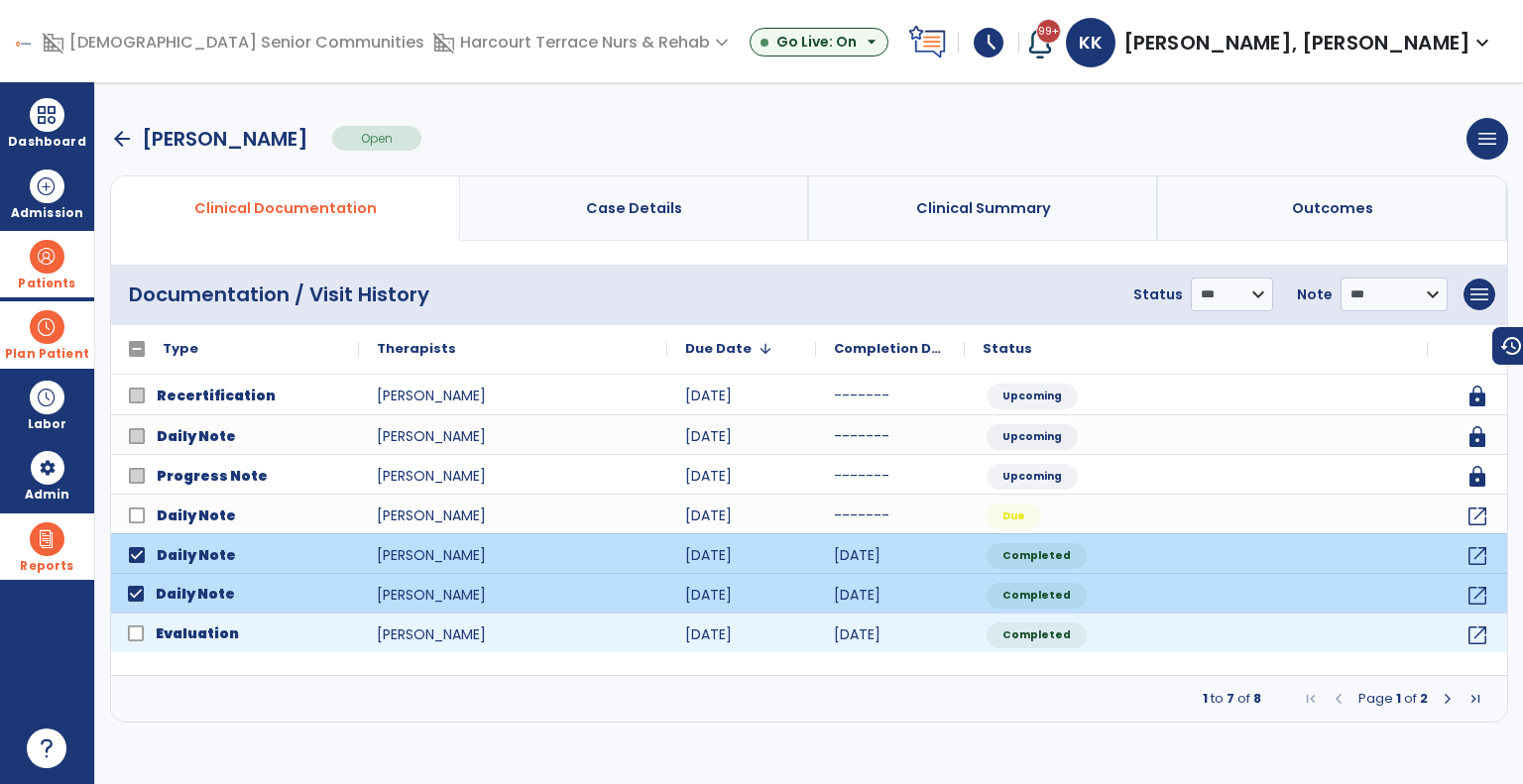 click on "Evaluation" 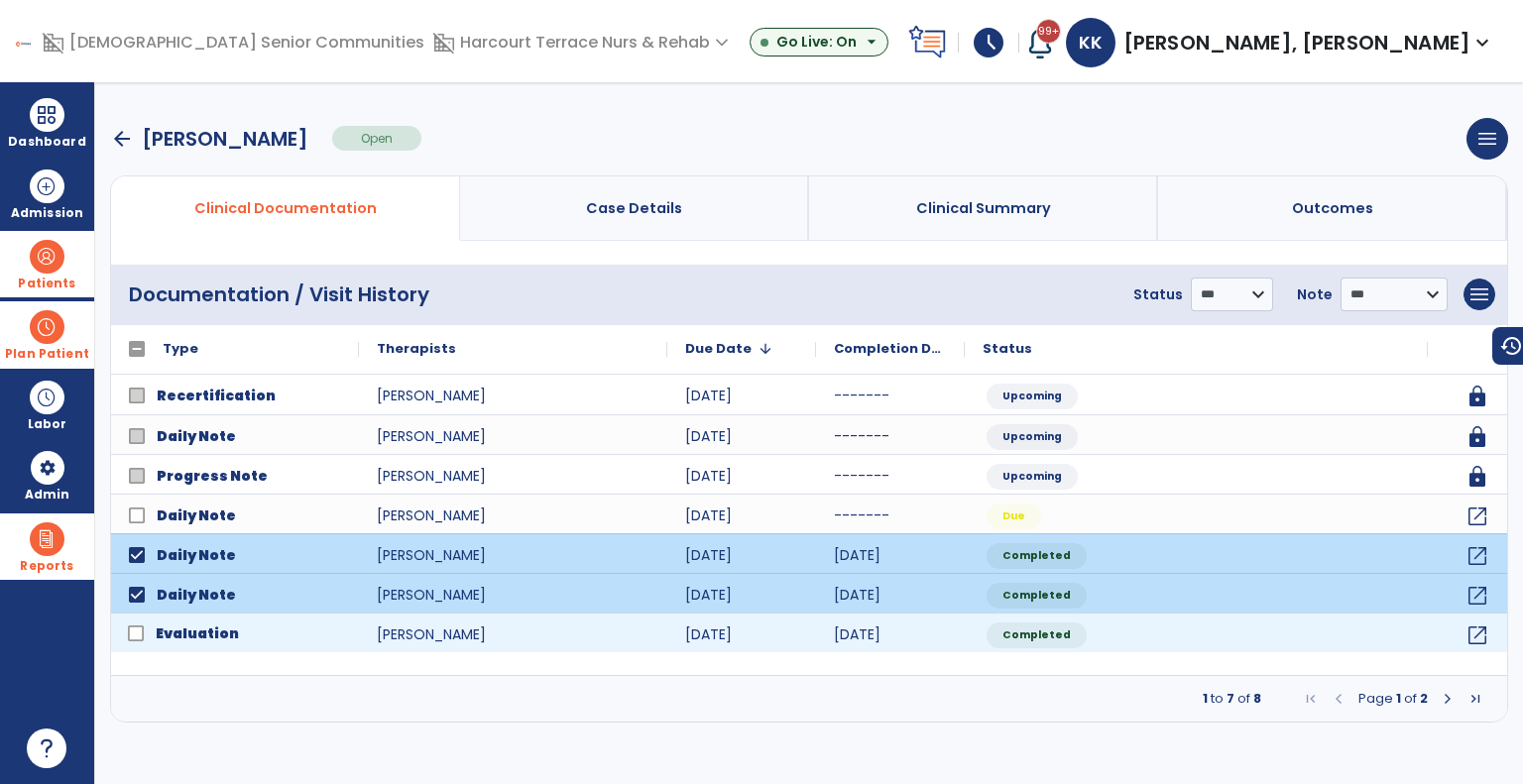 click on "Evaluation" 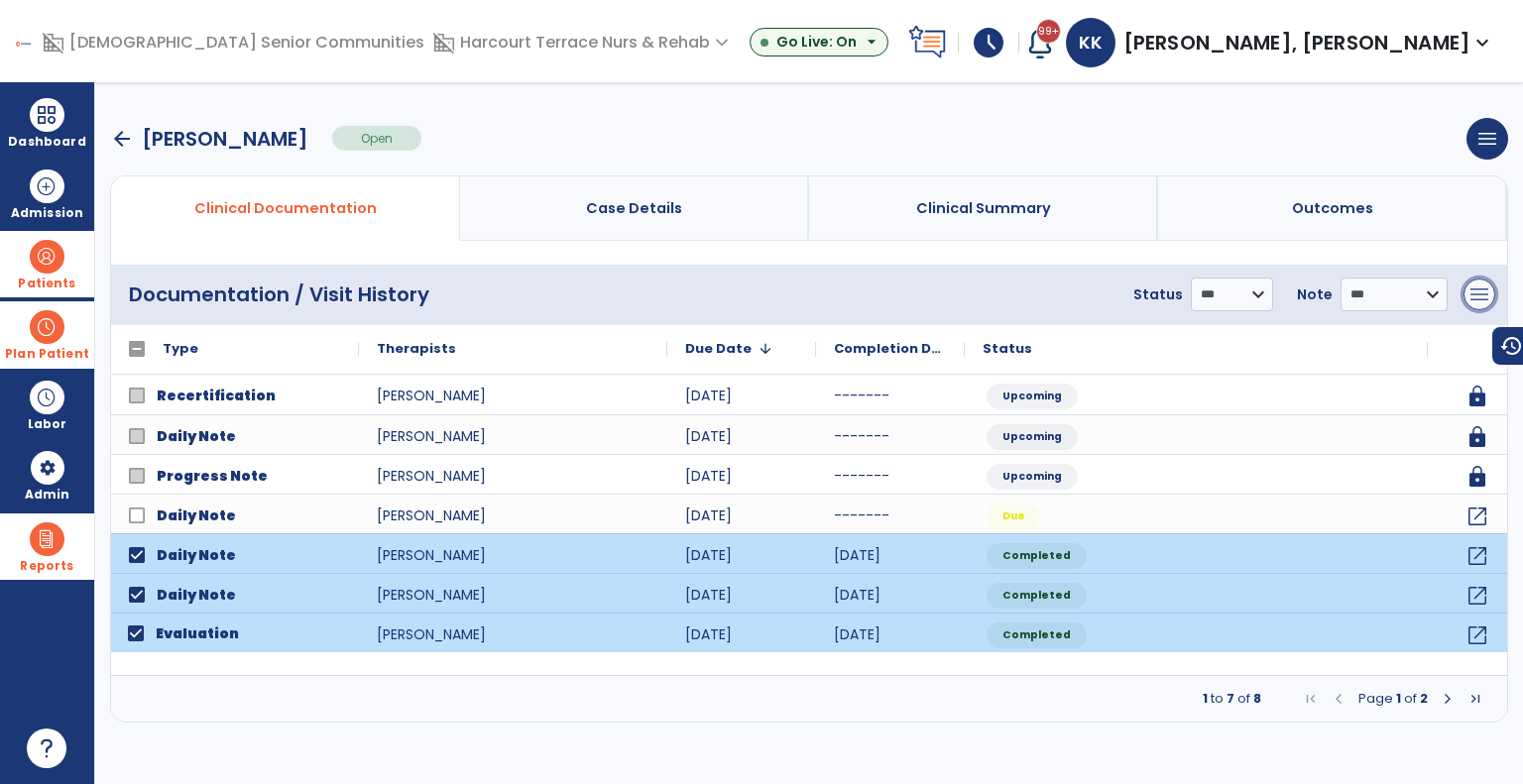 click on "menu" at bounding box center (1479, 294) 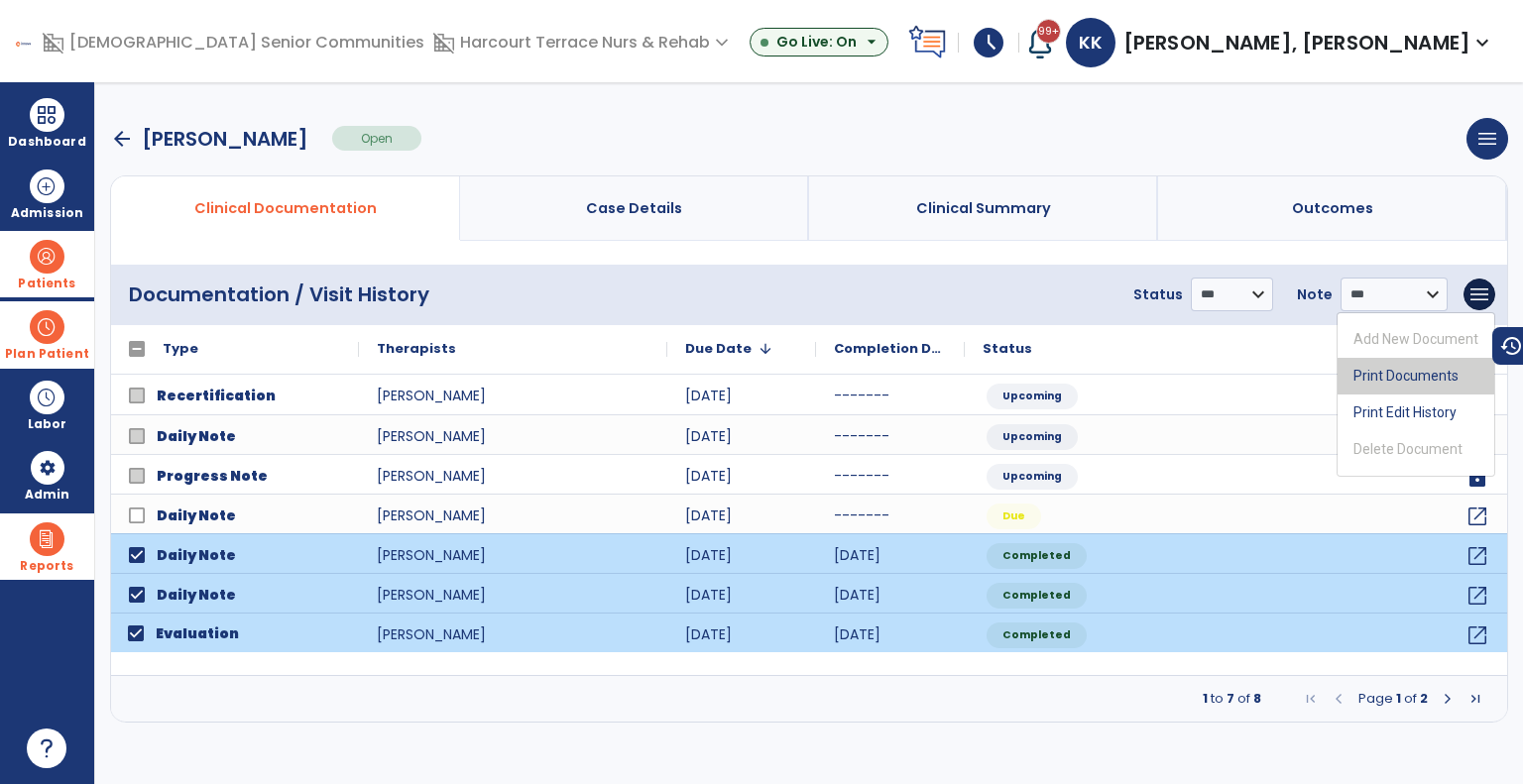click on "Print Documents" at bounding box center [1416, 376] 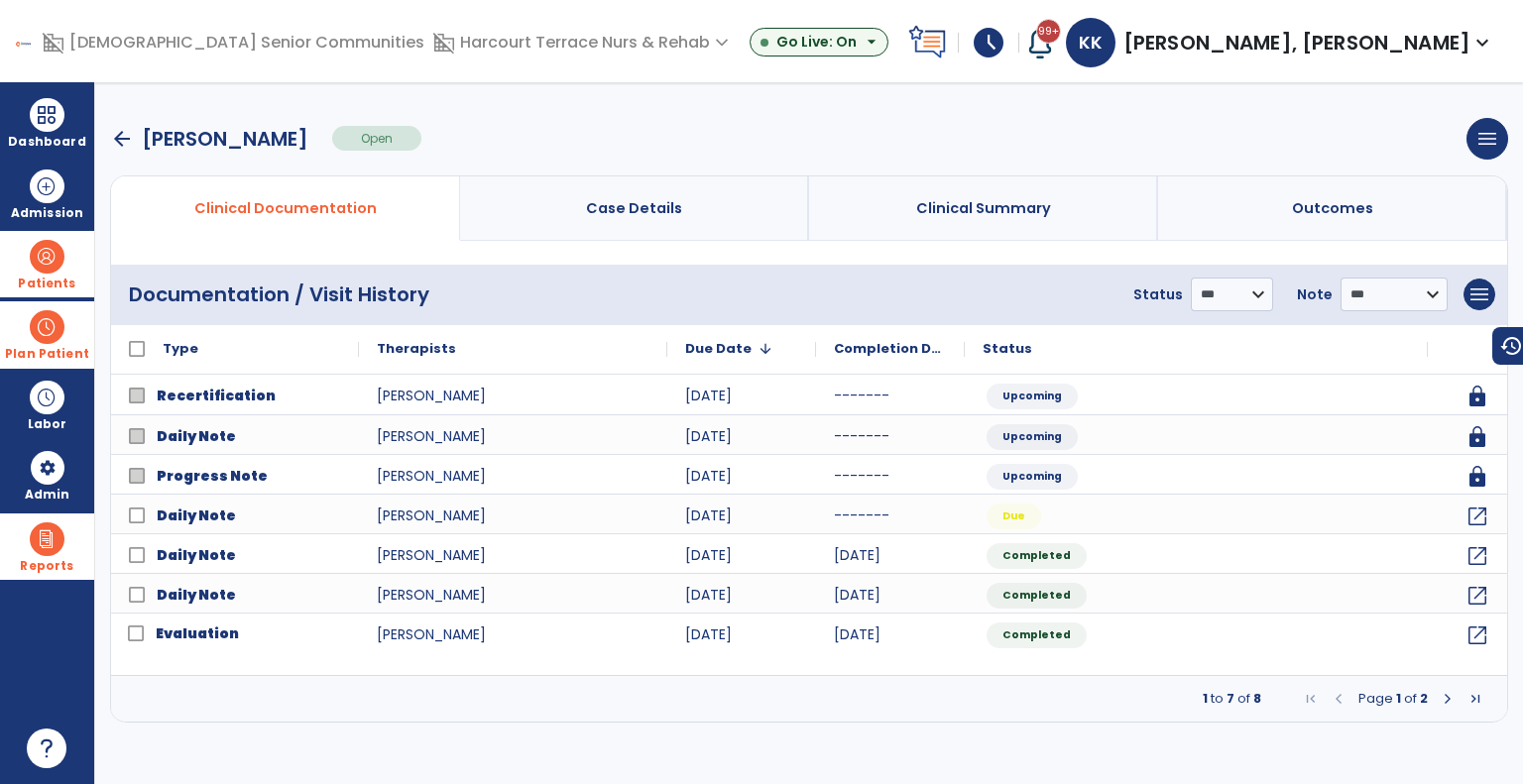 click on "Patients" at bounding box center [47, 264] 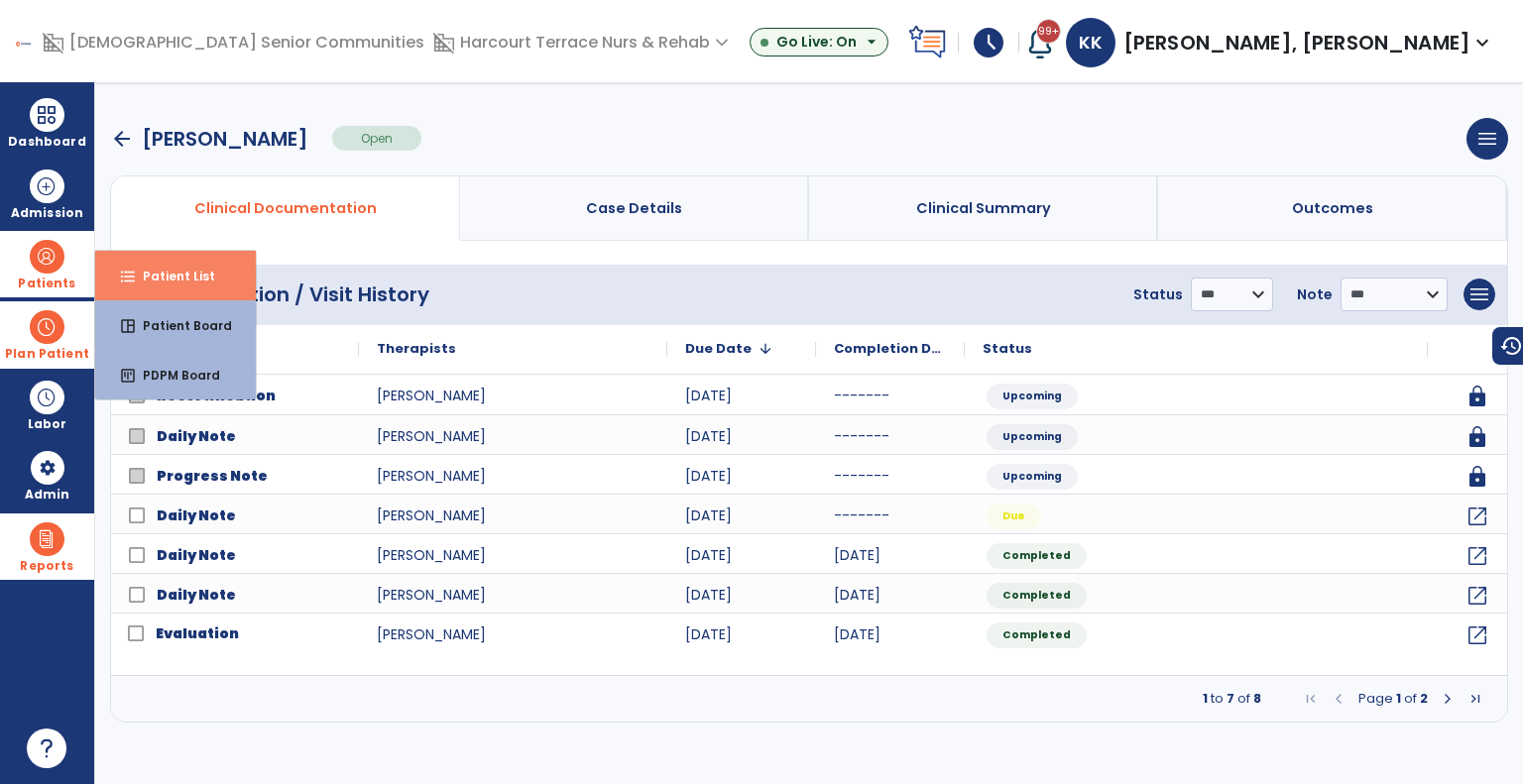click on "format_list_bulleted  Patient List" at bounding box center (176, 276) 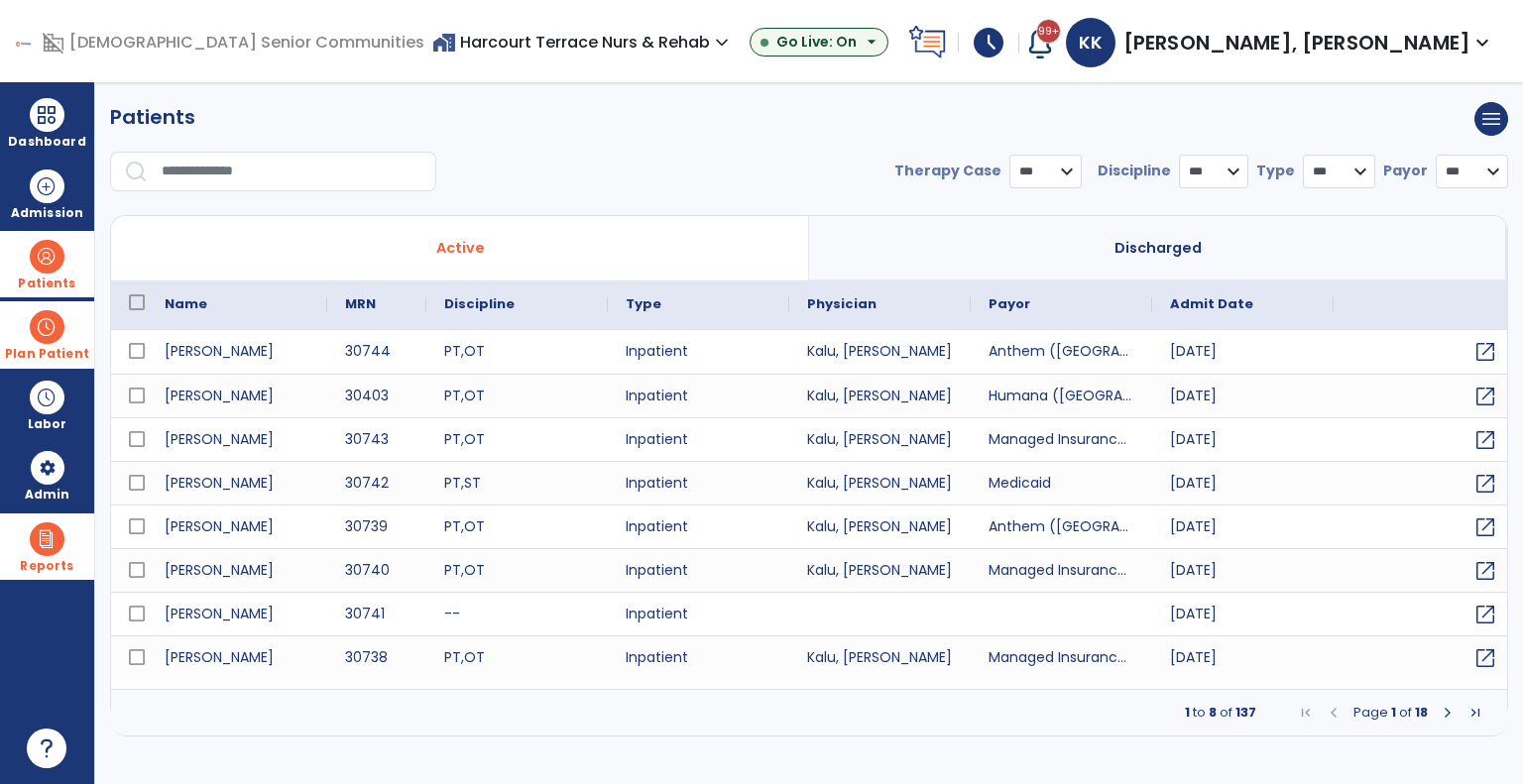 select on "***" 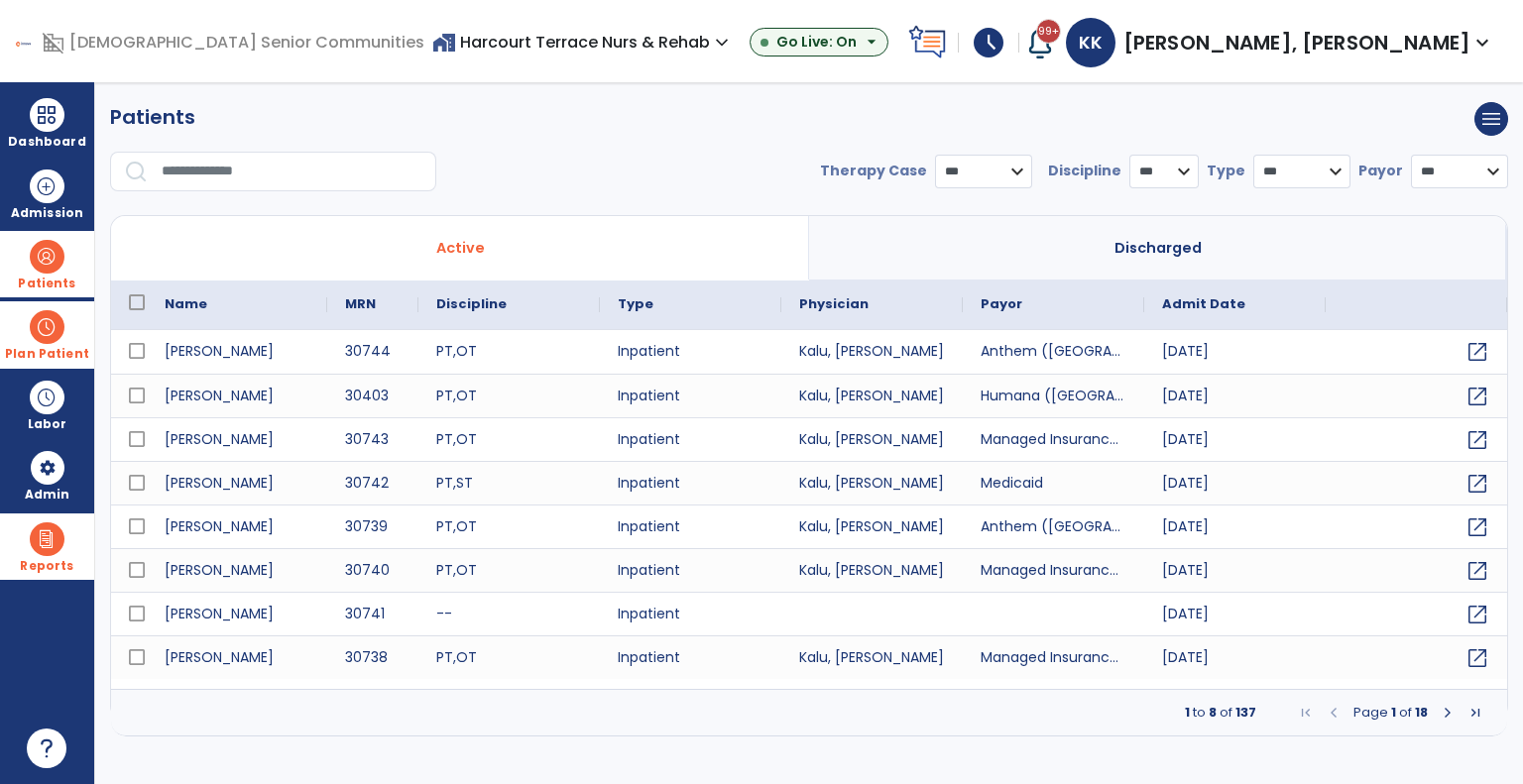 click on "home_work   Harcourt Terrace Nurs & Rehab   expand_more" at bounding box center (583, 42) 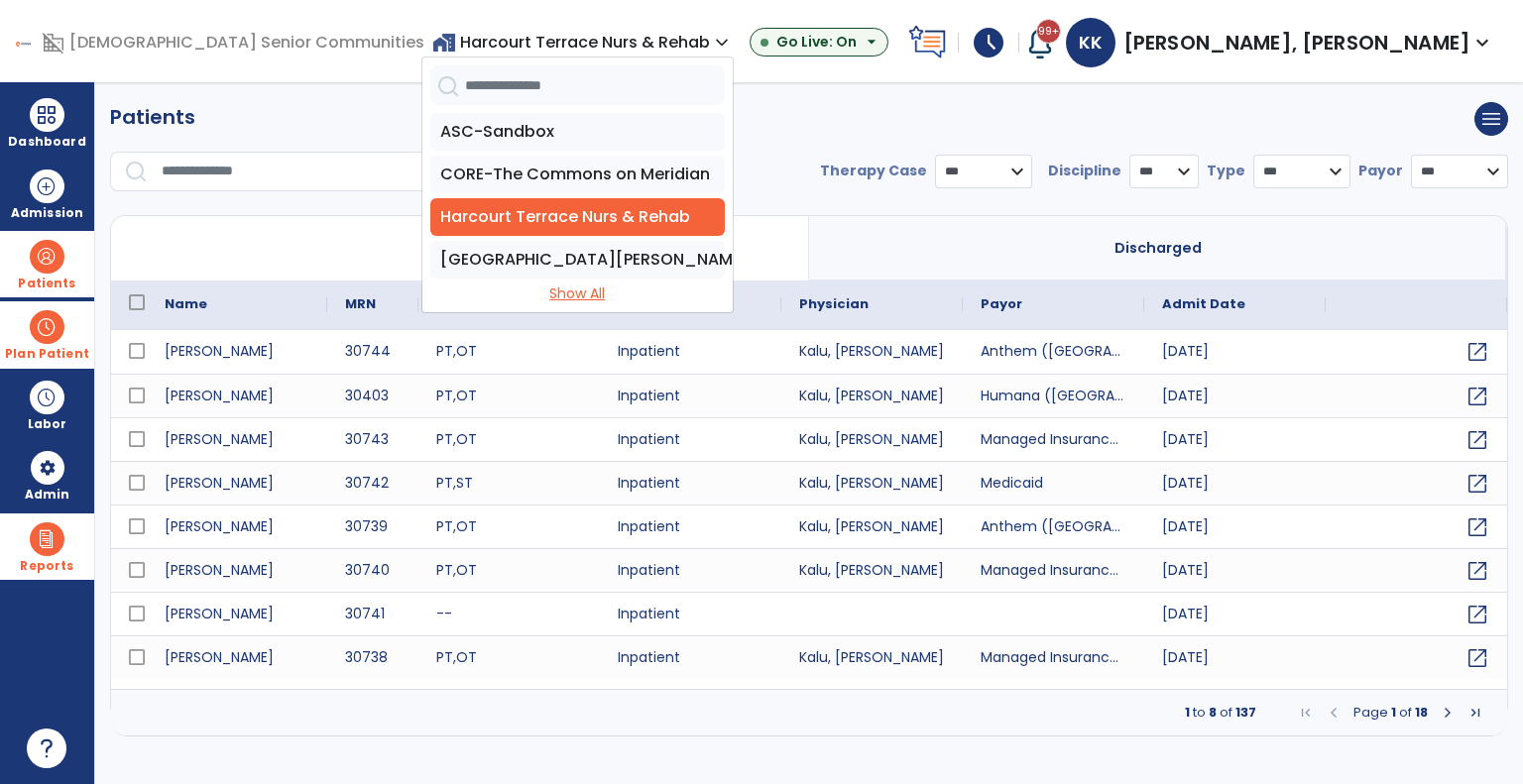 click on "Show All" at bounding box center [577, 293] 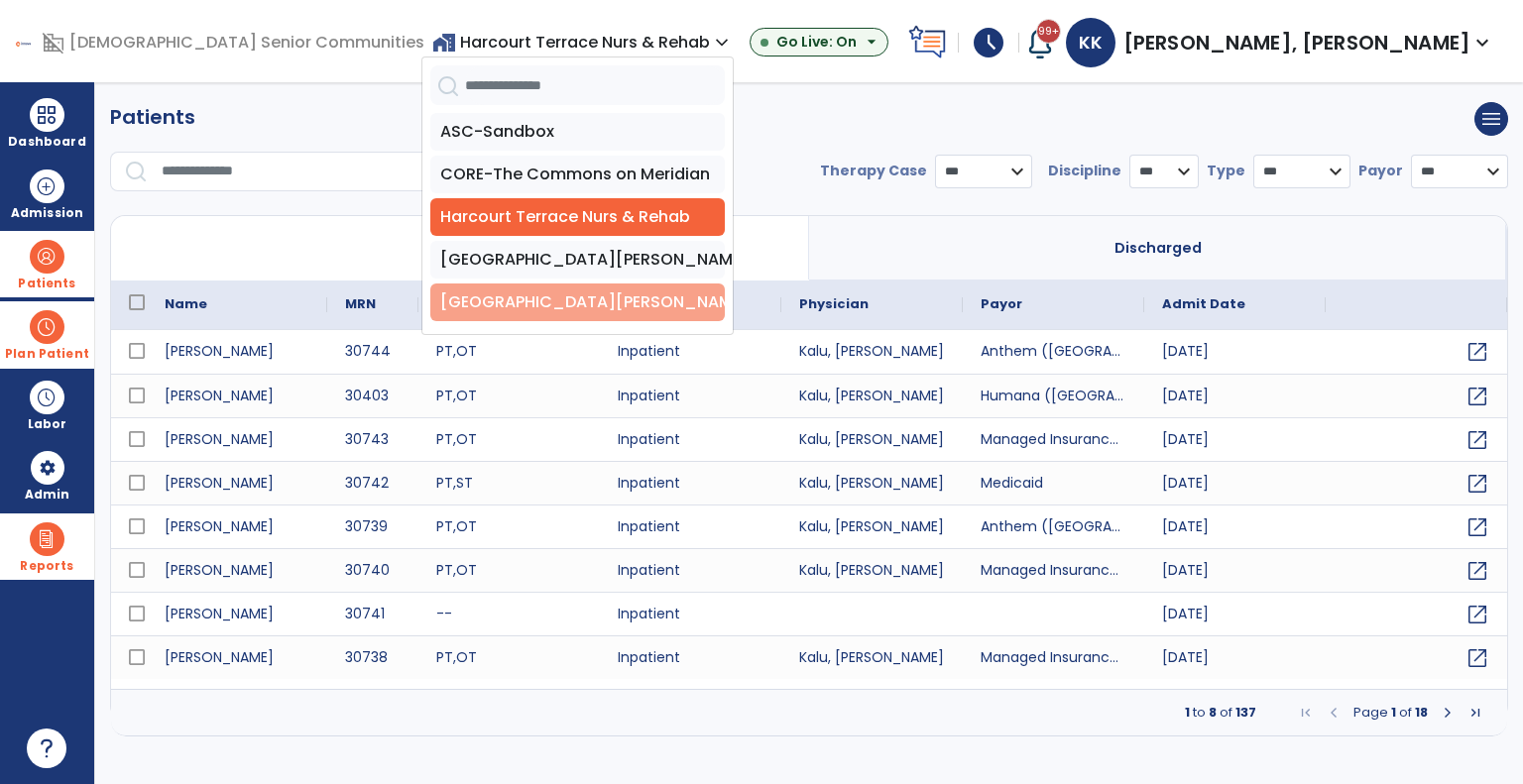 click on "[GEOGRAPHIC_DATA][PERSON_NAME]" at bounding box center [577, 302] 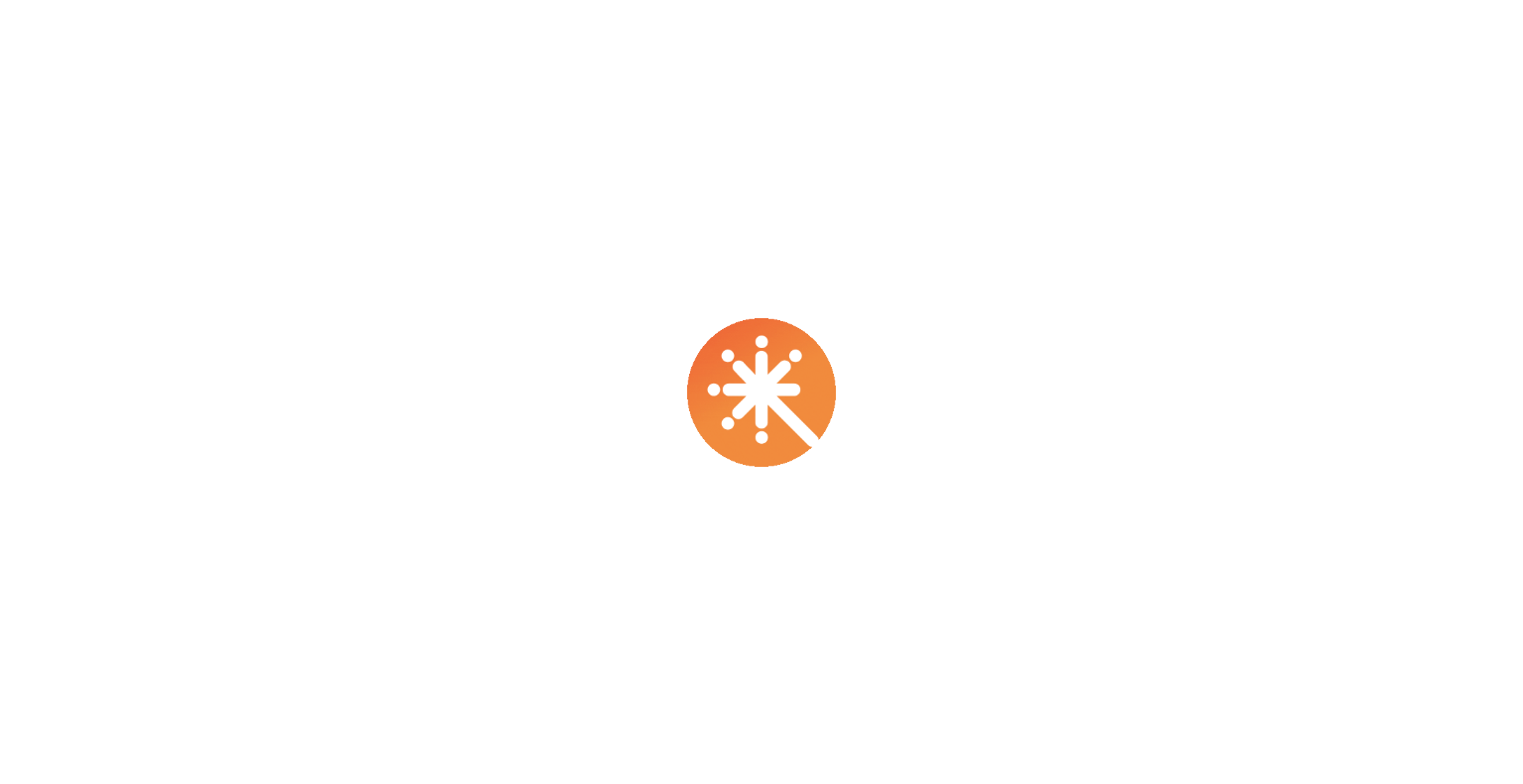 scroll, scrollTop: 0, scrollLeft: 0, axis: both 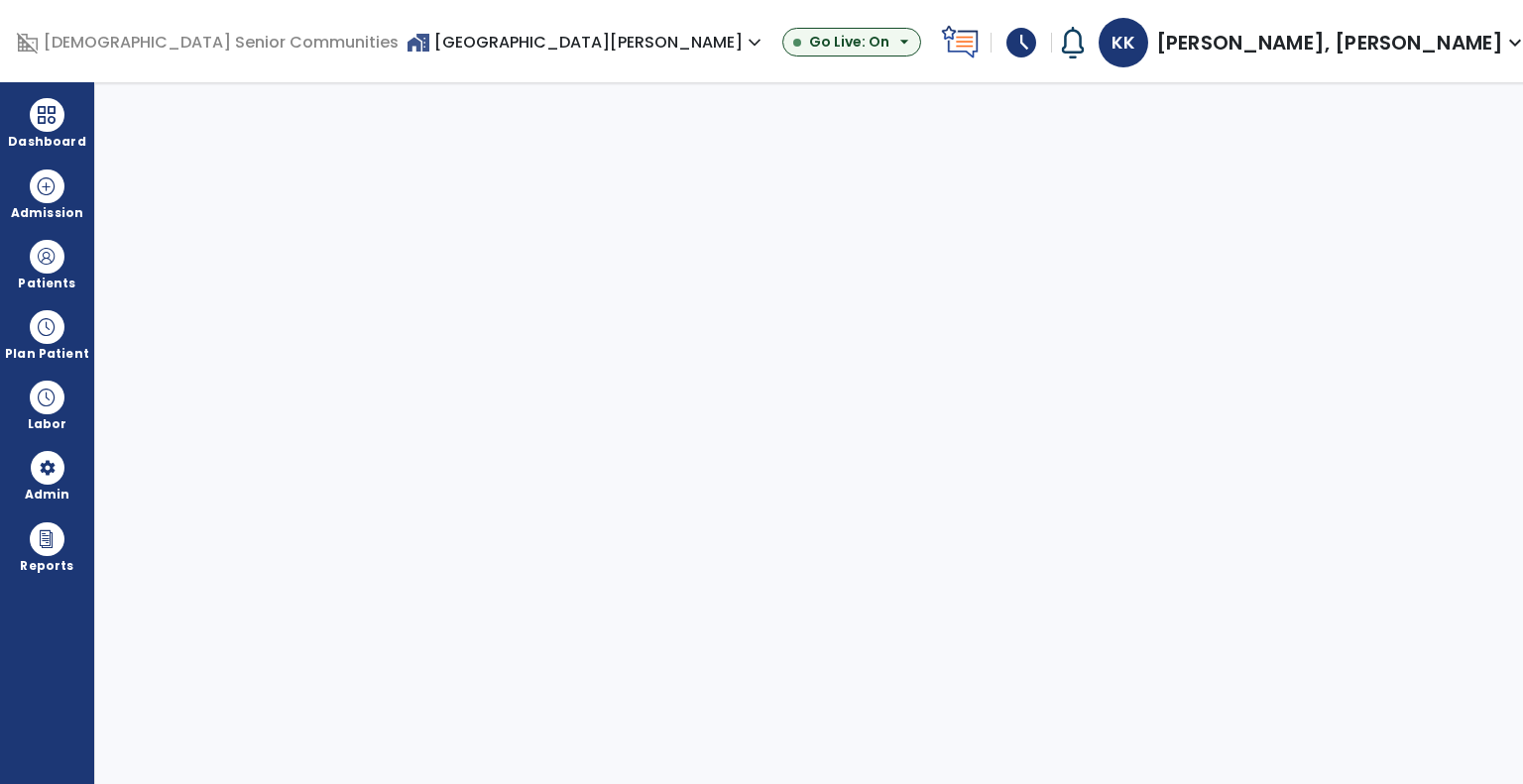 select on "***" 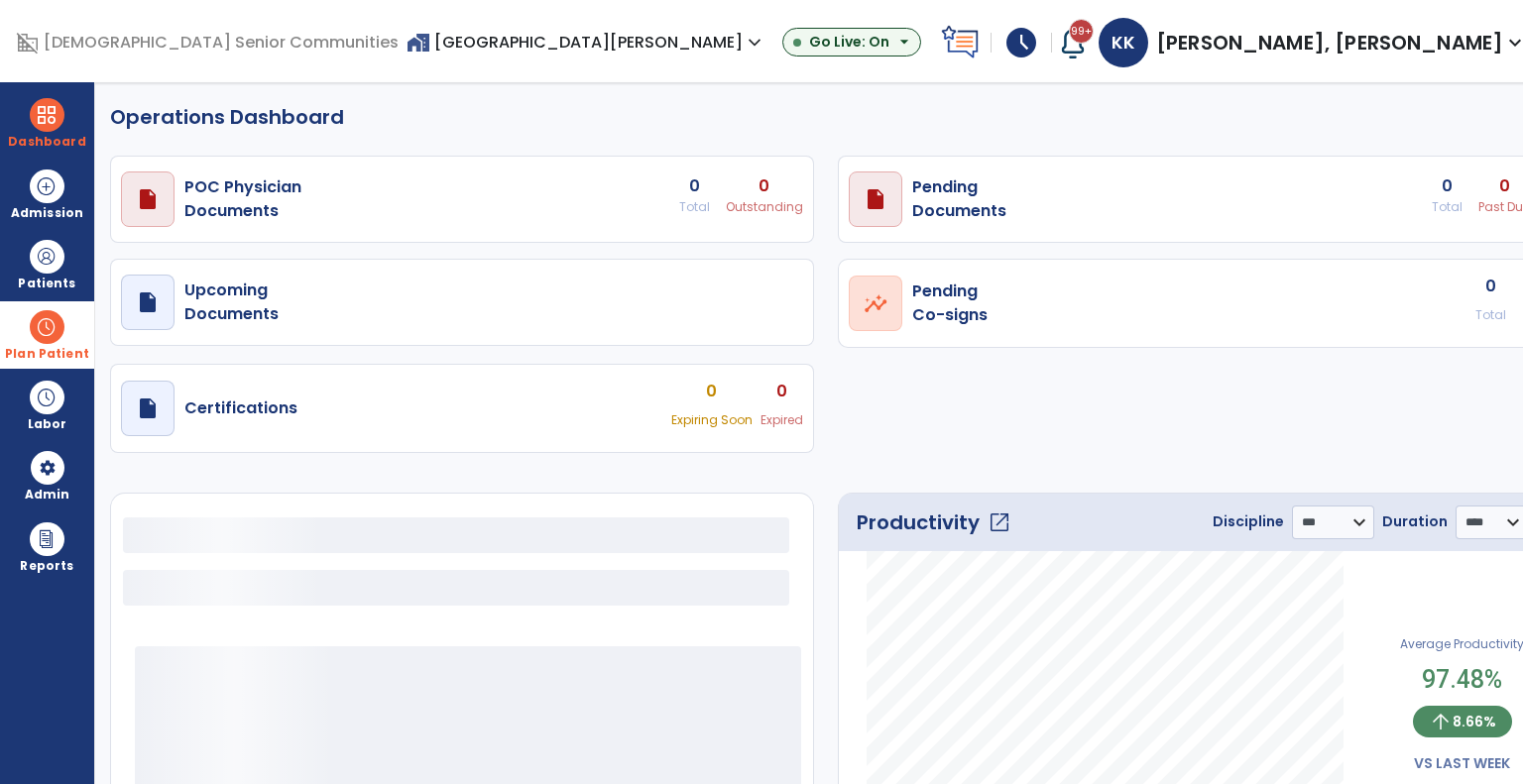 select on "***" 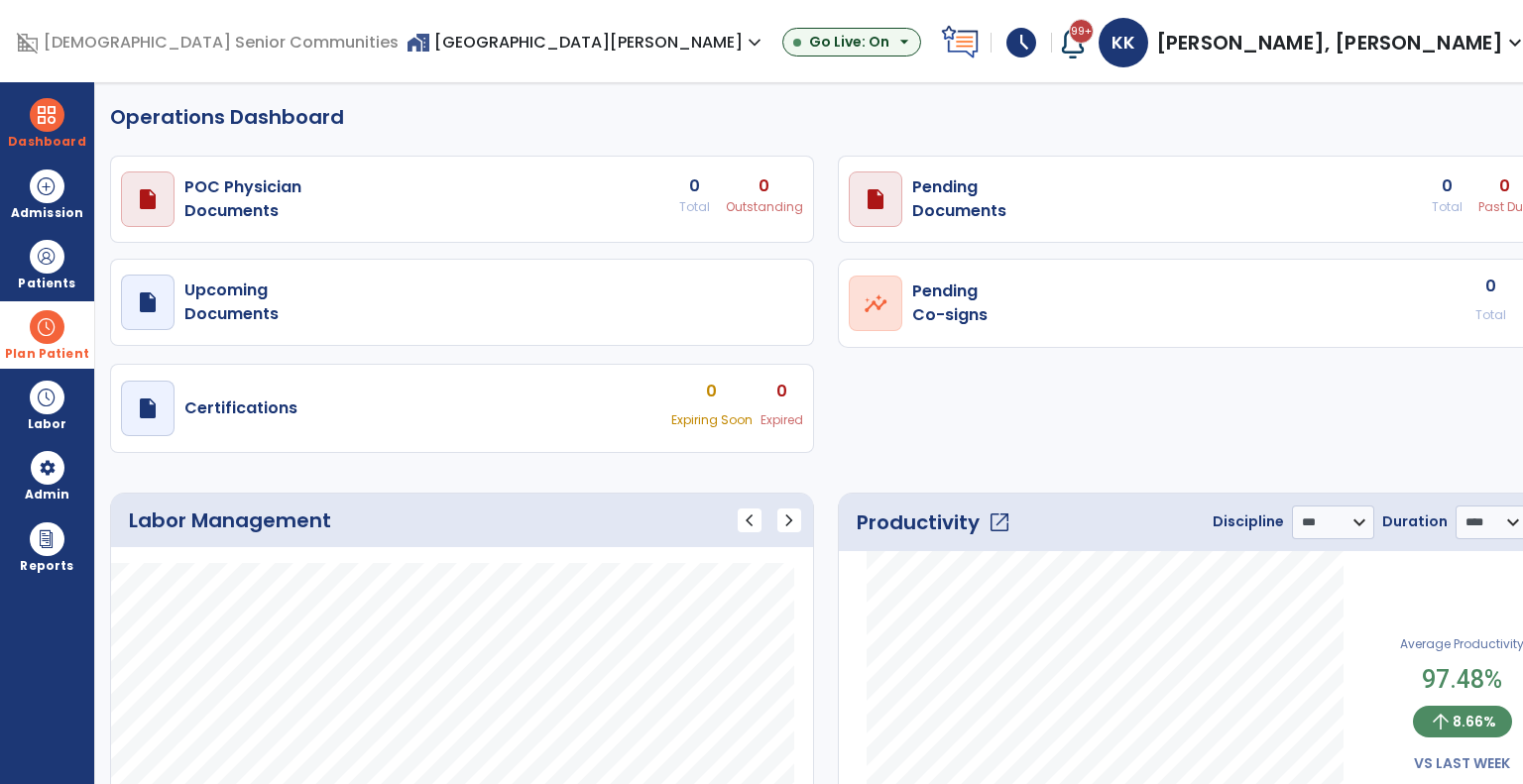 click on "Plan Patient" at bounding box center (47, 264) 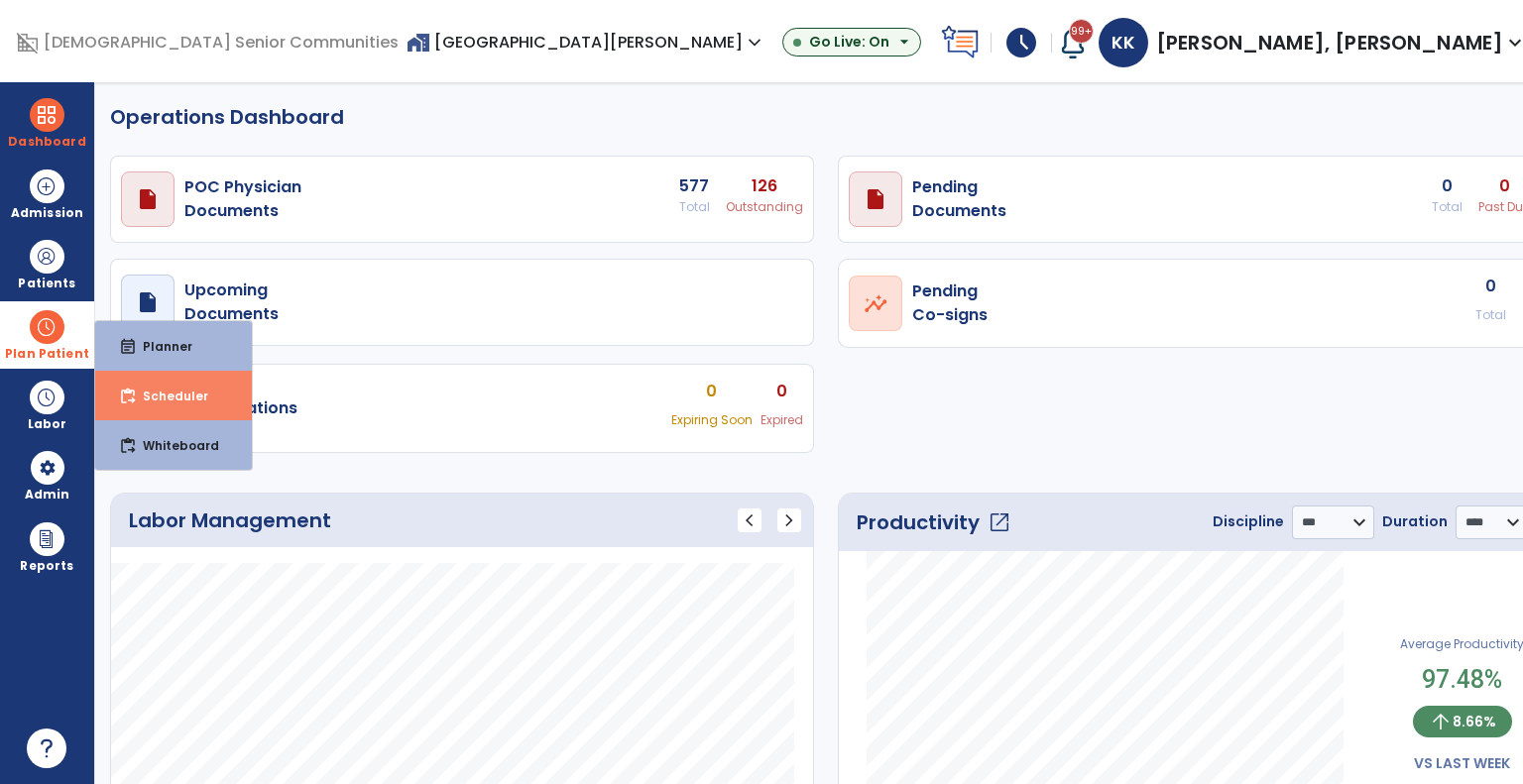 click on "Scheduler" at bounding box center [168, 395] 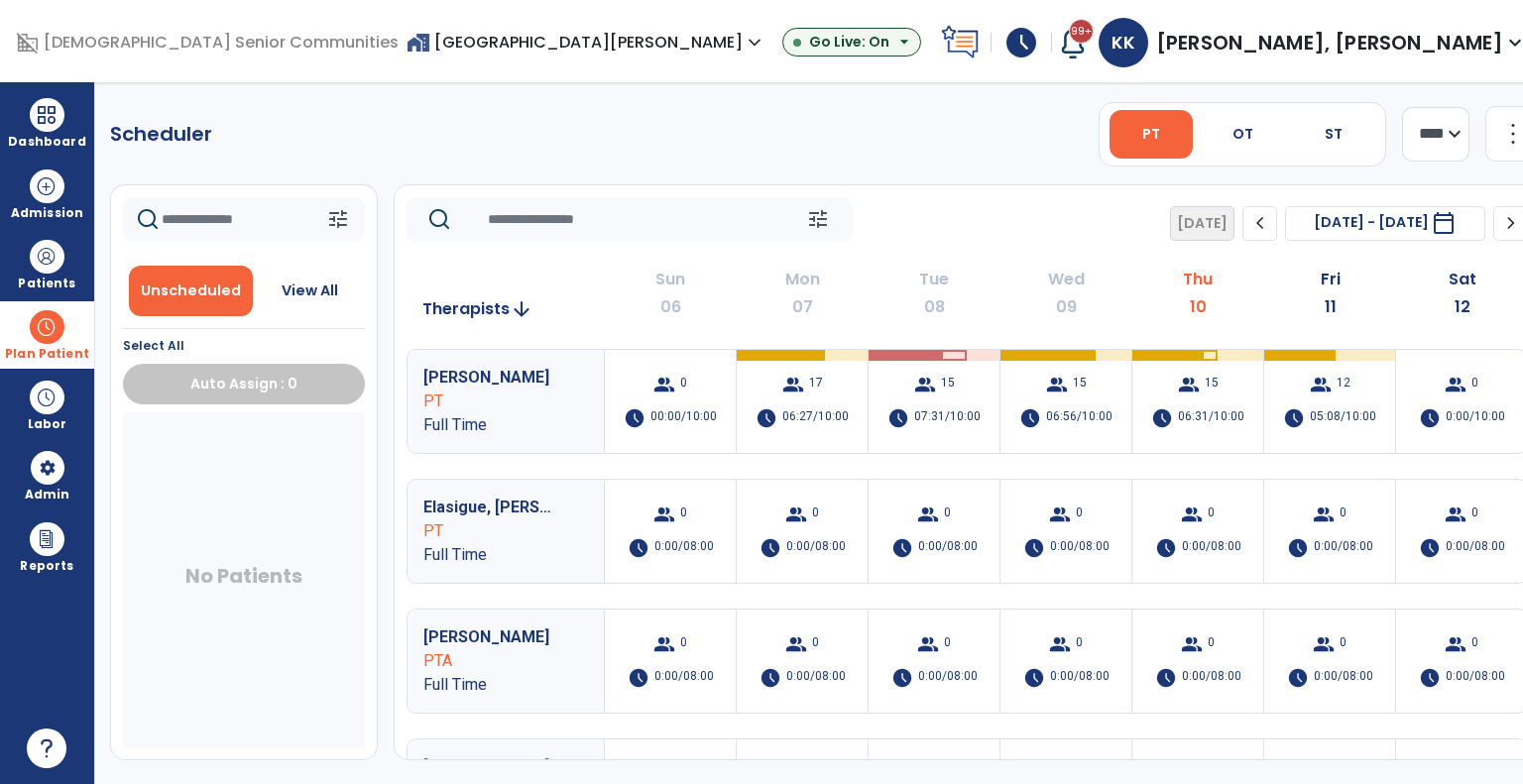 click on "chevron_right" 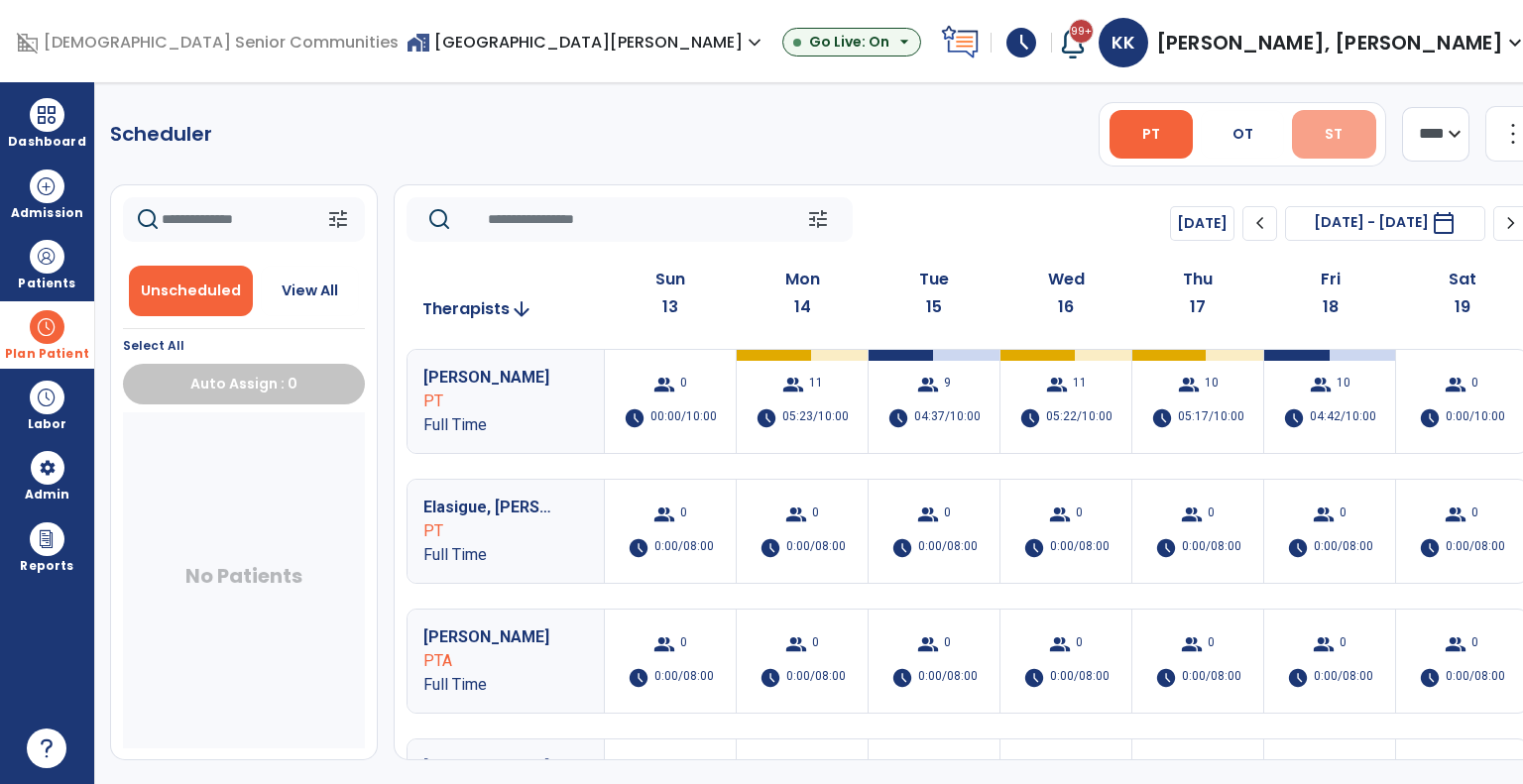 click on "ST" at bounding box center [1334, 134] 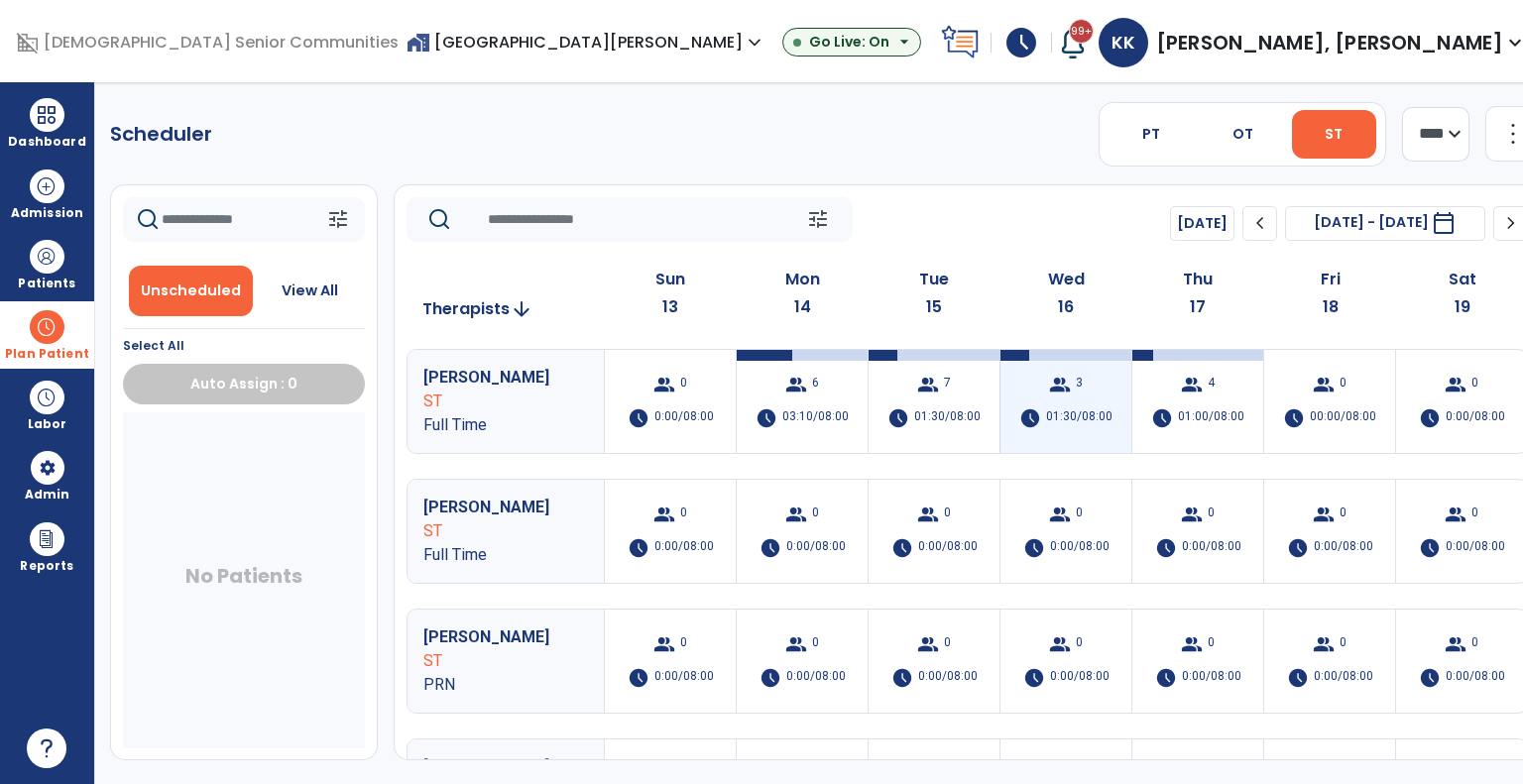 click on "01:30/08:00" at bounding box center [1079, 418] 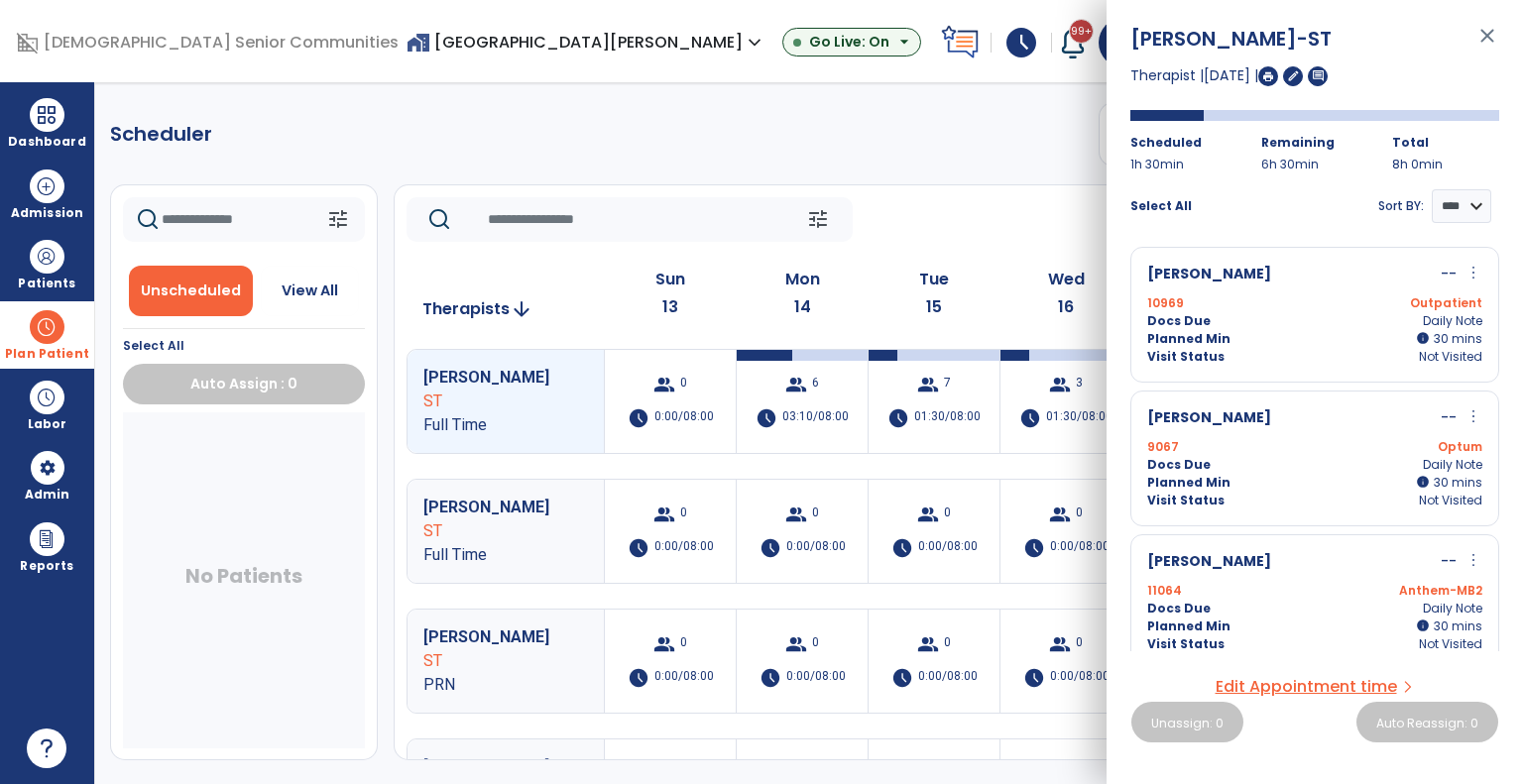 click on "Docs Due" at bounding box center [1179, 321] 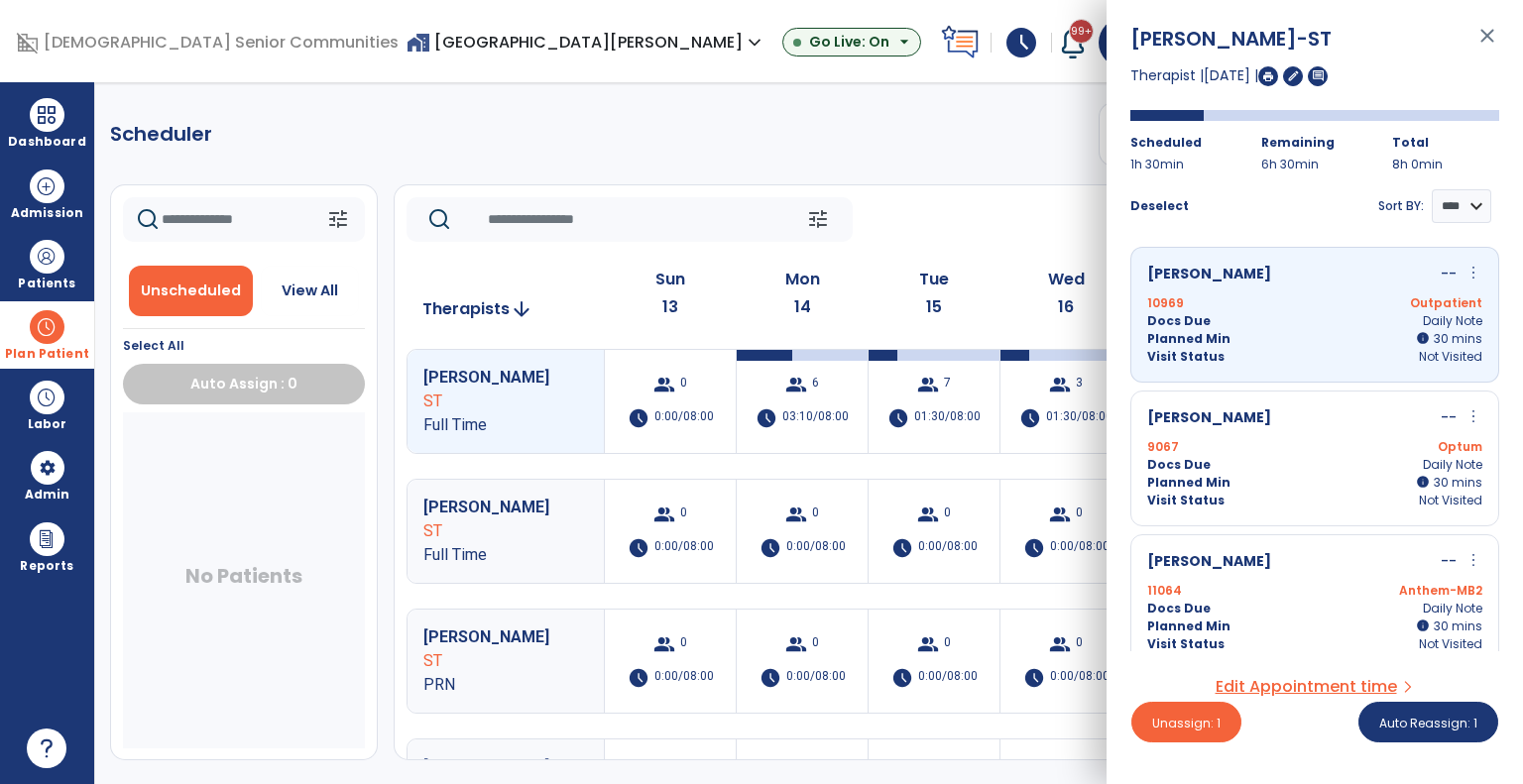 click on "9067 Optum" at bounding box center [1315, 447] 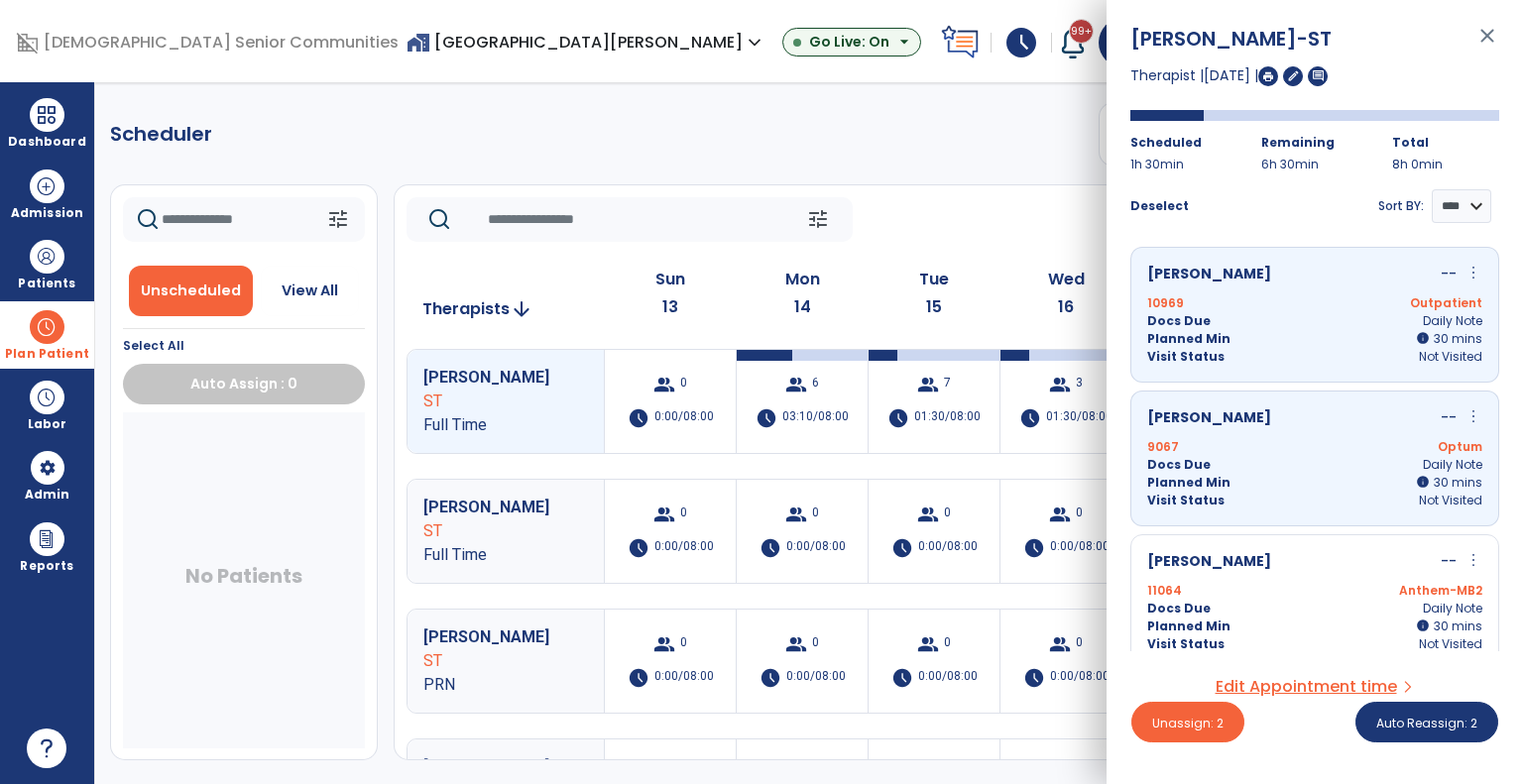 click on "11064 Anthem-MB2" at bounding box center (1315, 591) 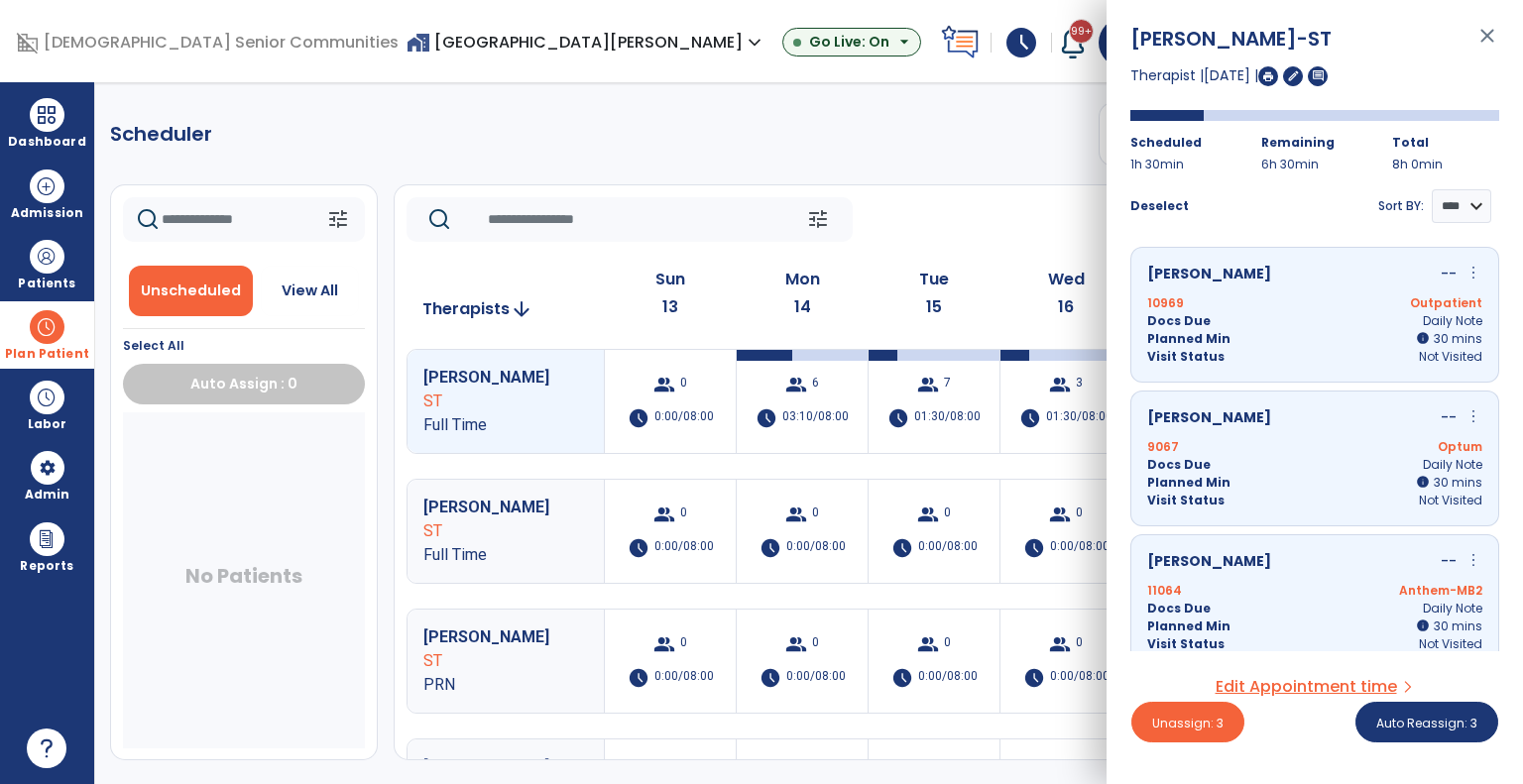 scroll, scrollTop: 16, scrollLeft: 0, axis: vertical 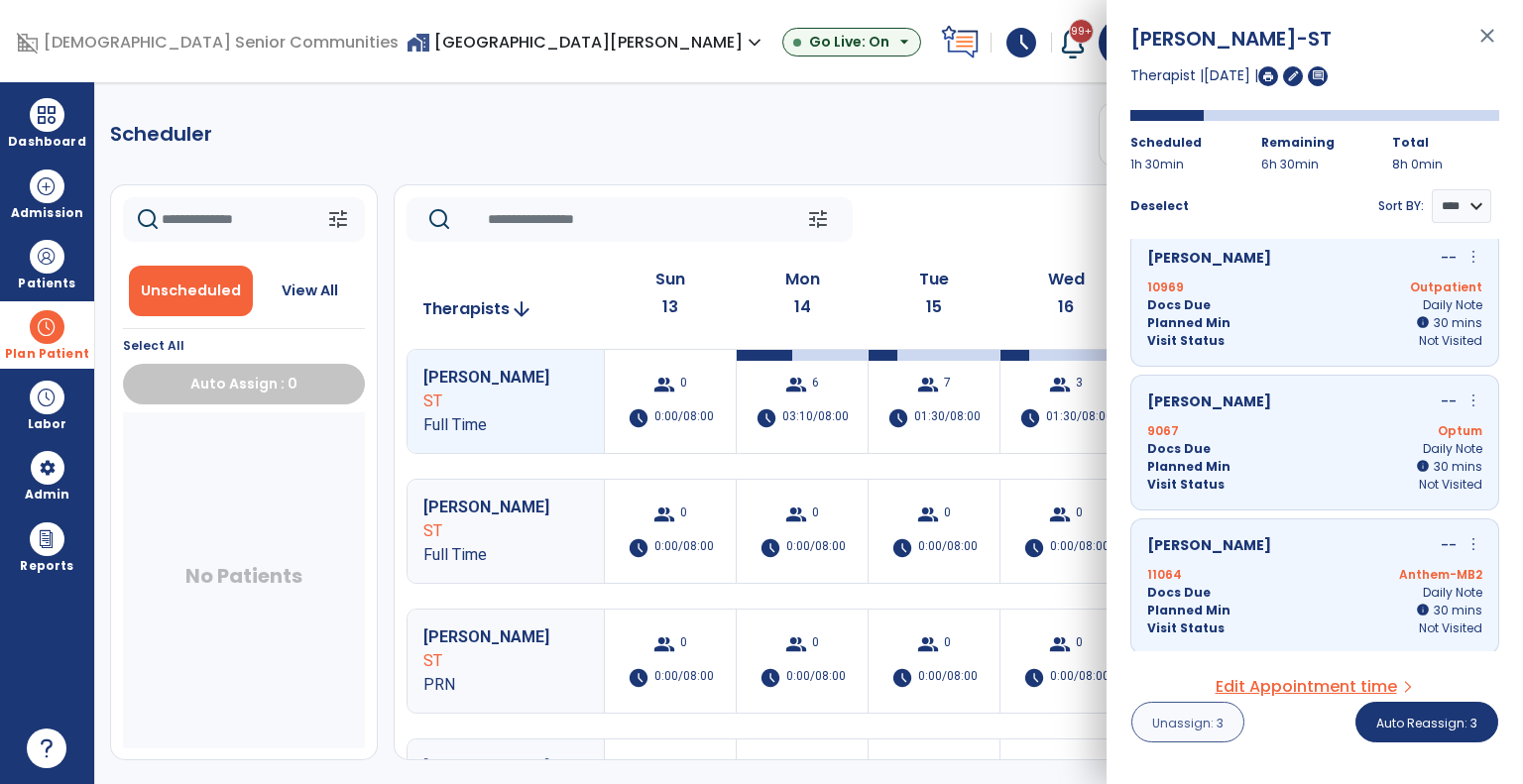 click on "Nobbe, Maggie  -ST close  Therapist |   16 Jul 2025 |   edit   comment  Scheduled 1h 30min Remaining  6h 30min  Total 8h 0min  Deselect   Sort BY:  **** ****  Rogers, Richard   --  more_vert  edit   Edit Session   alt_route   Split Minutes  10969 Outpatient  Docs Due Daily Note   Planned Min  info   30 I 30 mins  Visit Status  Not Visited   Watkins, Eula   --  more_vert  edit   Edit Session   alt_route   Split Minutes  9067 Optum  Docs Due Daily Note   Planned Min  info   30 I 30 mins  Visit Status  Not Visited   Shrader, Patricia   --  more_vert  edit   Edit Session   alt_route   Split Minutes  11064 Anthem-MB2  Docs Due Daily Note   Planned Min  info   30 I 30 mins  Visit Status  Not Visited  Edit Appointment time arrow_forward_ios Unassign: 3 Auto Reassign: 3" at bounding box center (1315, 392) 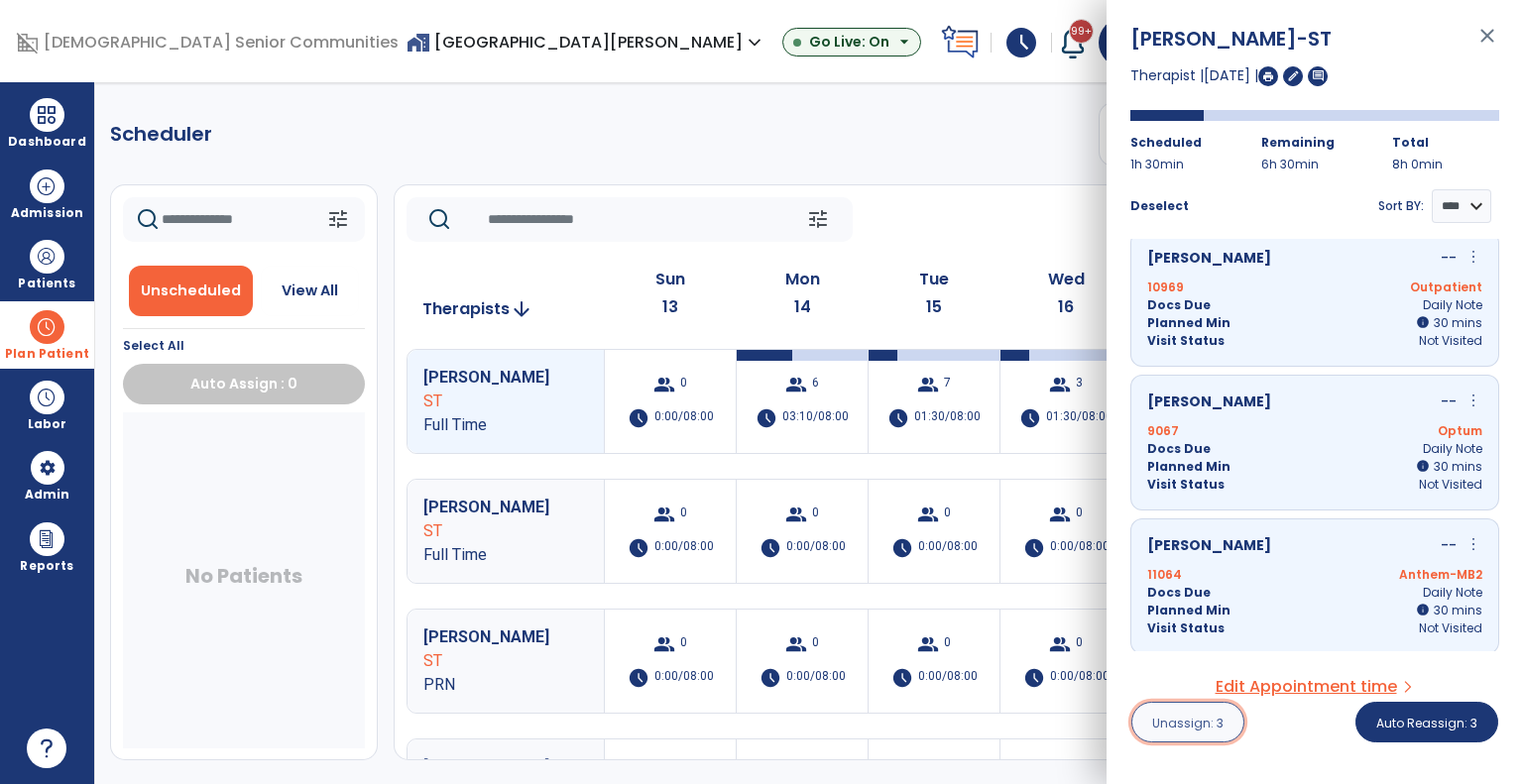 click on "Unassign: 3" at bounding box center [1188, 723] 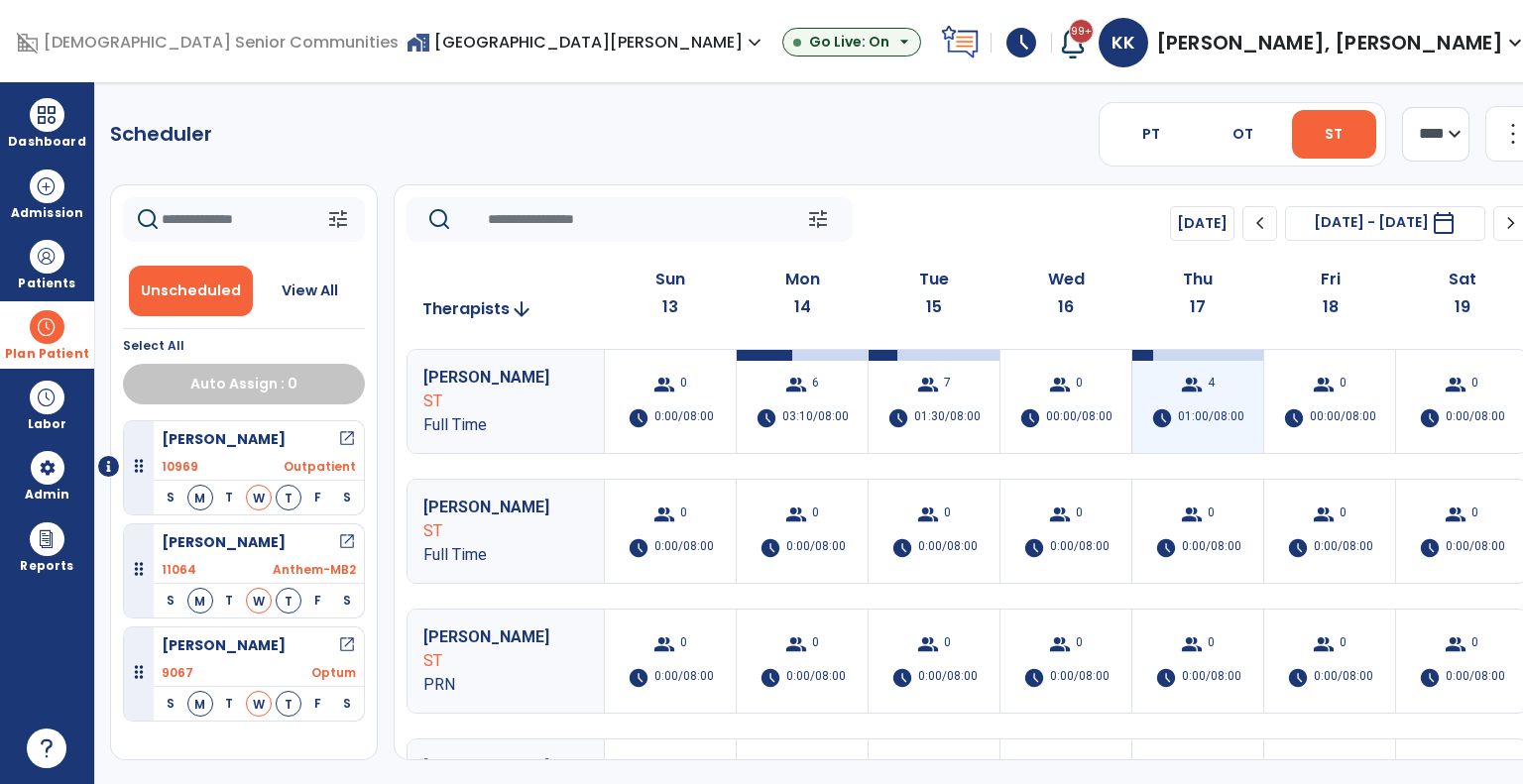 click on "01:00/08:00" at bounding box center (1211, 418) 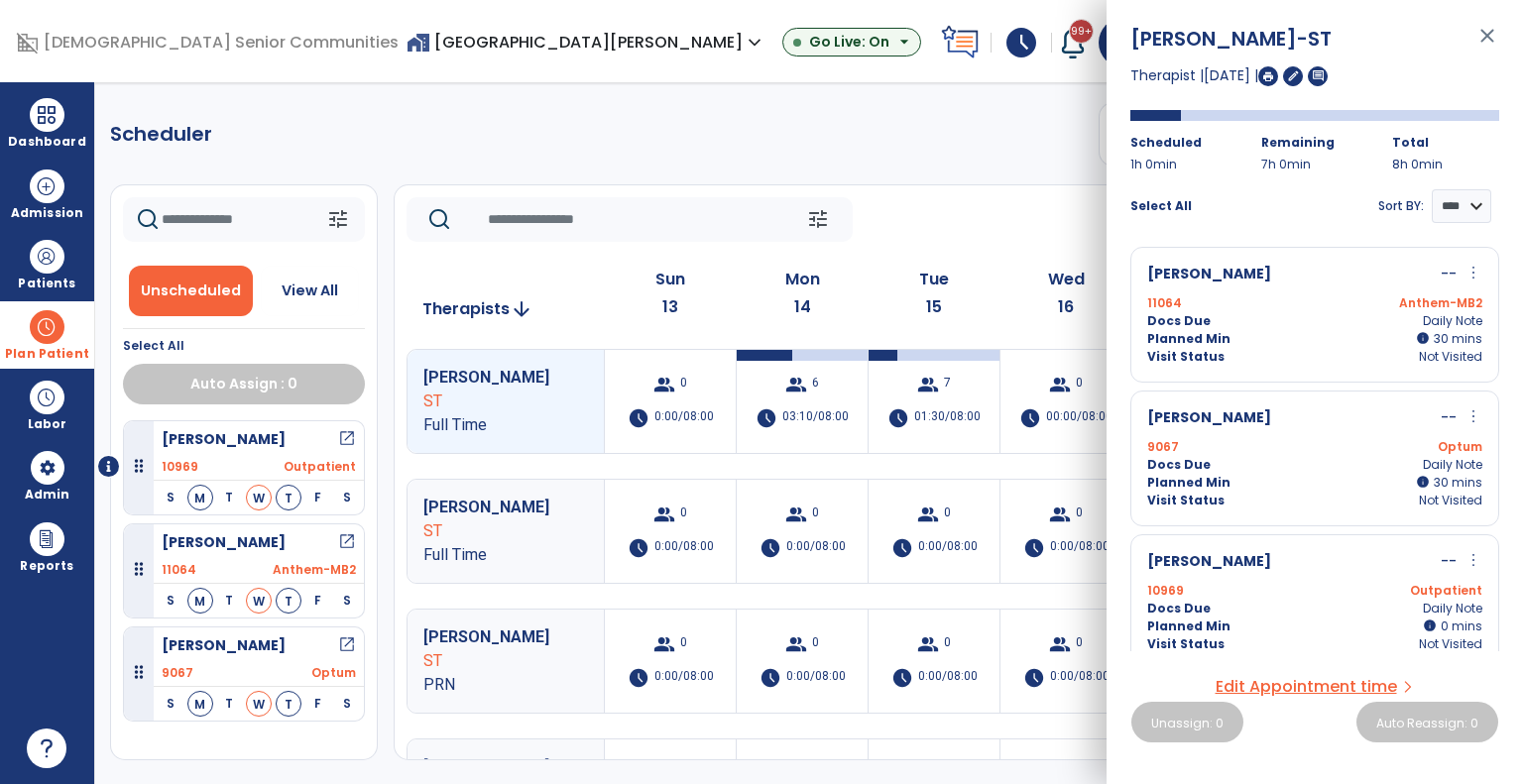 click on "Visit Status  Not Visited" at bounding box center (1315, 357) 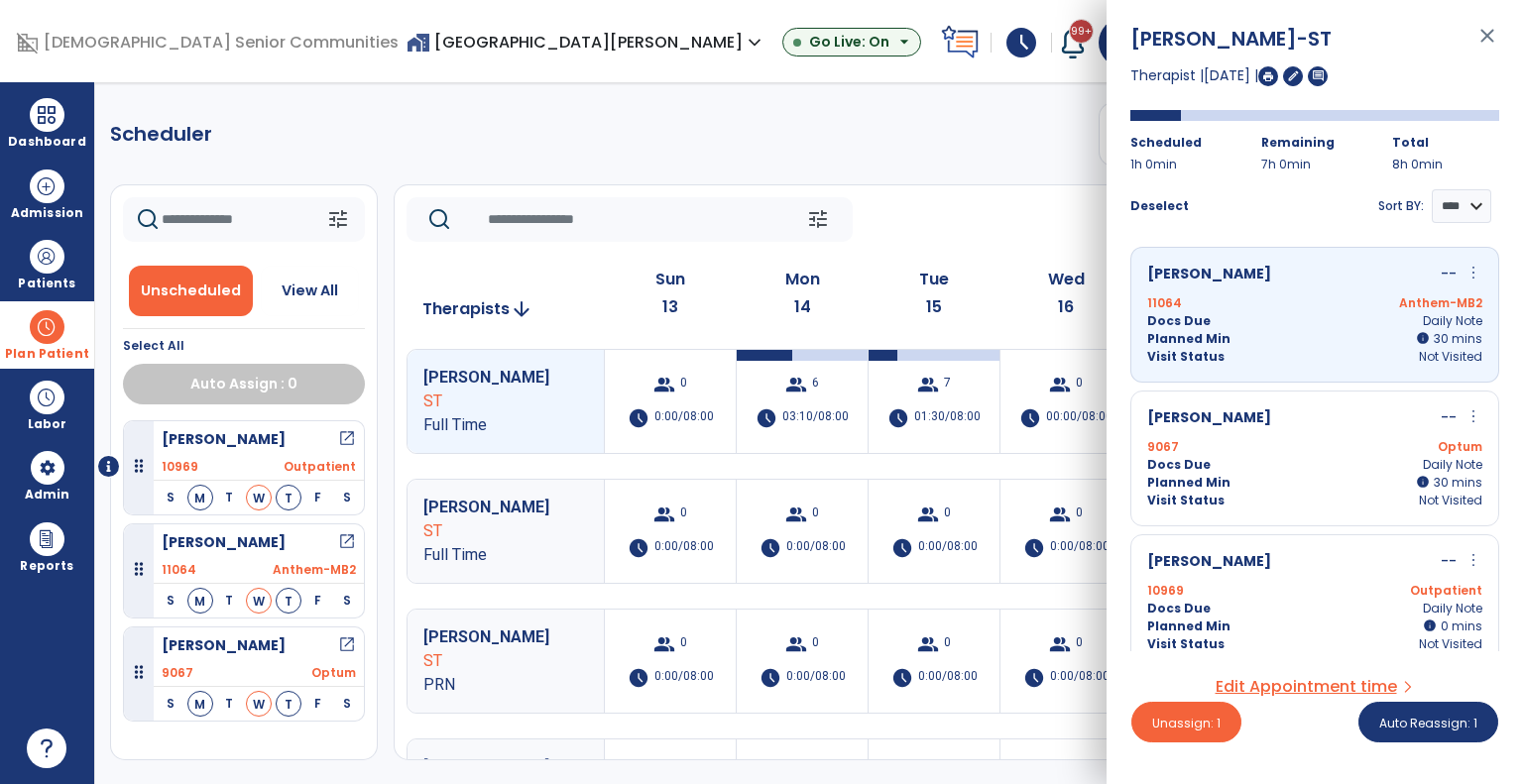 click on "Watkins, Eula   --  more_vert  edit   Edit Session   alt_route   Split Minutes  9067 Optum  Docs Due Daily Note   Planned Min  info   30 I 30 mins  Visit Status  Not Visited" at bounding box center [1315, 458] 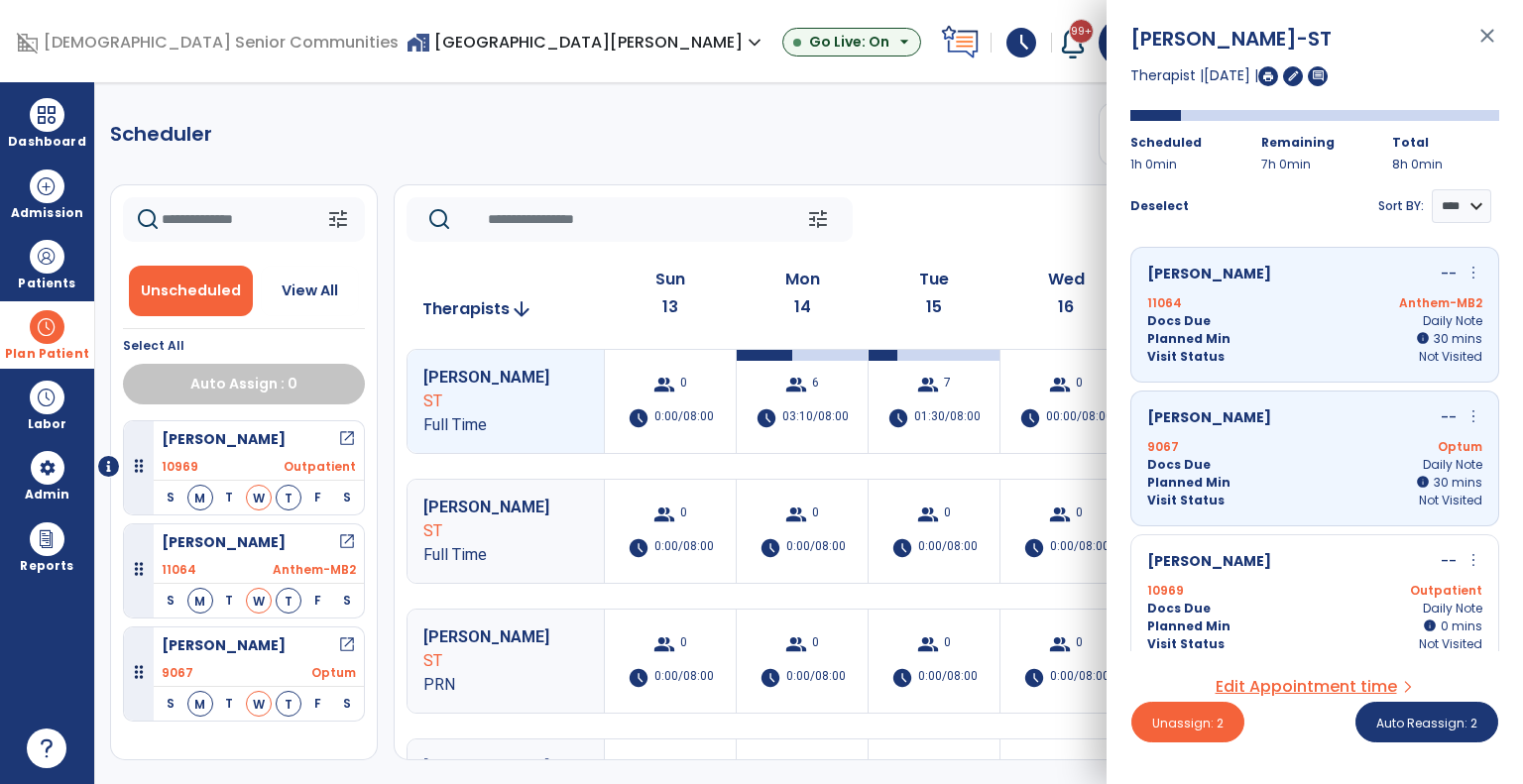 click on "Docs Due Daily Note" at bounding box center [1315, 609] 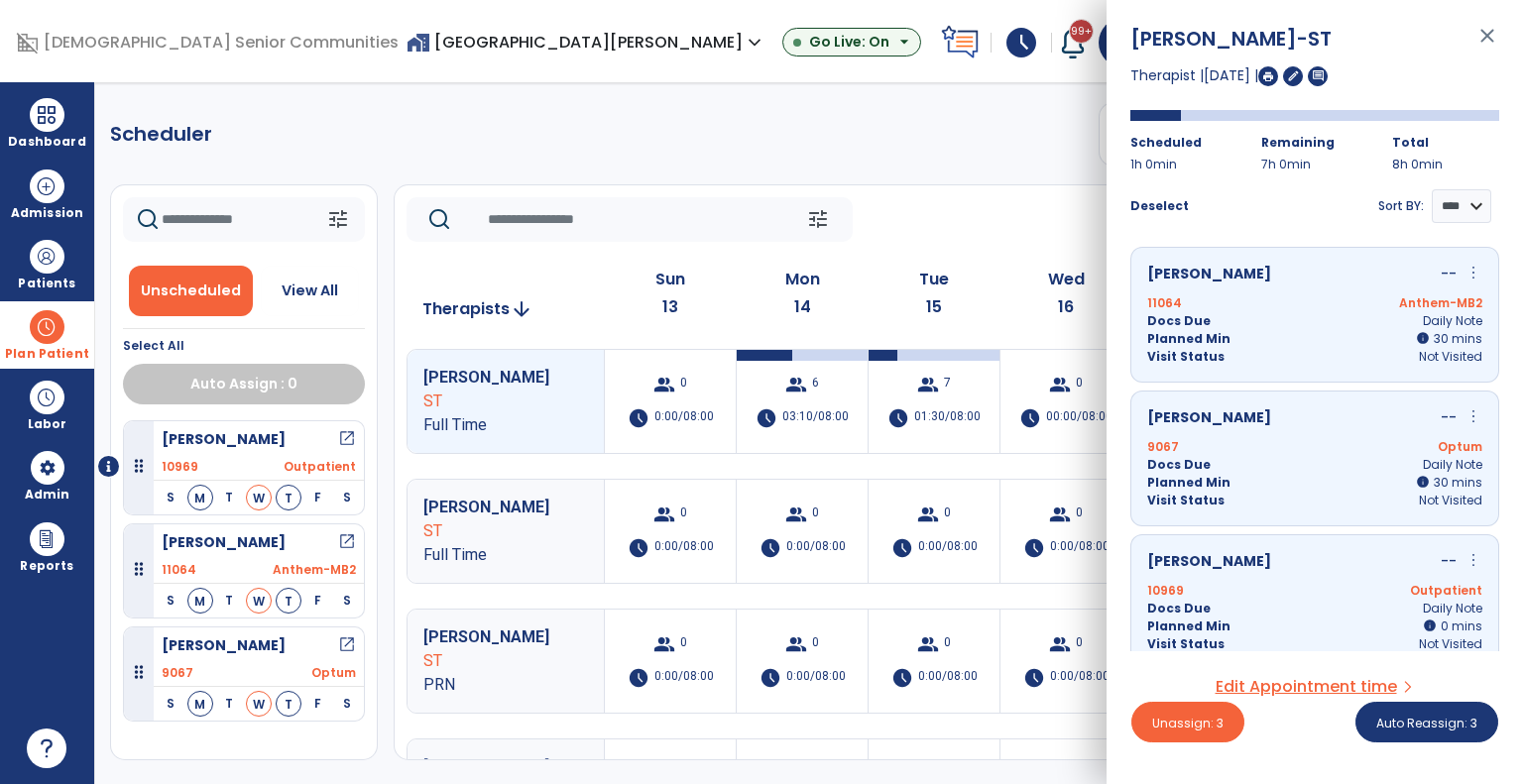 scroll, scrollTop: 158, scrollLeft: 0, axis: vertical 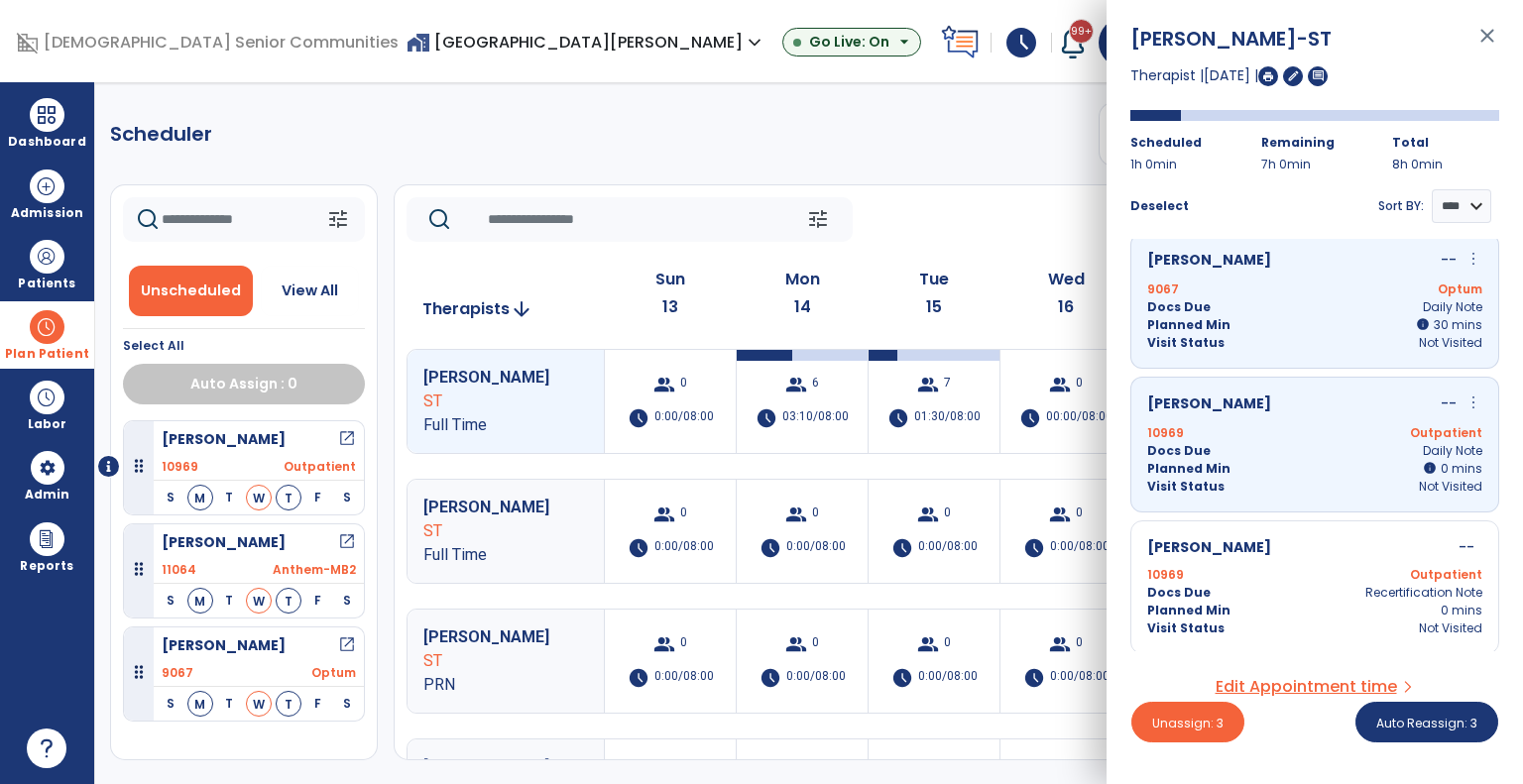 click on "Visit Status" at bounding box center (1186, 628) 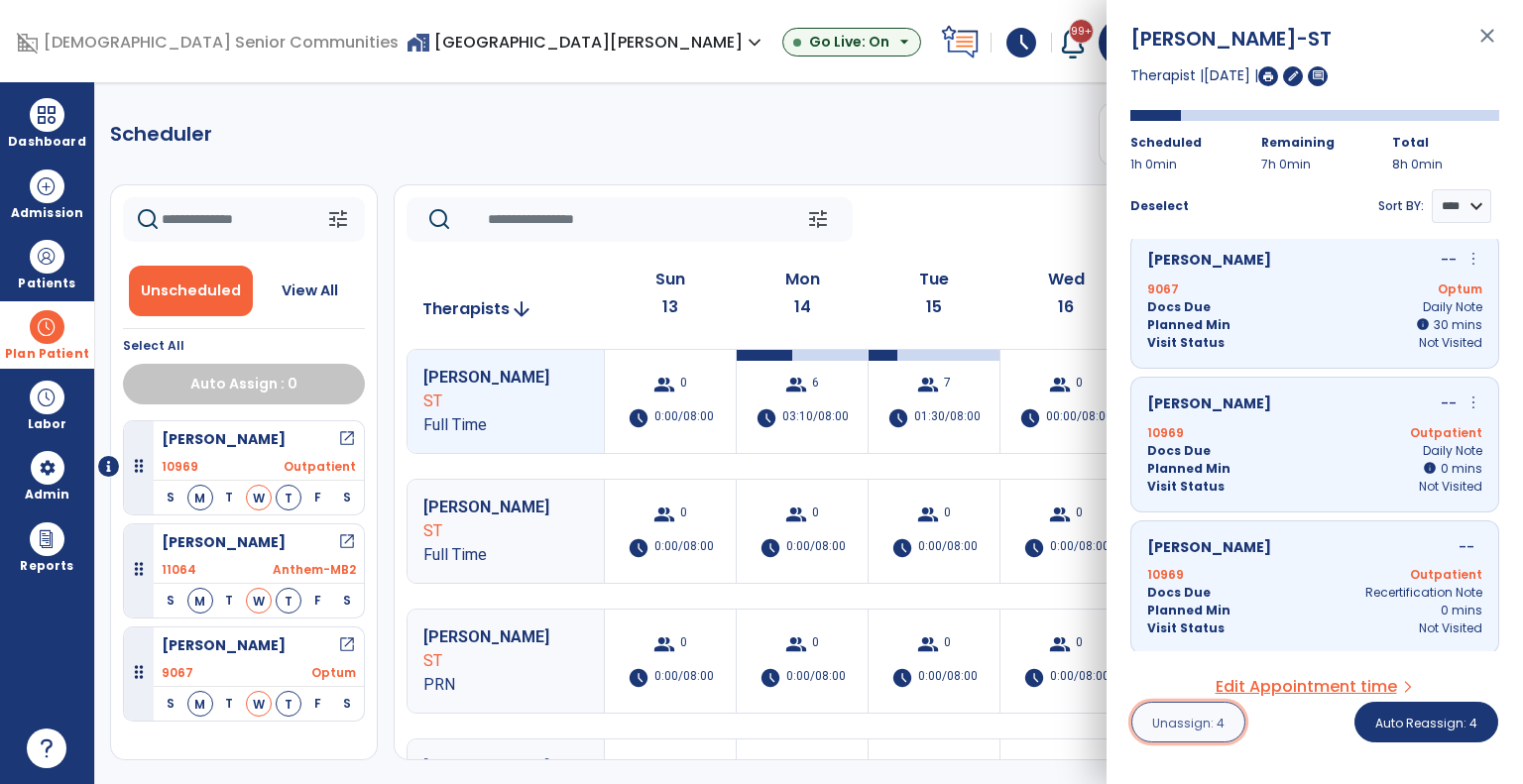 click on "Unassign: 4" at bounding box center (1188, 723) 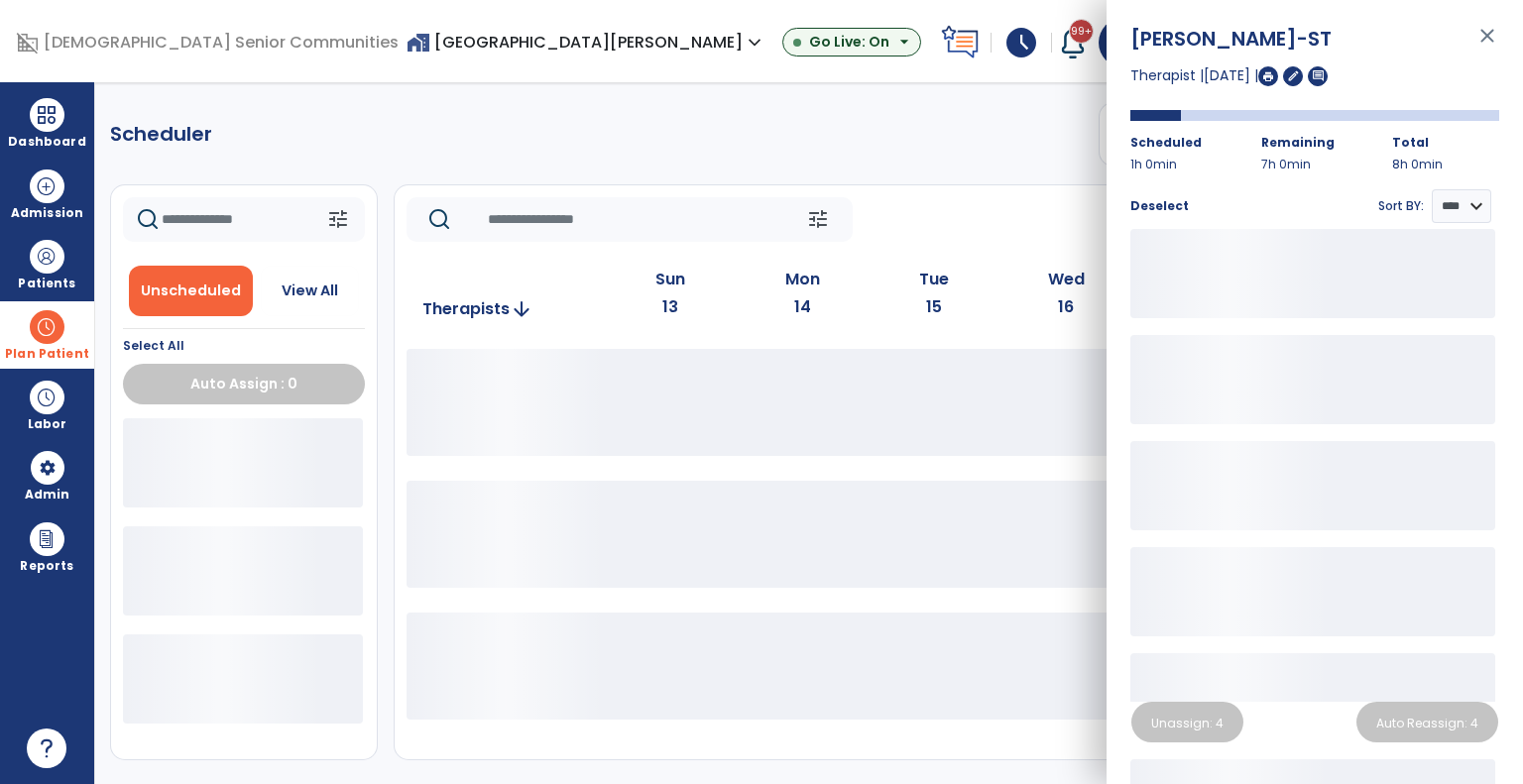 click on "tune   [DATE]  chevron_left [DATE] - [DATE]  *********  calendar_today  chevron_right" 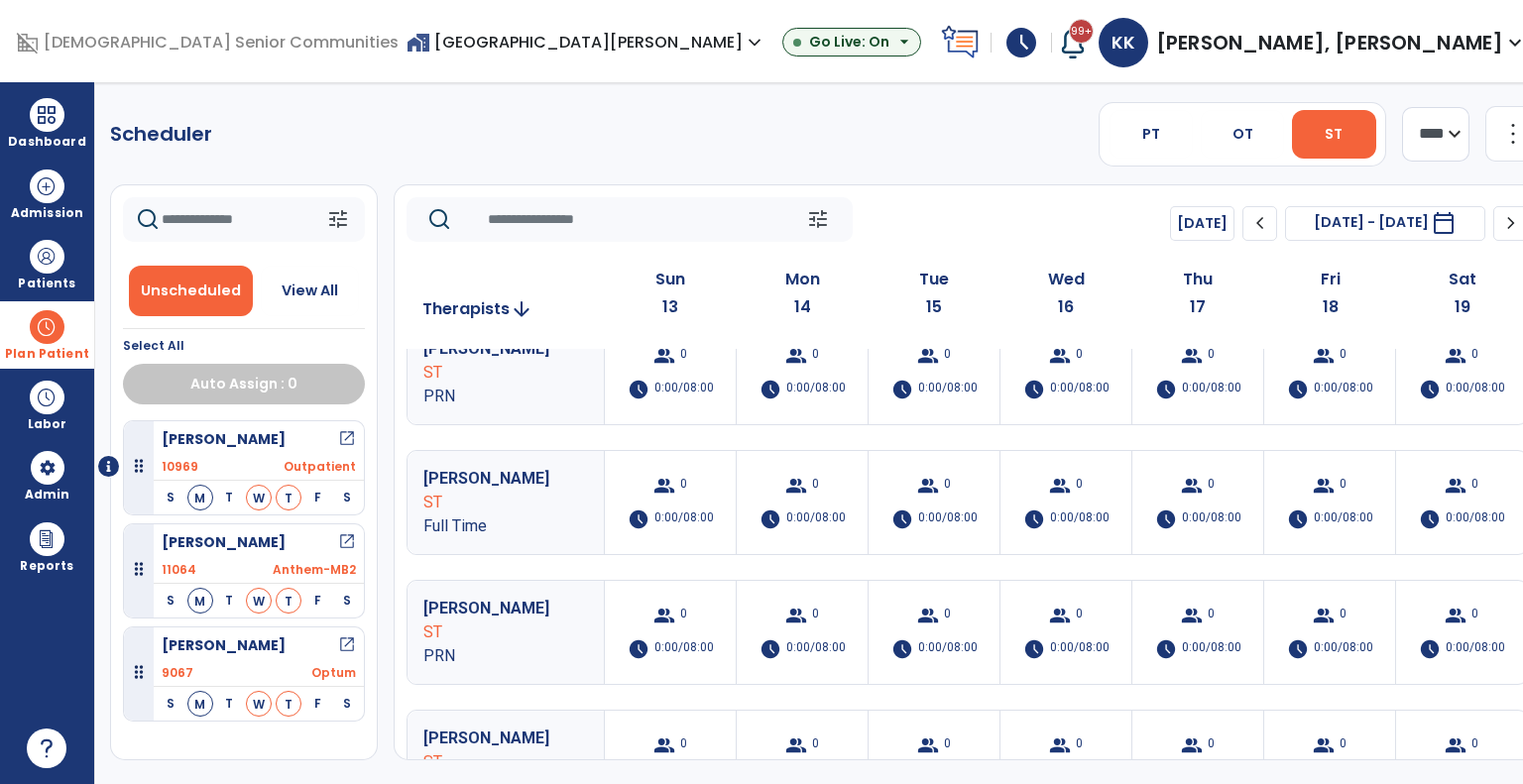 scroll, scrollTop: 299, scrollLeft: 0, axis: vertical 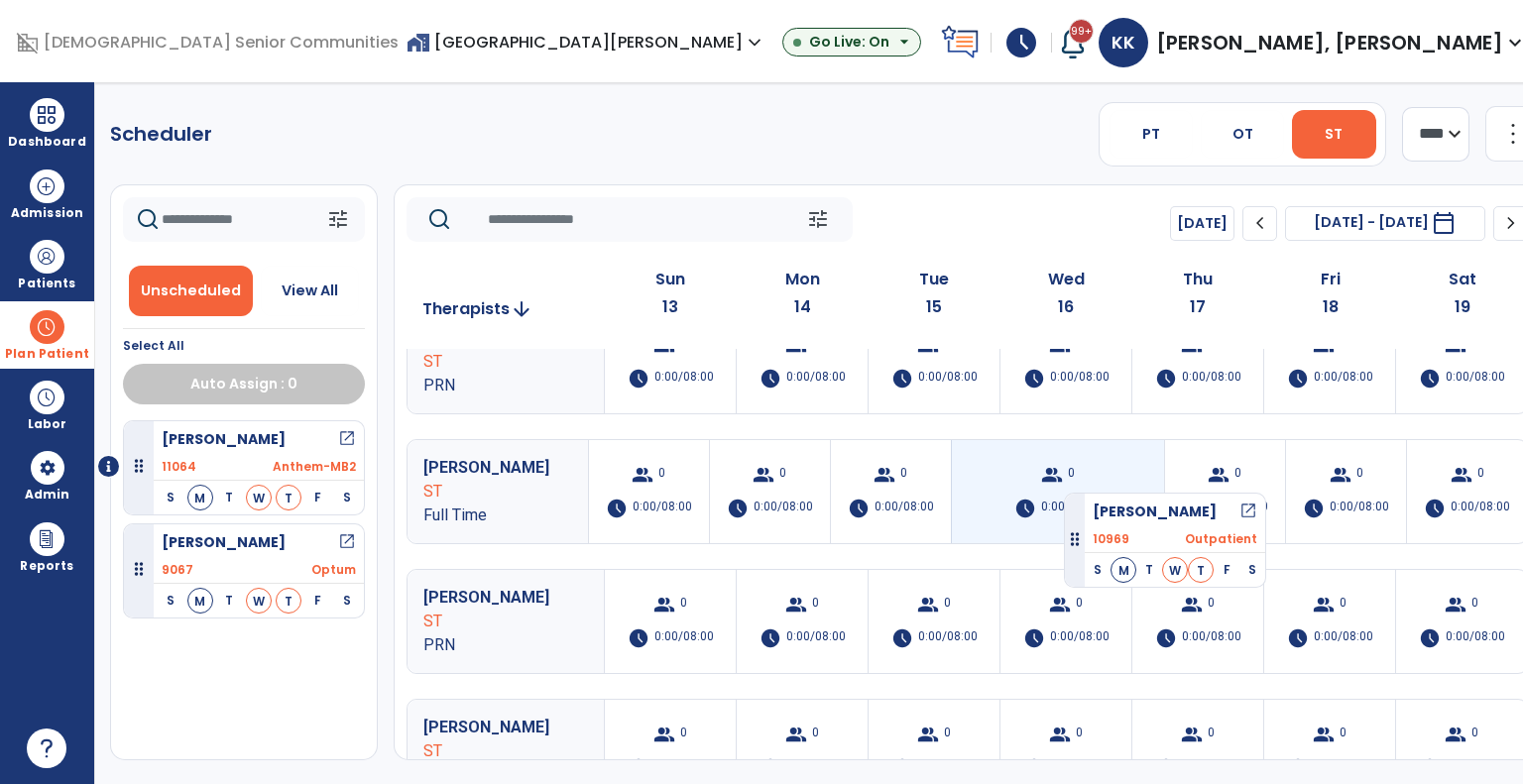 drag, startPoint x: 271, startPoint y: 481, endPoint x: 1067, endPoint y: 485, distance: 796.01005 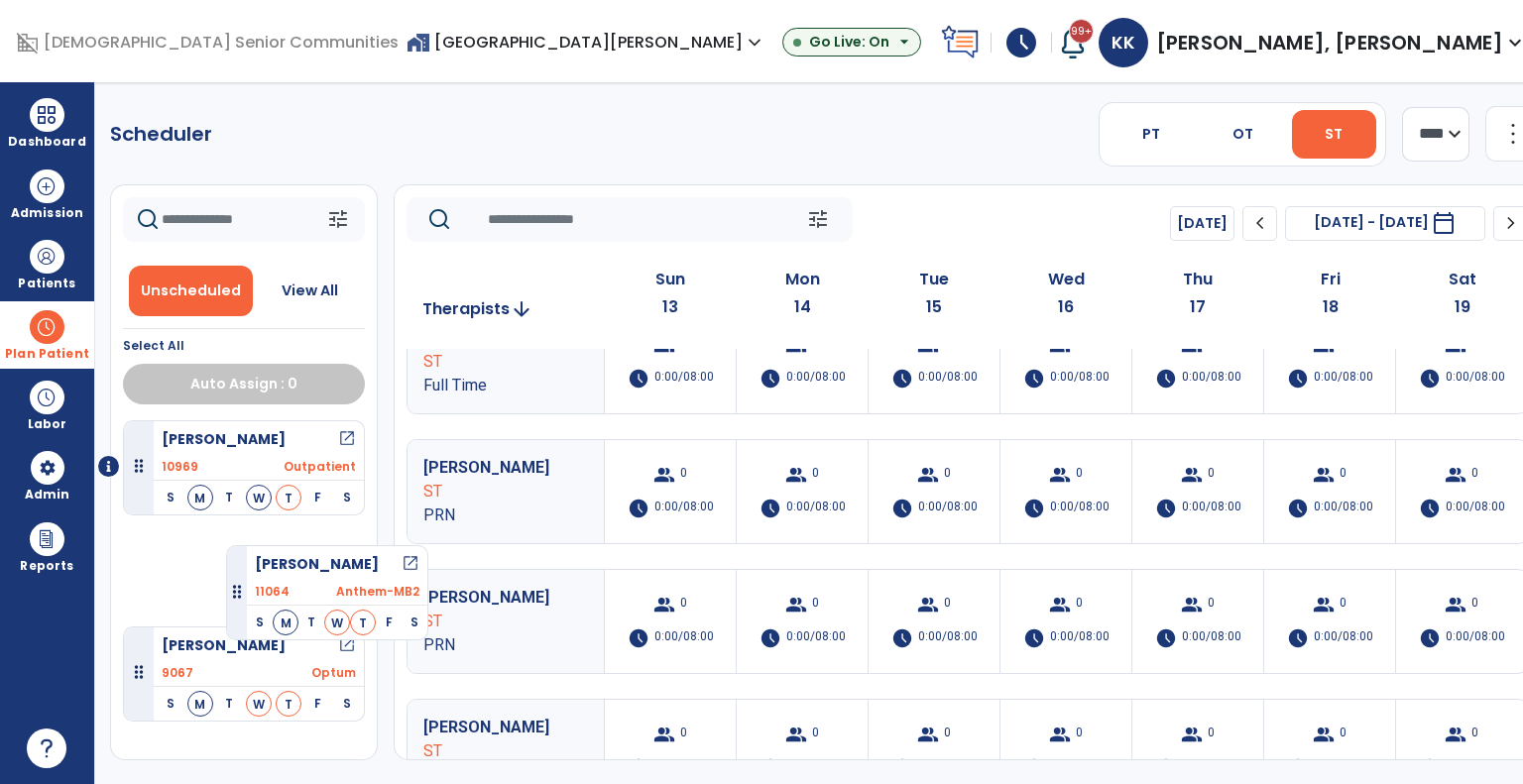 drag, startPoint x: 283, startPoint y: 554, endPoint x: 222, endPoint y: 536, distance: 63.600314 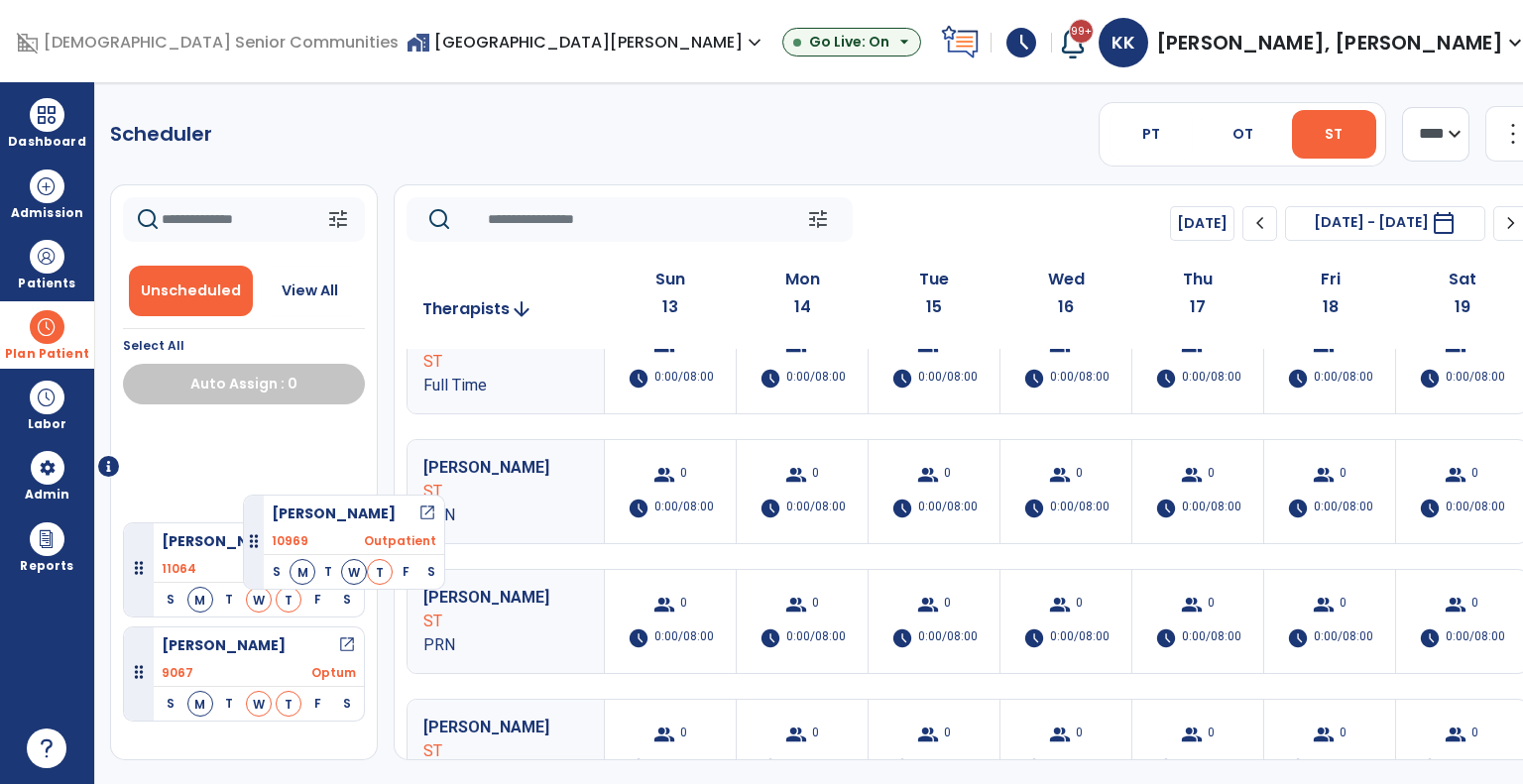 drag, startPoint x: 313, startPoint y: 482, endPoint x: 194, endPoint y: 446, distance: 124.326184 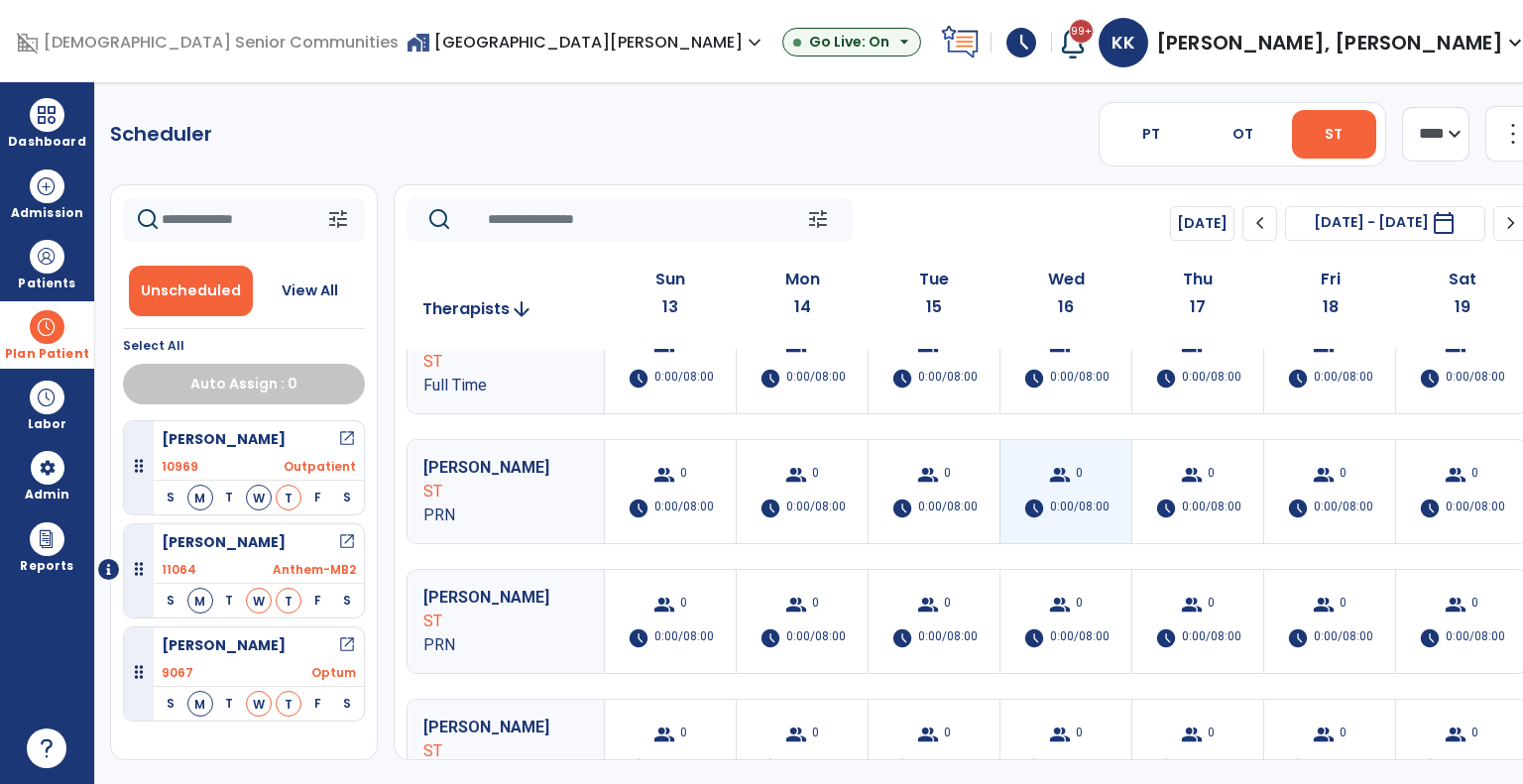 scroll, scrollTop: 0, scrollLeft: 0, axis: both 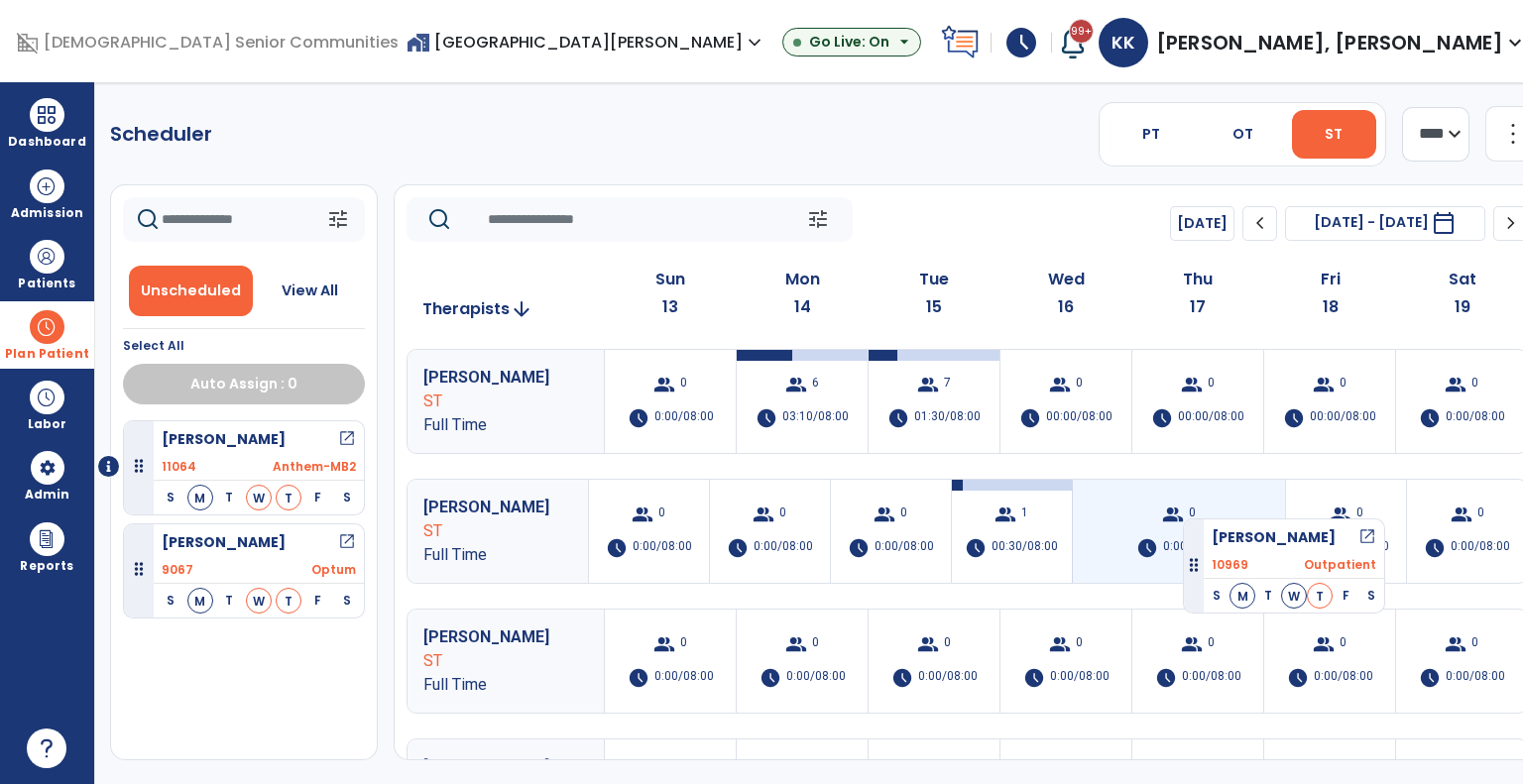 drag, startPoint x: 308, startPoint y: 455, endPoint x: 1190, endPoint y: 503, distance: 883.3052 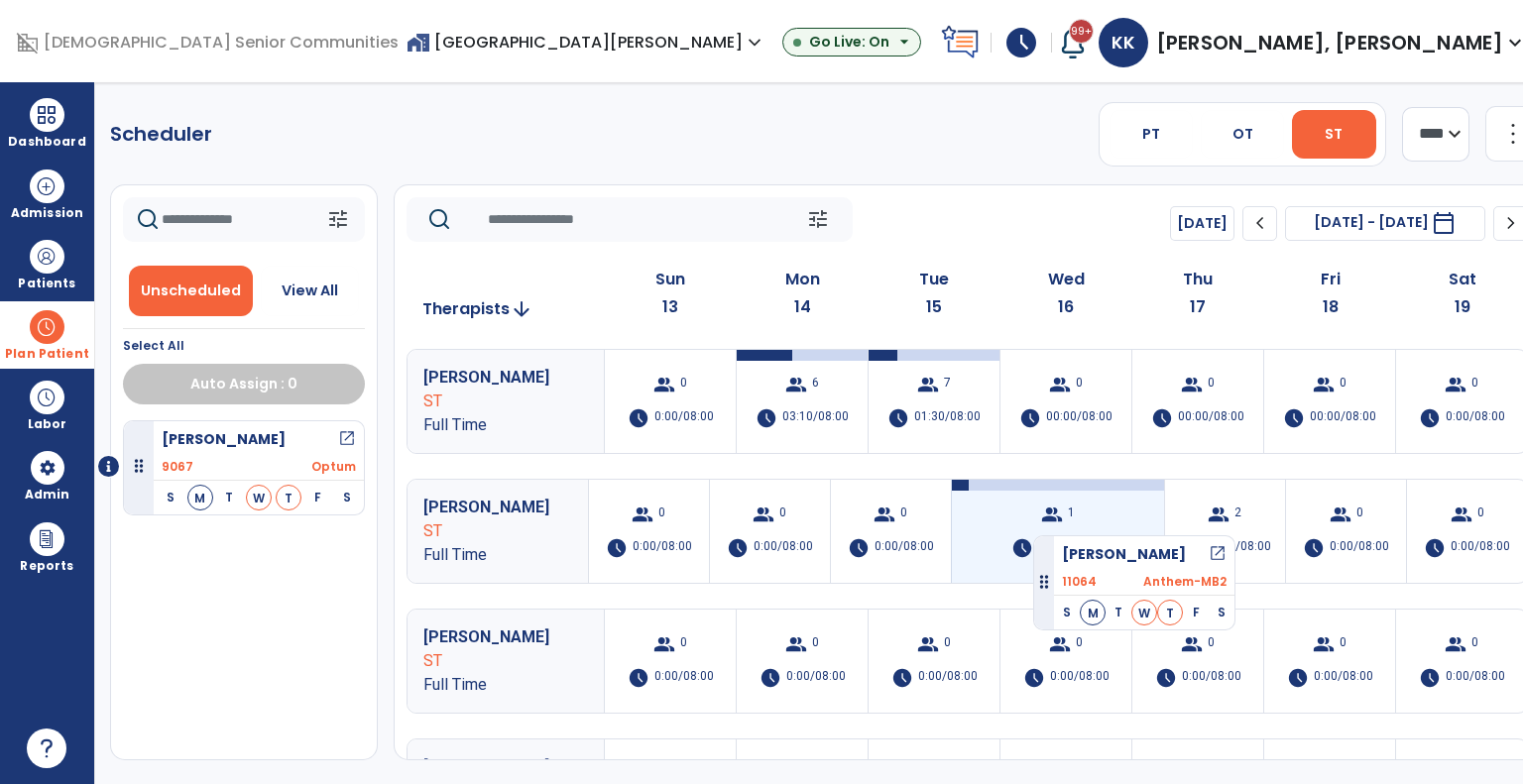 drag, startPoint x: 305, startPoint y: 461, endPoint x: 1041, endPoint y: 524, distance: 738.691 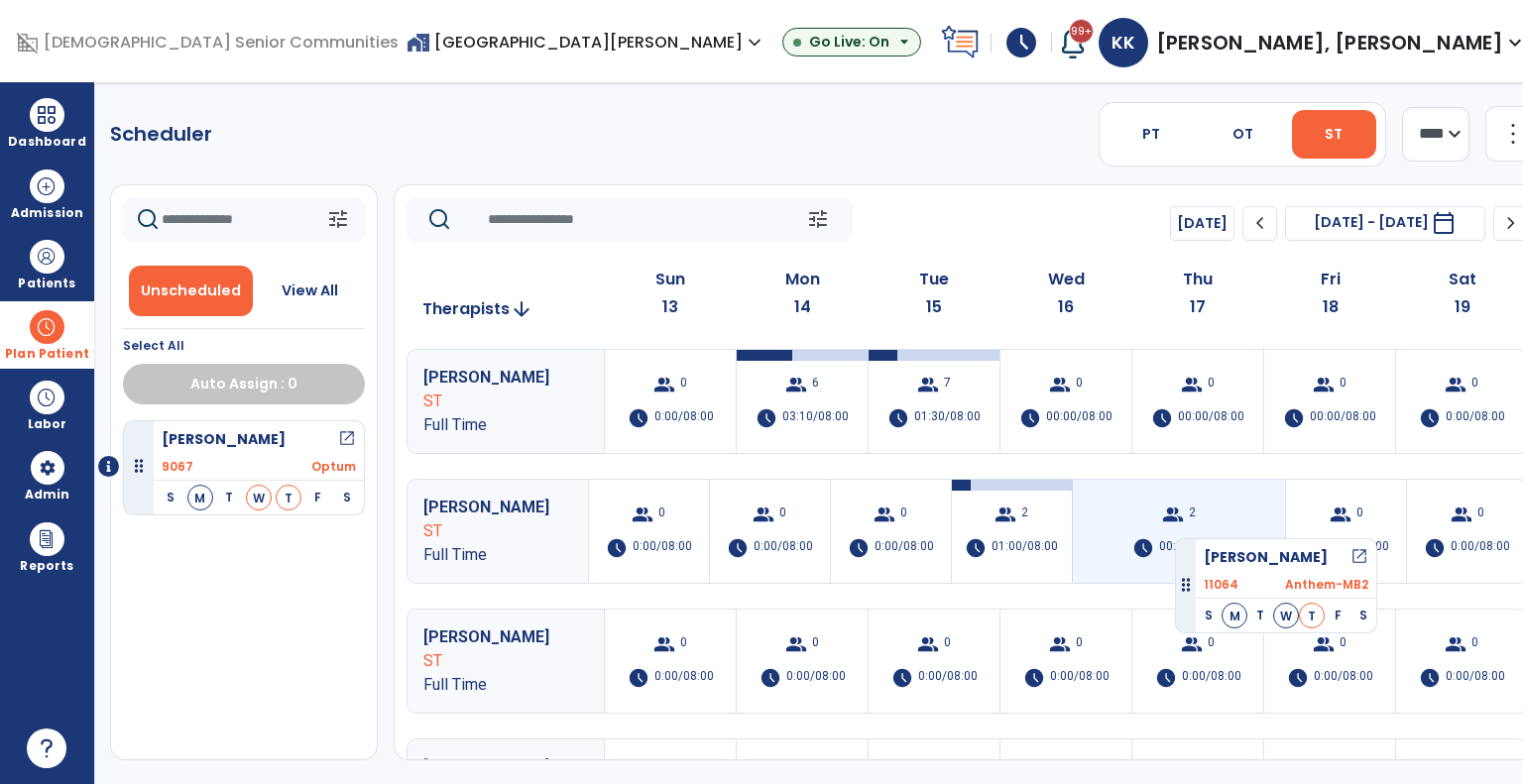 drag, startPoint x: 296, startPoint y: 467, endPoint x: 1175, endPoint y: 530, distance: 881.25479 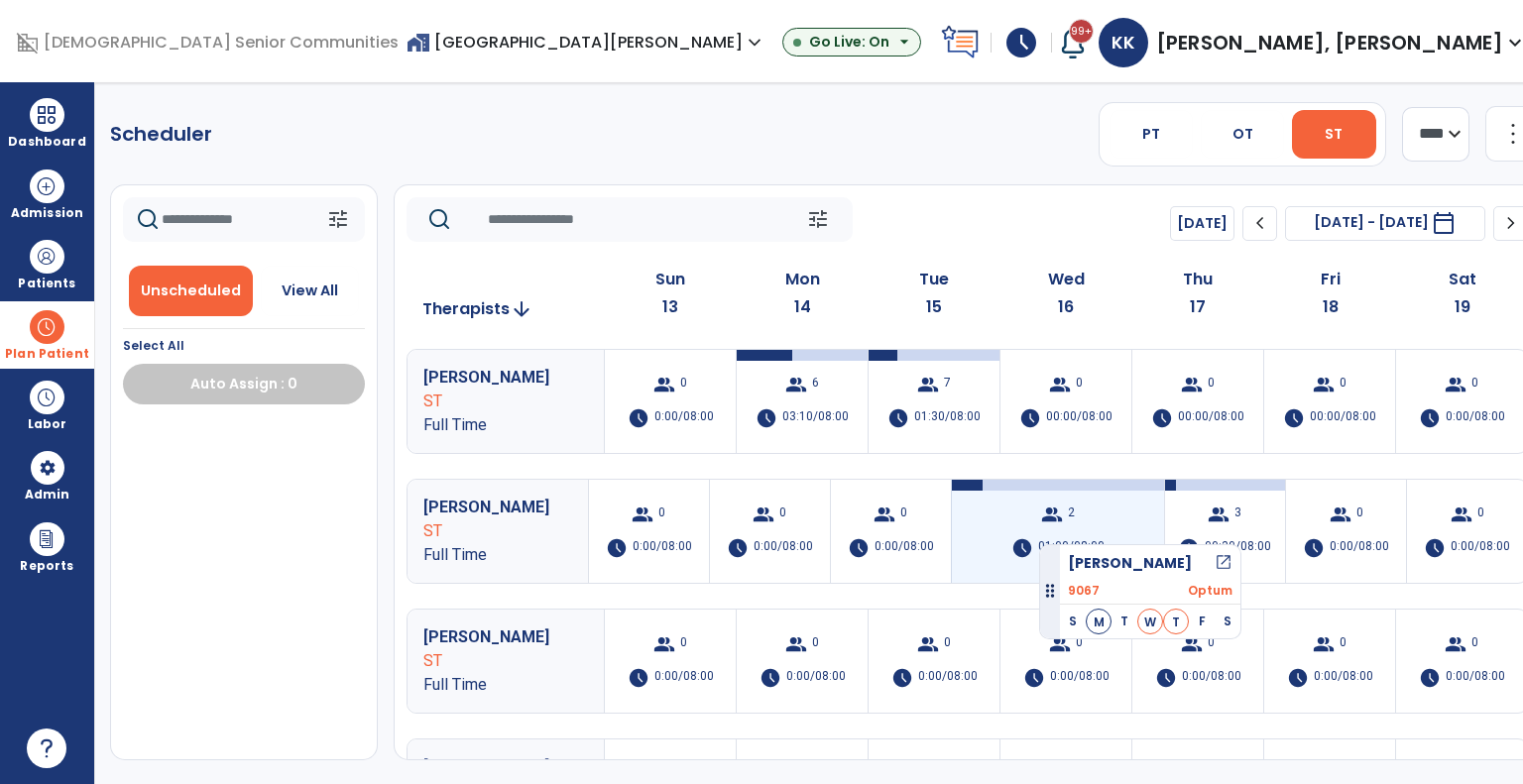 drag, startPoint x: 255, startPoint y: 495, endPoint x: 1047, endPoint y: 530, distance: 792.773 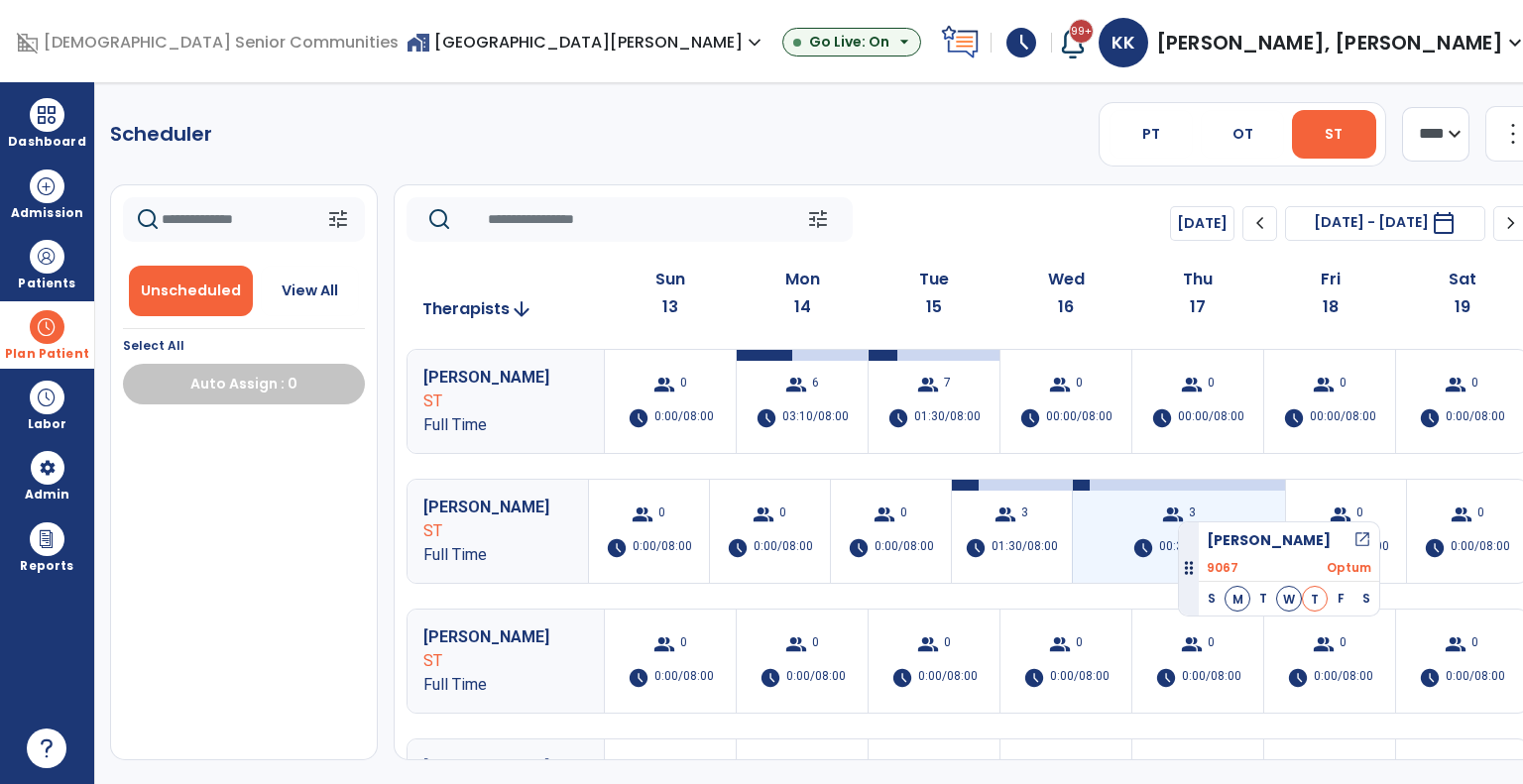 drag, startPoint x: 311, startPoint y: 456, endPoint x: 1201, endPoint y: 506, distance: 891.40339 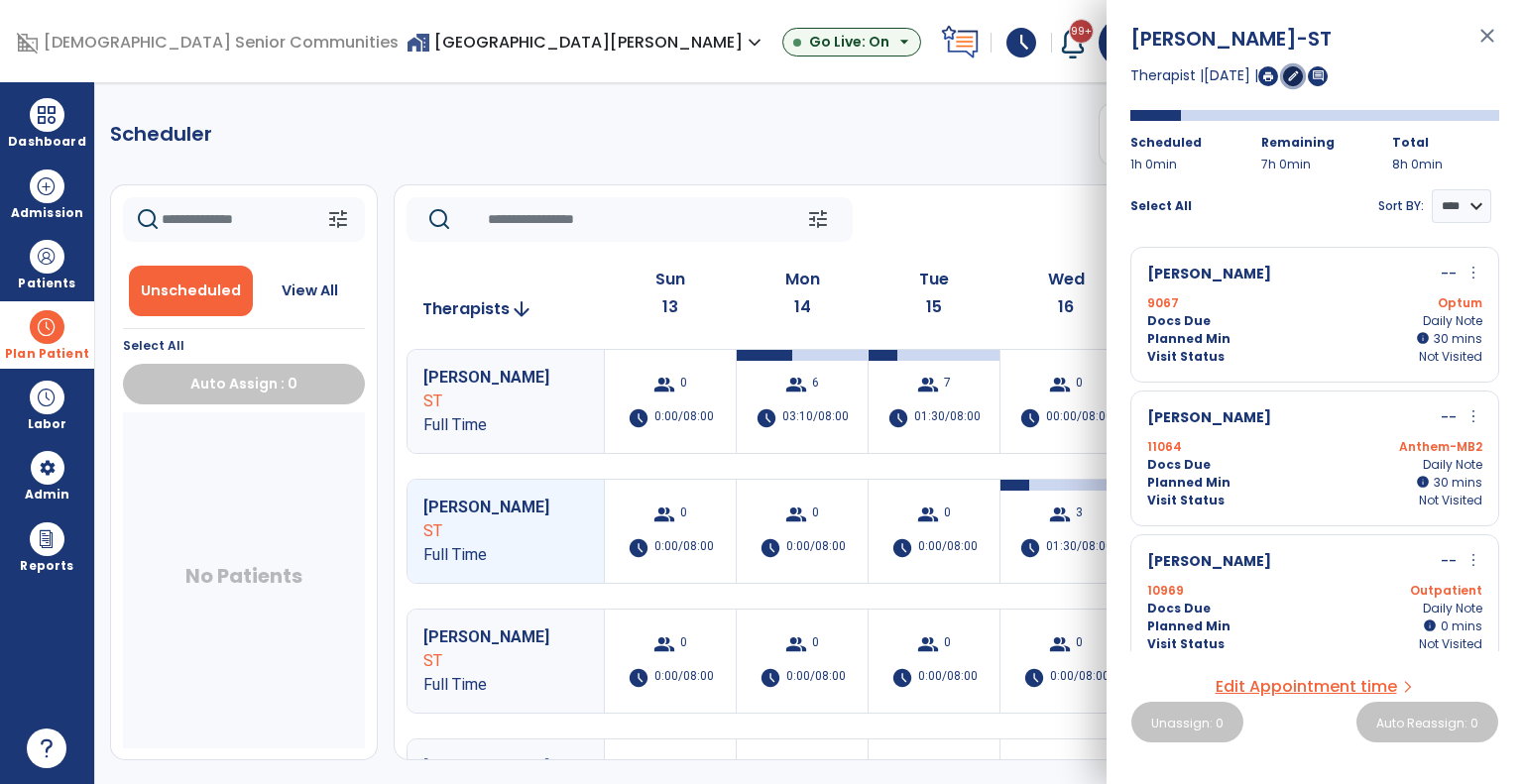 click on "edit" at bounding box center [1293, 76] 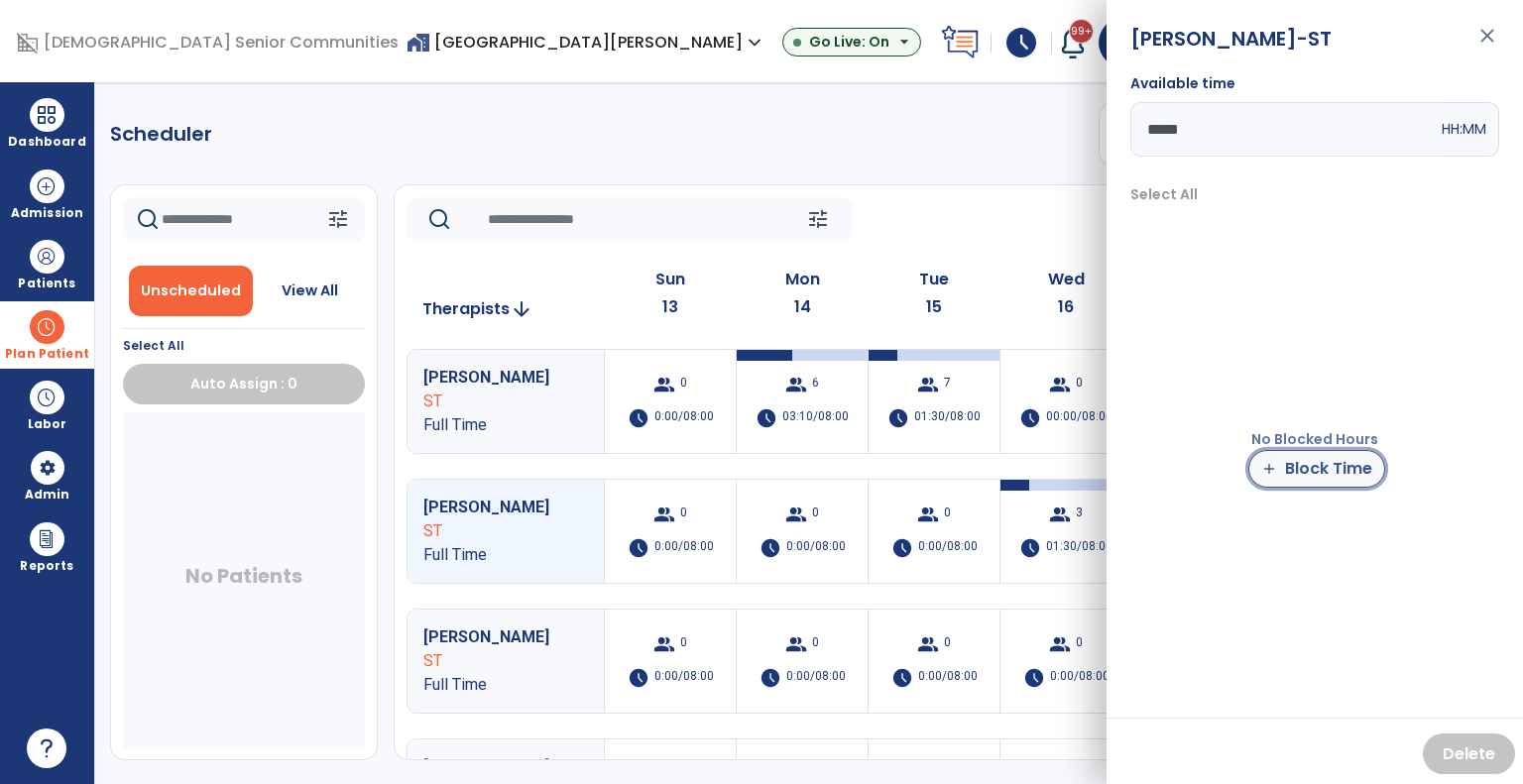 click on "add   Block Time" at bounding box center [1317, 469] 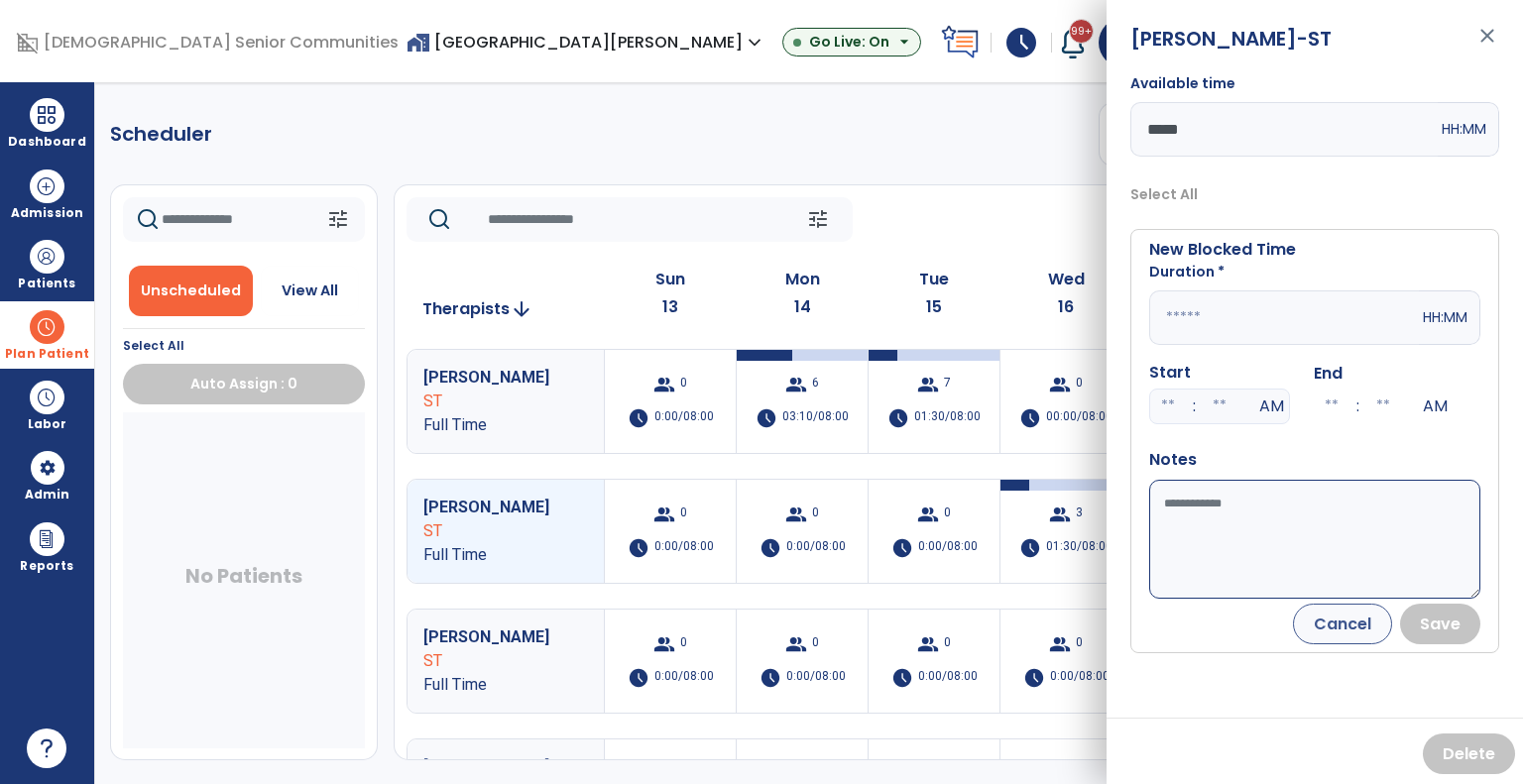 click on "Available time" at bounding box center [1315, 539] 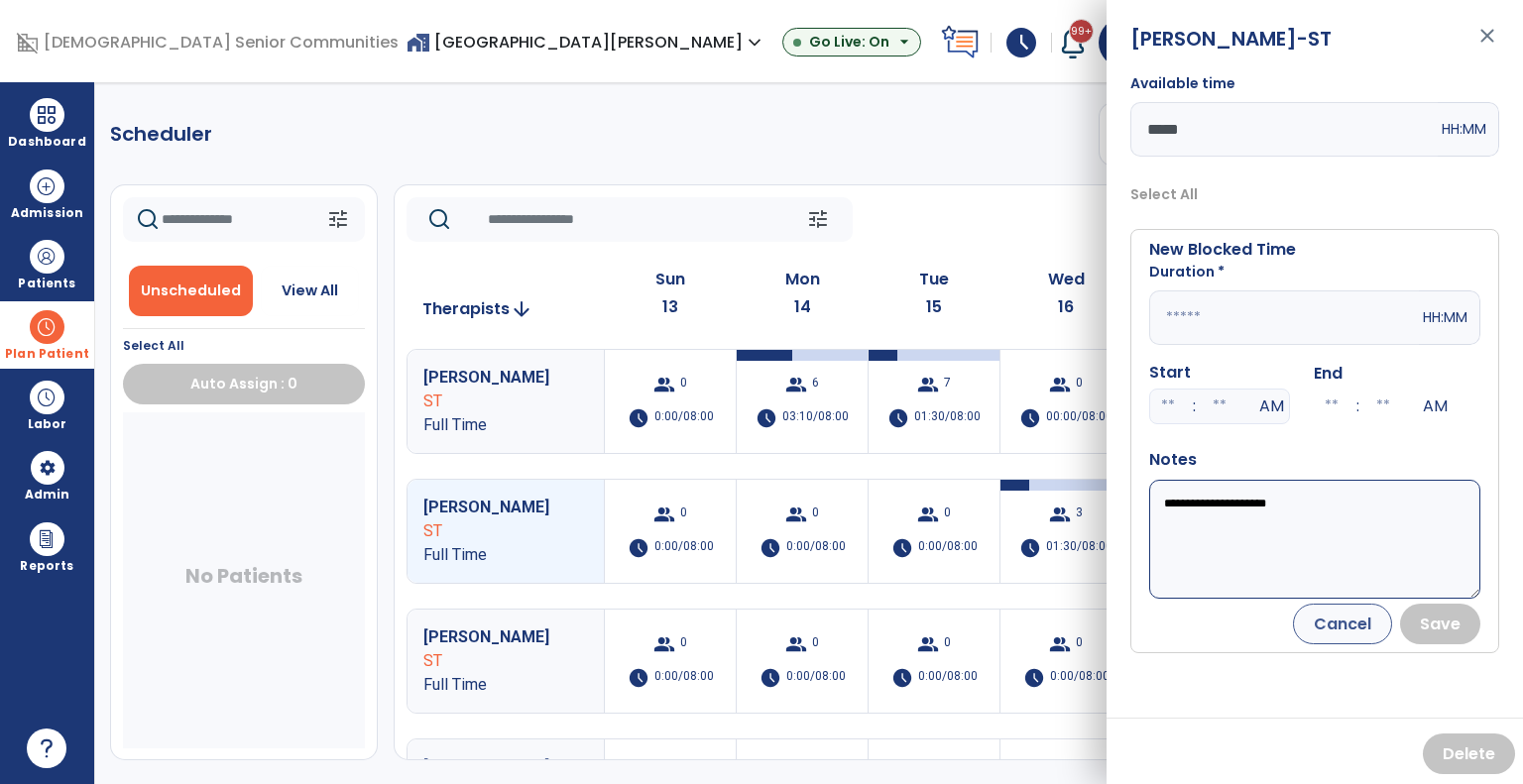 type on "**********" 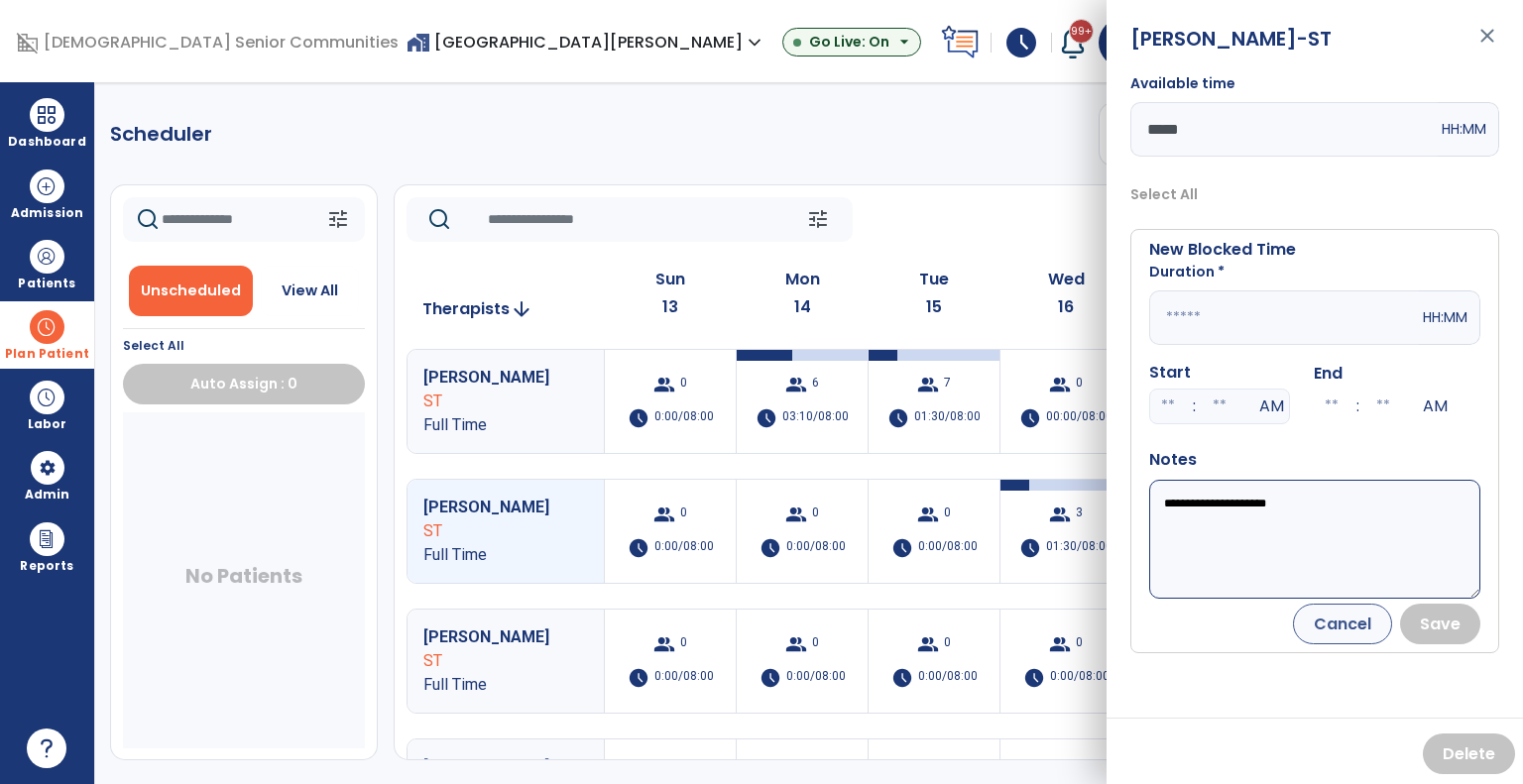 click at bounding box center [1284, 317] 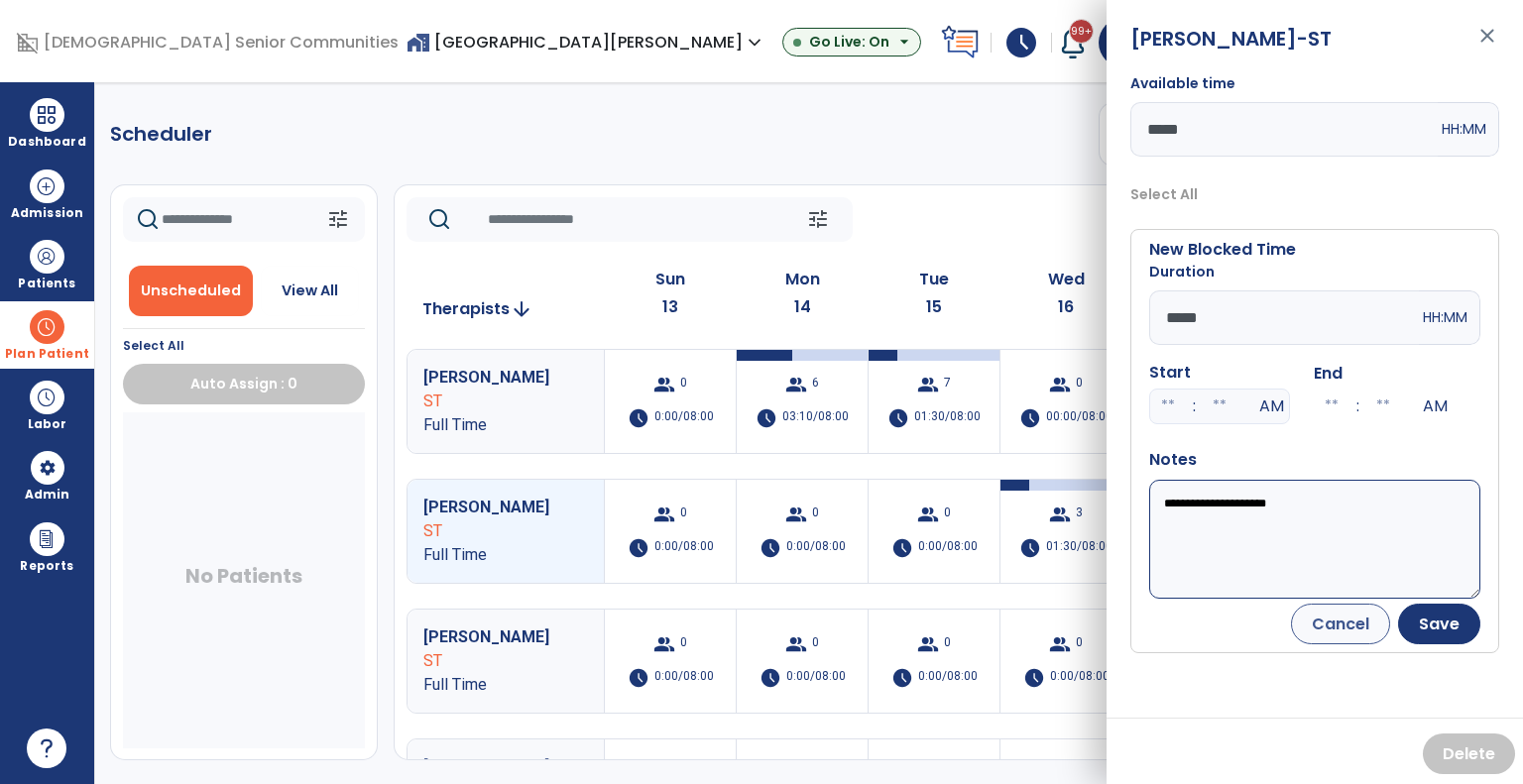 type on "*****" 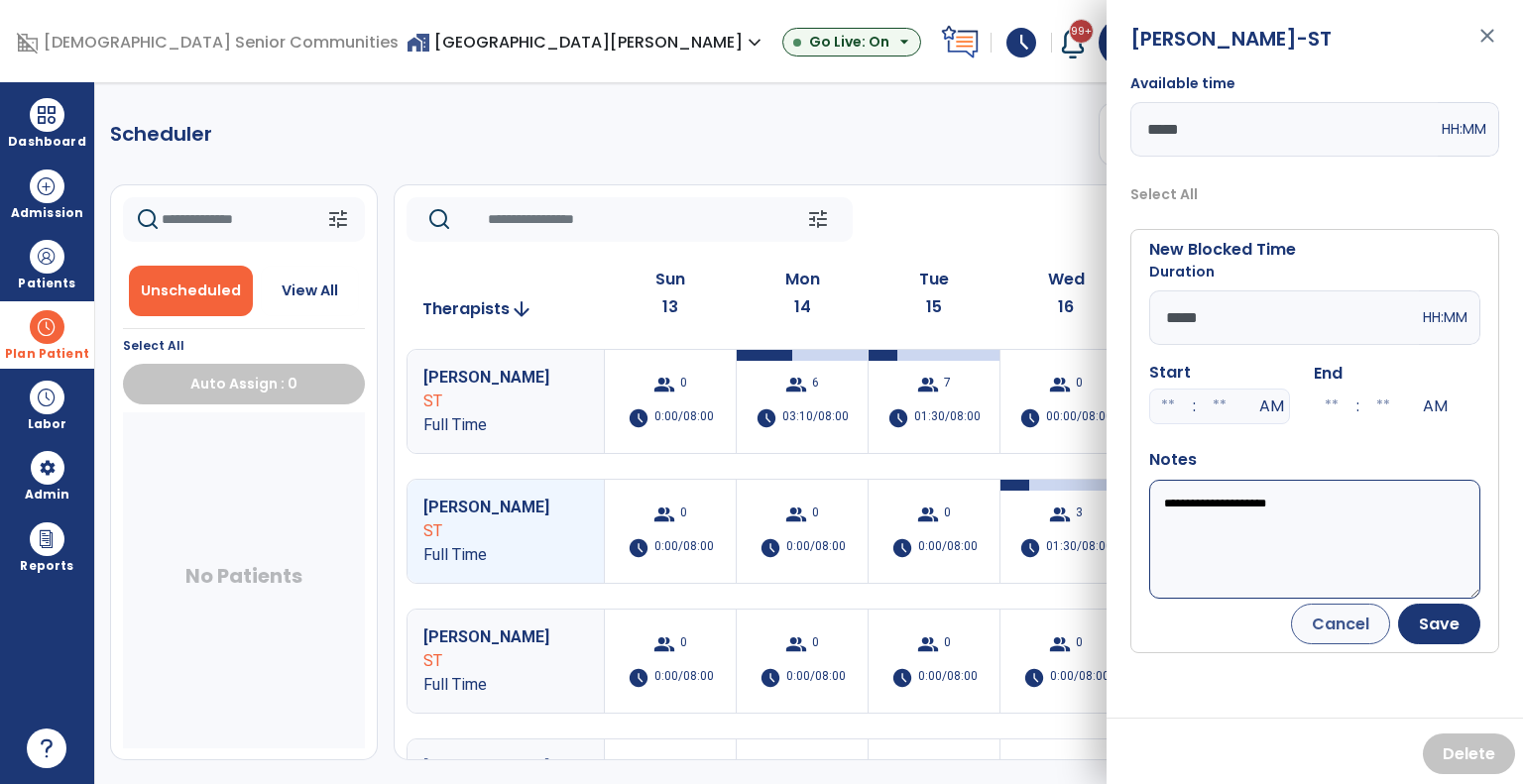 click at bounding box center [1168, 406] 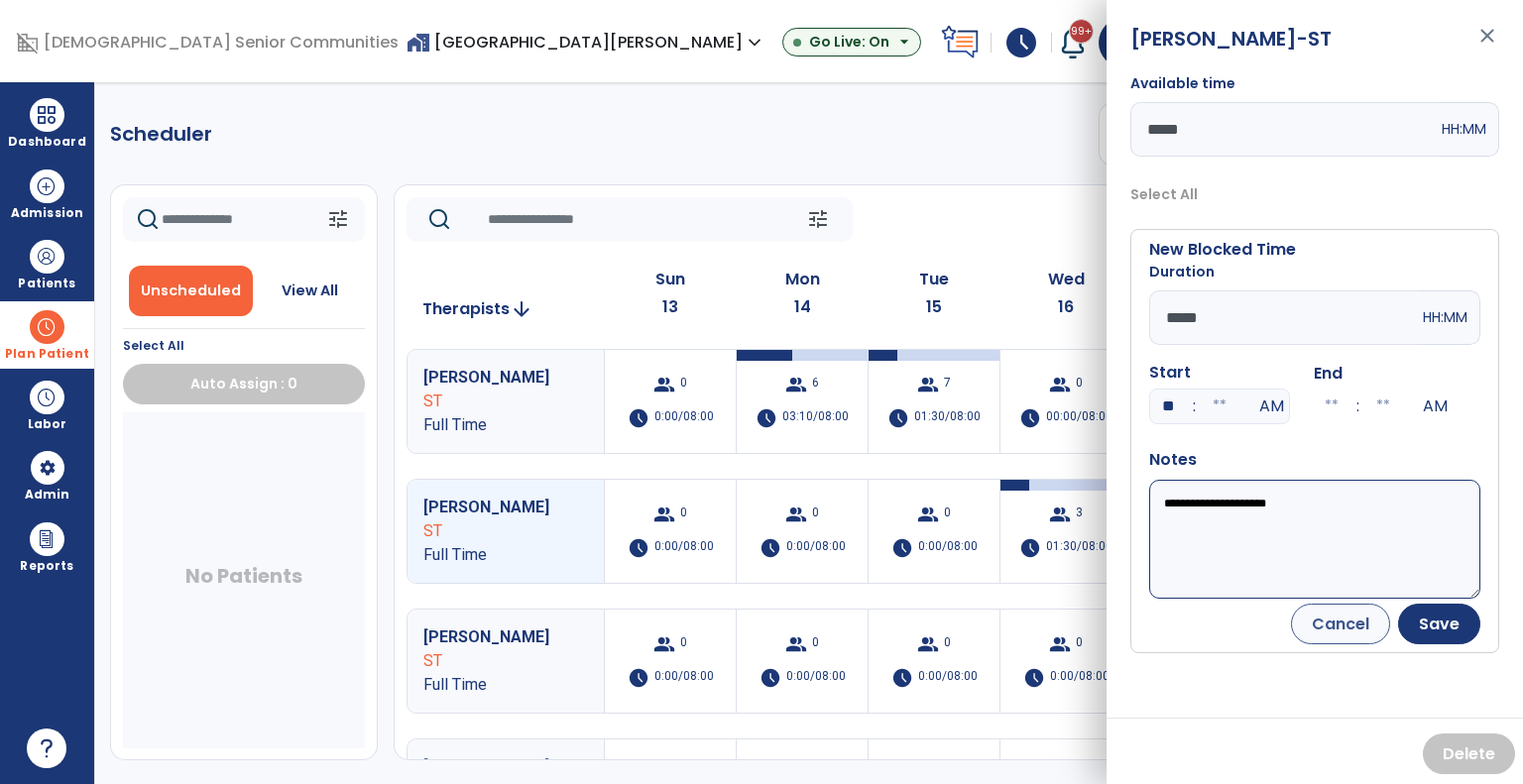 type on "**" 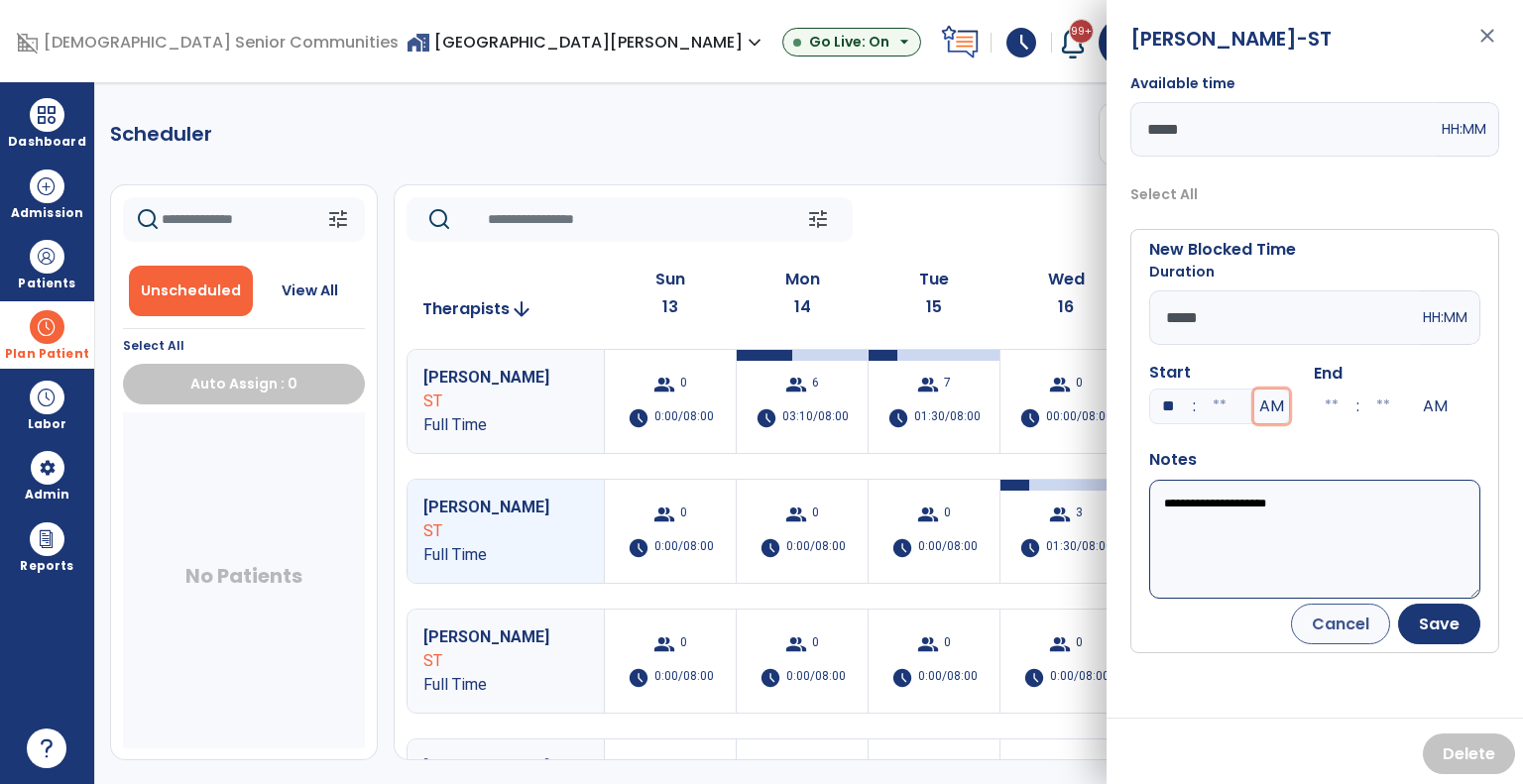 type 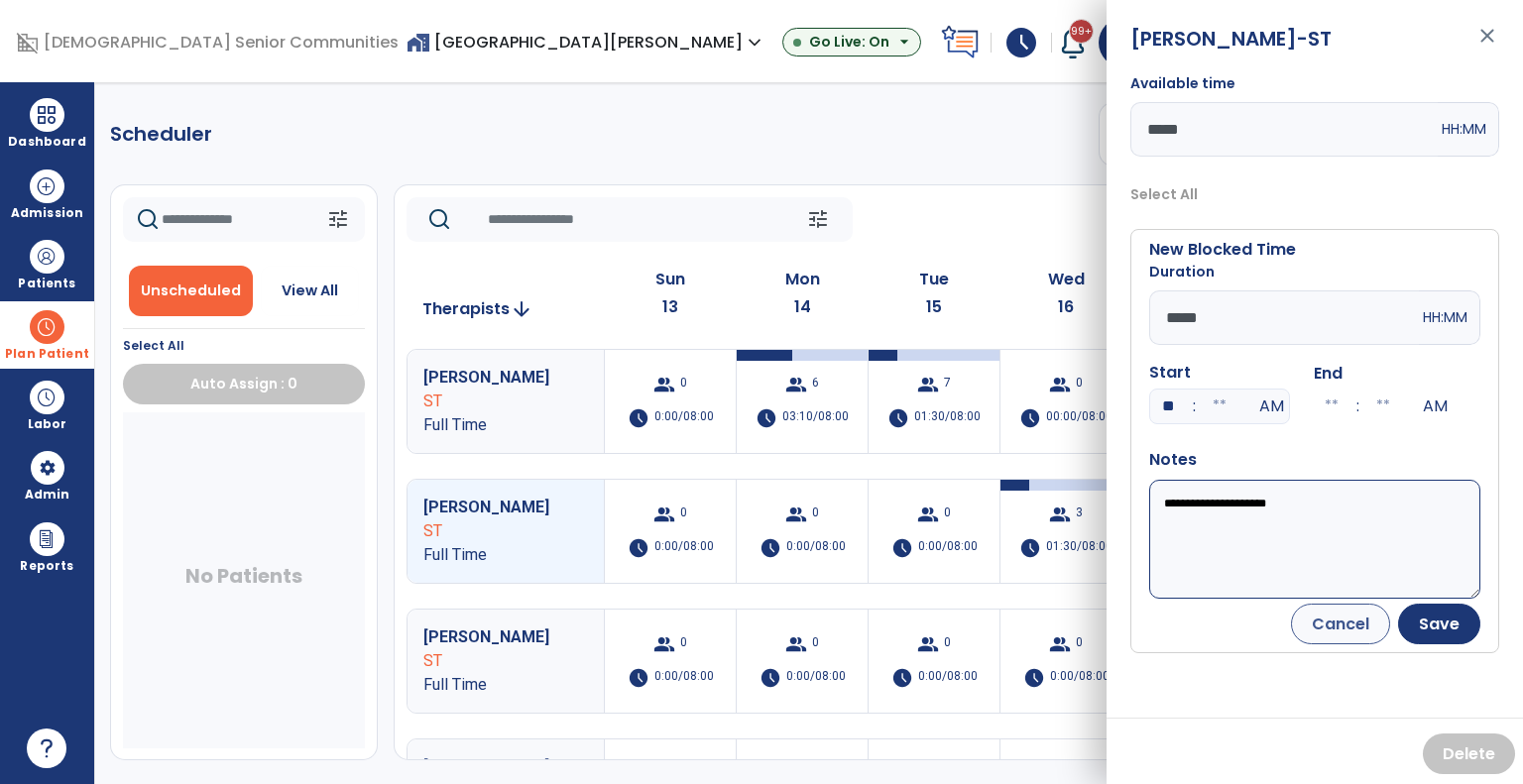 click at bounding box center [1220, 406] 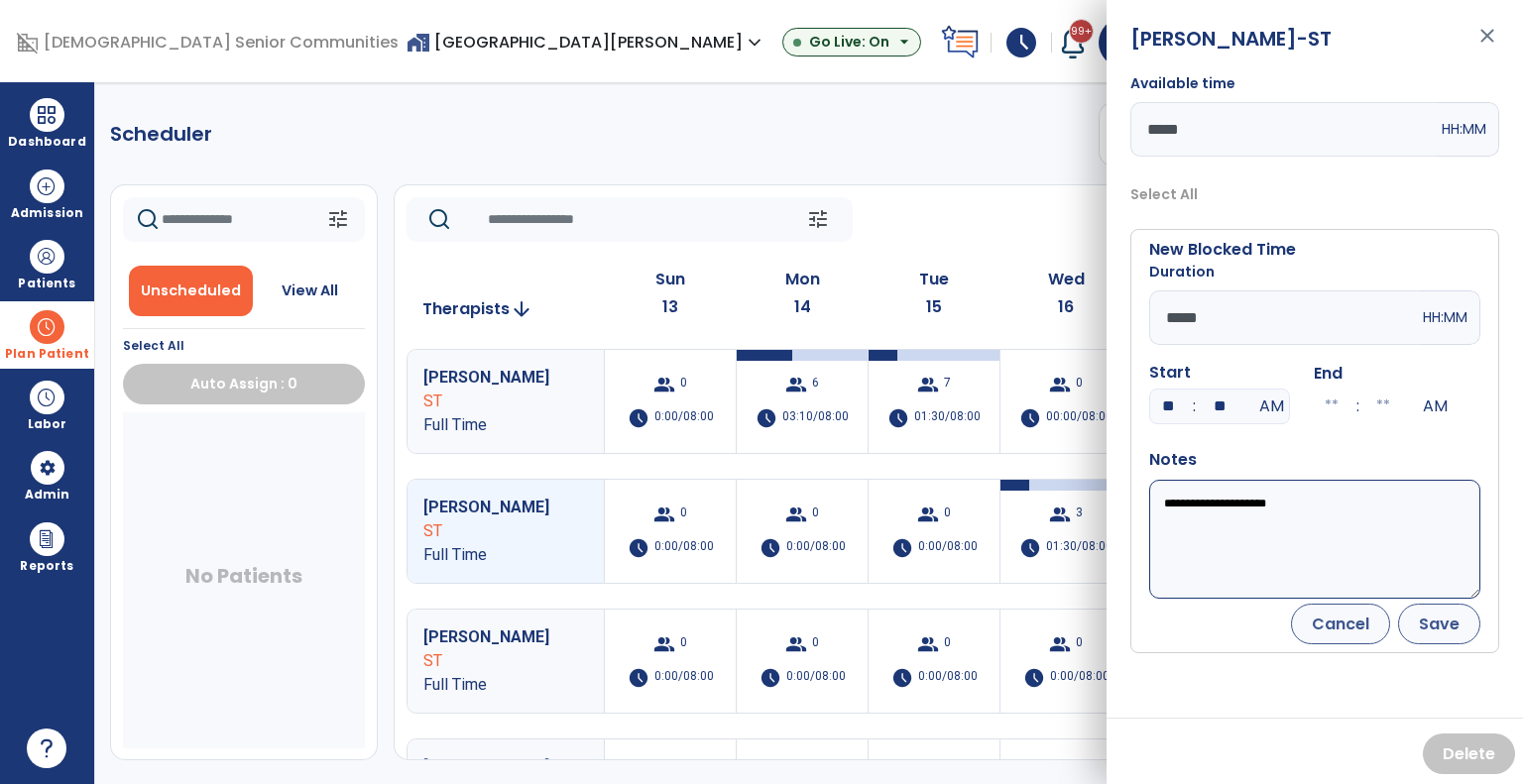 type on "**" 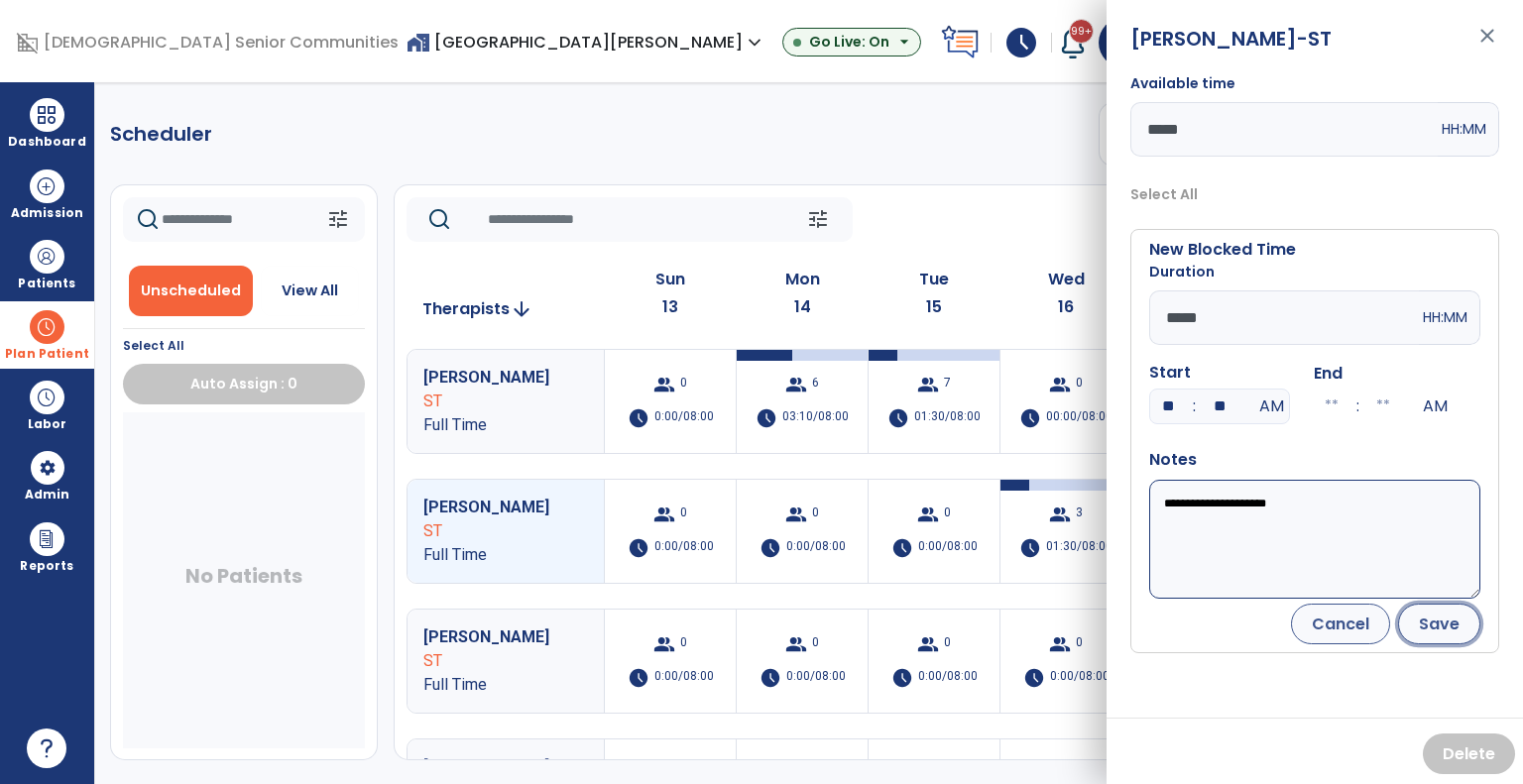 type on "**" 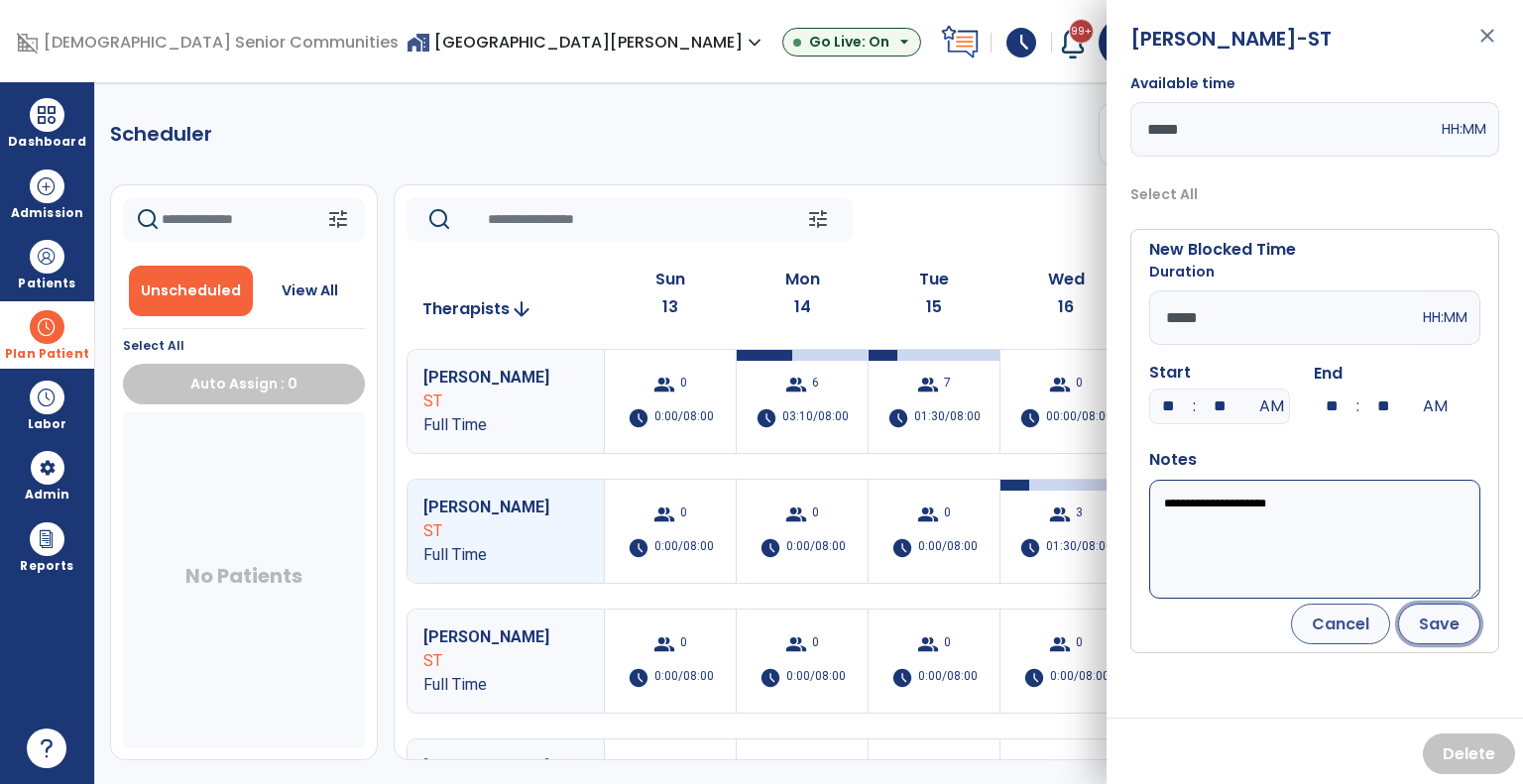 click on "Save" at bounding box center (1439, 623) 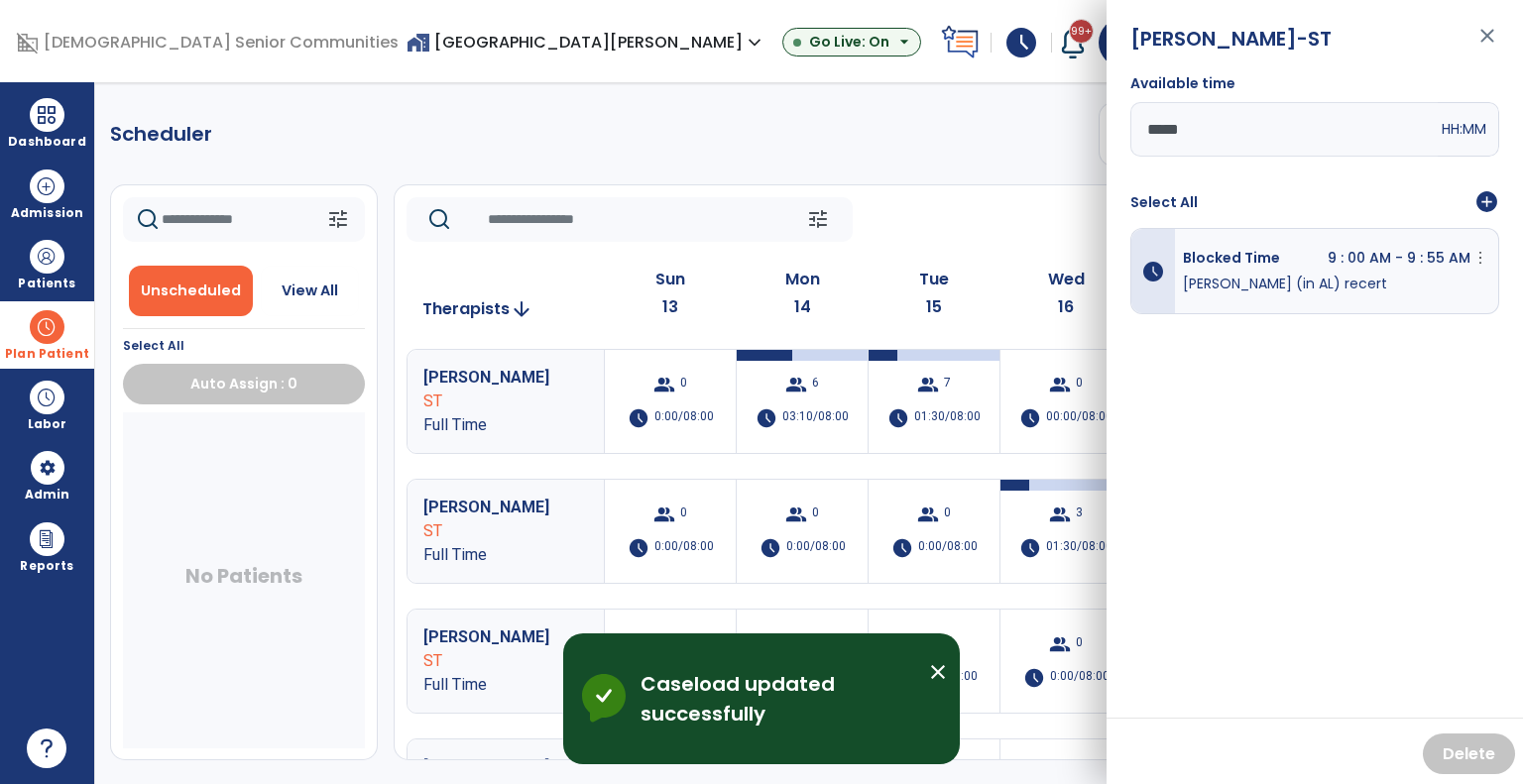 click on "tune   Today  chevron_left Jul 13, 2025 - Jul 19, 2025  *********  calendar_today  chevron_right   Therapists  arrow_downward Sun  13  Mon  14  Tue  15  Wed  16  Thu  17  Fri  18  Sat  19  Nobbe, Maggie ST Full Time  group  0  schedule  0:00/08:00  group  6  schedule  03:10/08:00   group  7  schedule  01:30/08:00   group  0  schedule  00:00/08:00   group  0  schedule  00:00/08:00   group  0  schedule  00:00/08:00   group  0  schedule  0:00/08:00 Salazar, Kristin ST Full Time  group  0  schedule  0:00/08:00  group  0  schedule  0:00/08:00  group  0  schedule  0:00/08:00  group  3  schedule  01:30/08:00   group  4  schedule  01:55/08:00   group  0  schedule  0:00/08:00  group  0  schedule  0:00/08:00 Clark, Michelle ST Full Time  group  0  schedule  0:00/08:00  group  0  schedule  0:00/08:00  group  0  schedule  0:00/08:00  group  0  schedule  0:00/08:00  group  0  schedule  0:00/08:00  group  0  schedule  0:00/08:00  group  0  schedule  0:00/08:00 Frye, Suzanne ST PRN  group  0  schedule  0:00/08:00  group" 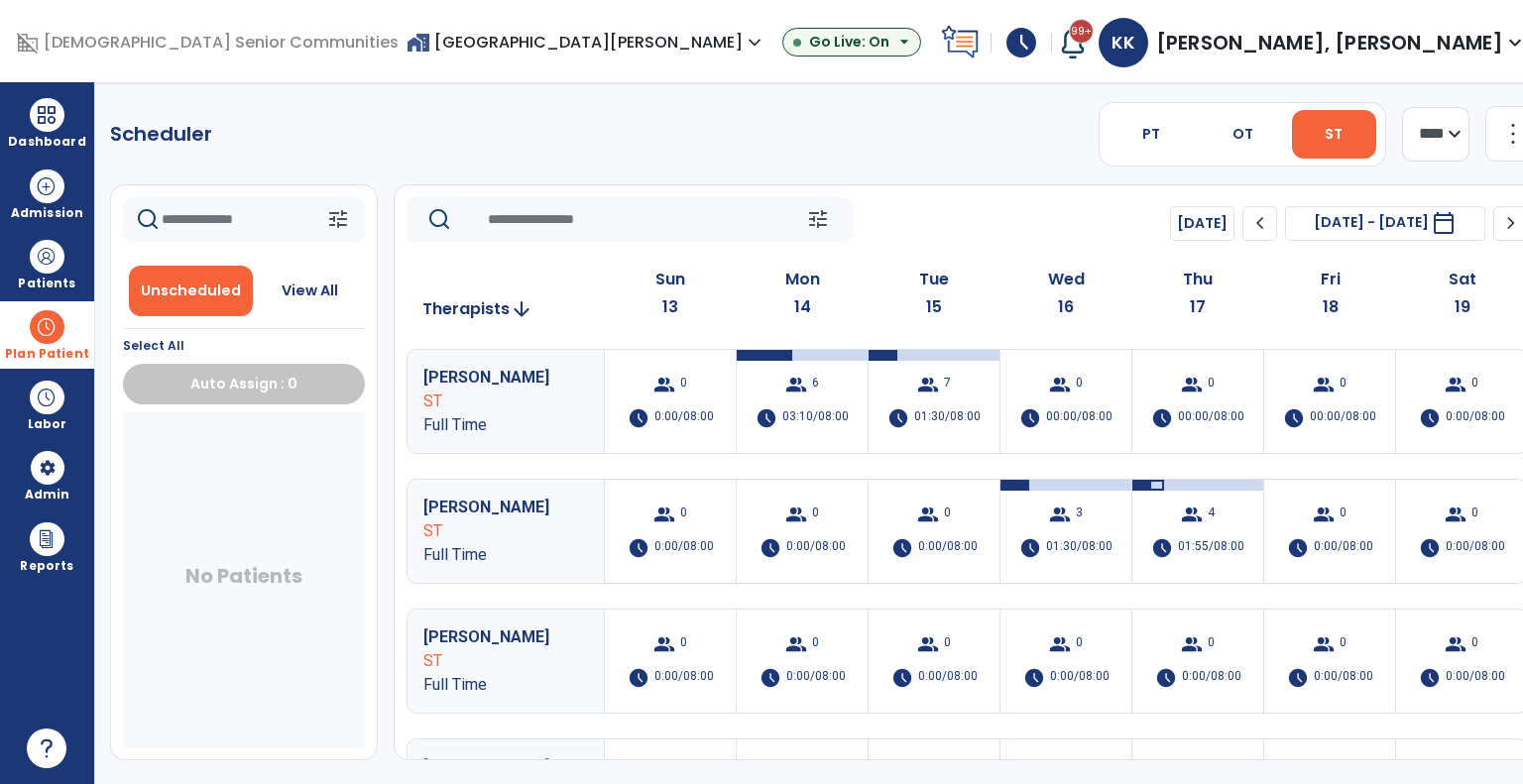 click on "Plan Patient" at bounding box center (47, 334) 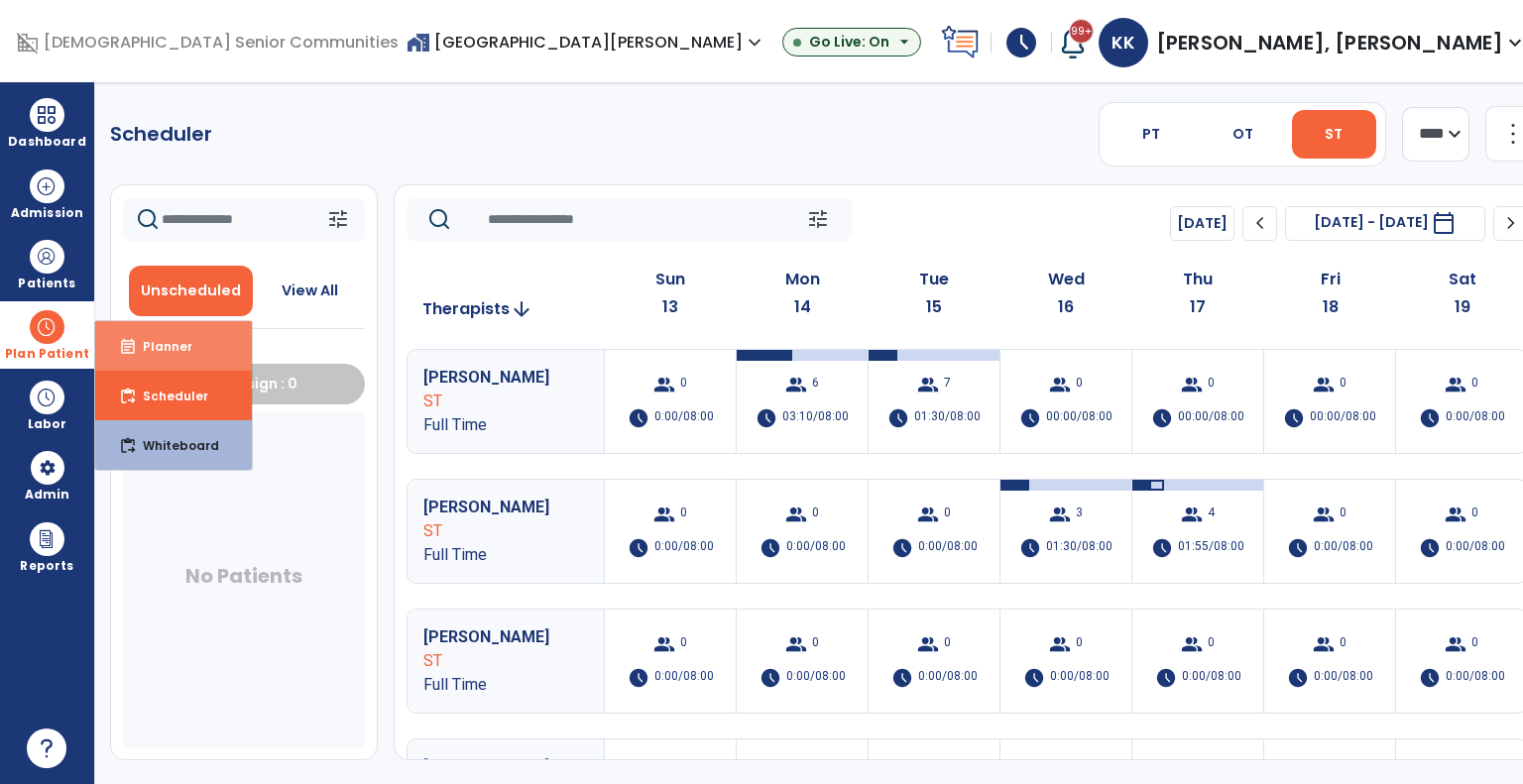 click on "event_note  Planner" at bounding box center [174, 346] 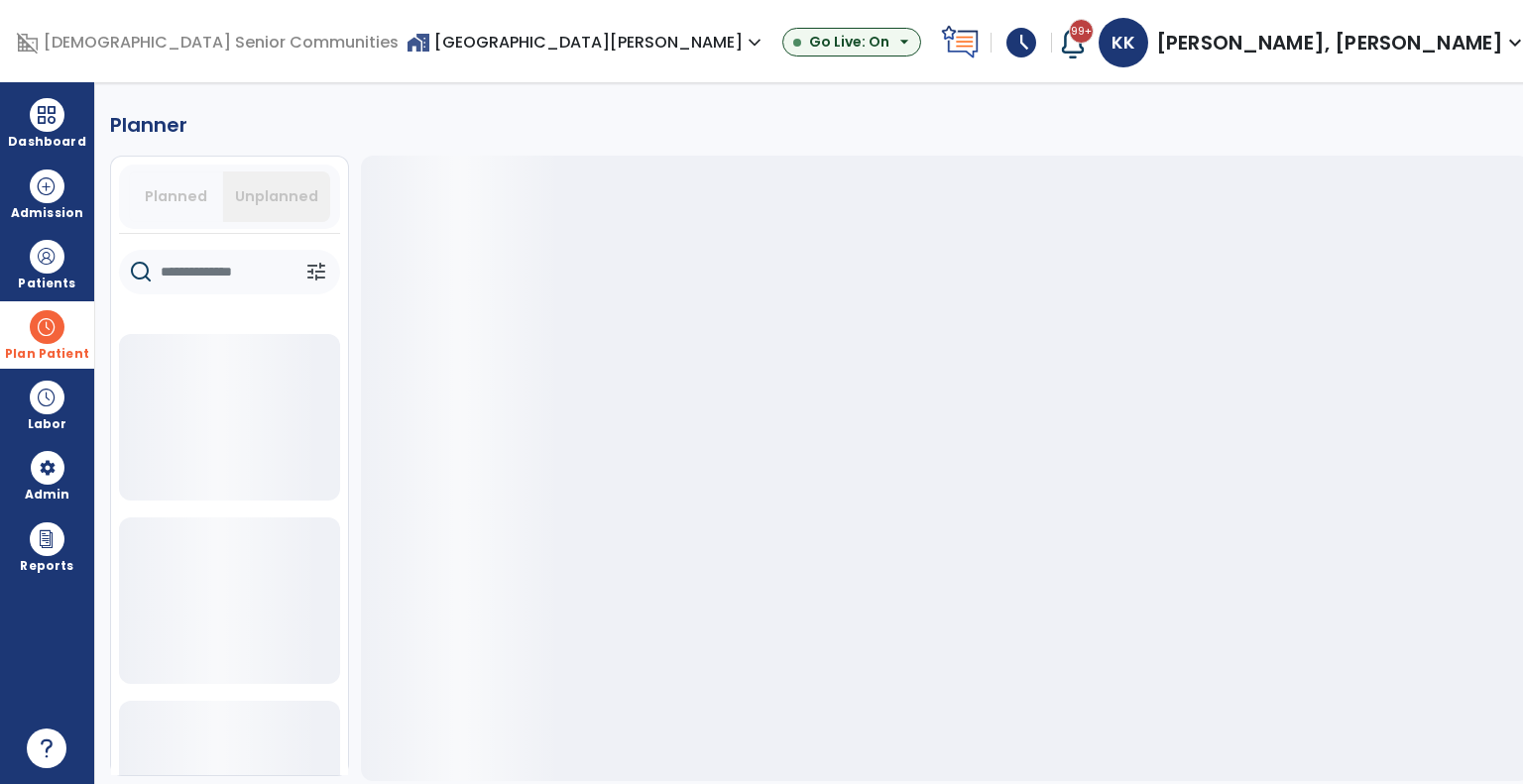 click on "Planned" at bounding box center (176, 196) 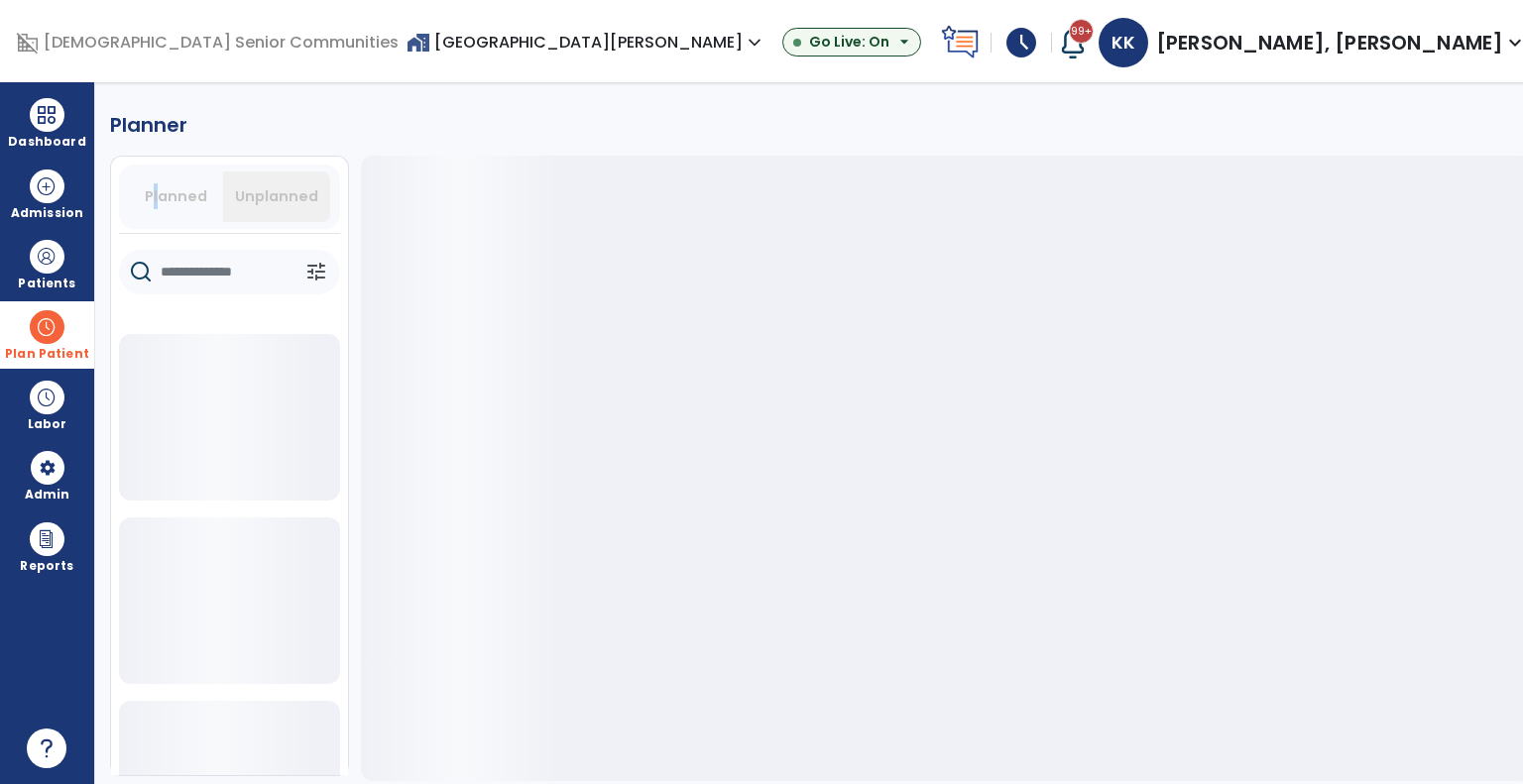 click on "Planned" at bounding box center (176, 196) 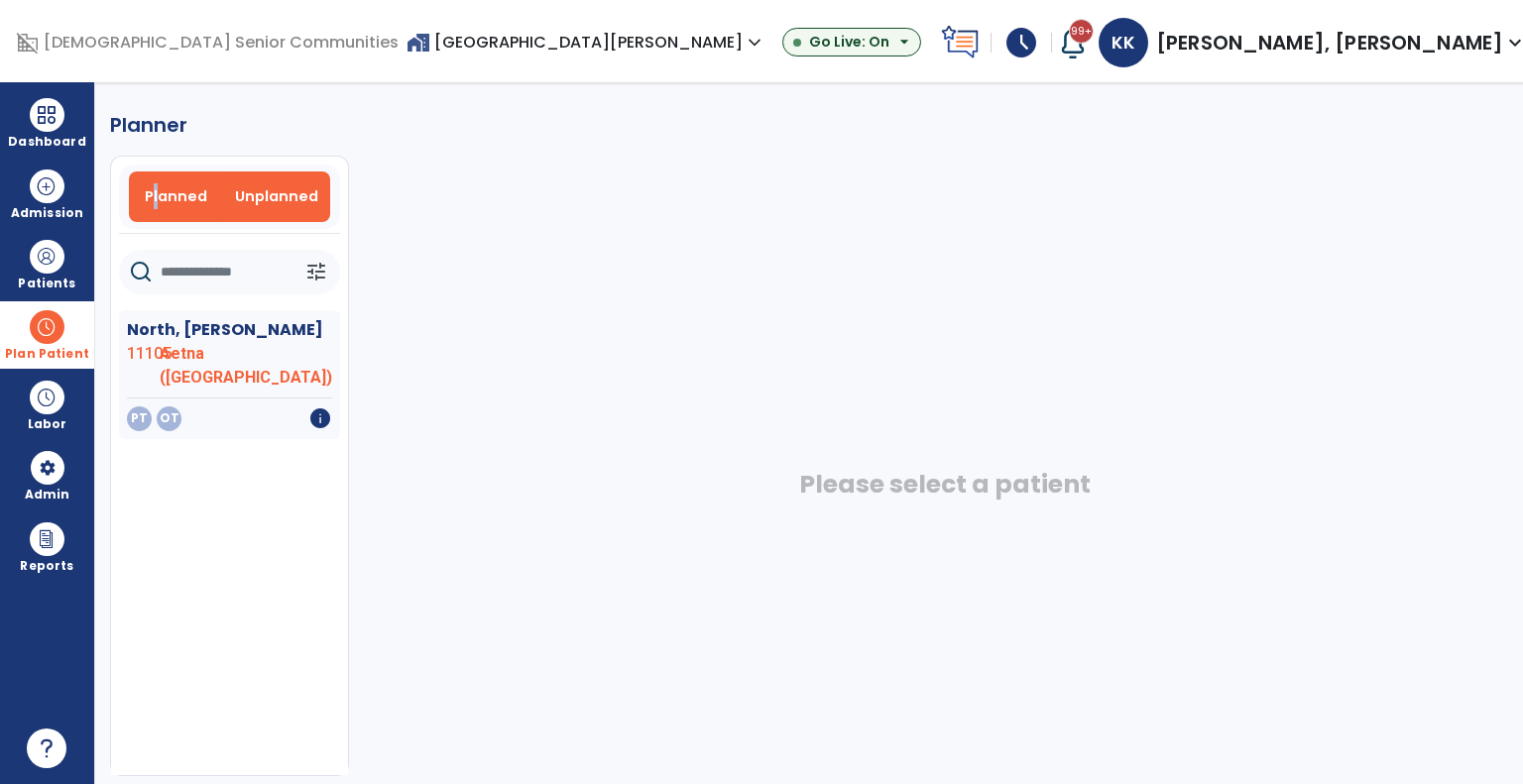 click on "Planned" at bounding box center [176, 196] 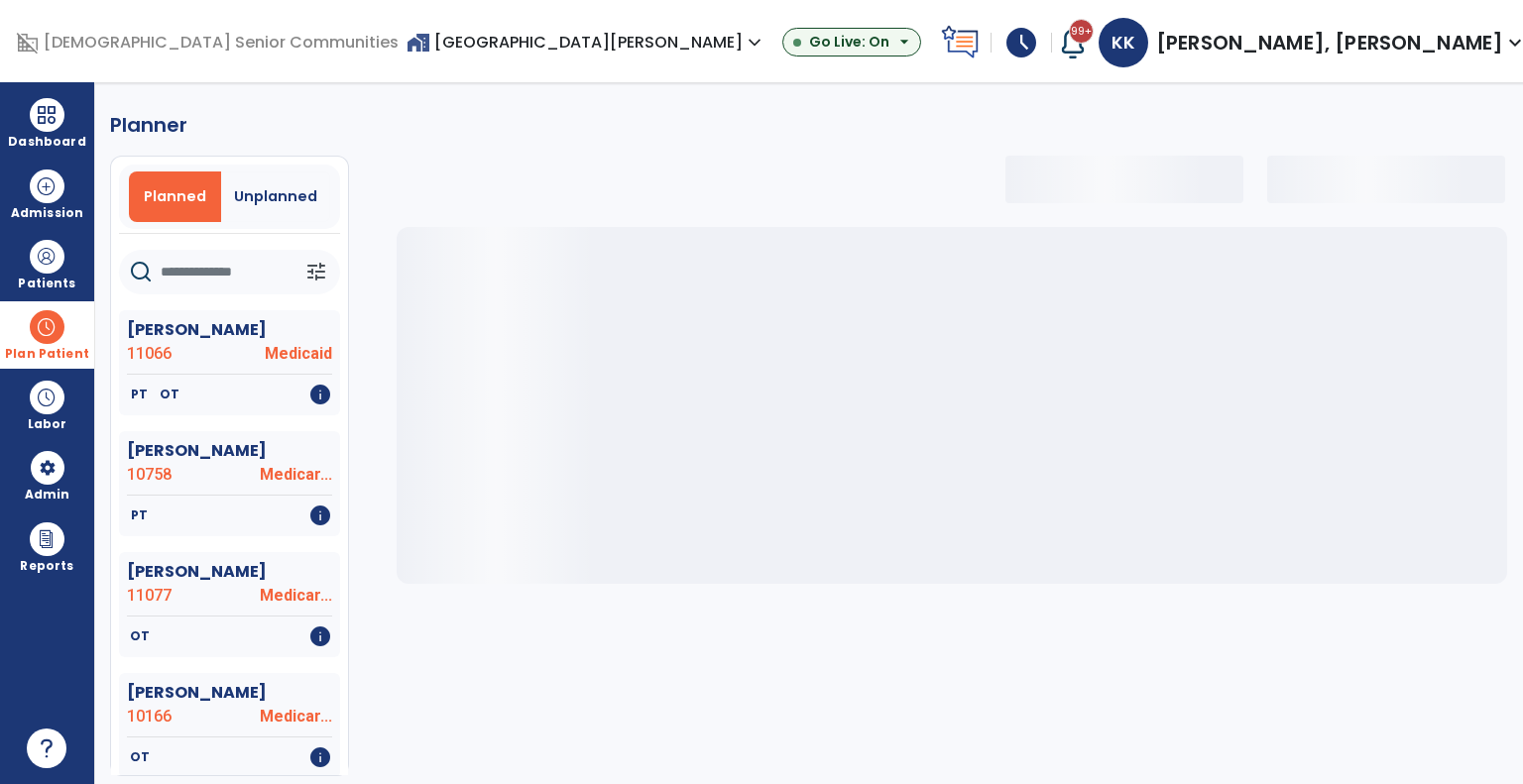 click 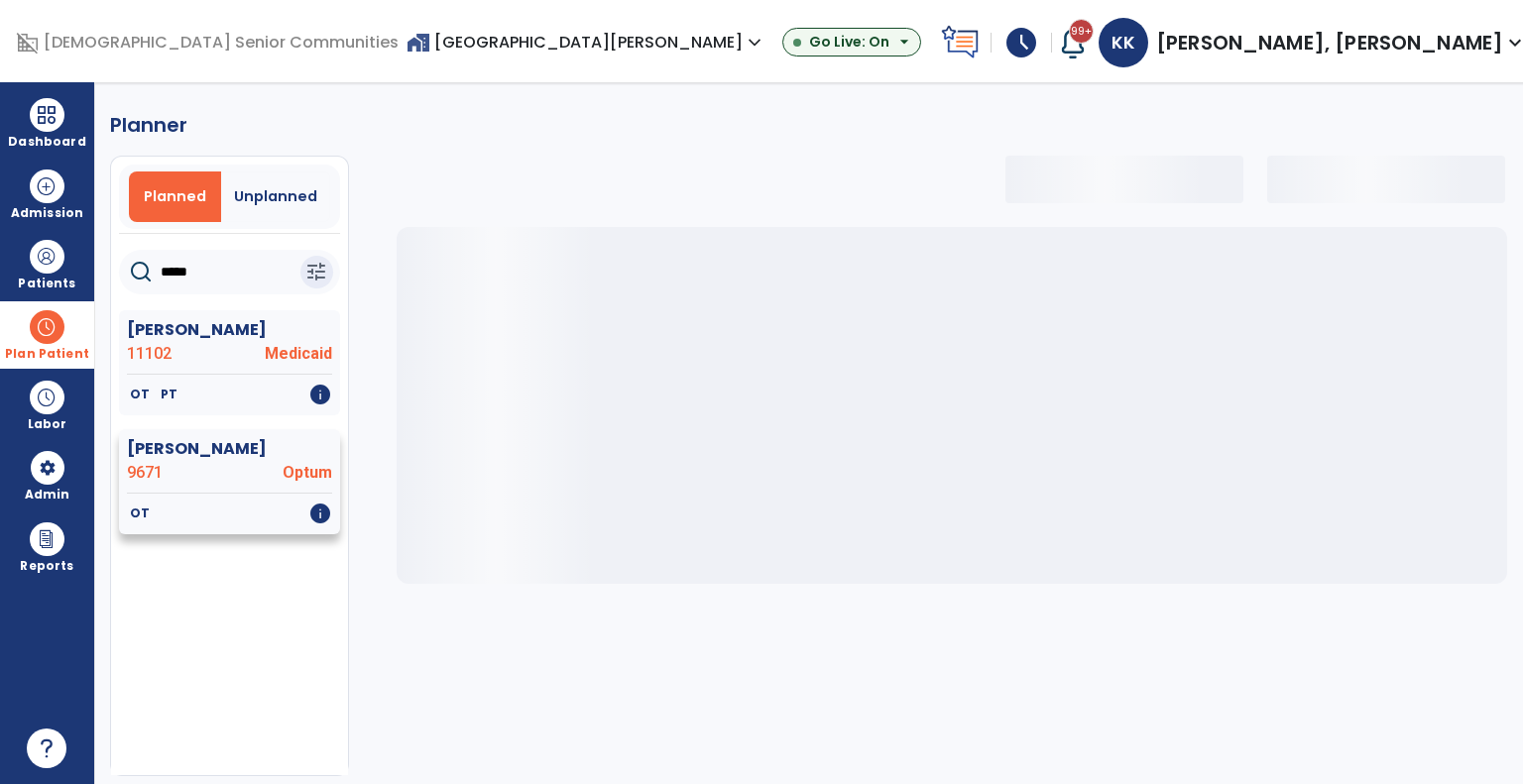 type on "*****" 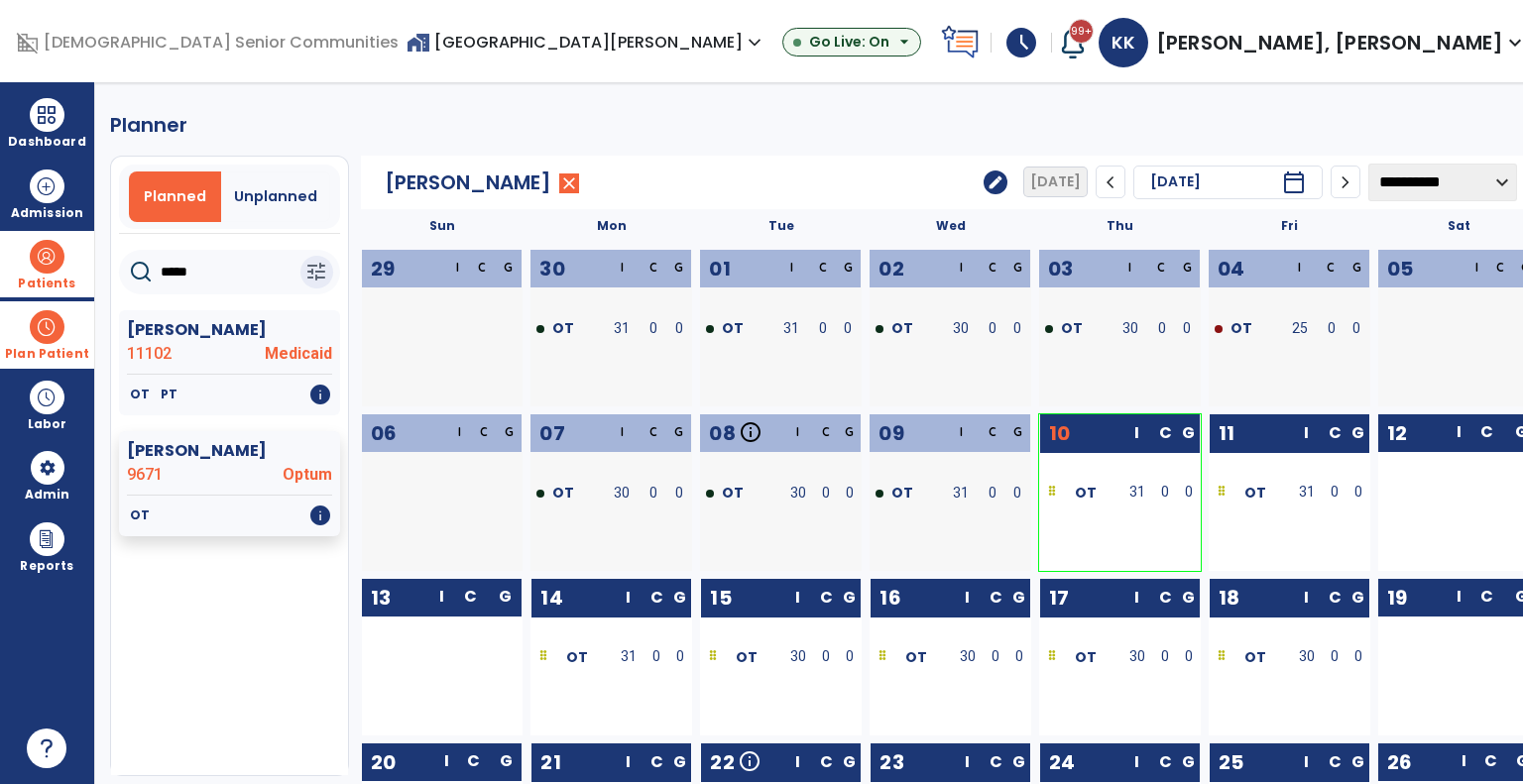 click on "Patients" at bounding box center [47, 264] 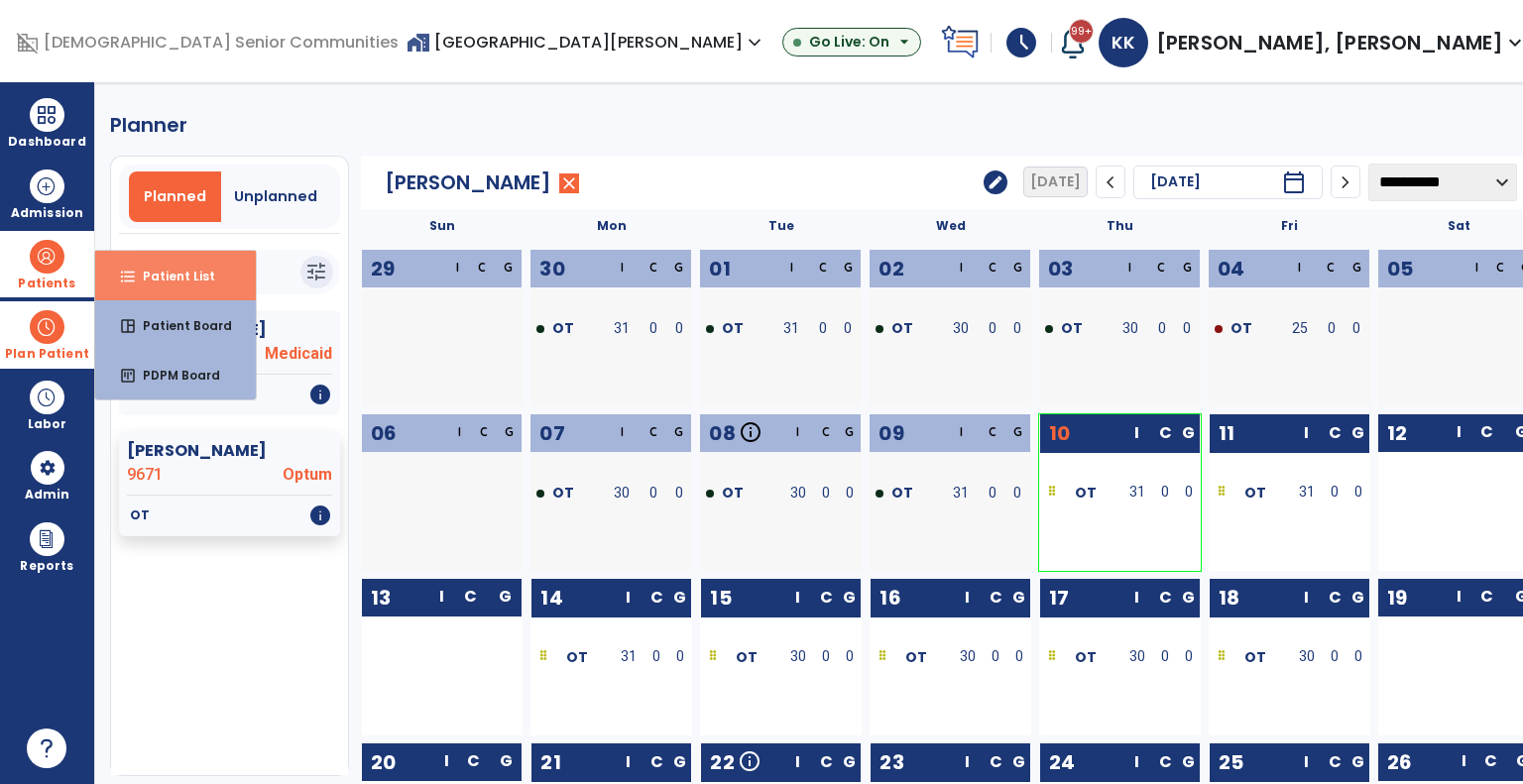 click on "format_list_bulleted" at bounding box center (128, 277) 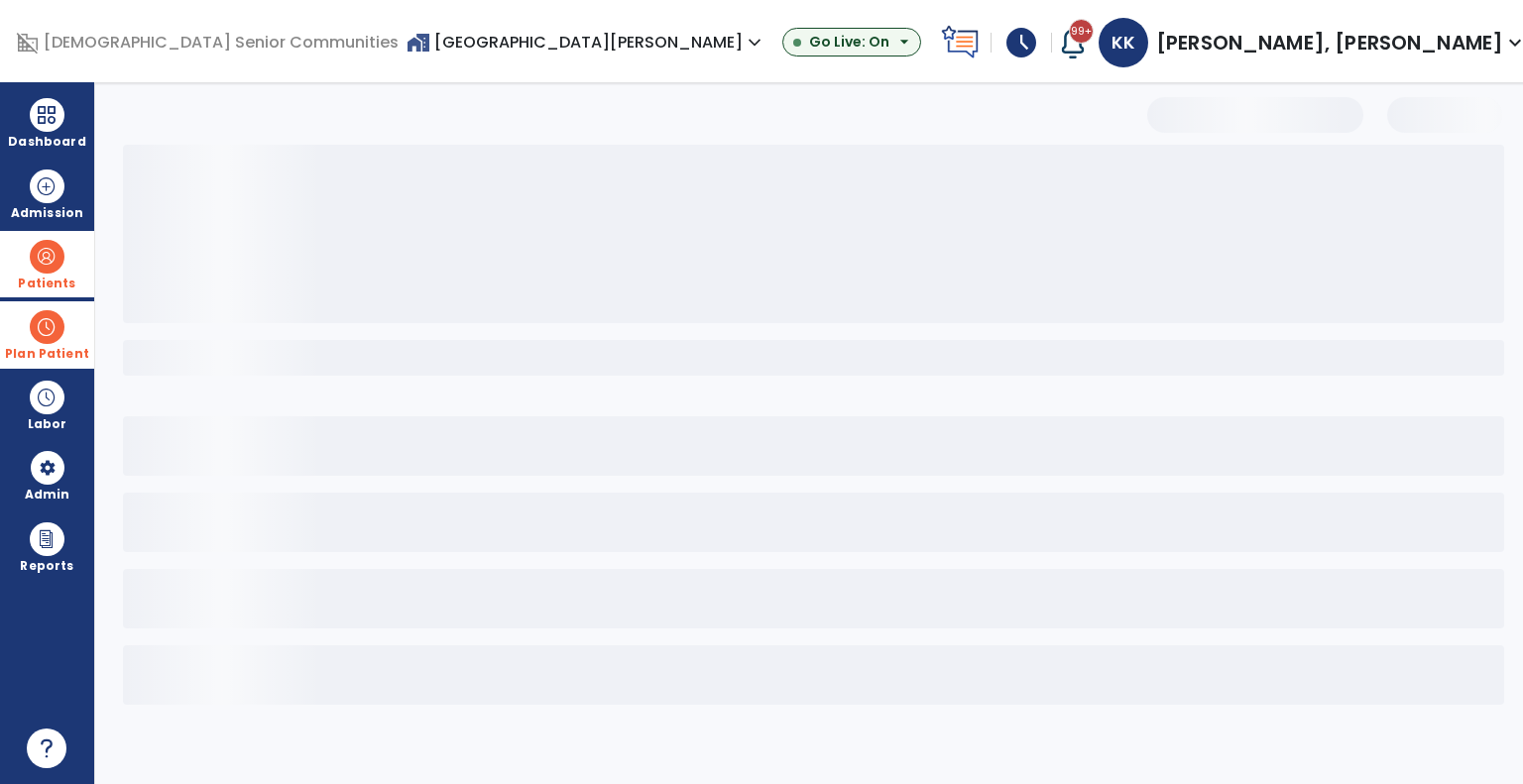 select on "***" 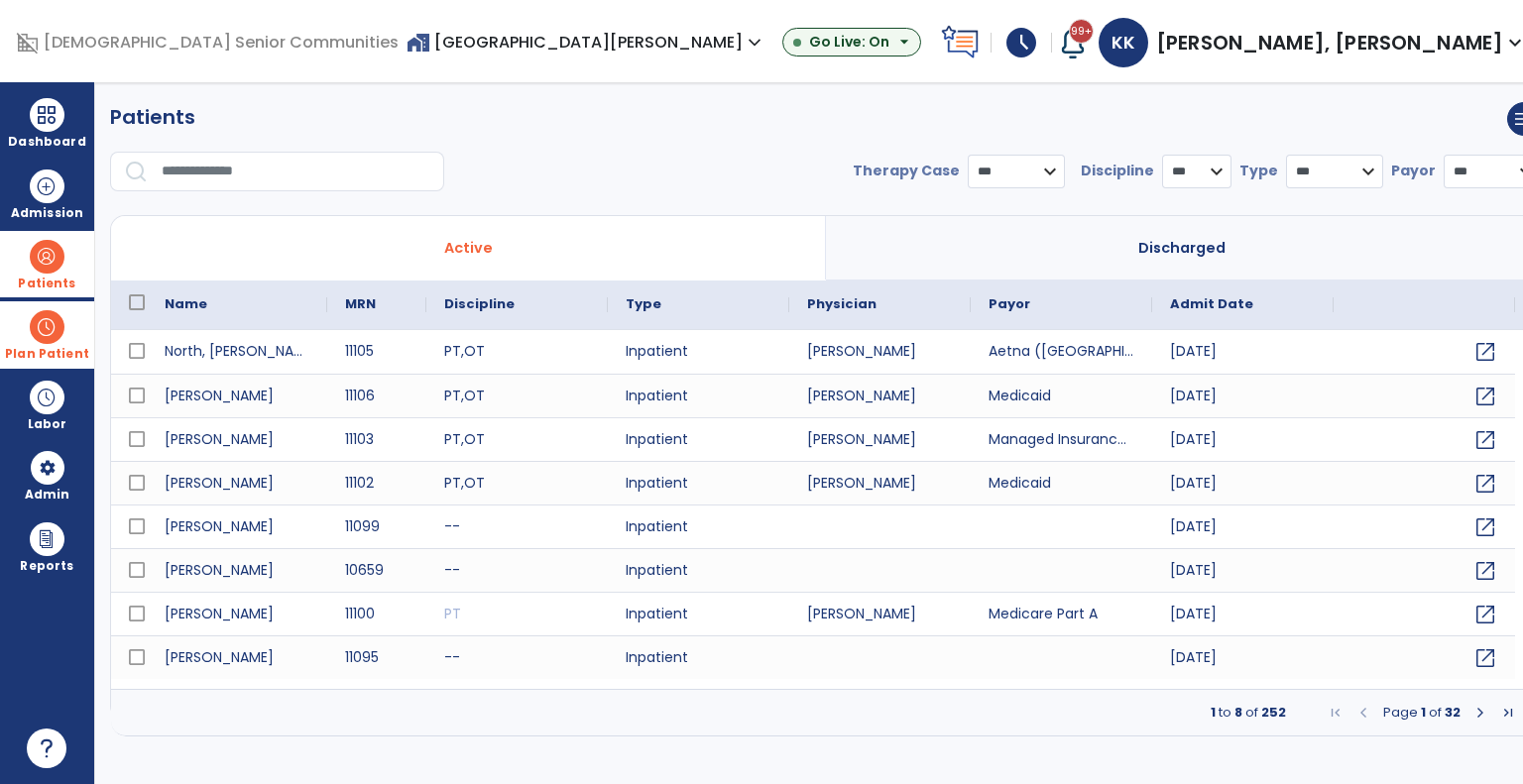click at bounding box center [295, 171] 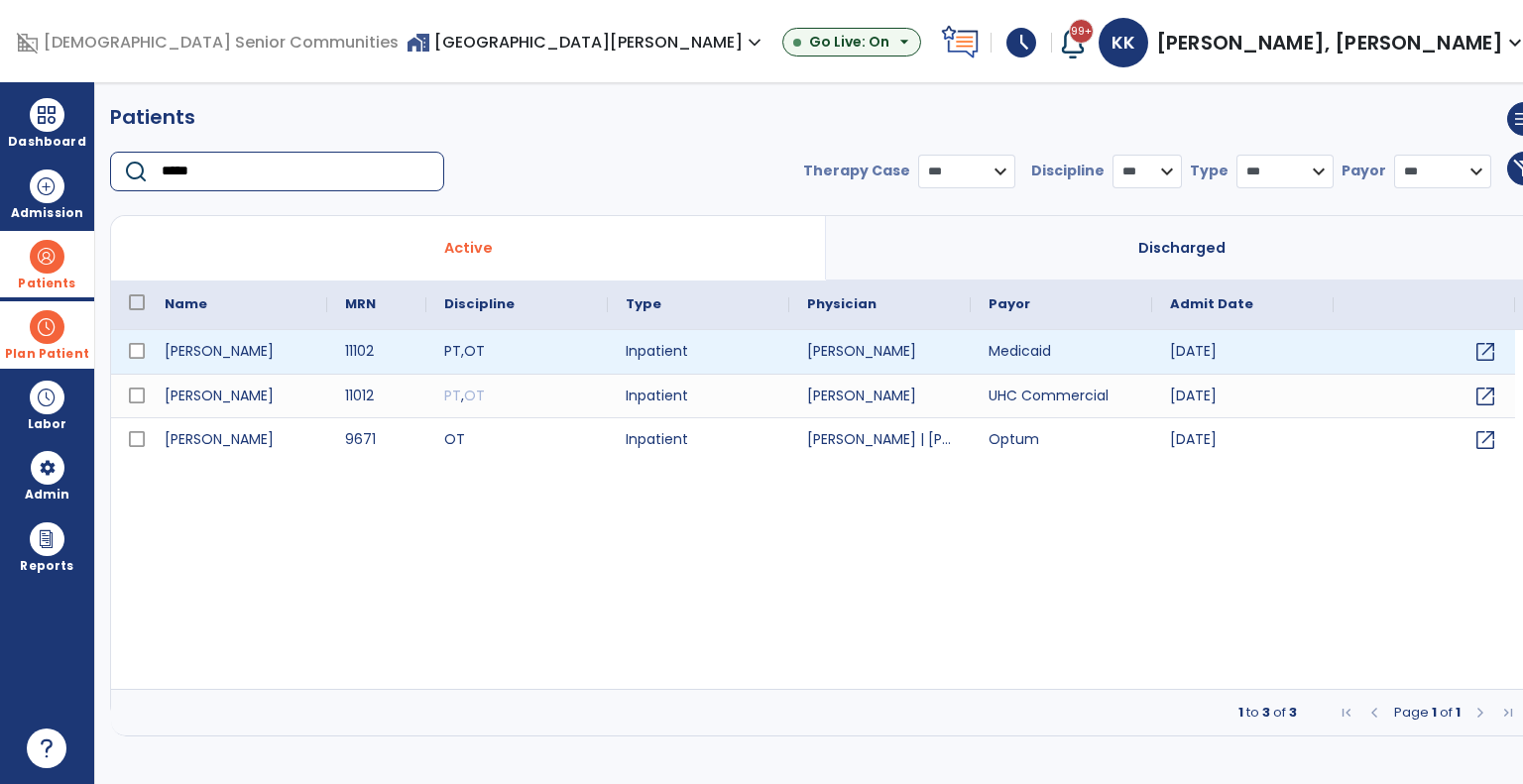 type on "*****" 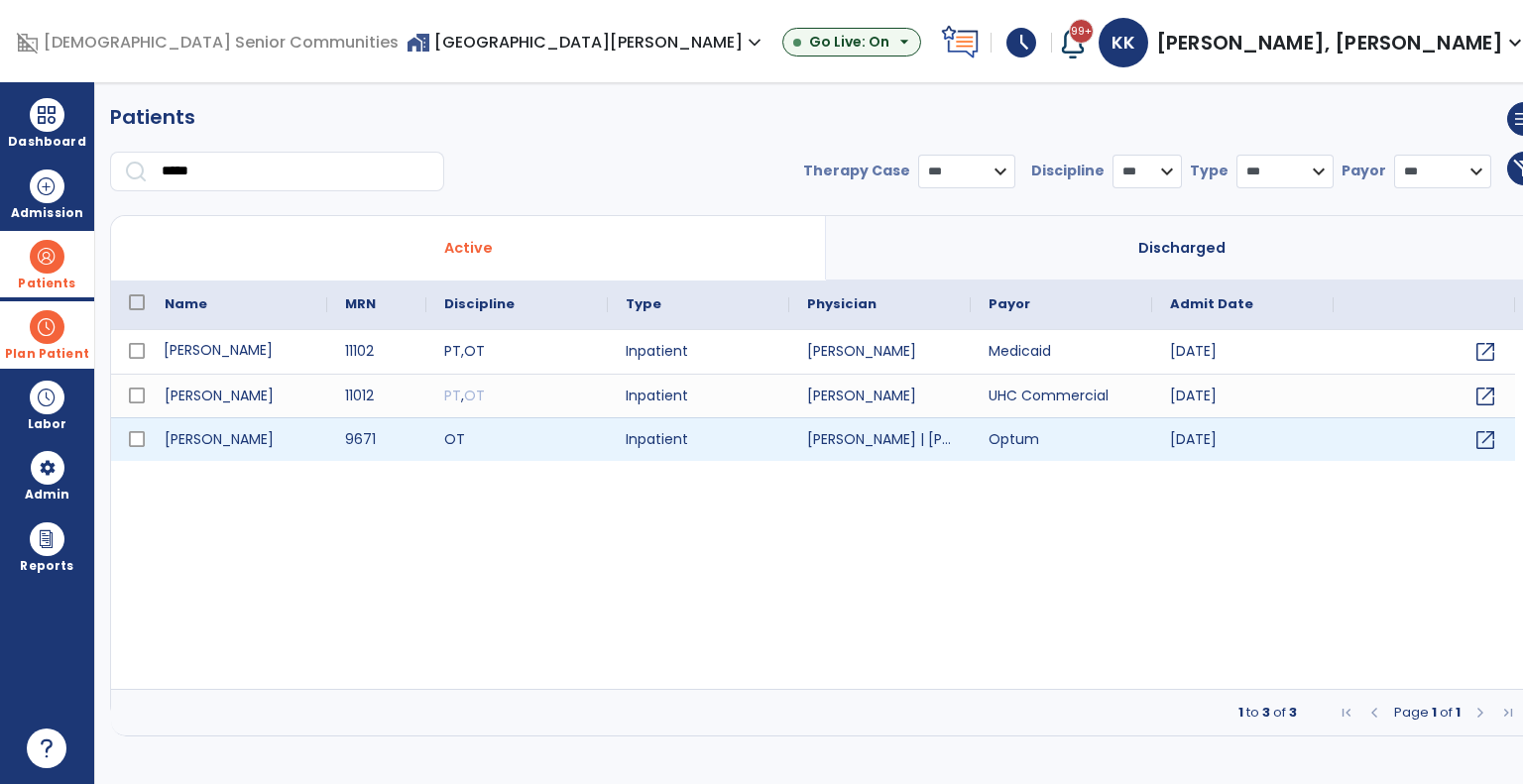 drag, startPoint x: 267, startPoint y: 340, endPoint x: 207, endPoint y: 440, distance: 116.61904 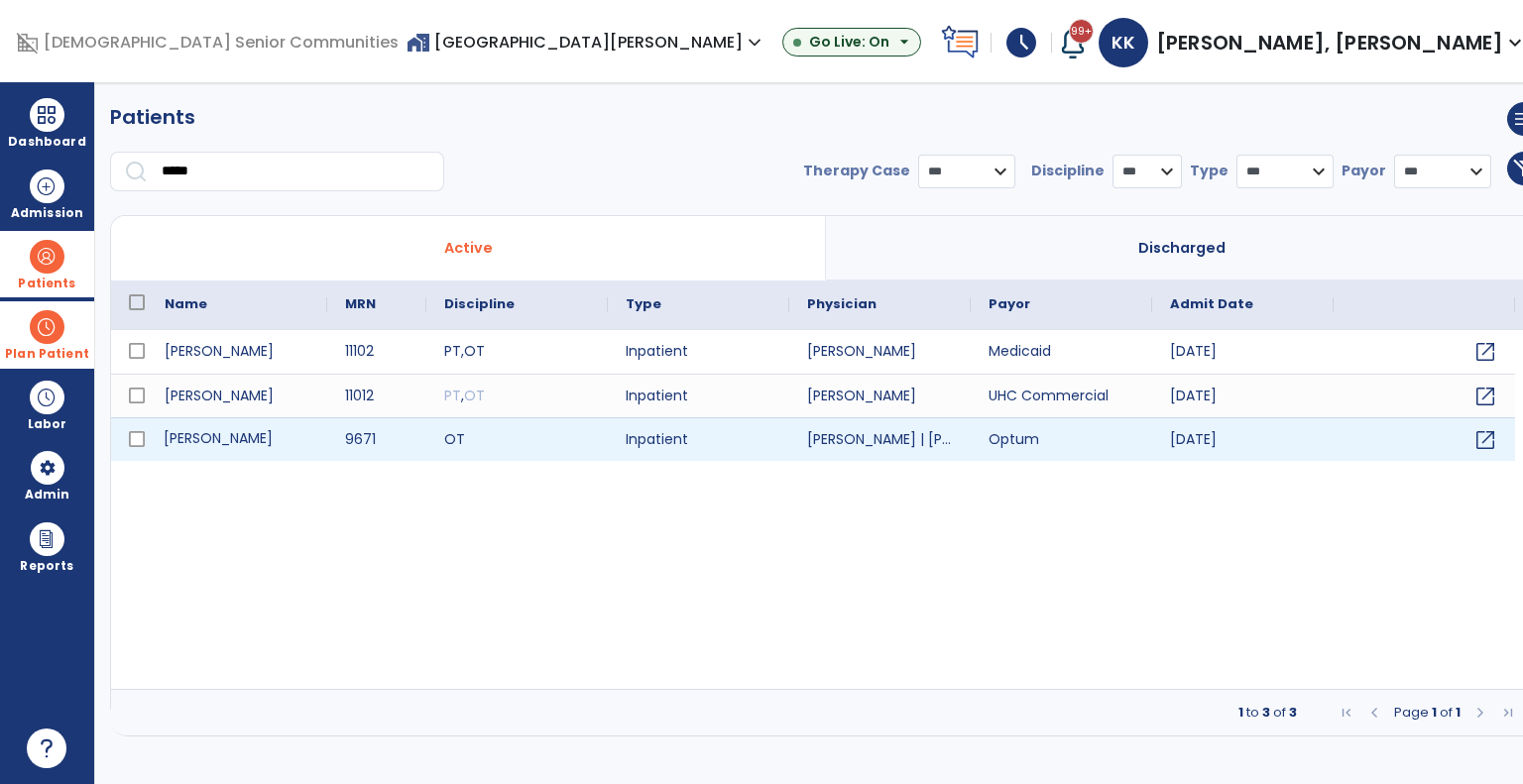 click on "White, Glenn" at bounding box center (237, 439) 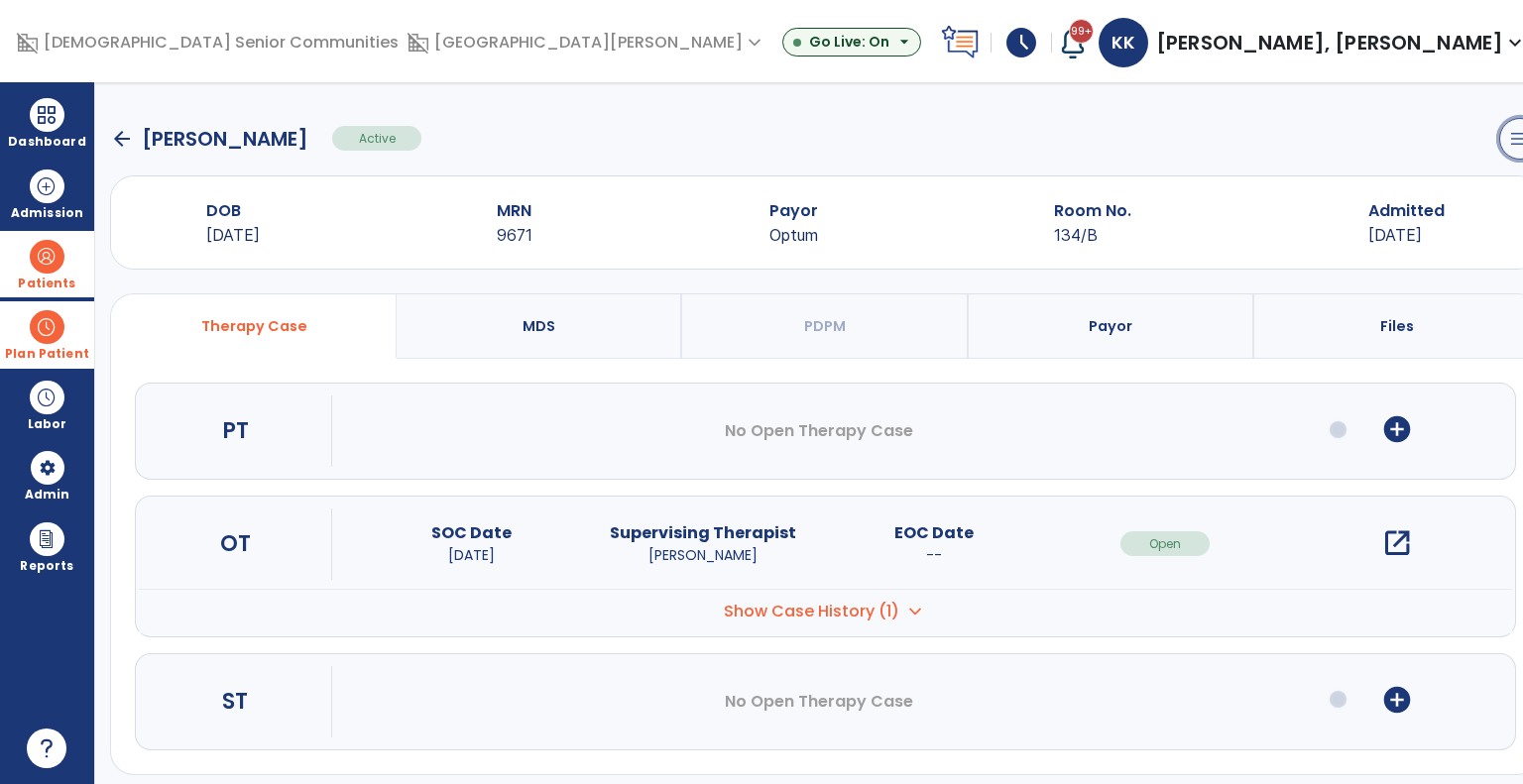 click on "menu" at bounding box center (1520, 139) 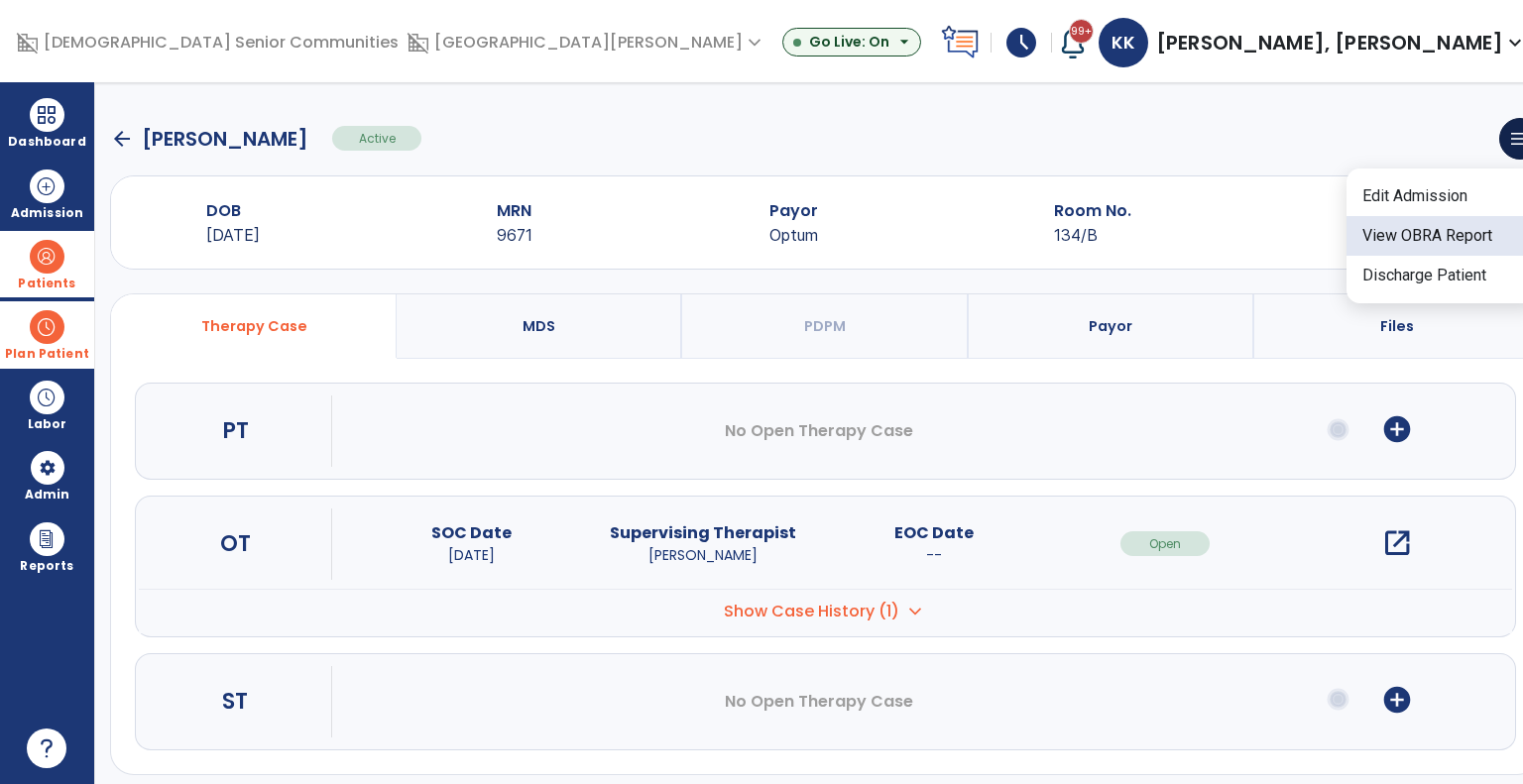 click on "View OBRA Report" 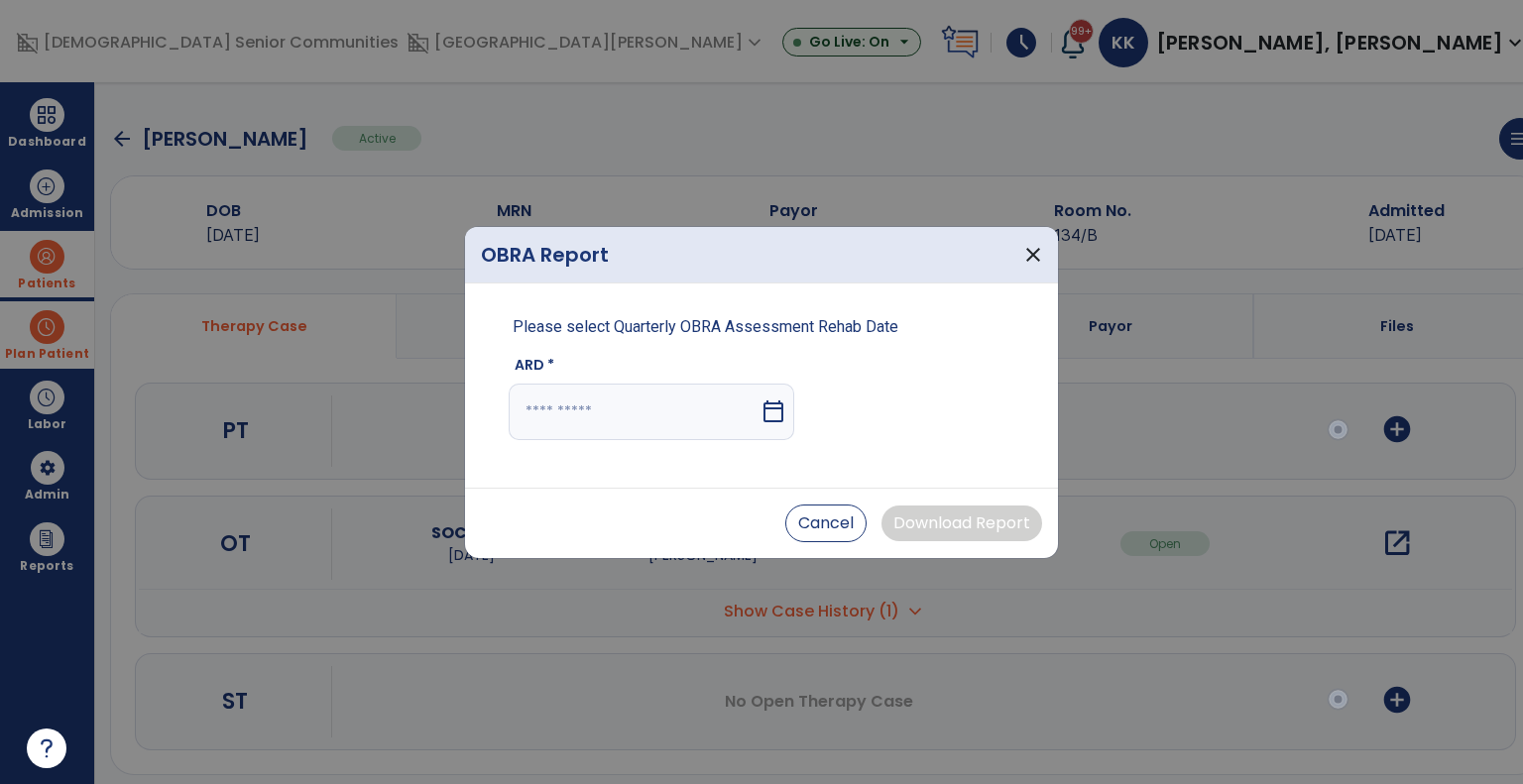 click at bounding box center (634, 411) 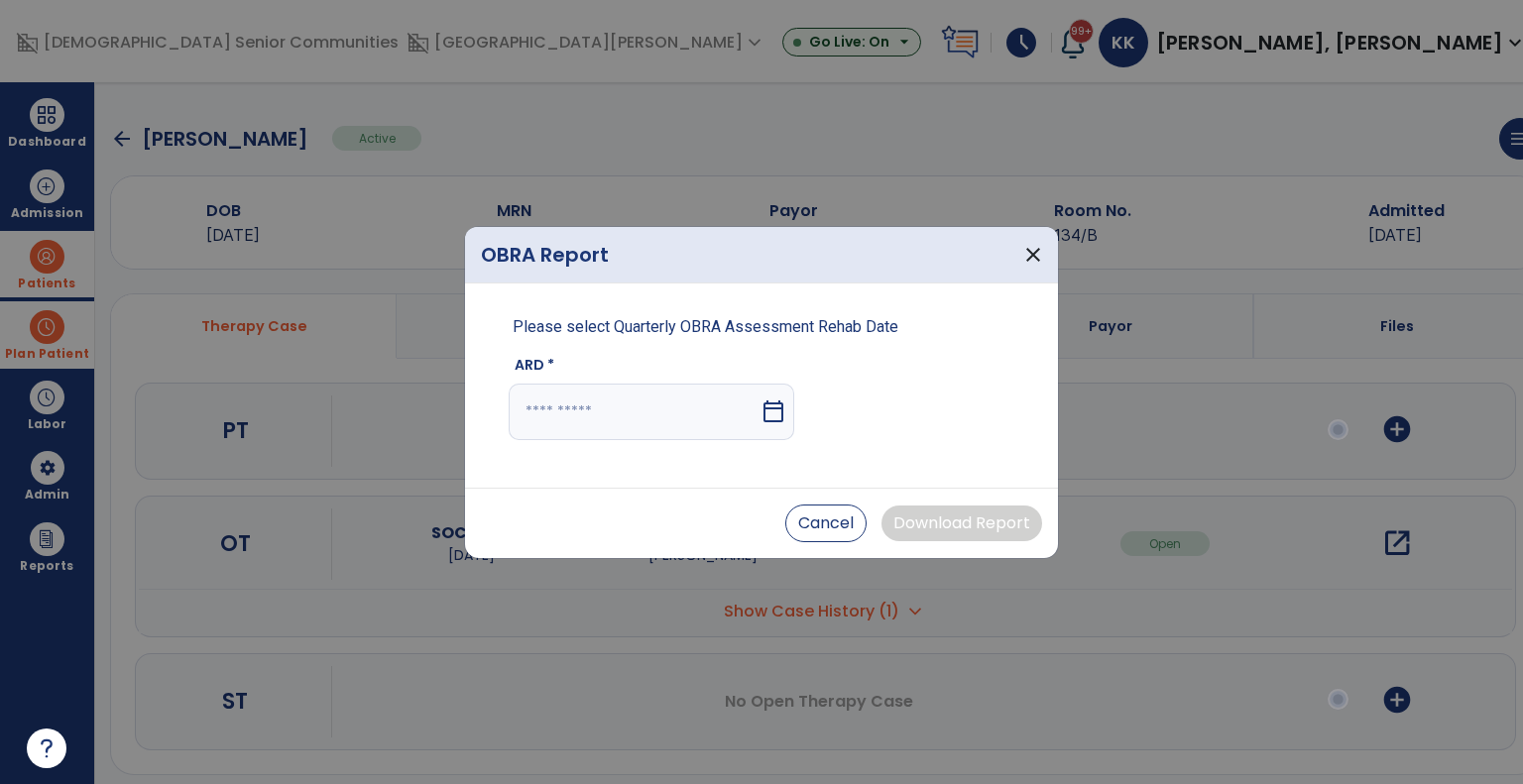 select on "*" 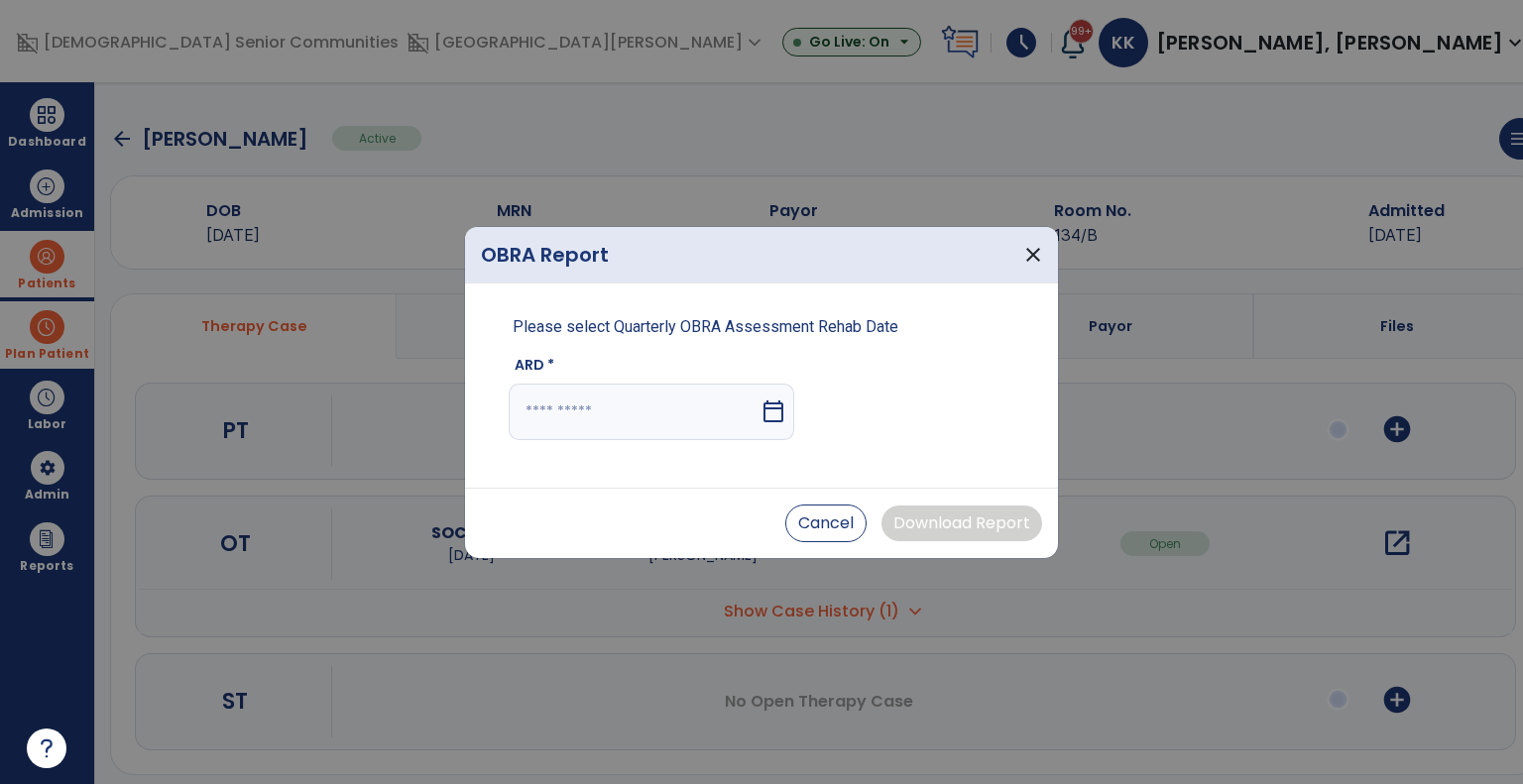select on "****" 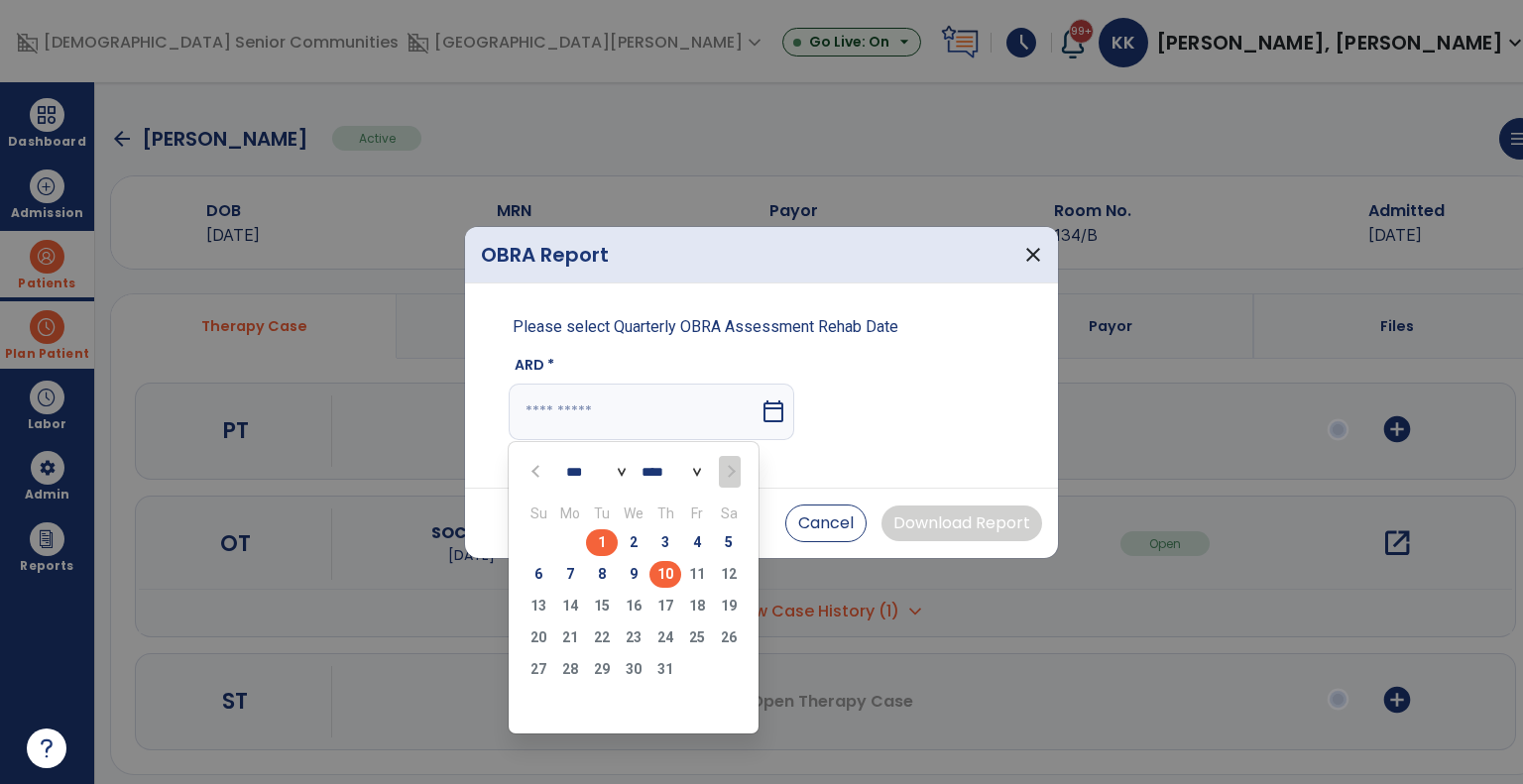 click on "1" at bounding box center [602, 545] 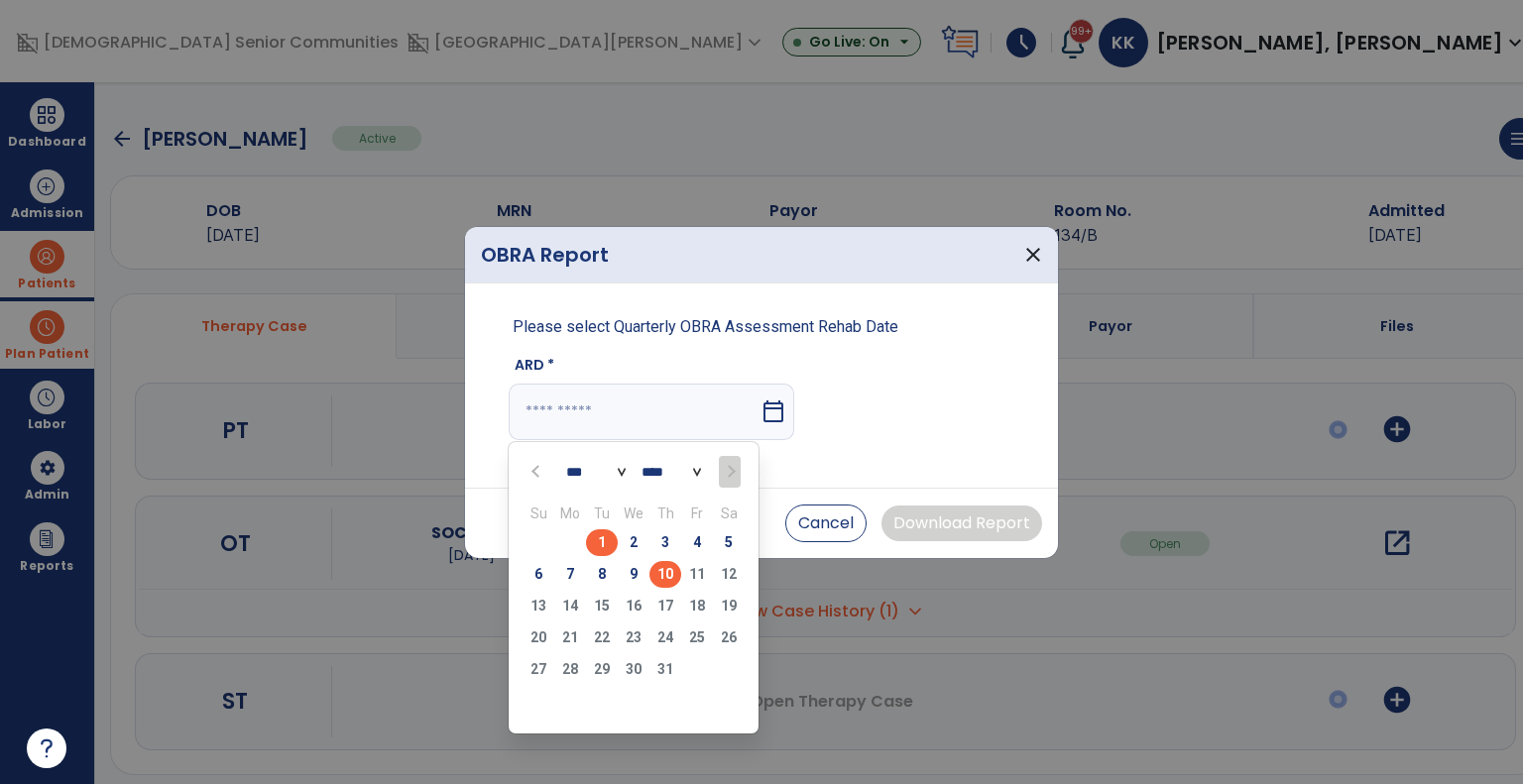type on "********" 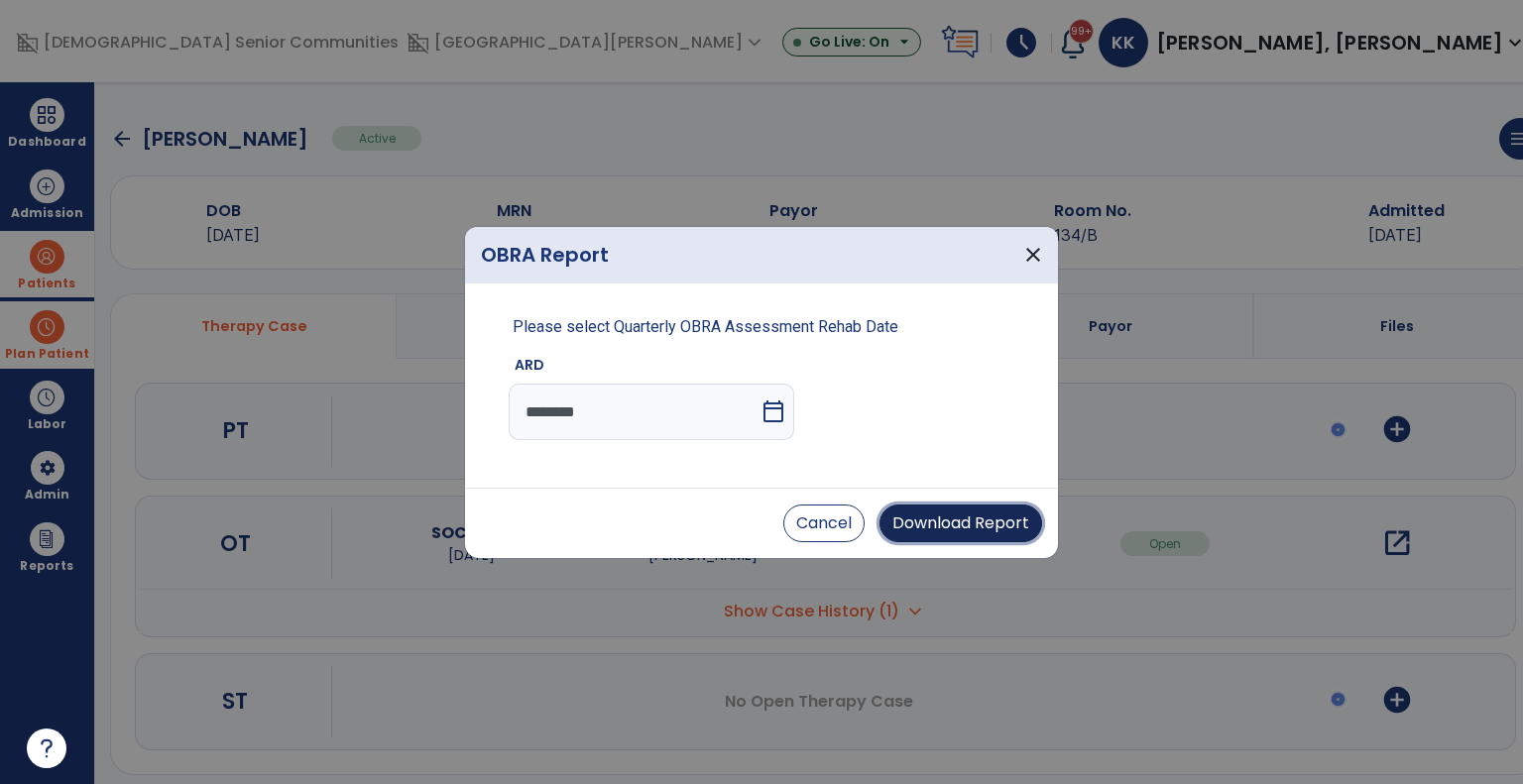 click on "Download Report" at bounding box center [961, 523] 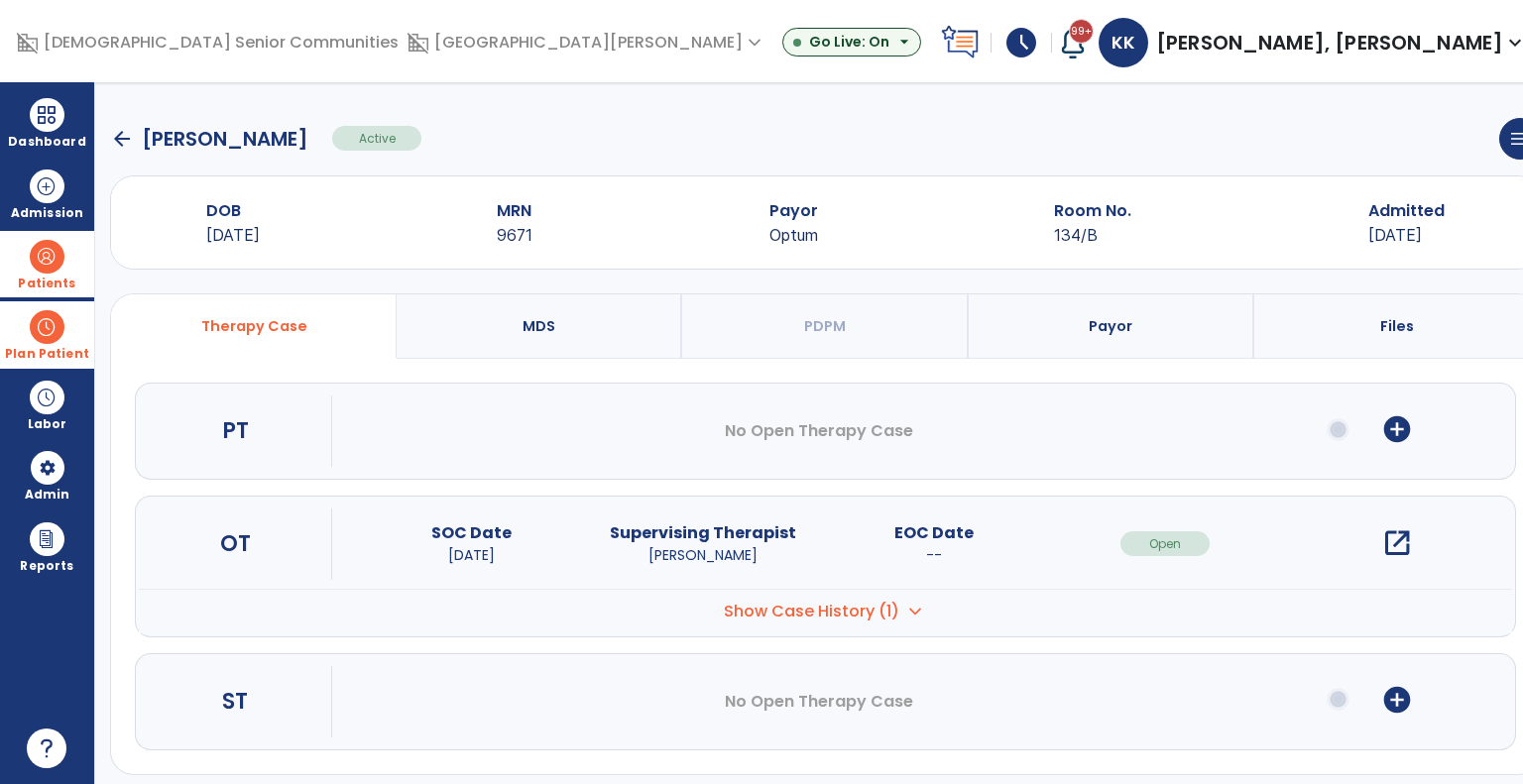 click on "arrow_back   White, Glenn  Active  menu   Edit Admission   View OBRA Report   Discharge Patient" 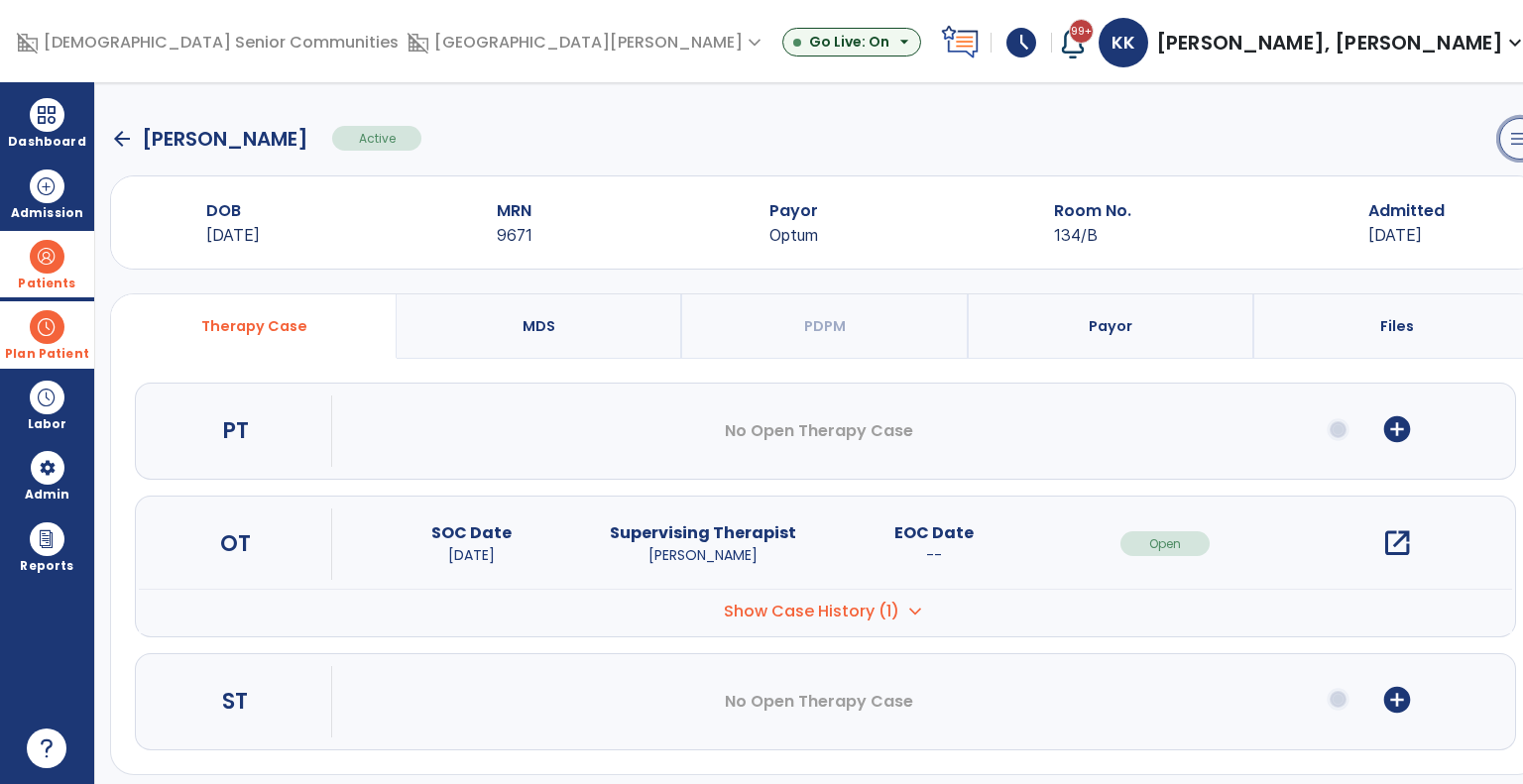 click on "menu" at bounding box center (1520, 139) 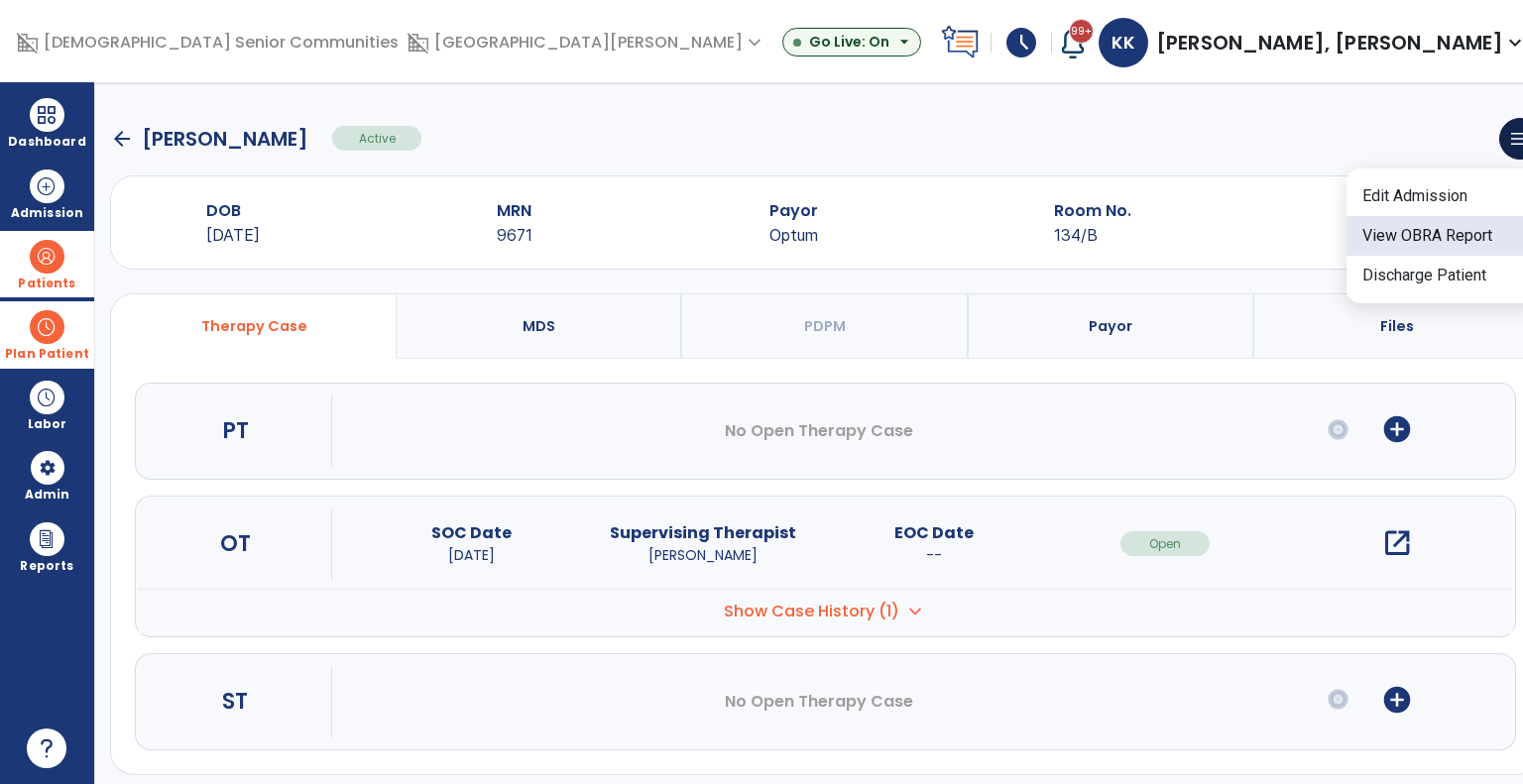 click on "View OBRA Report" 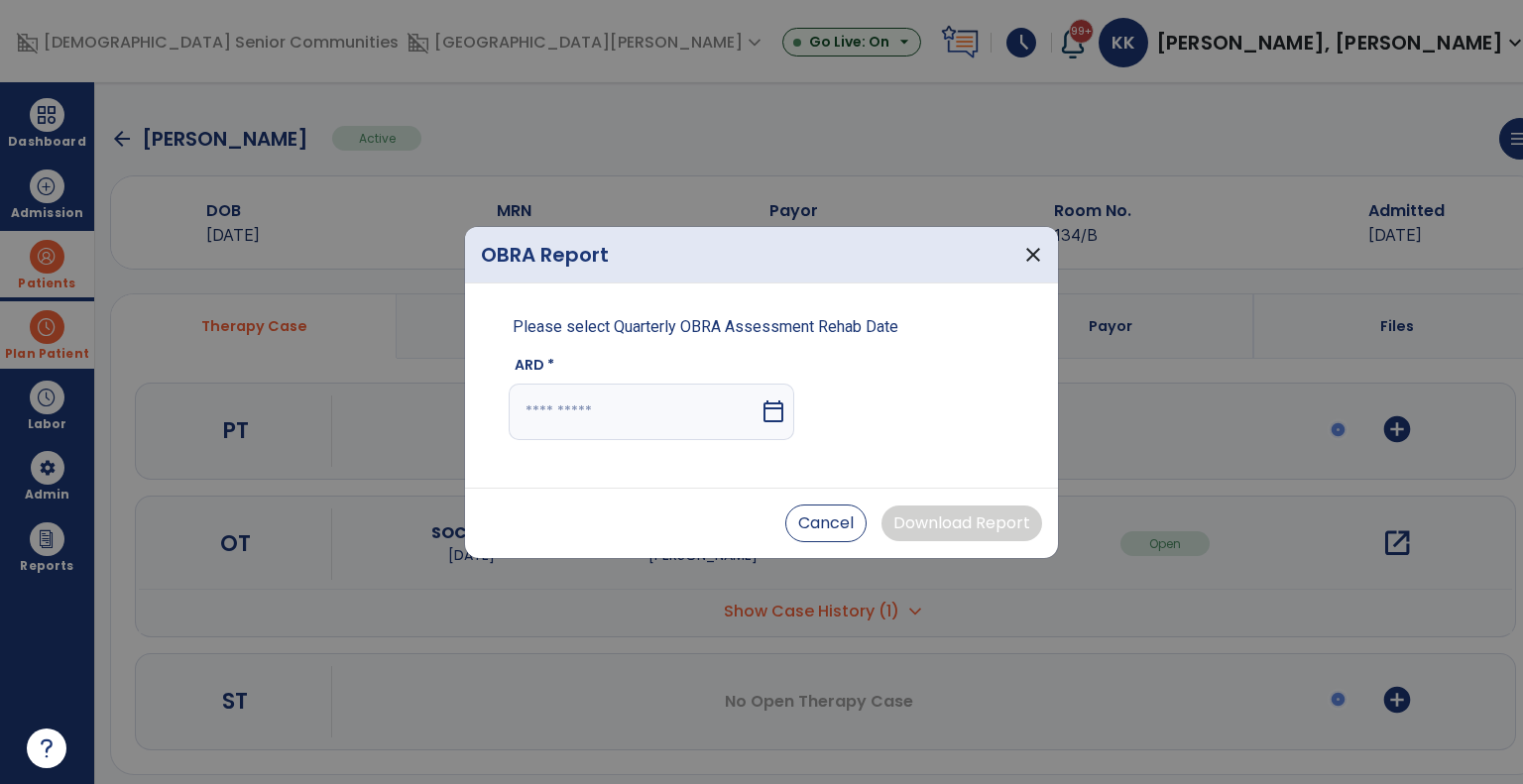 click at bounding box center (634, 411) 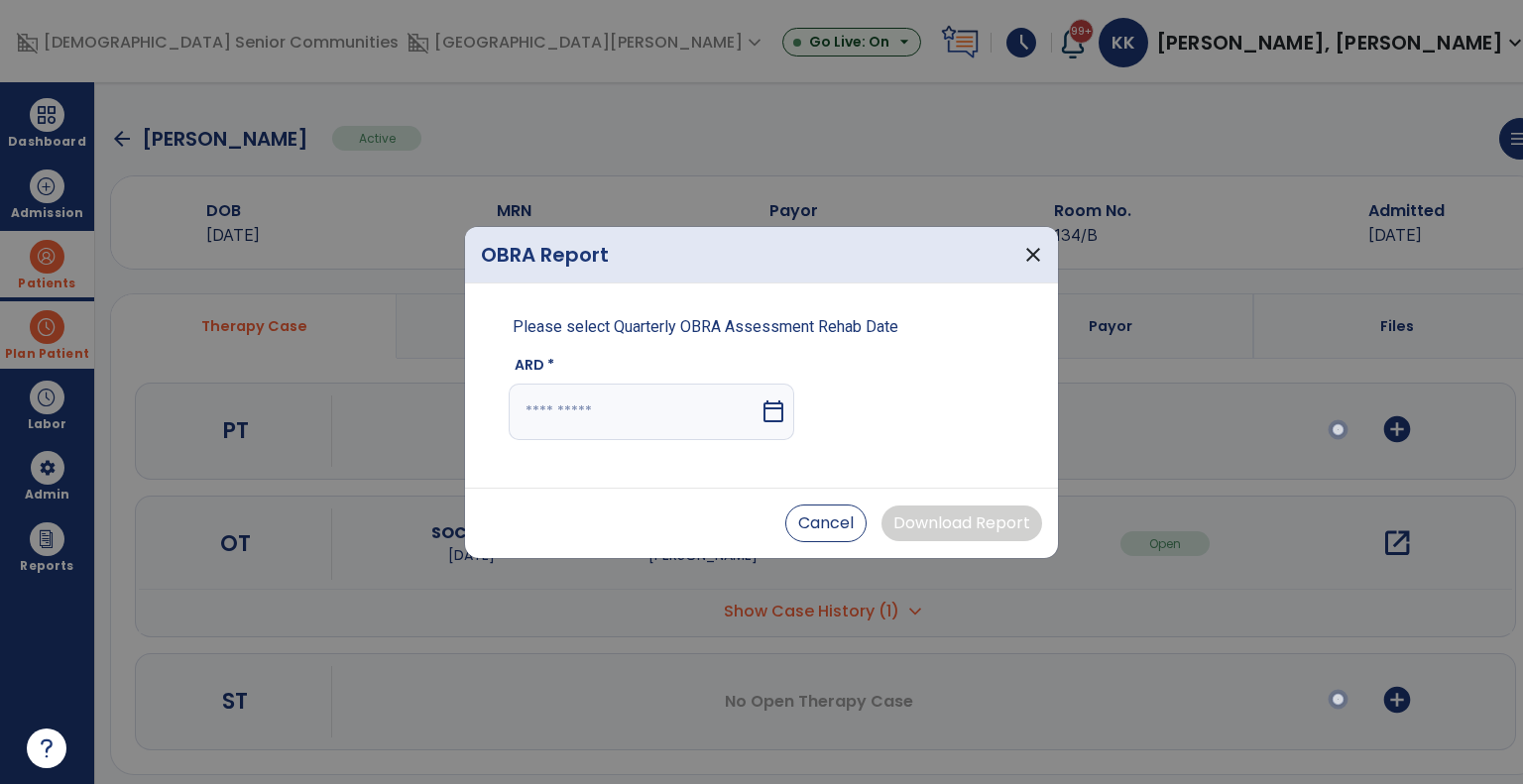 select on "*" 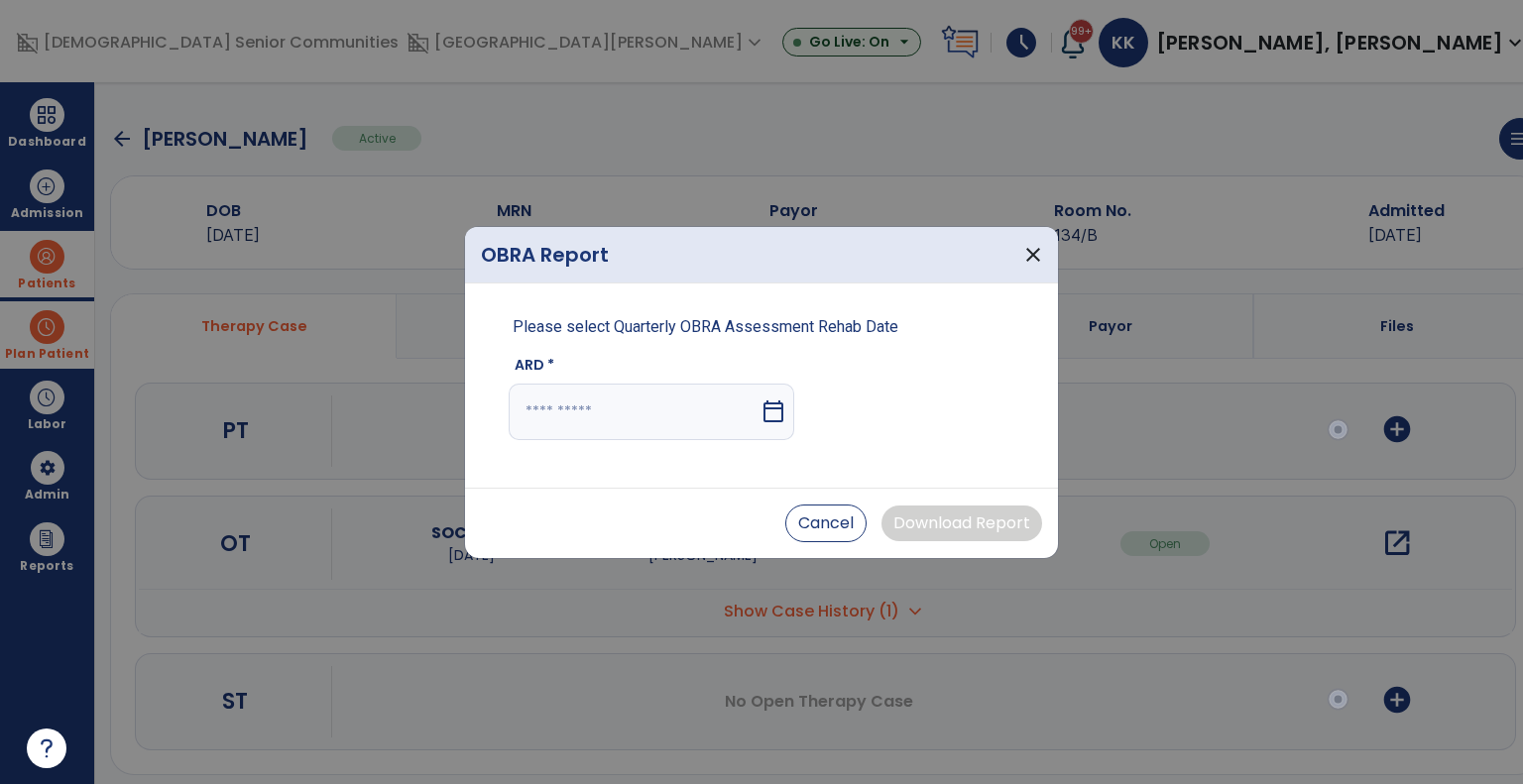 select on "****" 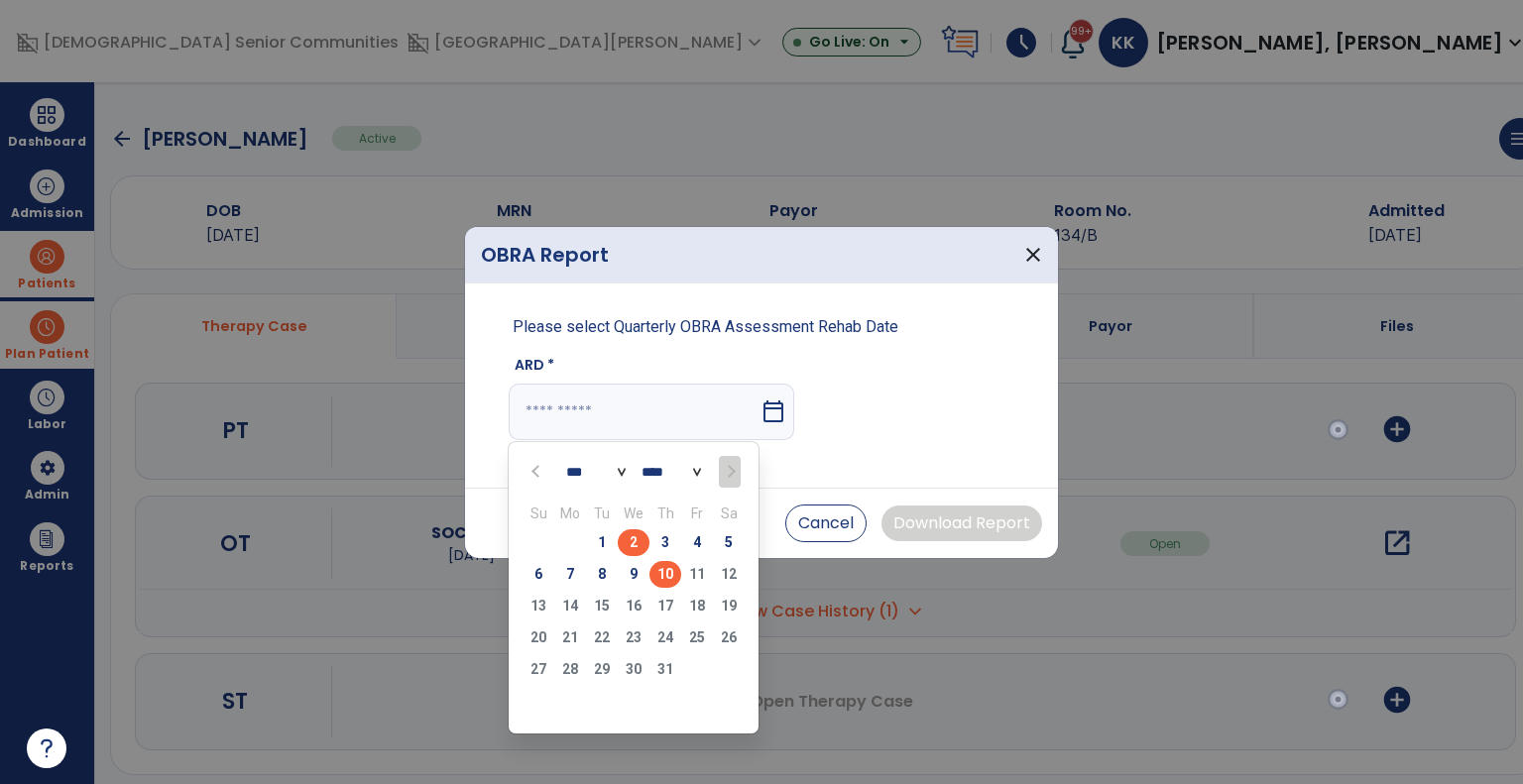 click on "2" at bounding box center (634, 542) 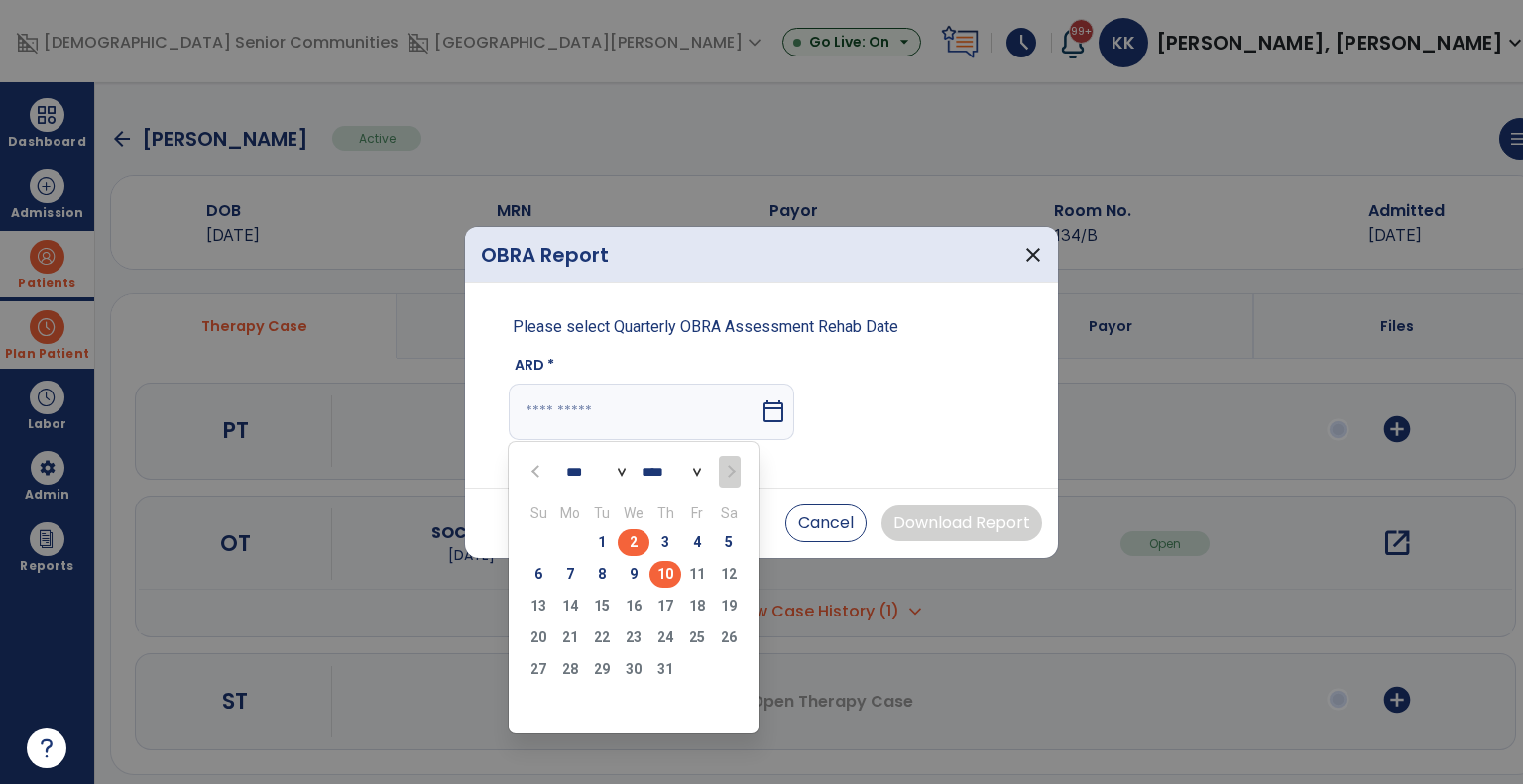 type on "********" 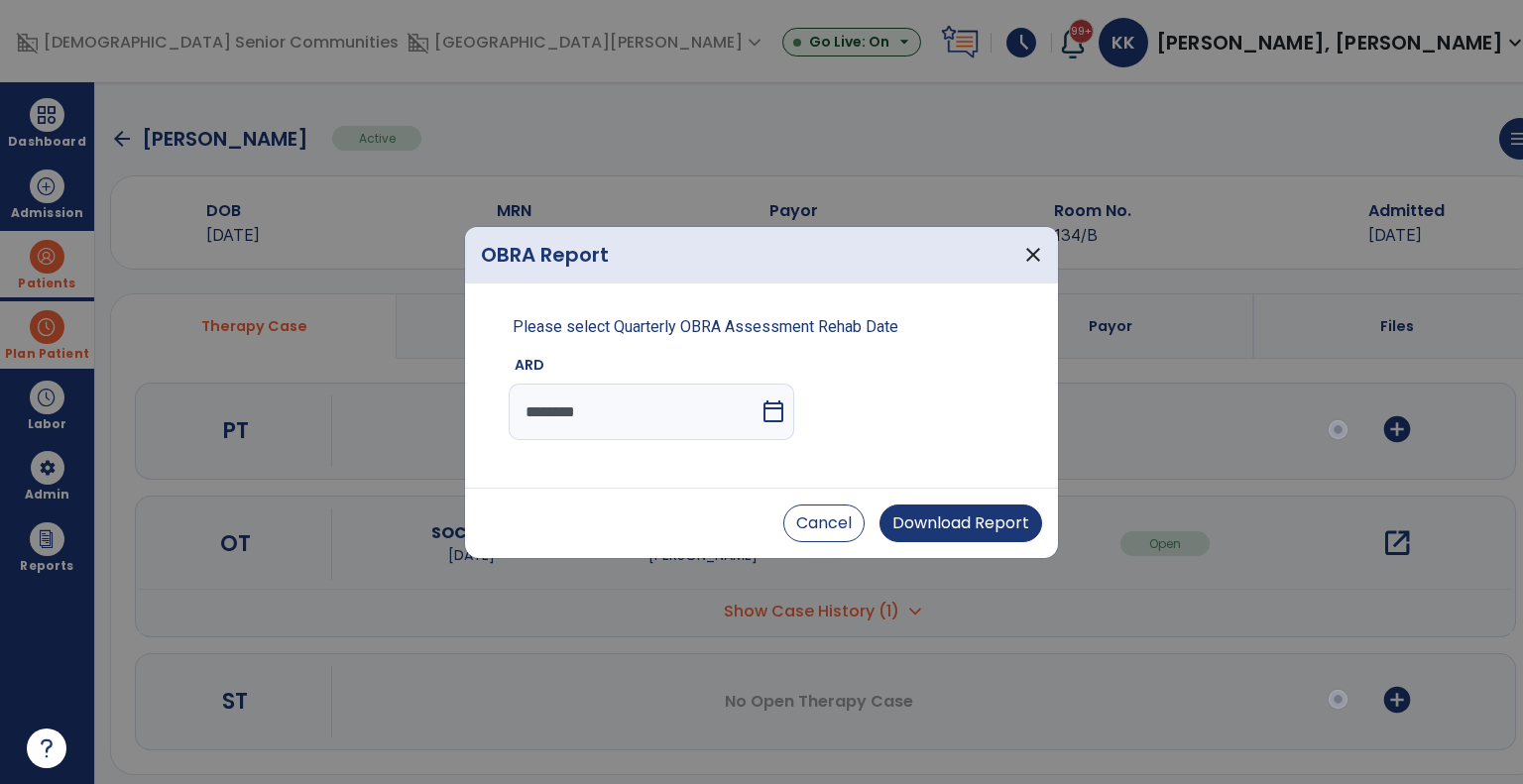 click on "Cancel   Download Report" at bounding box center (762, 522) 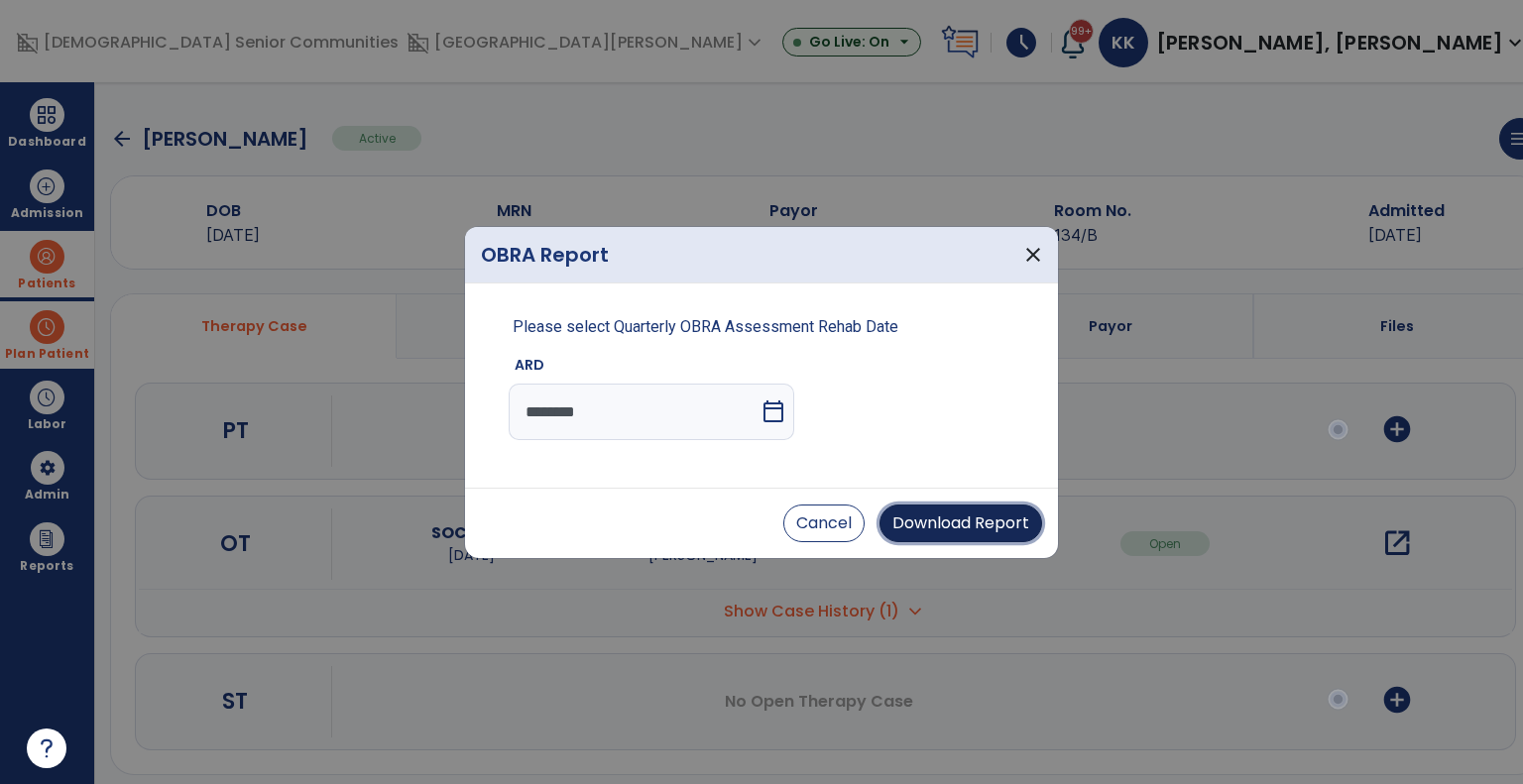 click on "Download Report" at bounding box center (961, 523) 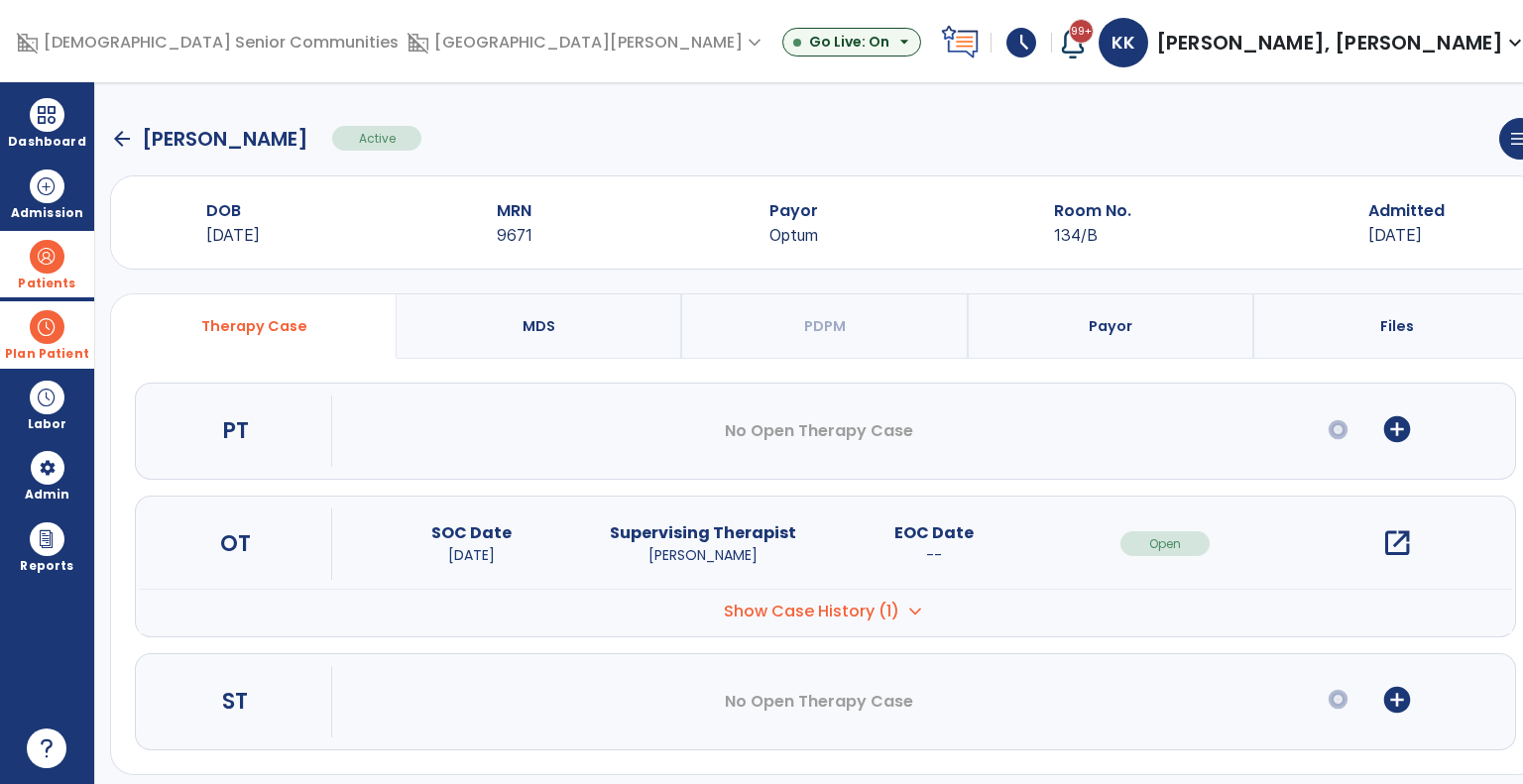 click at bounding box center (47, 257) 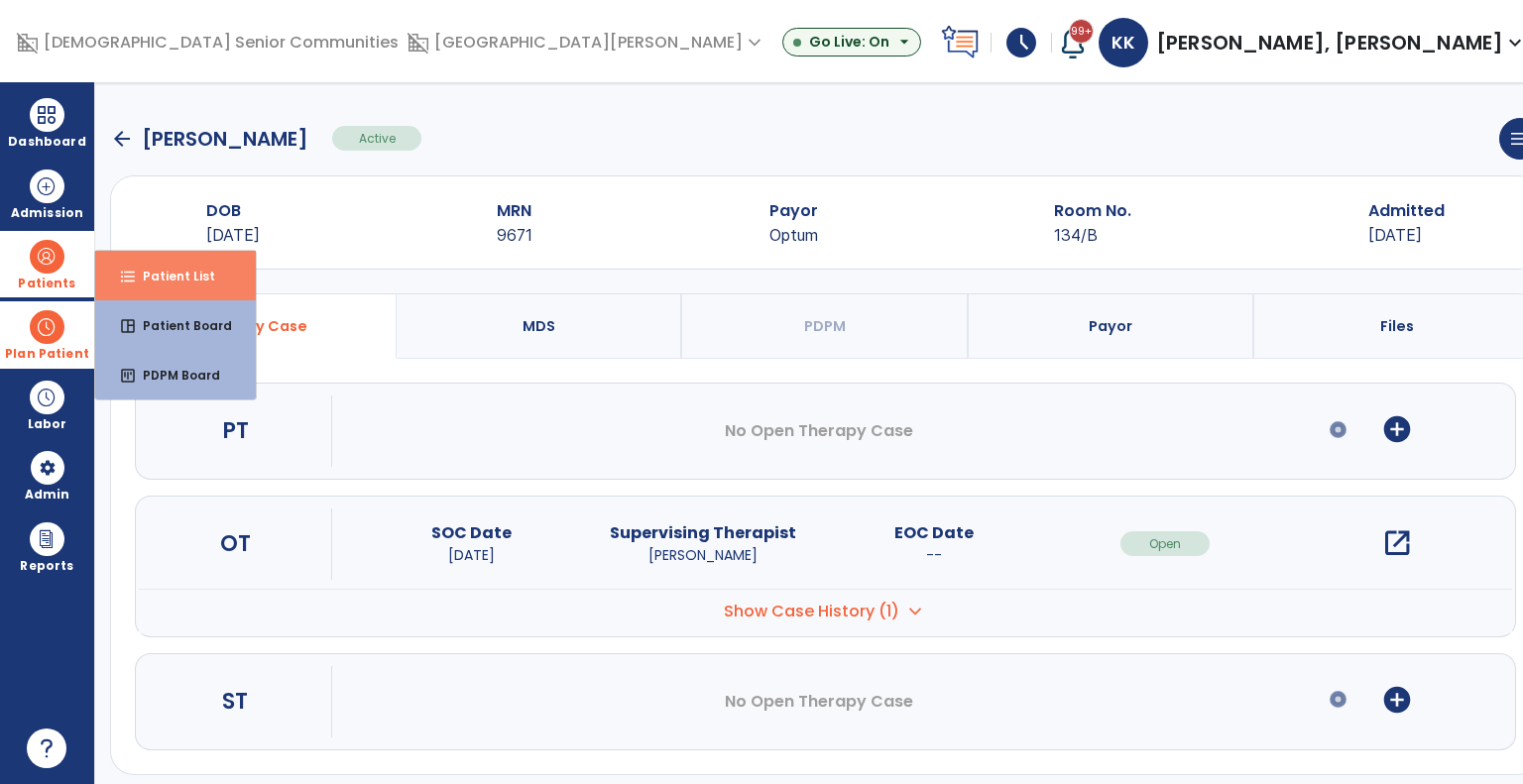 click on "Patient List" at bounding box center [171, 276] 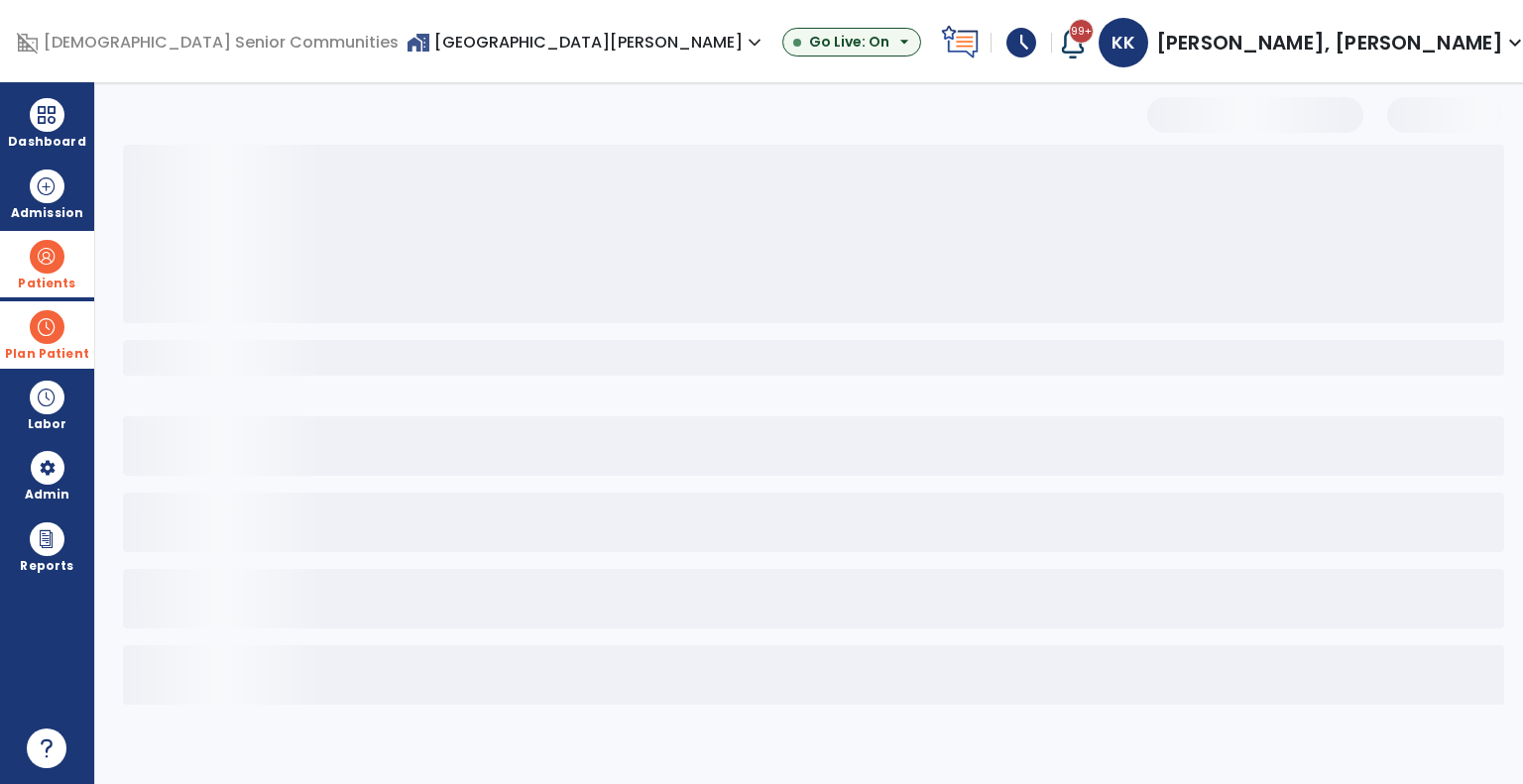 select on "***" 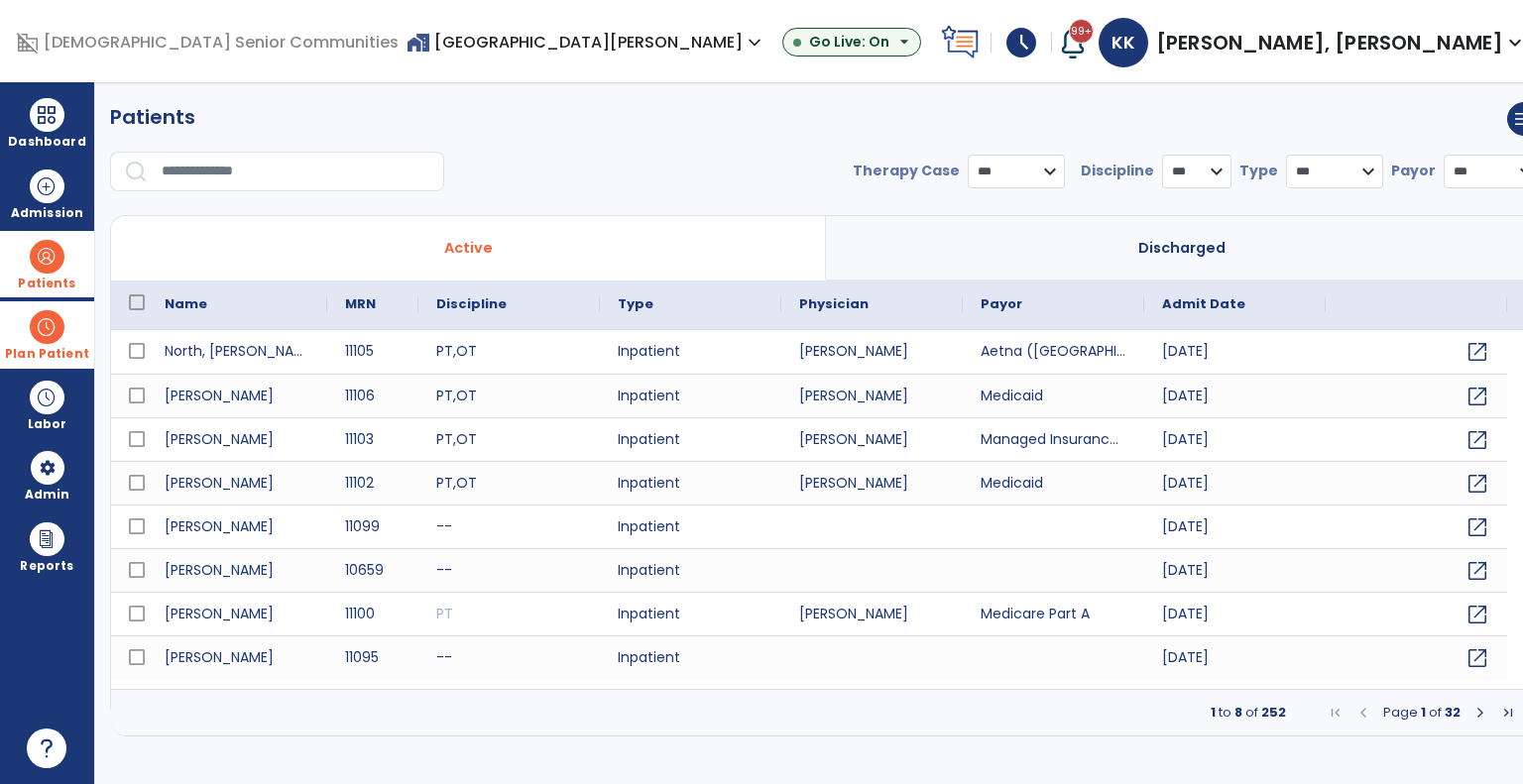 click on "home_work   [GEOGRAPHIC_DATA][PERSON_NAME]   expand_more" at bounding box center [586, 42] 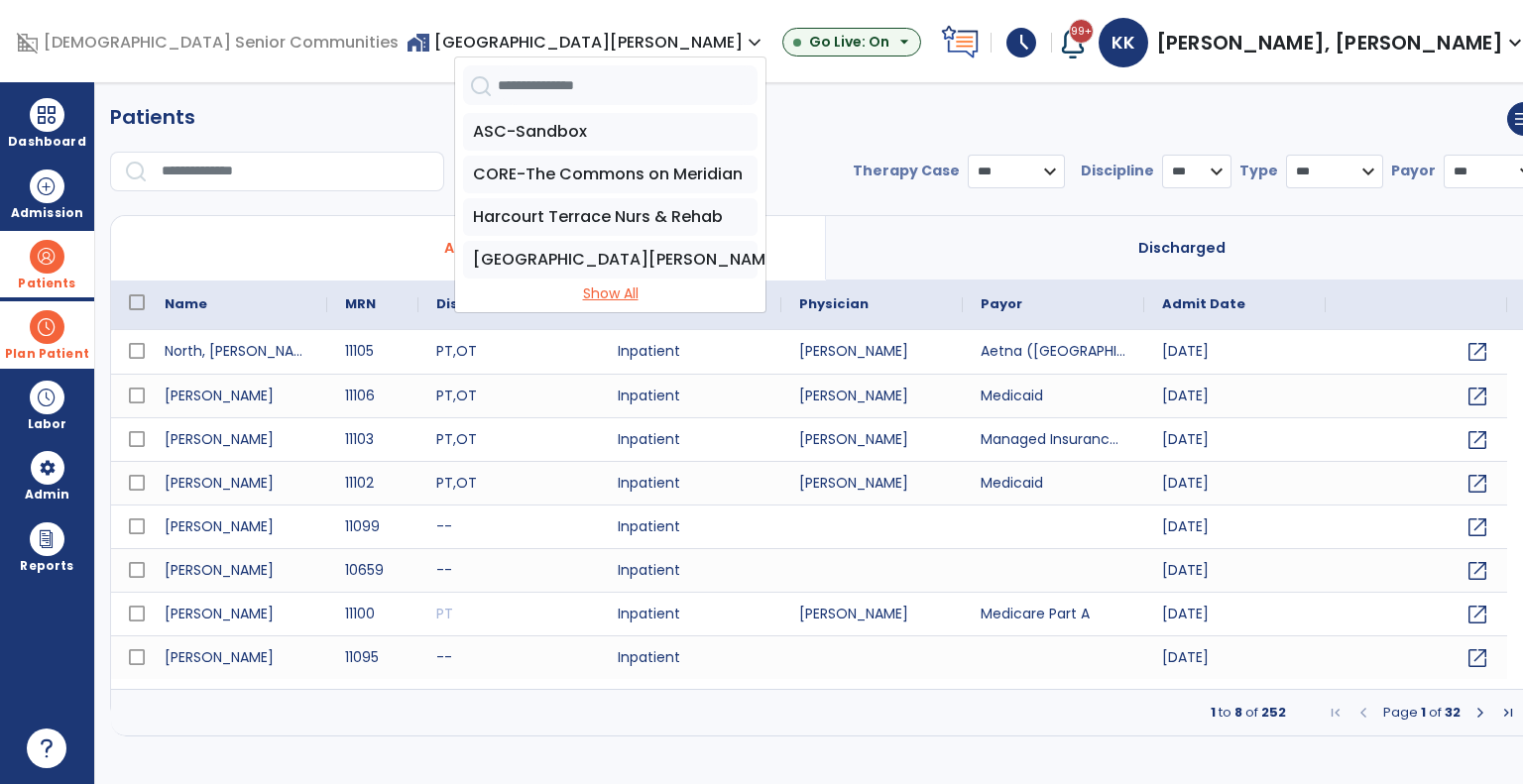 click on "Show All" at bounding box center [610, 293] 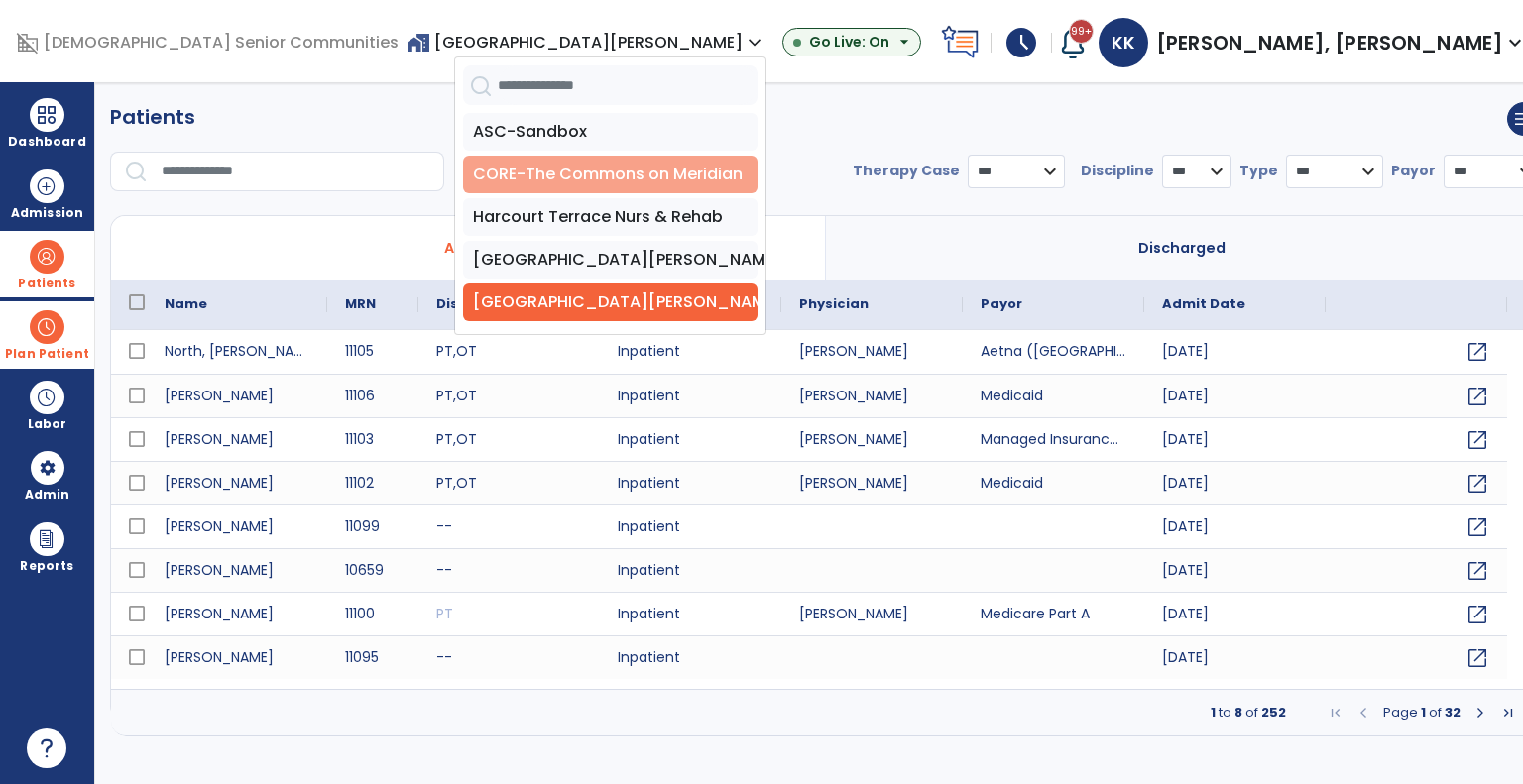 click on "CORE-The Commons on Meridian" at bounding box center (610, 174) 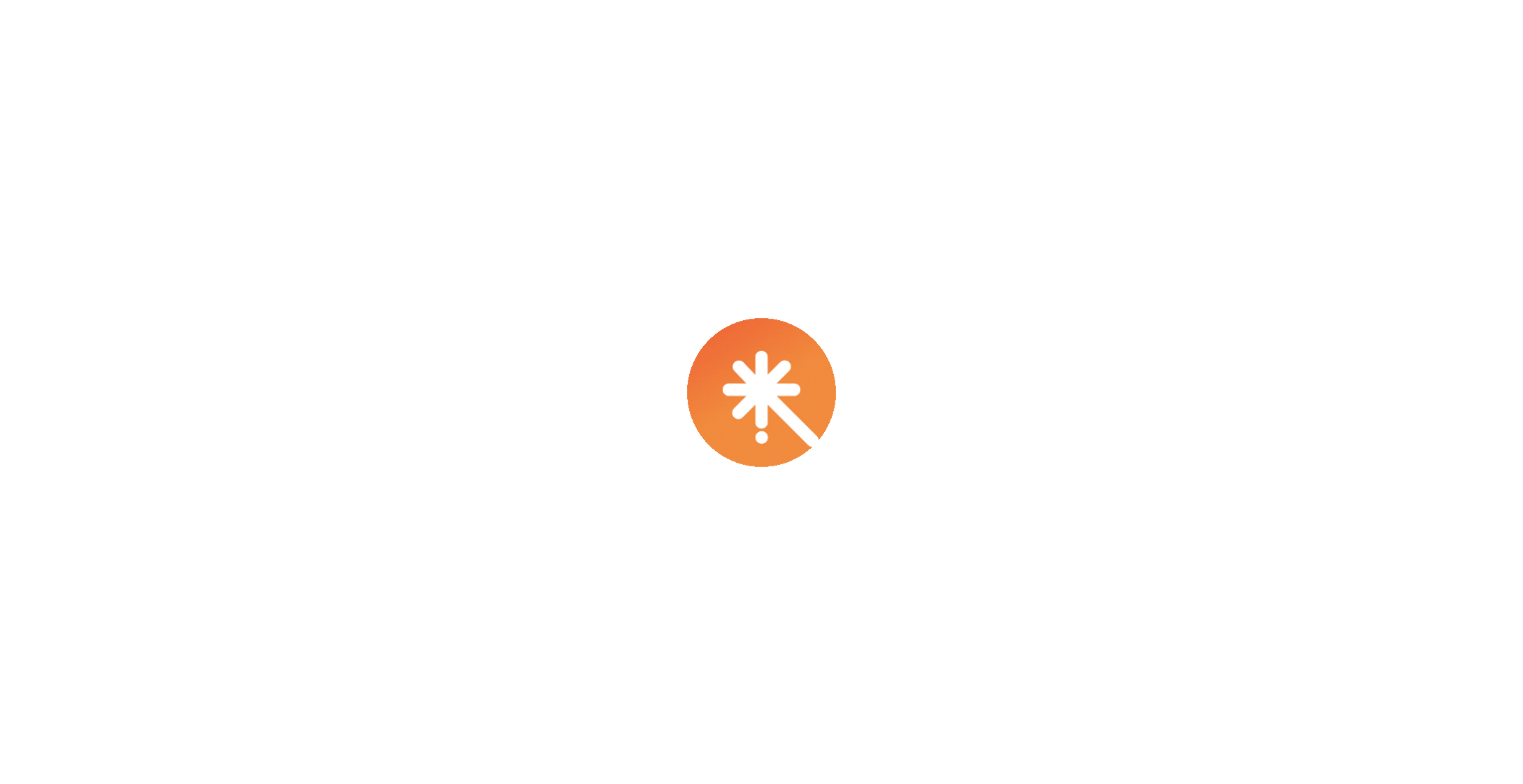 scroll, scrollTop: 0, scrollLeft: 0, axis: both 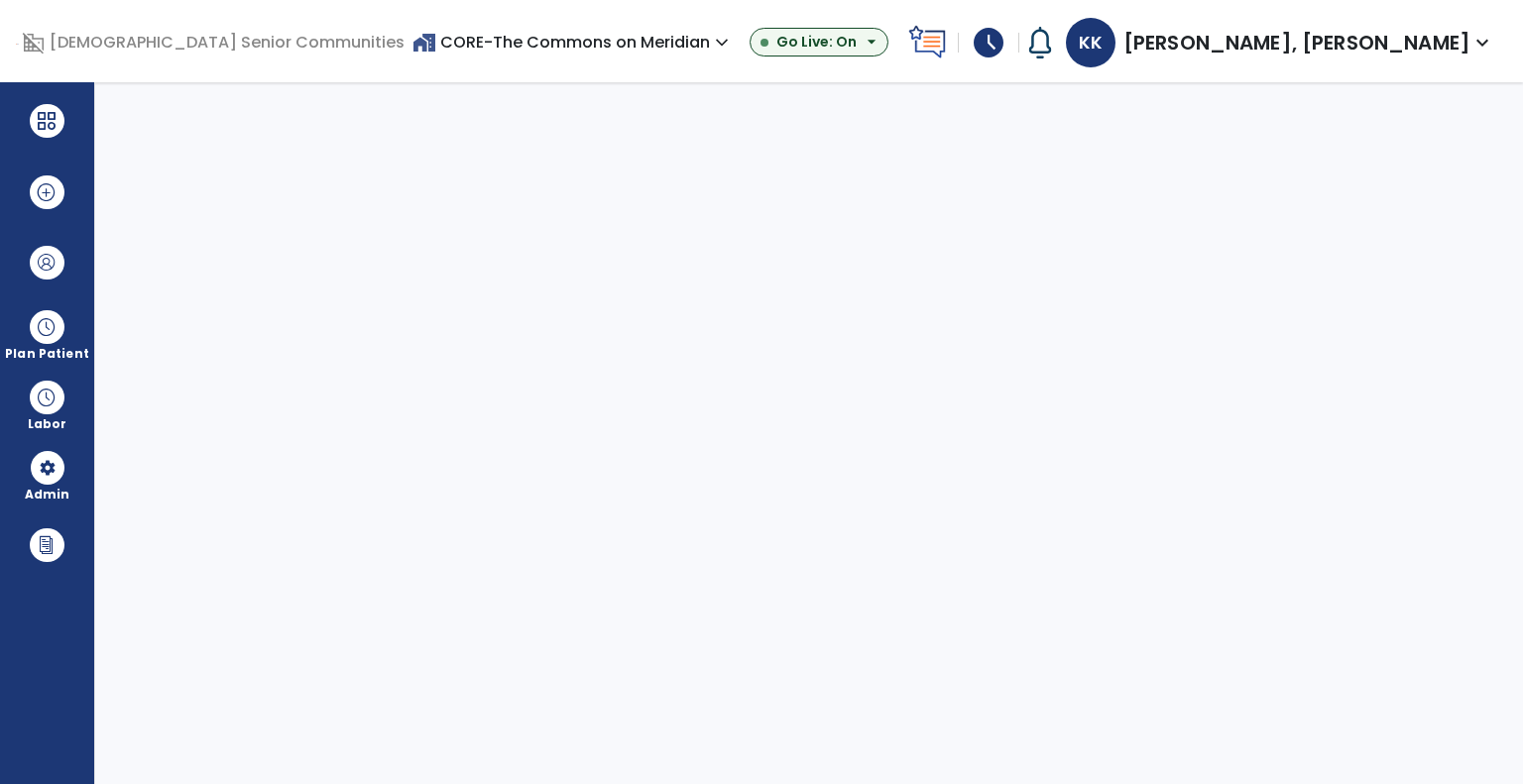 select on "***" 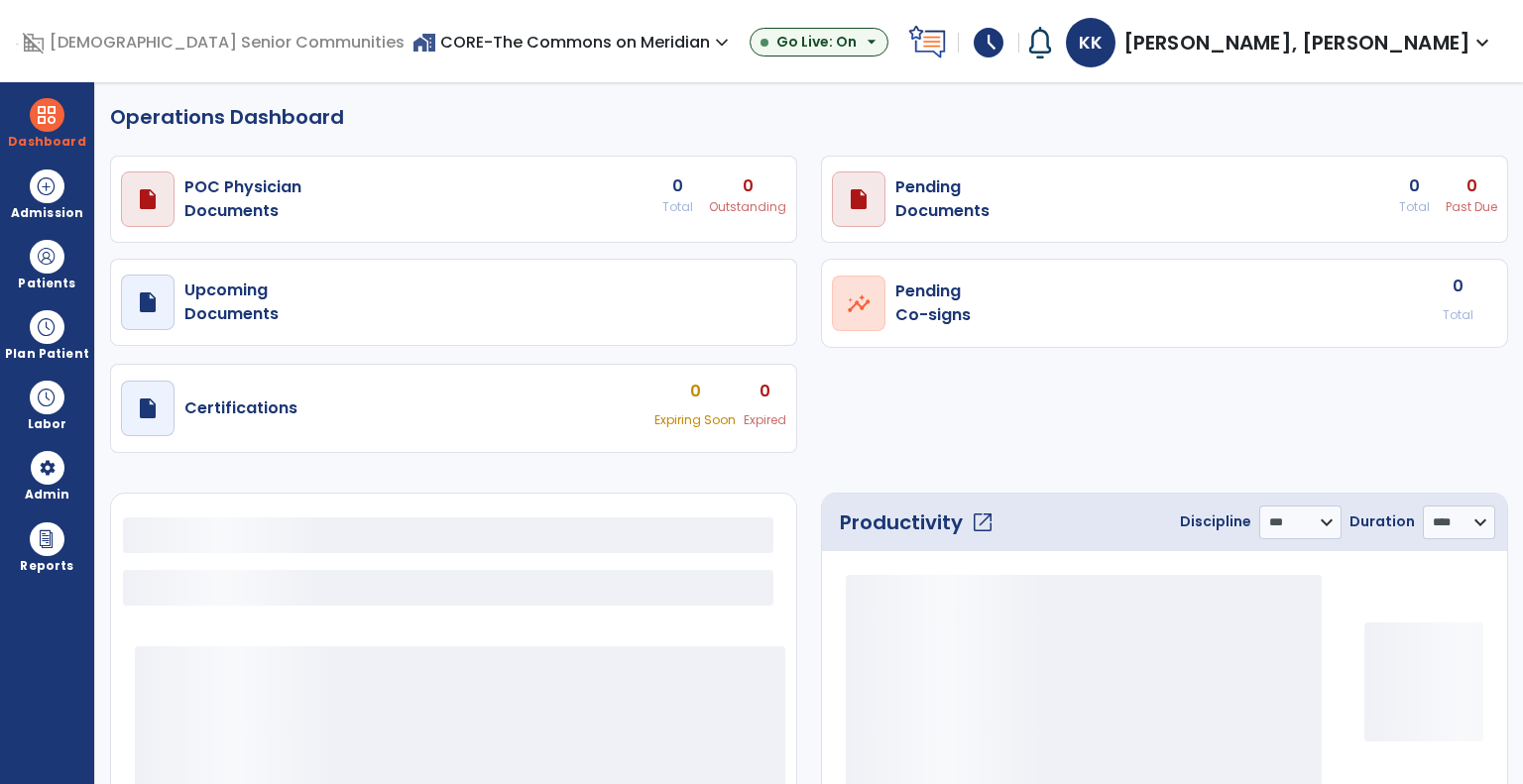 select on "***" 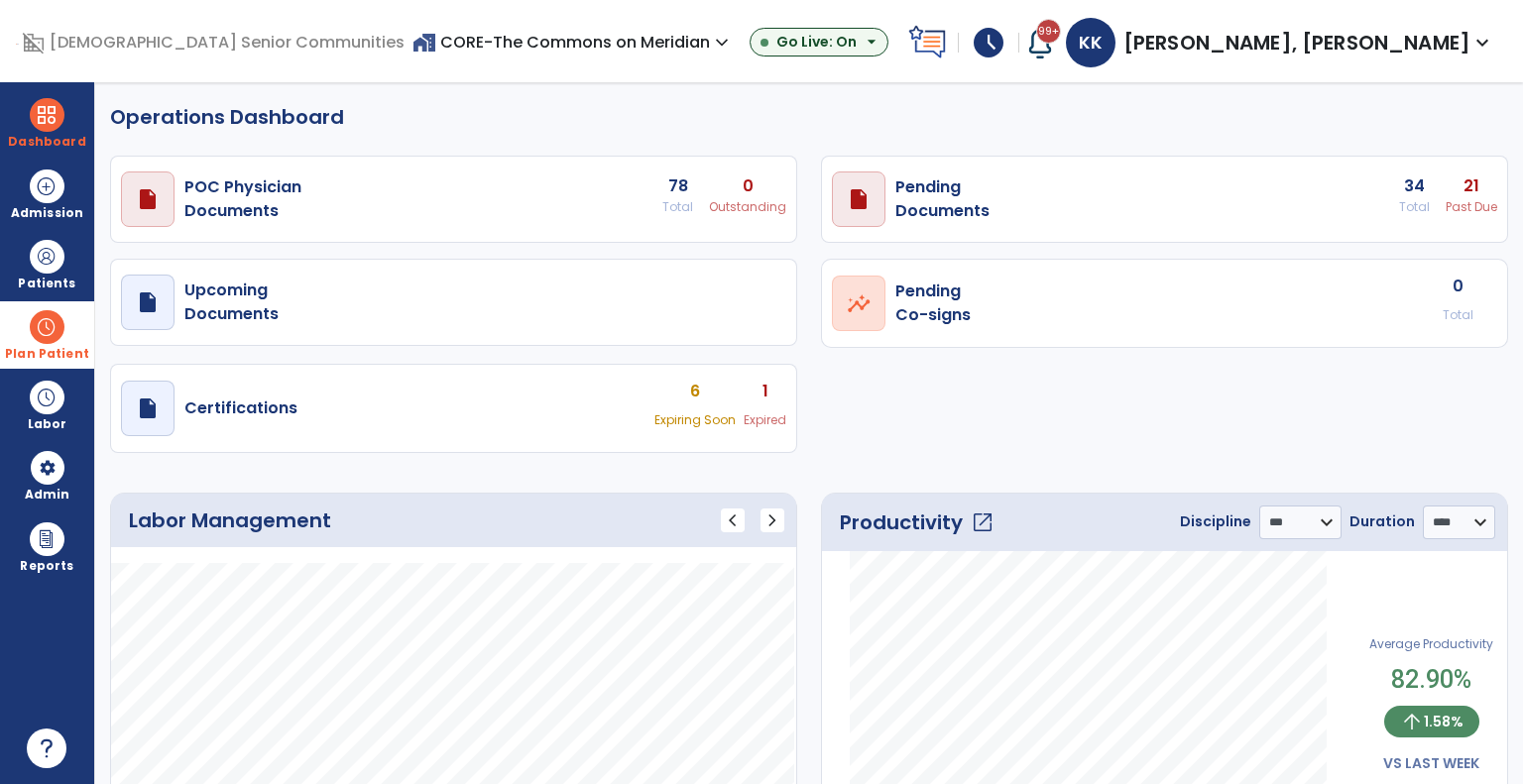 click at bounding box center [47, 327] 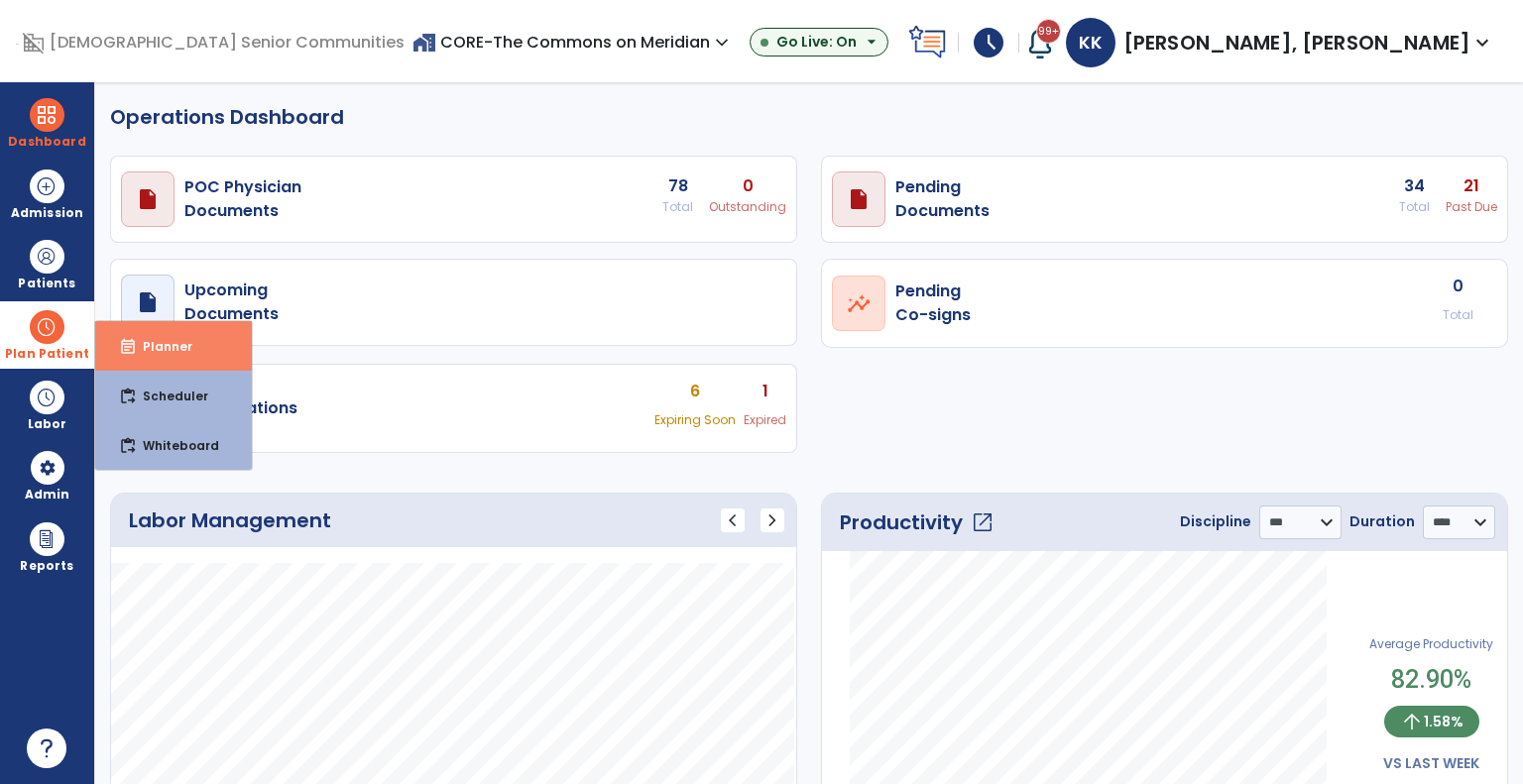 click on "event_note  Planner" at bounding box center [174, 346] 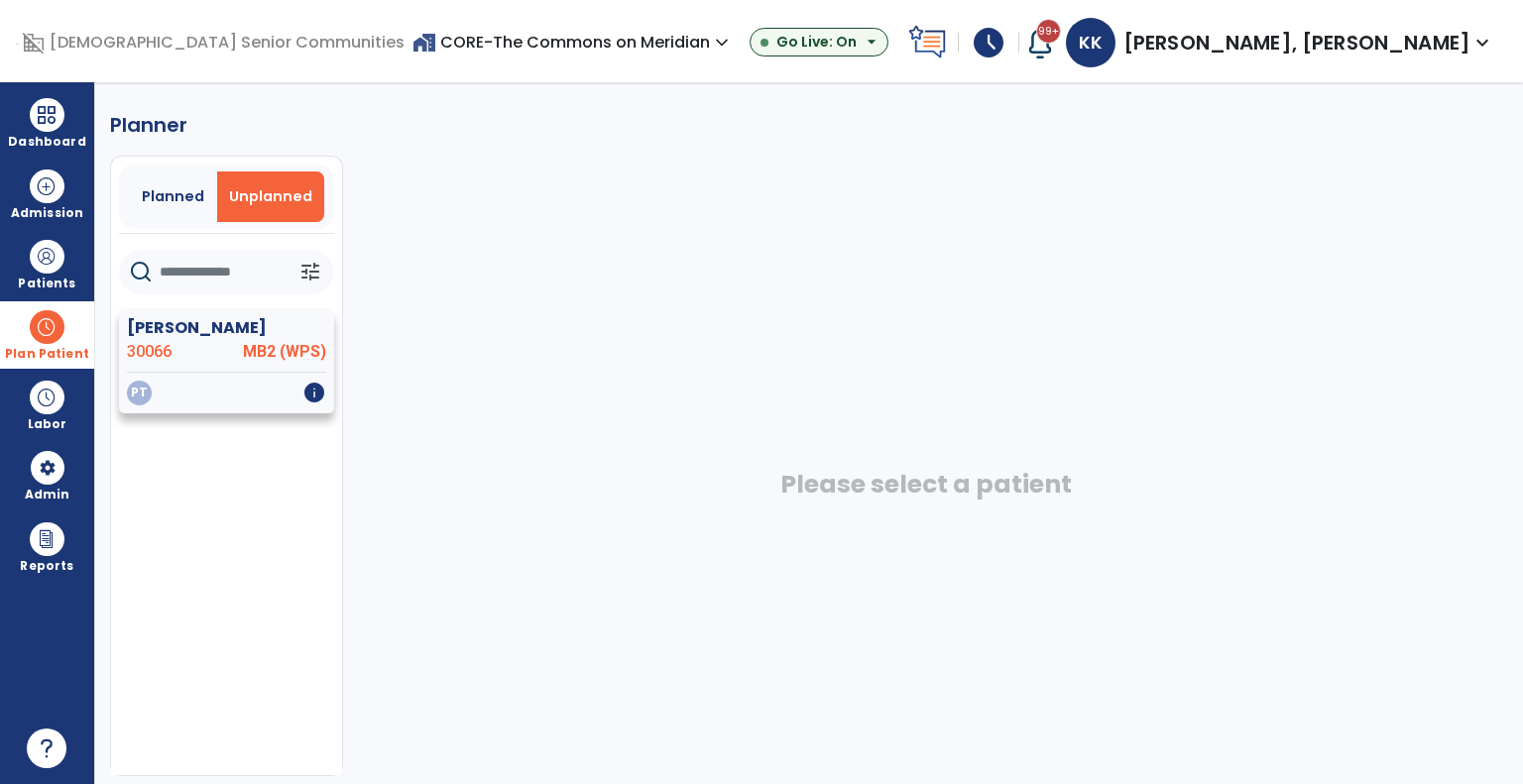 click on "MB2 (WPS)" 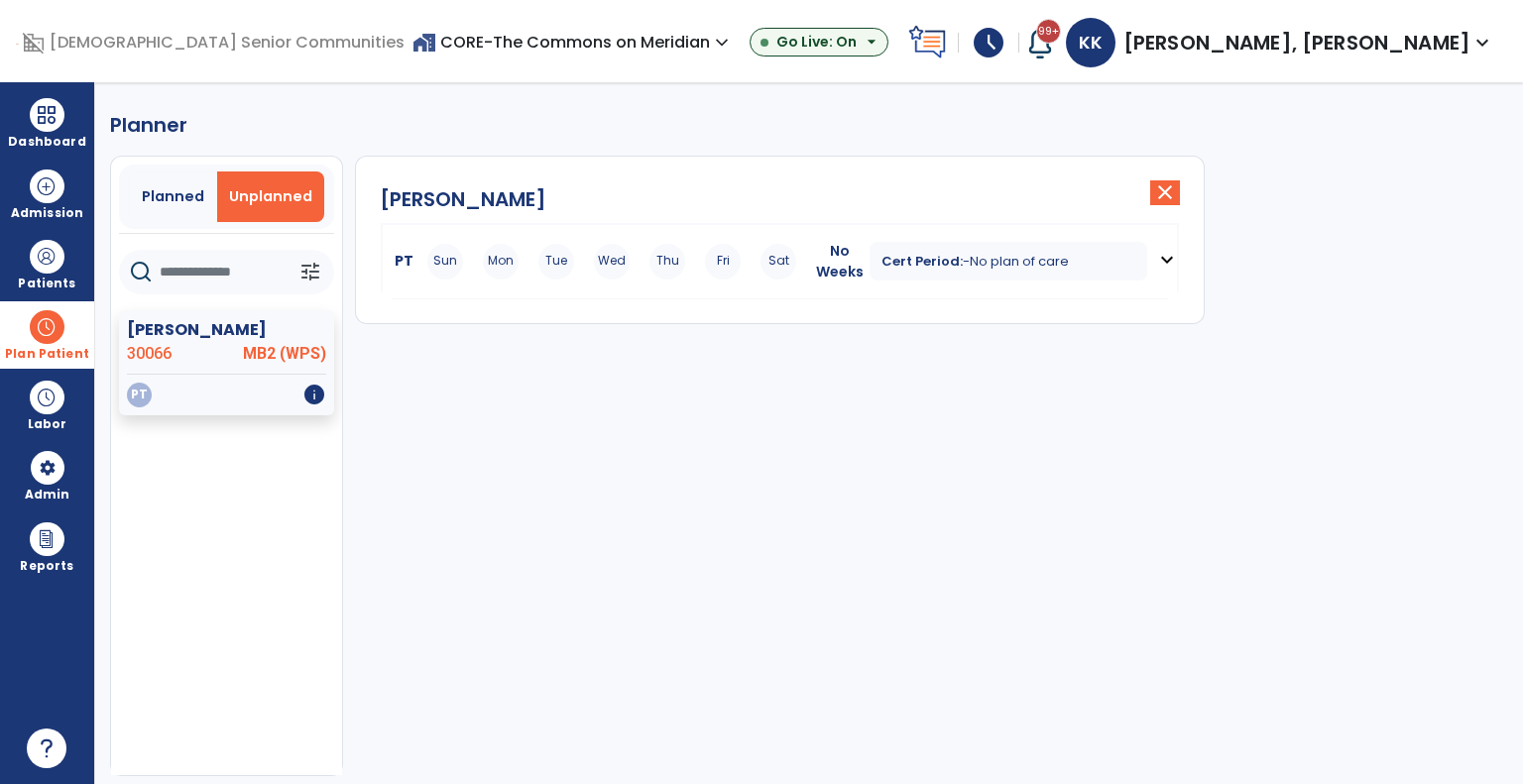 click on "No plan of care" at bounding box center [1019, 261] 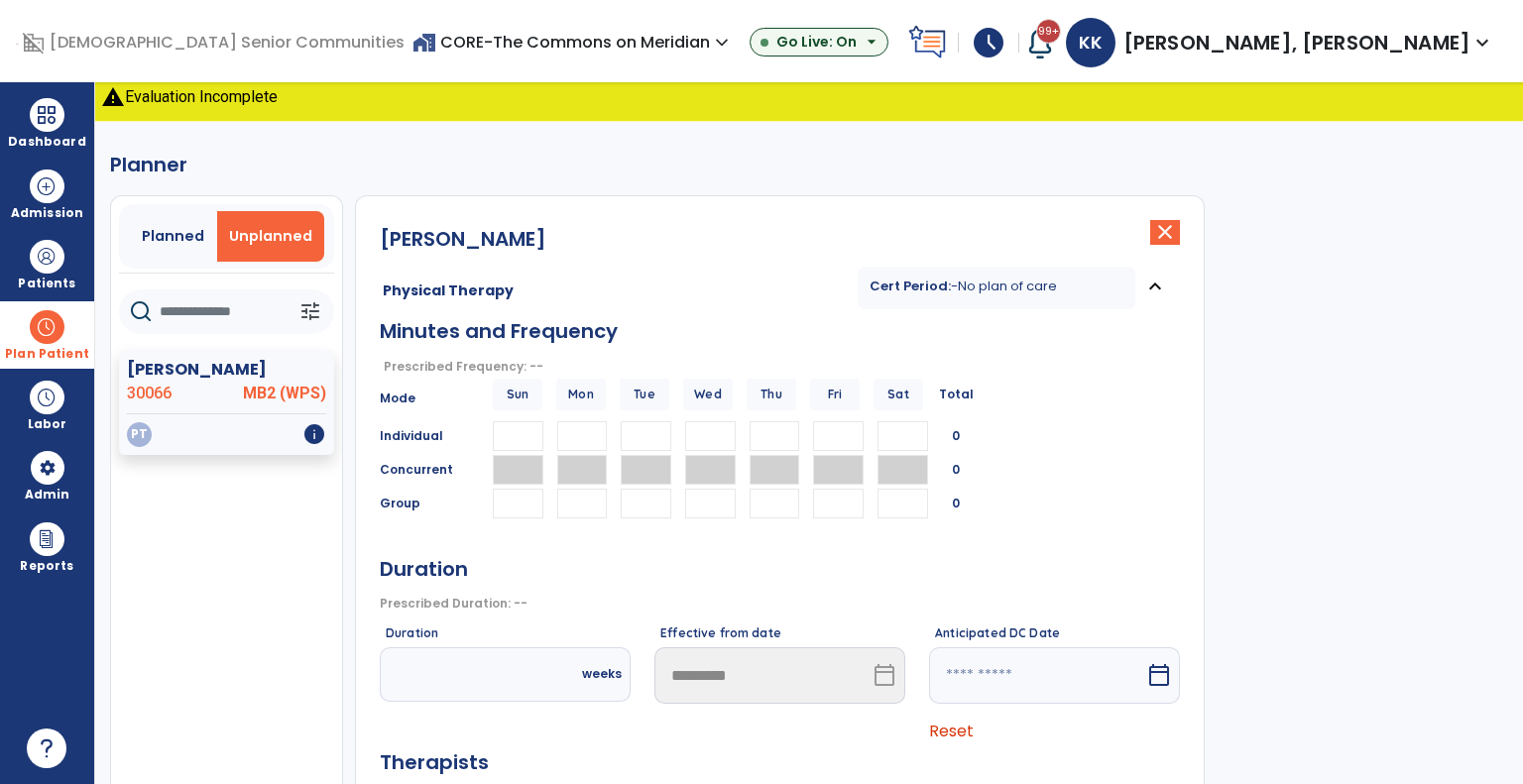 click at bounding box center [47, 327] 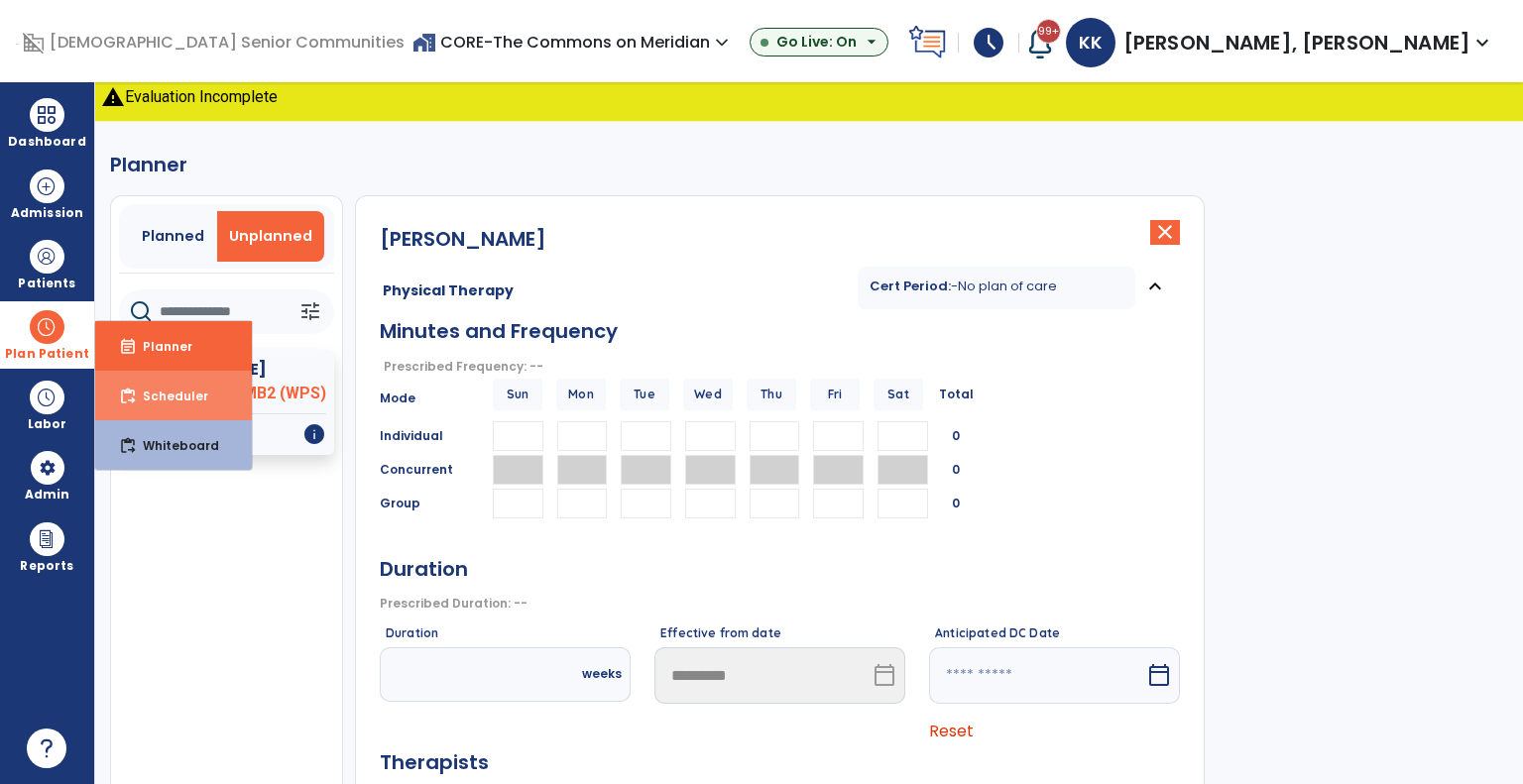 click on "Scheduler" at bounding box center [168, 395] 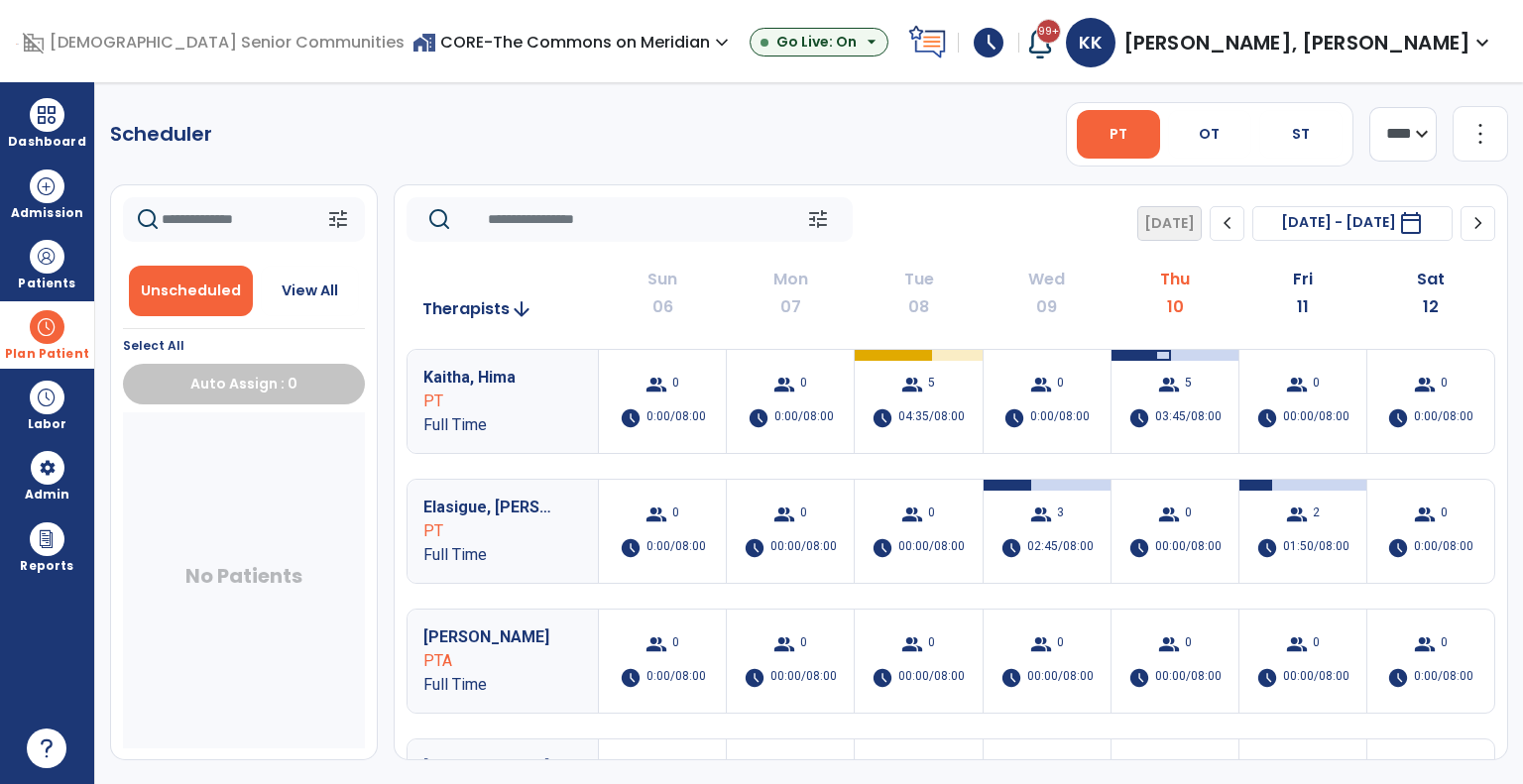 click on "chevron_right" 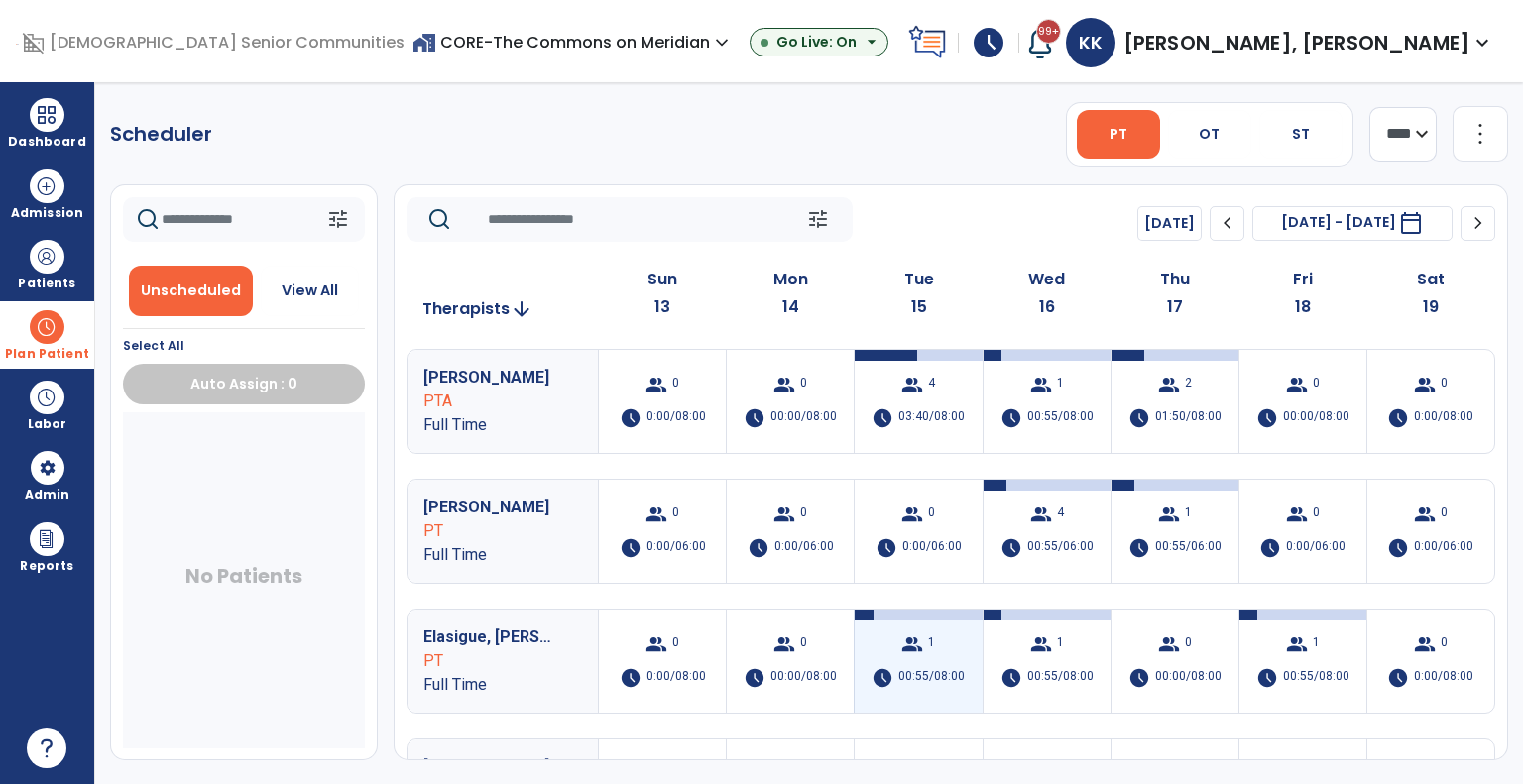 click on "1" at bounding box center (931, 644) 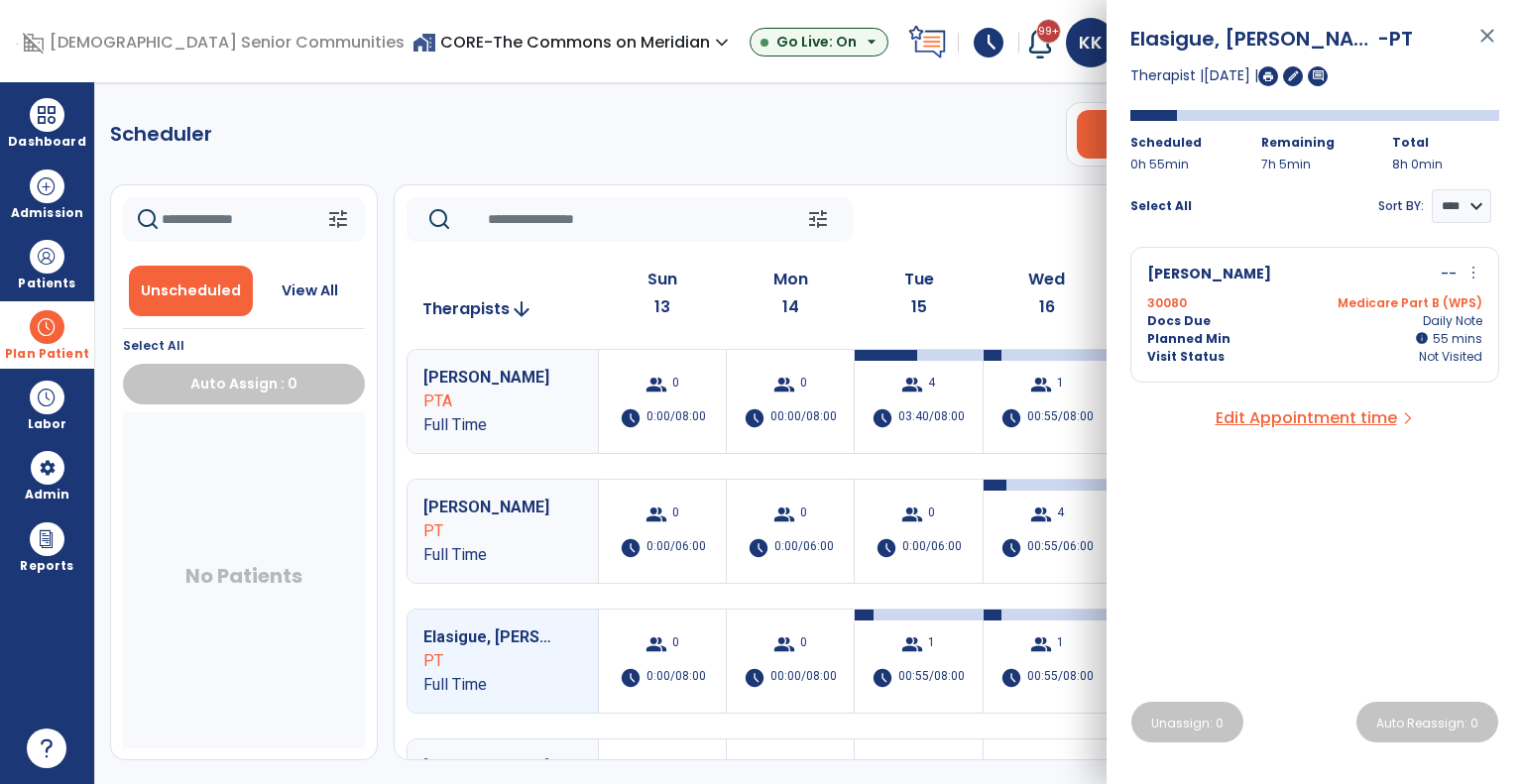 click on "Smulevitz, Howard   --  more_vert  edit   Edit Session   alt_route   Split Minutes  30080 Medicare Part B (WPS)  Docs Due Daily Note   Planned Min  info   55 I 55 mins  Visit Status  Not Visited" at bounding box center (1315, 314) 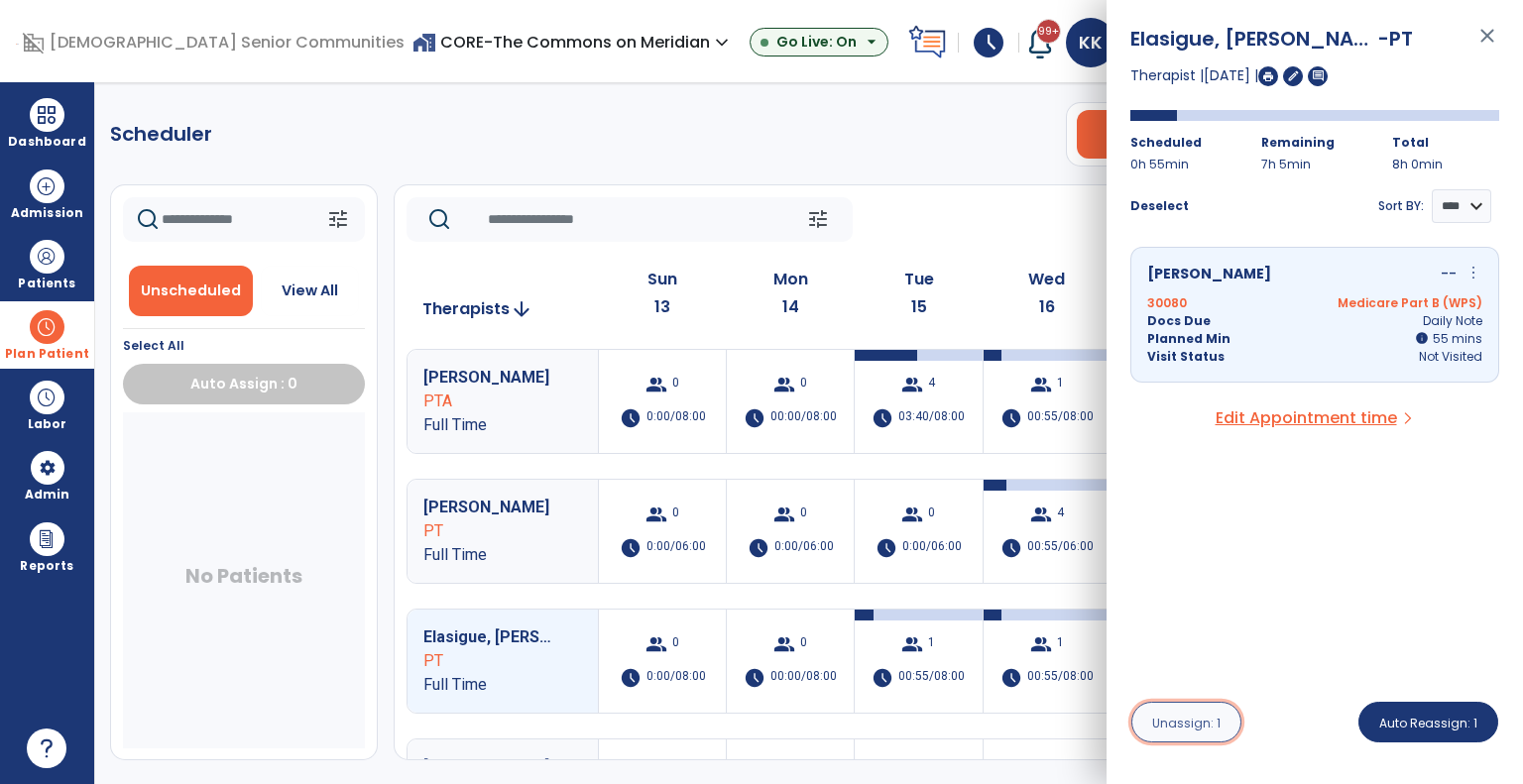 click on "Unassign: 1" at bounding box center (1186, 723) 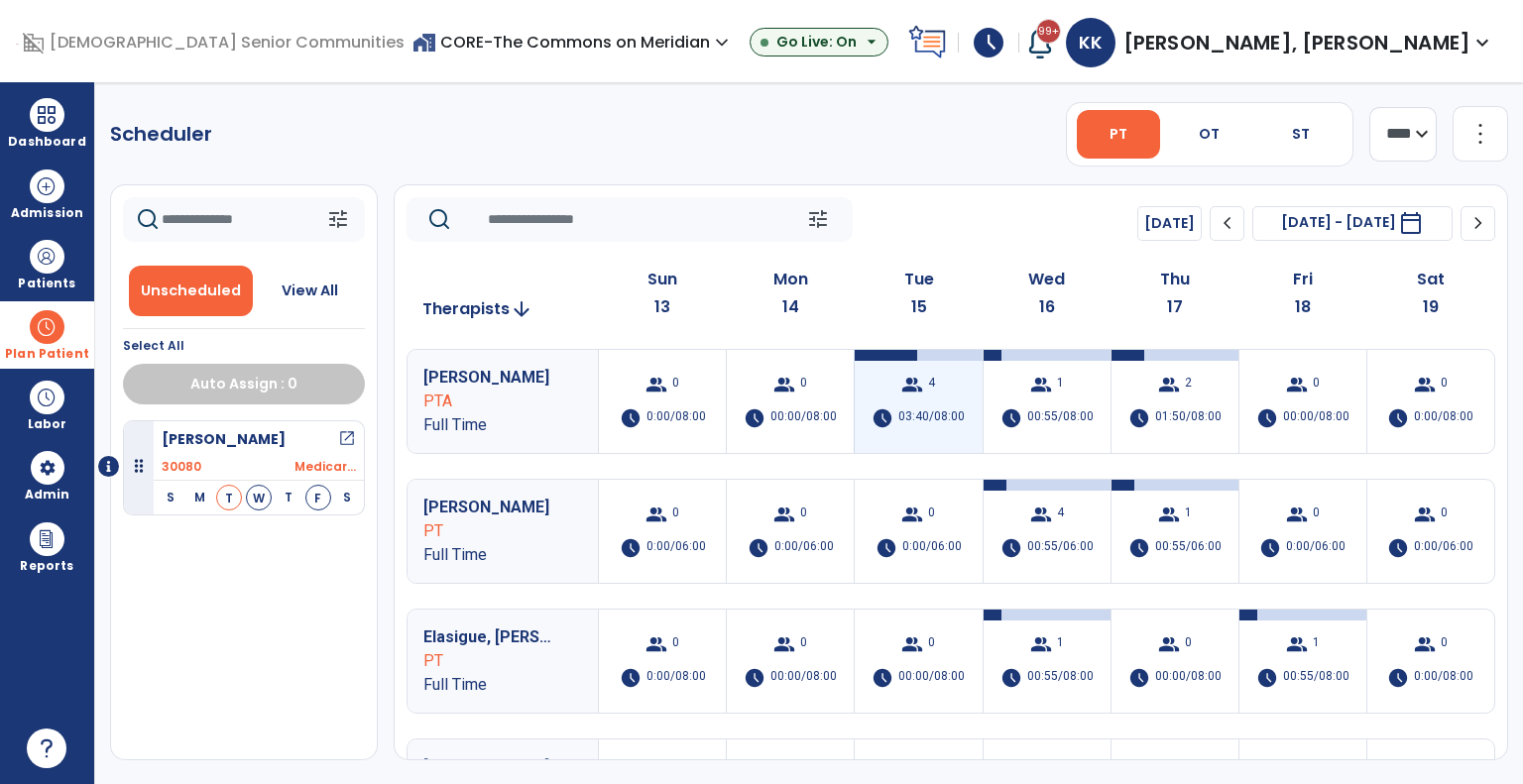 click on "group  4  schedule  03:40/08:00" at bounding box center (918, 401) 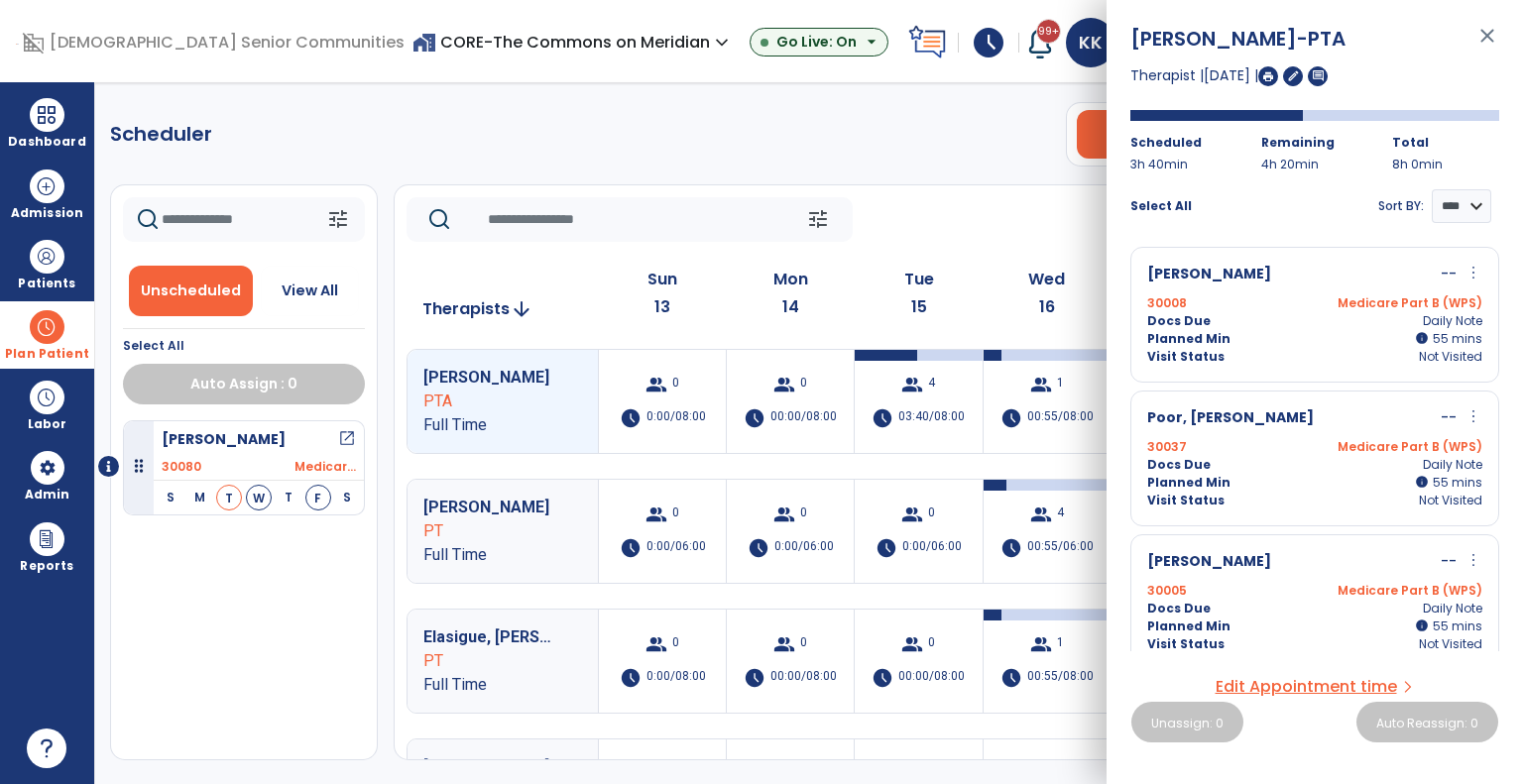 click on "Docs Due" at bounding box center [1179, 321] 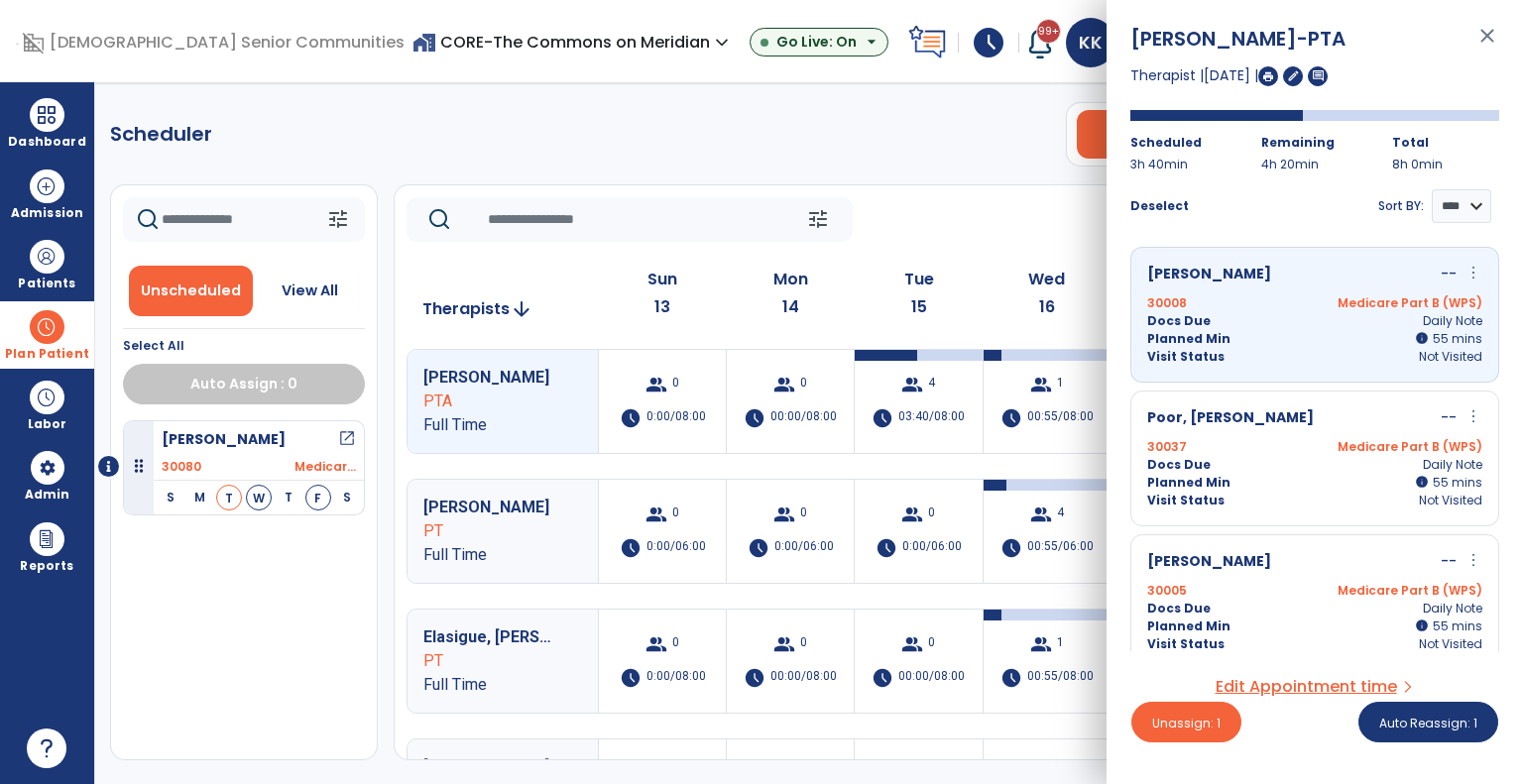 click on "30037" at bounding box center [1167, 447] 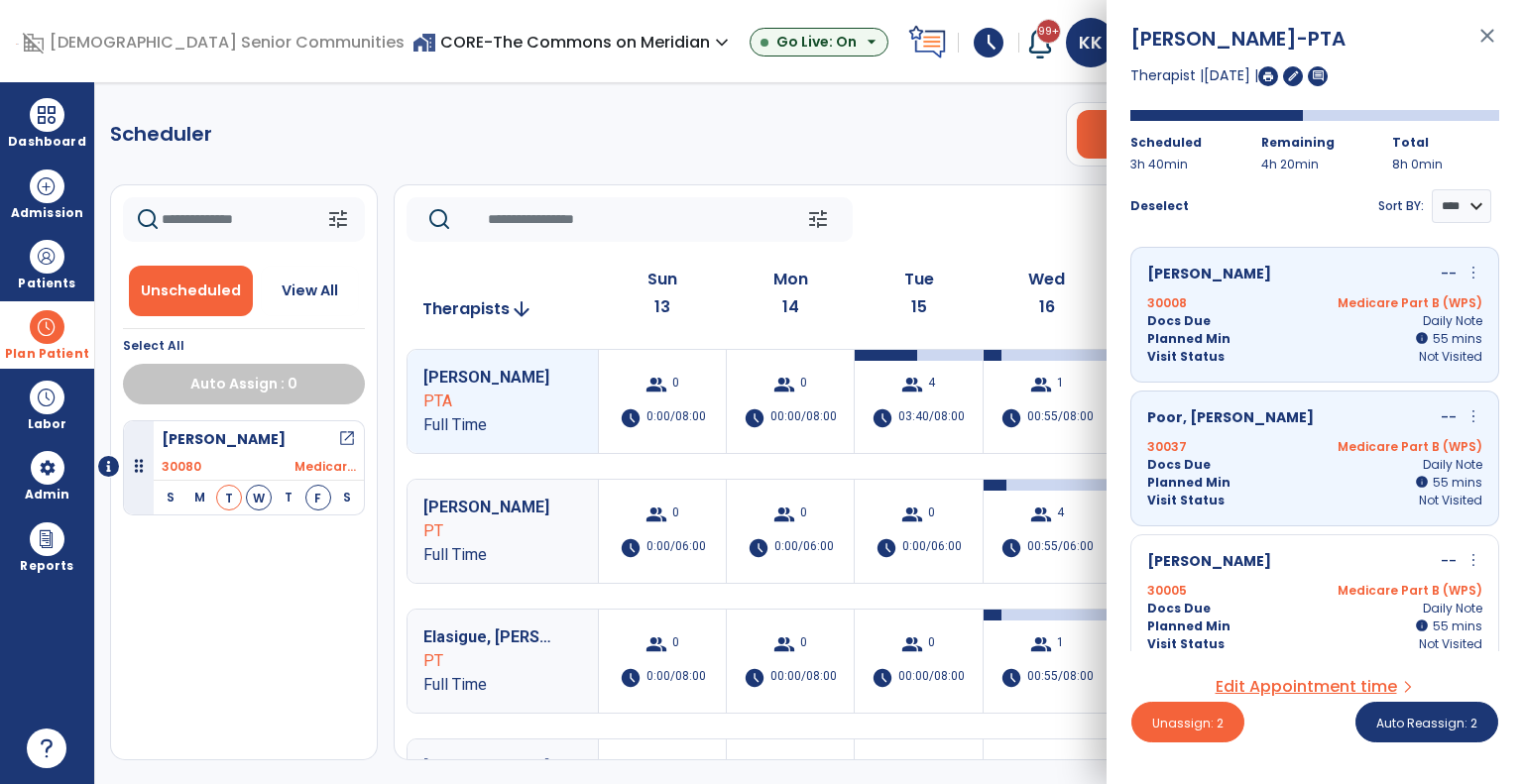 click on "Carpenter, Evelyn" at bounding box center [1209, 562] 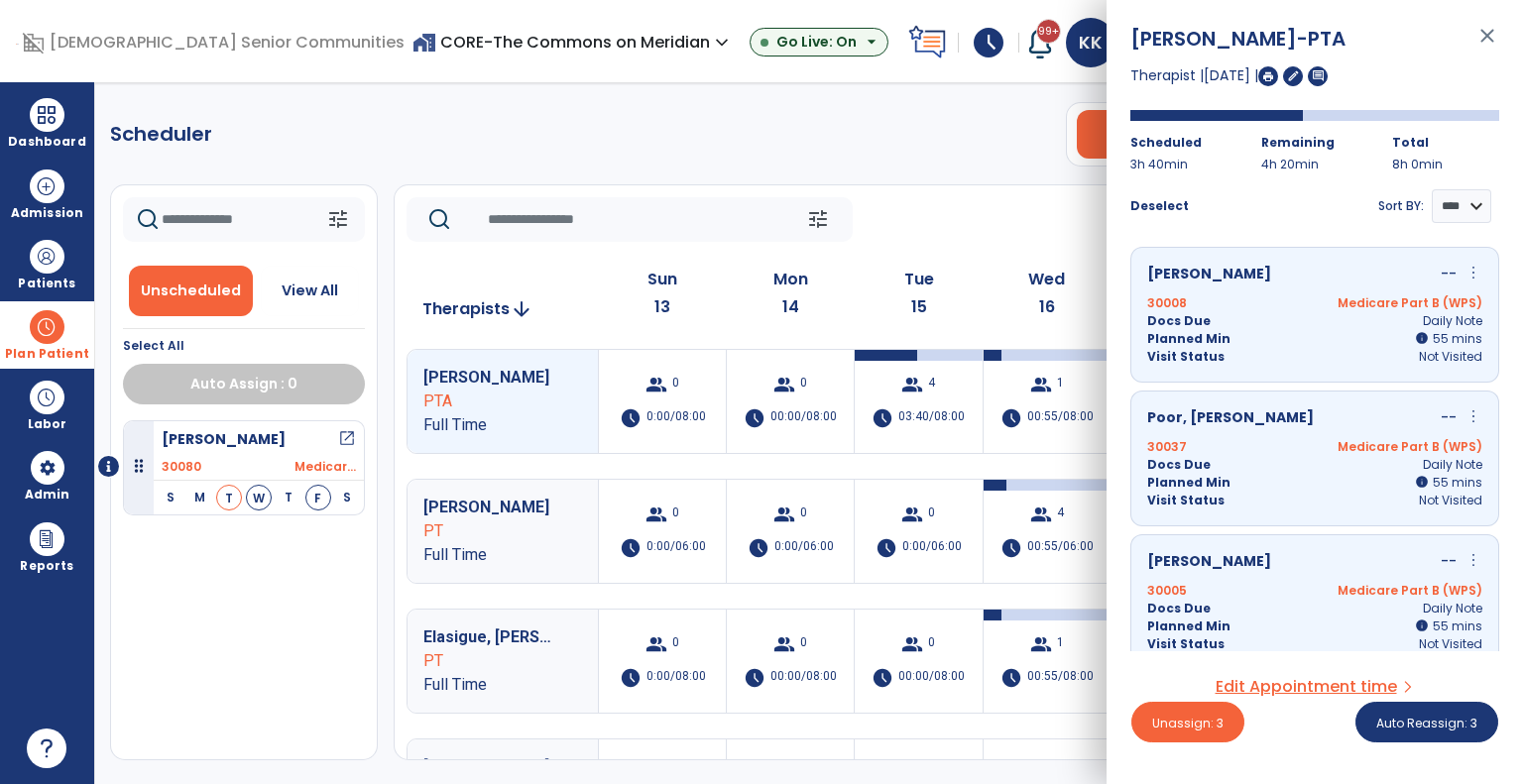 scroll, scrollTop: 160, scrollLeft: 0, axis: vertical 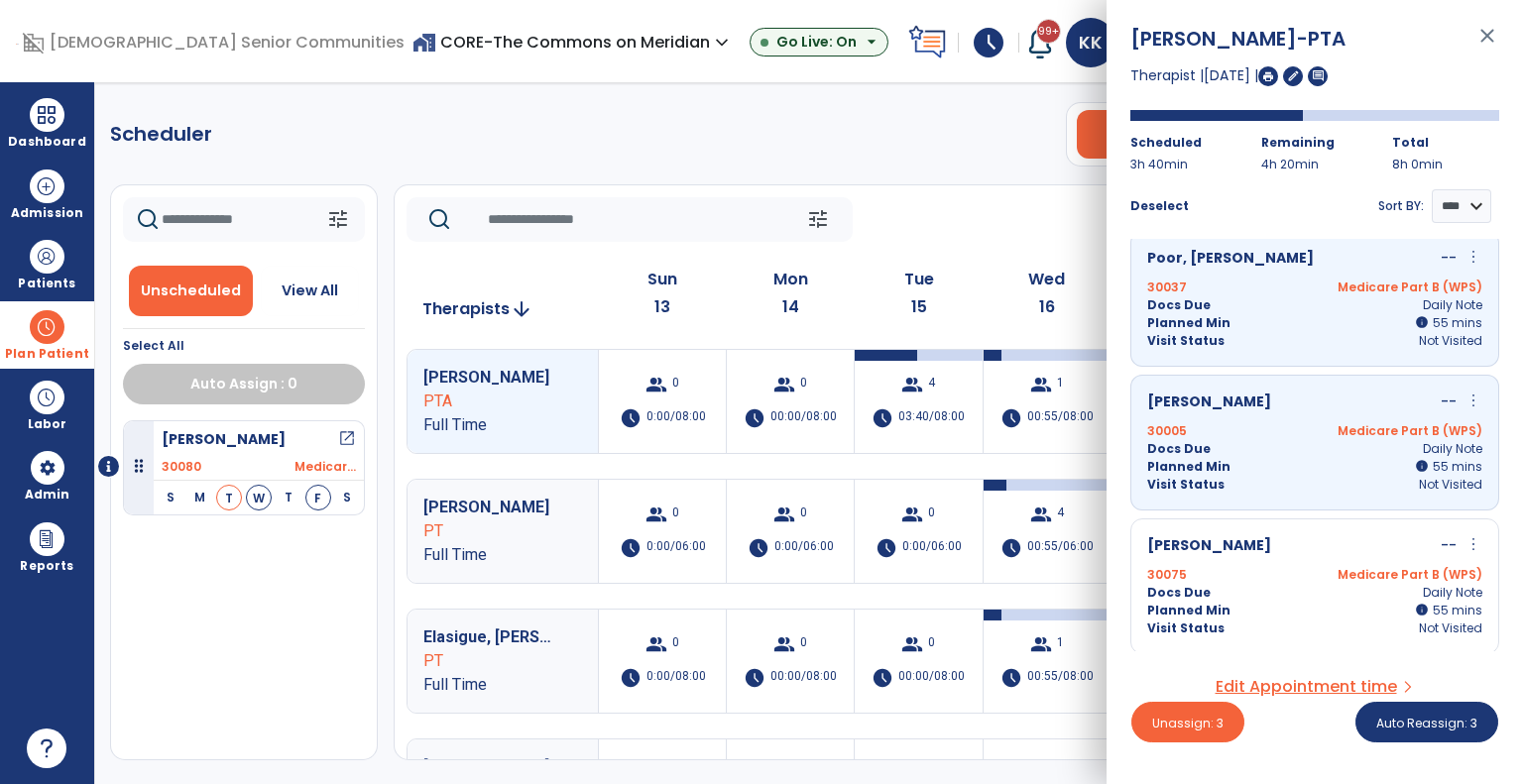 click on "Visit Status" at bounding box center [1186, 628] 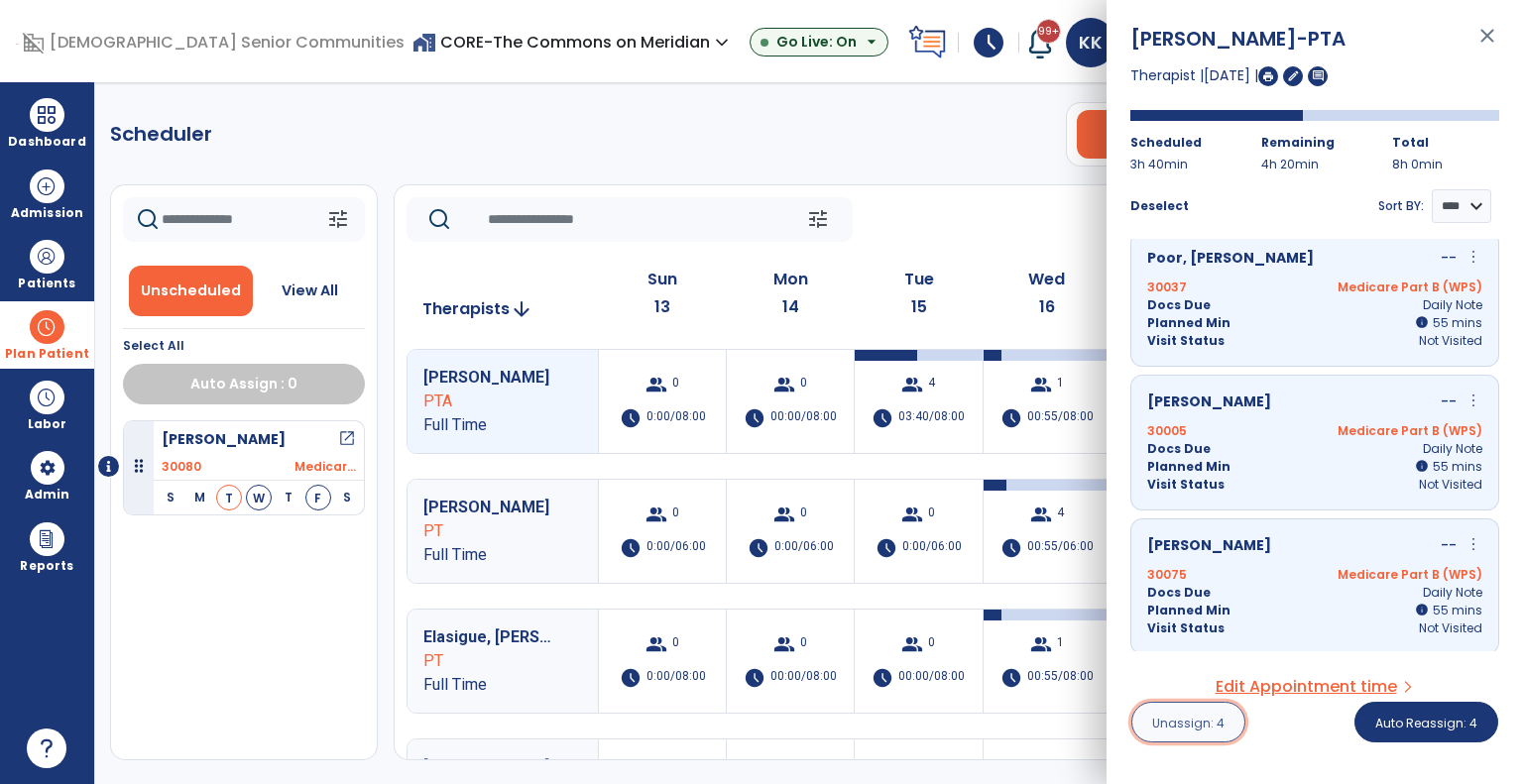 click on "Unassign: 4" at bounding box center [1188, 722] 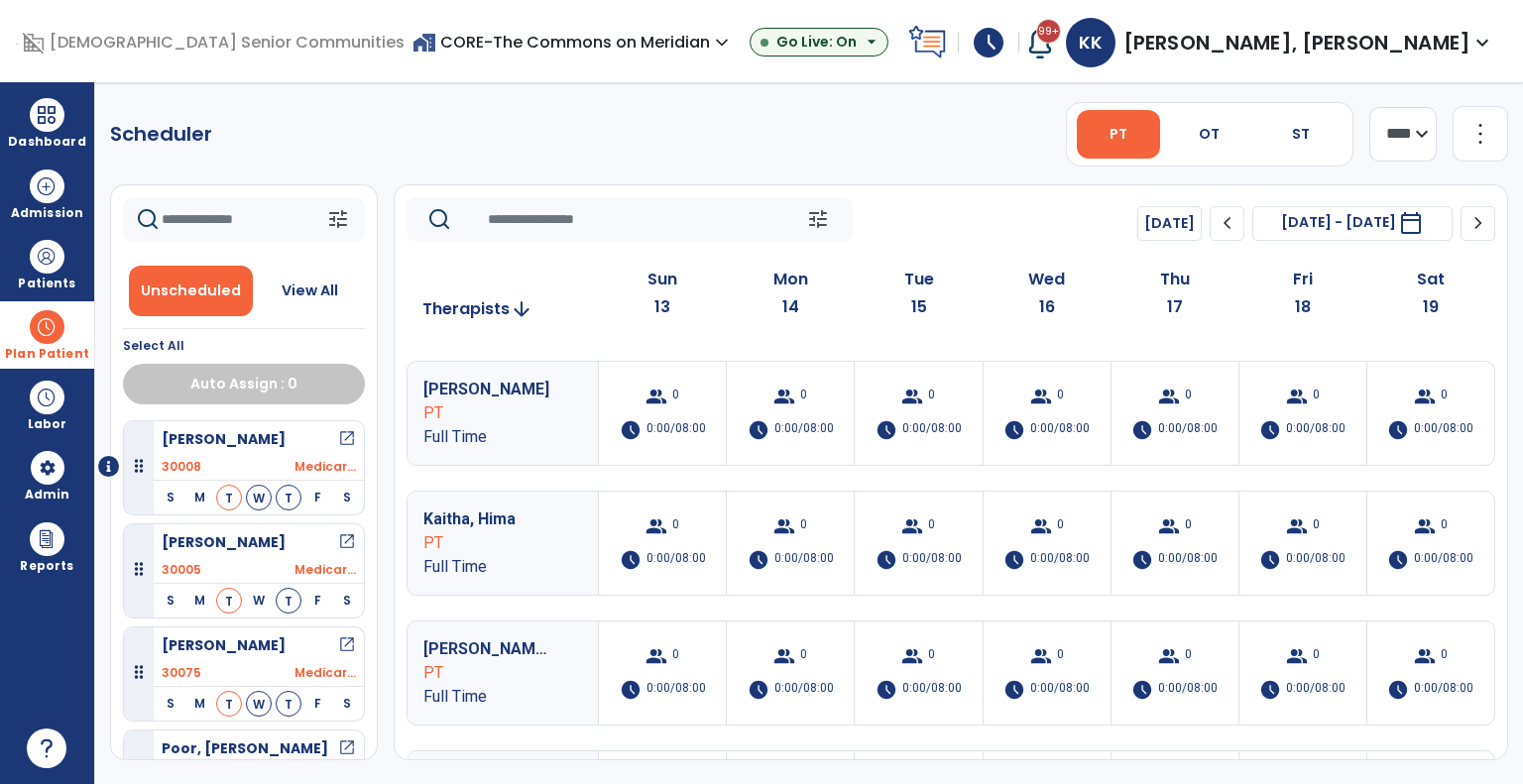 scroll, scrollTop: 530, scrollLeft: 0, axis: vertical 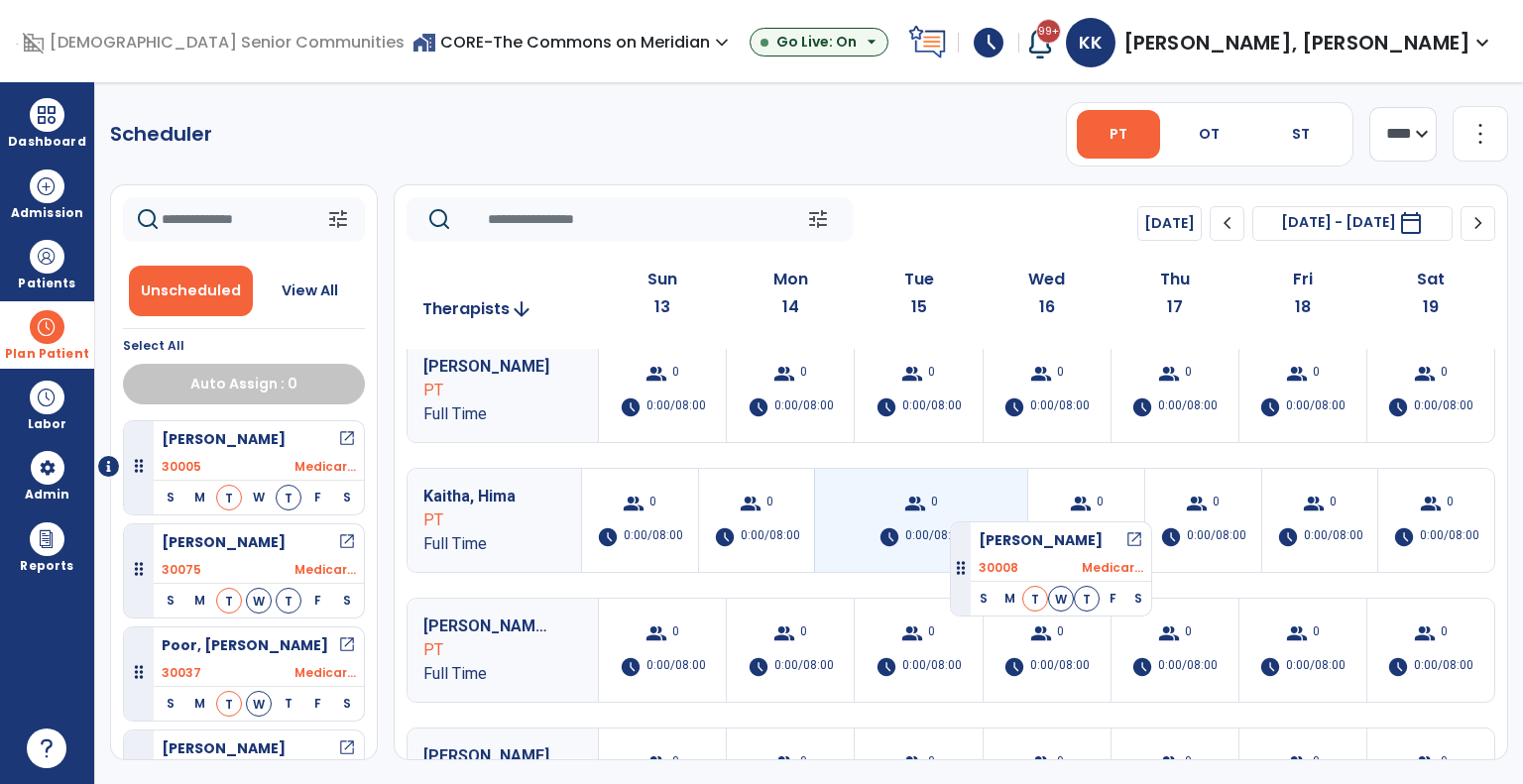 drag, startPoint x: 283, startPoint y: 452, endPoint x: 954, endPoint y: 511, distance: 673.5889 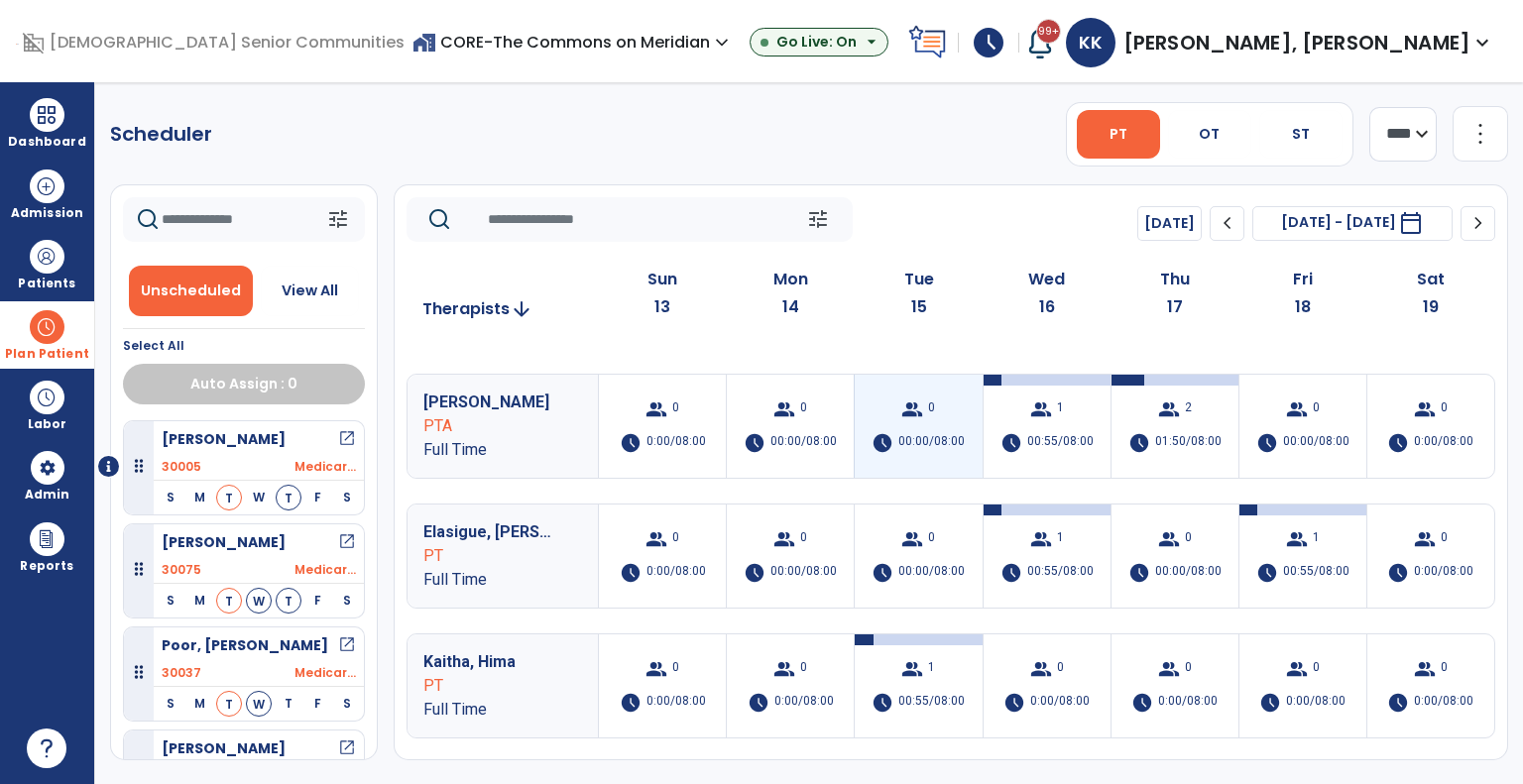 scroll, scrollTop: 118, scrollLeft: 0, axis: vertical 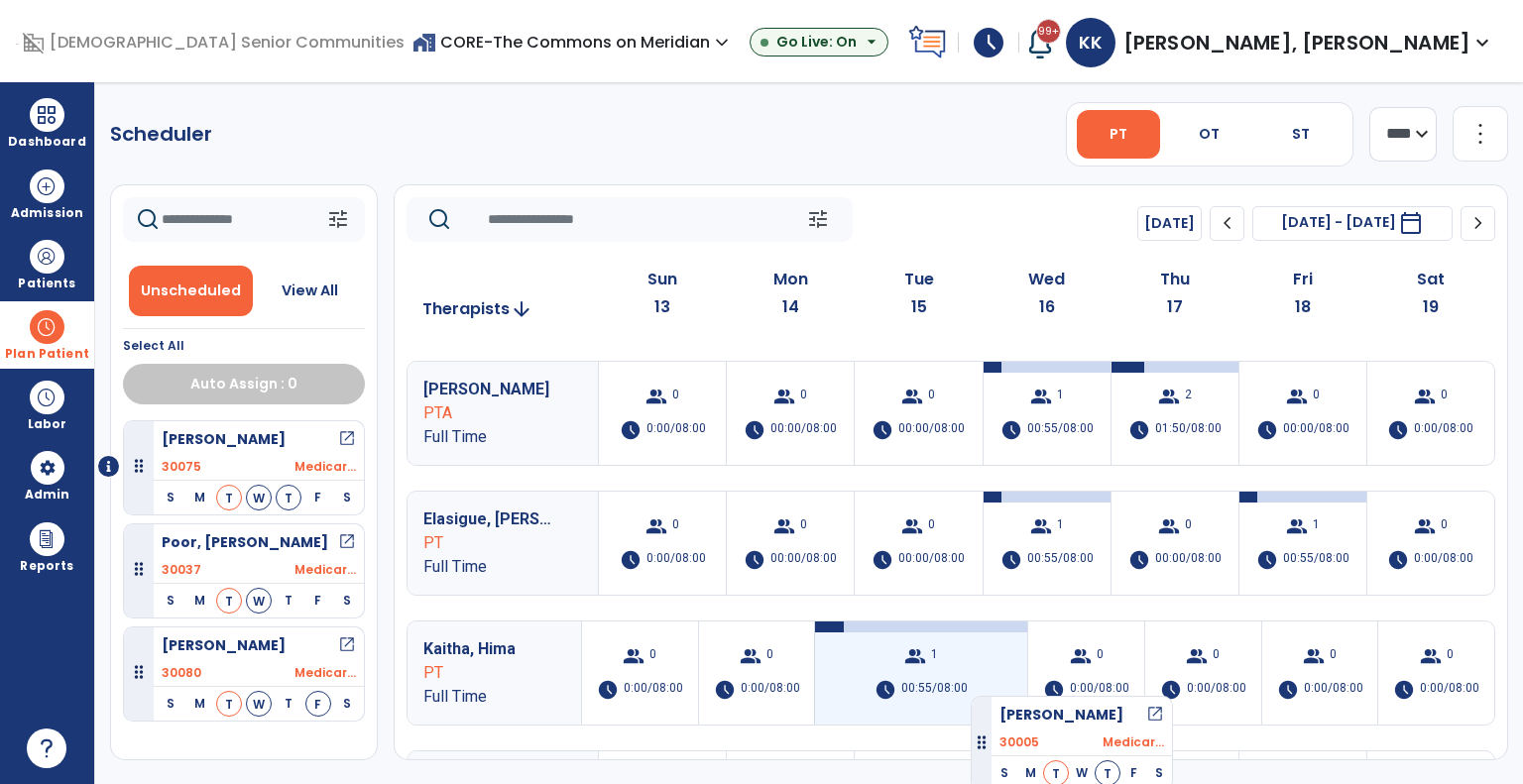 drag, startPoint x: 348, startPoint y: 471, endPoint x: 972, endPoint y: 684, distance: 659.35195 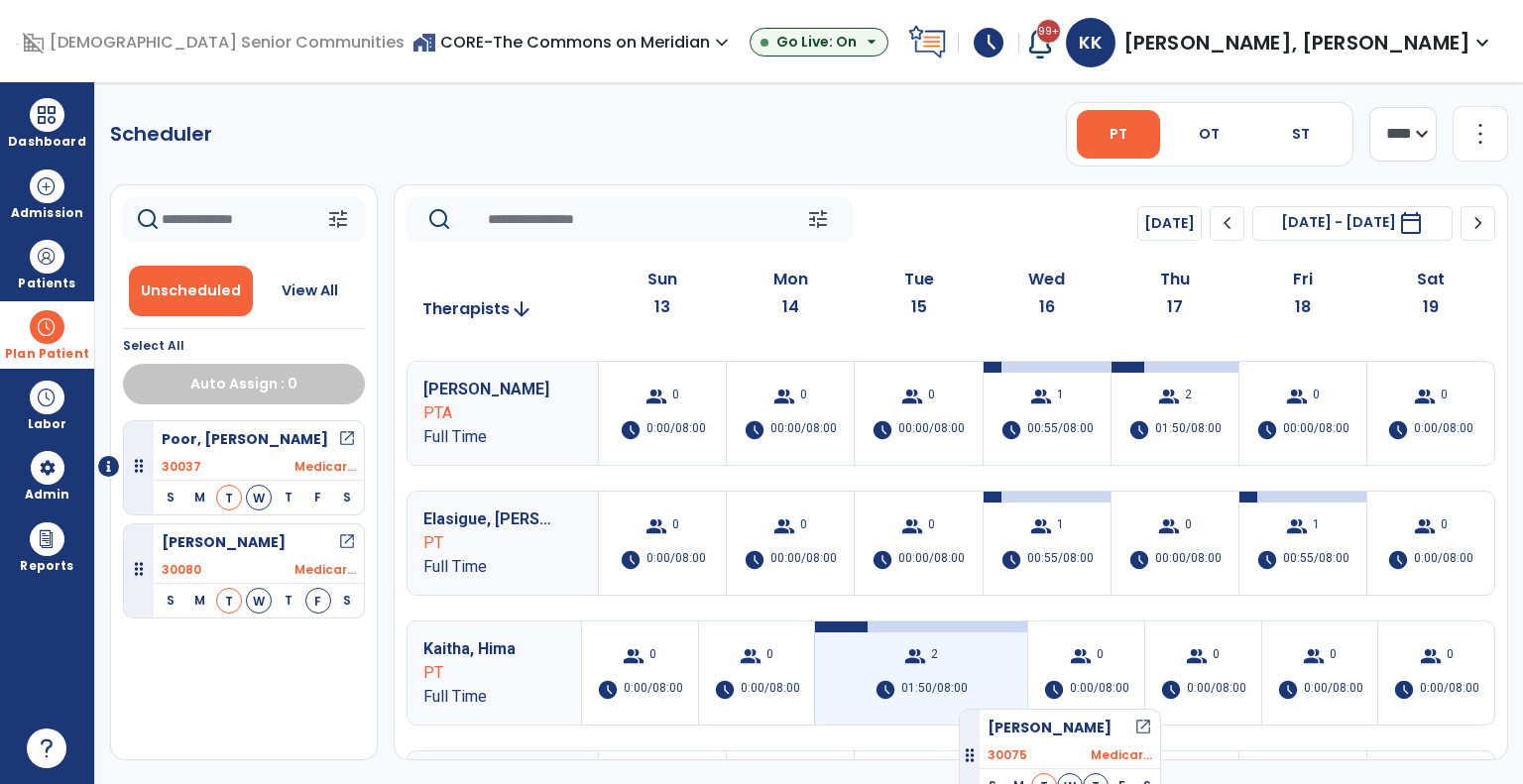 drag, startPoint x: 297, startPoint y: 464, endPoint x: 964, endPoint y: 690, distance: 704.24783 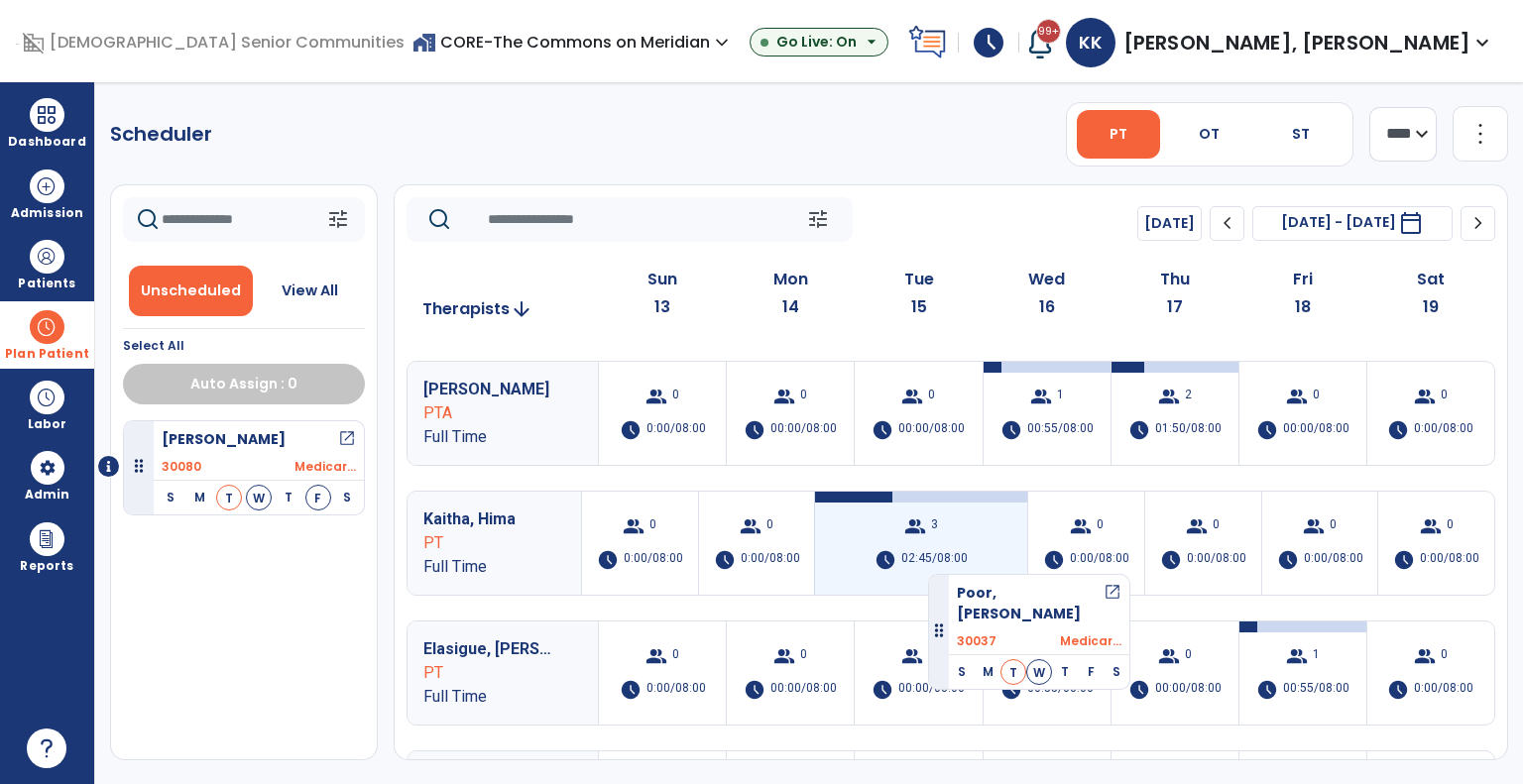 drag, startPoint x: 285, startPoint y: 471, endPoint x: 949, endPoint y: 554, distance: 669.1674 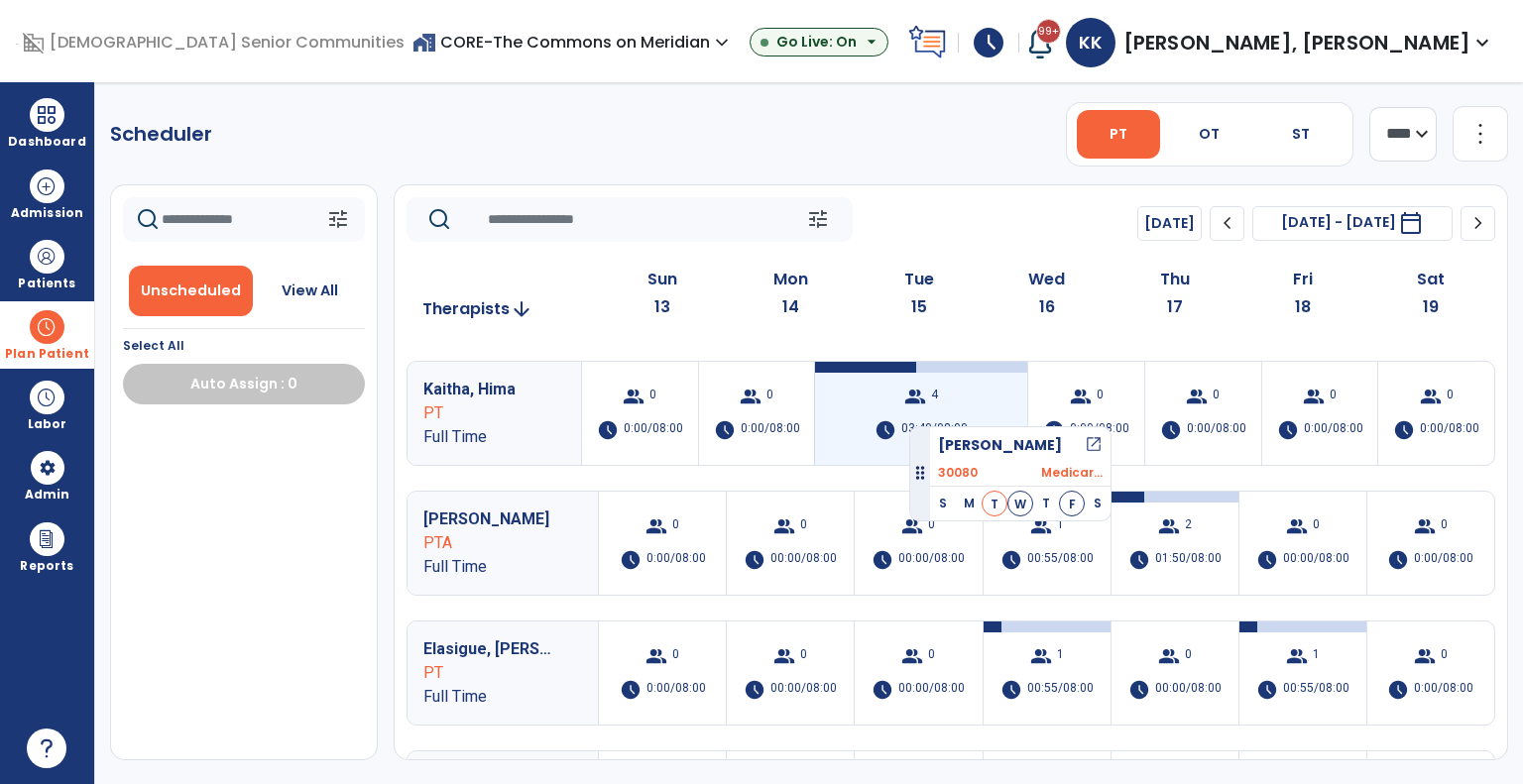 drag, startPoint x: 301, startPoint y: 479, endPoint x: 915, endPoint y: 412, distance: 617.6447 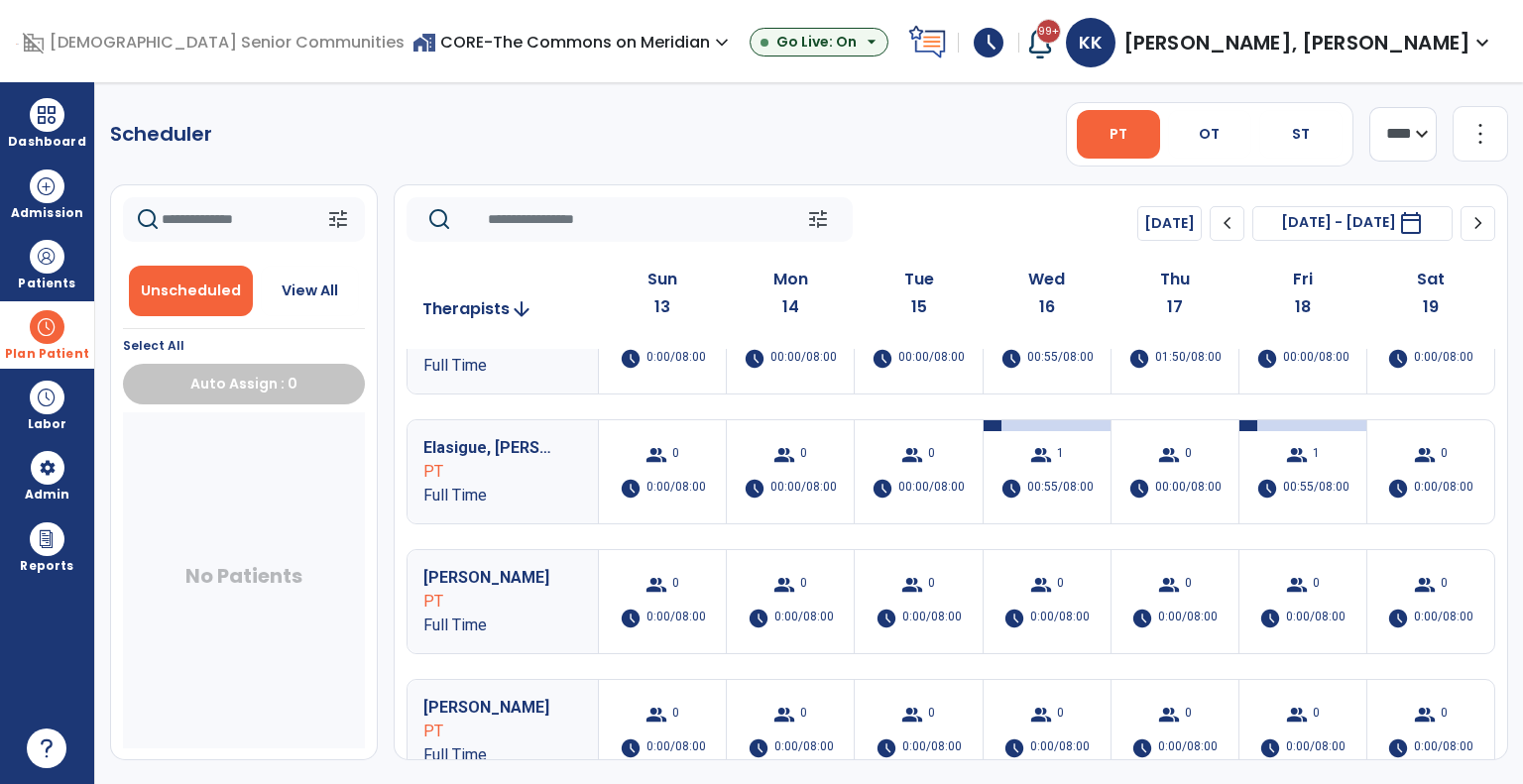 scroll, scrollTop: 0, scrollLeft: 0, axis: both 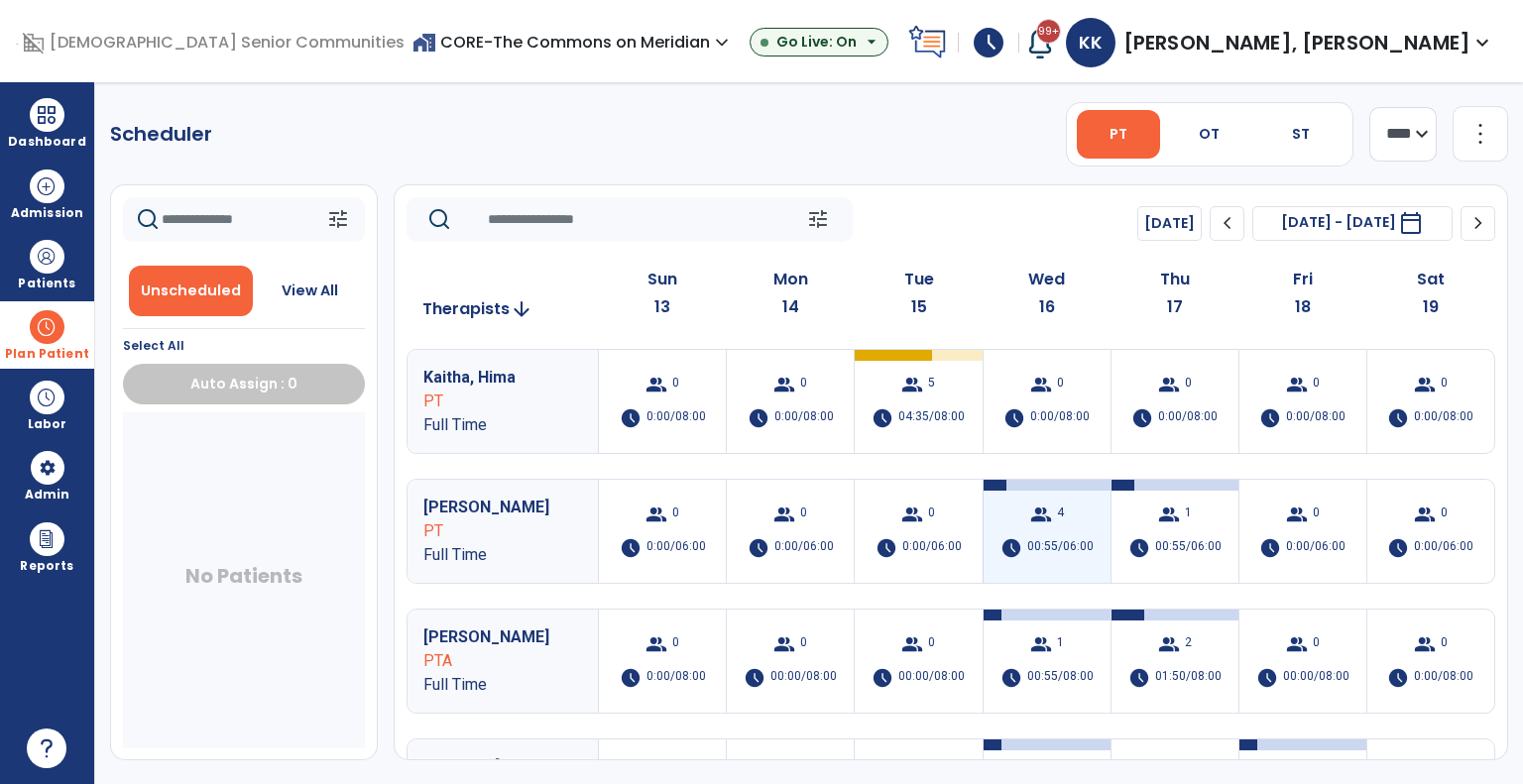 click on "00:55/06:00" at bounding box center (1060, 548) 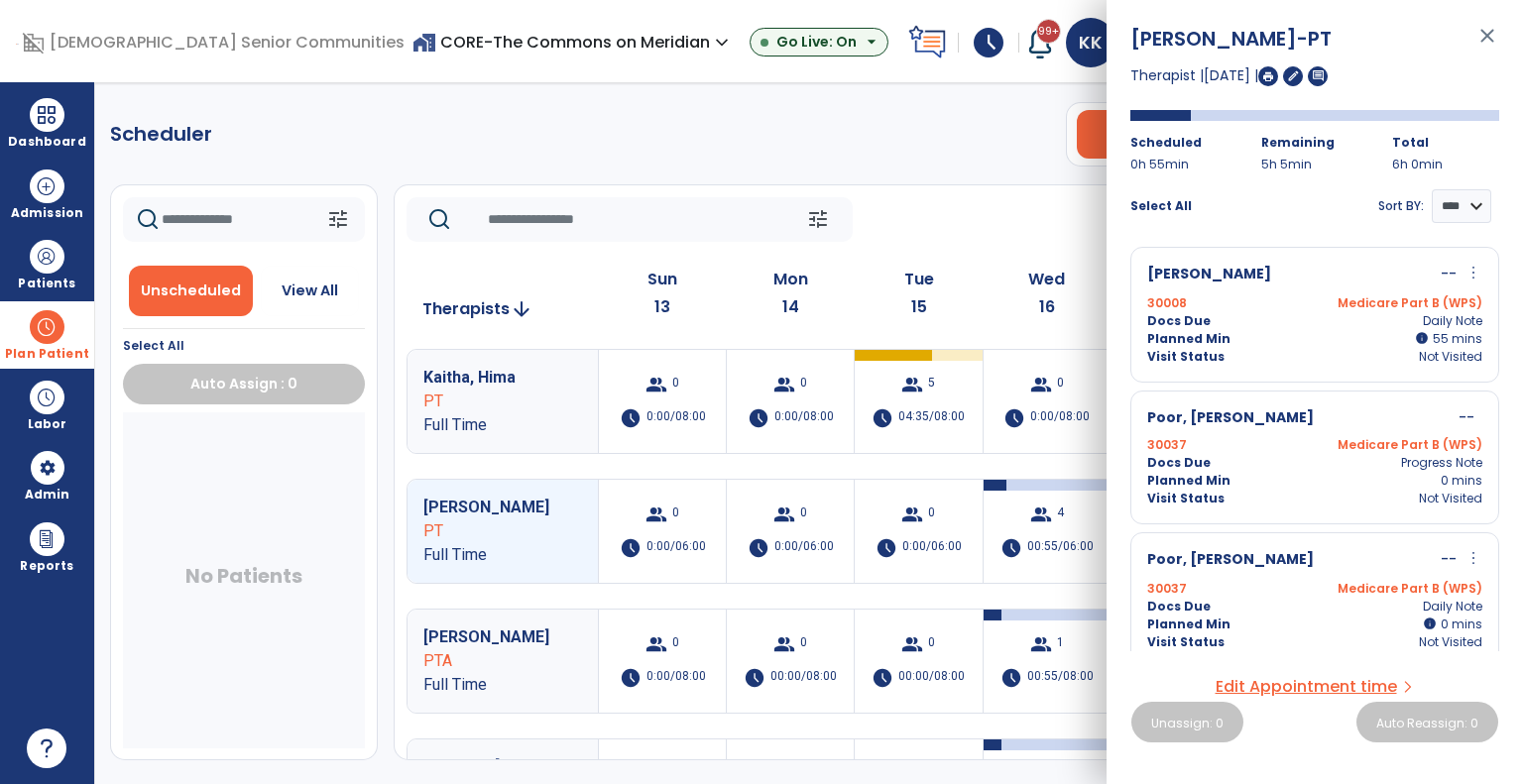 click on "30008 Medicare Part B (WPS)" at bounding box center [1315, 303] 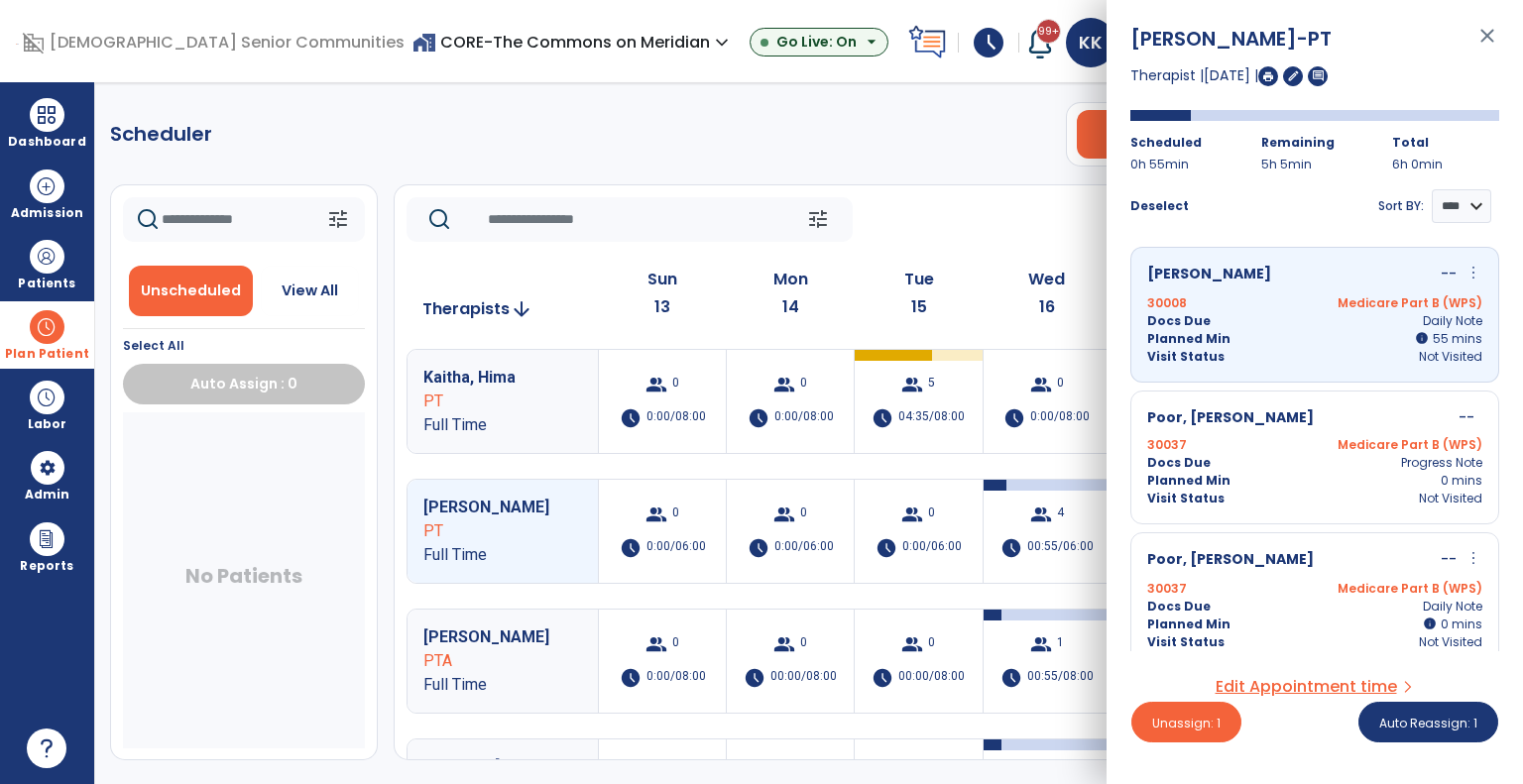 click on "30037 Medicare Part B (WPS)" at bounding box center (1315, 445) 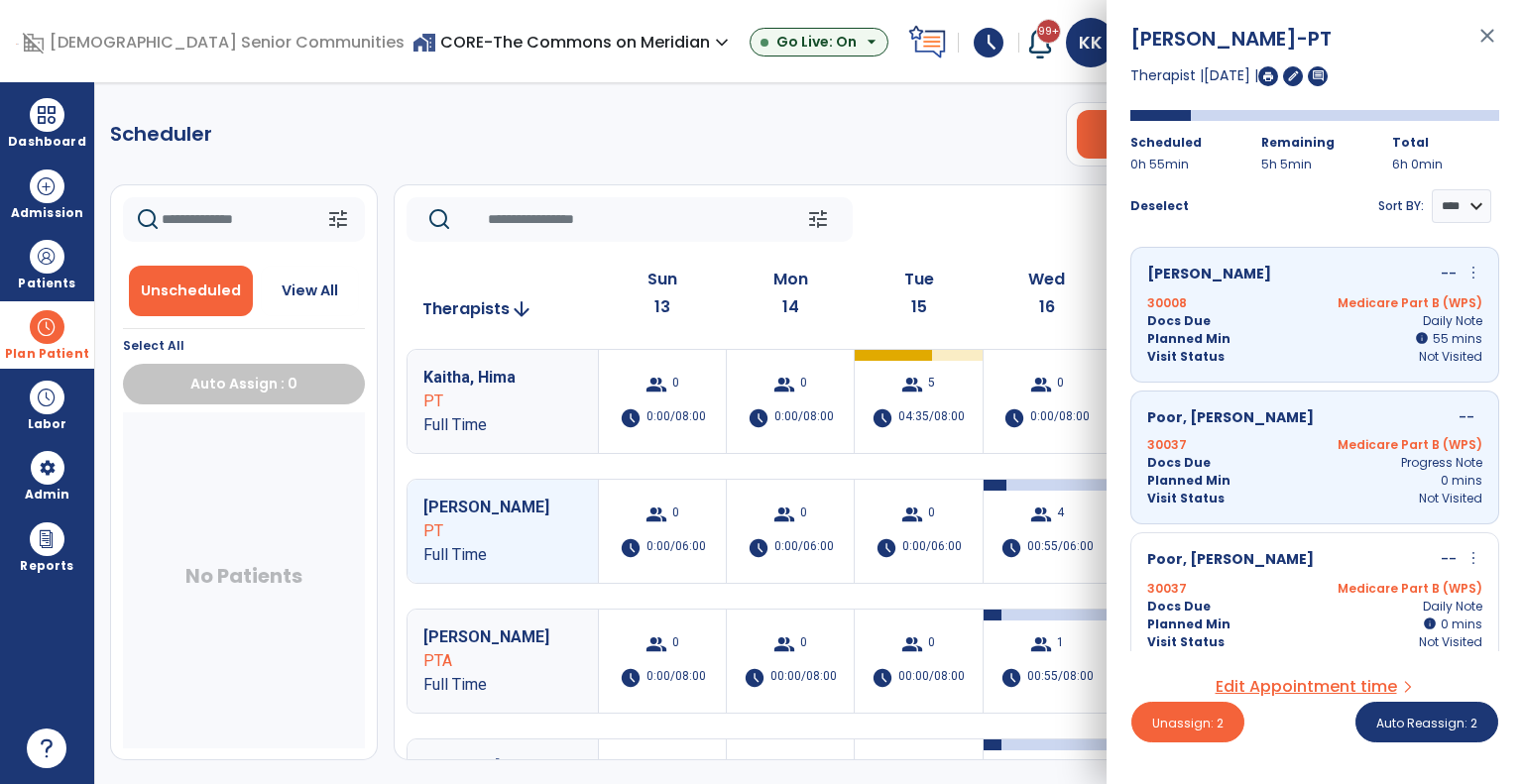 scroll, scrollTop: 156, scrollLeft: 0, axis: vertical 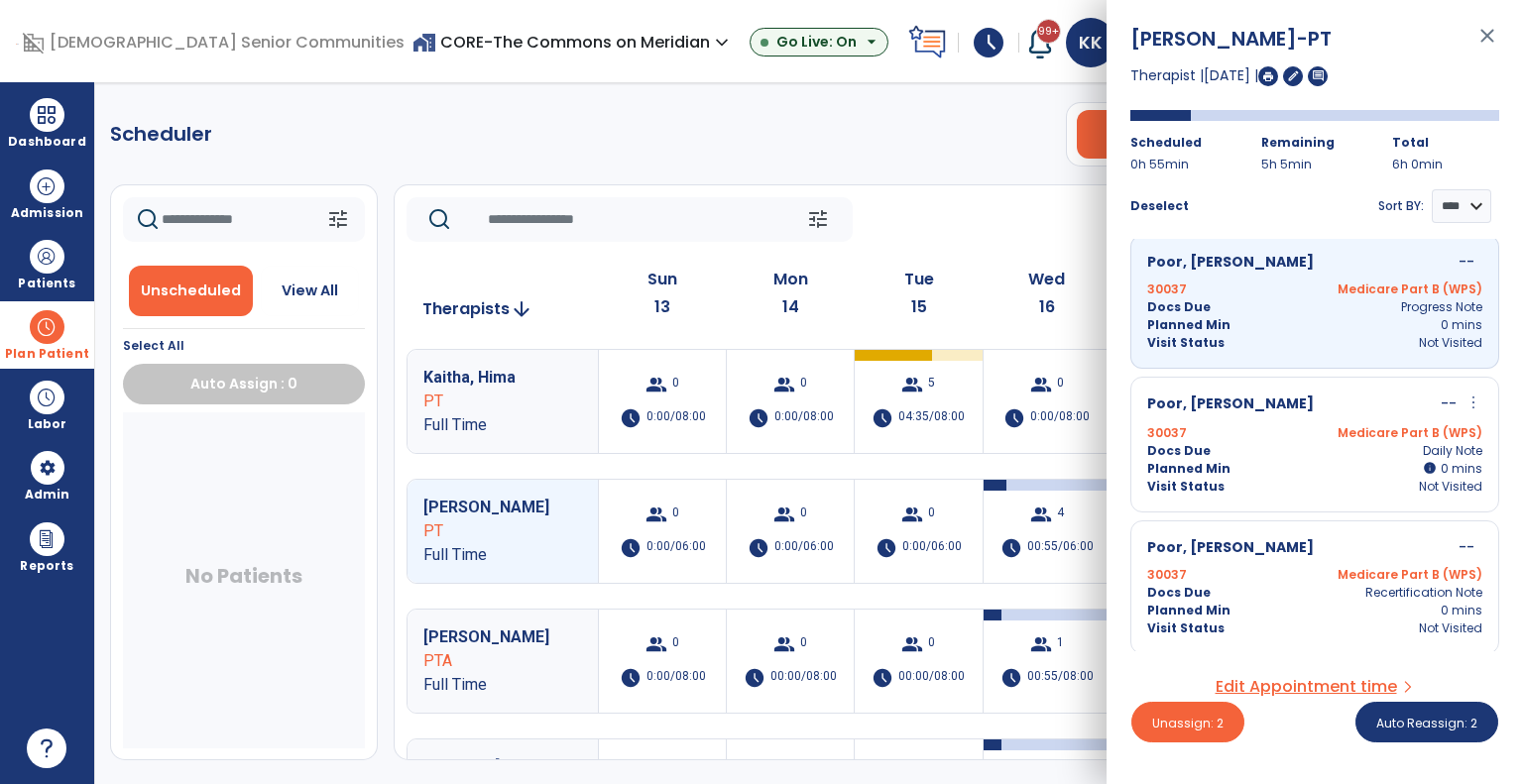 click on "Docs Due Daily Note" at bounding box center [1315, 451] 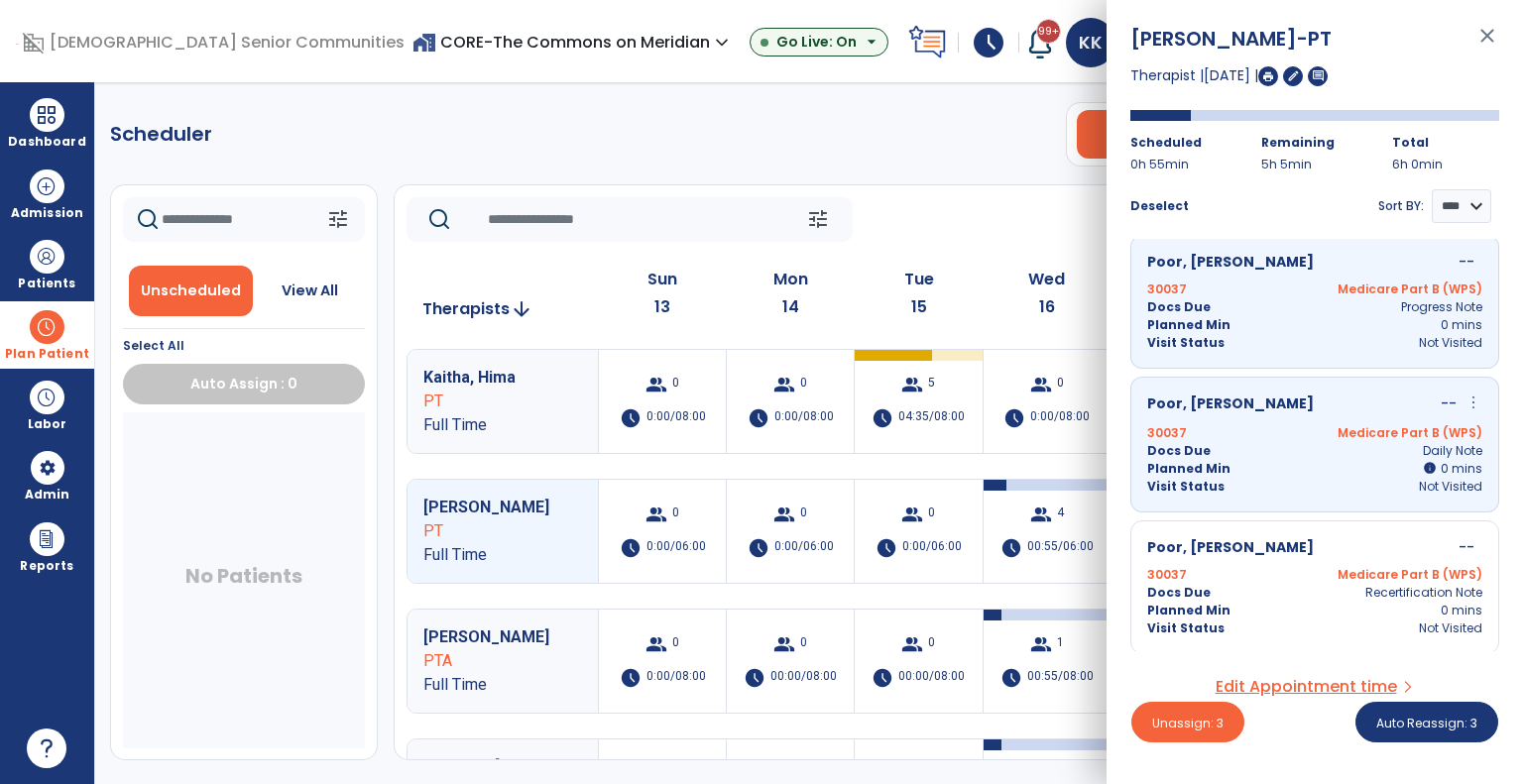 click on "Planned Min 0 mins" at bounding box center (1315, 611) 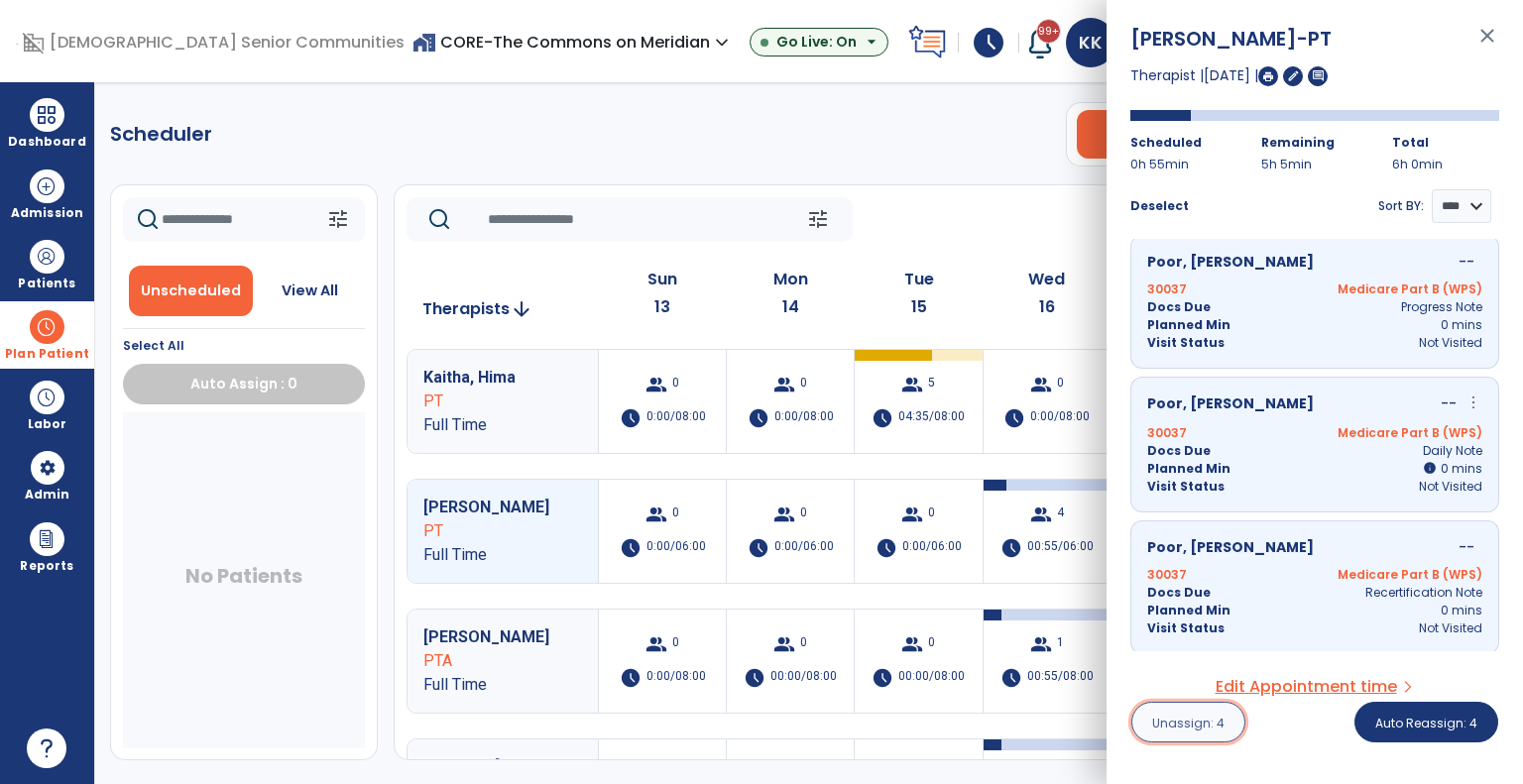 click on "Unassign: 4" at bounding box center [1188, 723] 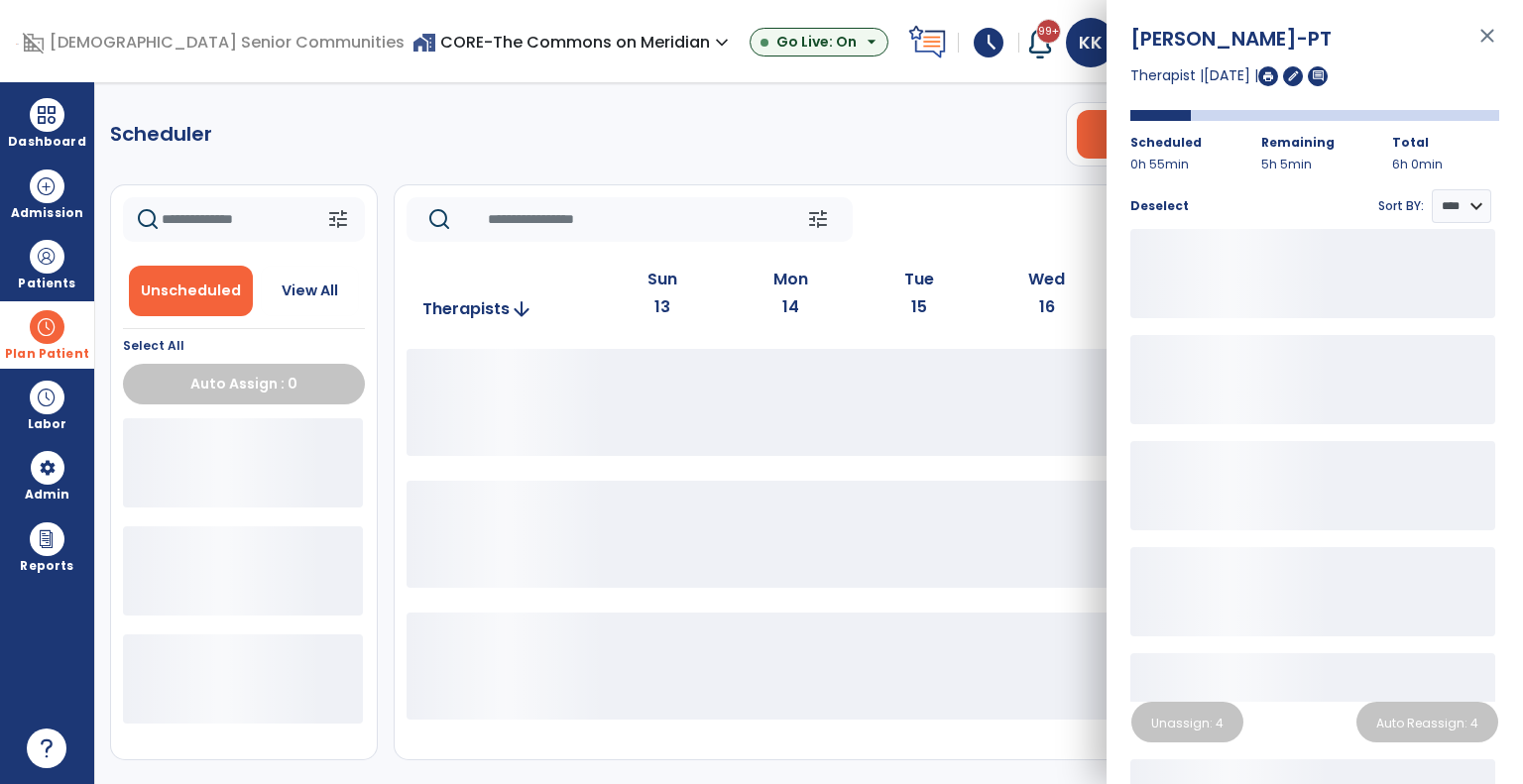 click on "Scheduler   PT   OT   ST  **** *** more_vert  Manage Labor   View All Therapists   Print   tune   Unscheduled   View All  Select All  Auto Assign : 0   tune   Today  chevron_left Jul 13, 2025 - Jul 19, 2025  *********  calendar_today  chevron_right   Therapists  arrow_downward Sun  13  Mon  14  Tue  15  Wed  16  Thu  17  Fri  18  Sat  19" at bounding box center (809, 433) 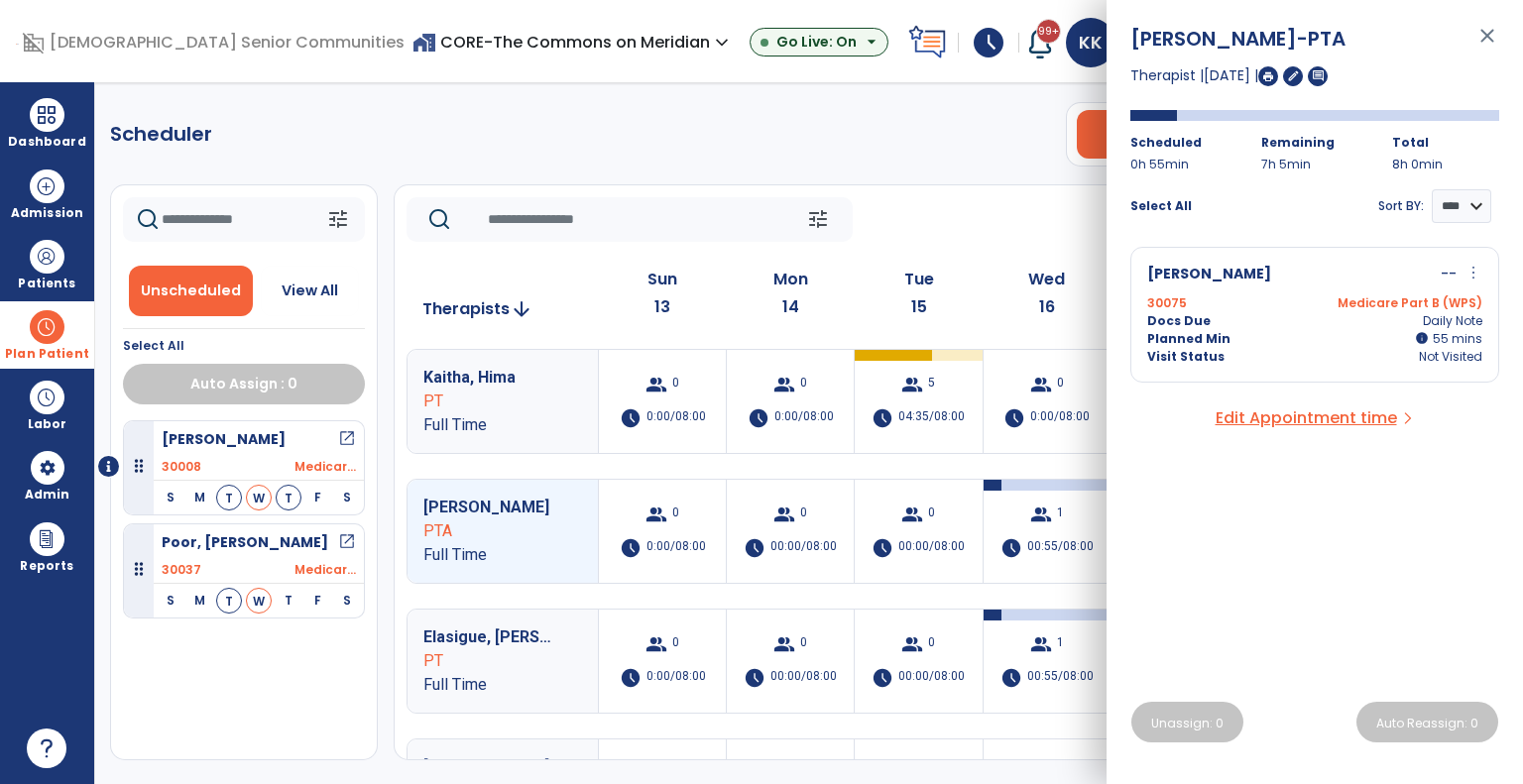 click on "Fox, Janet" at bounding box center [1209, 275] 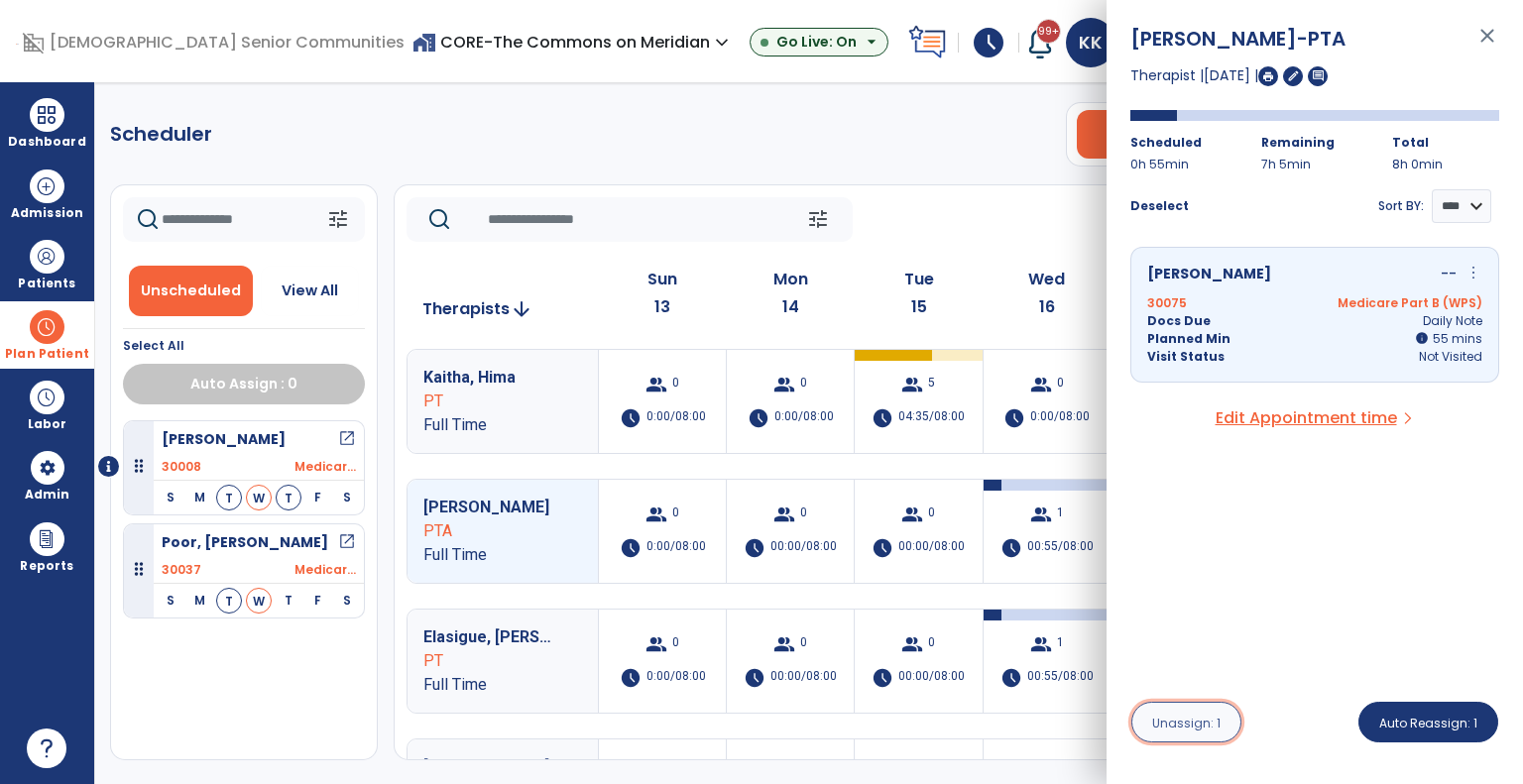 click on "Unassign: 1" at bounding box center (1186, 722) 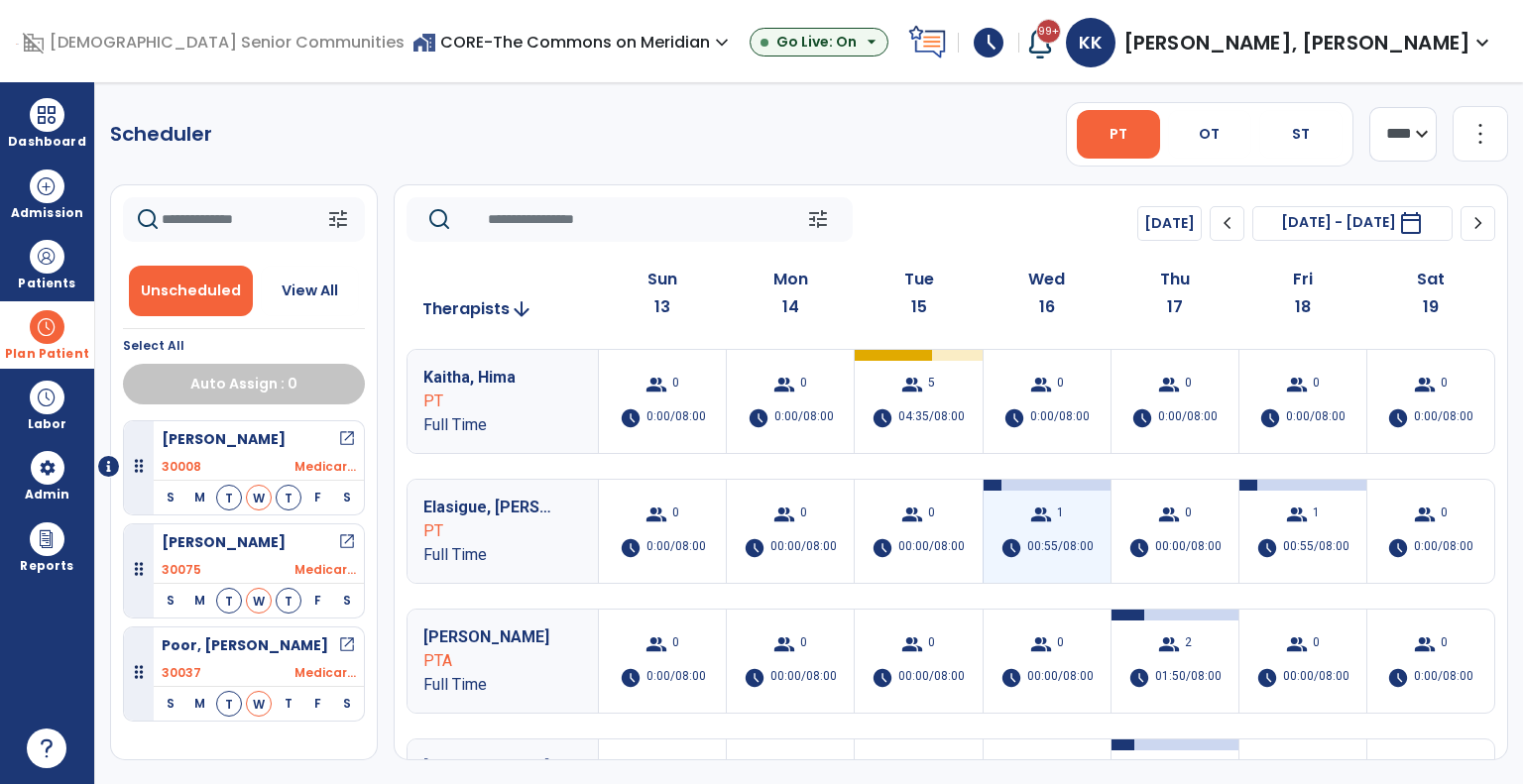 click on "group  1  schedule  00:55/08:00" at bounding box center [1047, 531] 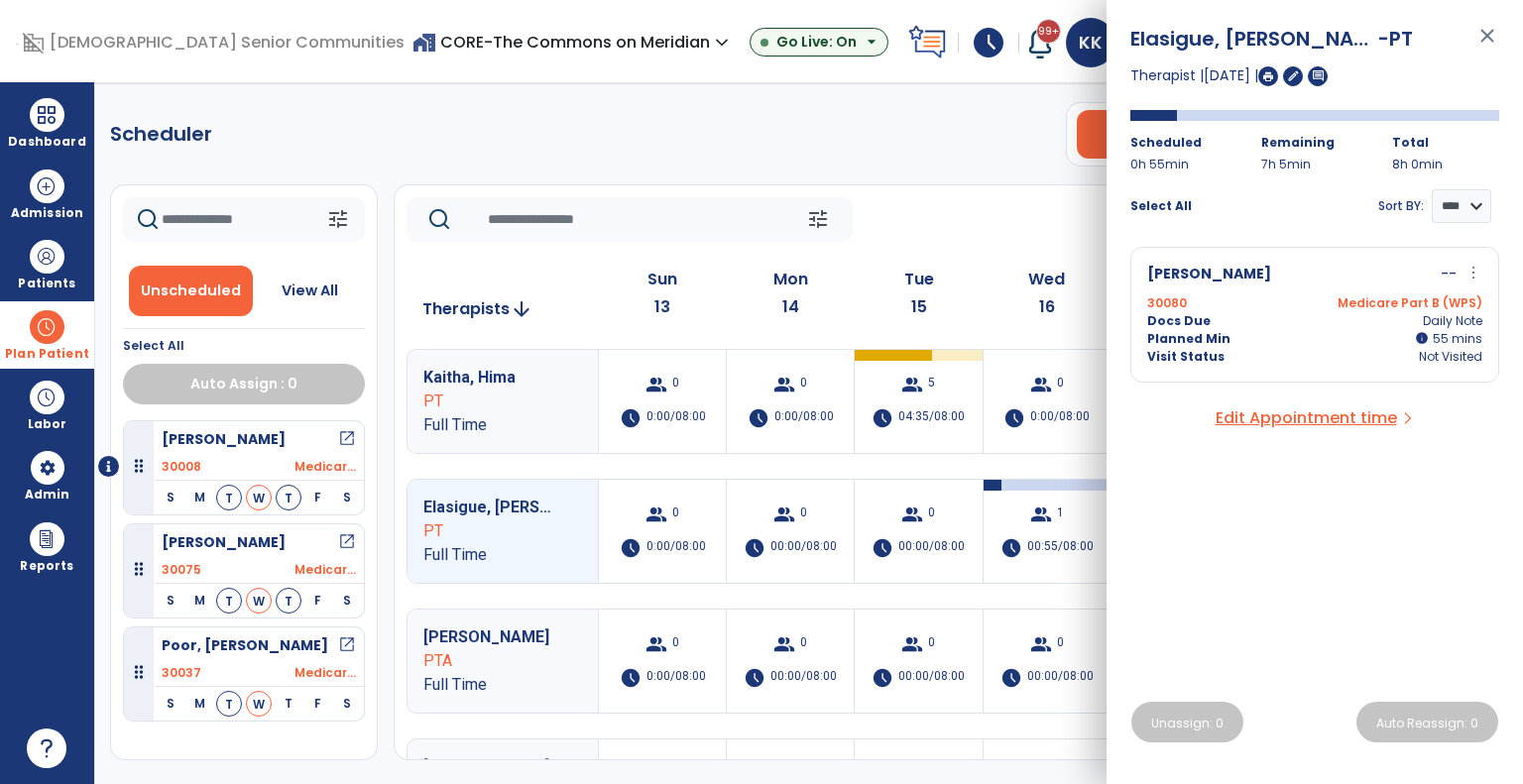 click on "tune   Today  chevron_left Jul 13, 2025 - Jul 19, 2025  *********  calendar_today  chevron_right   Therapists  arrow_downward Sun  13  Mon  14  Tue  15  Wed  16  Thu  17  Fri  18  Sat  19  Kaitha, Hima PT Full Time  group  0  schedule  0:00/08:00  group  0  schedule  0:00/08:00  group  5  schedule  04:35/08:00   group  0  schedule  0:00/08:00  group  0  schedule  0:00/08:00  group  0  schedule  0:00/08:00  group  0  schedule  0:00/08:00 Elasigue, Lorna PT Full Time  group  0  schedule  0:00/08:00  group  0  schedule  00:00/08:00   group  0  schedule  00:00/08:00   group  1  schedule  00:55/08:00   group  0  schedule  00:00/08:00   group  1  schedule  00:55/08:00   group  0  schedule  0:00/08:00 Engle, Emily PTA Full Time  group  0  schedule  0:00/08:00  group  0  schedule  00:00/08:00   group  0  schedule  00:00/08:00   group  0  schedule  00:00/08:00   group  2  schedule  01:50/08:00   group  0  schedule  00:00/08:00   group  0  schedule  0:00/08:00 Patel, Aarti PT Full Time  group  0  schedule  0:00/06:00" 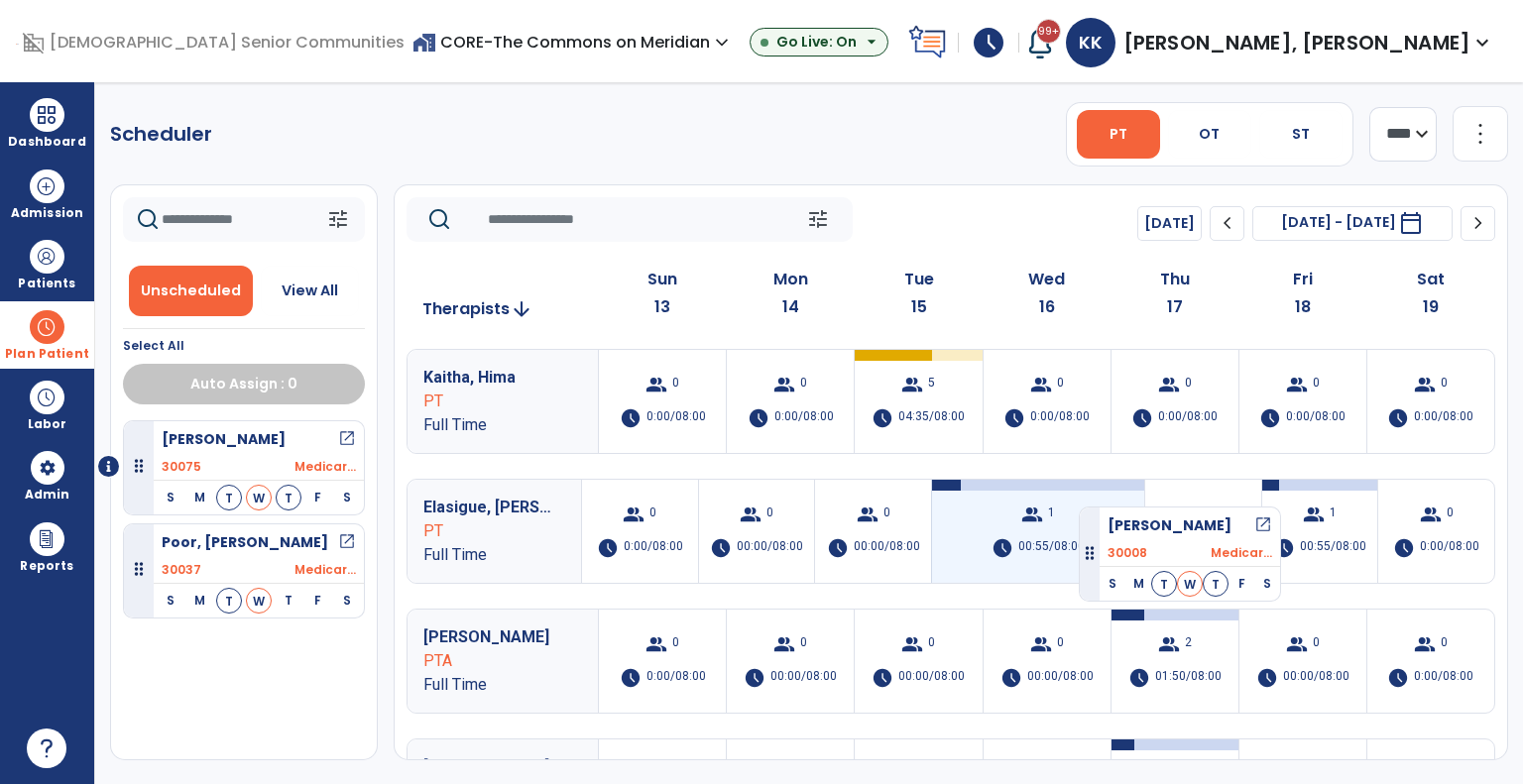 drag, startPoint x: 273, startPoint y: 461, endPoint x: 1079, endPoint y: 499, distance: 806.8953 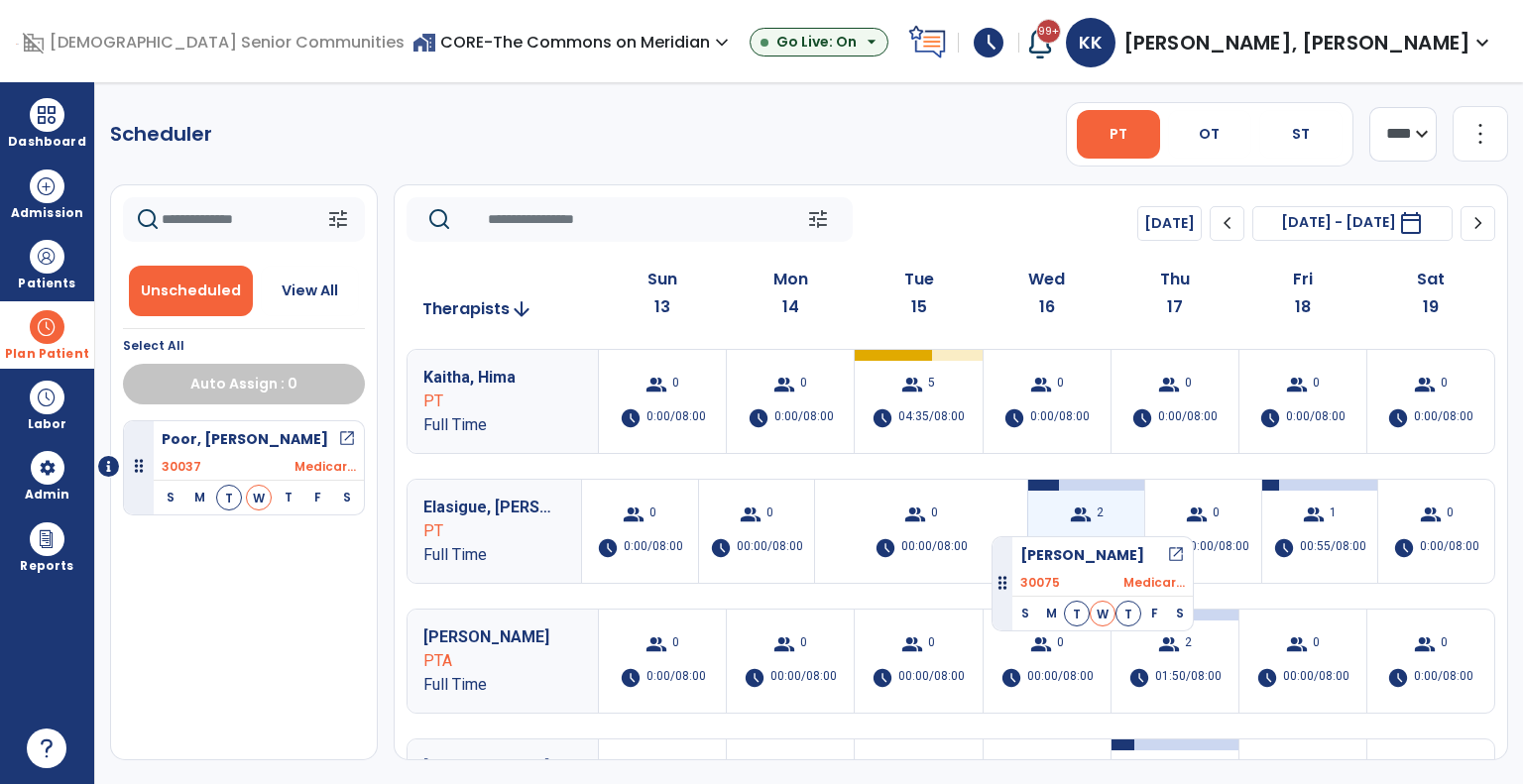 drag, startPoint x: 288, startPoint y: 472, endPoint x: 1051, endPoint y: 511, distance: 763.99607 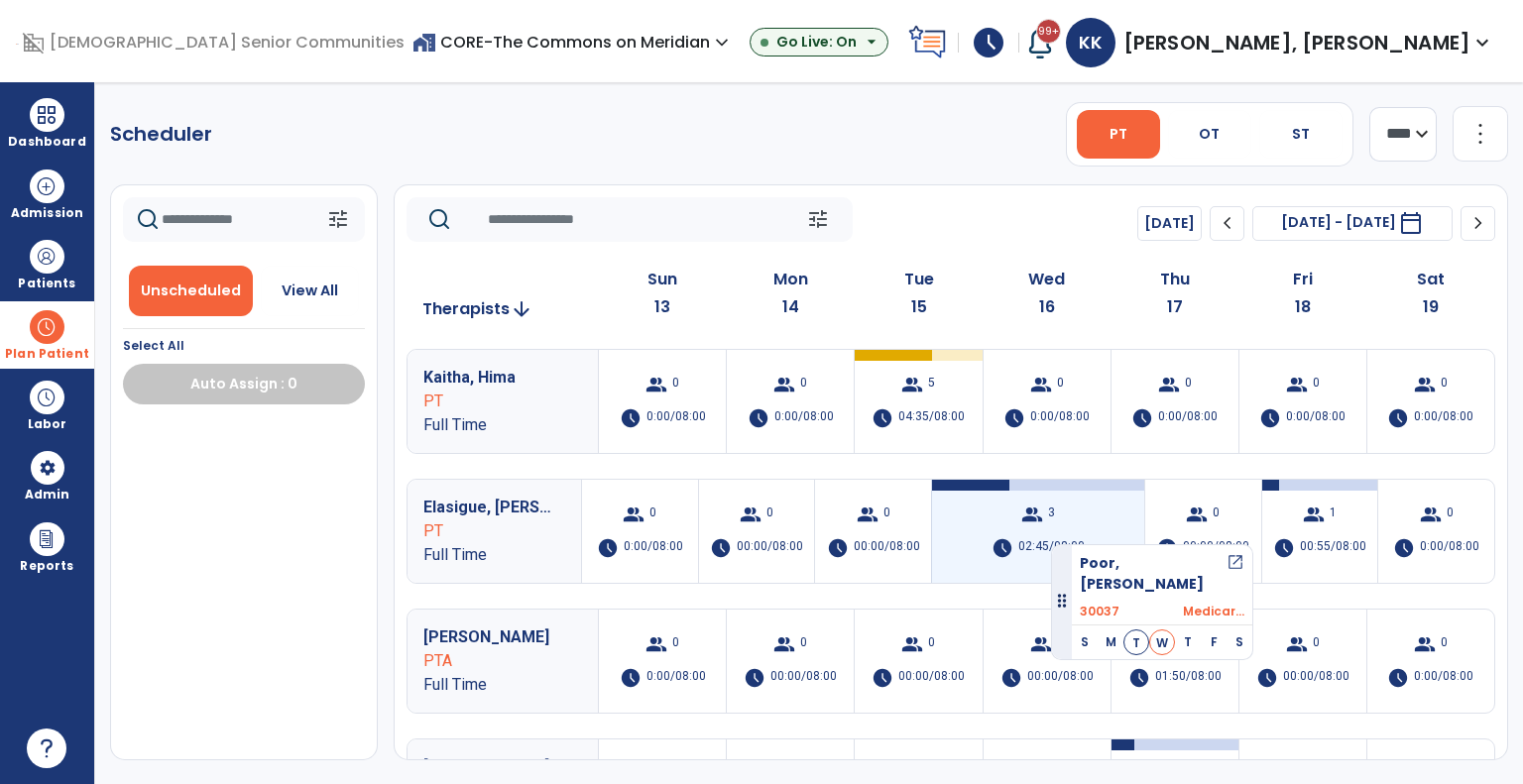 drag, startPoint x: 286, startPoint y: 443, endPoint x: 1062, endPoint y: 528, distance: 780.6414 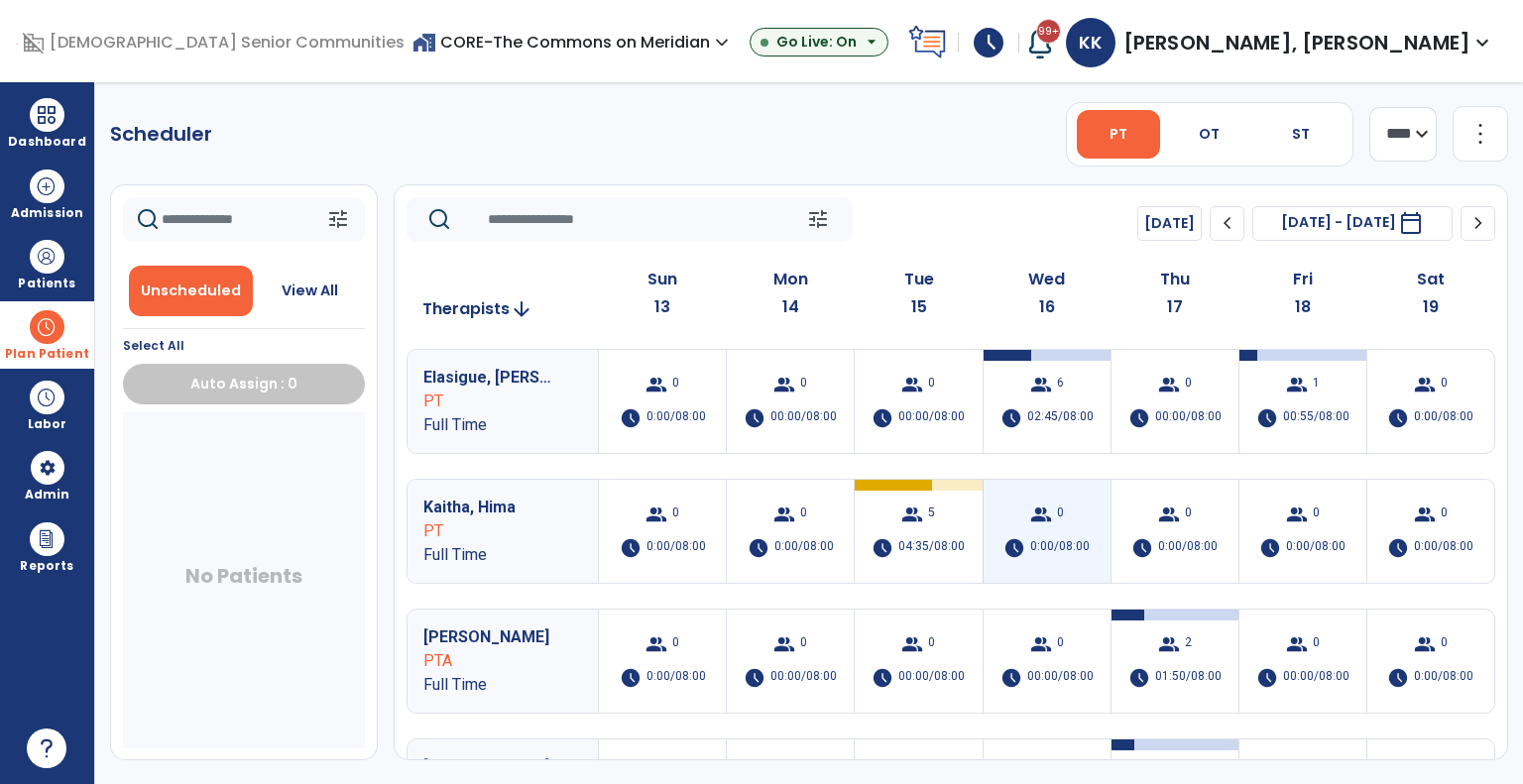 click on "0:00/08:00" at bounding box center (1060, 548) 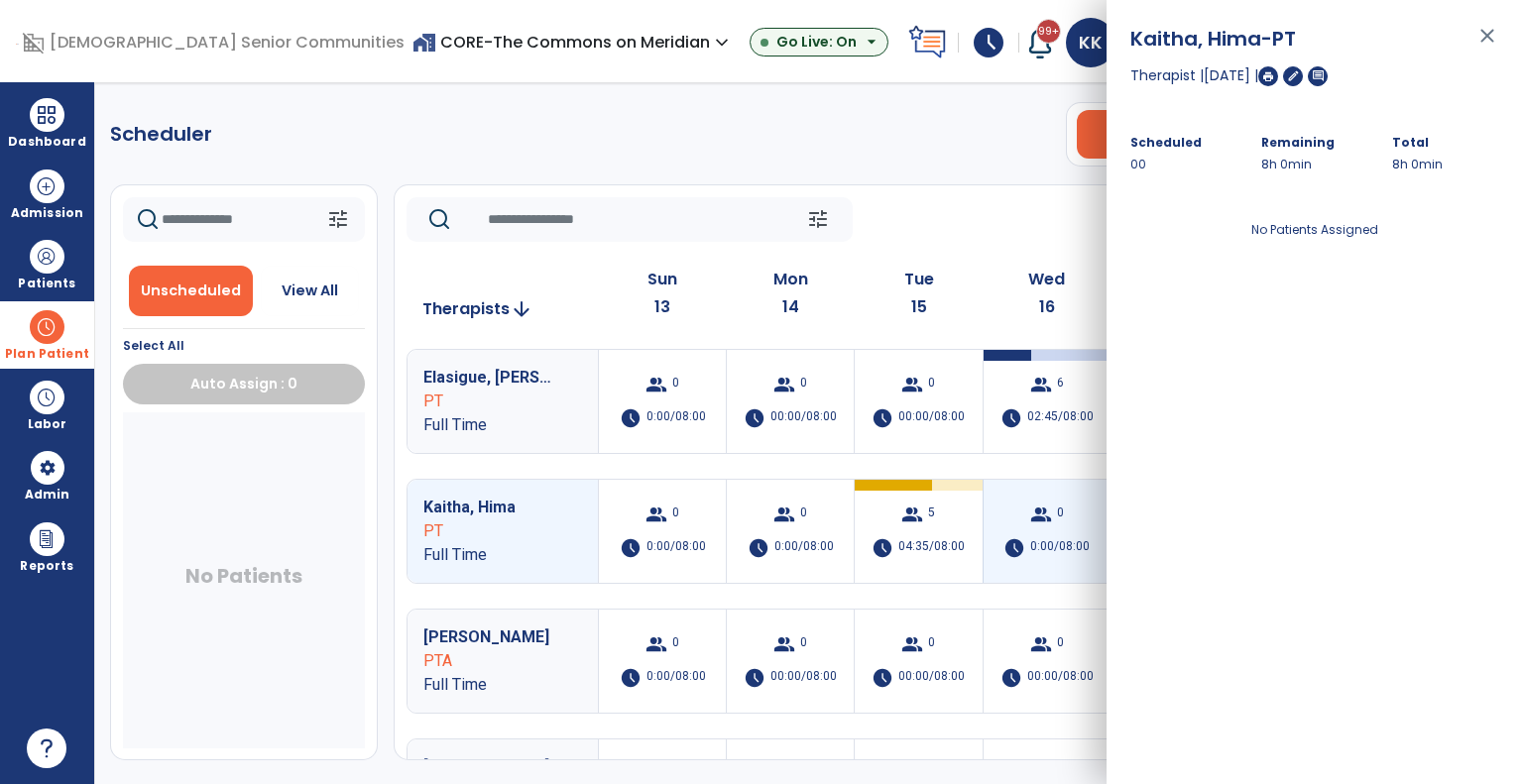 click on "group" at bounding box center [1041, 514] 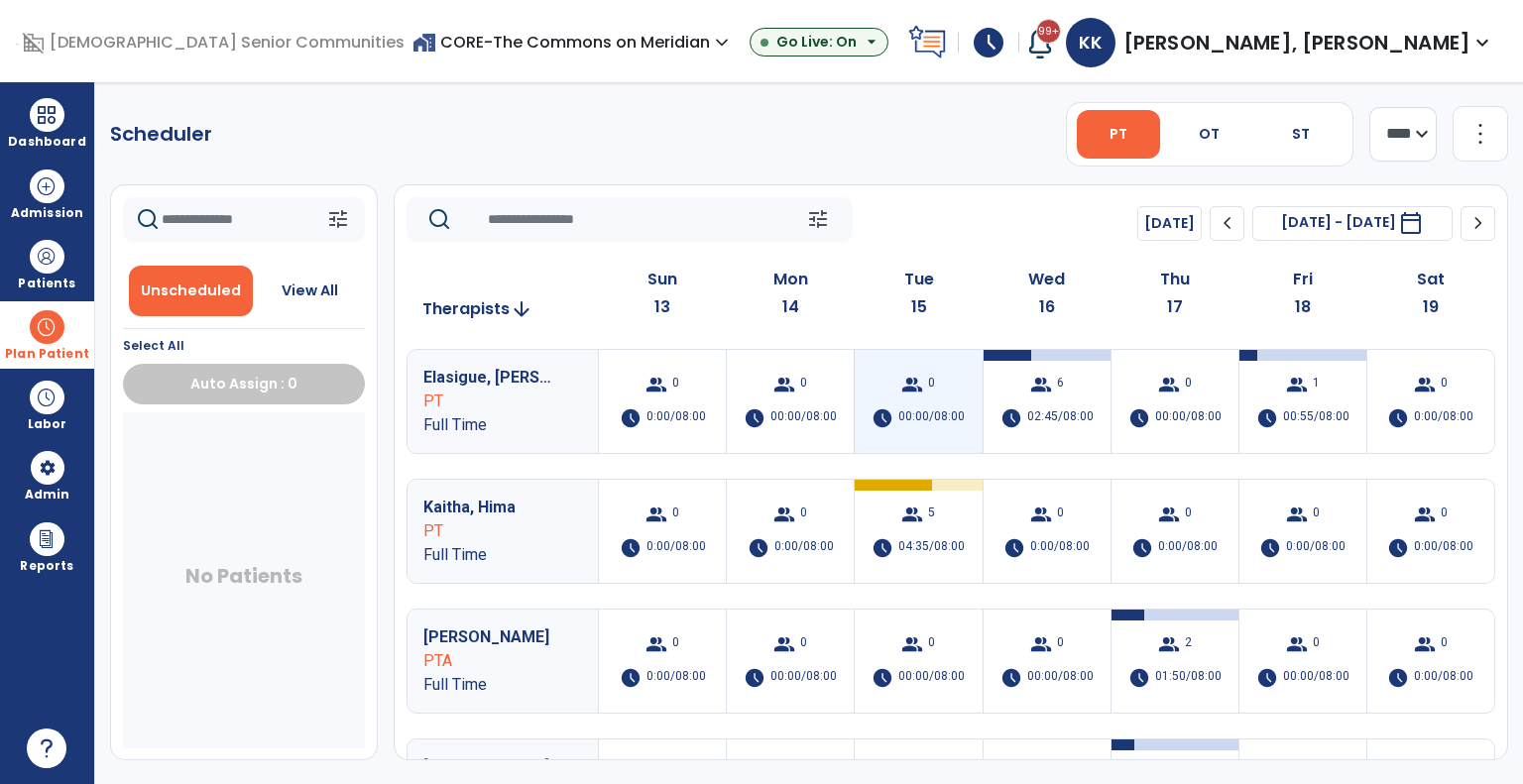 drag, startPoint x: 1035, startPoint y: 507, endPoint x: 974, endPoint y: 451, distance: 82.807 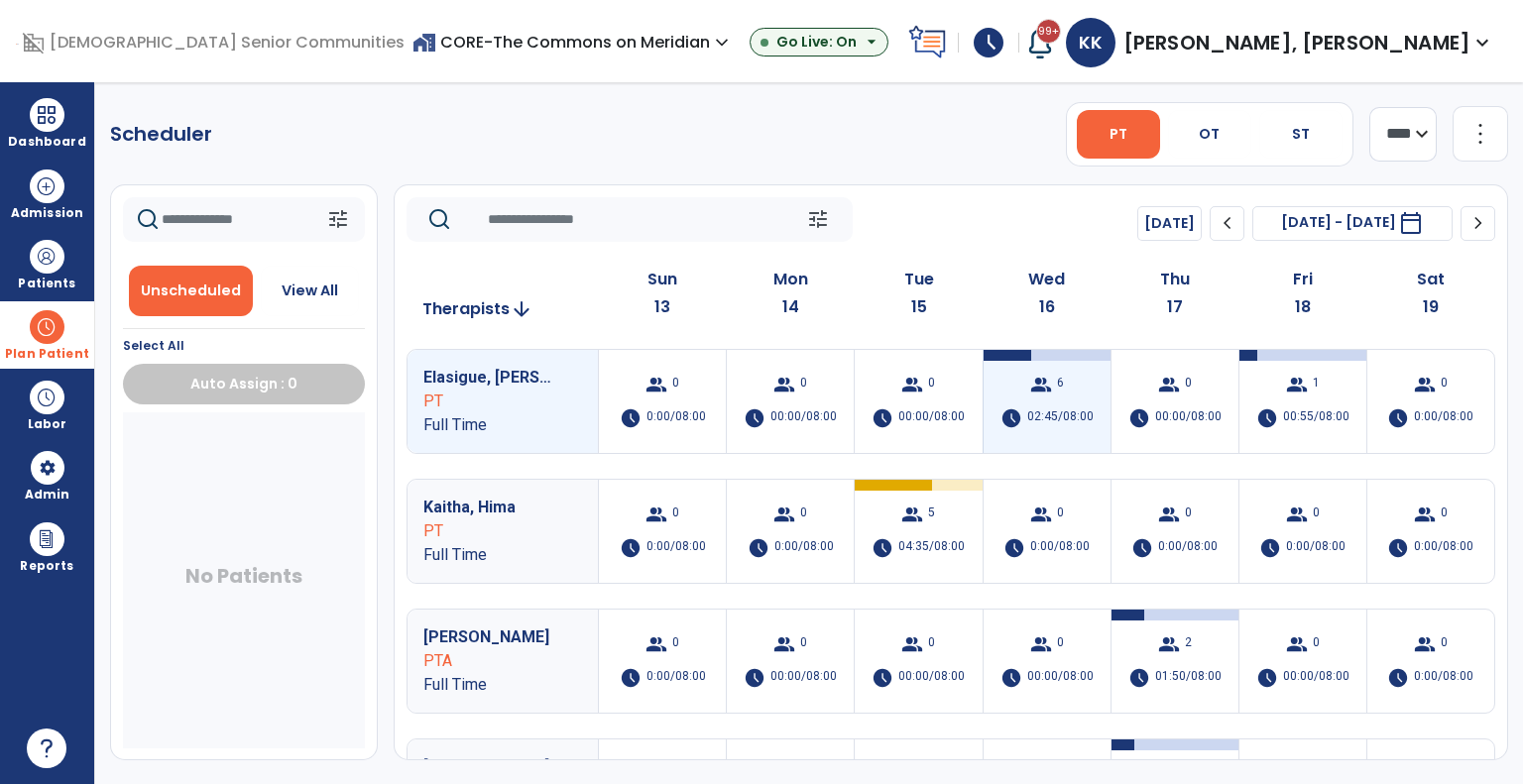 click on "group  6  schedule  02:45/08:00" at bounding box center (1047, 401) 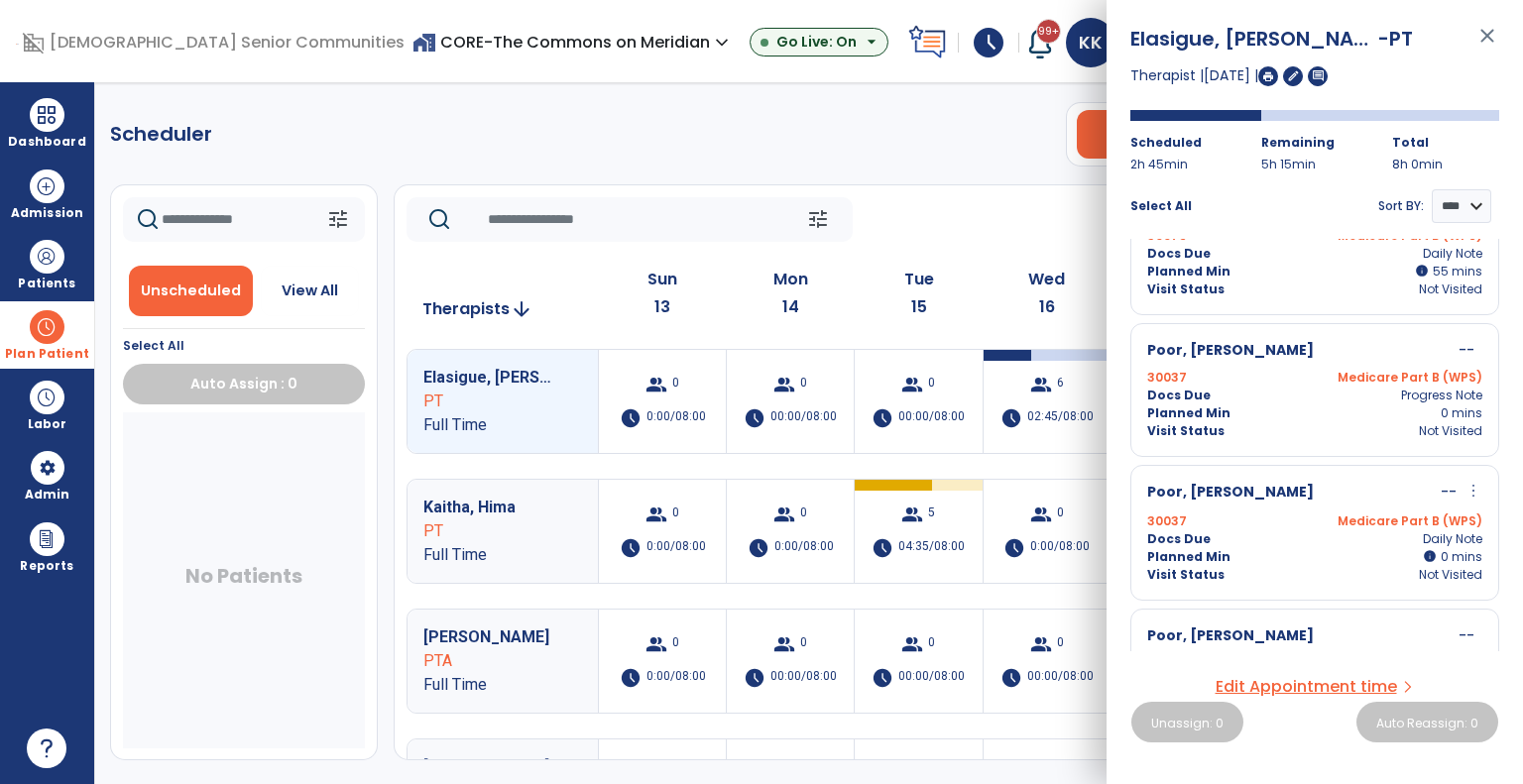scroll, scrollTop: 442, scrollLeft: 0, axis: vertical 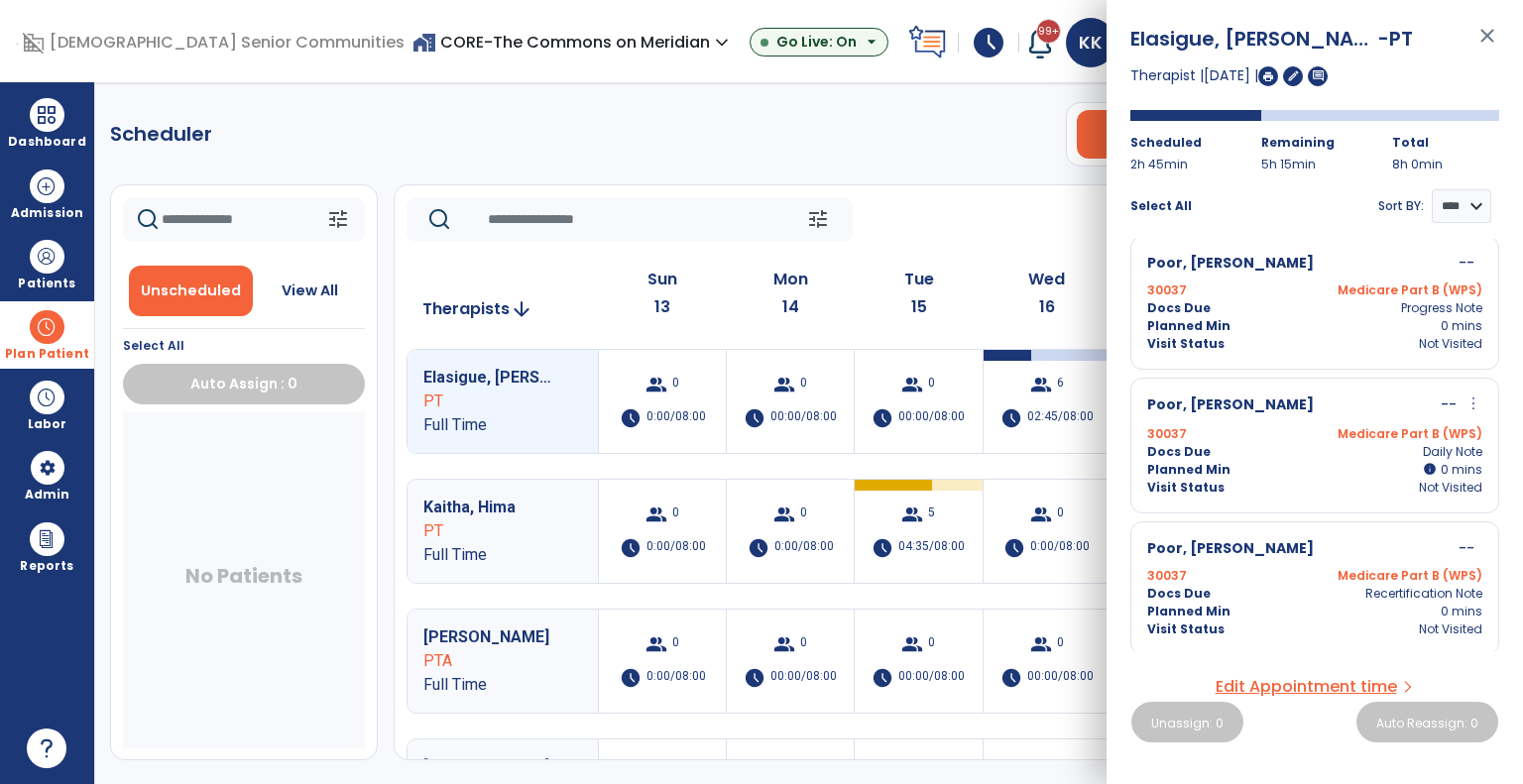 click on "more_vert" at bounding box center [1473, 403] 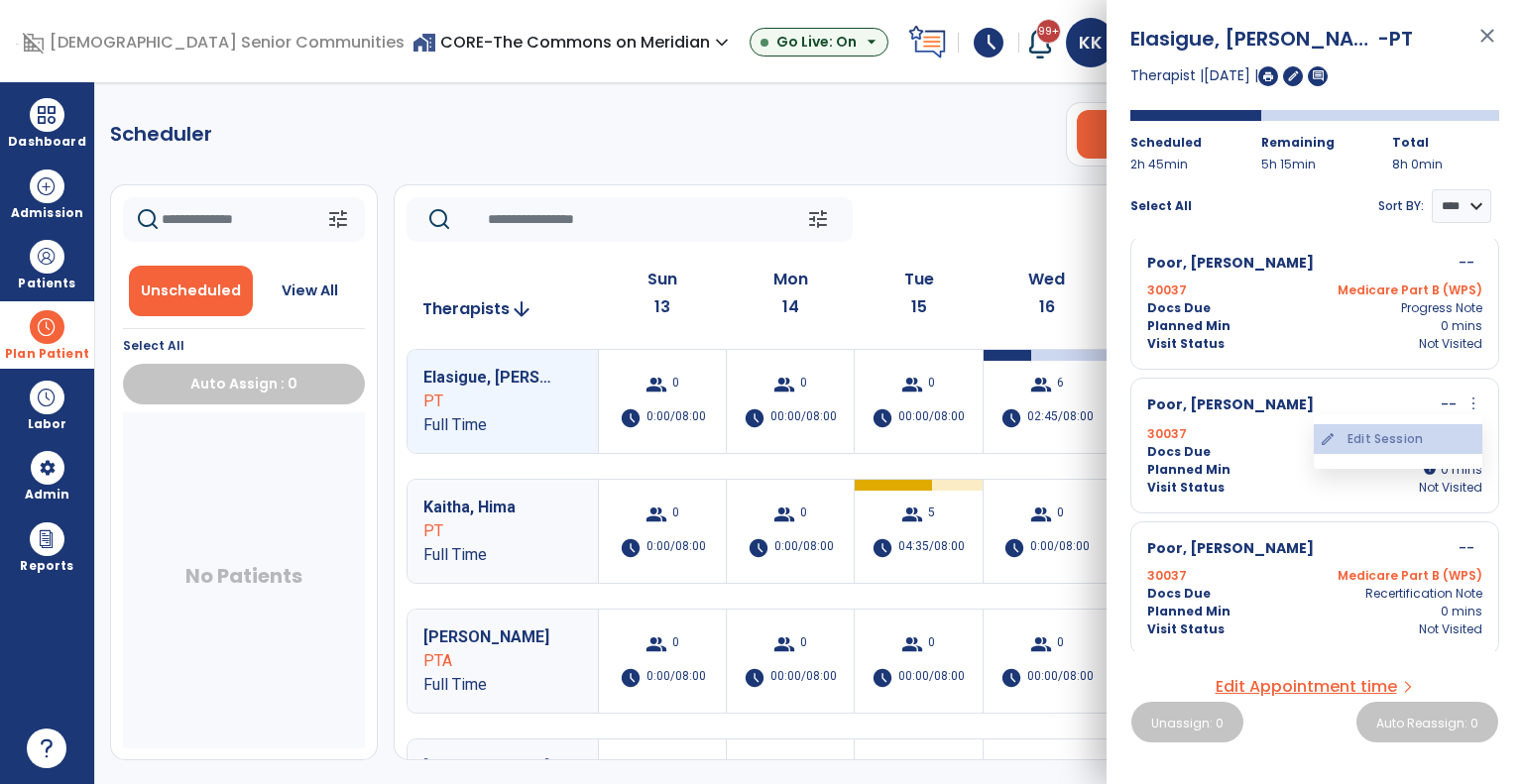click on "edit   Edit Session" at bounding box center (1398, 439) 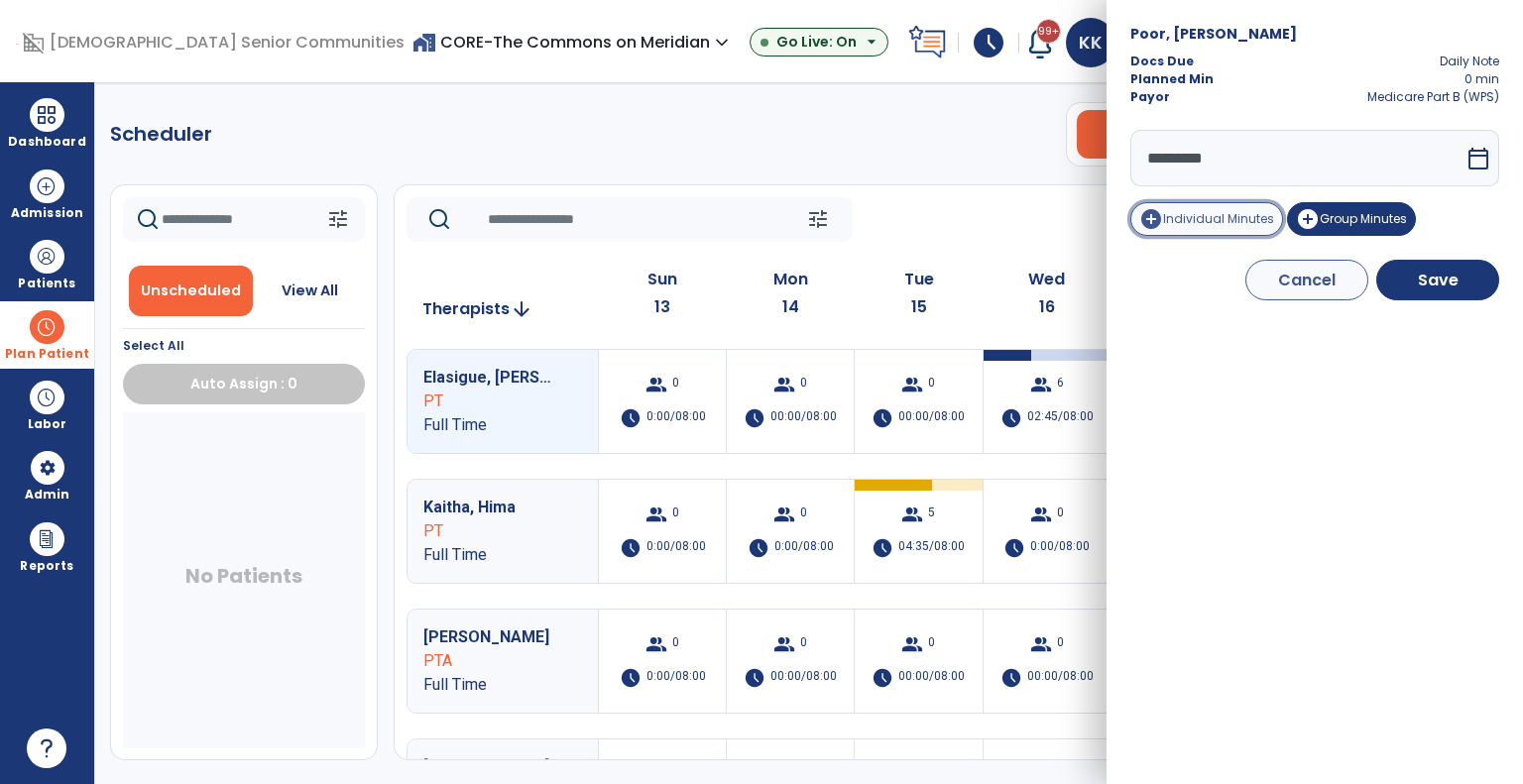 click on "add_circle   Individual Minutes" at bounding box center [1207, 219] 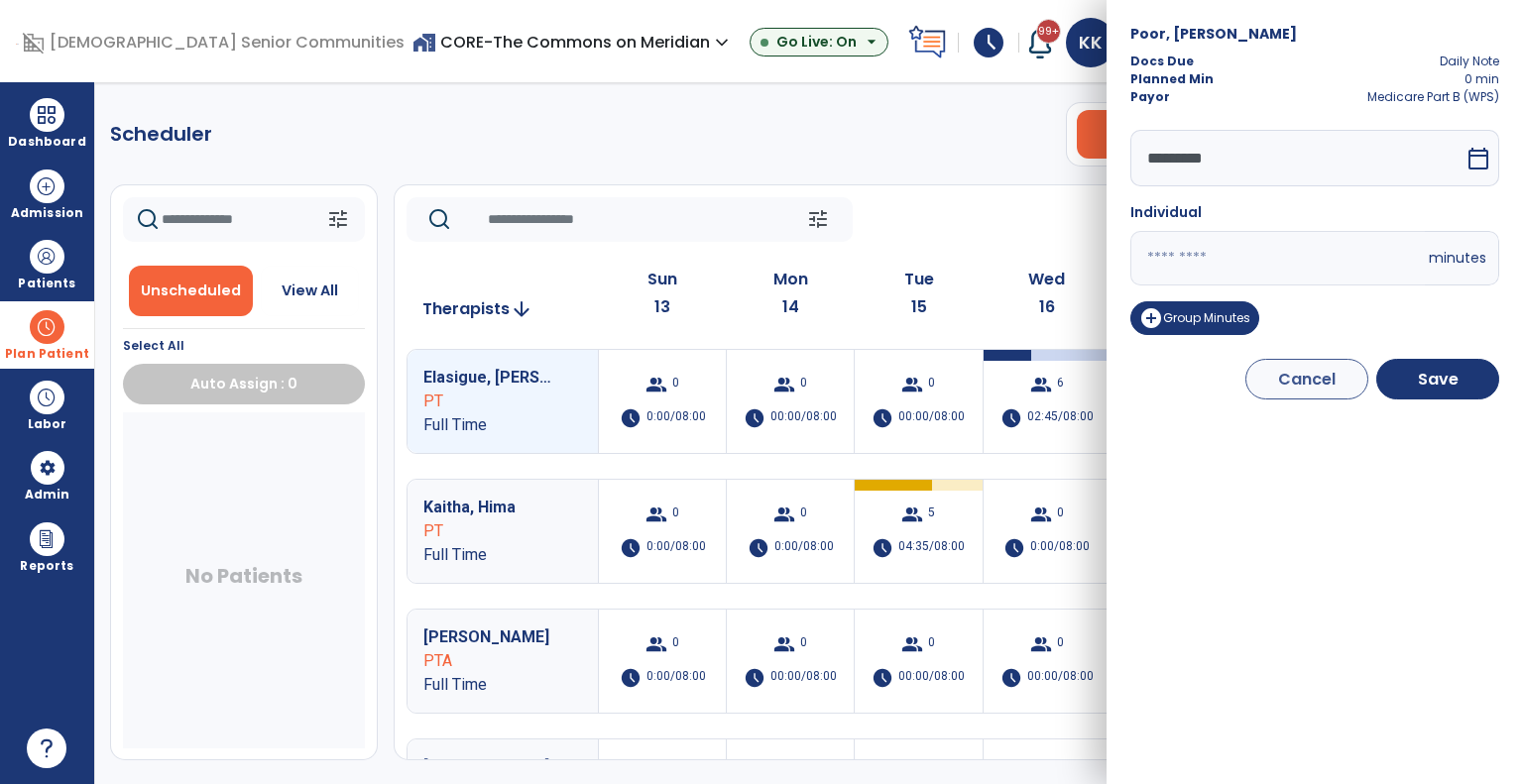 drag, startPoint x: 1178, startPoint y: 269, endPoint x: 1025, endPoint y: 230, distance: 157.89237 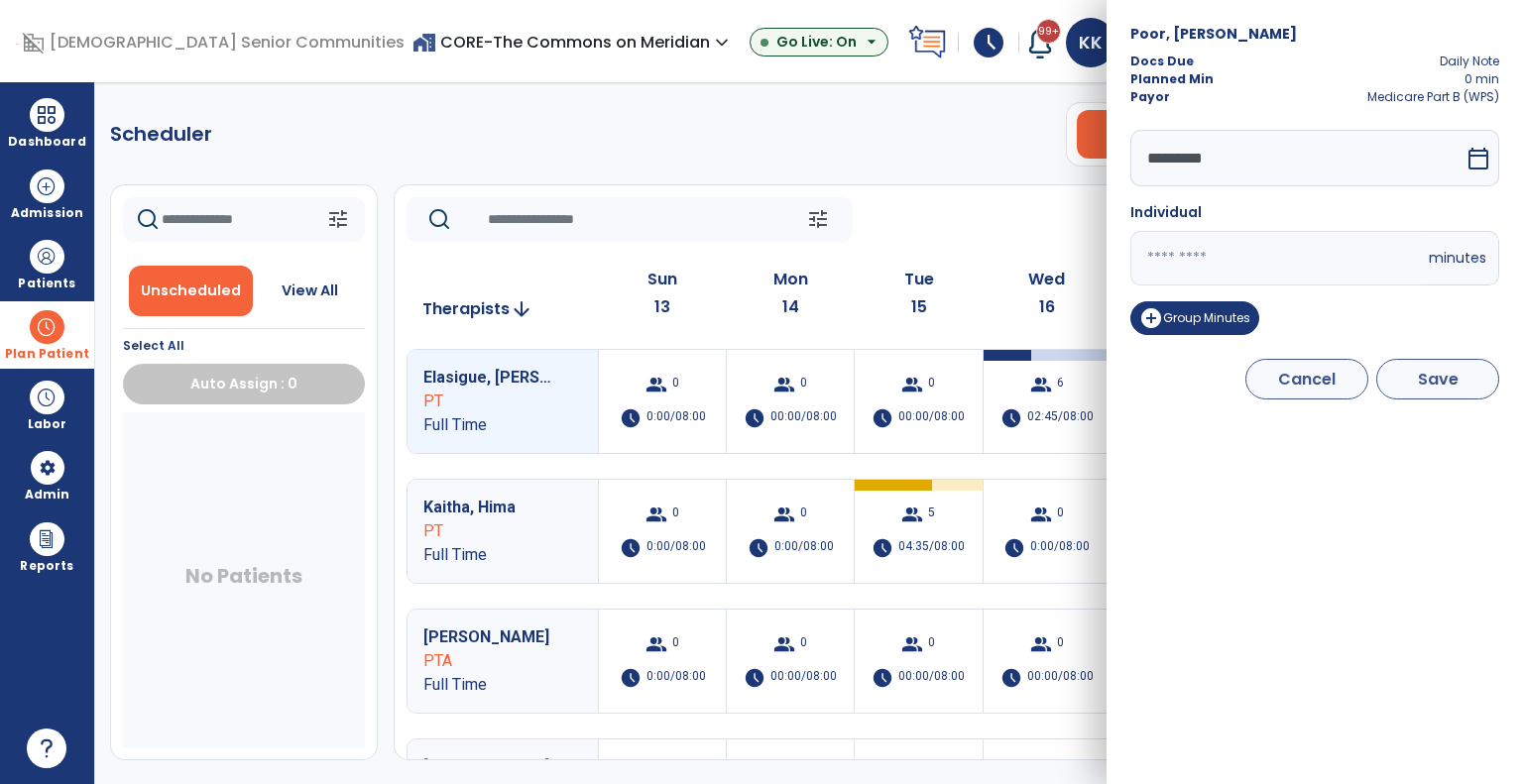 type on "**" 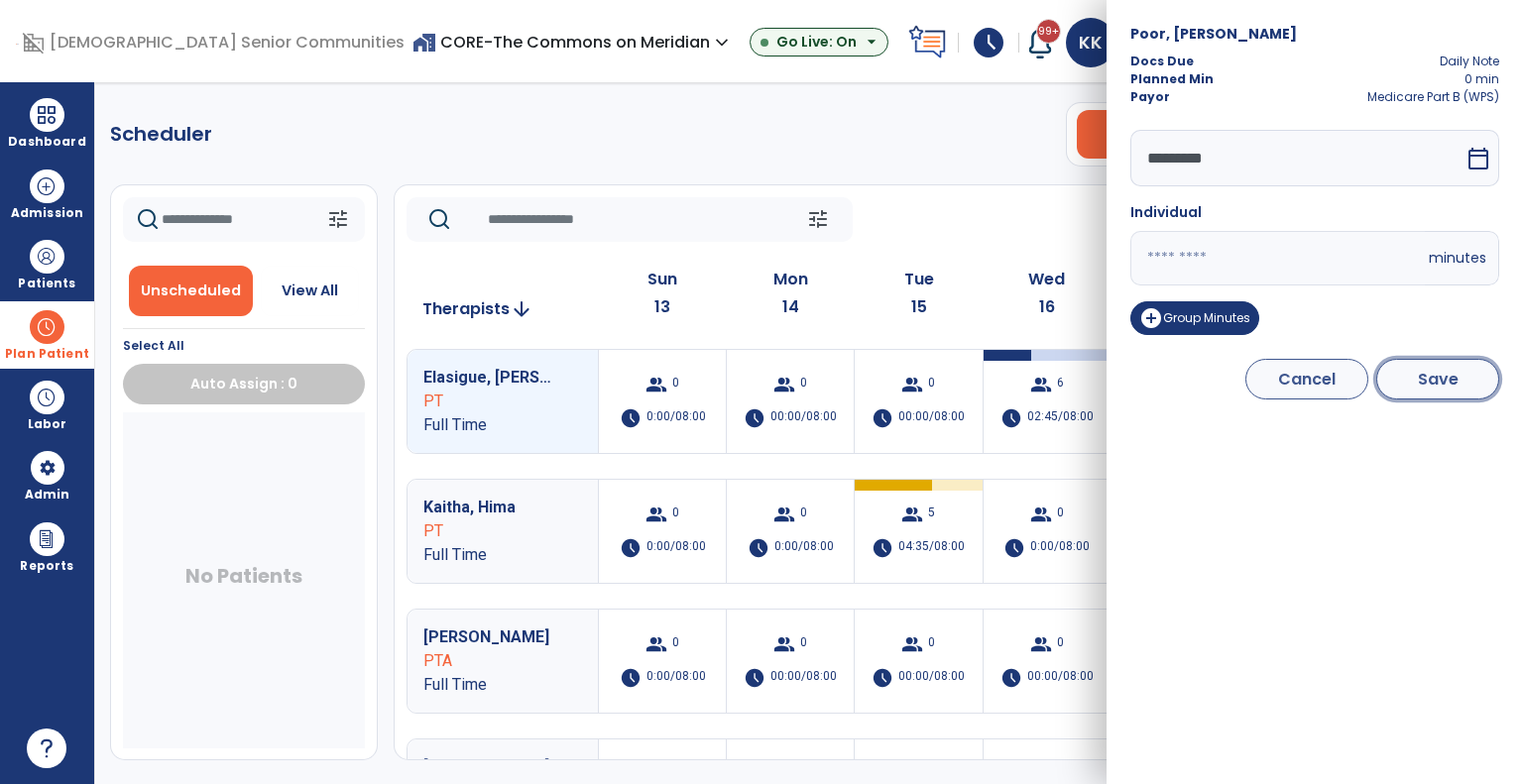click on "Save" at bounding box center [1438, 379] 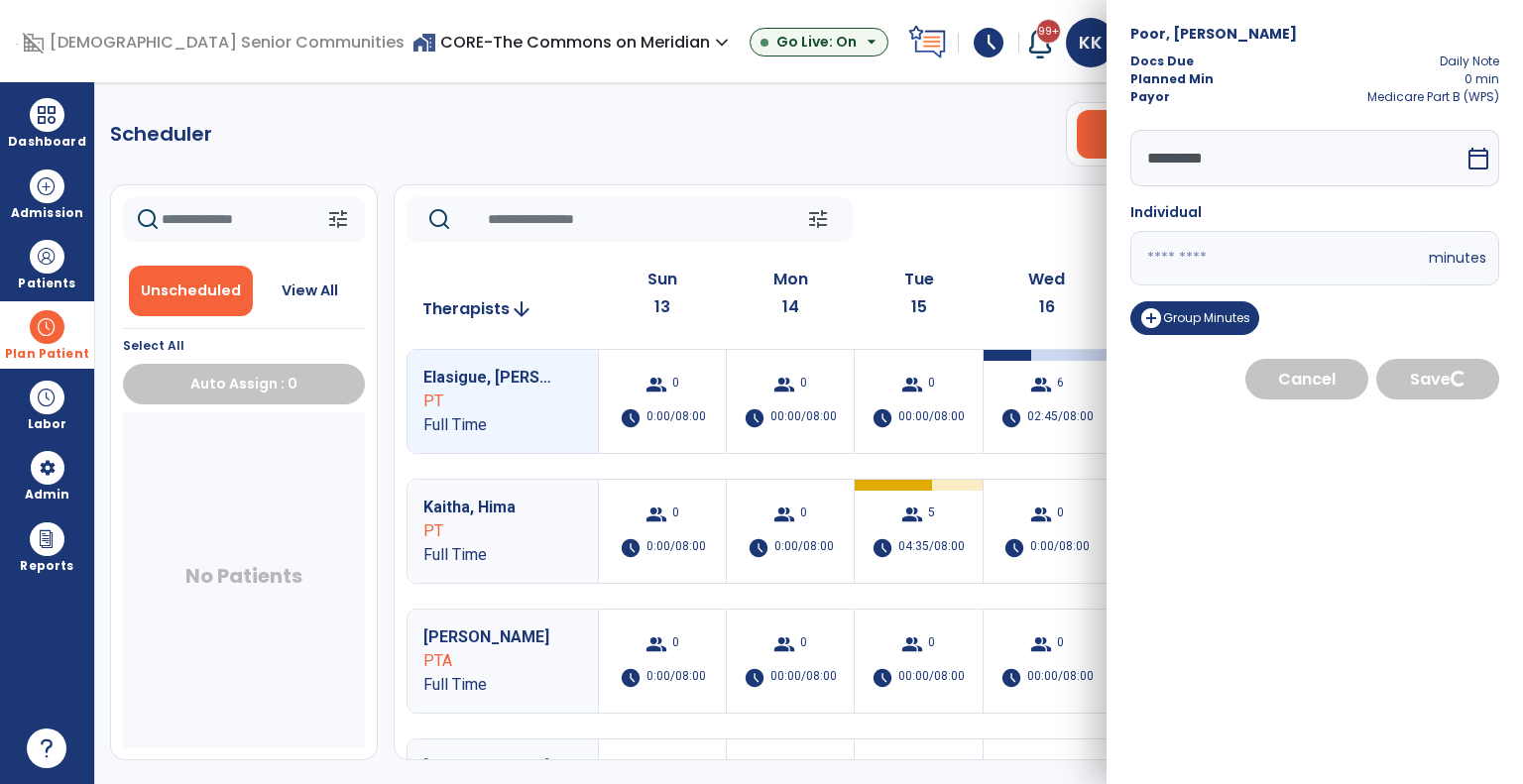 click on "tune   [DATE]  chevron_left [DATE] - [DATE]  *********  calendar_today  chevron_right" 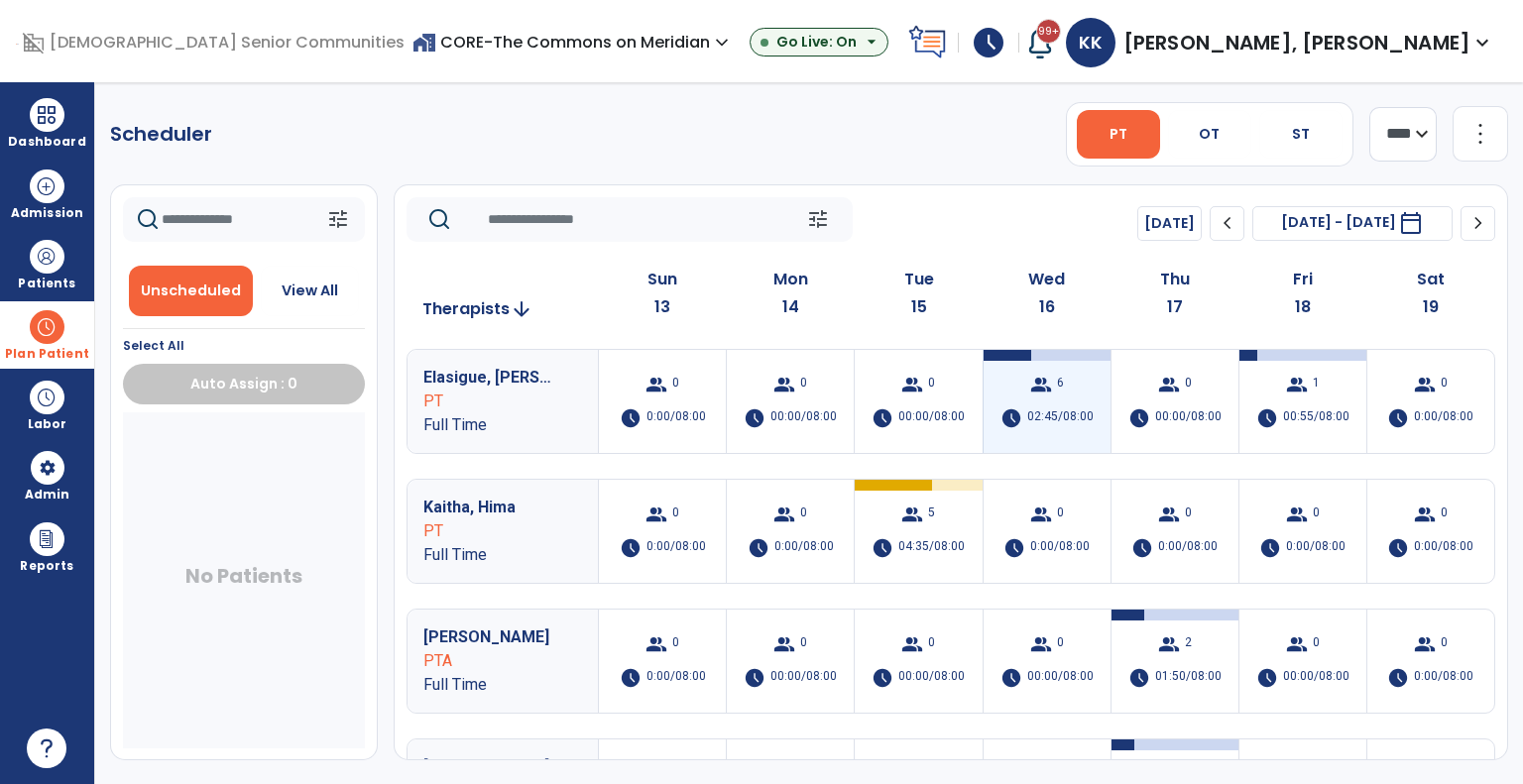 click on "group  6  schedule  02:45/08:00" at bounding box center [1047, 401] 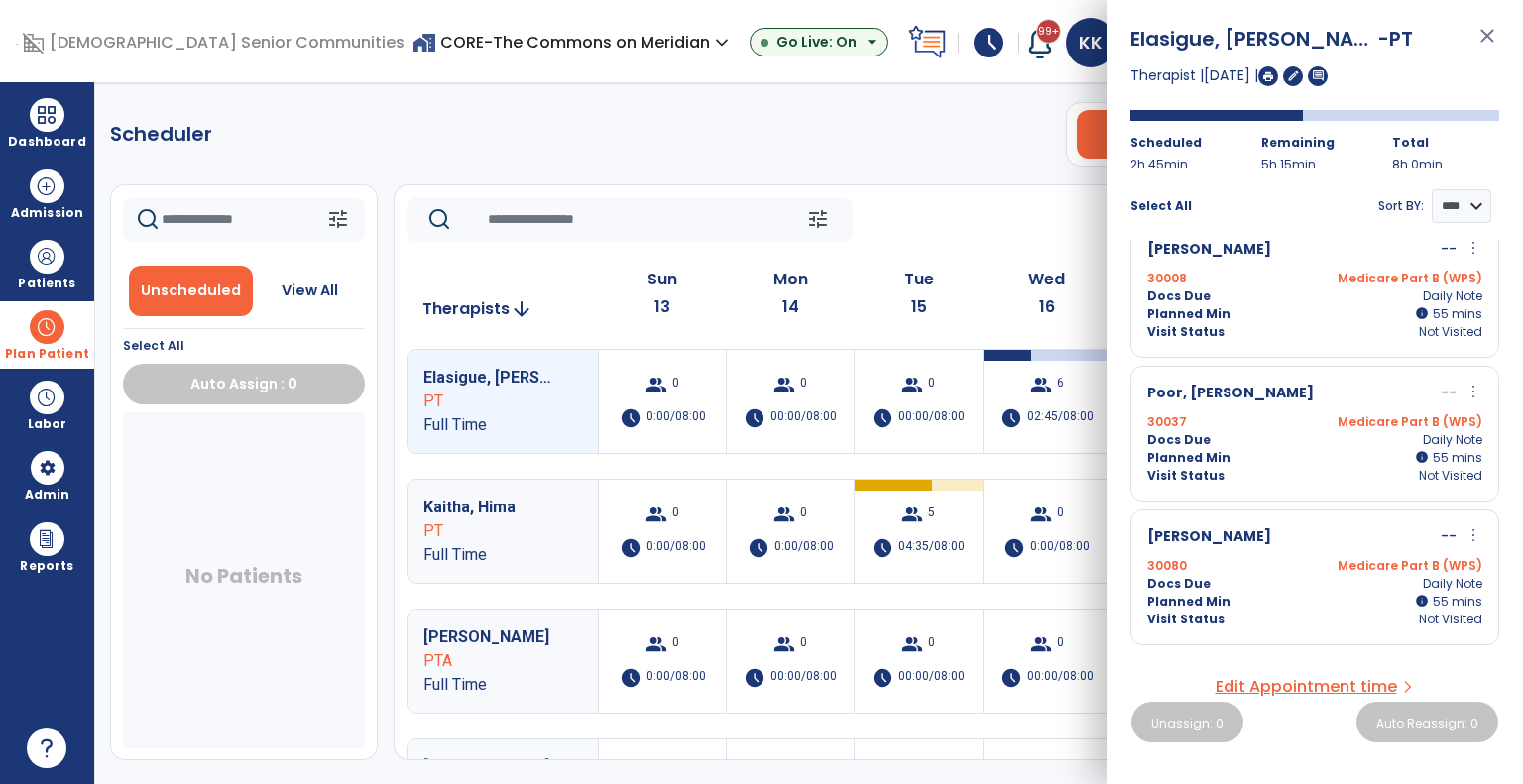 scroll, scrollTop: 24, scrollLeft: 0, axis: vertical 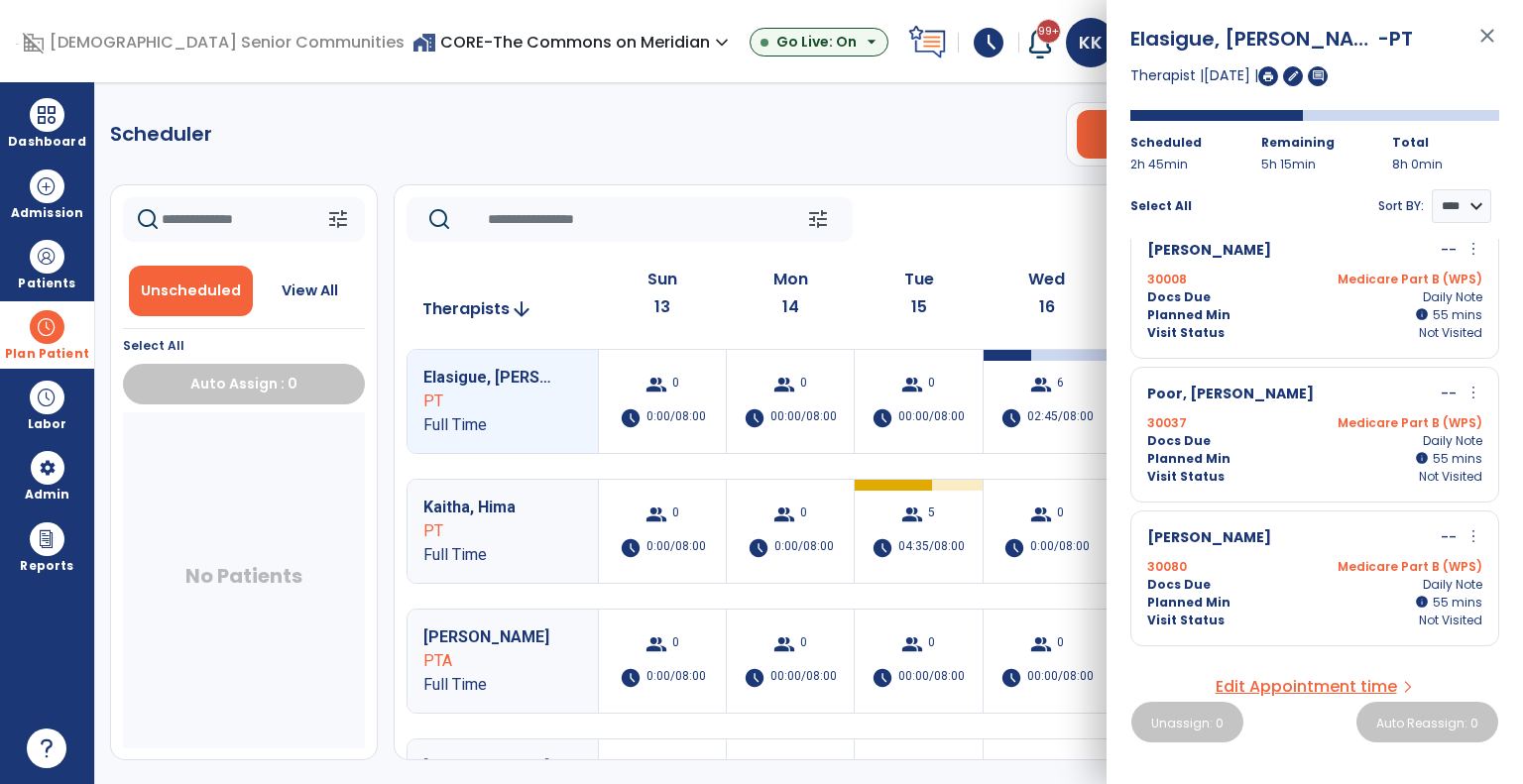 click on "tune   [DATE]  chevron_left [DATE] - [DATE]  *********  calendar_today  chevron_right" 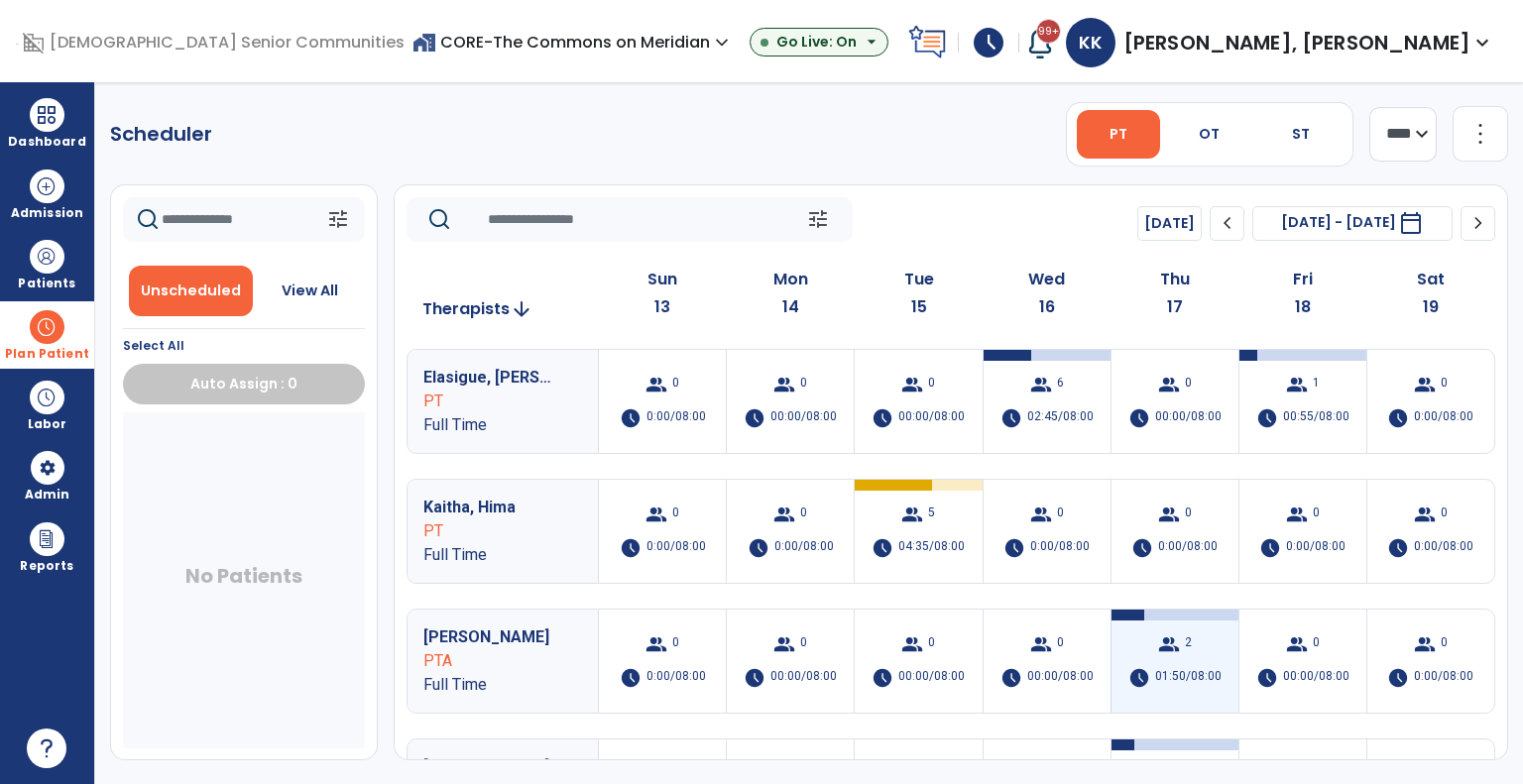 click on "01:50/08:00" at bounding box center [1188, 678] 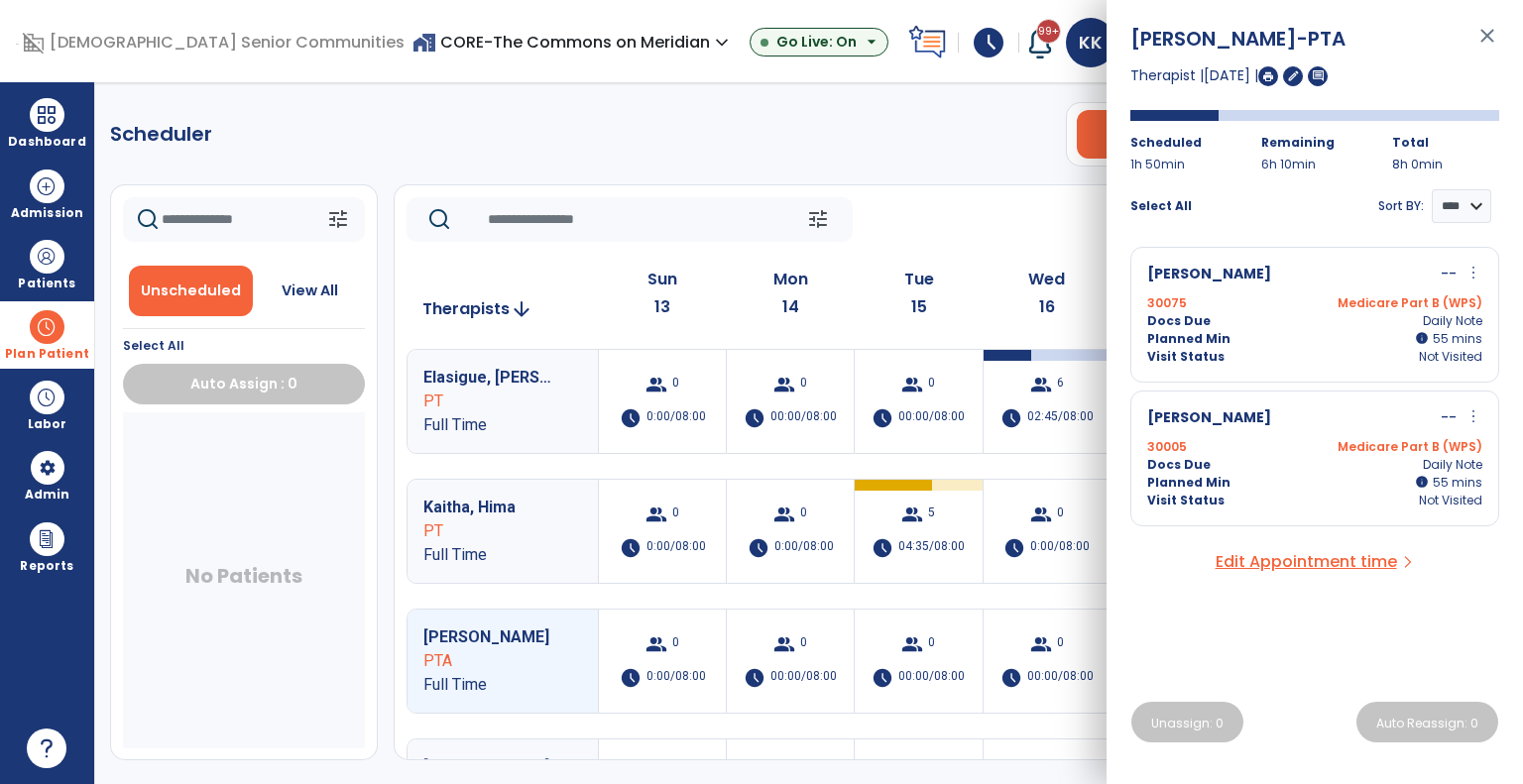 click on "Carpenter, Evelyn" at bounding box center [1209, 418] 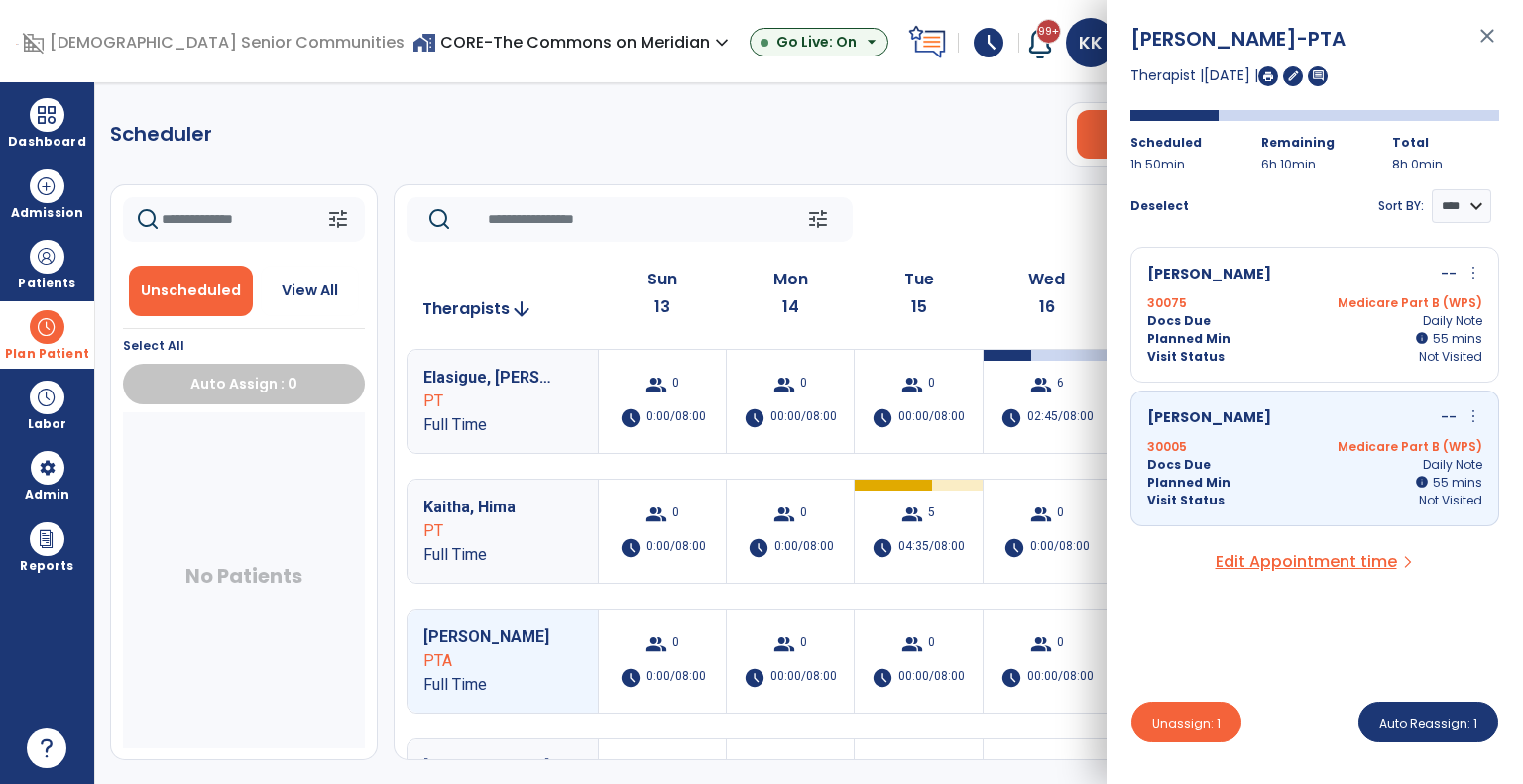 click on "Docs Due Daily Note" at bounding box center (1315, 321) 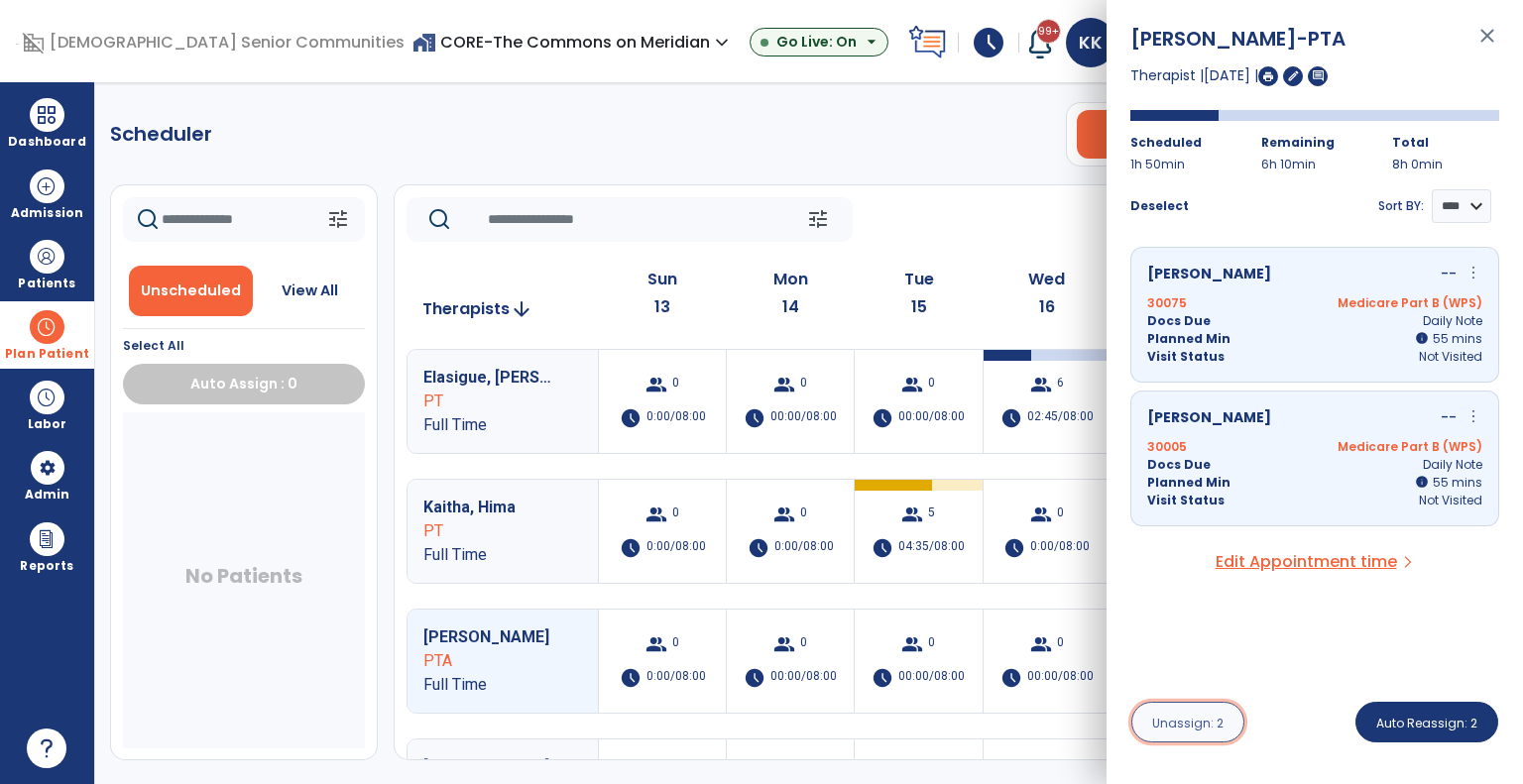 click on "Unassign: 2" at bounding box center [1188, 722] 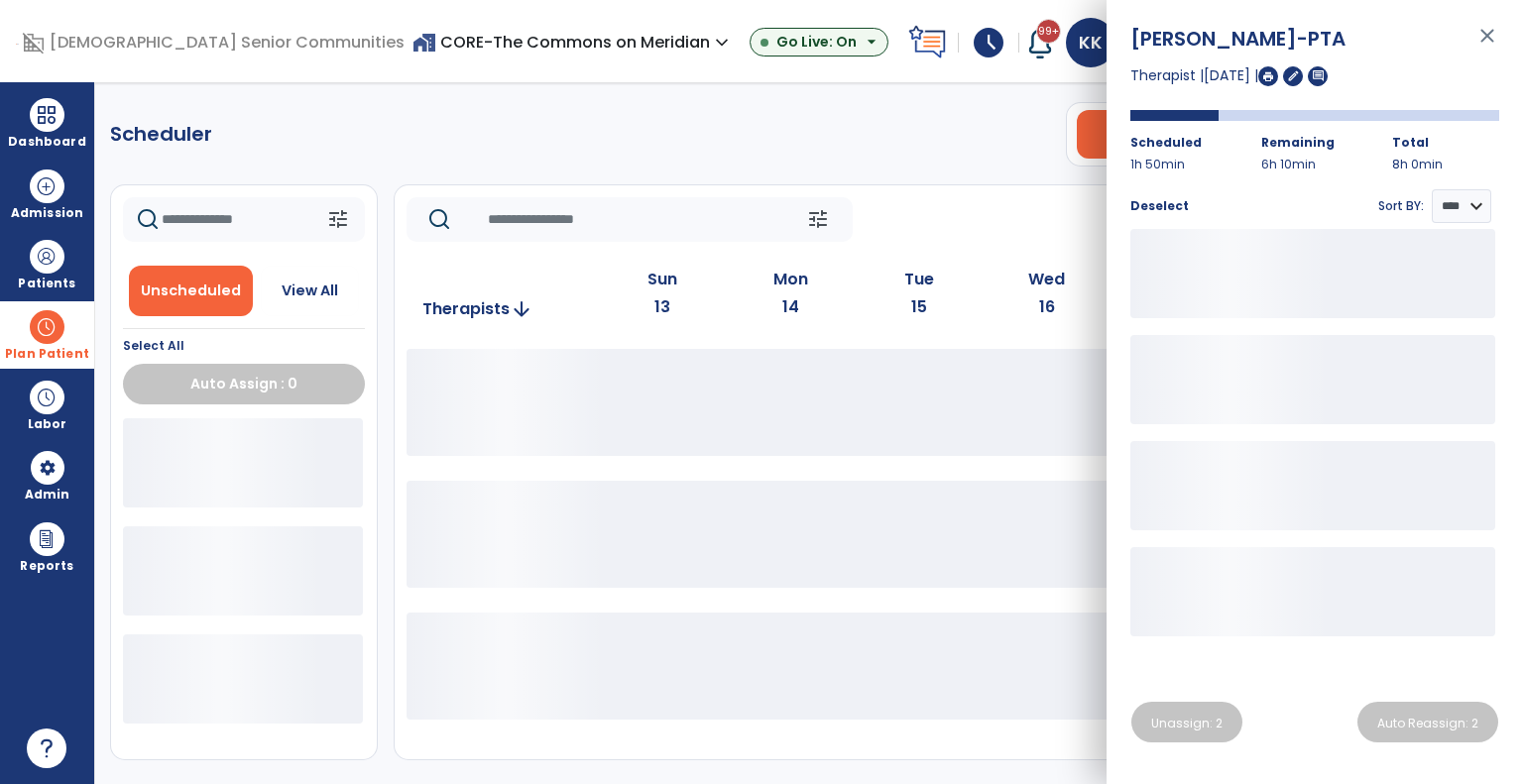 click on "Wed" 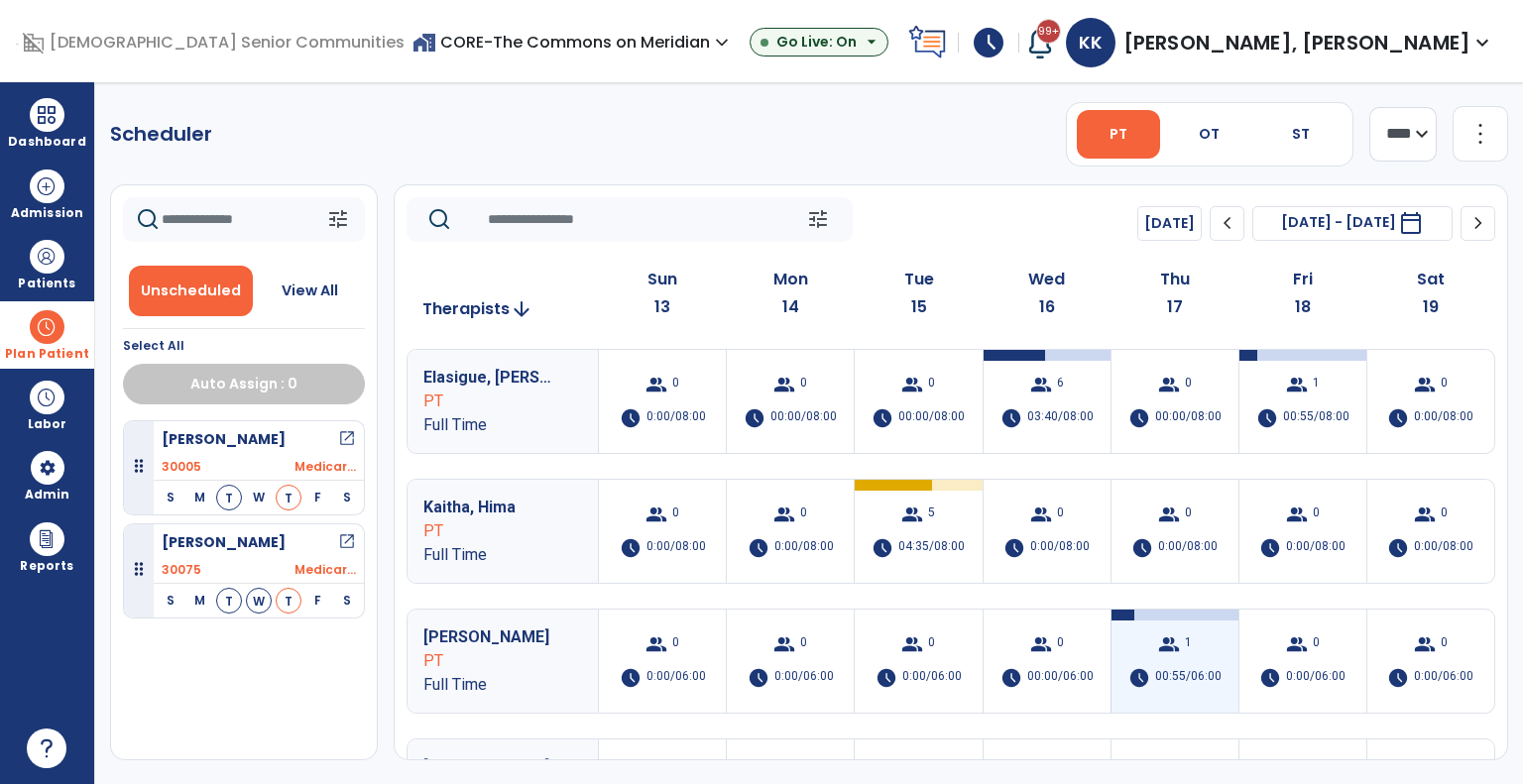 click on "group  1  schedule  00:55/06:00" at bounding box center [1175, 661] 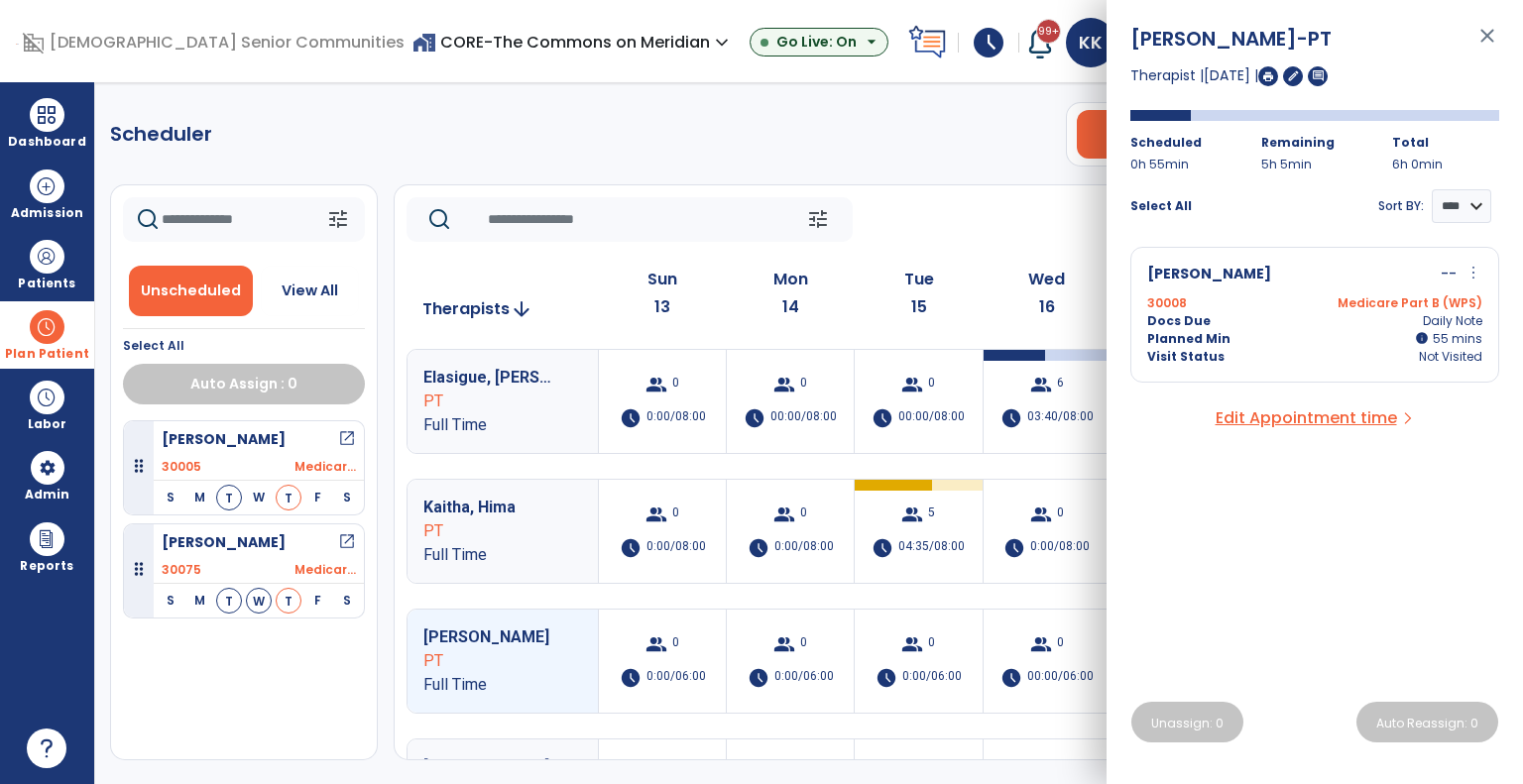 click on "Visit Status" at bounding box center (1186, 357) 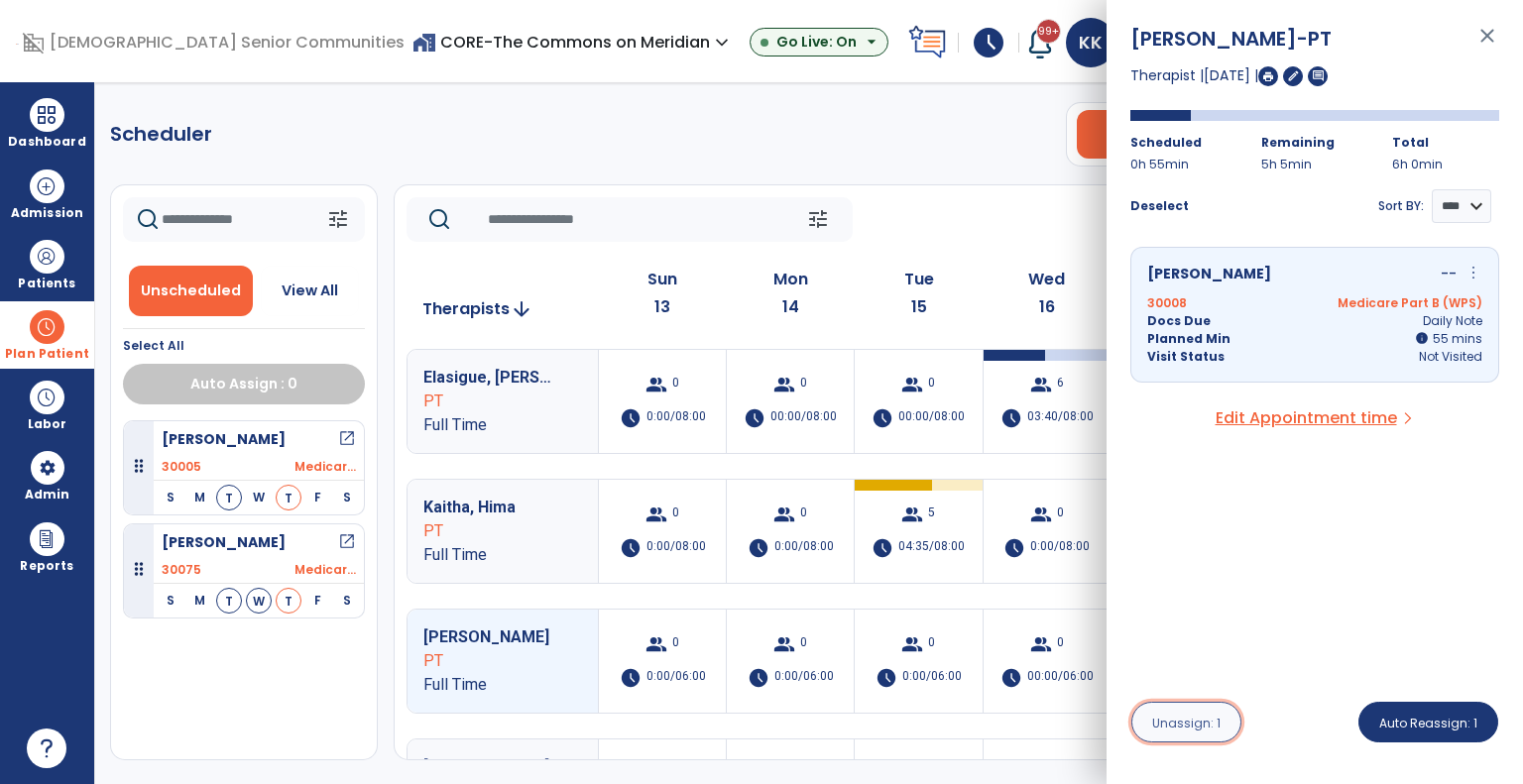 click on "Unassign: 1" at bounding box center (1186, 723) 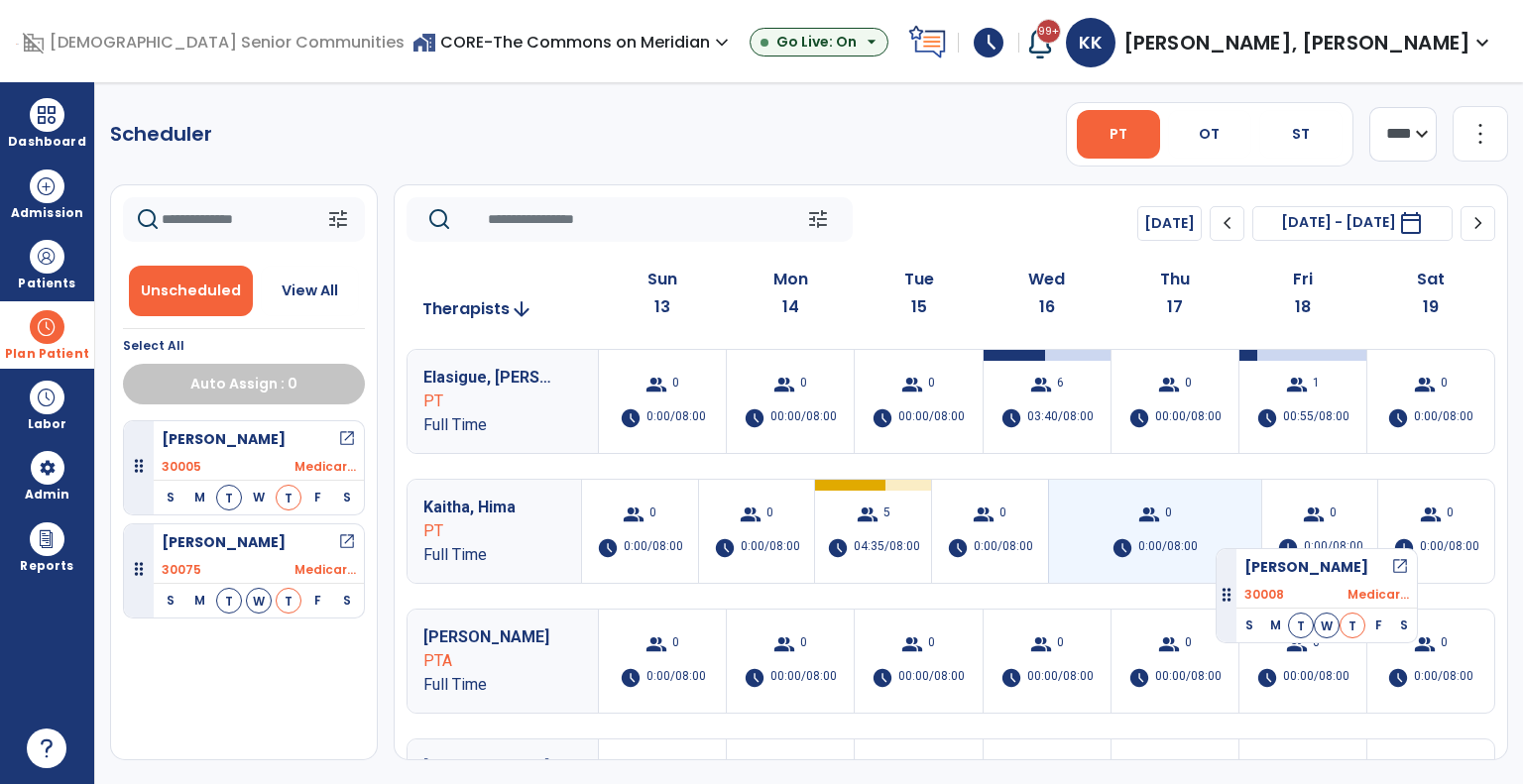 drag, startPoint x: 296, startPoint y: 463, endPoint x: 1218, endPoint y: 540, distance: 925.20971 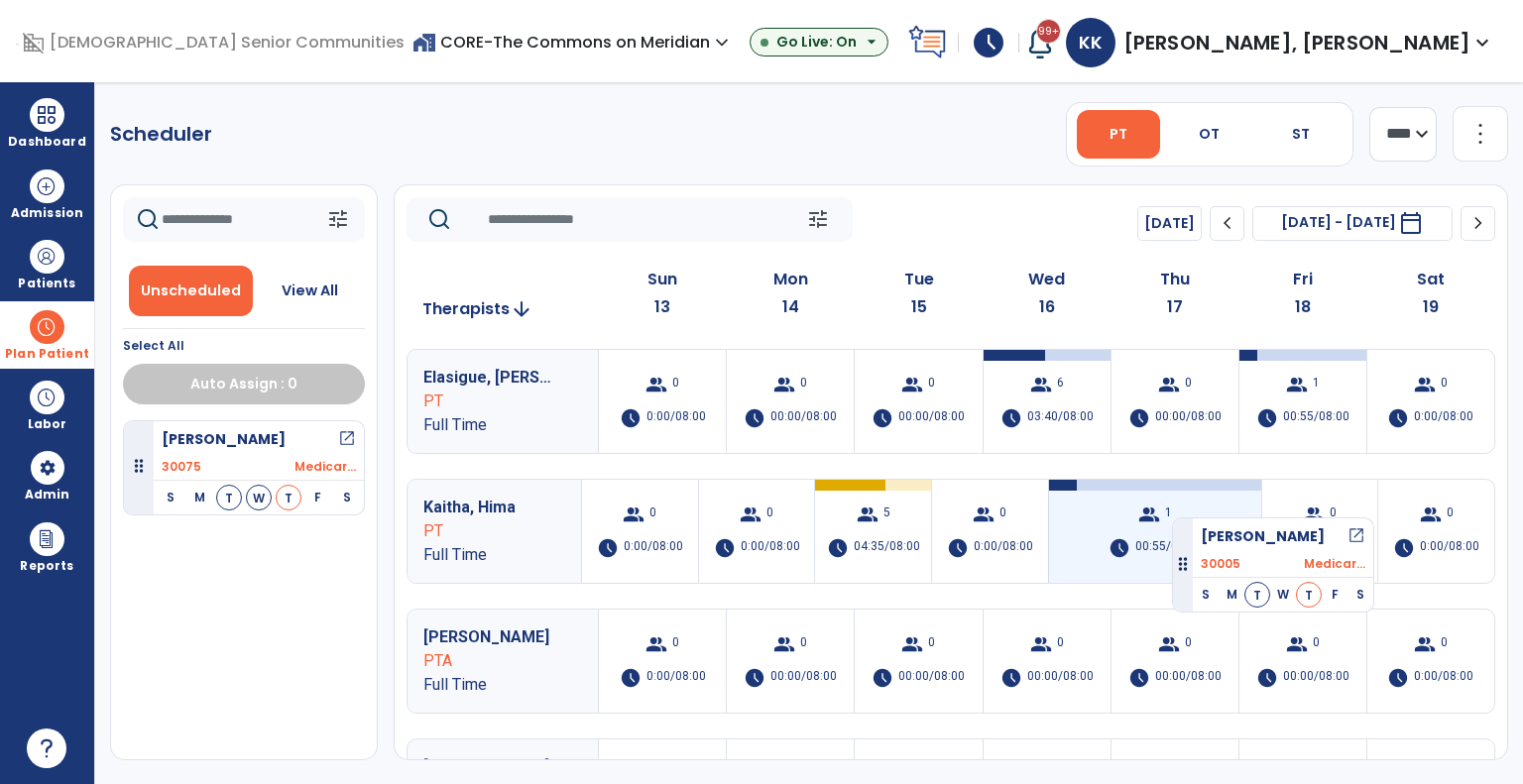 drag, startPoint x: 306, startPoint y: 460, endPoint x: 1172, endPoint y: 509, distance: 867.38515 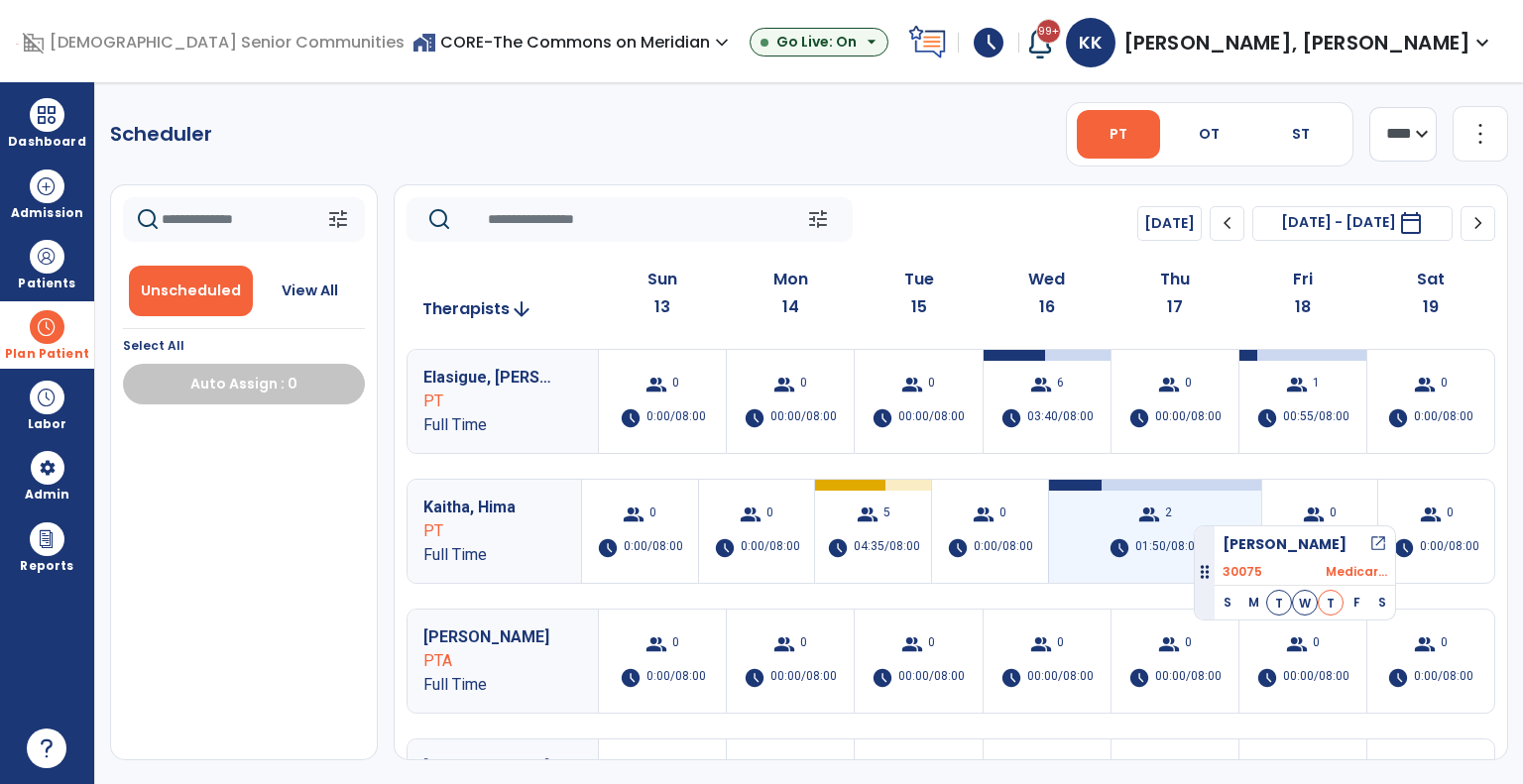 drag, startPoint x: 295, startPoint y: 459, endPoint x: 1194, endPoint y: 517, distance: 900.86902 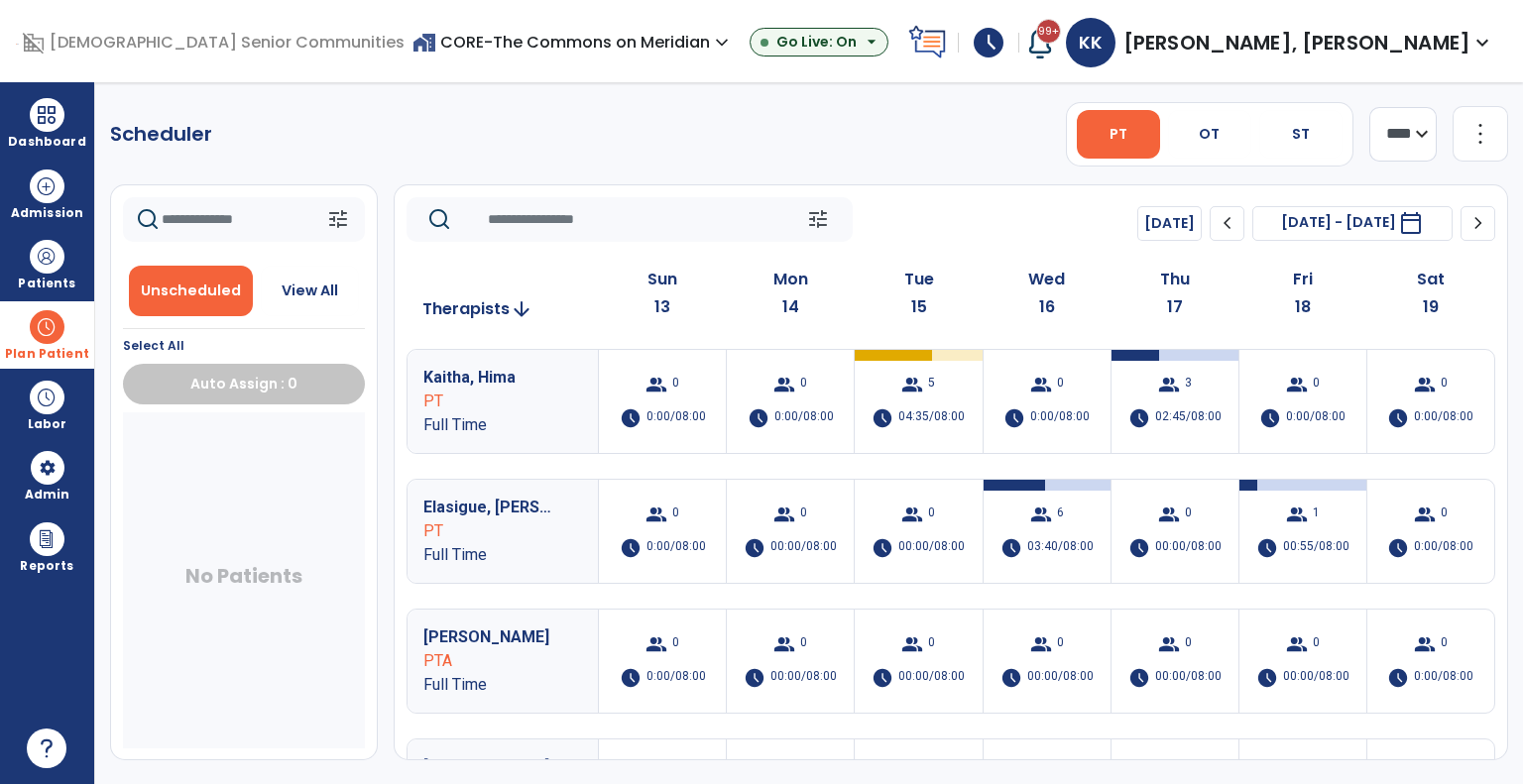 click on "tune   [DATE]  chevron_left [DATE] - [DATE]  *********  calendar_today  chevron_right" 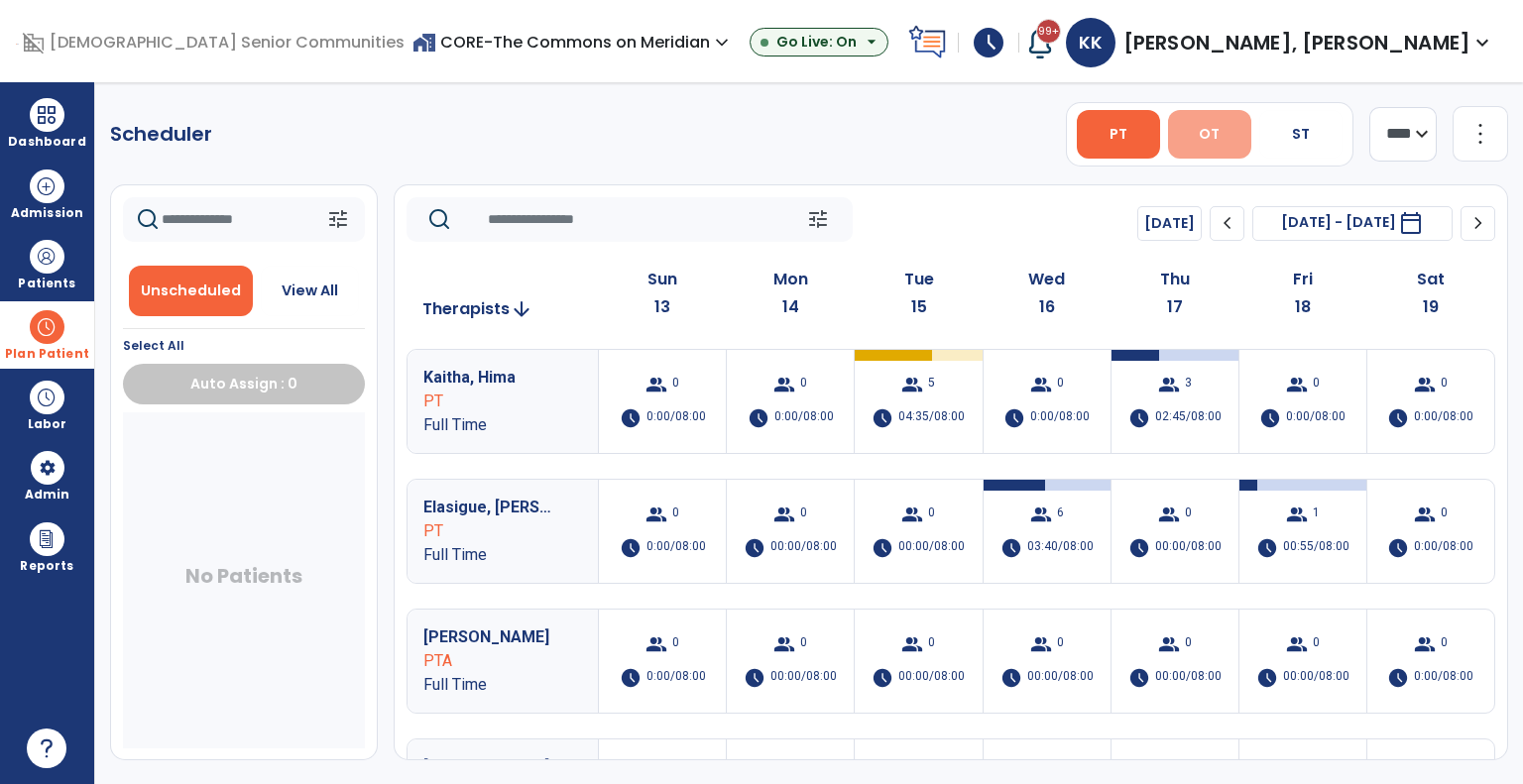 click on "OT" at bounding box center [1210, 134] 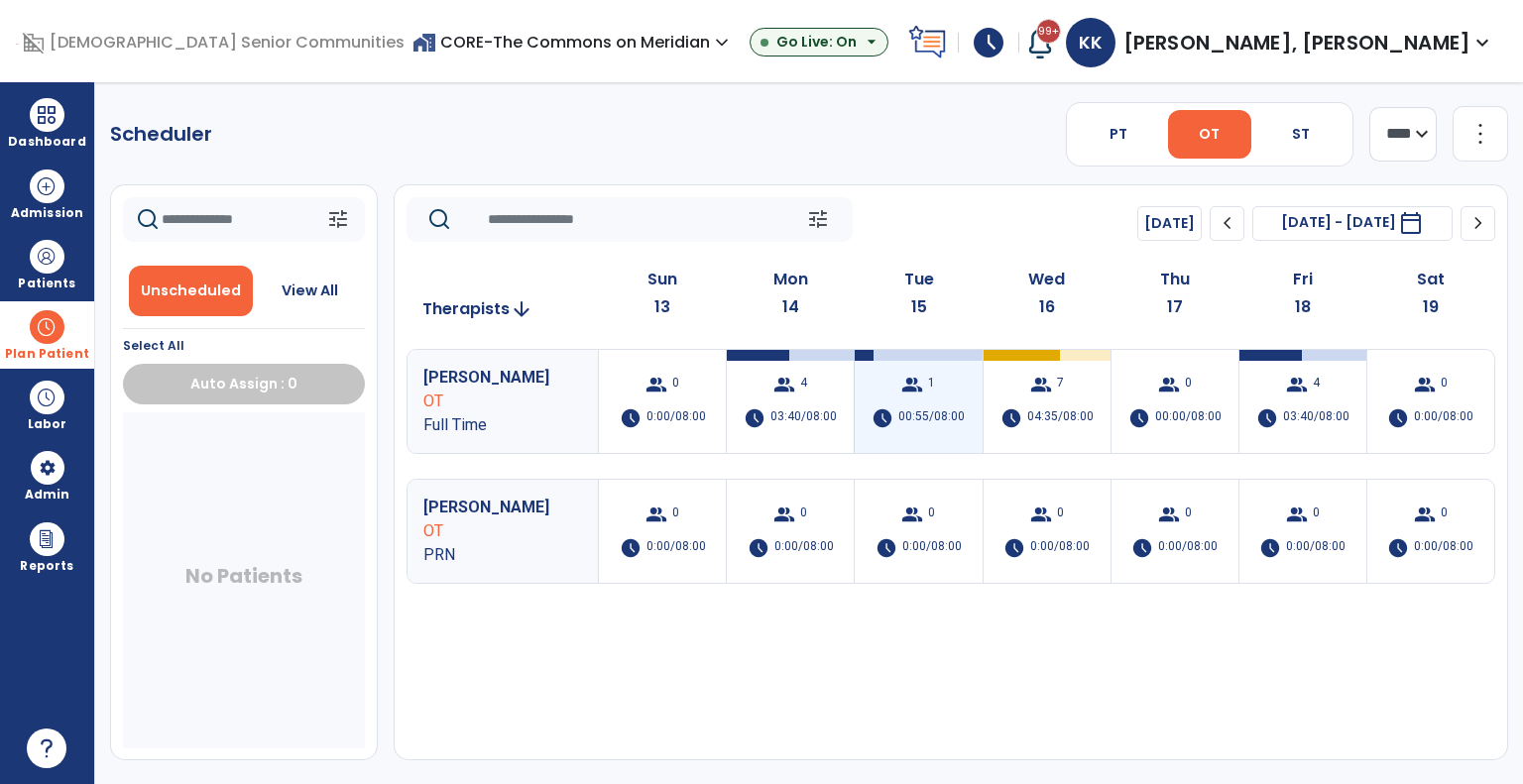 click on "group  1  schedule  00:55/08:00" at bounding box center [918, 401] 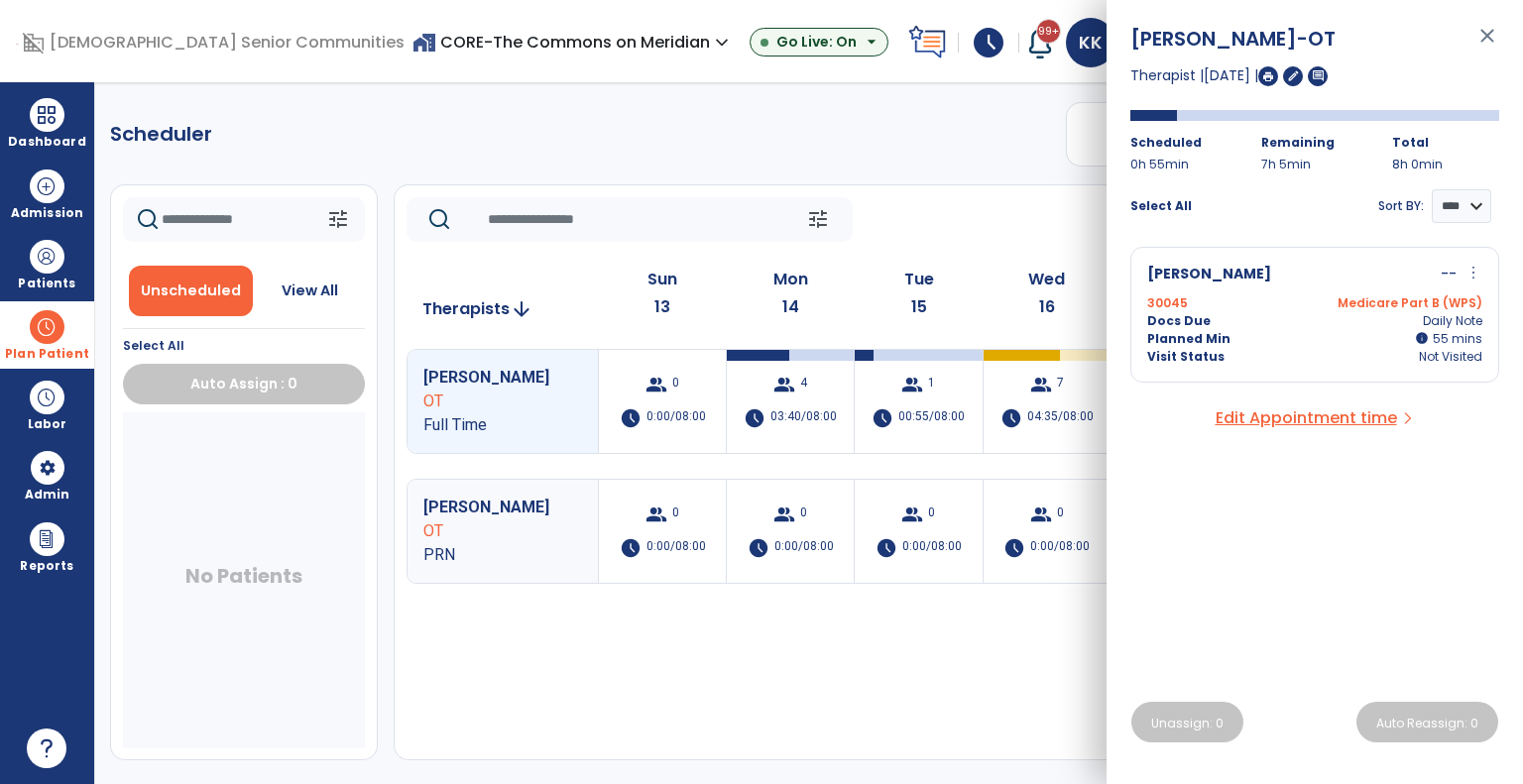 click on "more_vert" at bounding box center [1473, 273] 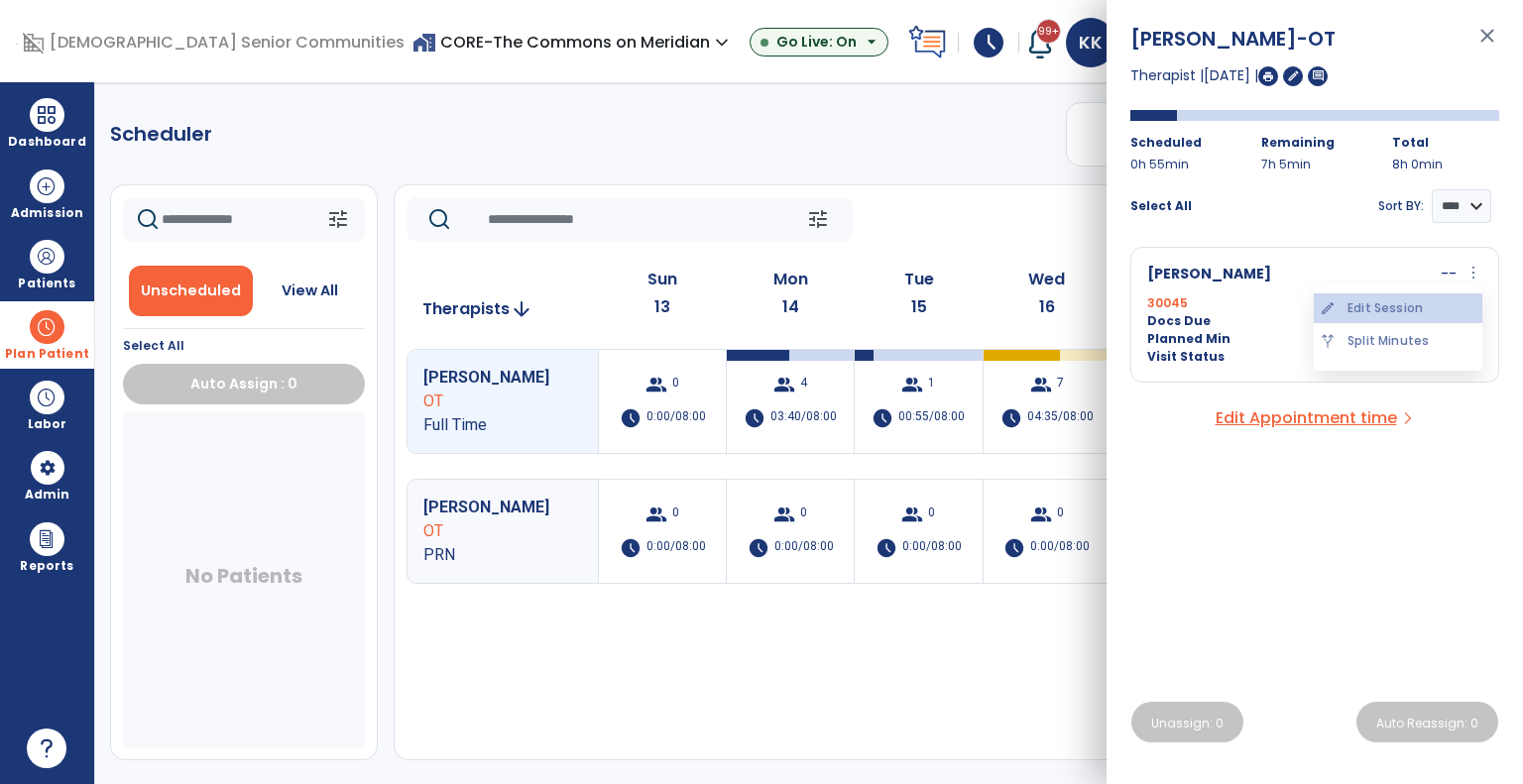 click on "edit   Edit Session" at bounding box center [1398, 308] 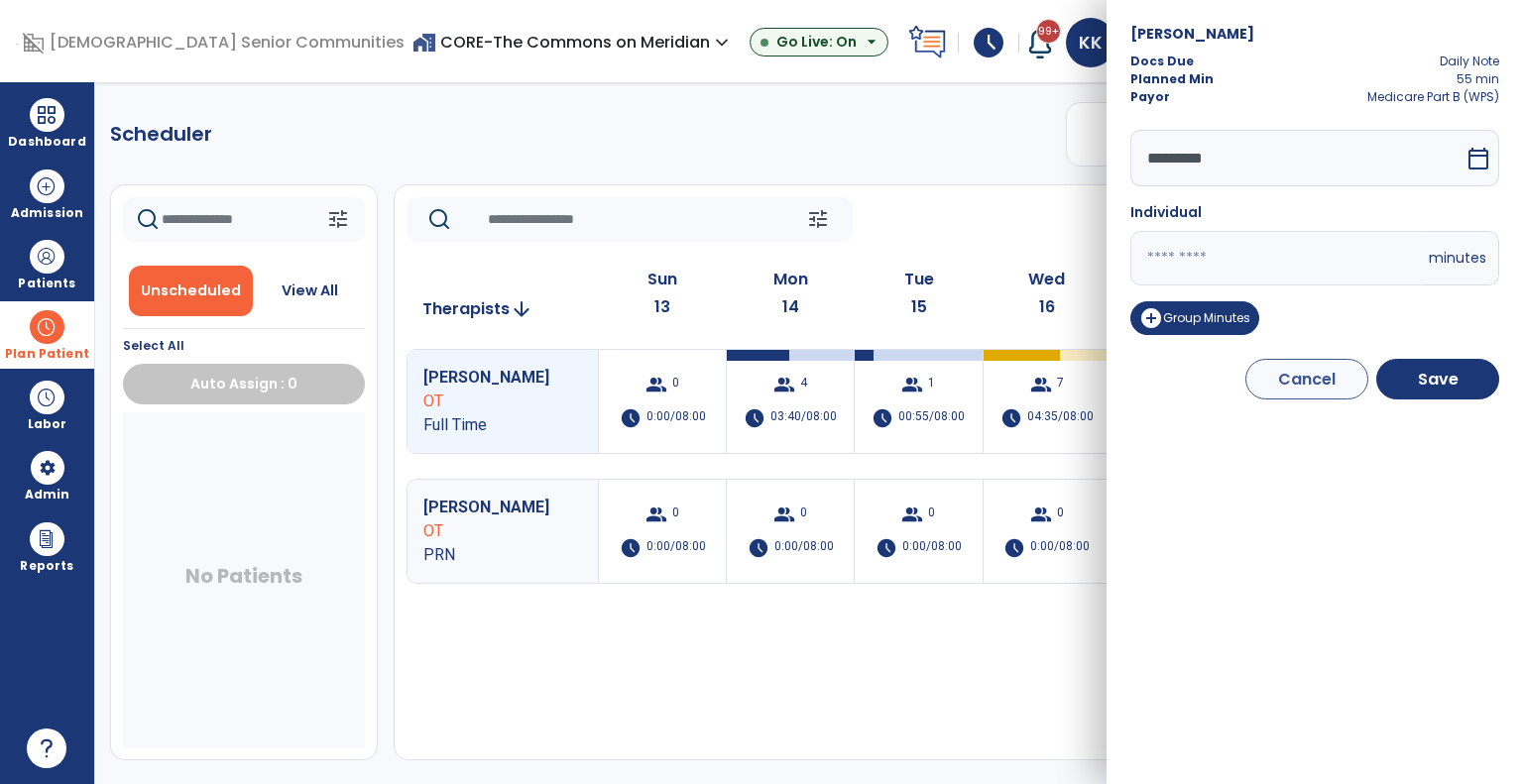click on "*********" at bounding box center (1297, 158) 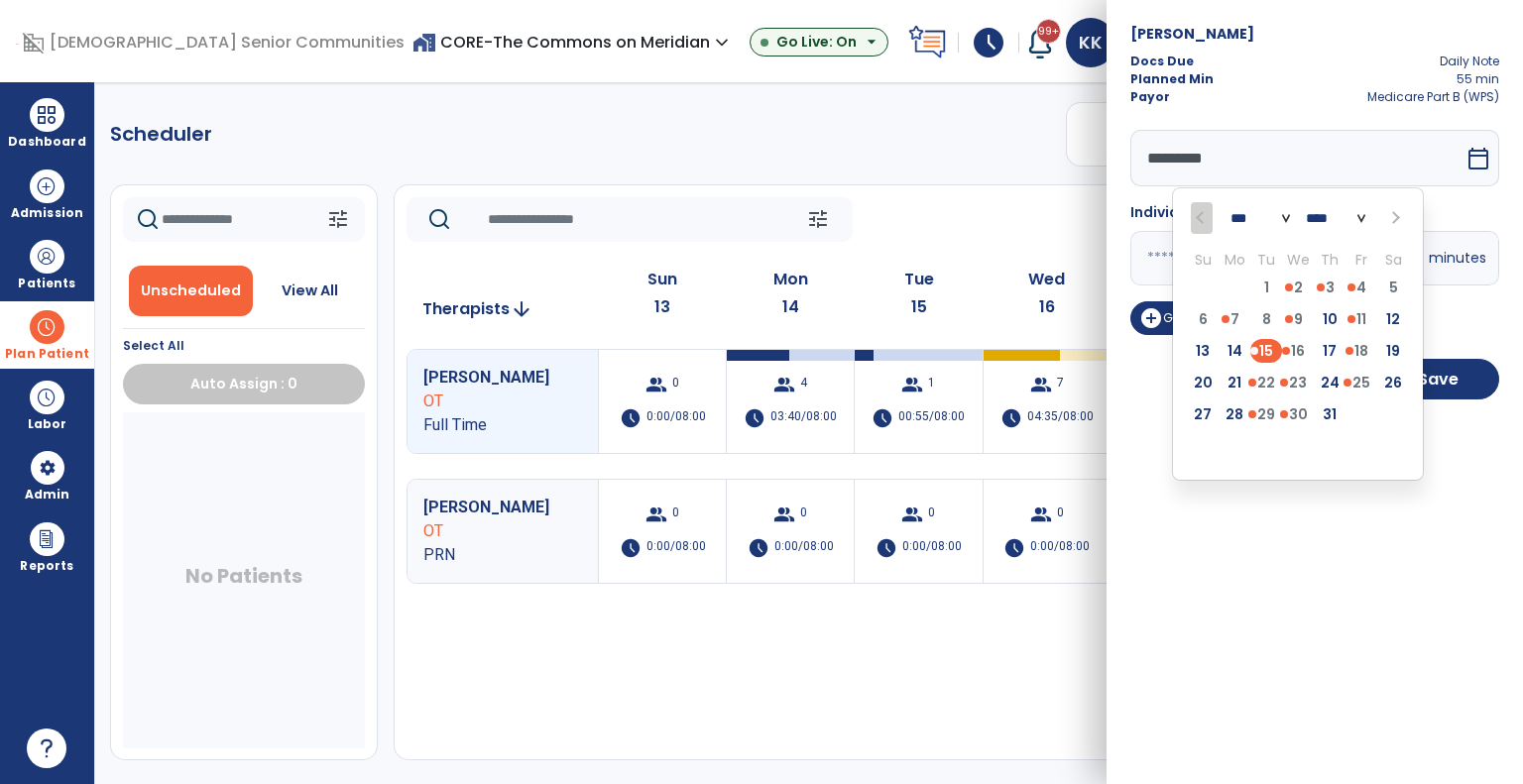 click on "14" at bounding box center (1234, 355) 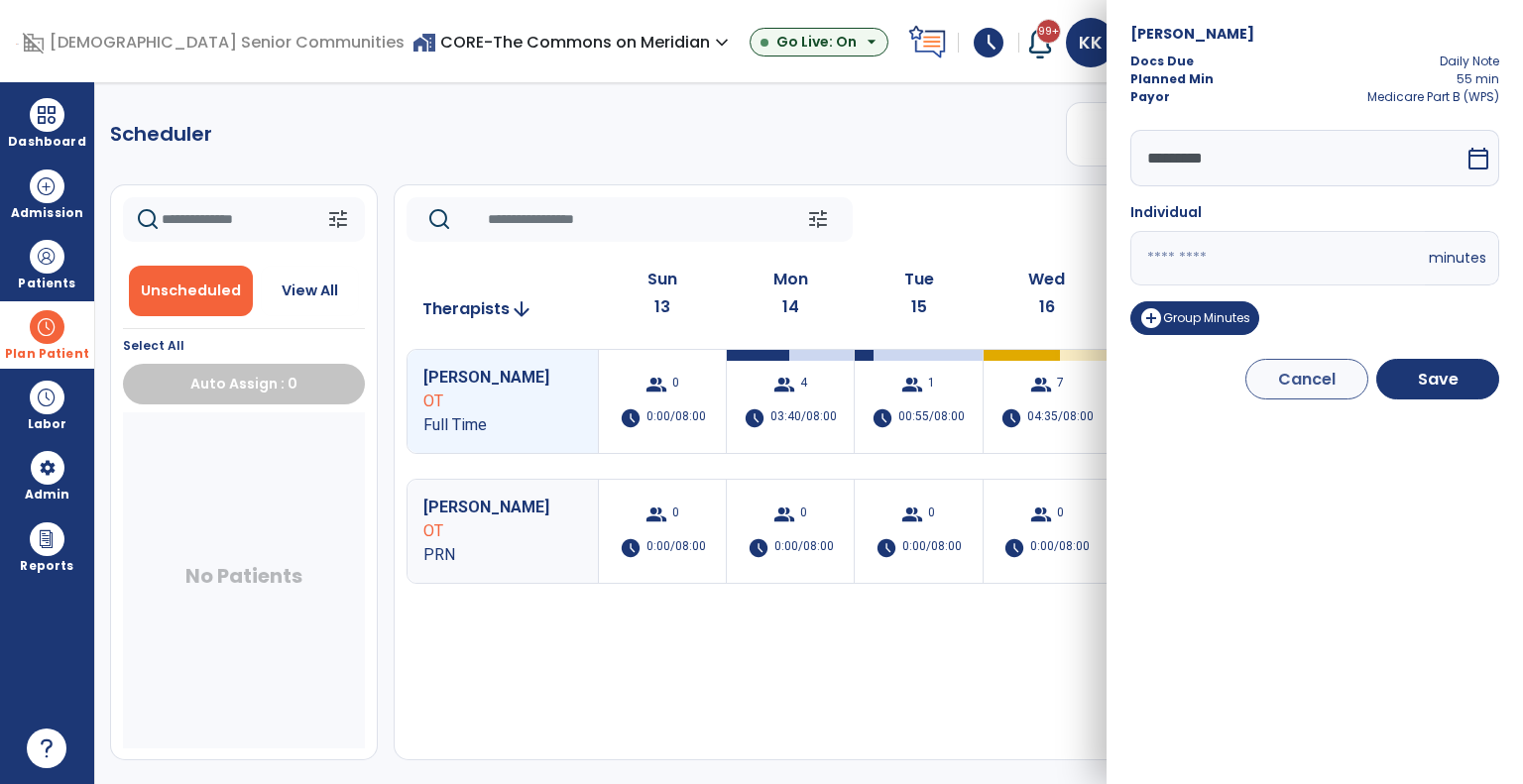 click on "*********" at bounding box center [1297, 158] 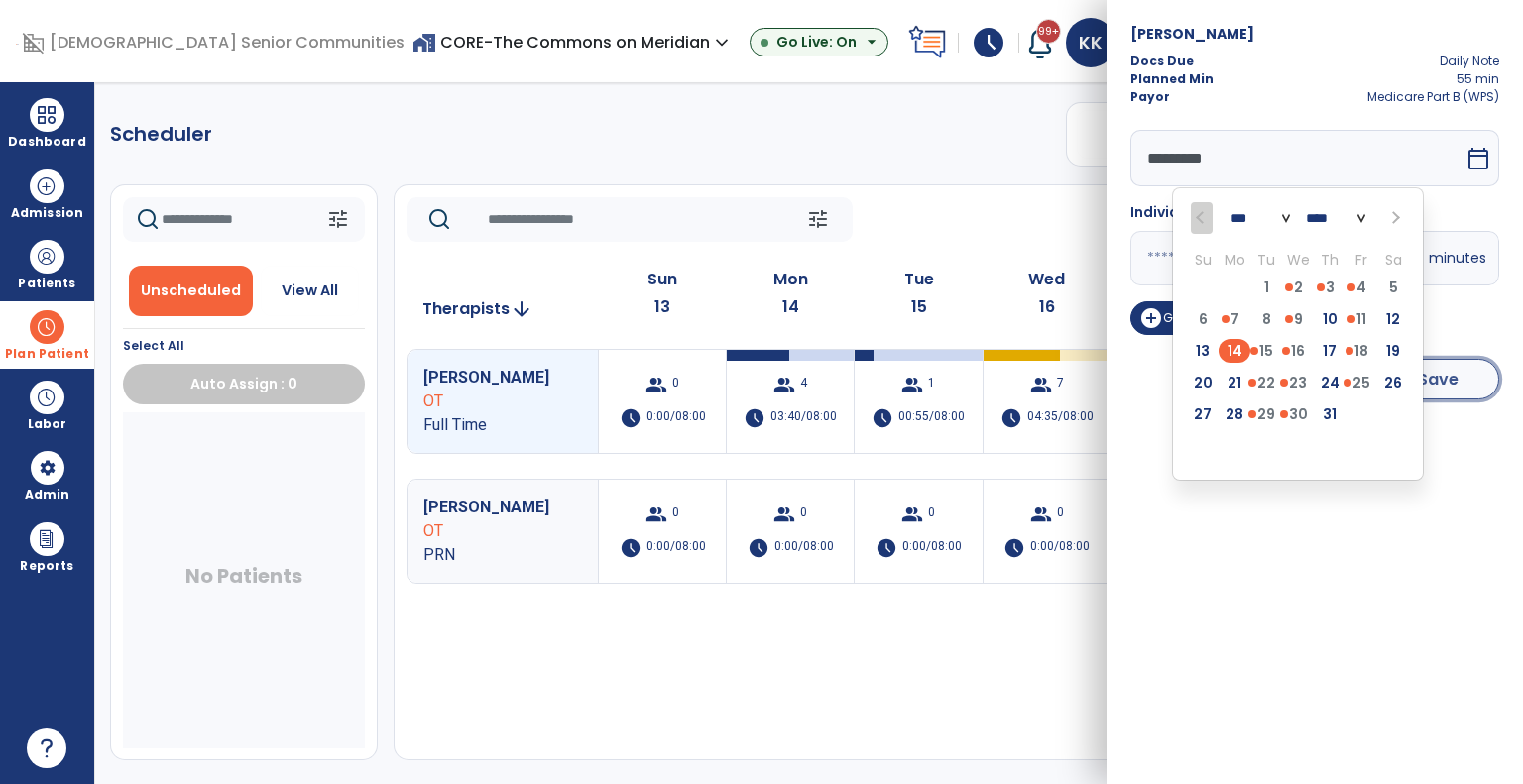 click on "Save" at bounding box center (1438, 379) 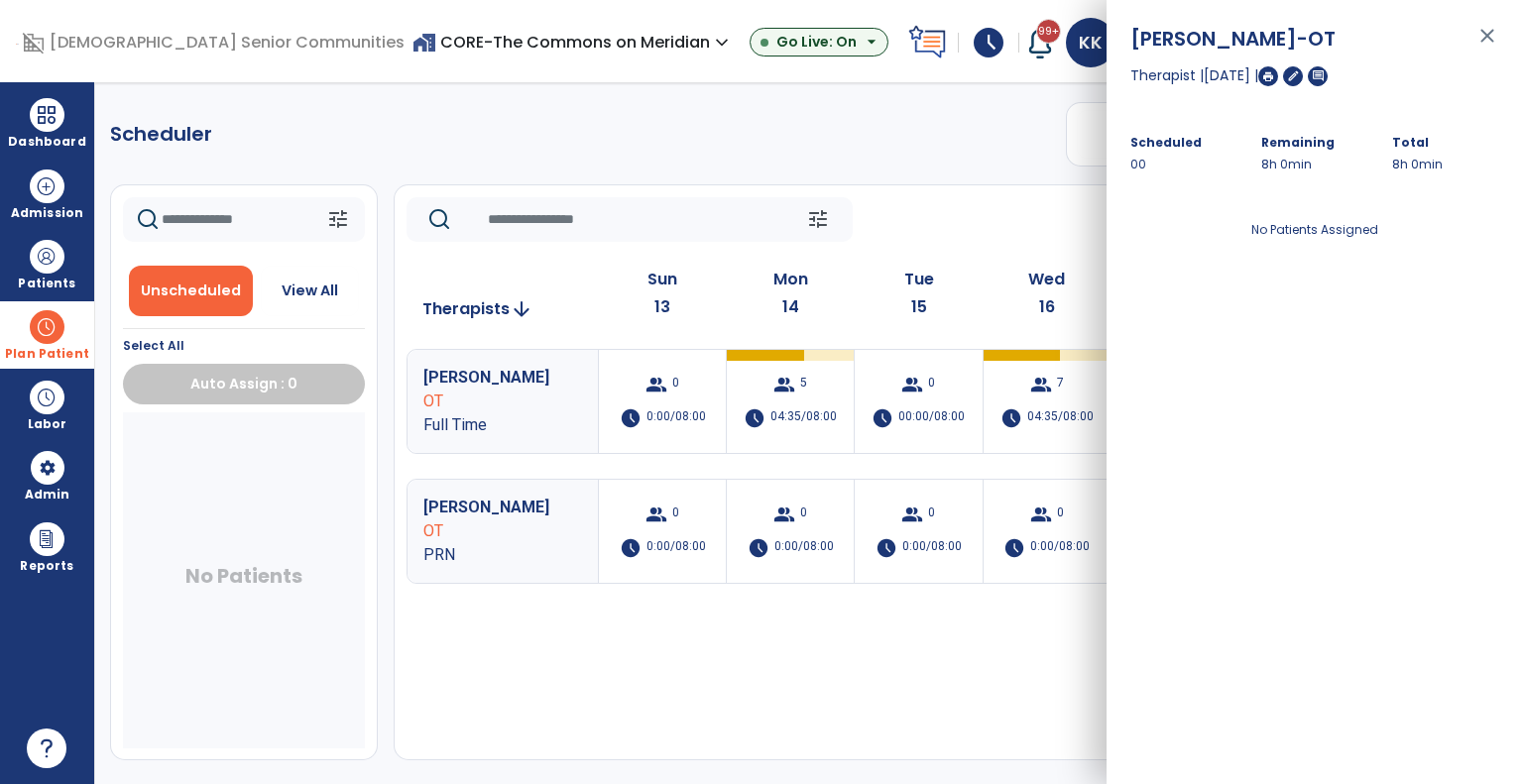 click on "tune   Today  chevron_left Jul 13, 2025 - Jul 19, 2025  *********  calendar_today  chevron_right" 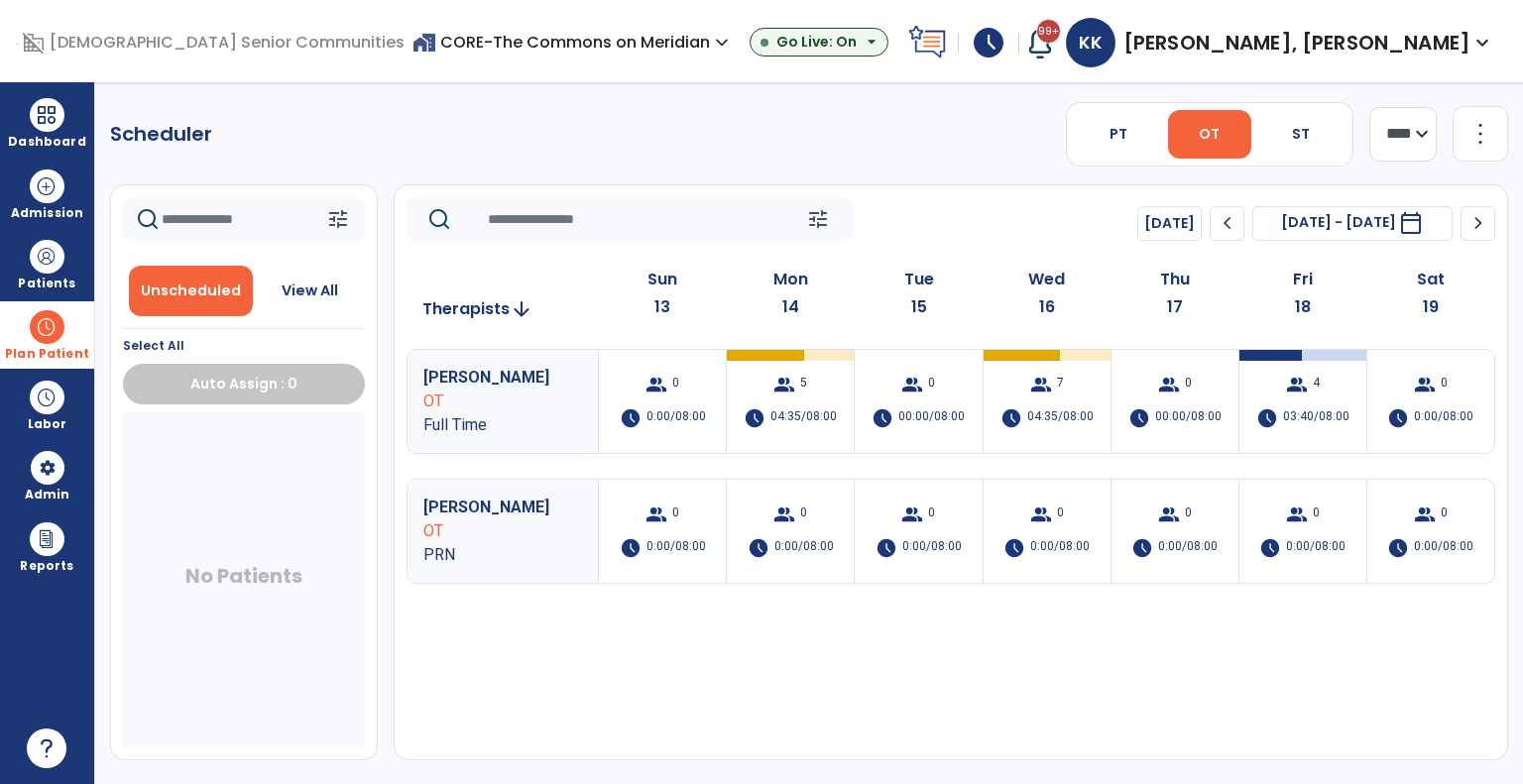 click on "home_work   CORE-The Commons on Meridian   expand_more" at bounding box center [573, 42] 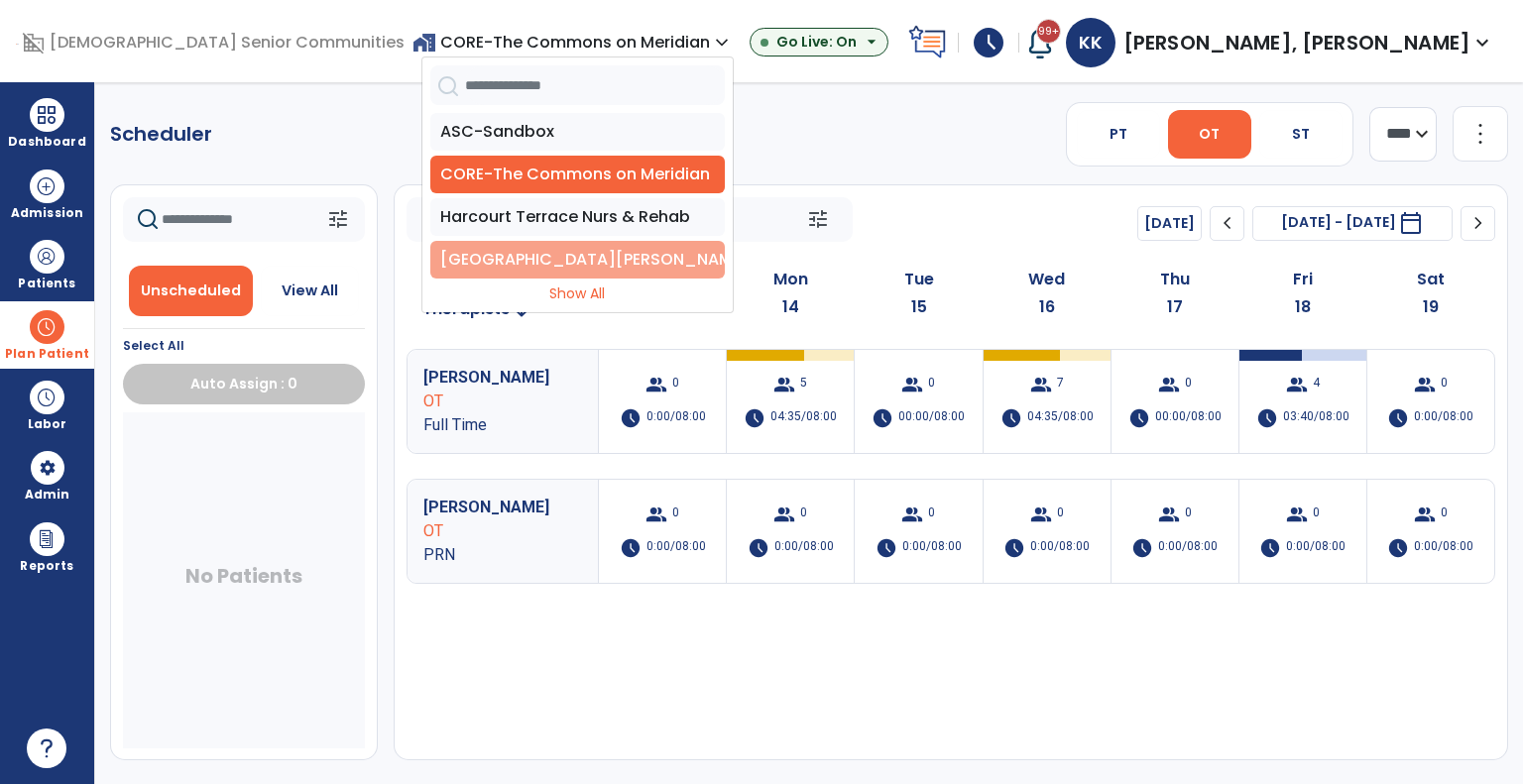 click on "[GEOGRAPHIC_DATA][PERSON_NAME]" at bounding box center [577, 260] 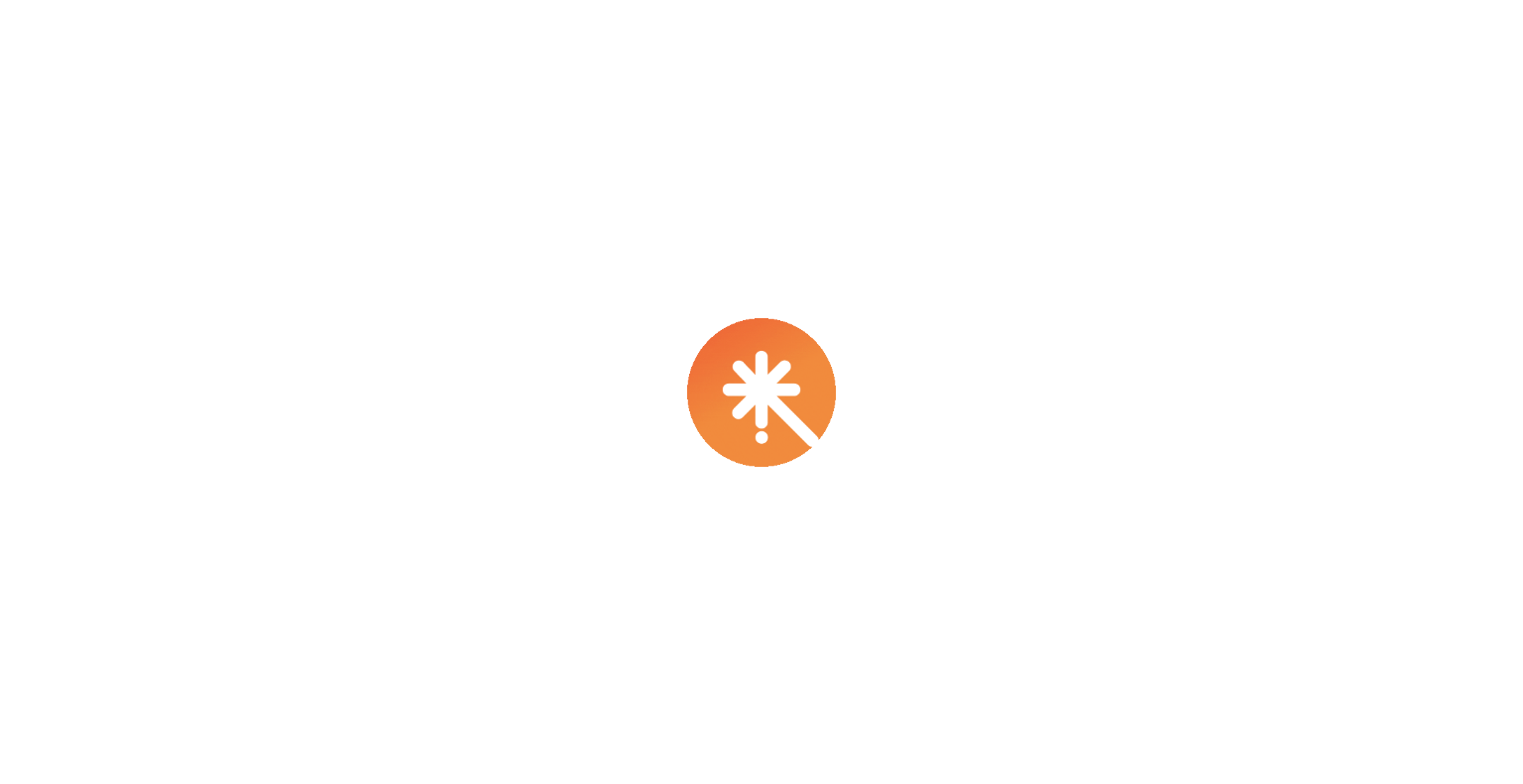 scroll, scrollTop: 0, scrollLeft: 0, axis: both 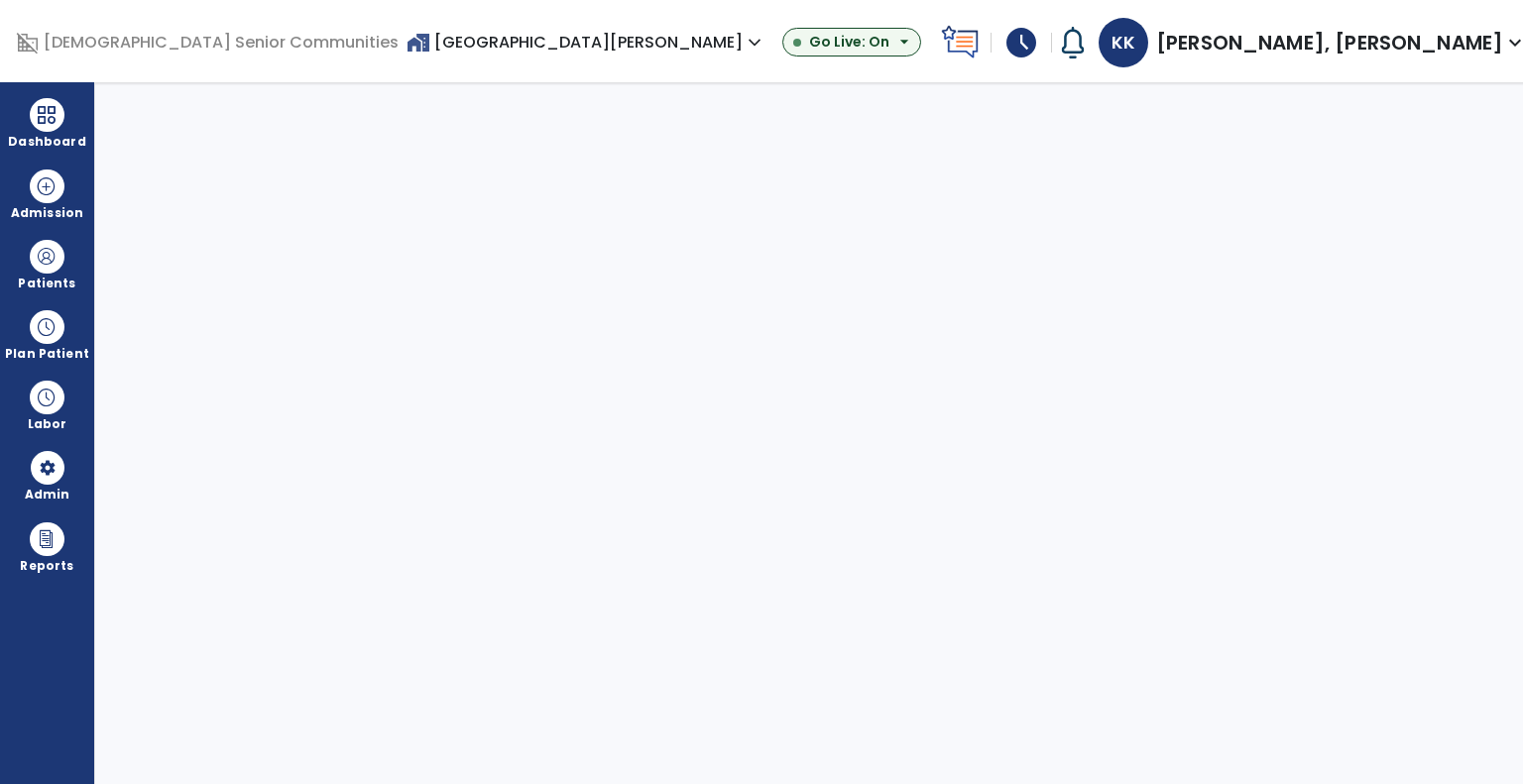 select on "***" 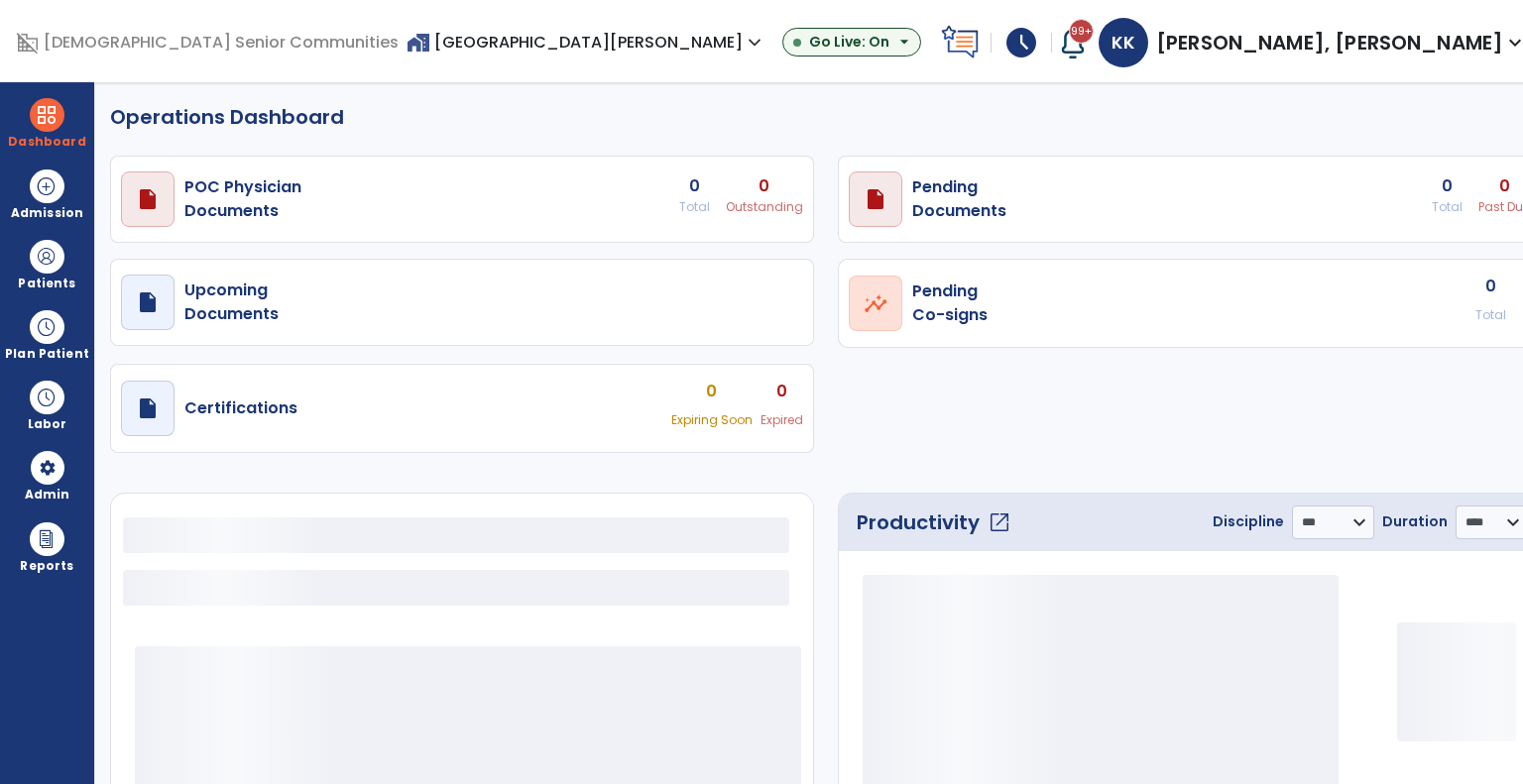 select on "***" 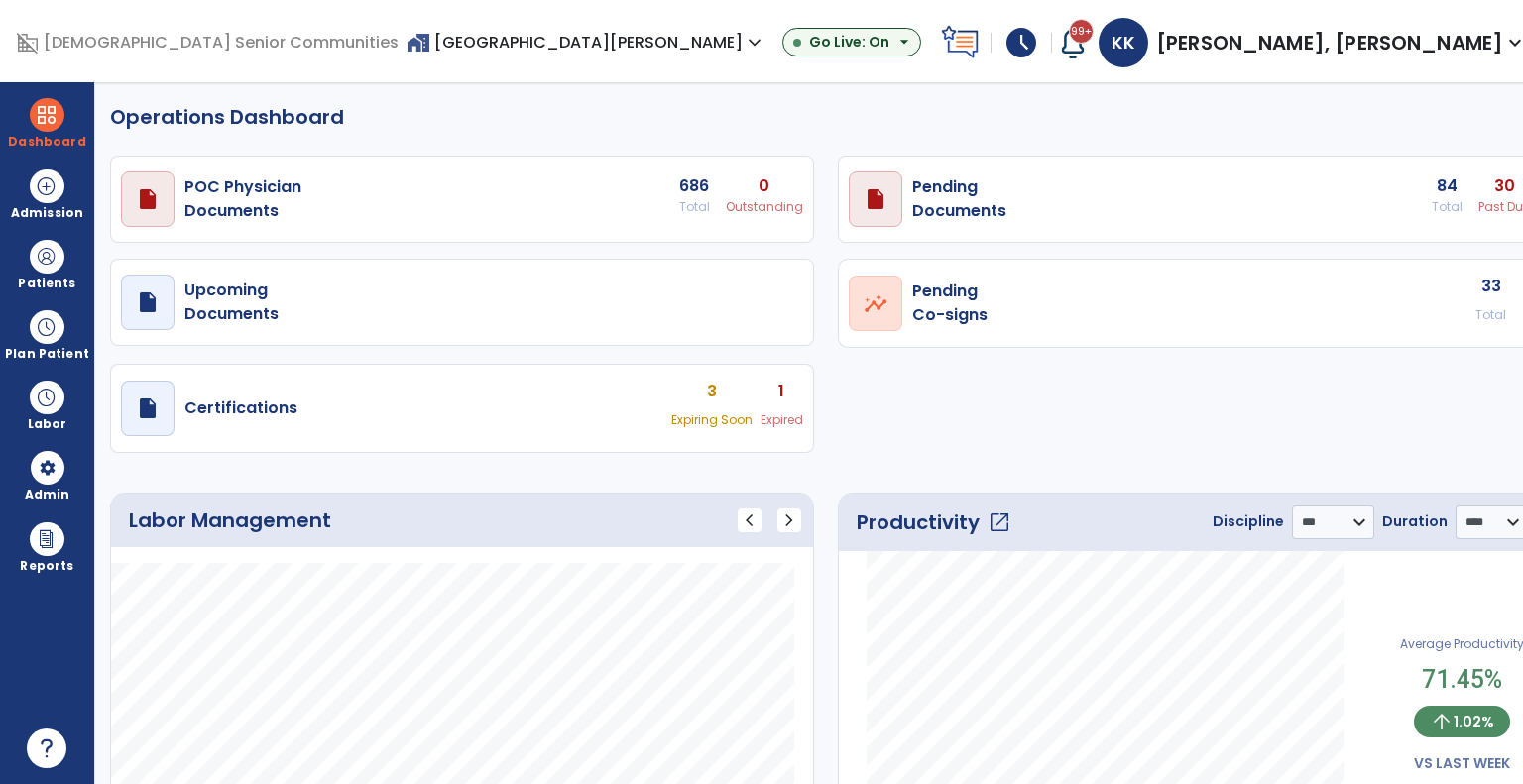 click on "home_work   [GEOGRAPHIC_DATA][PERSON_NAME]   expand_more   ASC-Sandbox   CORE-The Commons on Meridian   Harcourt Terrace Nurs & Rehab   [GEOGRAPHIC_DATA][PERSON_NAME]  Show All Go Live: On  arrow_drop_down" at bounding box center [669, 43] 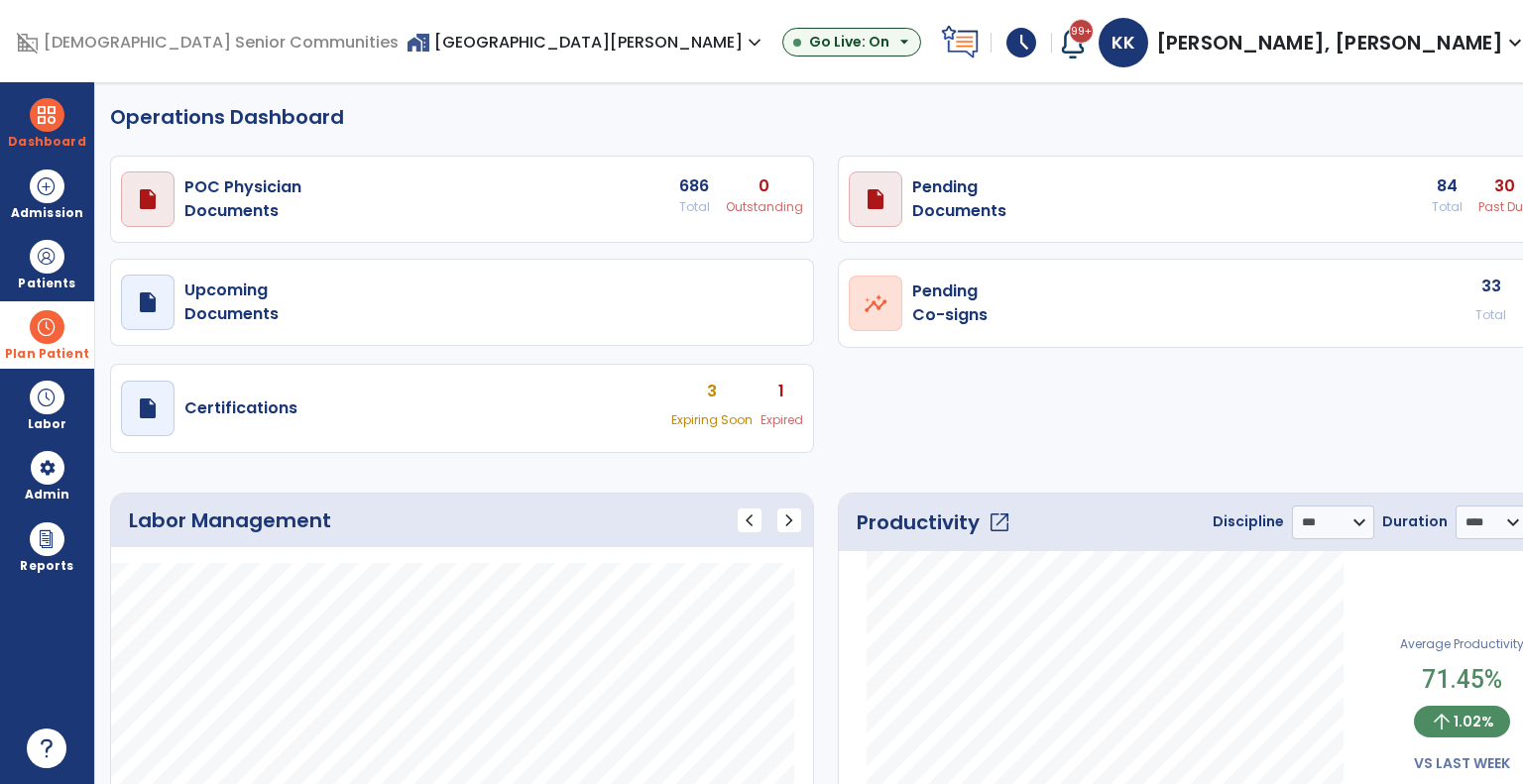 click on "Plan Patient" at bounding box center (47, 264) 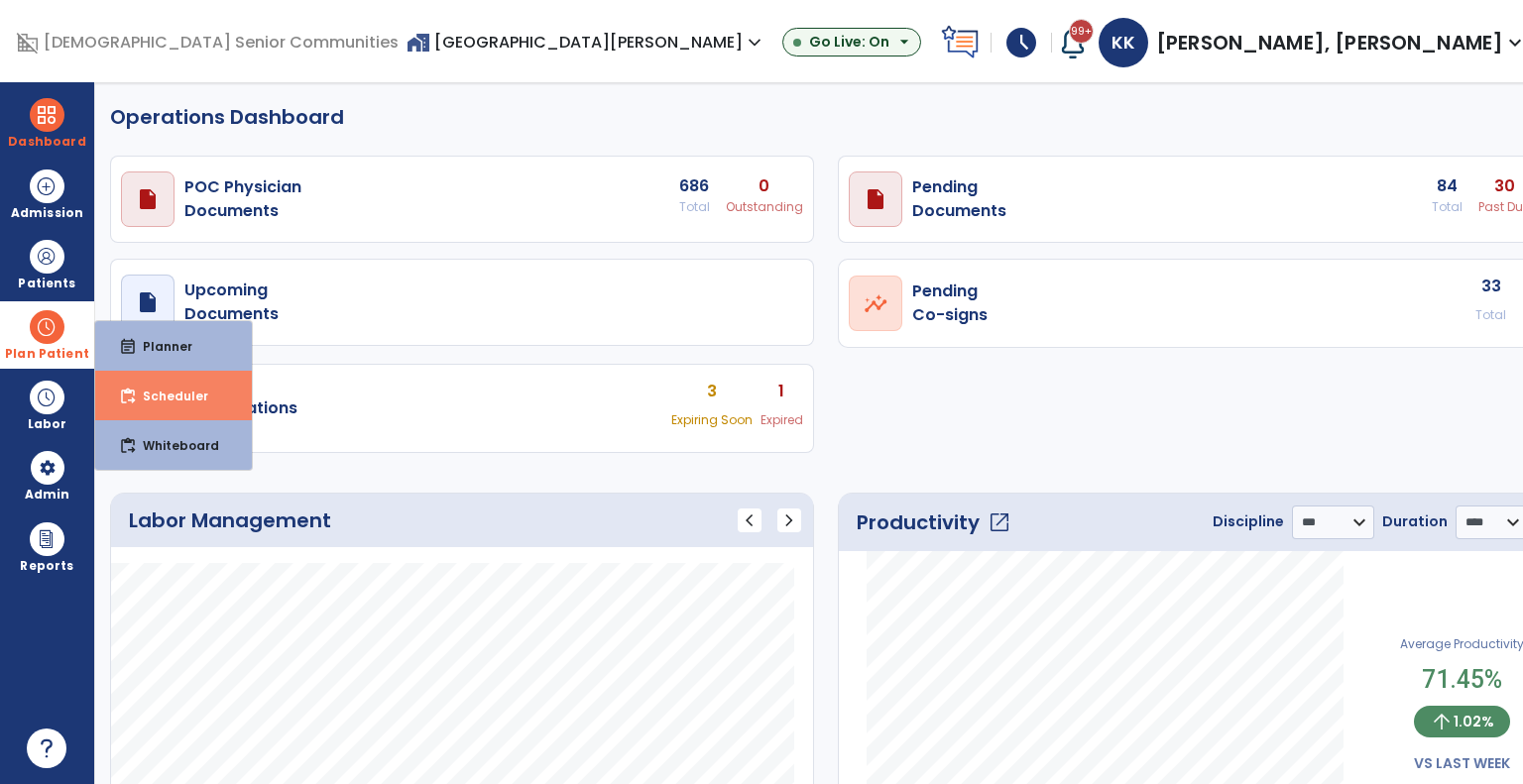 click on "content_paste_go  Scheduler" at bounding box center [174, 395] 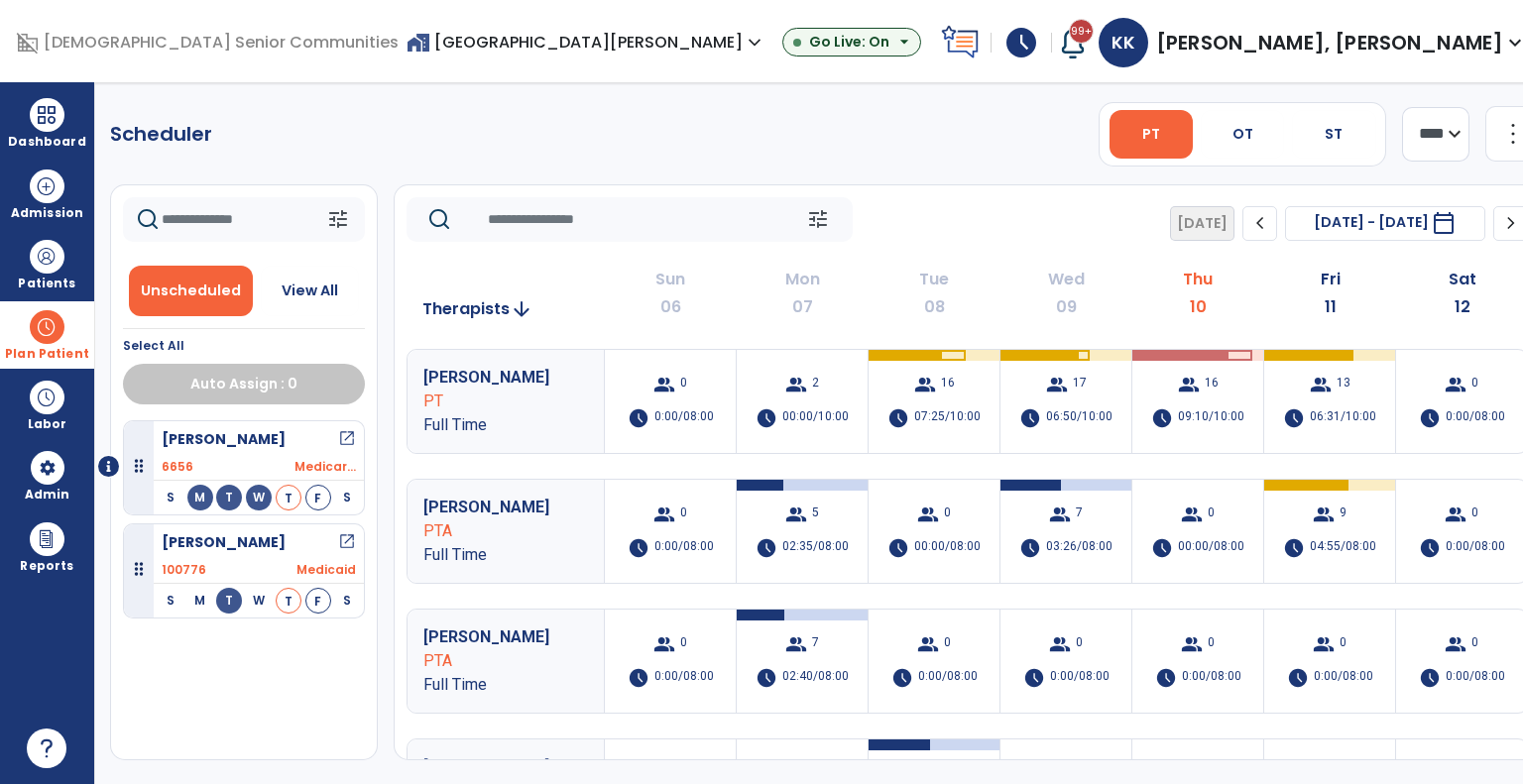 click on "chevron_right" 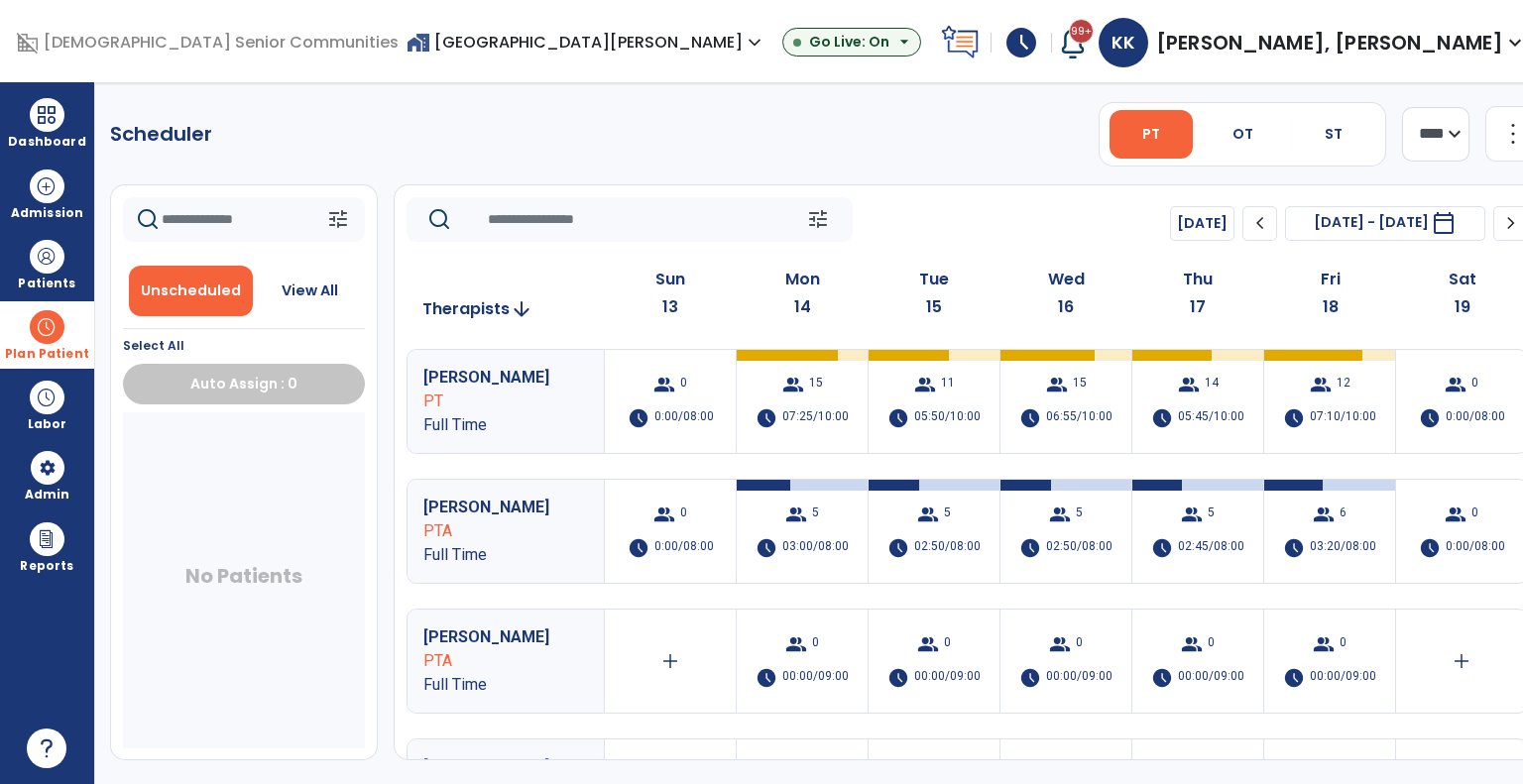 click on "tune   [DATE]  chevron_left [DATE] - [DATE]  *********  calendar_today  chevron_right" 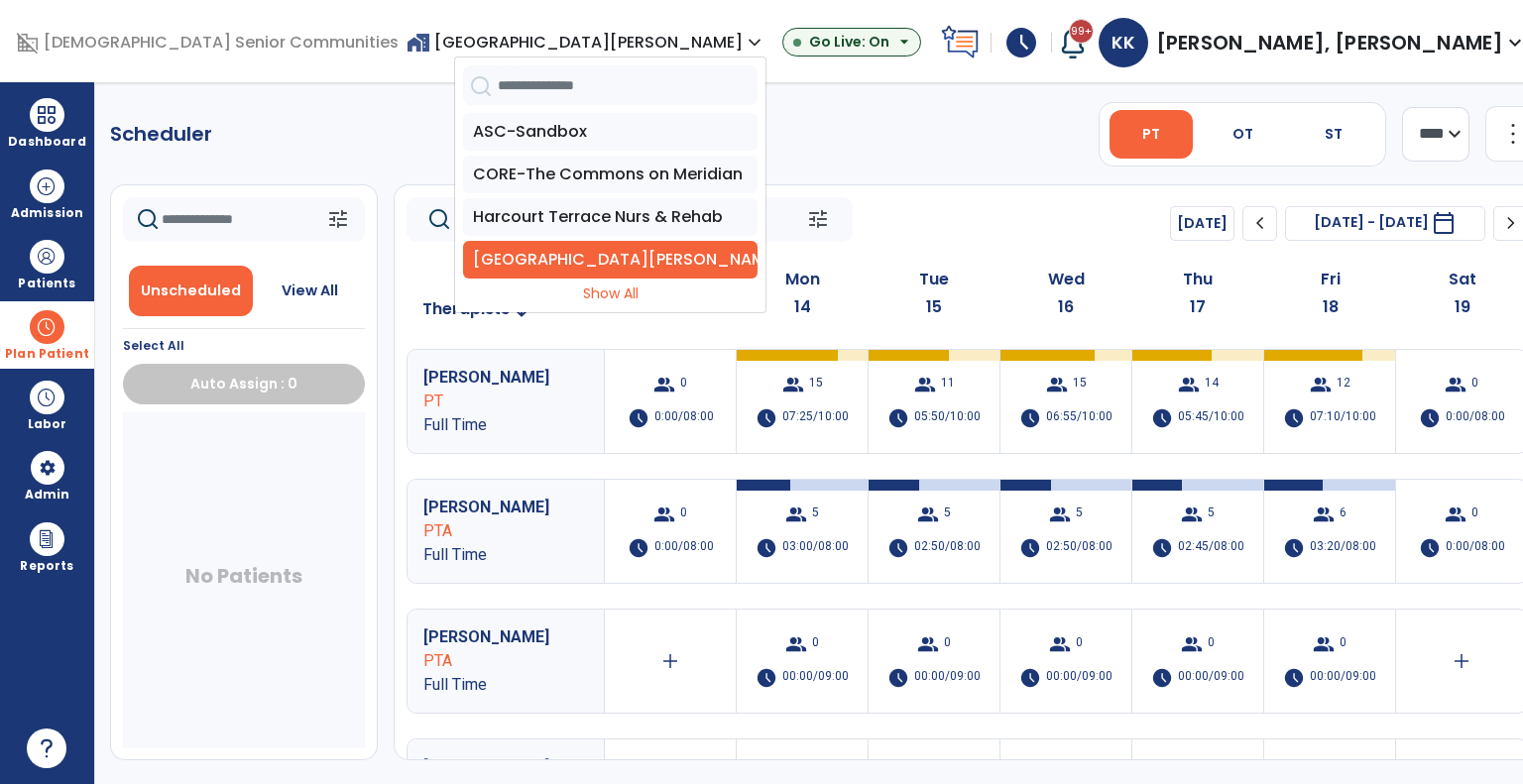 click on "ASC-Sandbox   CORE-The Commons on Meridian   Harcourt Terrace Nurs & Rehab   [GEOGRAPHIC_DATA][PERSON_NAME]  Show All" at bounding box center (610, 208) 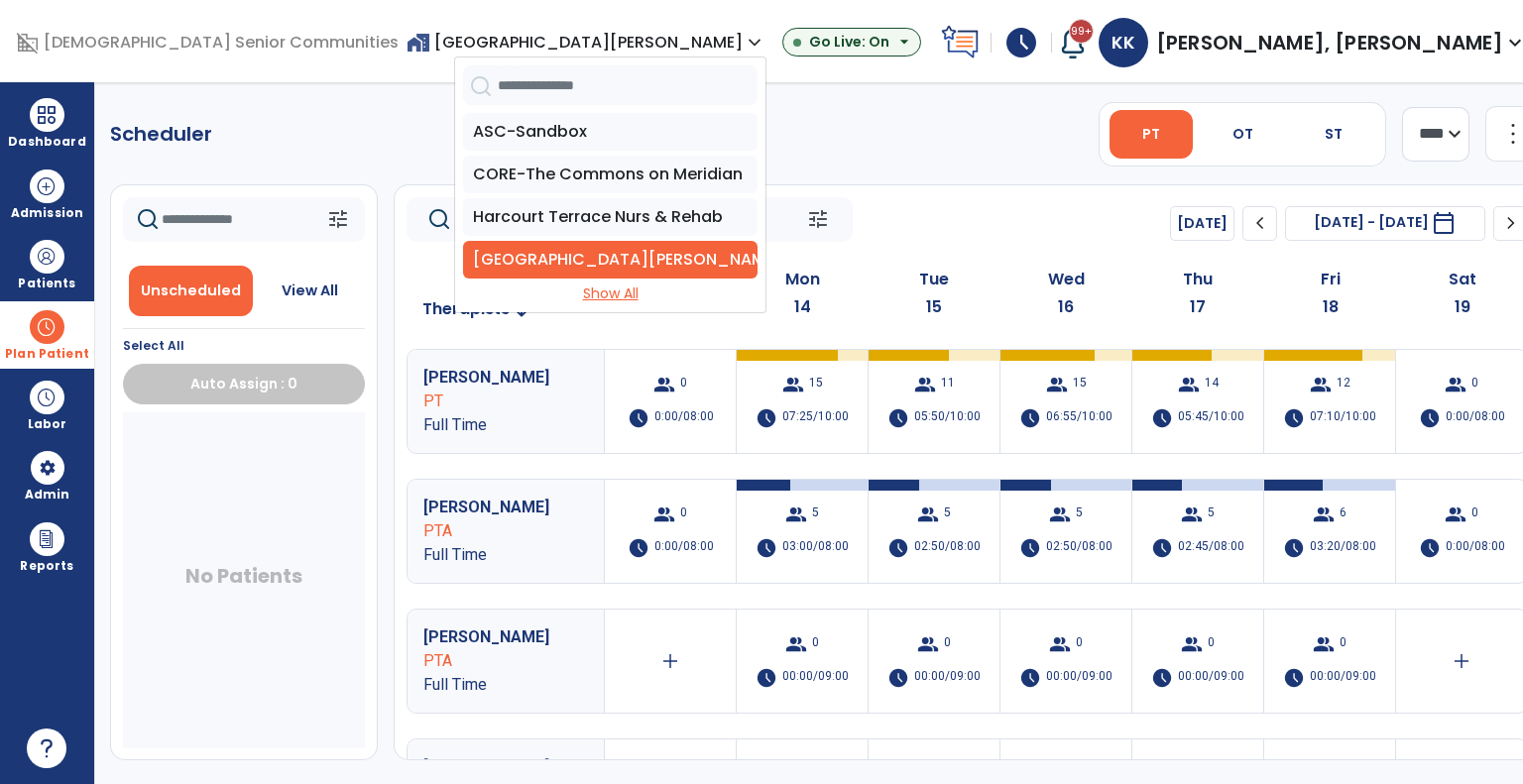 click on "Show All" at bounding box center (610, 293) 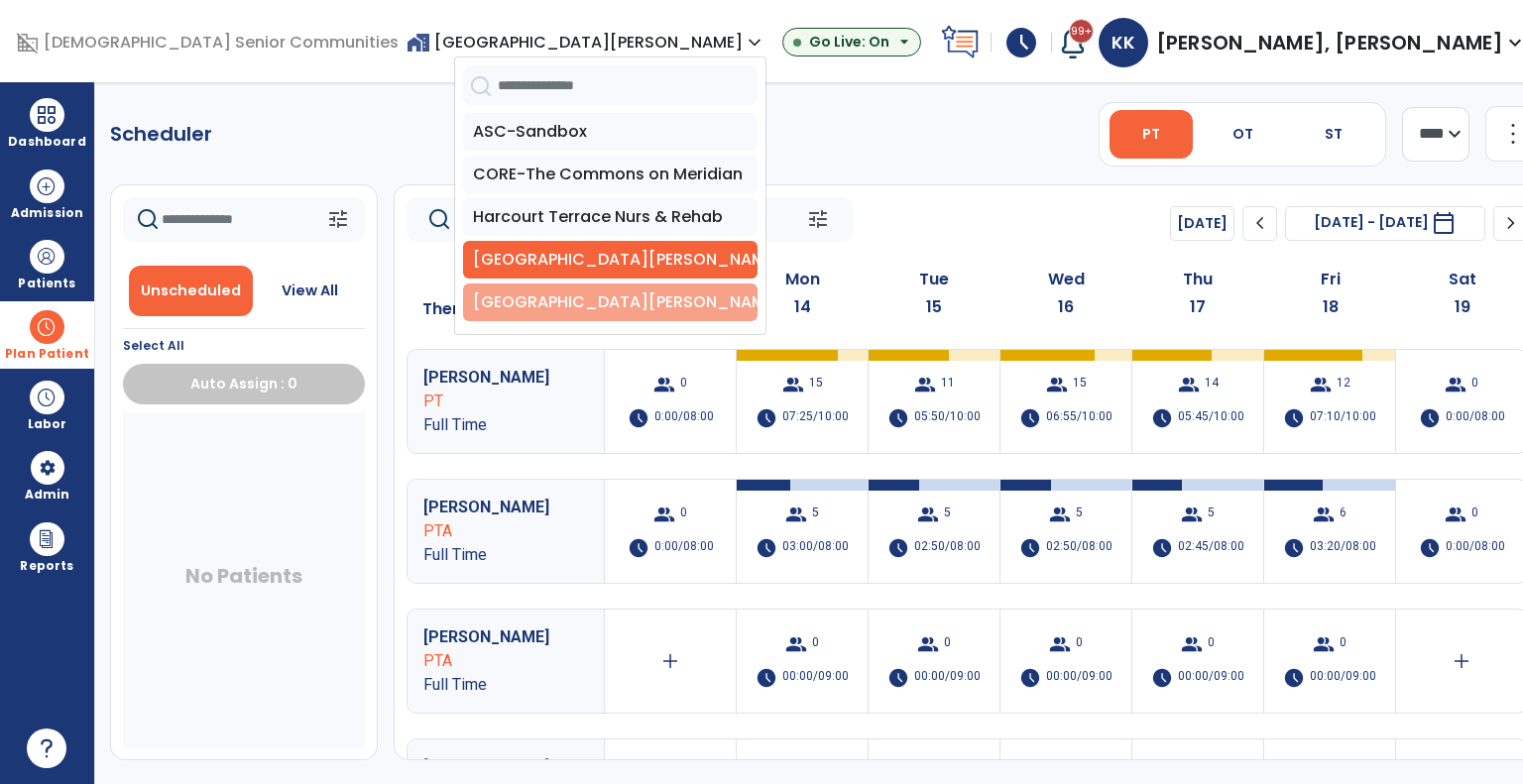 click on "[GEOGRAPHIC_DATA][PERSON_NAME]" at bounding box center [610, 302] 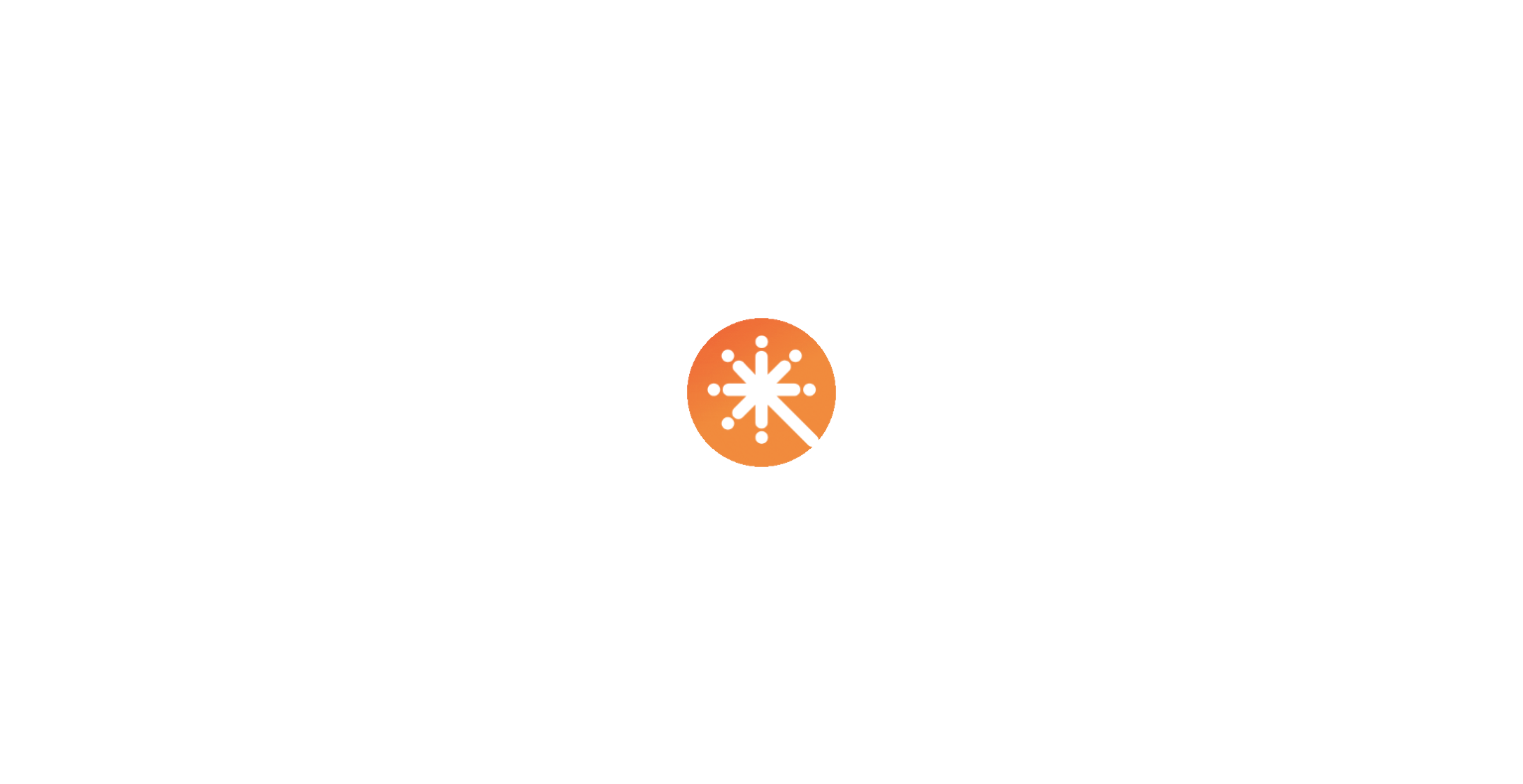 scroll, scrollTop: 0, scrollLeft: 0, axis: both 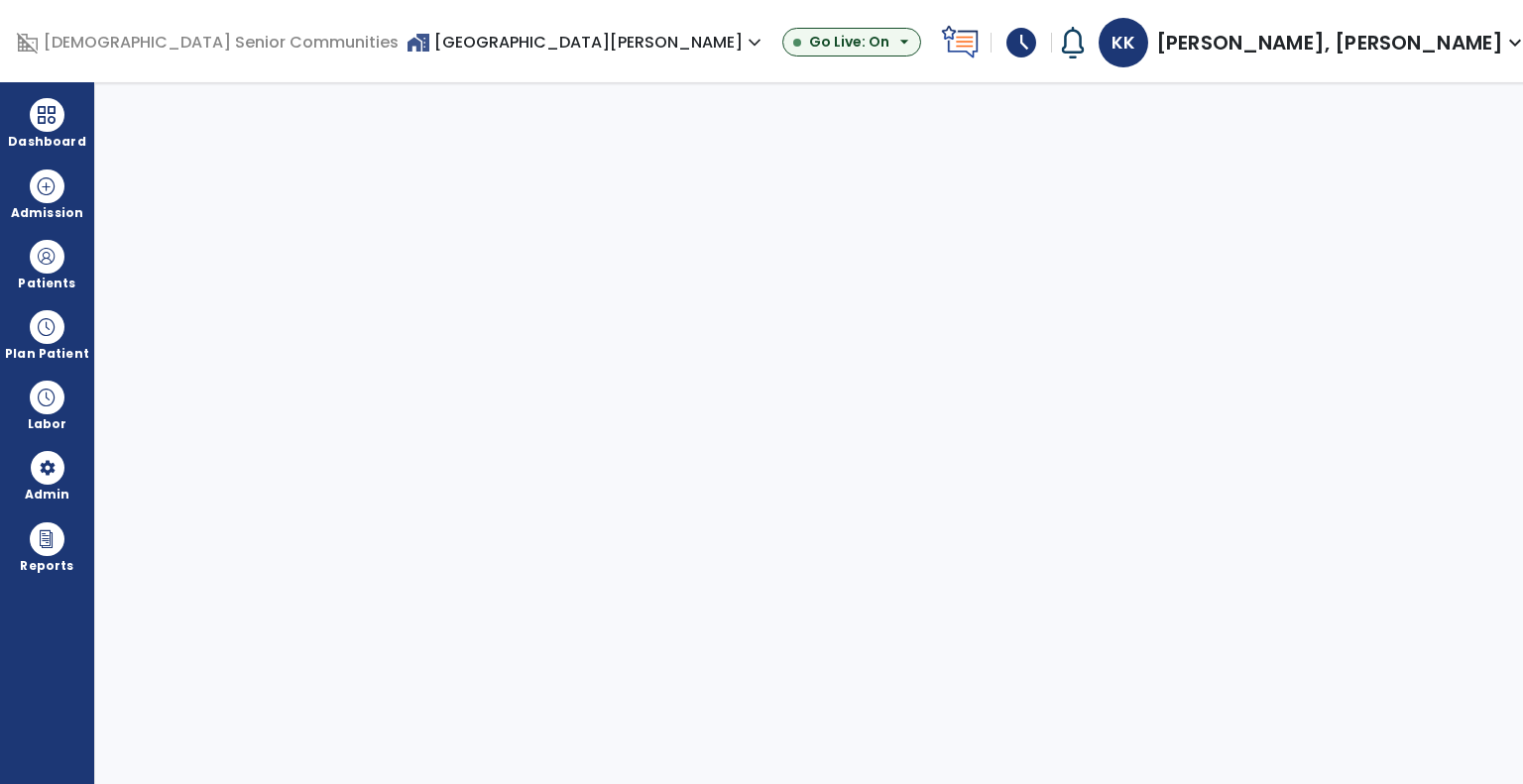 select on "***" 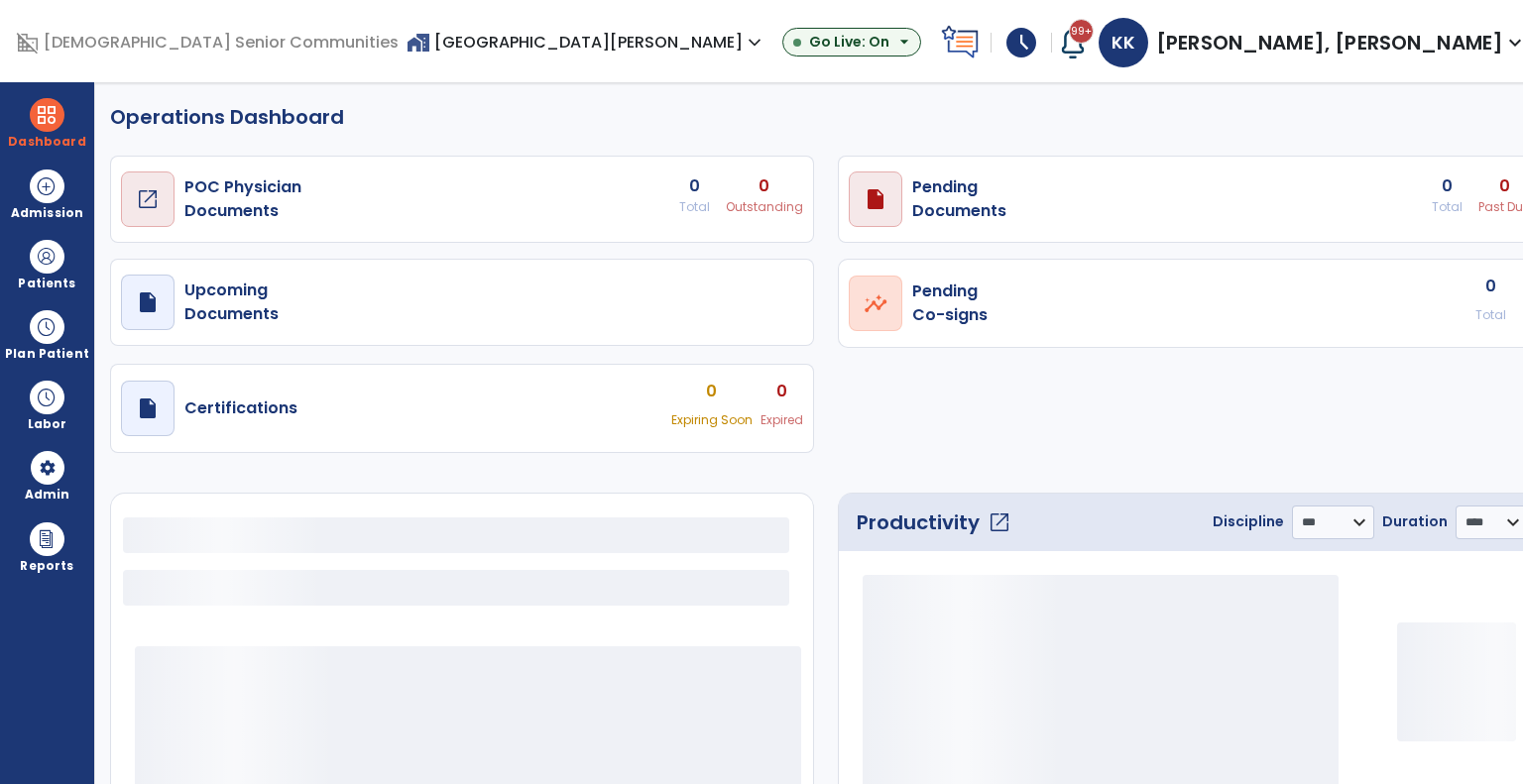 select on "***" 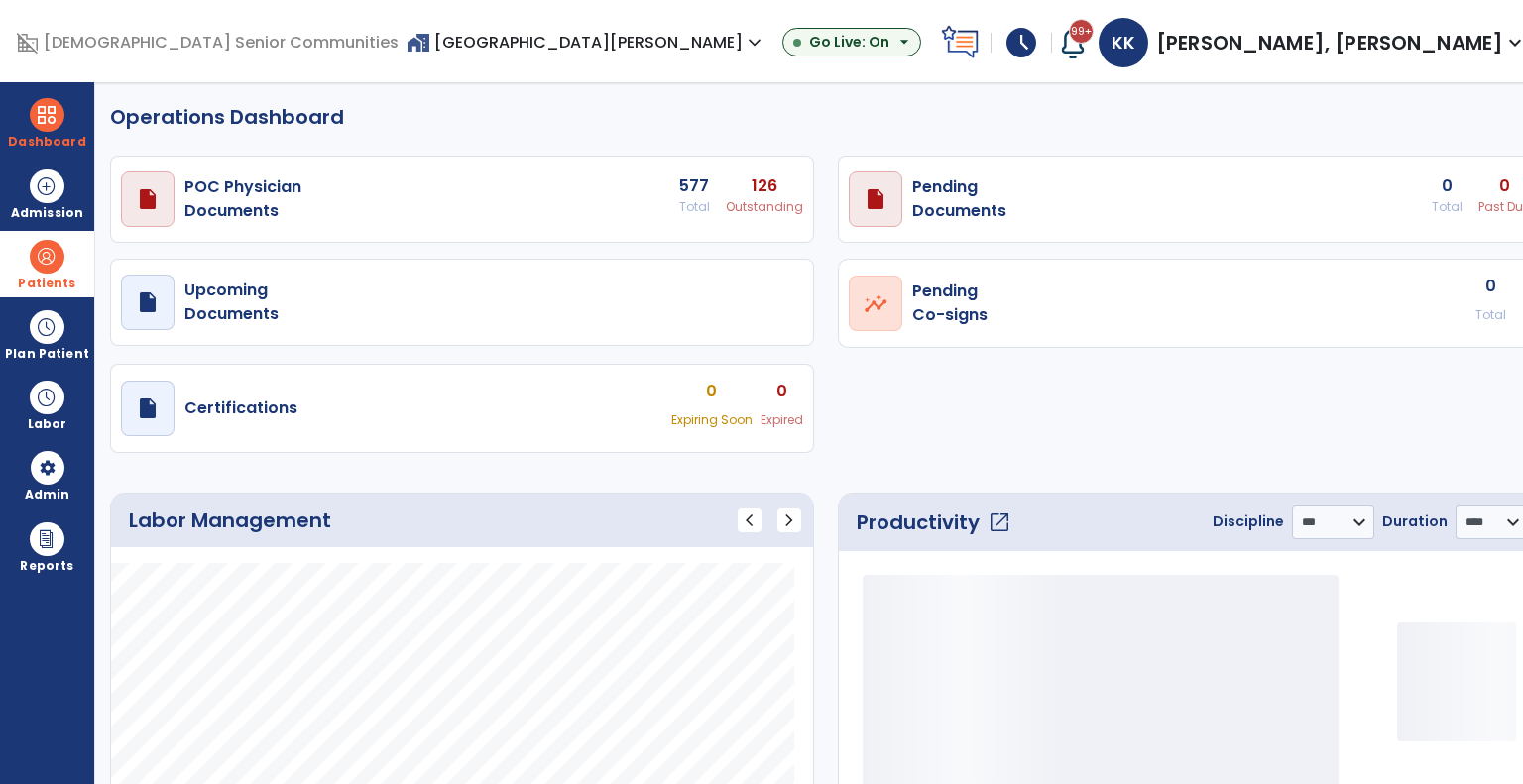 click at bounding box center [47, 257] 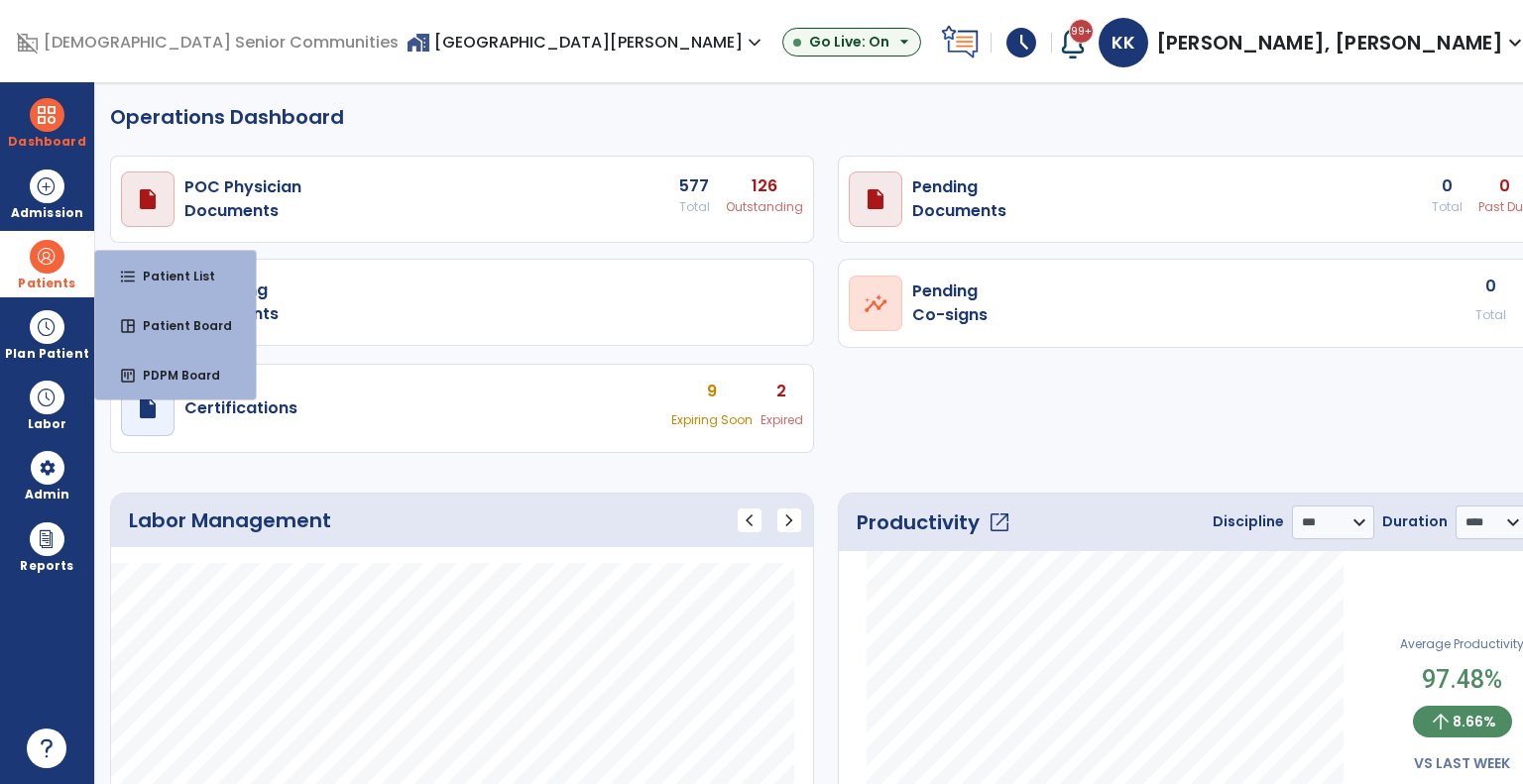 click on "format_list_bulleted  Patient List" at bounding box center [176, 276] 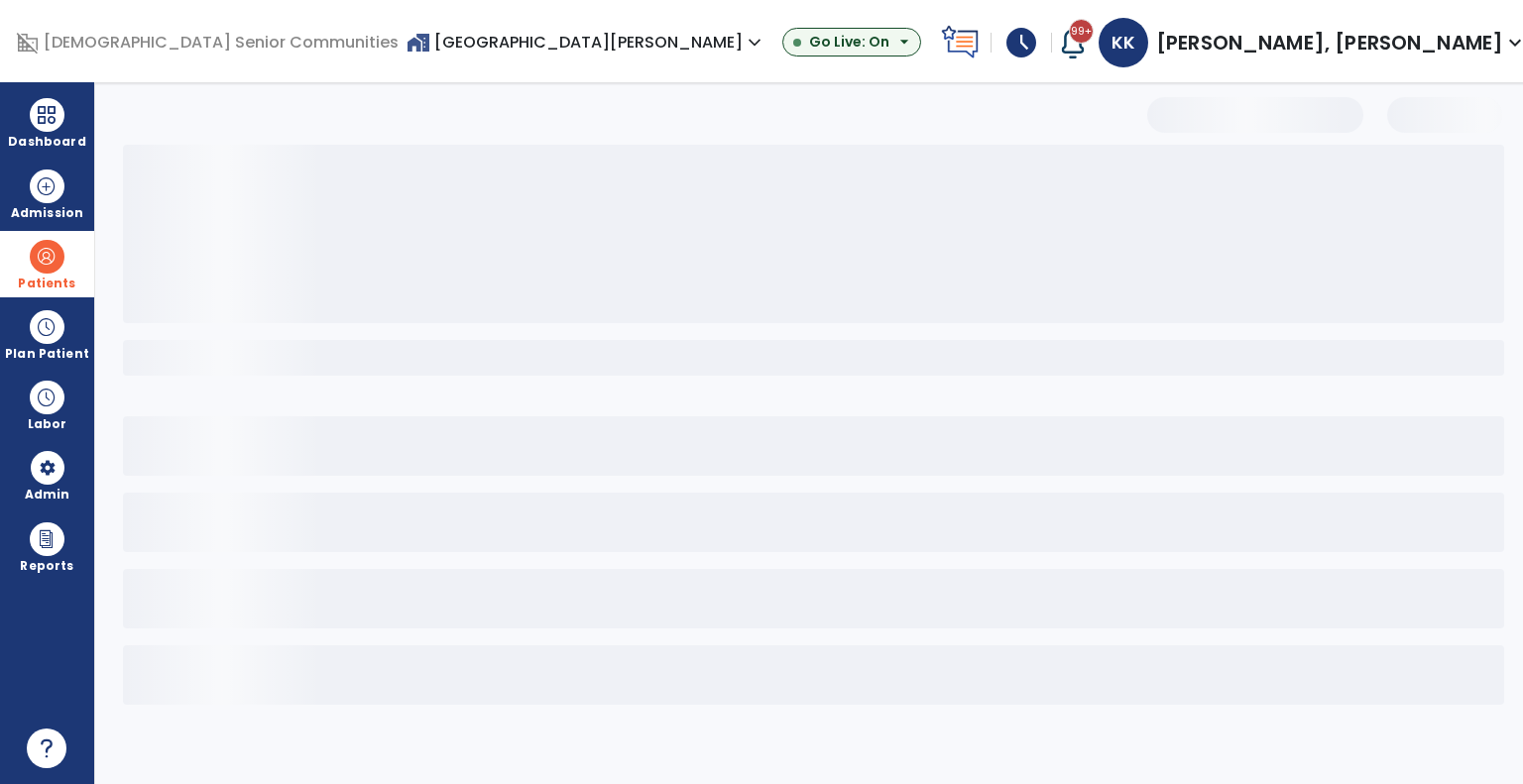 select on "***" 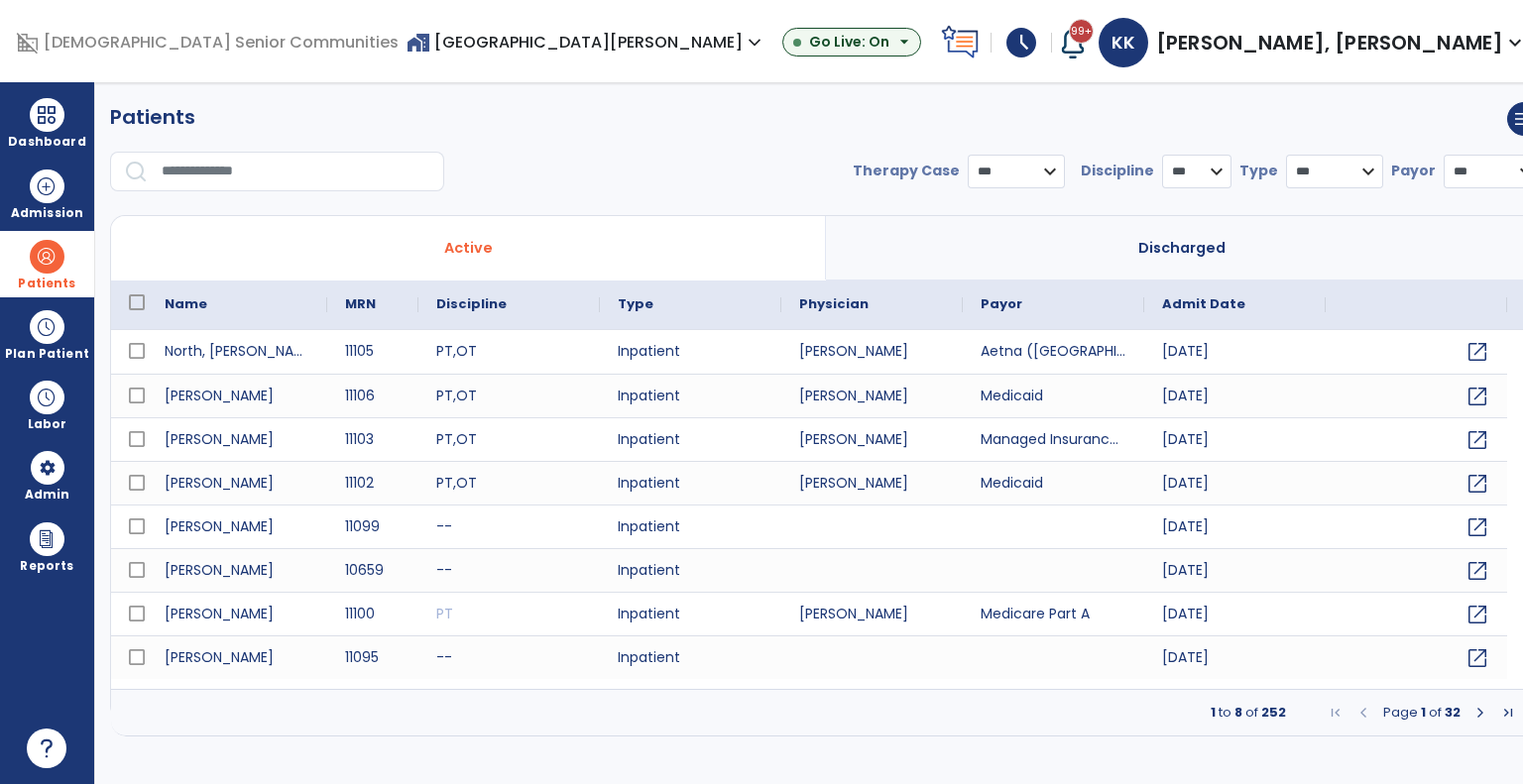click at bounding box center (295, 171) 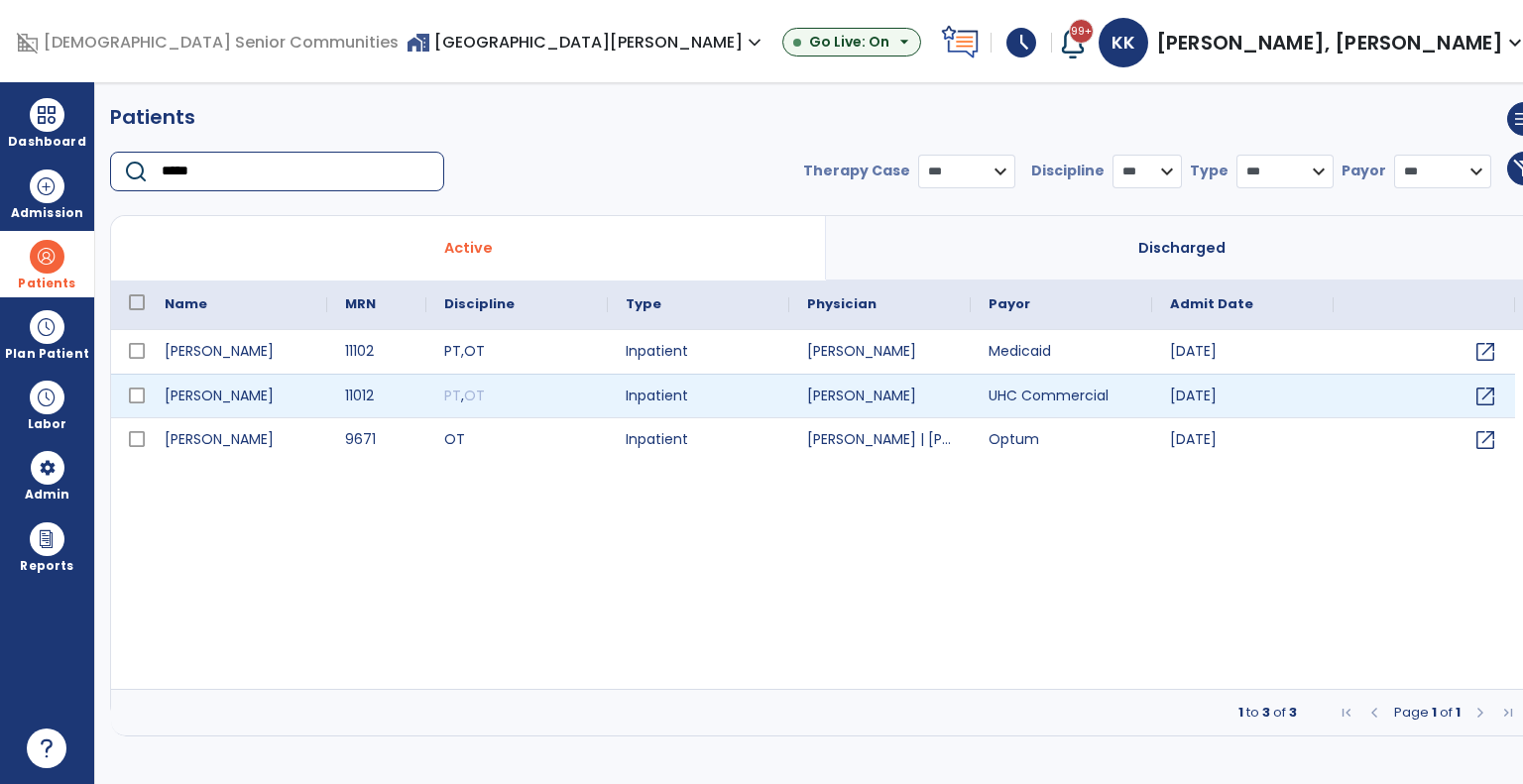type on "*****" 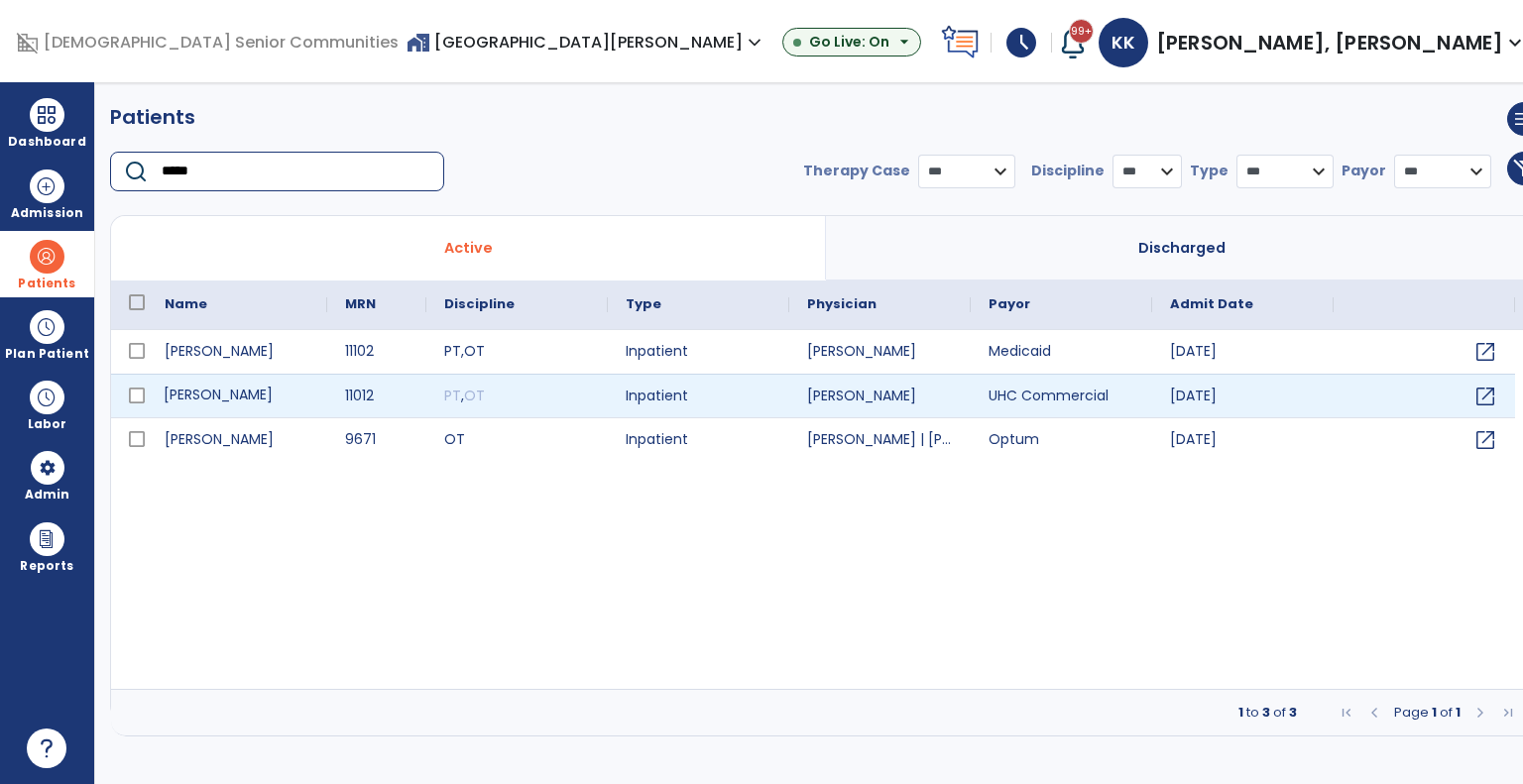 click on "[PERSON_NAME]" at bounding box center (237, 395) 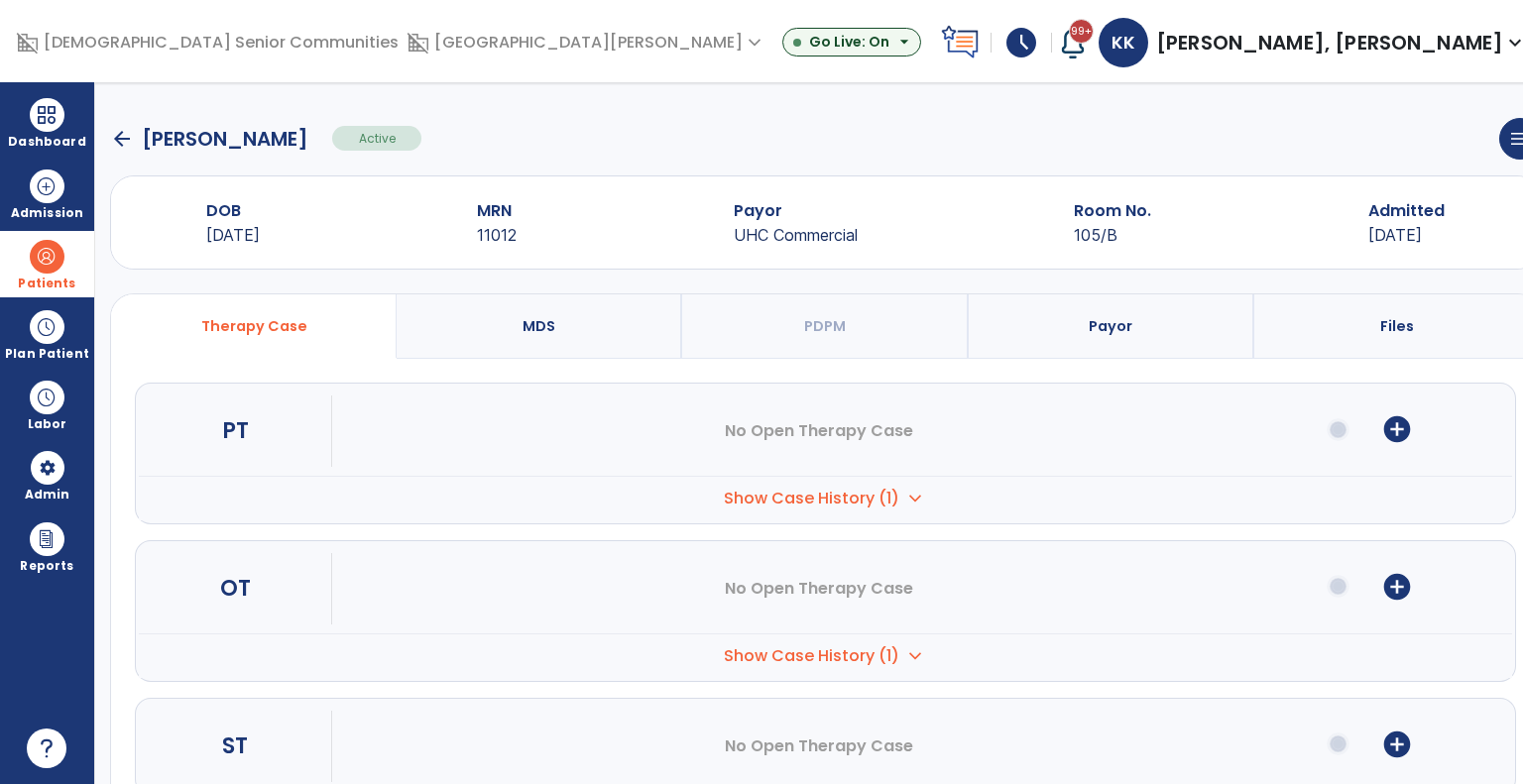 click on "Show Case History (1)" at bounding box center [811, 499] 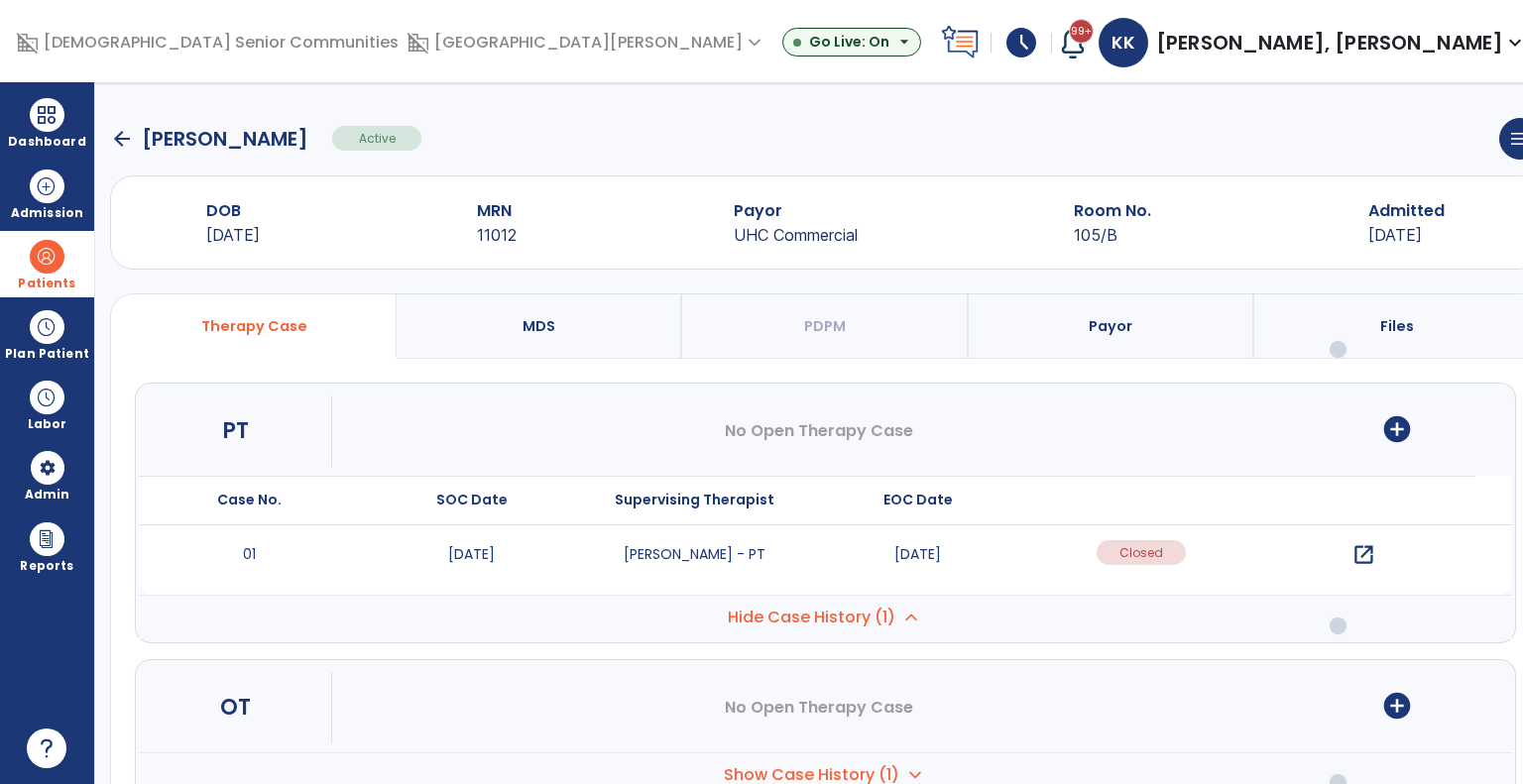 scroll, scrollTop: 174, scrollLeft: 0, axis: vertical 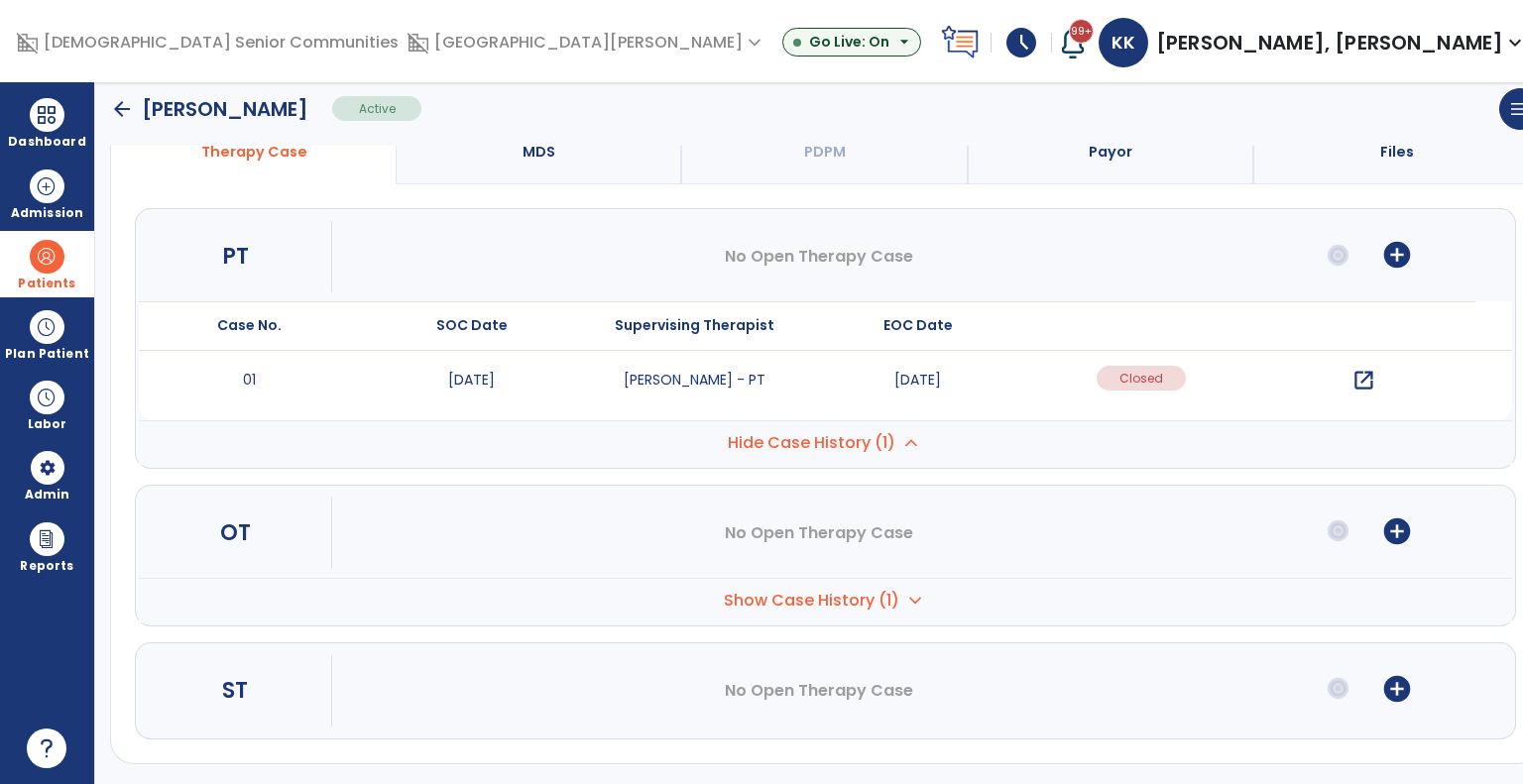 click on "Show Case History (1)" at bounding box center [811, 443] 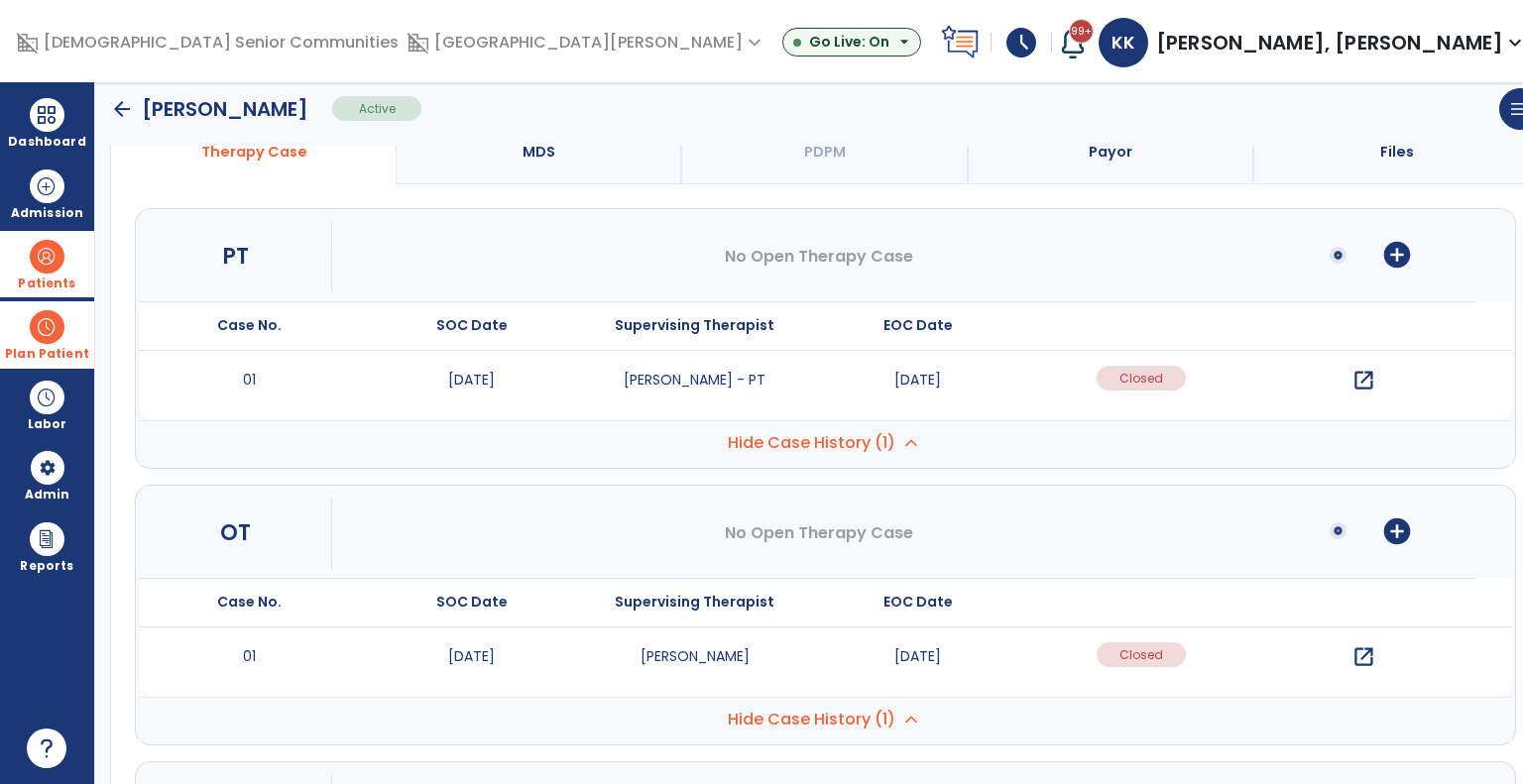 click at bounding box center (47, 327) 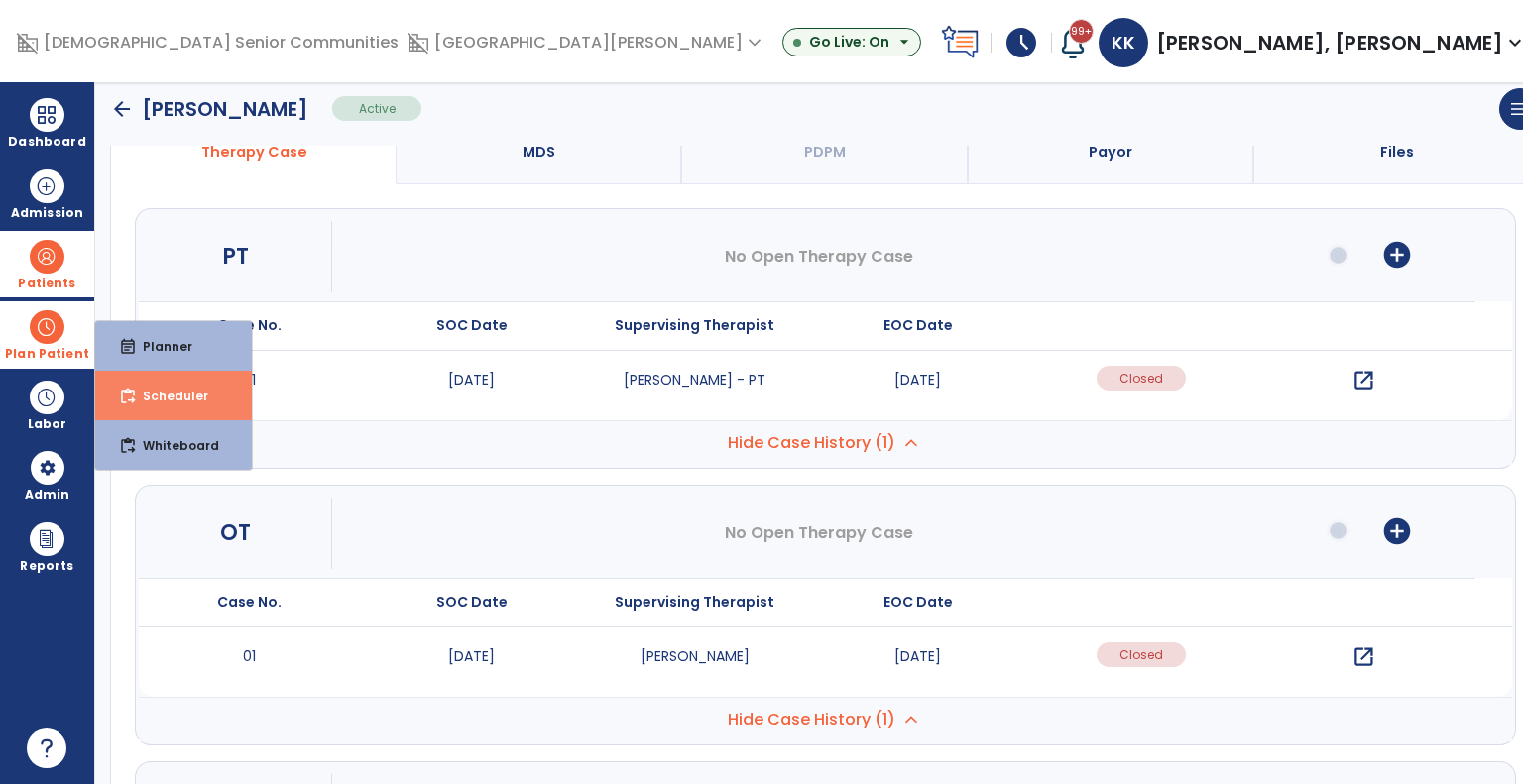 click on "content_paste_go  Scheduler" at bounding box center (174, 395) 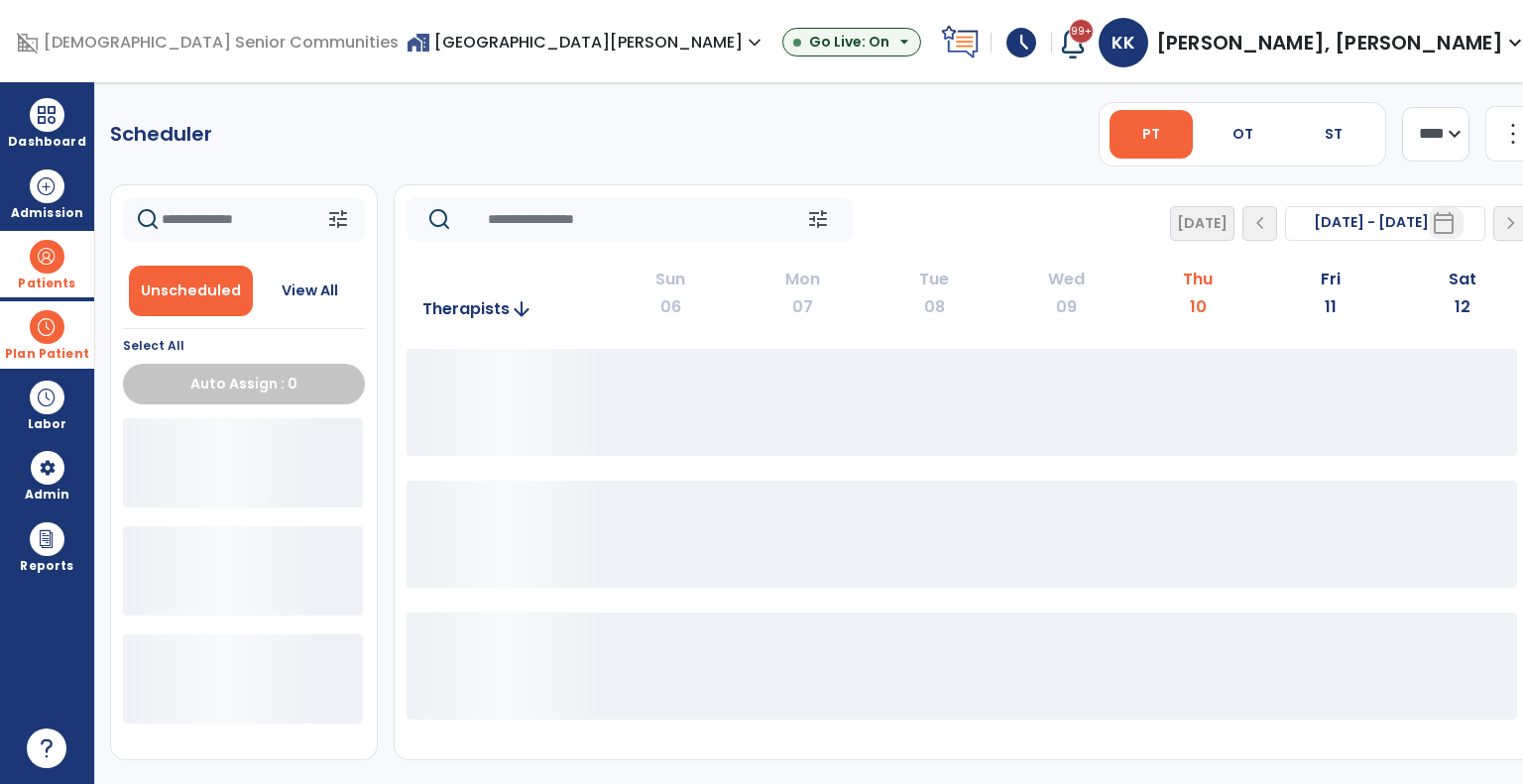 scroll, scrollTop: 0, scrollLeft: 0, axis: both 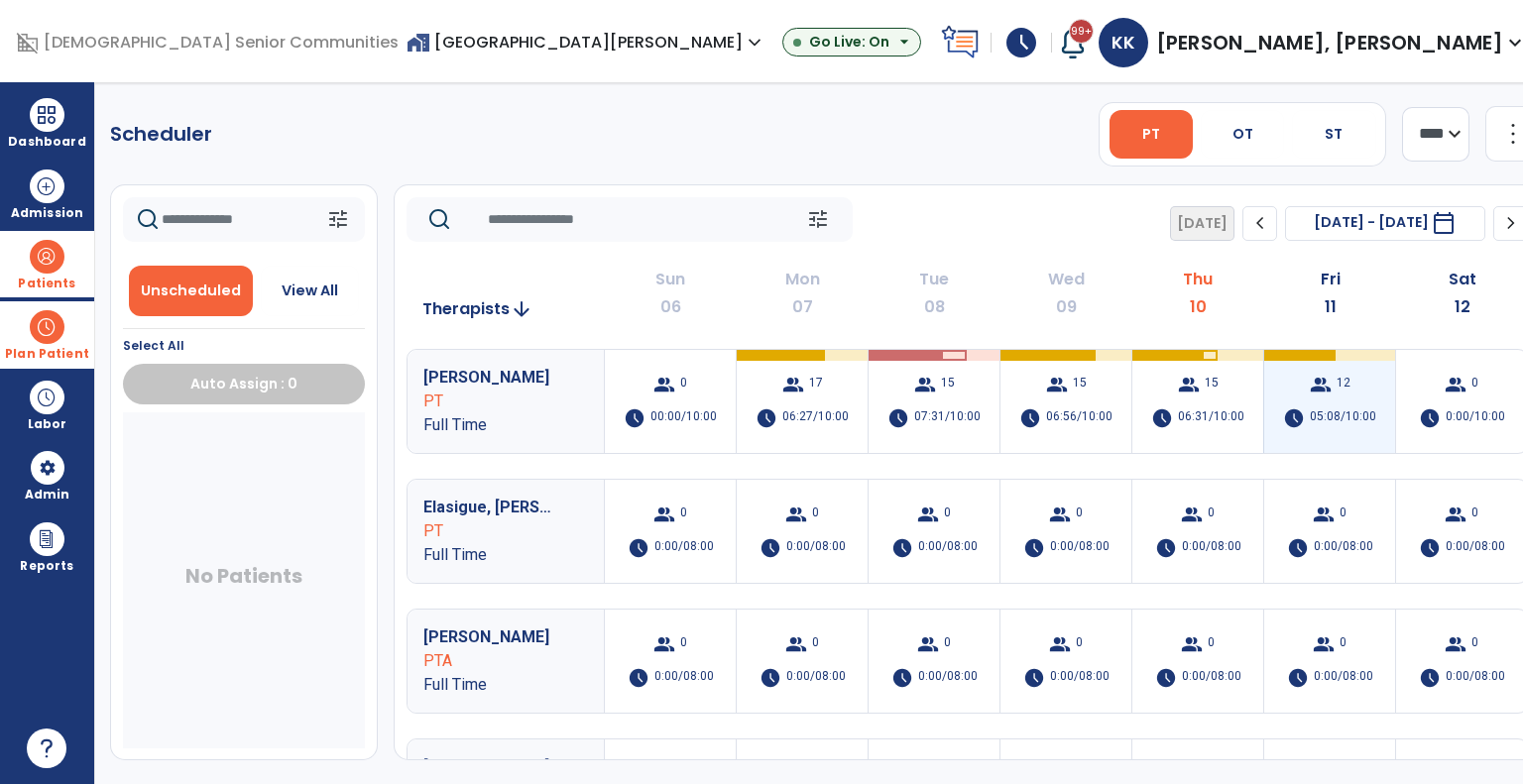 click on "group  12  schedule  05:08/10:00" at bounding box center [1330, 401] 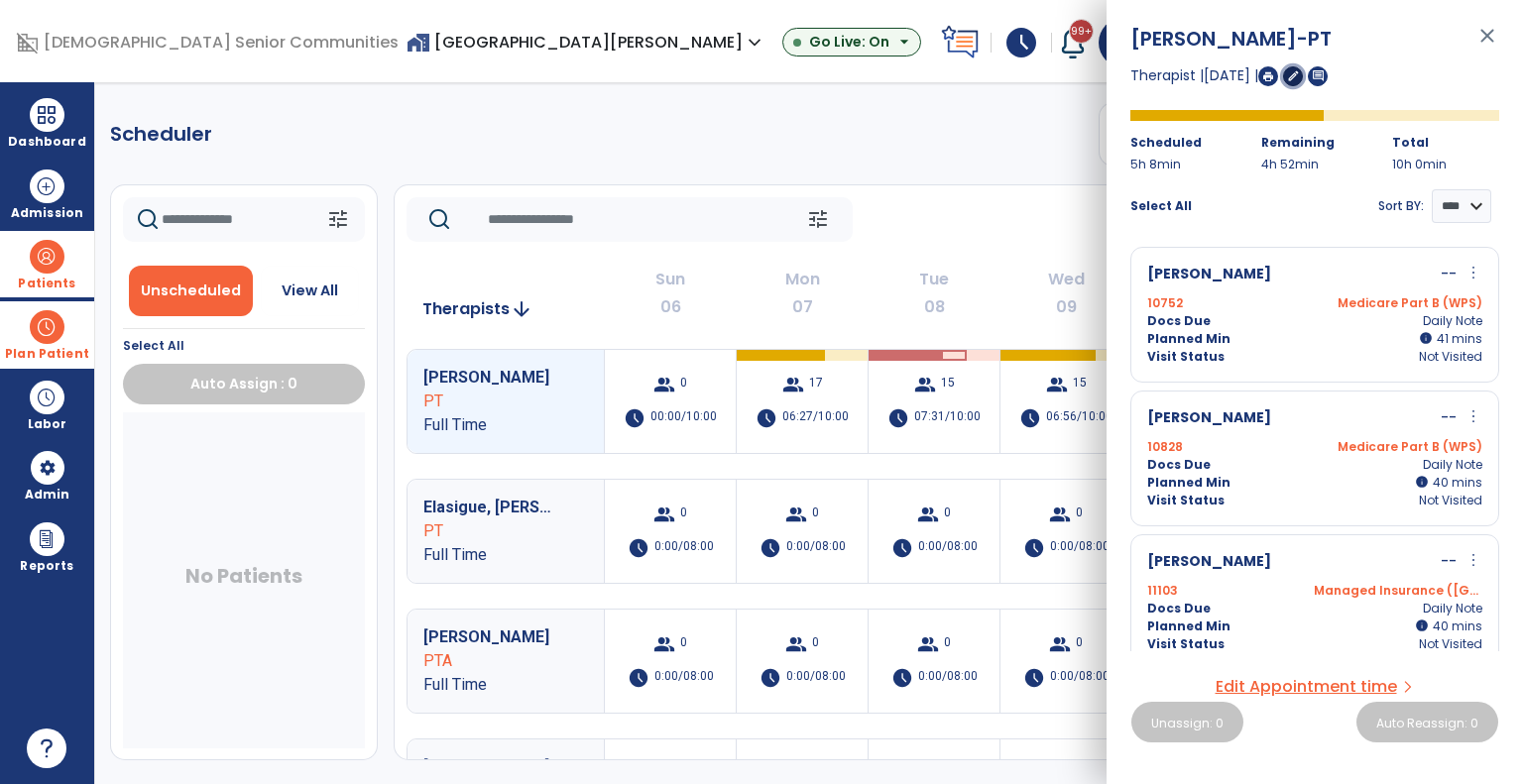 click on "edit" at bounding box center (1293, 75) 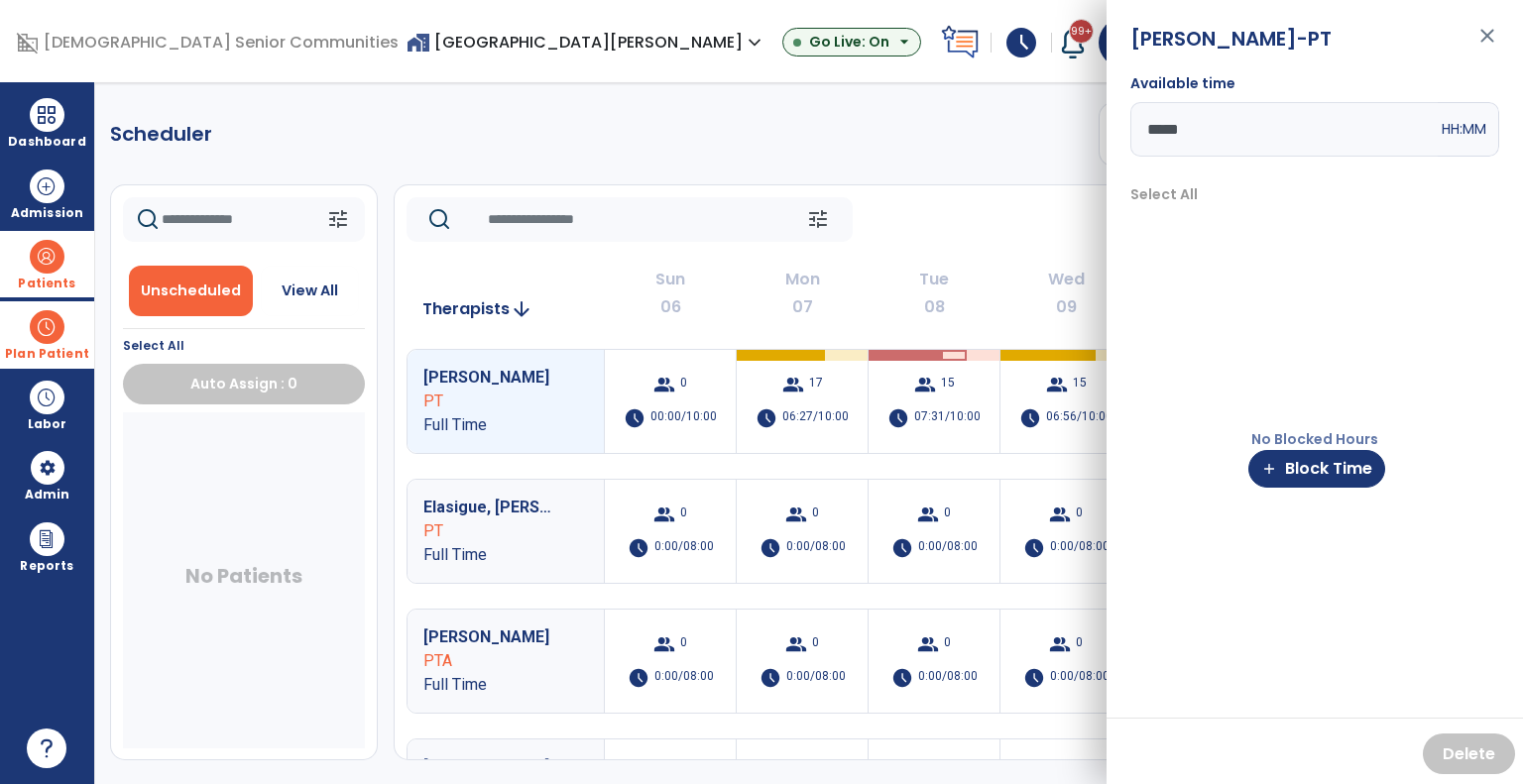 click on "No Blocked Hours  add   Block Time" at bounding box center (1315, 458) 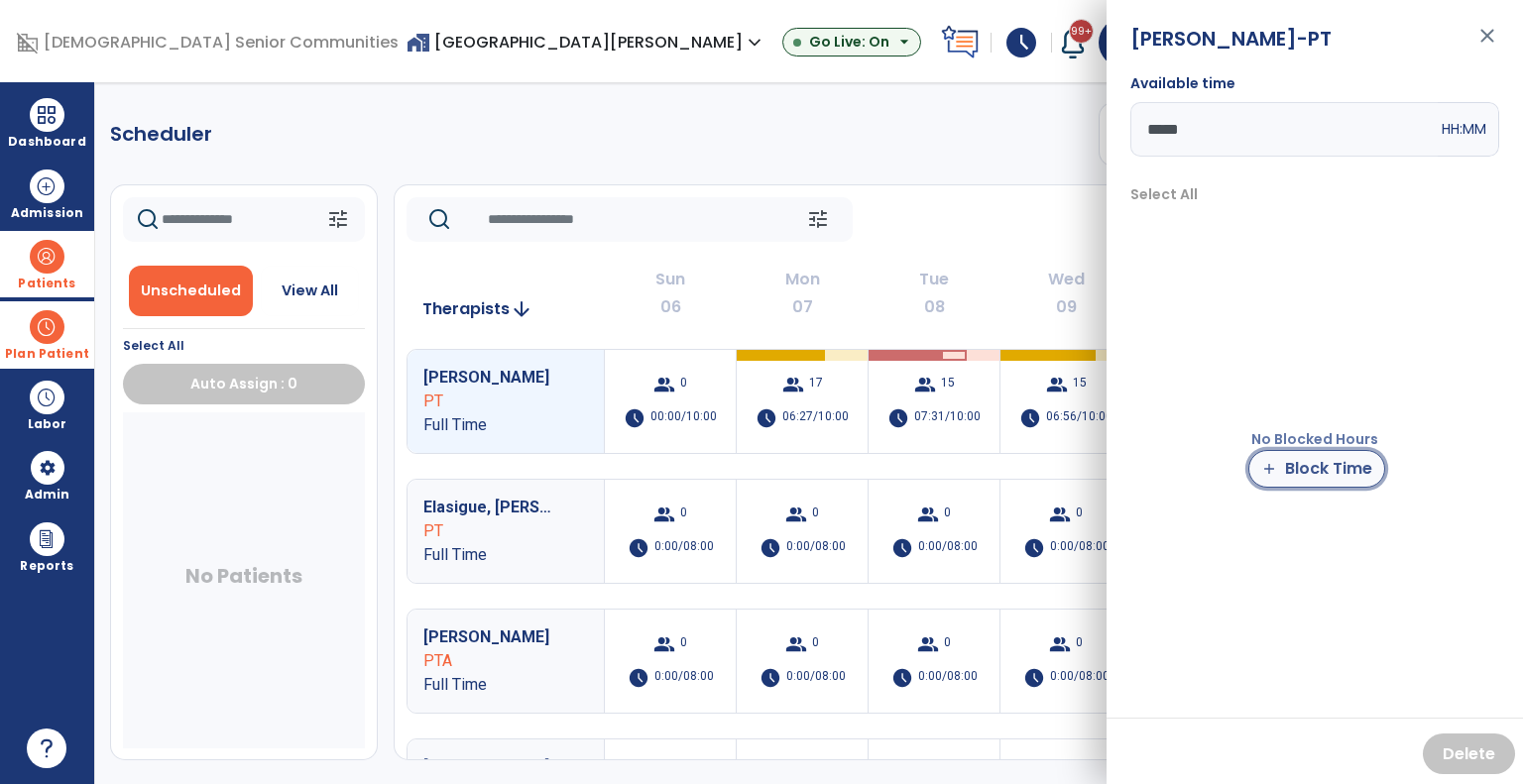 click on "add   Block Time" at bounding box center [1317, 469] 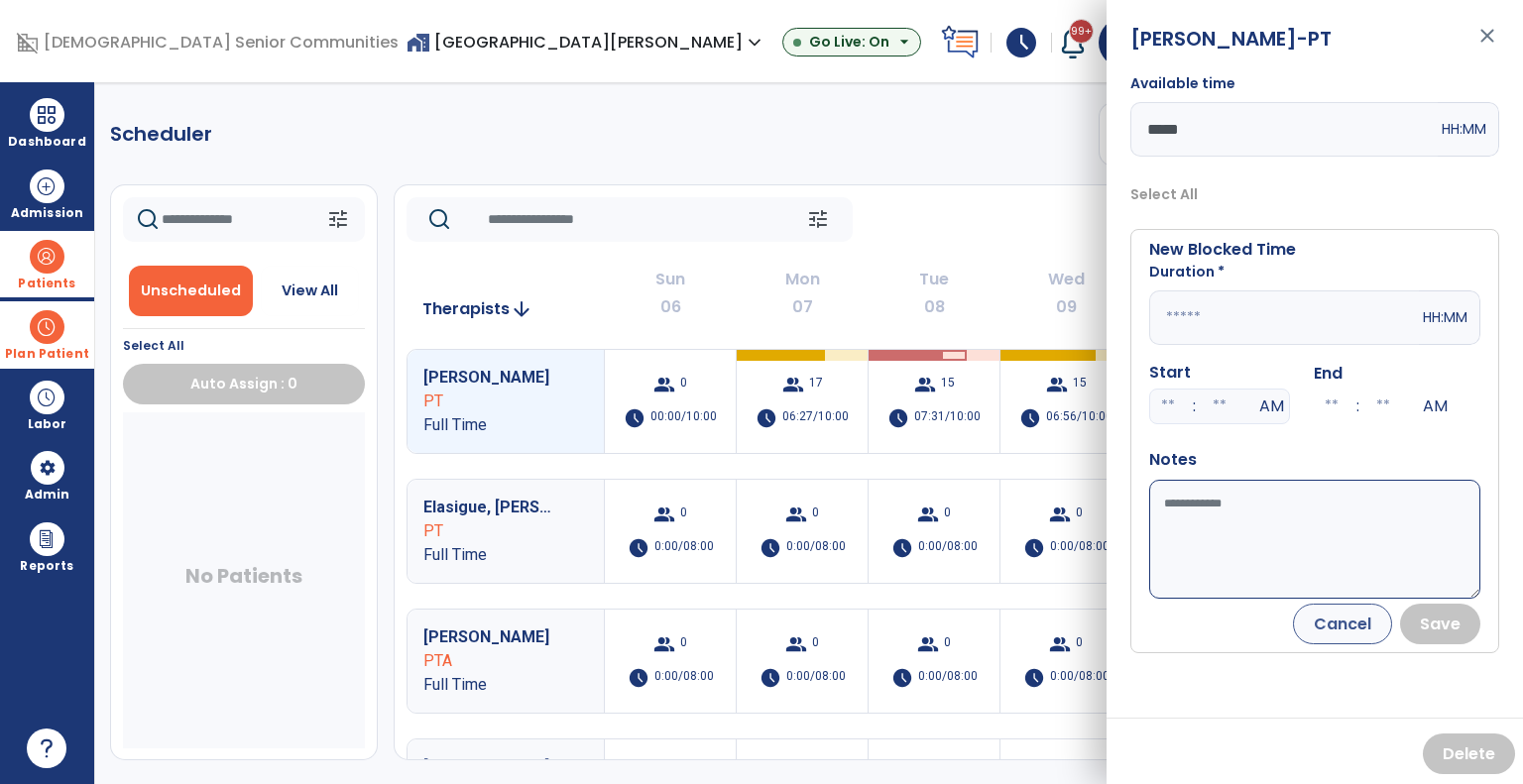 click on "Available time" at bounding box center [1315, 539] 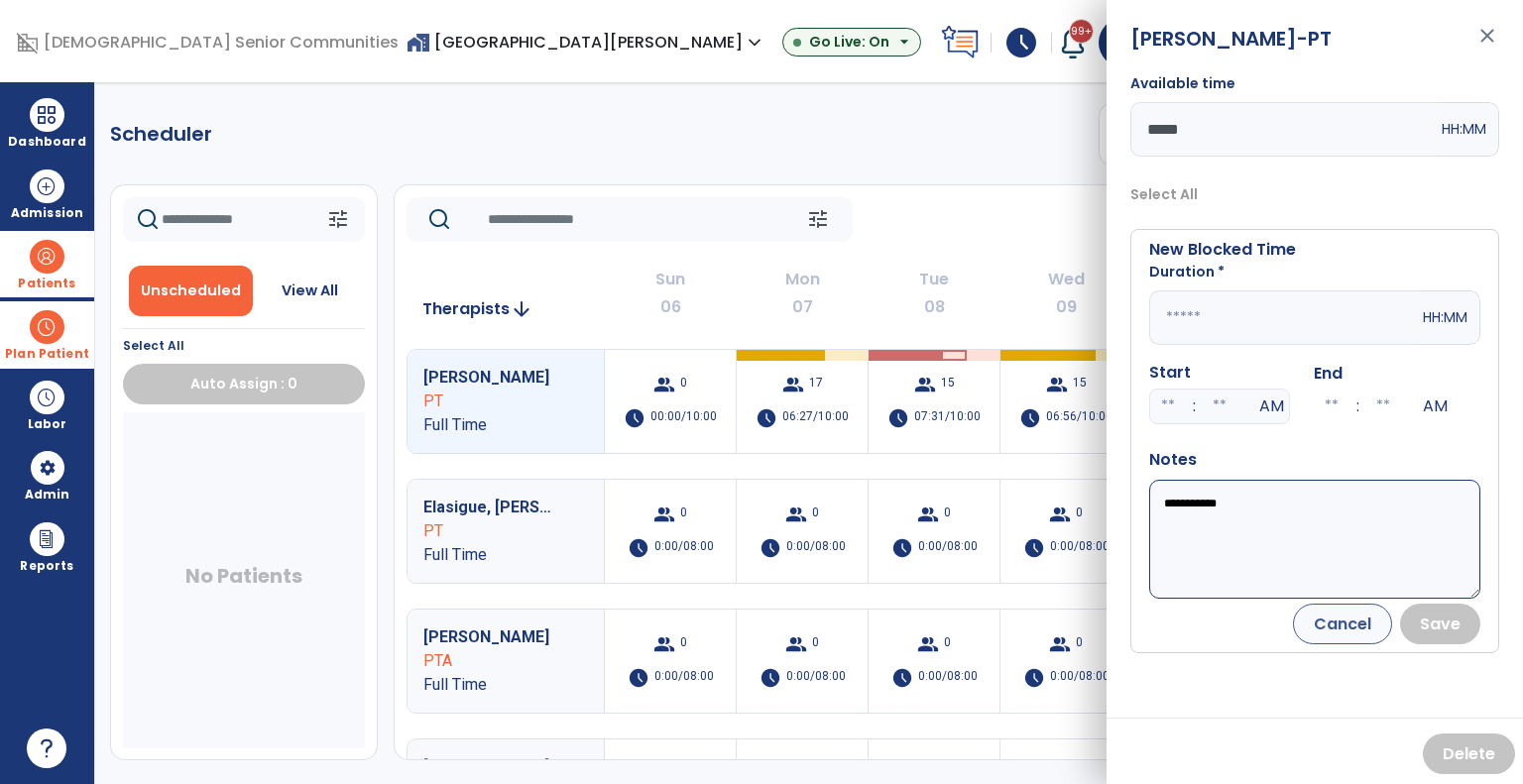 type on "**********" 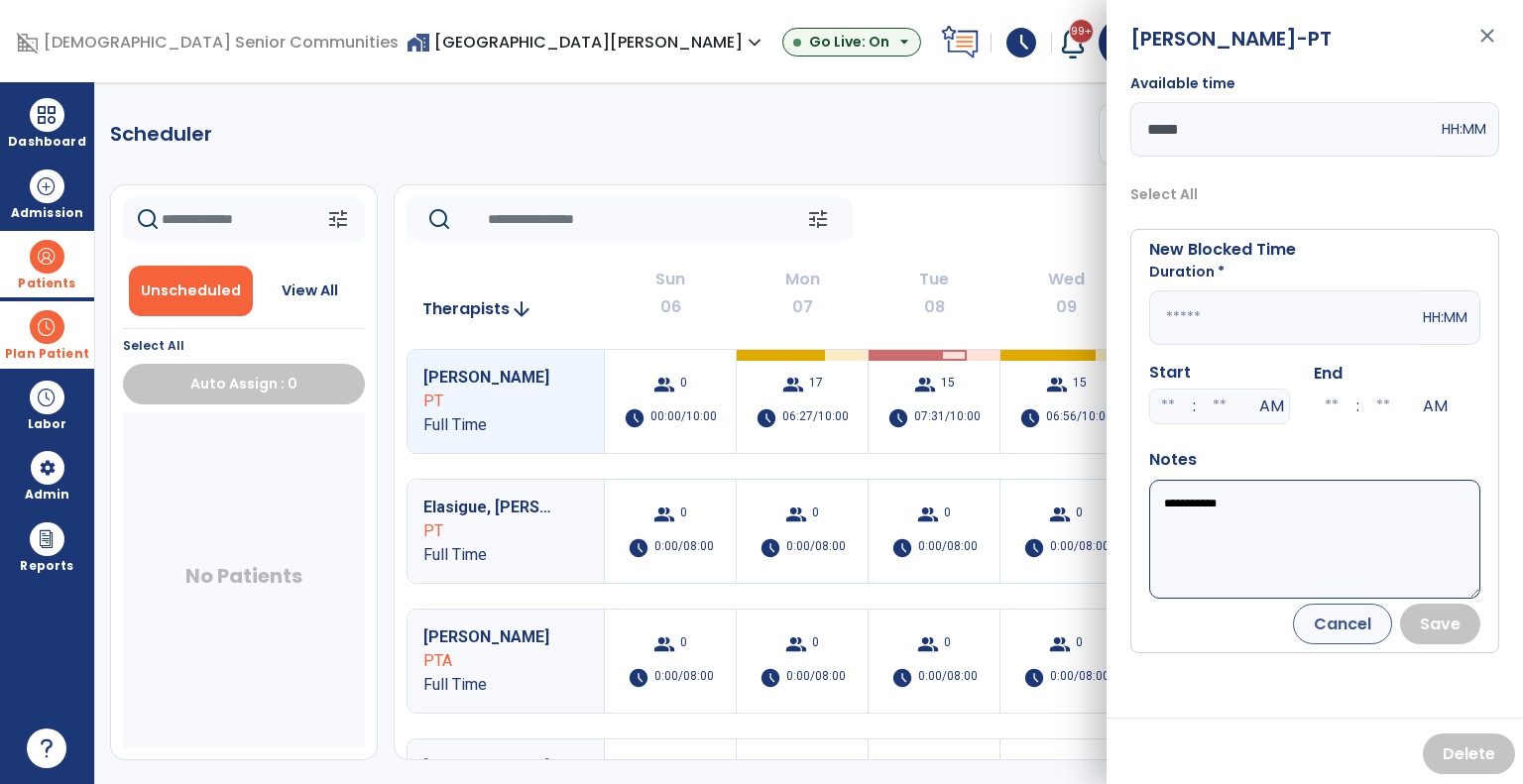 click at bounding box center [1284, 317] 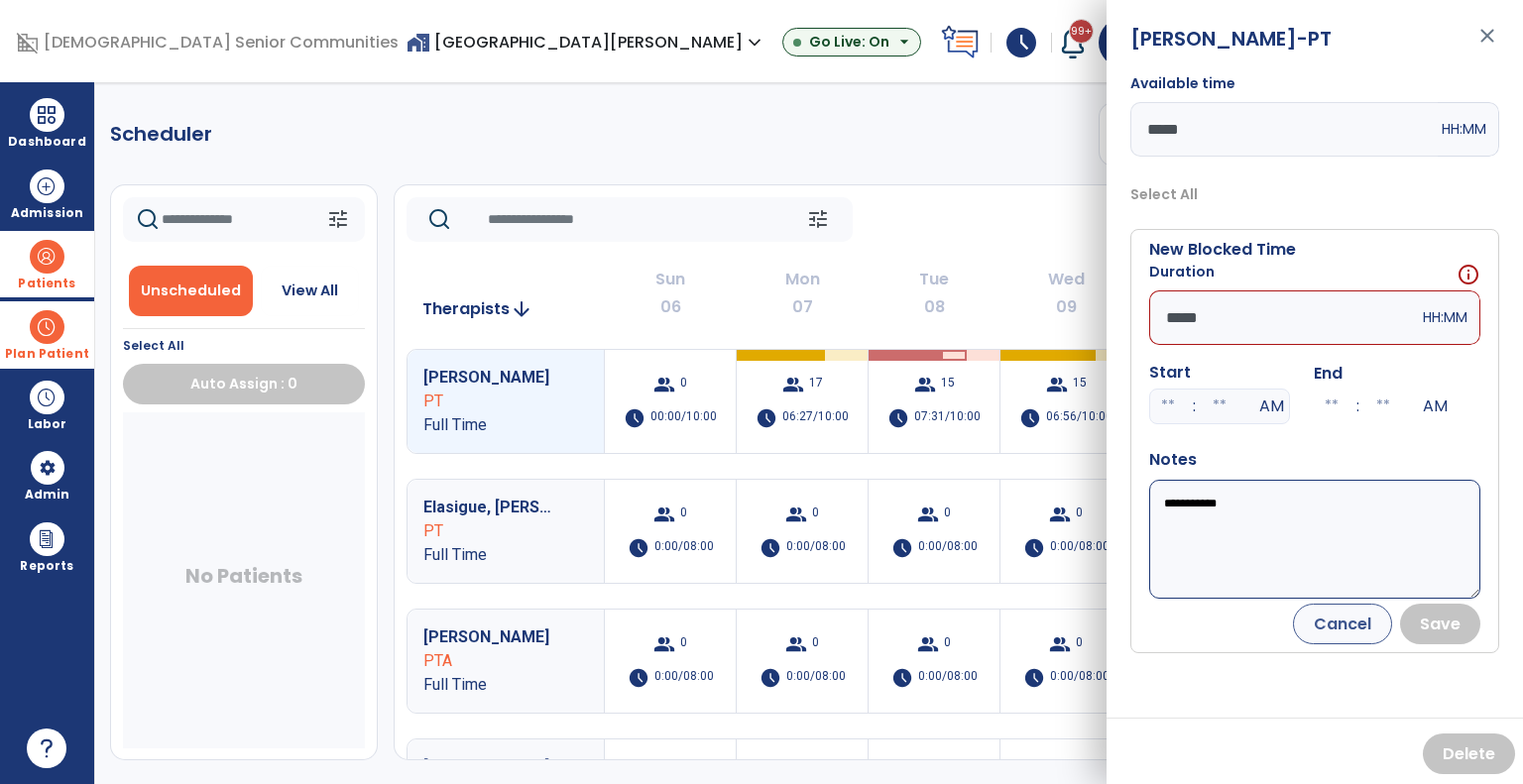 type on "*****" 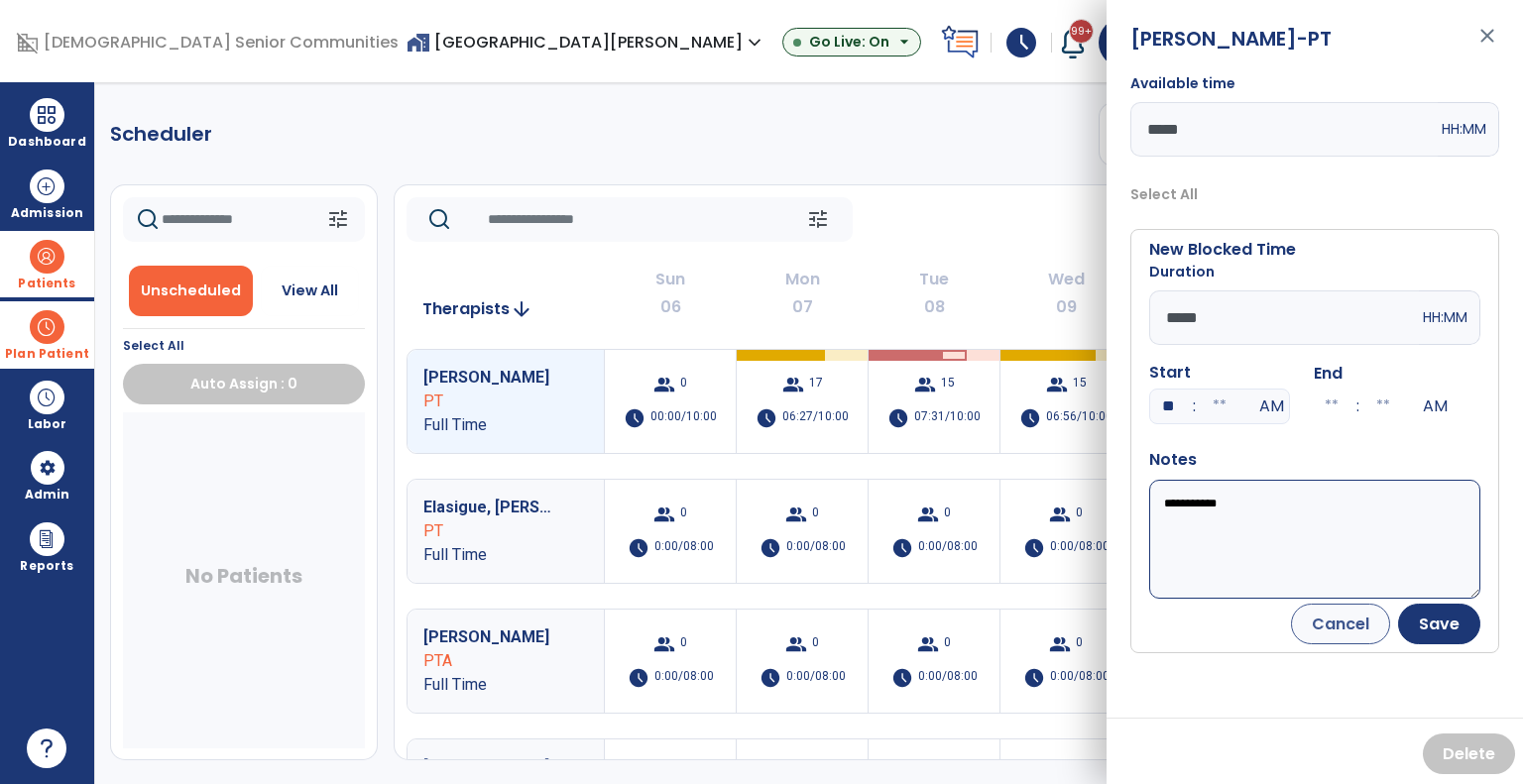 type on "**" 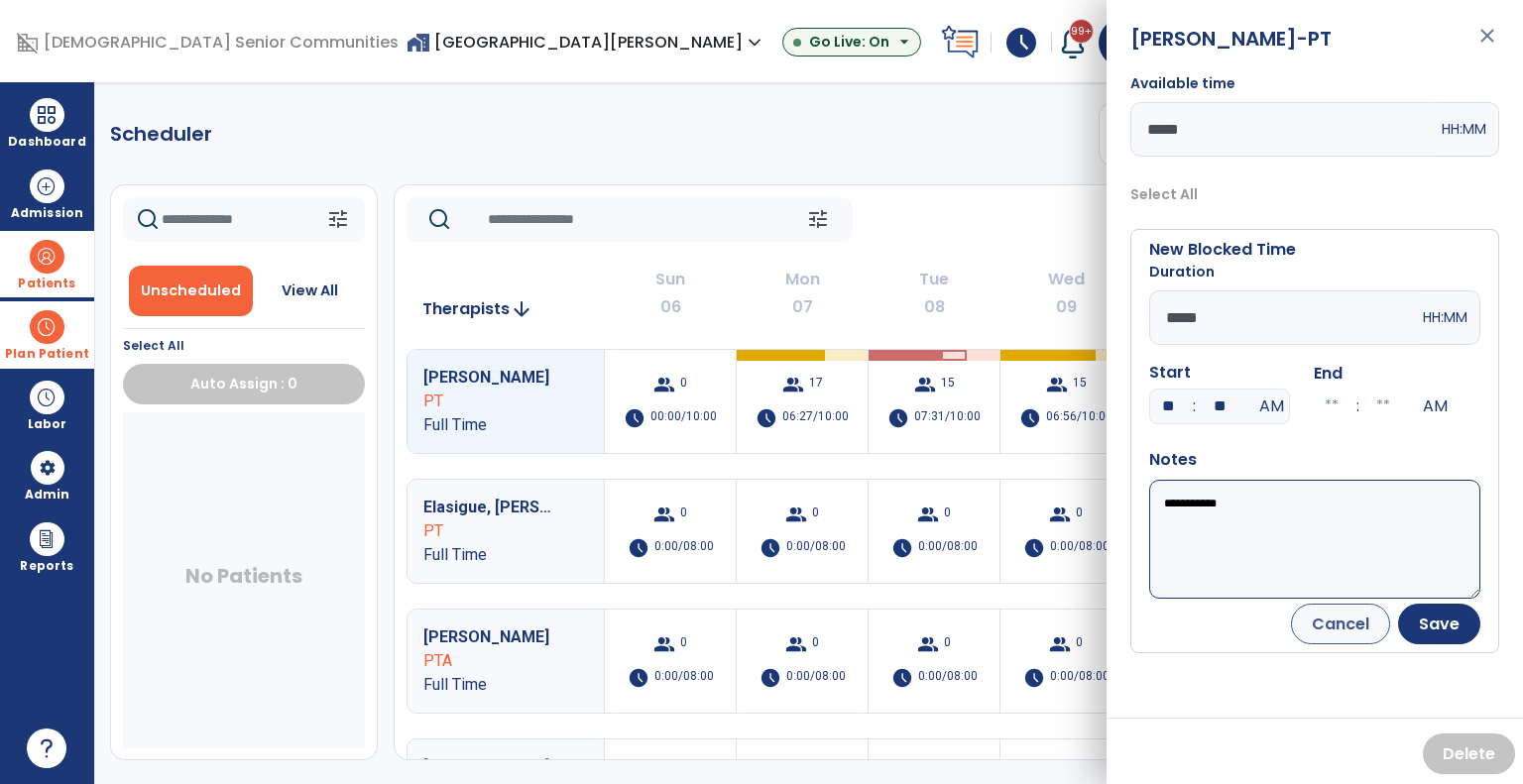 type on "**" 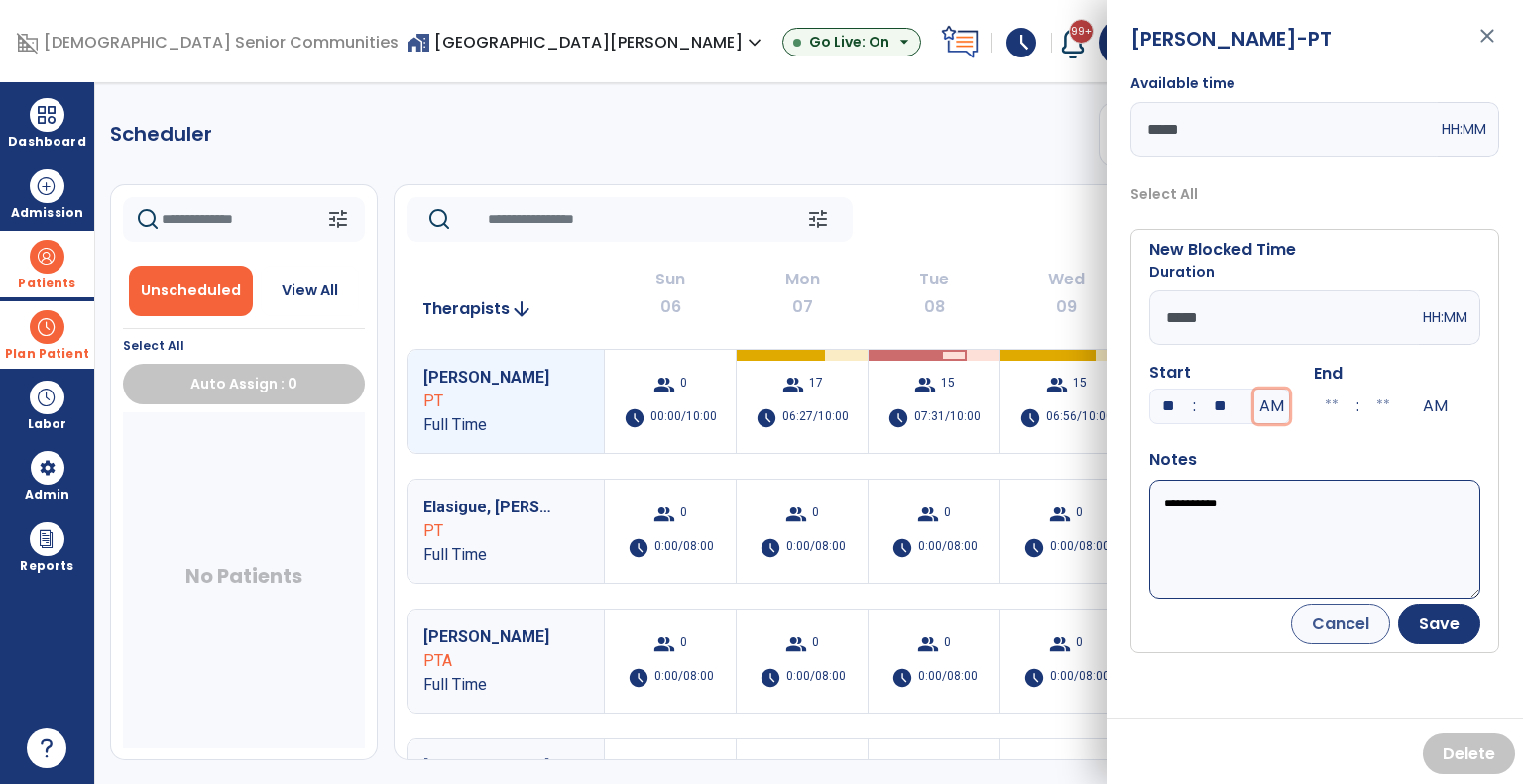 type on "**" 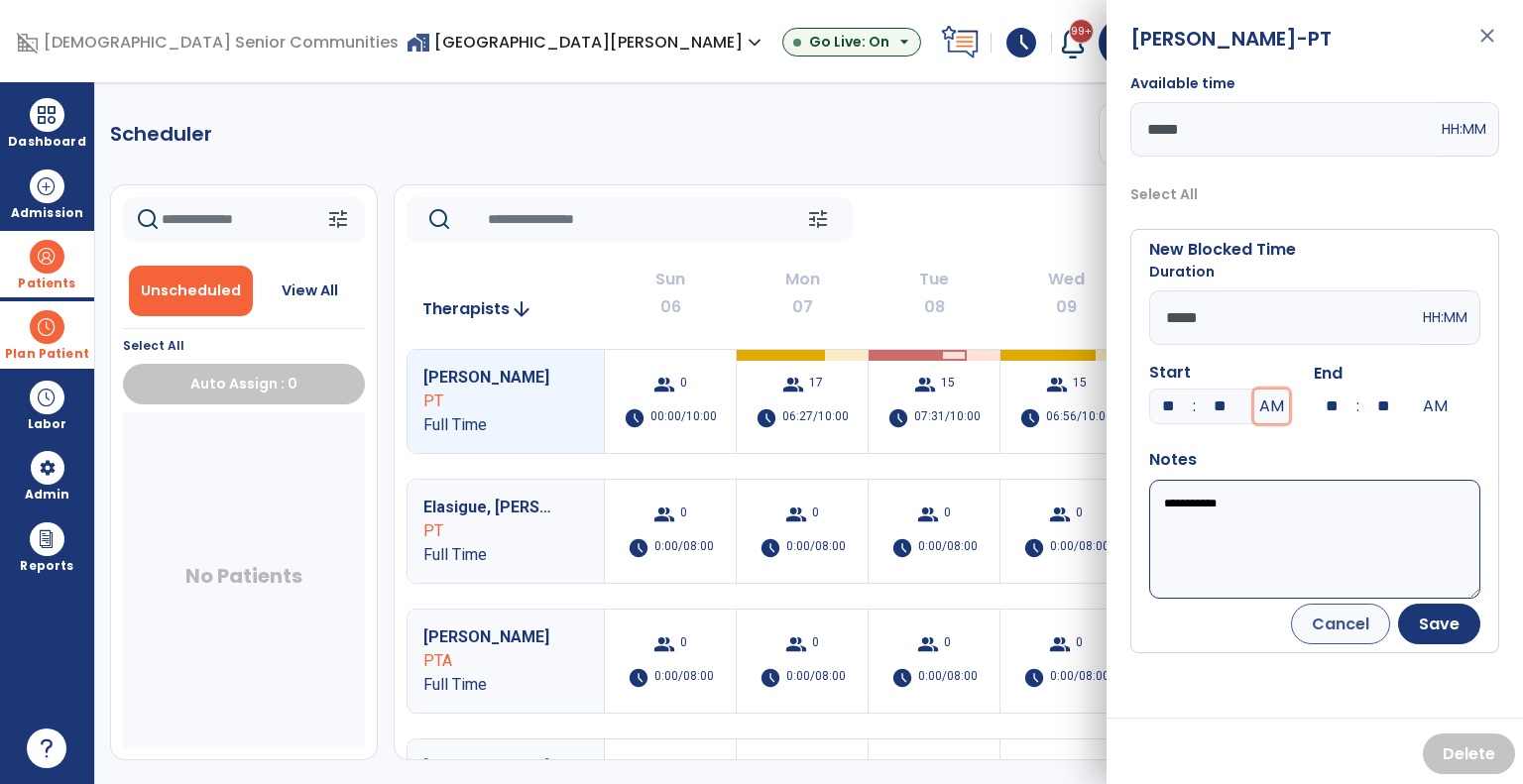 type 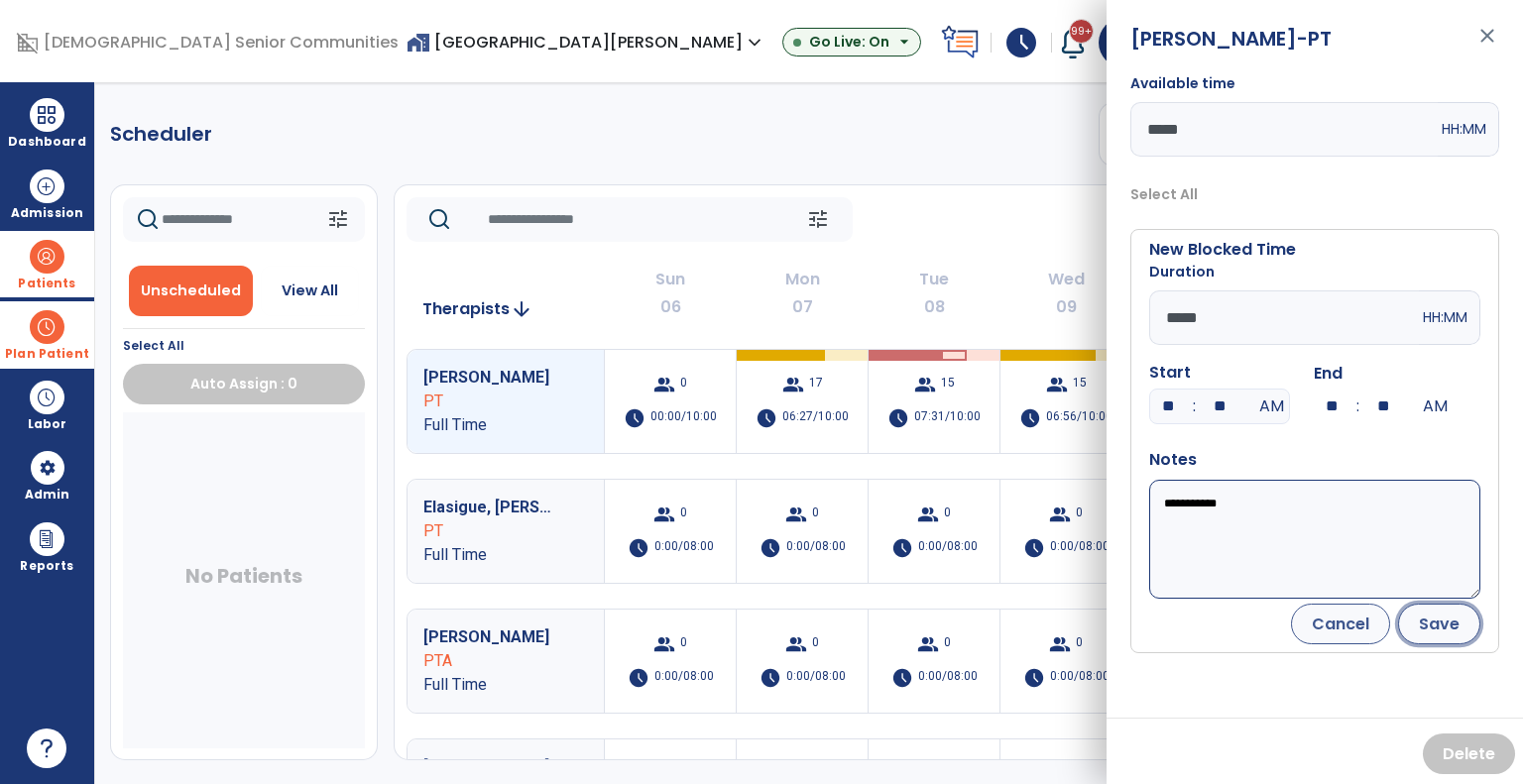 click on "Save" at bounding box center (1439, 623) 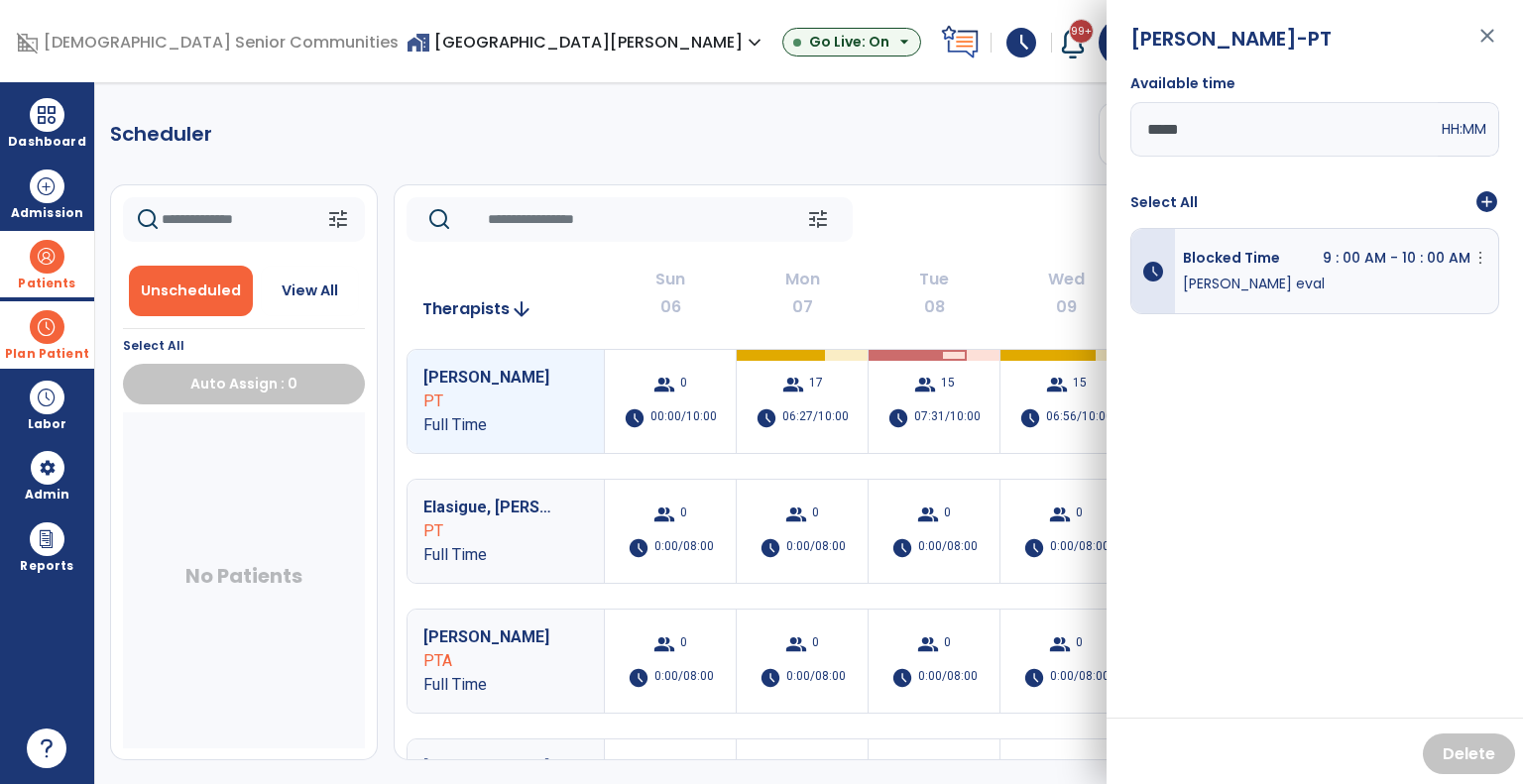 click on "09" 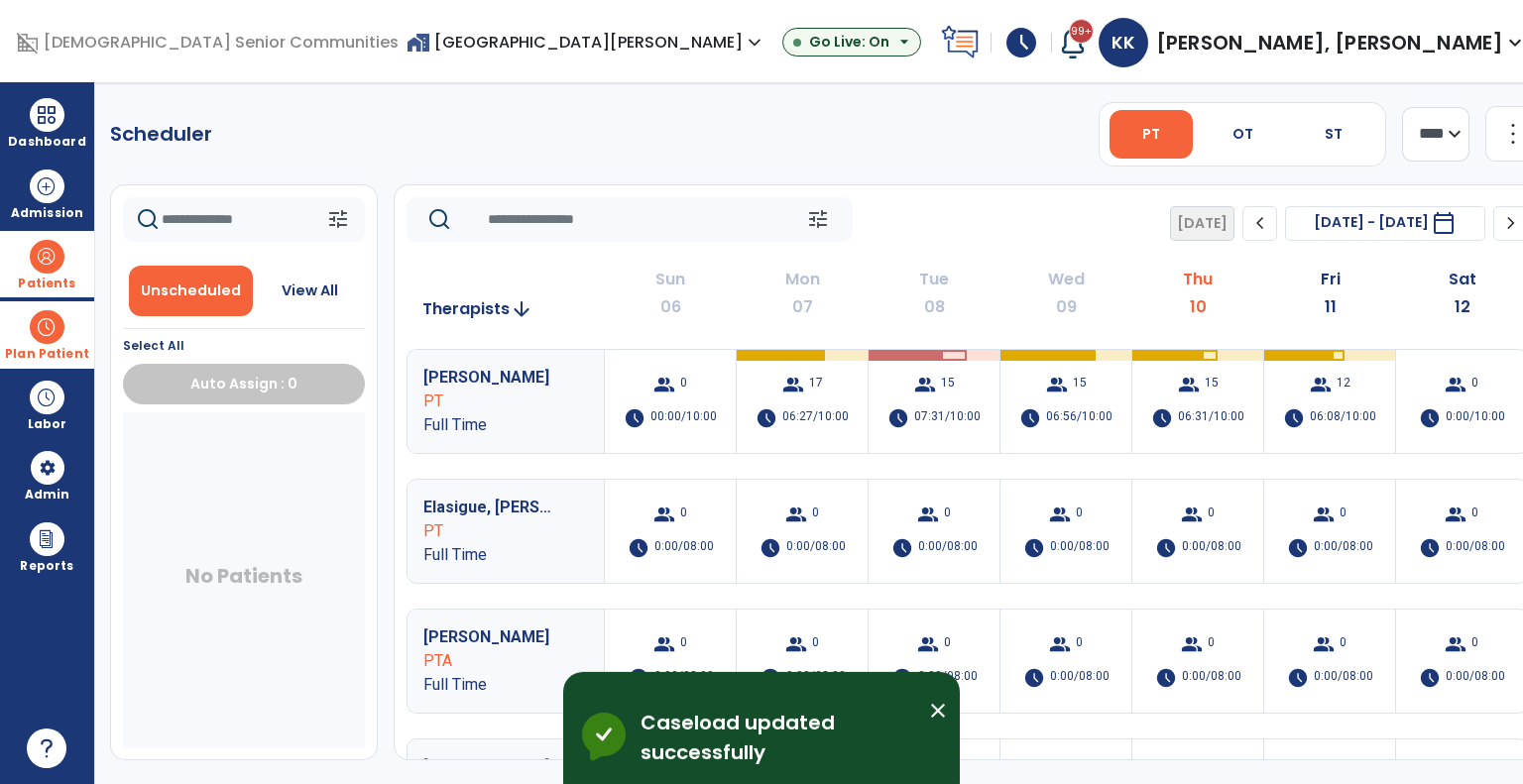 click on "Patients" at bounding box center [47, 264] 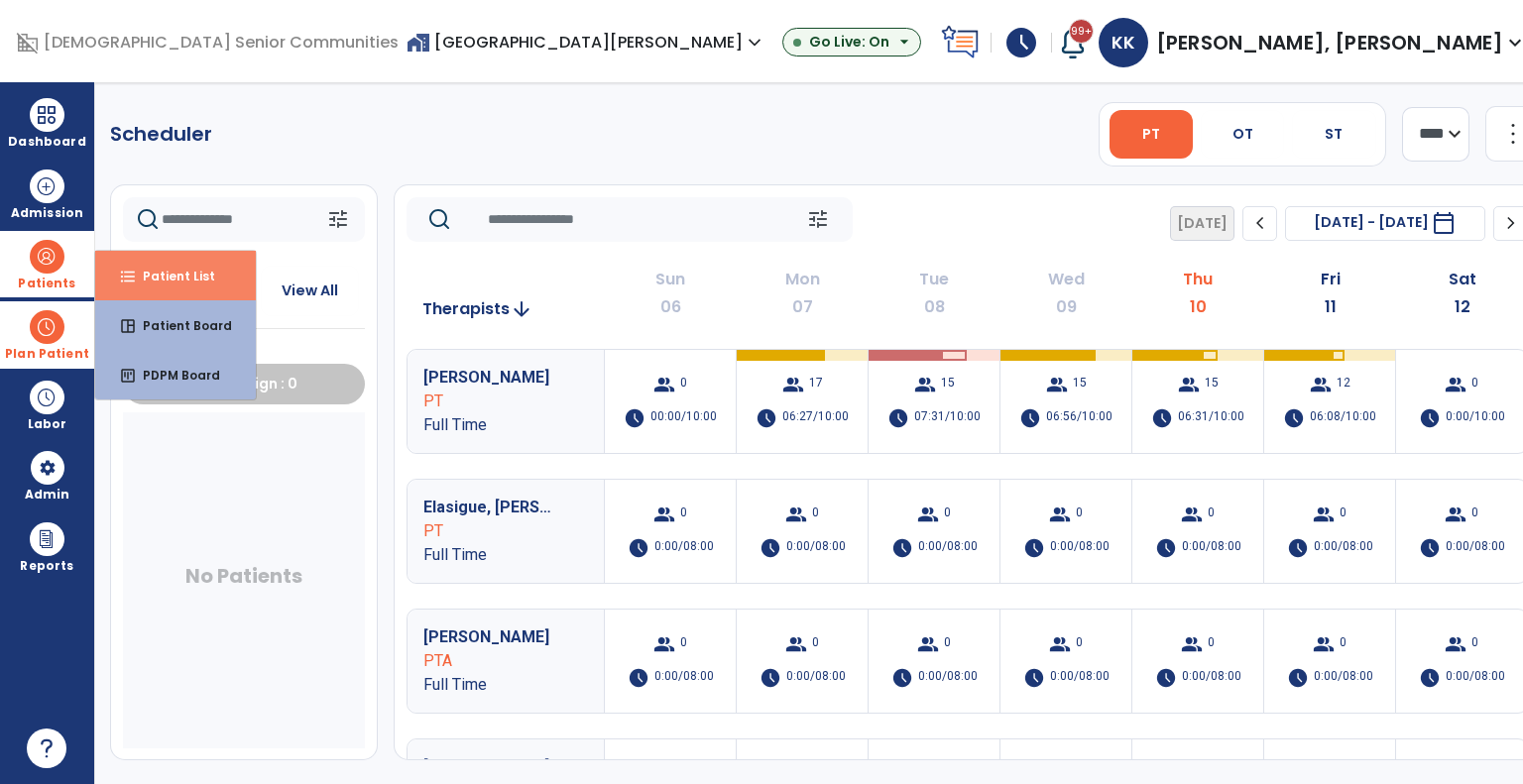 click on "format_list_bulleted  Patient List" at bounding box center [176, 276] 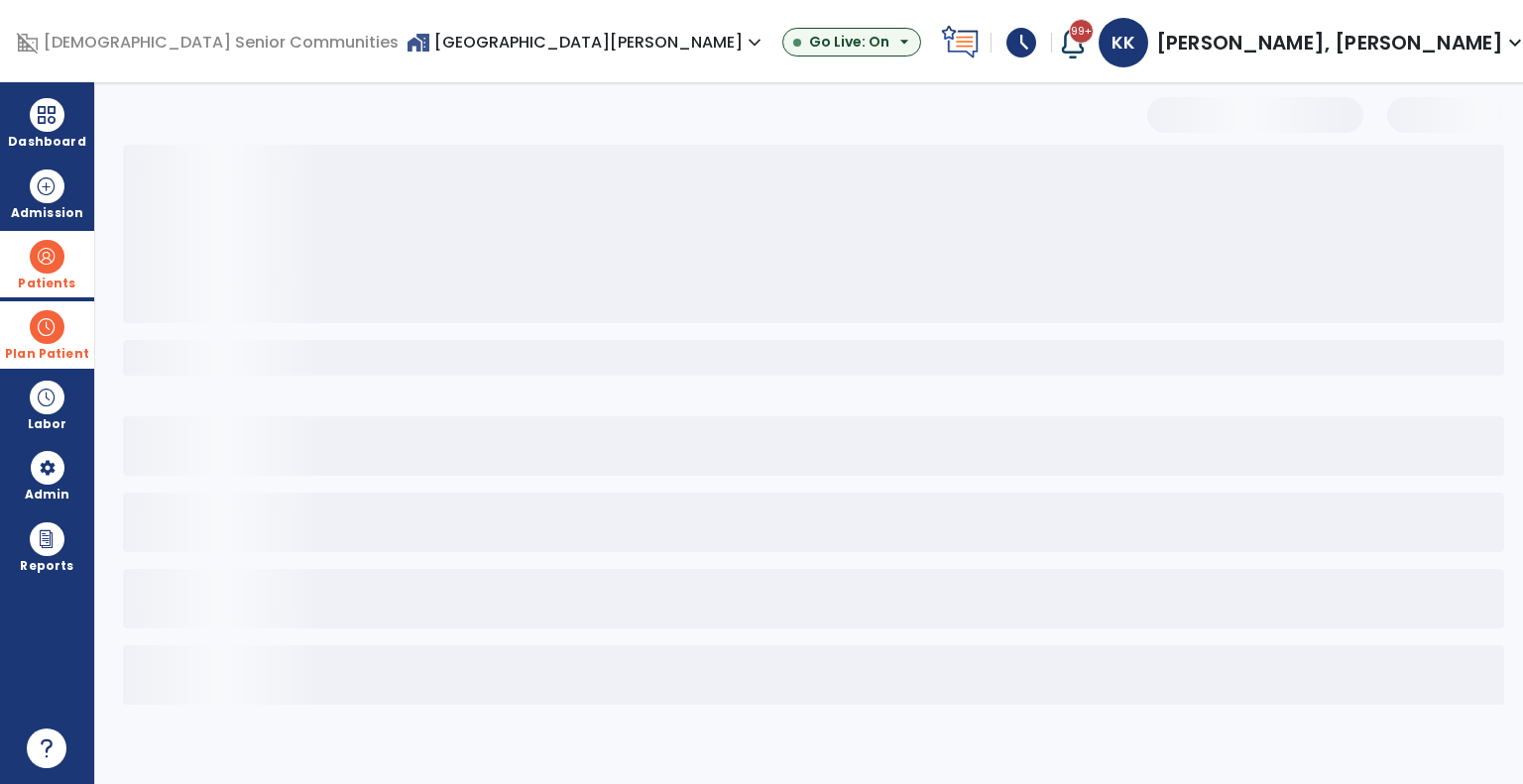 select on "***" 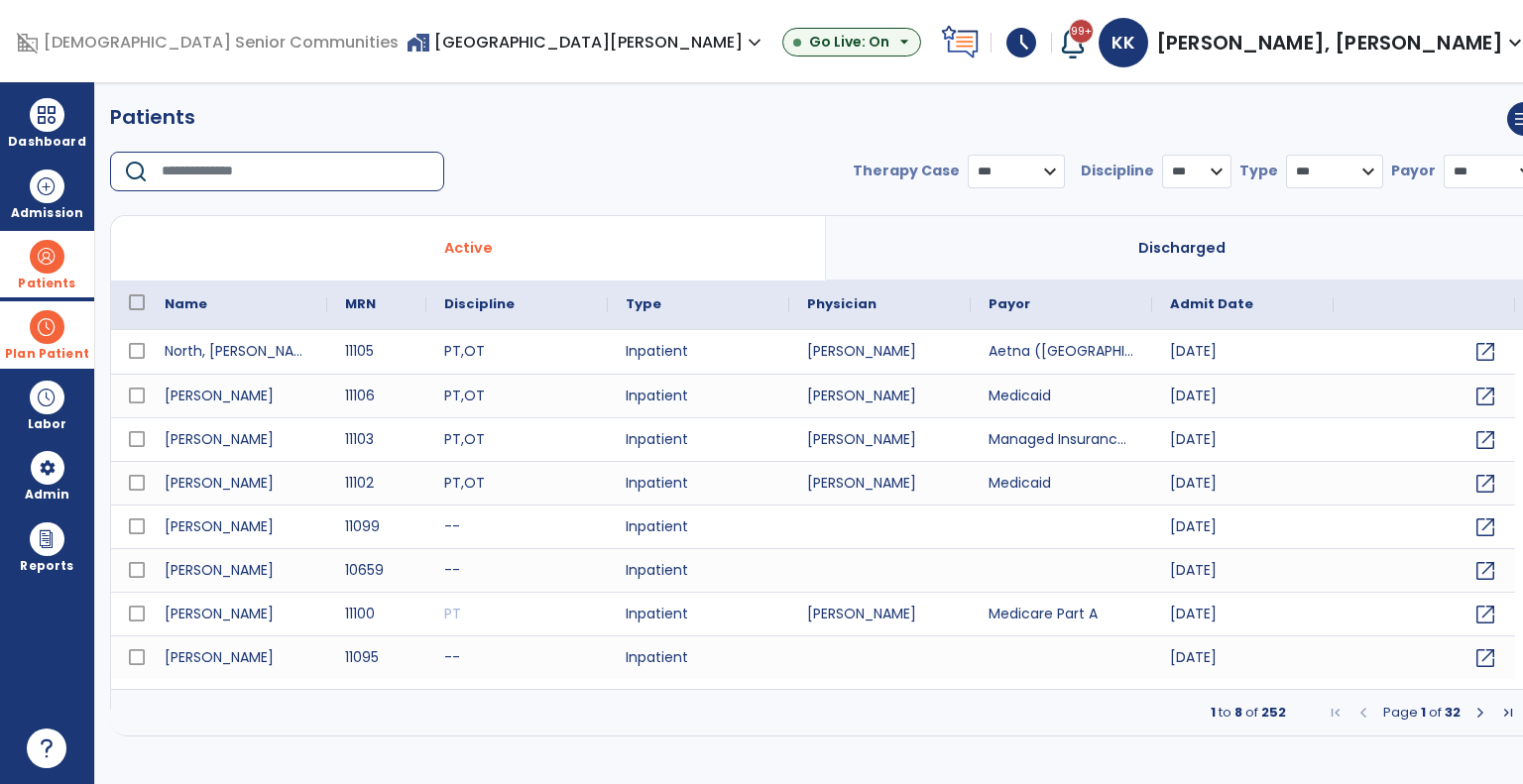 click at bounding box center (295, 171) 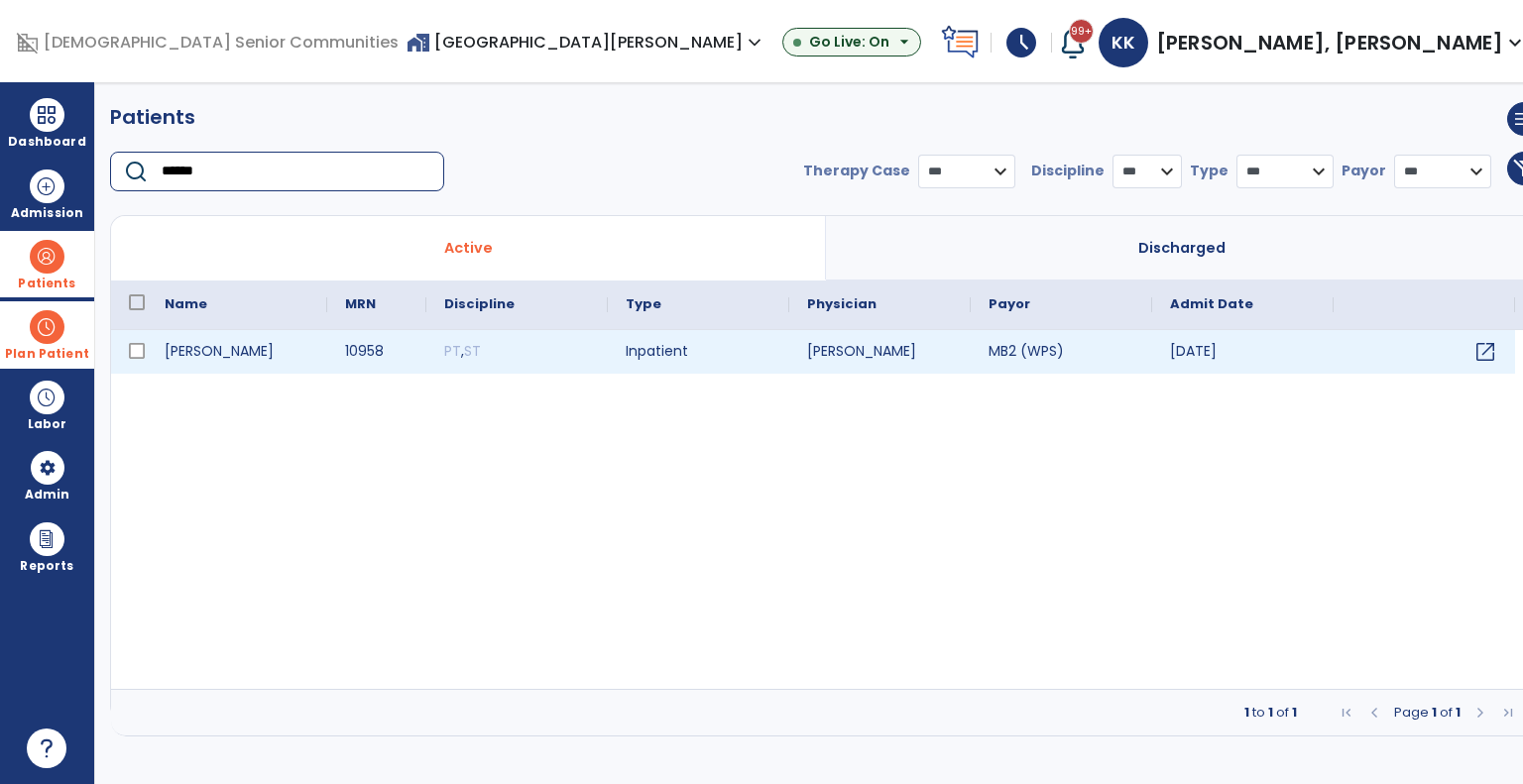 type on "******" 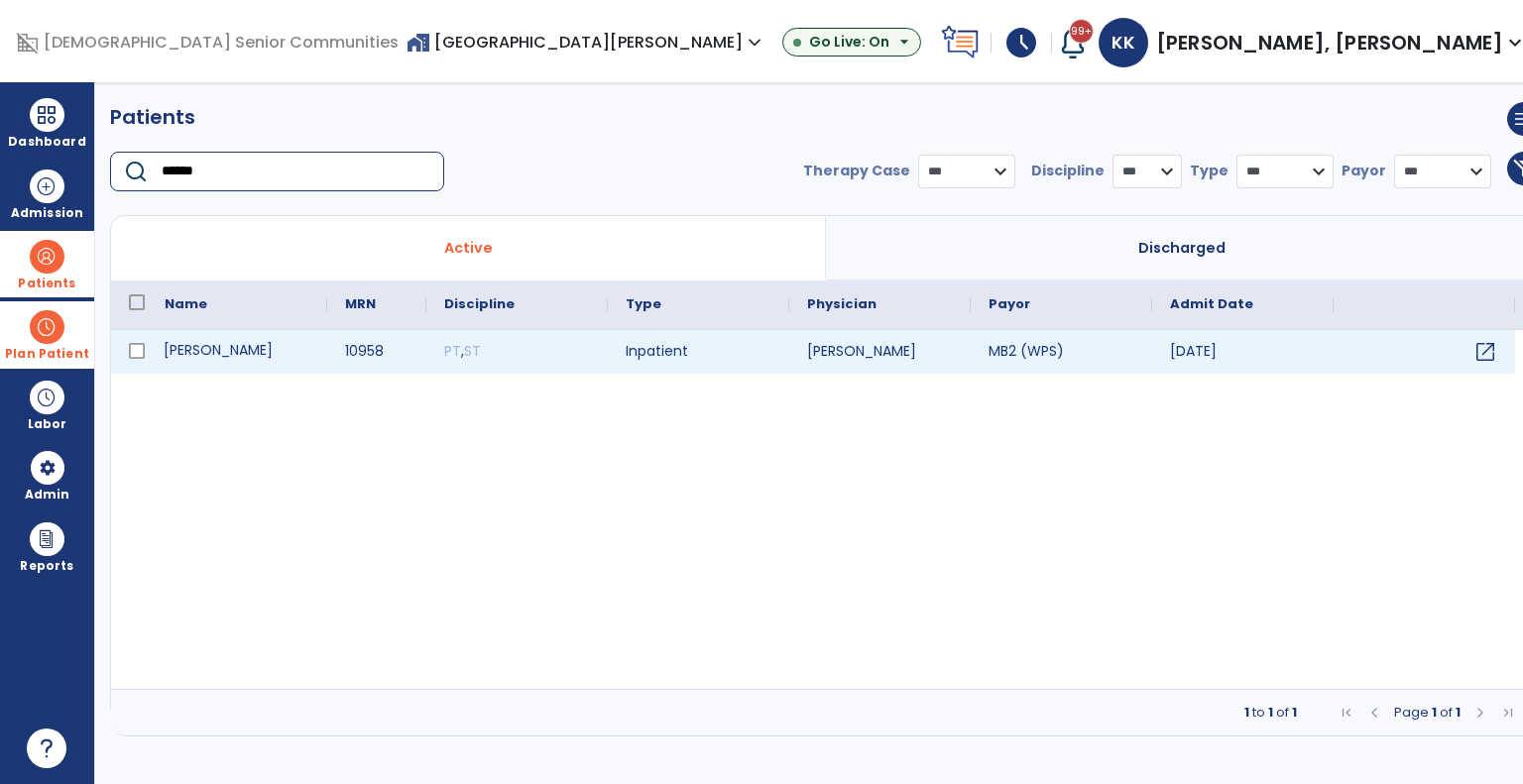 click on "Phelps, Beulah" at bounding box center (237, 352) 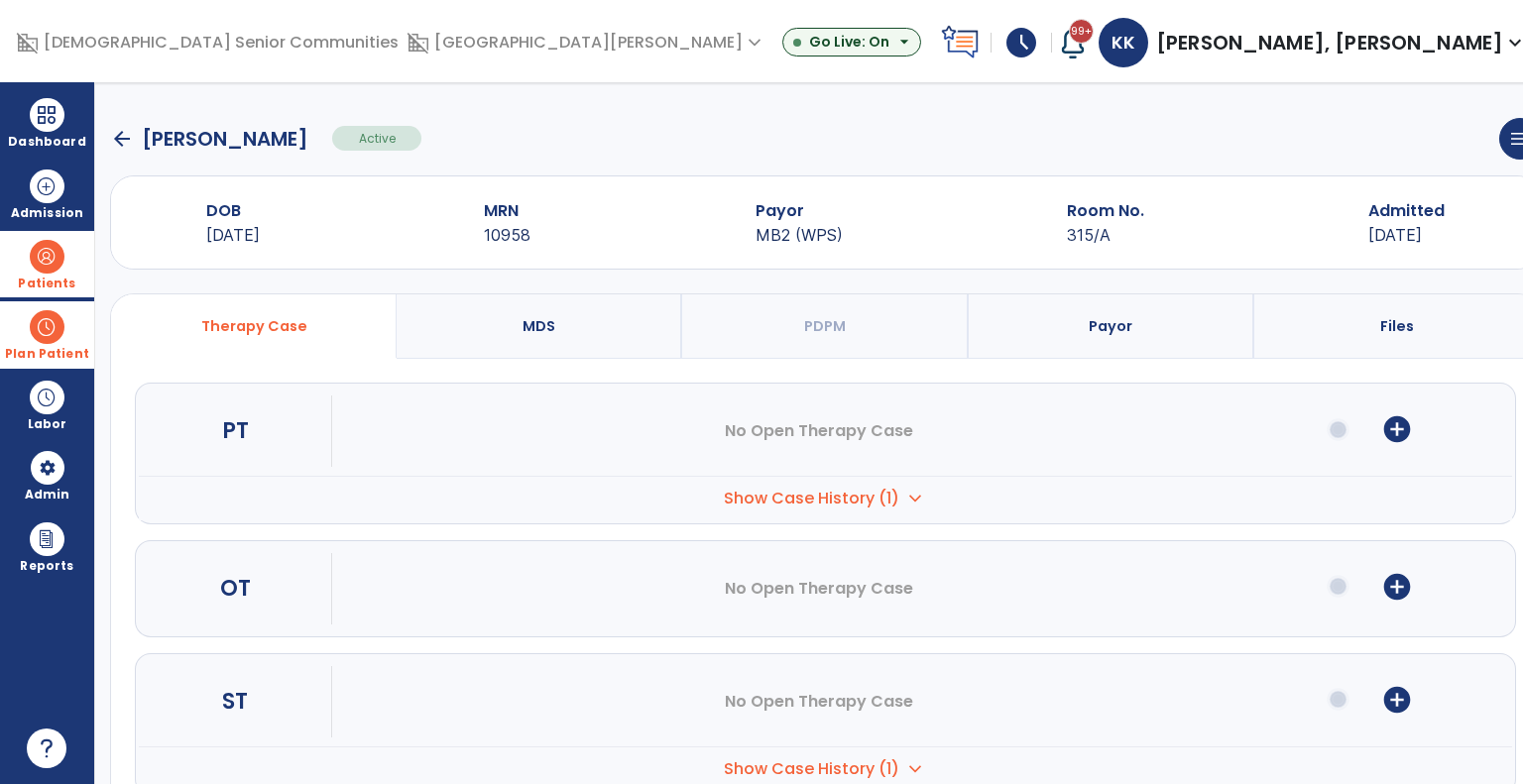 click on "PT No Open Therapy Case  add_circle
Case No.
SOC Date
01" at bounding box center [825, 453] 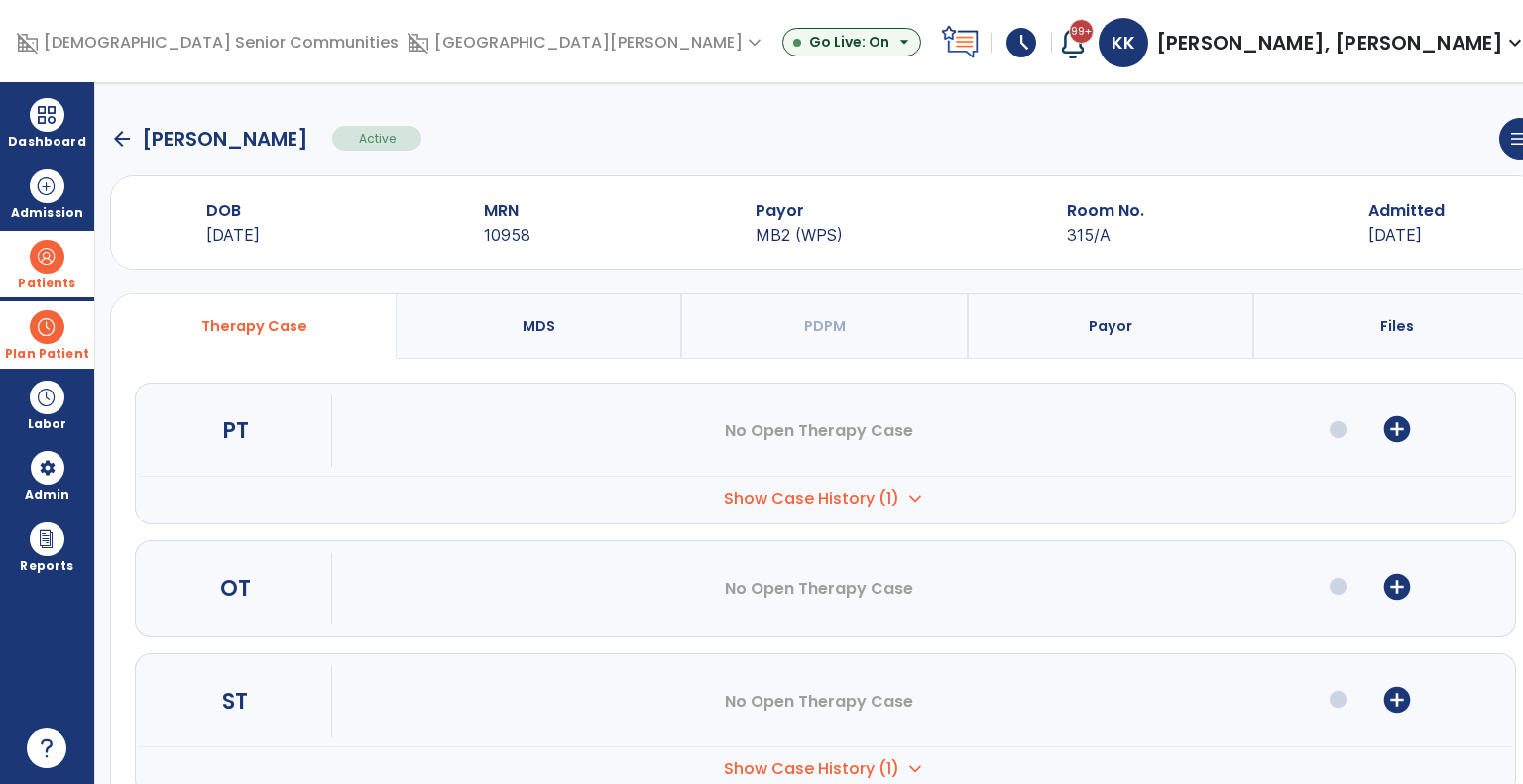 click on "Show Case History (1)     expand_more" at bounding box center [825, 498] 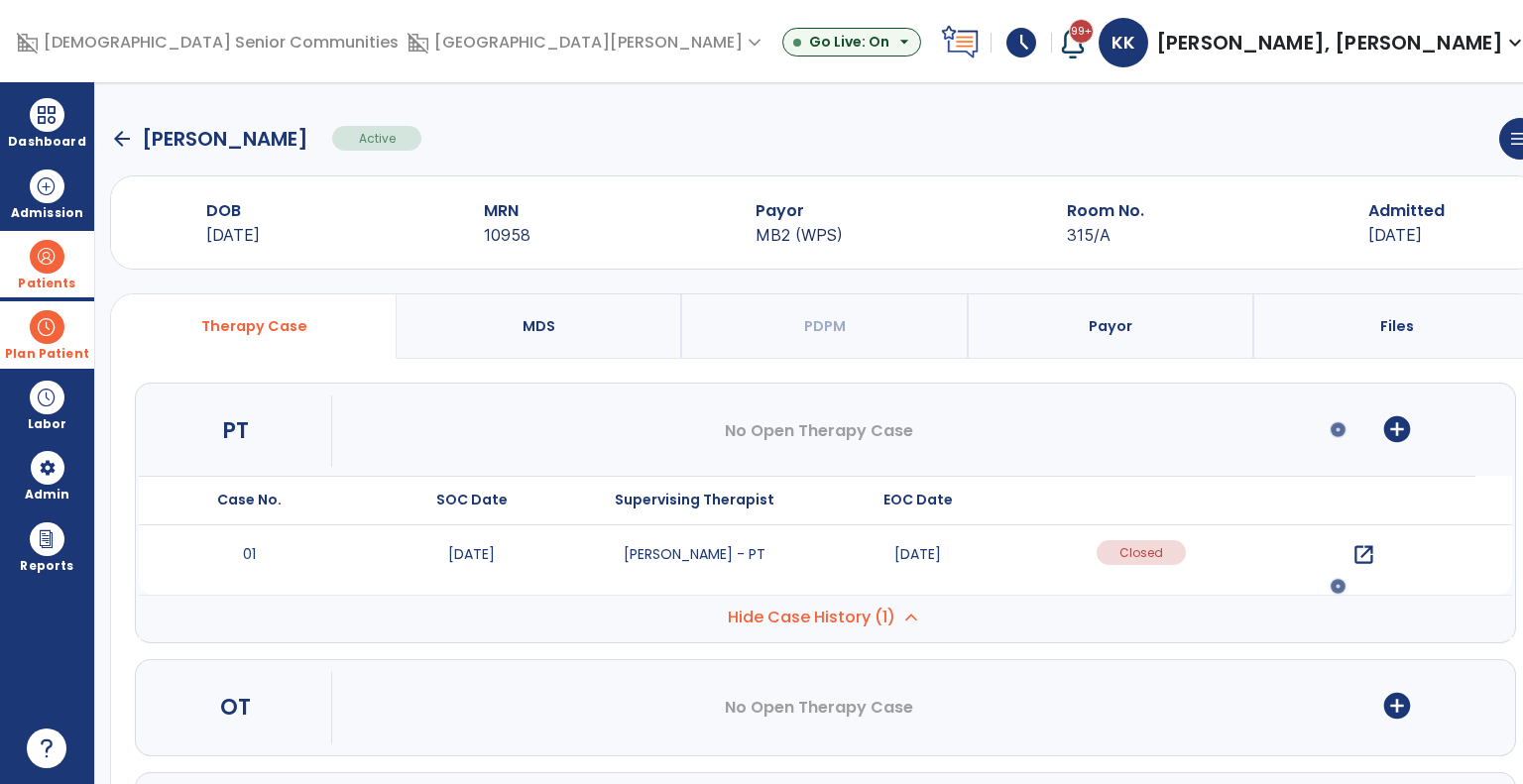 click on "01 12/30/2024 CAPULONG, NINA - PT 03/21/2025 Closed
open_in_new" at bounding box center [807, 560] 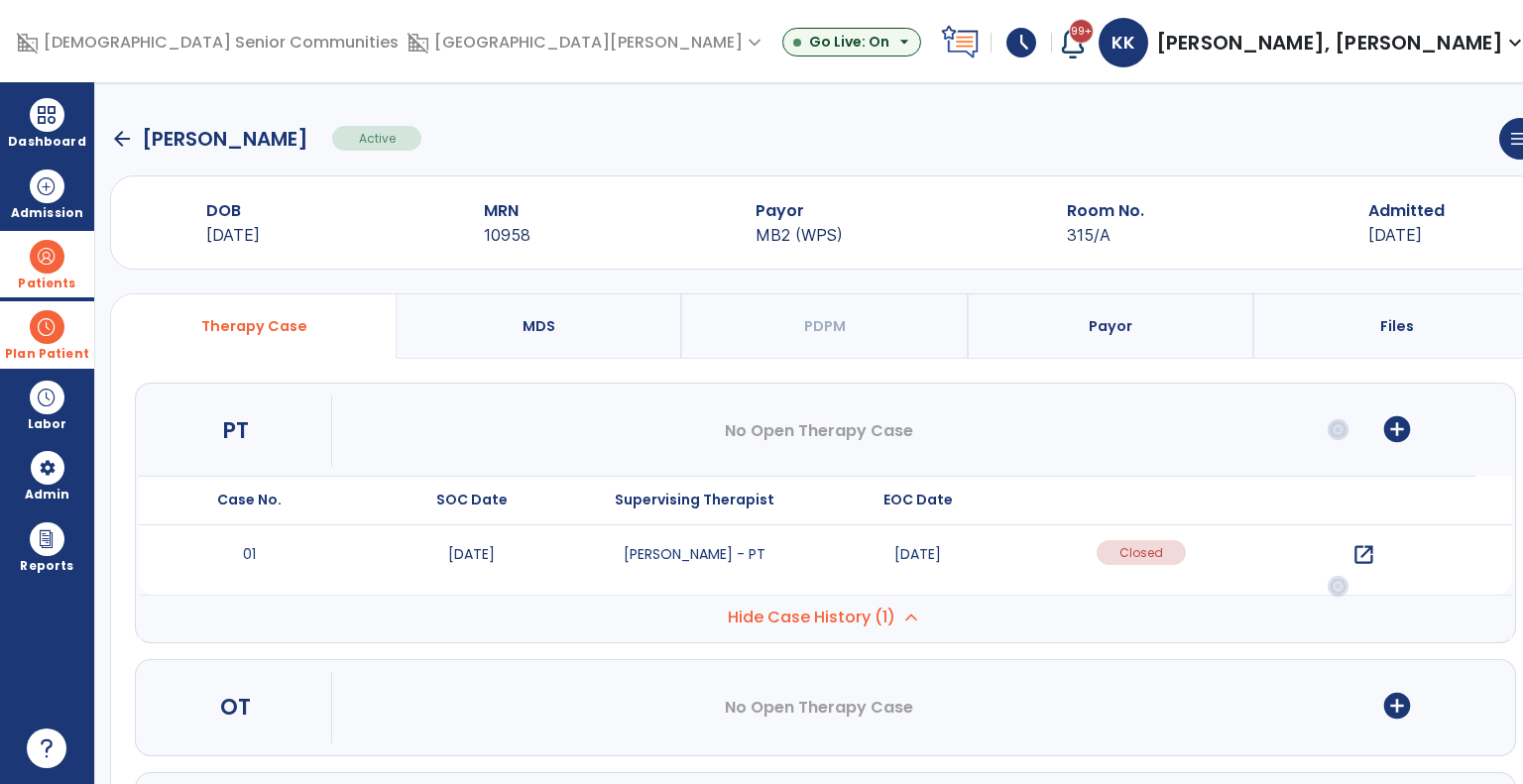 click on "add_circle" at bounding box center (1397, 429) 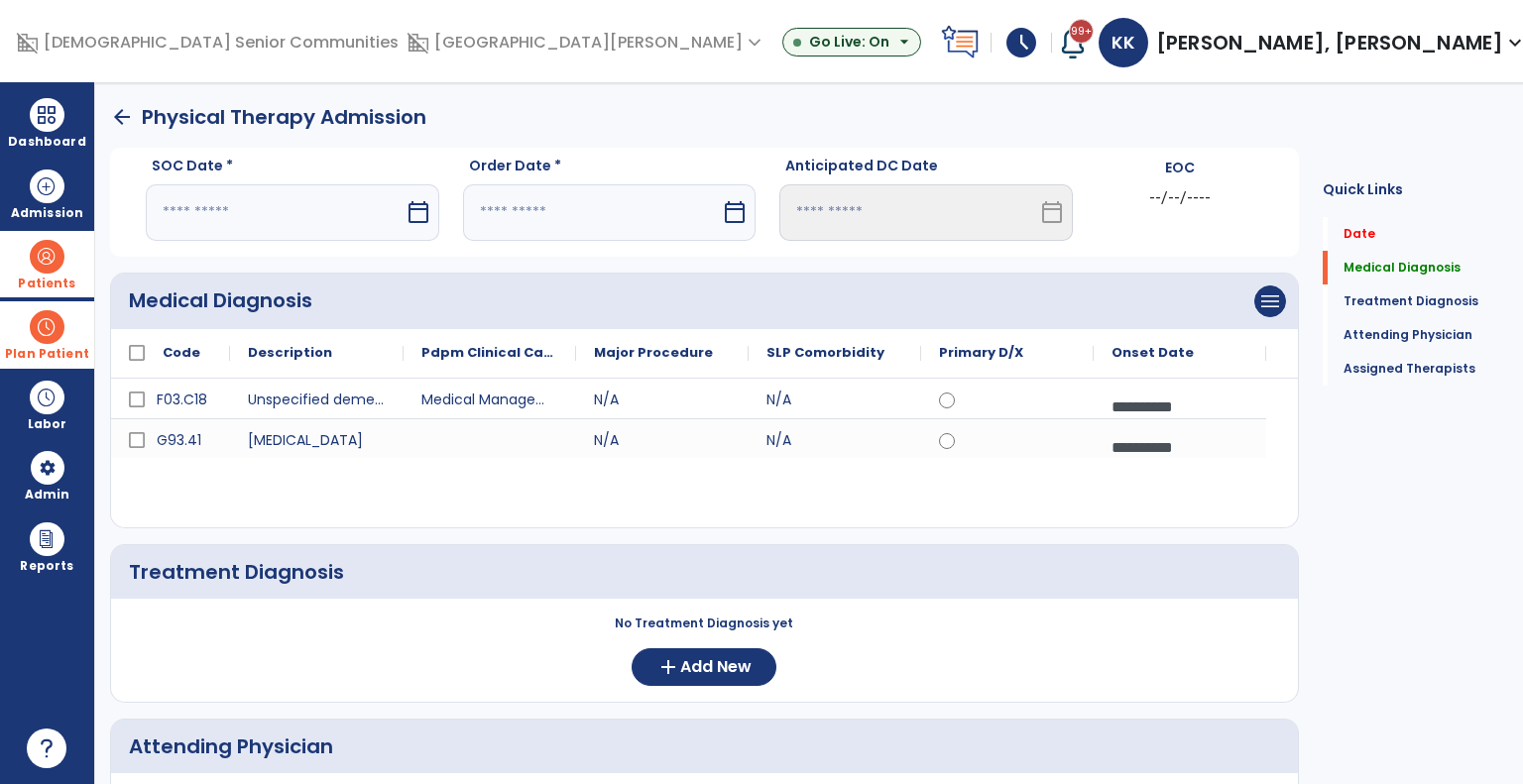 click at bounding box center (275, 212) 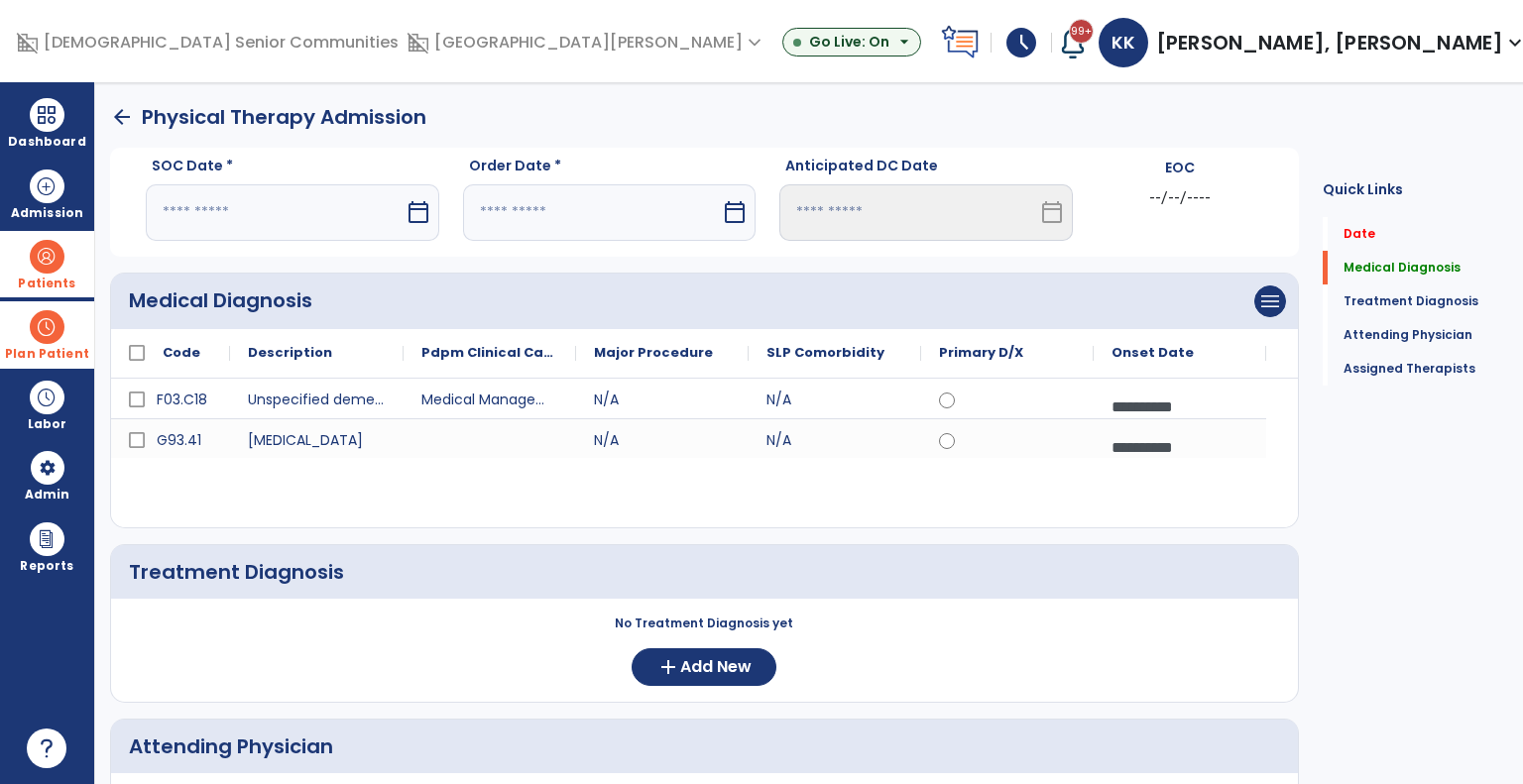 select on "*" 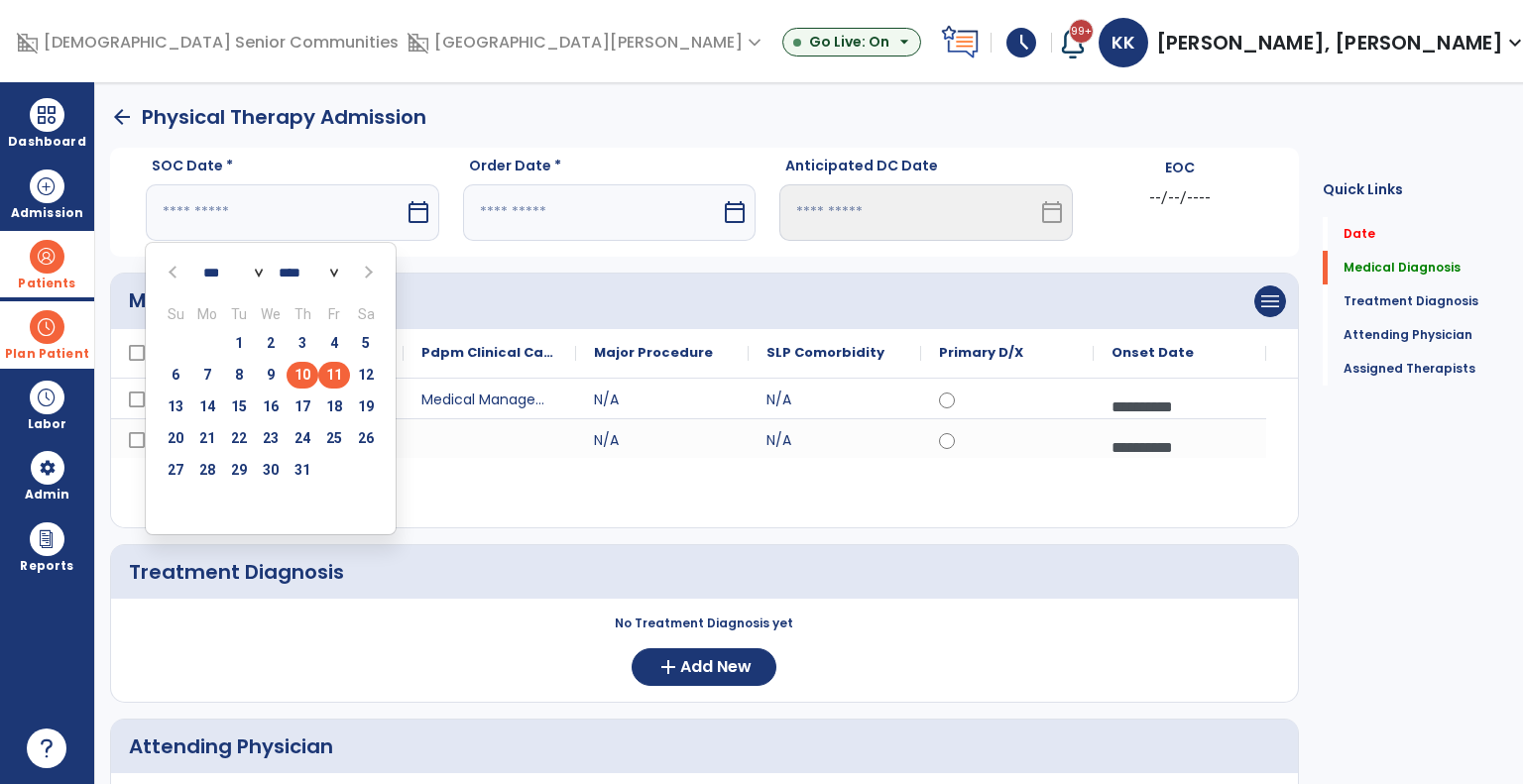 click on "11" at bounding box center (334, 375) 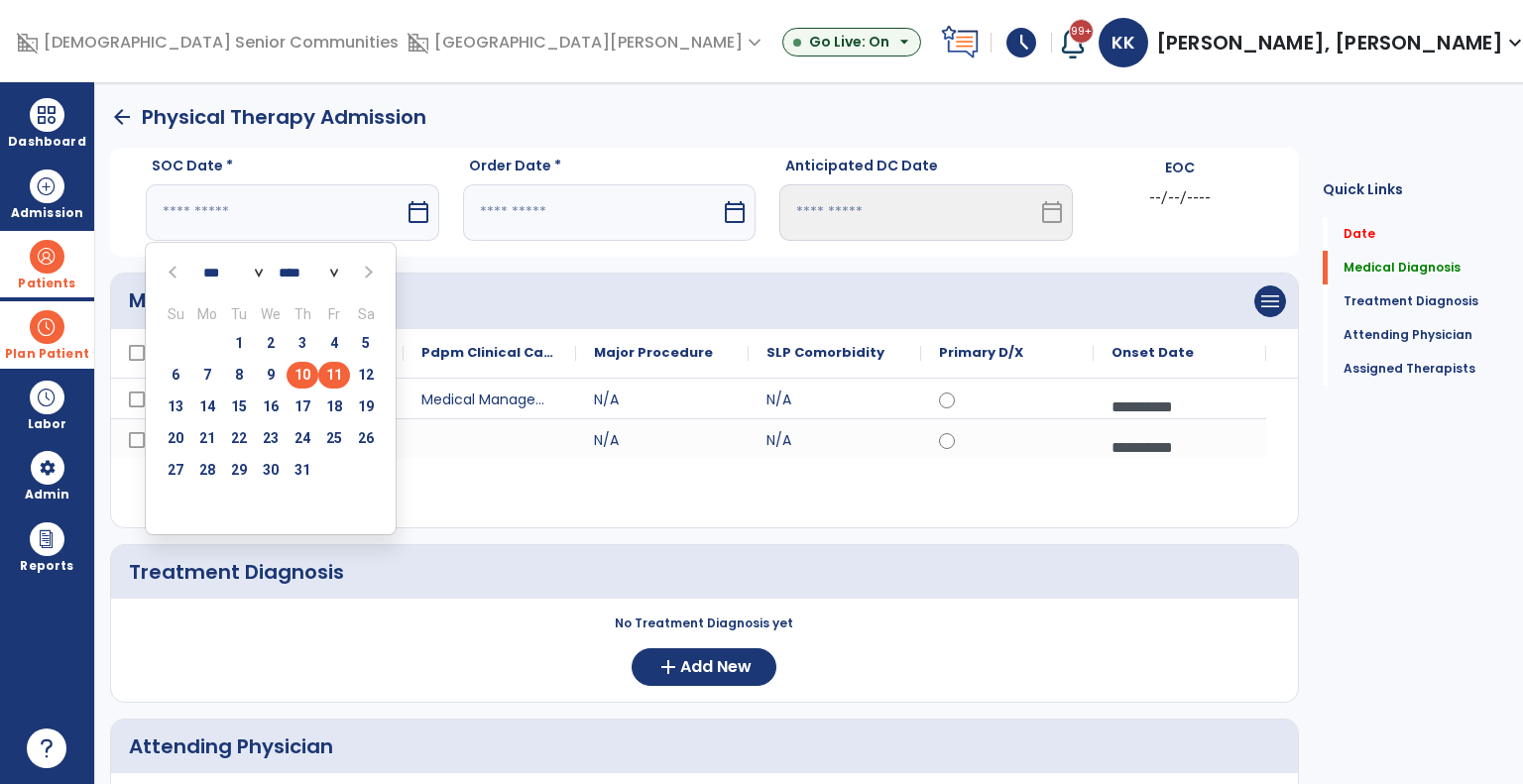 type on "*********" 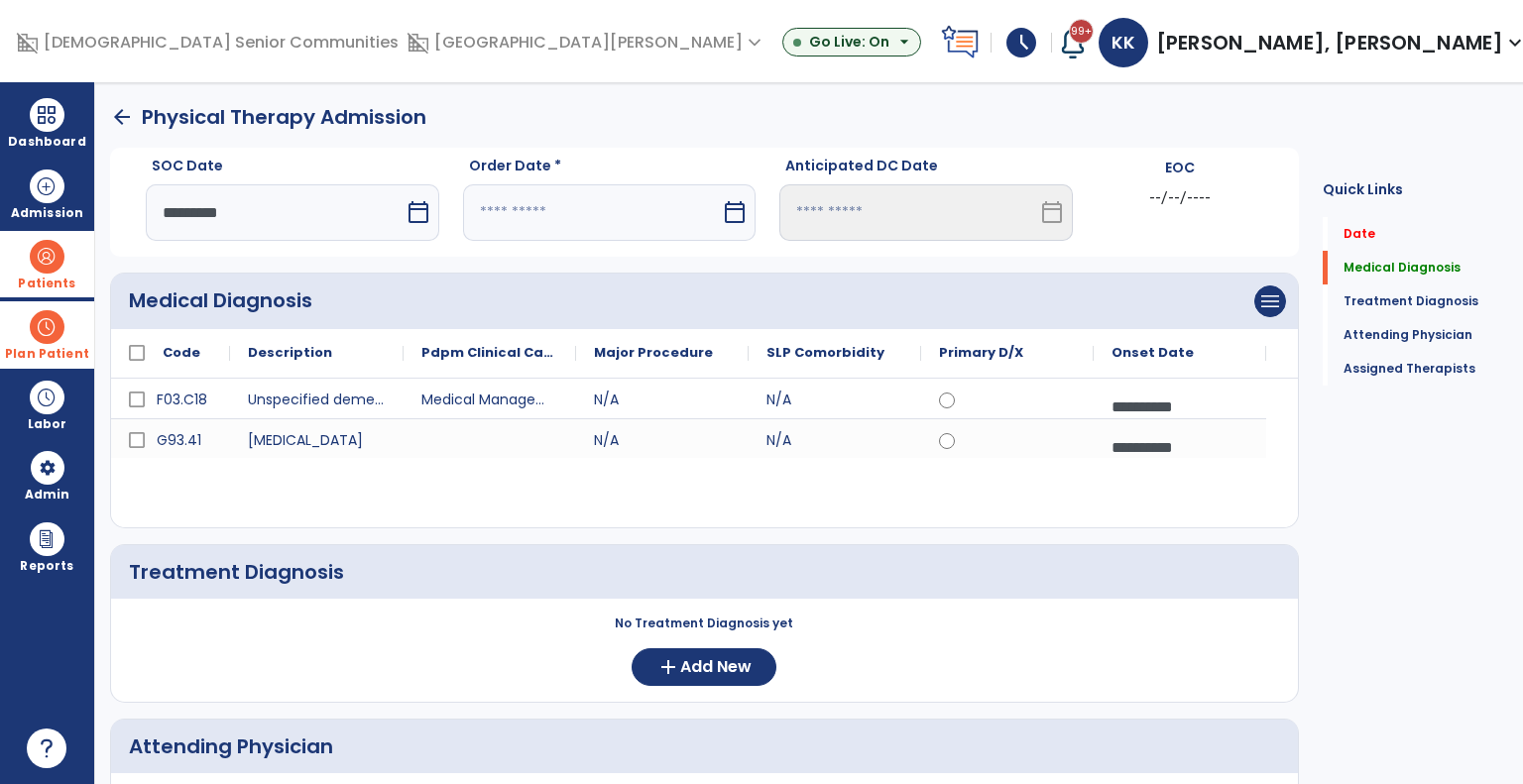 click at bounding box center (592, 212) 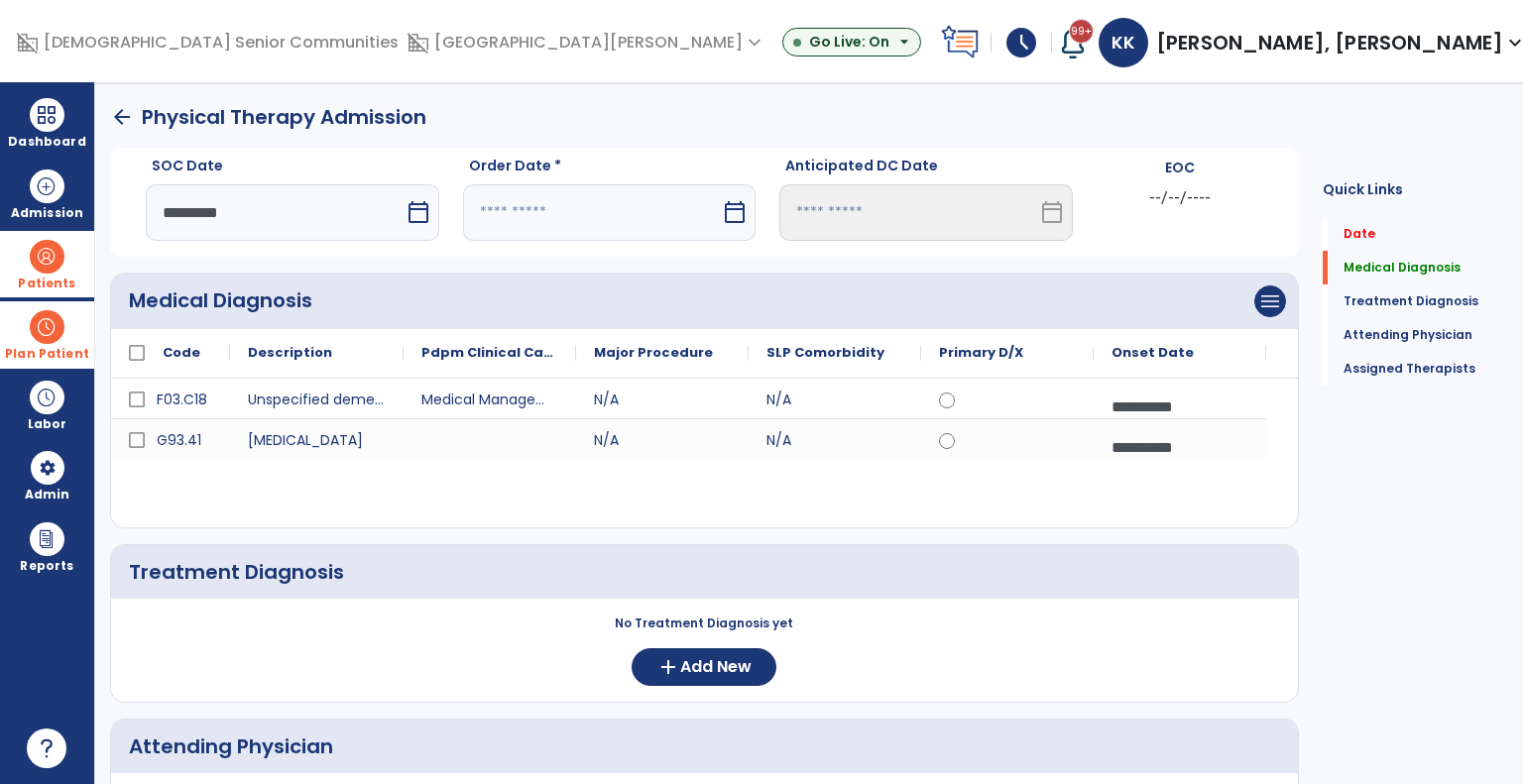 select on "*" 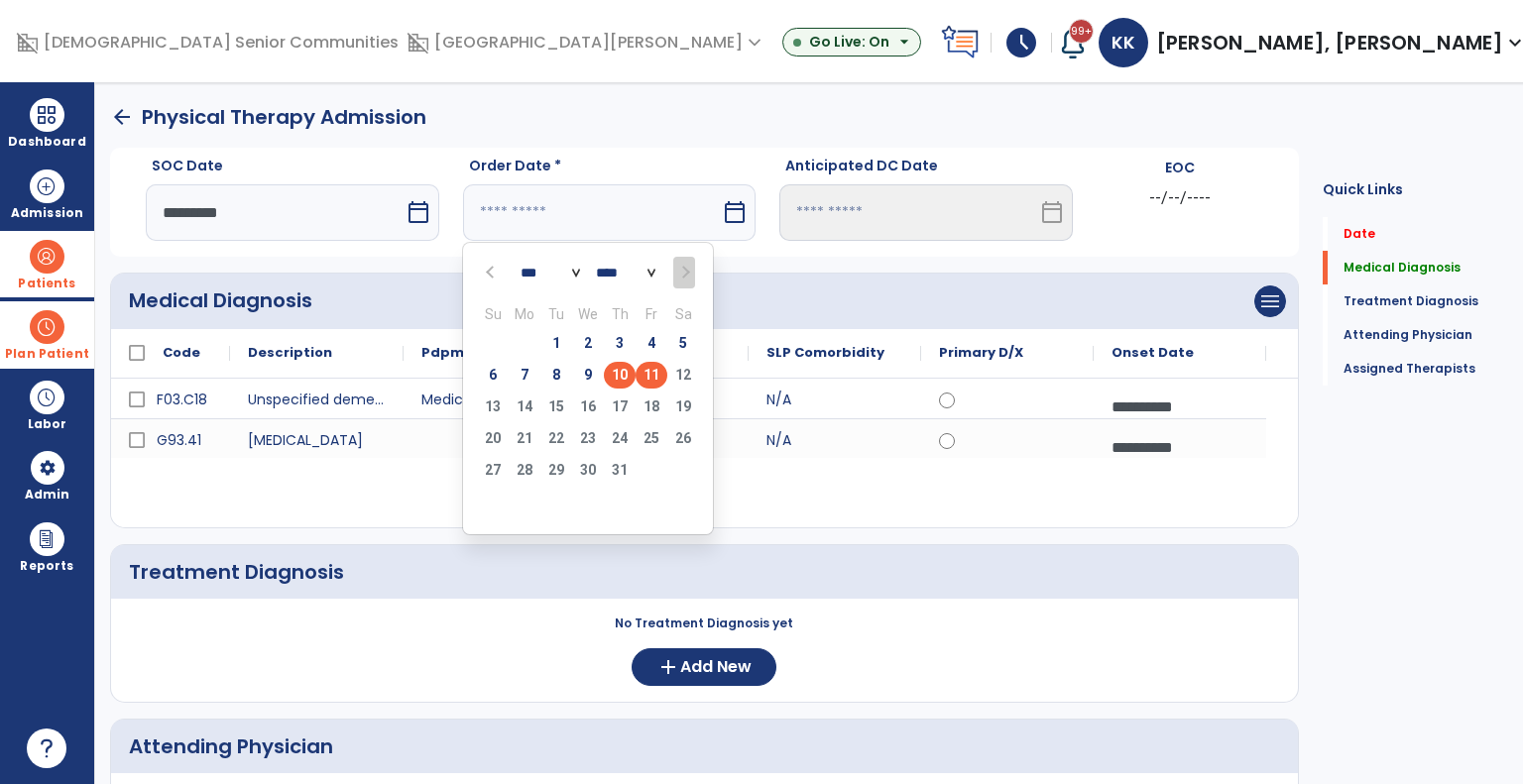 click on "11" at bounding box center [651, 375] 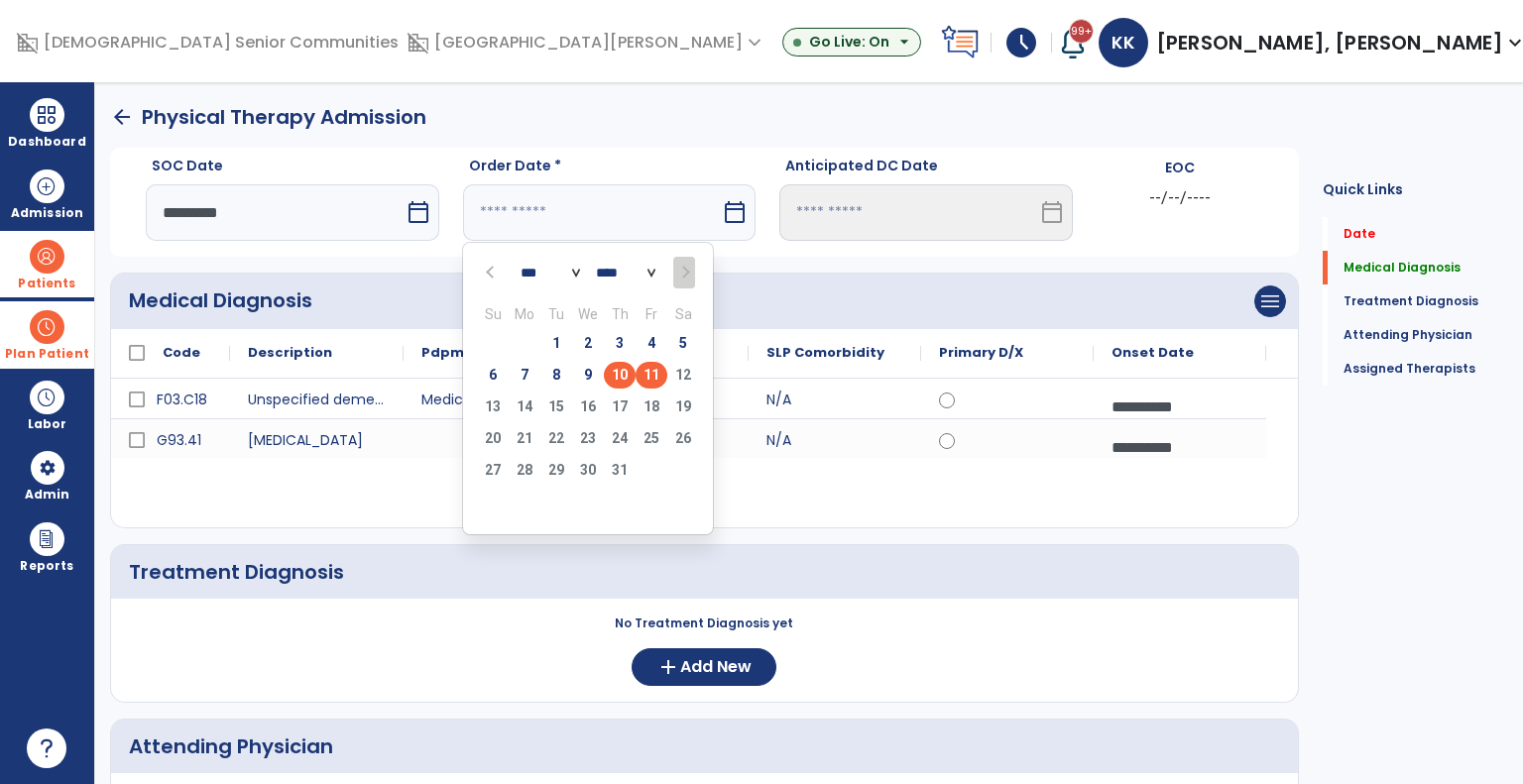 type on "*********" 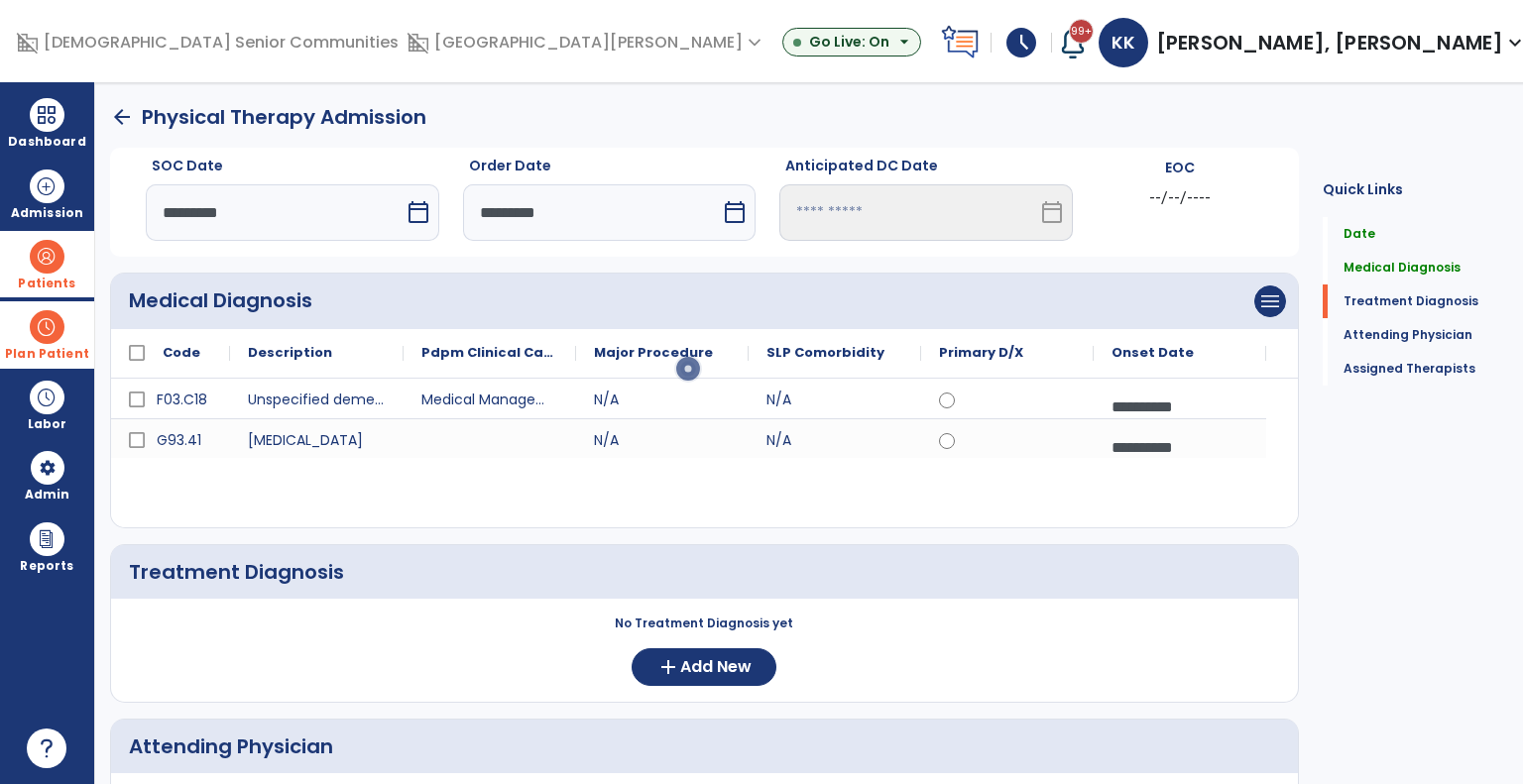 scroll, scrollTop: 451, scrollLeft: 0, axis: vertical 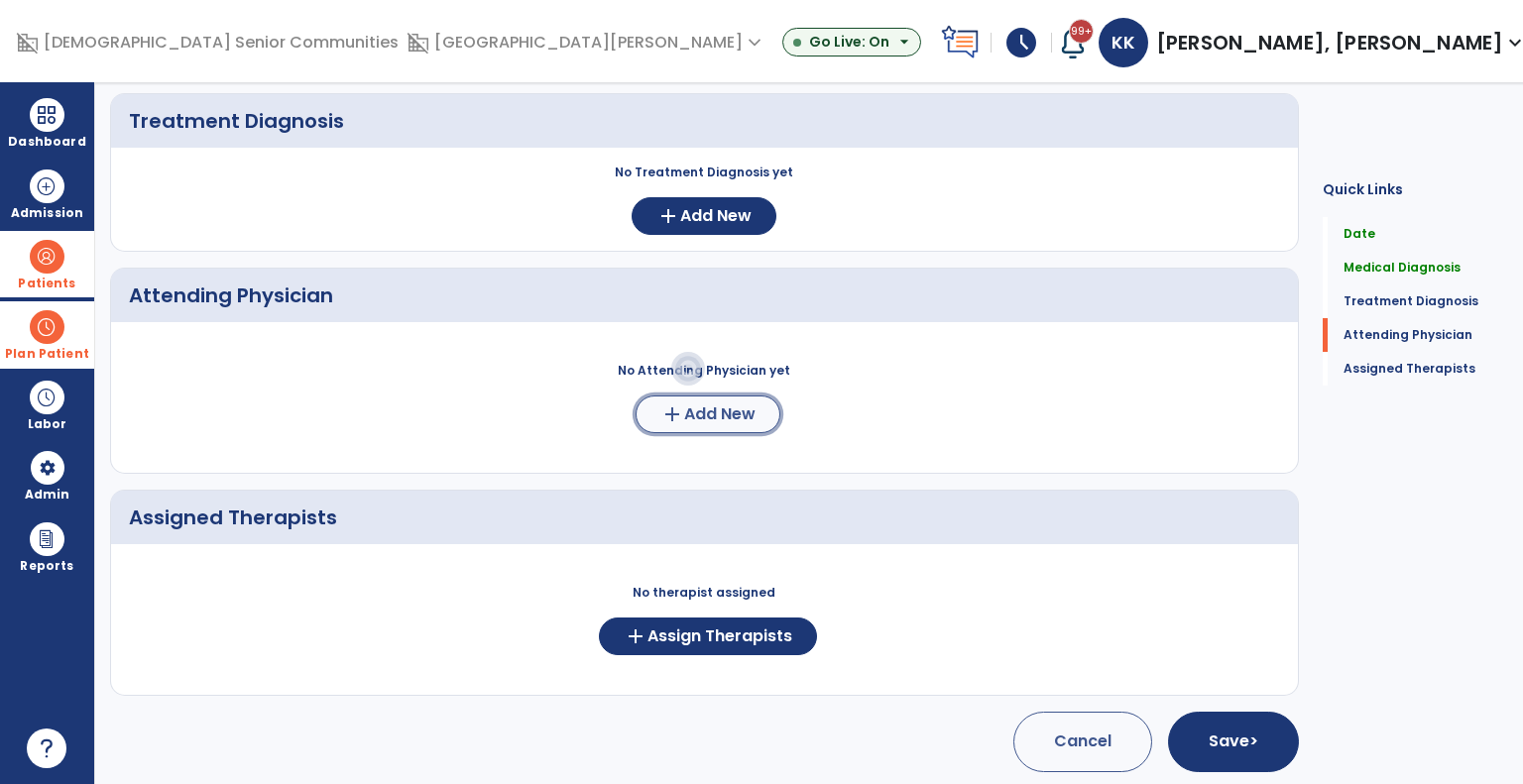 click on "add" 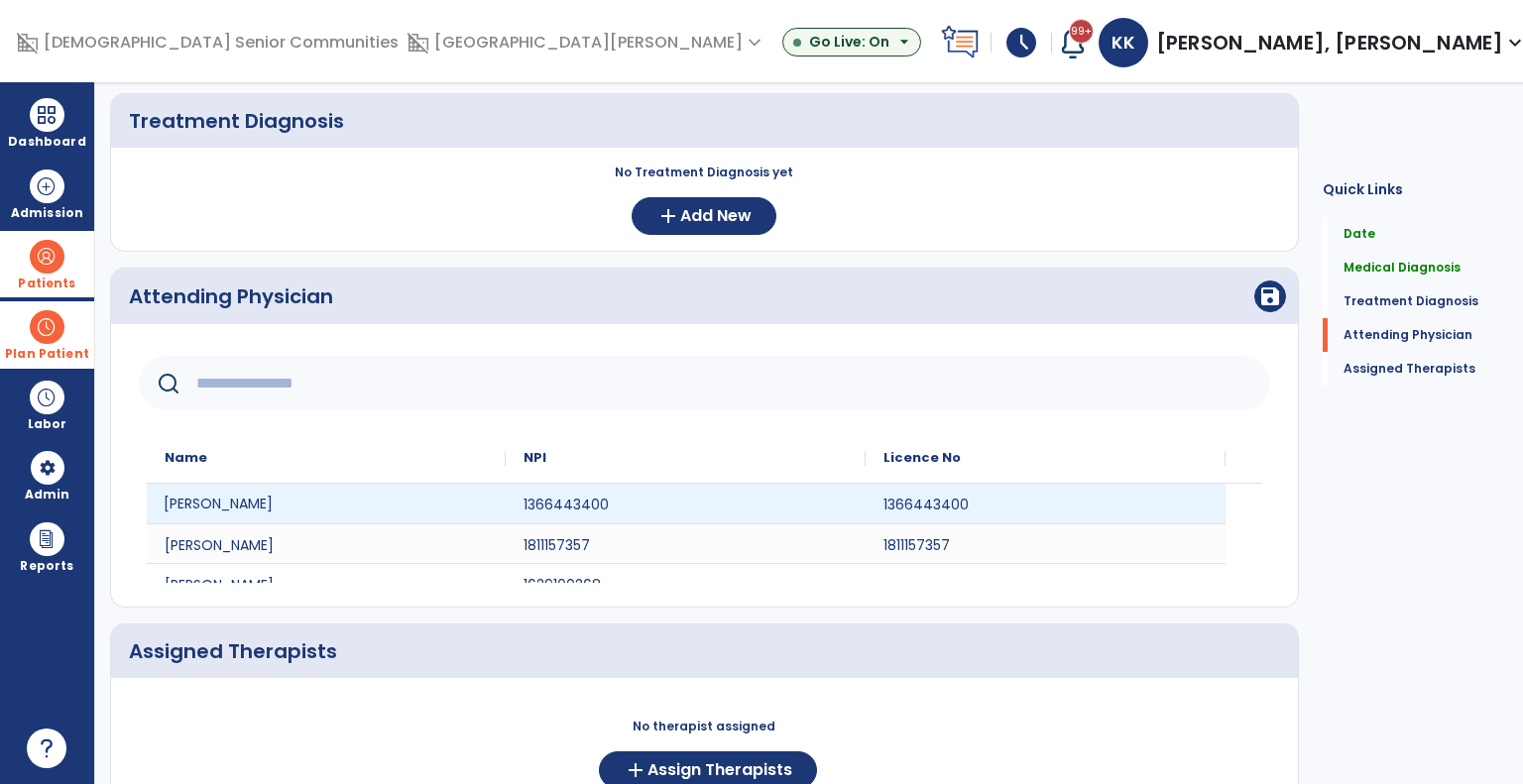 drag, startPoint x: 357, startPoint y: 482, endPoint x: 338, endPoint y: 522, distance: 44.28318 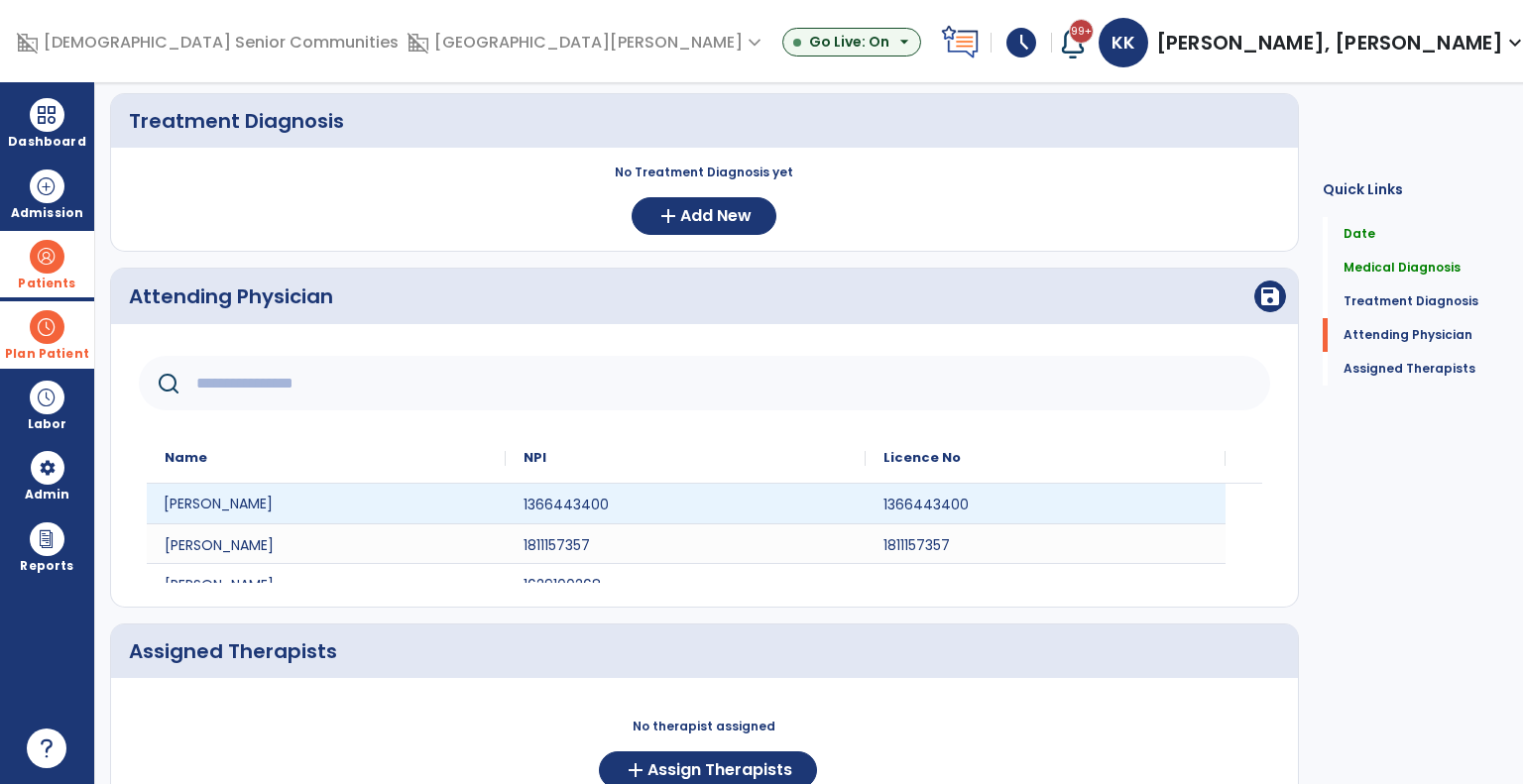 click on "James Pike" 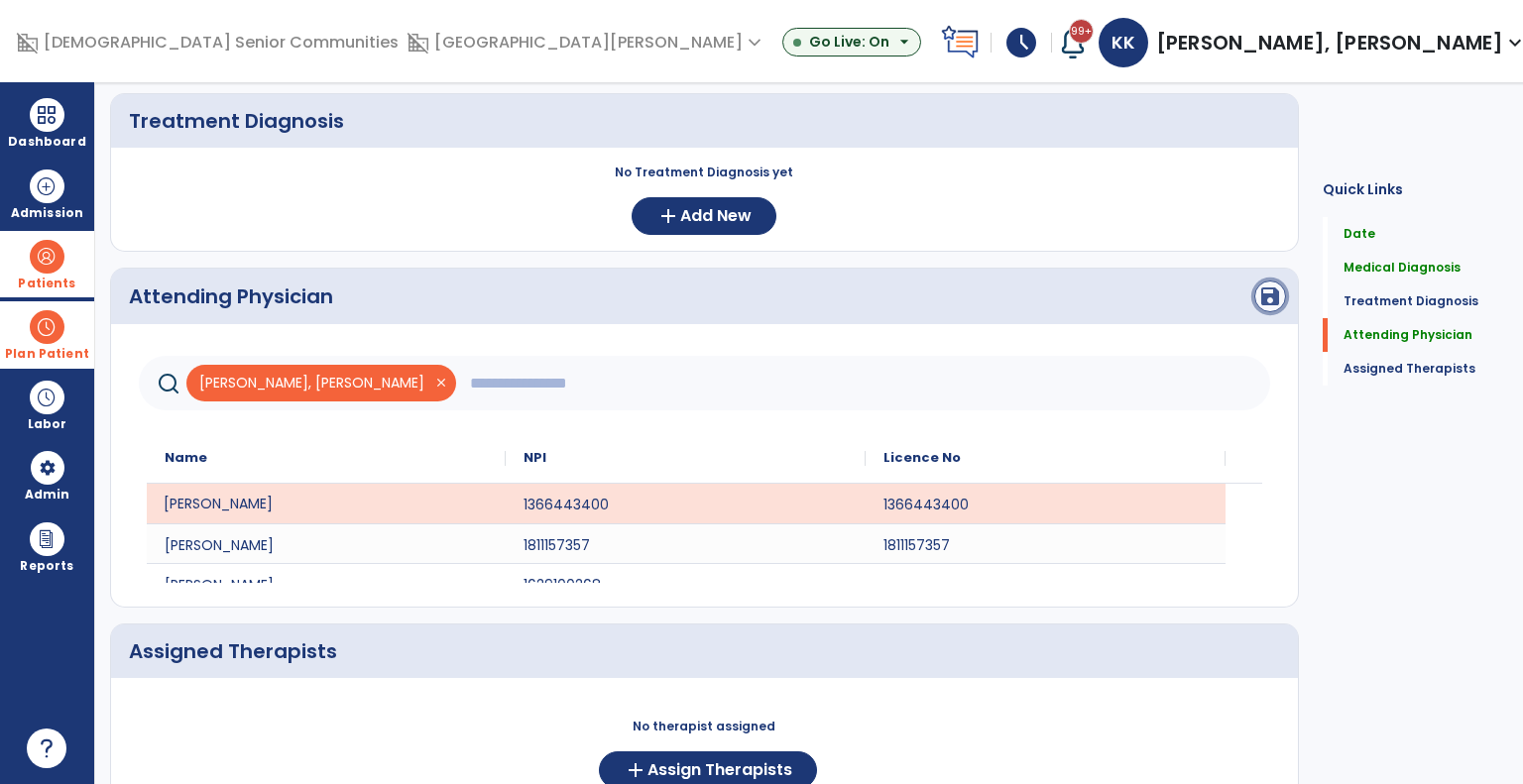 click on "save" 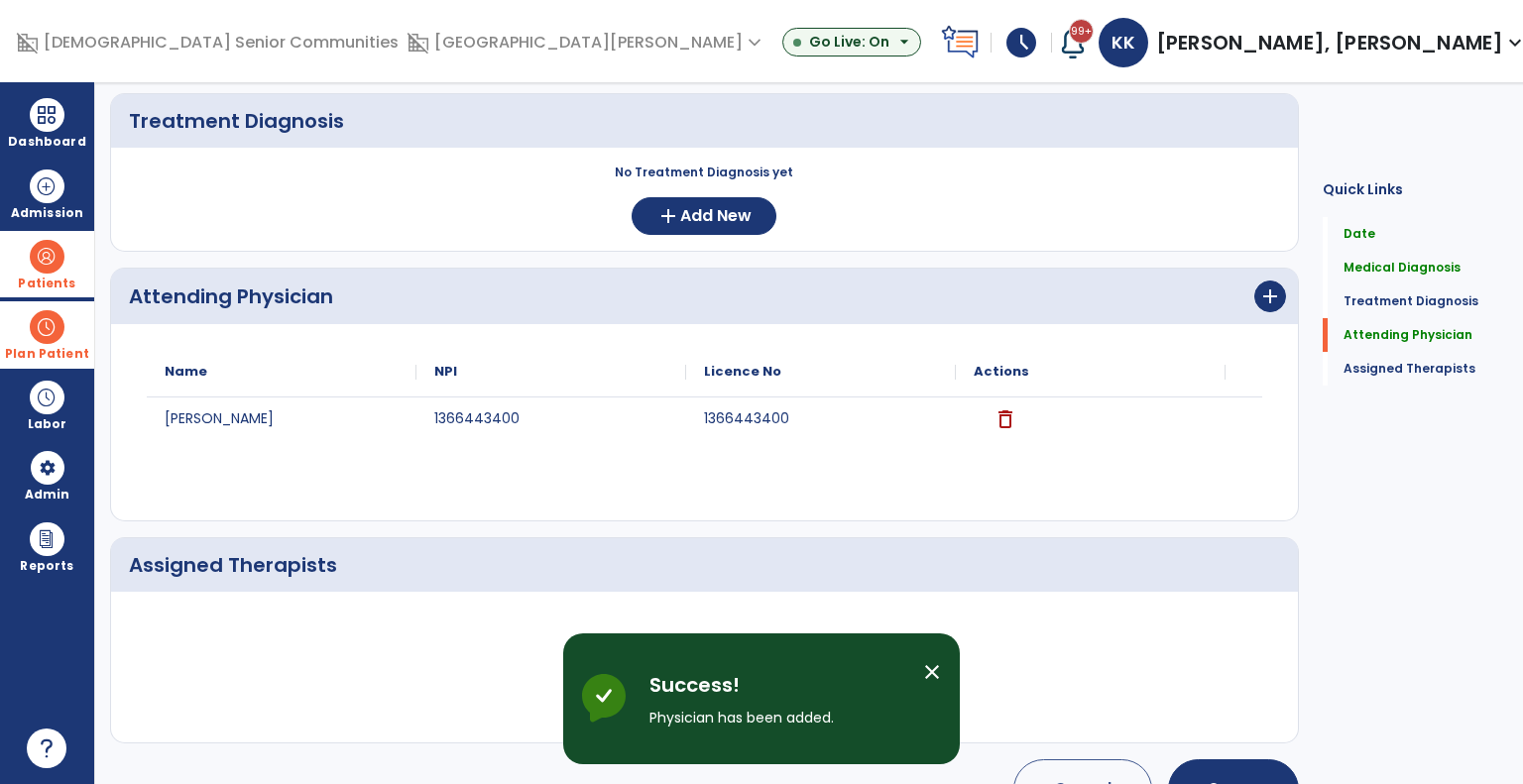 scroll, scrollTop: 499, scrollLeft: 0, axis: vertical 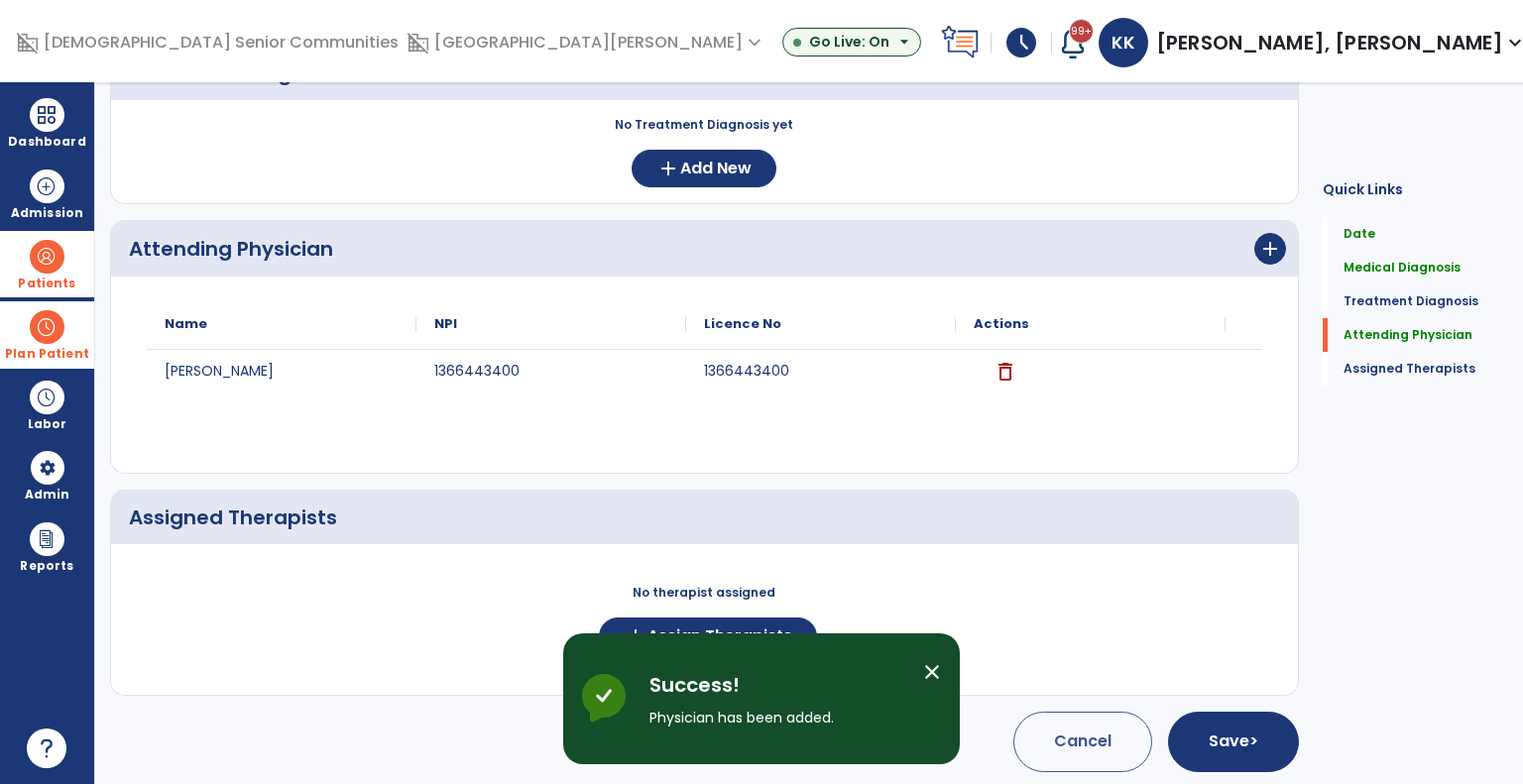 click on "No therapist assigned  add  Assign Therapists" 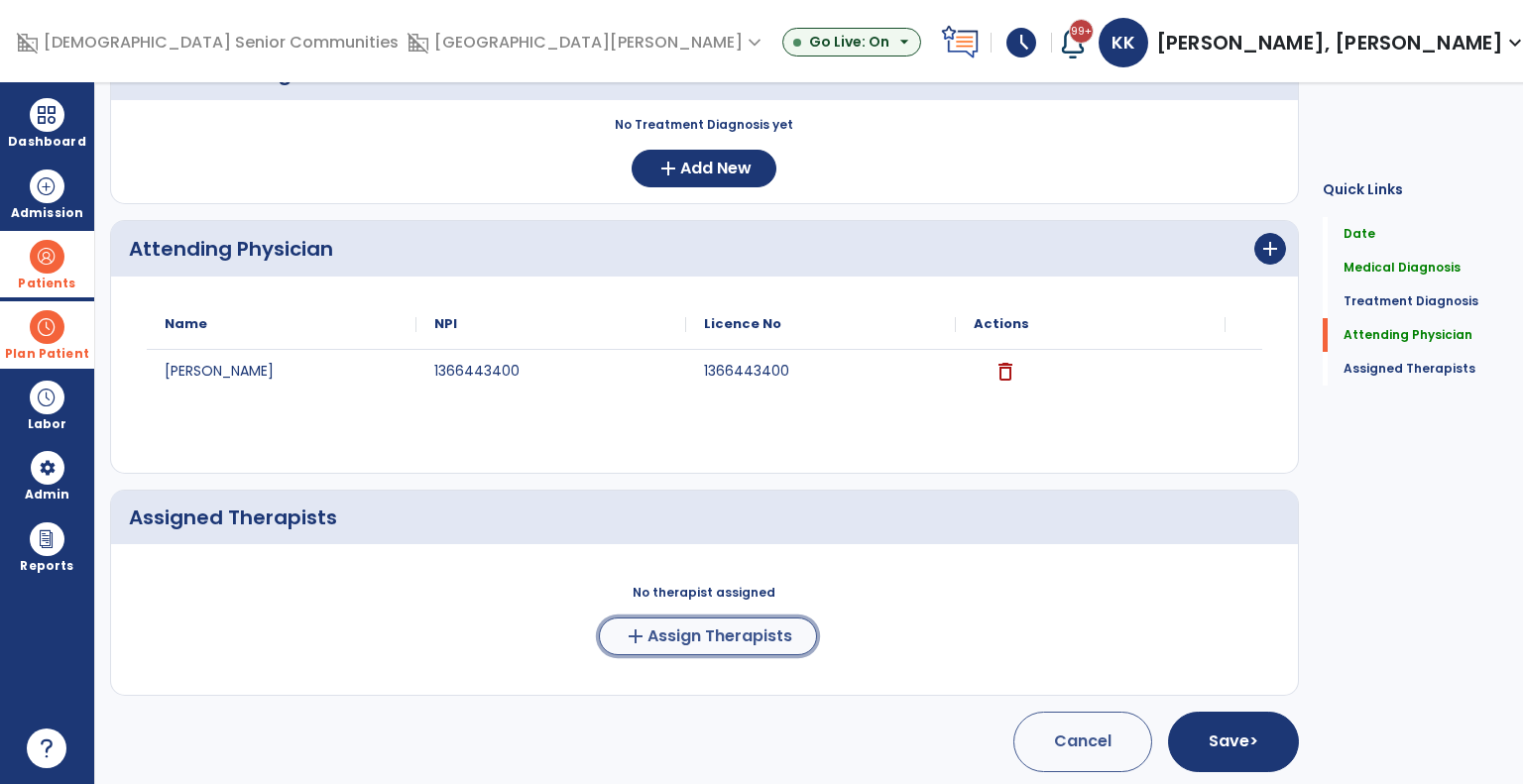 click on "Assign Therapists" 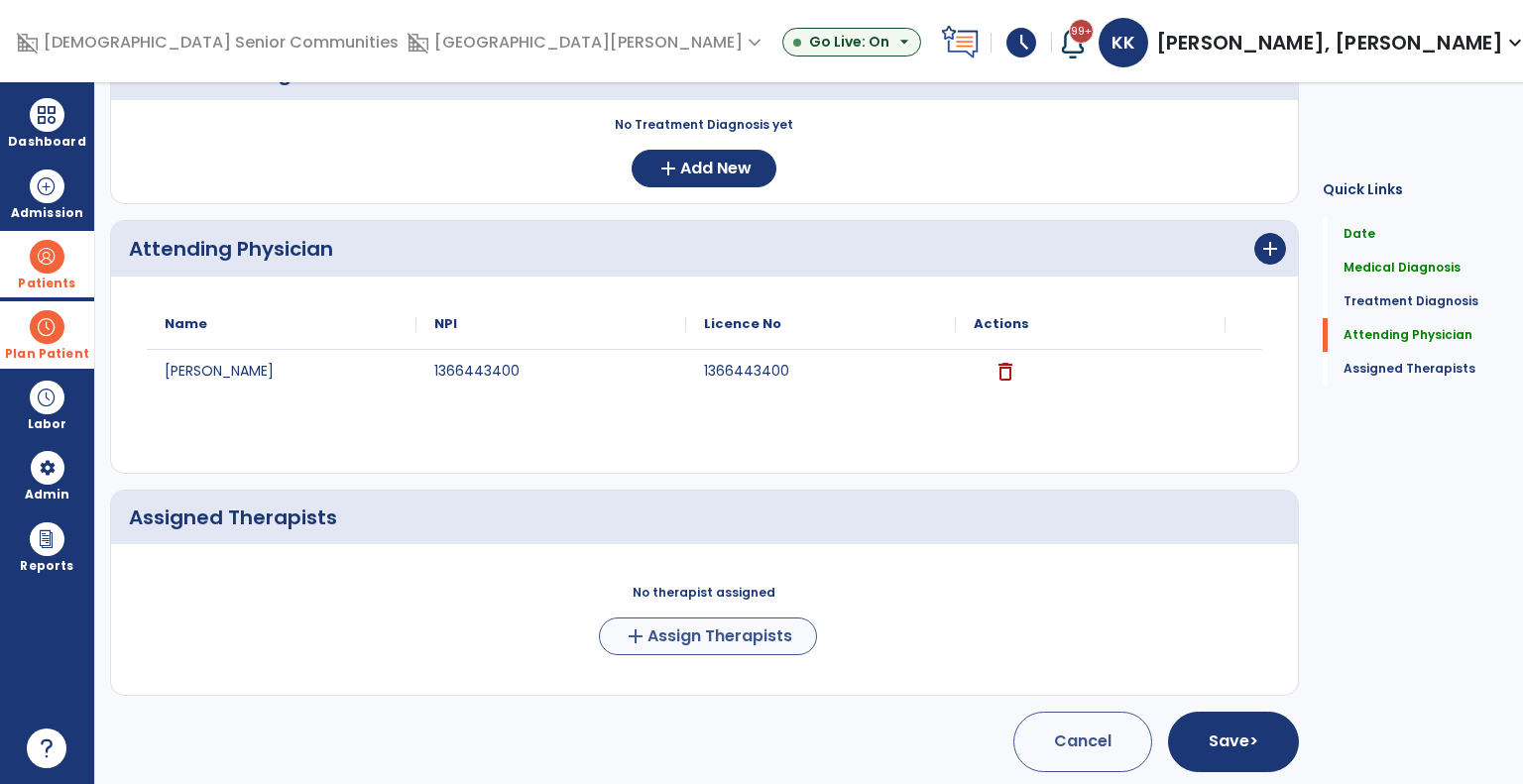 scroll, scrollTop: 496, scrollLeft: 0, axis: vertical 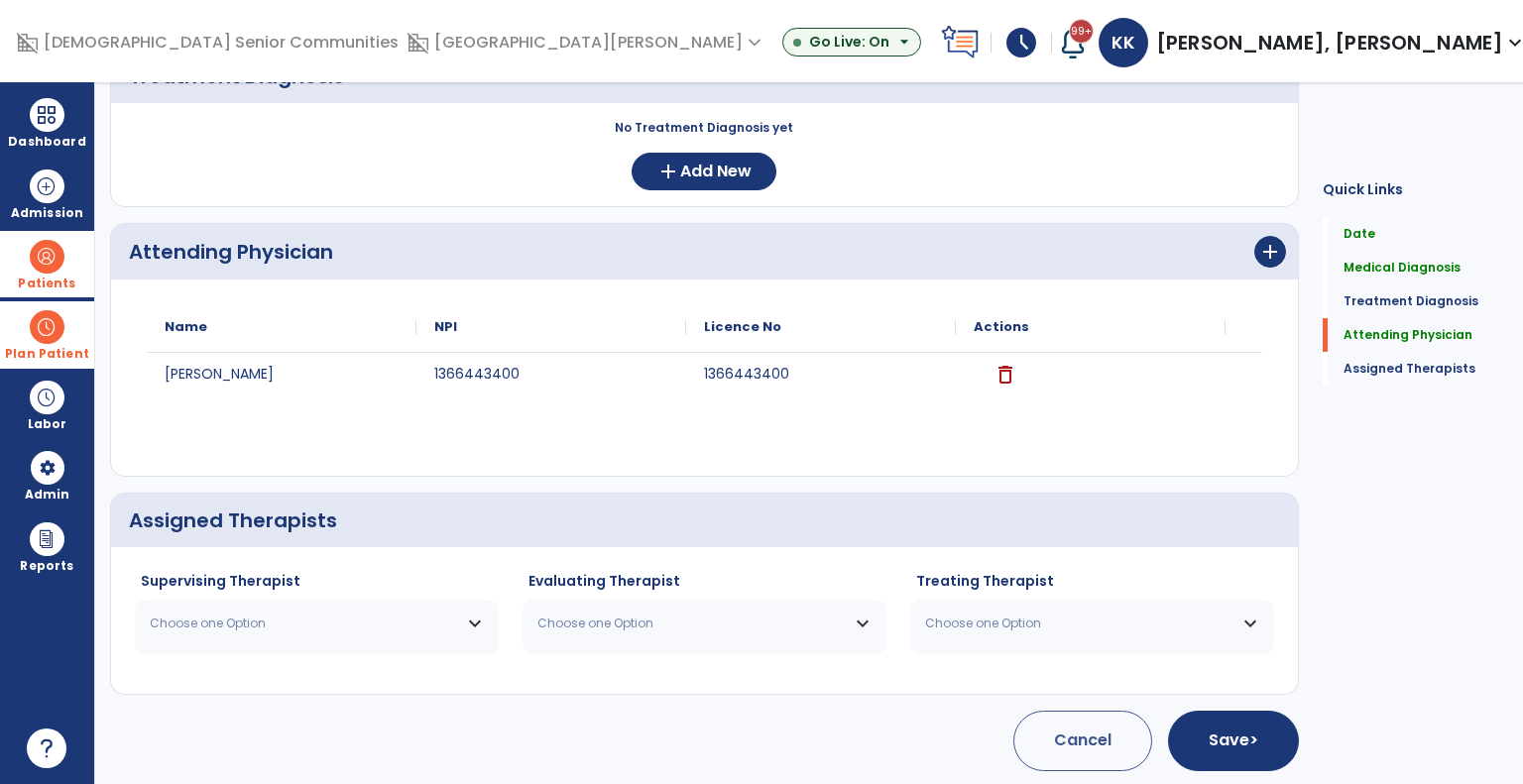 click on "Choose one Option" at bounding box center (304, 623) 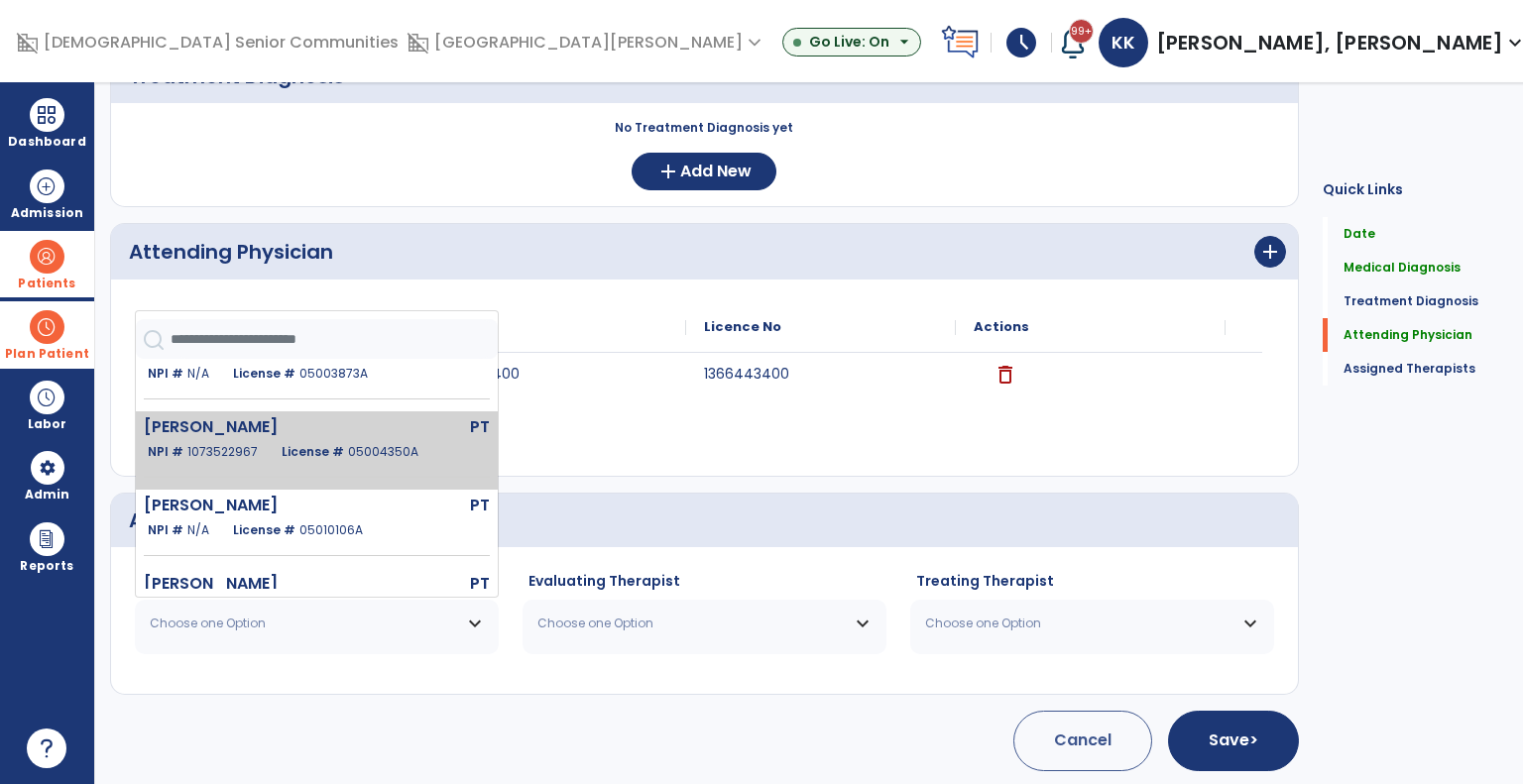 scroll, scrollTop: 0, scrollLeft: 0, axis: both 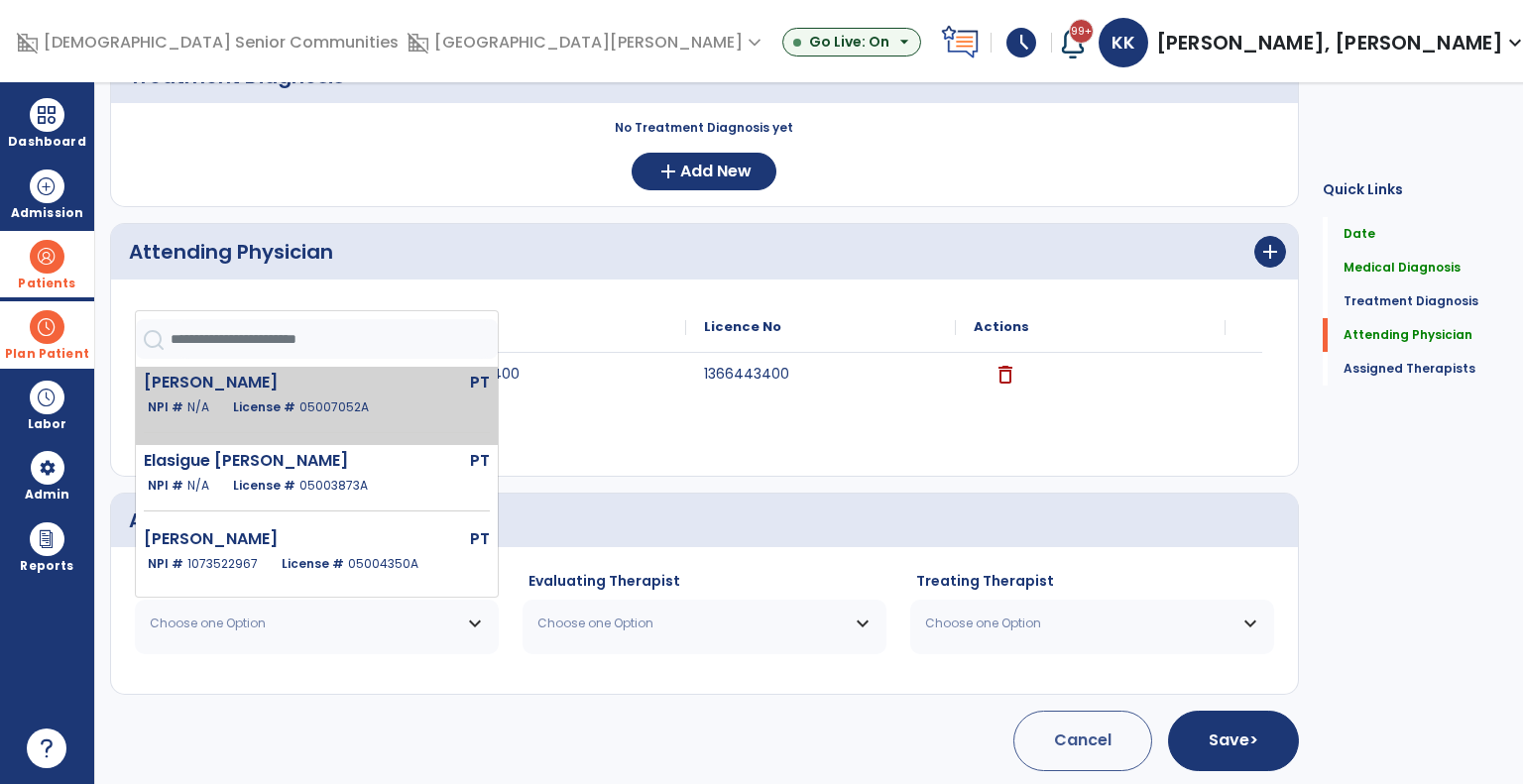 click on "Capulong Nina  PT   NPI #  N/A   License #  05007052A" 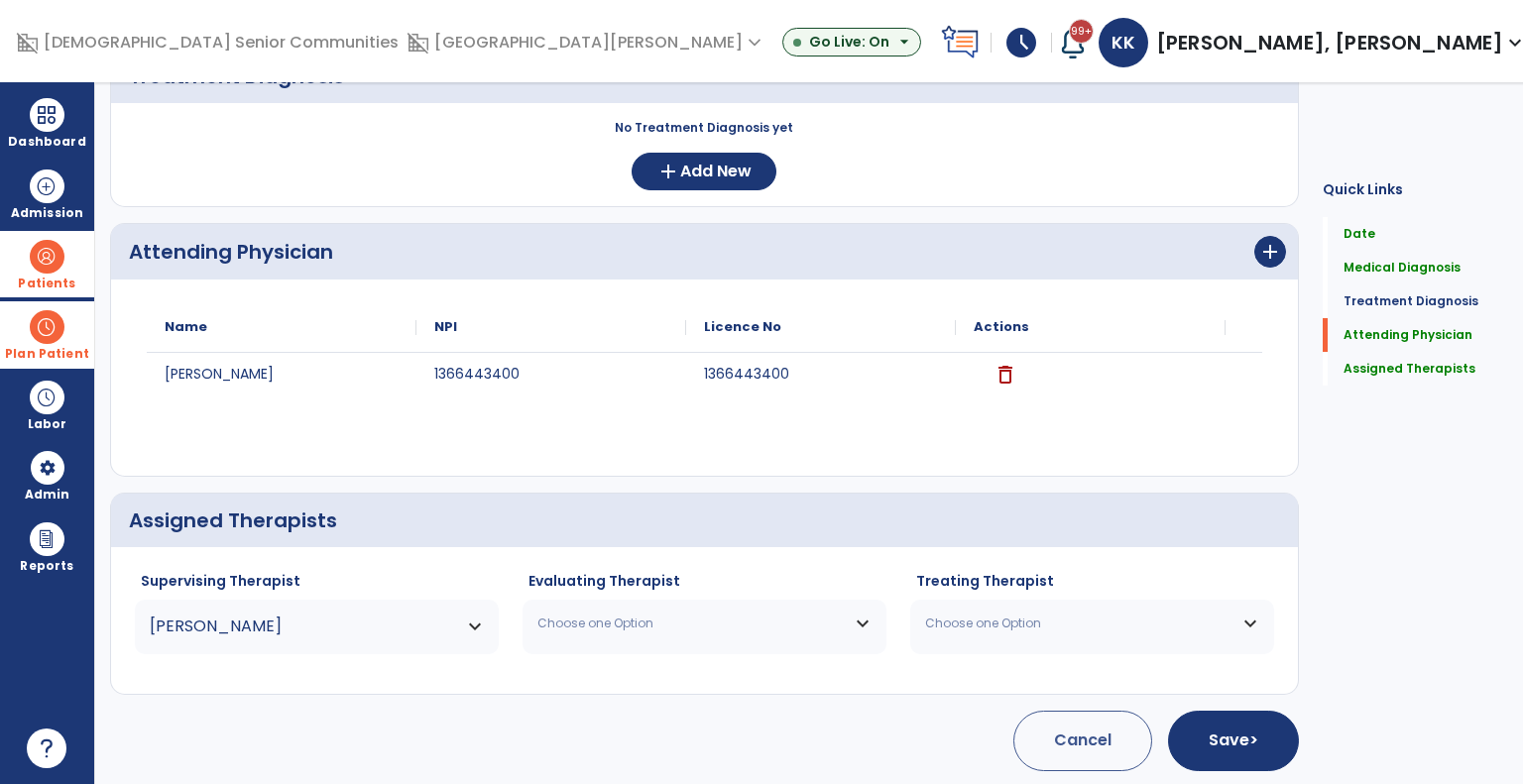 click on "Choose one Option" at bounding box center [704, 623] 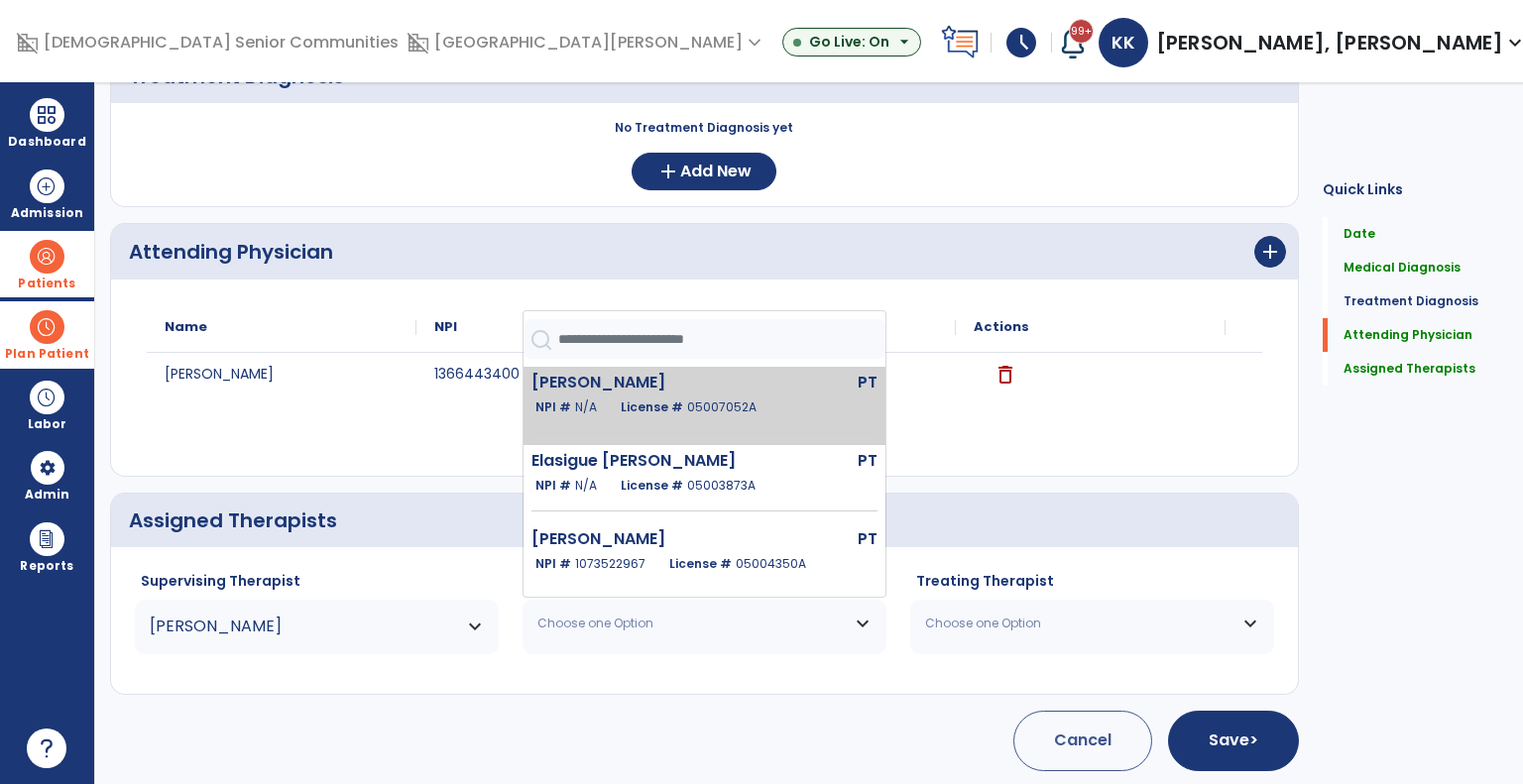 click on "NPI #  N/A" 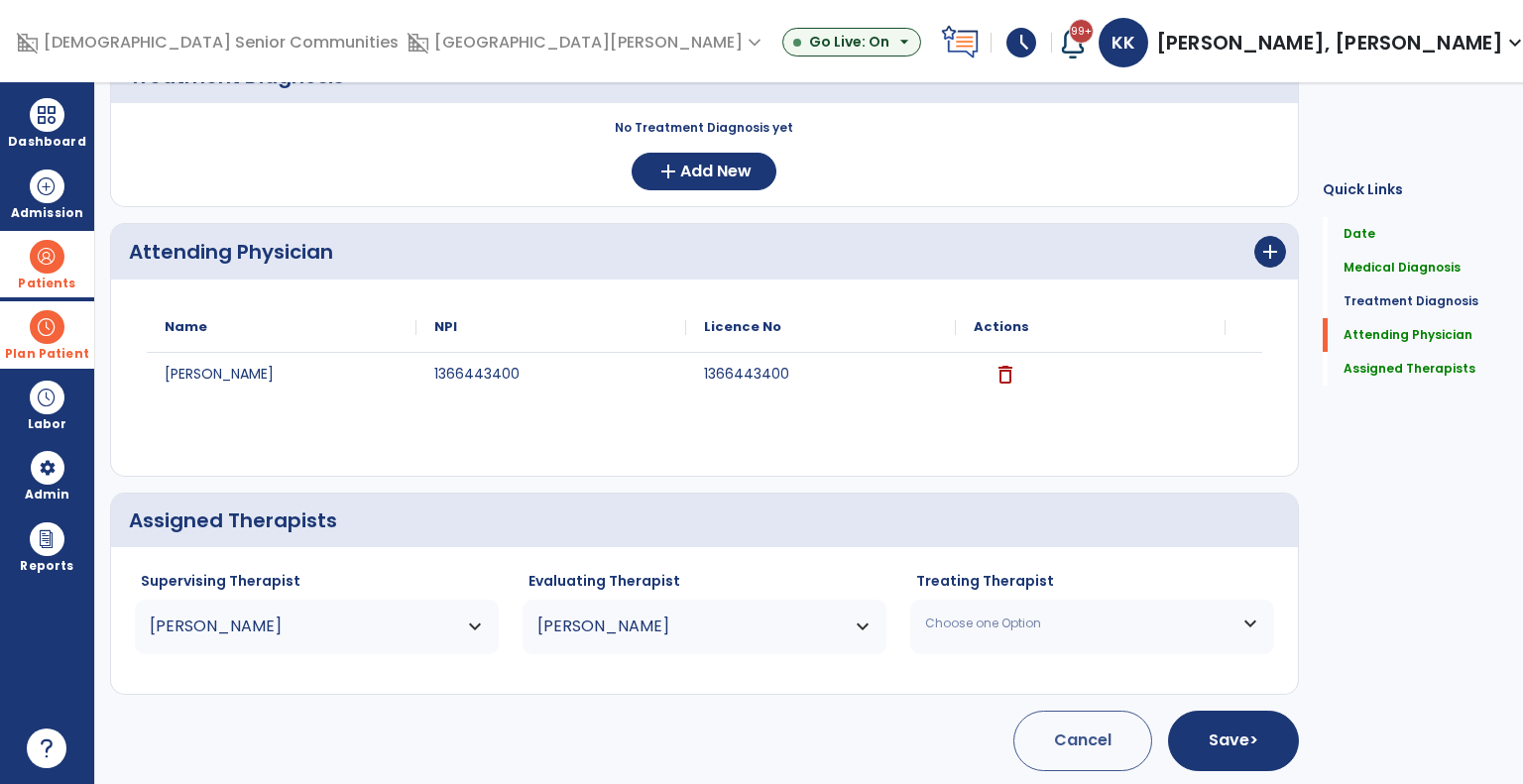 click on "Choose one Option" at bounding box center (1080, 623) 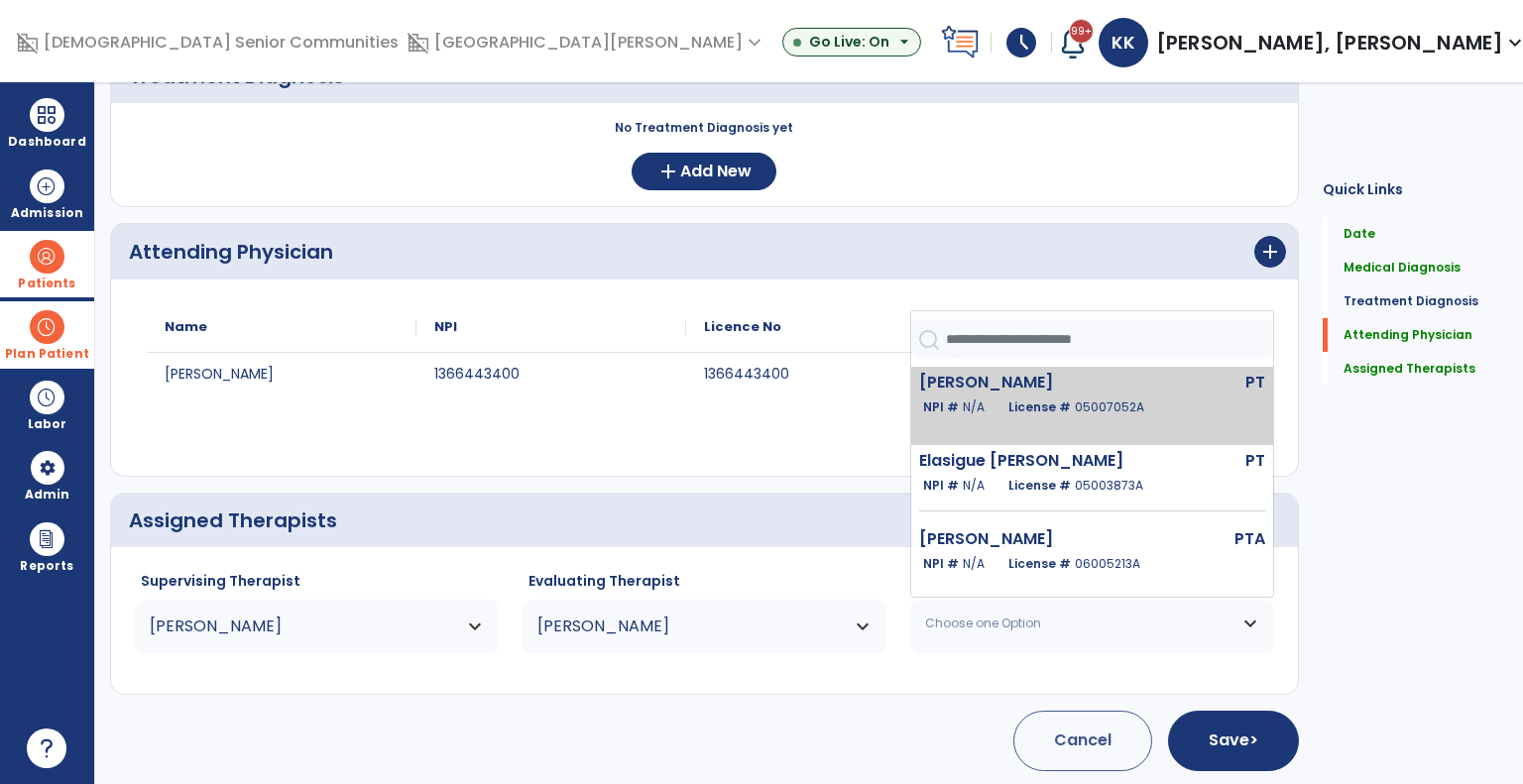 click on "License #  05007052A" 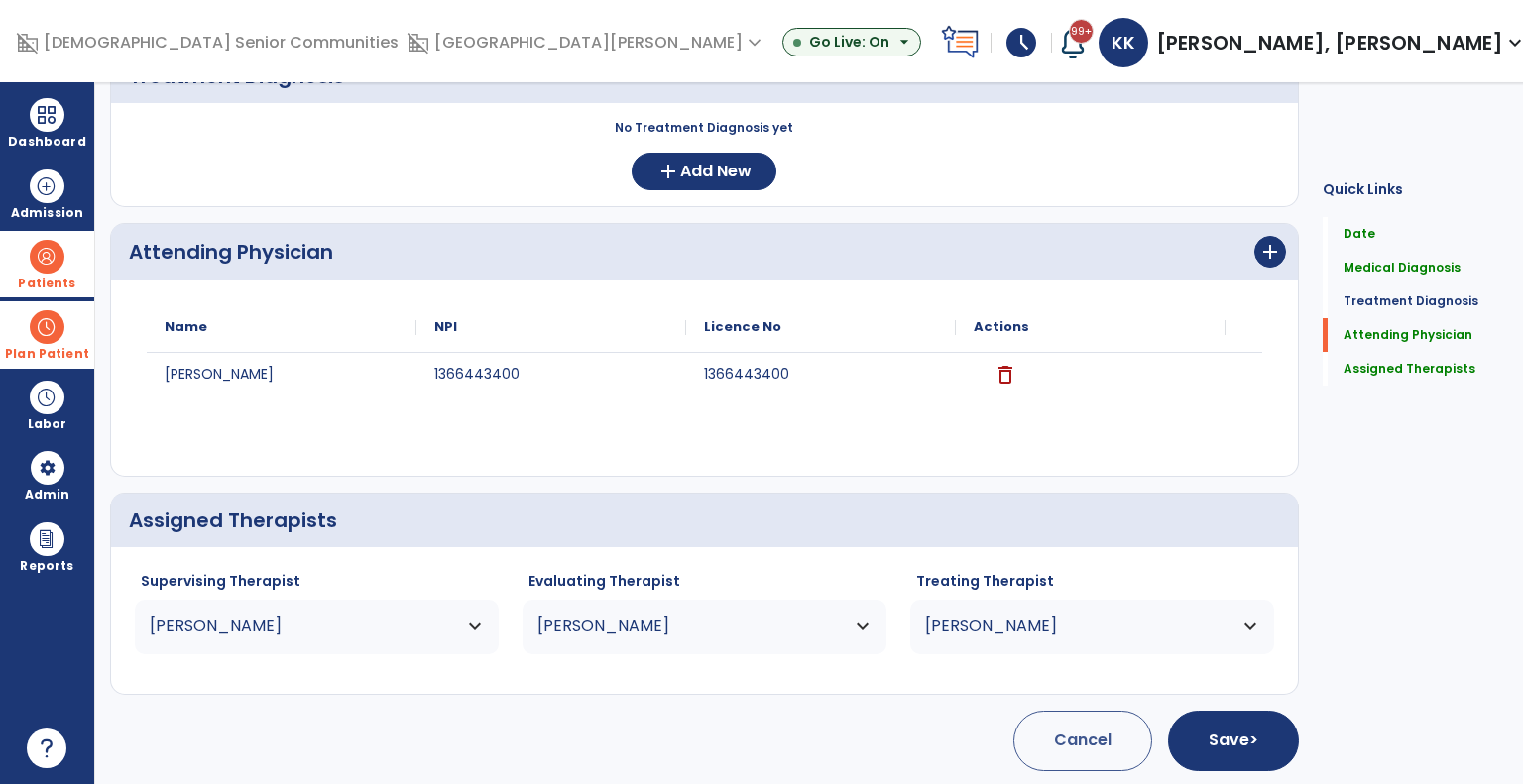 click on "arrow_back   Physical Therapy Admission  SOC Date  *********  calendar_today  Order Date  *********  calendar_today  Anticipated DC Date   calendar_today  EOC --/--/---- Medical Diagnosis      menu   Add Medical Diagnosis   Delete Medical Diagnosis
Code
Description
>" 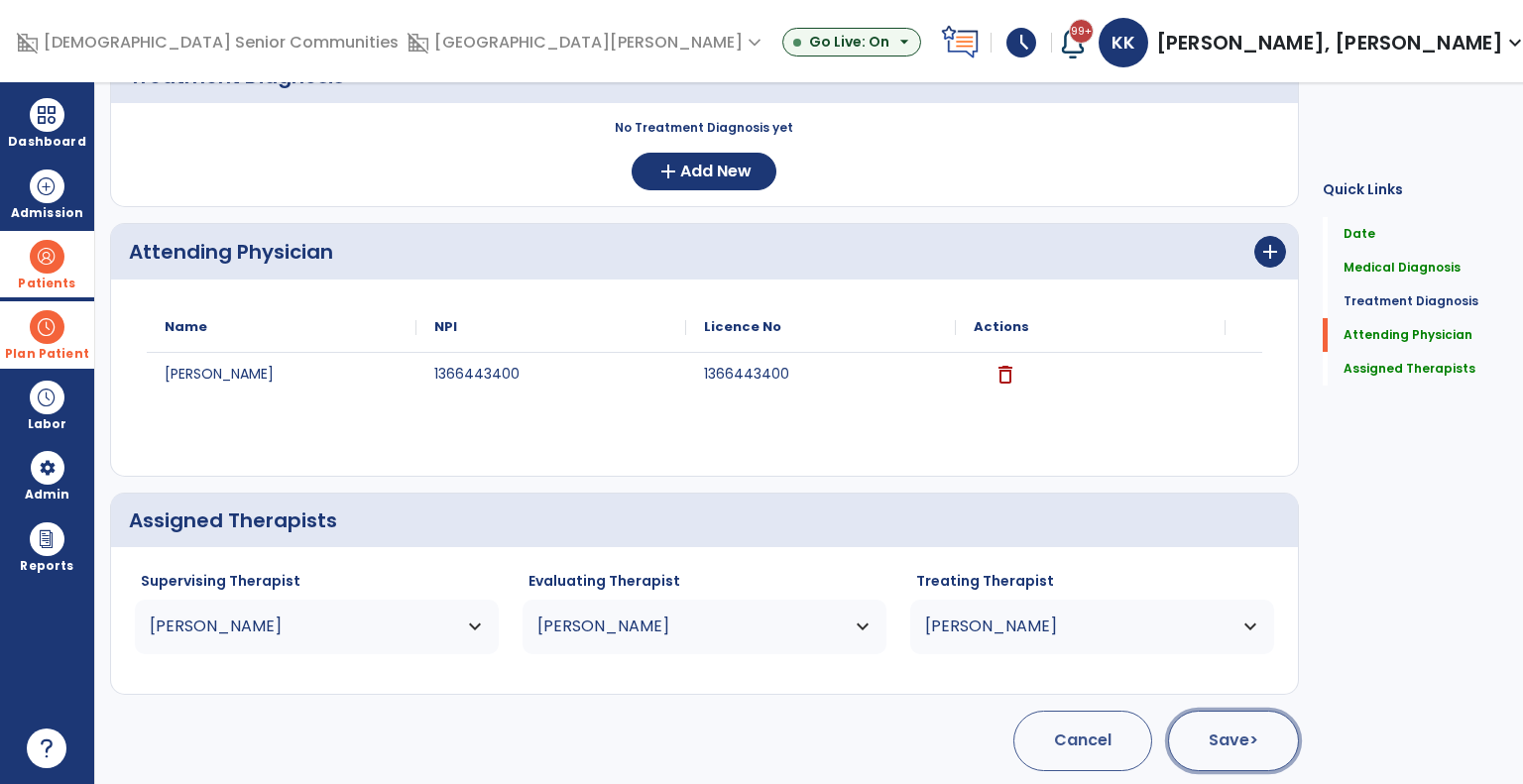 click on "Save  >" 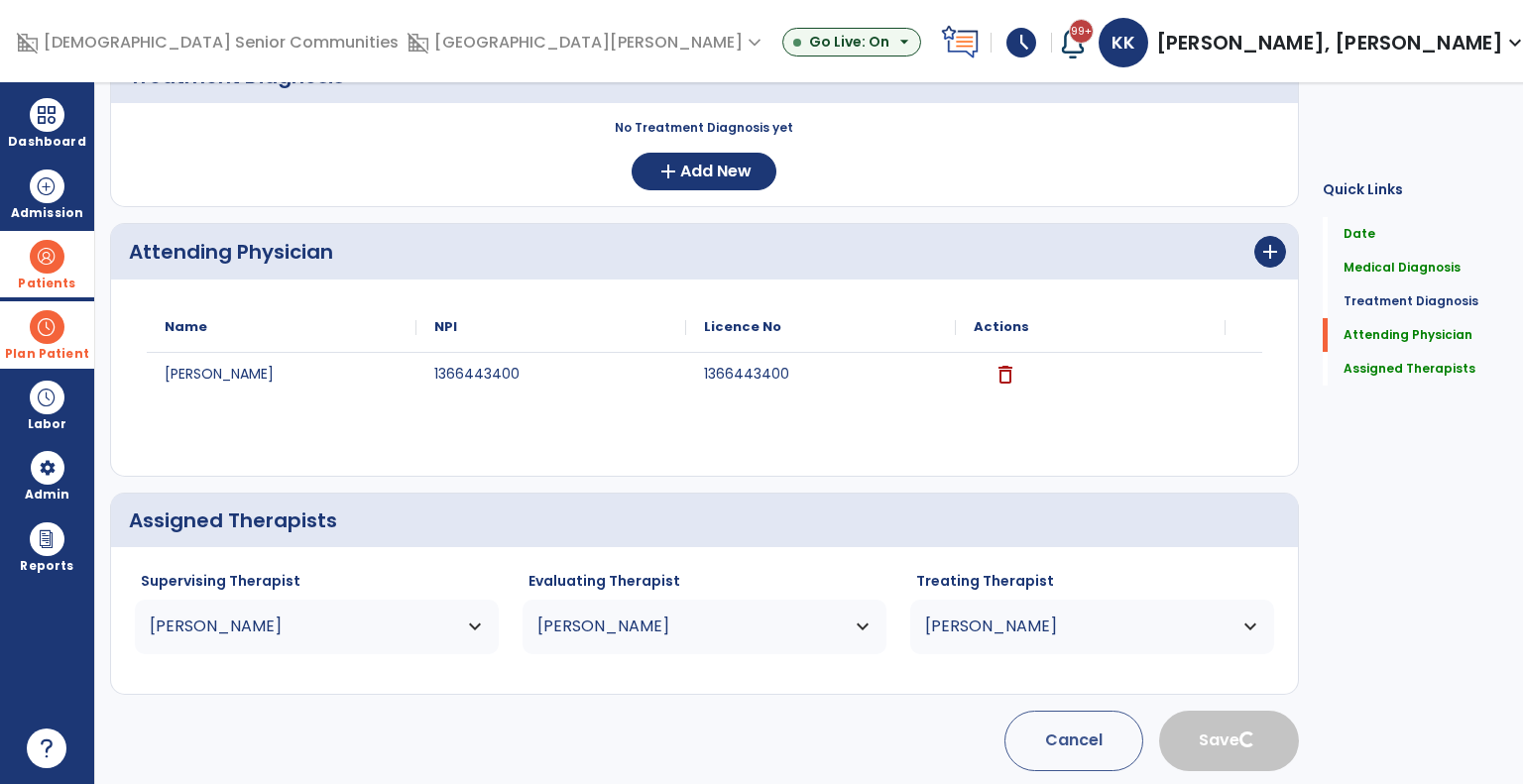 type 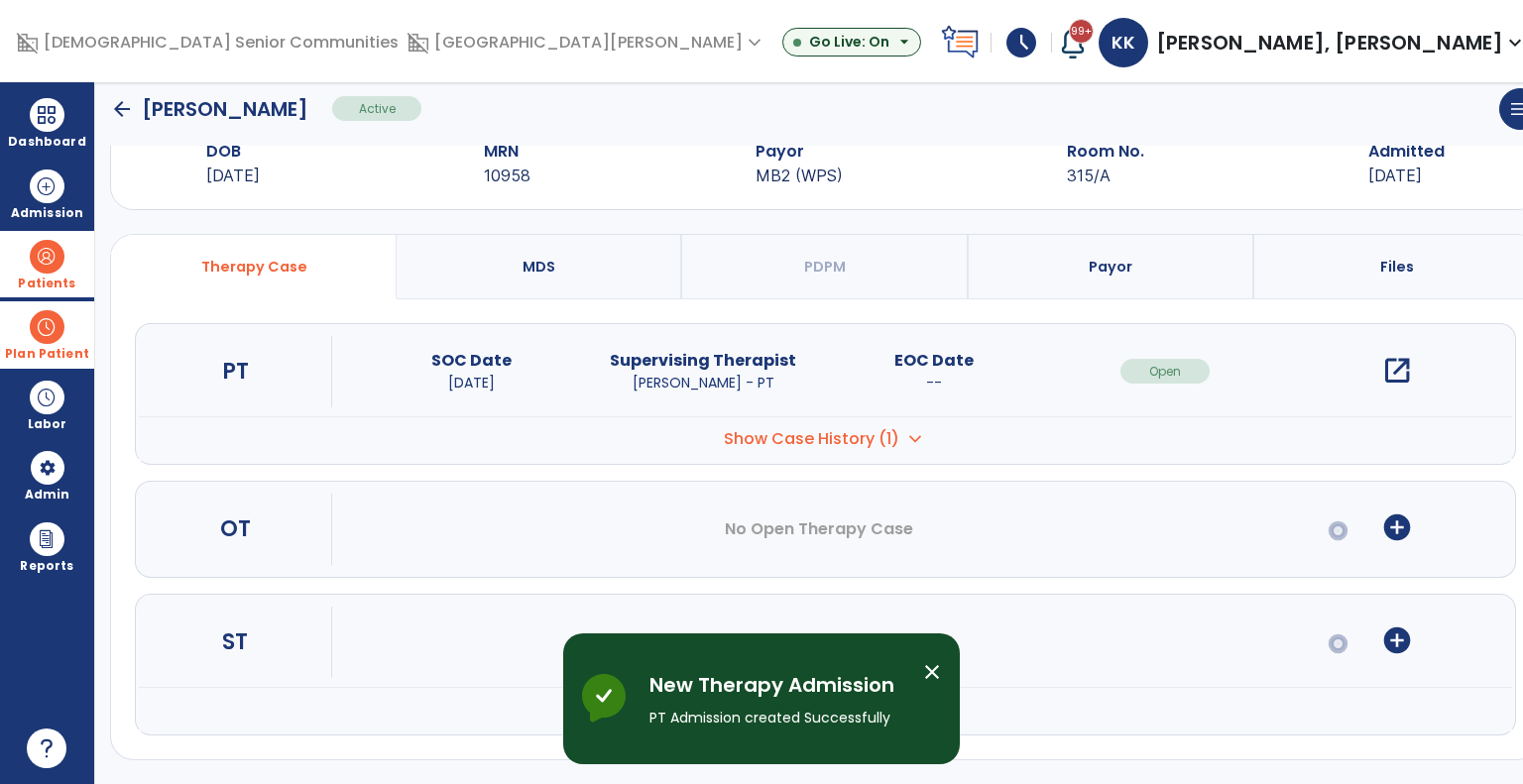 scroll, scrollTop: 56, scrollLeft: 0, axis: vertical 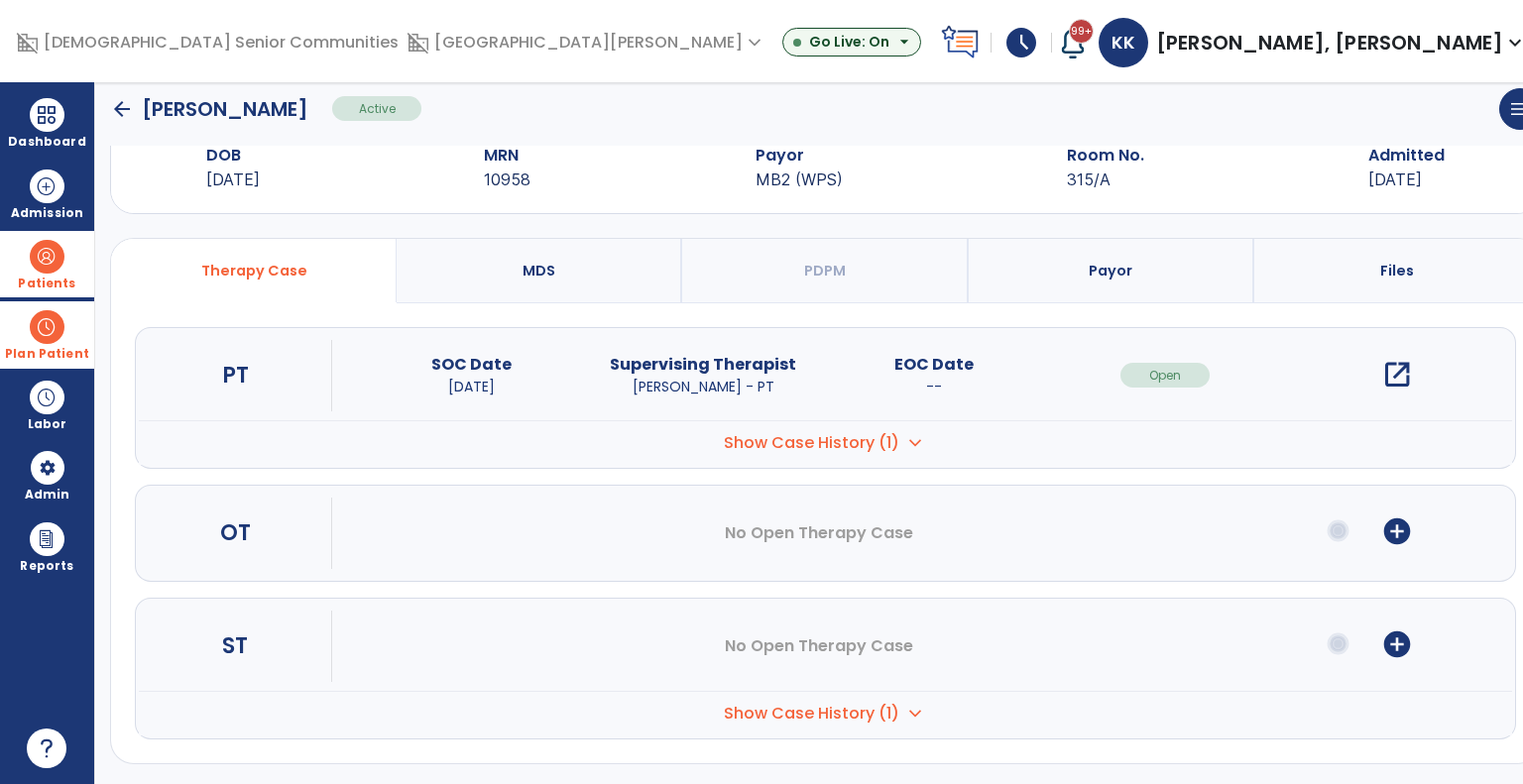 click at bounding box center [47, 257] 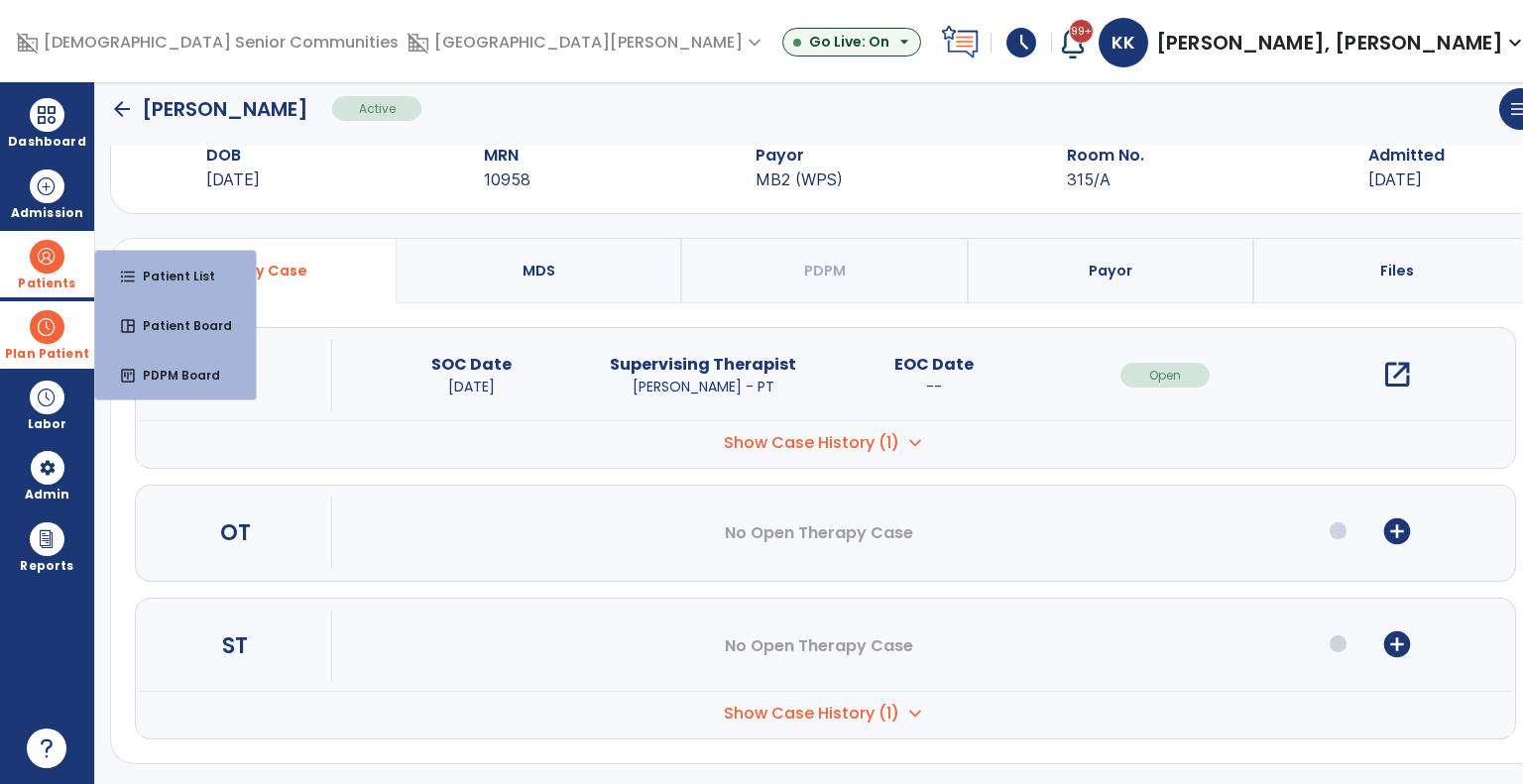 click on "format_list_bulleted" at bounding box center [128, 277] 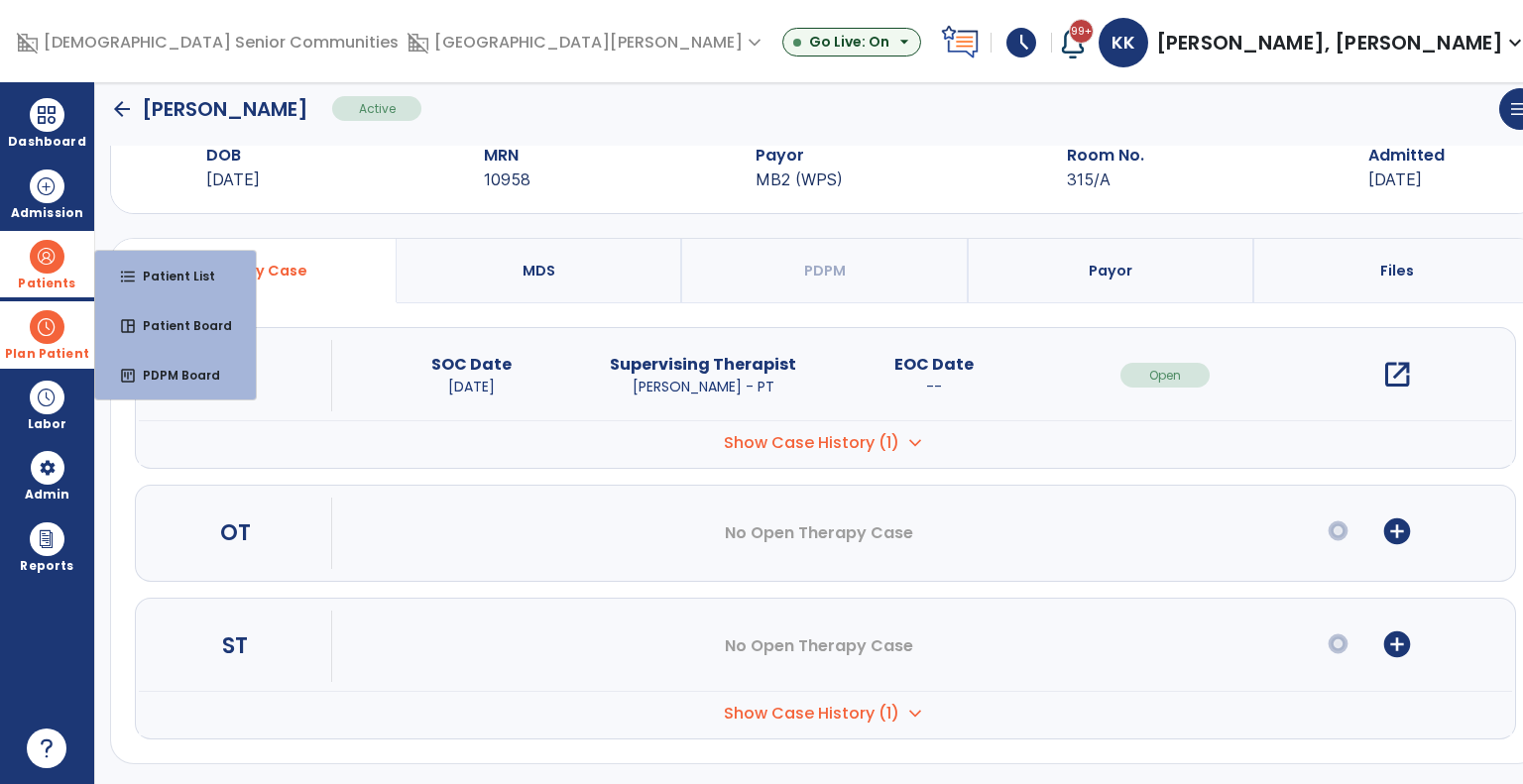 scroll, scrollTop: 0, scrollLeft: 0, axis: both 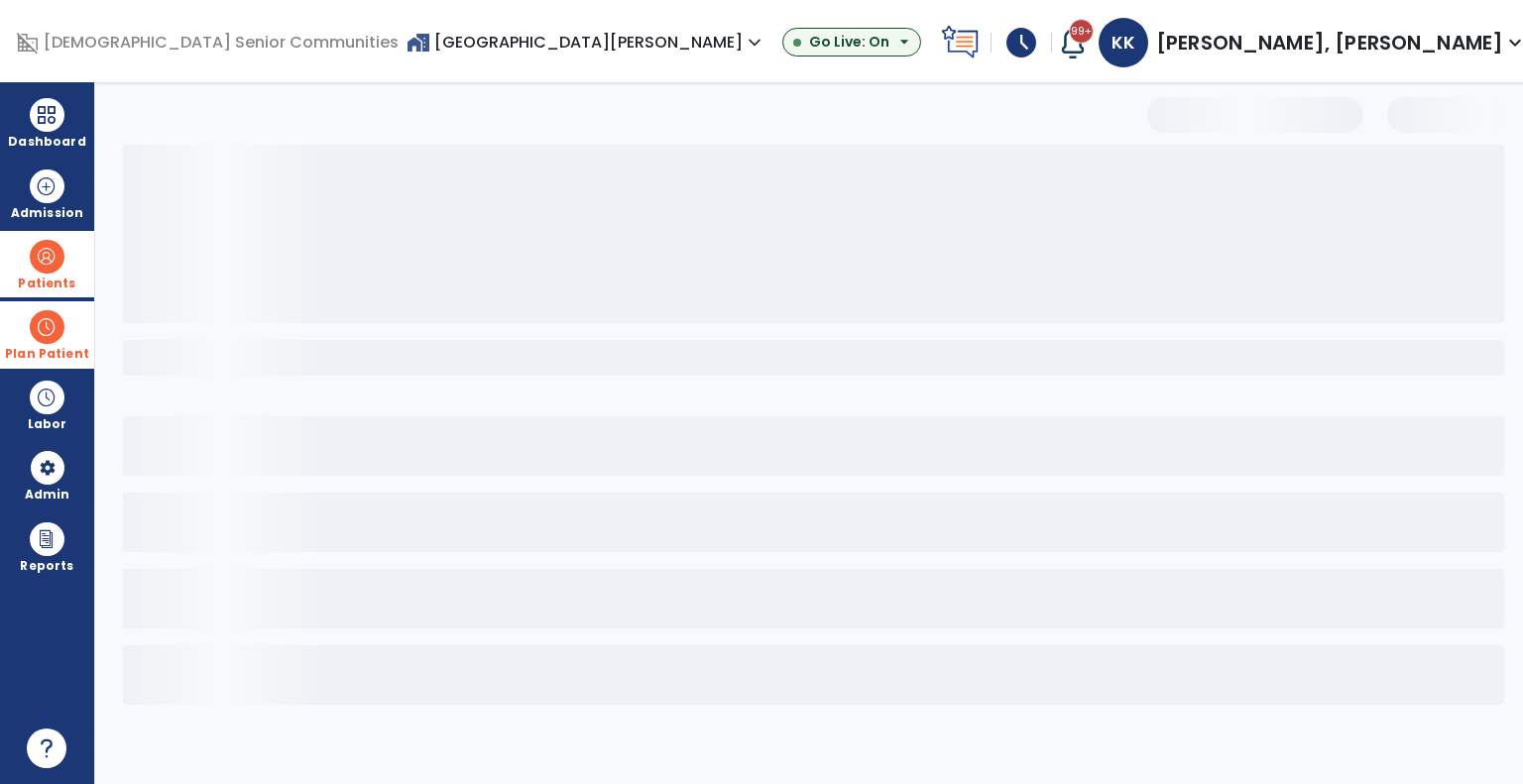 select on "***" 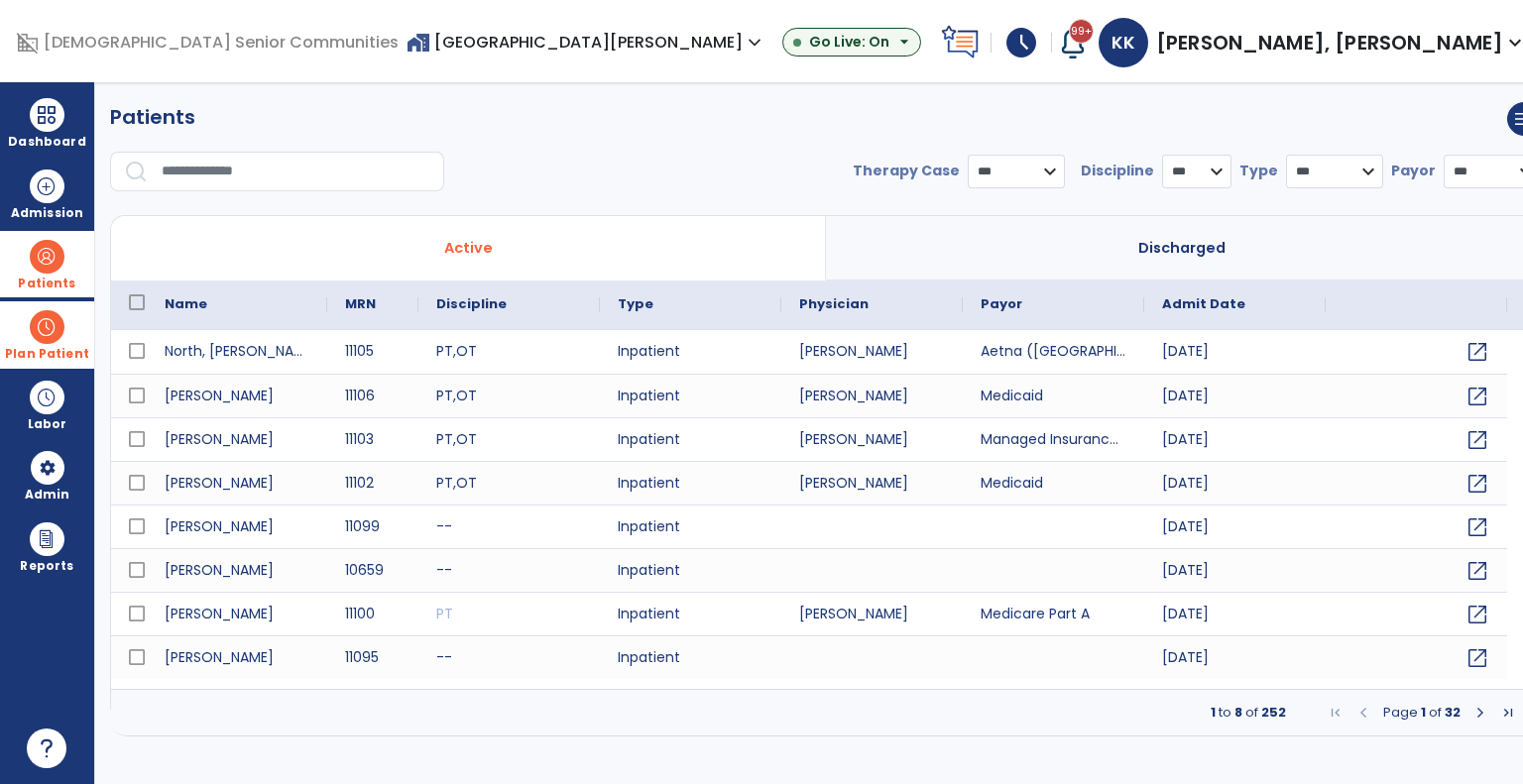 click on "home_work  Facilities  Zionsville Meadows   expand_more" at bounding box center [586, 42] 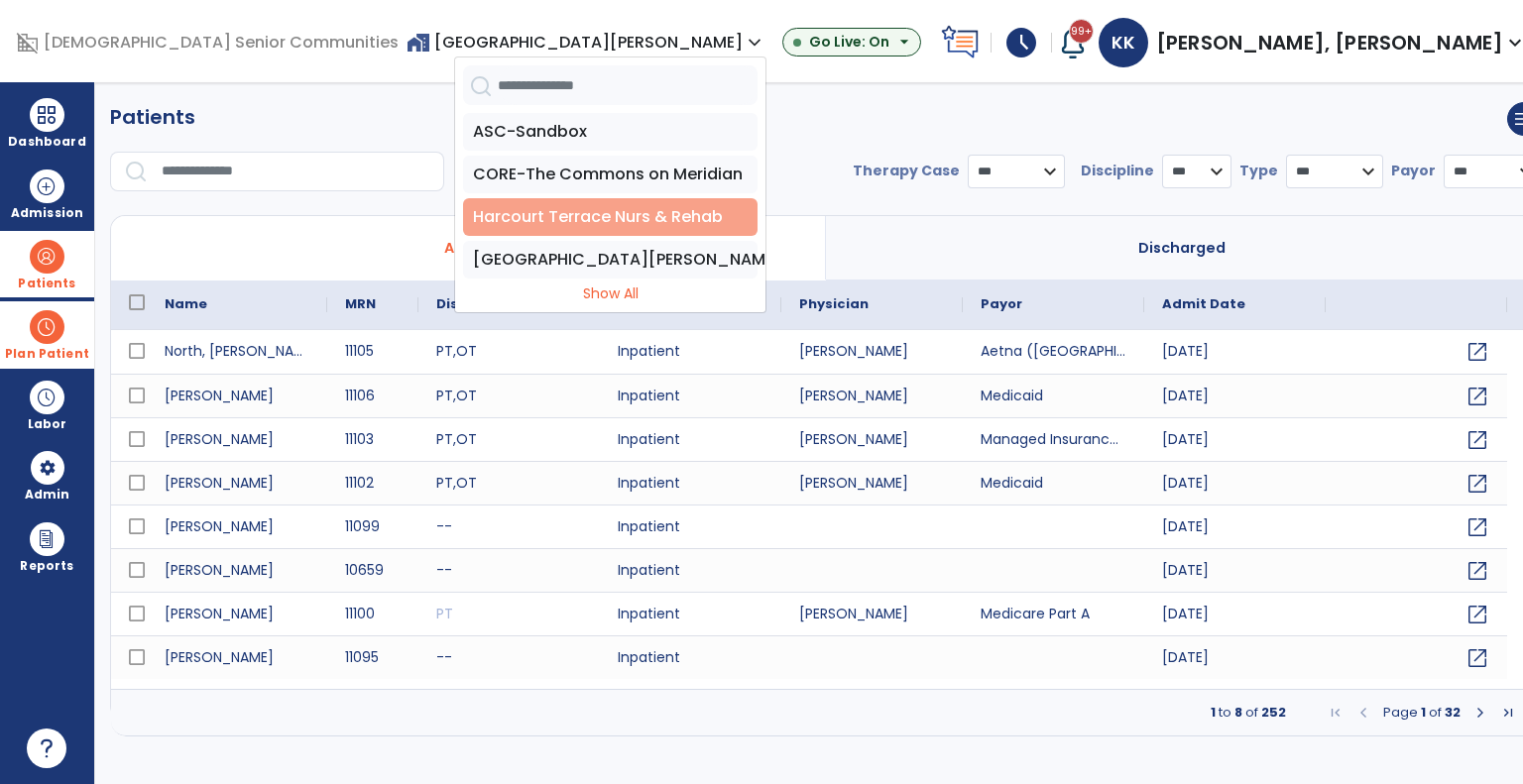 click on "Harcourt Terrace Nurs & Rehab" at bounding box center [610, 217] 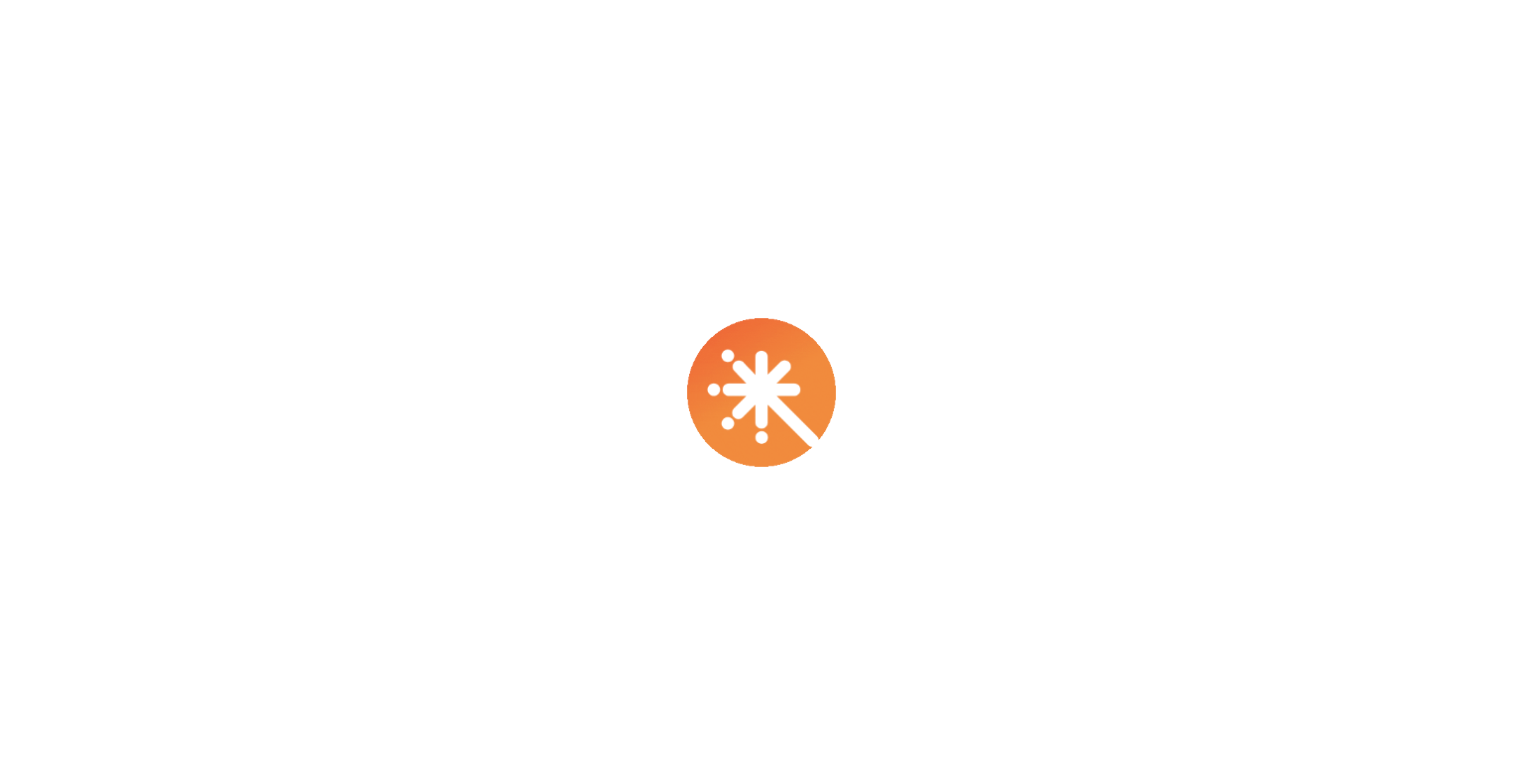 scroll, scrollTop: 0, scrollLeft: 0, axis: both 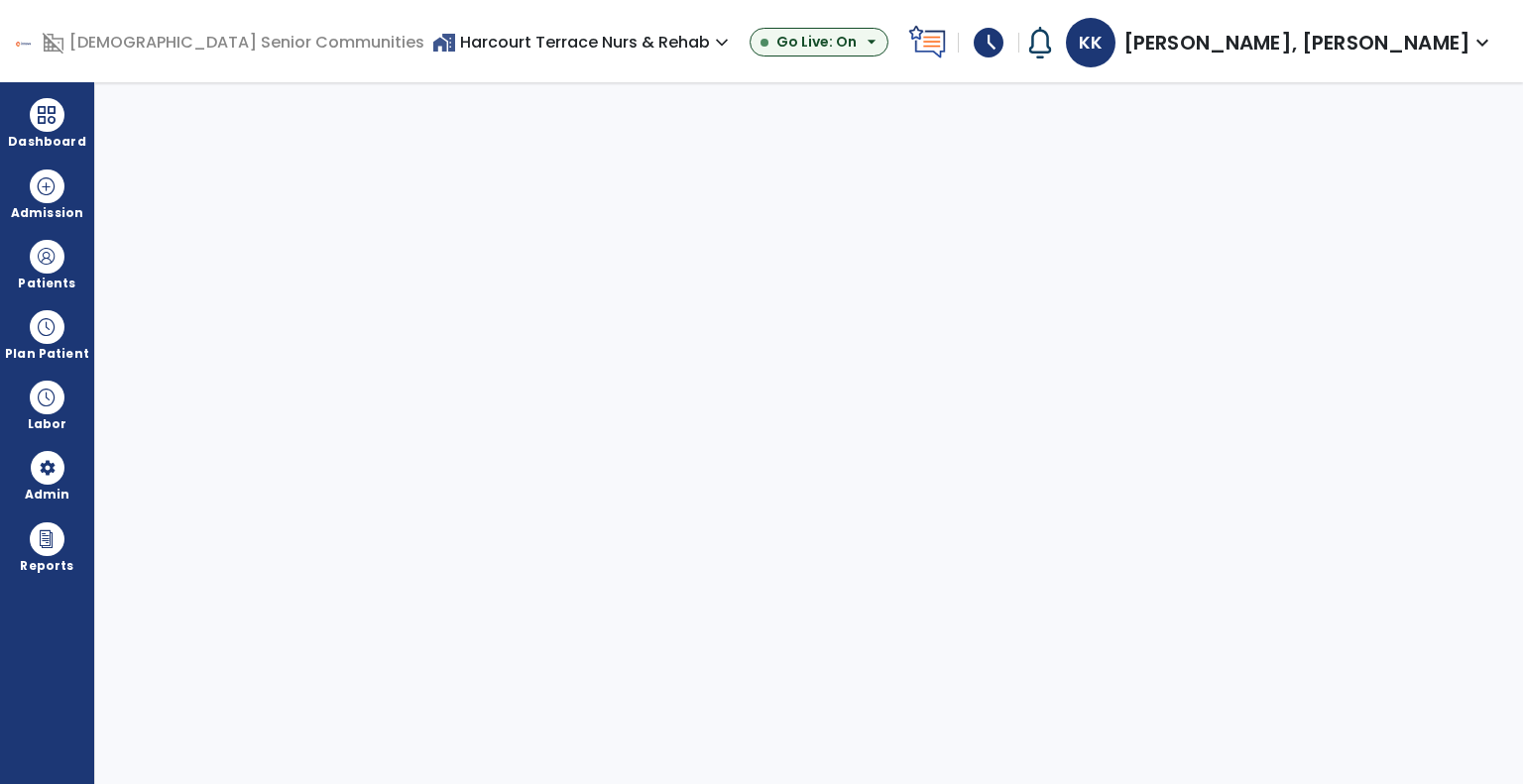 select on "***" 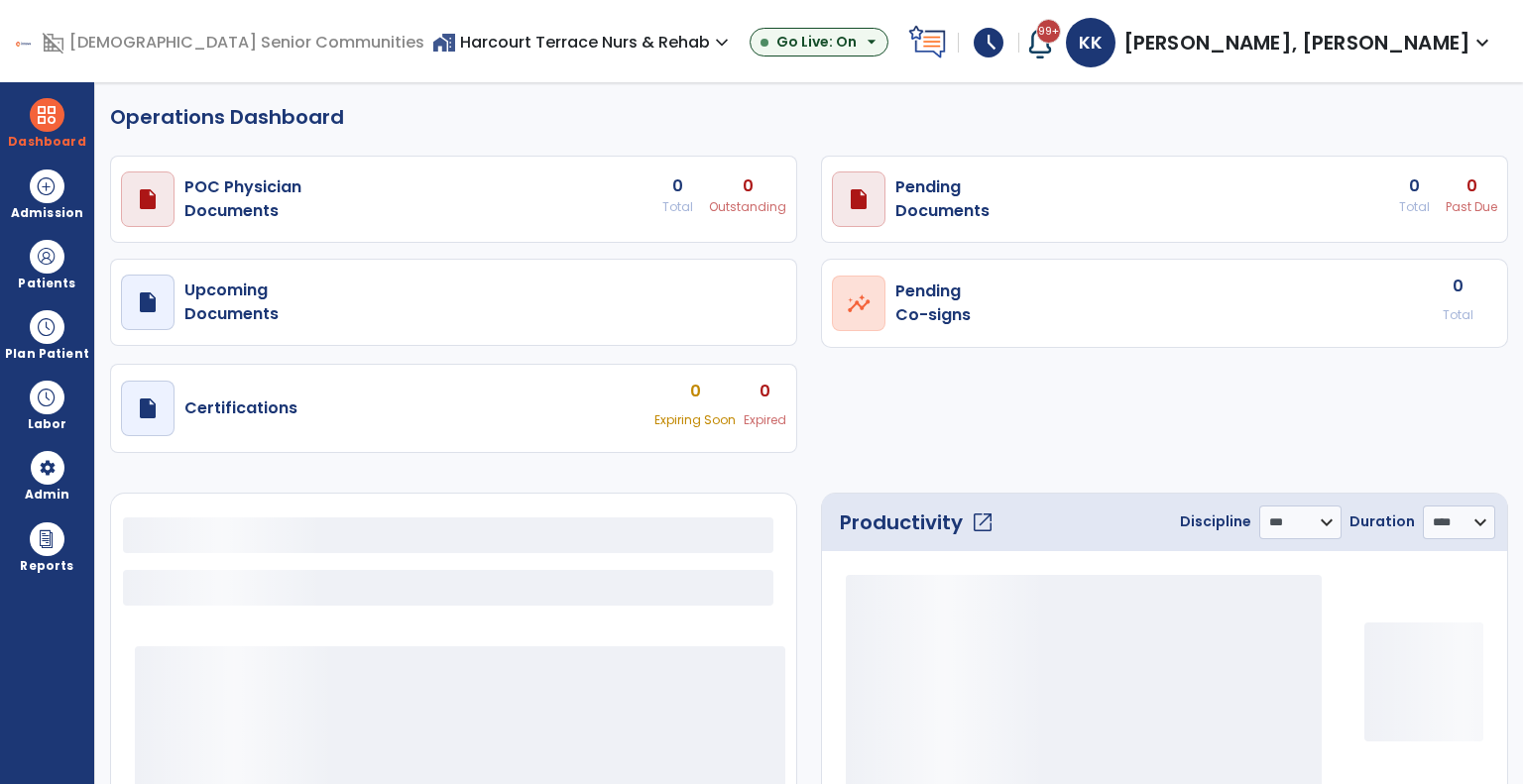 select on "***" 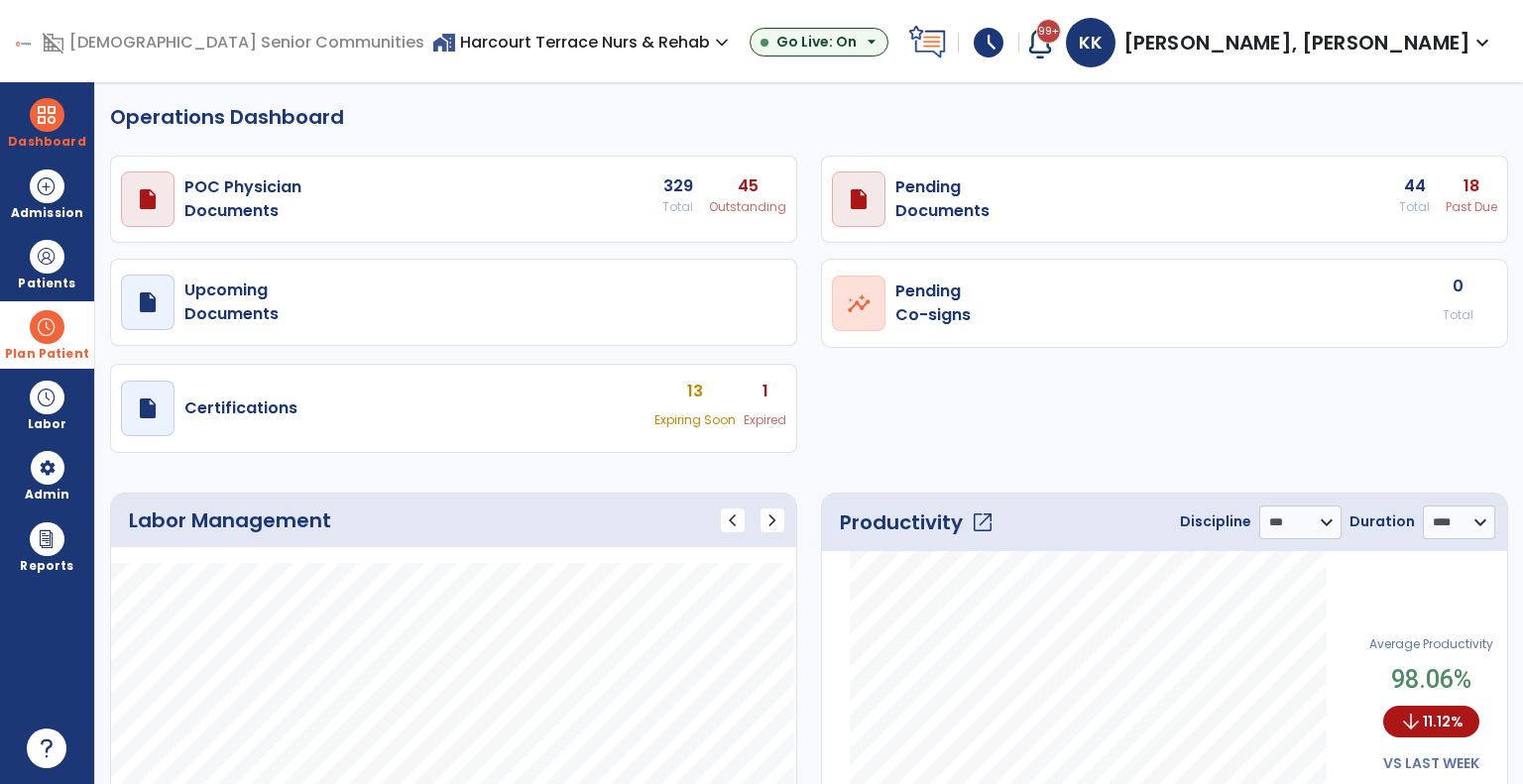click on "Plan Patient" at bounding box center [47, 283] 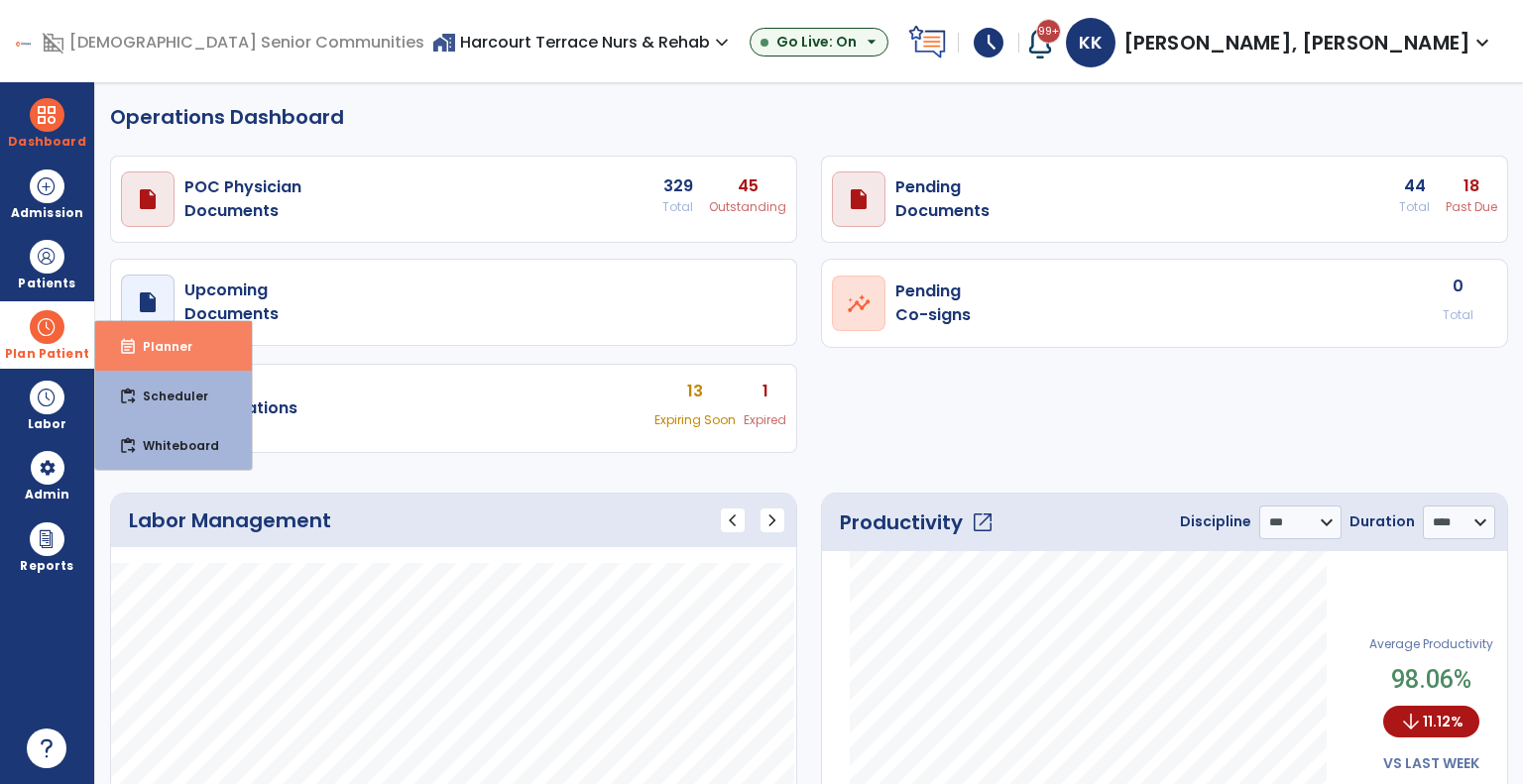 click on "event_note  Planner" at bounding box center [174, 346] 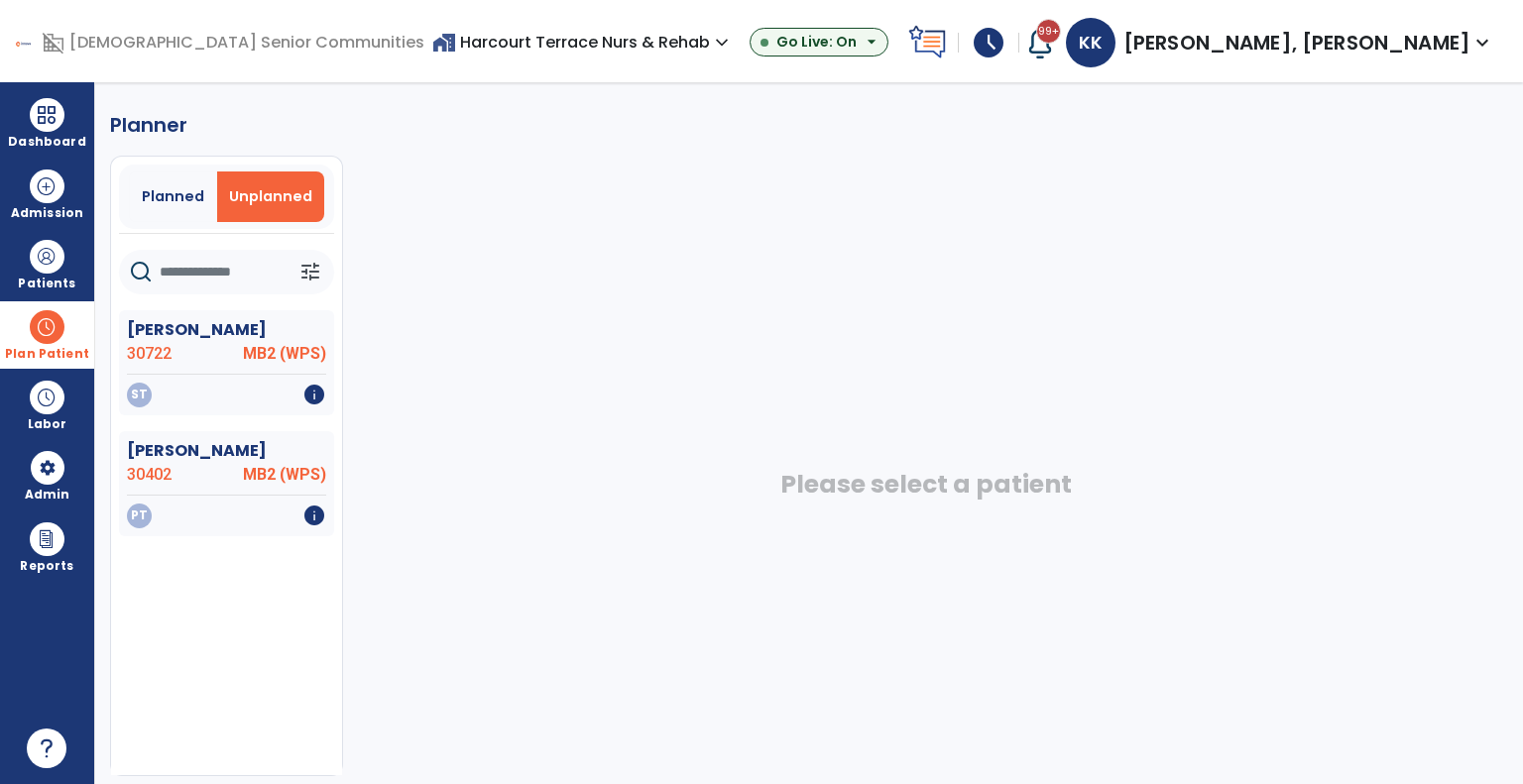 click on "Unplanned" at bounding box center [271, 196] 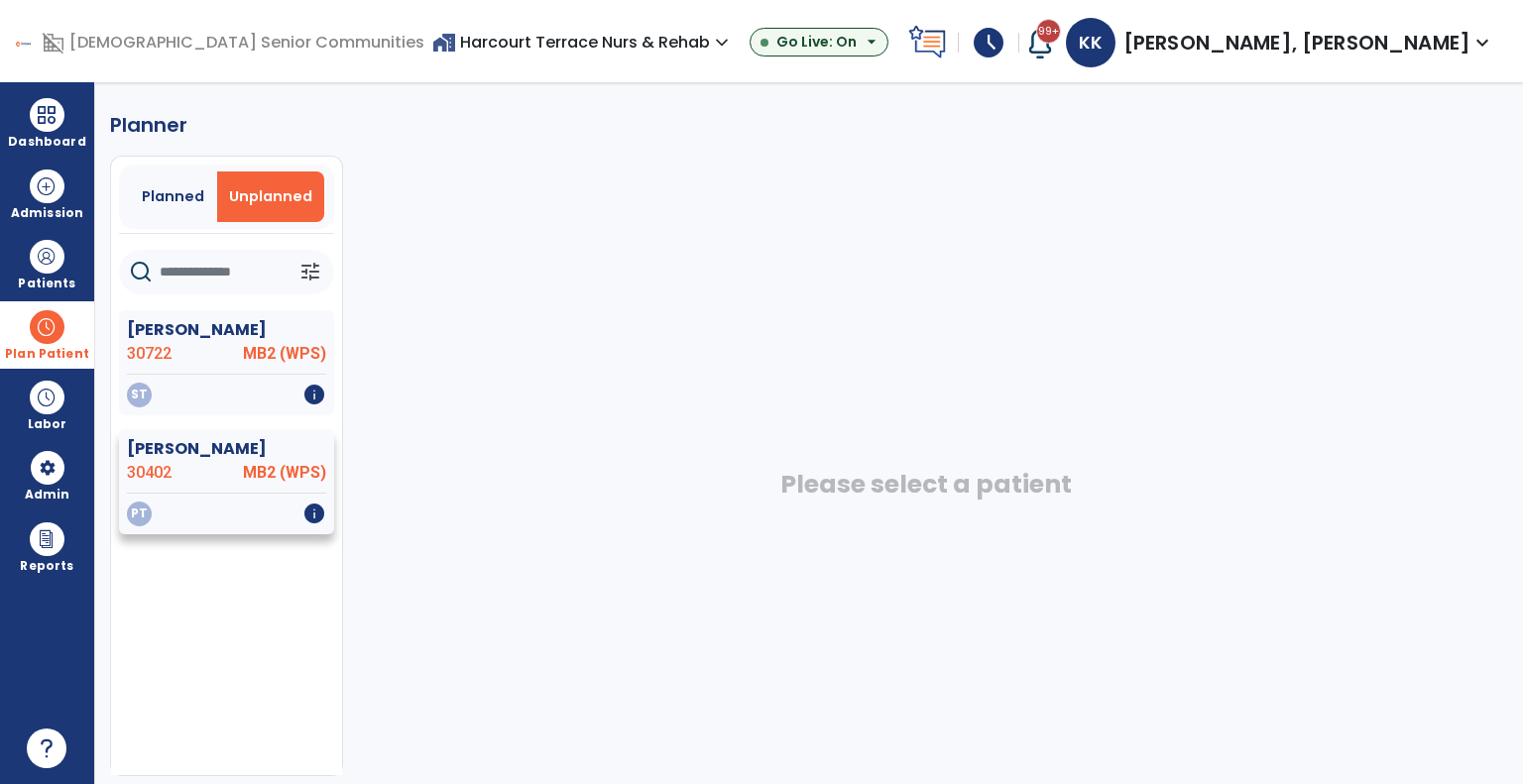 click on "PT   info" 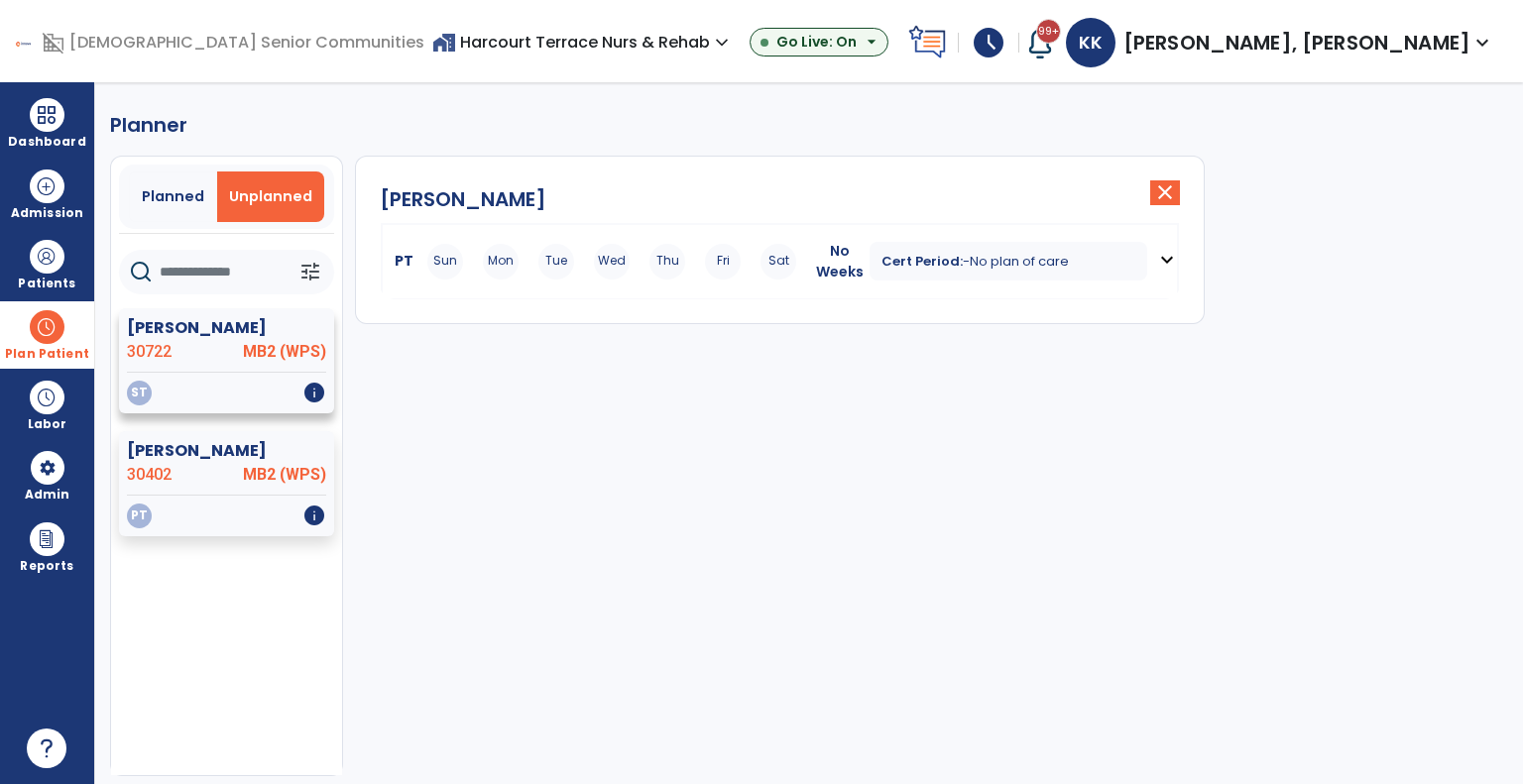 click on "[PERSON_NAME]  30722 MB2 (WPS)" 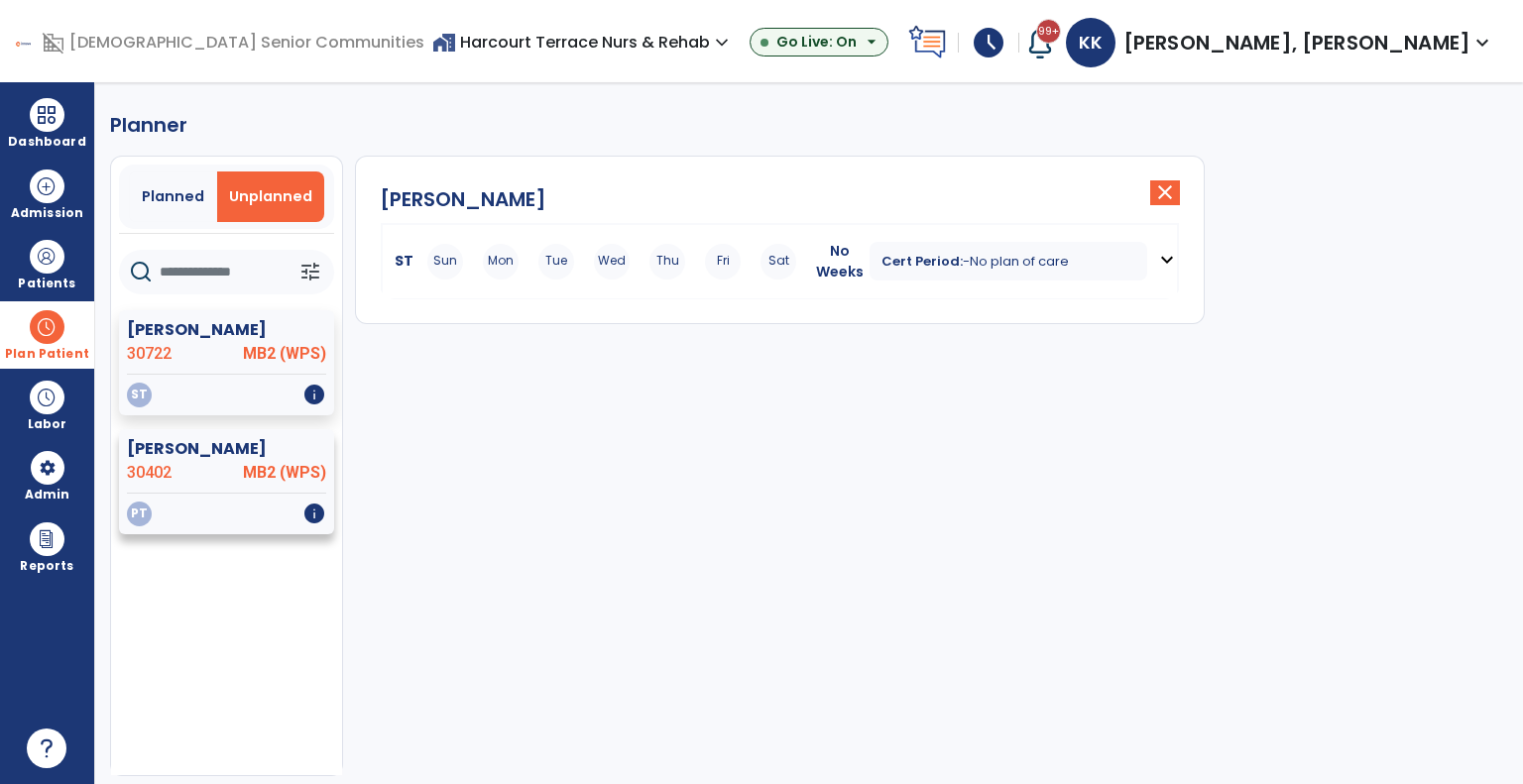 click on "[PERSON_NAME]  30402 MB2 (WPS)" 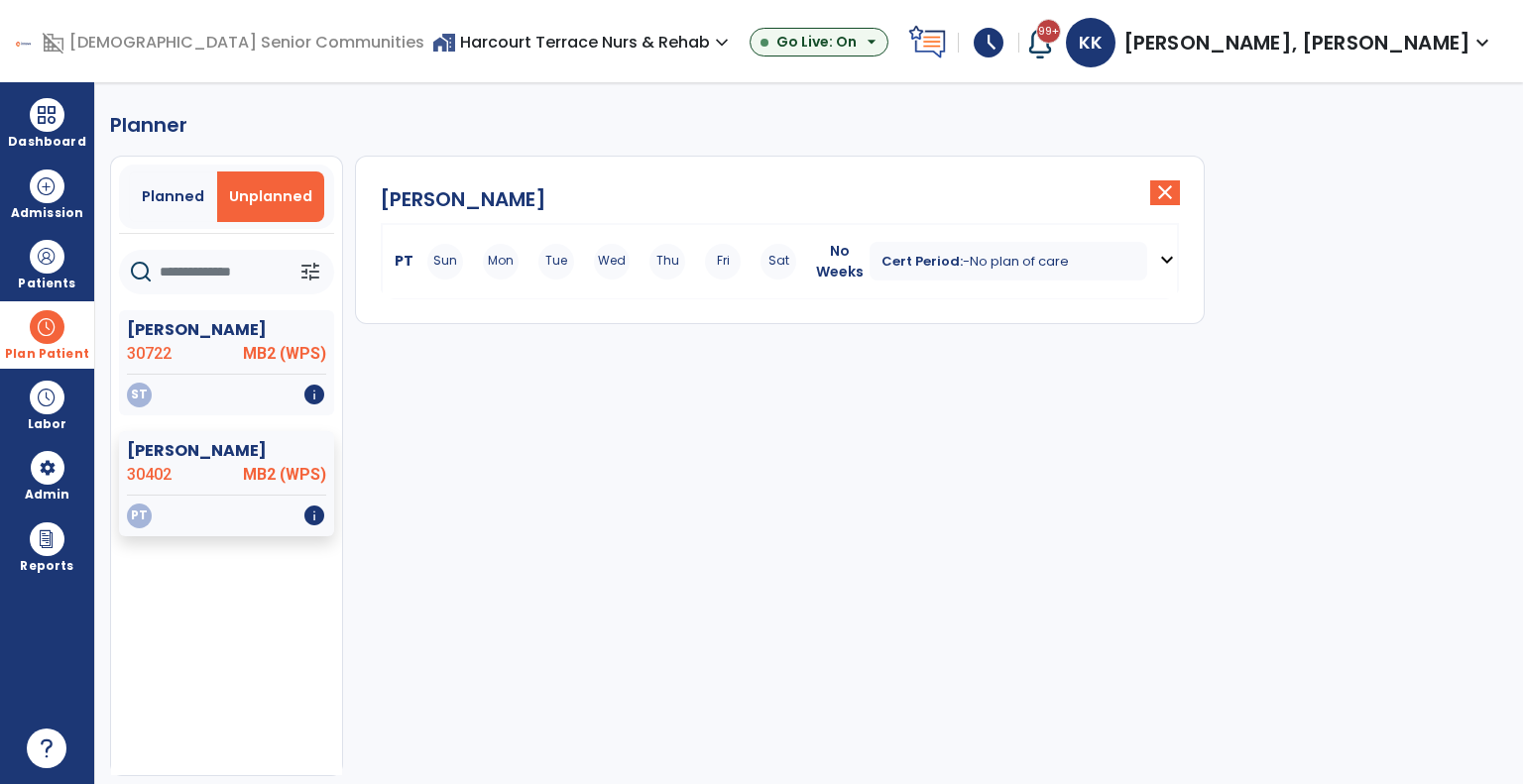 click 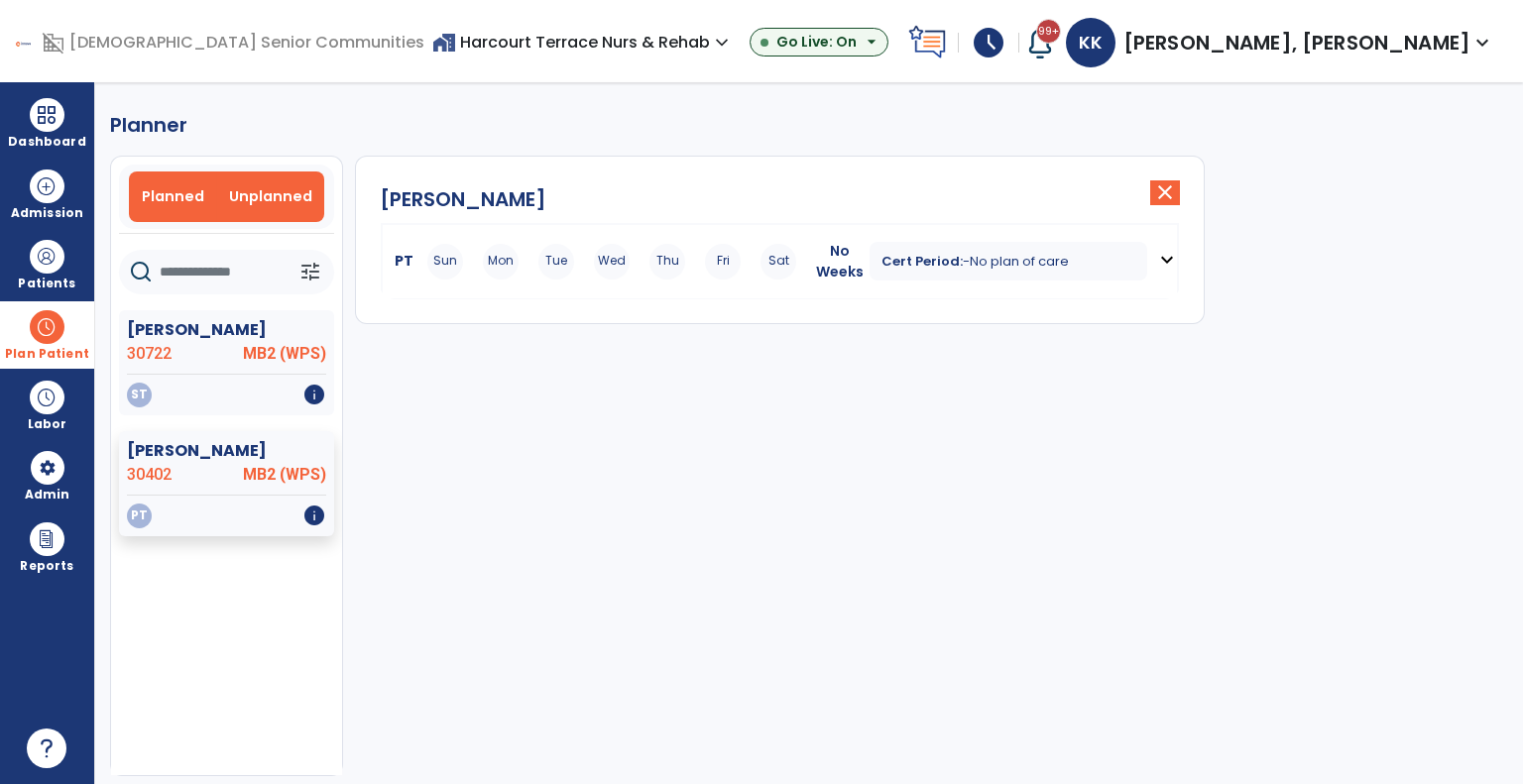 click on "Planned" at bounding box center (174, 196) 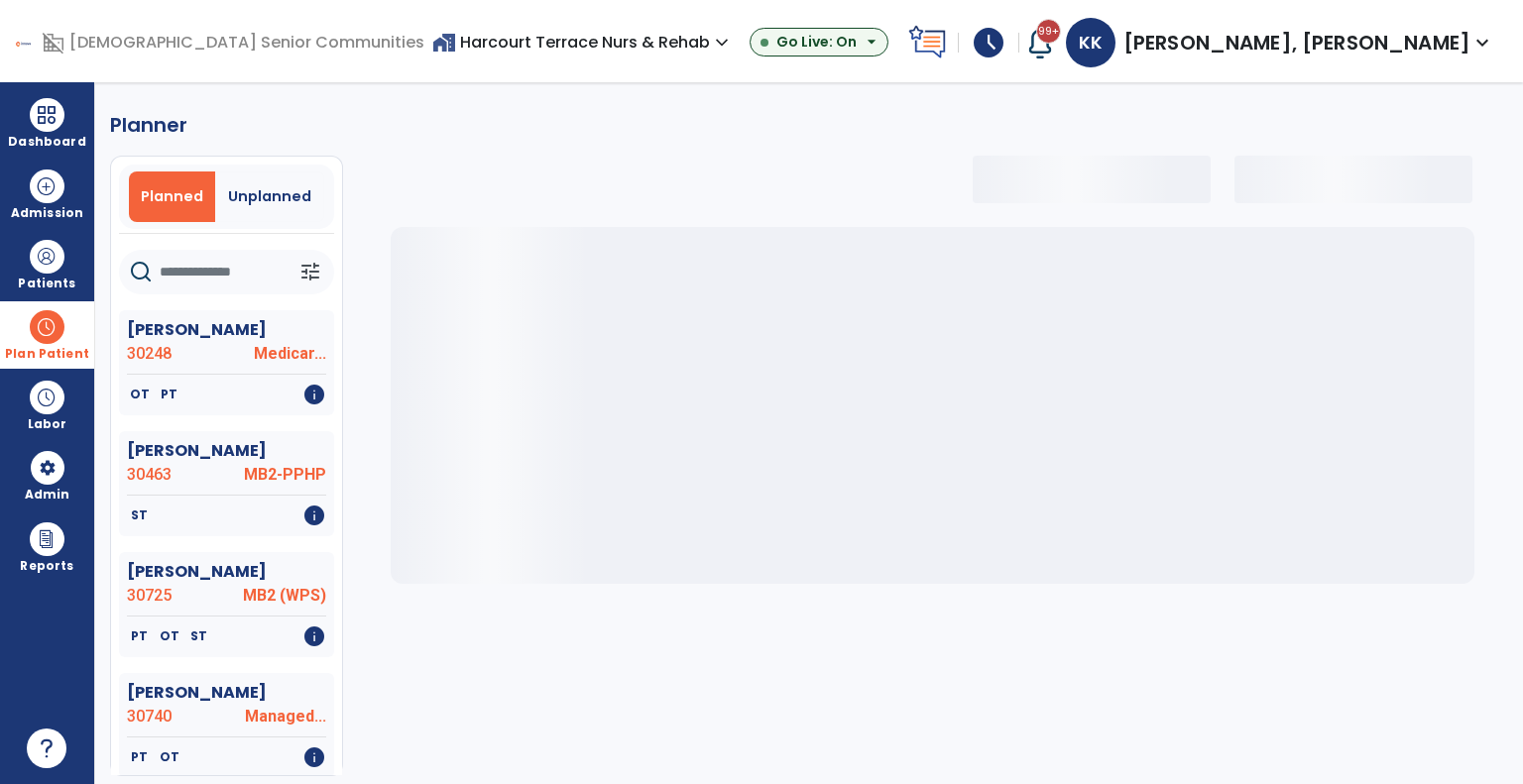 click on "tune" 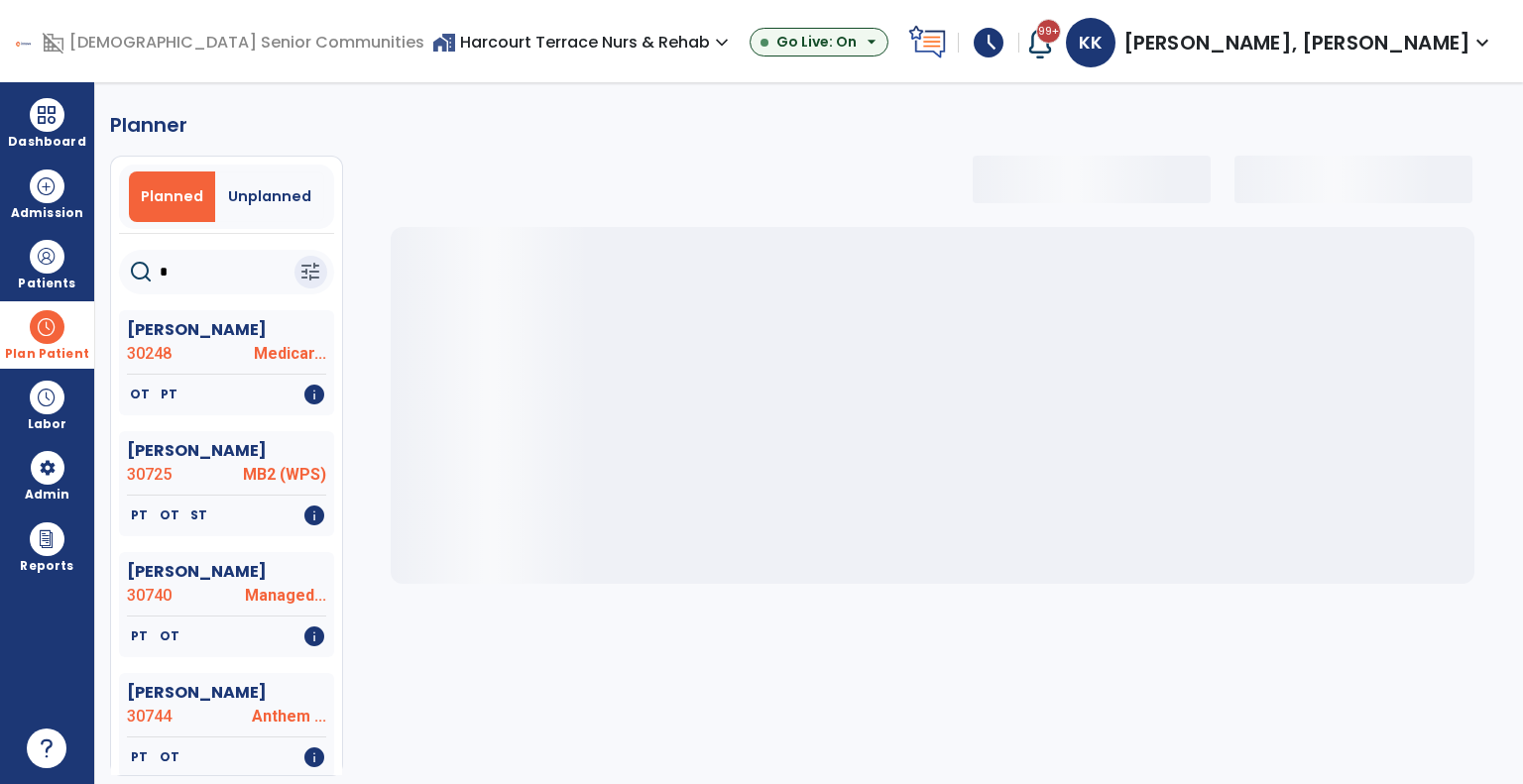 select on "***" 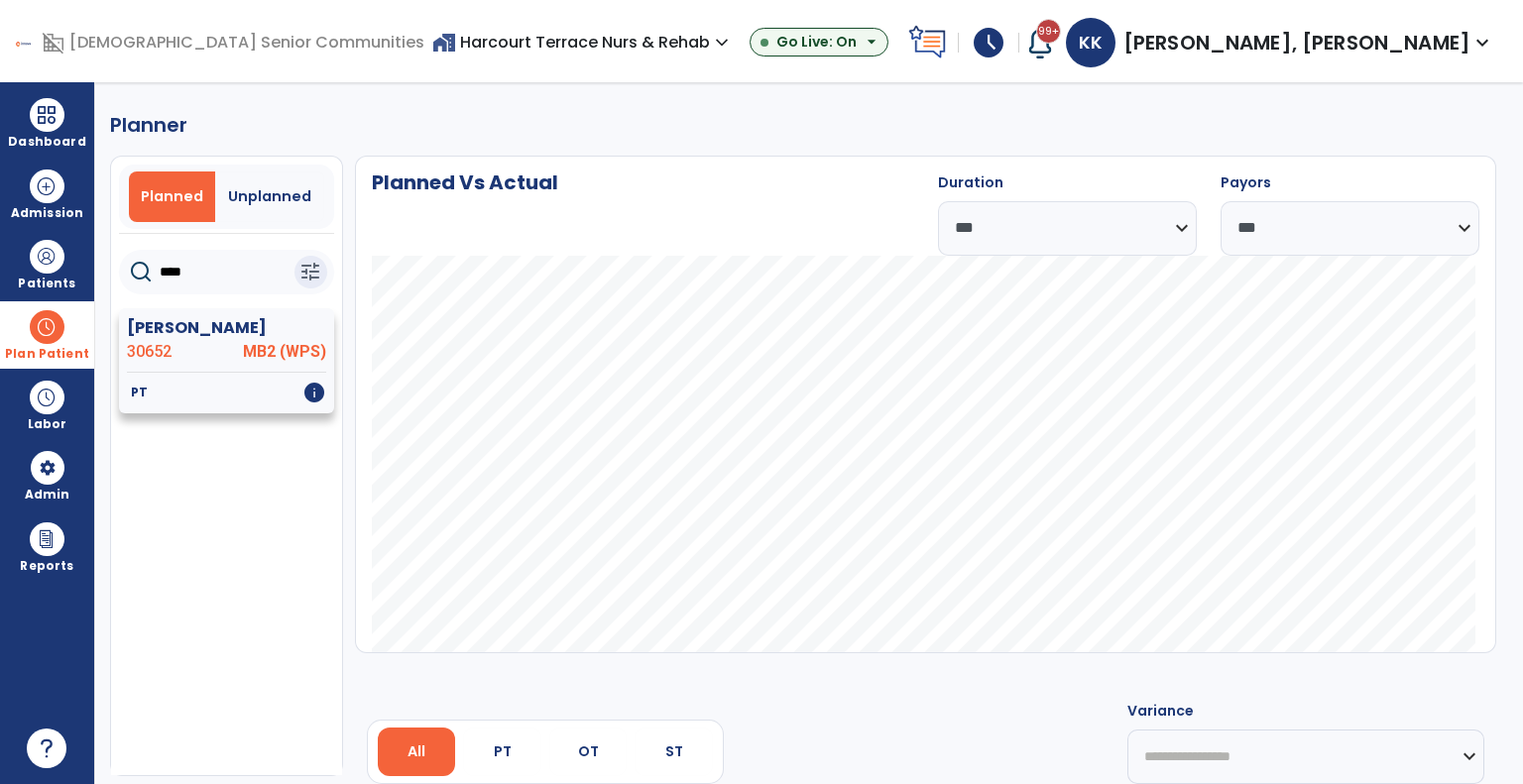 type on "****" 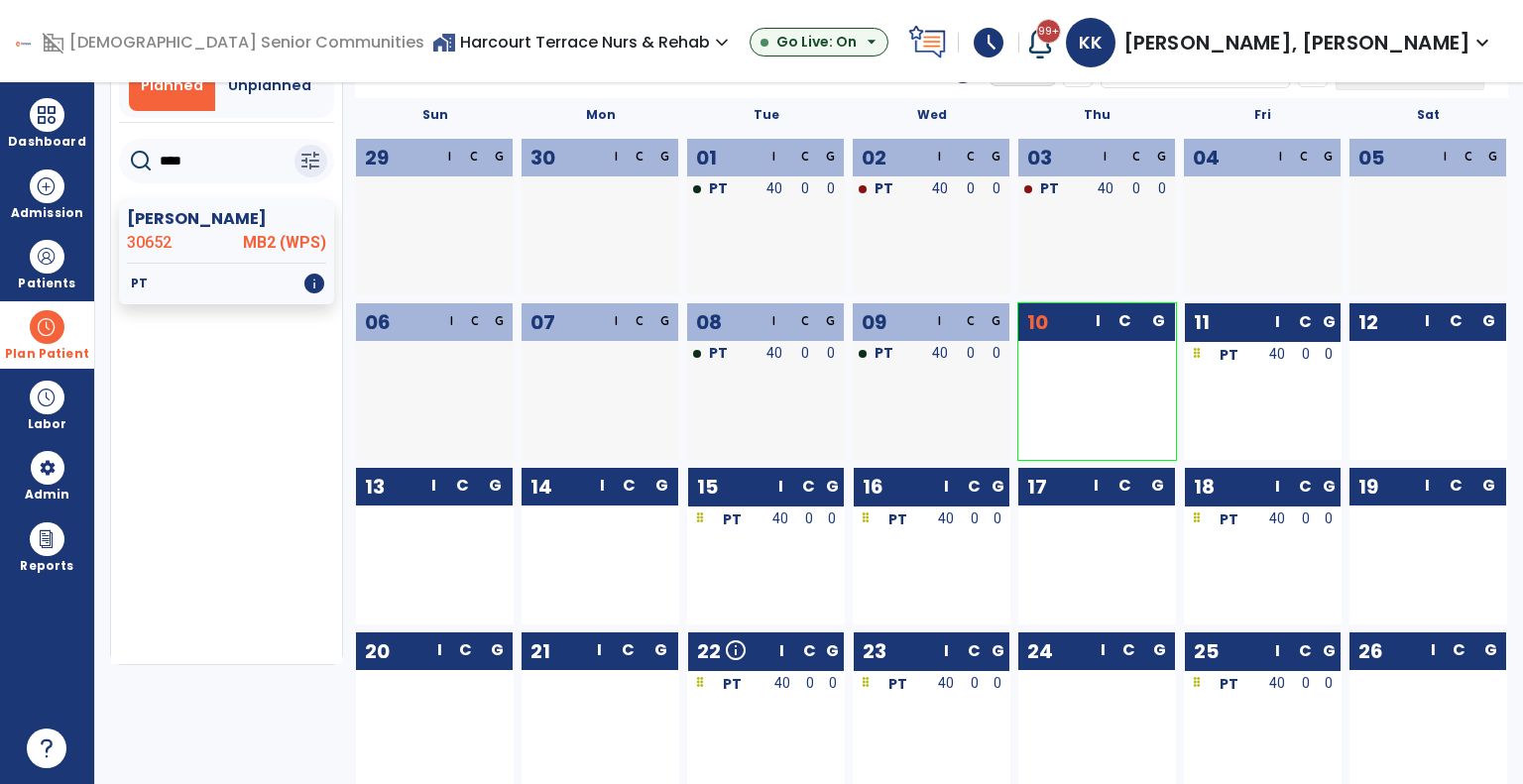 scroll, scrollTop: 115, scrollLeft: 0, axis: vertical 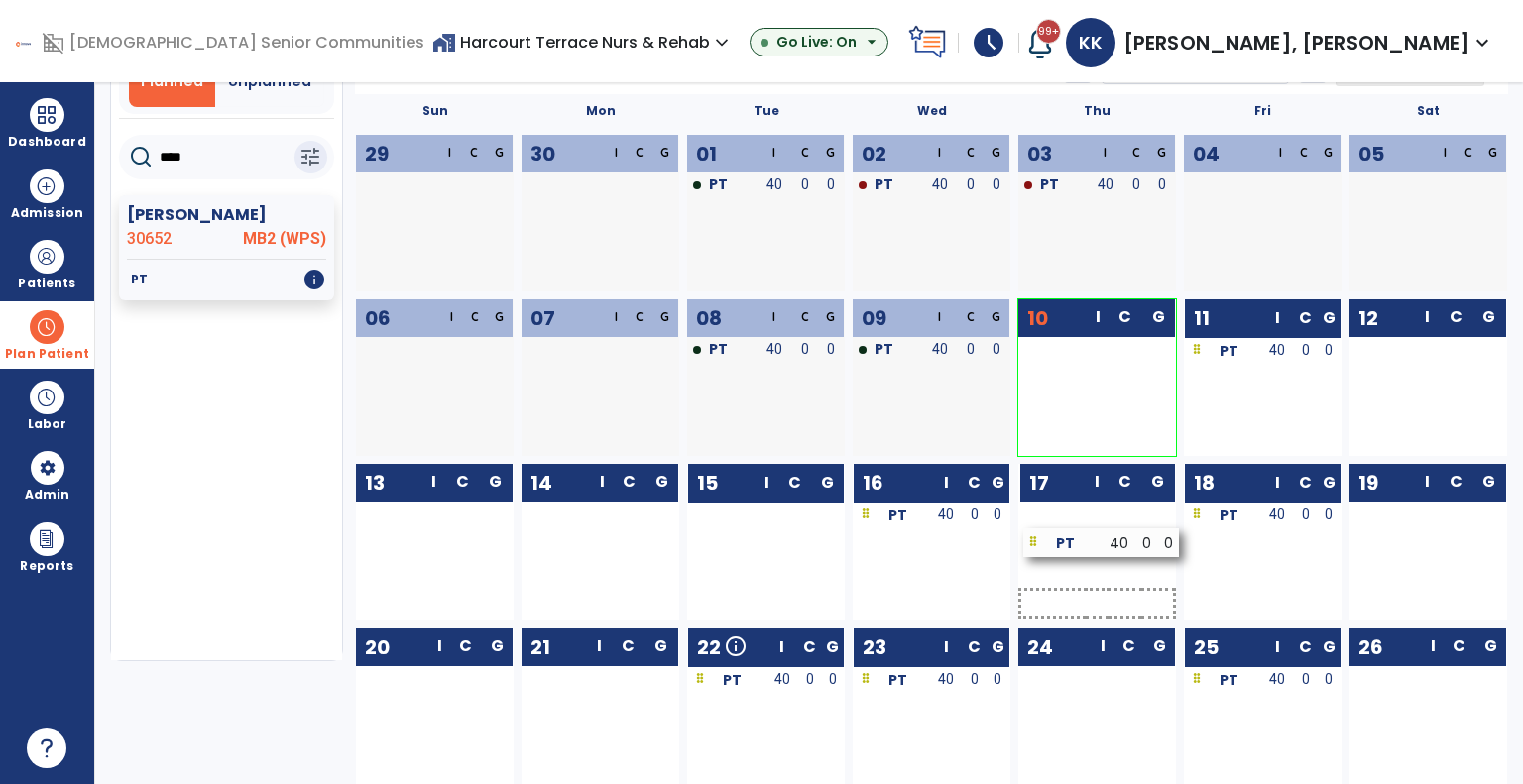 drag, startPoint x: 783, startPoint y: 514, endPoint x: 1119, endPoint y: 542, distance: 337.1646 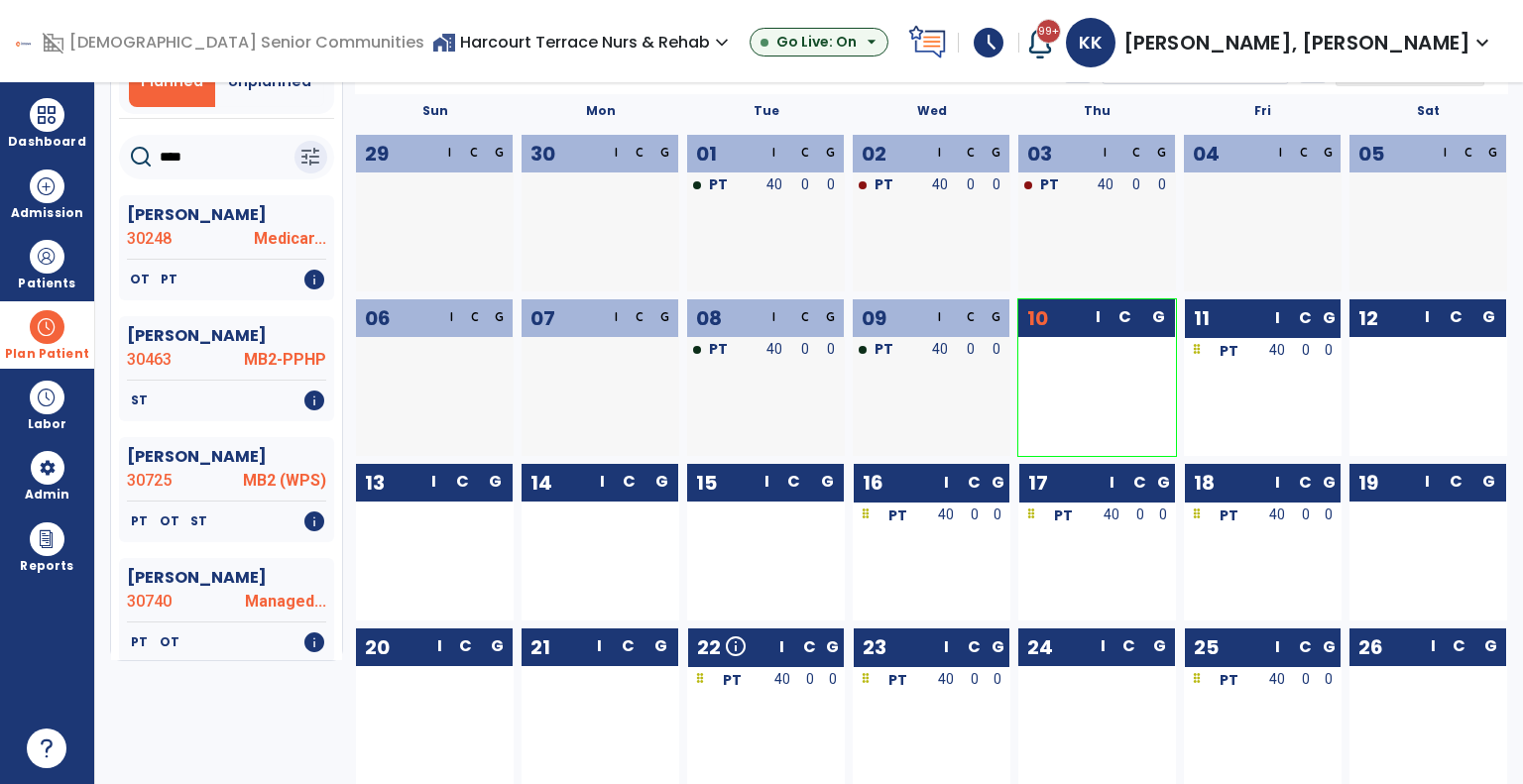 click at bounding box center (974, 544) 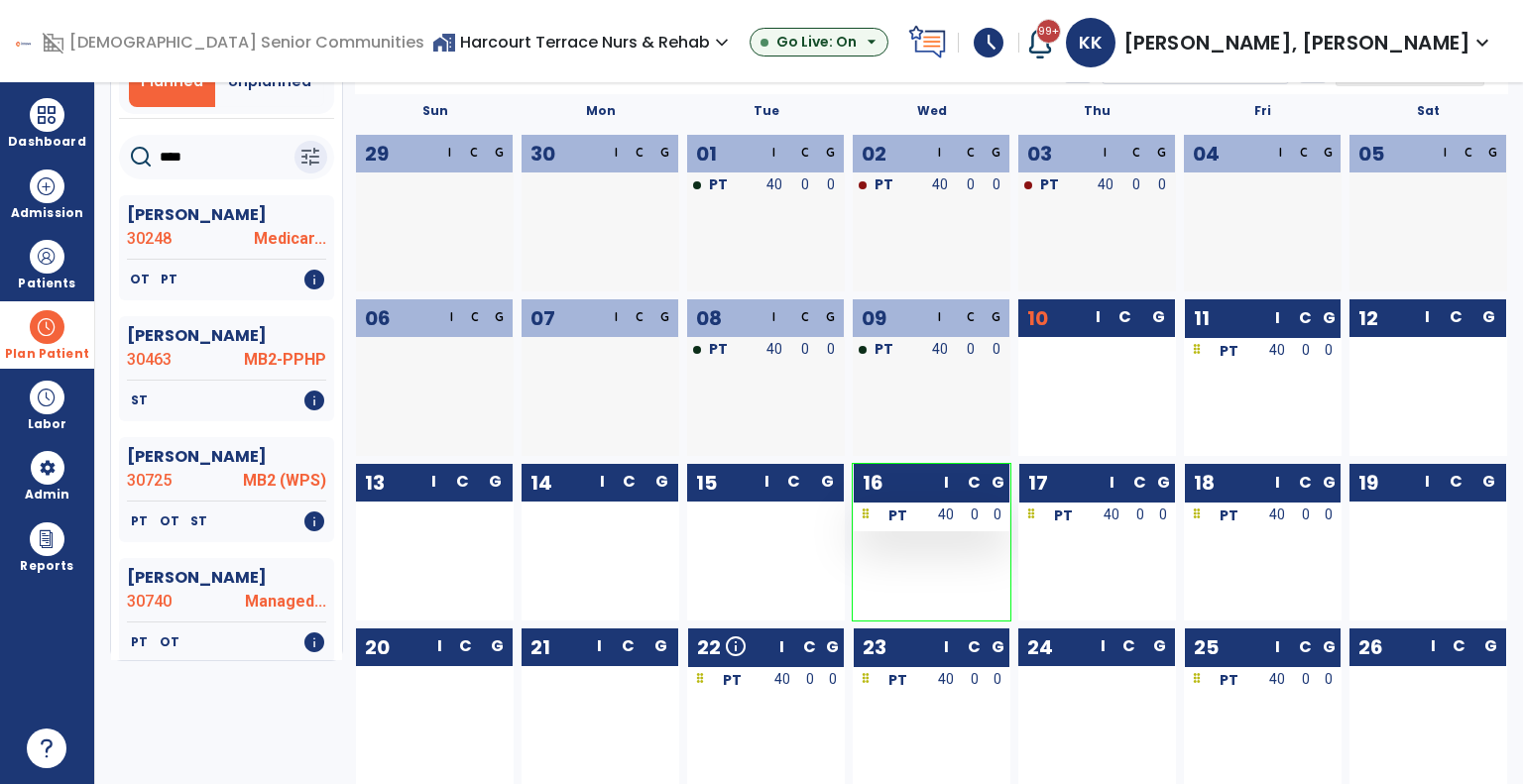 click on "0" at bounding box center (974, 516) 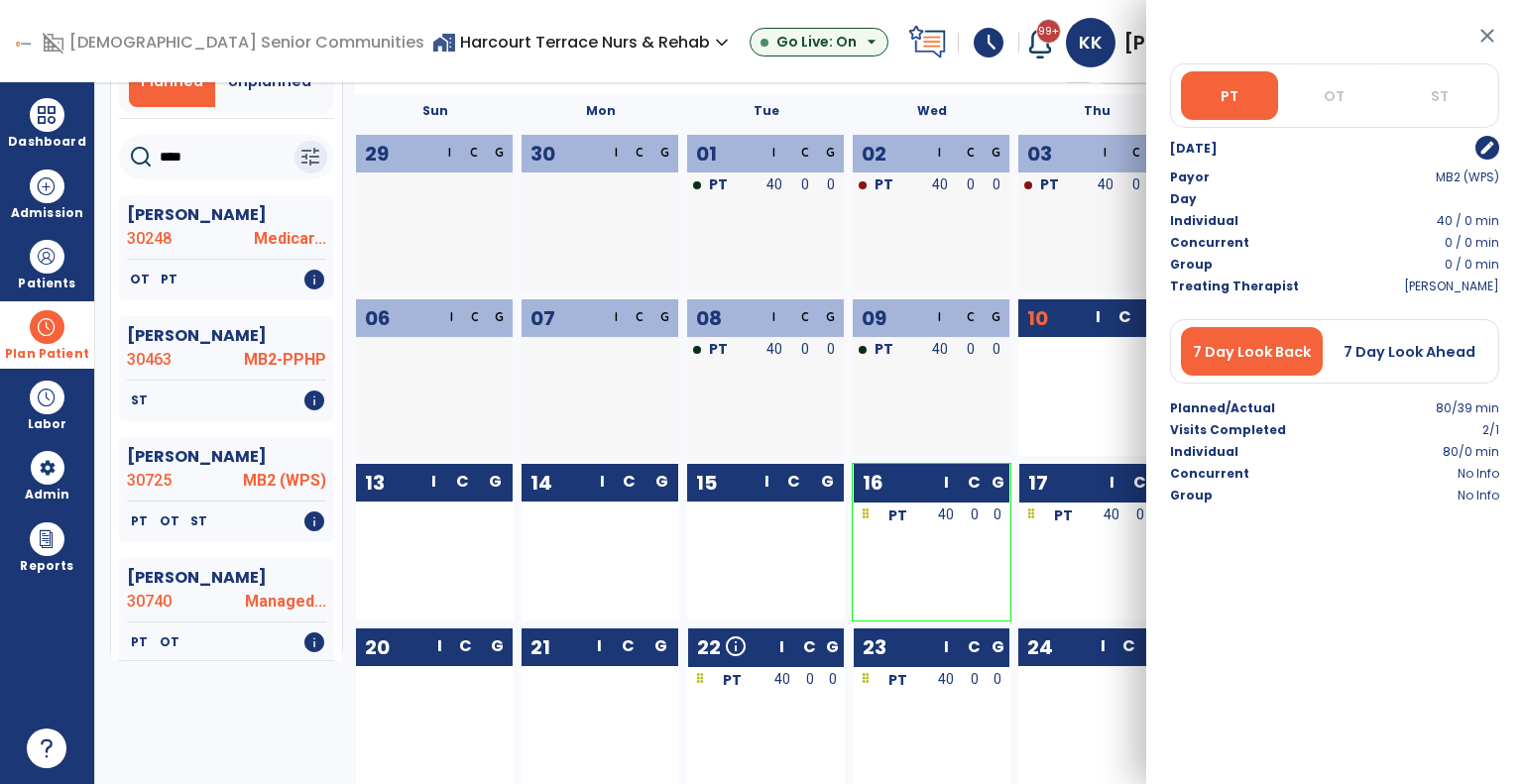 click on "edit" at bounding box center (1423, 148) 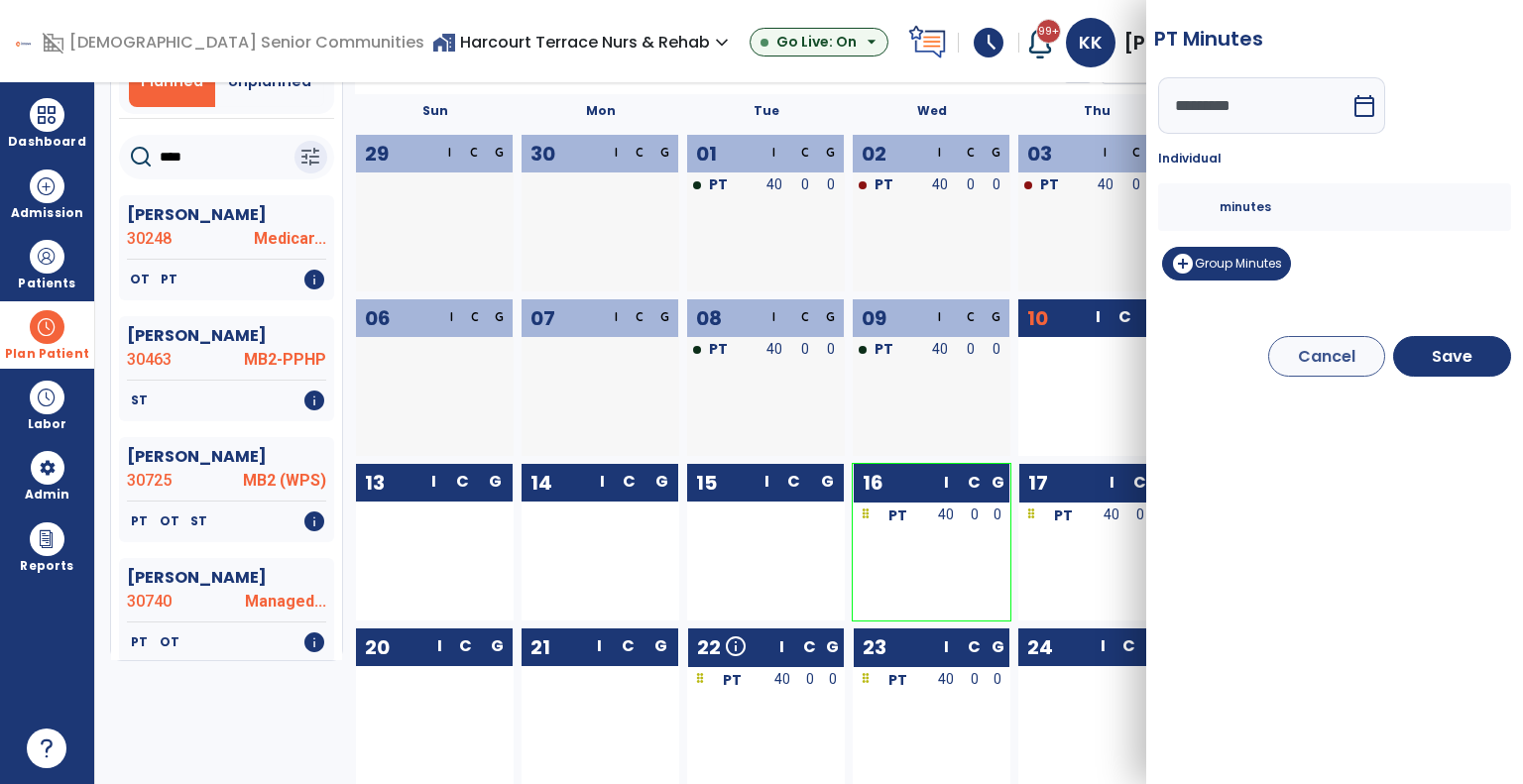 click on "**" at bounding box center (1196, 207) 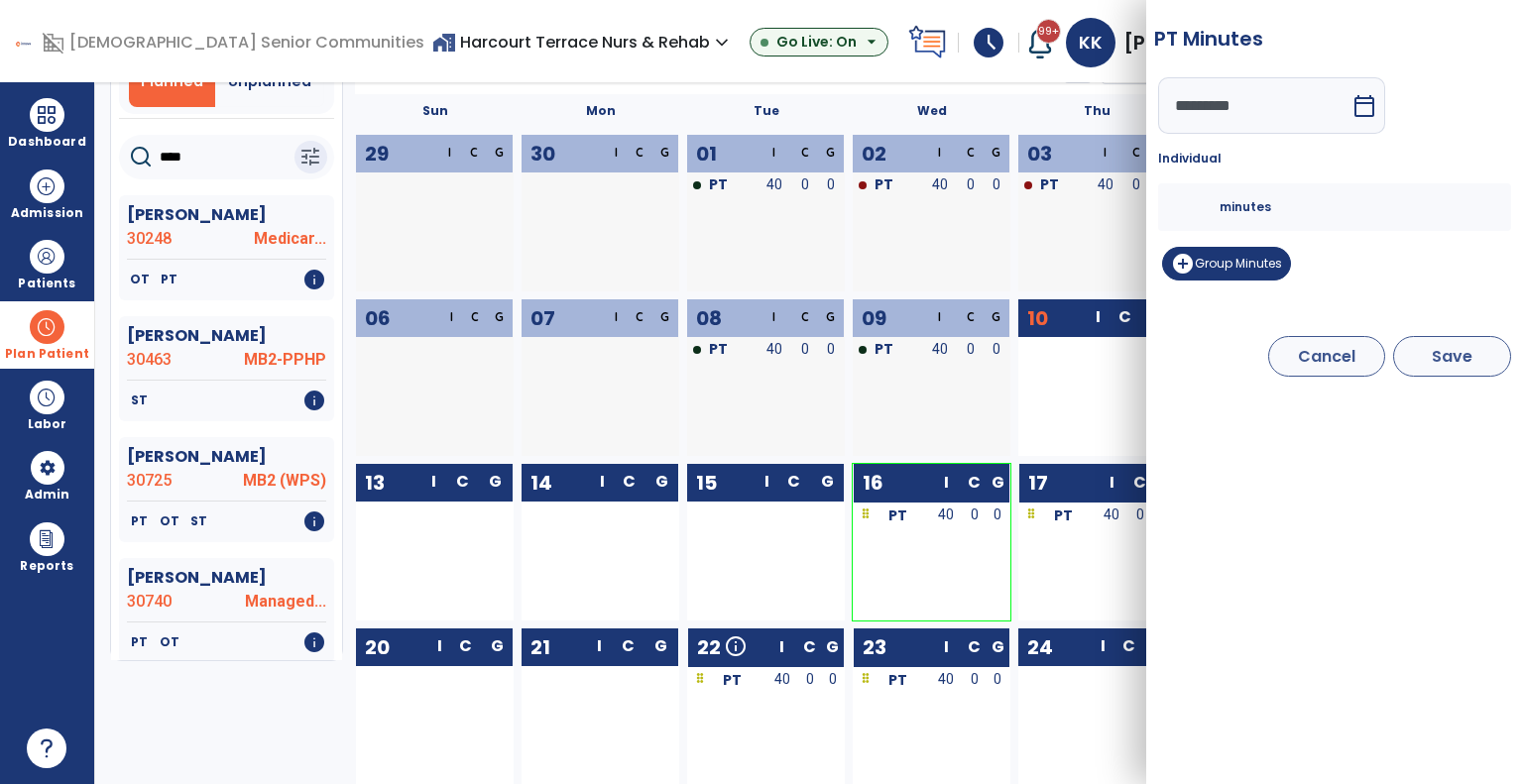 type on "**" 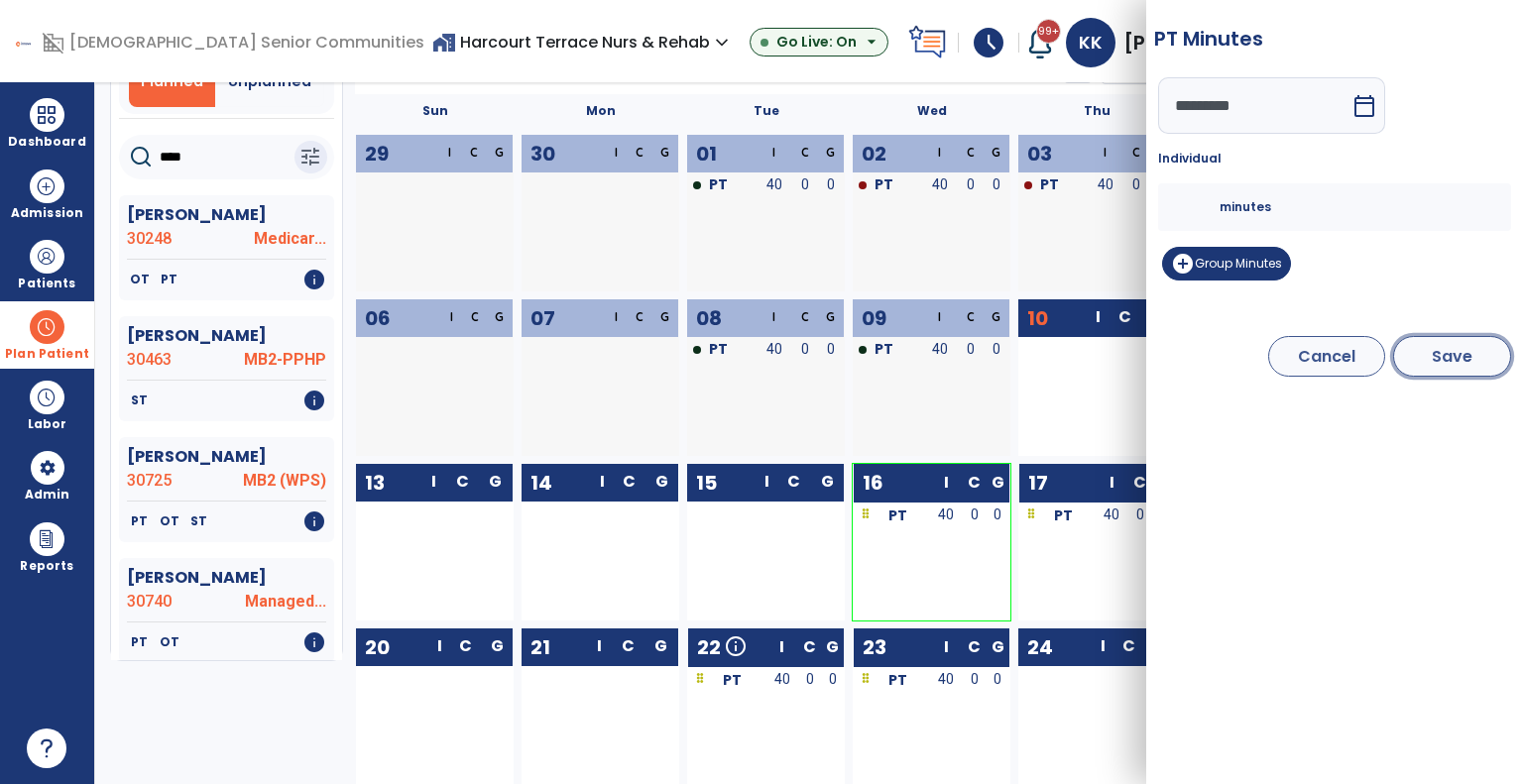 click on "Save" at bounding box center (1452, 356) 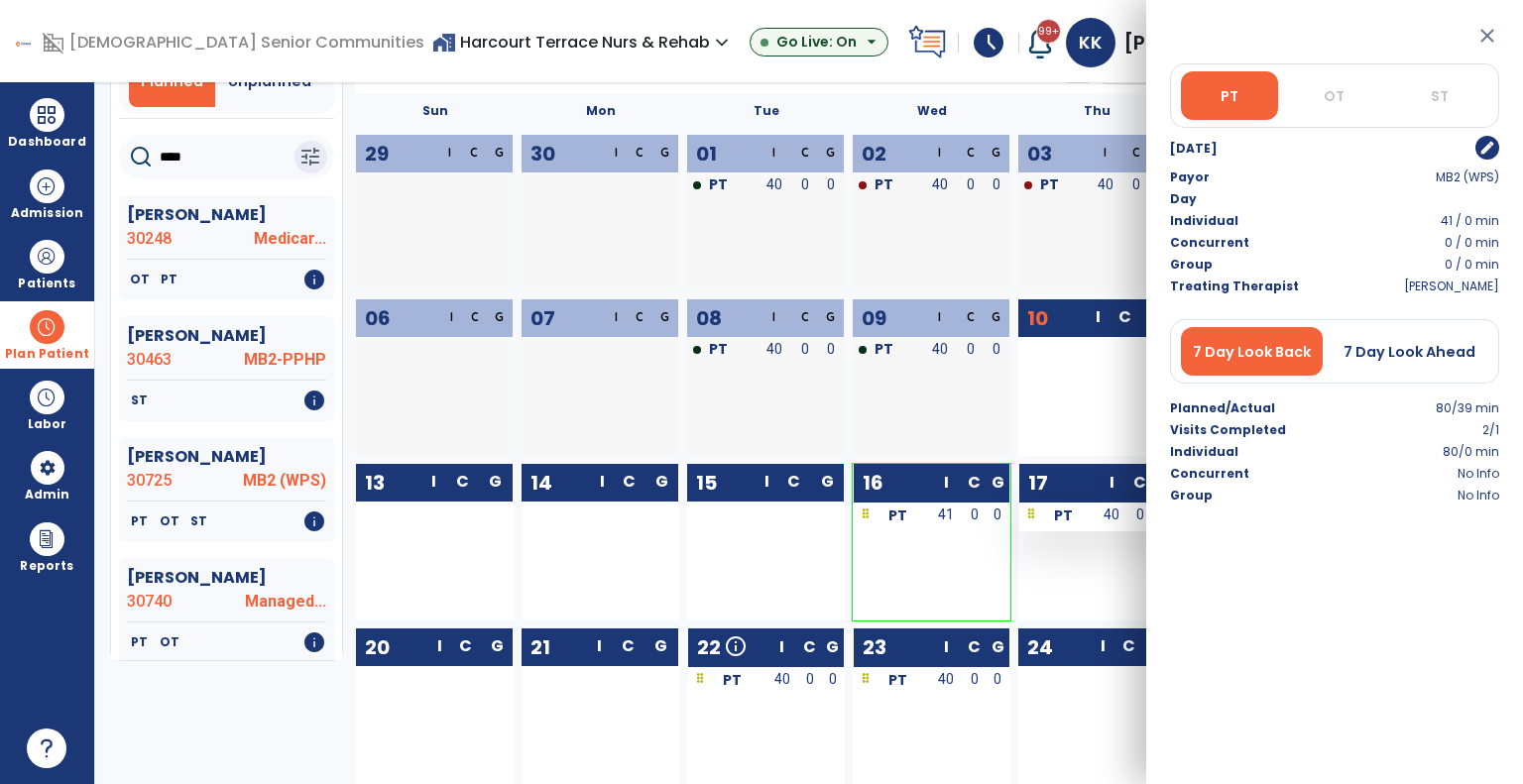 click on "40" at bounding box center [1113, 514] 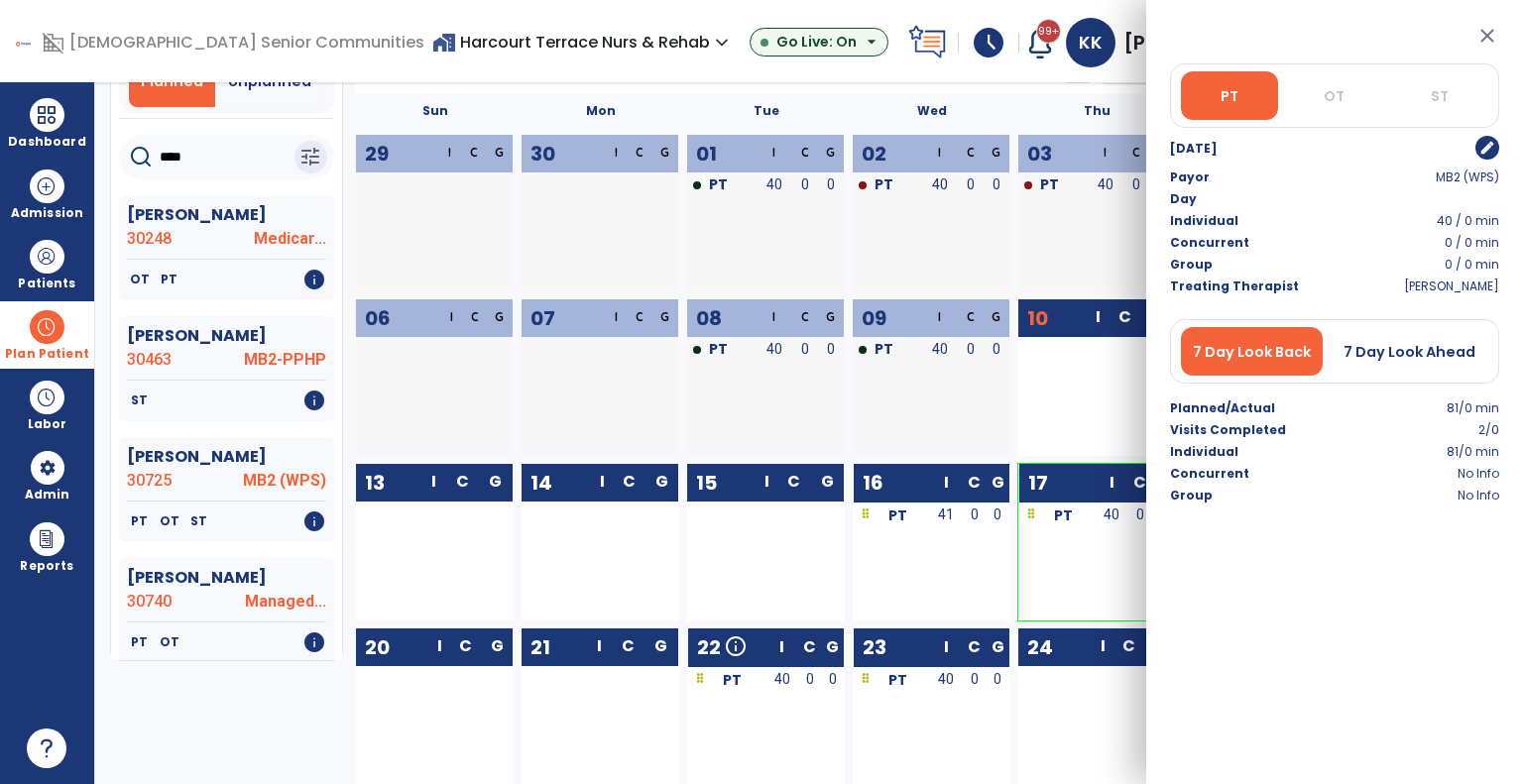 click on "edit" at bounding box center [1423, 148] 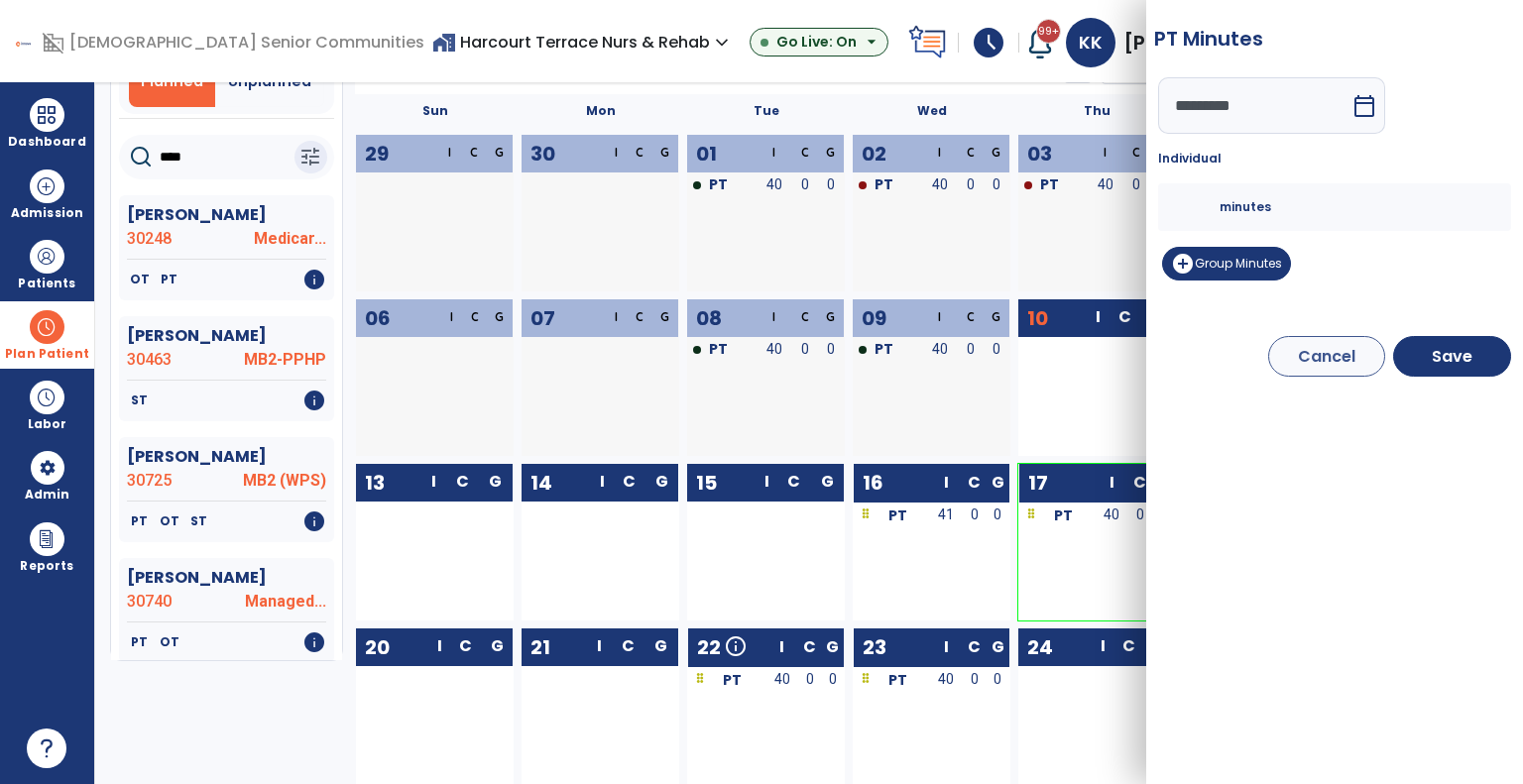click on "**" at bounding box center (1196, 207) 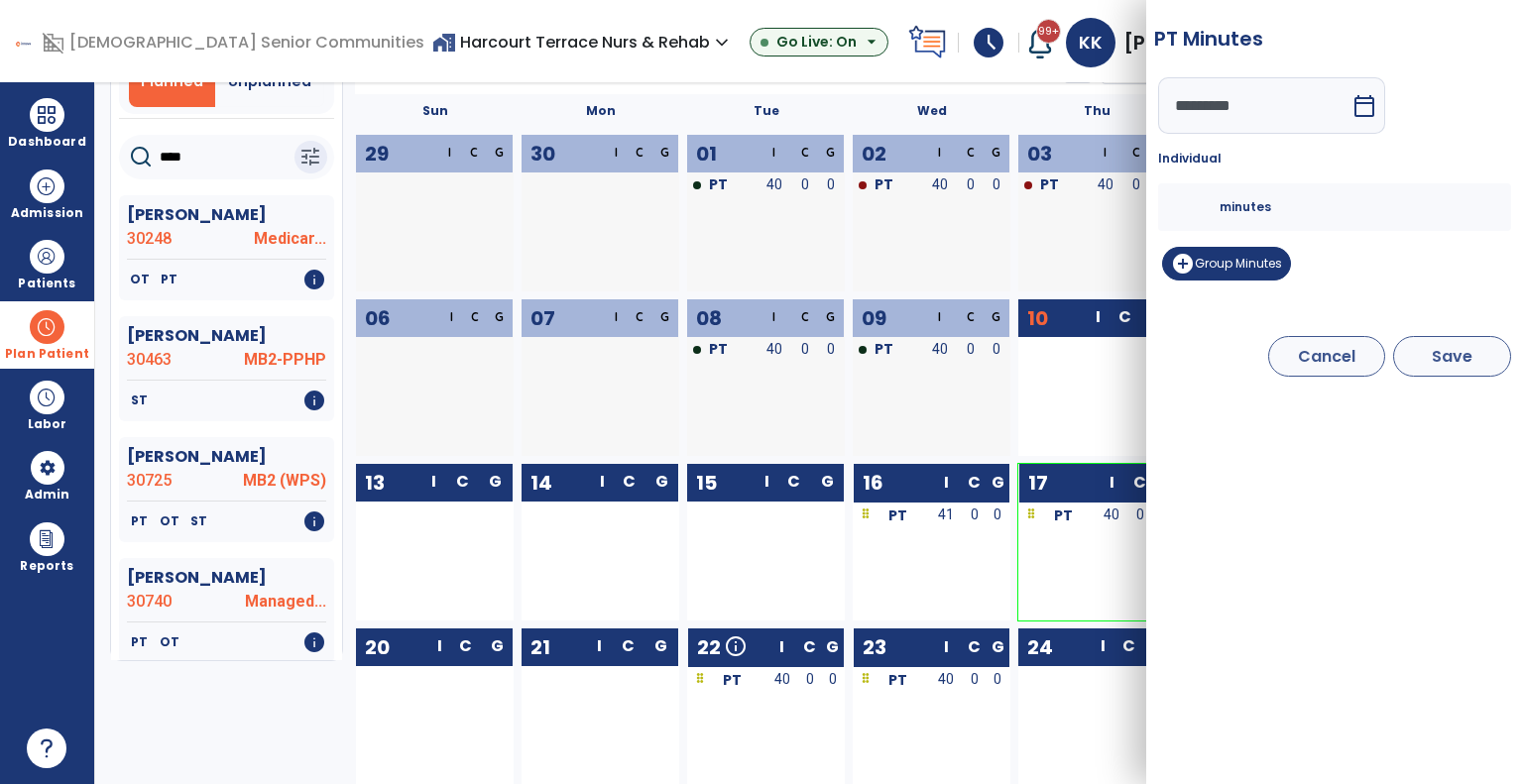 type on "**" 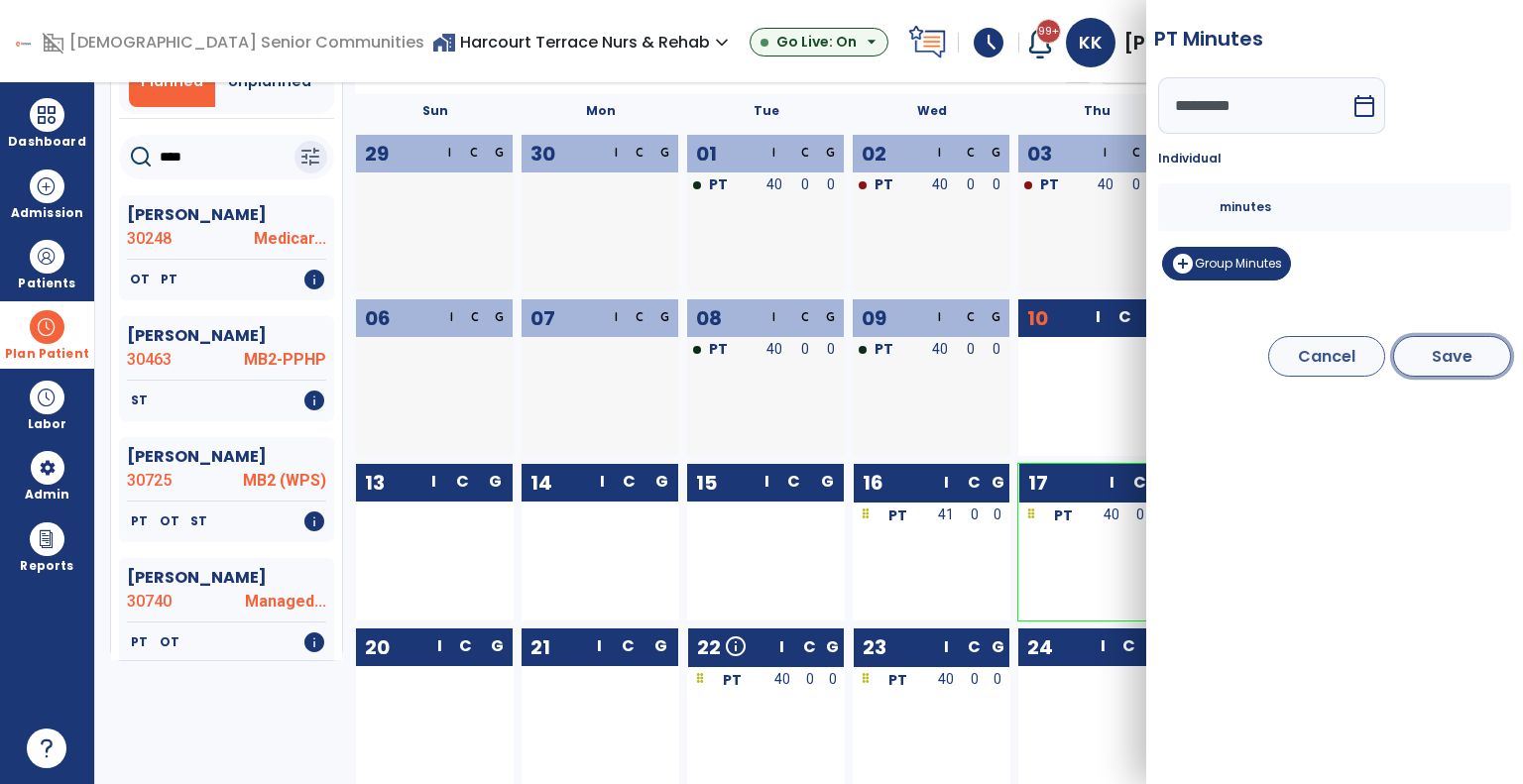 click on "Save" at bounding box center (1452, 356) 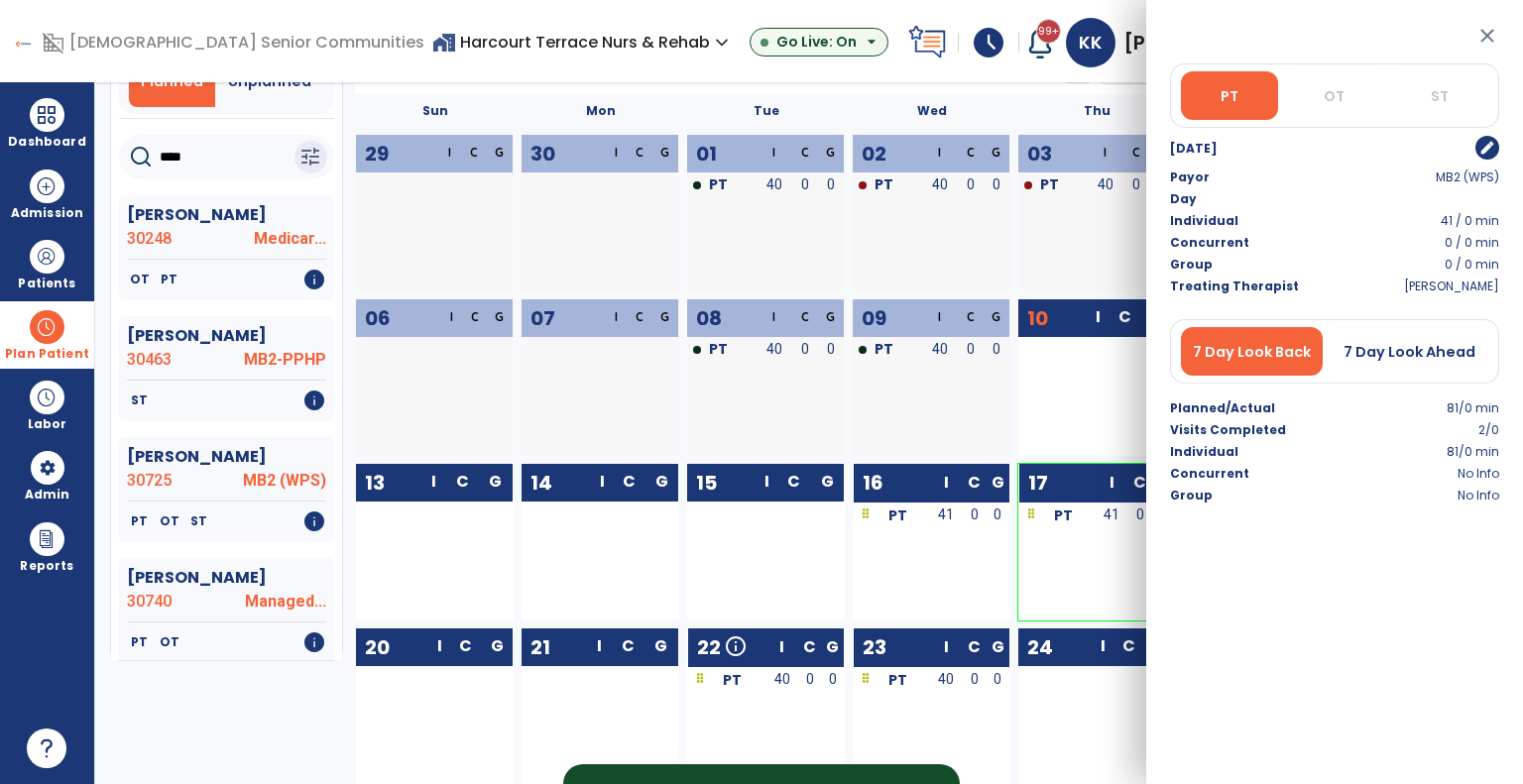 click at bounding box center [1113, 544] 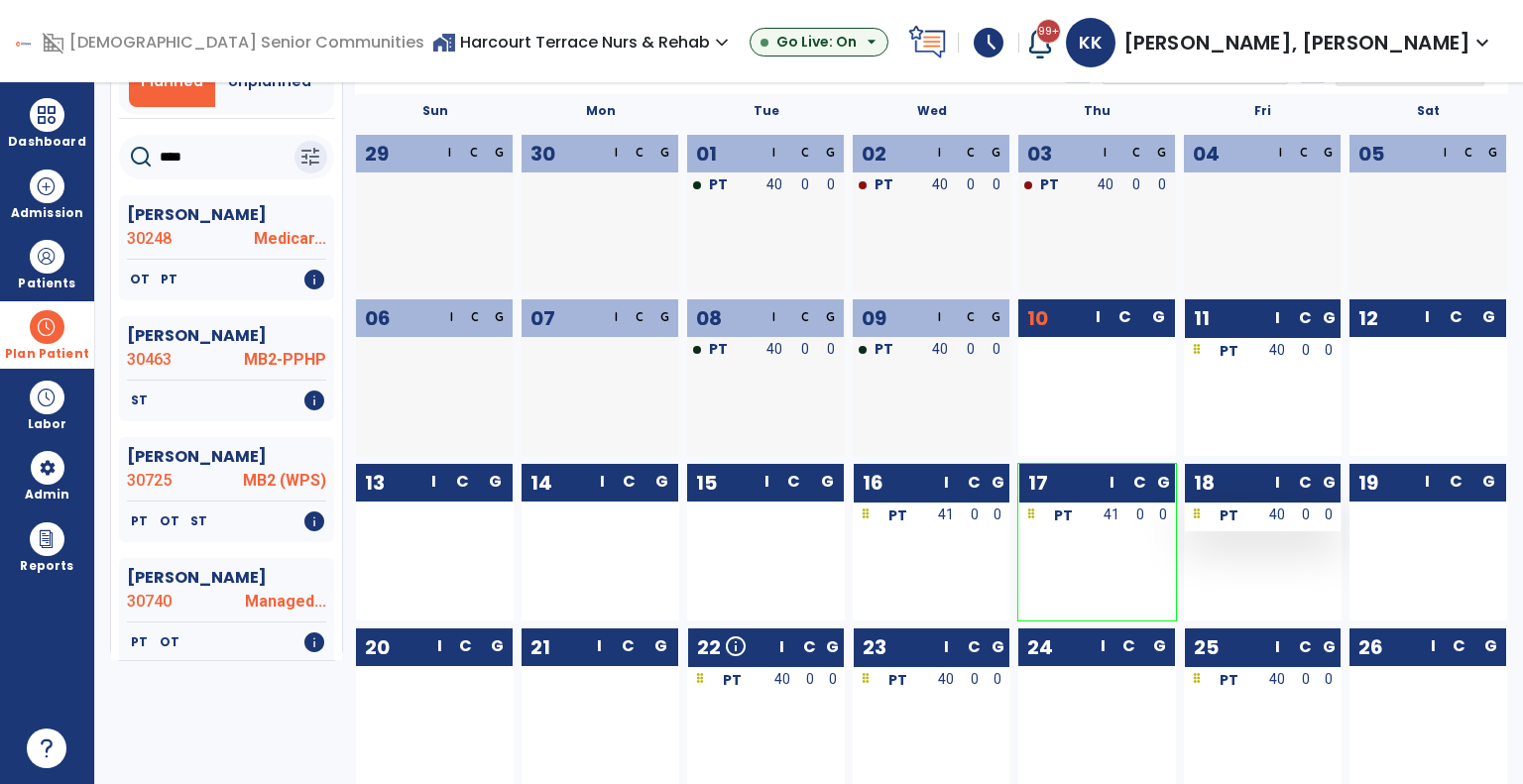 click on "40" at bounding box center (1278, 516) 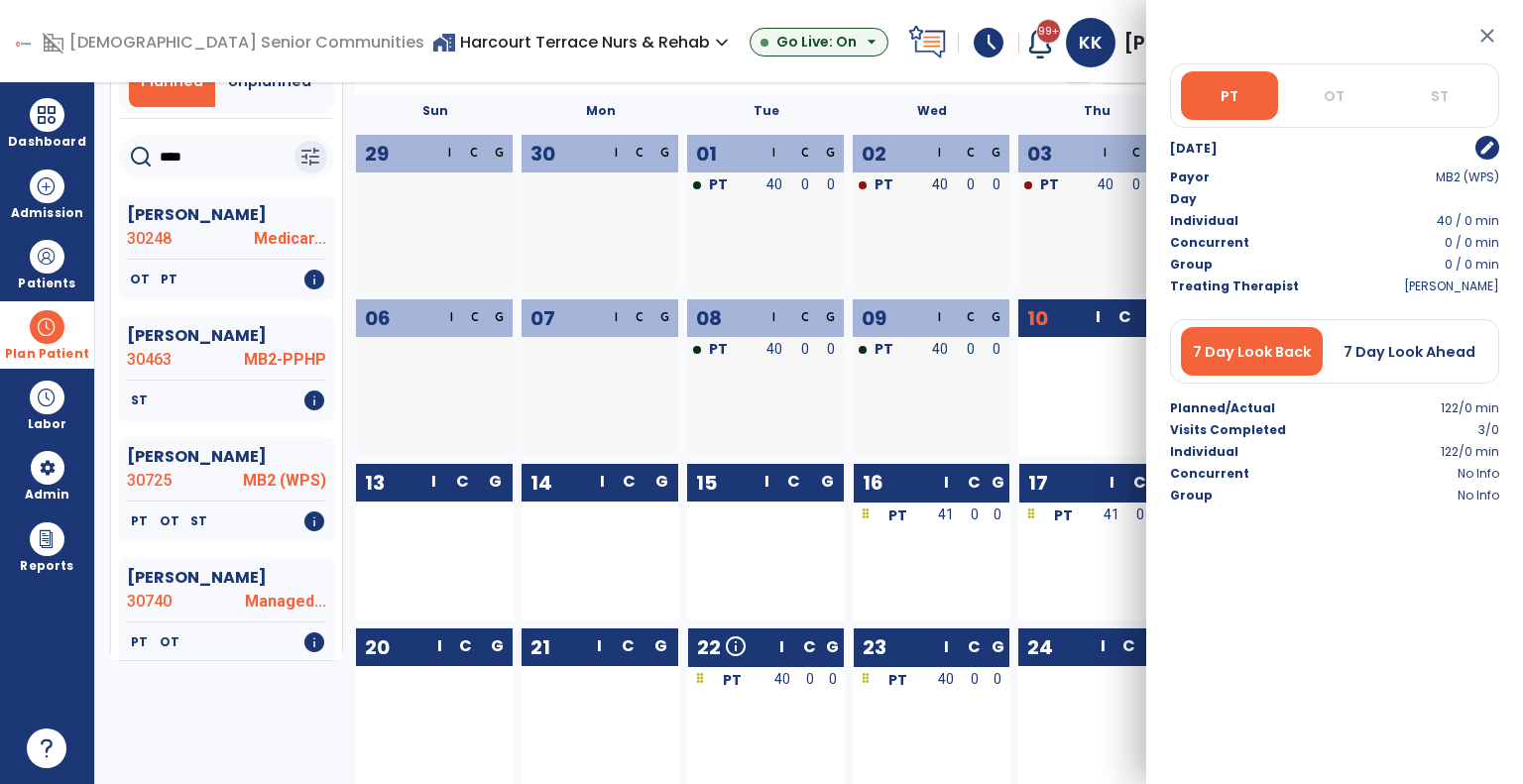 click on "edit" at bounding box center (1487, 148) 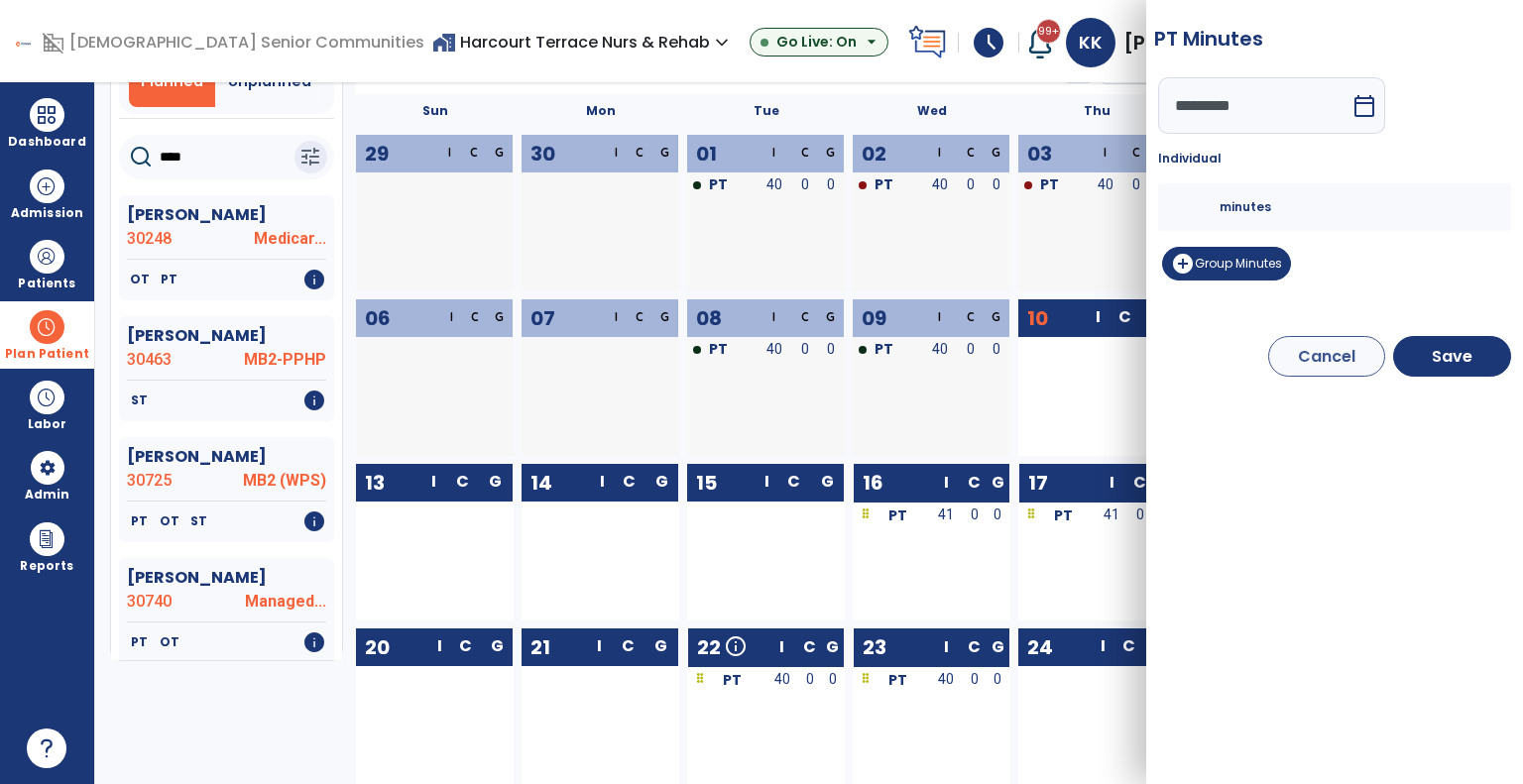 click on "**" at bounding box center (1196, 207) 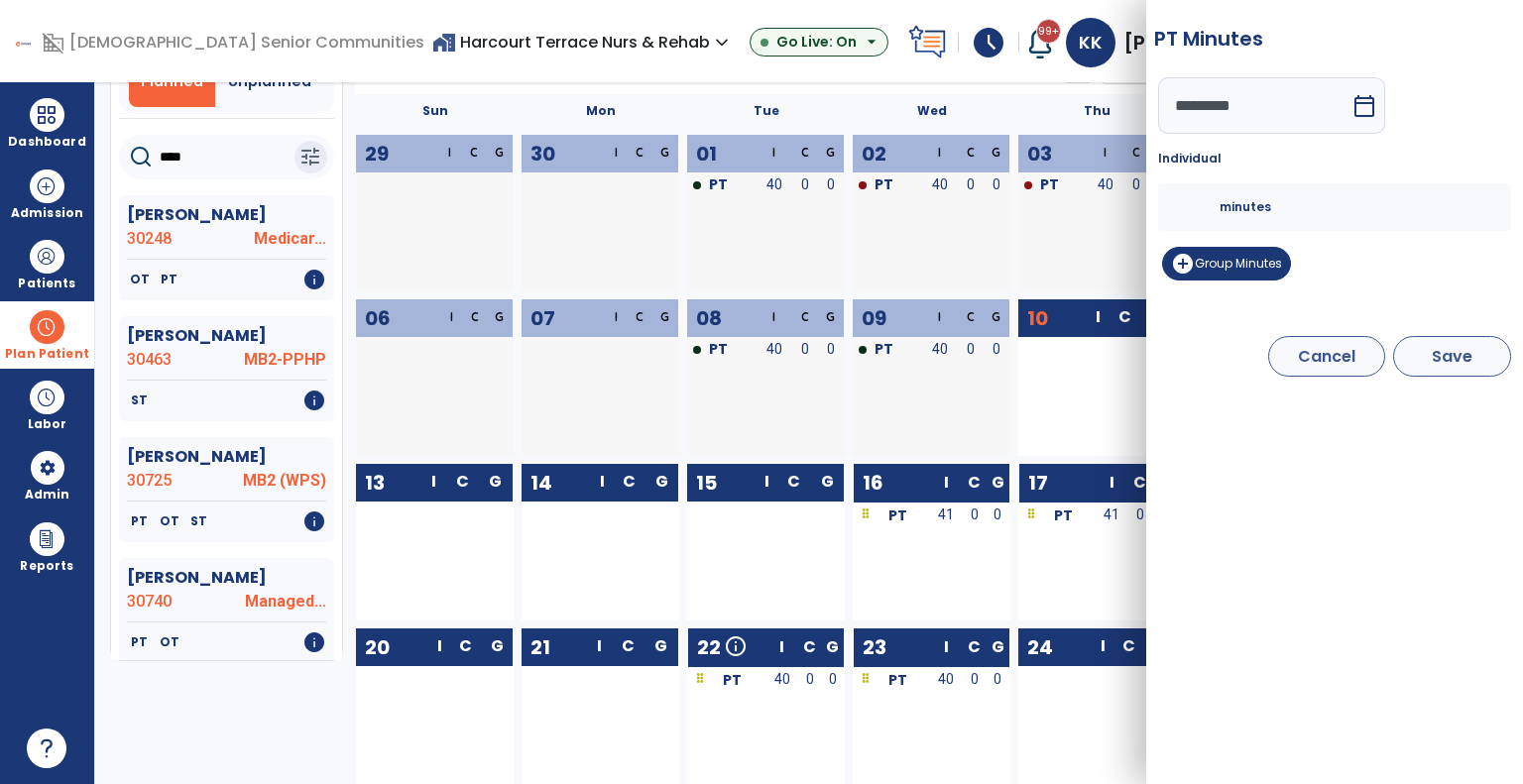 type on "**" 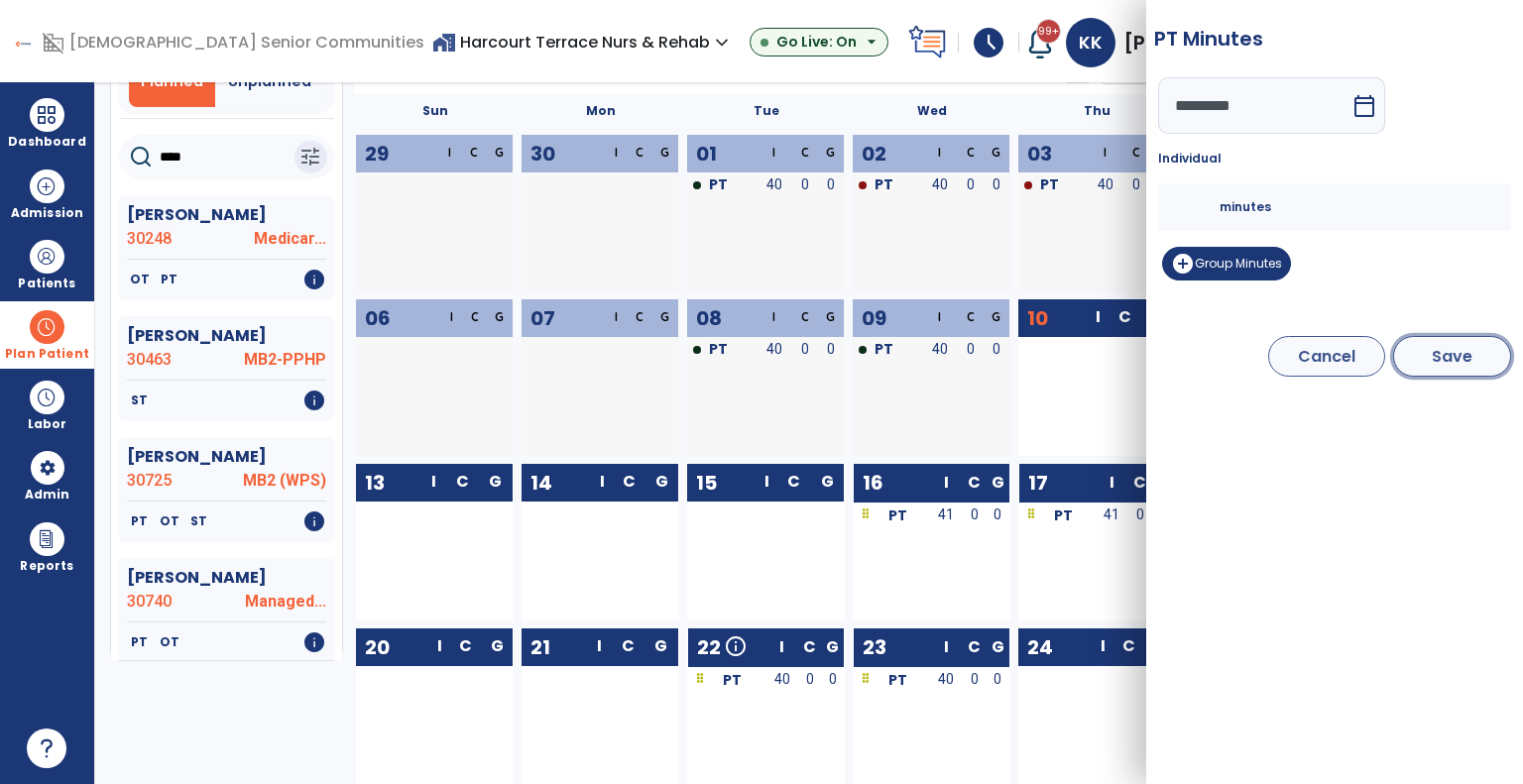 click on "Save" at bounding box center (1452, 356) 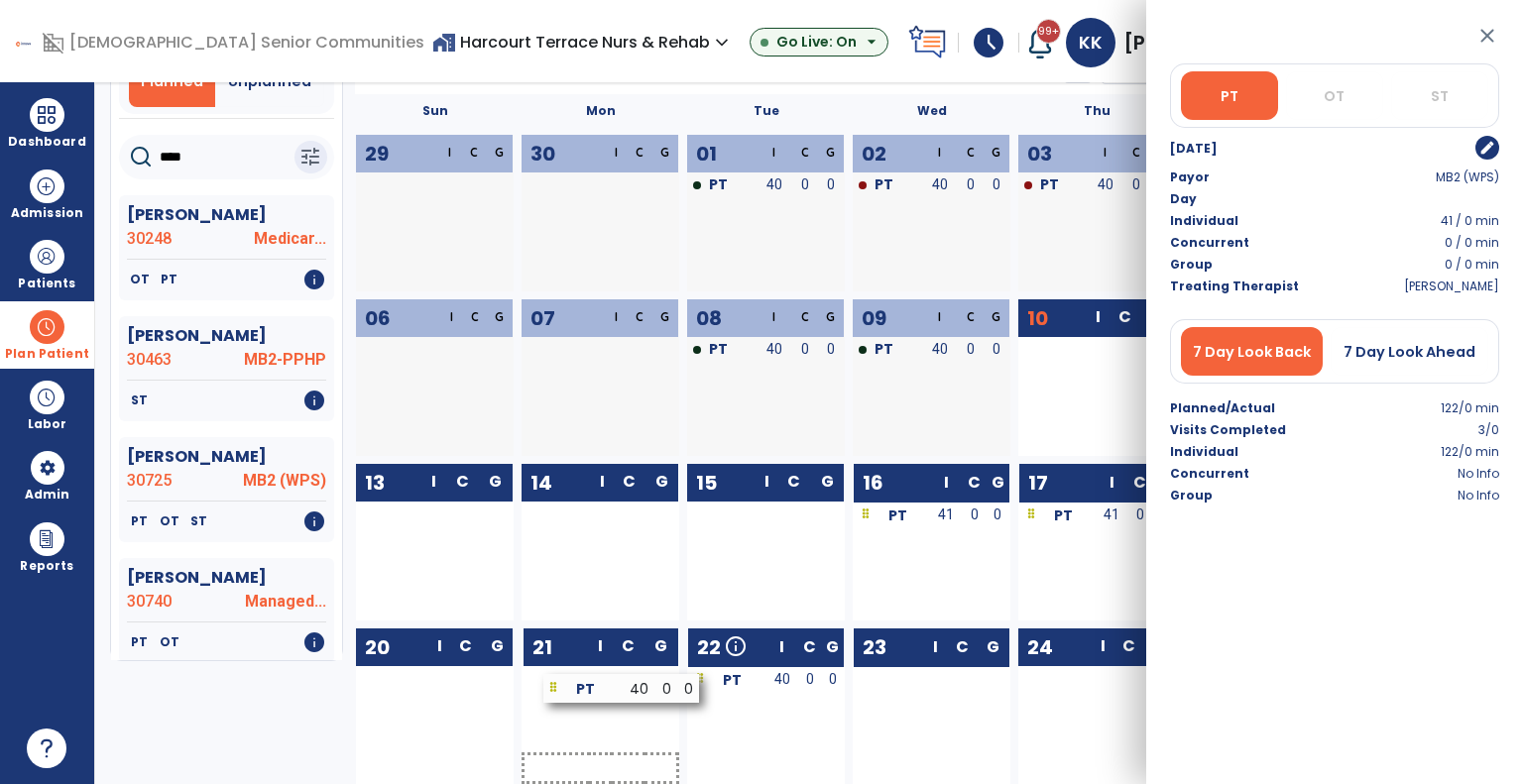 drag, startPoint x: 915, startPoint y: 684, endPoint x: 605, endPoint y: 693, distance: 310.13062 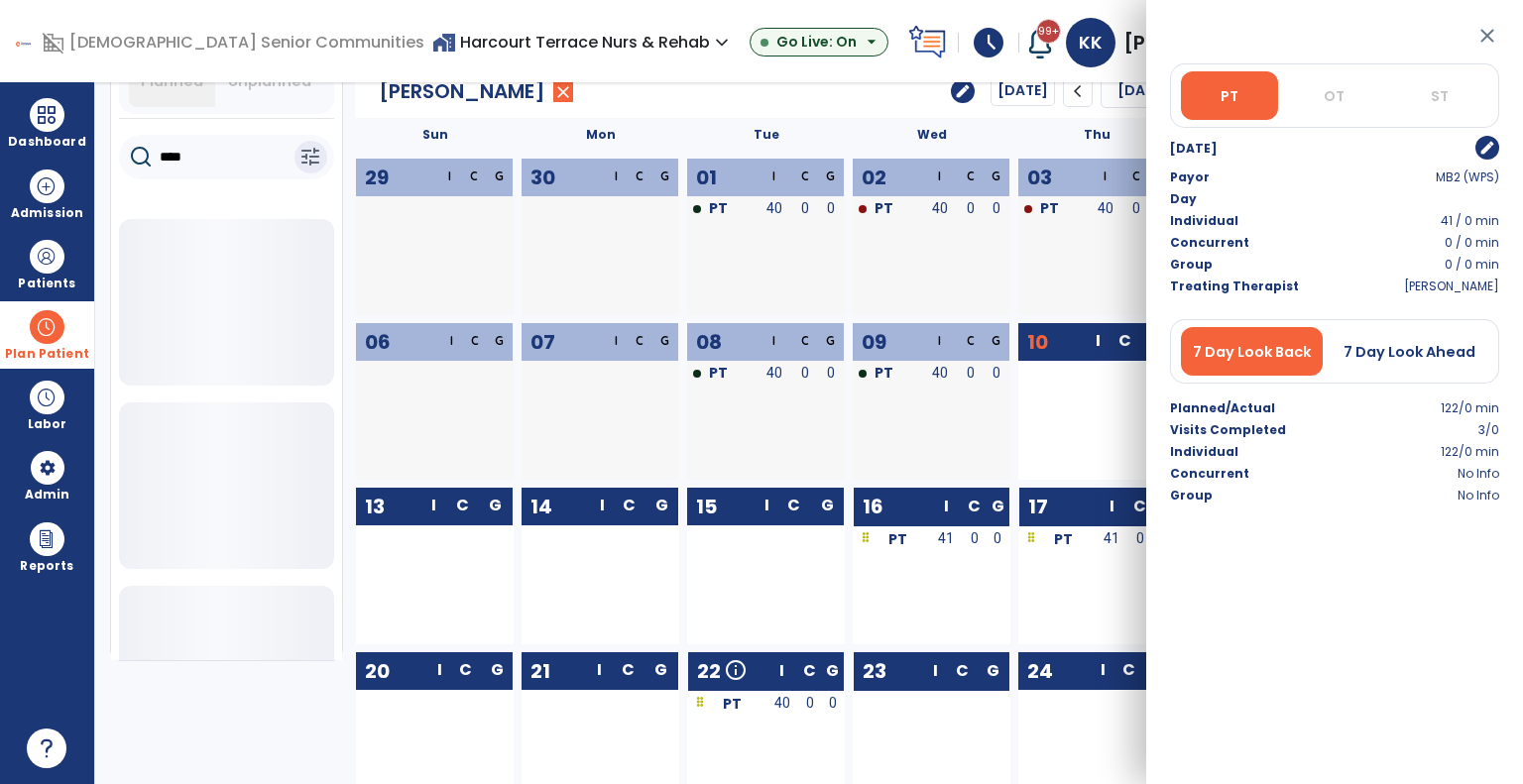 click at bounding box center [701, 595] 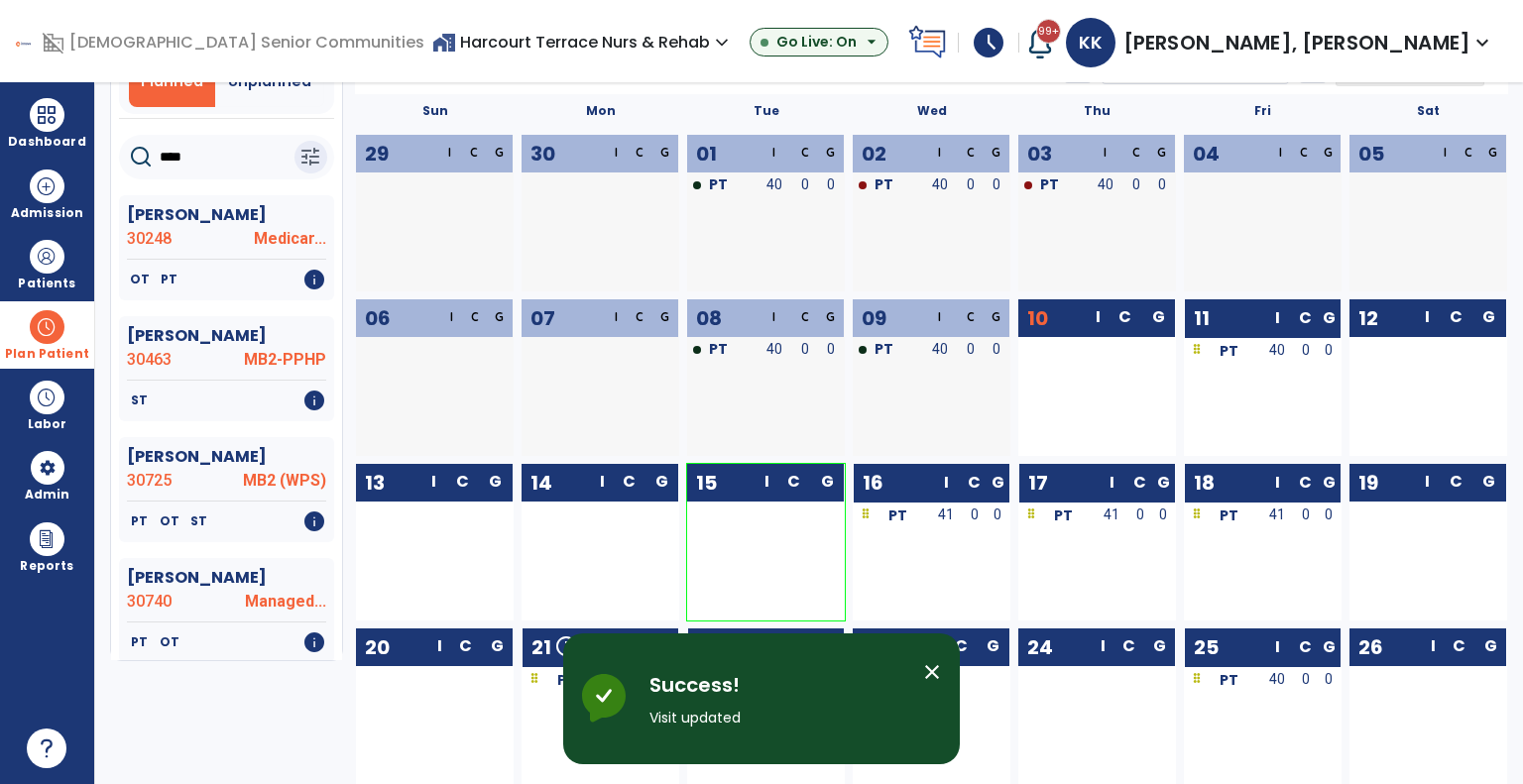 click on "14  I C G" 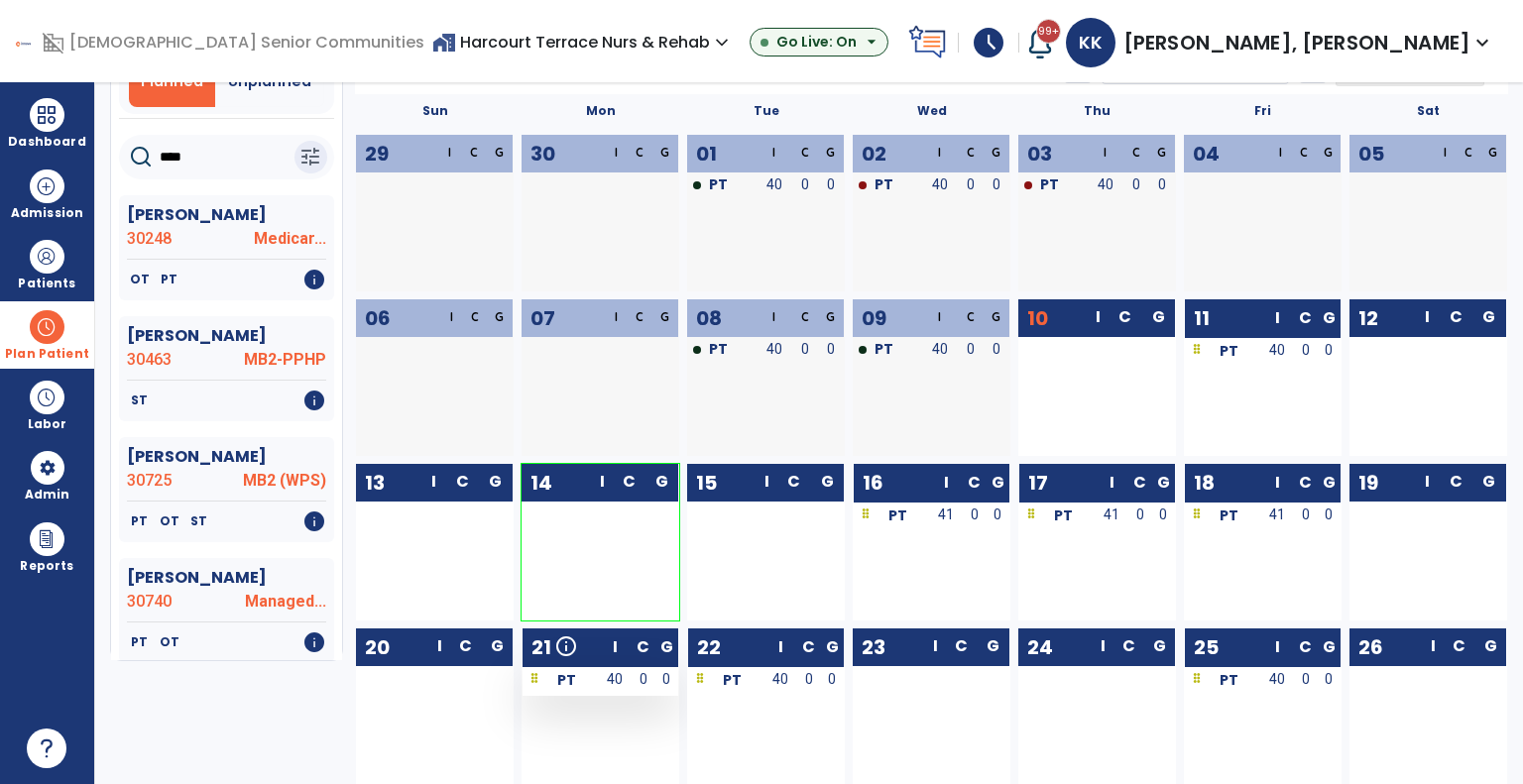 click on "PT" at bounding box center (560, 679) 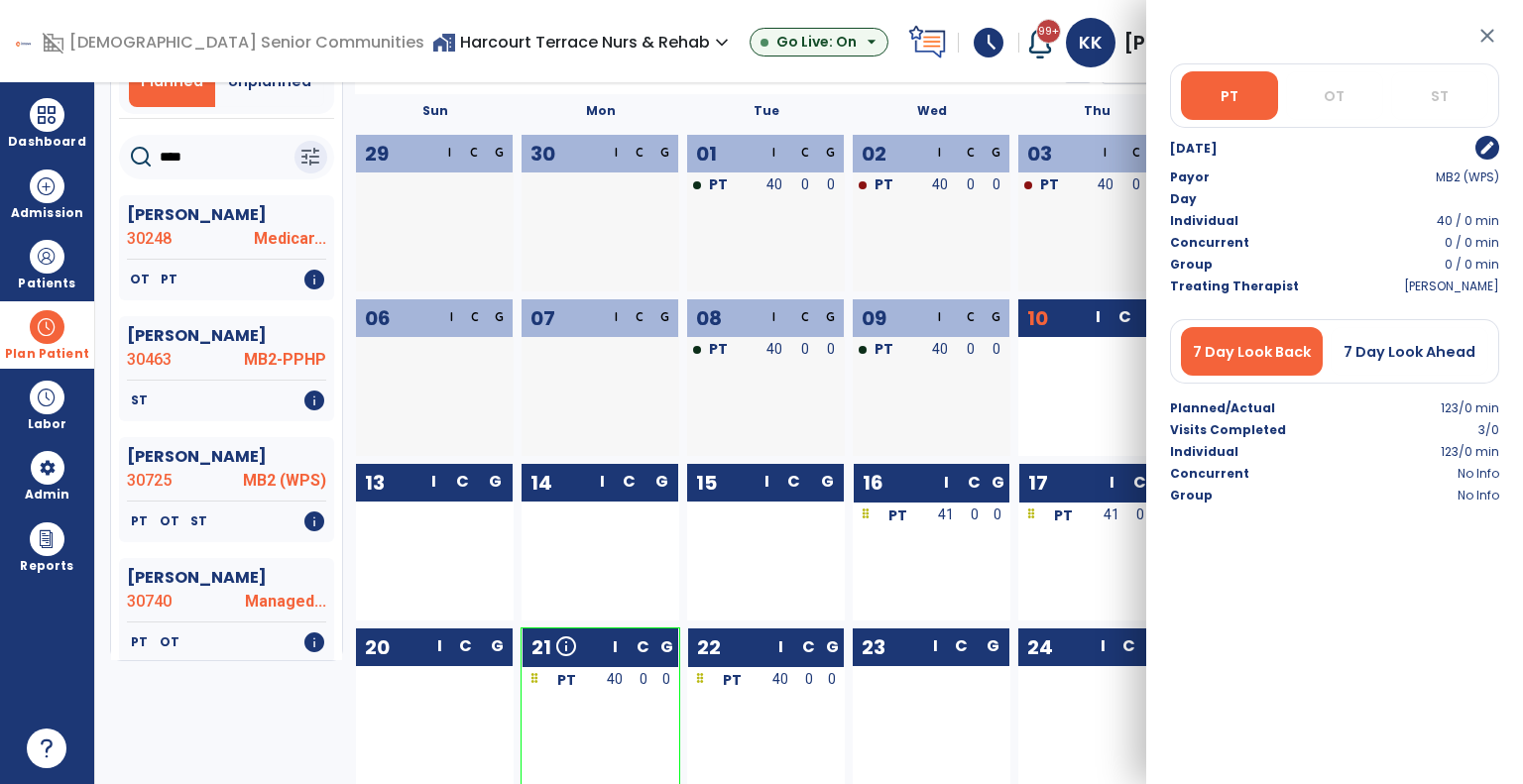 click on "edit" at bounding box center [1487, 148] 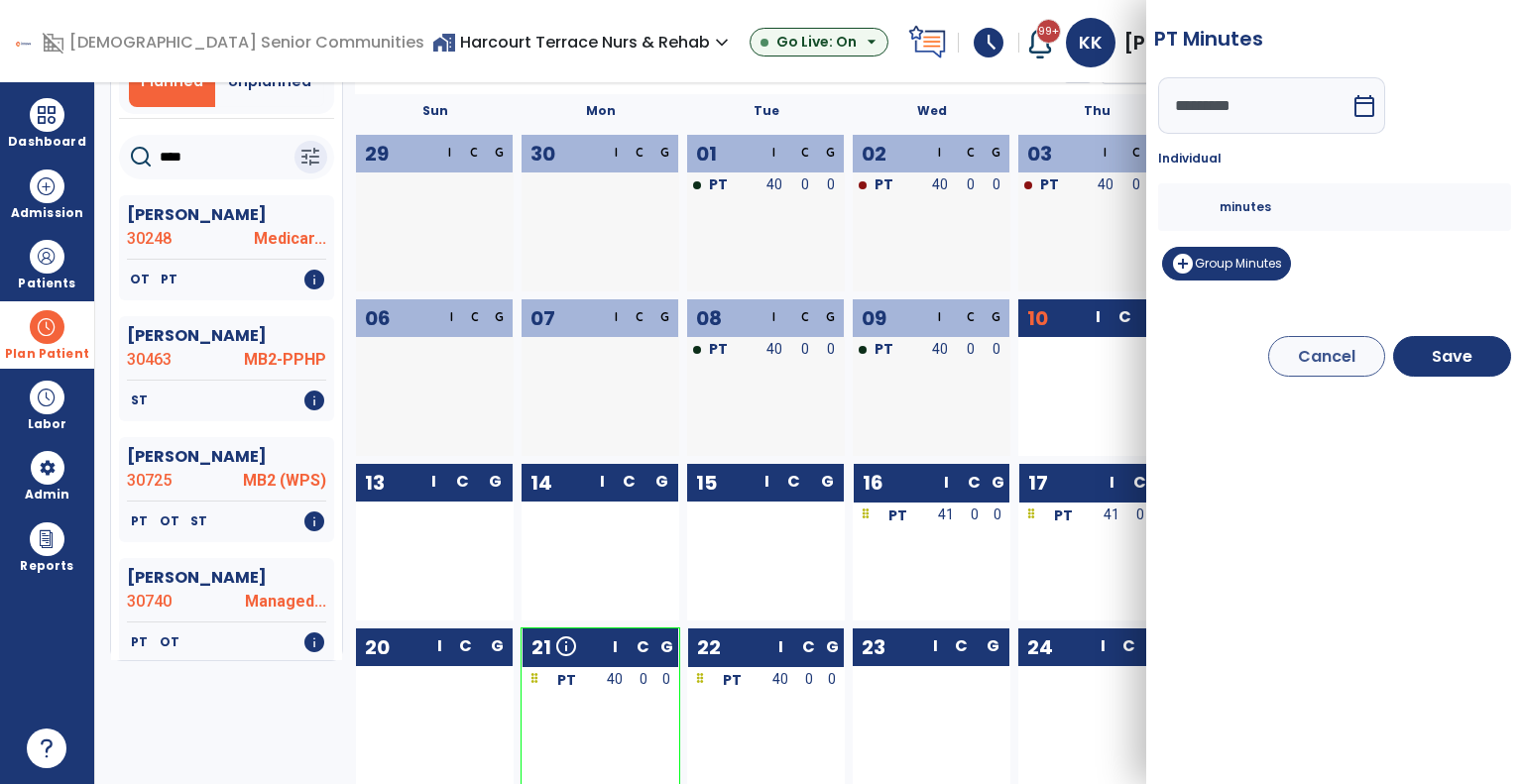 click on "**" at bounding box center (1196, 207) 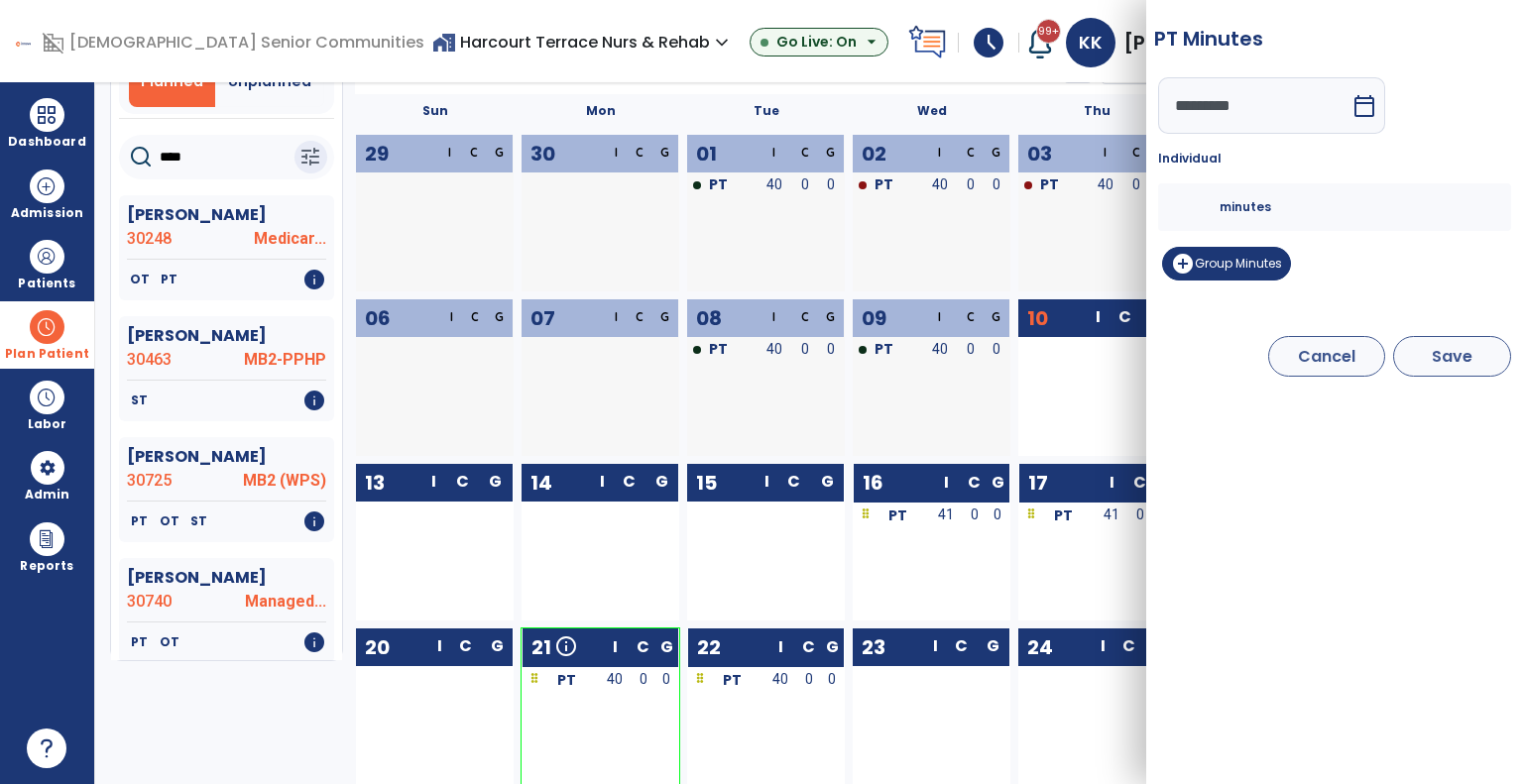type on "**" 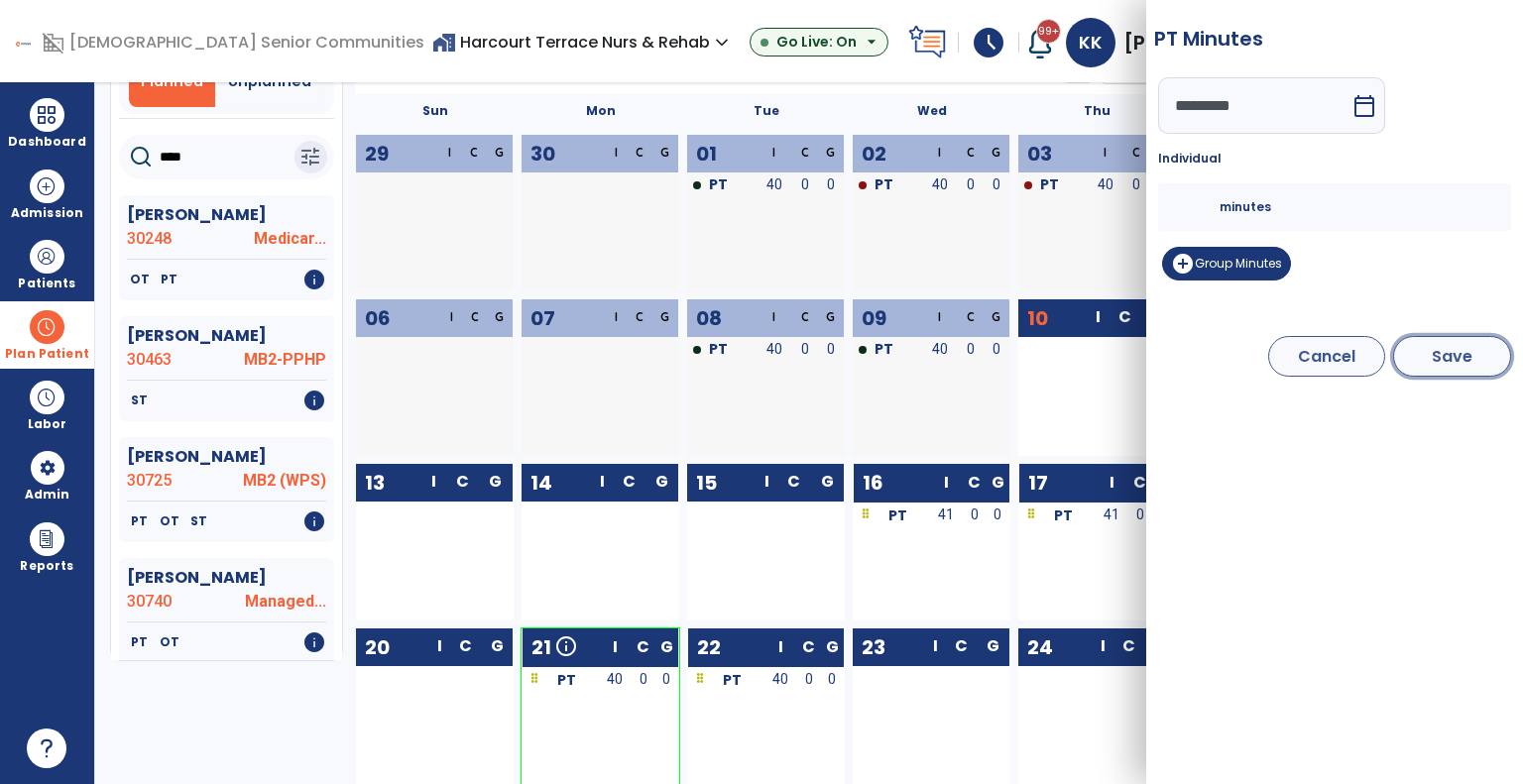 click on "Save" at bounding box center [1452, 356] 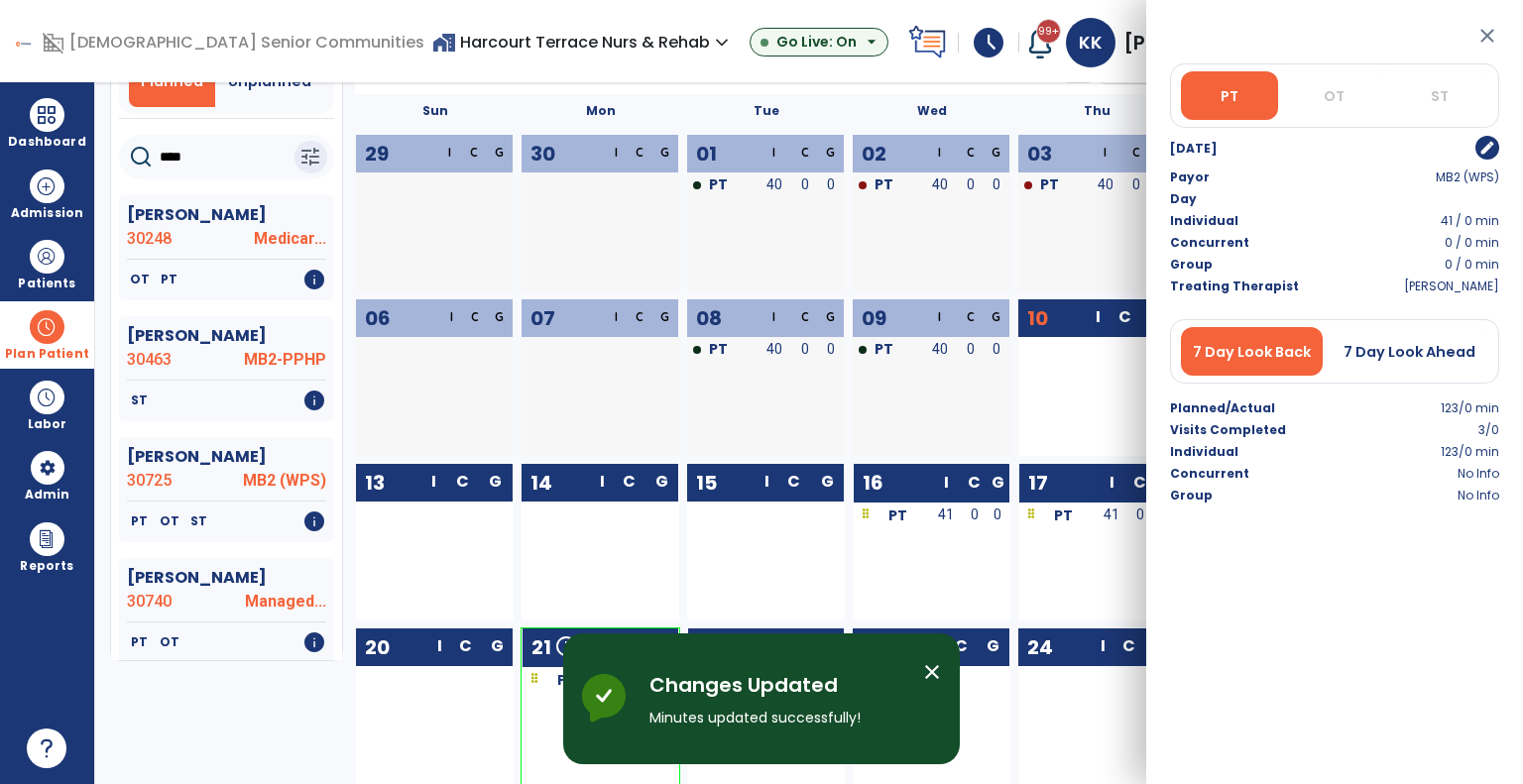 click at bounding box center (766, 544) 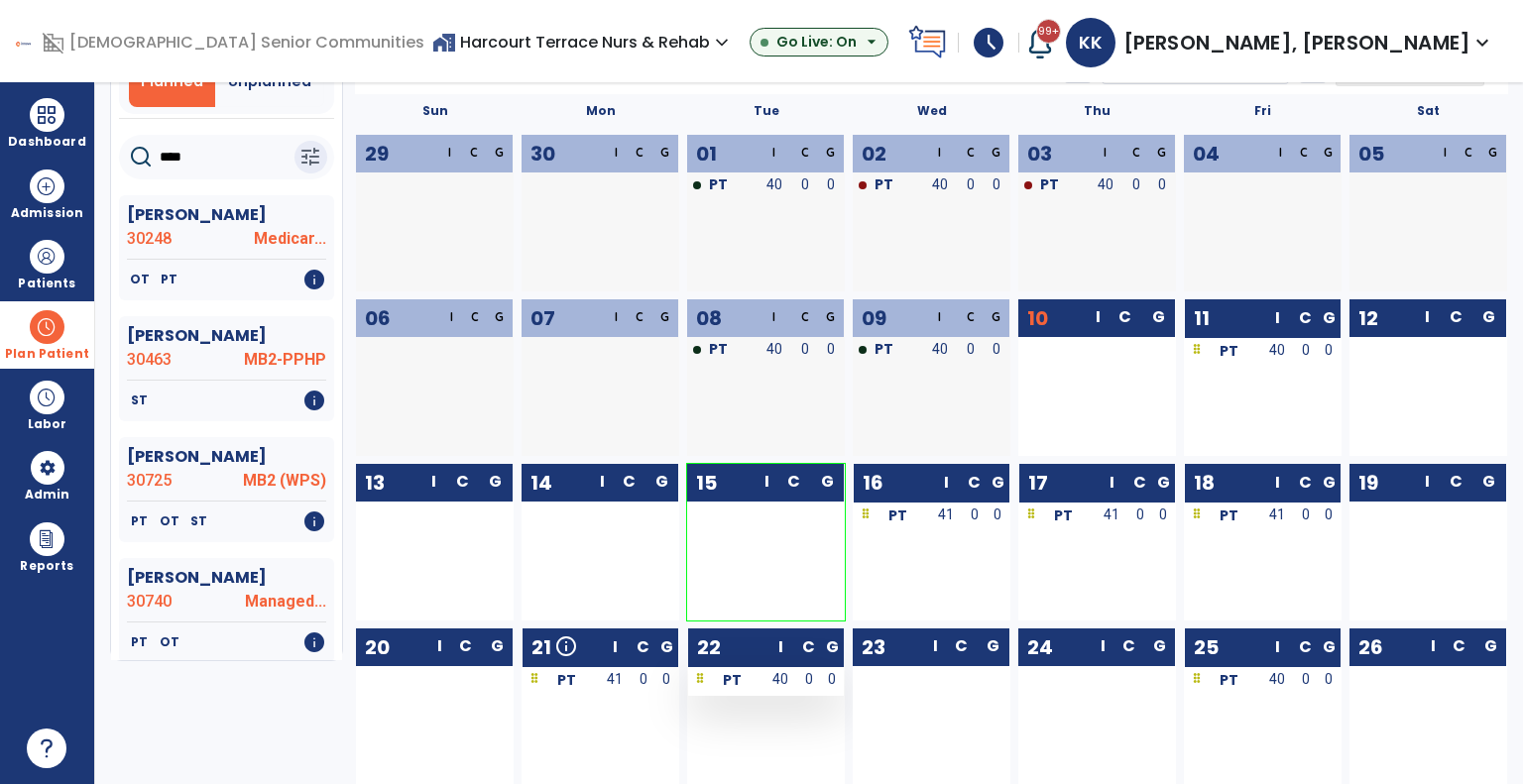 click on "40" at bounding box center [781, 679] 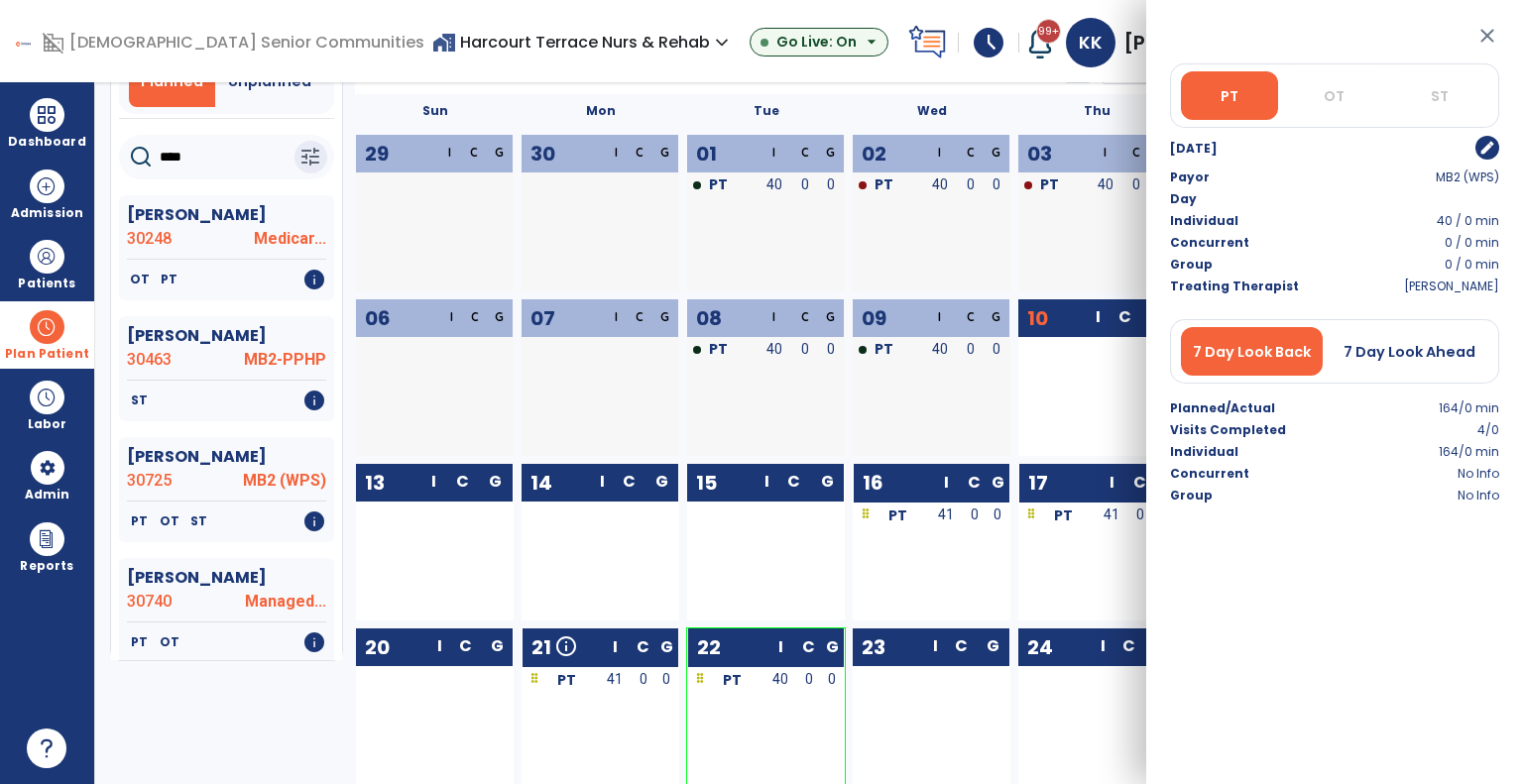 click on "edit" at bounding box center [1487, 148] 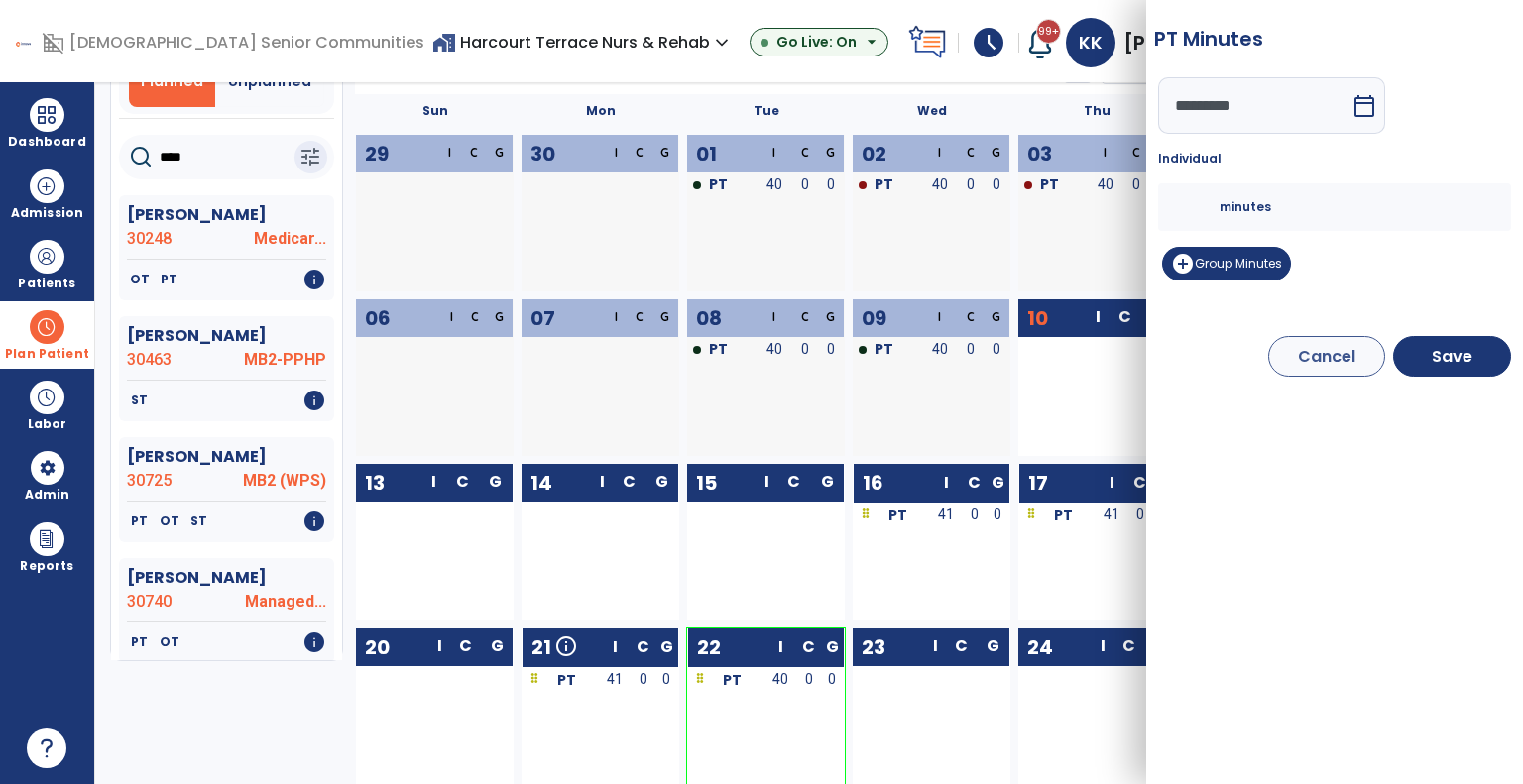 click on "**" at bounding box center [1196, 207] 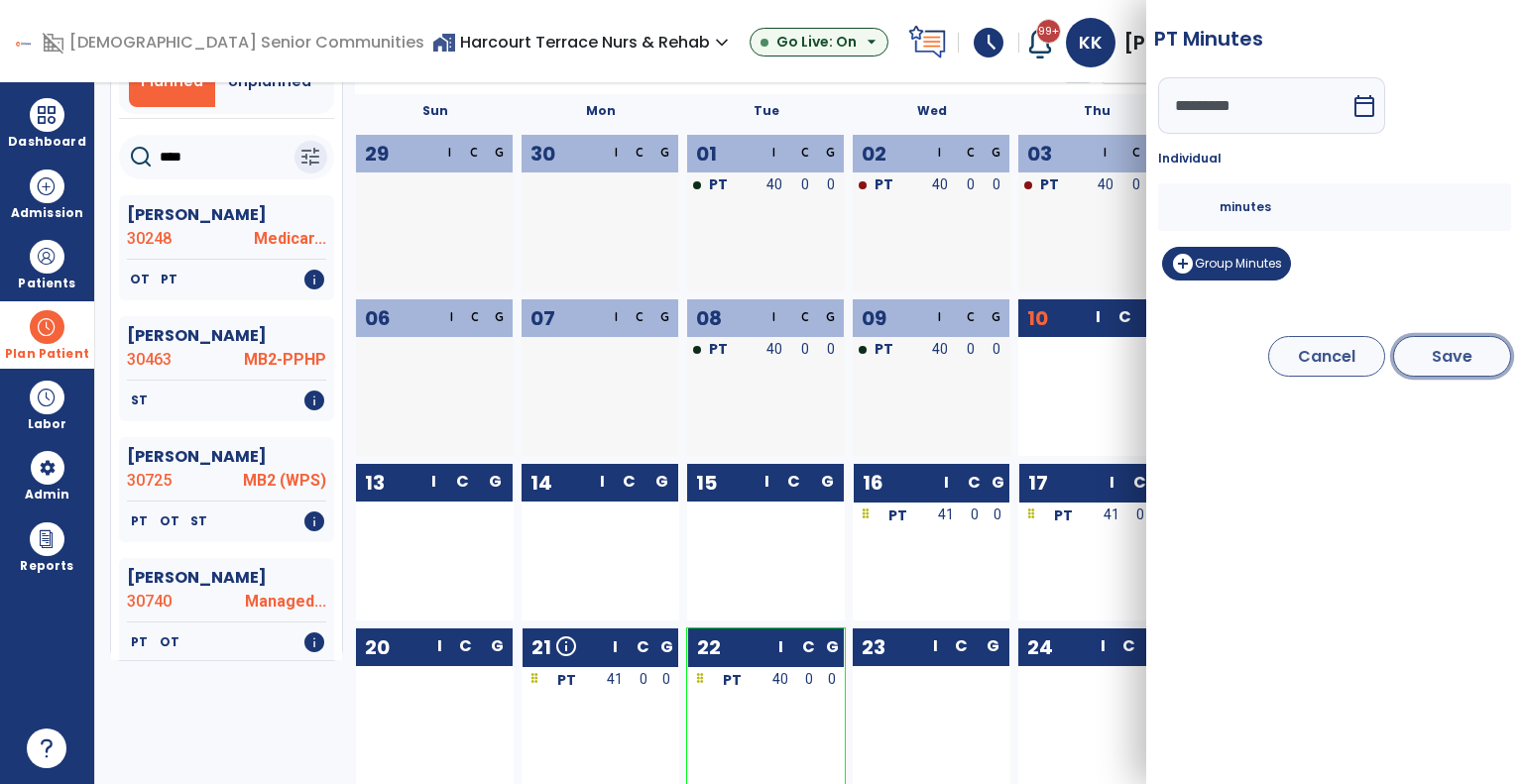 click on "Save" at bounding box center (1452, 356) 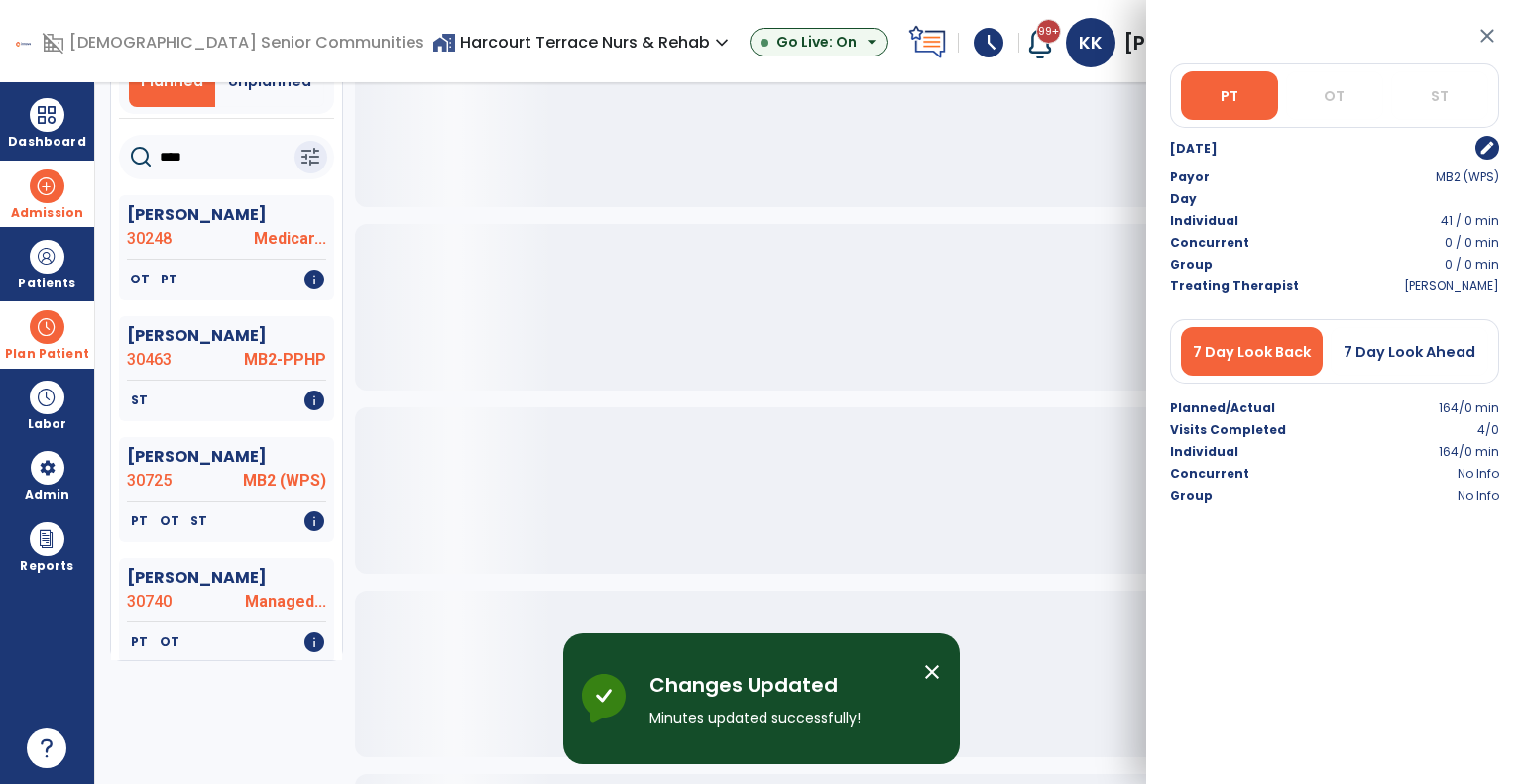 drag, startPoint x: 242, startPoint y: 153, endPoint x: 0, endPoint y: 172, distance: 242.7447 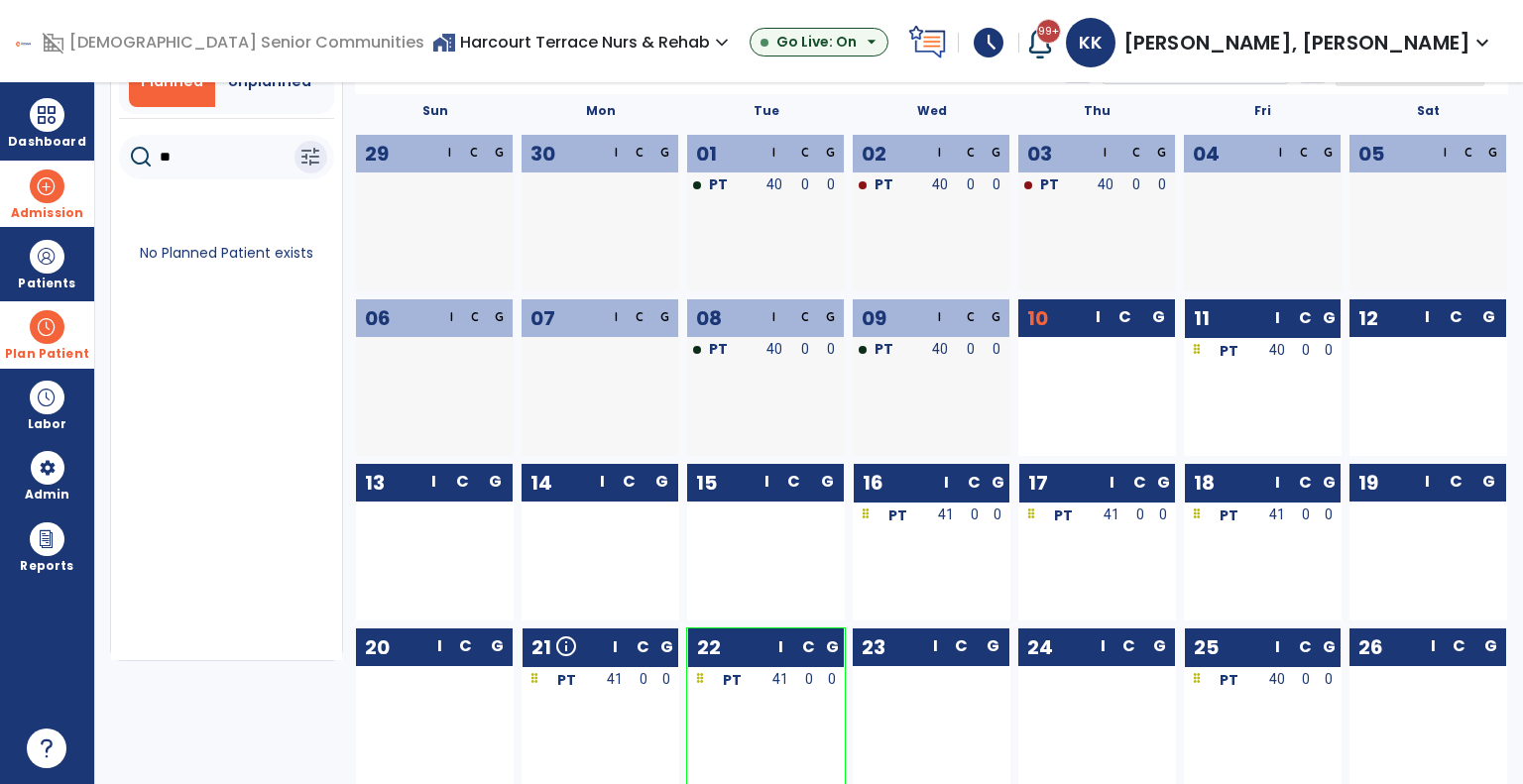 type on "*" 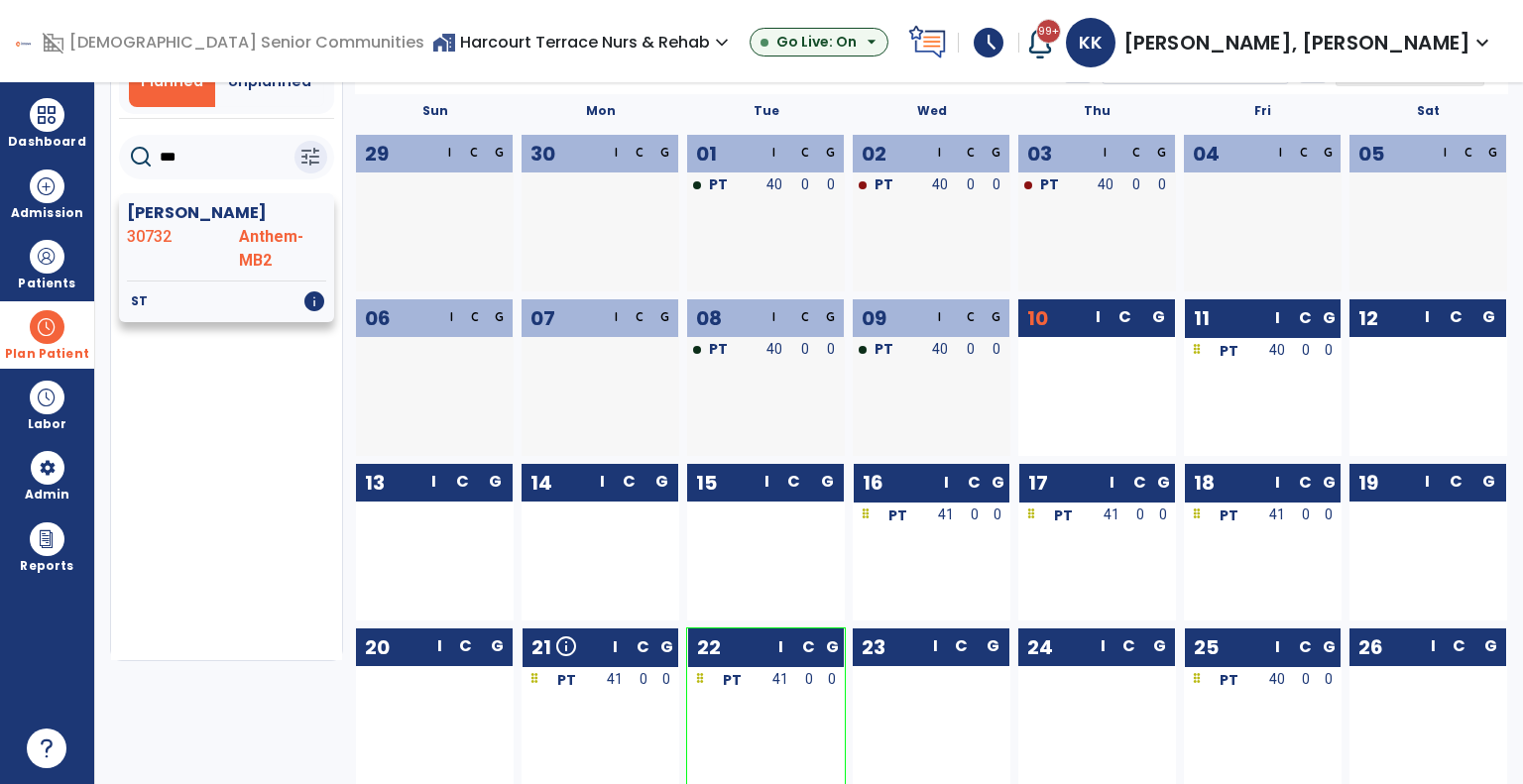 type on "***" 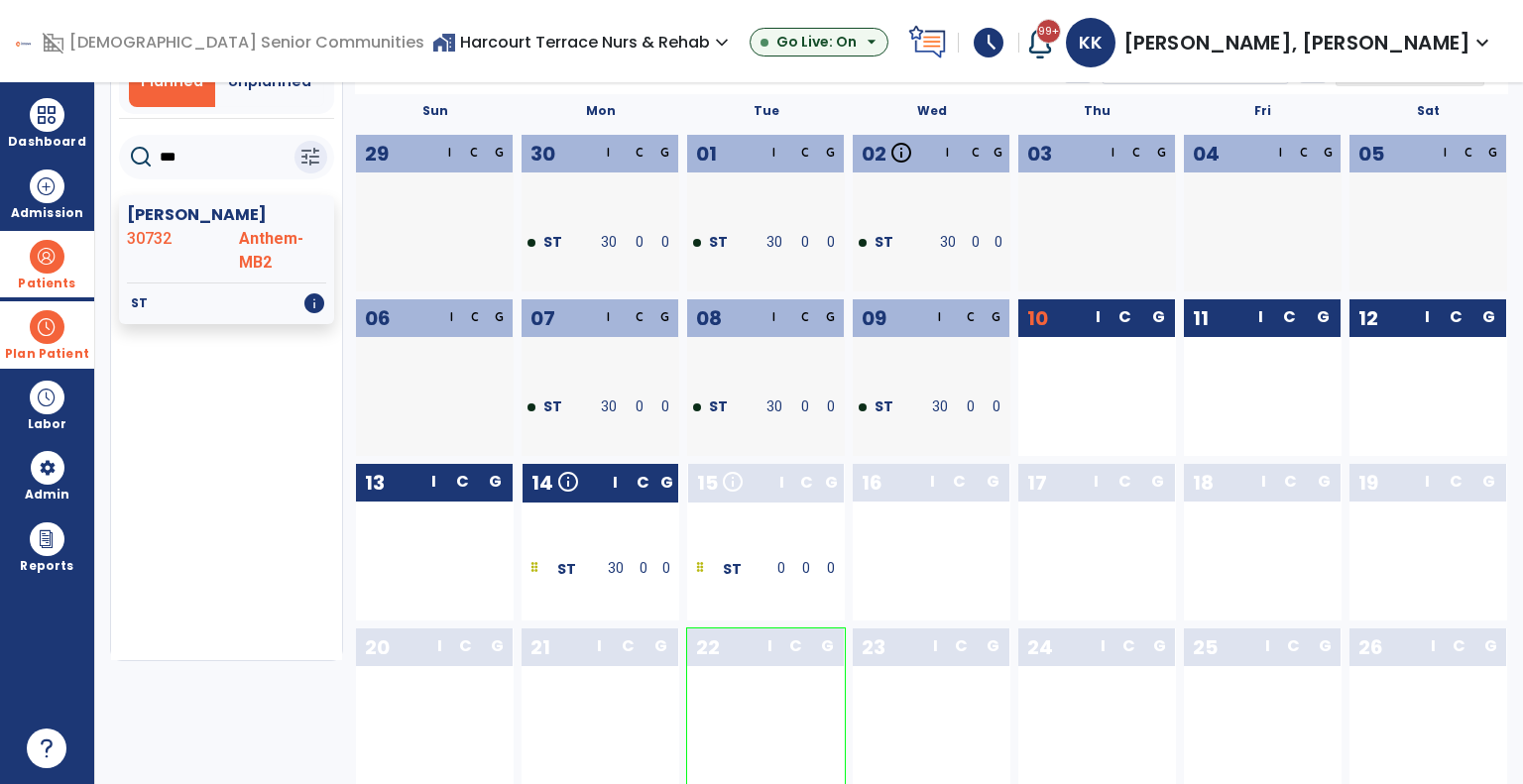 click on "Patients" at bounding box center (47, 283) 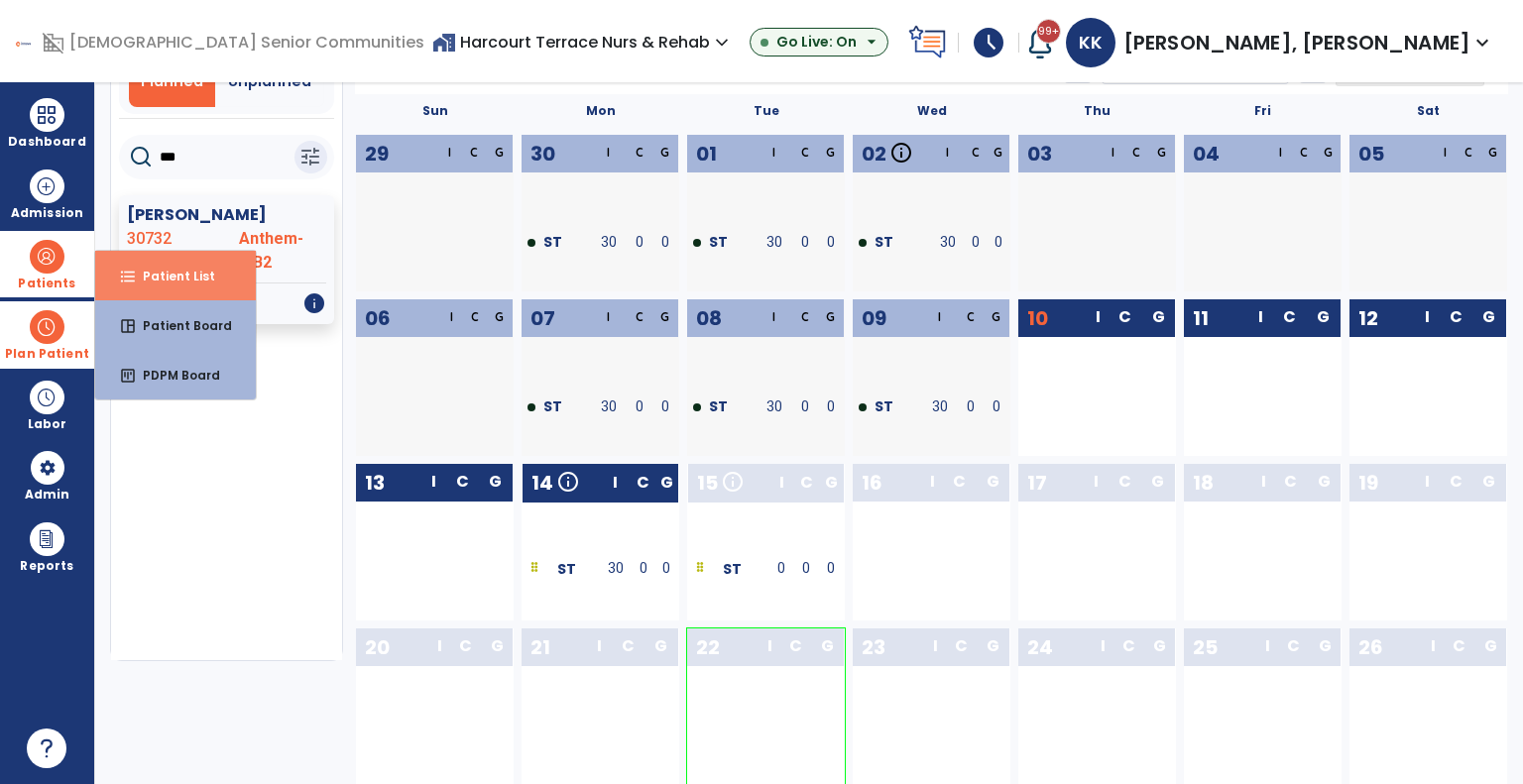 drag, startPoint x: 73, startPoint y: 277, endPoint x: 104, endPoint y: 270, distance: 31.780497 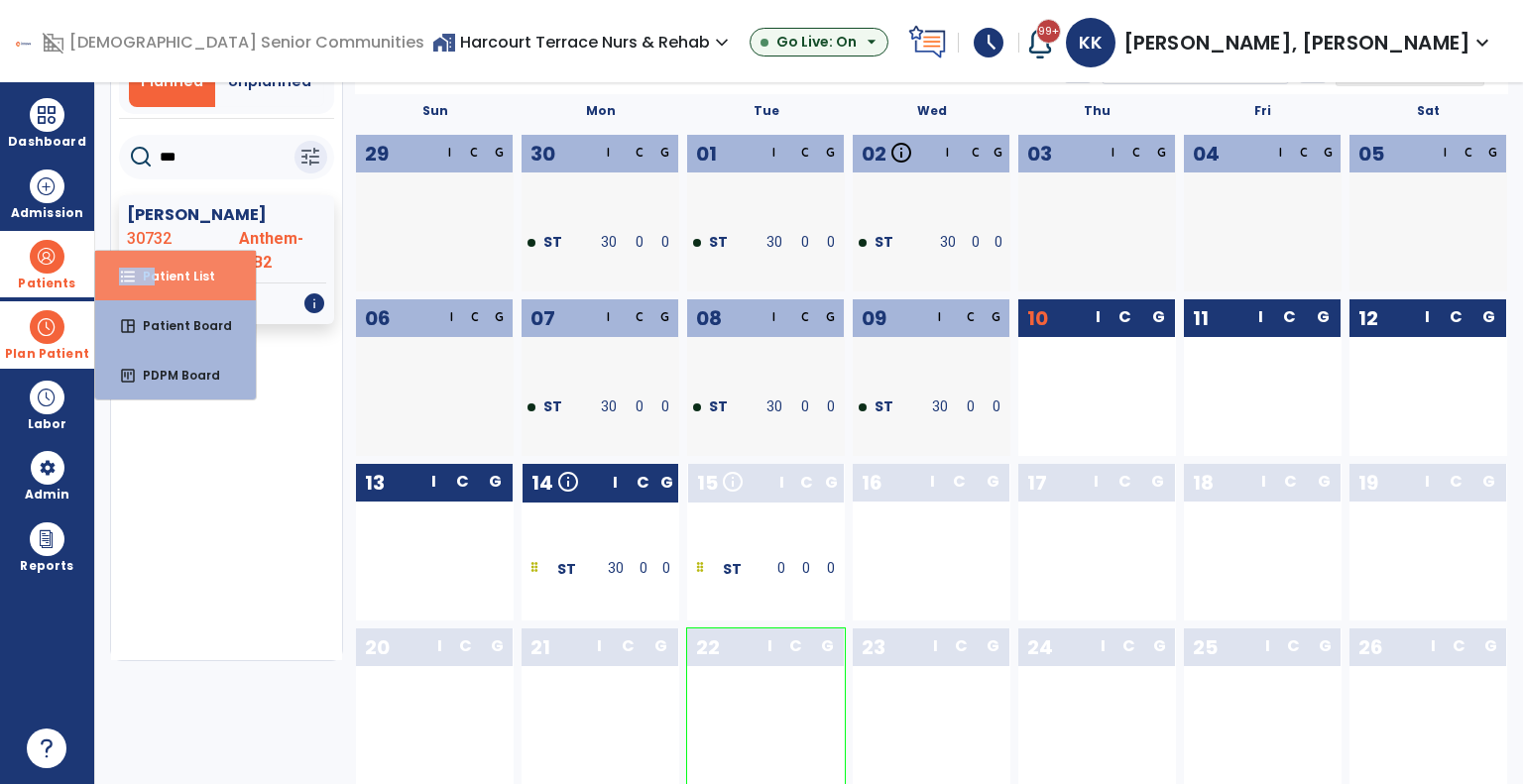 click on "format_list_bulleted  Patient List" at bounding box center [176, 276] 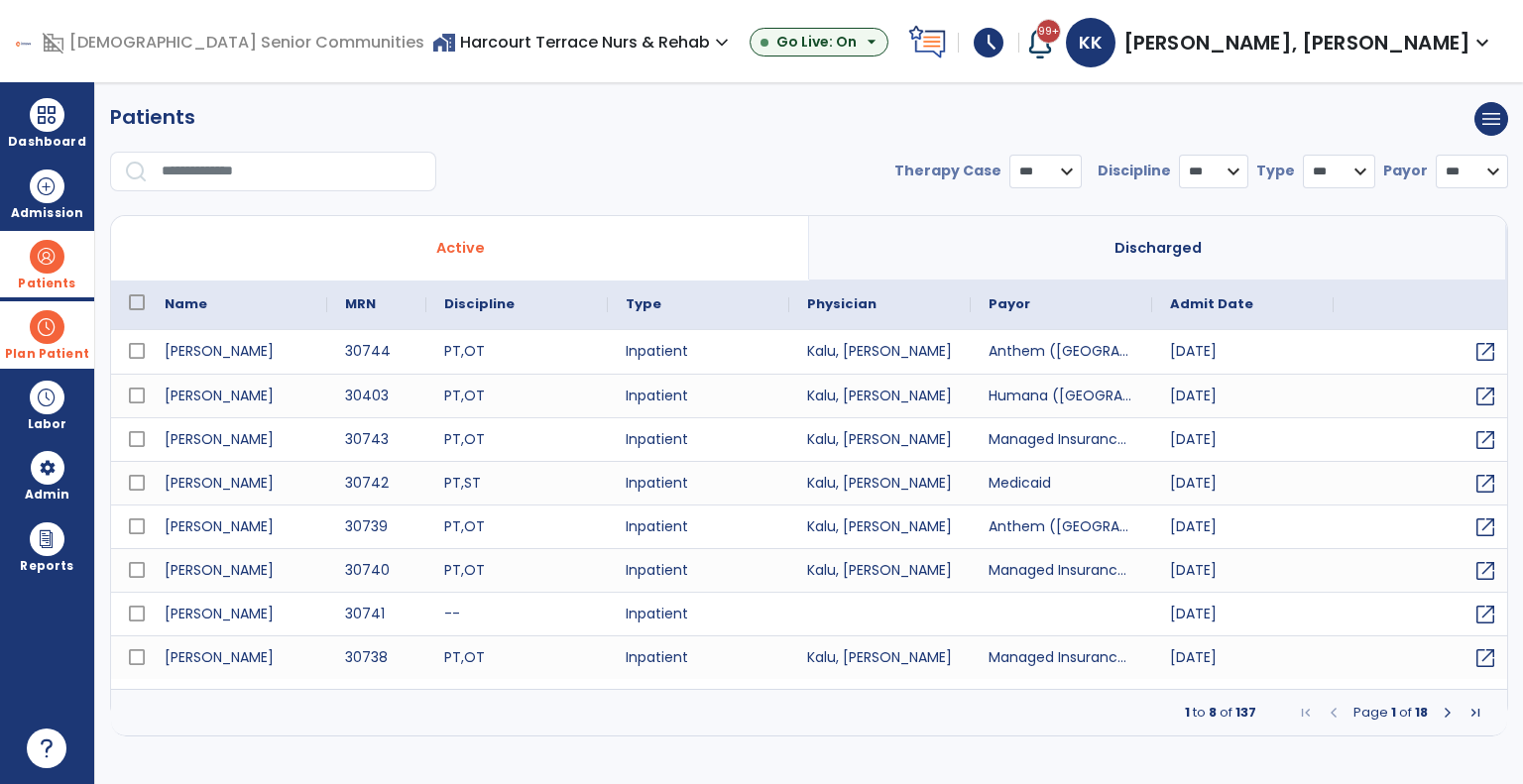 select on "***" 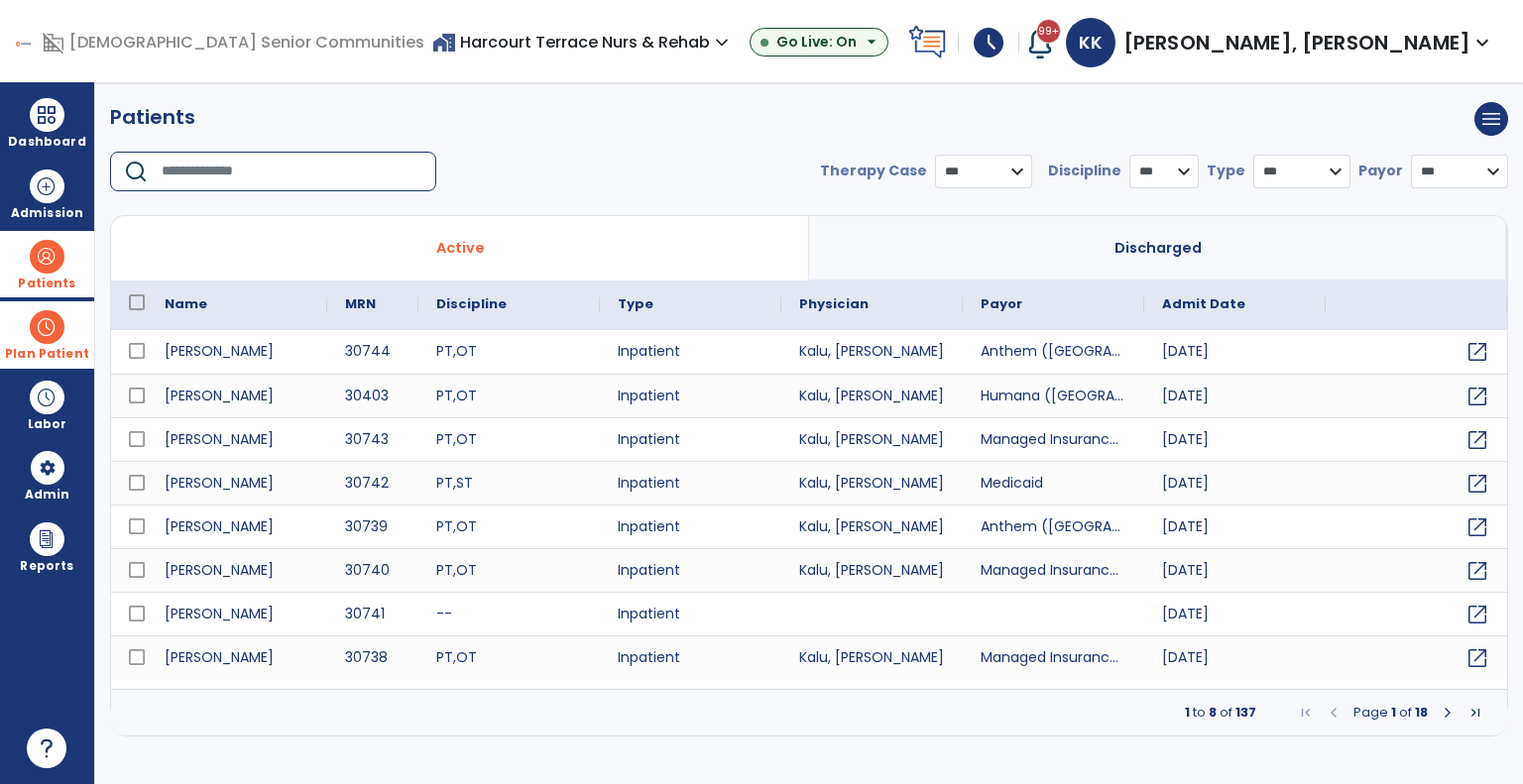 click at bounding box center [292, 171] 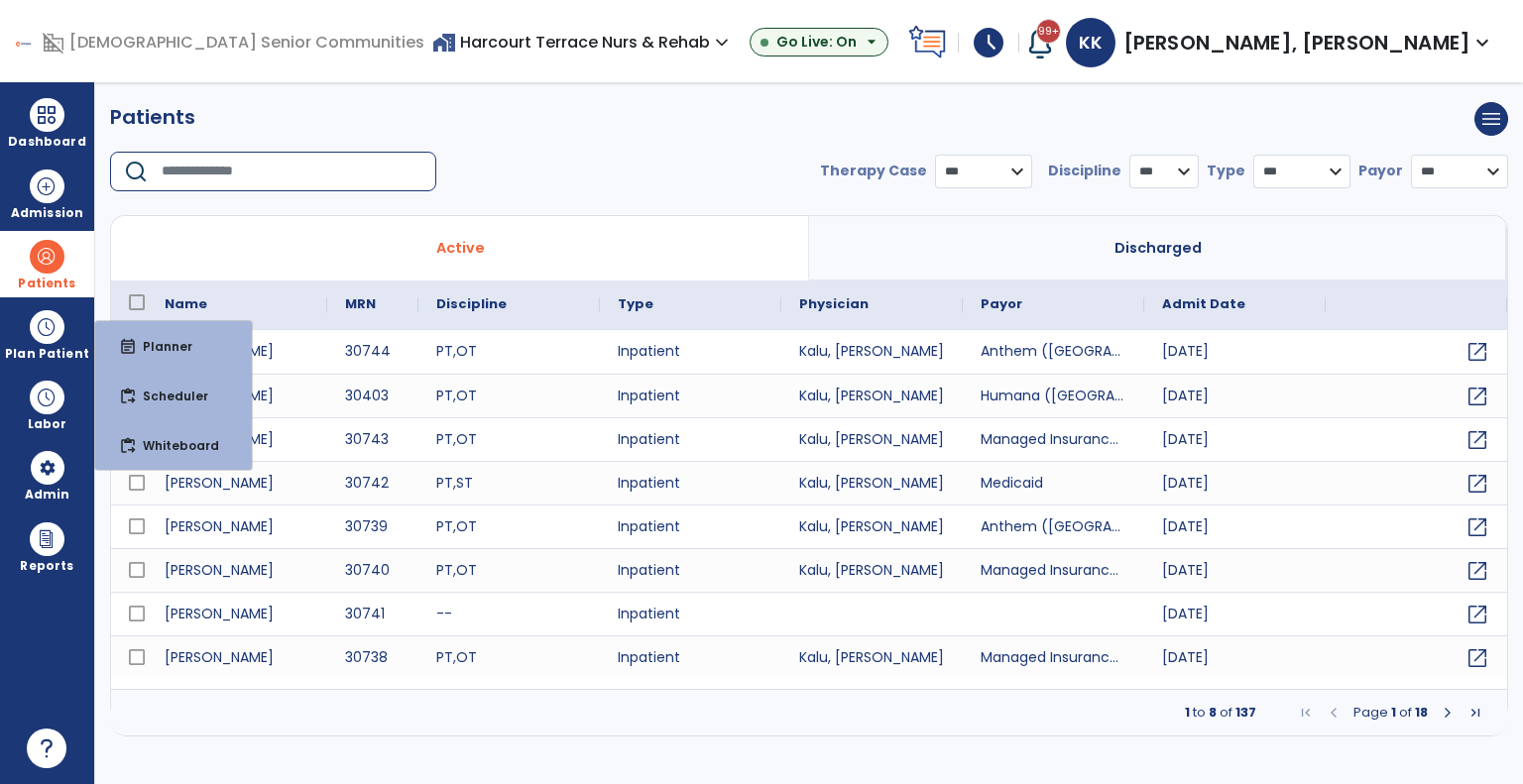 click at bounding box center (292, 171) 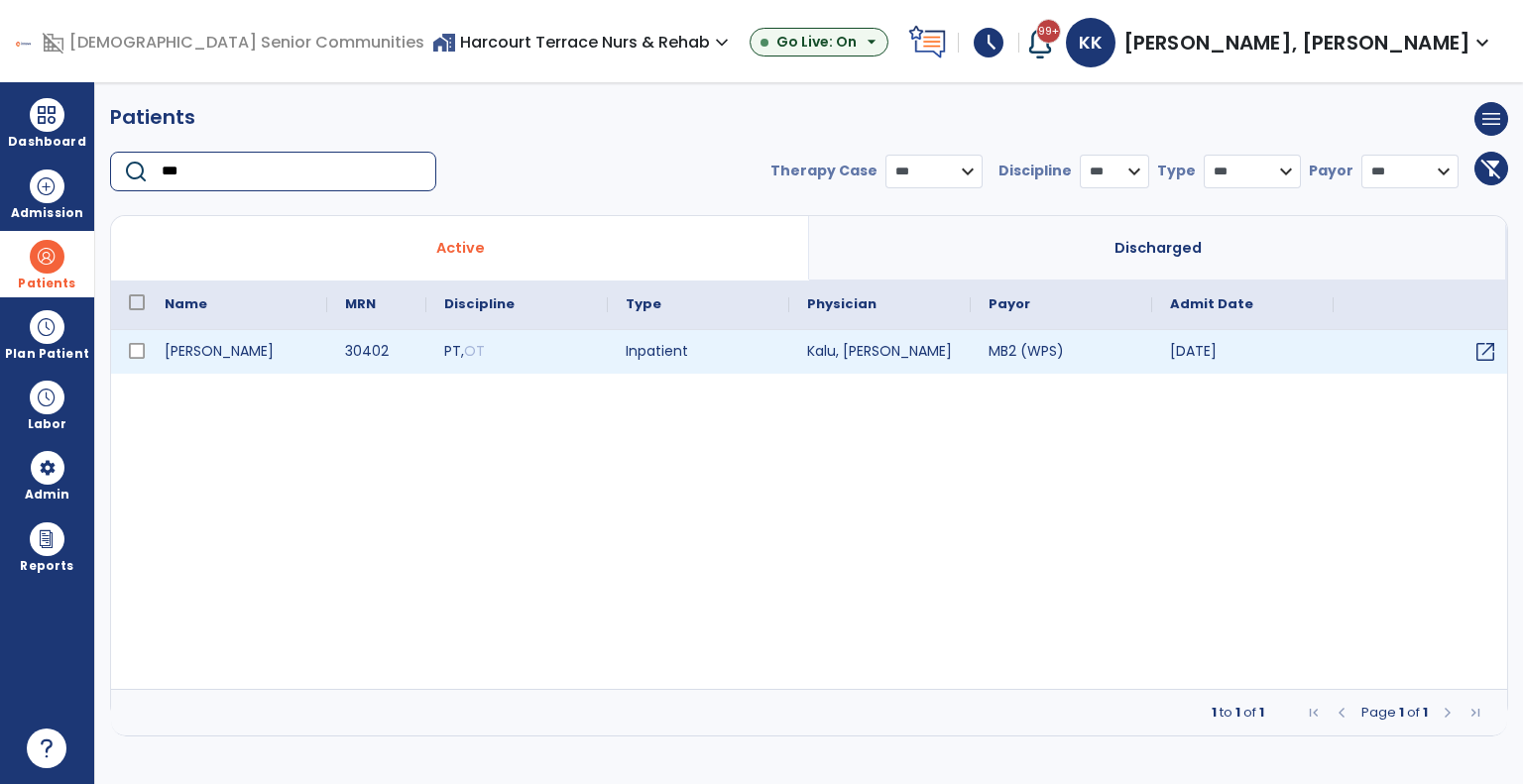 type on "***" 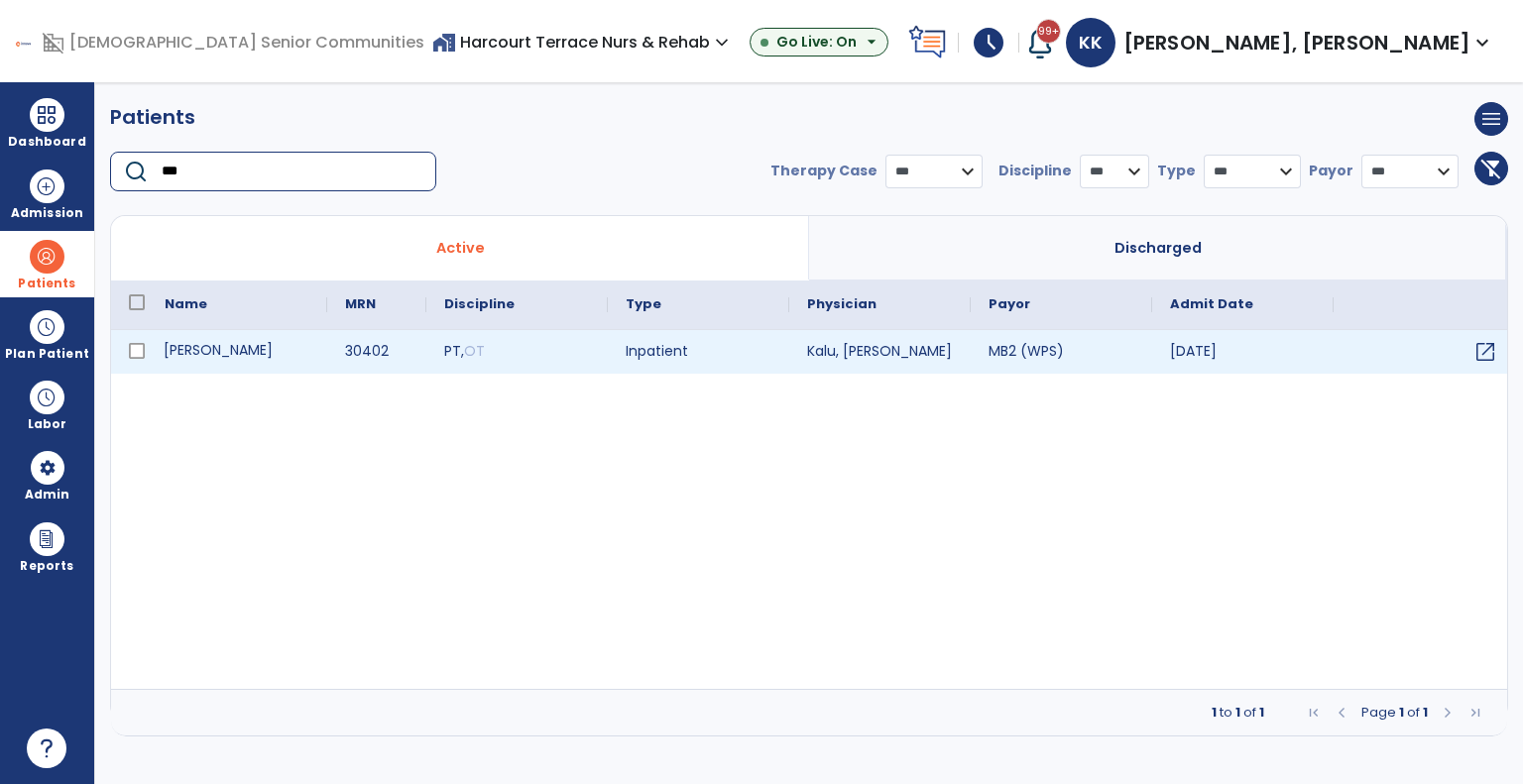 click on "Floyd, Viola" at bounding box center [237, 352] 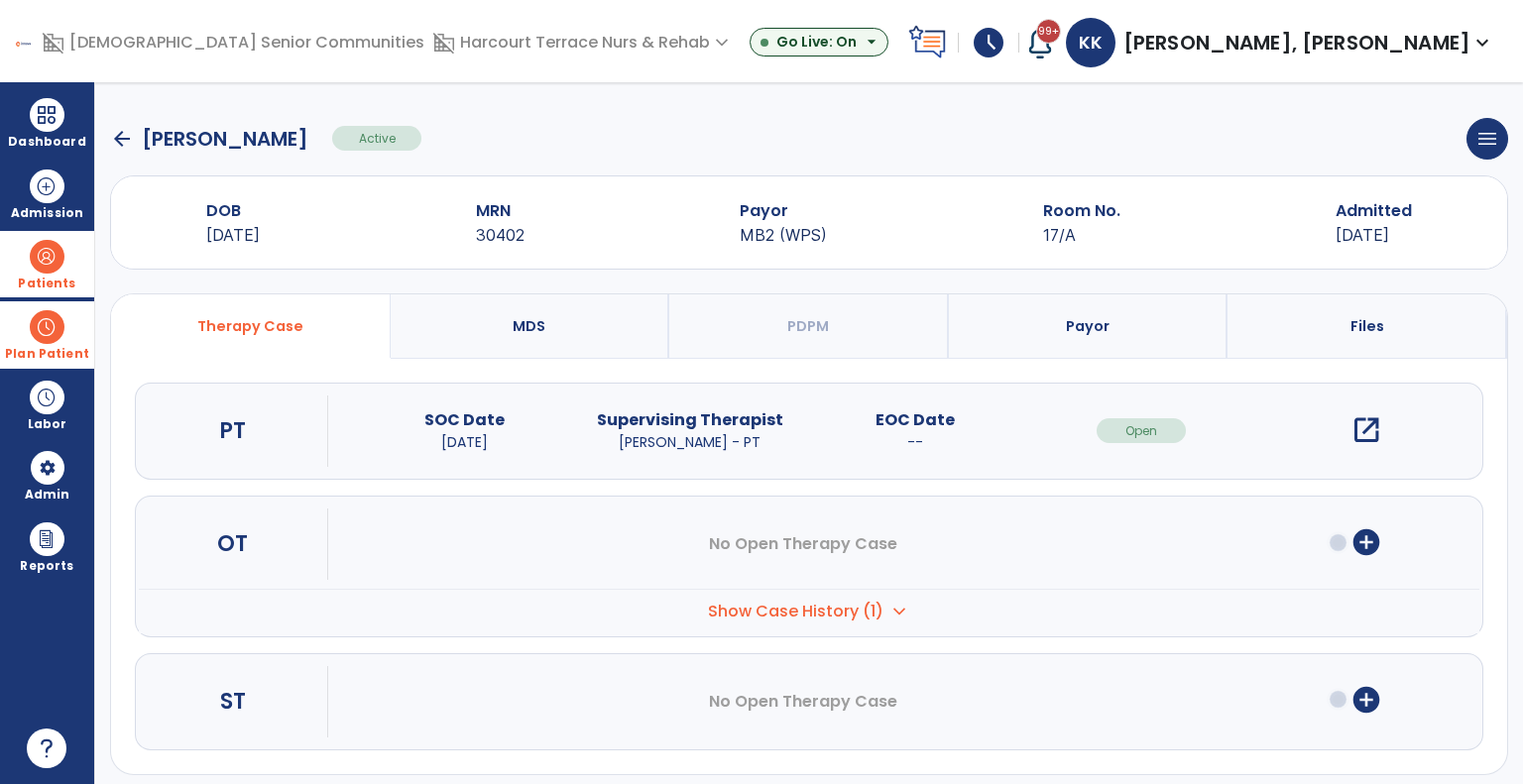 click at bounding box center (47, 327) 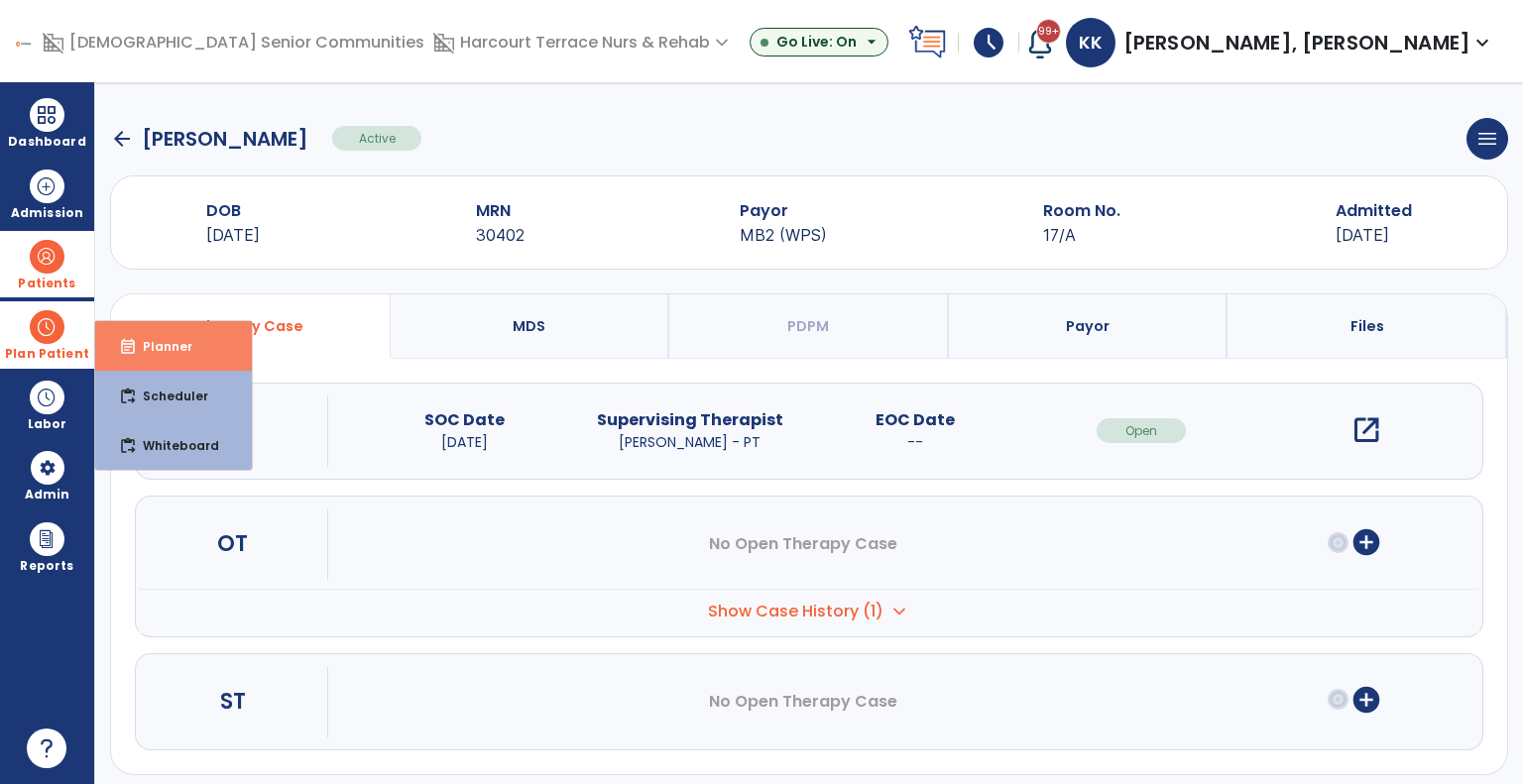 click on "event_note" at bounding box center (128, 347) 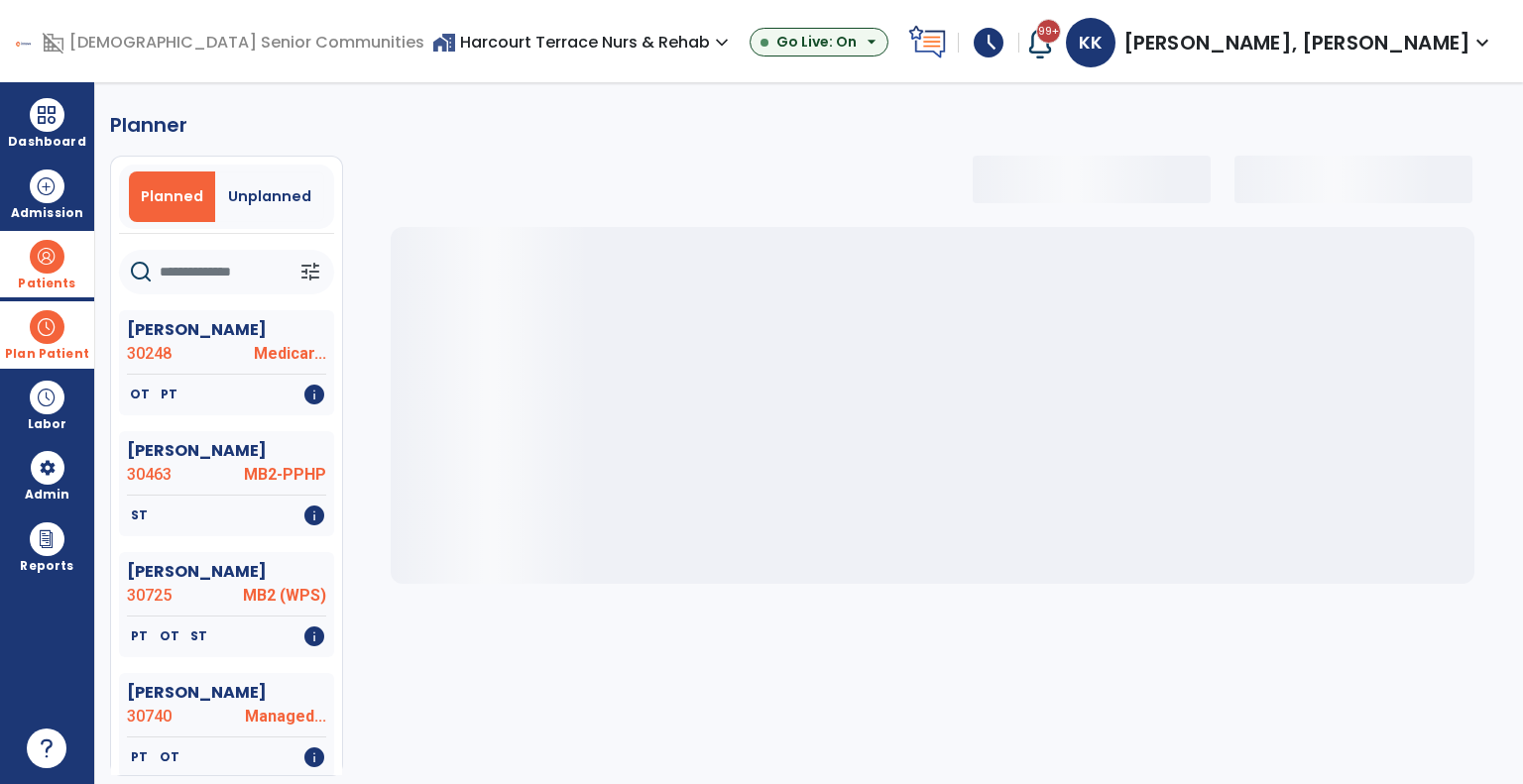 click on "Planned" at bounding box center [172, 196] 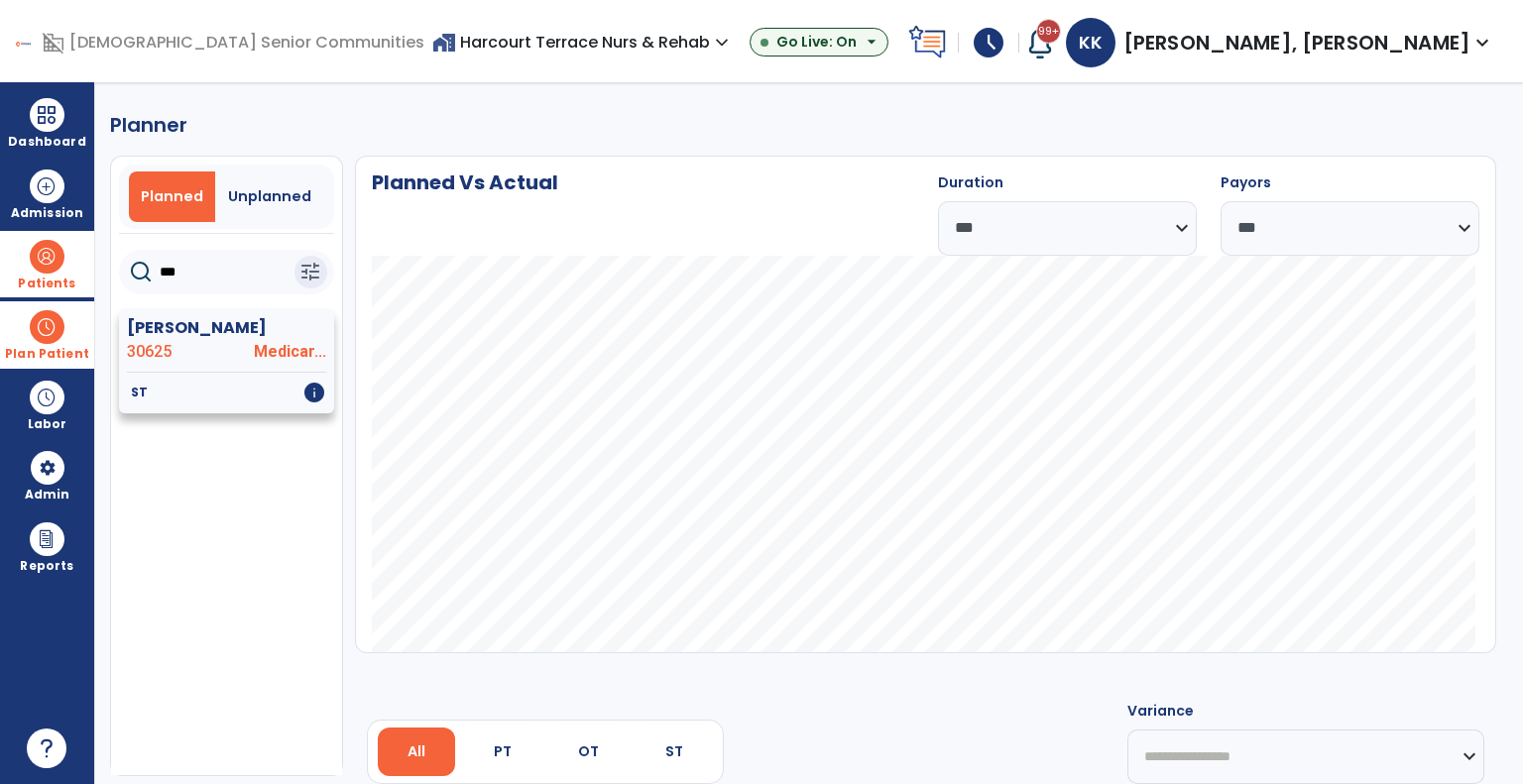 type on "***" 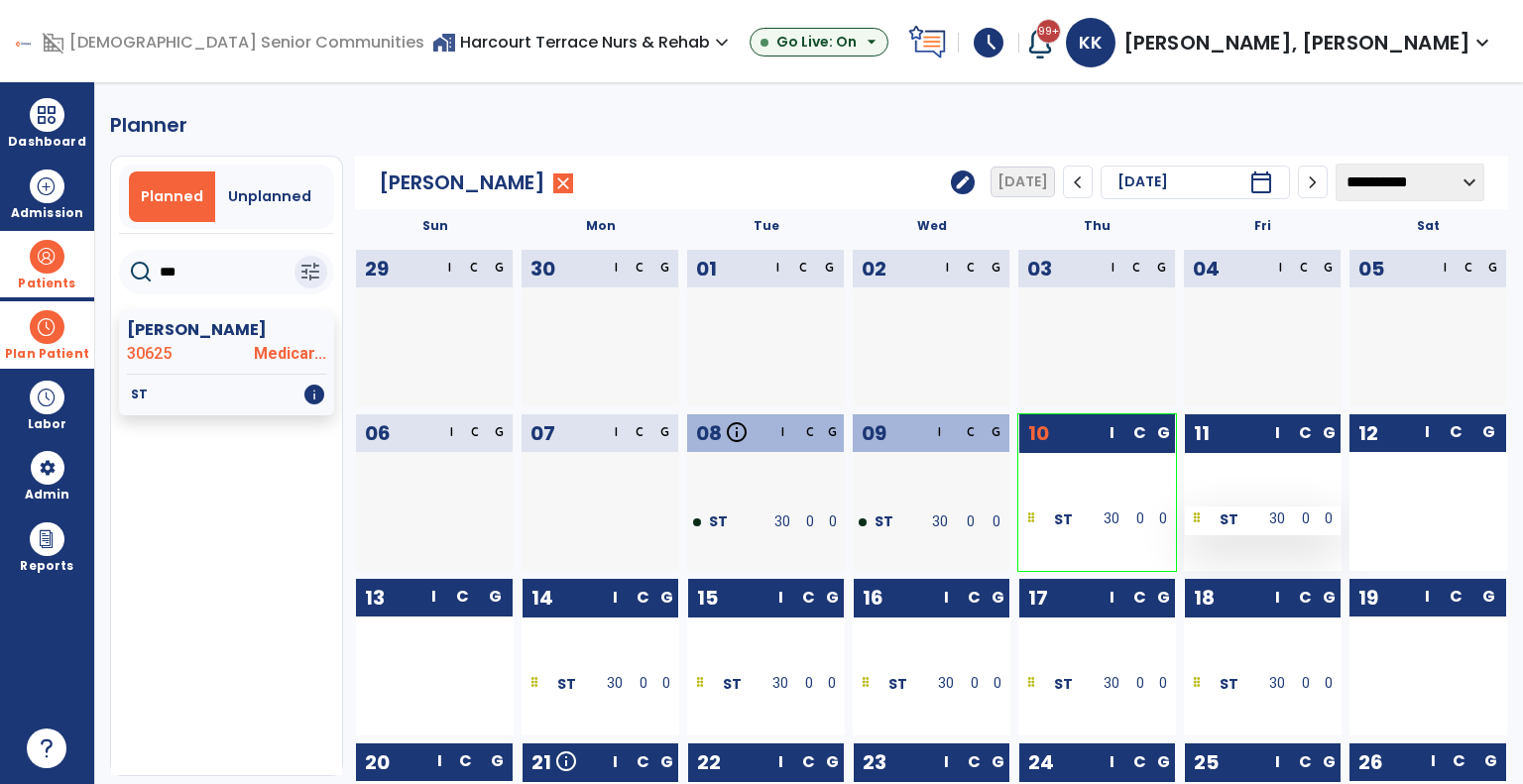 click on "0" at bounding box center (1305, 518) 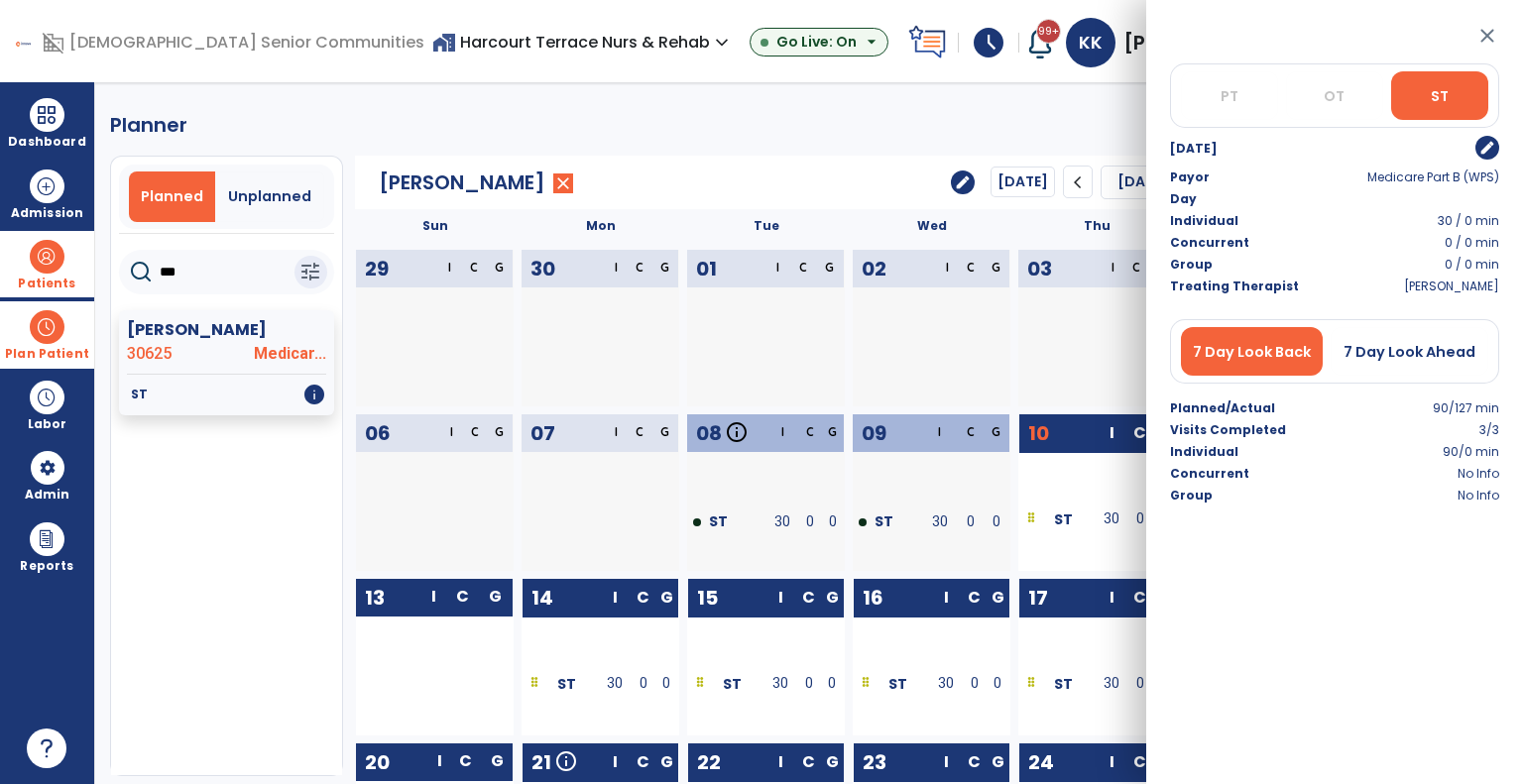 click on "edit" at bounding box center (1487, 148) 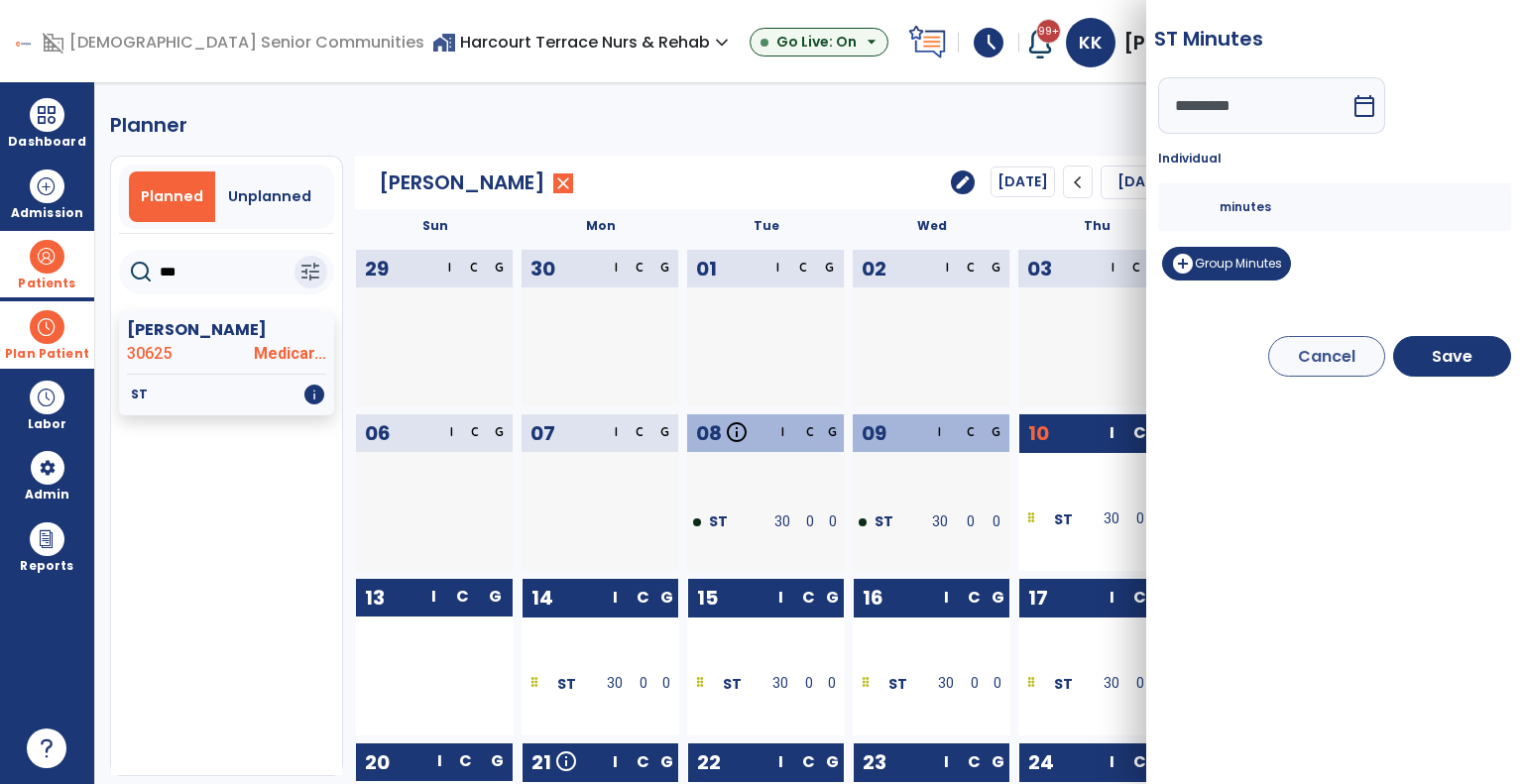 click on "**" at bounding box center [1196, 207] 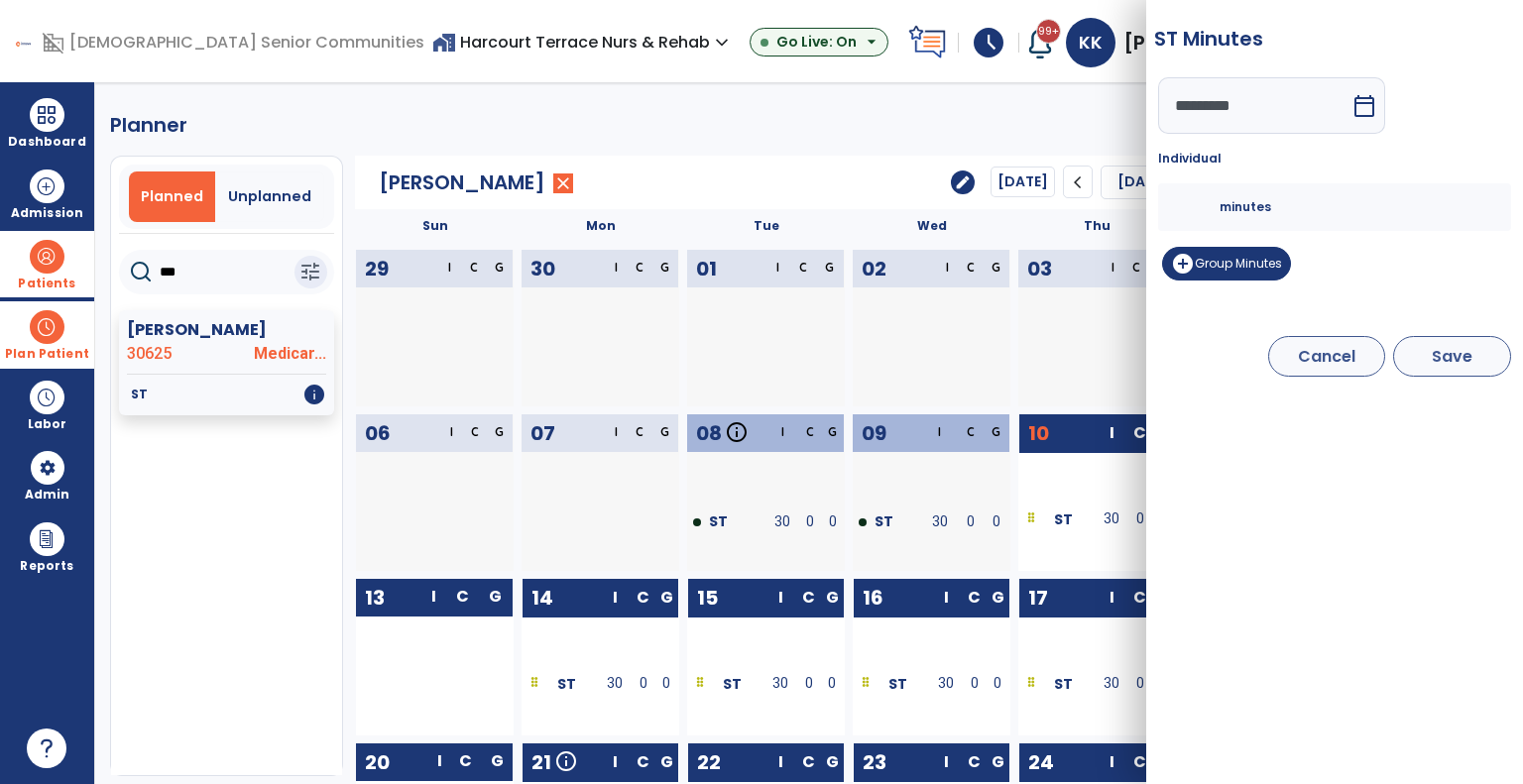 type on "**" 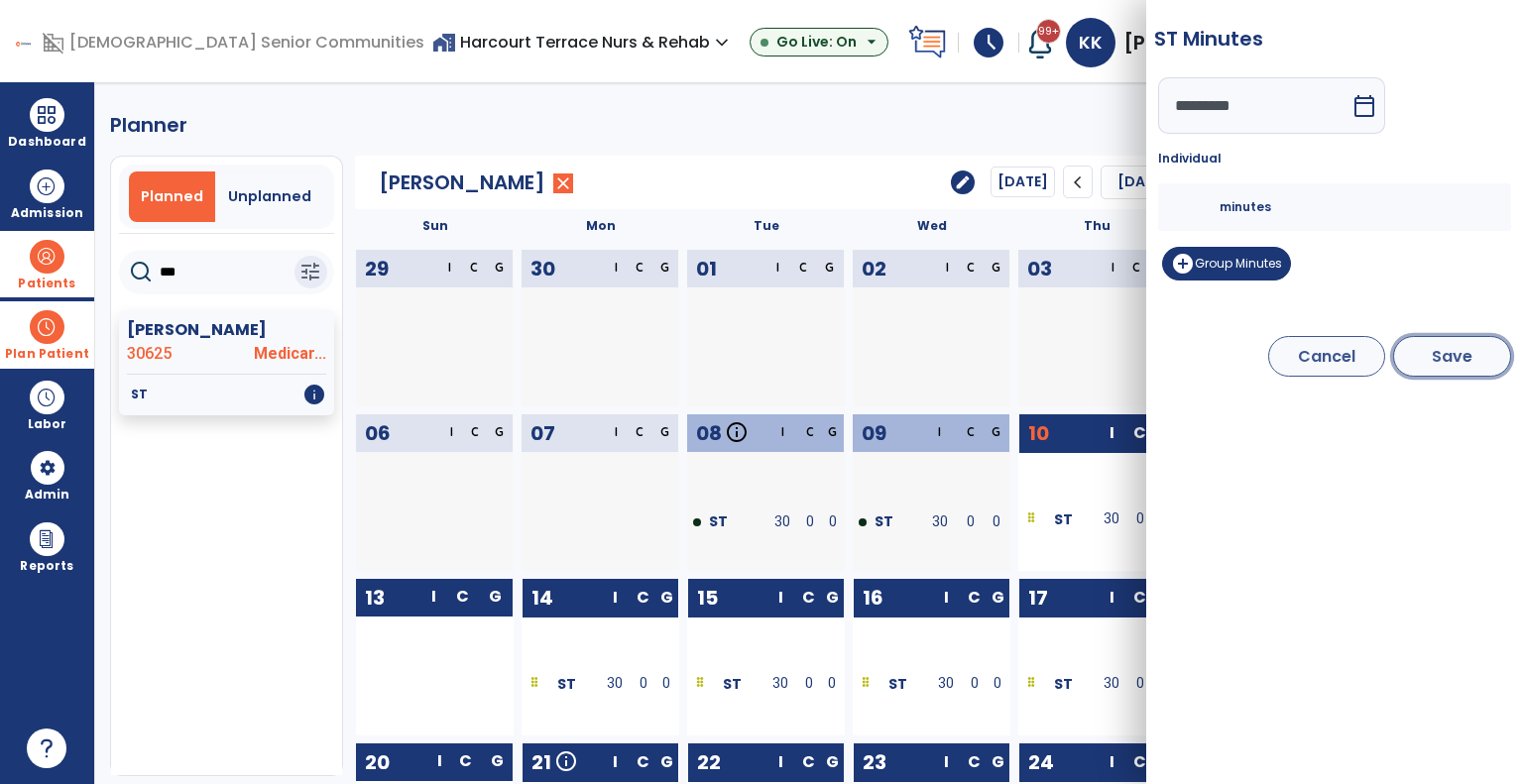 click on "Save" at bounding box center (1452, 356) 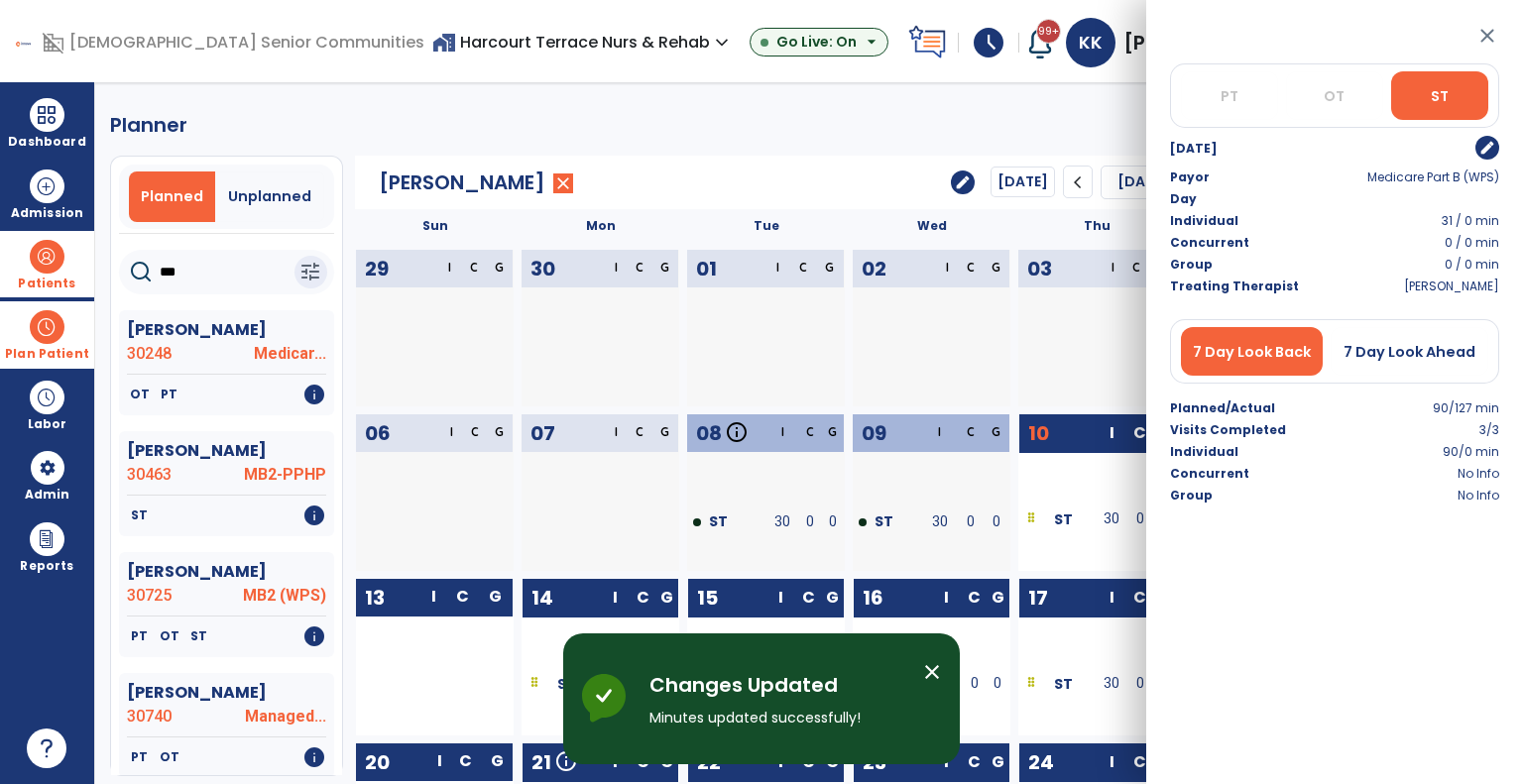 click on "02  I C G" 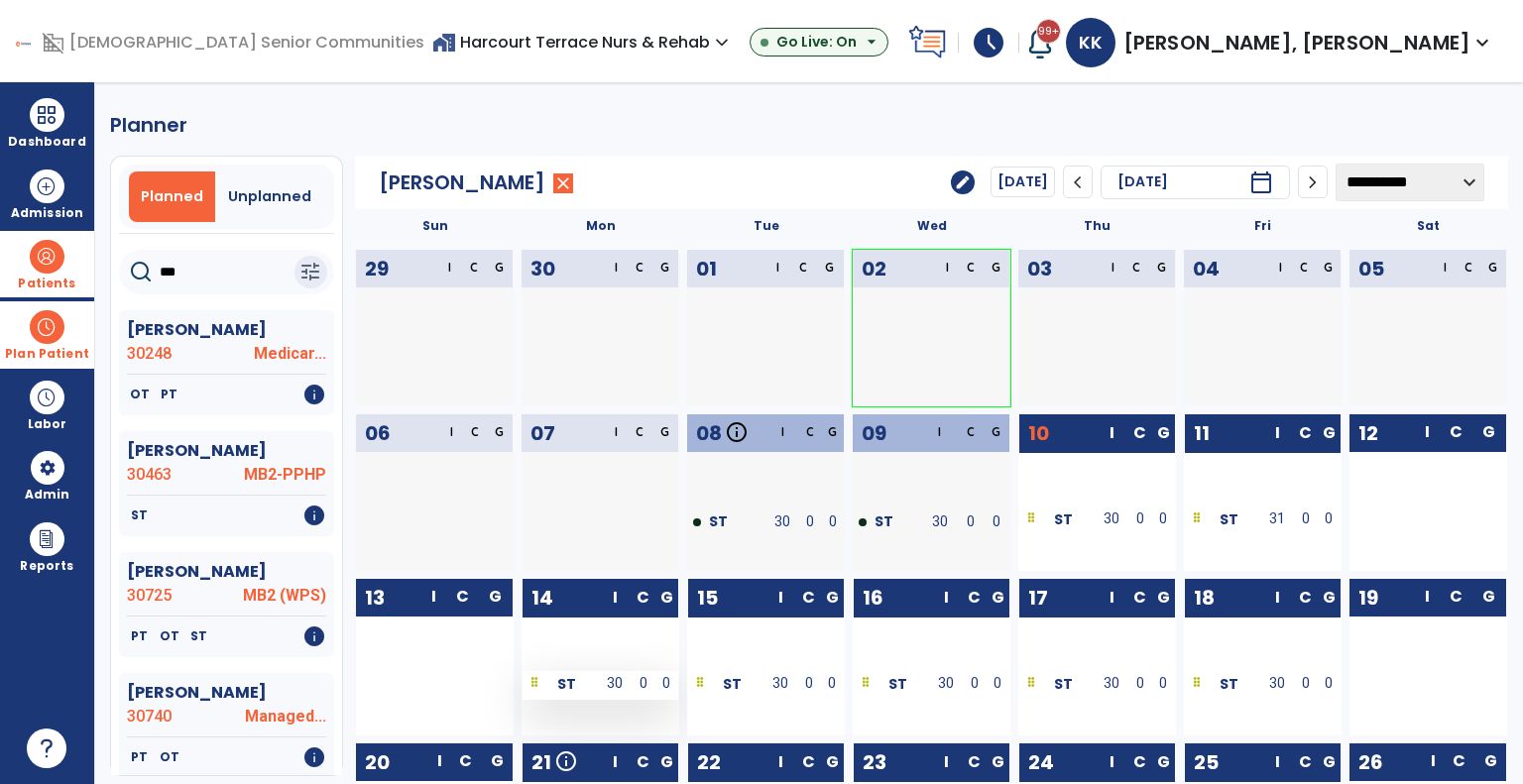 click on "ST" at bounding box center [560, 683] 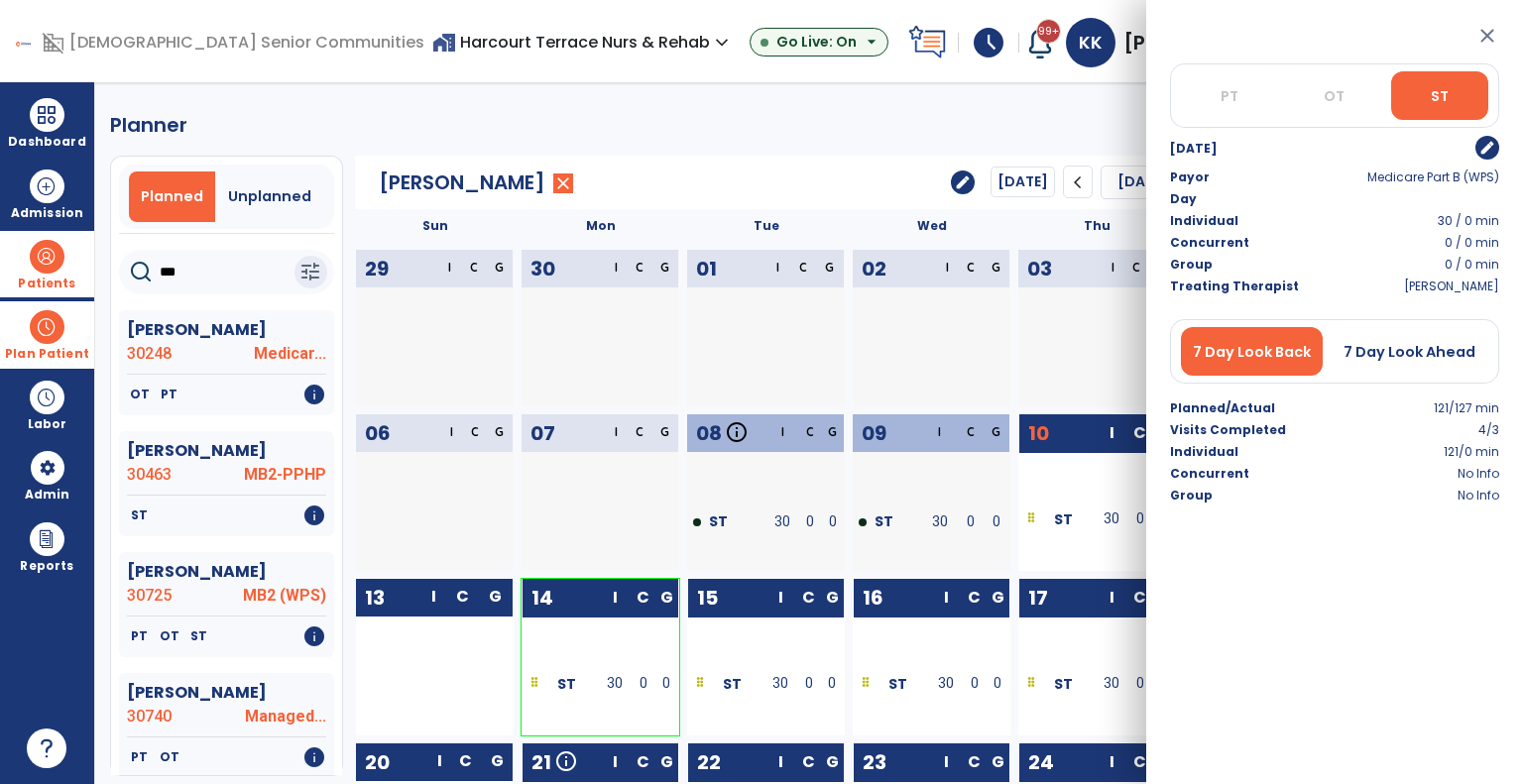 click on "edit" at bounding box center [1487, 148] 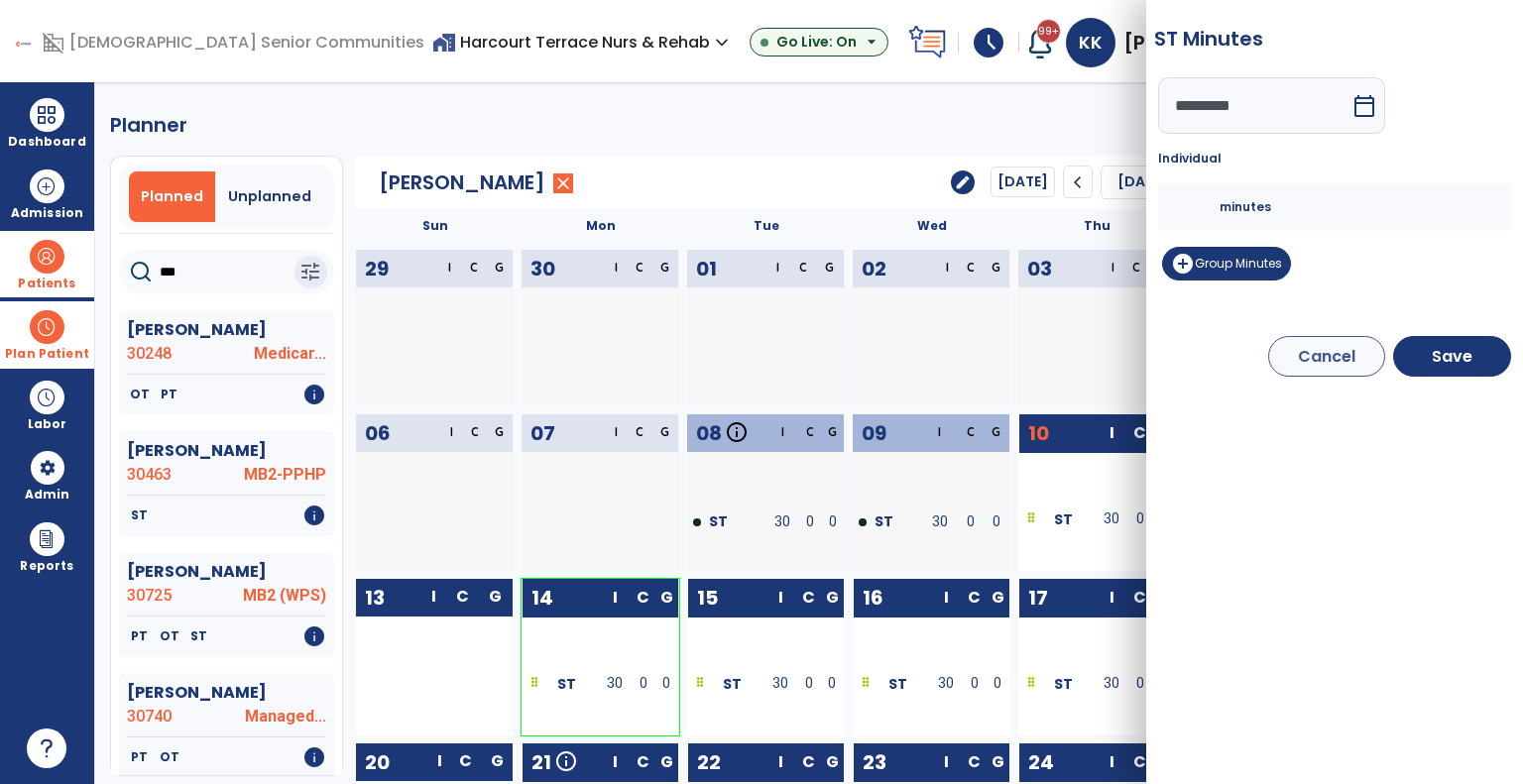 click on "**" at bounding box center (1196, 207) 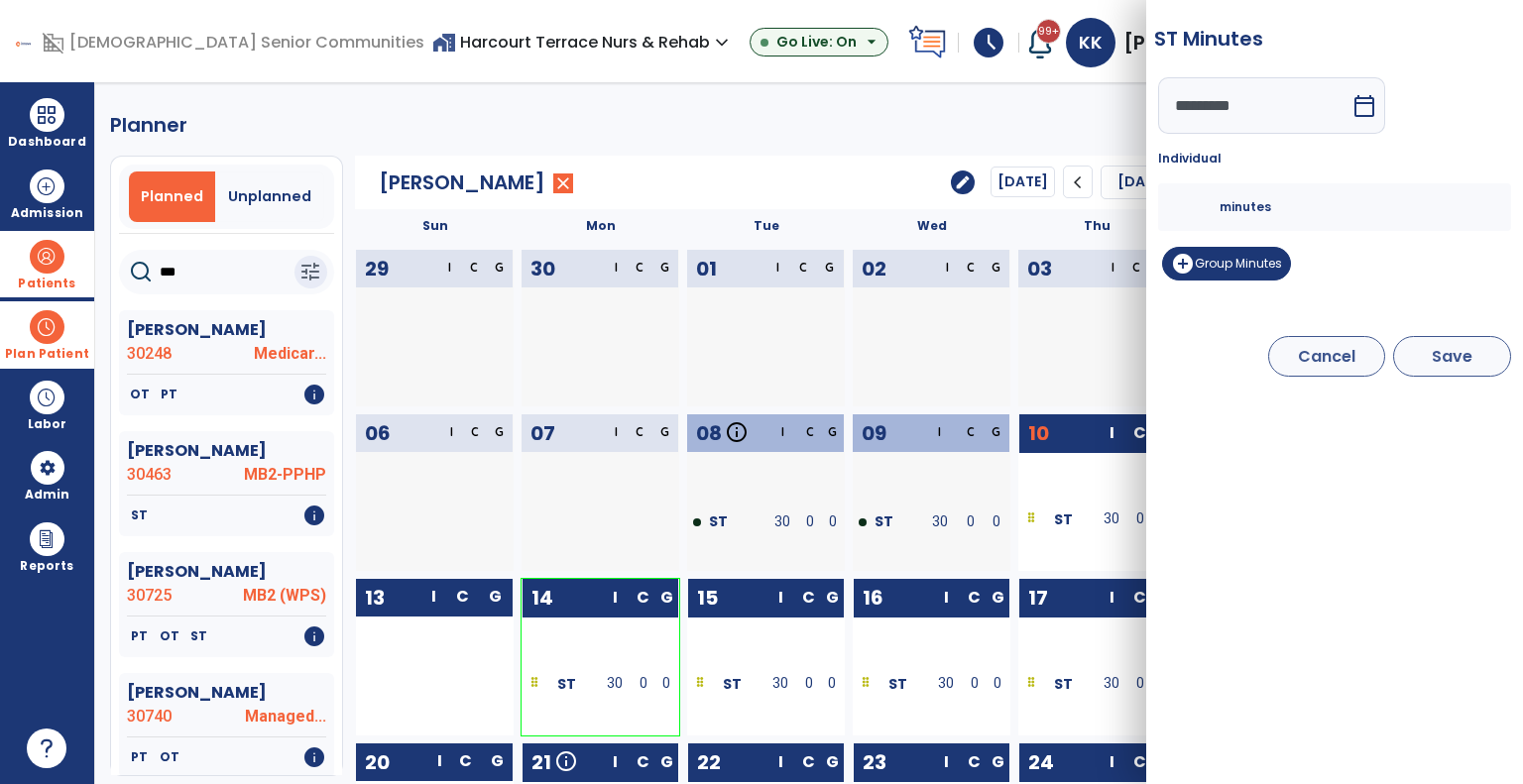 type on "**" 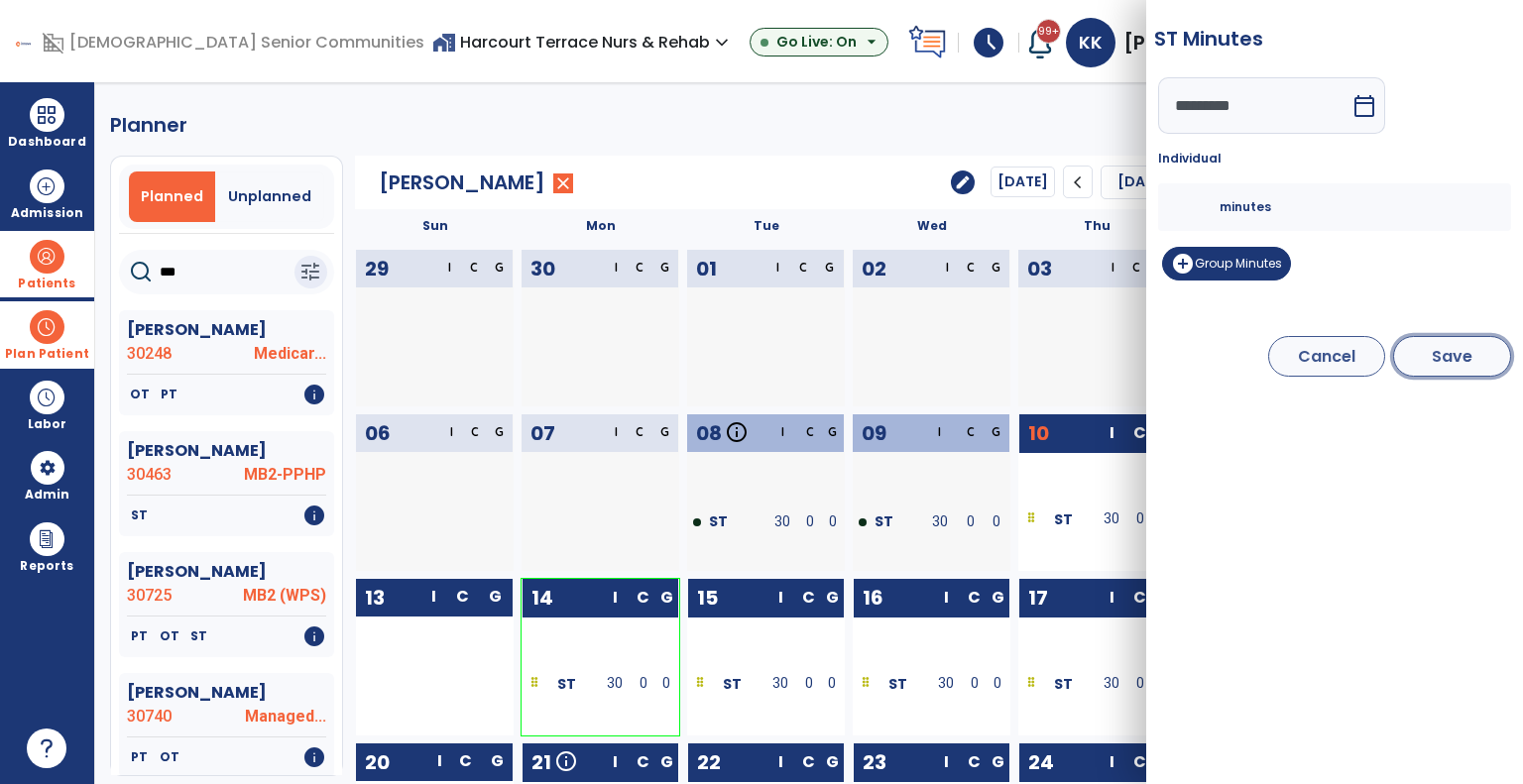 click on "Save" at bounding box center (1452, 356) 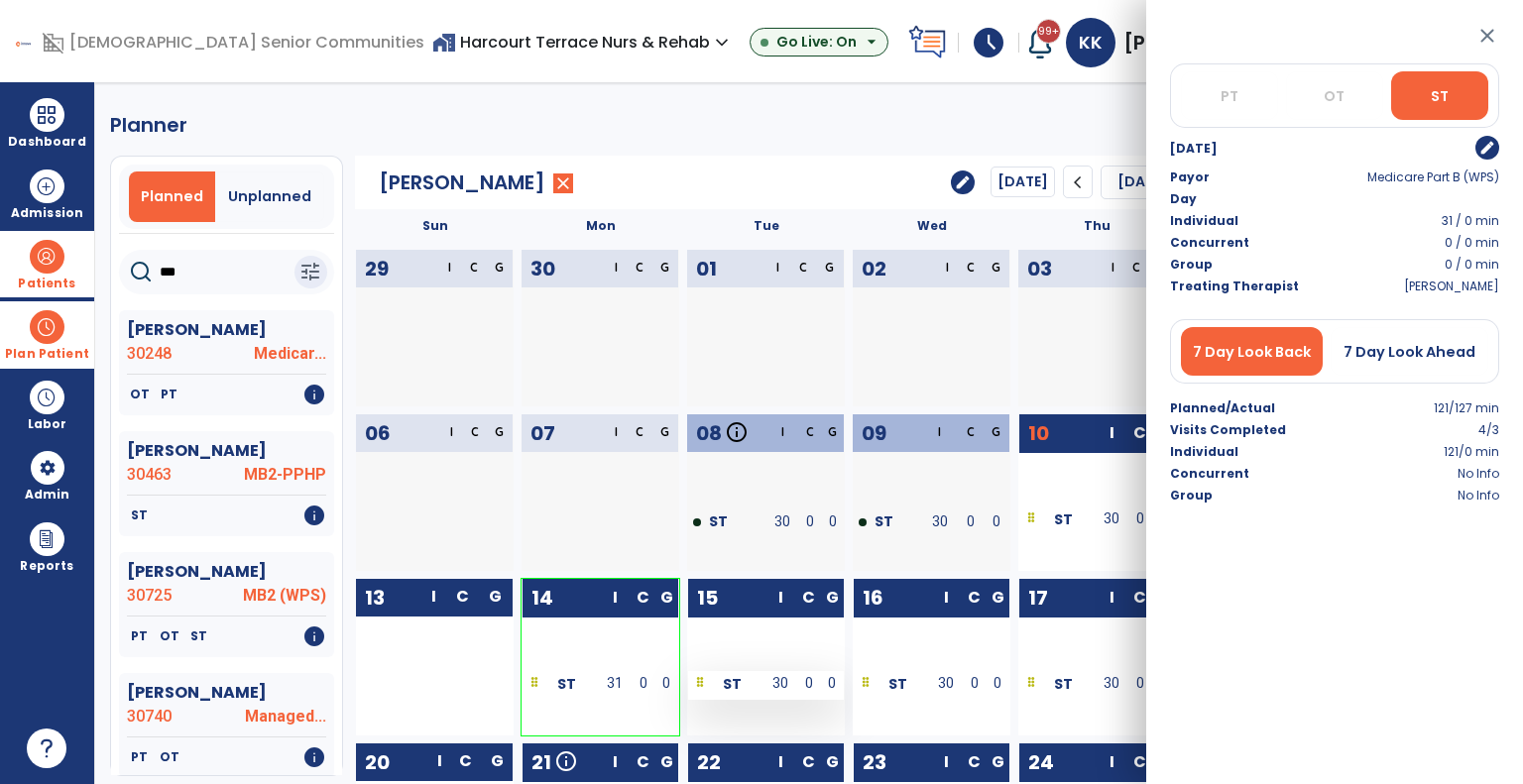 click on "30" at bounding box center (781, 683) 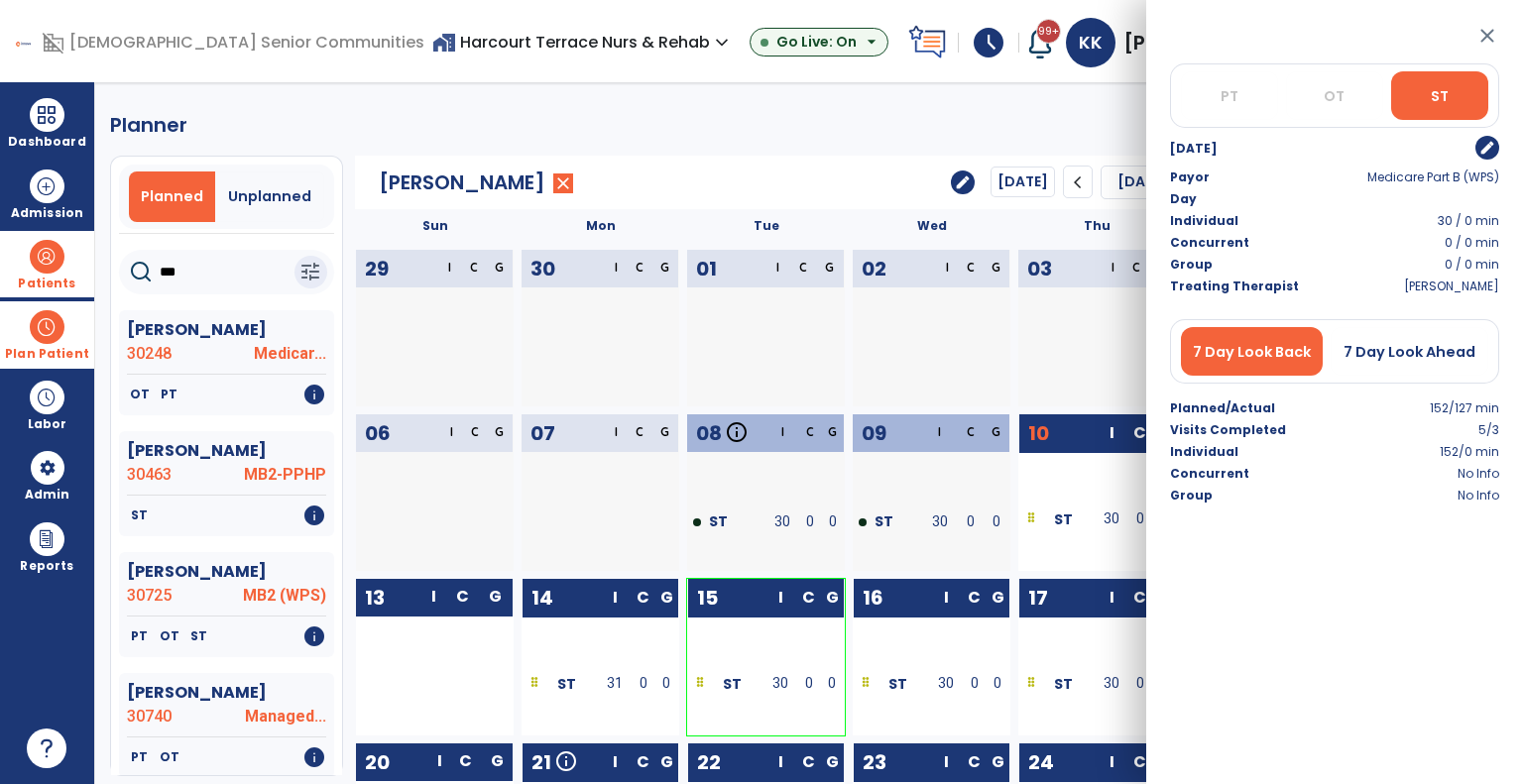 click on "edit" at bounding box center [1487, 148] 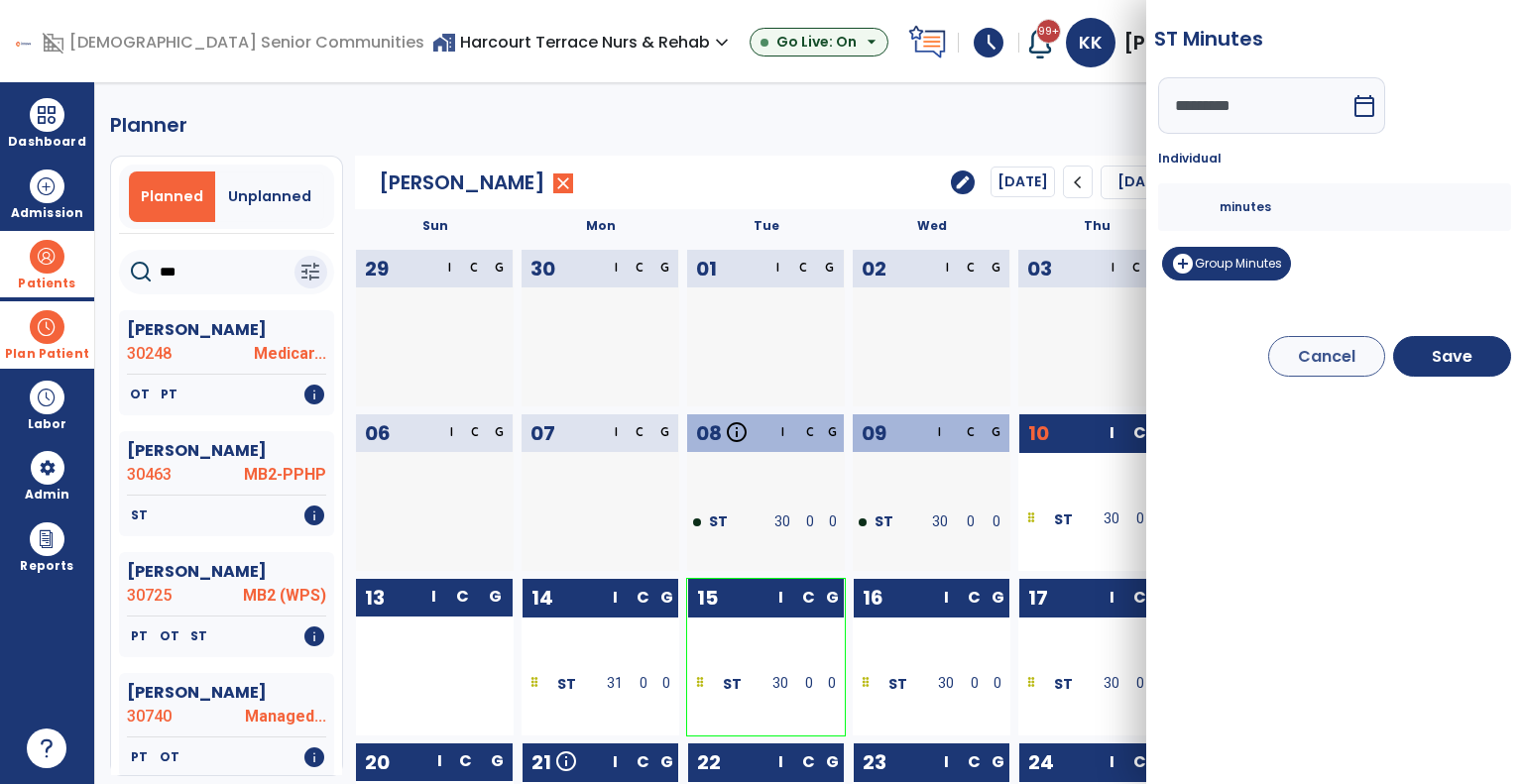 click on "**" at bounding box center (1196, 207) 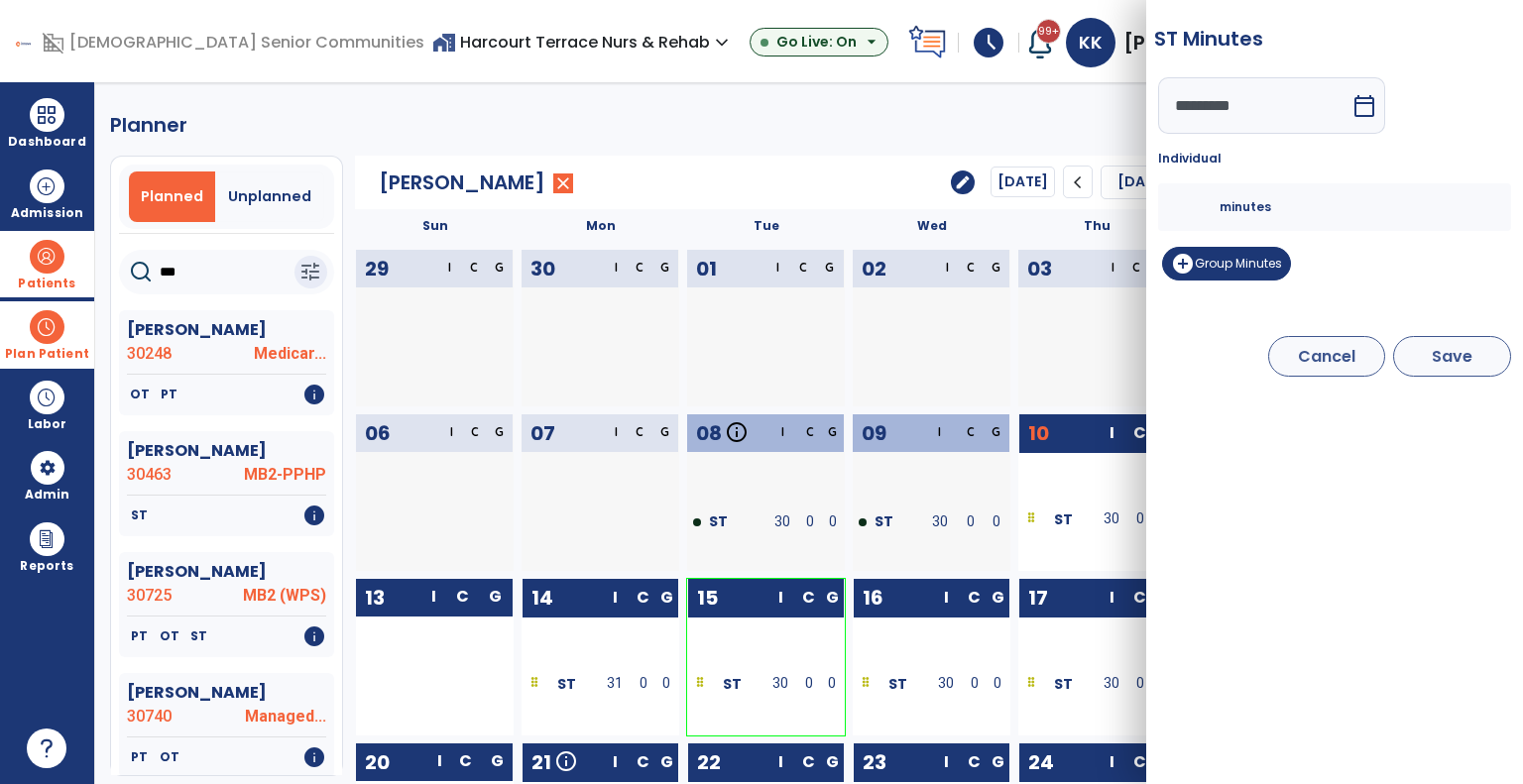 type on "**" 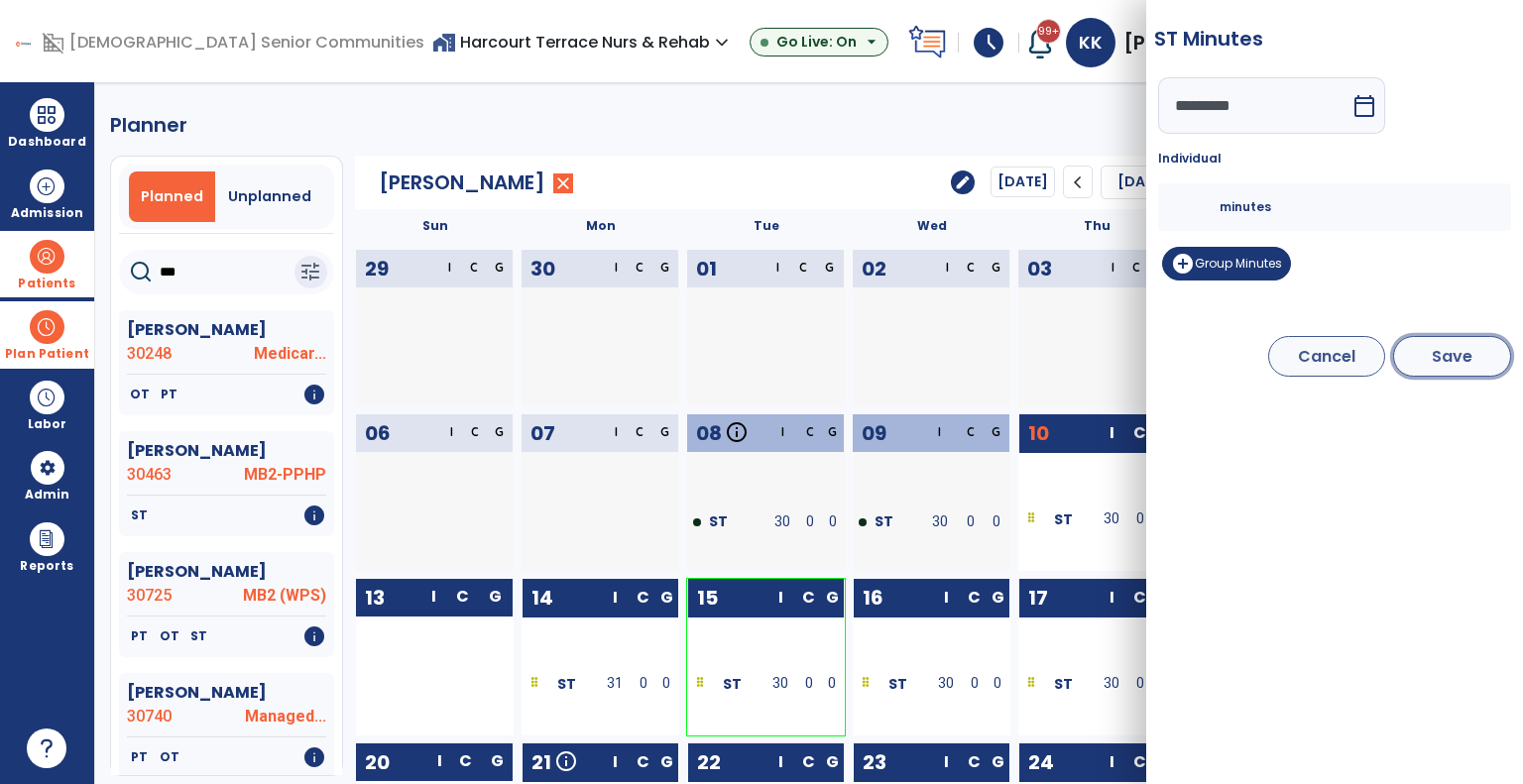 click on "Save" at bounding box center [1452, 356] 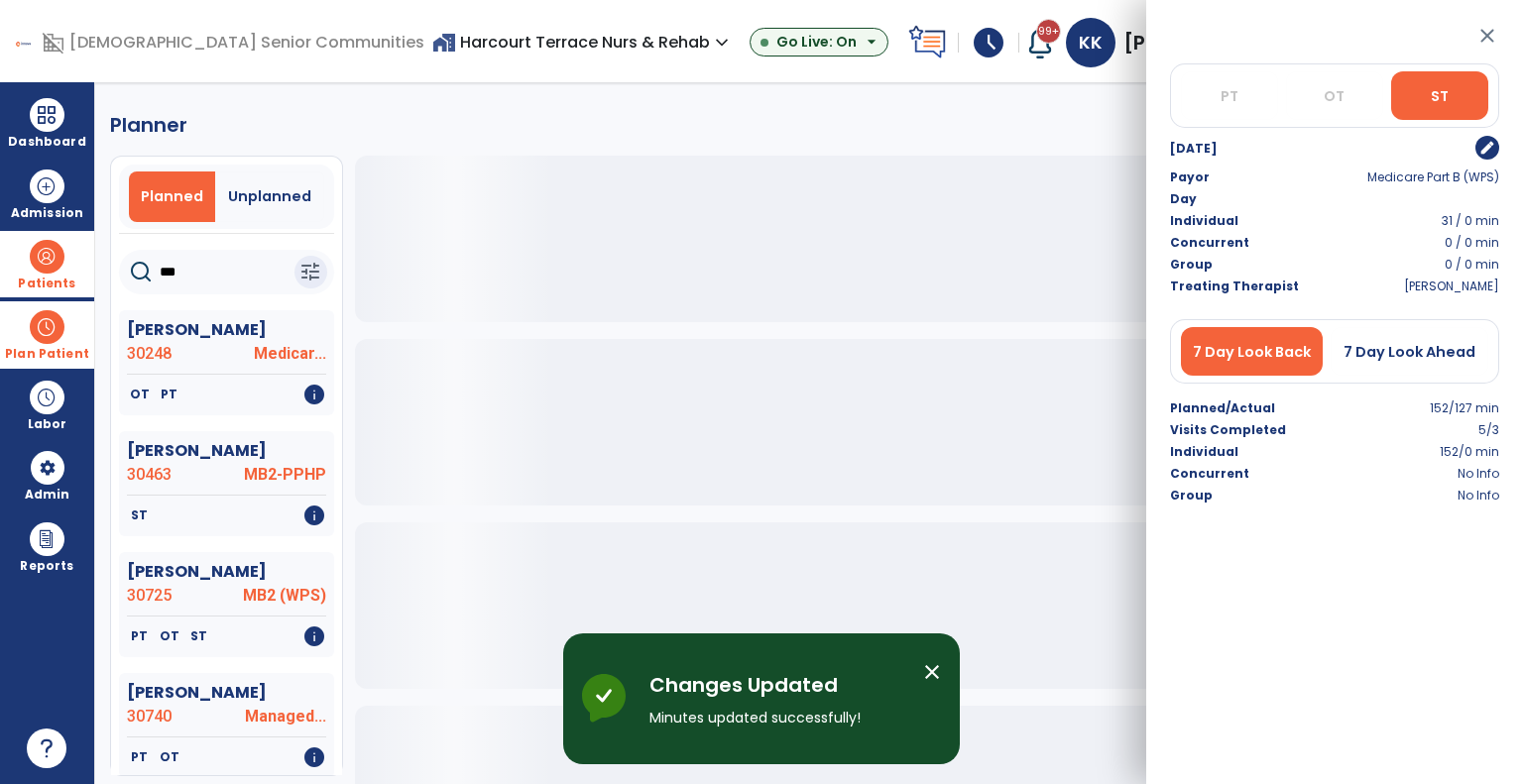 click 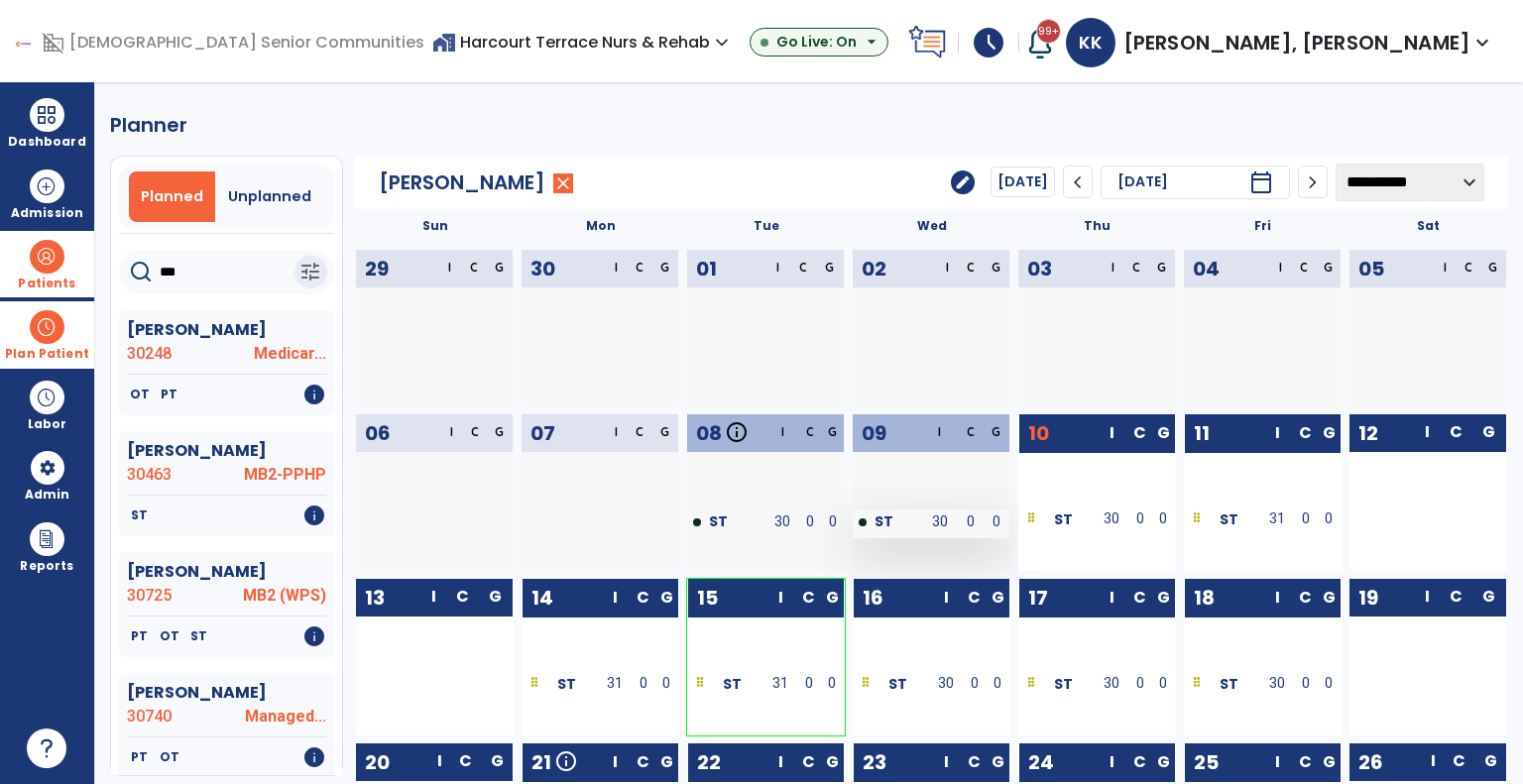 click on "30" at bounding box center (939, 523) 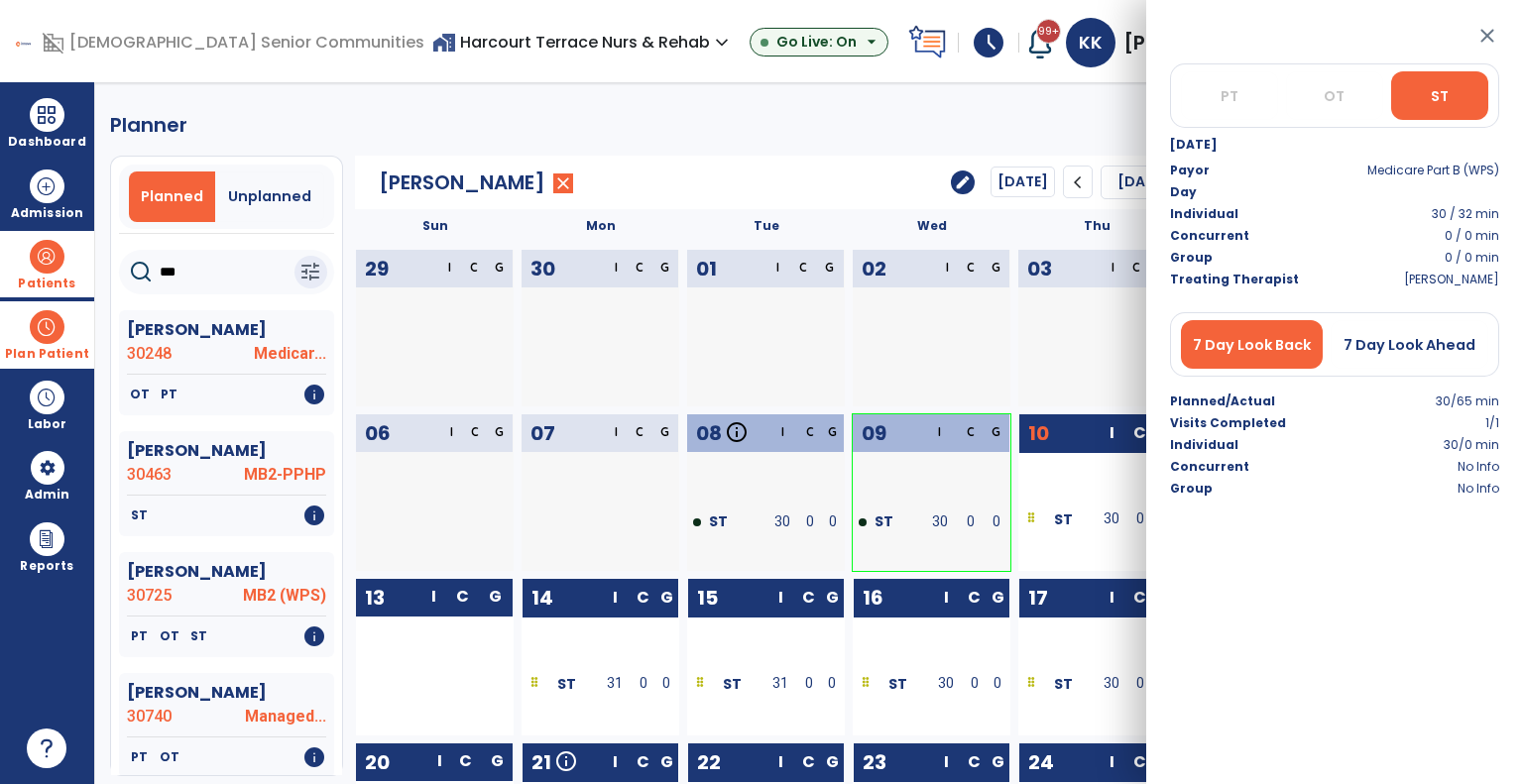 click at bounding box center (782, 495) 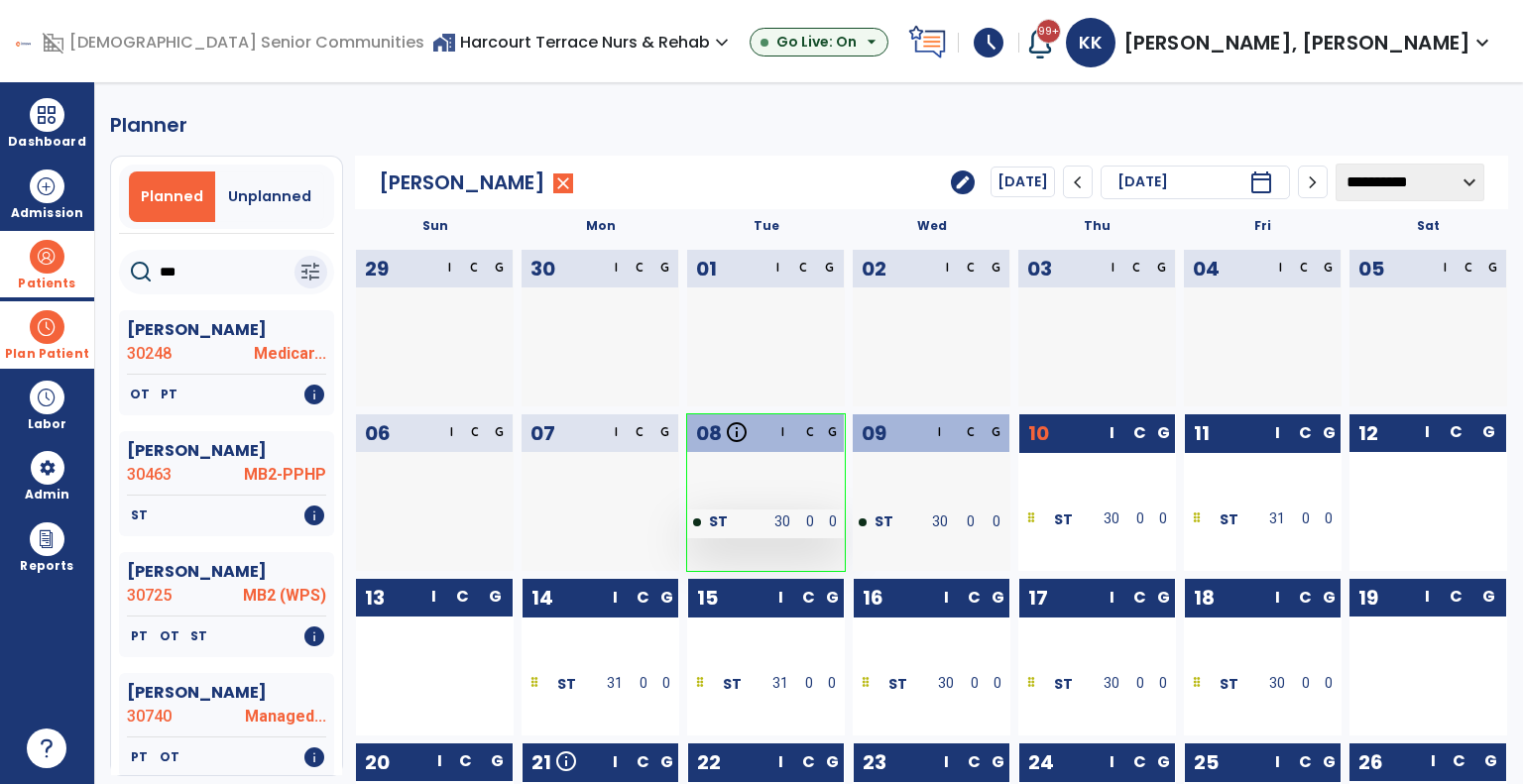 click on "30" at bounding box center [782, 521] 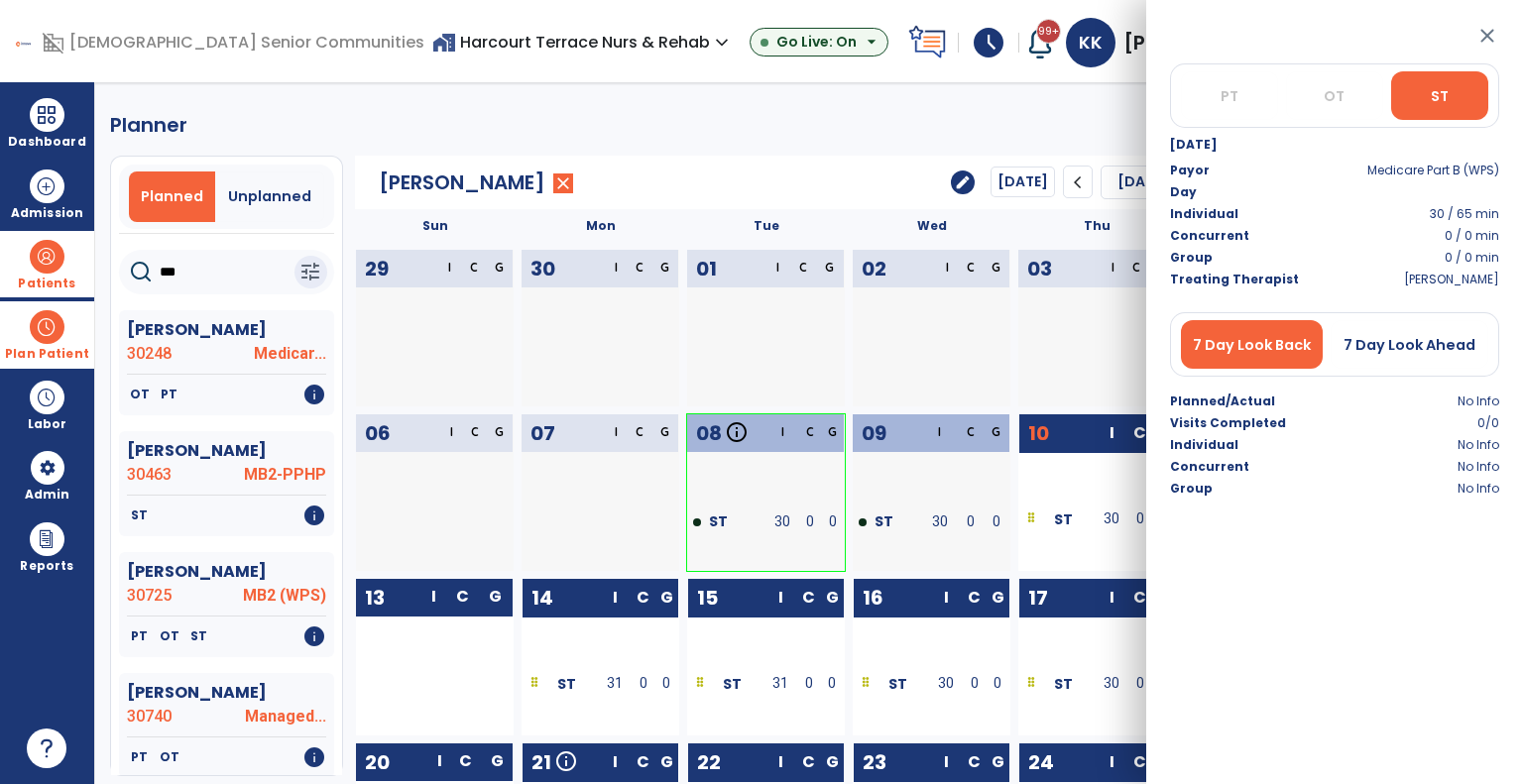 click at bounding box center [832, 495] 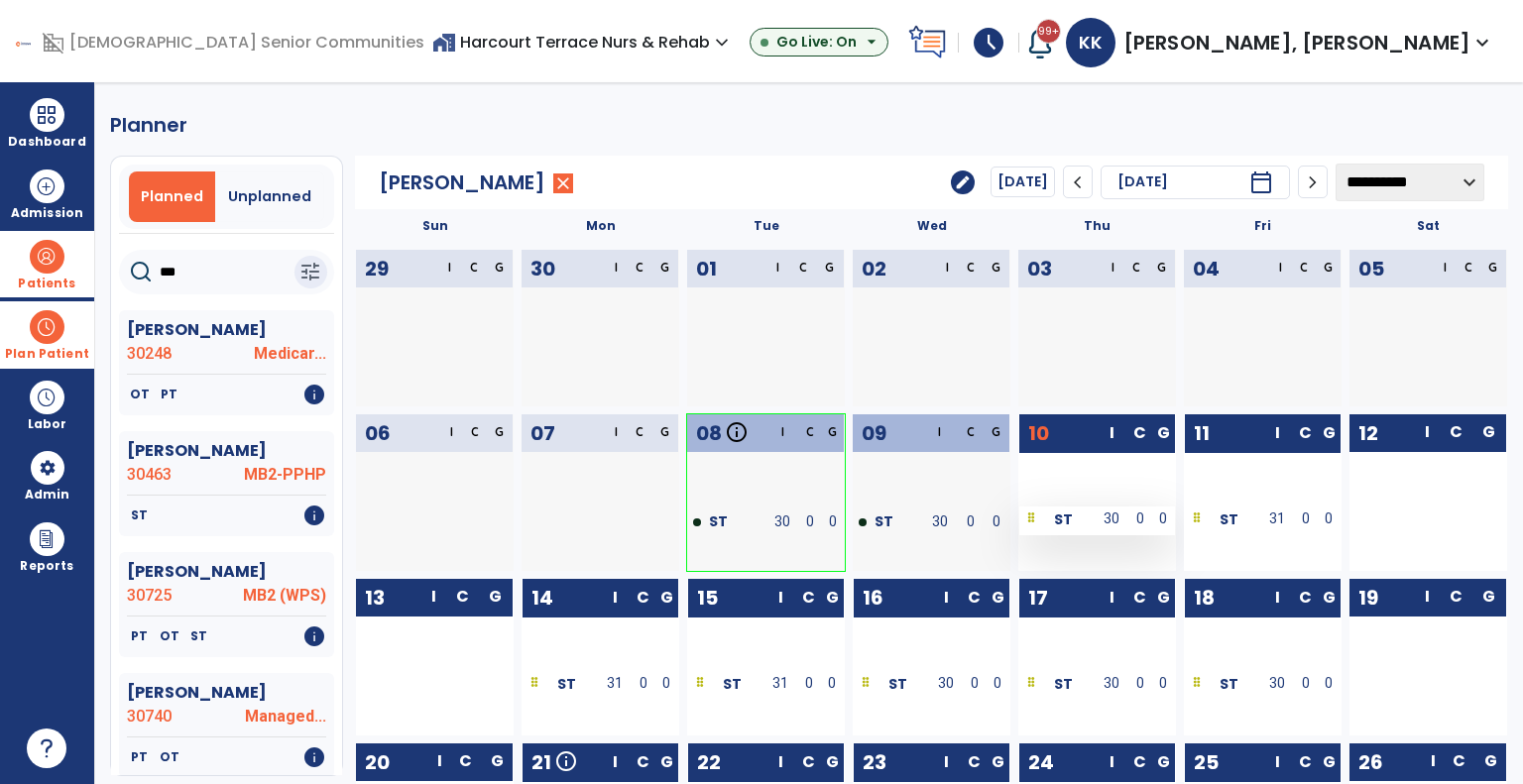 click on "ST" at bounding box center [1057, 520] 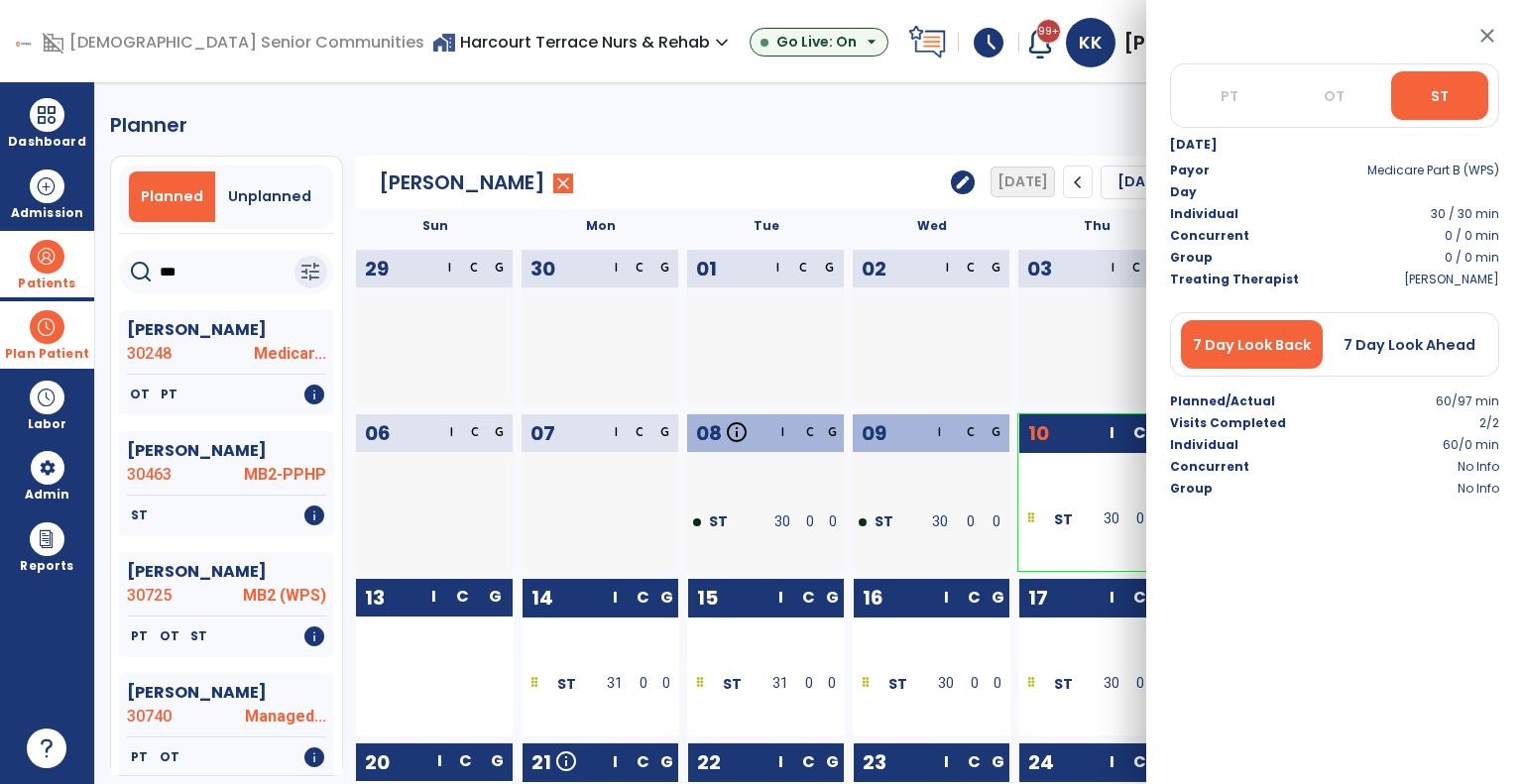 click on "Sun Mon Tue Wed Thu Fri Sat  29  I C G  30  I C G  01  I C G  02  I C G  03  I C G  04  I C G  05  I C G  06  I C G  07  I C G  08  info Certification Evaluation  ST  From Completed I C G ST 30 0 0  09  I C G ST 30 0 0  10  I C G     ST  30 0 0  11  I C G     ST  31 0 0  12  I C G        13  I C G        14  I C G     ST  31 0 0  15  I C G     ST  31 0 0  16  I C G     ST  30 0 0  17  I C G     ST  30 0 0  18  I C G     ST  30 0 0  19  I C G        20  I C G        21  info Progress Note  ST  Upcoming I C G     ST  30 0 0  22  I C G     ST  30 0 0  23  I C G     ST  30 0 0  24  I C G     ST  30 0 0  25  I C G     ST  30 0 0  26  I C G        27  I C G        28  I C G     ST  30 0 0  29  I C G     ST  30 0 0  30  I C G     ST  30 0 0  31  I C G     ST  30 0 0  01  I C G     ST  30 0 0  02  I C G" 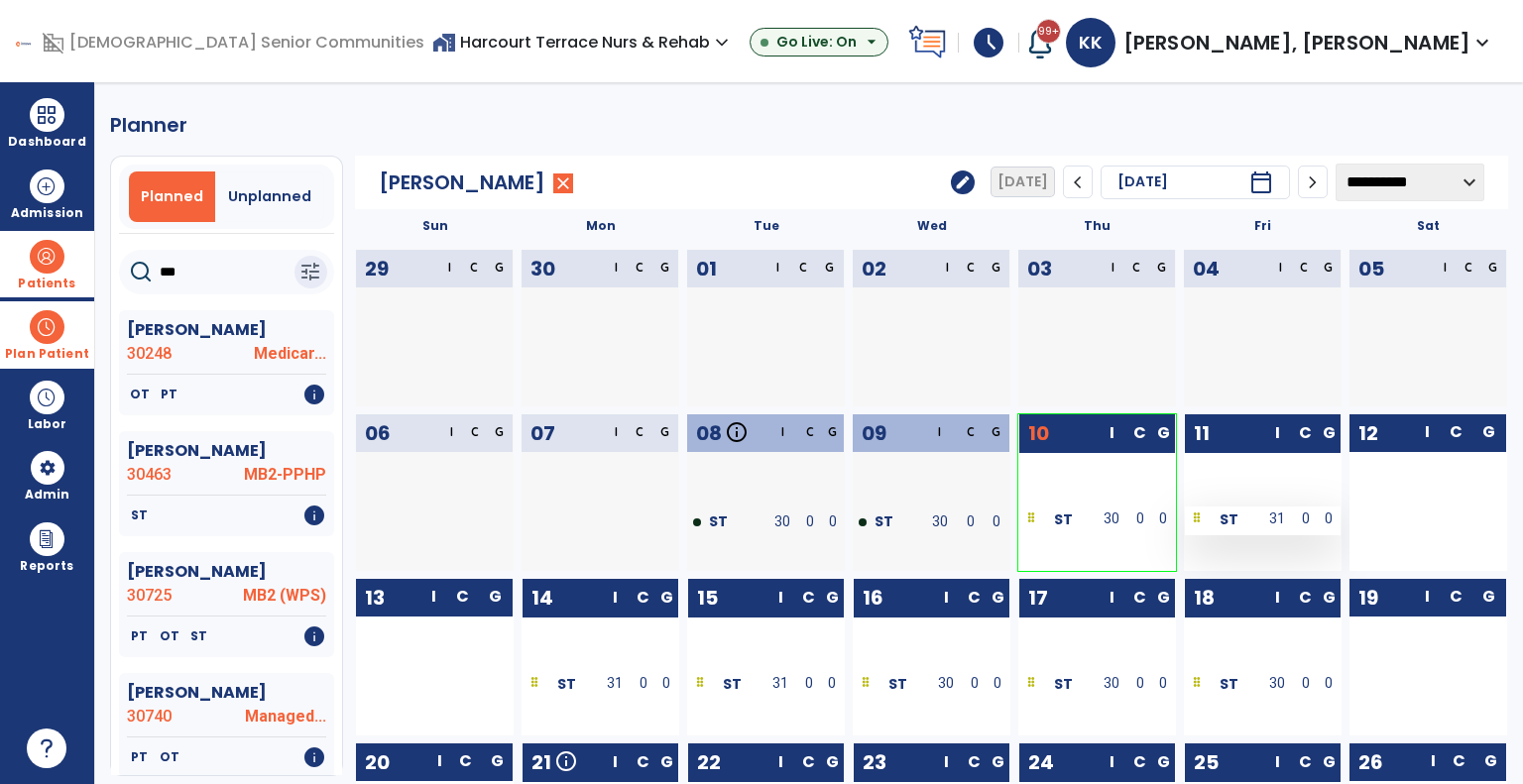 click on "ST" at bounding box center [1229, 519] 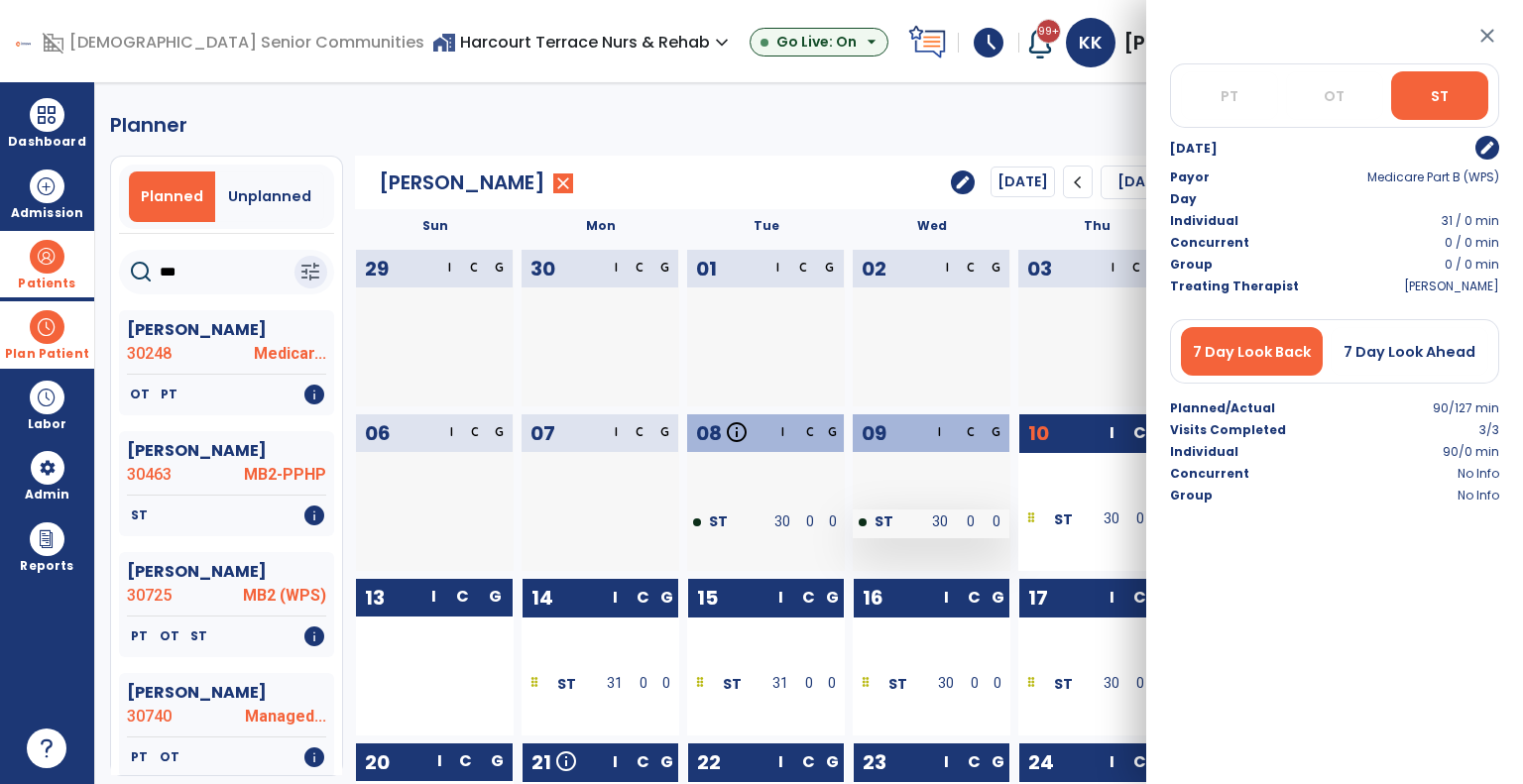 click on "30" at bounding box center (939, 521) 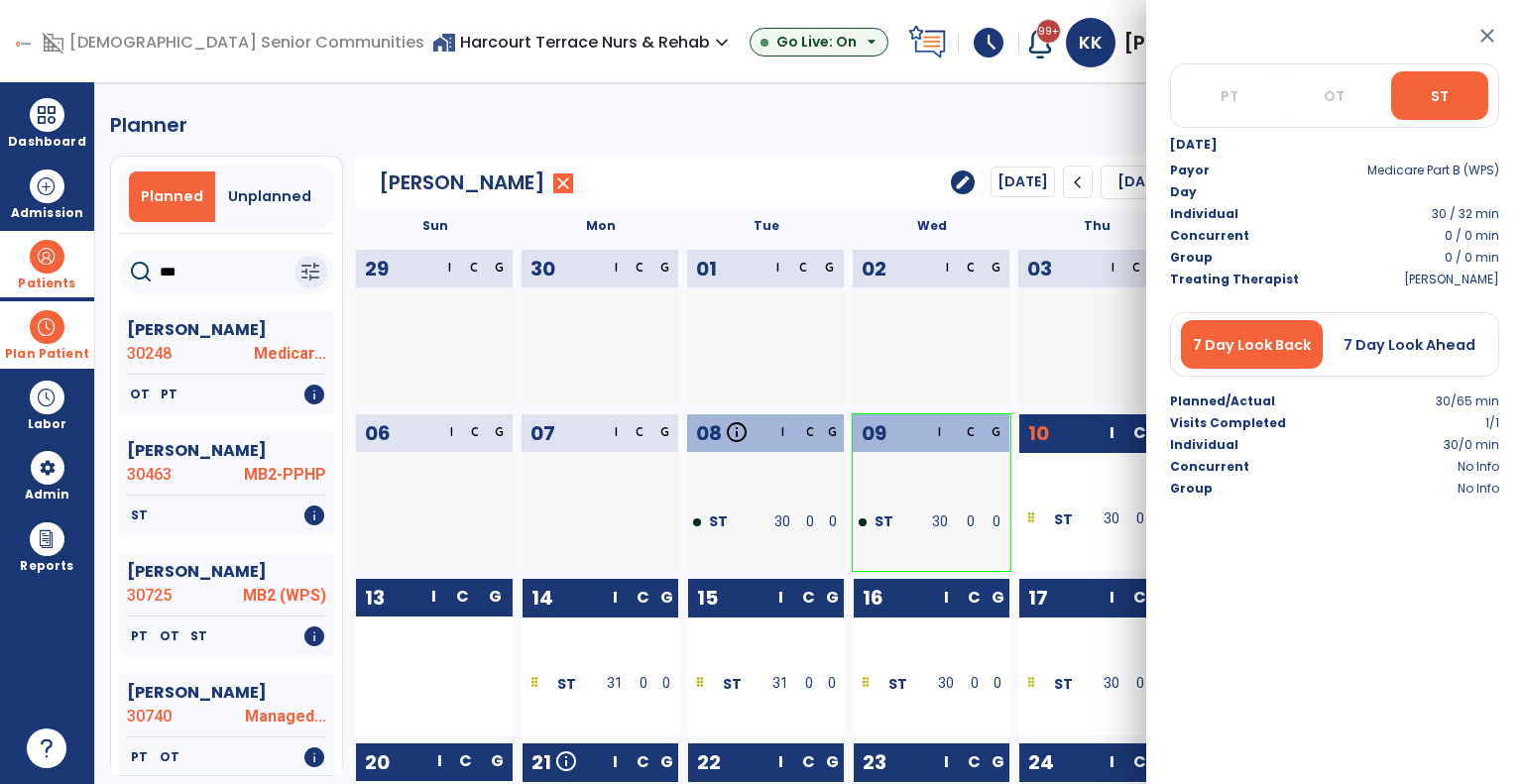 click at bounding box center [617, 330] 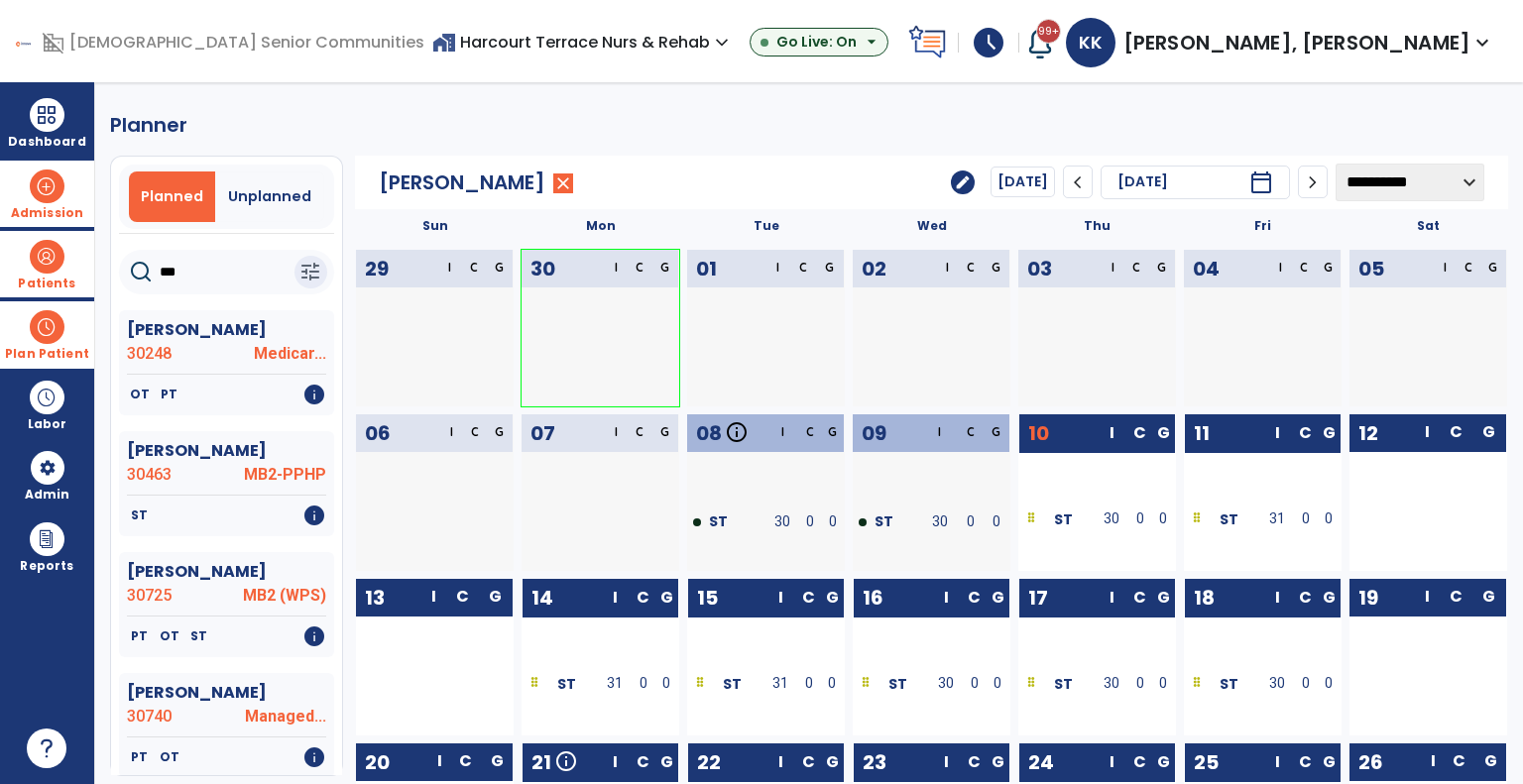 drag, startPoint x: 214, startPoint y: 287, endPoint x: 41, endPoint y: 161, distance: 214.02103 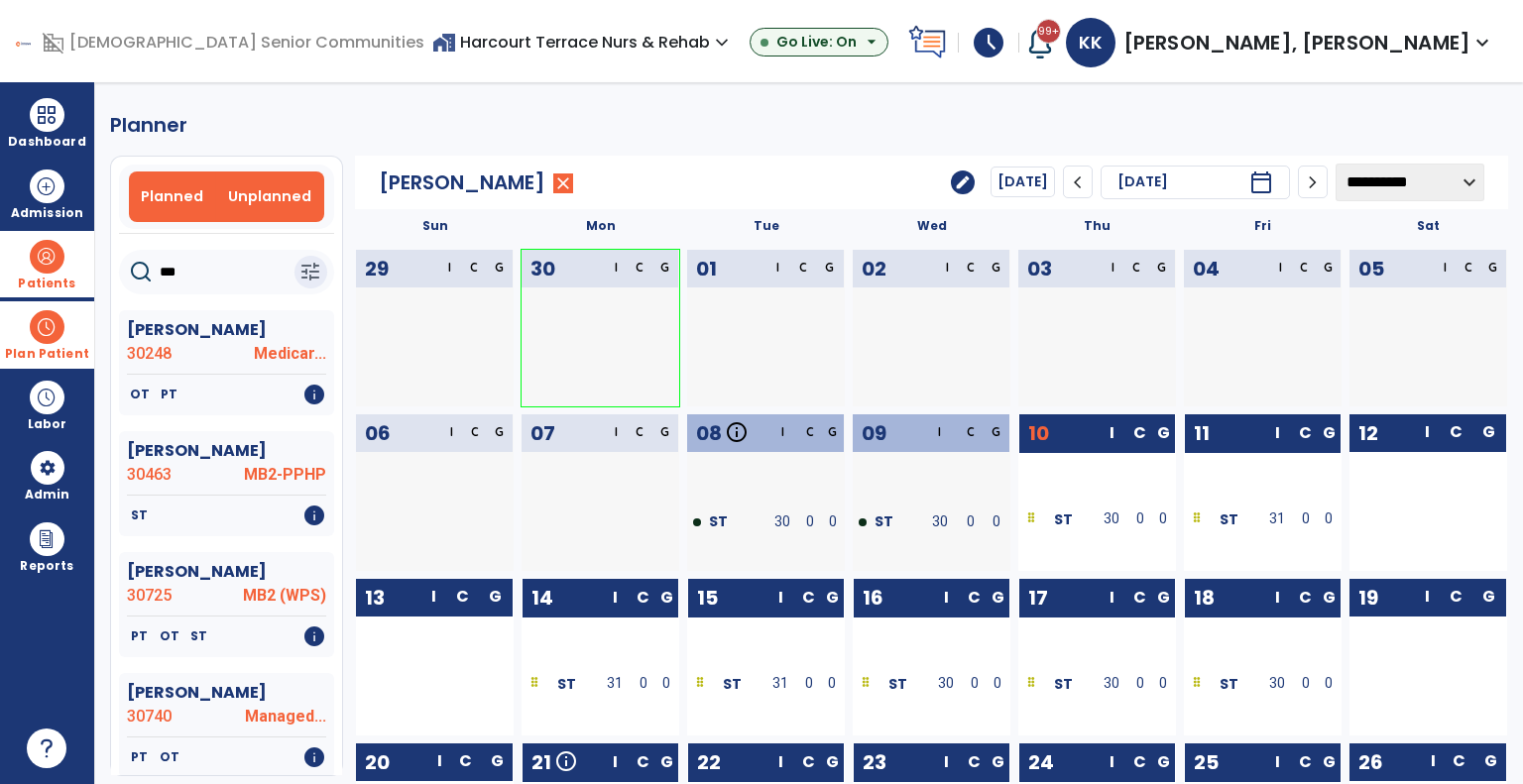 click on "Unplanned" at bounding box center (270, 196) 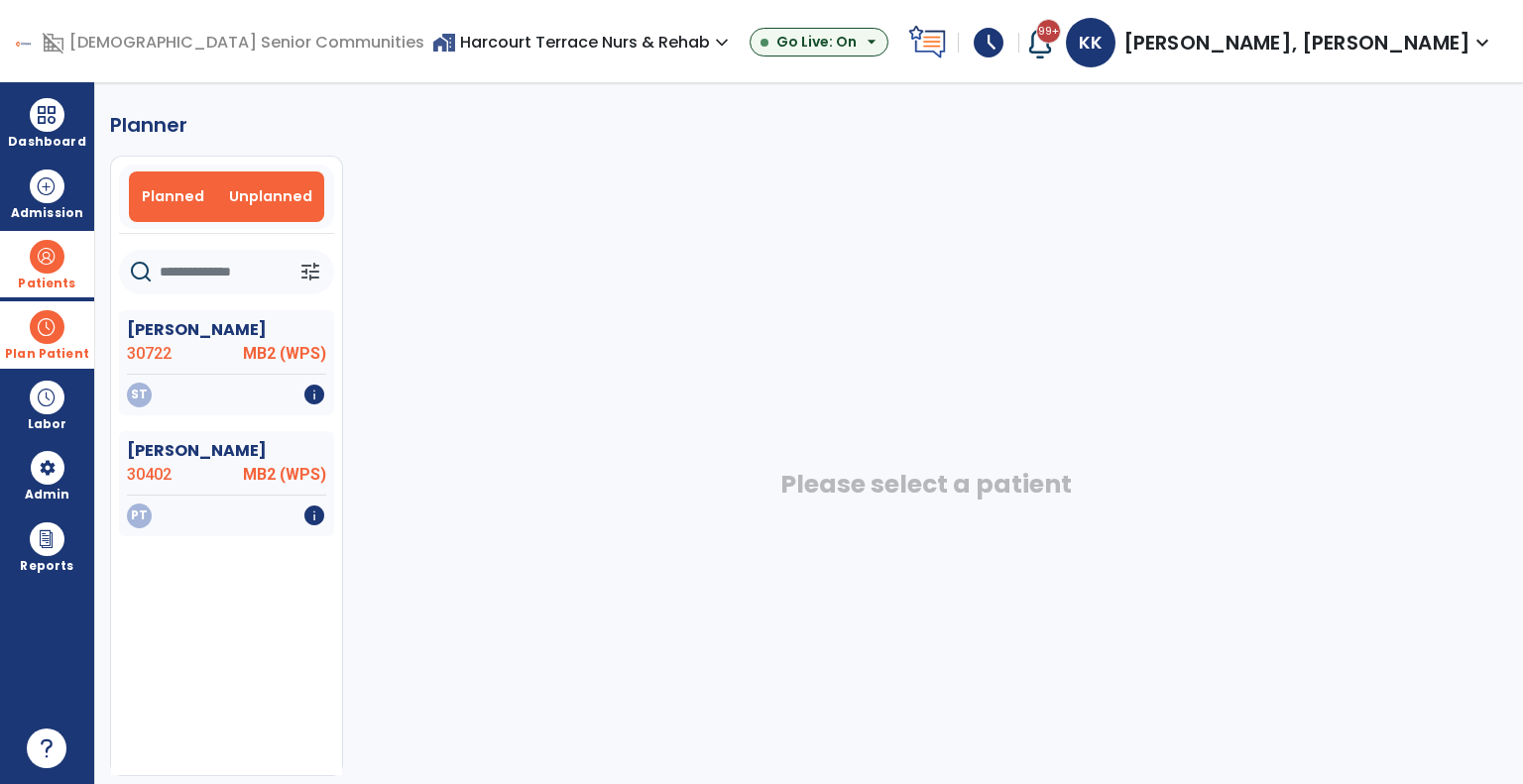 click on "Planned" at bounding box center (173, 196) 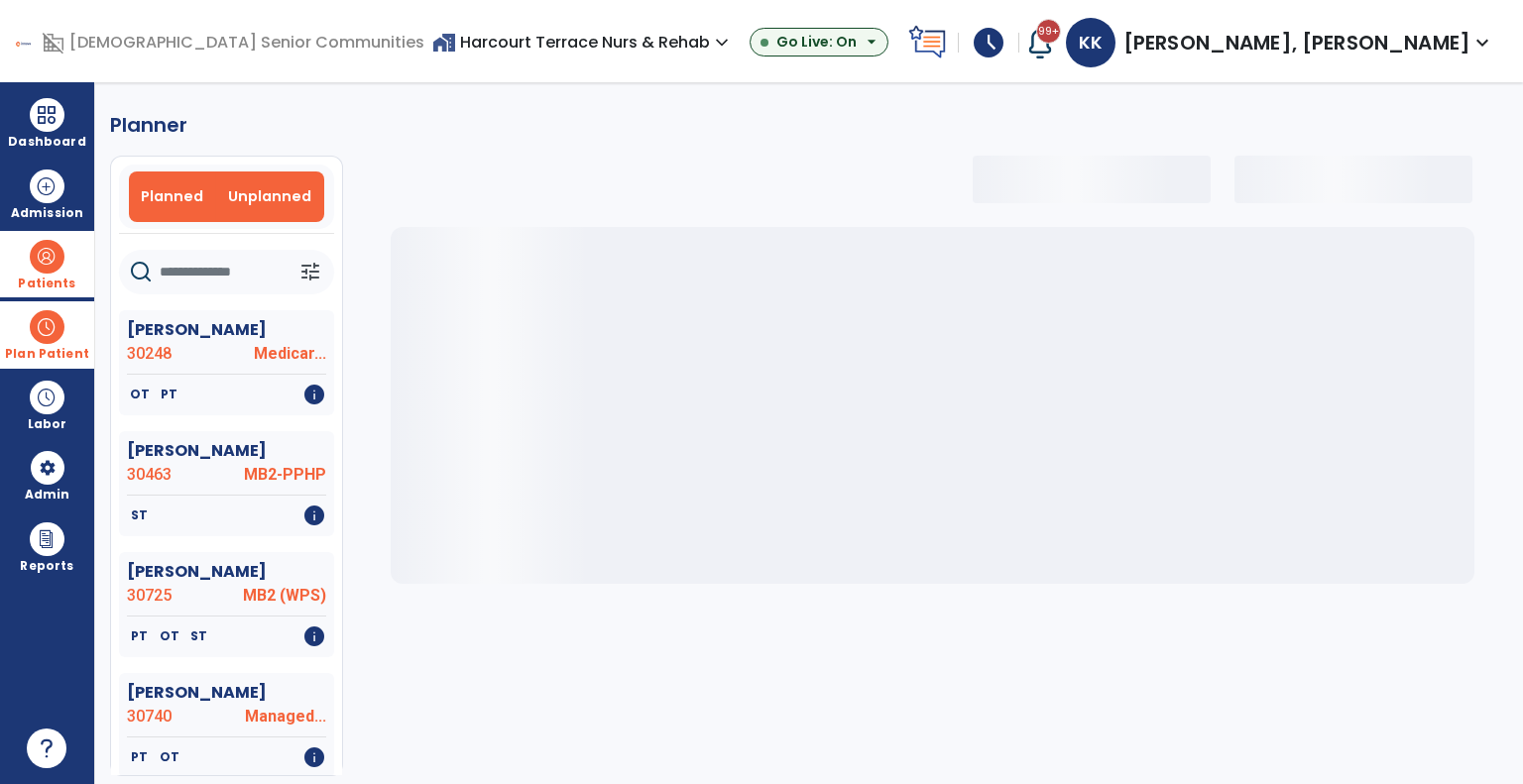 click on "Unplanned" at bounding box center (270, 196) 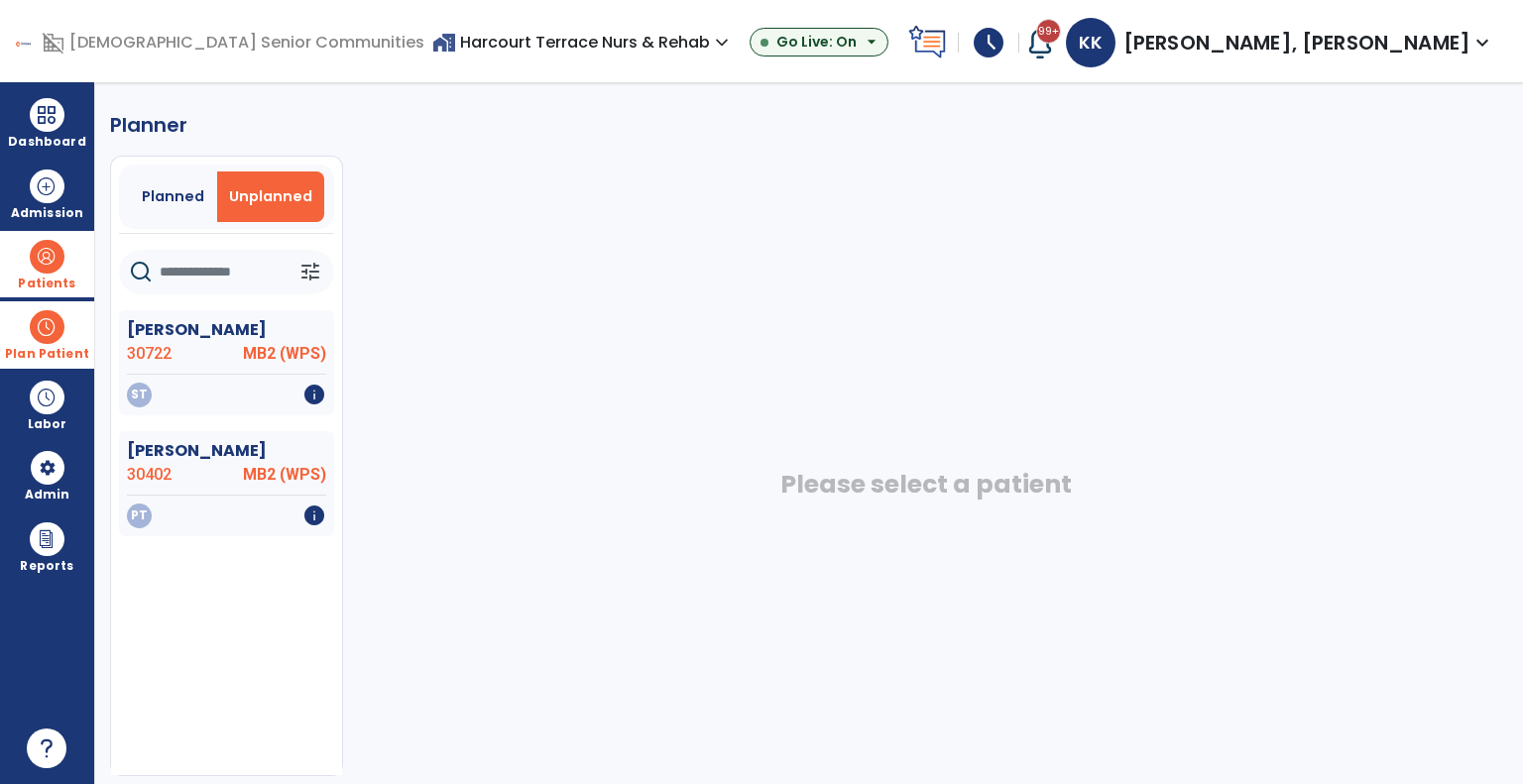 click on "Unplanned" at bounding box center (271, 196) 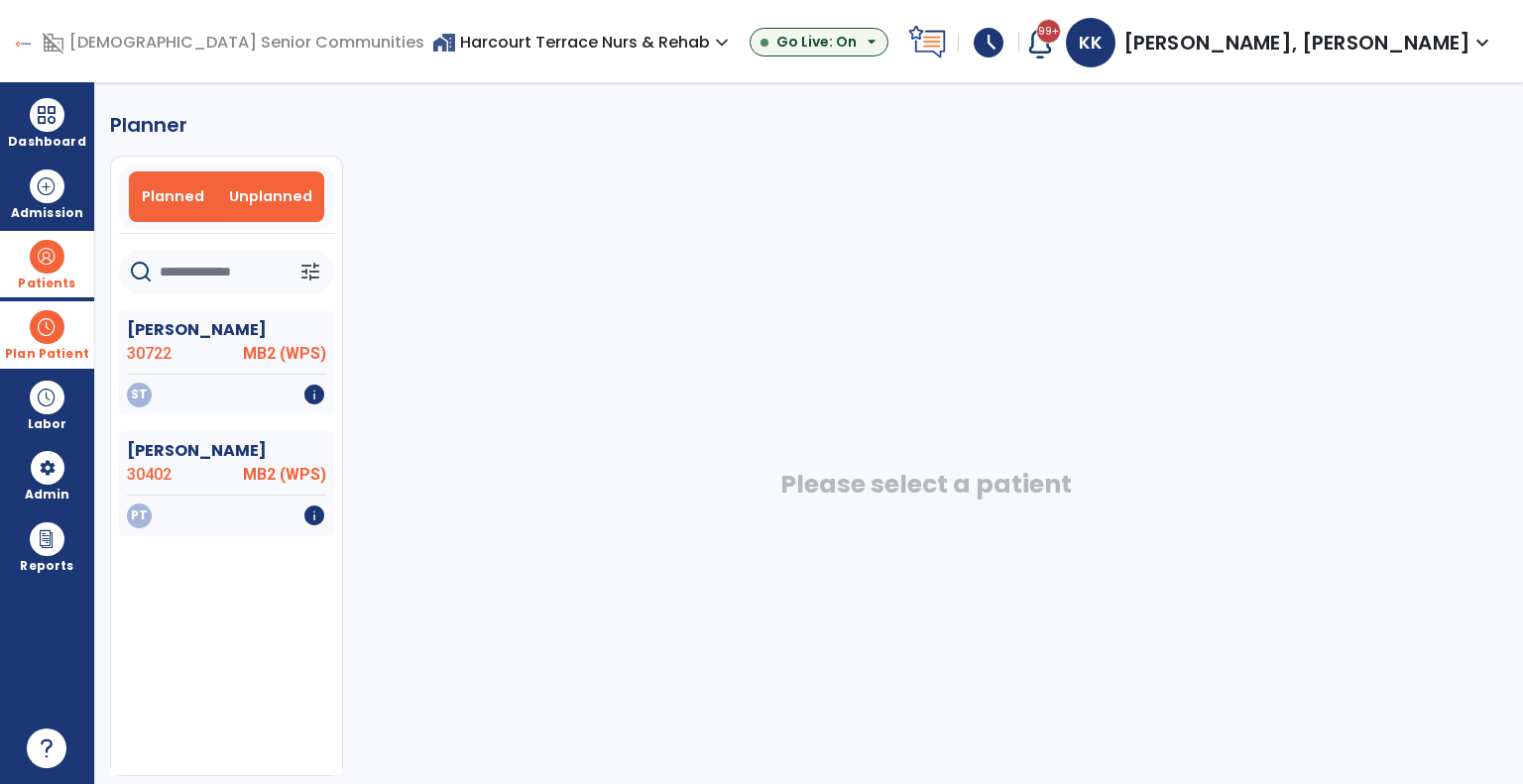 click on "Planned" at bounding box center (174, 196) 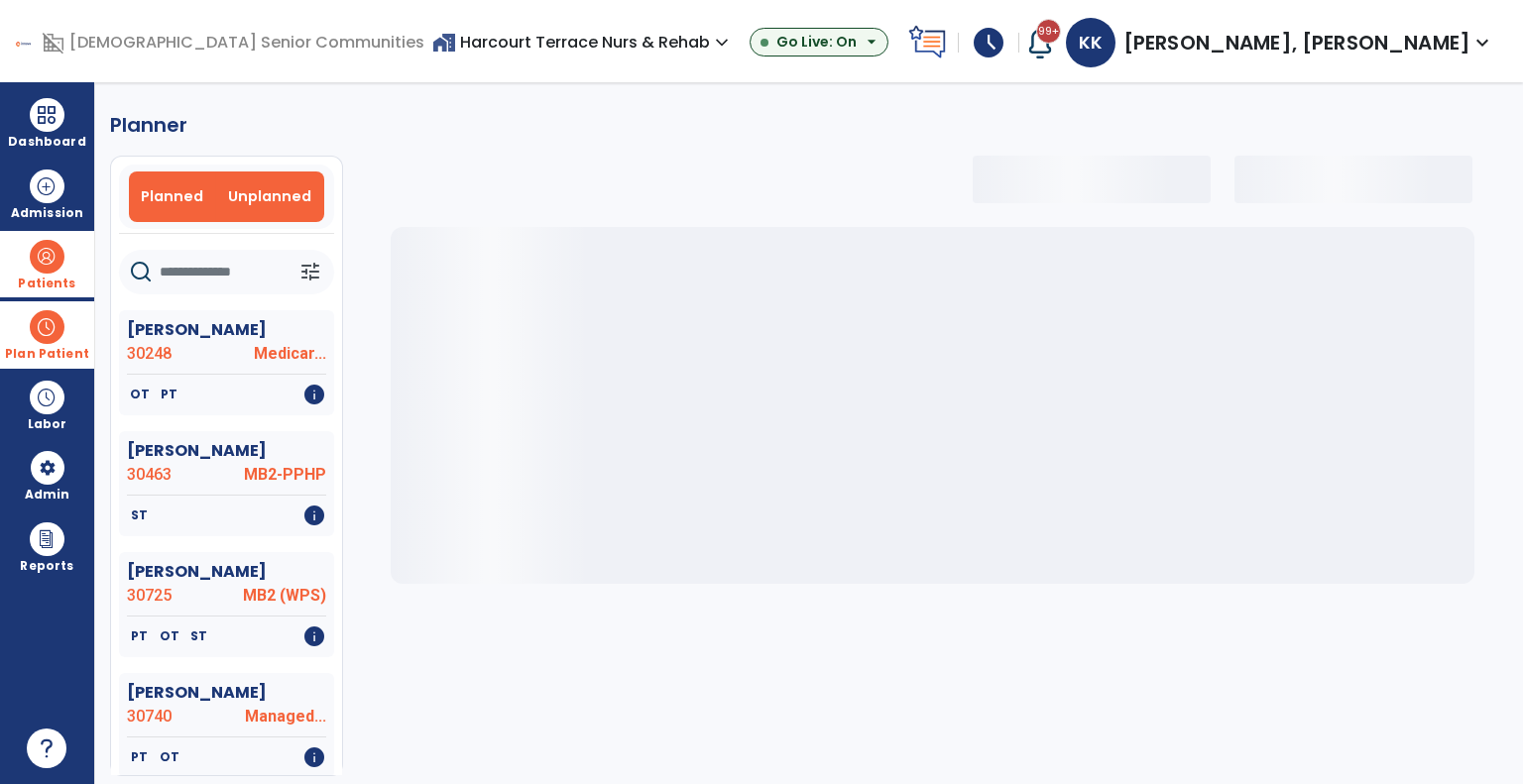 click on "Unplanned" at bounding box center [270, 196] 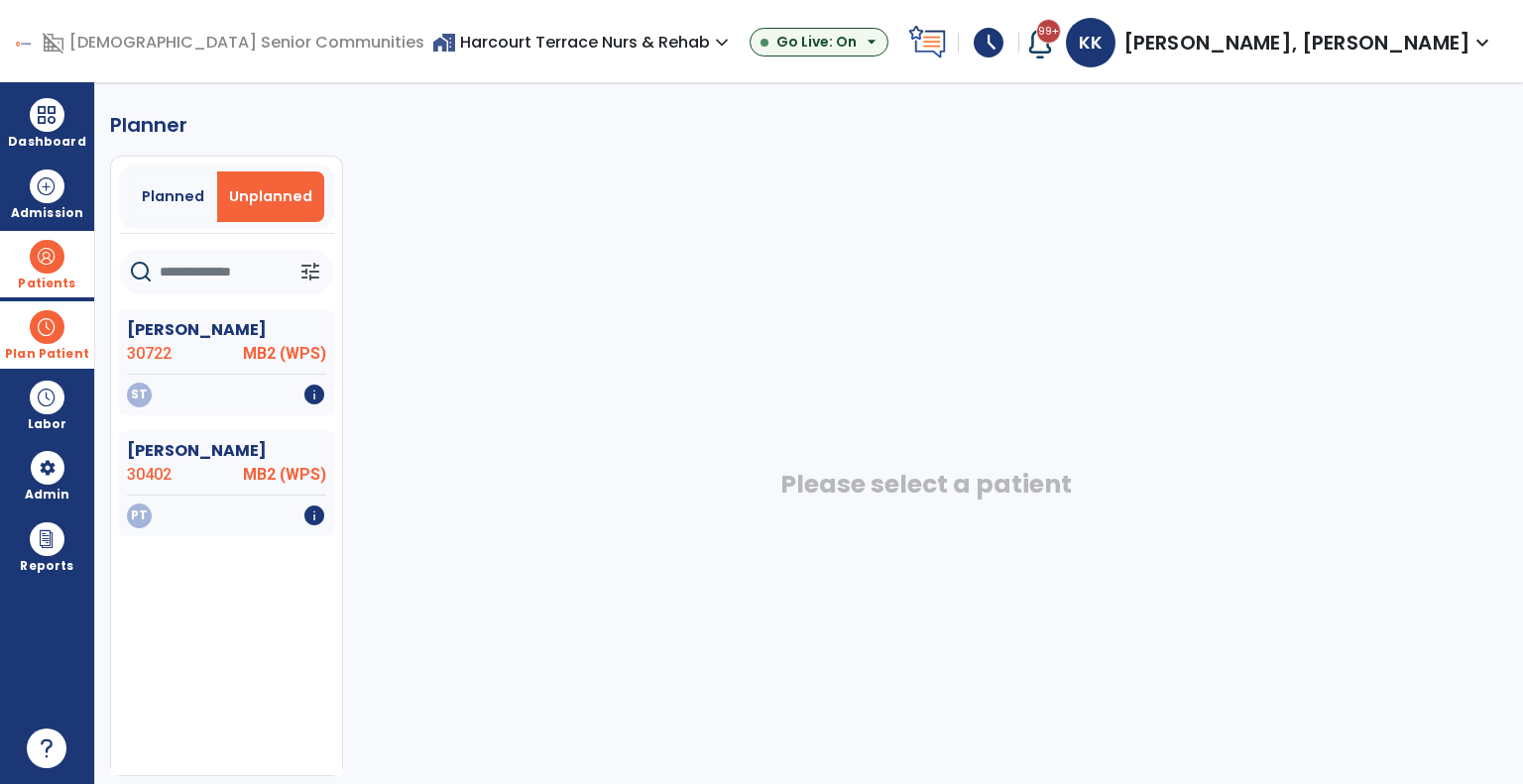 click on "Plan Patient" at bounding box center [47, 334] 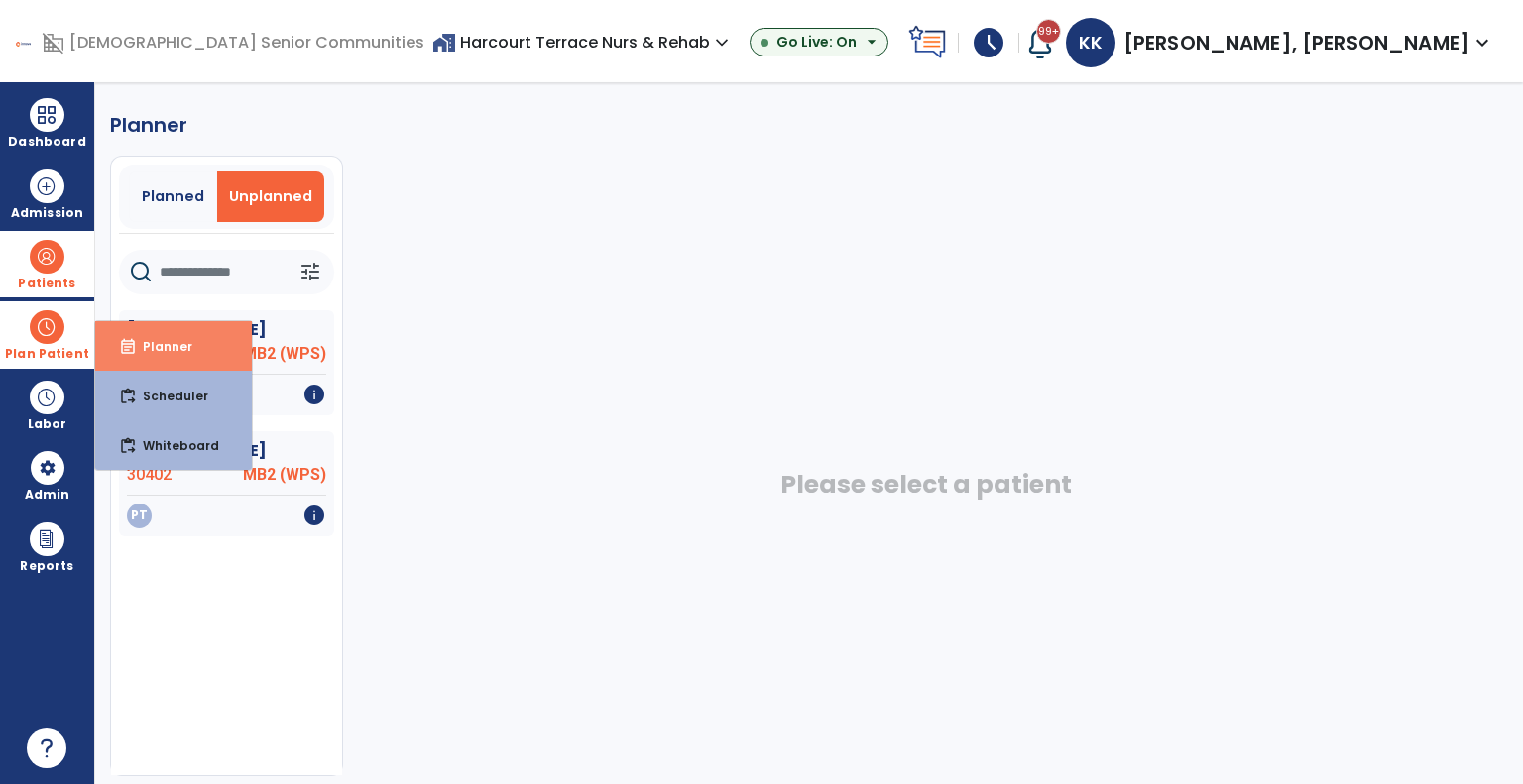 click on "event_note  Planner" at bounding box center (174, 346) 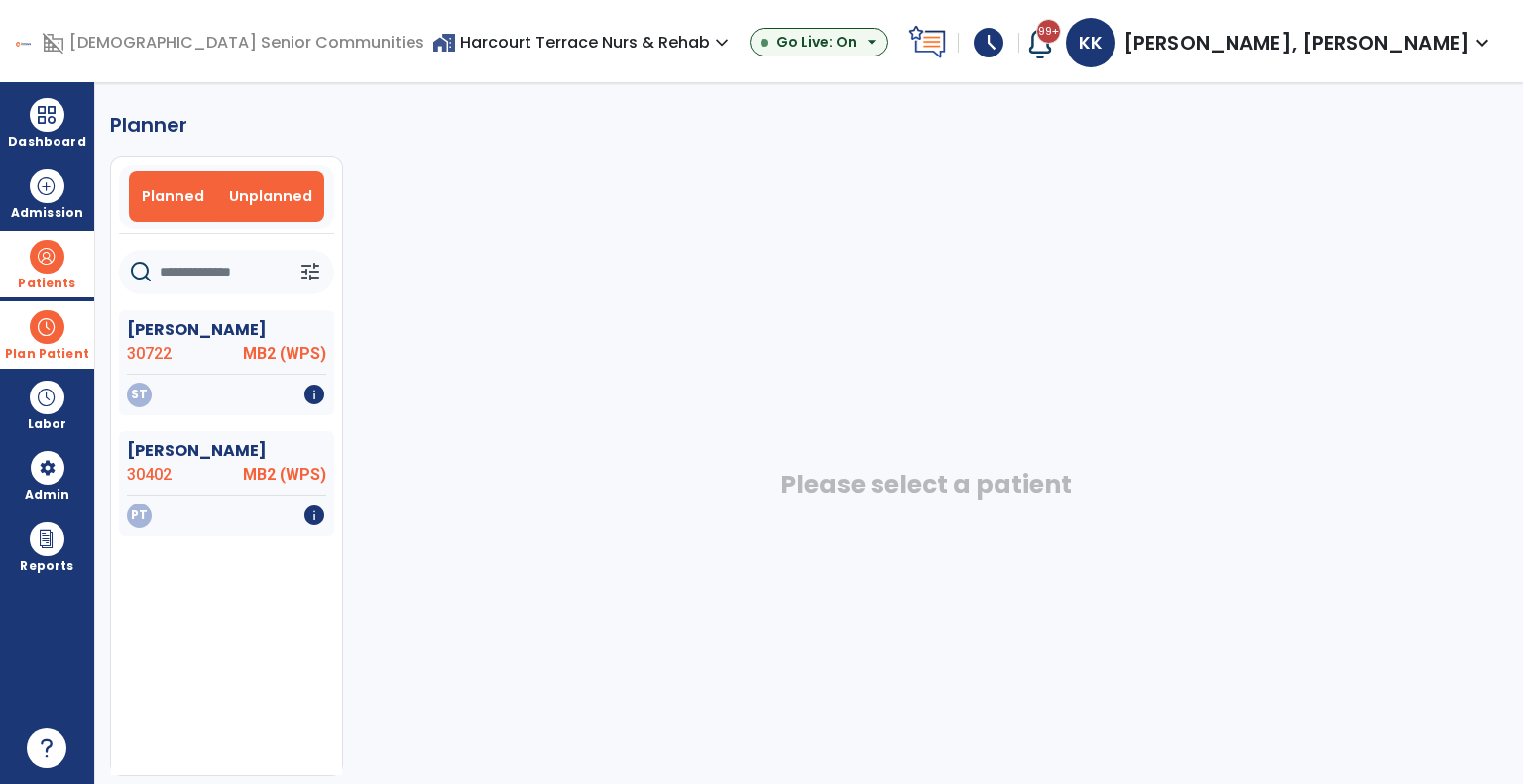 click on "Planned" at bounding box center [173, 196] 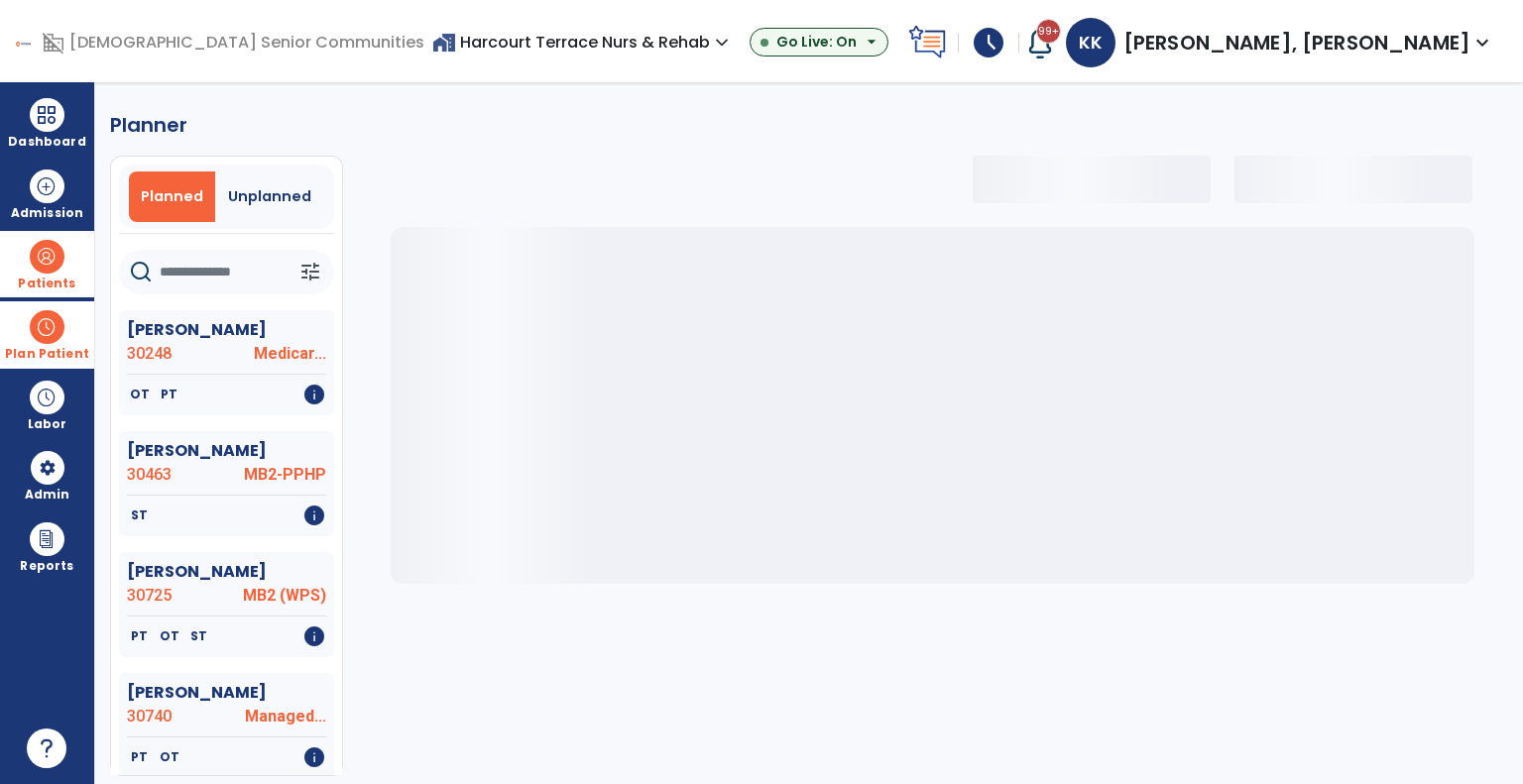 click on "tune" 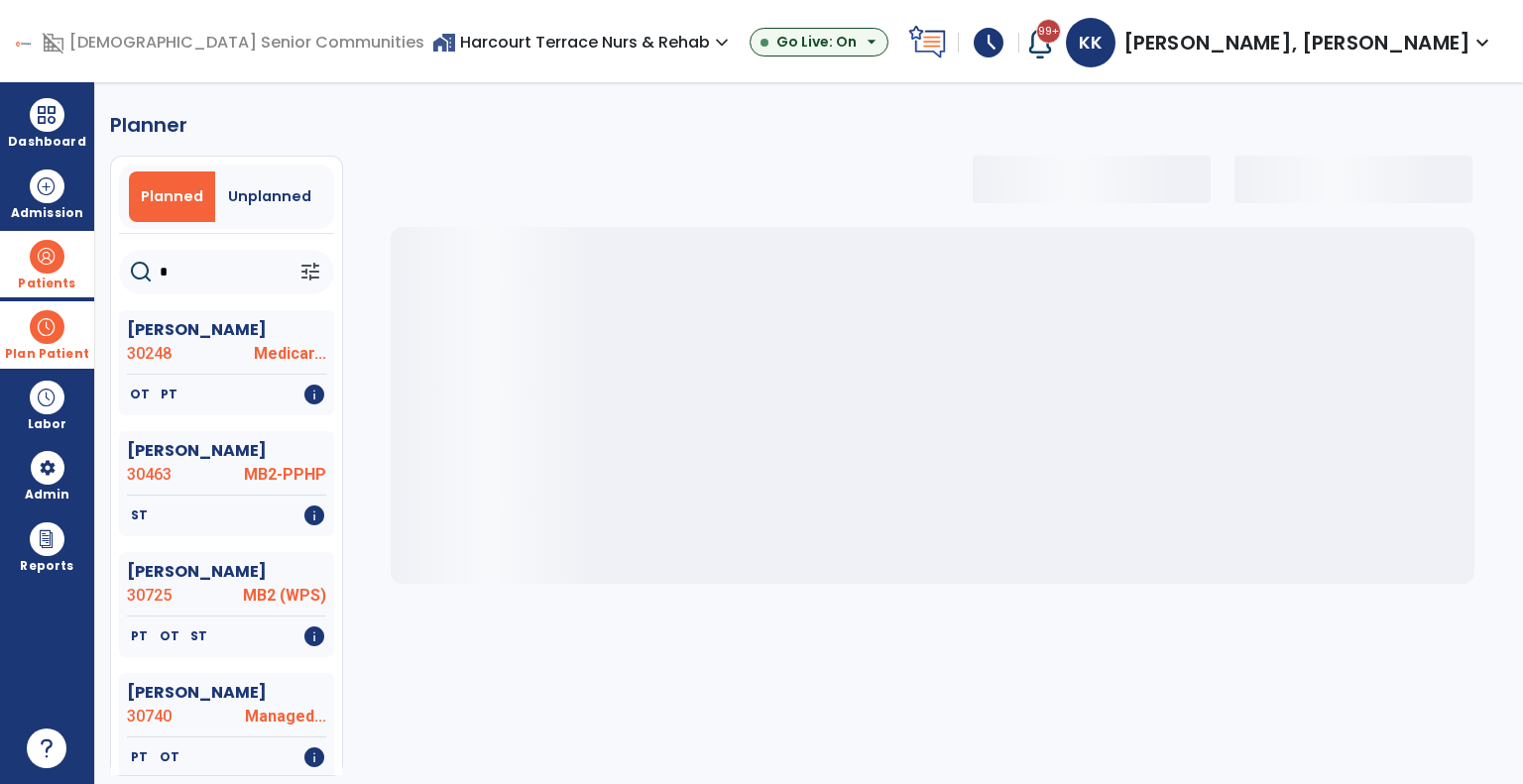 type on "**" 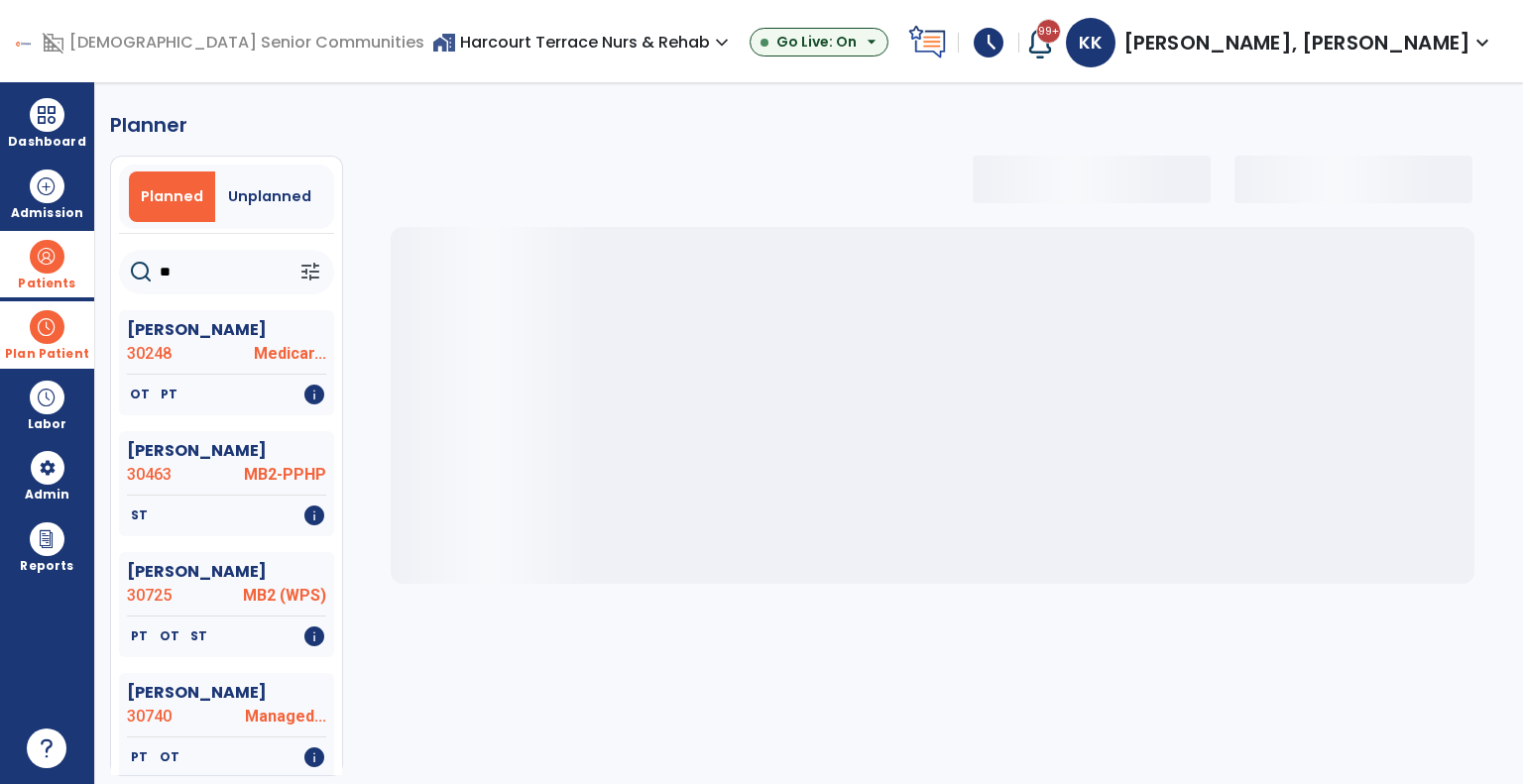 select on "***" 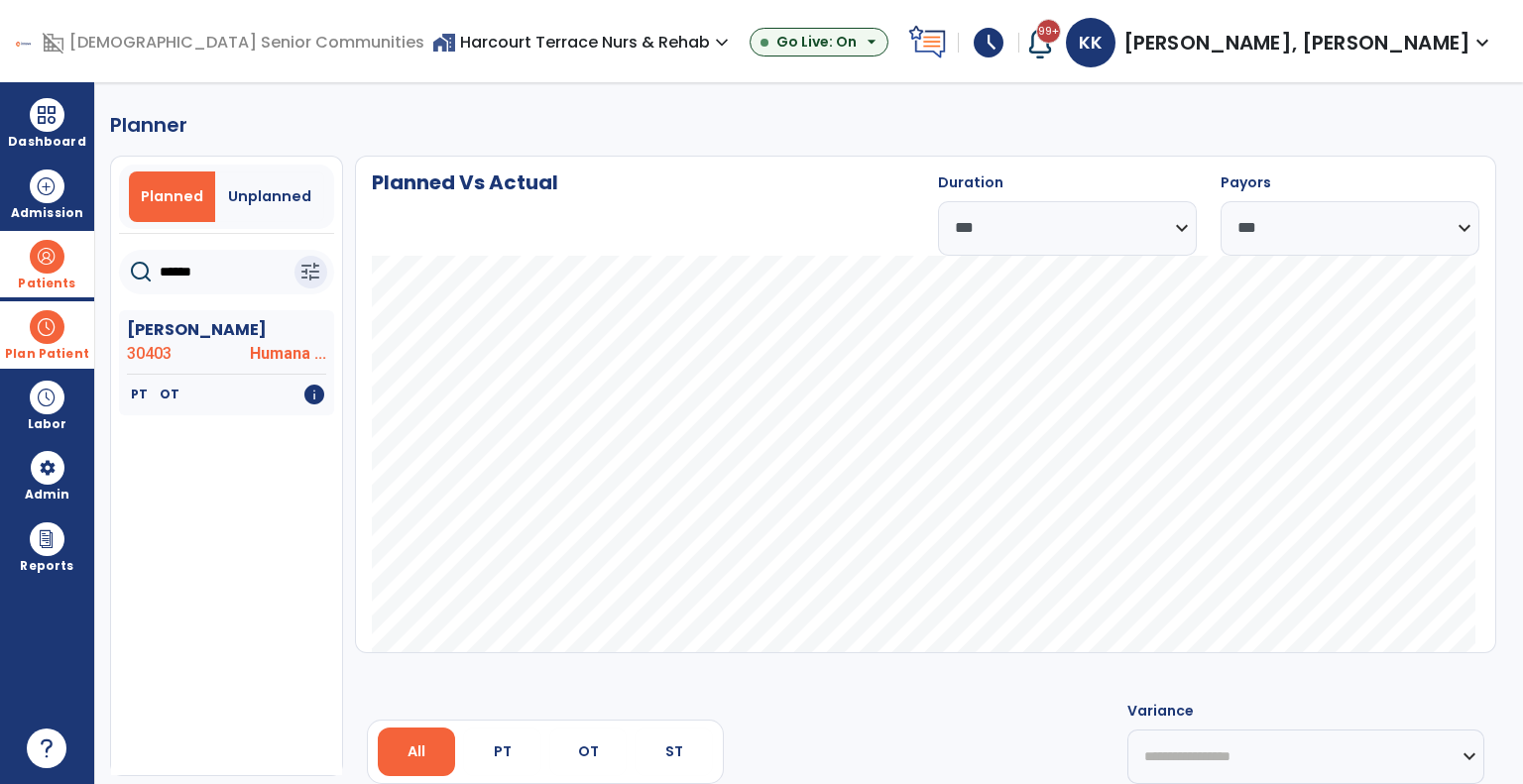 click on "Taylor, Hollis  30403 Humana ...   PT   OT   info  Name MRN Payor N/A Admit Date" 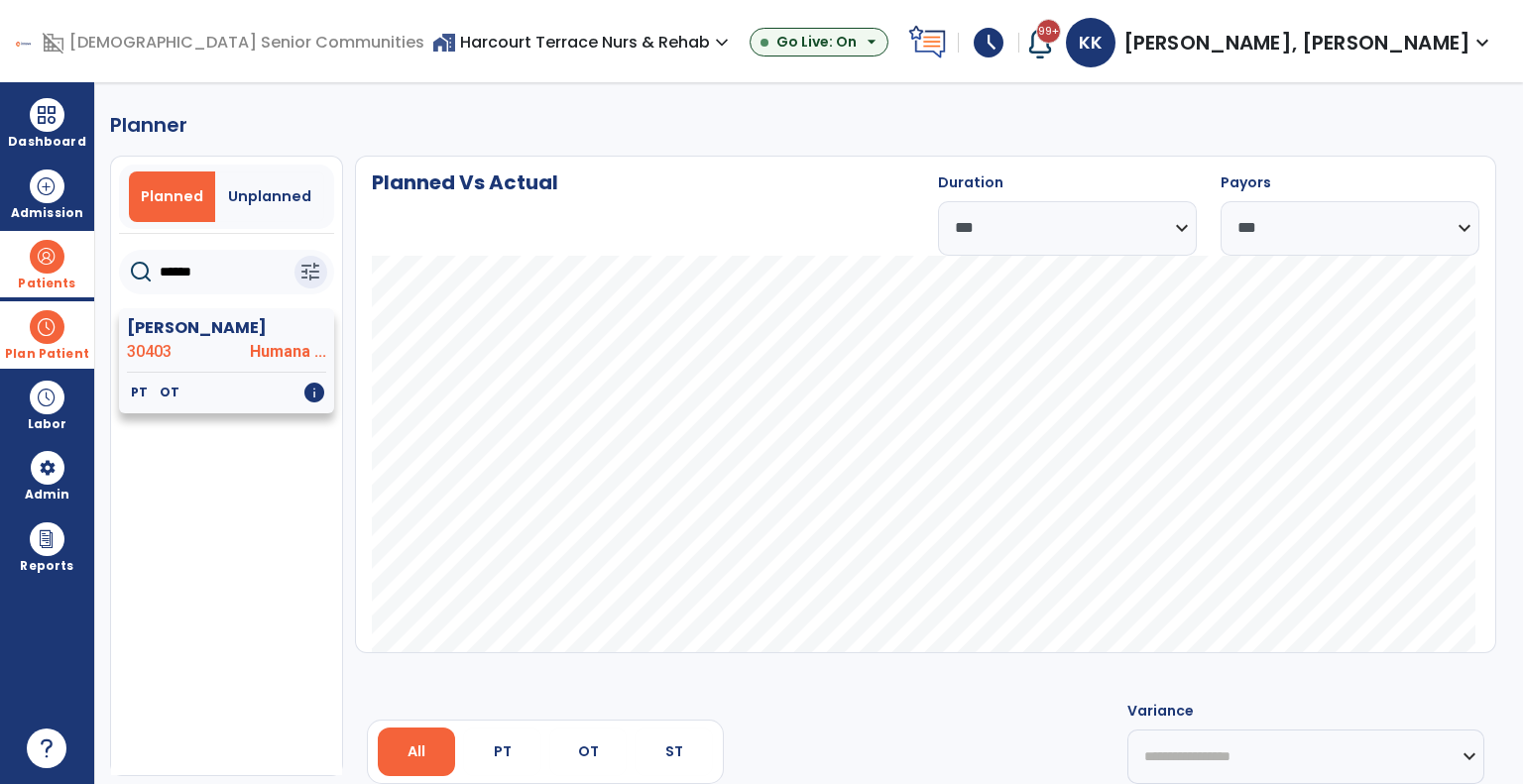 click on "Taylor, Hollis  30403 Humana ..." 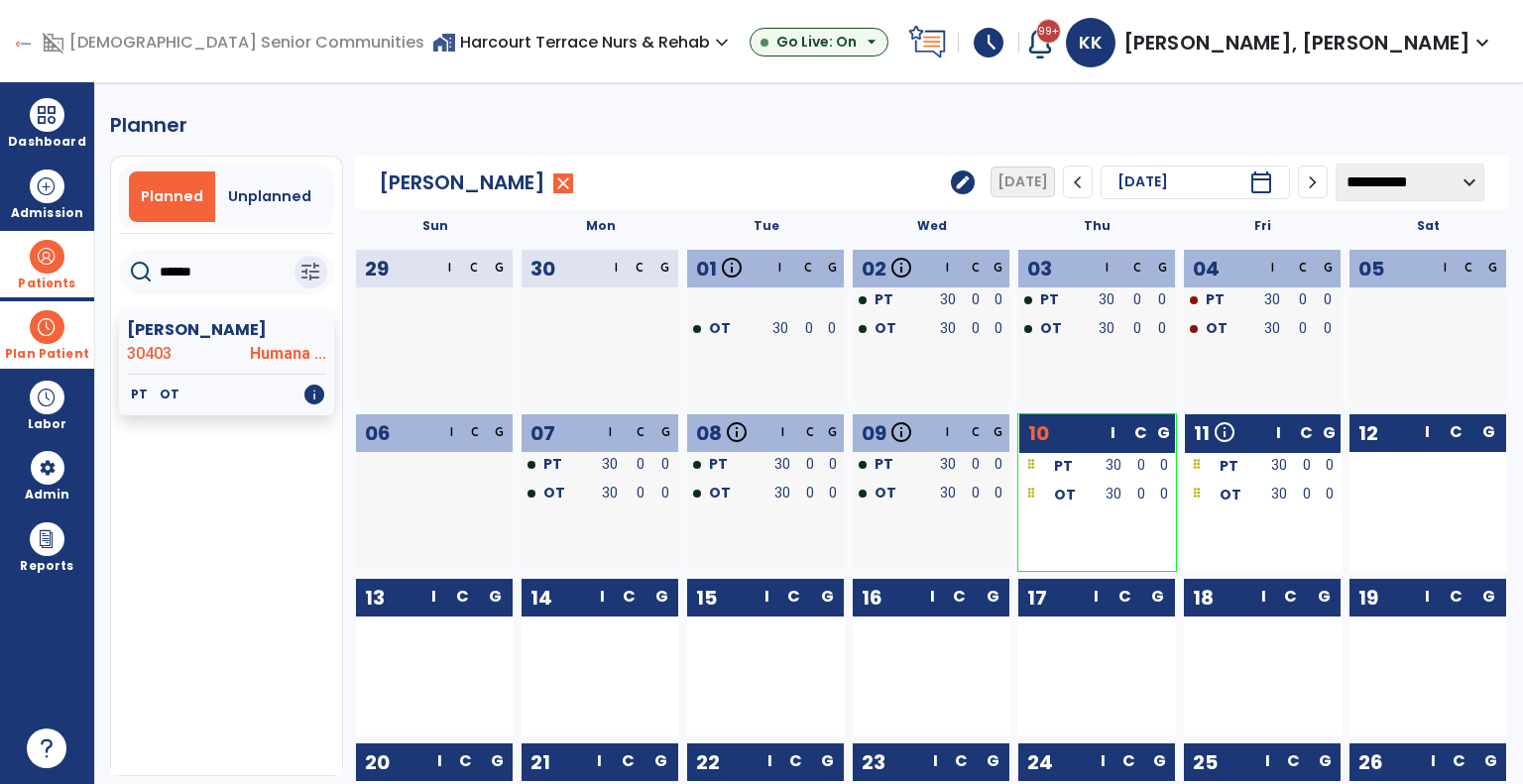 drag, startPoint x: 200, startPoint y: 273, endPoint x: 73, endPoint y: 261, distance: 127.56567 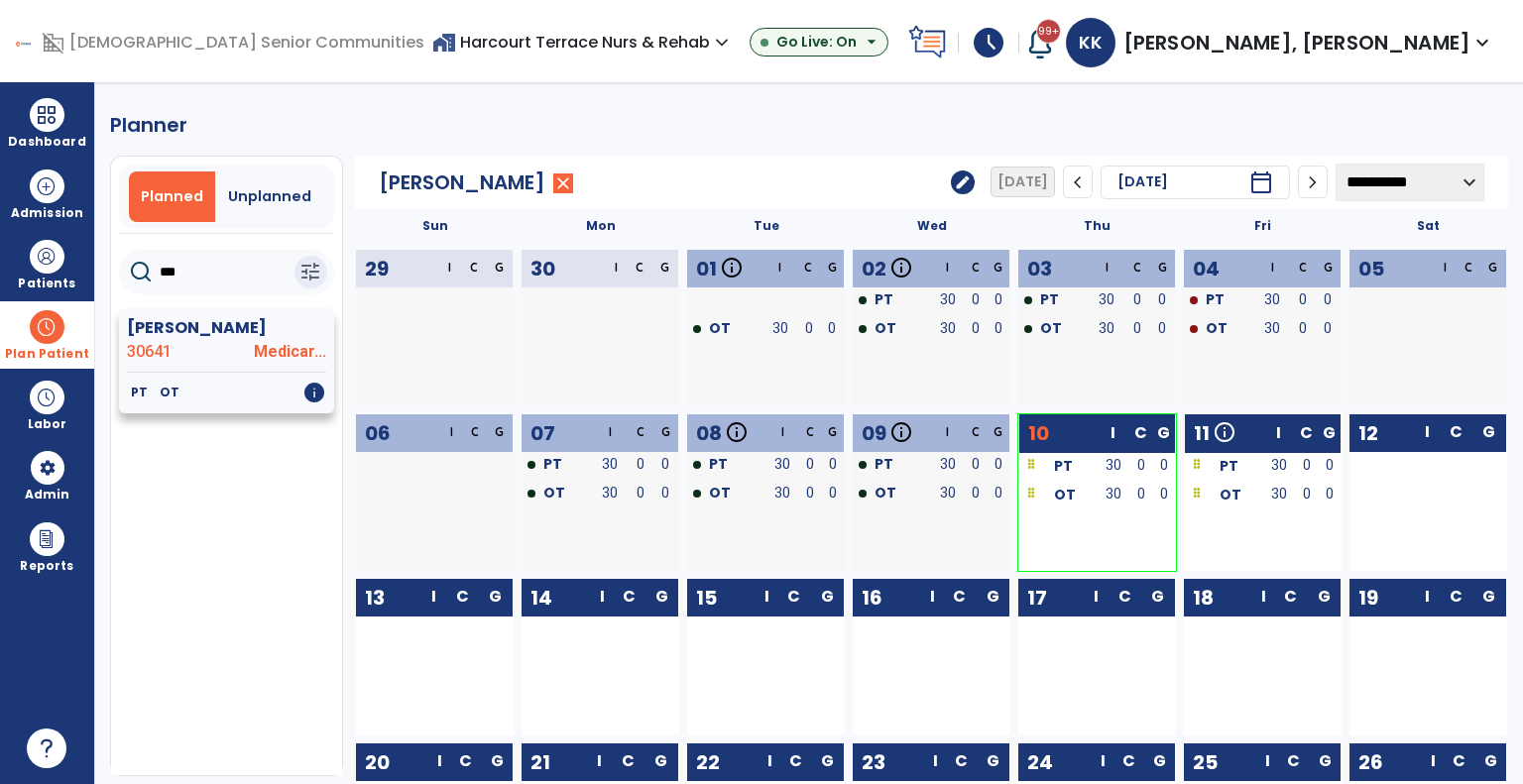 type on "***" 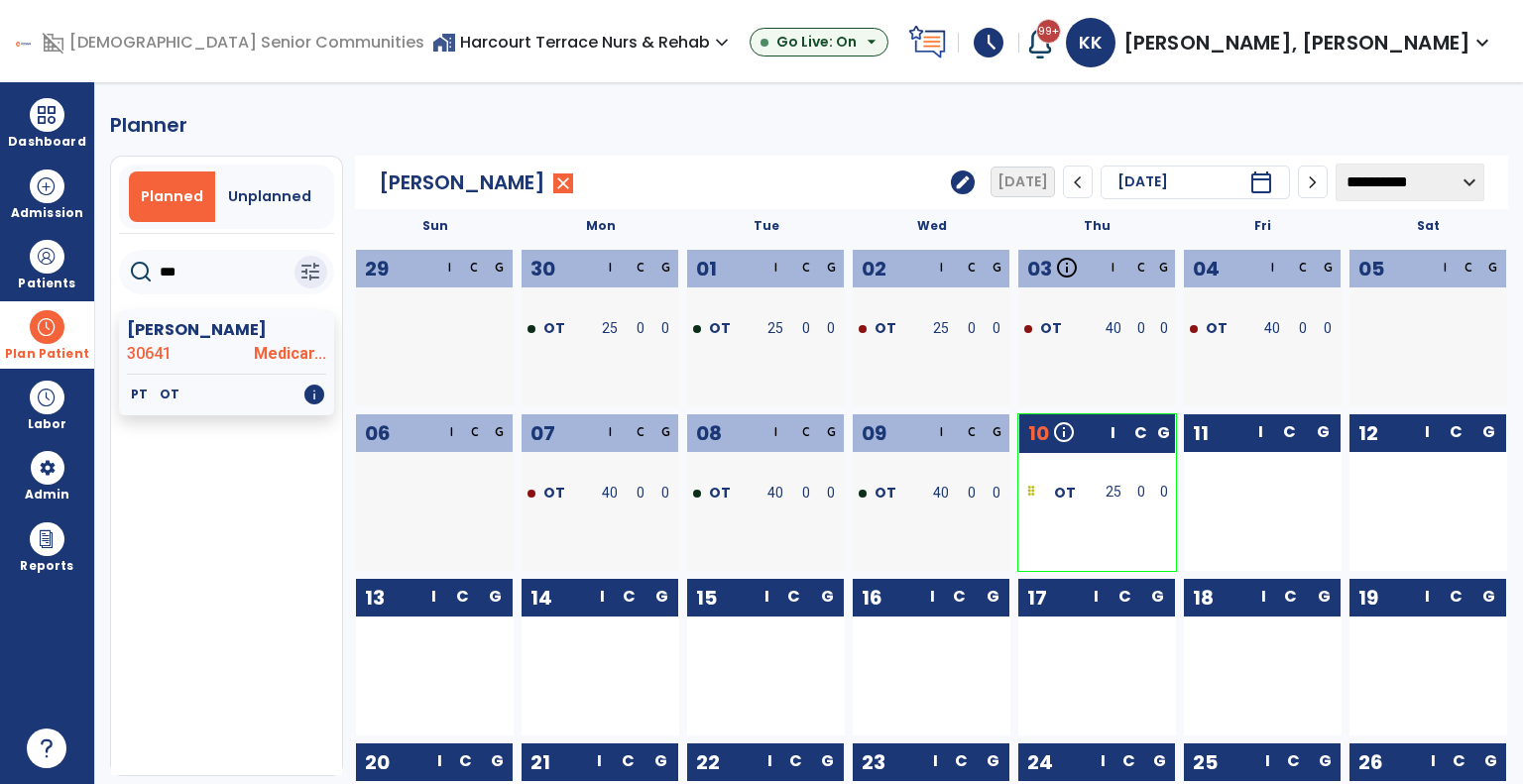 click on "10  info Anticipated DC Date Discharge Note  OT  07/10/2025 Due I C G   OT  25 0 0" 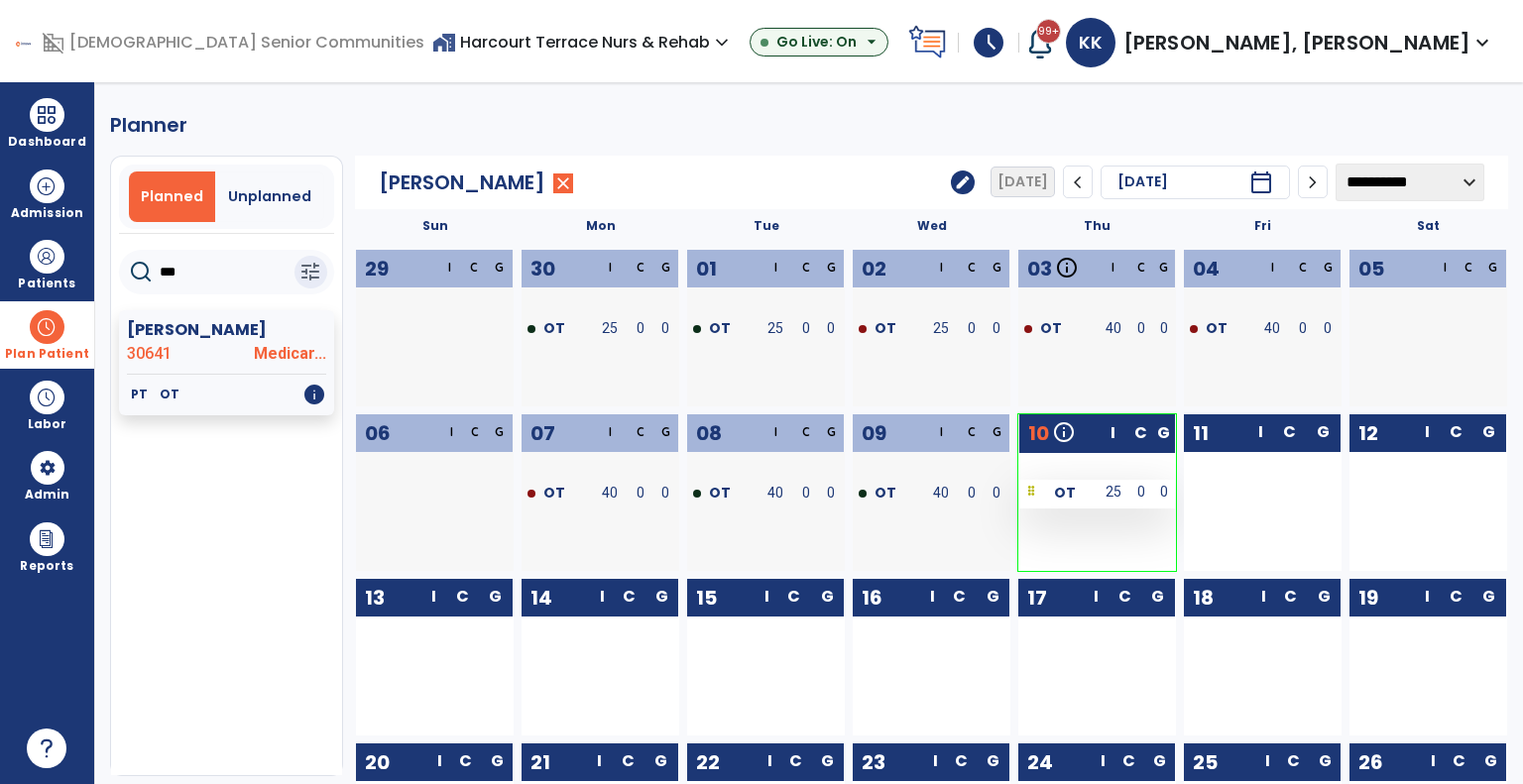 click on "25" at bounding box center [1113, 494] 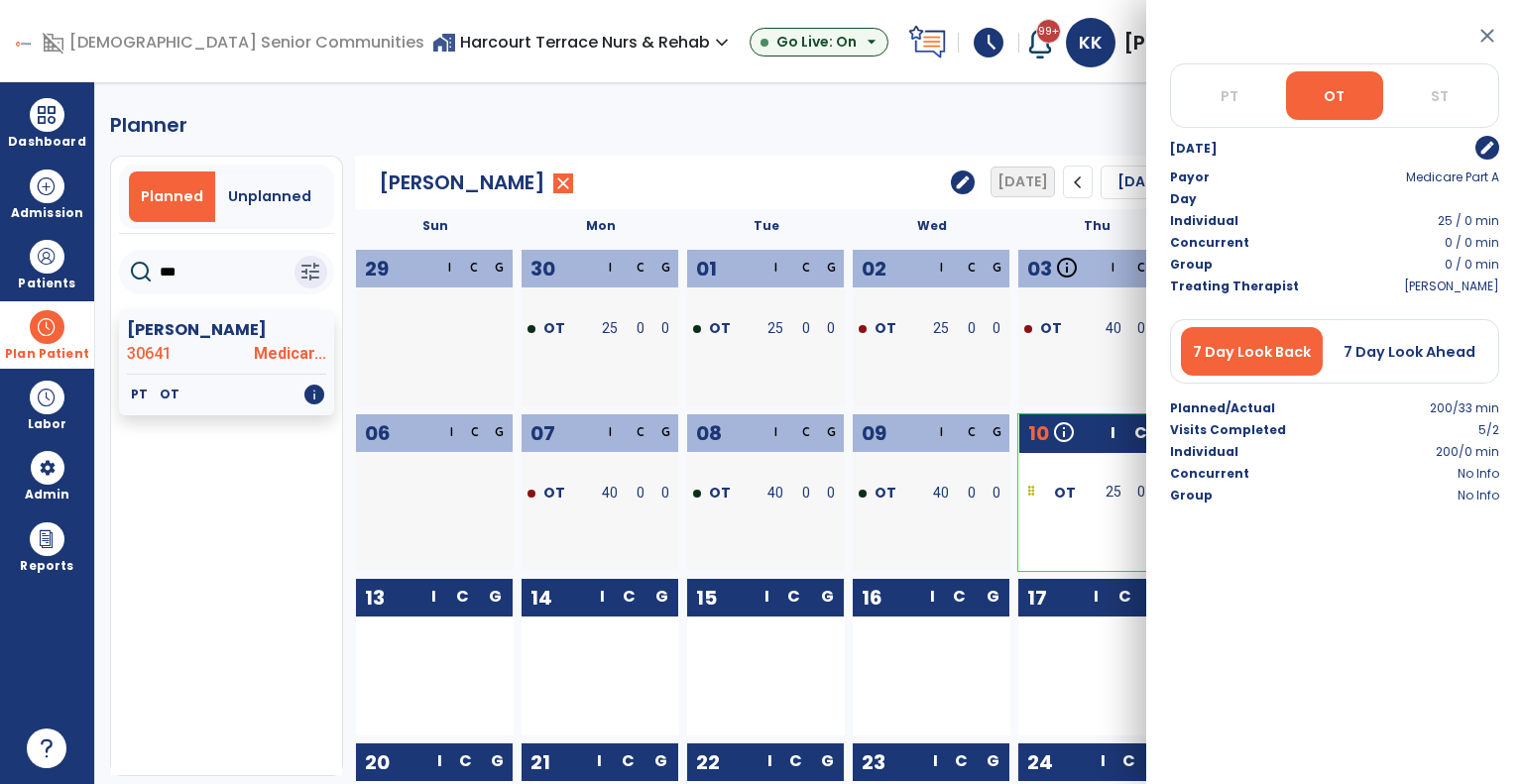 click on "edit" 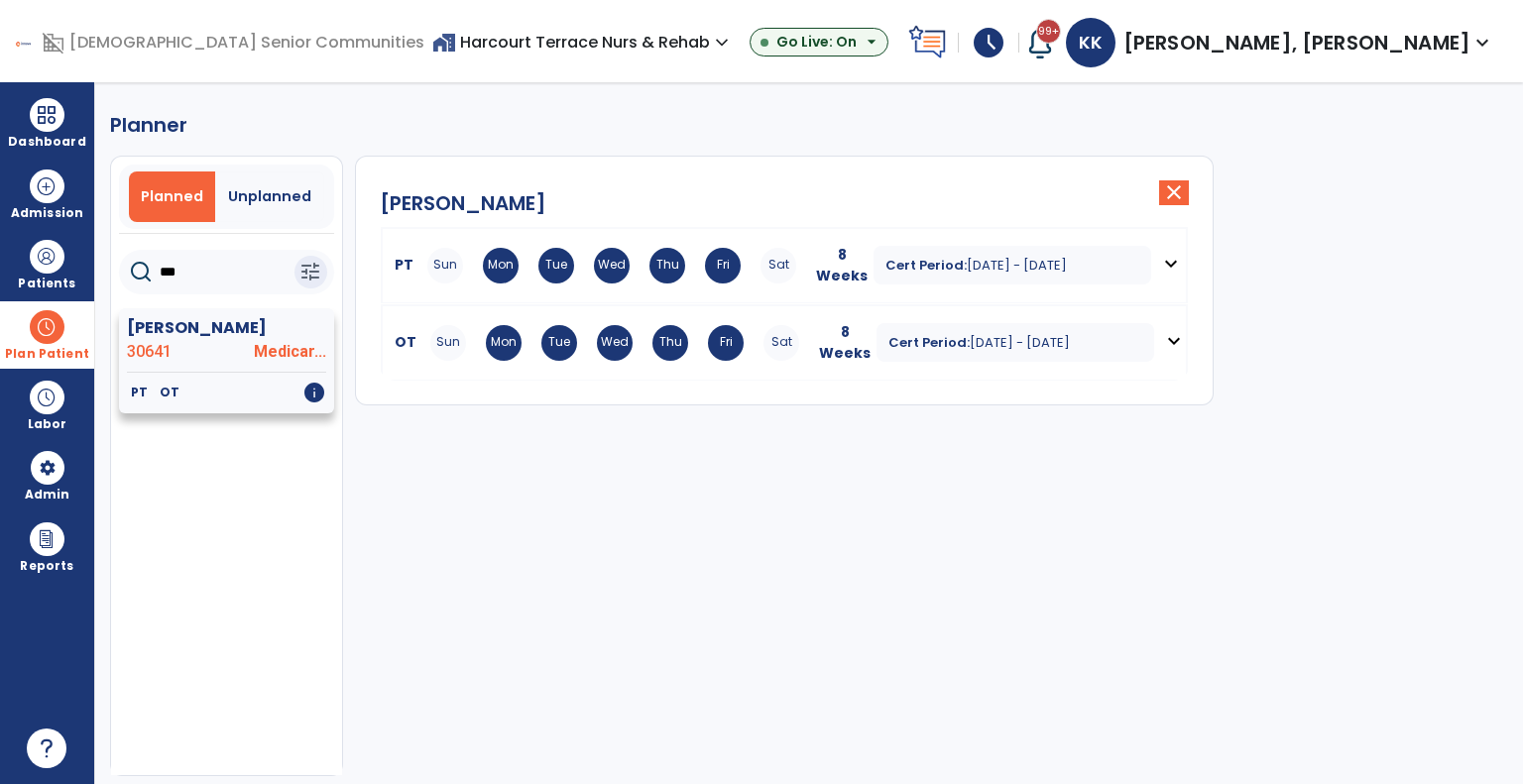 click on "PT   OT   info" 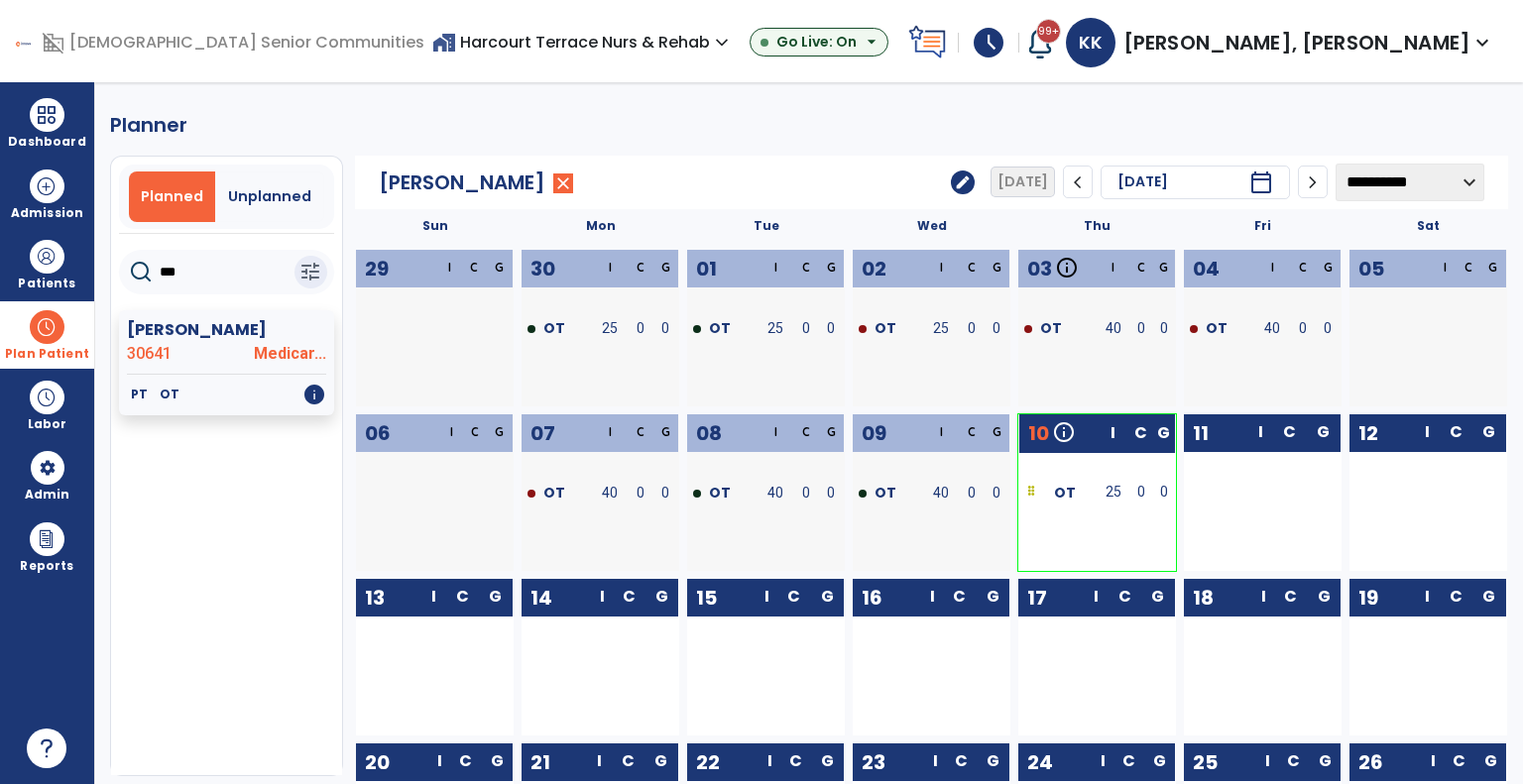 click on "edit" 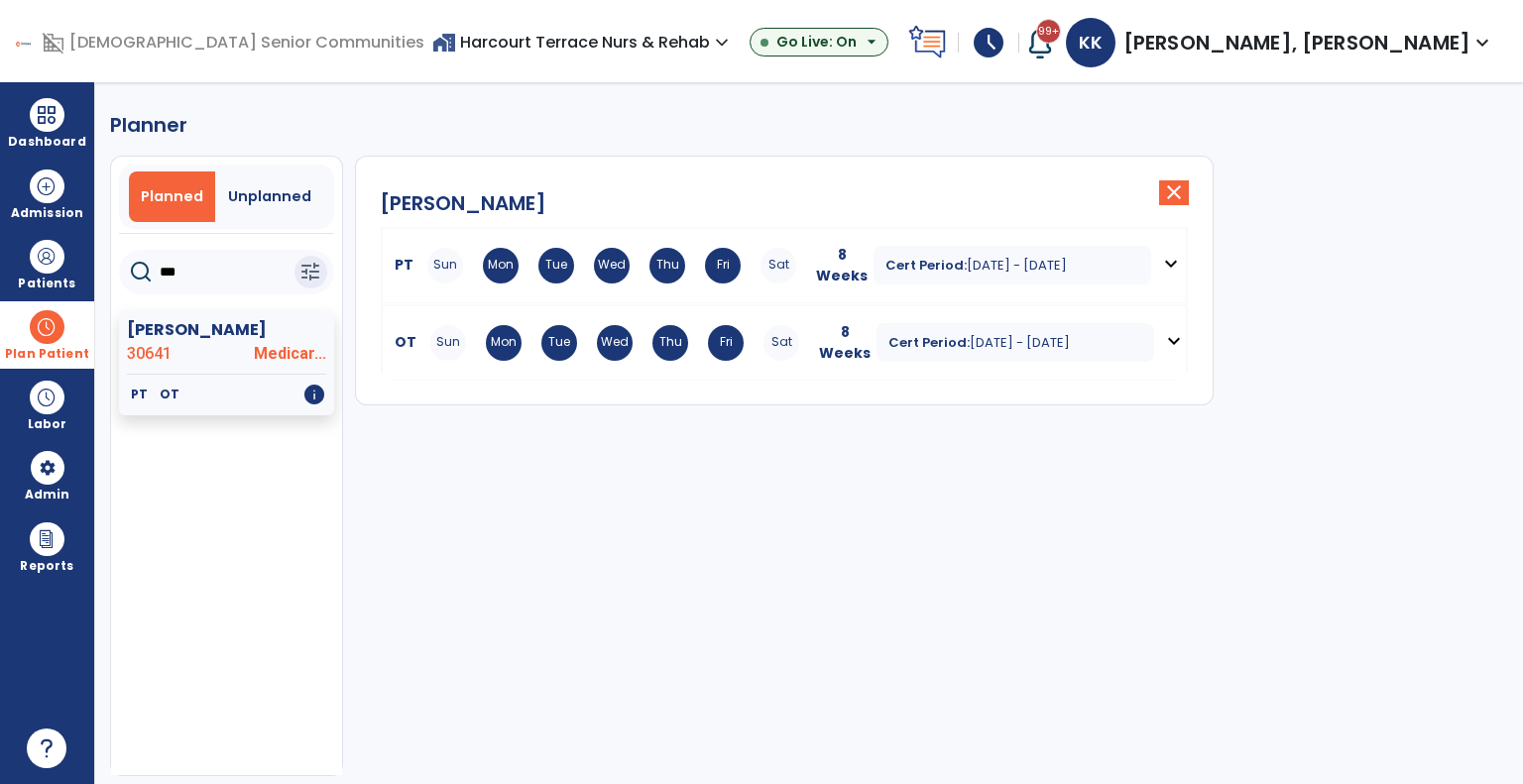 click on "Cert Period:" at bounding box center (926, 265) 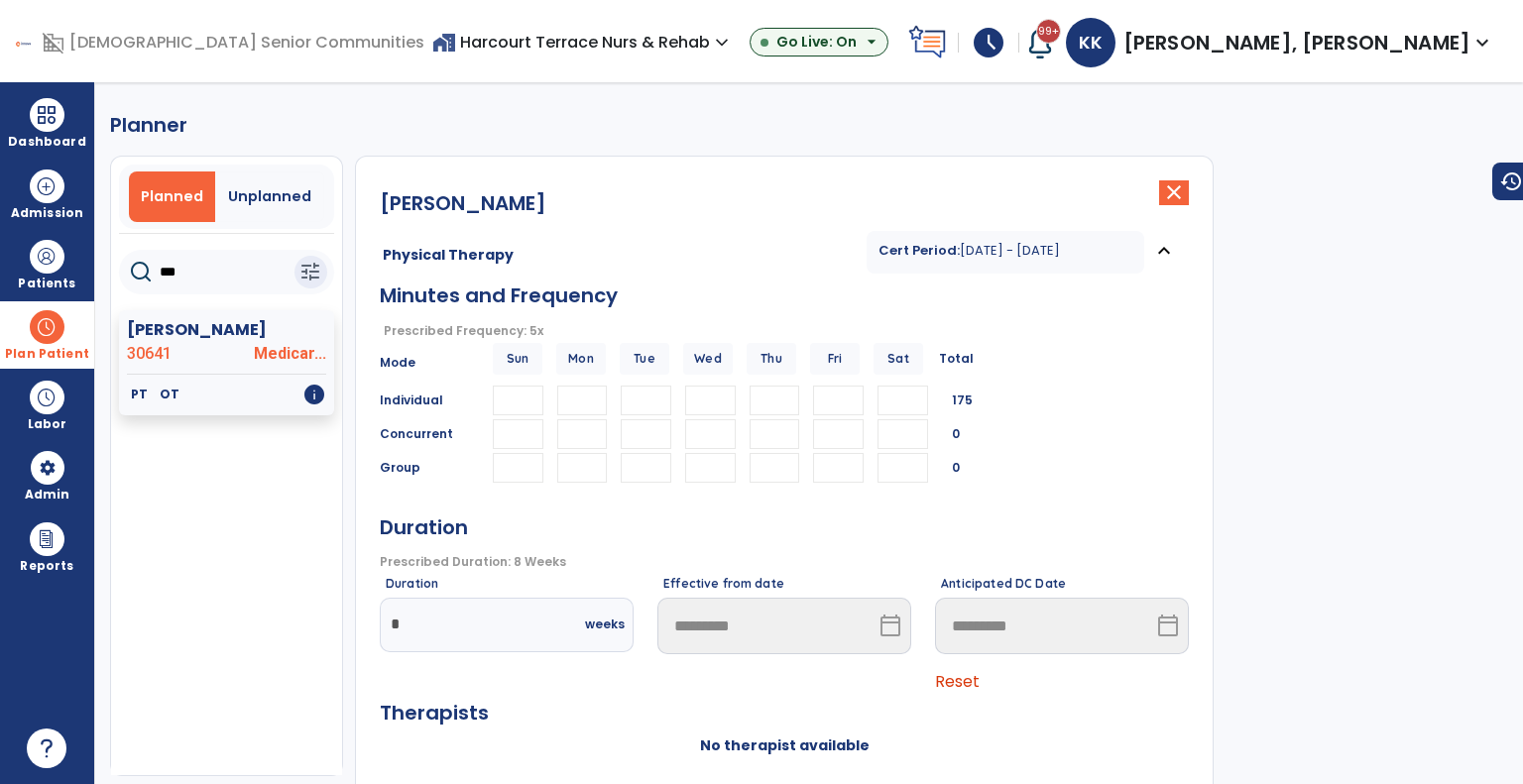click on "Concurrent 0" at bounding box center [784, 434] 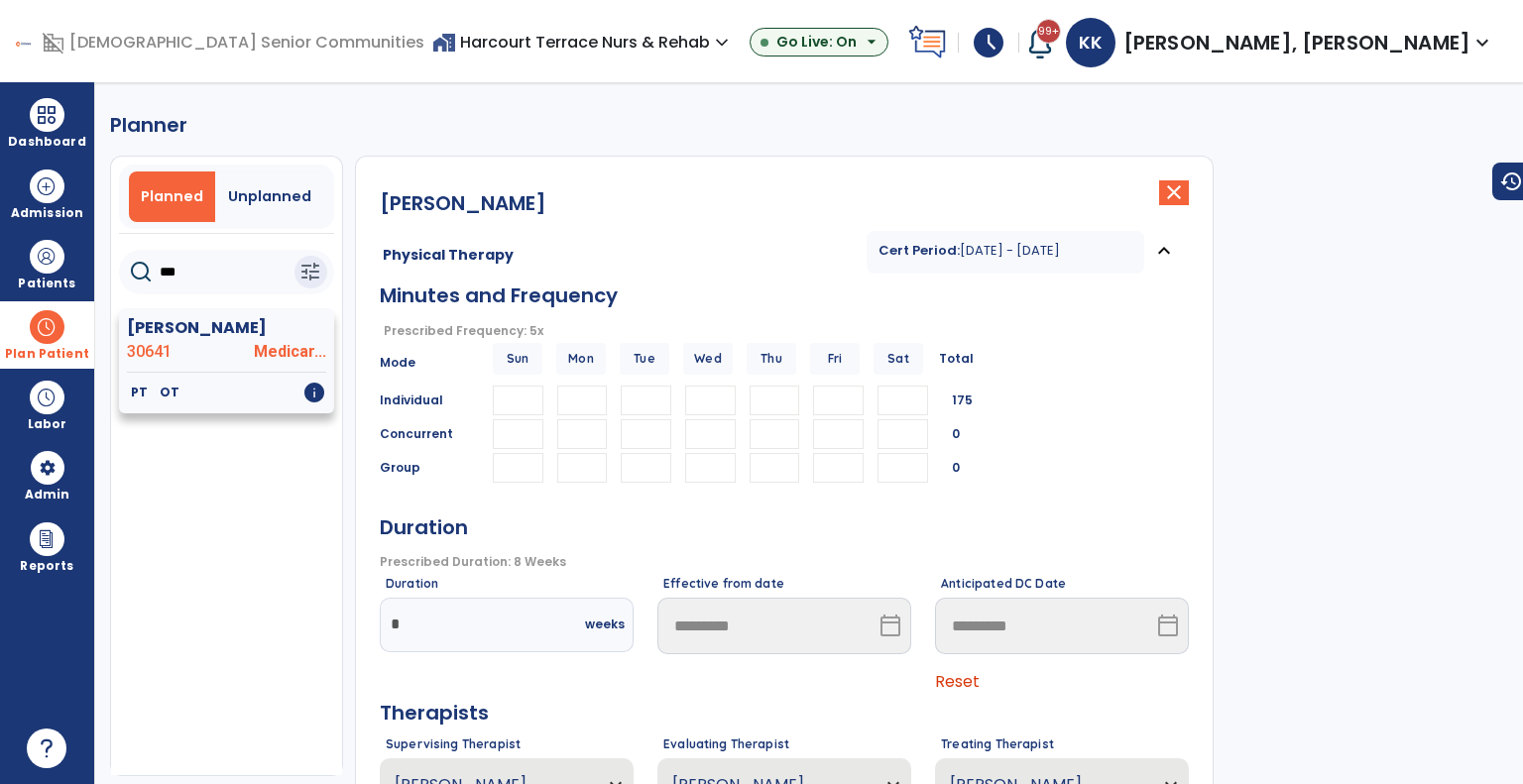 click on "Medicar..." 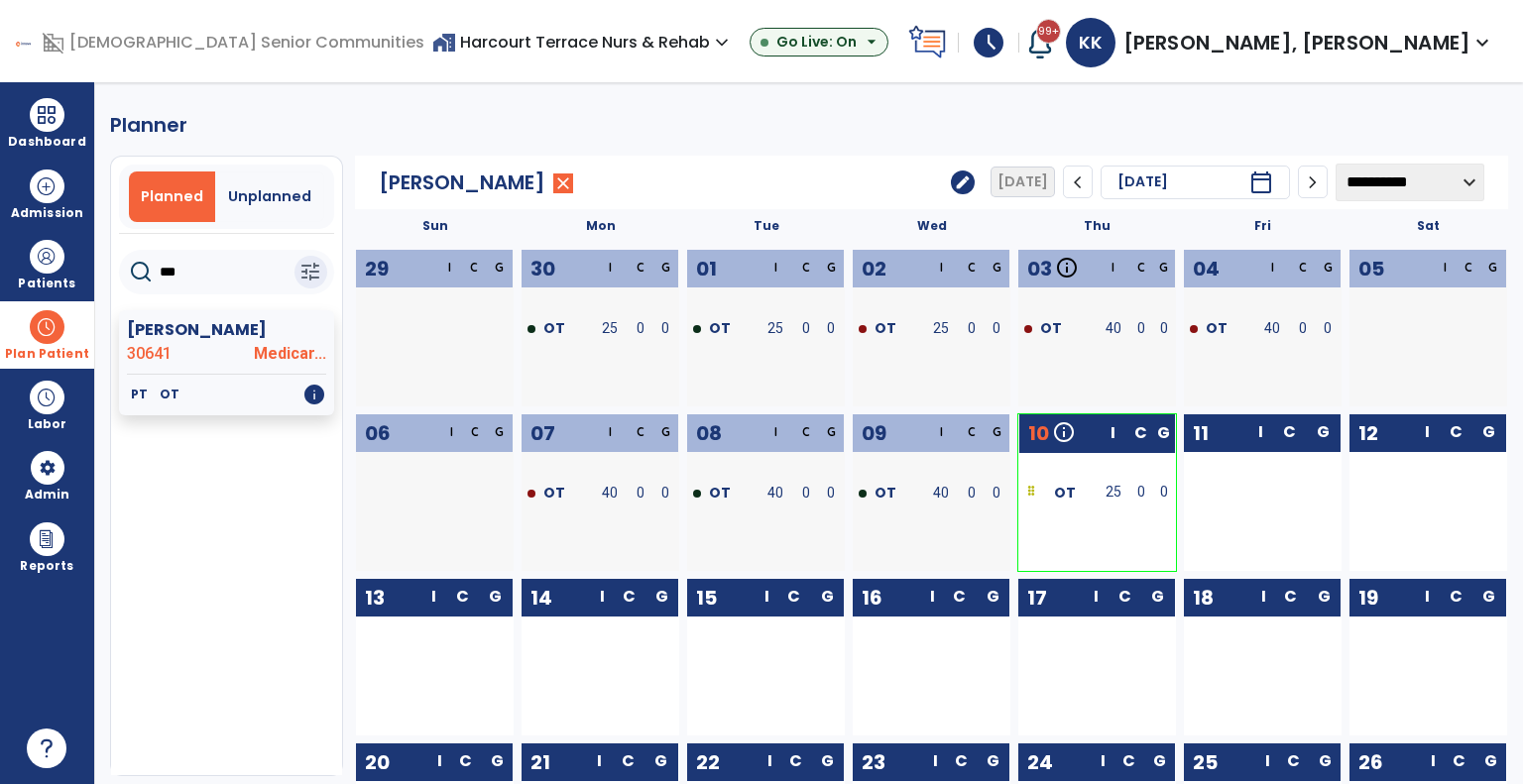 click on "edit" 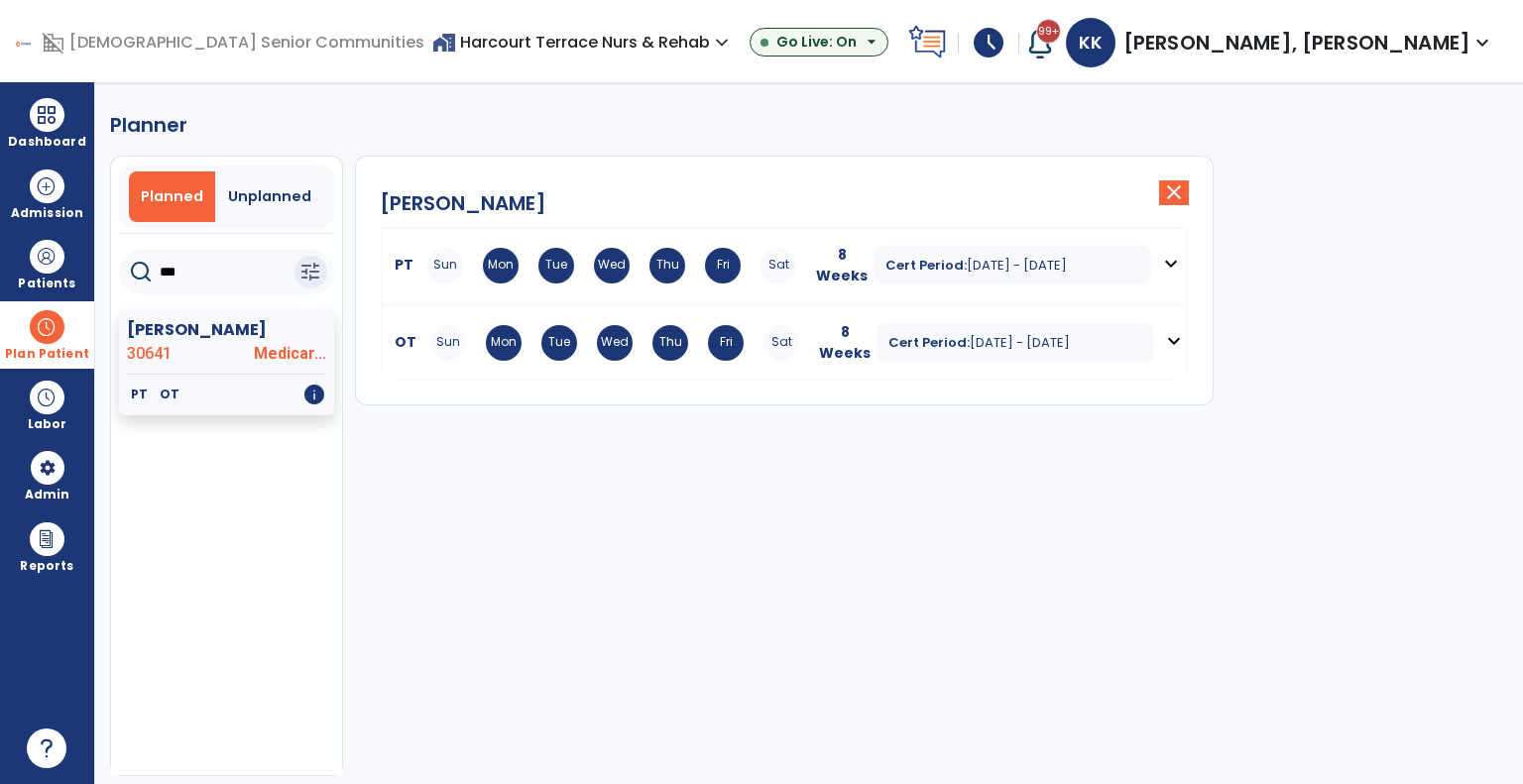 click on "Jun 12, 2025 - Aug 6, 2025" at bounding box center (1019, 342) 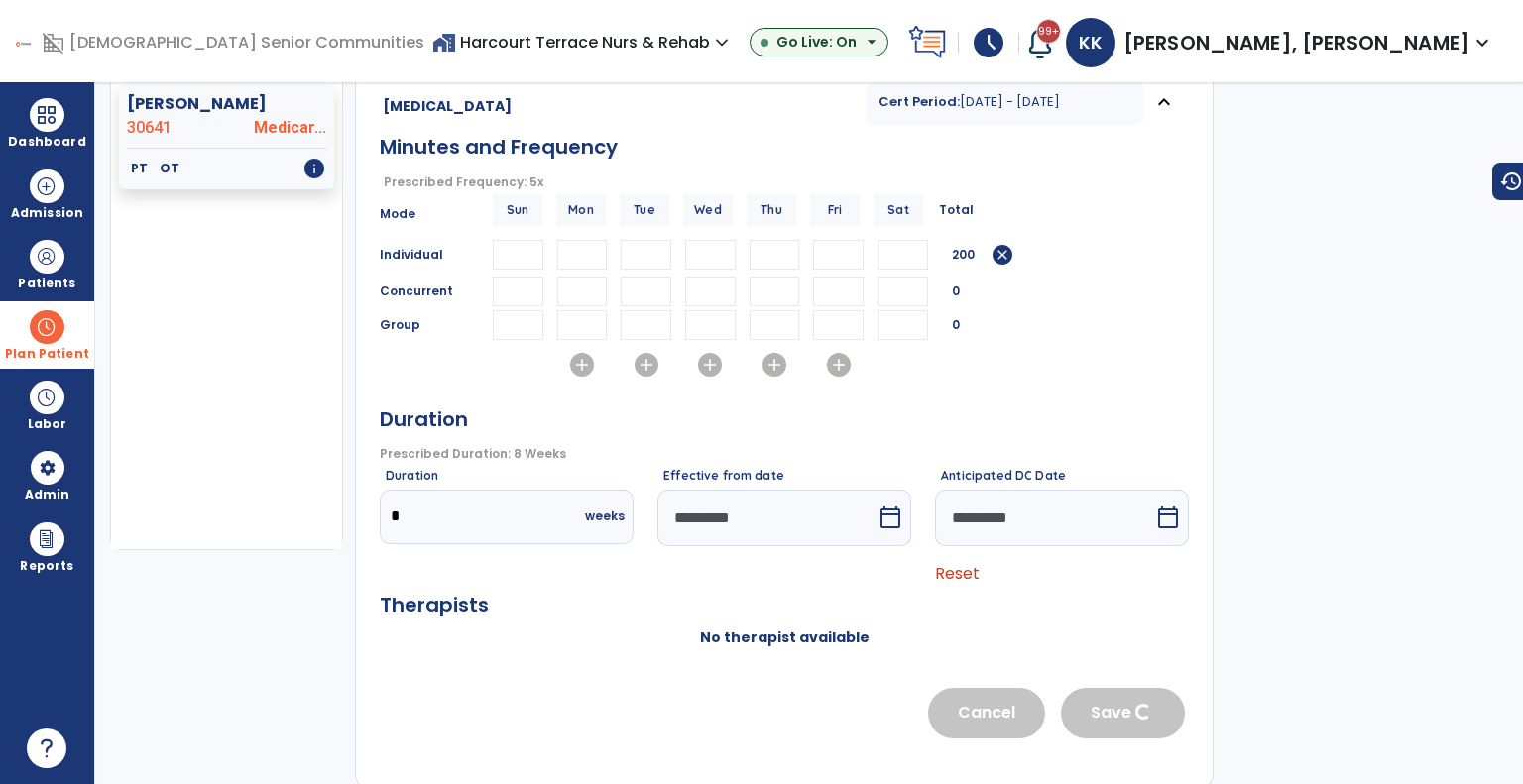 scroll, scrollTop: 0, scrollLeft: 0, axis: both 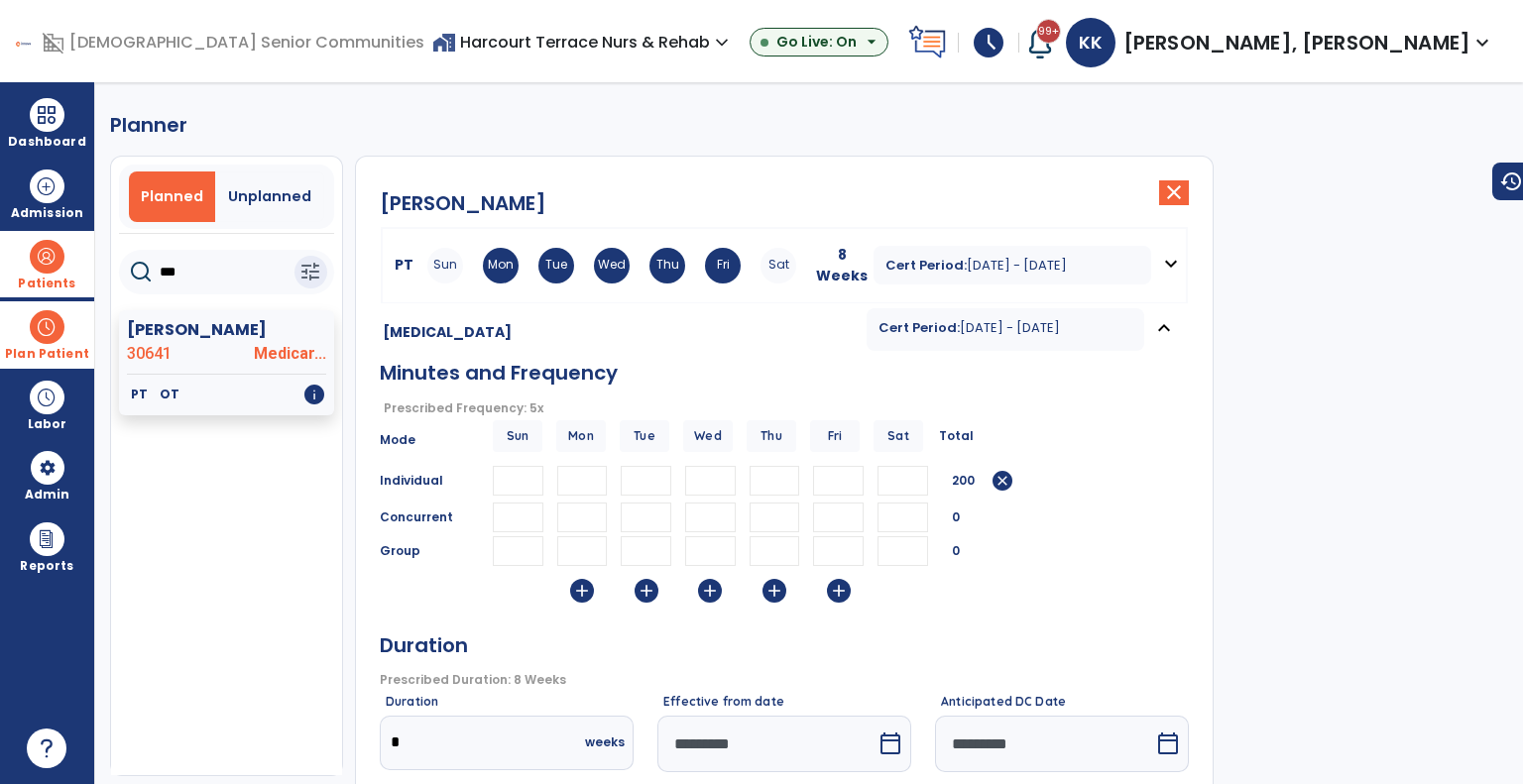 click on "Patients  format_list_bulleted  Patient List  space_dashboard  Patient Board  insert_chart  PDPM Board" at bounding box center [47, 264] 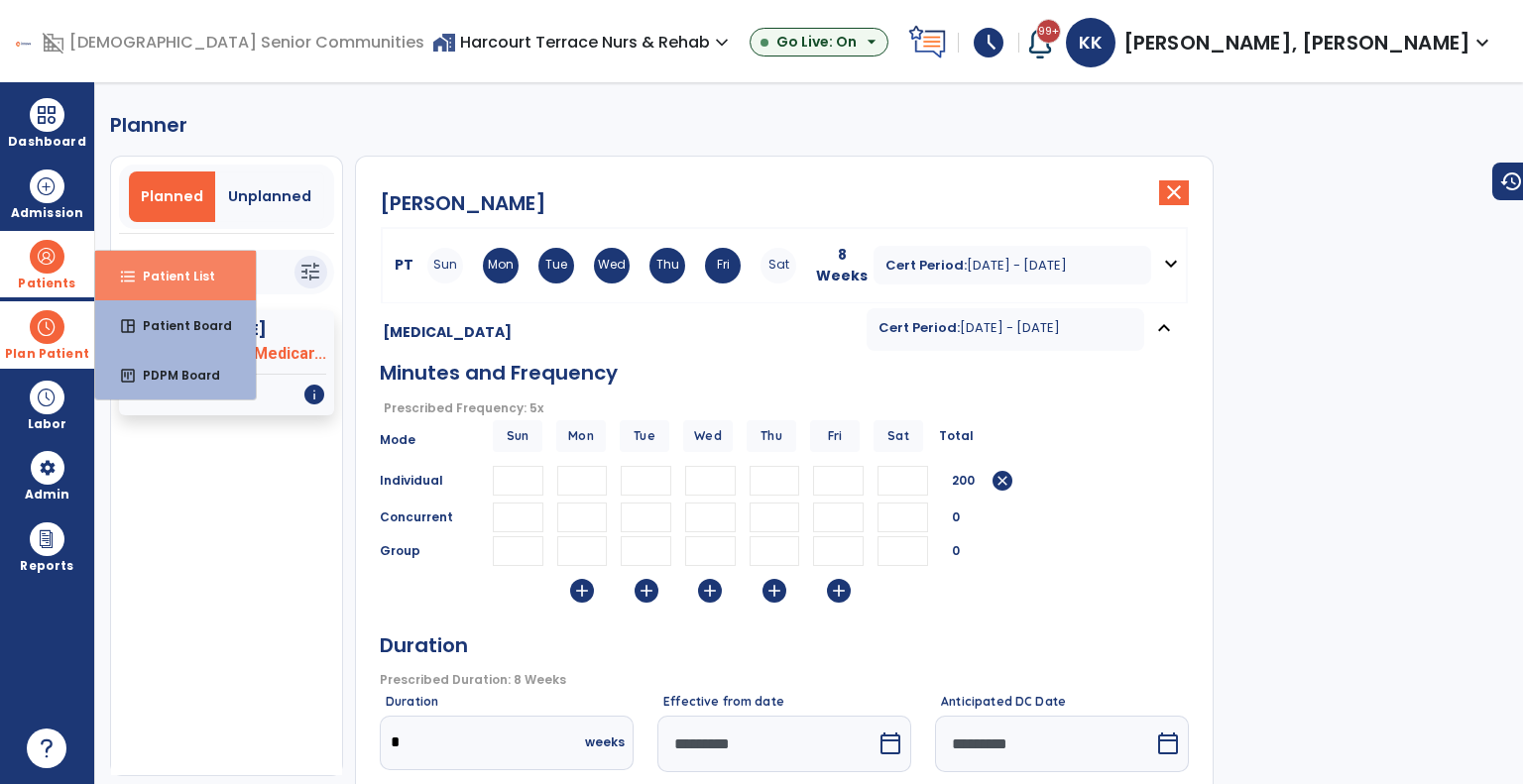 click on "Patient List" at bounding box center [171, 276] 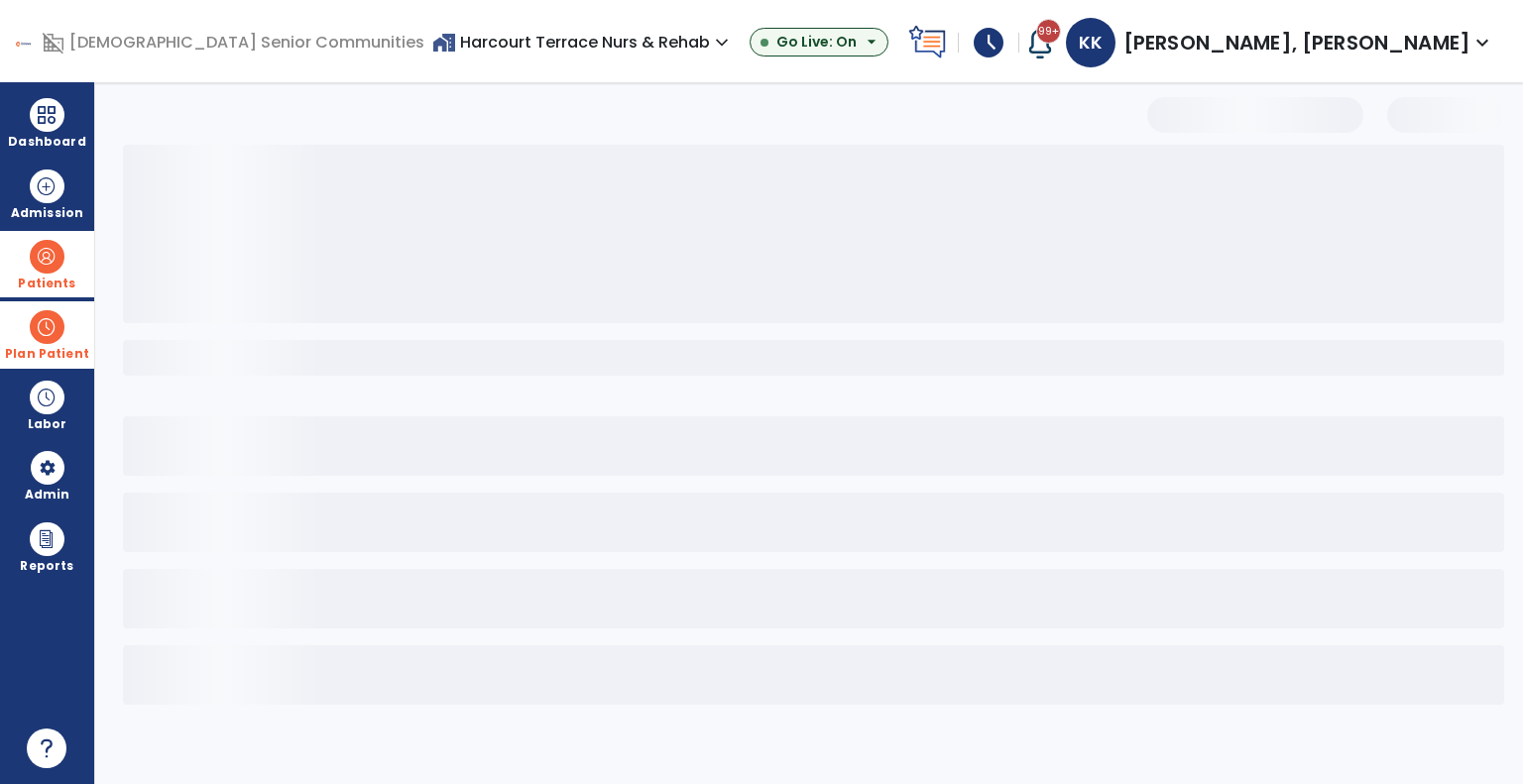 select on "***" 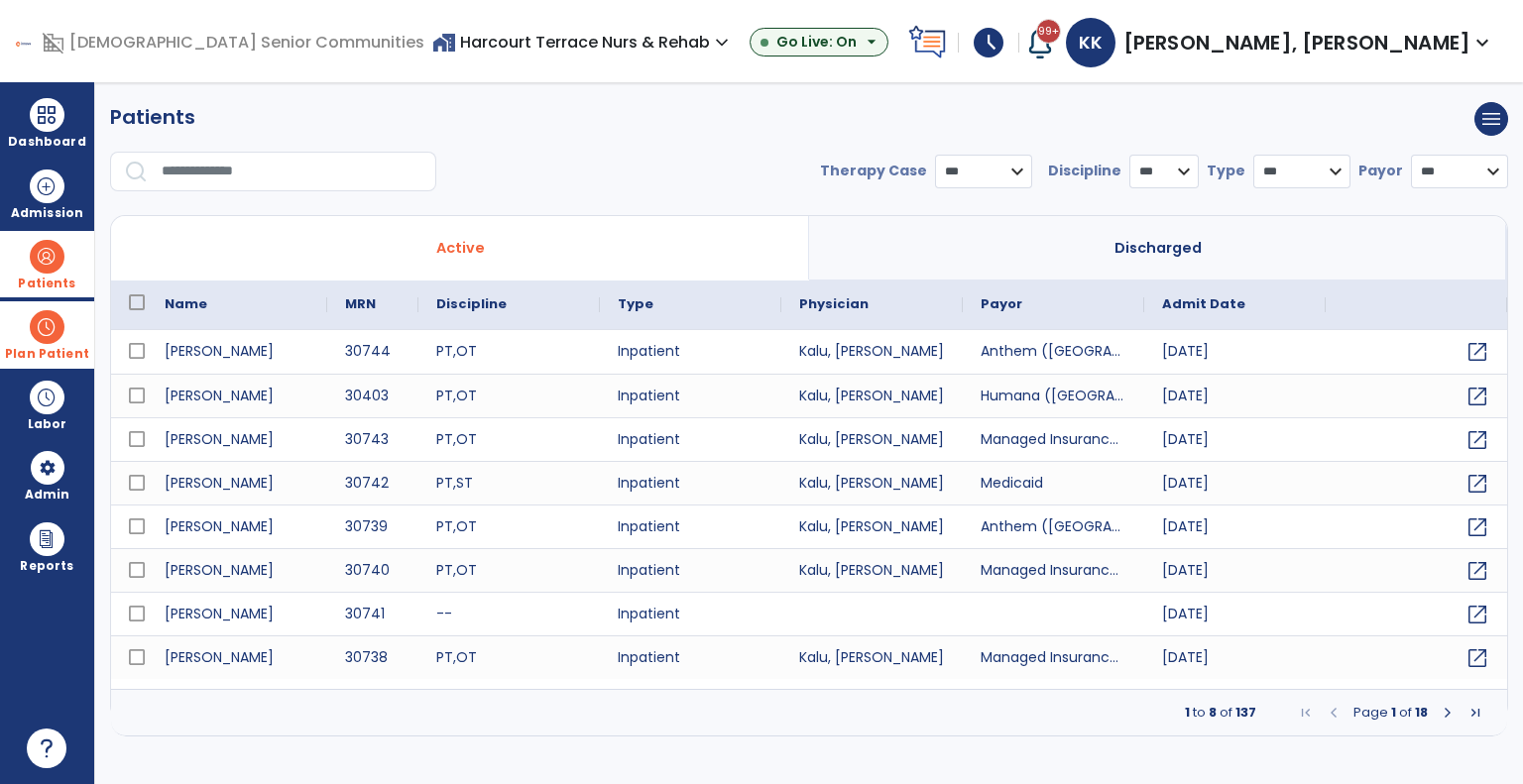 click on "home_work   Harcourt Terrace Nurs & Rehab   expand_more   ASC-Sandbox   CORE-The Commons on Meridian   Harcourt Terrace Nurs & Rehab   Spring Mill Meadows  Show All Go Live: On  arrow_drop_down" at bounding box center [666, 43] 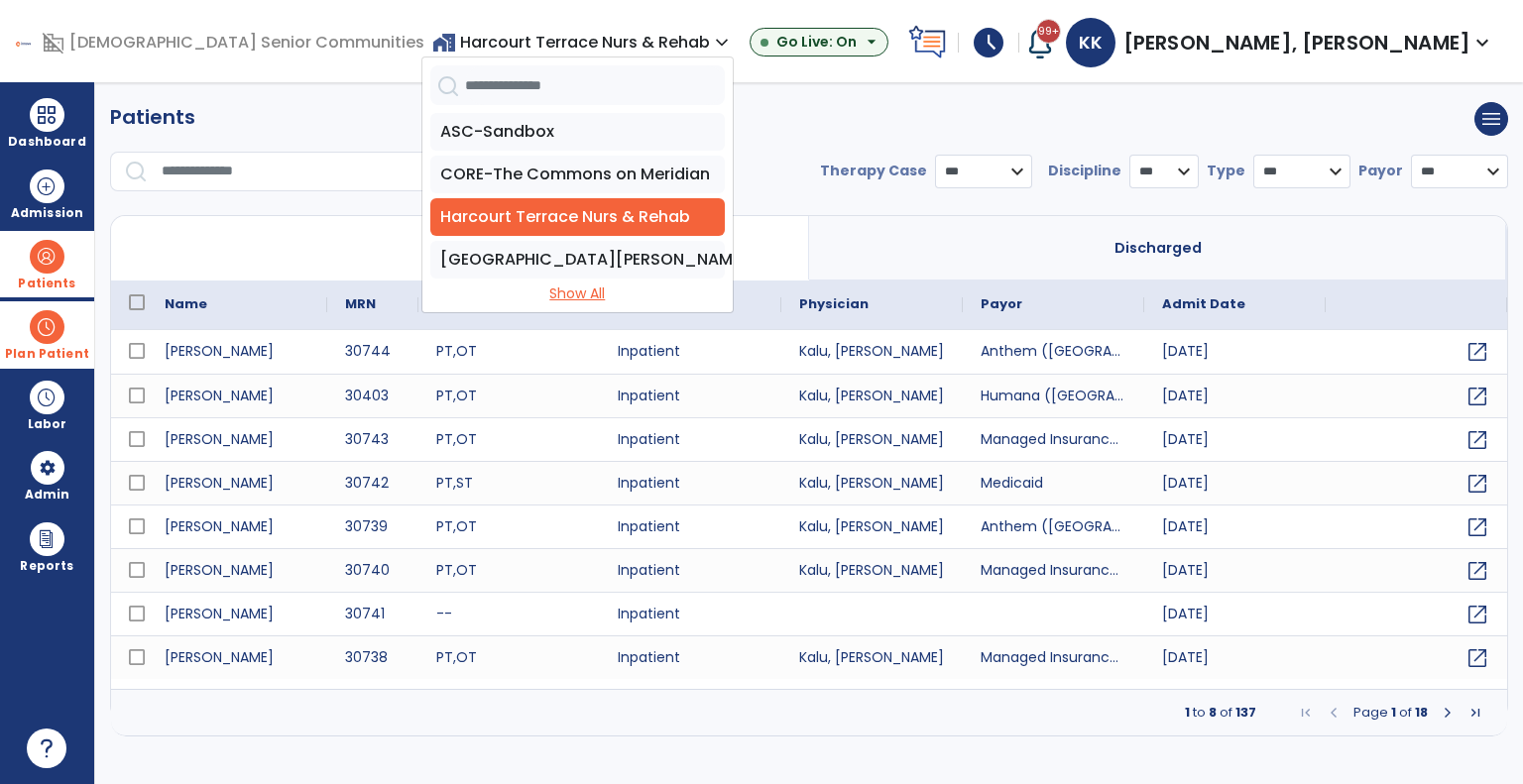 click on "Show All" at bounding box center (577, 293) 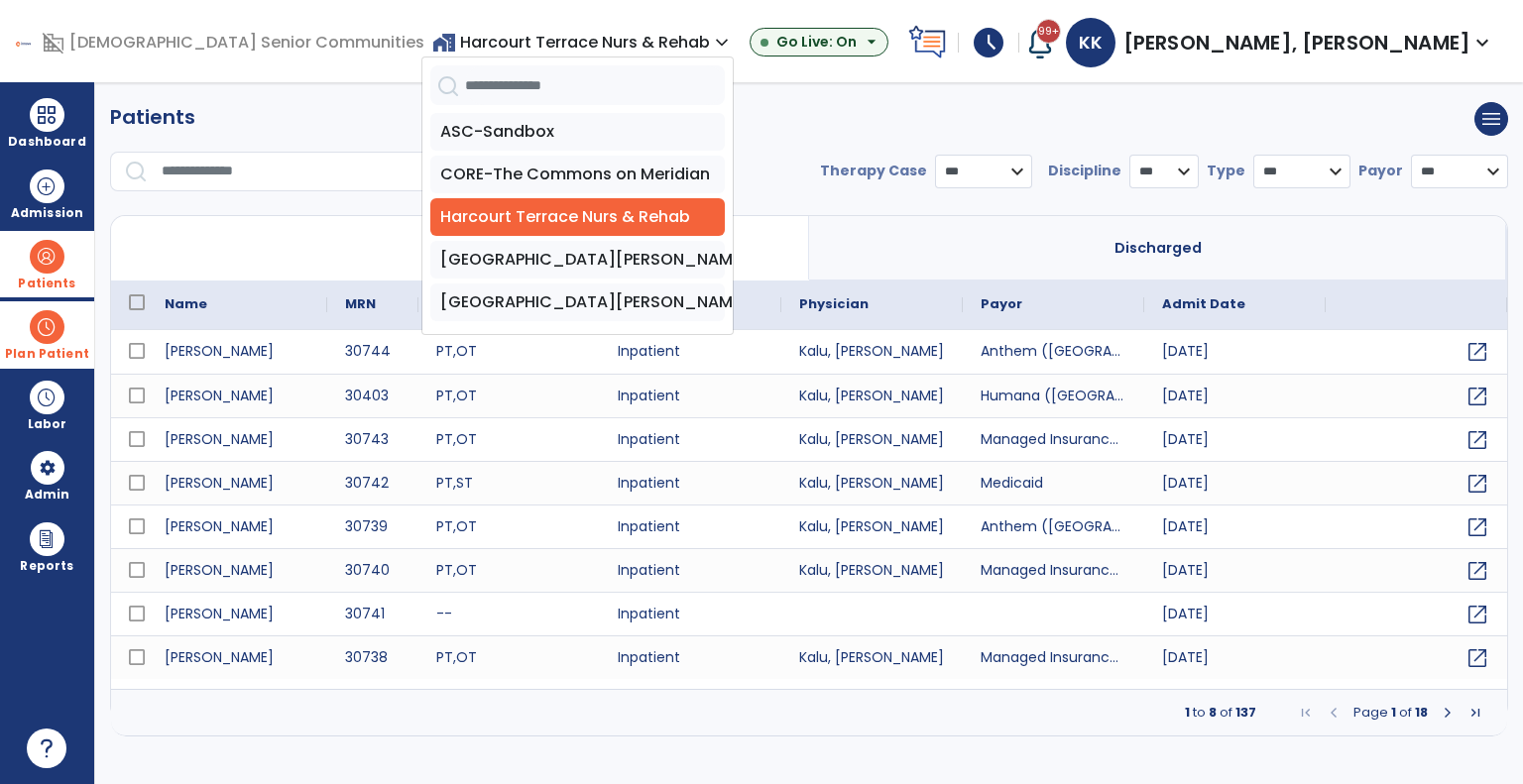 click on "Zionsville Meadows" at bounding box center [577, 302] 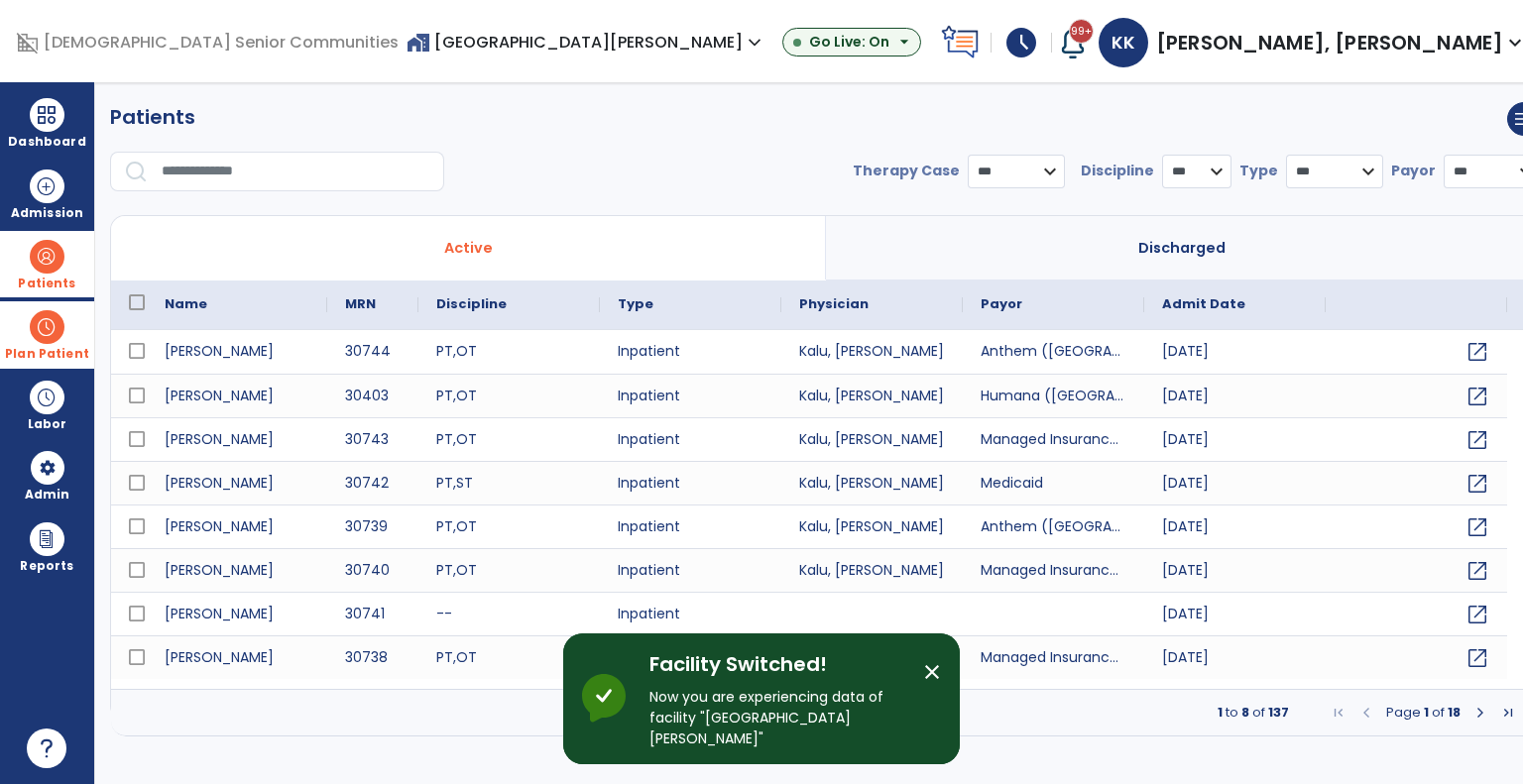 type 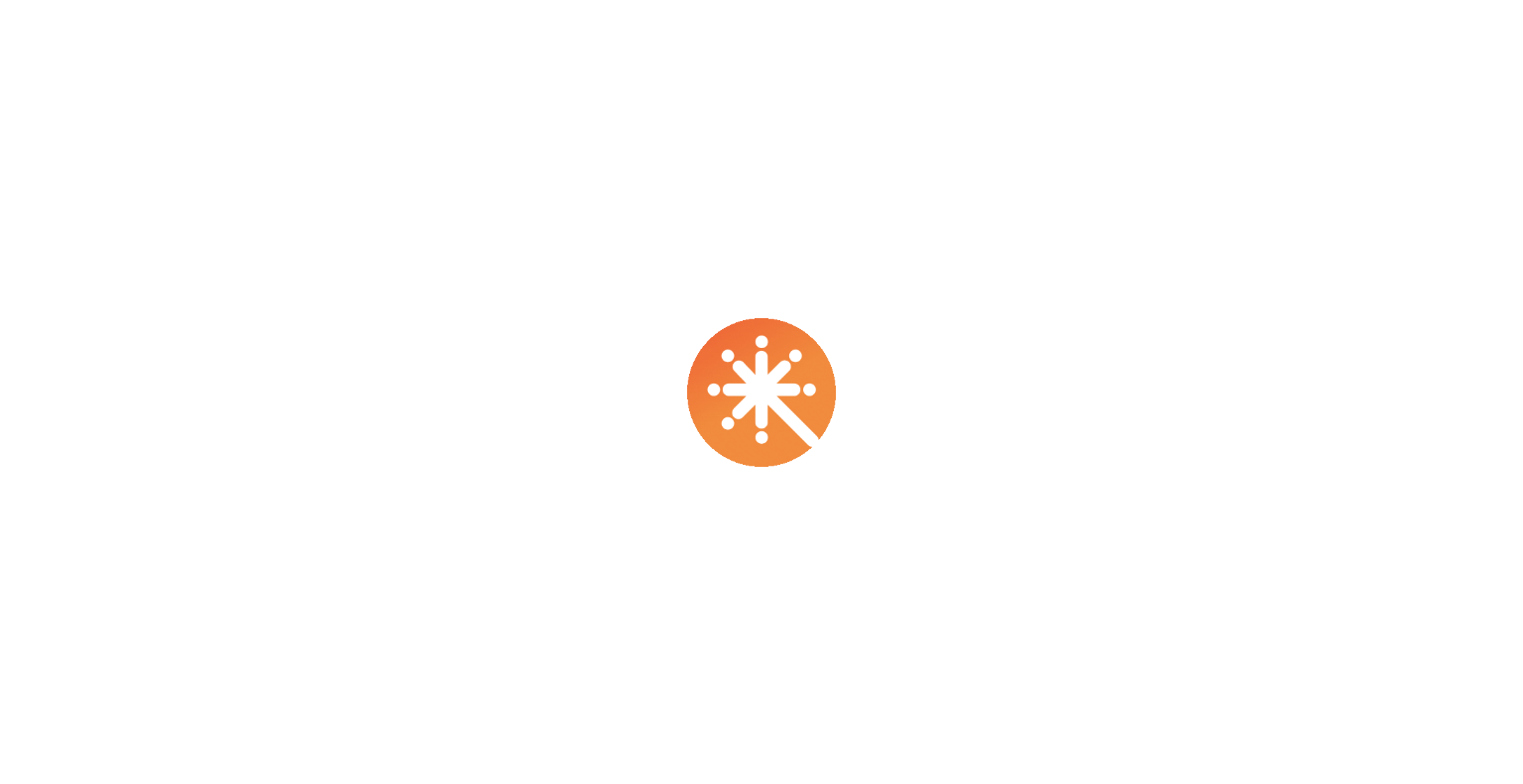 scroll, scrollTop: 0, scrollLeft: 0, axis: both 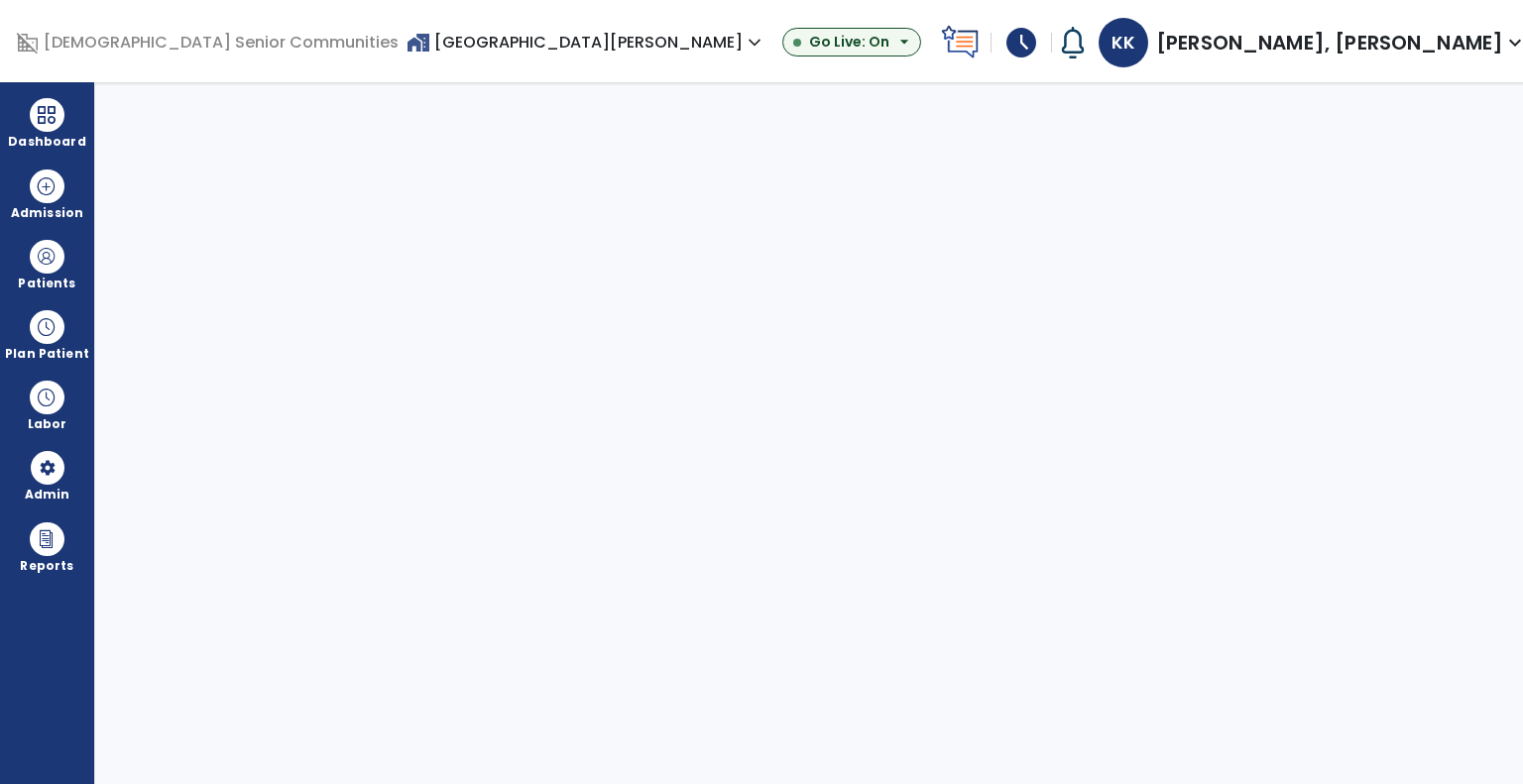 select on "***" 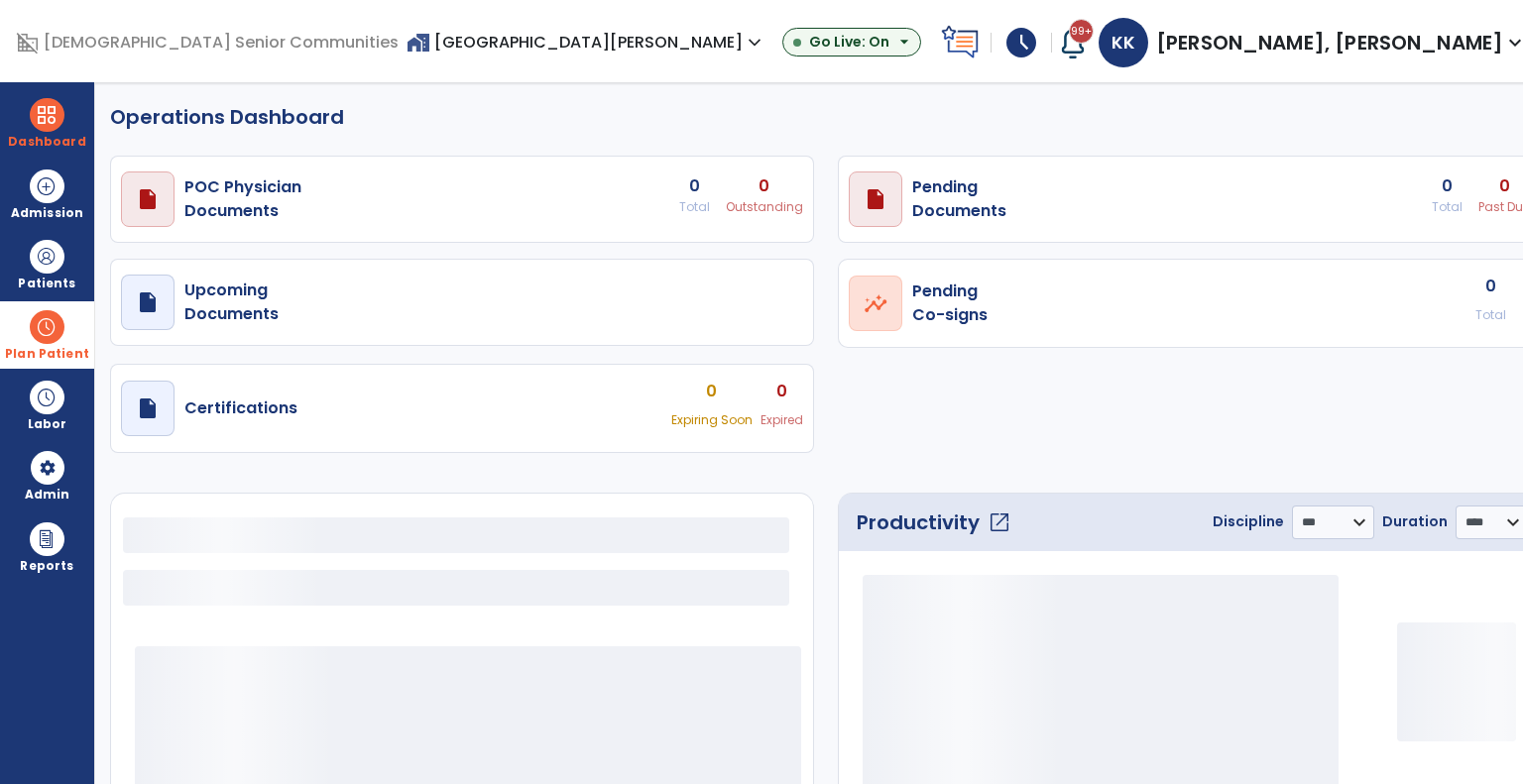 select on "***" 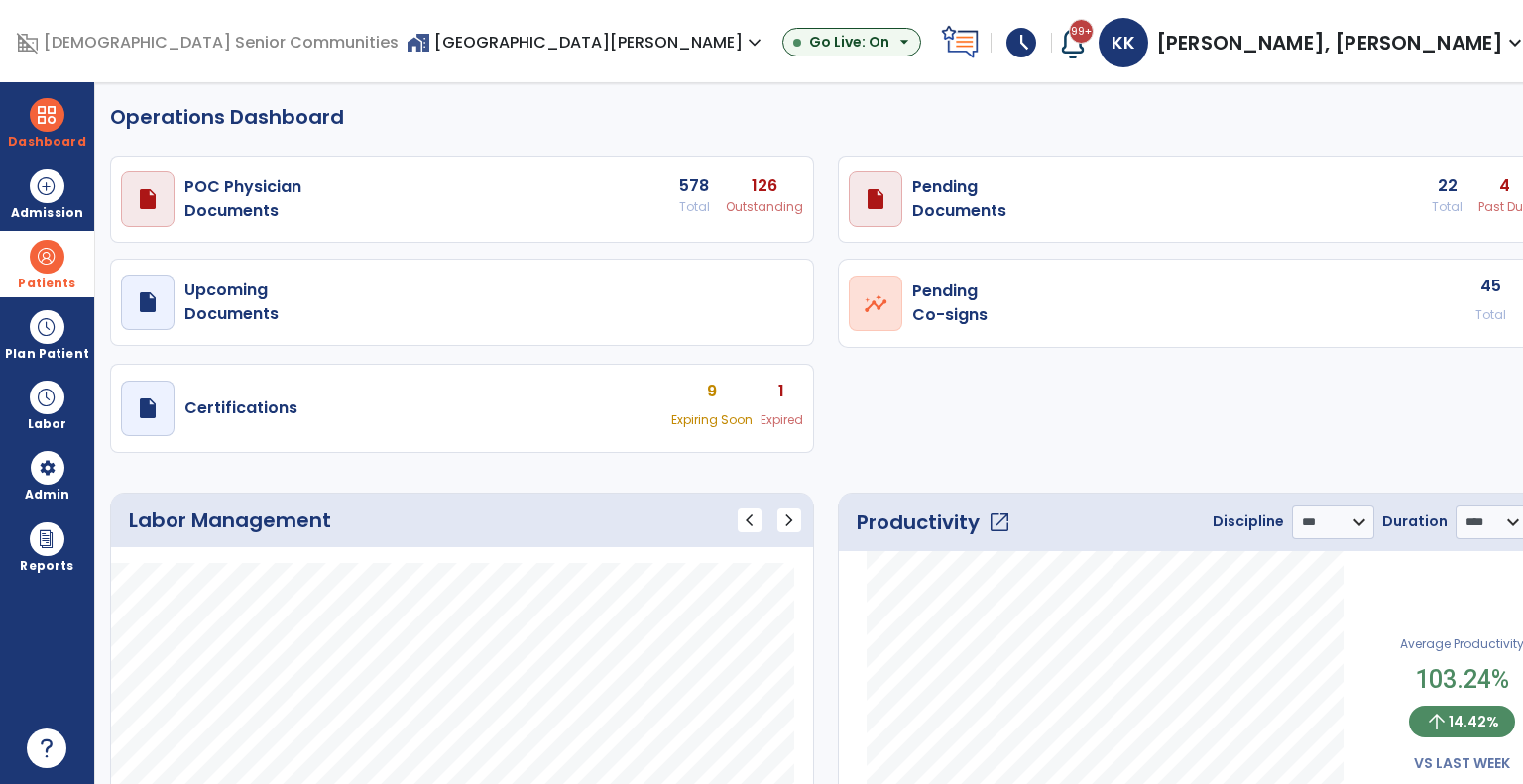 click on "Patients" at bounding box center (47, 283) 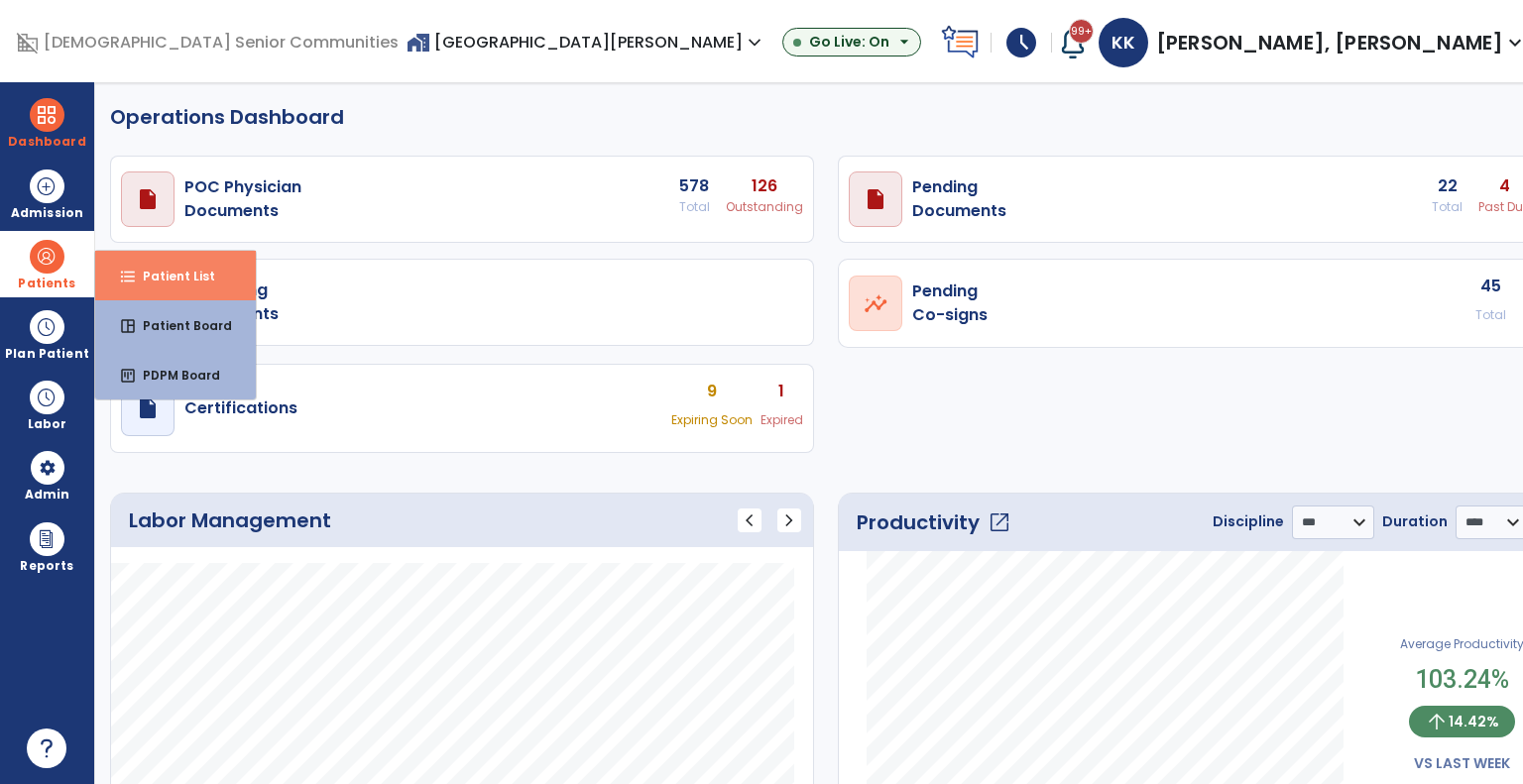 click on "Patient List" at bounding box center [171, 276] 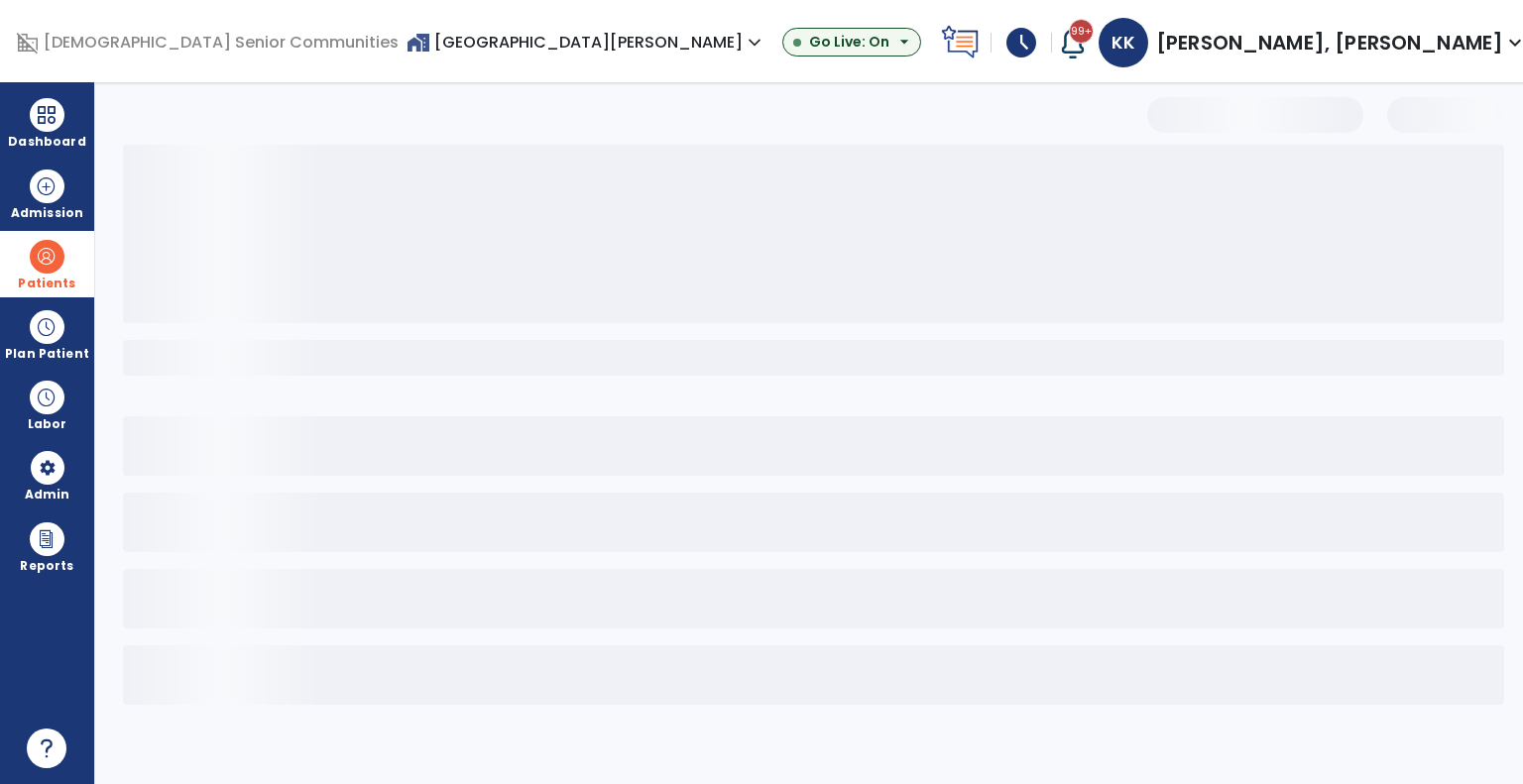 select on "***" 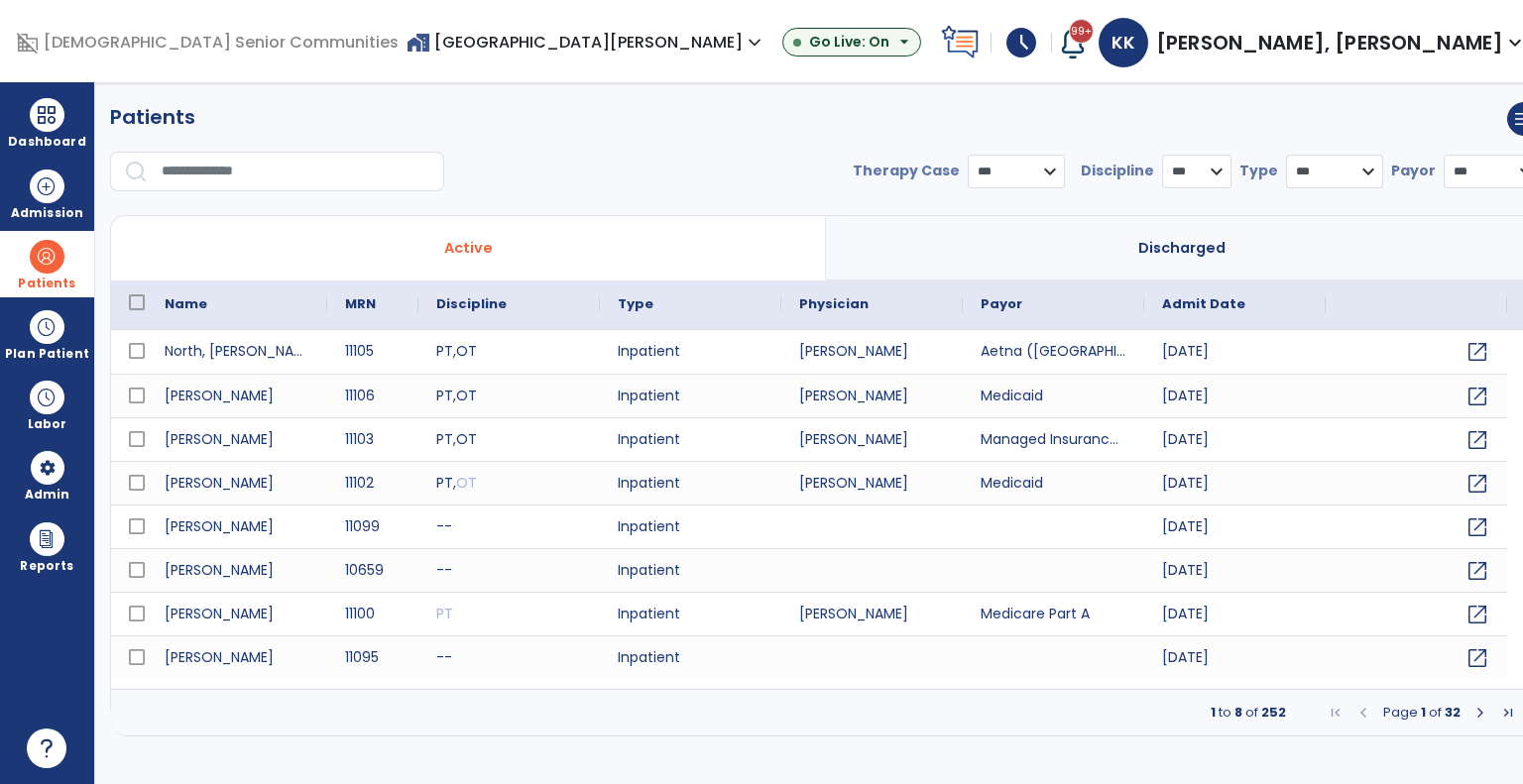 click at bounding box center [295, 171] 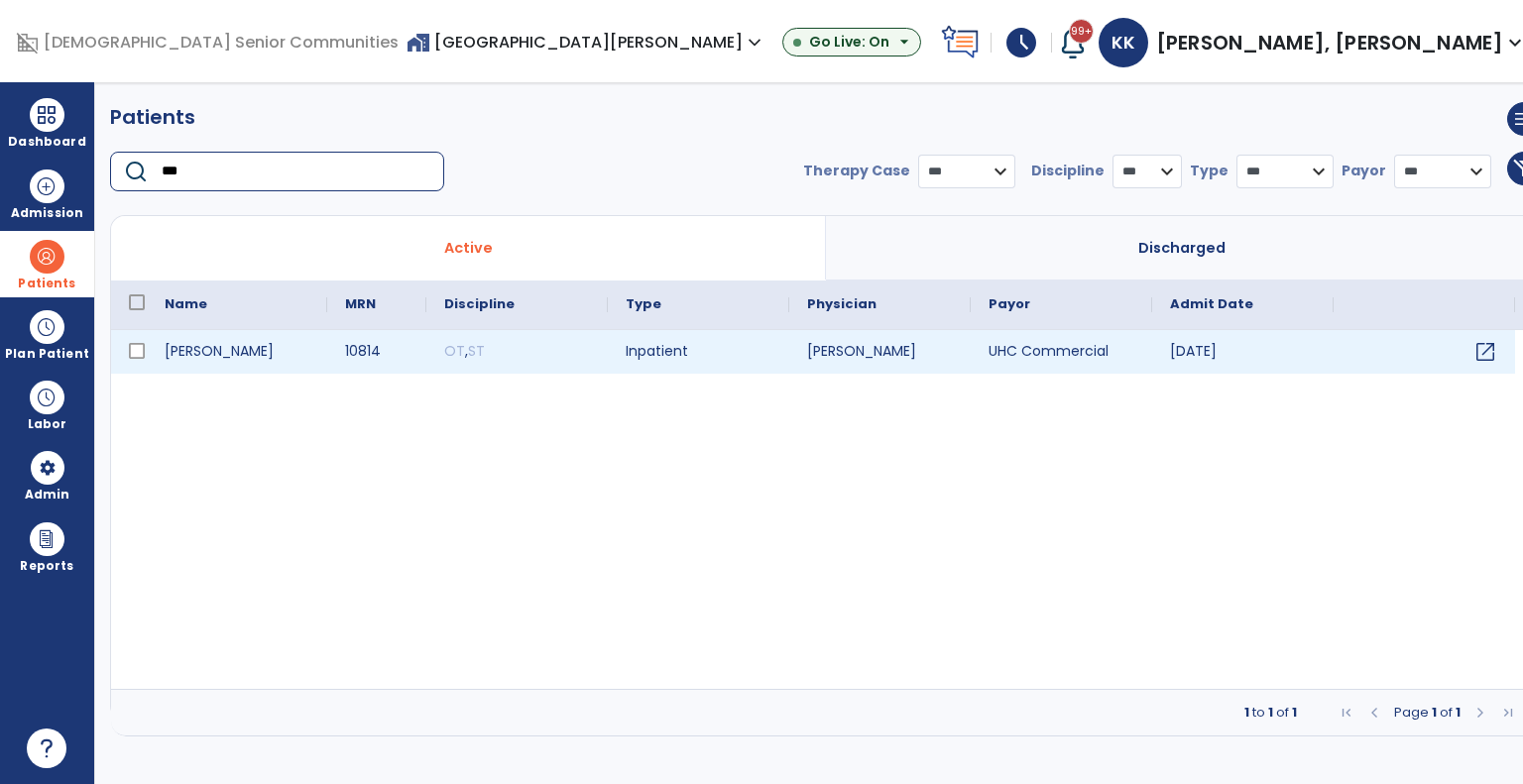 type on "***" 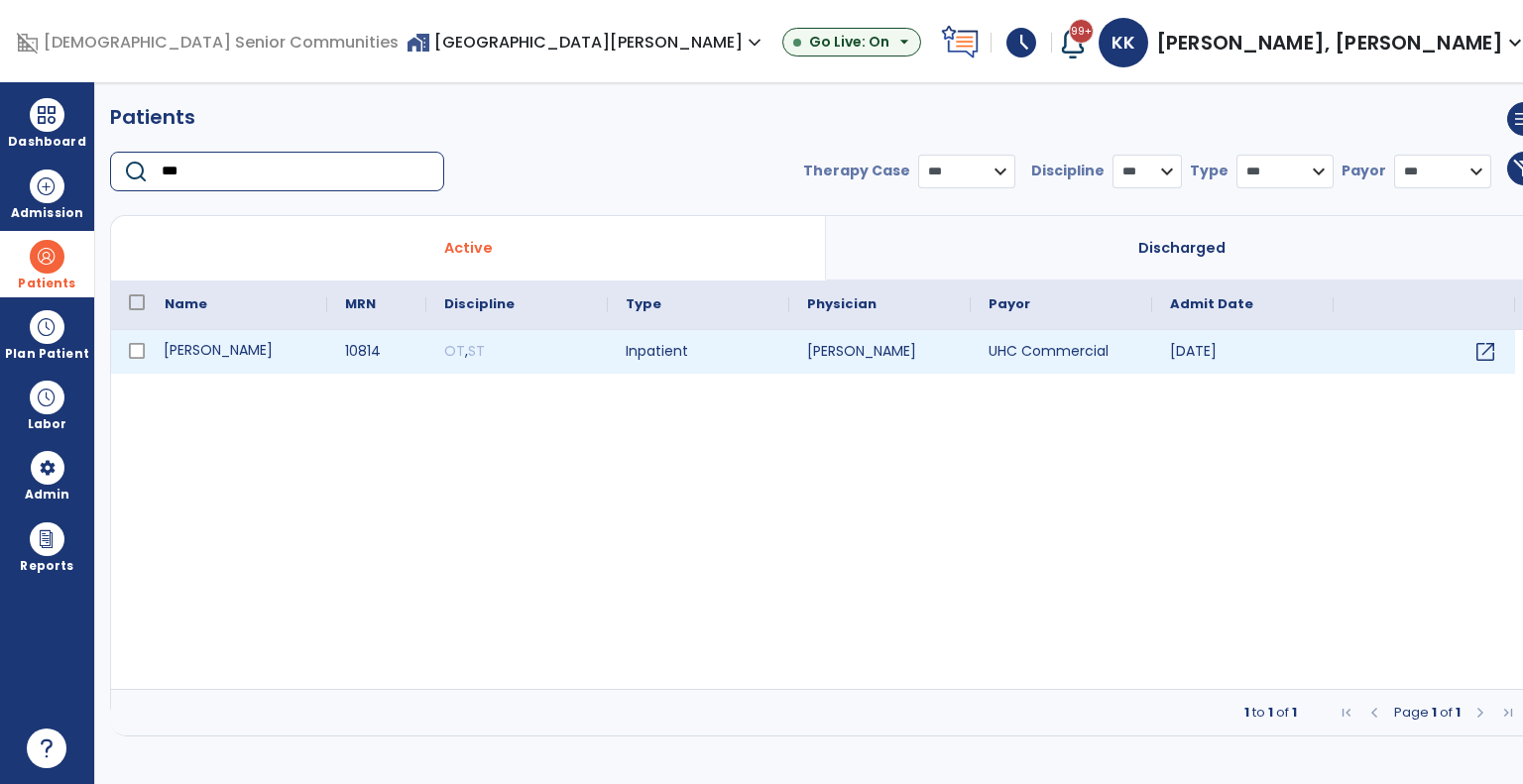 click on "Jay, Lucy" at bounding box center (237, 352) 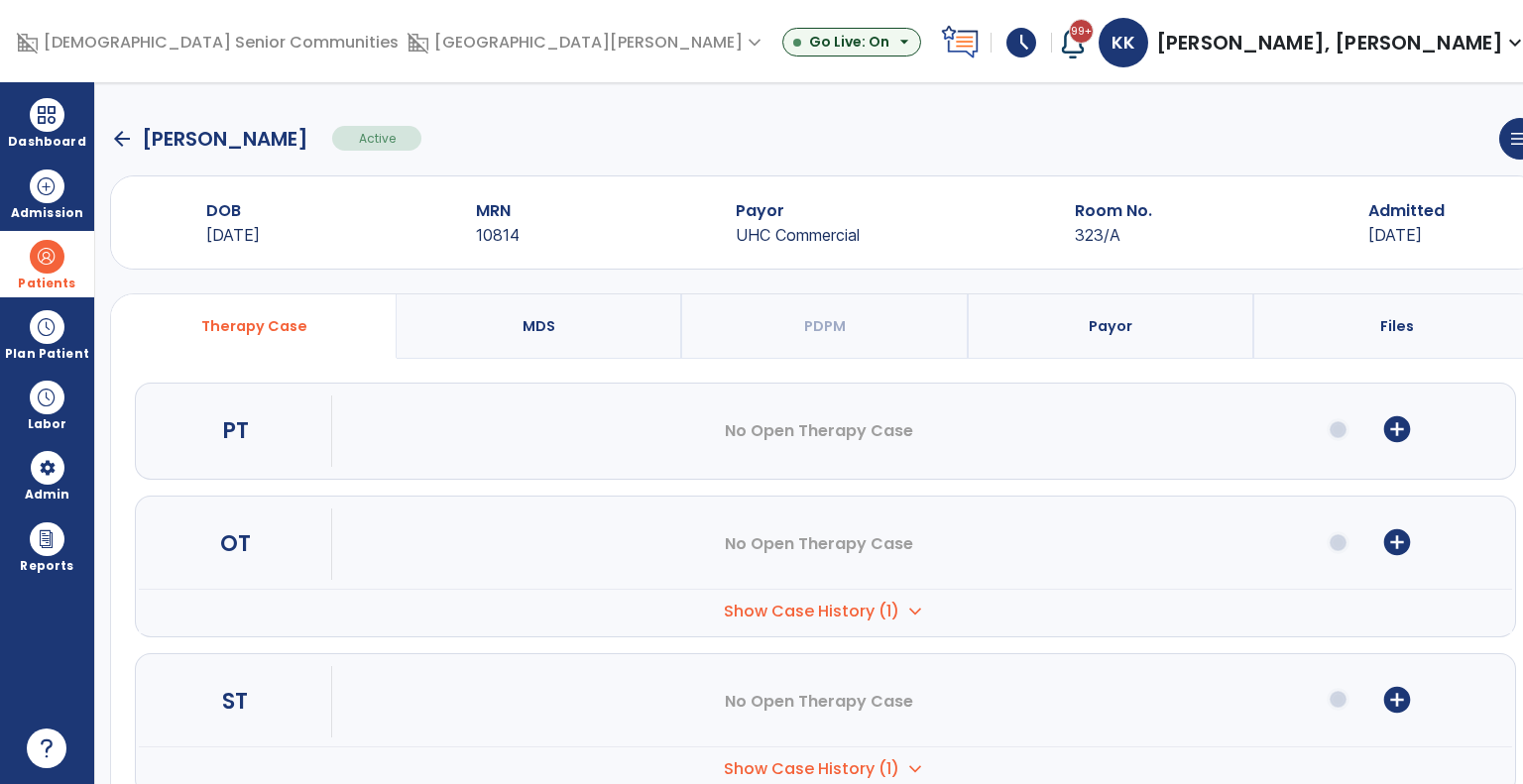click on "Show Case History (1)" at bounding box center [811, 612] 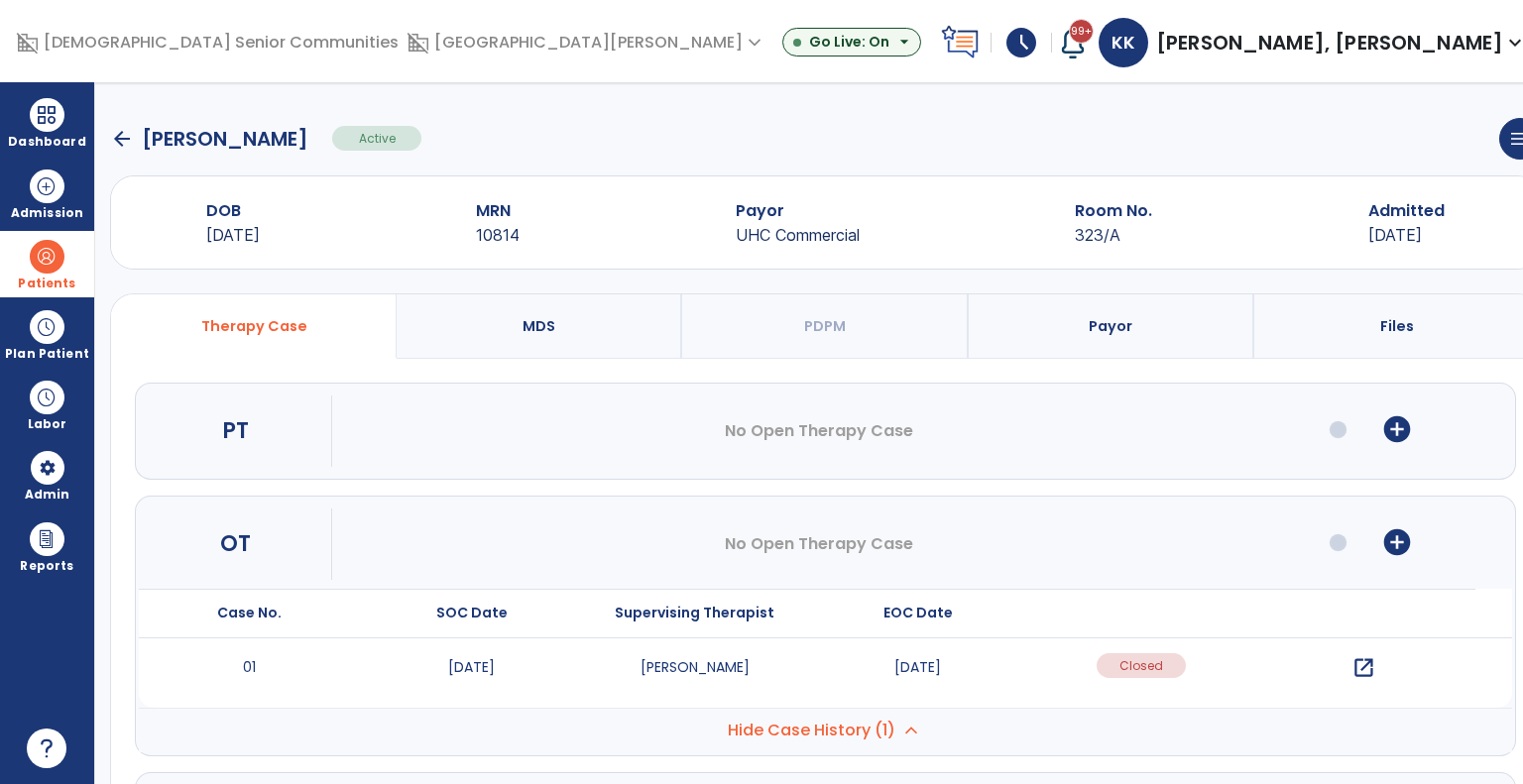scroll, scrollTop: 174, scrollLeft: 0, axis: vertical 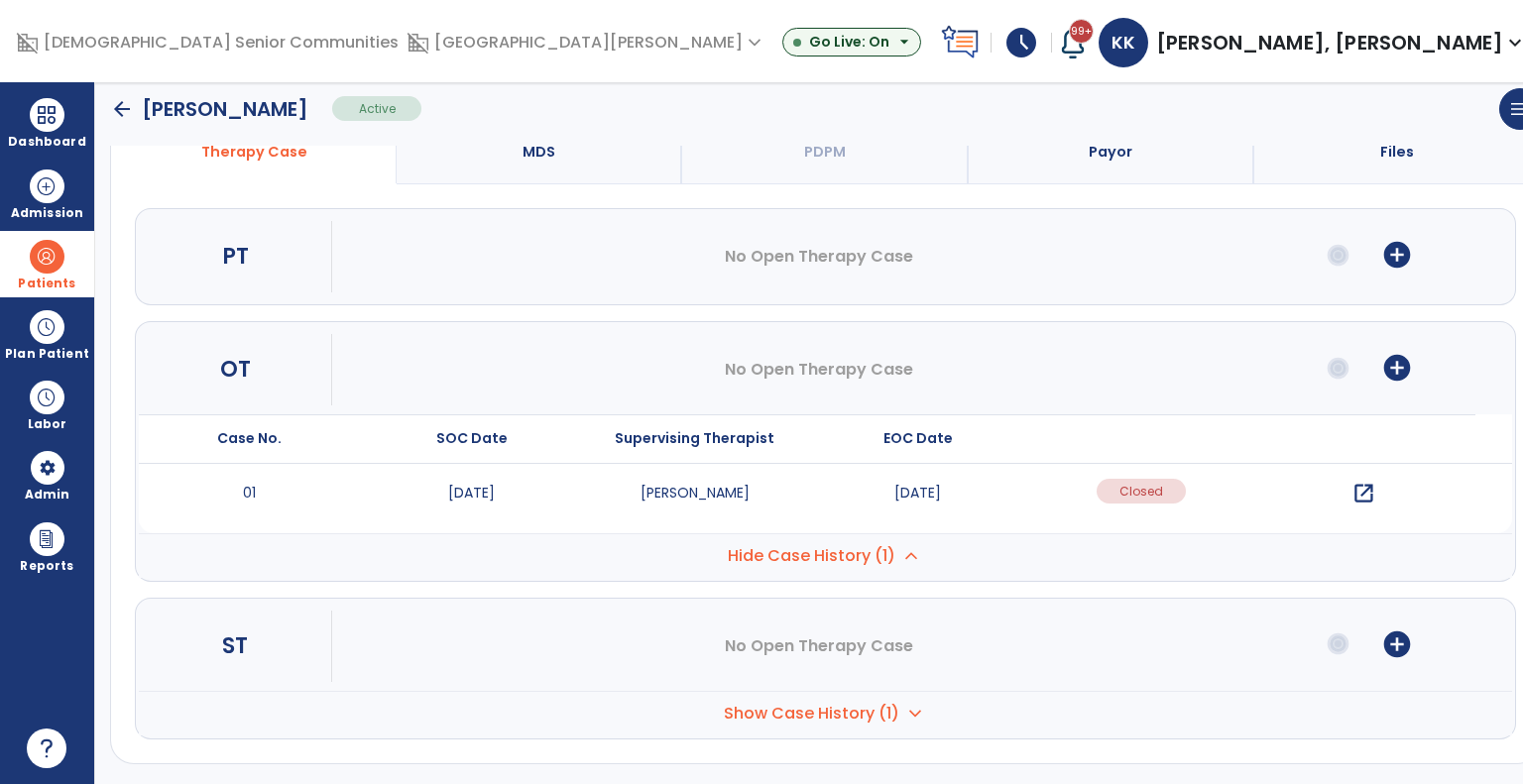 click on "Show Case History (1)     expand_more" at bounding box center [825, 555] 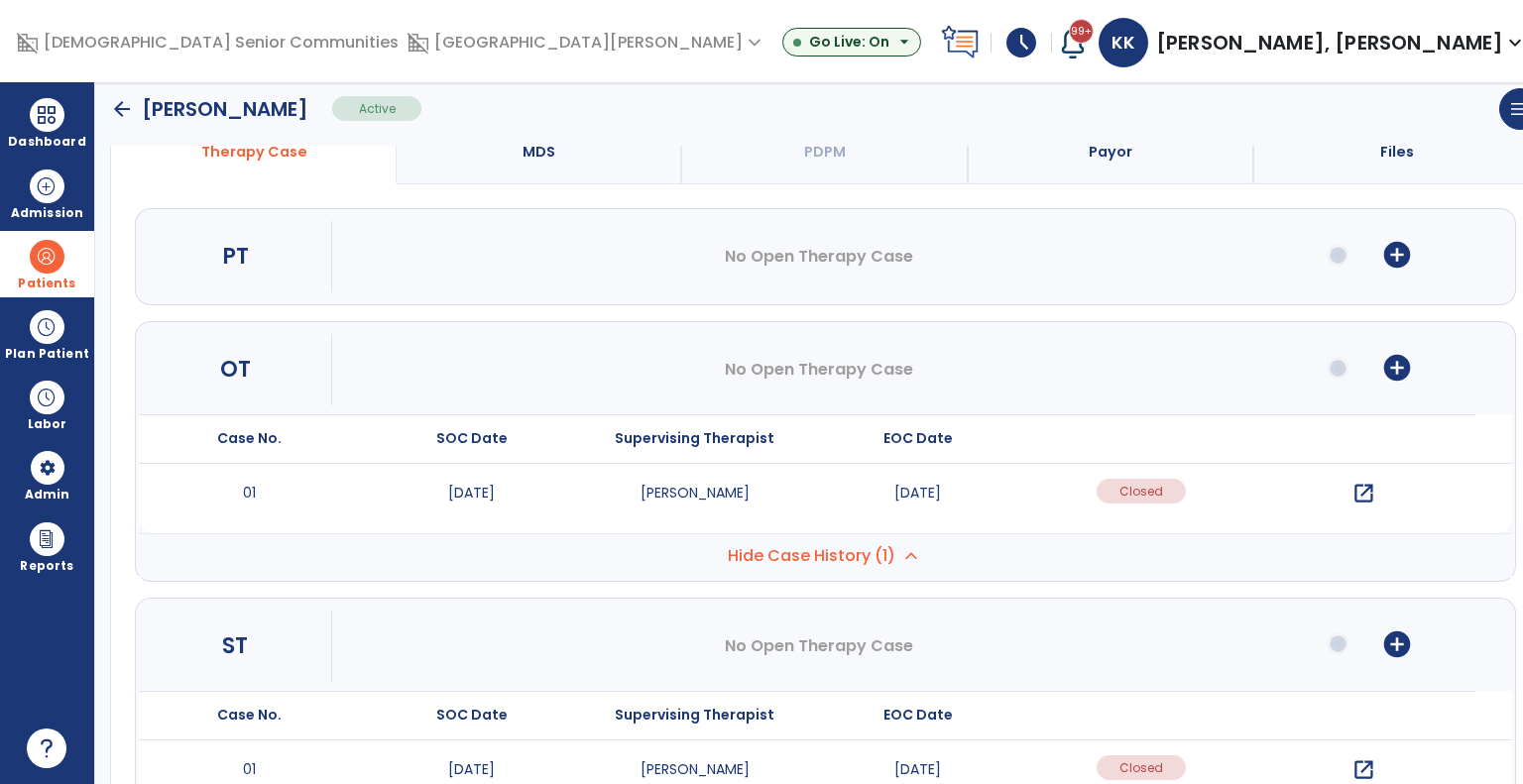 scroll, scrollTop: 293, scrollLeft: 0, axis: vertical 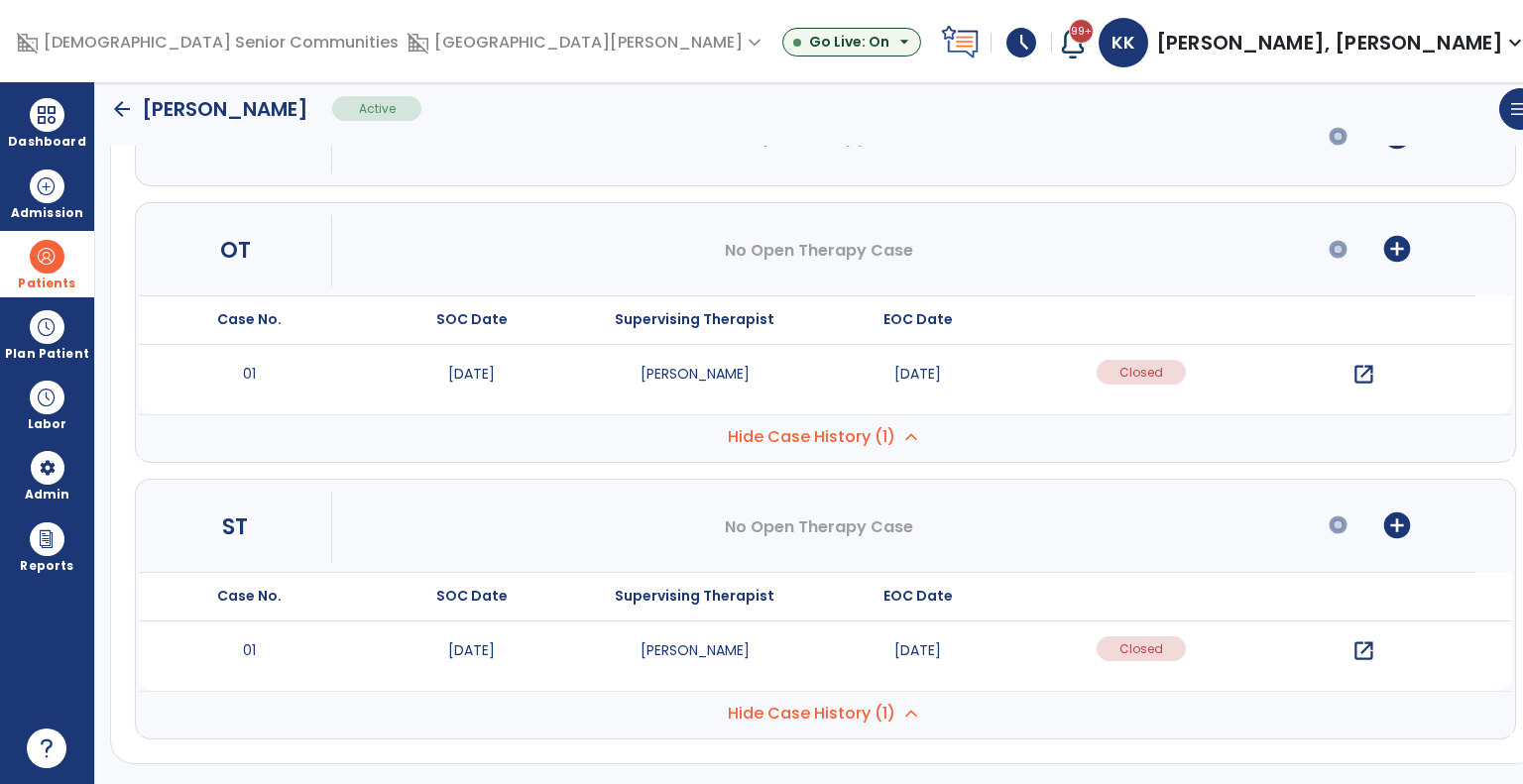 click on "Patients" at bounding box center (47, 264) 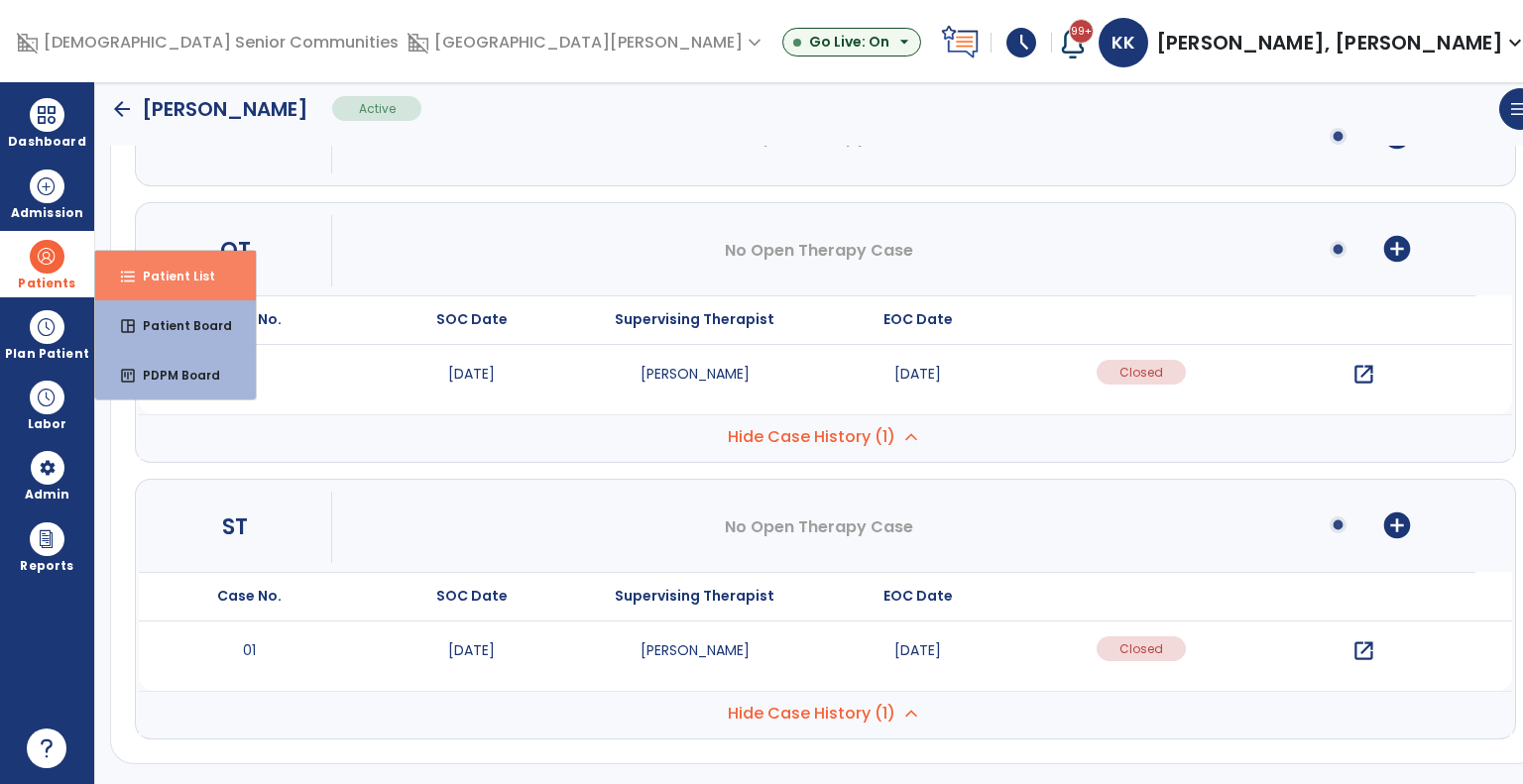 click on "format_list_bulleted  Patient List" at bounding box center (176, 276) 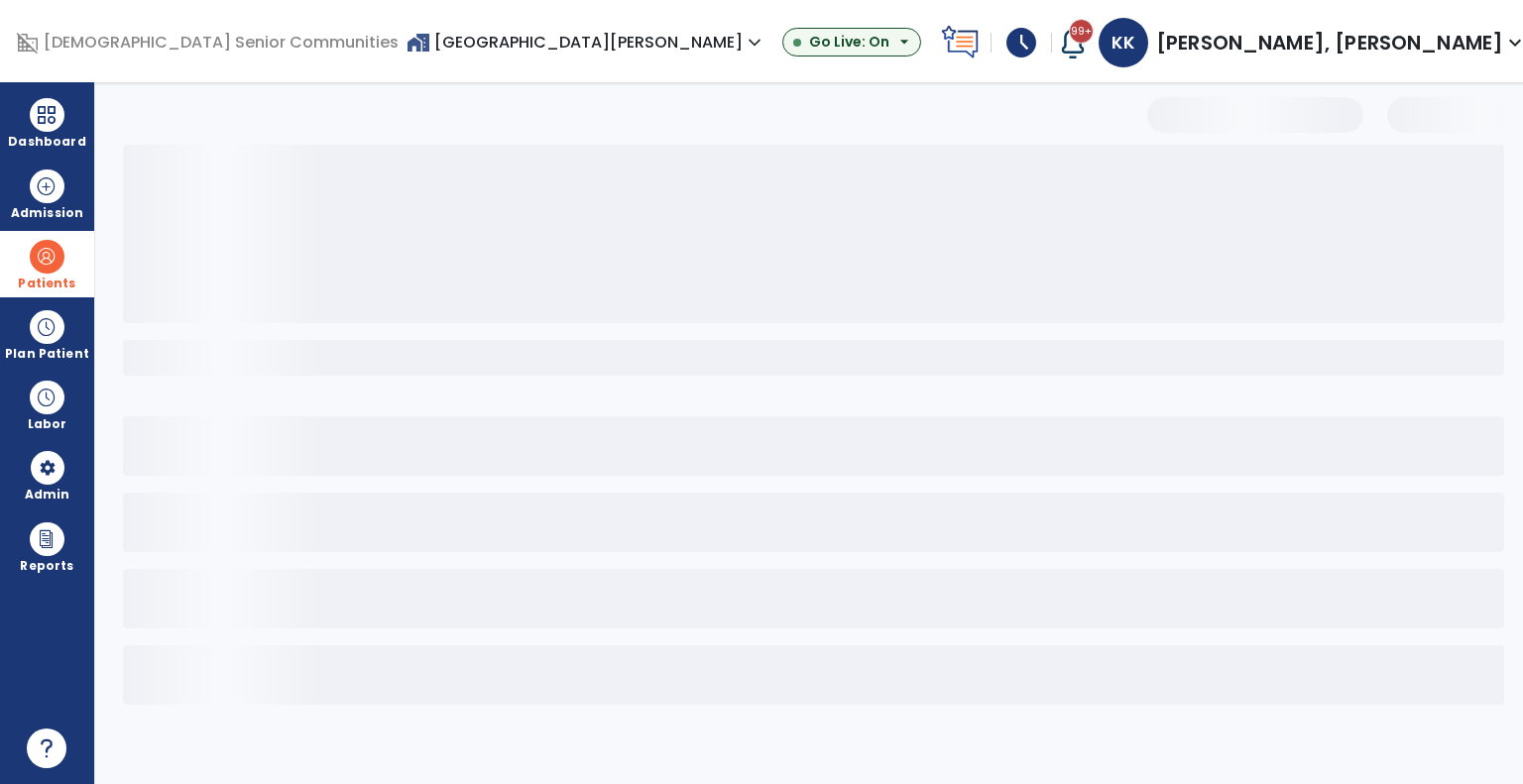 scroll, scrollTop: 0, scrollLeft: 0, axis: both 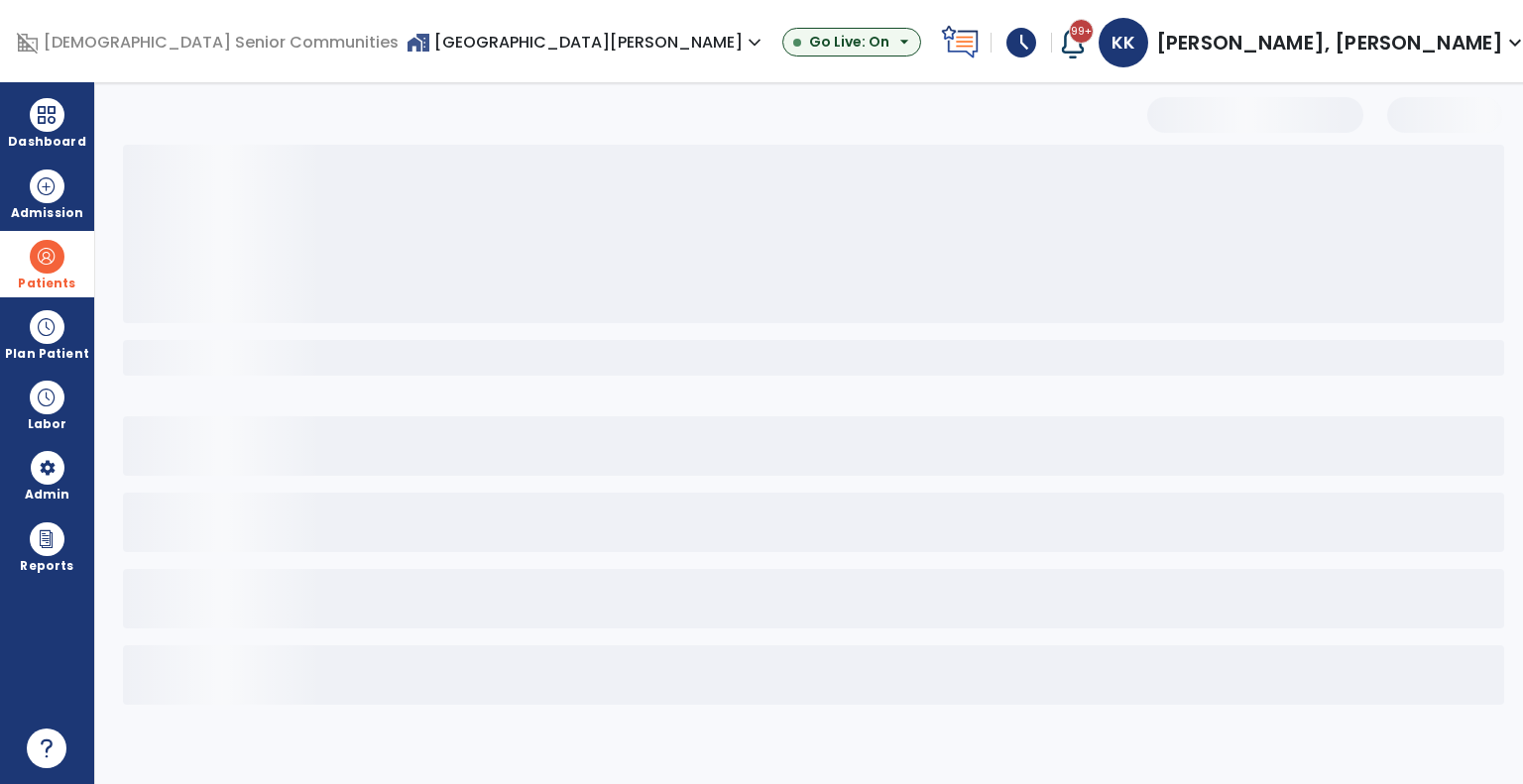 click on "home_work   [GEOGRAPHIC_DATA][PERSON_NAME]   expand_more" at bounding box center [586, 42] 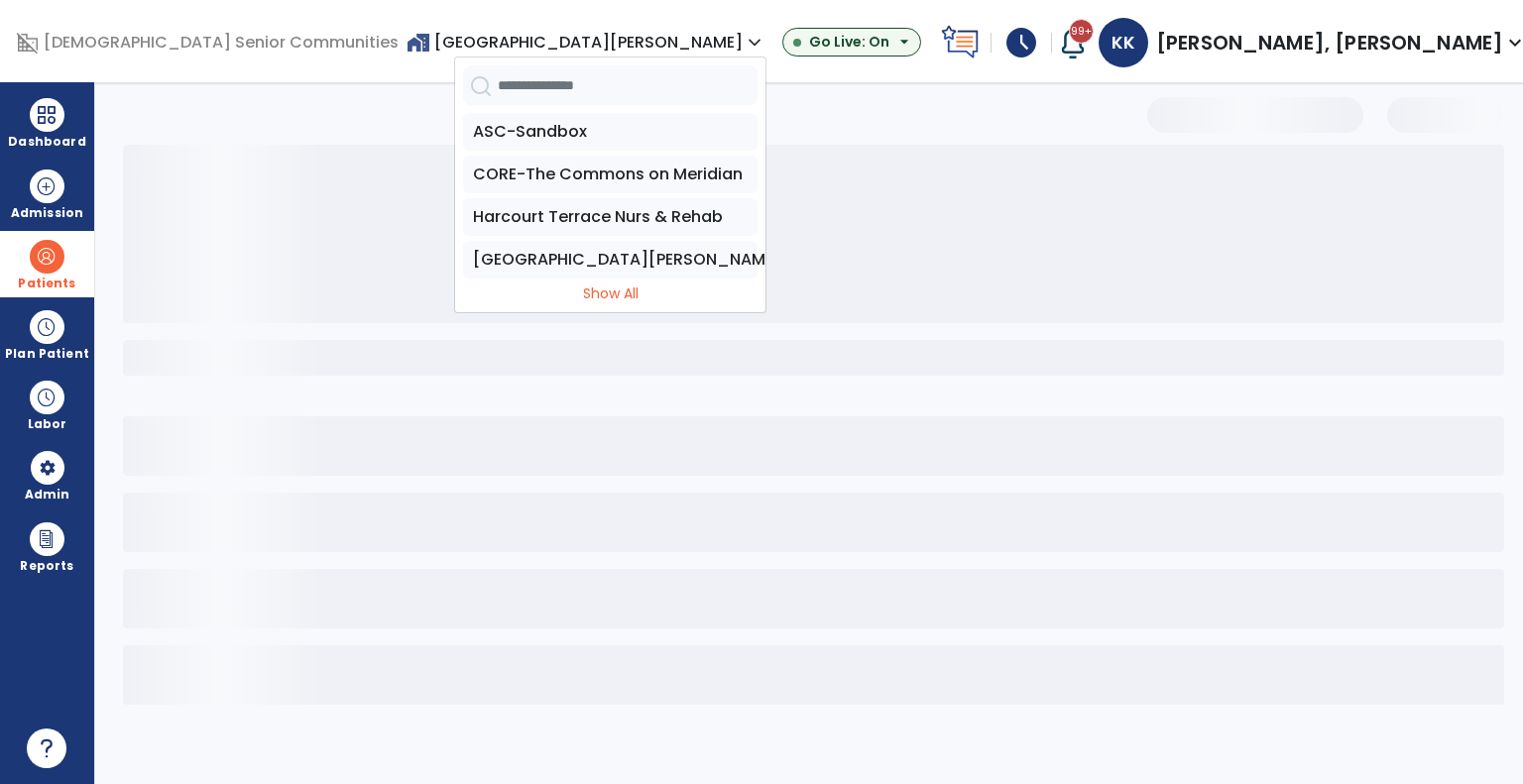 click on "ASC-Sandbox   CORE-The Commons on Meridian   Harcourt Terrace Nurs & Rehab   Spring Mill Meadows" at bounding box center (610, 195) 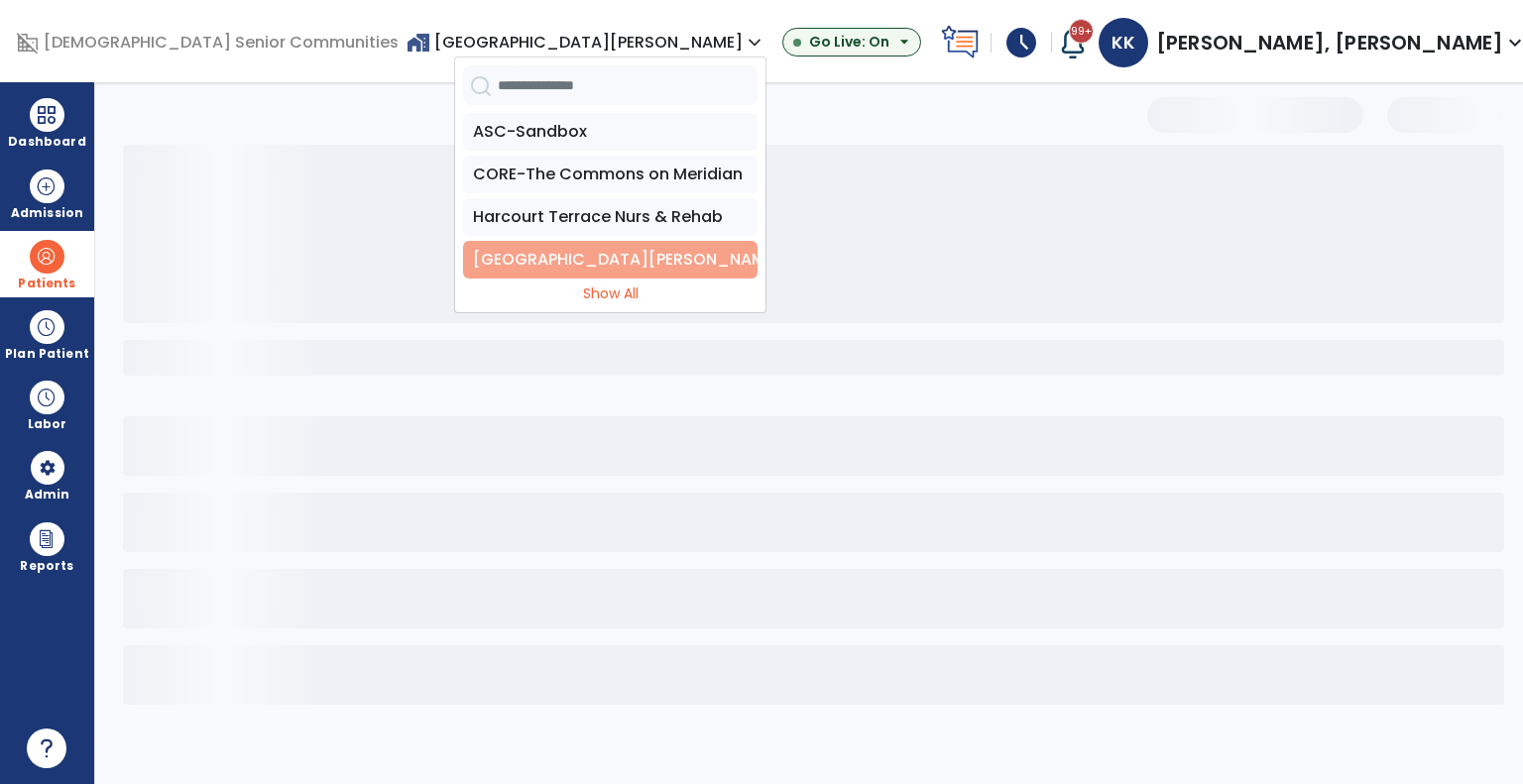 click on "[GEOGRAPHIC_DATA][PERSON_NAME]" at bounding box center [610, 260] 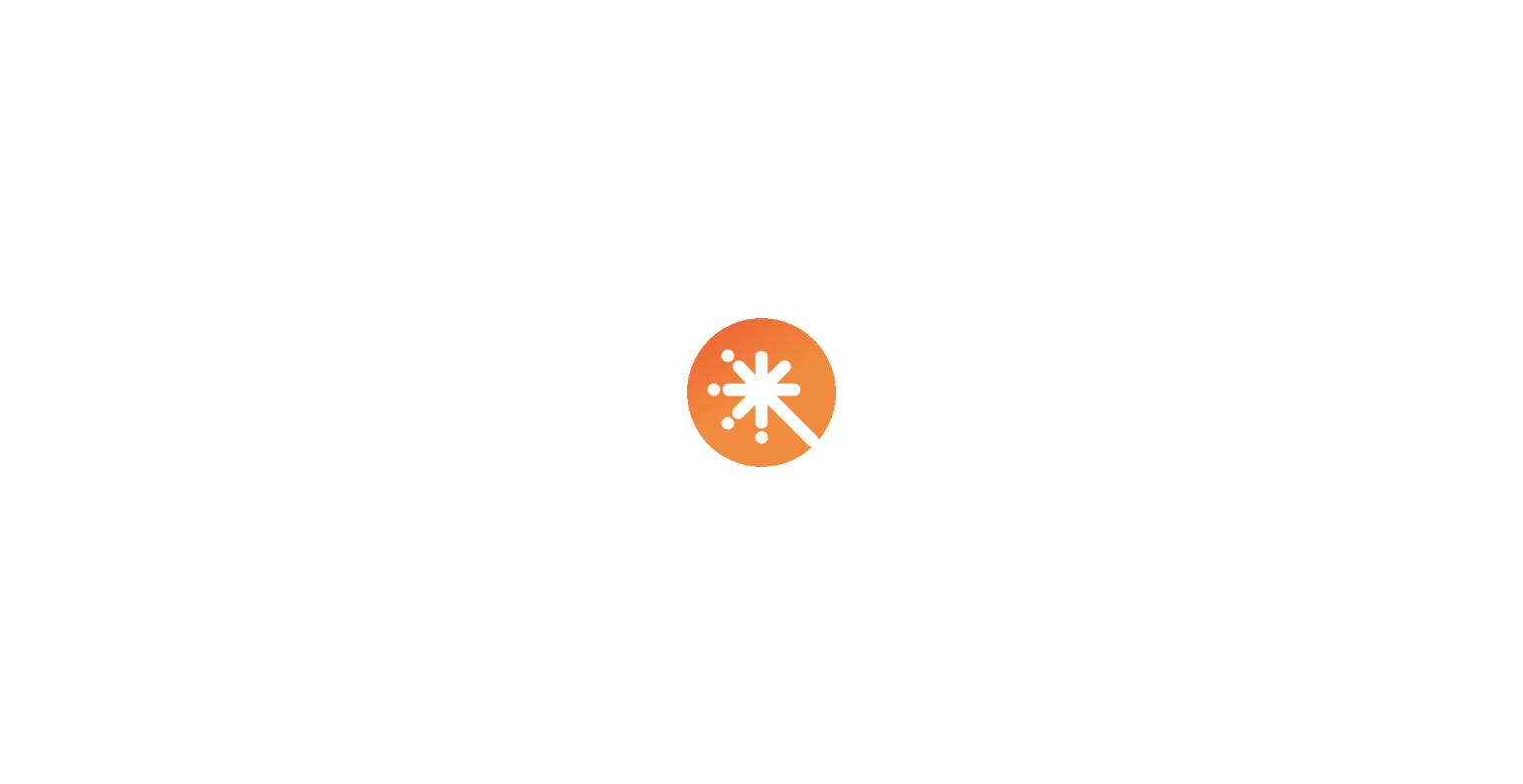 scroll, scrollTop: 0, scrollLeft: 0, axis: both 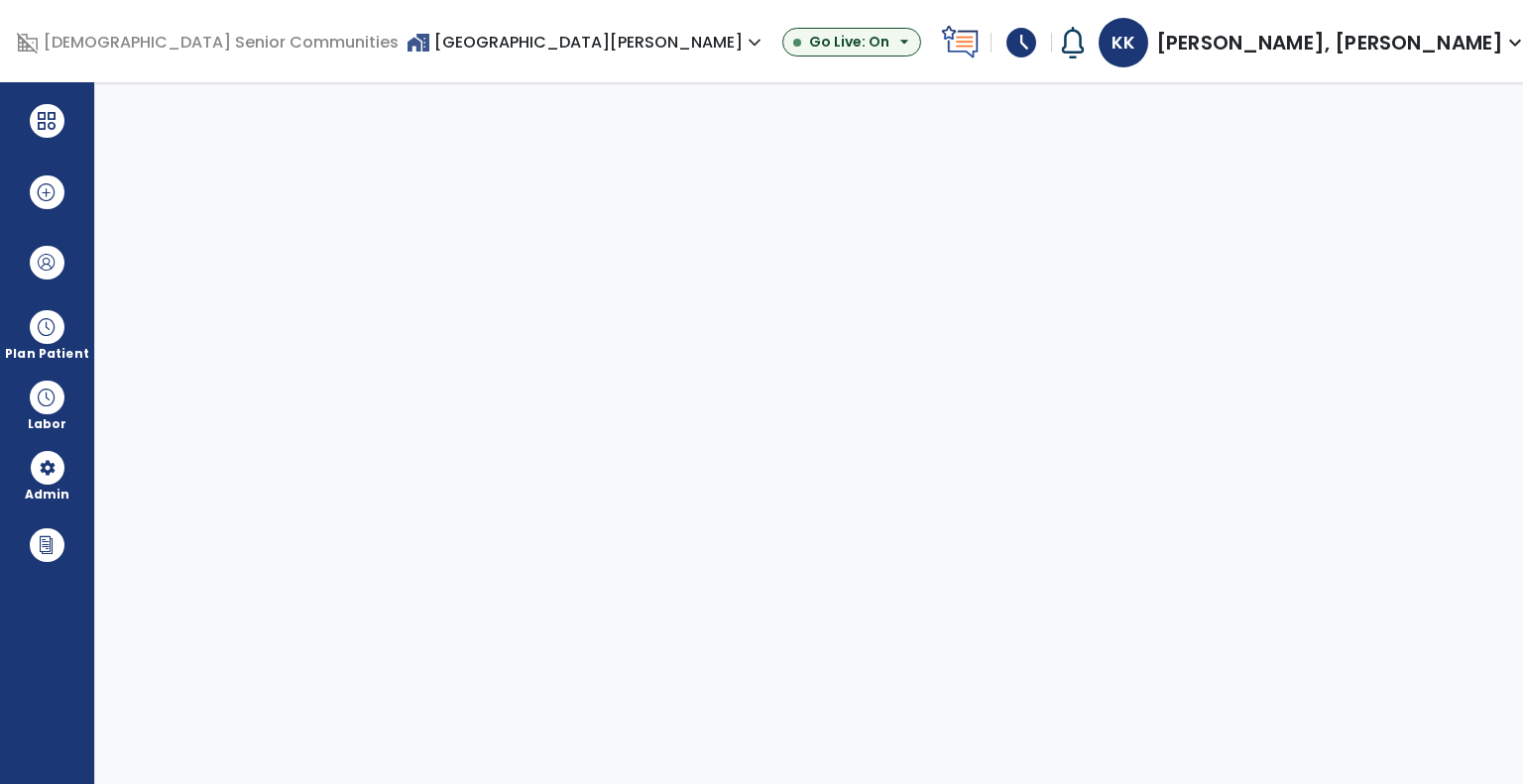 select on "***" 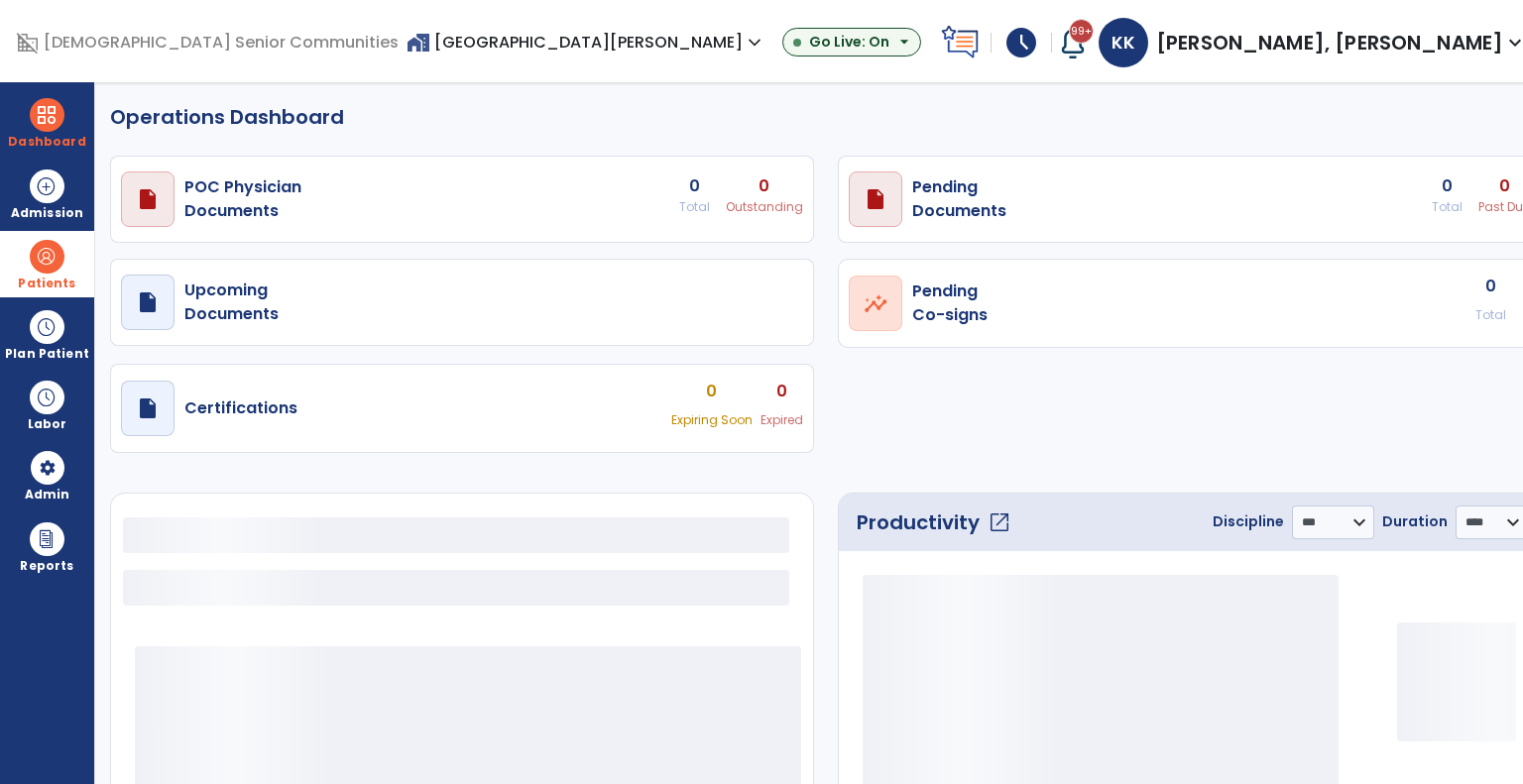 click on "Patients" at bounding box center (47, 264) 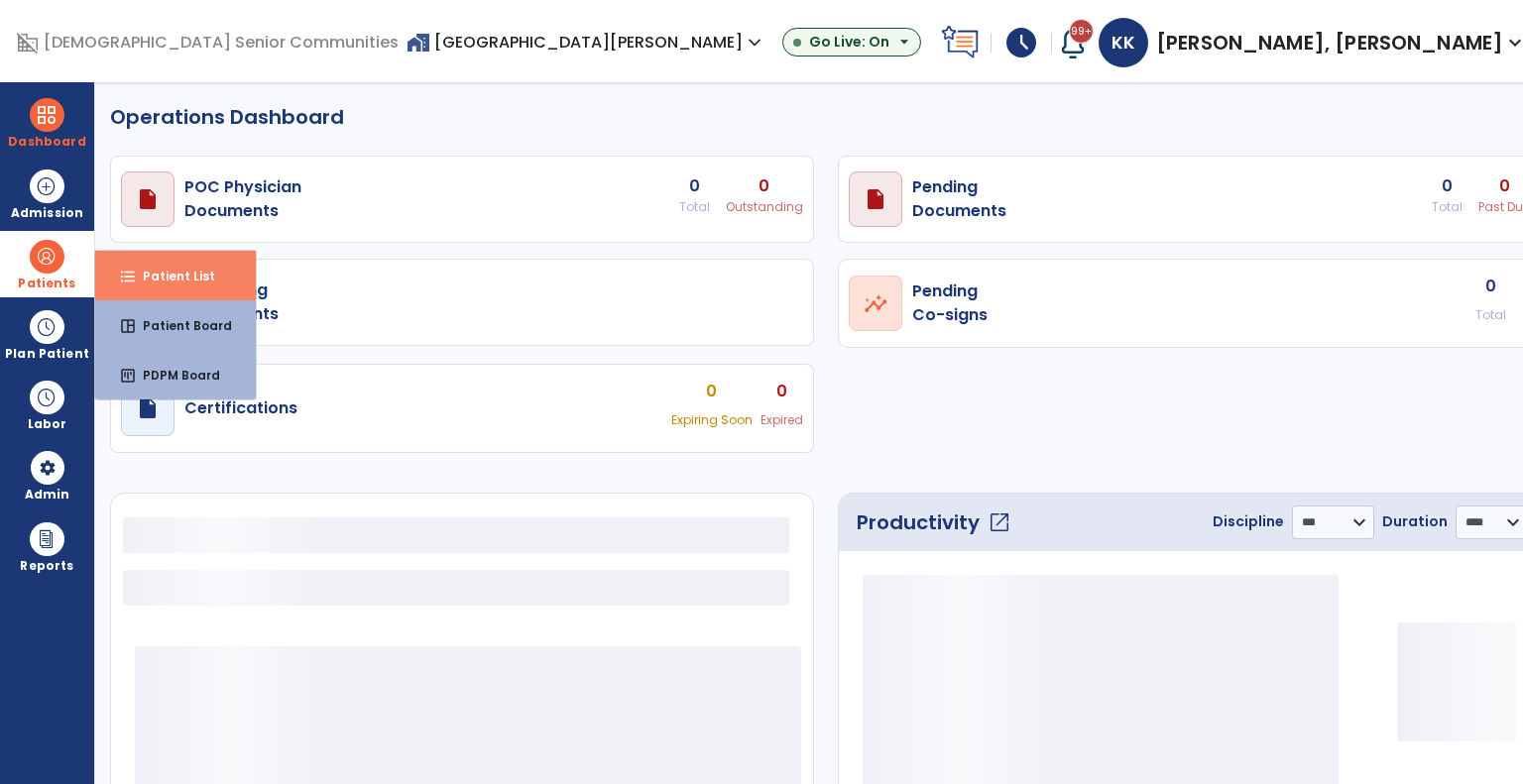 click on "format_list_bulleted" at bounding box center (128, 277) 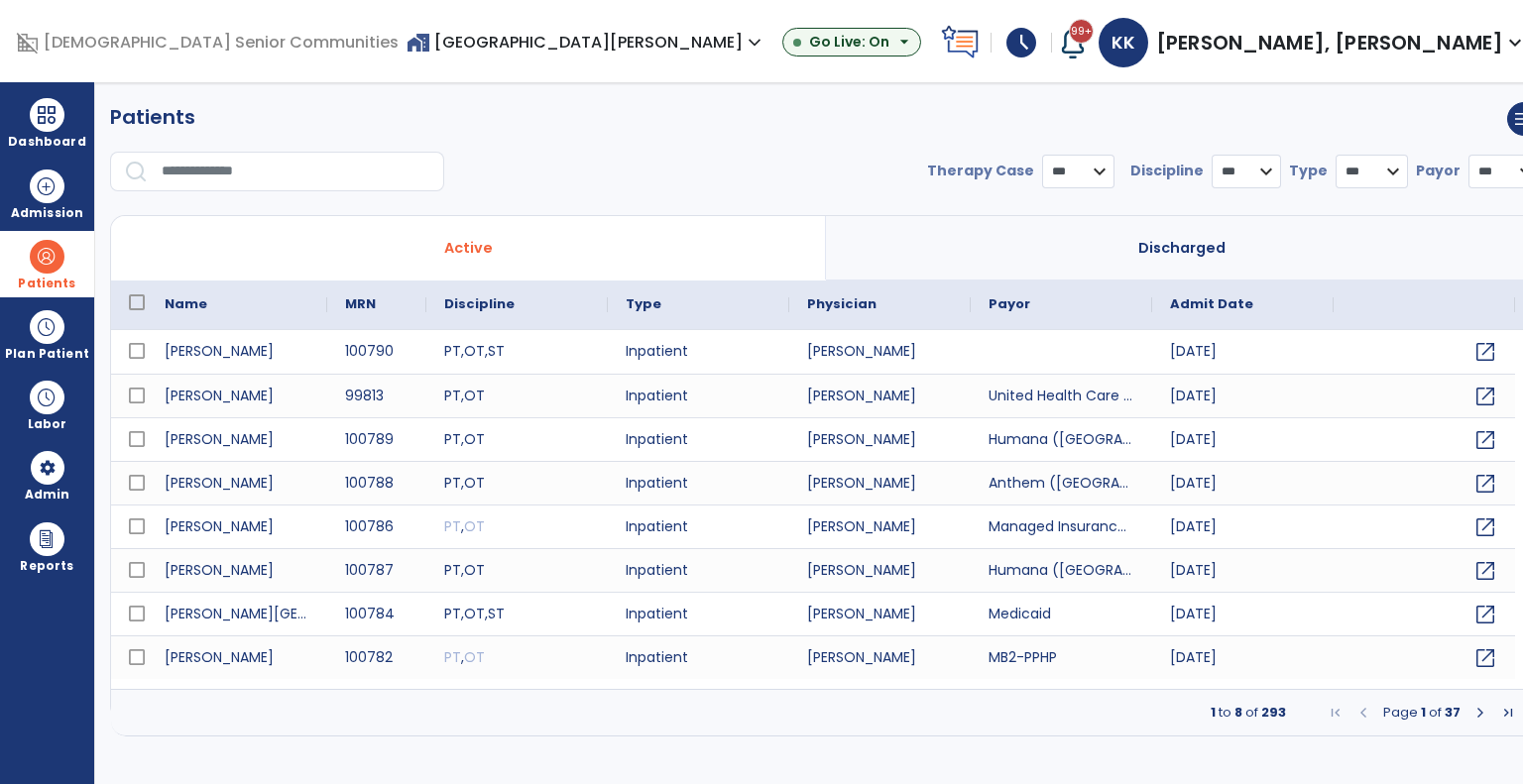 click at bounding box center (295, 171) 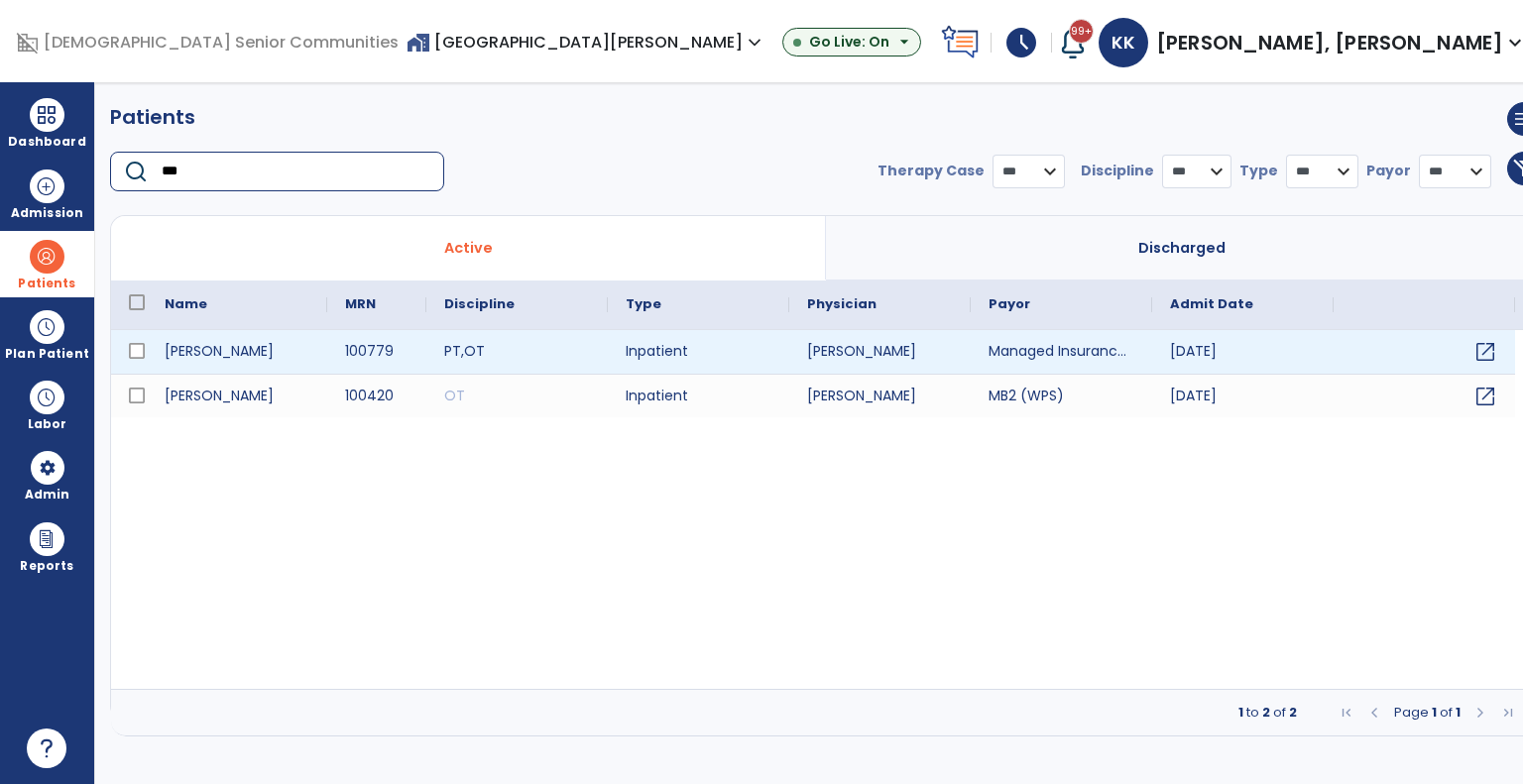 type on "***" 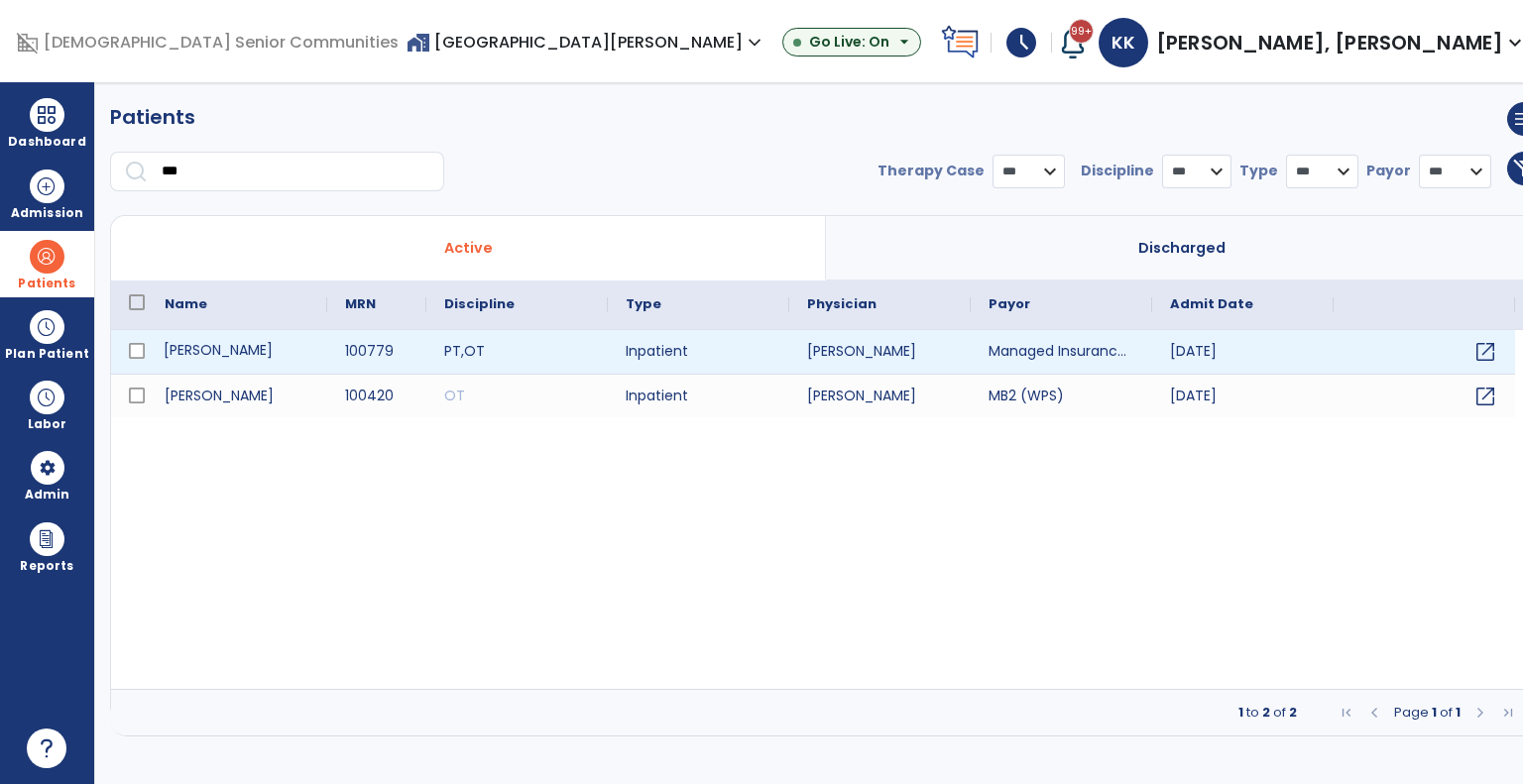 click on "Gibson, Edwin" at bounding box center (237, 352) 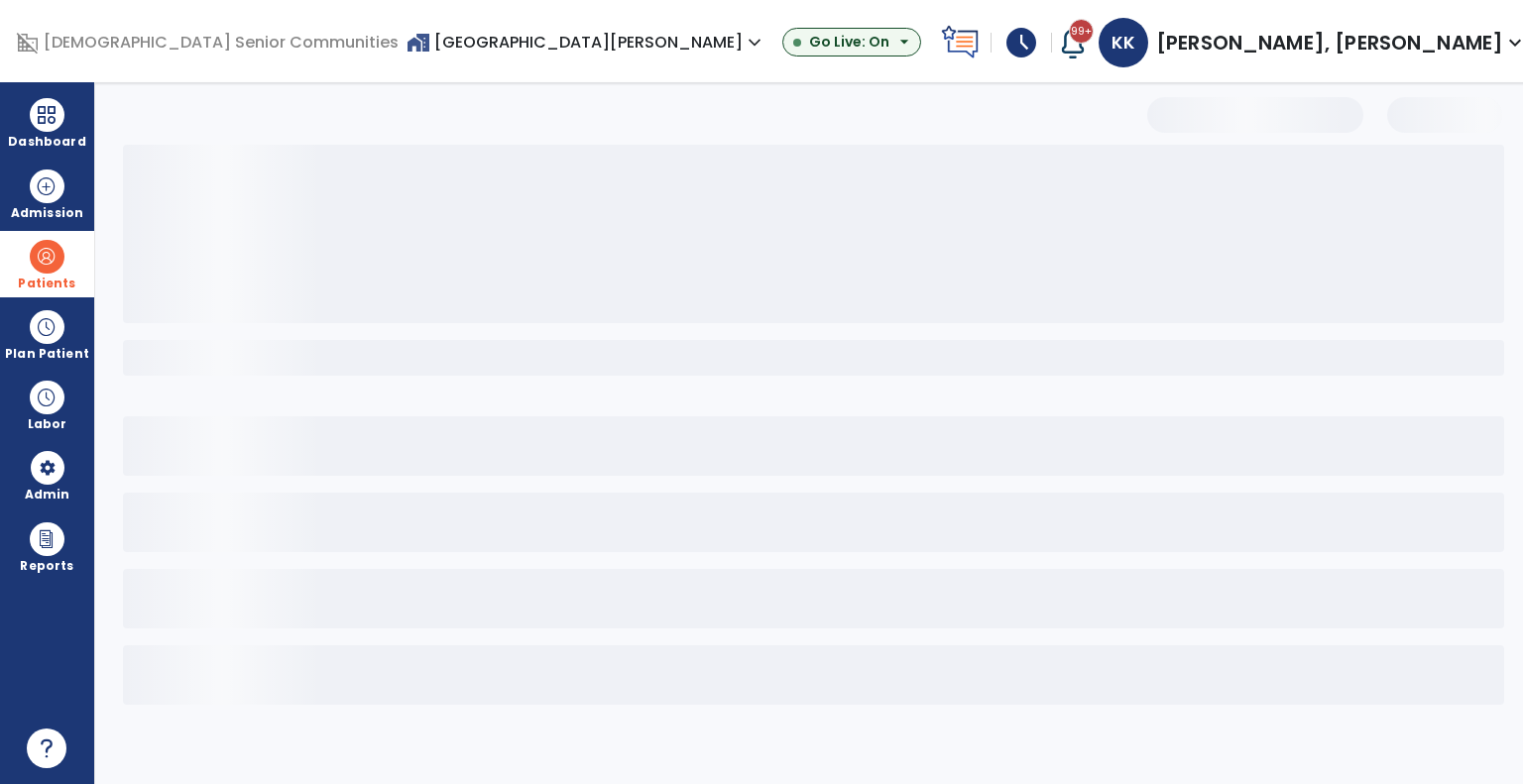 select on "***" 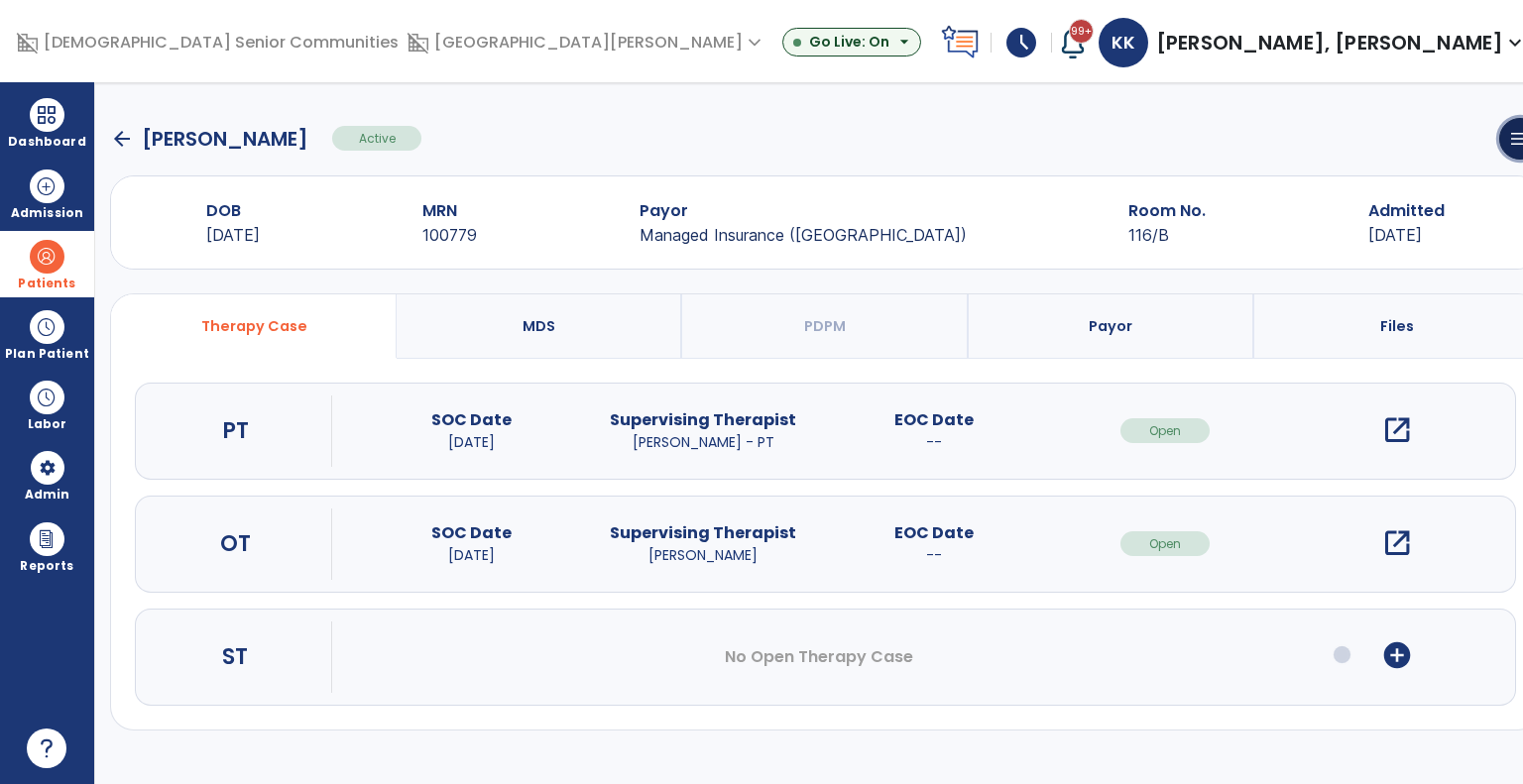 click on "menu" at bounding box center [1520, 139] 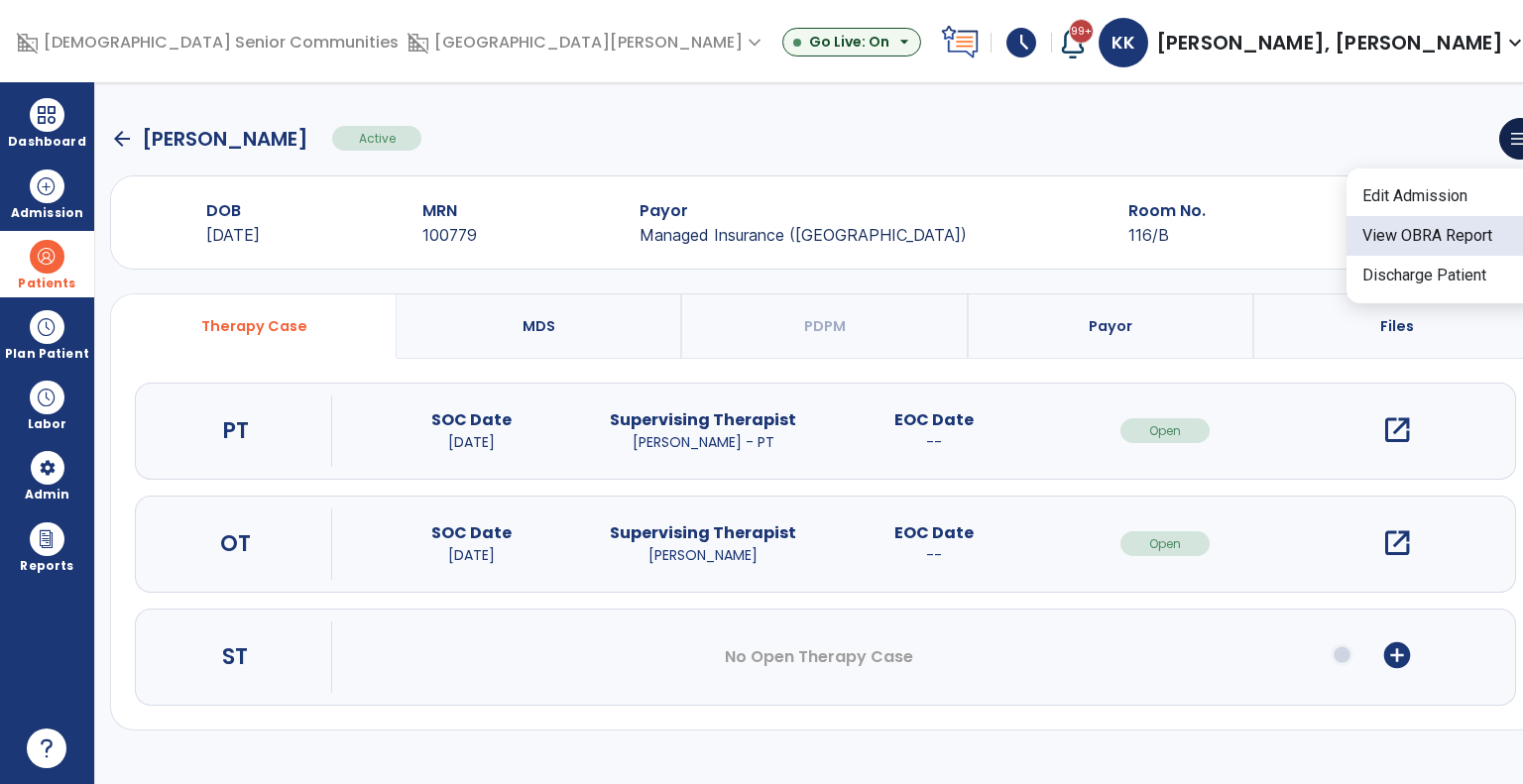 click on "View OBRA Report" 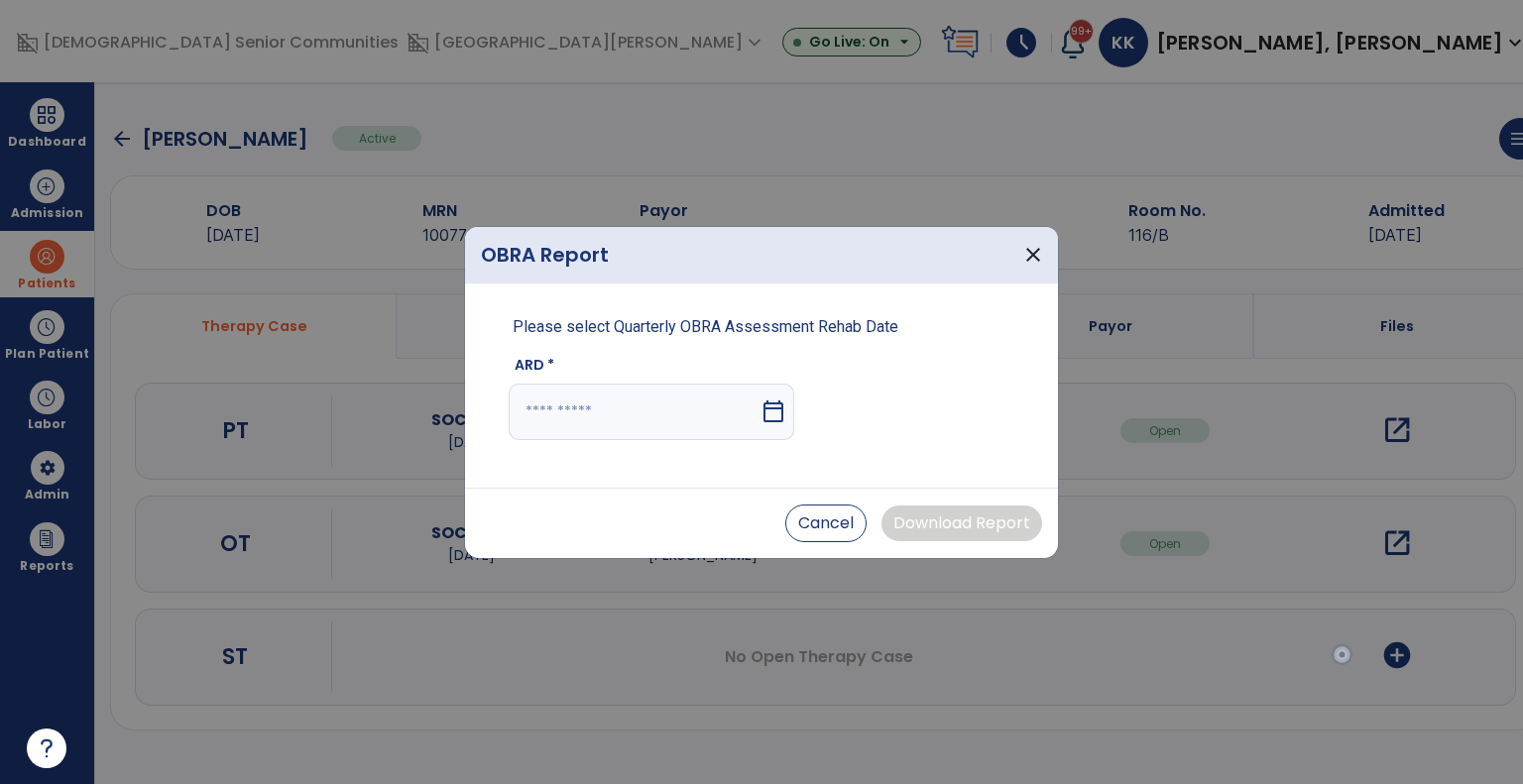 click at bounding box center (634, 411) 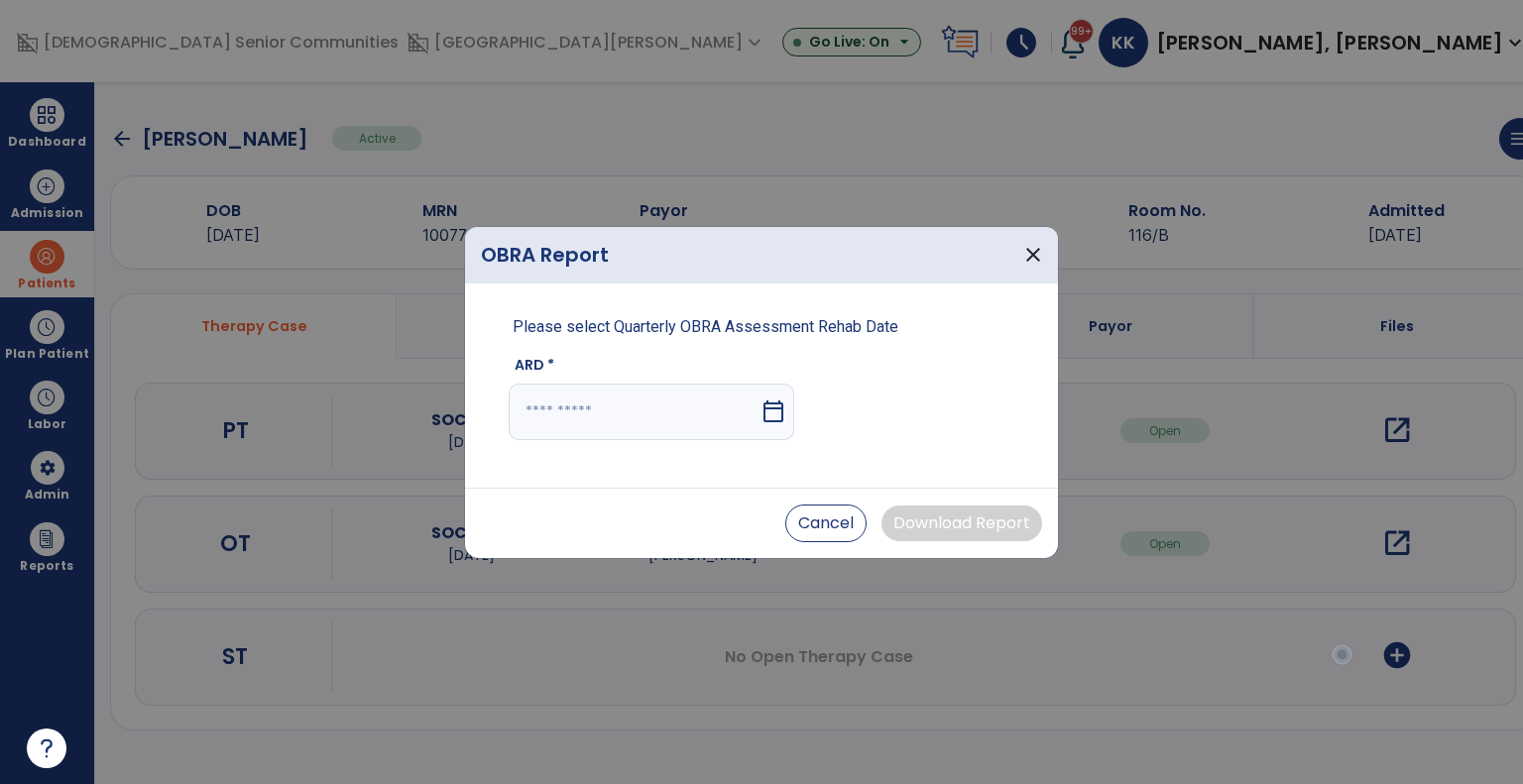 select on "*" 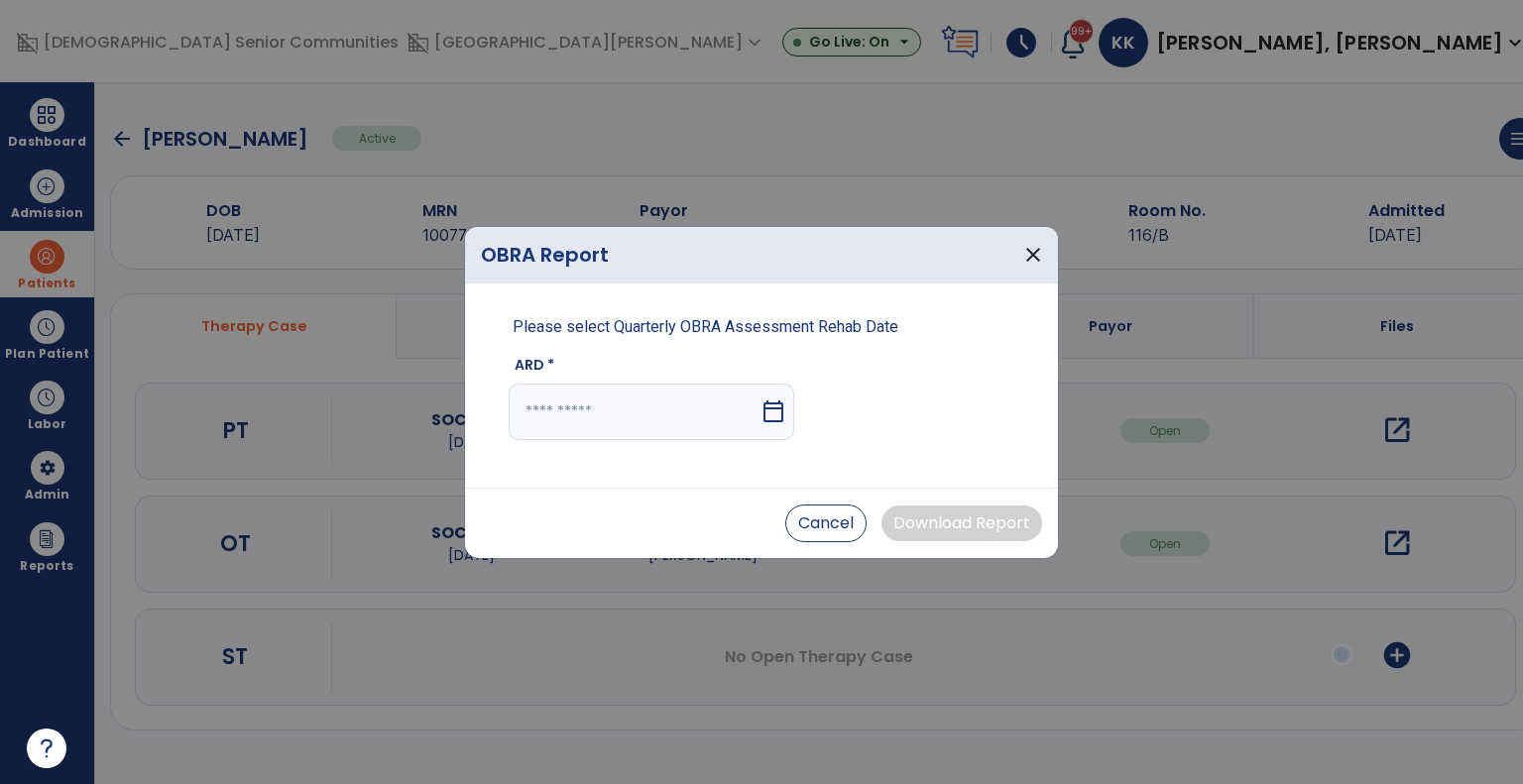 select on "****" 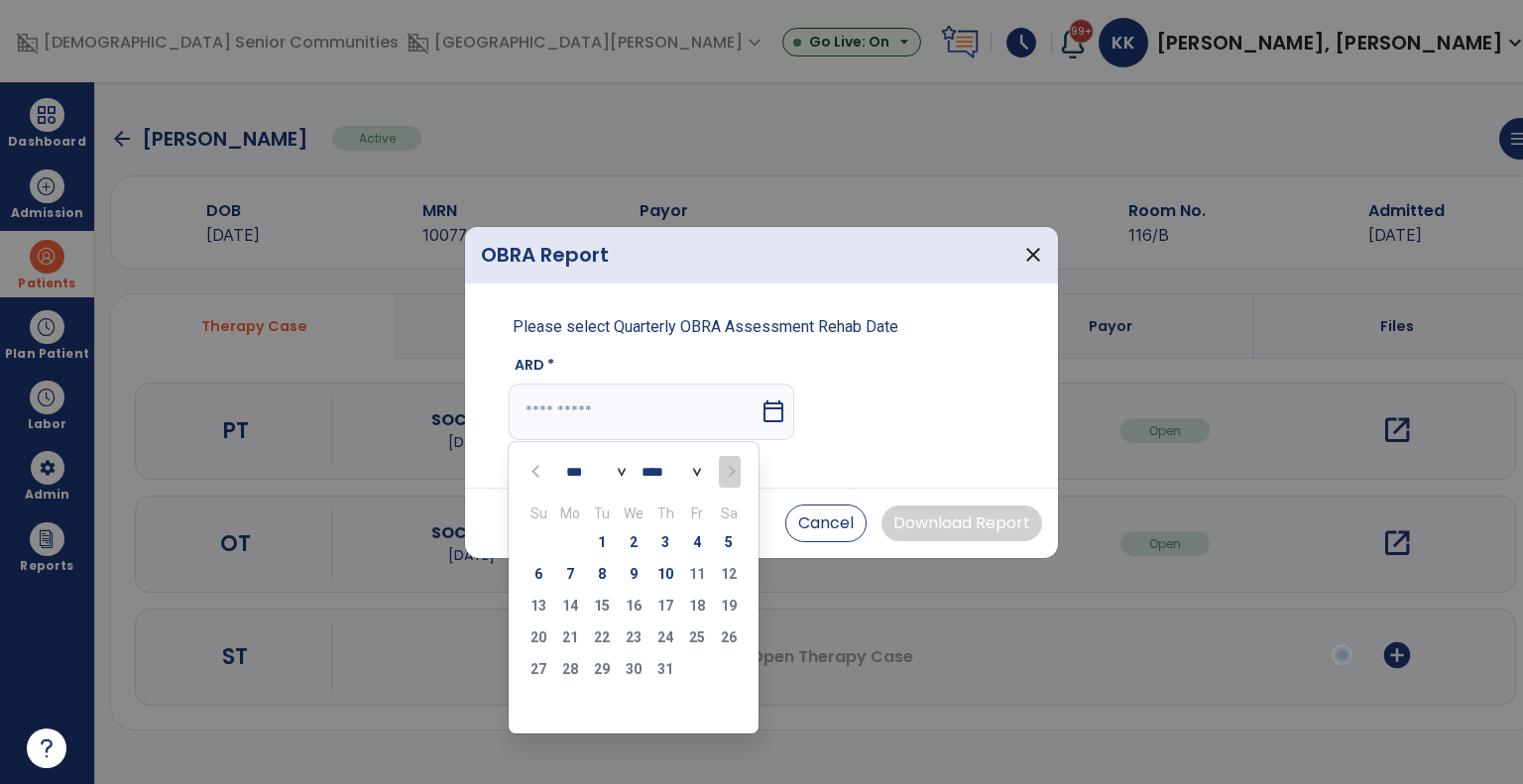 click at bounding box center (537, 471) 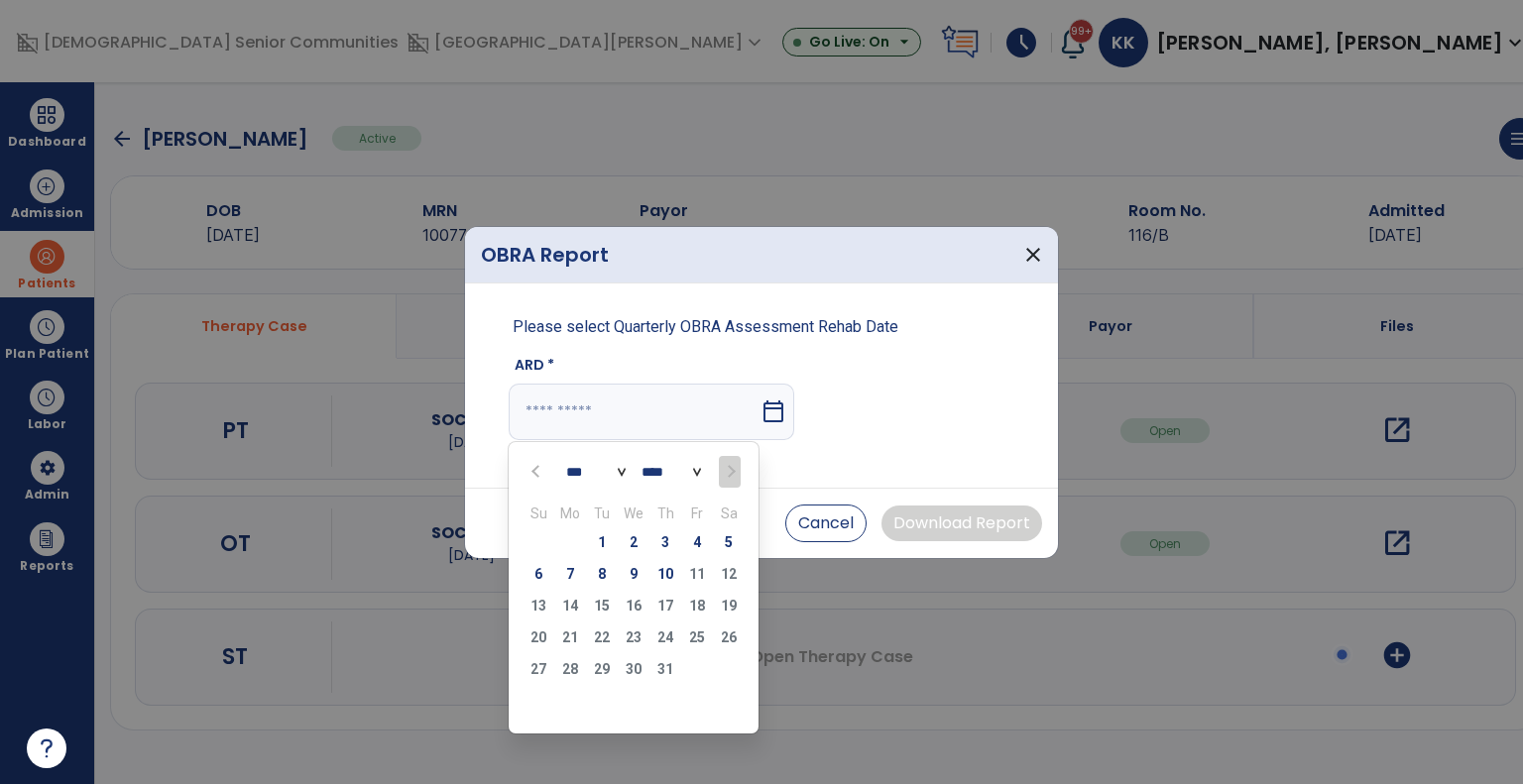 select on "*" 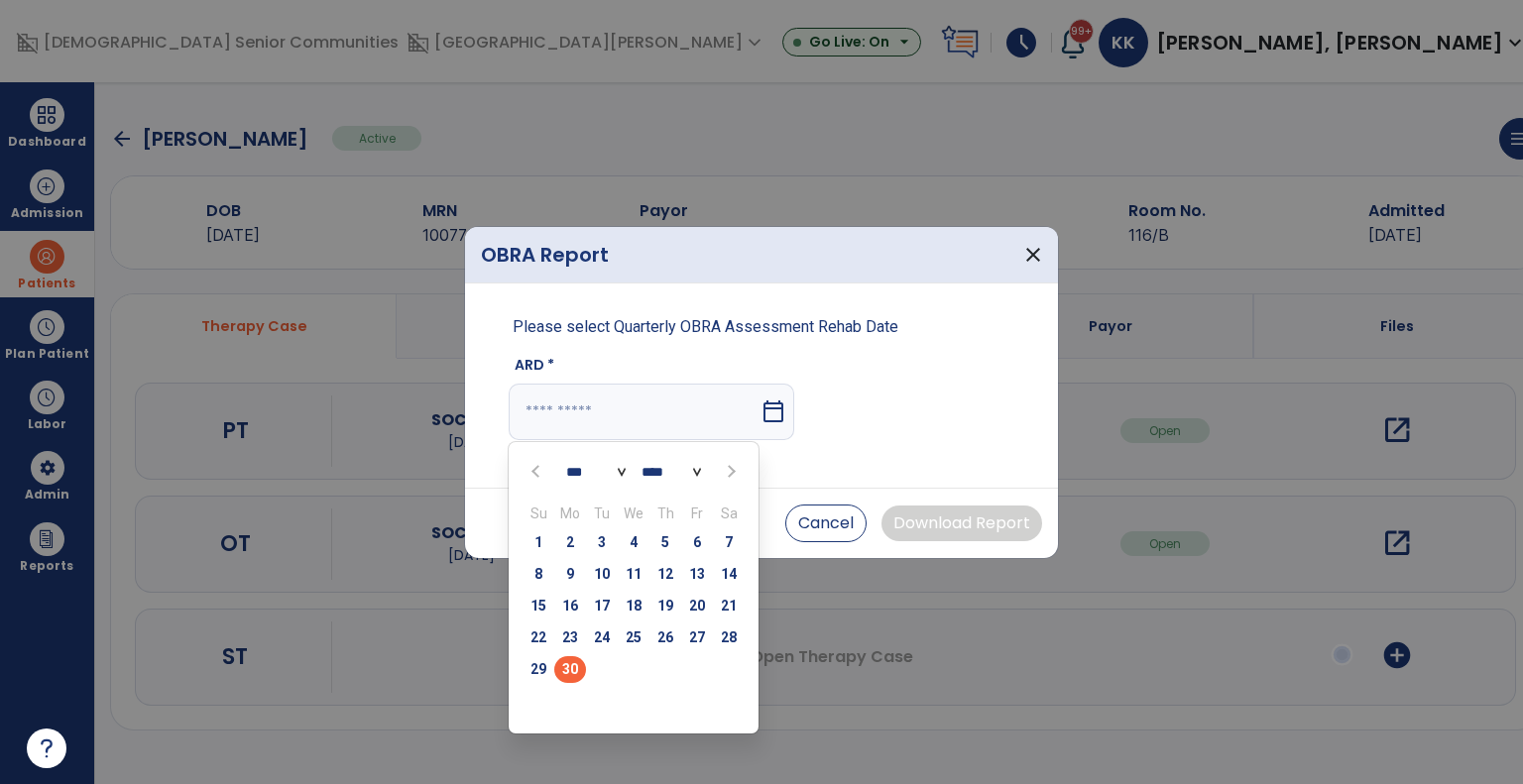click on "30" at bounding box center (570, 669) 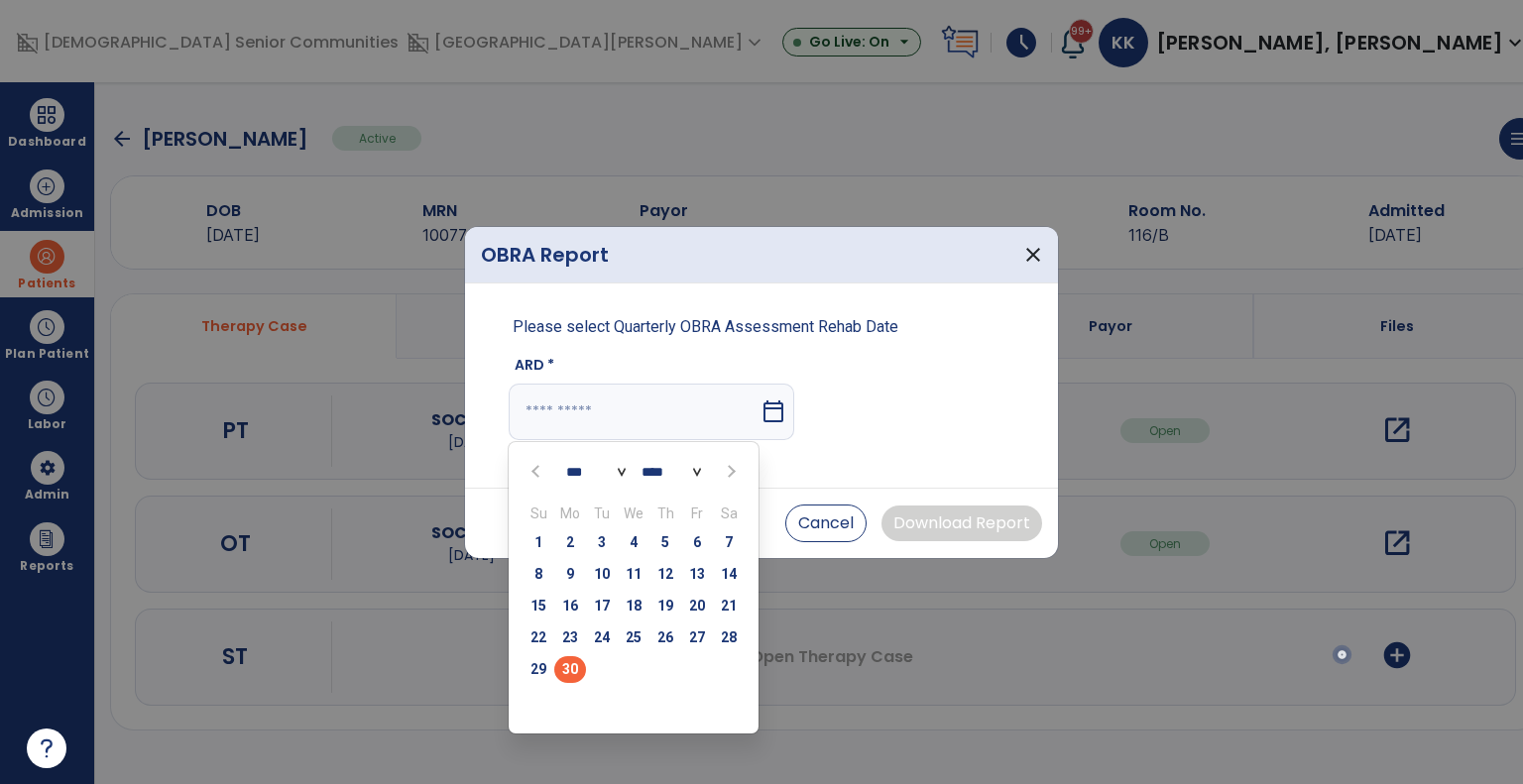 type on "*********" 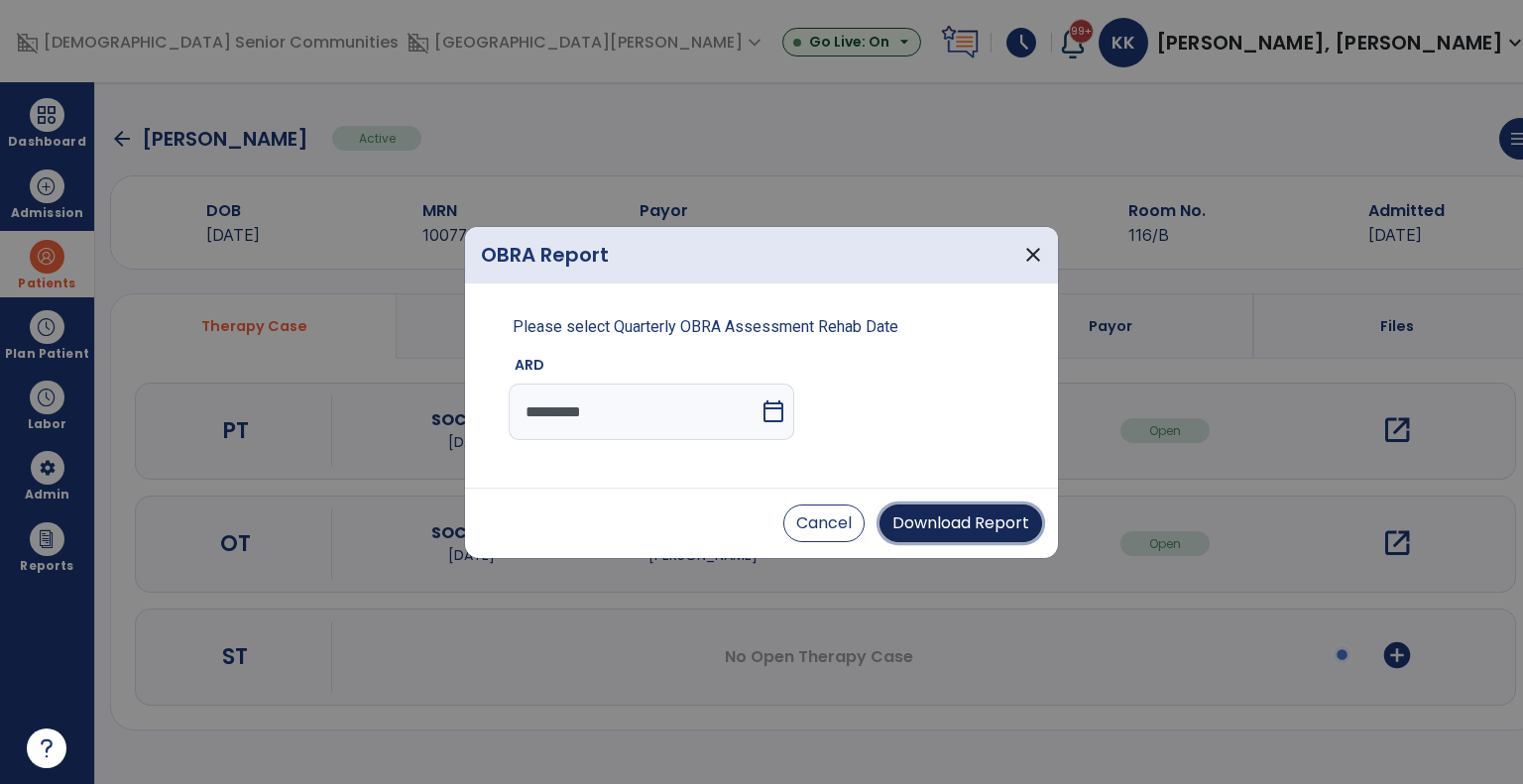 click on "Download Report" at bounding box center (961, 523) 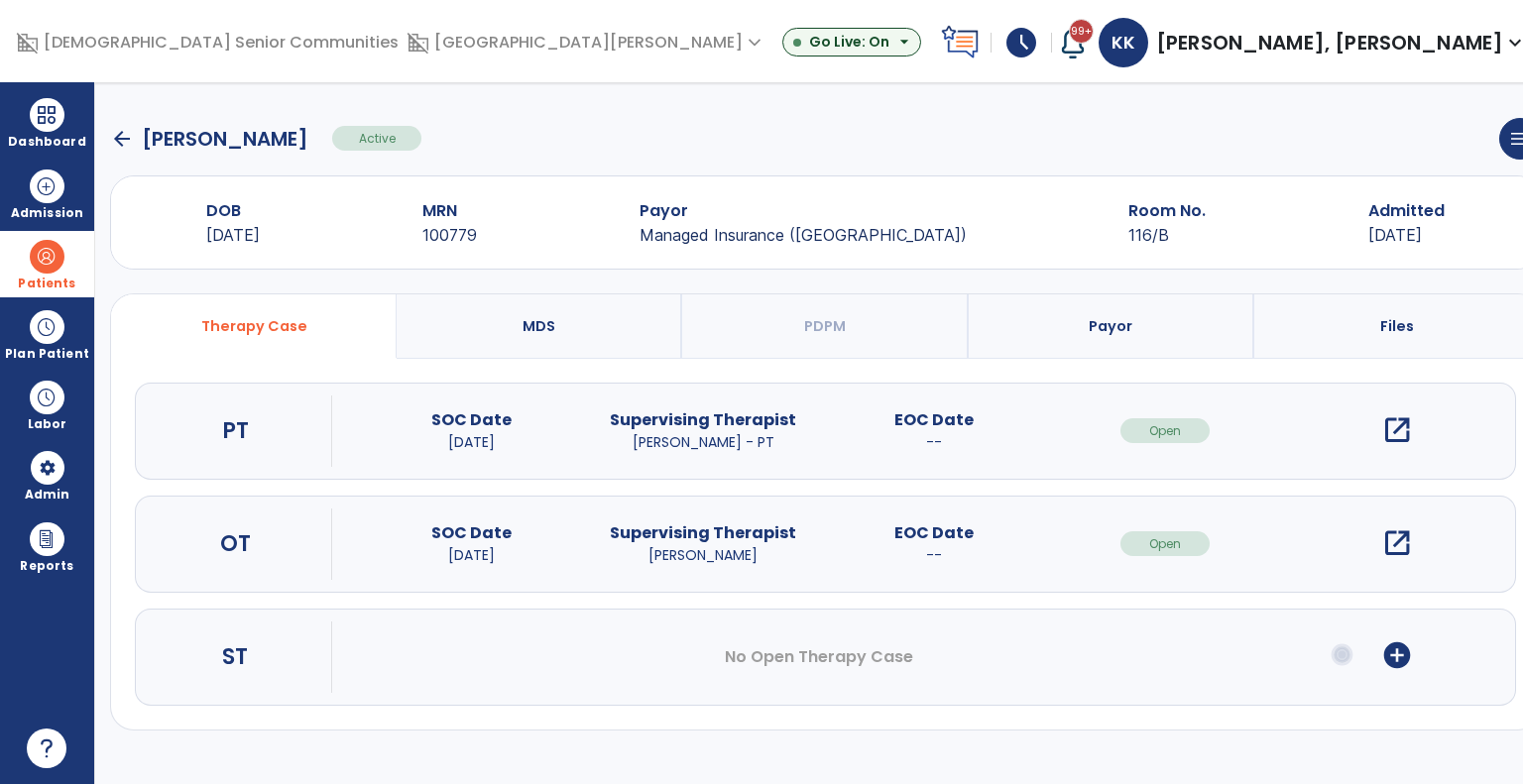 click at bounding box center [47, 257] 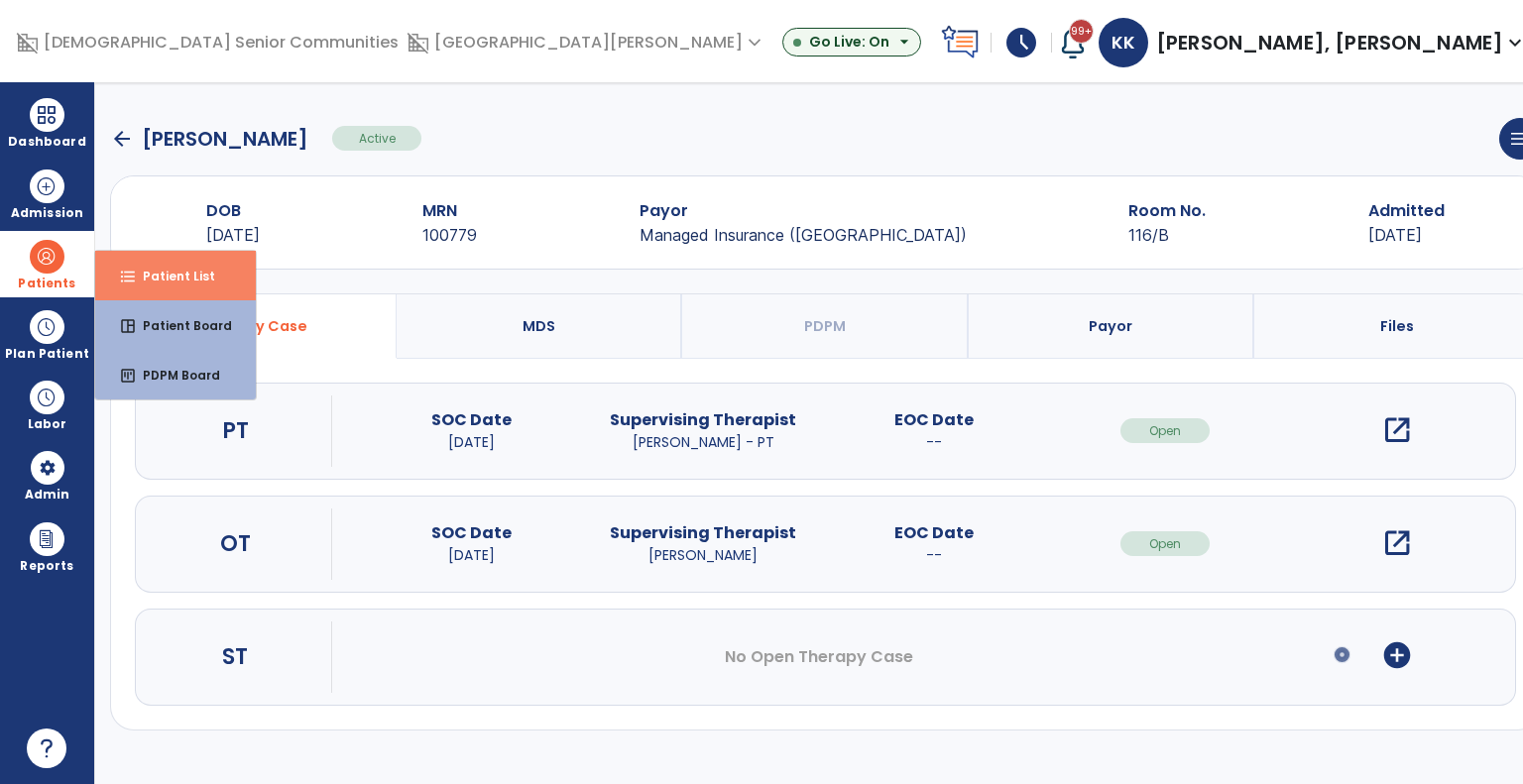 click on "format_list_bulleted  Patient List" at bounding box center (176, 276) 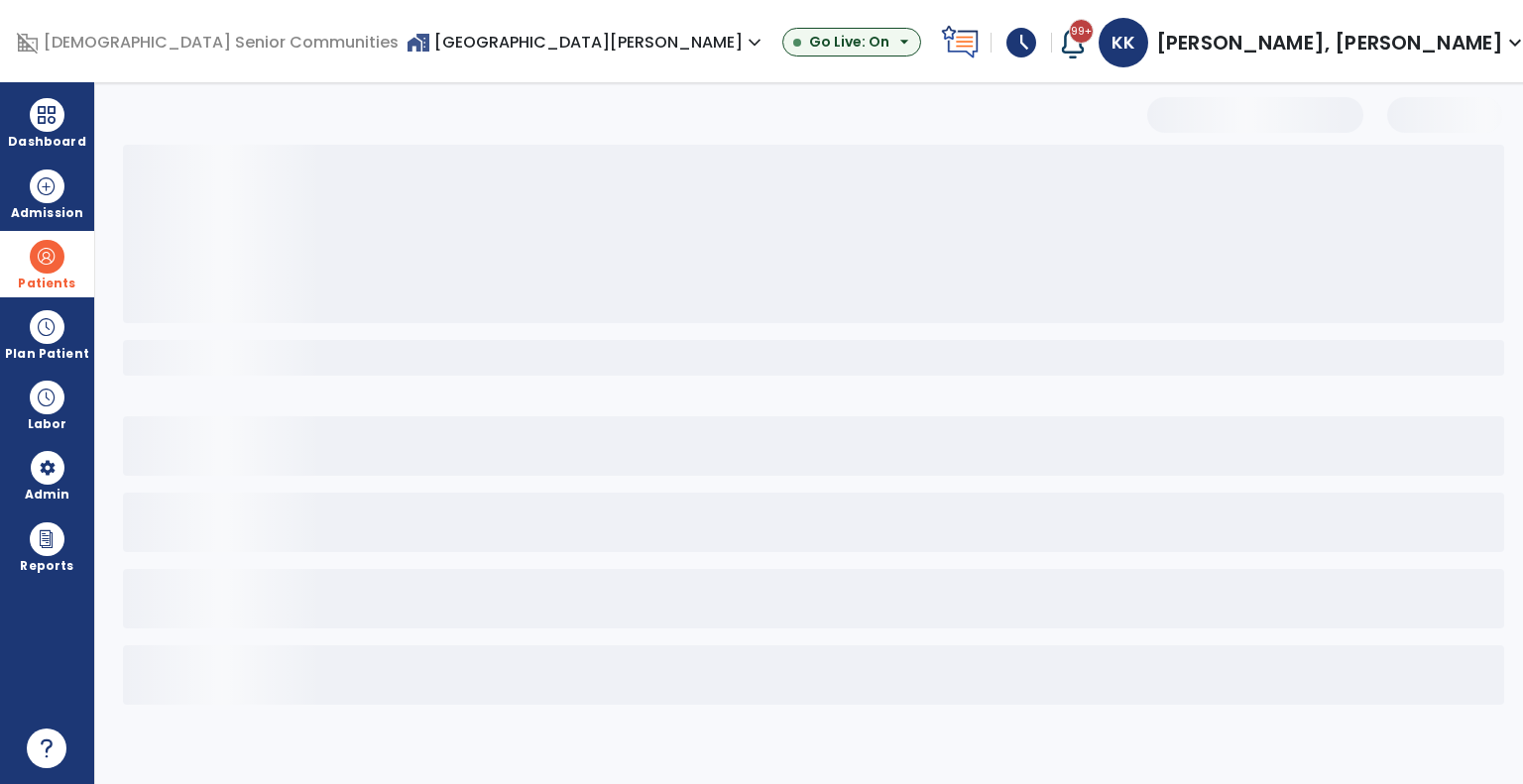 select on "***" 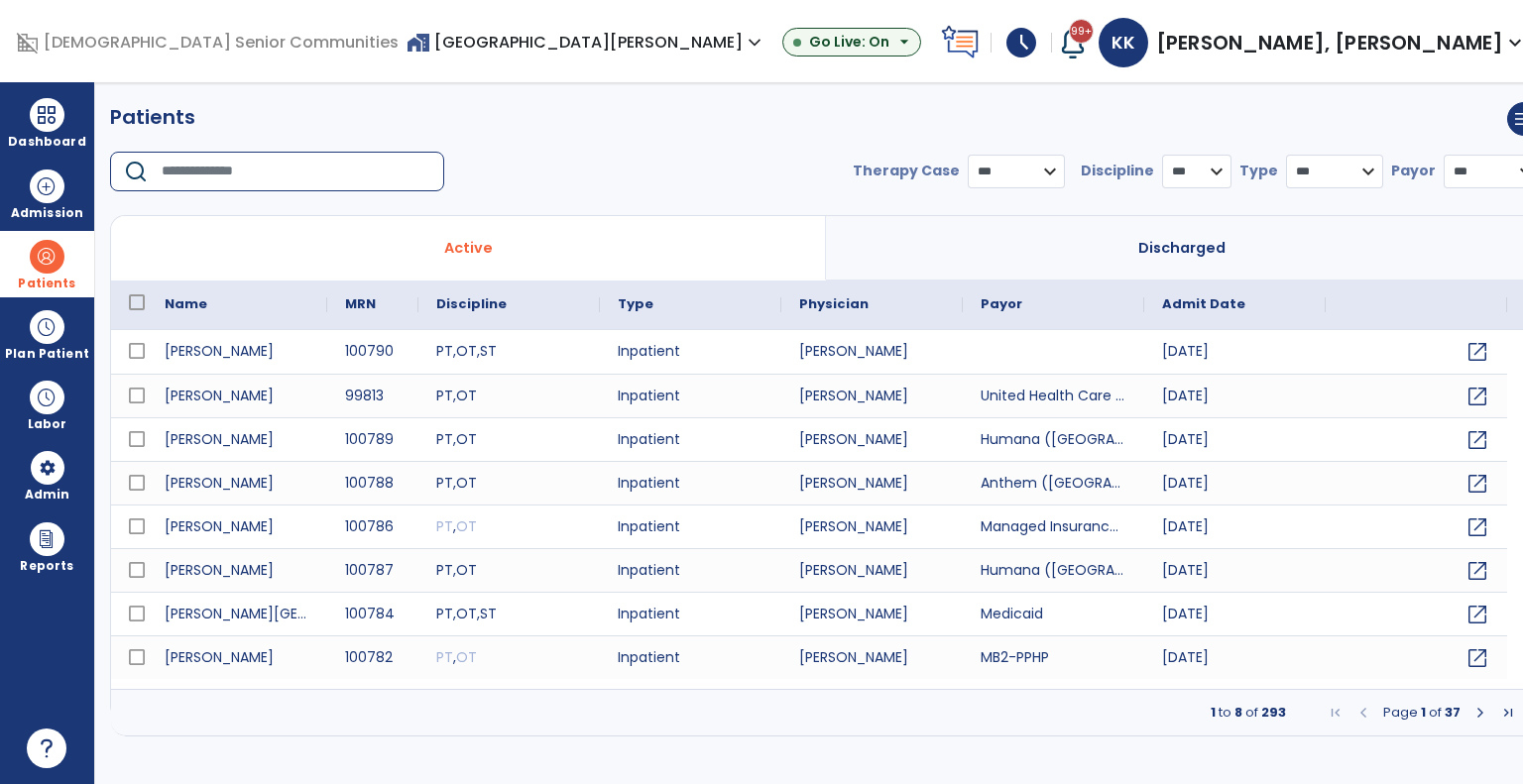click at bounding box center [295, 171] 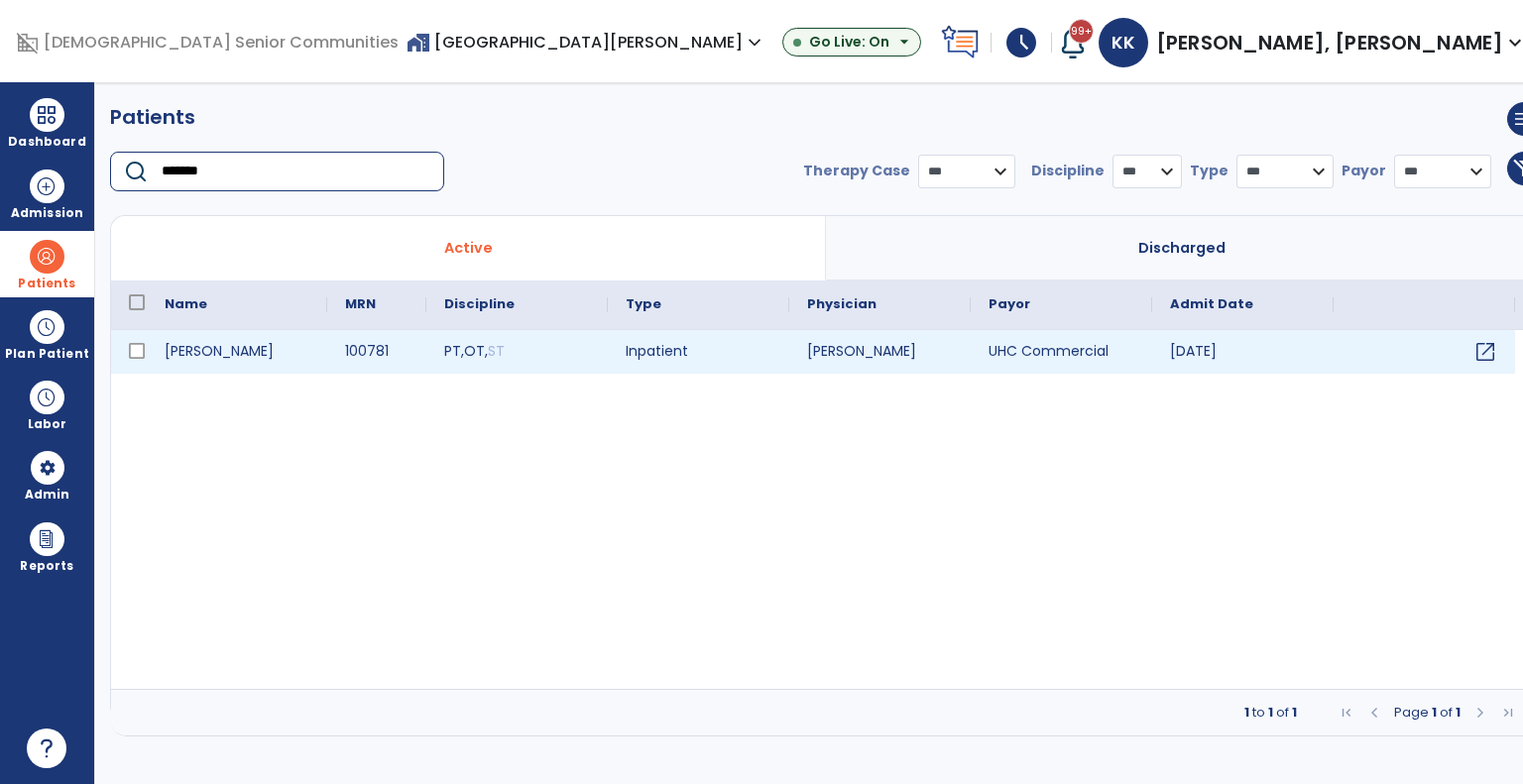 type on "*******" 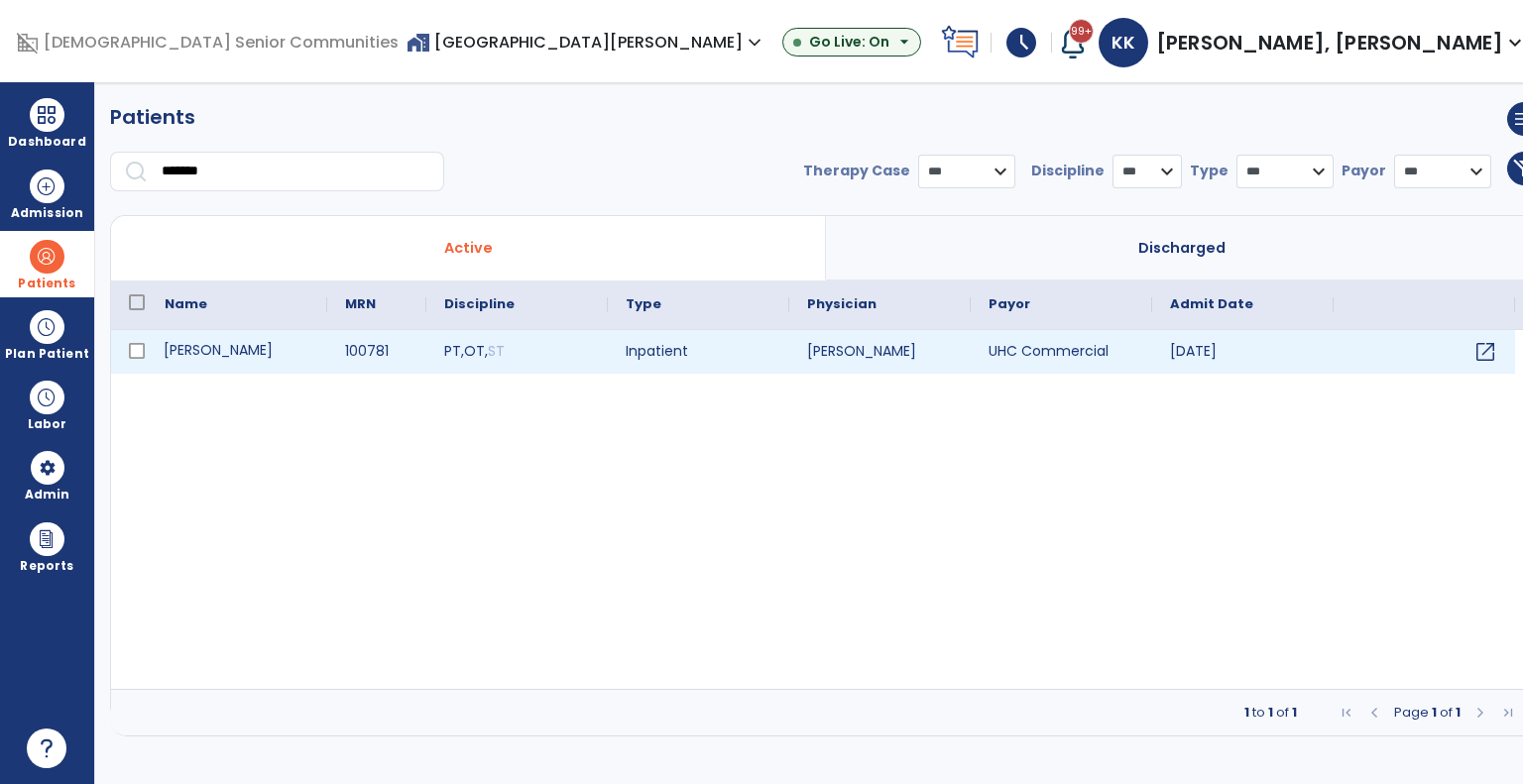 click on "Edwards, Susan" at bounding box center (237, 352) 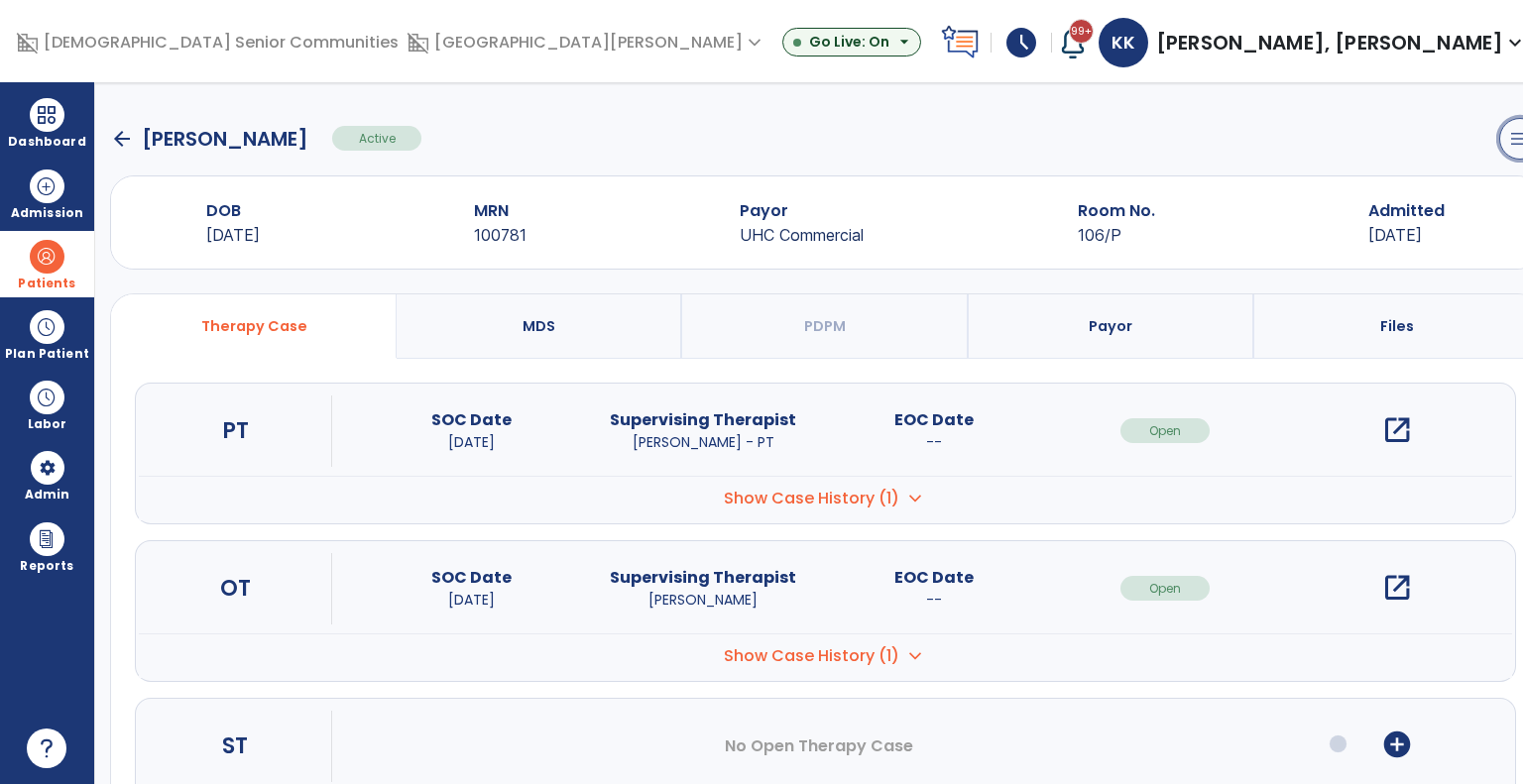 click on "menu" at bounding box center (1520, 139) 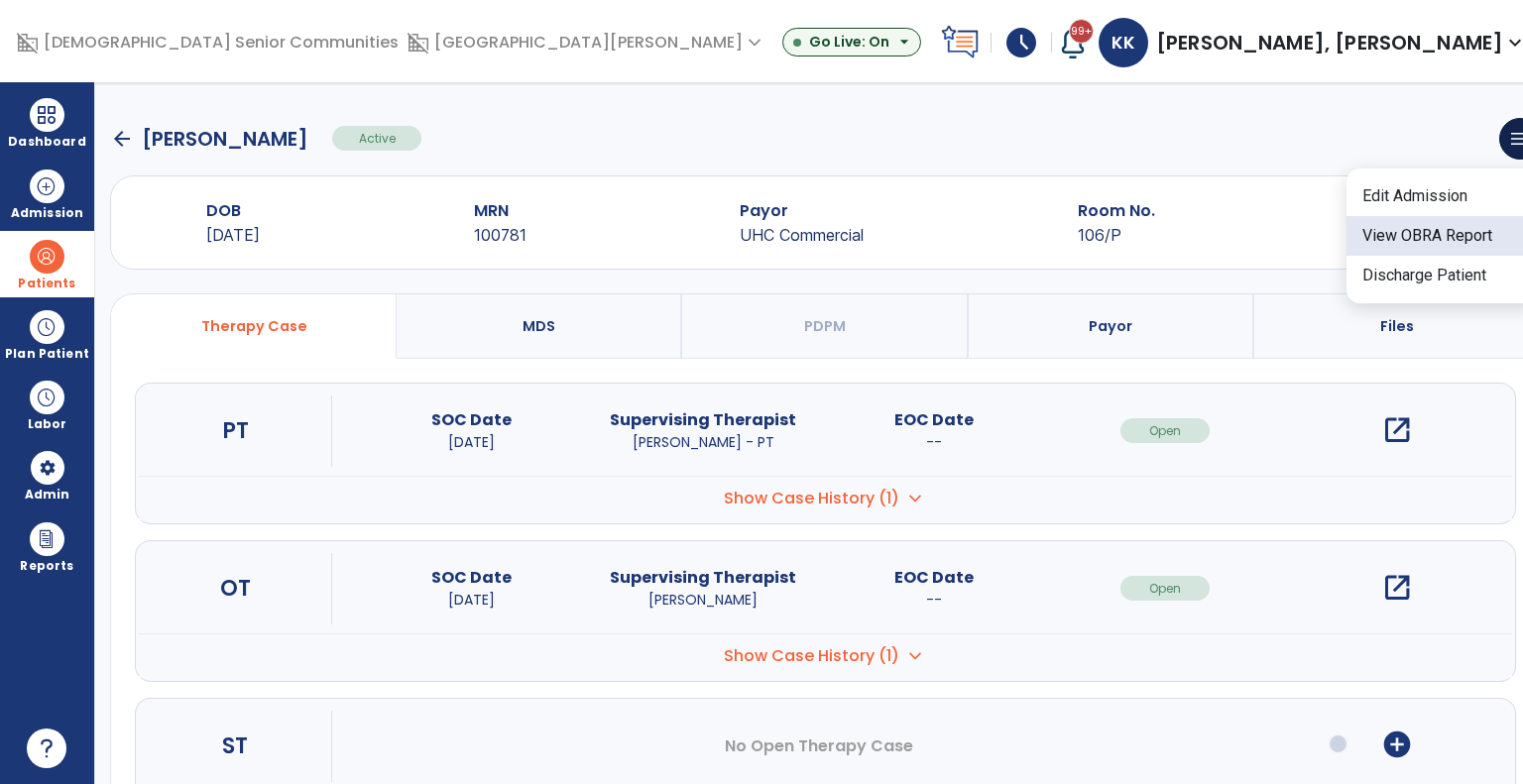 click on "View OBRA Report" 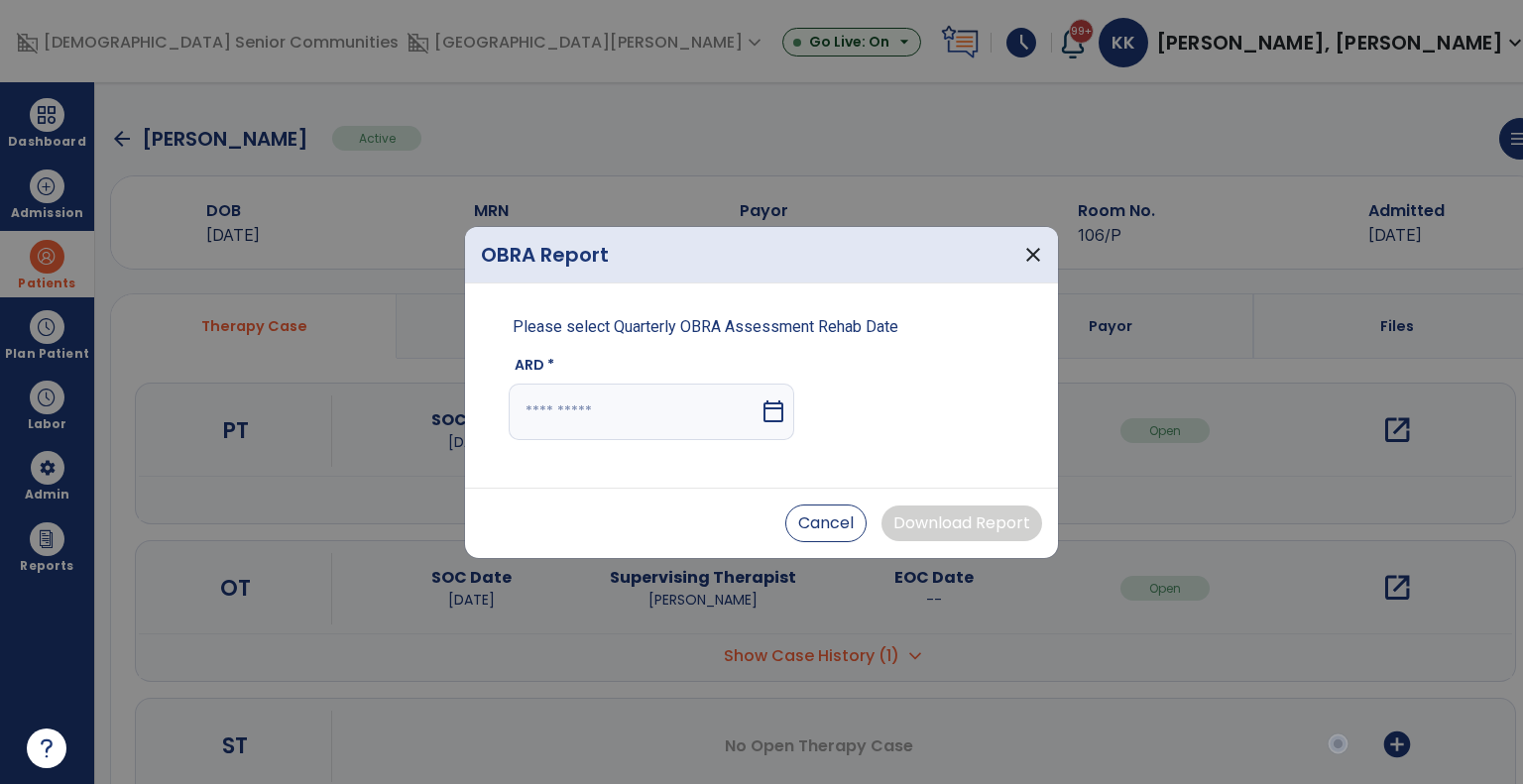 click at bounding box center [634, 411] 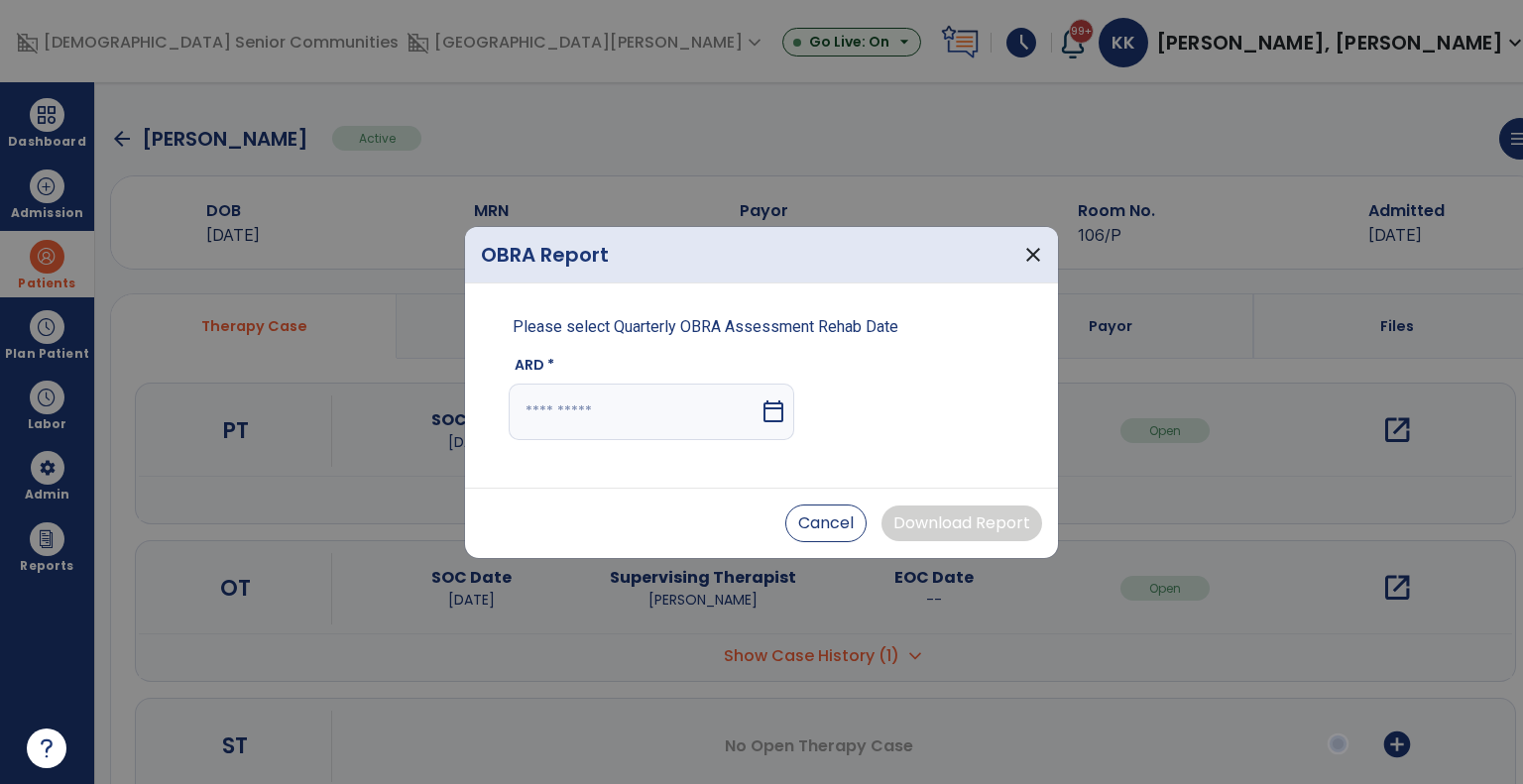 select on "*" 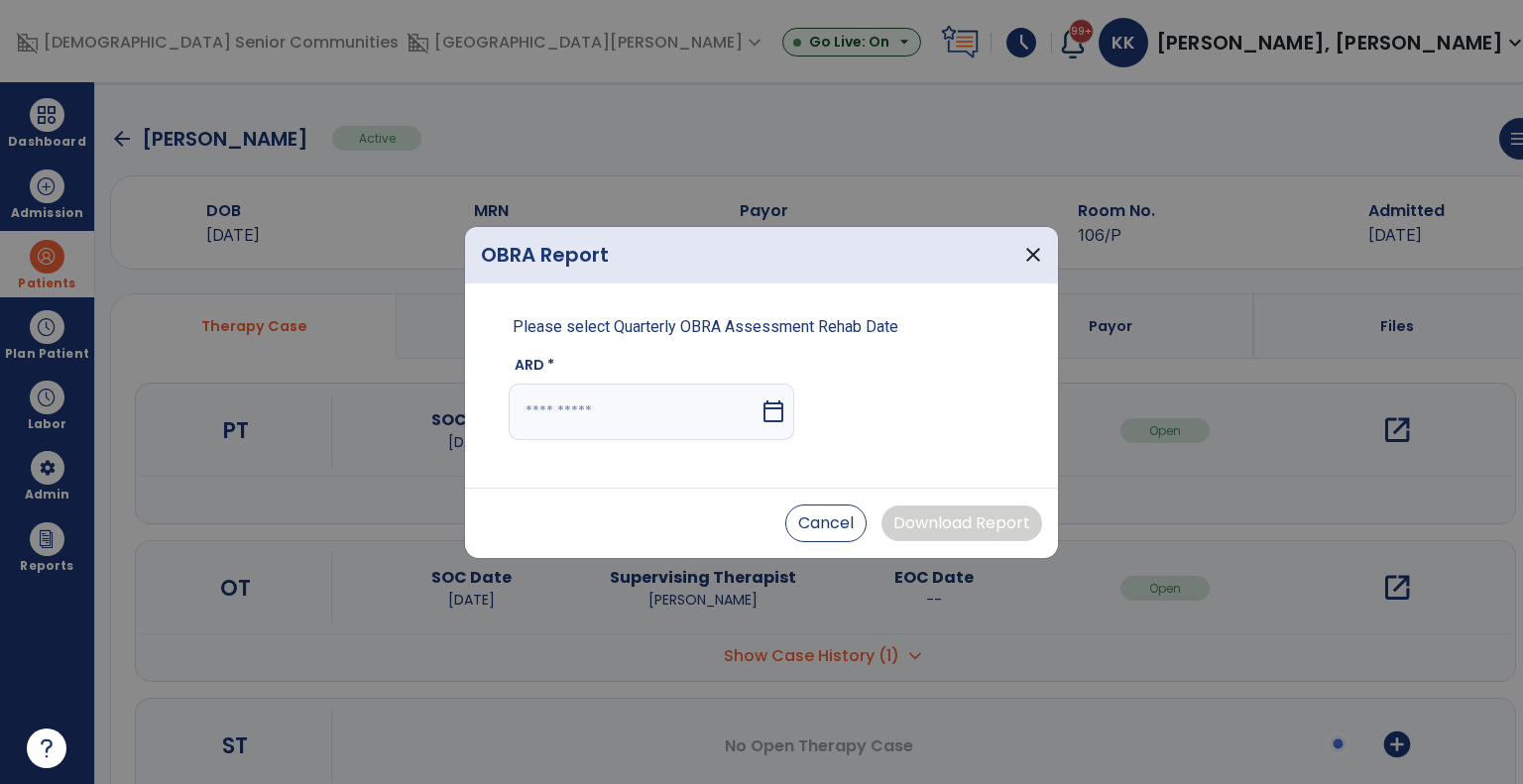 select on "****" 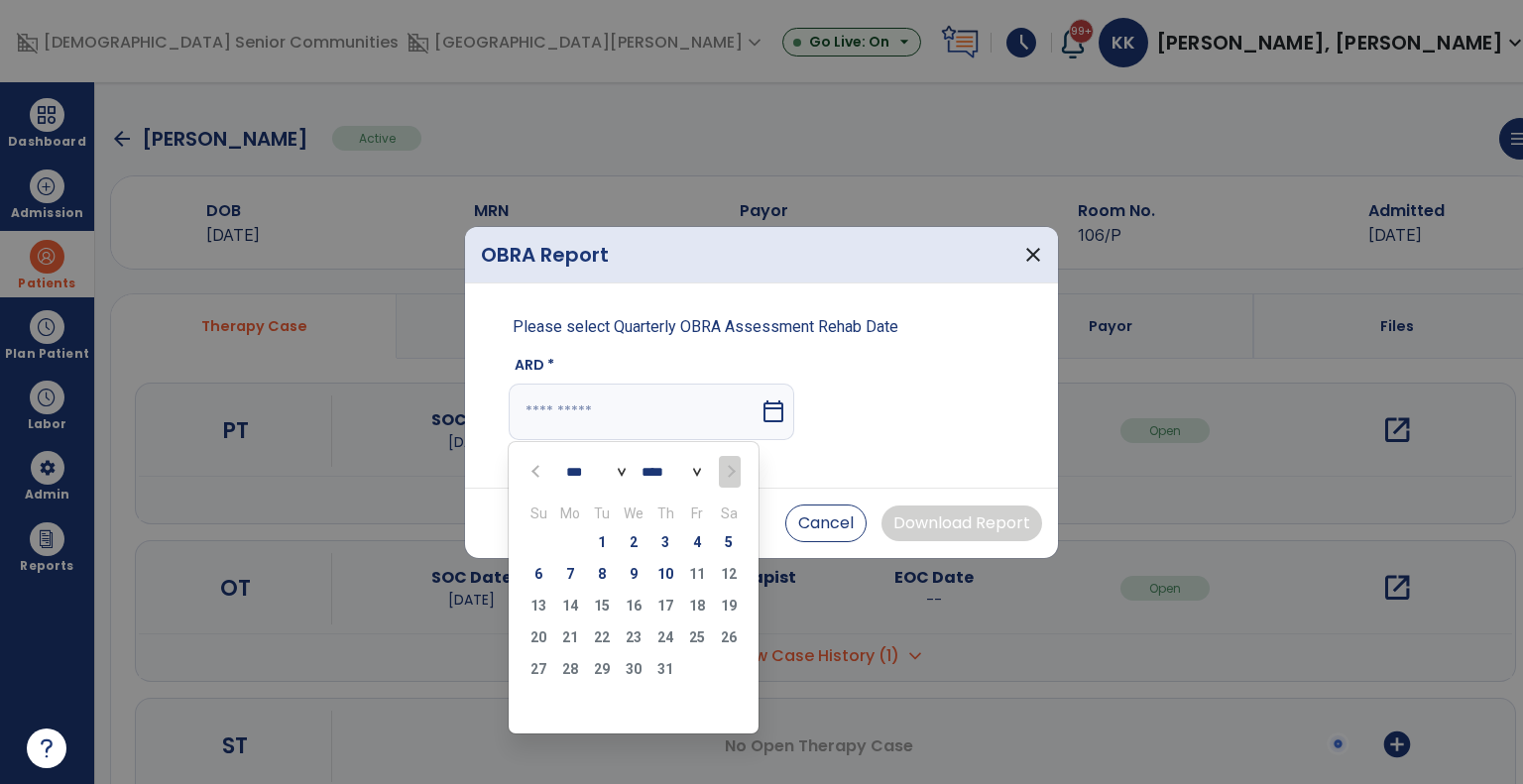 click at bounding box center [537, 471] 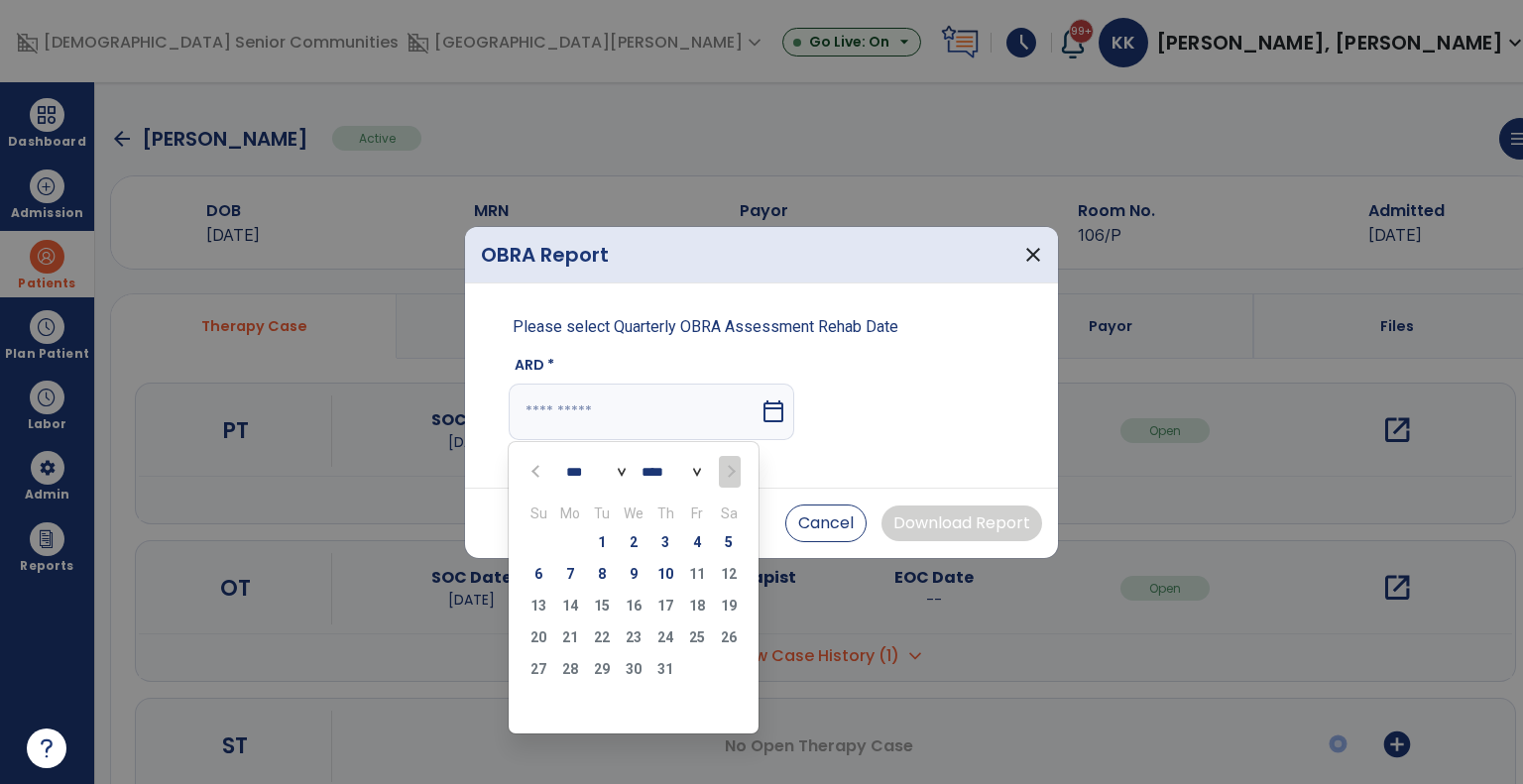 select on "*" 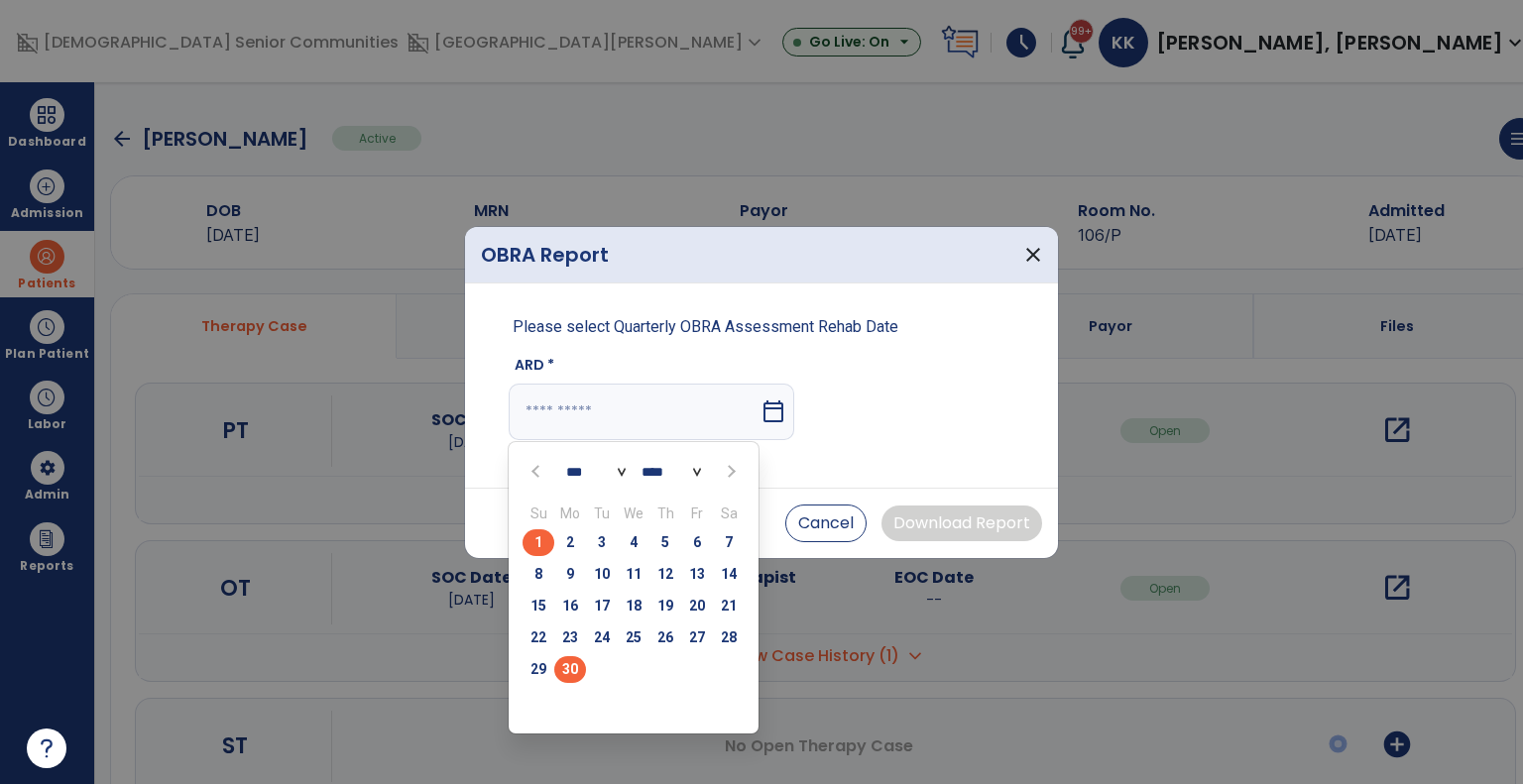 click on "30" at bounding box center [570, 669] 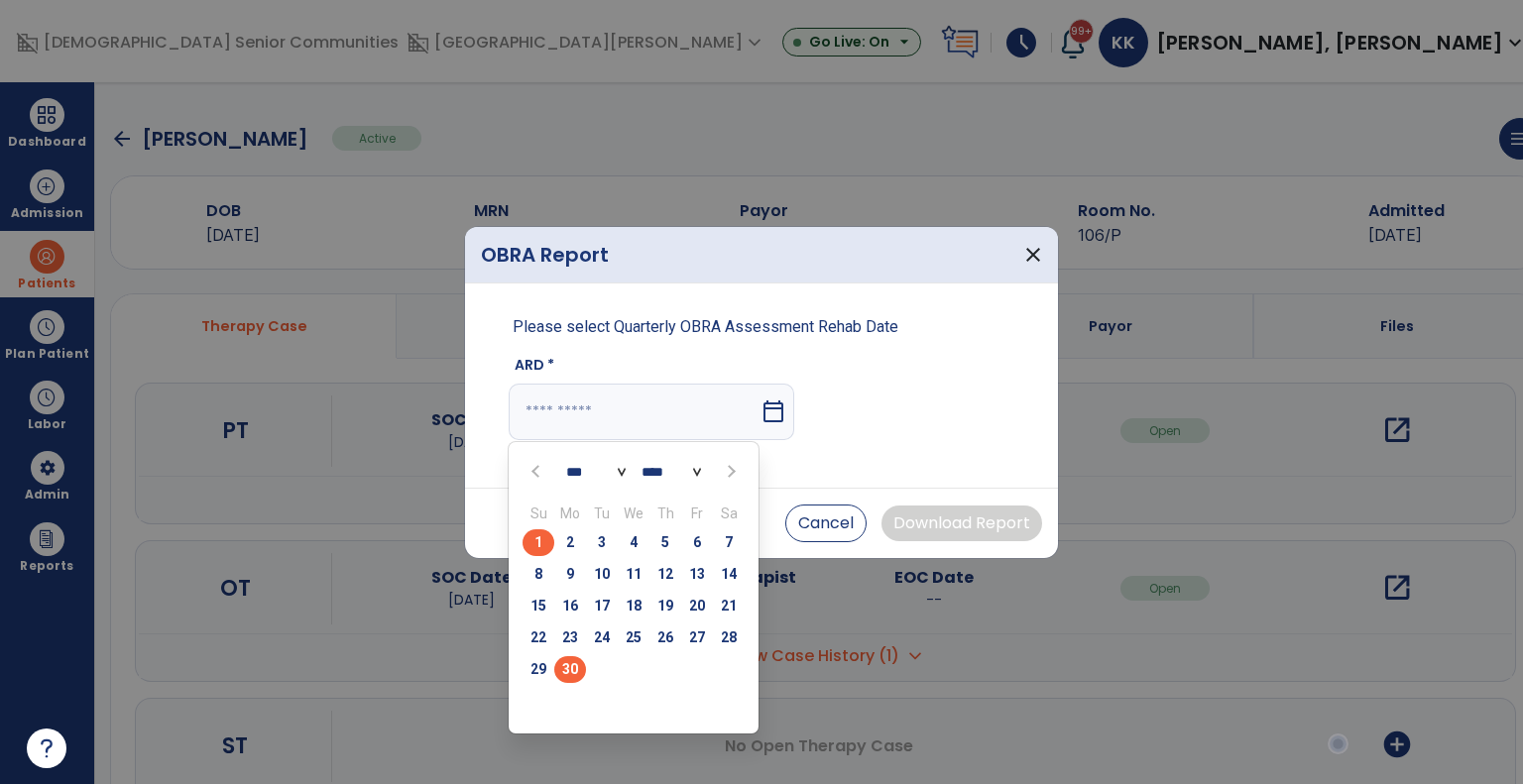 type on "*********" 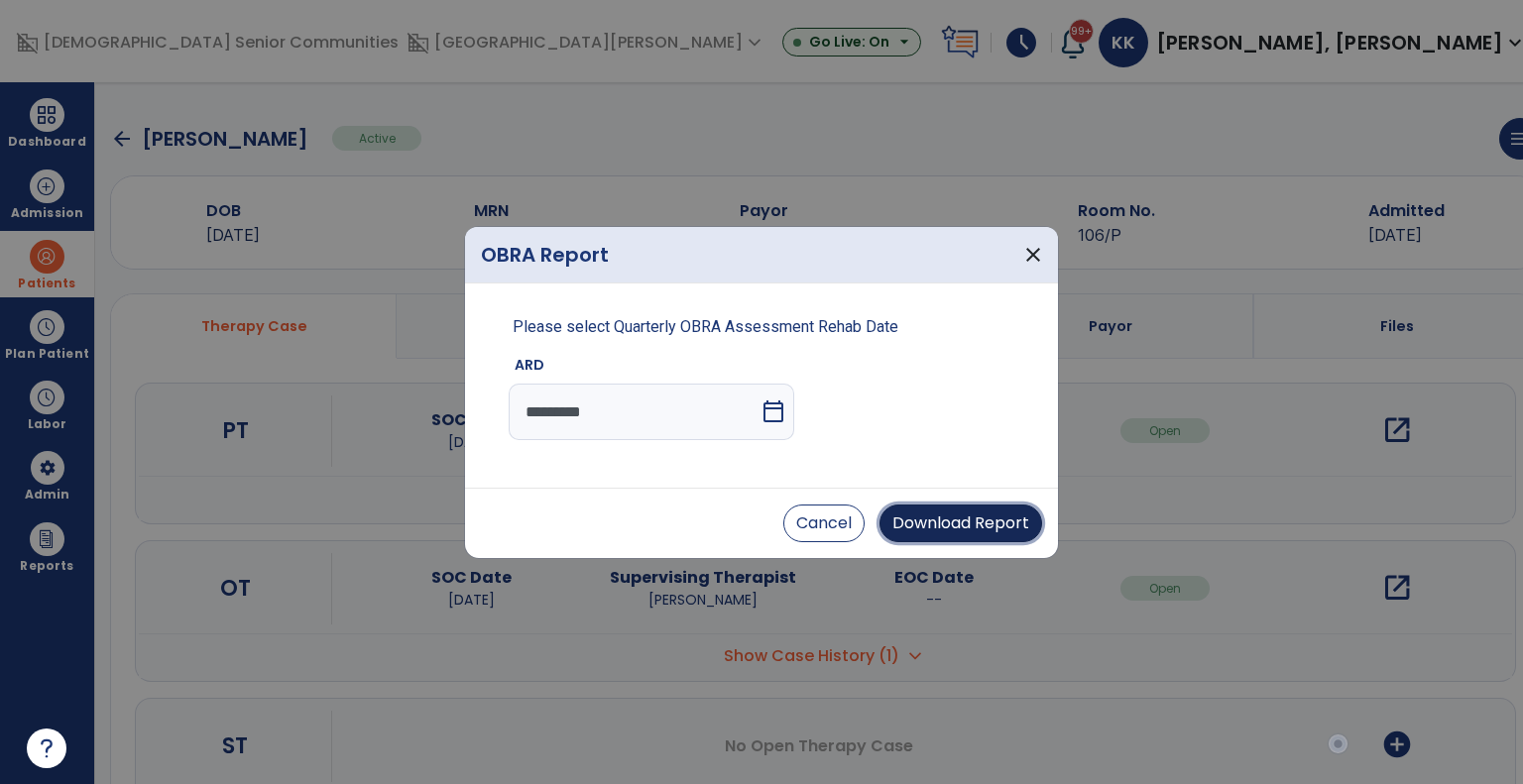 click on "Download Report" at bounding box center [961, 523] 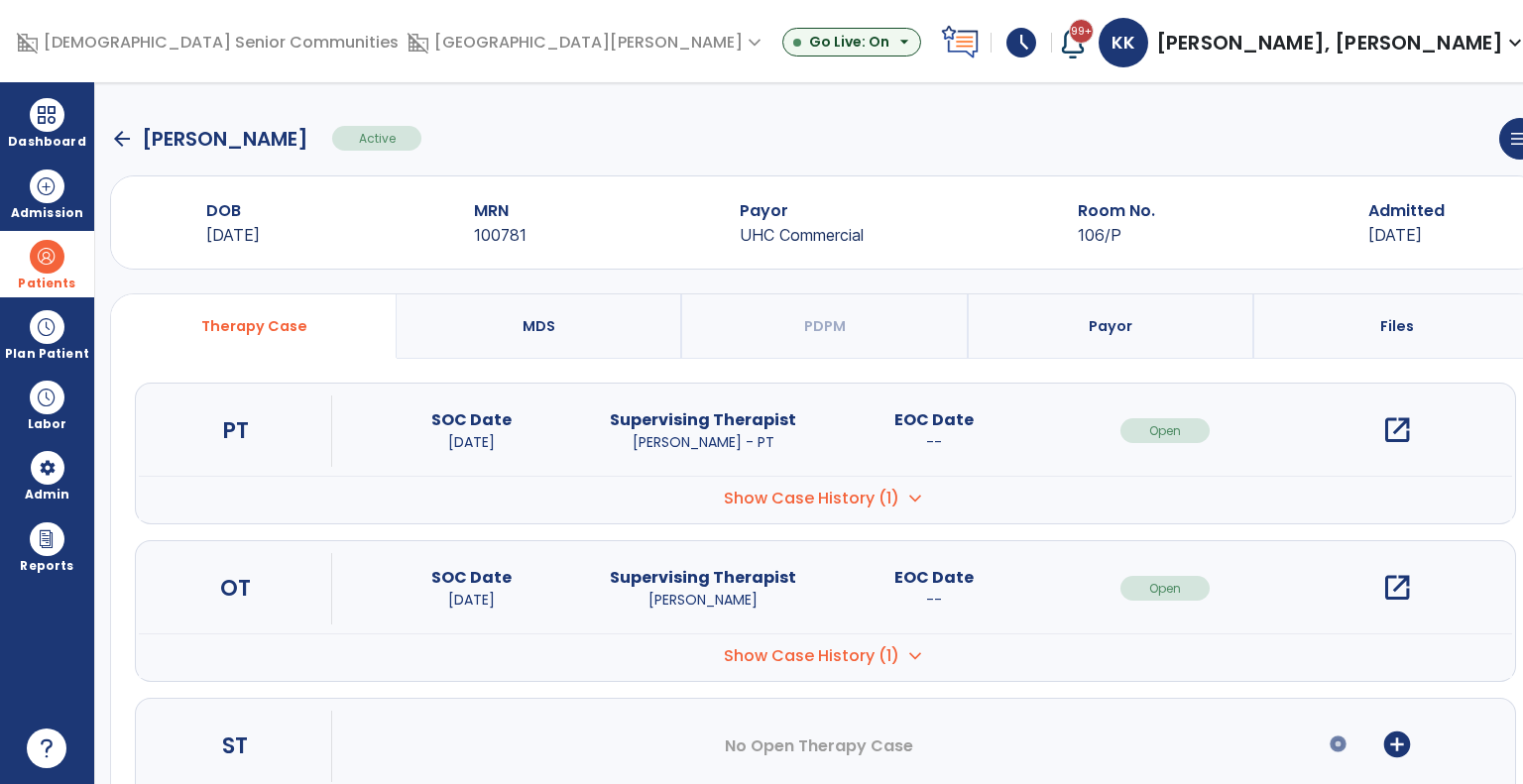 click on "Patients" at bounding box center (47, 264) 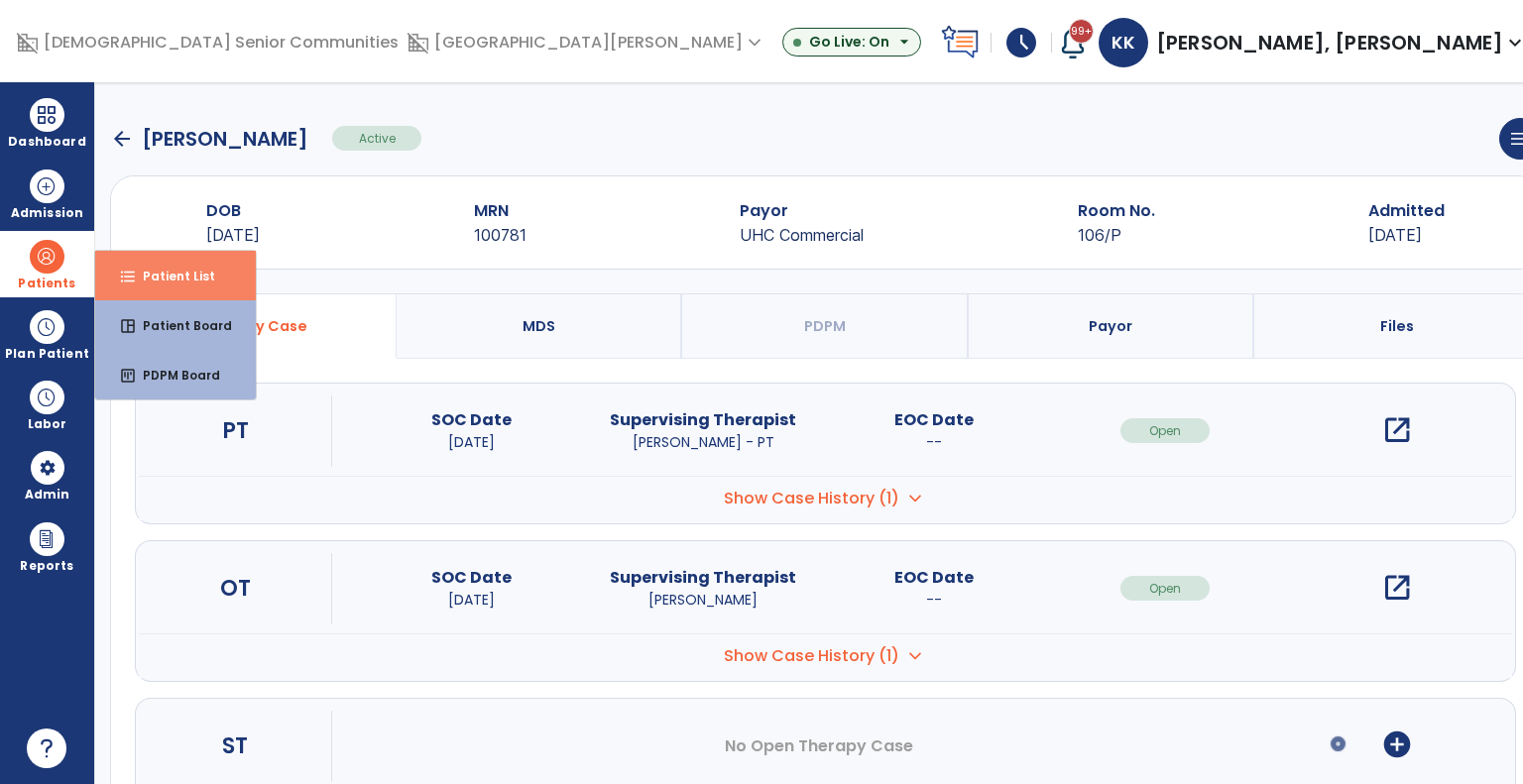 click on "format_list_bulleted" at bounding box center [128, 277] 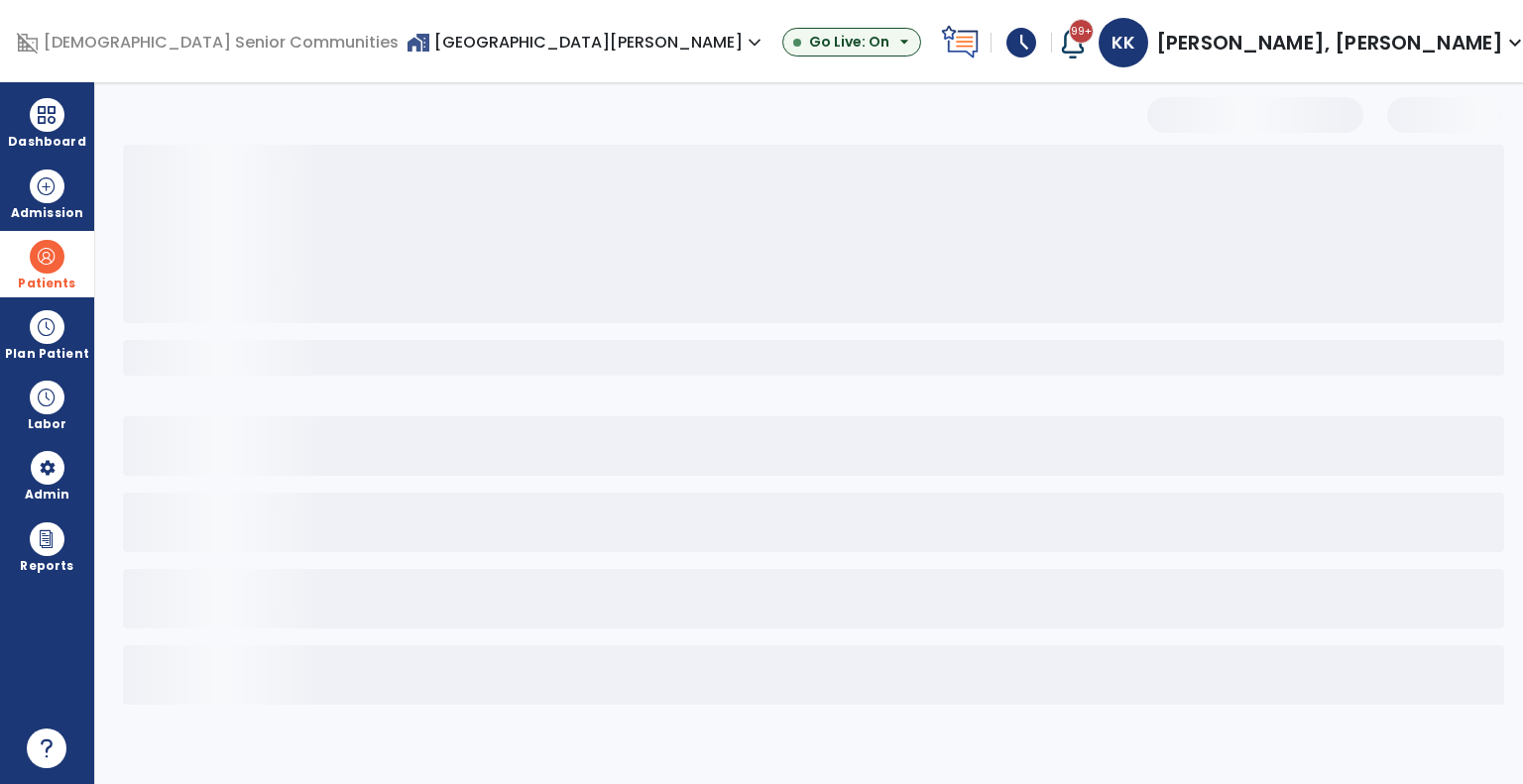 click on "home_work   Spring Mill Meadows   expand_more   ASC-Sandbox   CORE-The Commons on Meridian   Harcourt Terrace Nurs & Rehab   Spring Mill Meadows  Show All Go Live: On  arrow_drop_down" at bounding box center (669, 43) 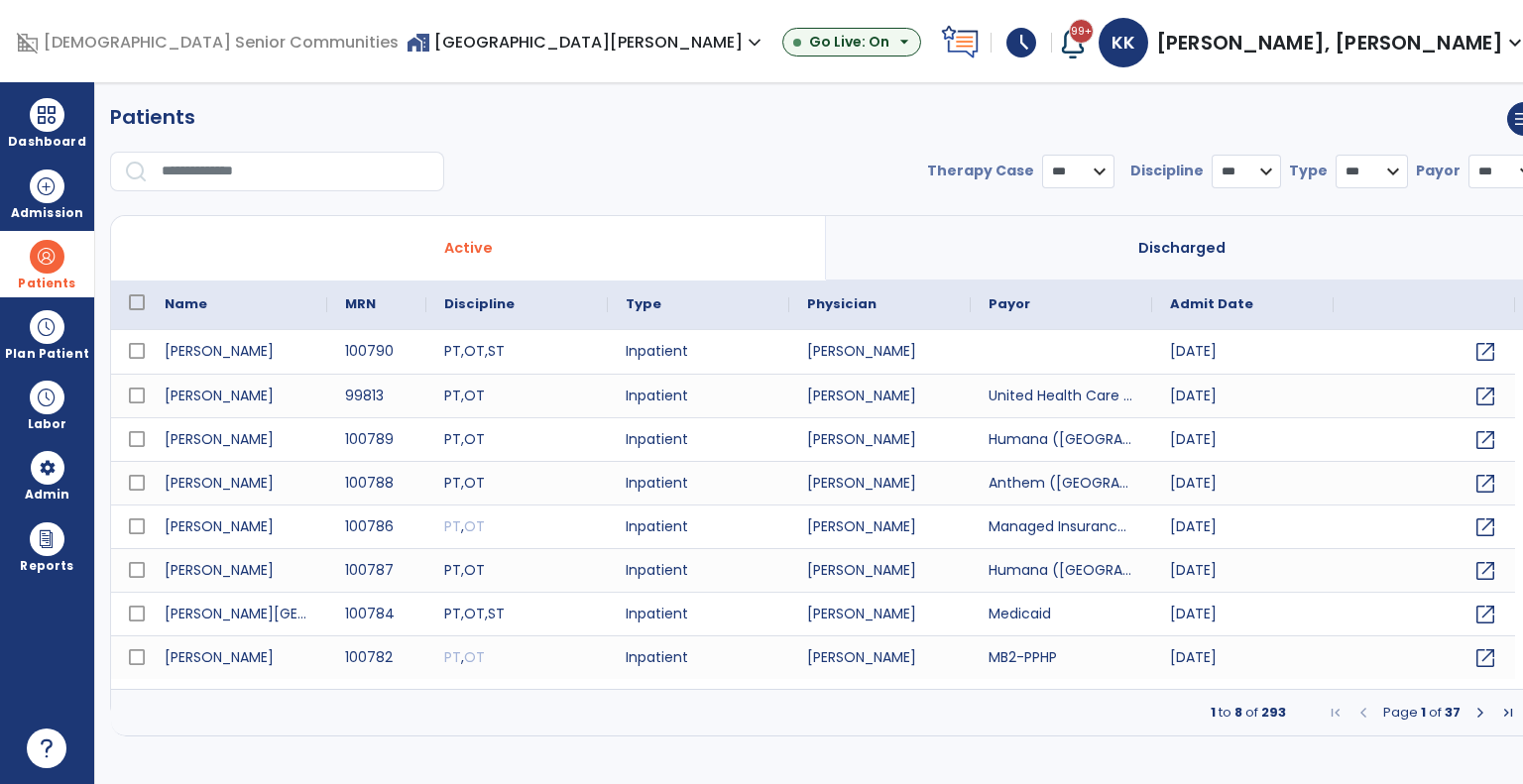 click on "home_work   Spring Mill Meadows   expand_more   ASC-Sandbox   CORE-The Commons on Meridian   Harcourt Terrace Nurs & Rehab   Spring Mill Meadows  Show All Go Live: On  arrow_drop_down" at bounding box center (669, 43) 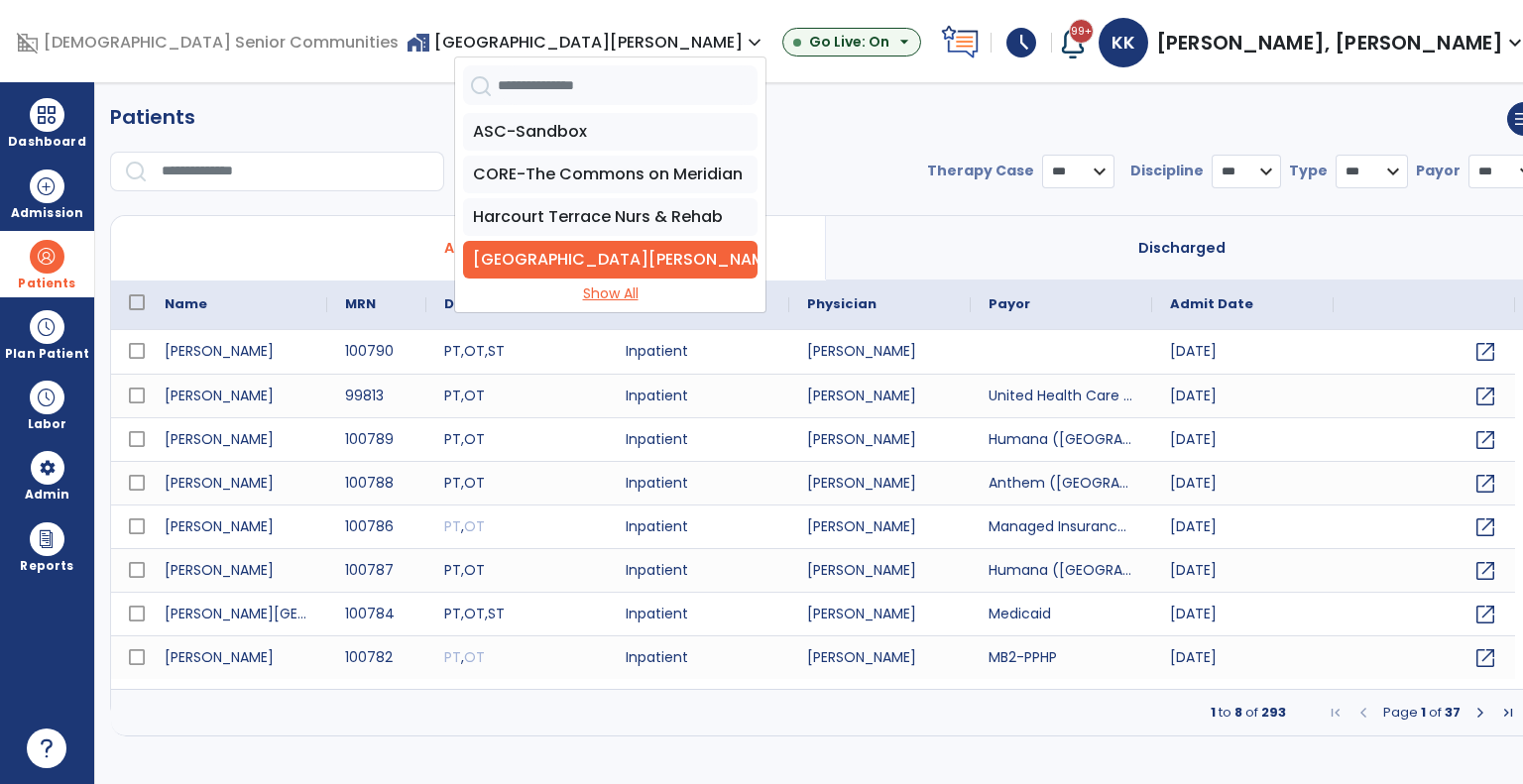 click on "Show All" at bounding box center (610, 293) 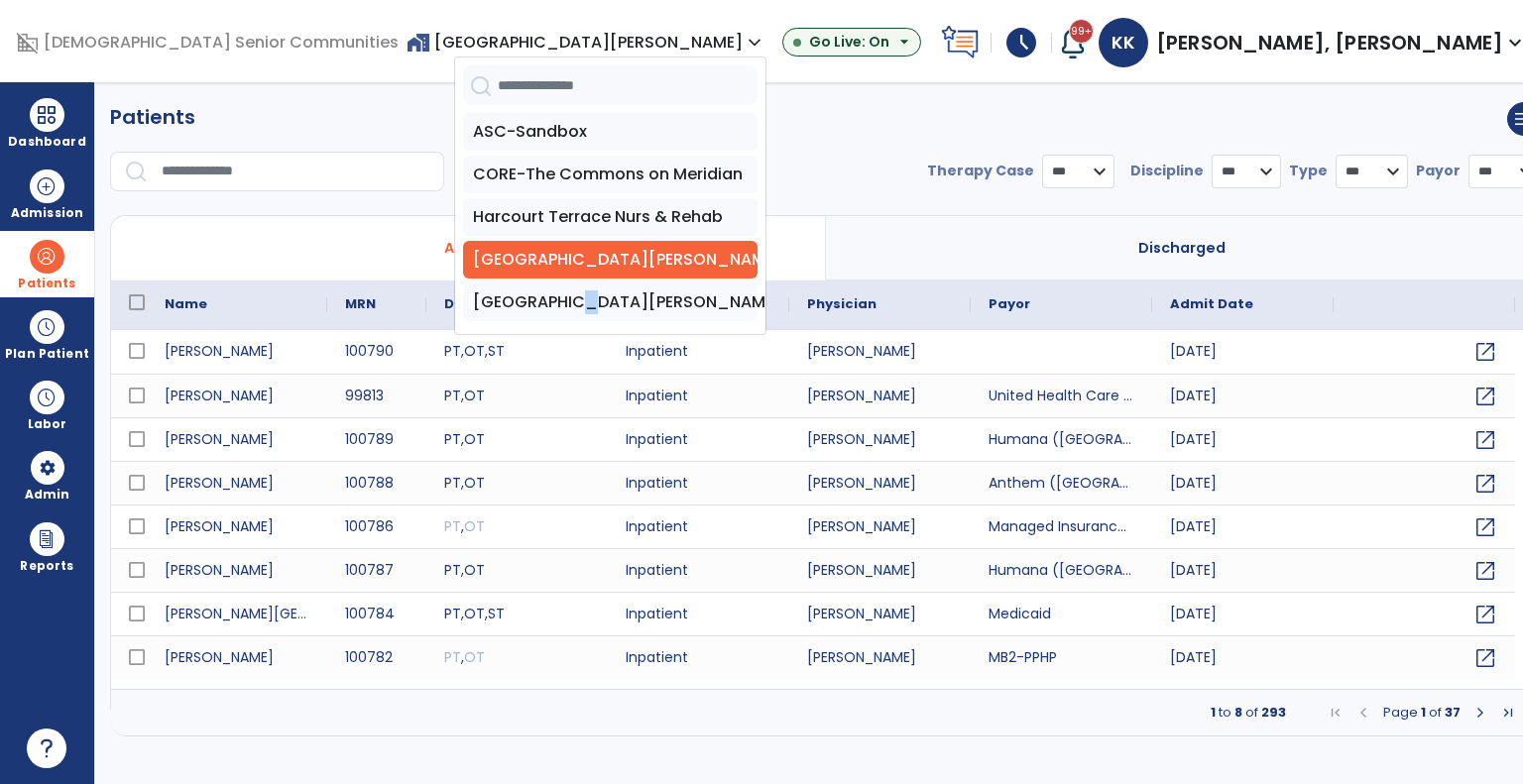 click on "[GEOGRAPHIC_DATA][PERSON_NAME]" at bounding box center (610, 302) 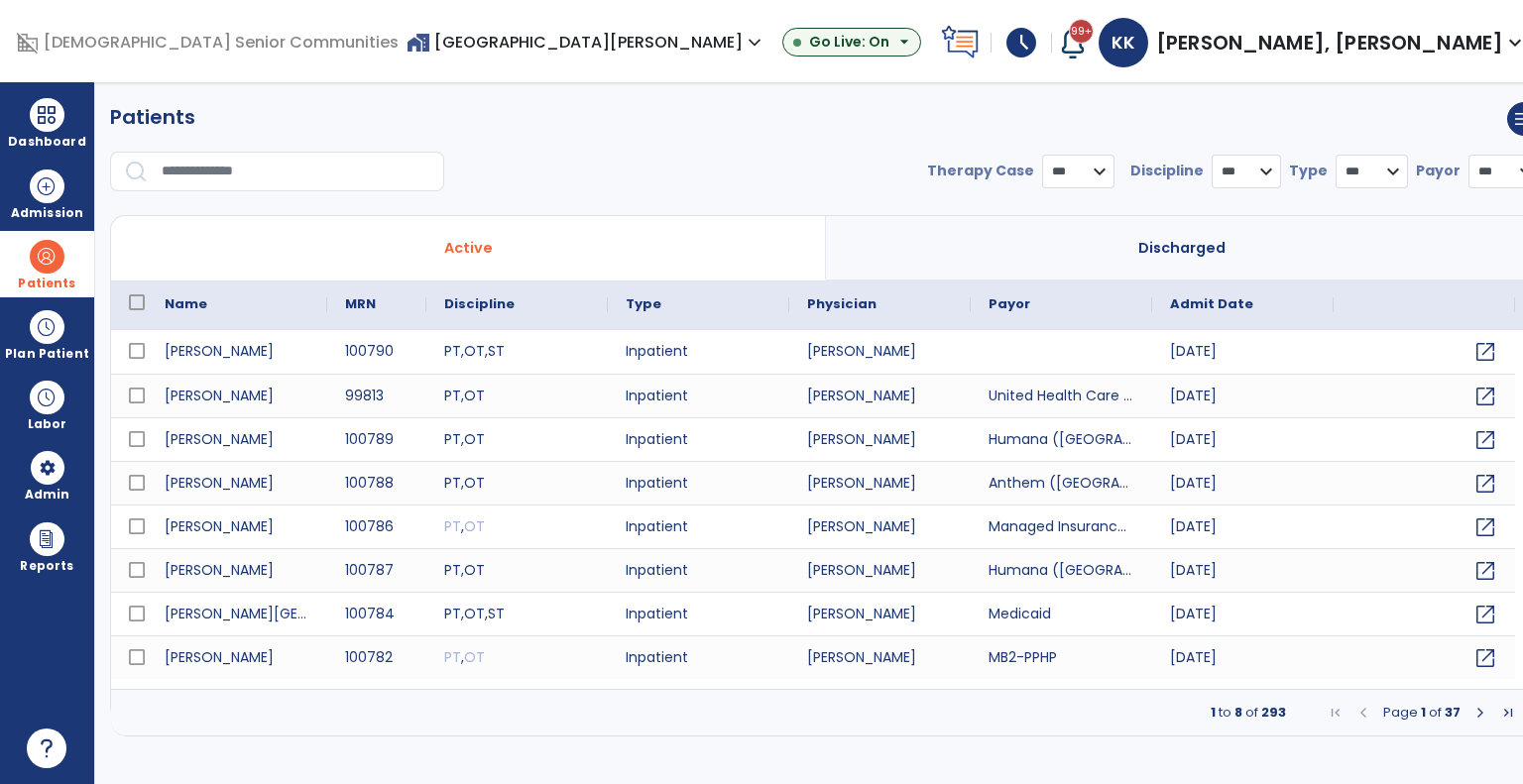 select on "***" 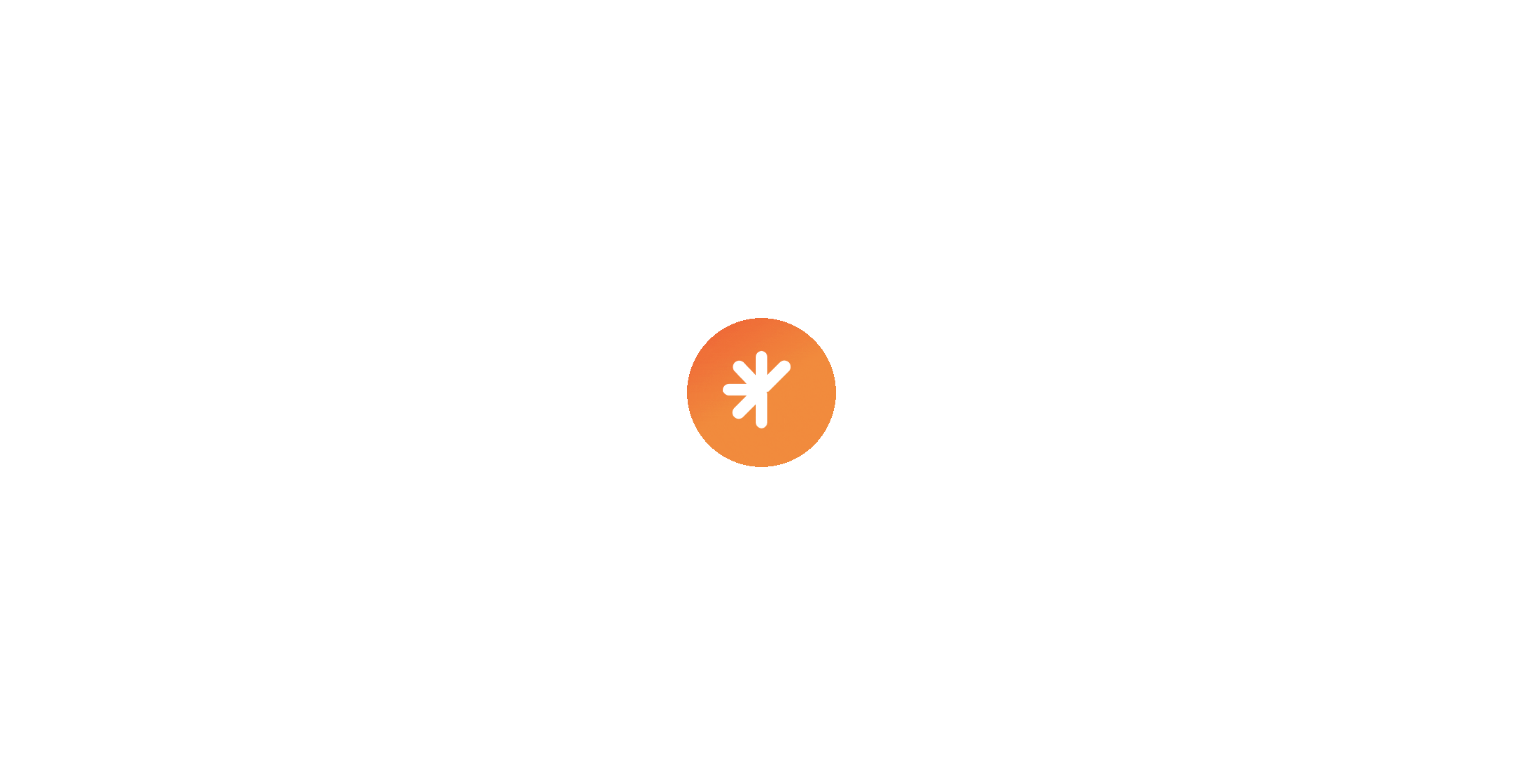 scroll, scrollTop: 0, scrollLeft: 0, axis: both 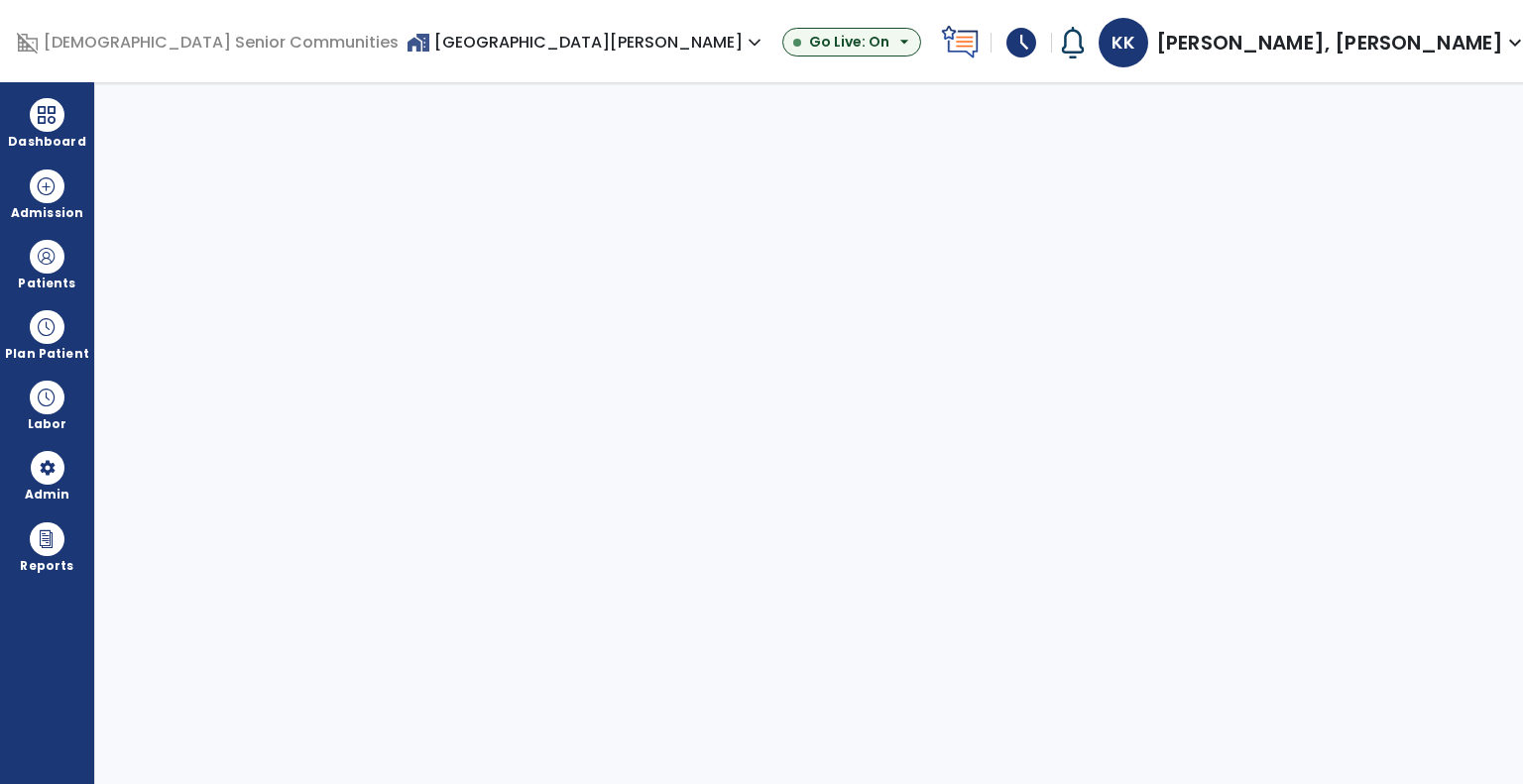 select on "***" 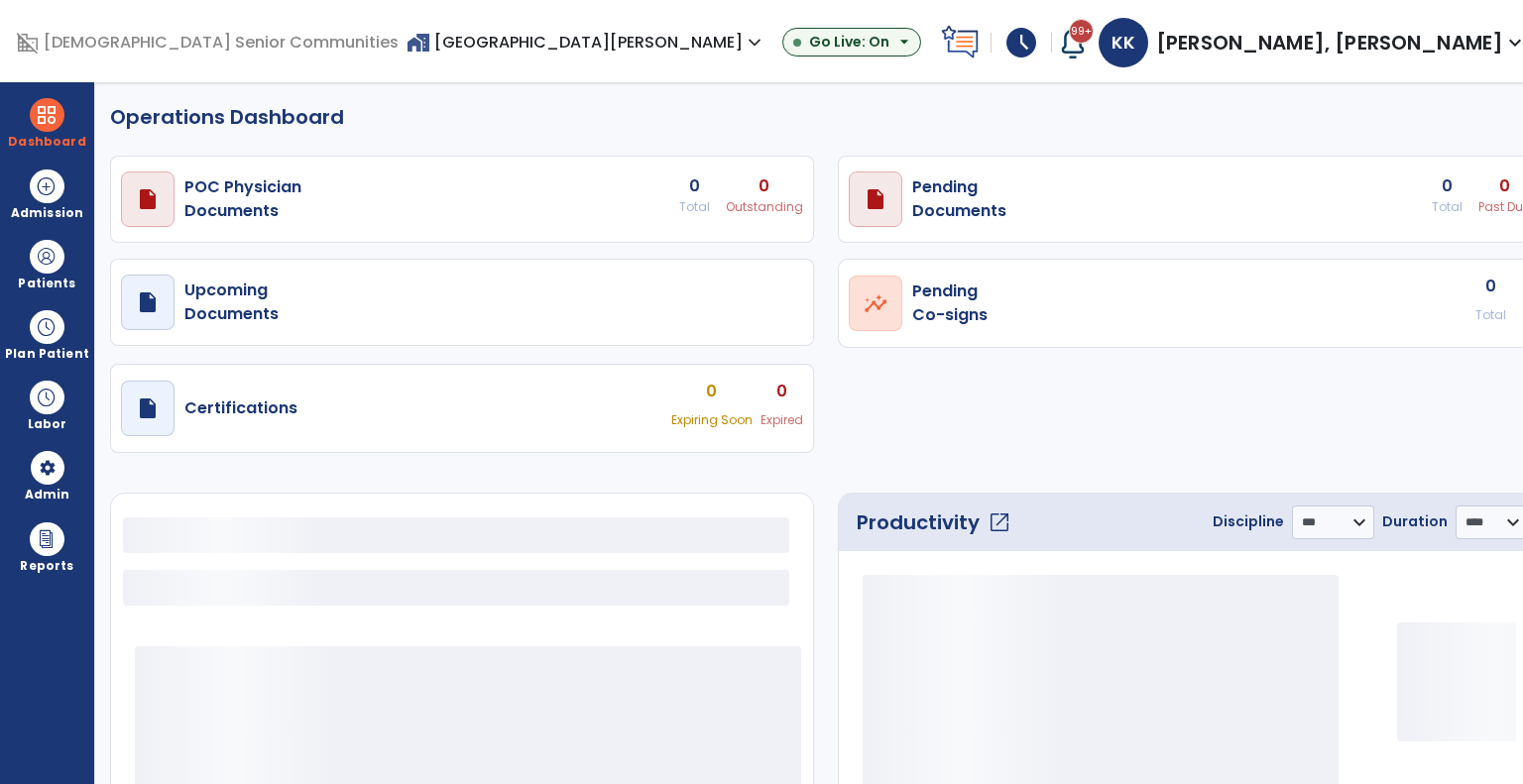 select on "***" 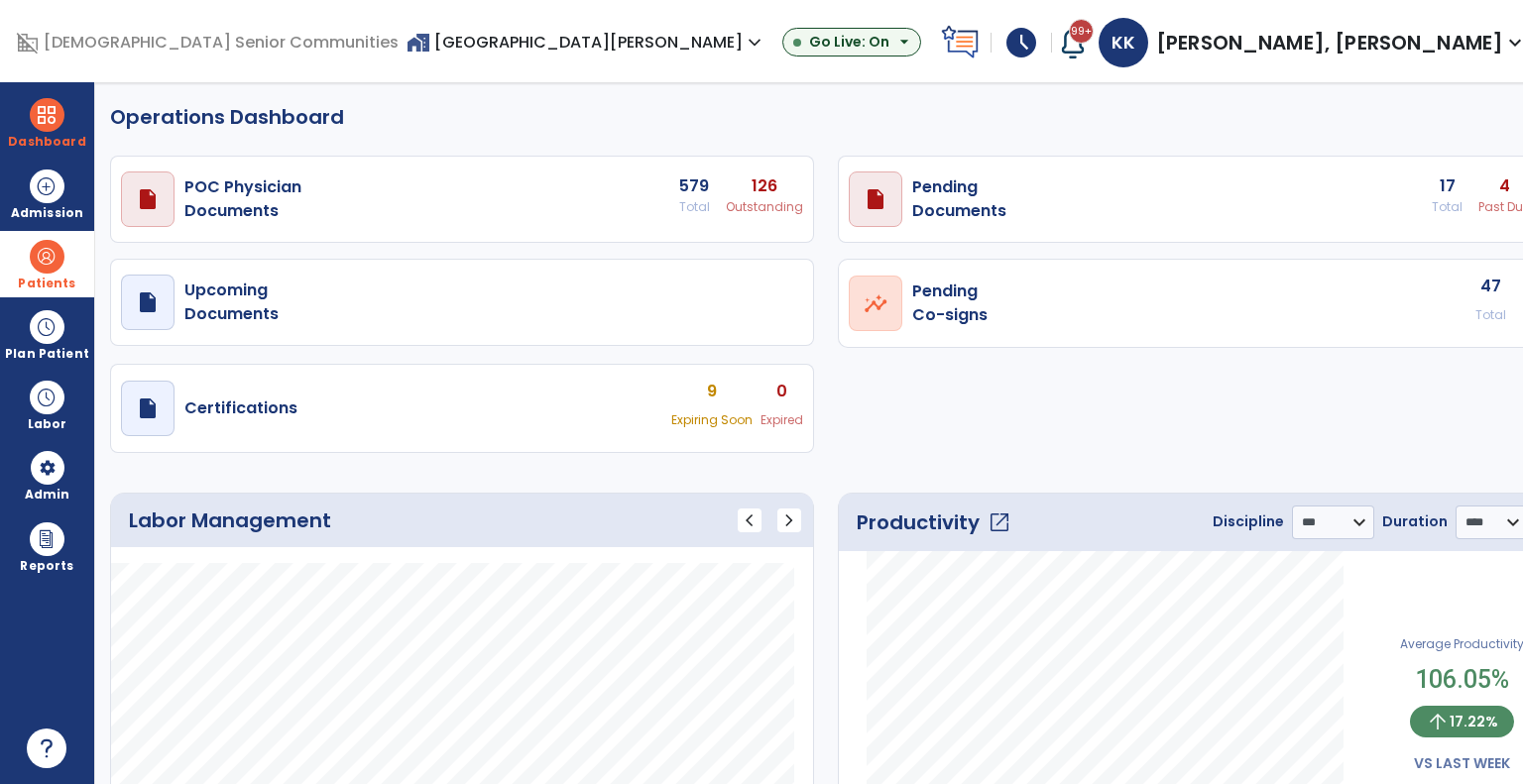 click at bounding box center (47, 257) 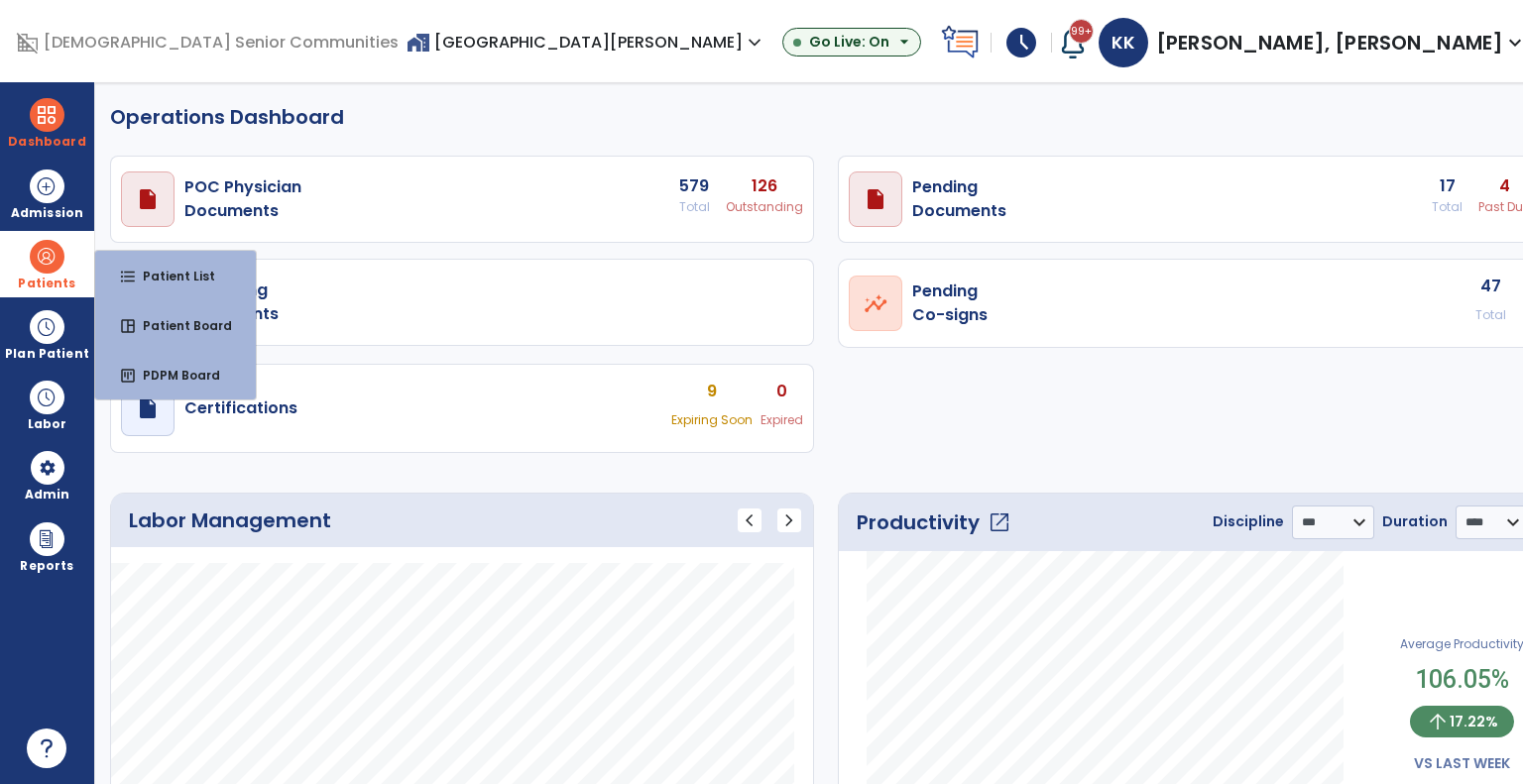 click on "format_list_bulleted  Patient List" at bounding box center [176, 276] 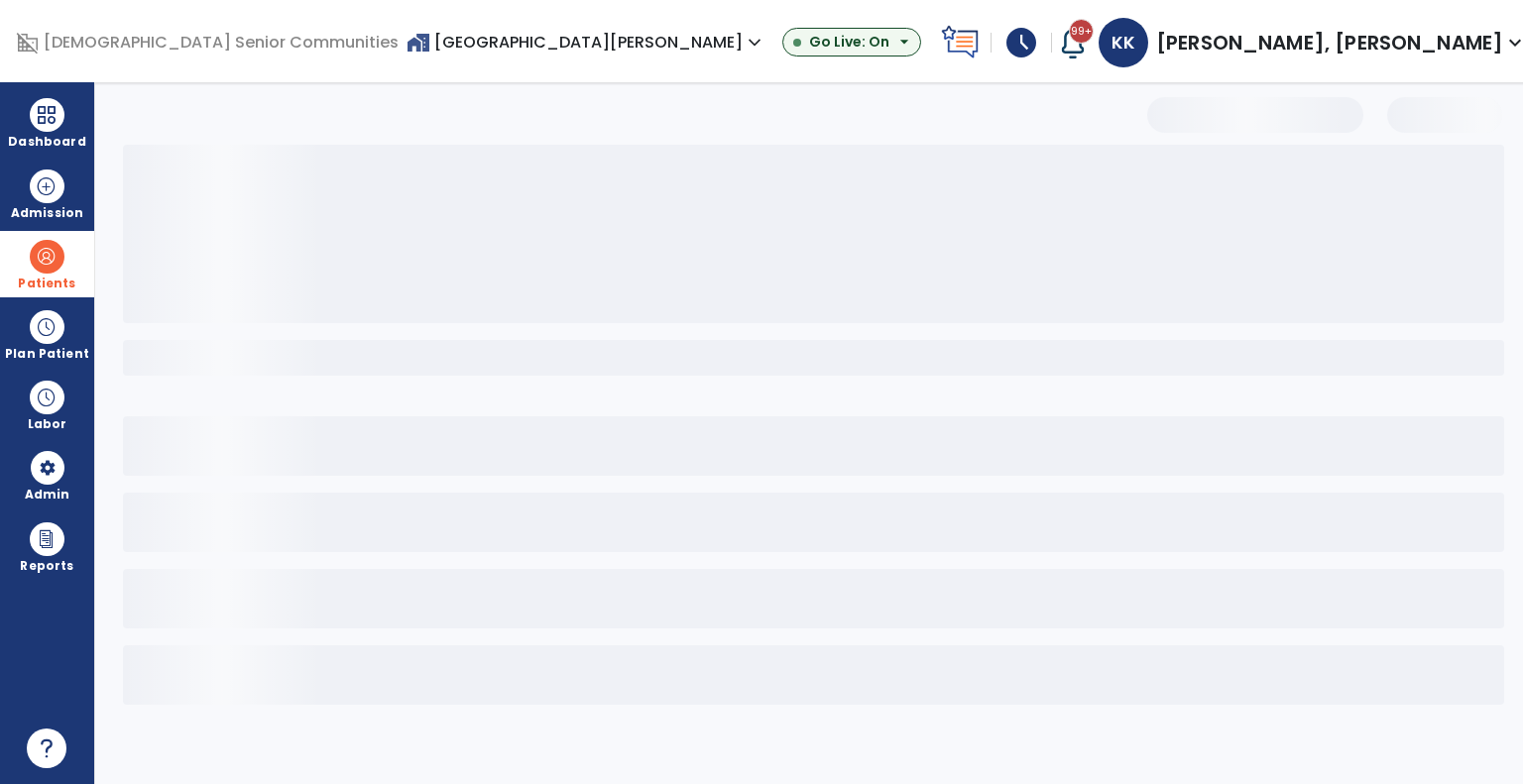 select on "***" 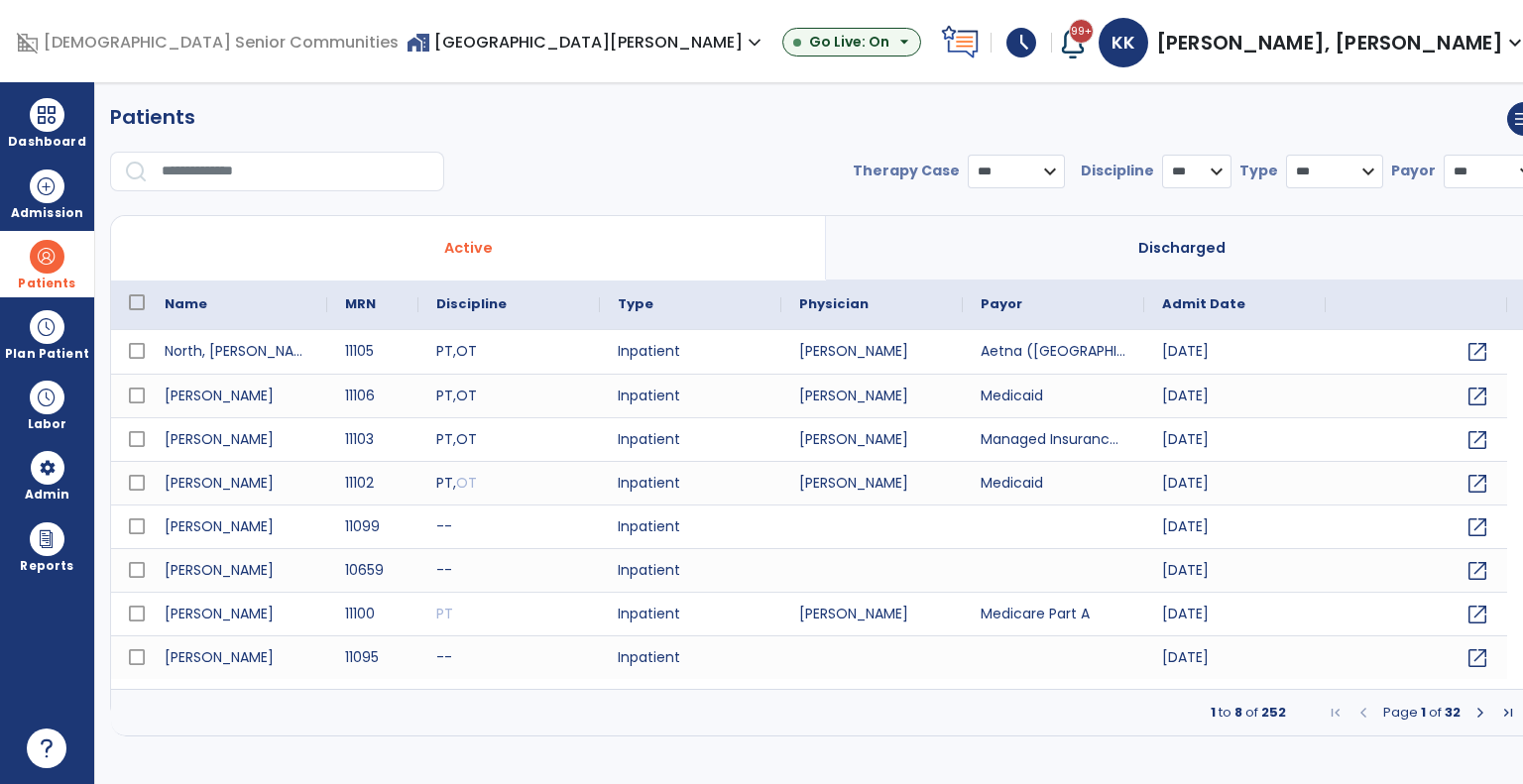 click at bounding box center (295, 171) 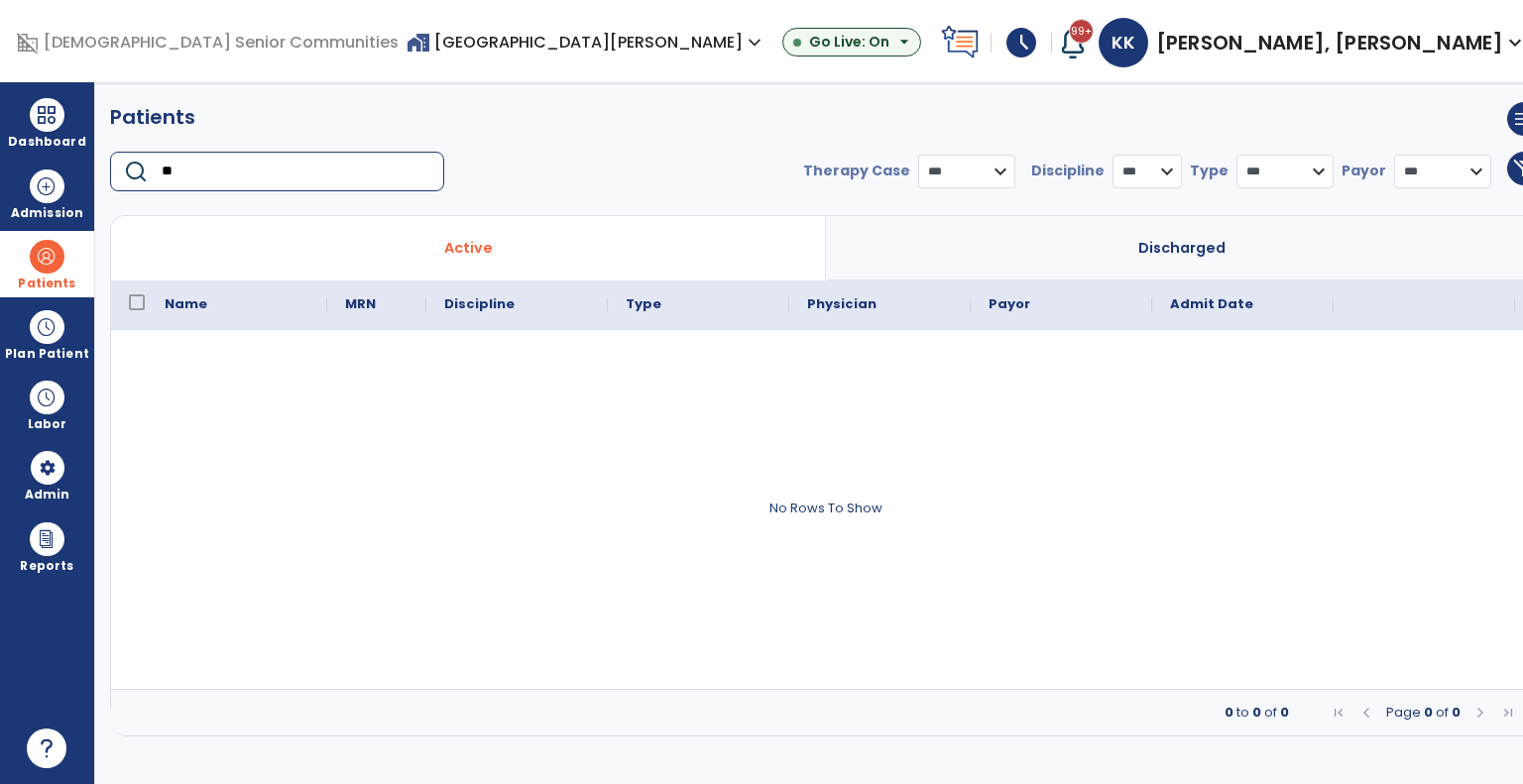 type on "*" 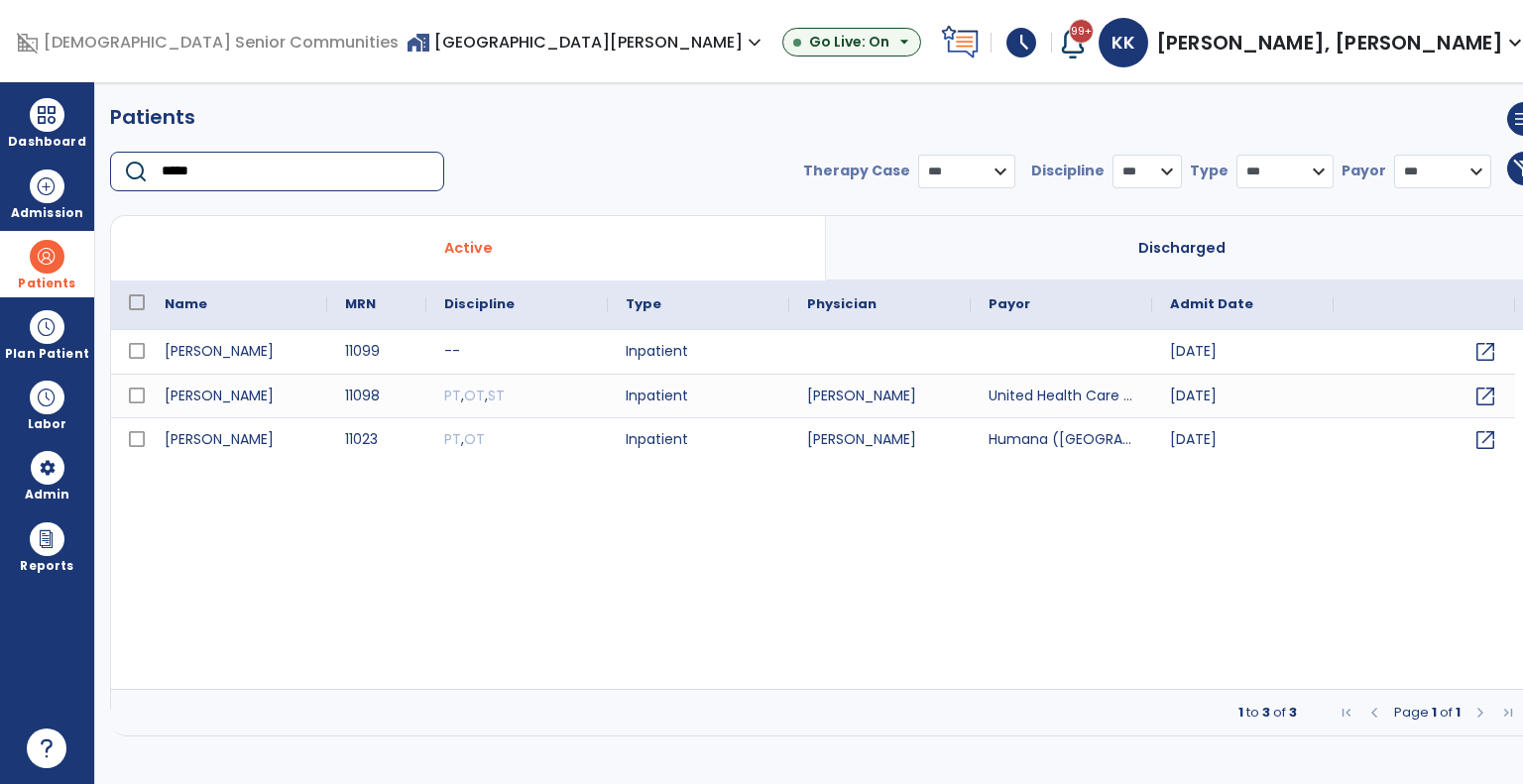 type on "*****" 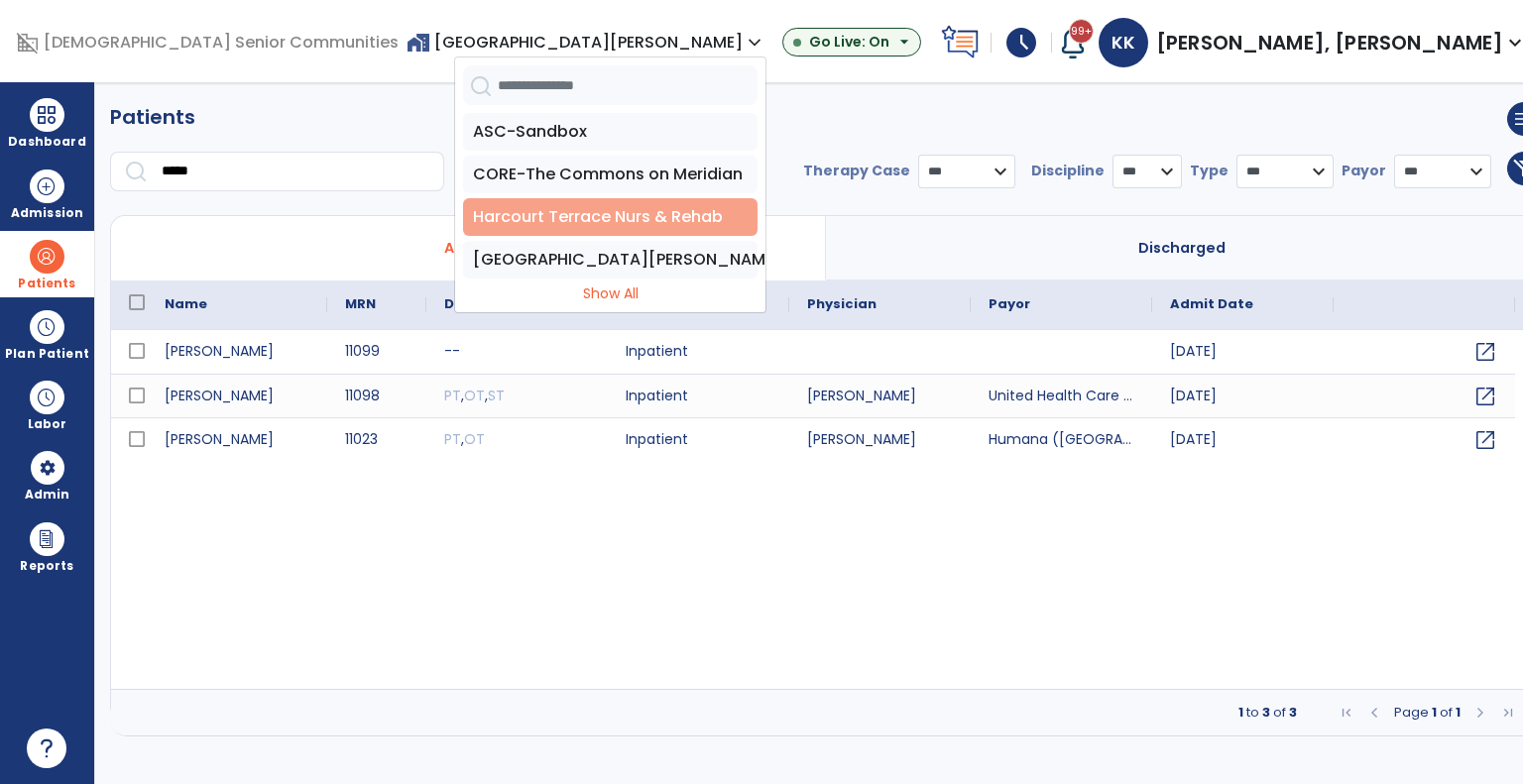 click on "Harcourt Terrace Nurs & Rehab" at bounding box center (610, 217) 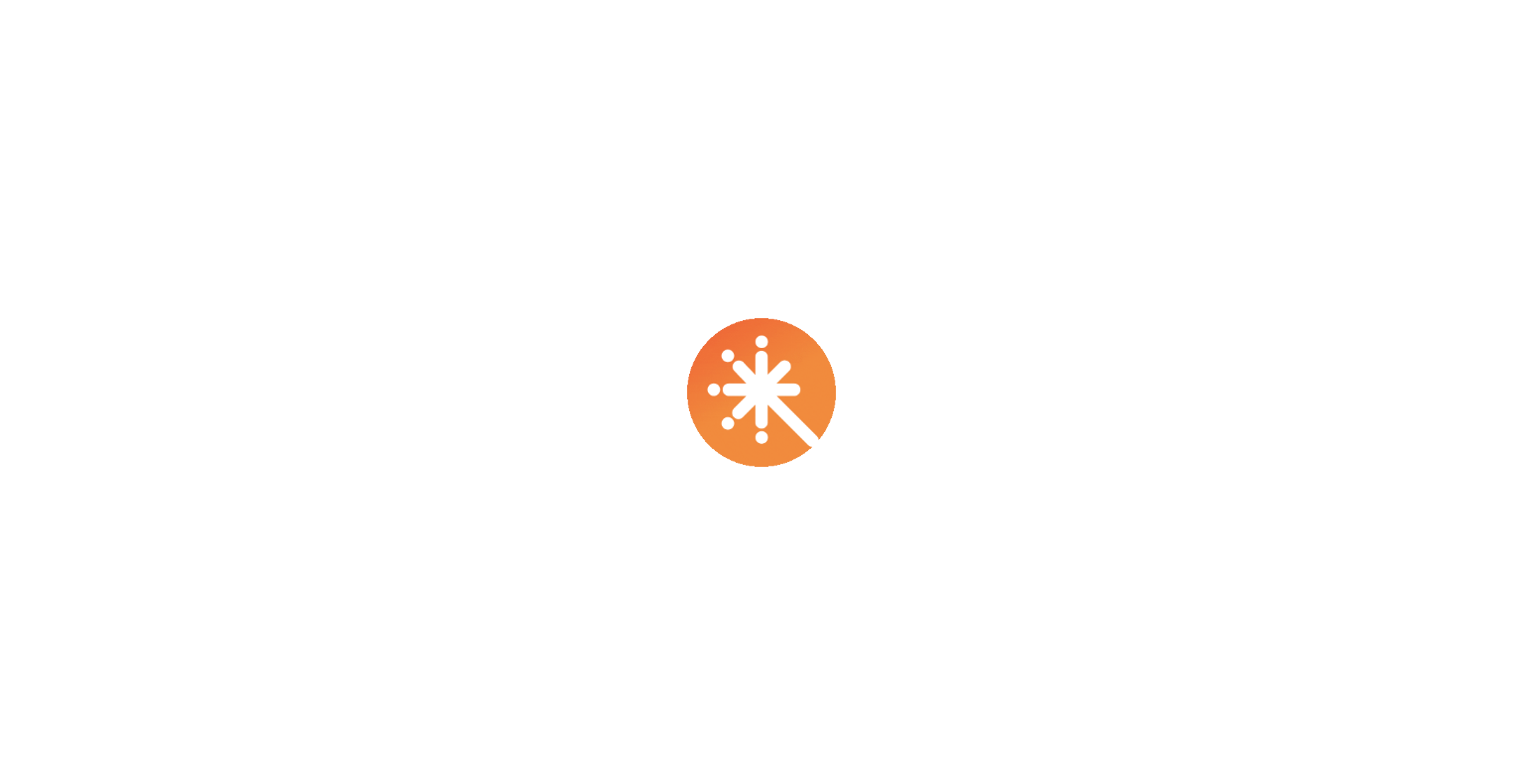 scroll, scrollTop: 0, scrollLeft: 0, axis: both 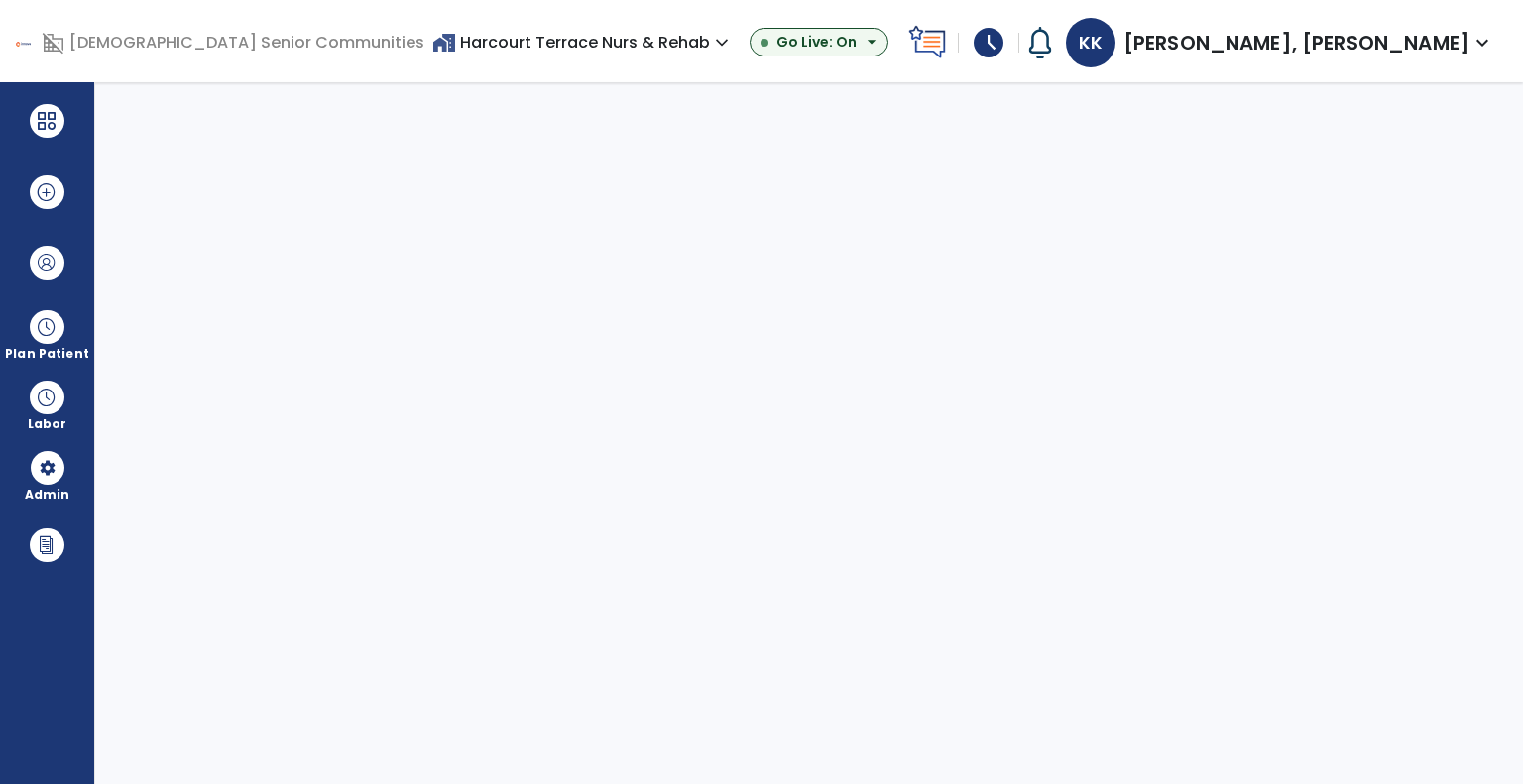 select on "***" 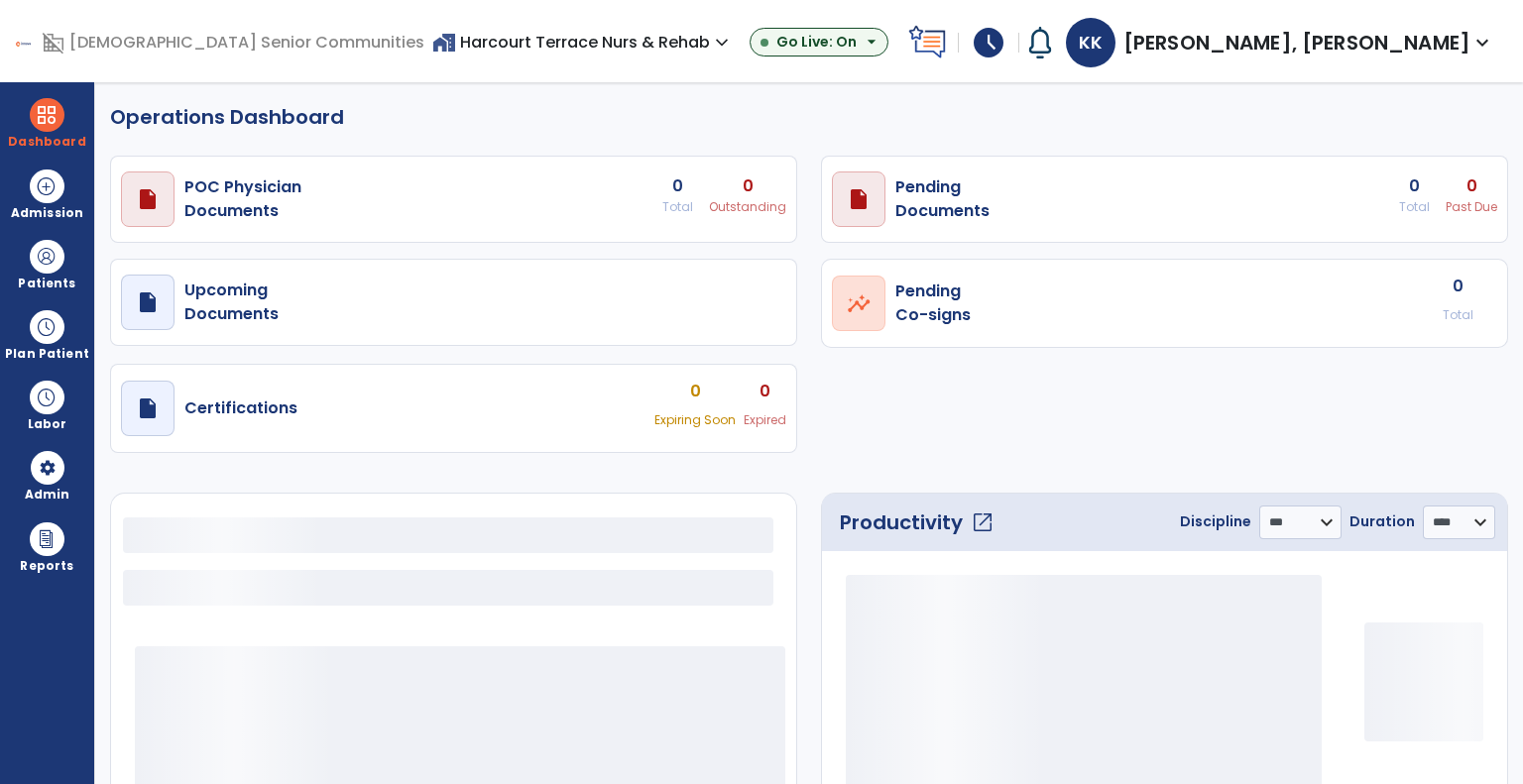 select on "***" 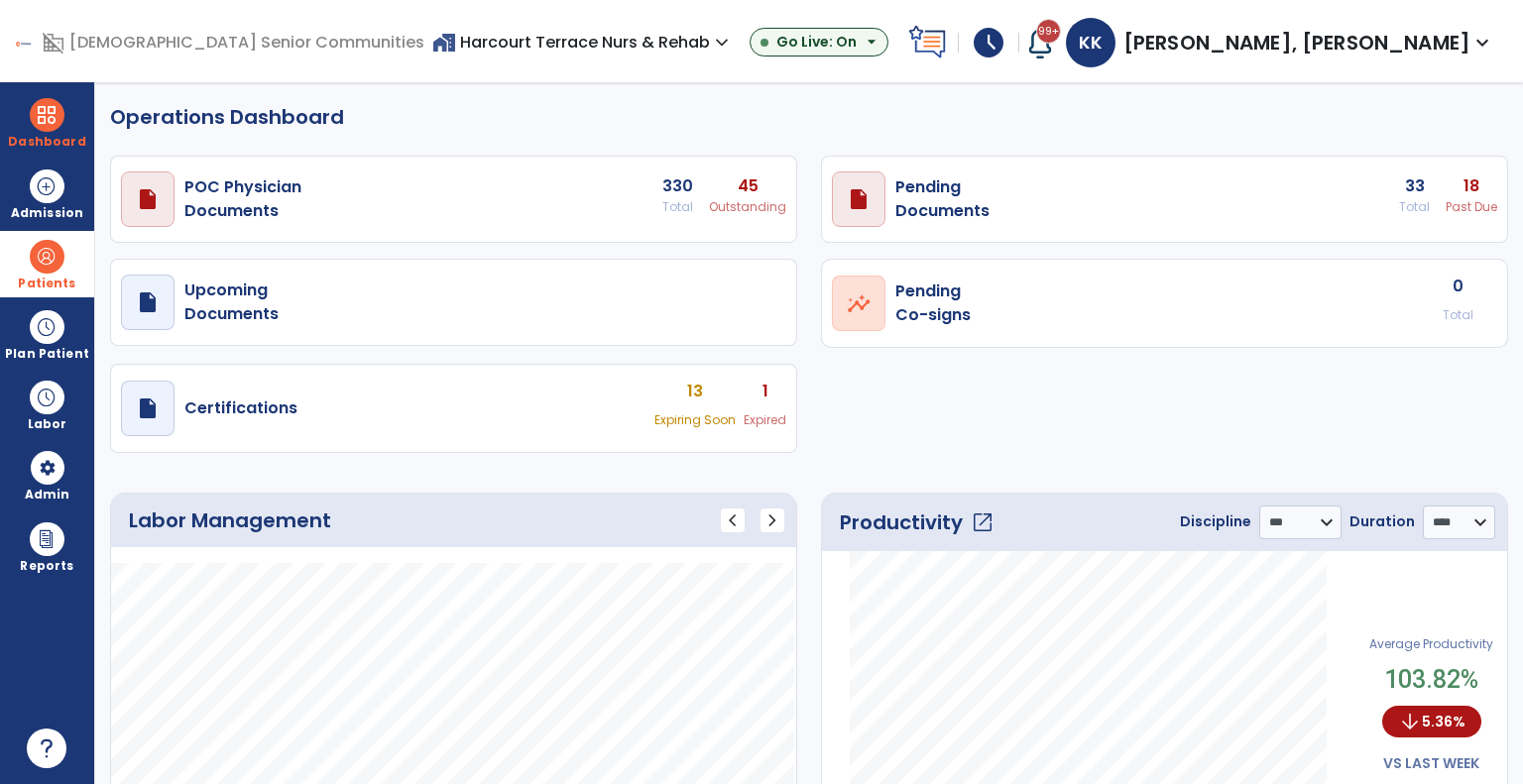 click on "Patients" at bounding box center [47, 264] 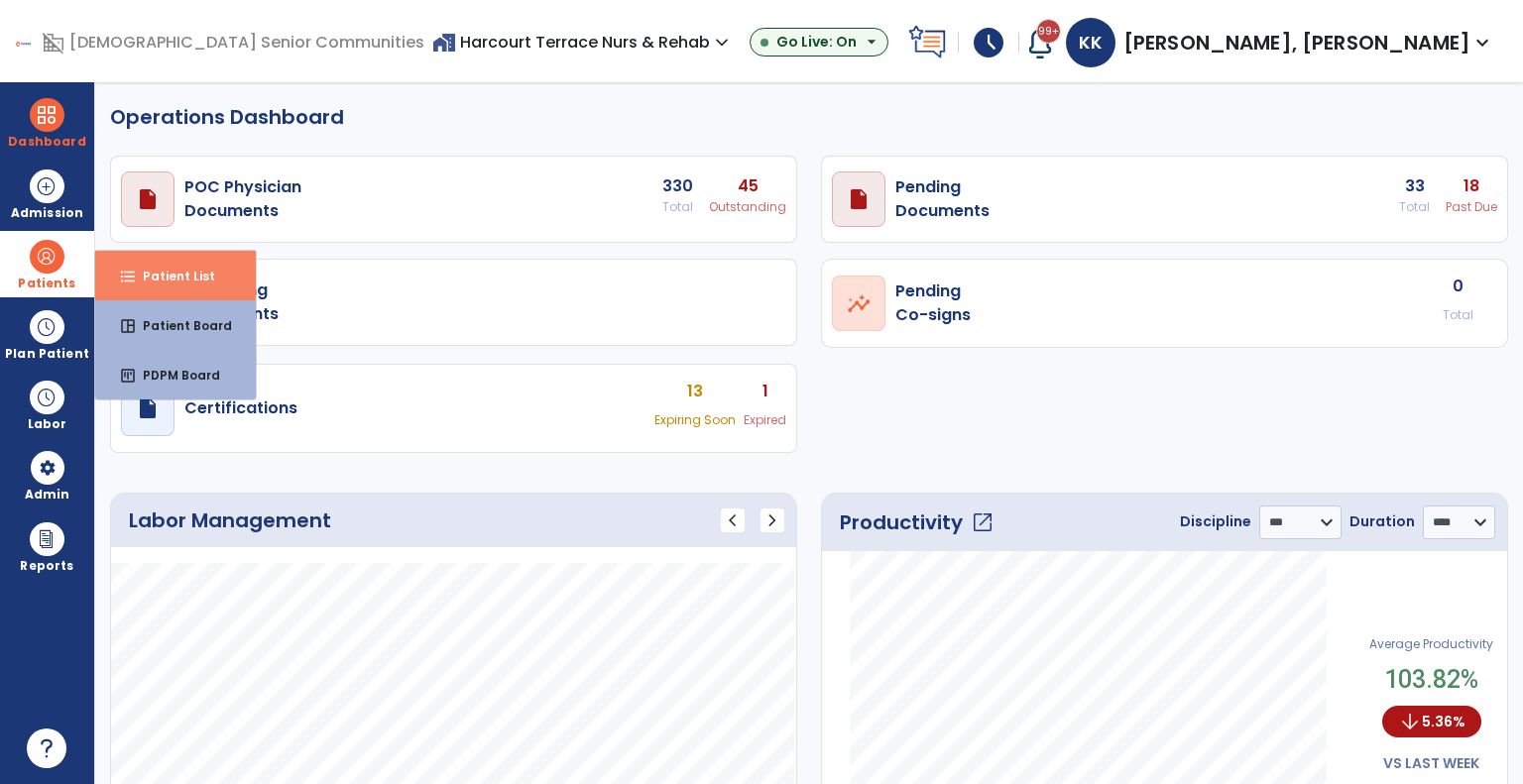 click on "format_list_bulleted  Patient List" at bounding box center (176, 276) 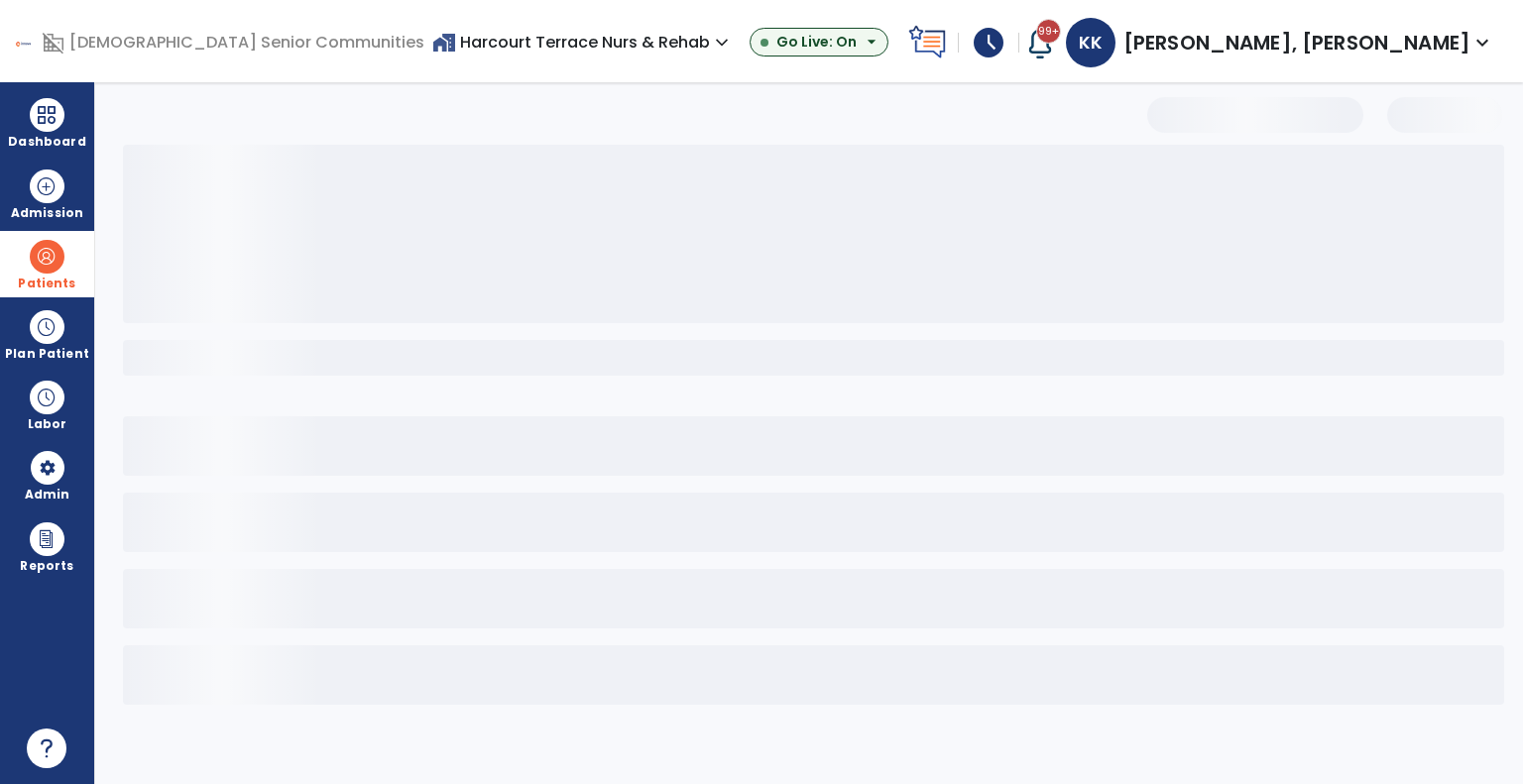 select on "***" 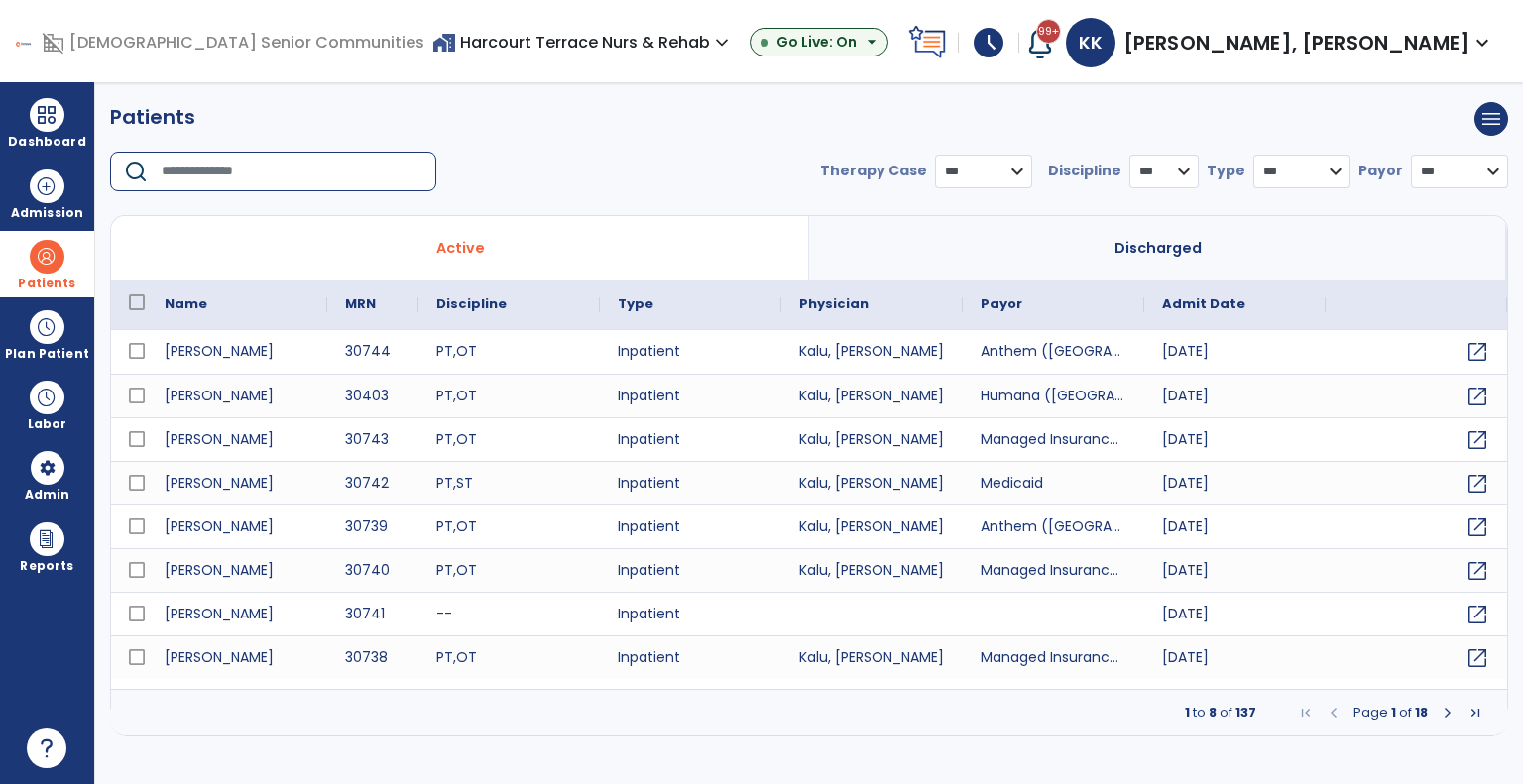 click at bounding box center (292, 171) 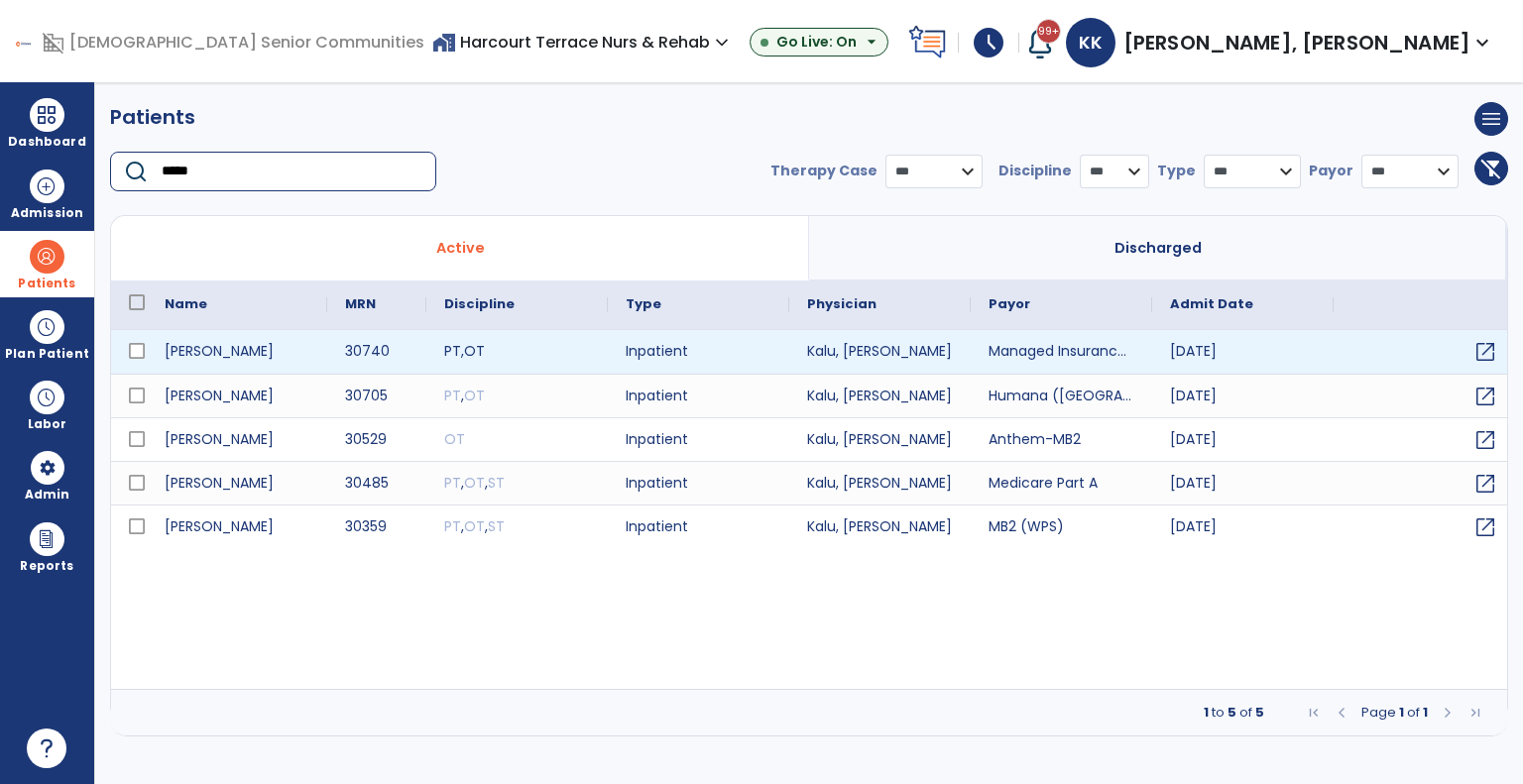 type on "*****" 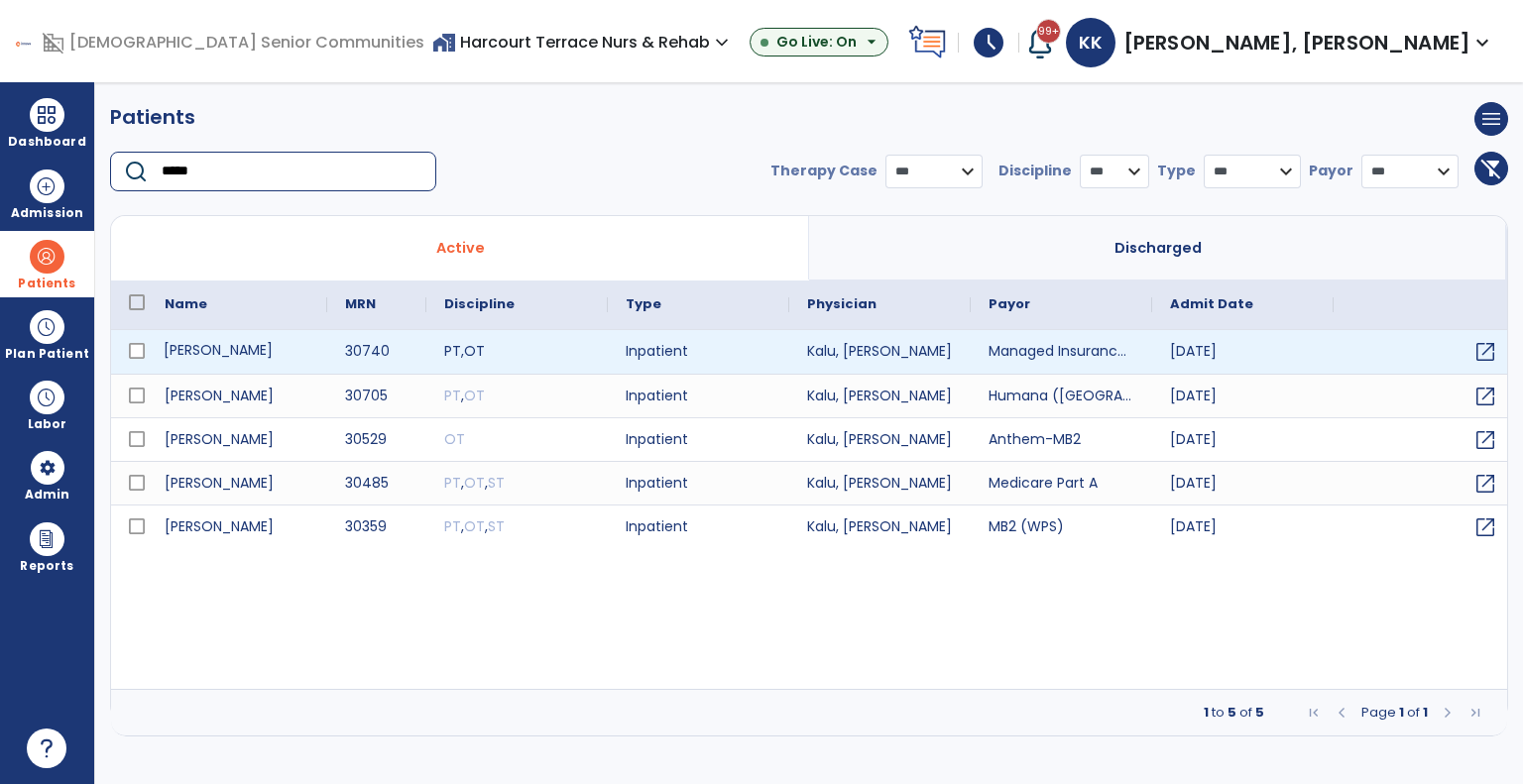 click on "Brown, Valerie" at bounding box center [237, 352] 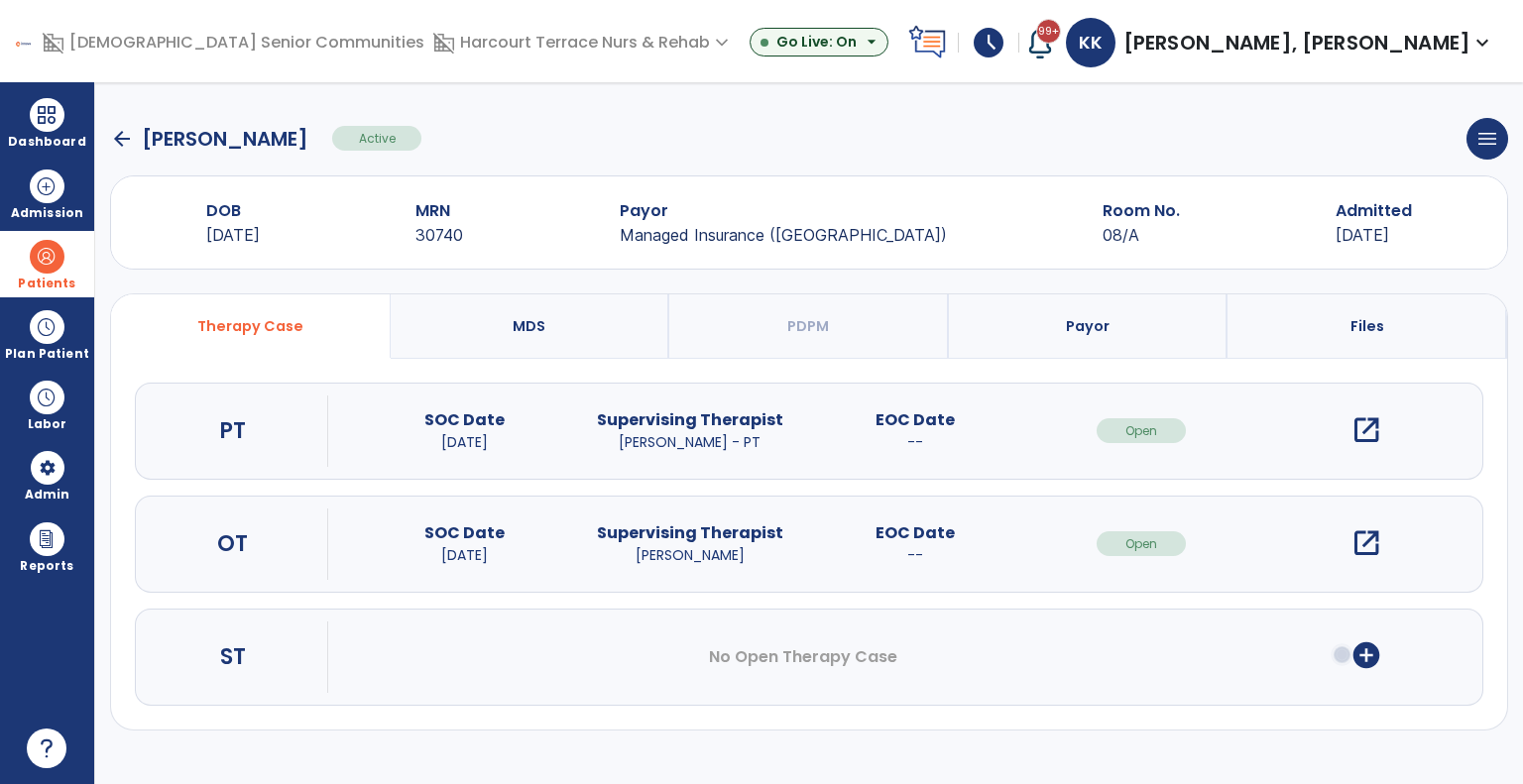 click on "open_in_new" at bounding box center [1366, 430] 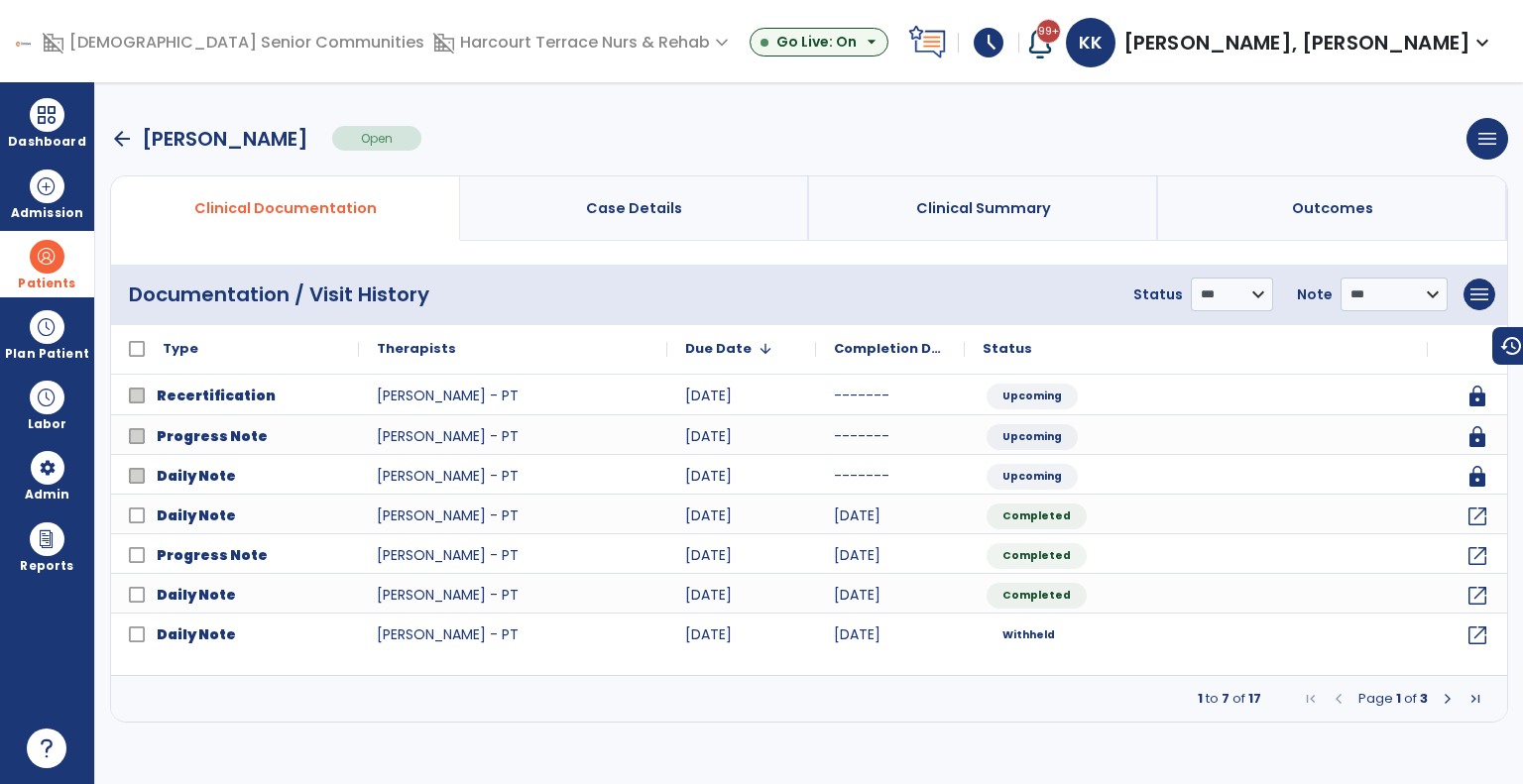 click on "1
to
7
of
17
Page
1
of
3" at bounding box center [809, 699] 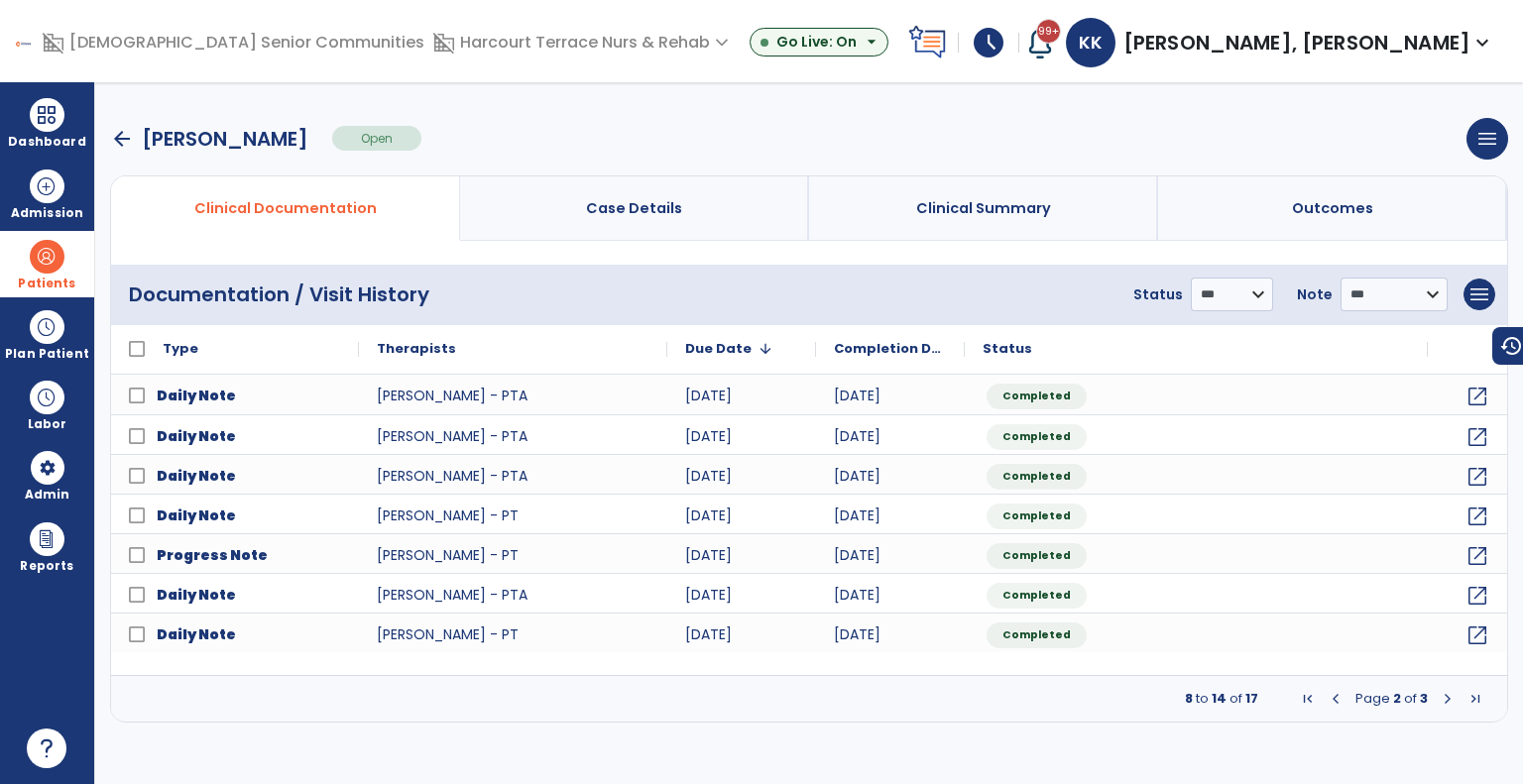 click at bounding box center [1448, 699] 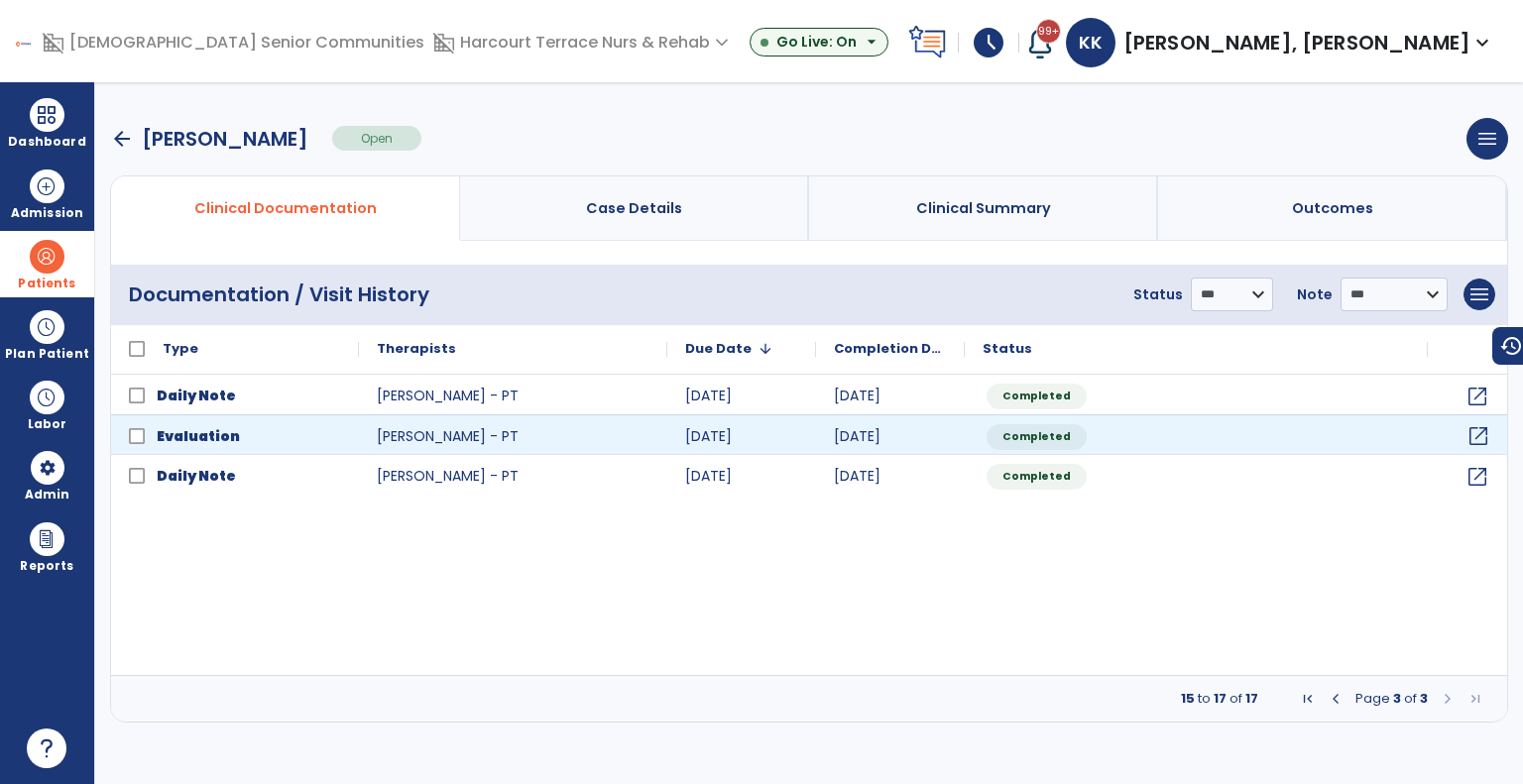 click on "open_in_new" 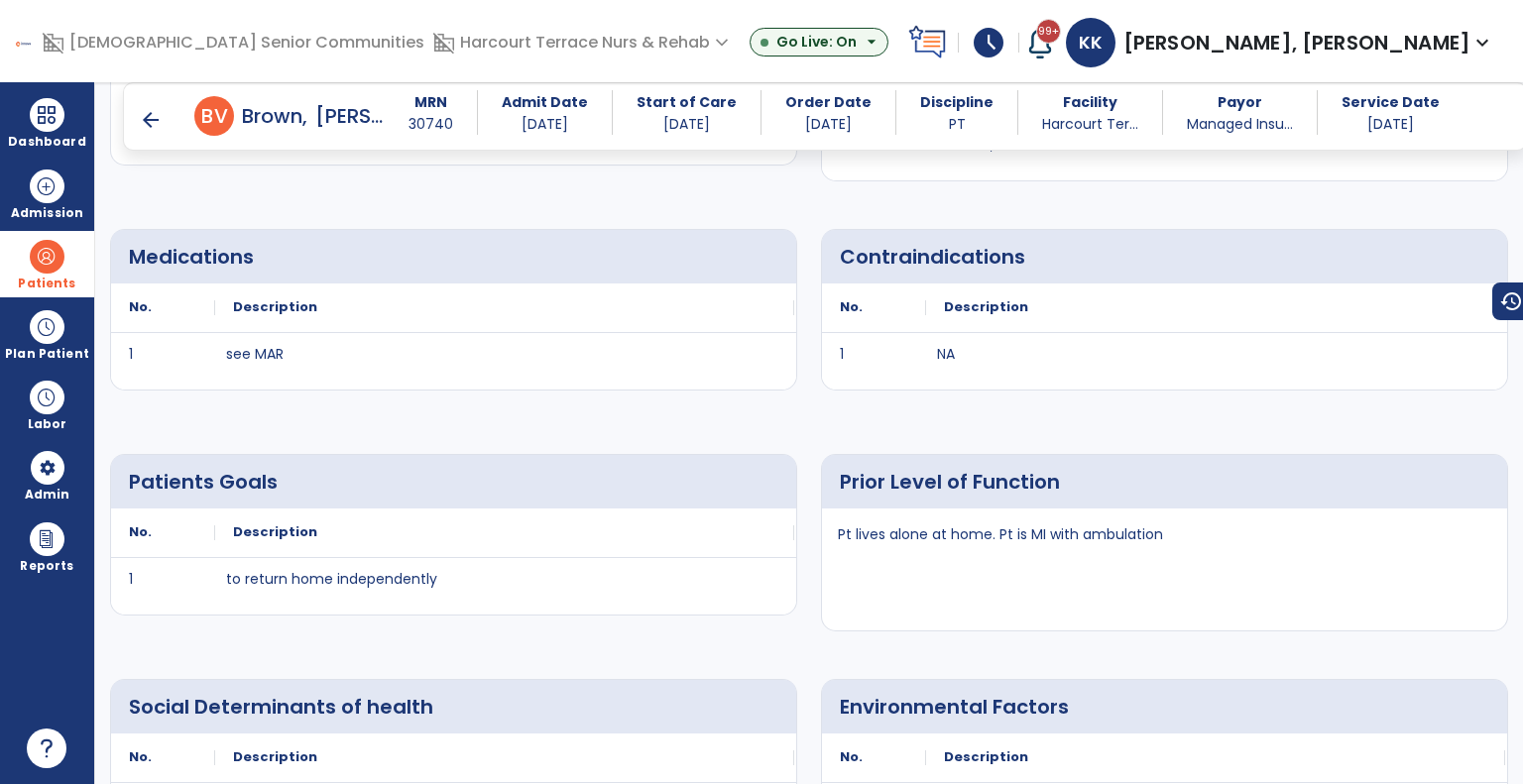 scroll, scrollTop: 1019, scrollLeft: 0, axis: vertical 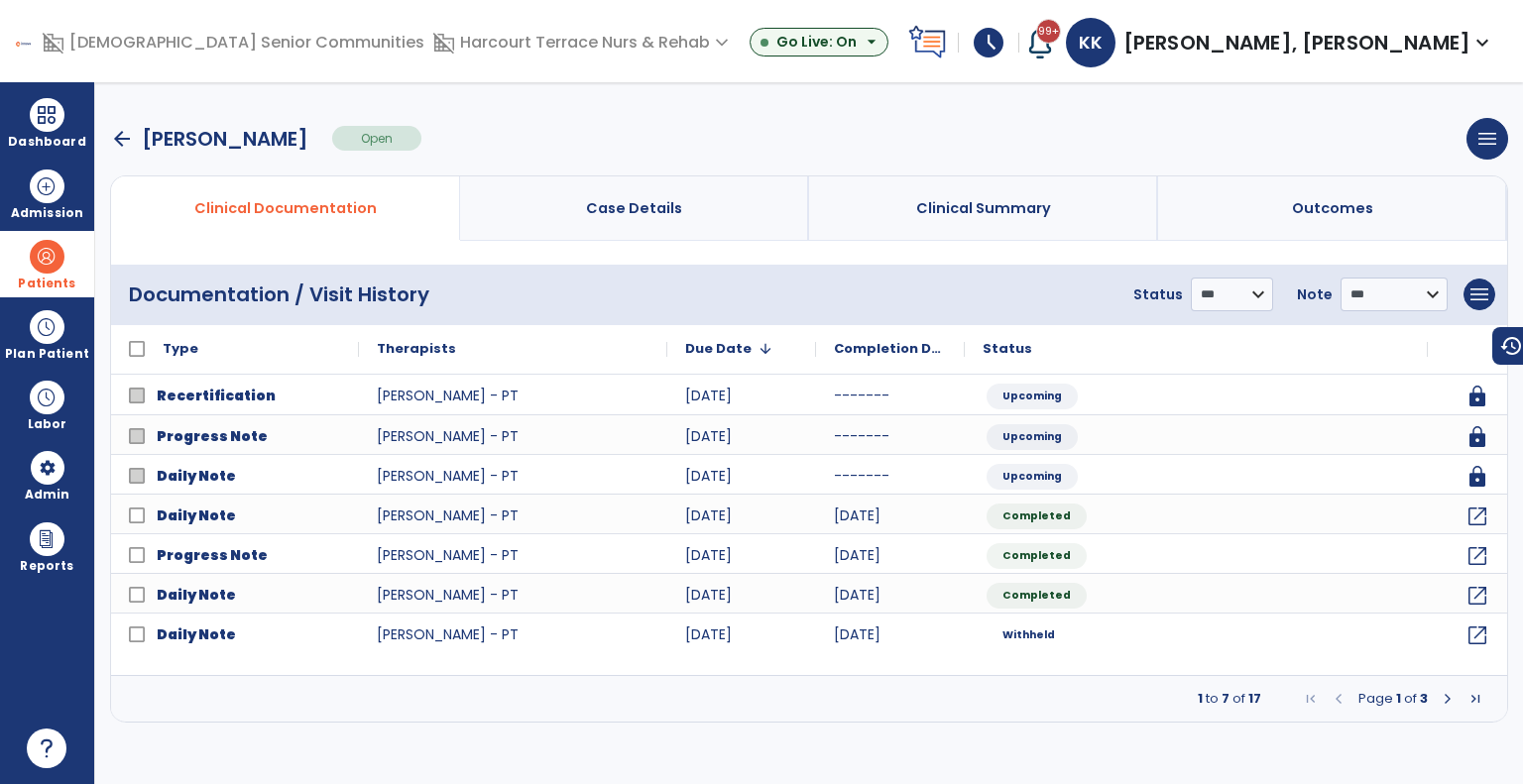 click on "arrow_back" at bounding box center [122, 139] 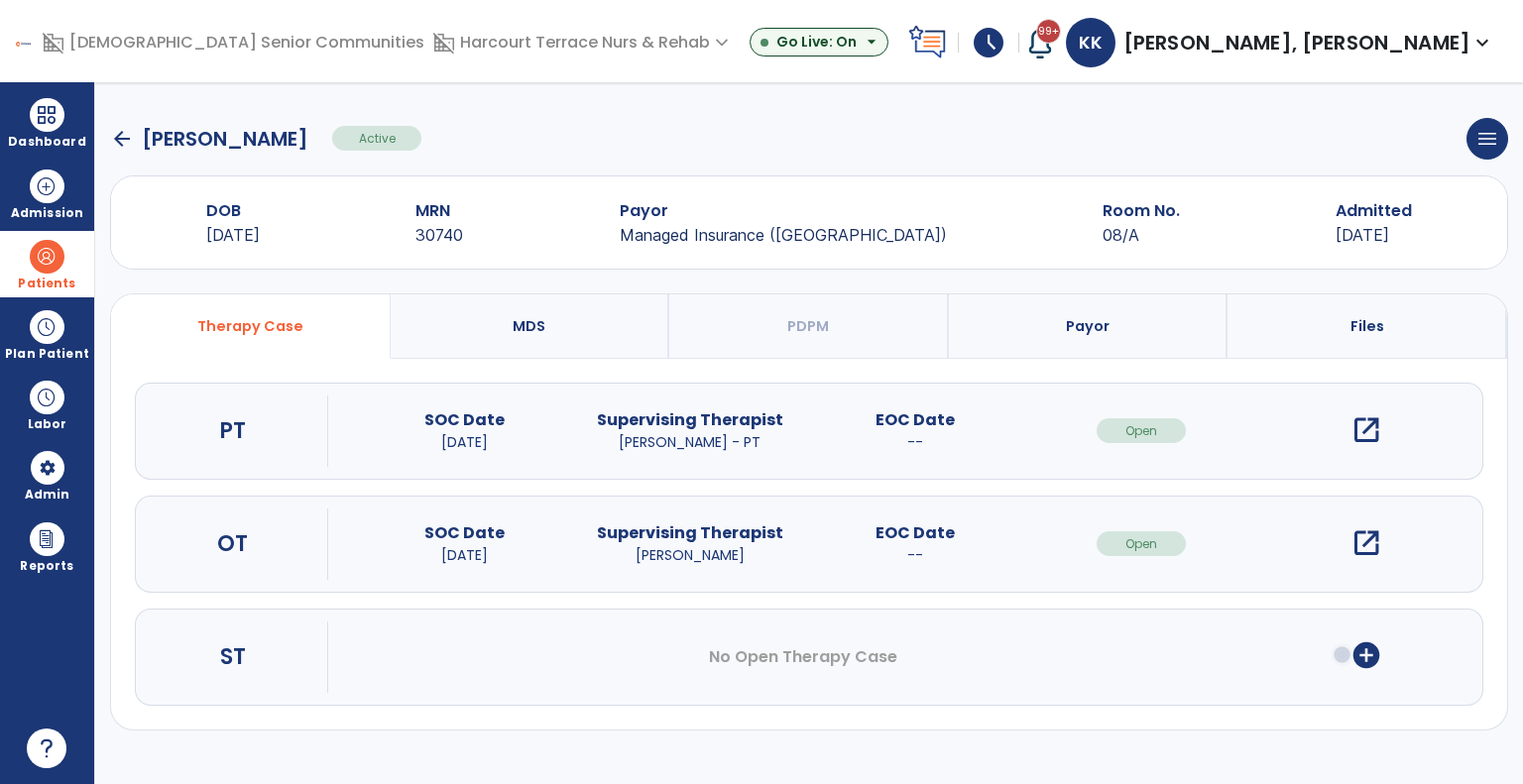 click on "open_in_new" at bounding box center (1366, 543) 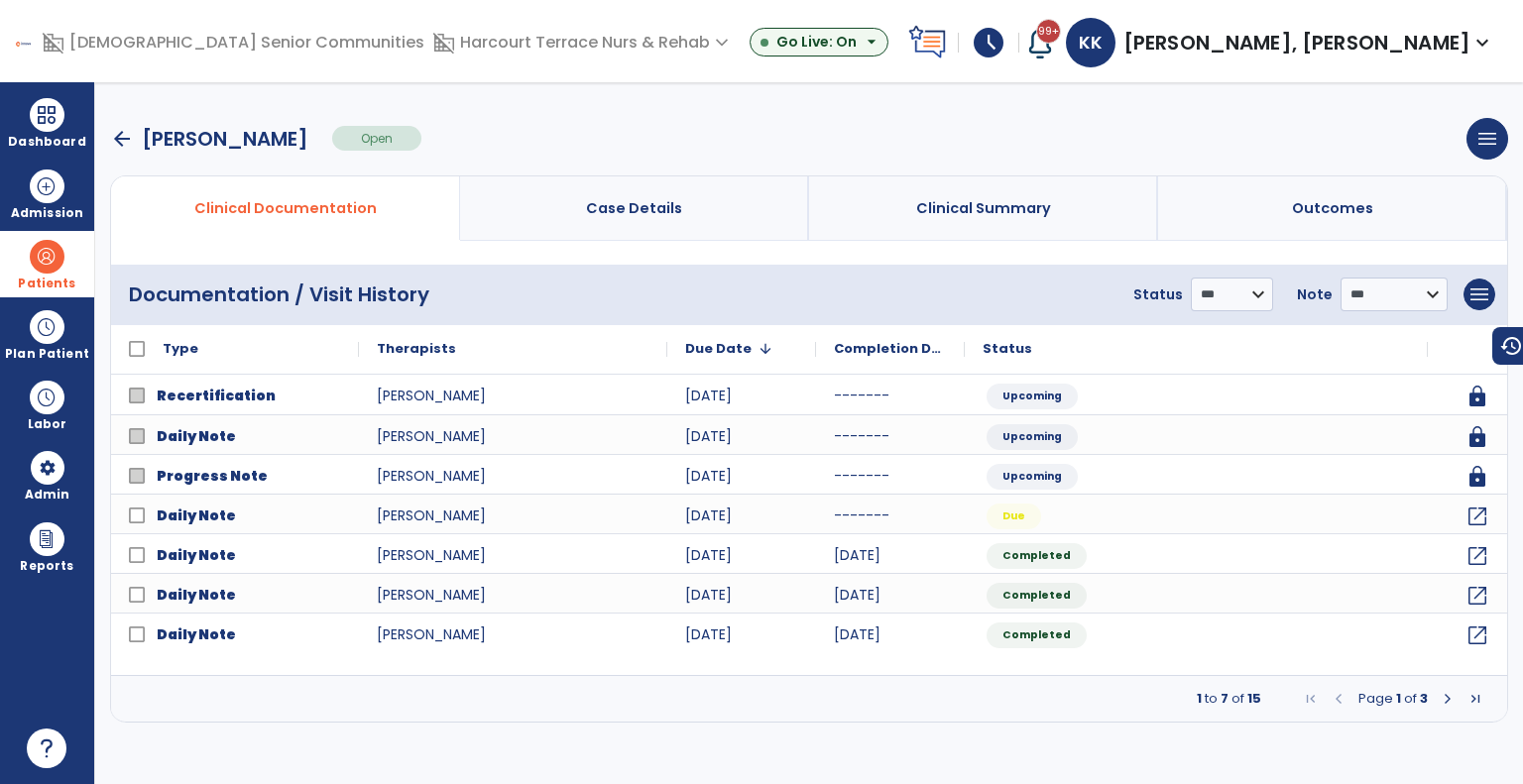click on "Page
1
of
3" at bounding box center [1393, 699] 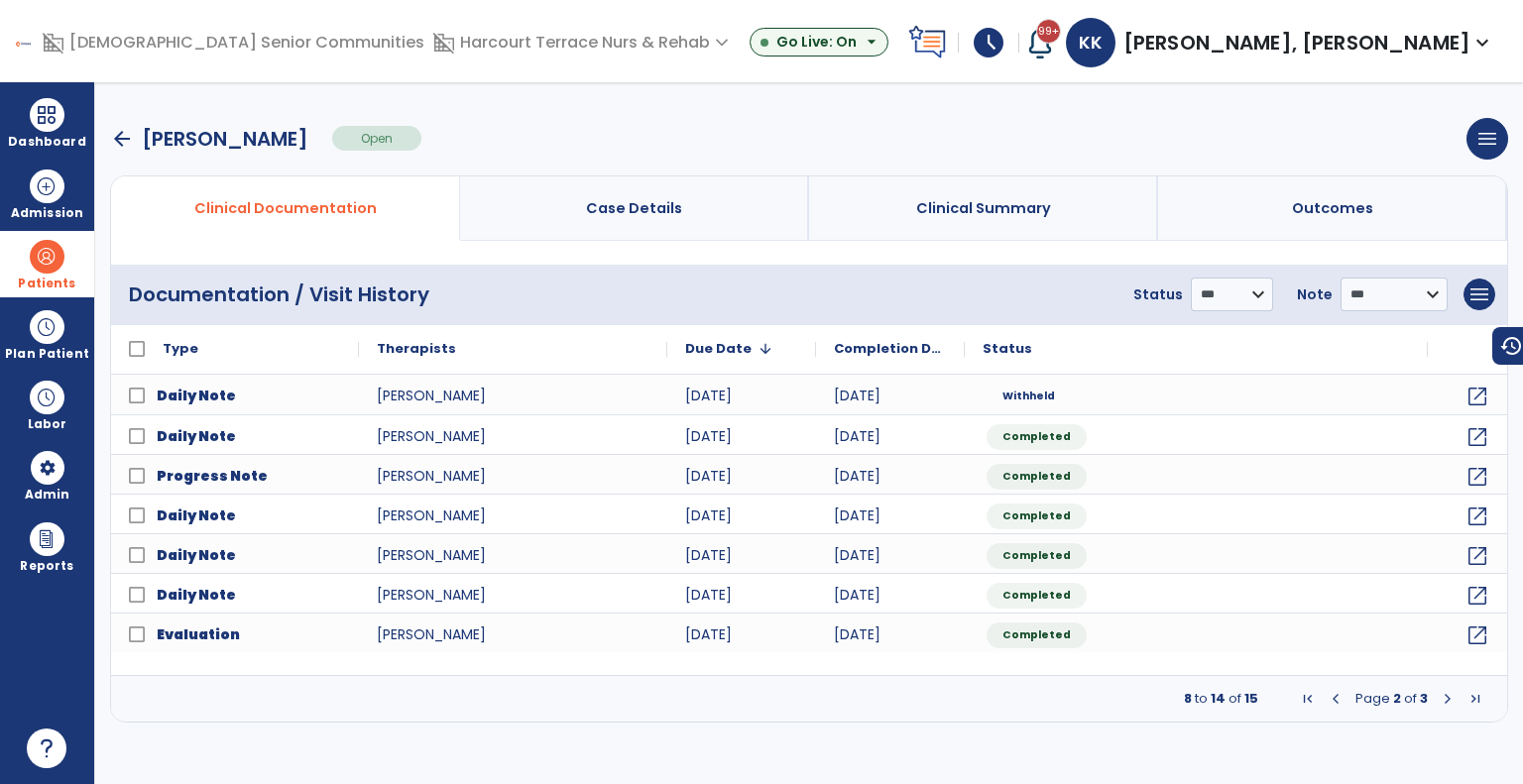 click at bounding box center (1448, 699) 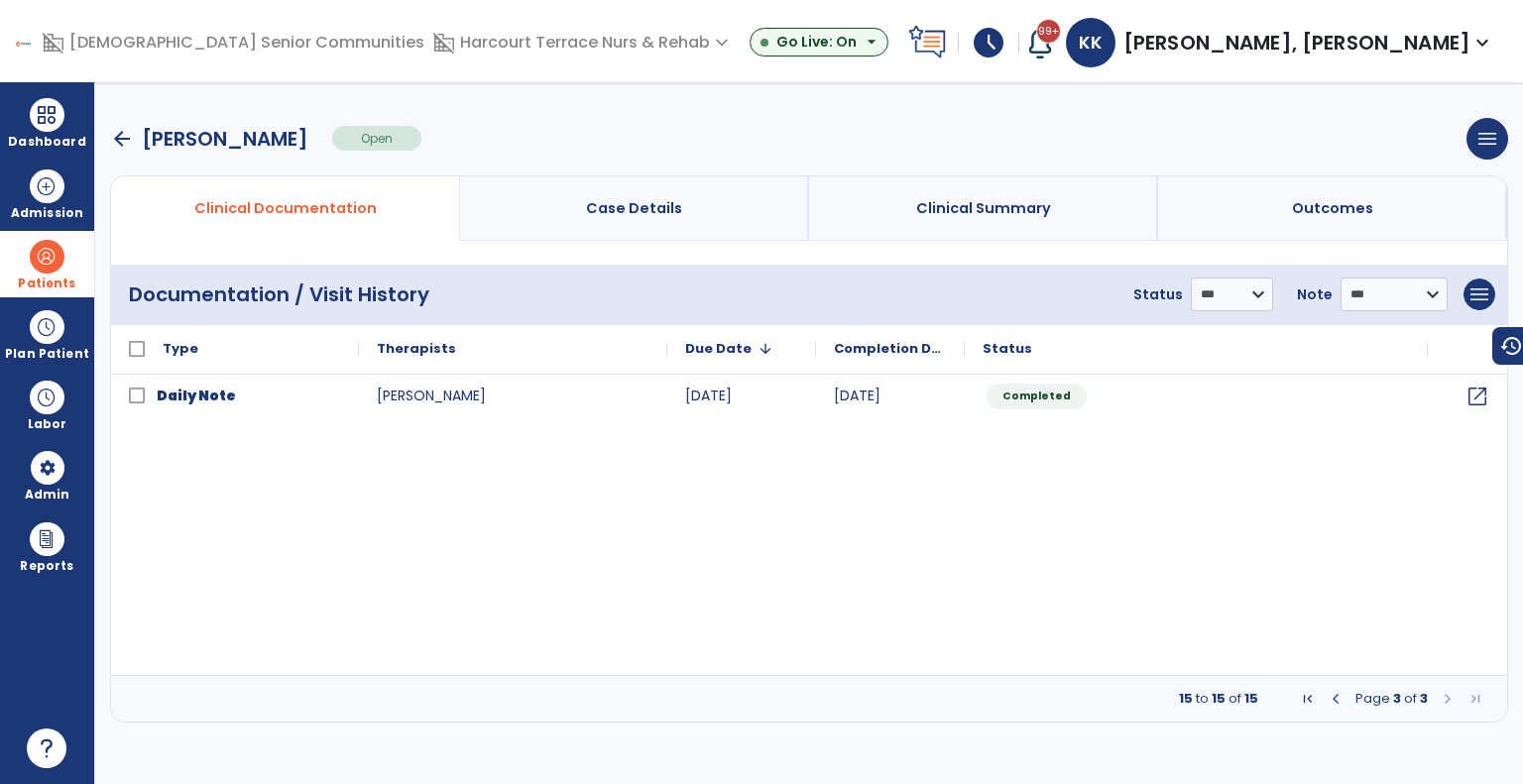 click at bounding box center (1448, 699) 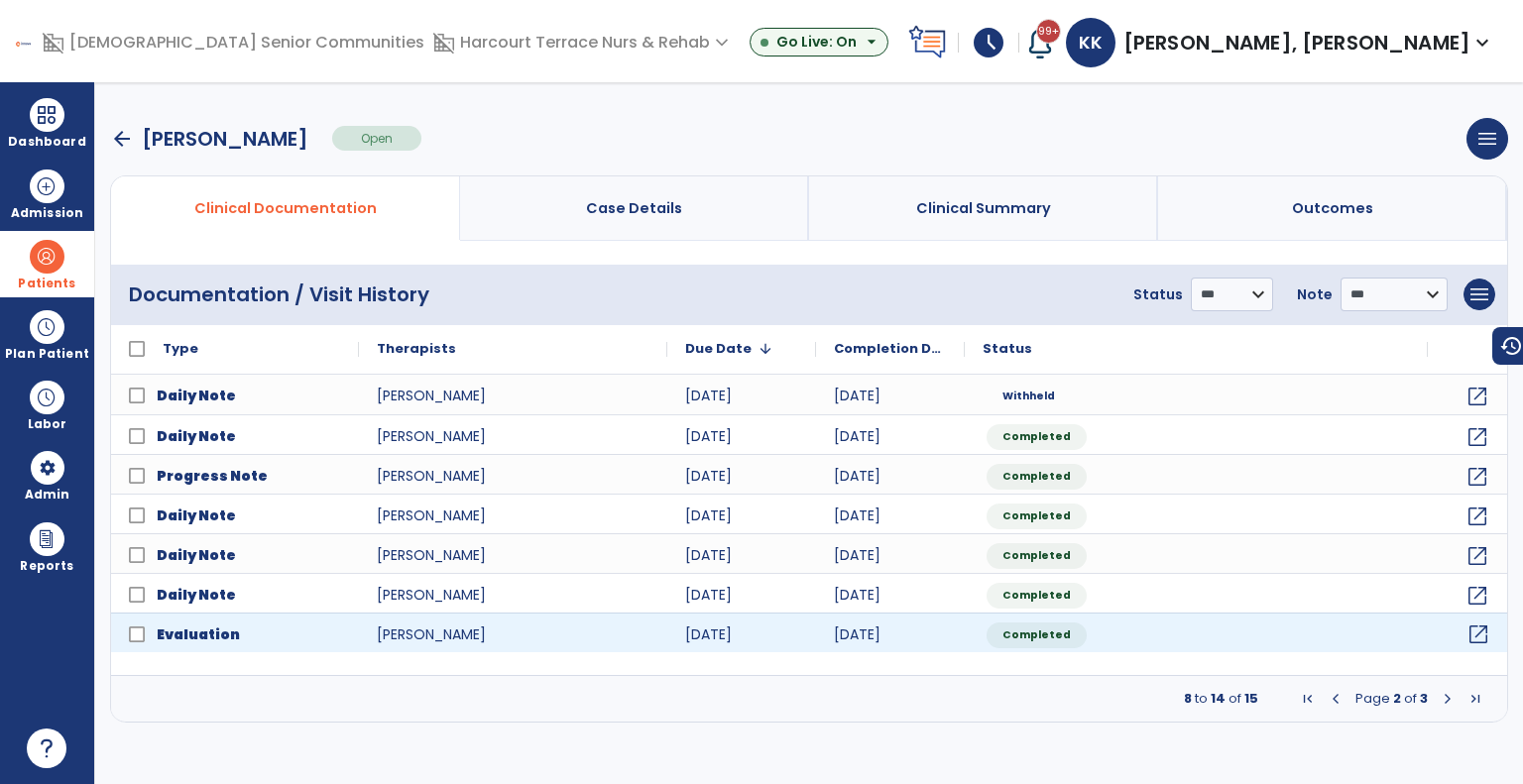 click on "open_in_new" 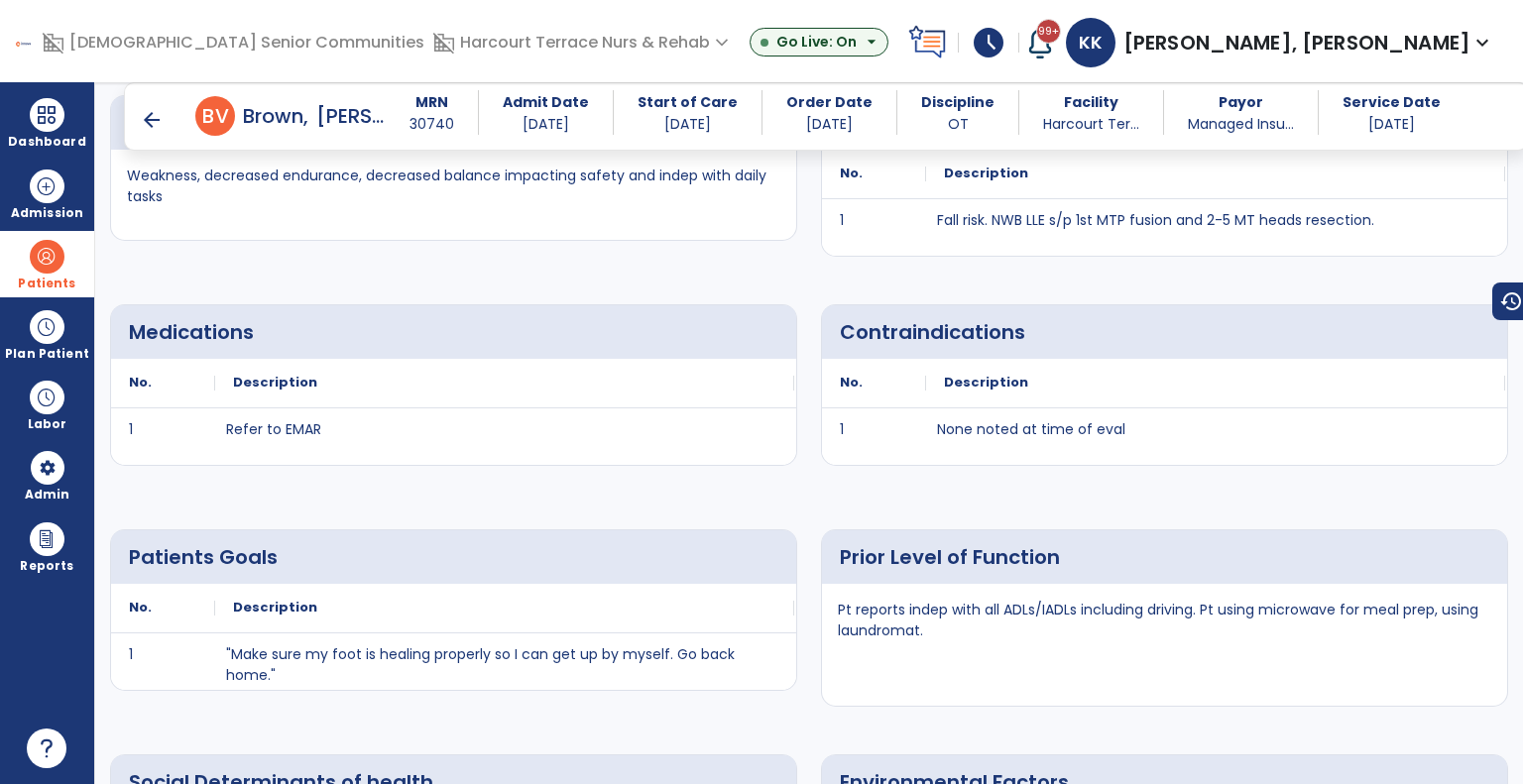 scroll, scrollTop: 1122, scrollLeft: 0, axis: vertical 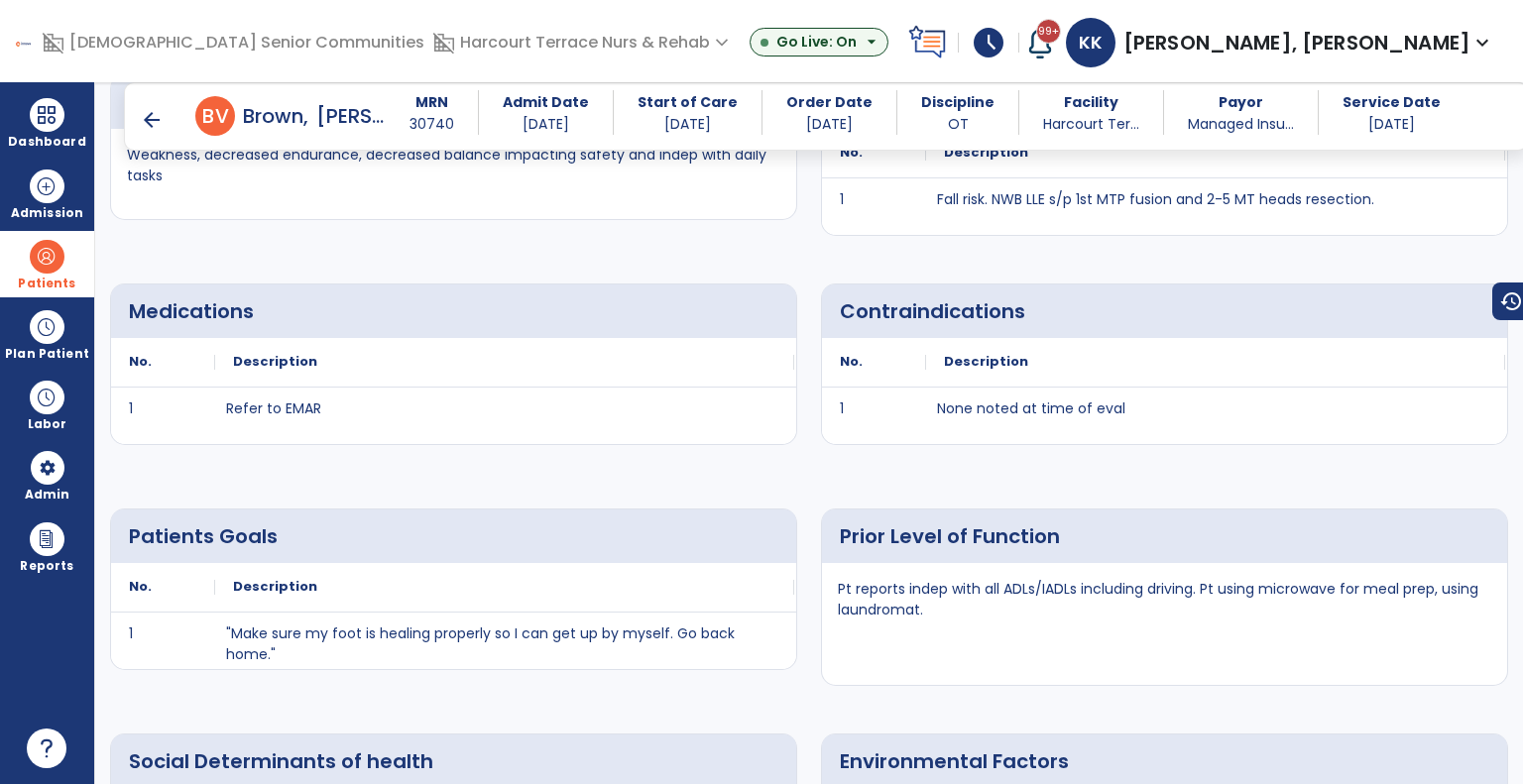 click on "Patients" at bounding box center [47, 283] 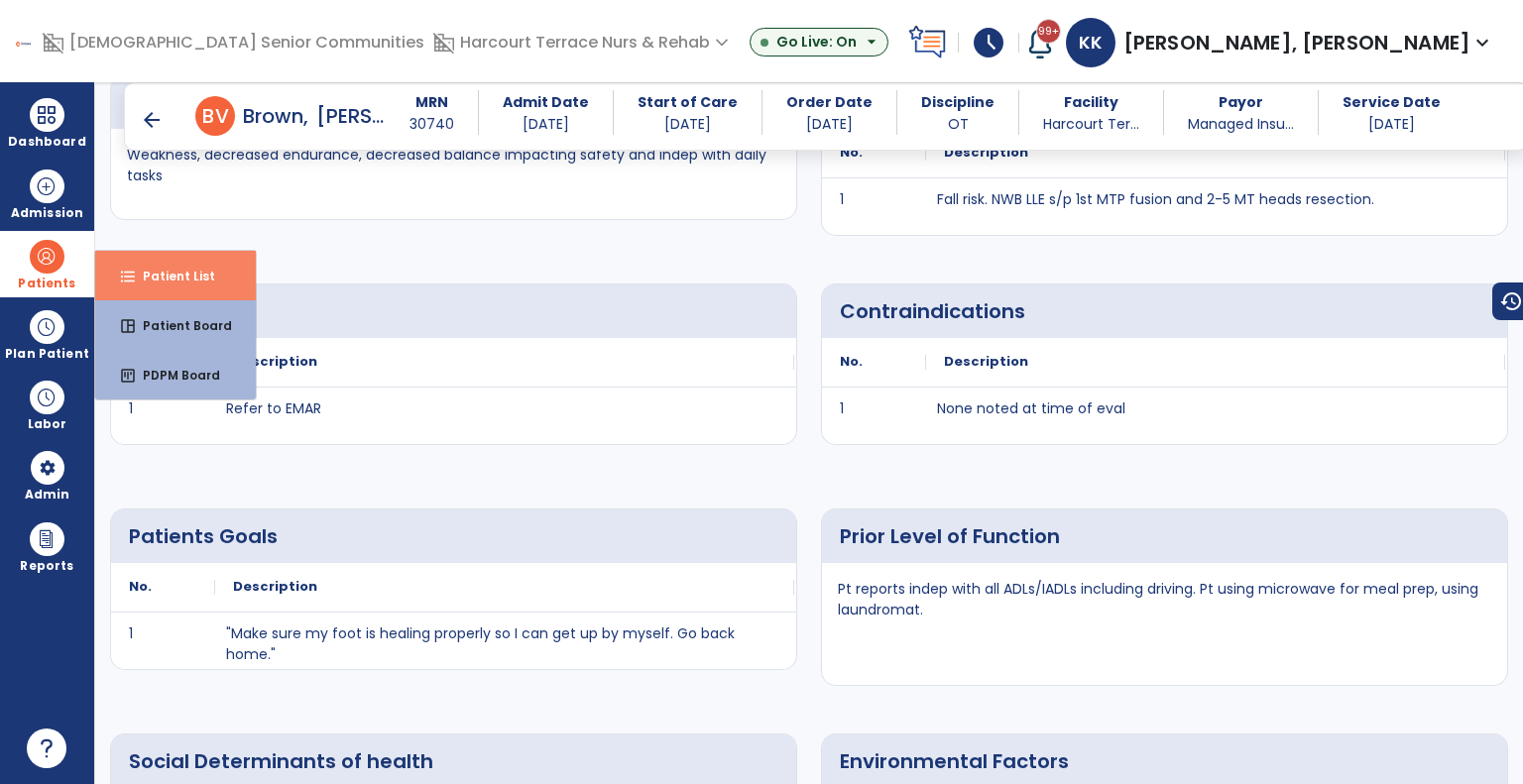 click on "Patient List" at bounding box center (171, 276) 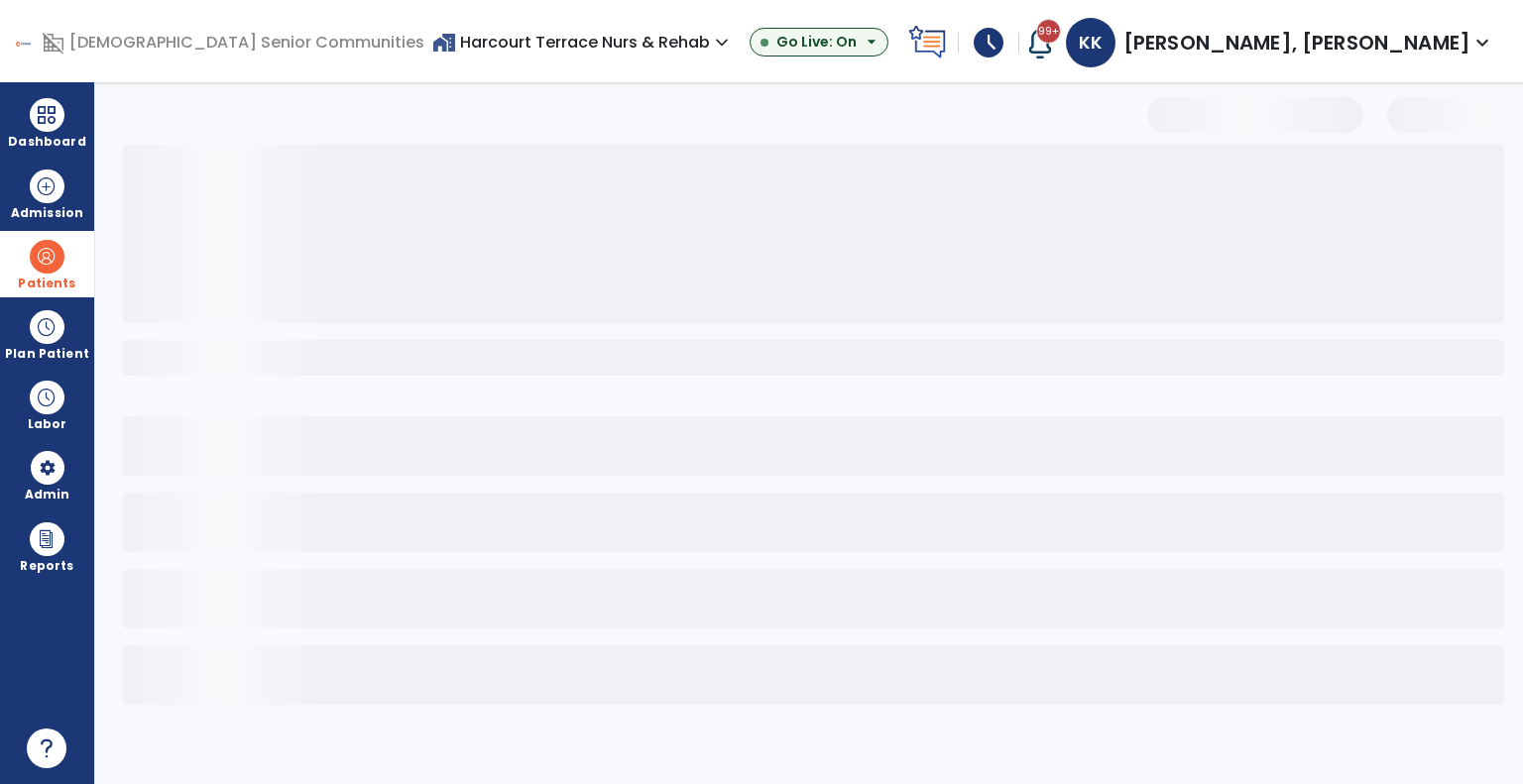scroll, scrollTop: 0, scrollLeft: 0, axis: both 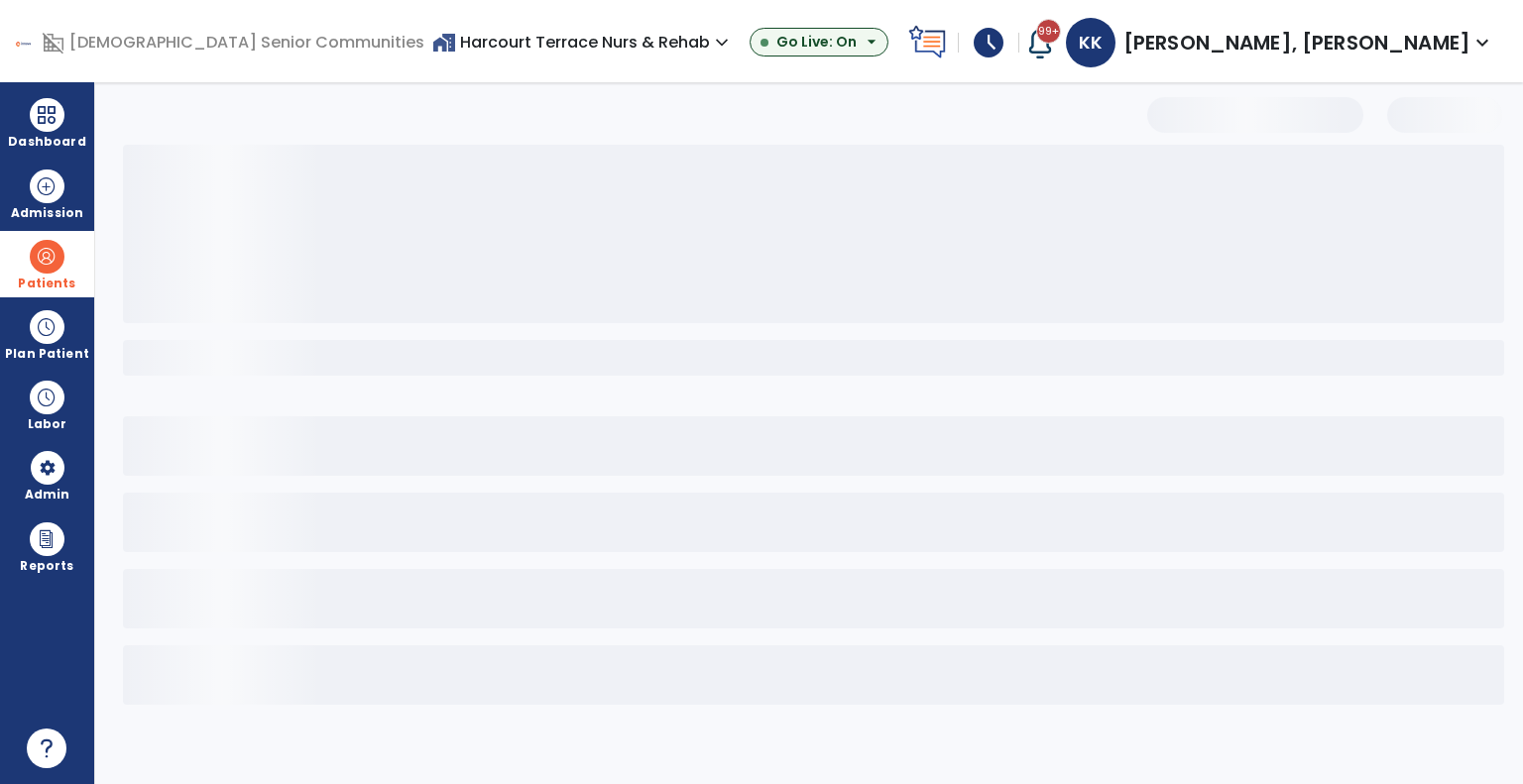 select on "***" 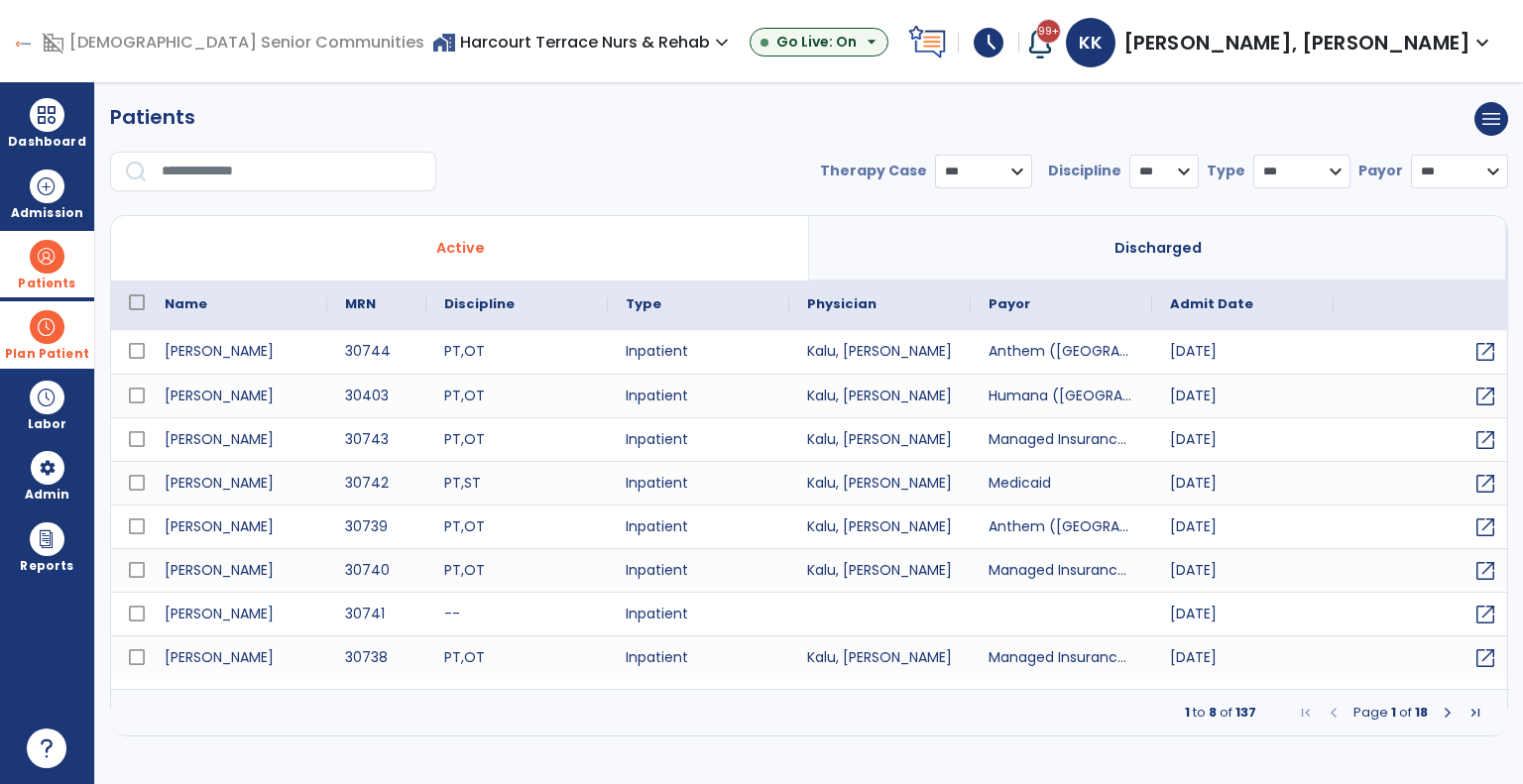 click on "Plan Patient" at bounding box center (47, 264) 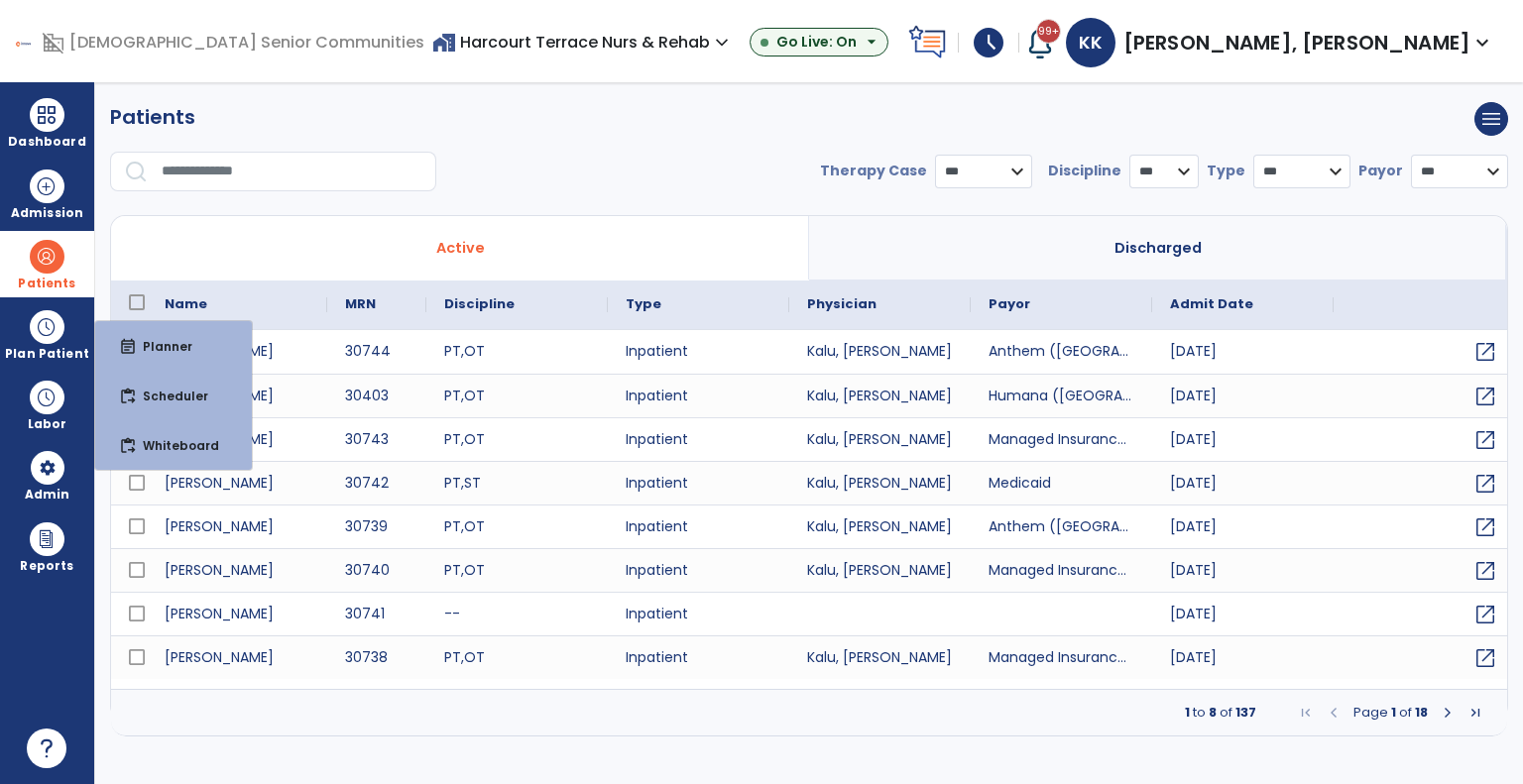 click on "Patients  format_list_bulleted  Patient List  space_dashboard  Patient Board  insert_chart  PDPM Board" at bounding box center [47, 264] 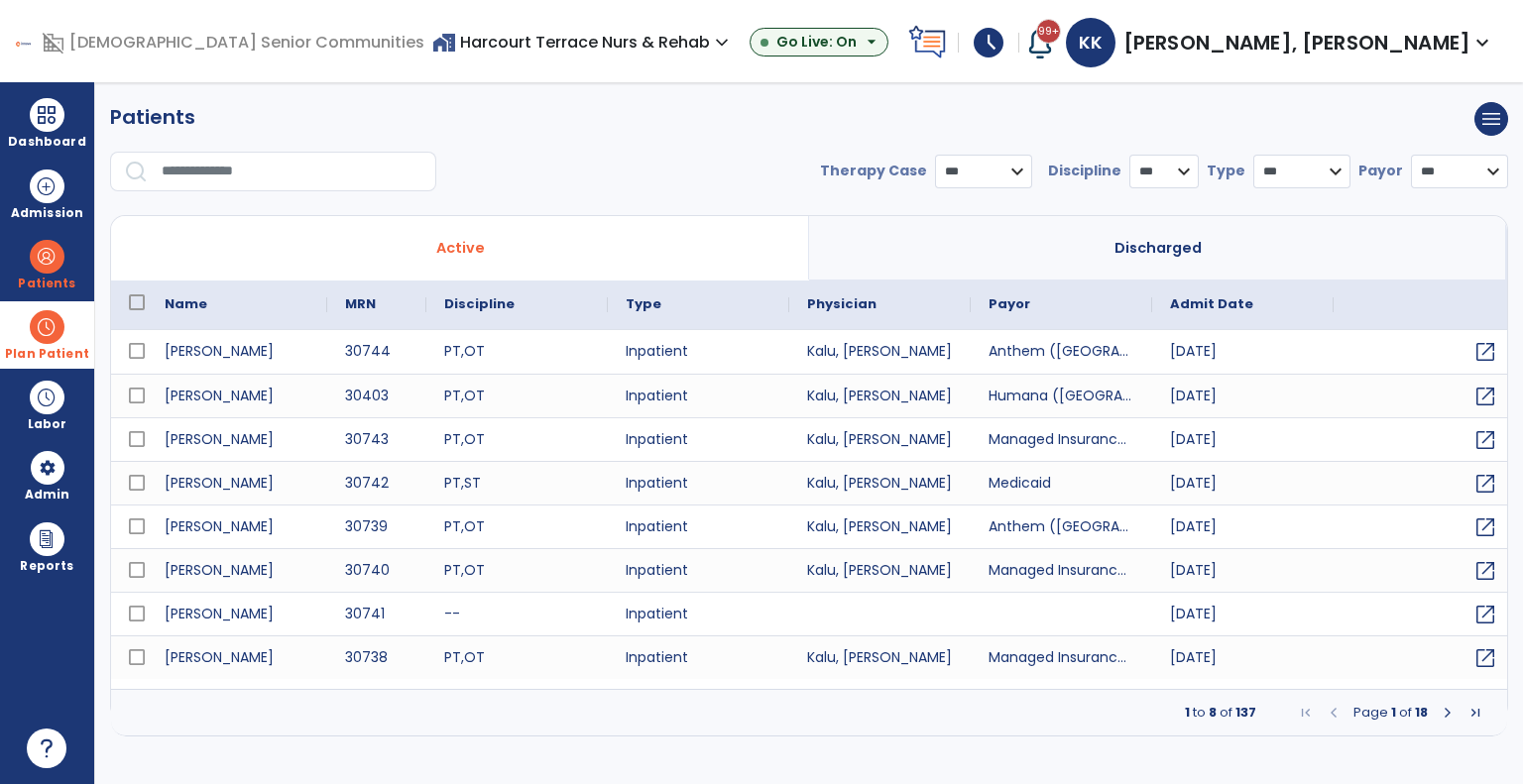 click on "Plan Patient" at bounding box center (47, 264) 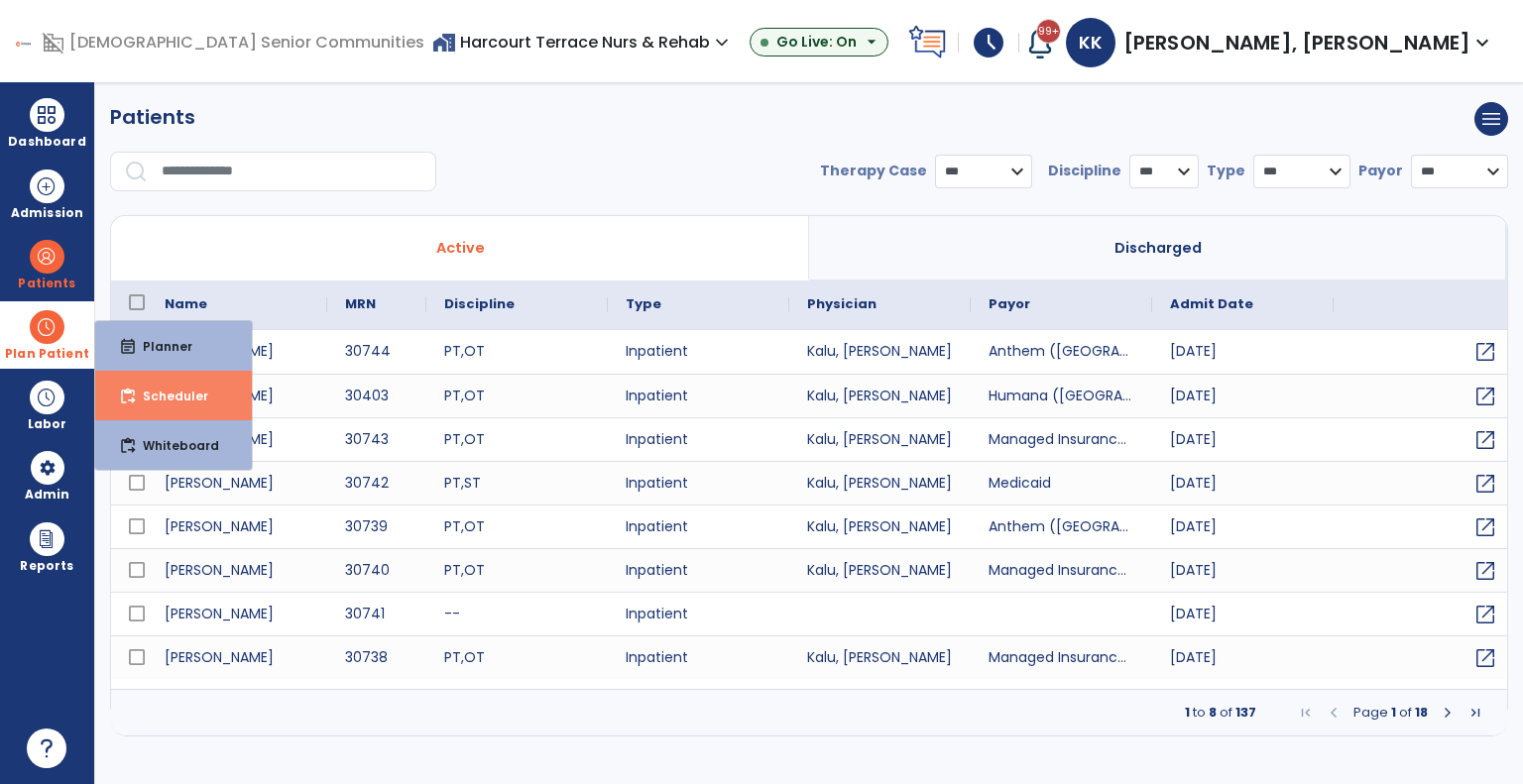 click on "Scheduler" at bounding box center (168, 395) 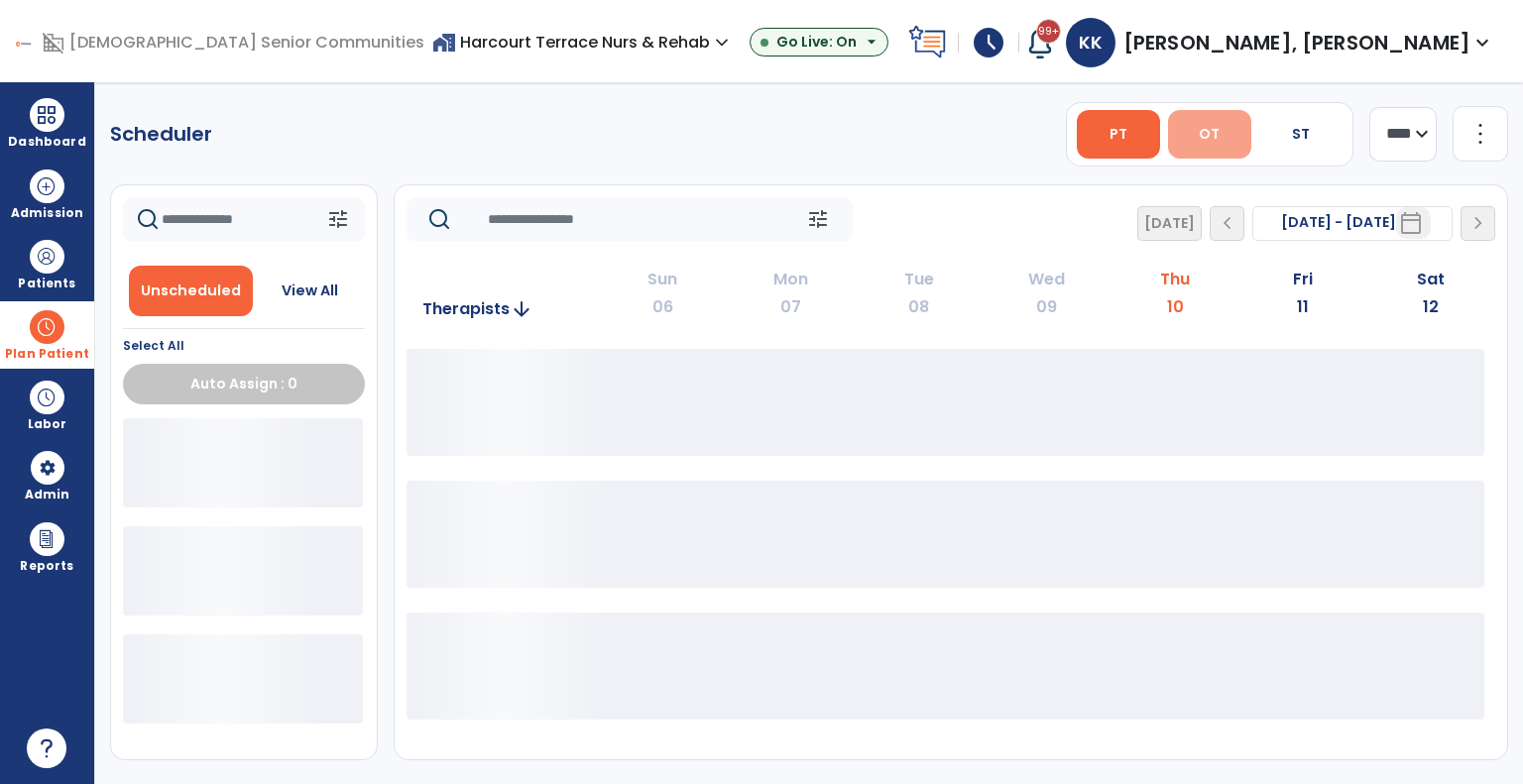 click on "OT" at bounding box center [1210, 134] 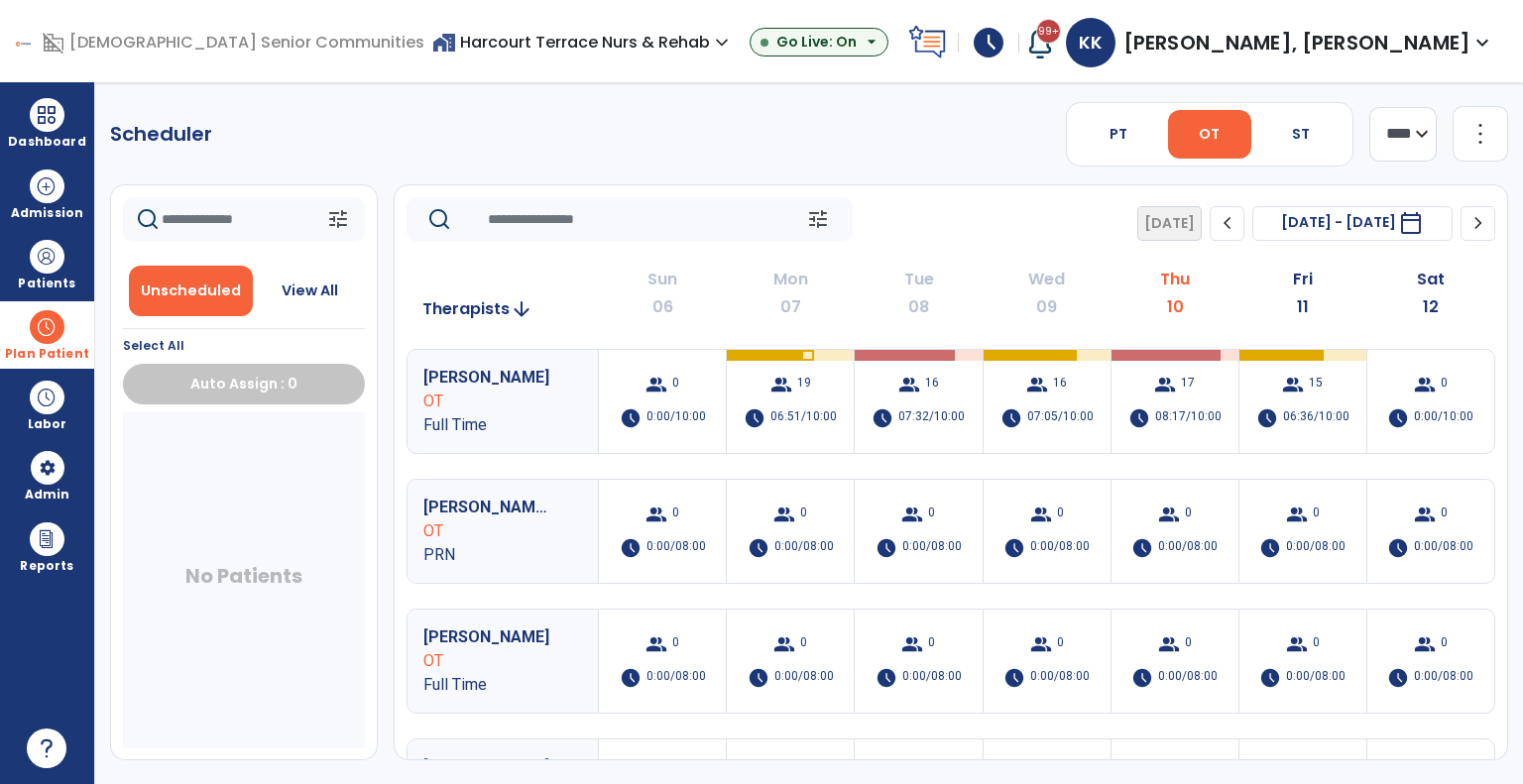 click on "chevron_right" 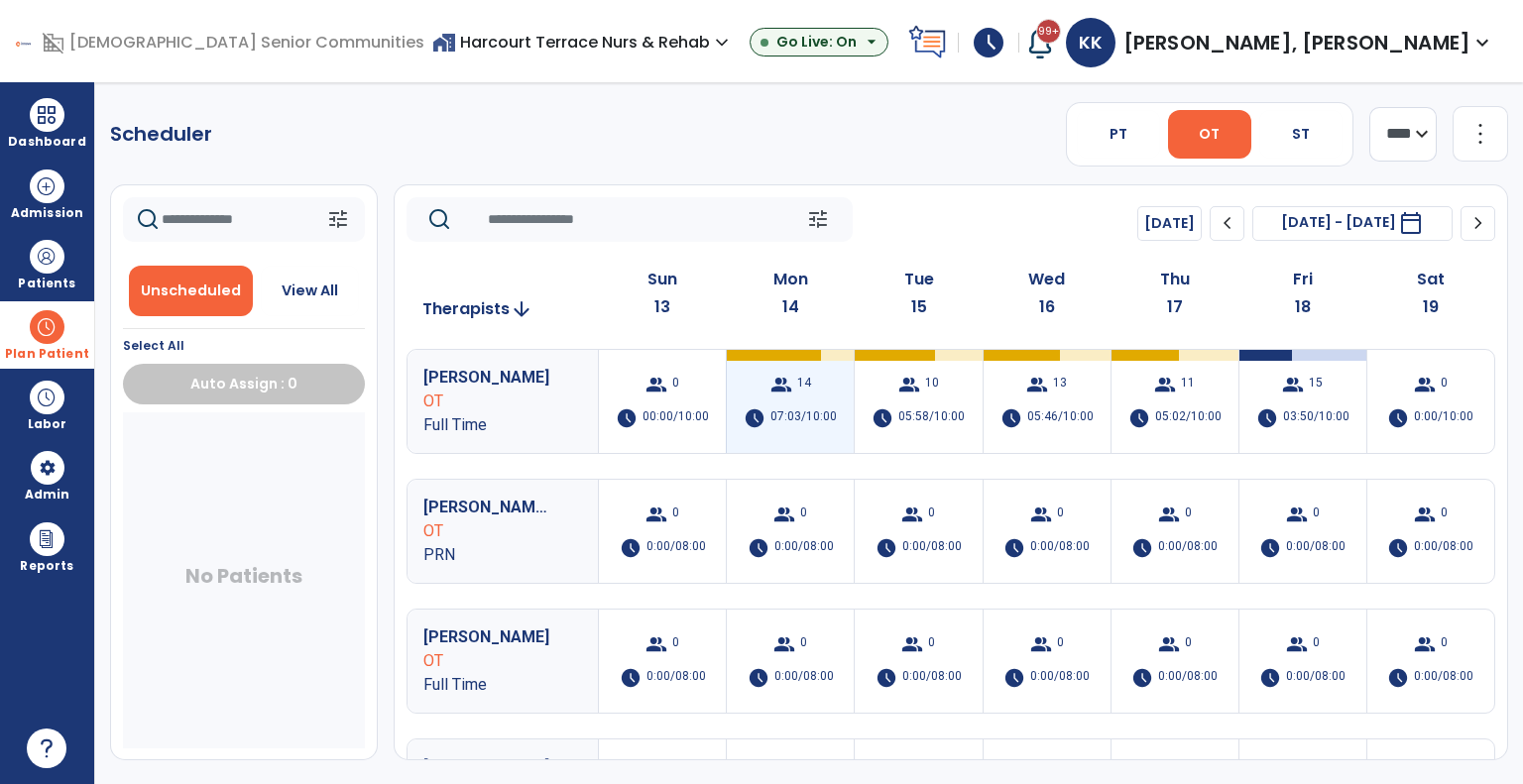 click on "group  14  schedule  07:03/10:00" at bounding box center [790, 401] 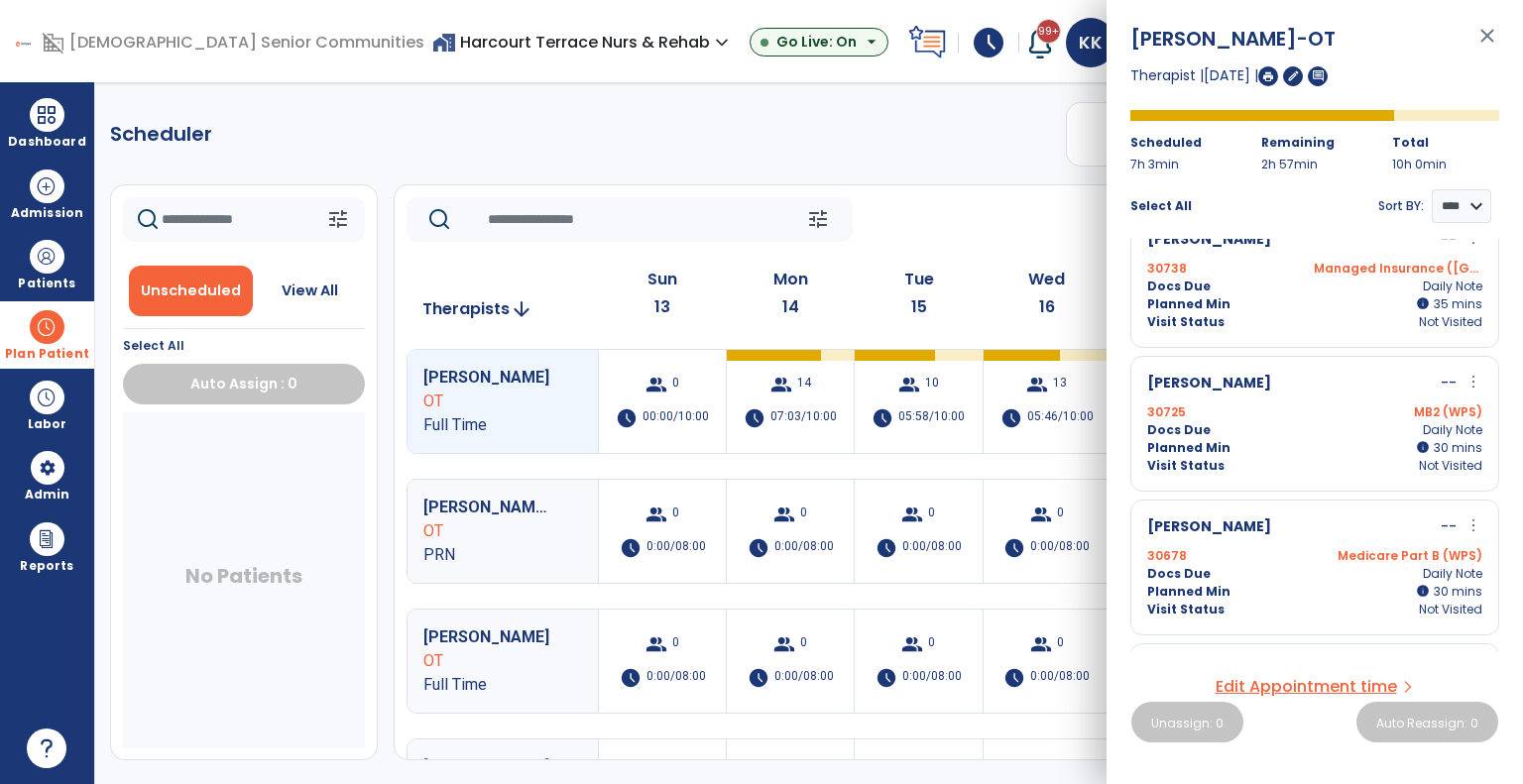 scroll, scrollTop: 773, scrollLeft: 0, axis: vertical 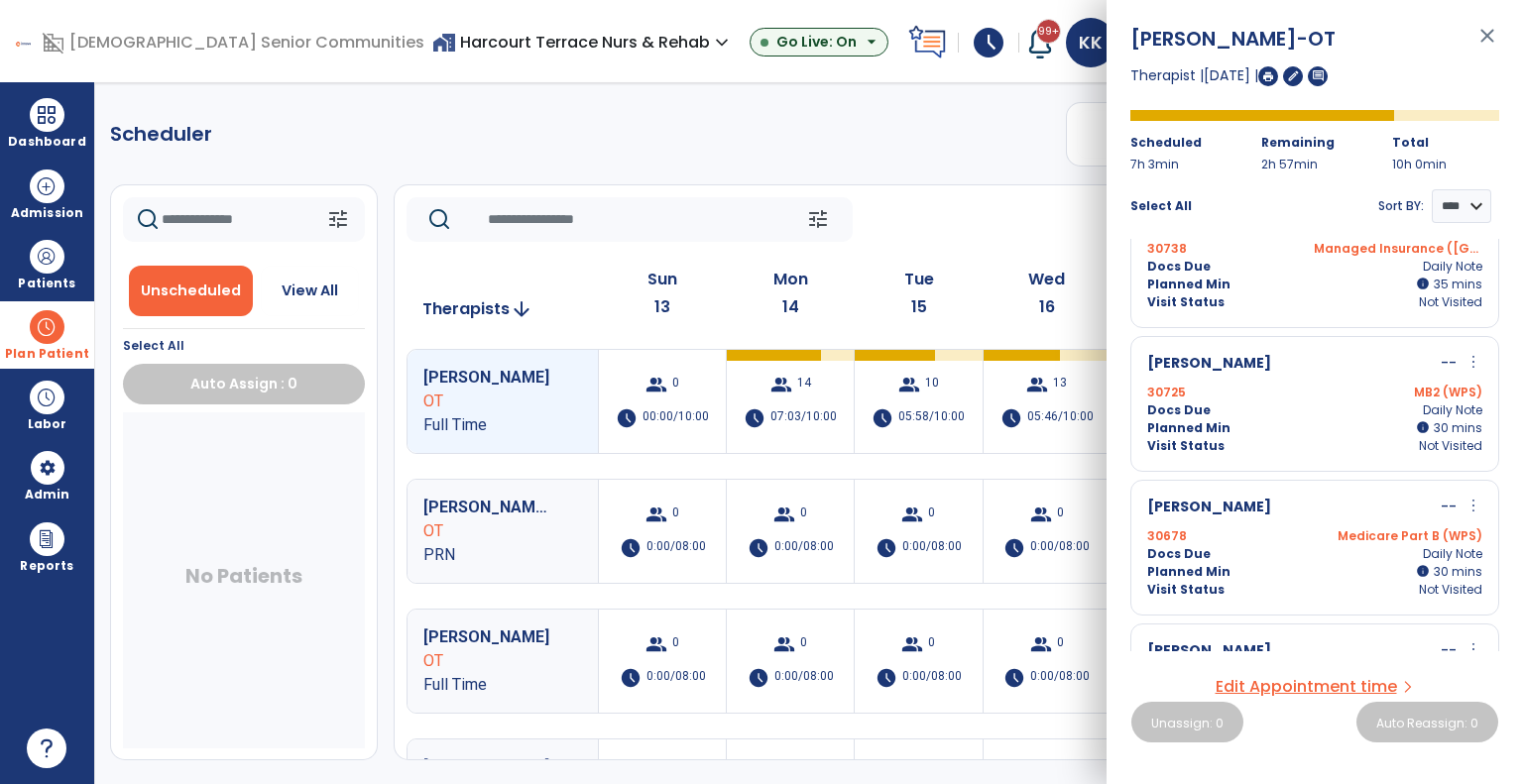 click on "more_vert" at bounding box center (1473, 505) 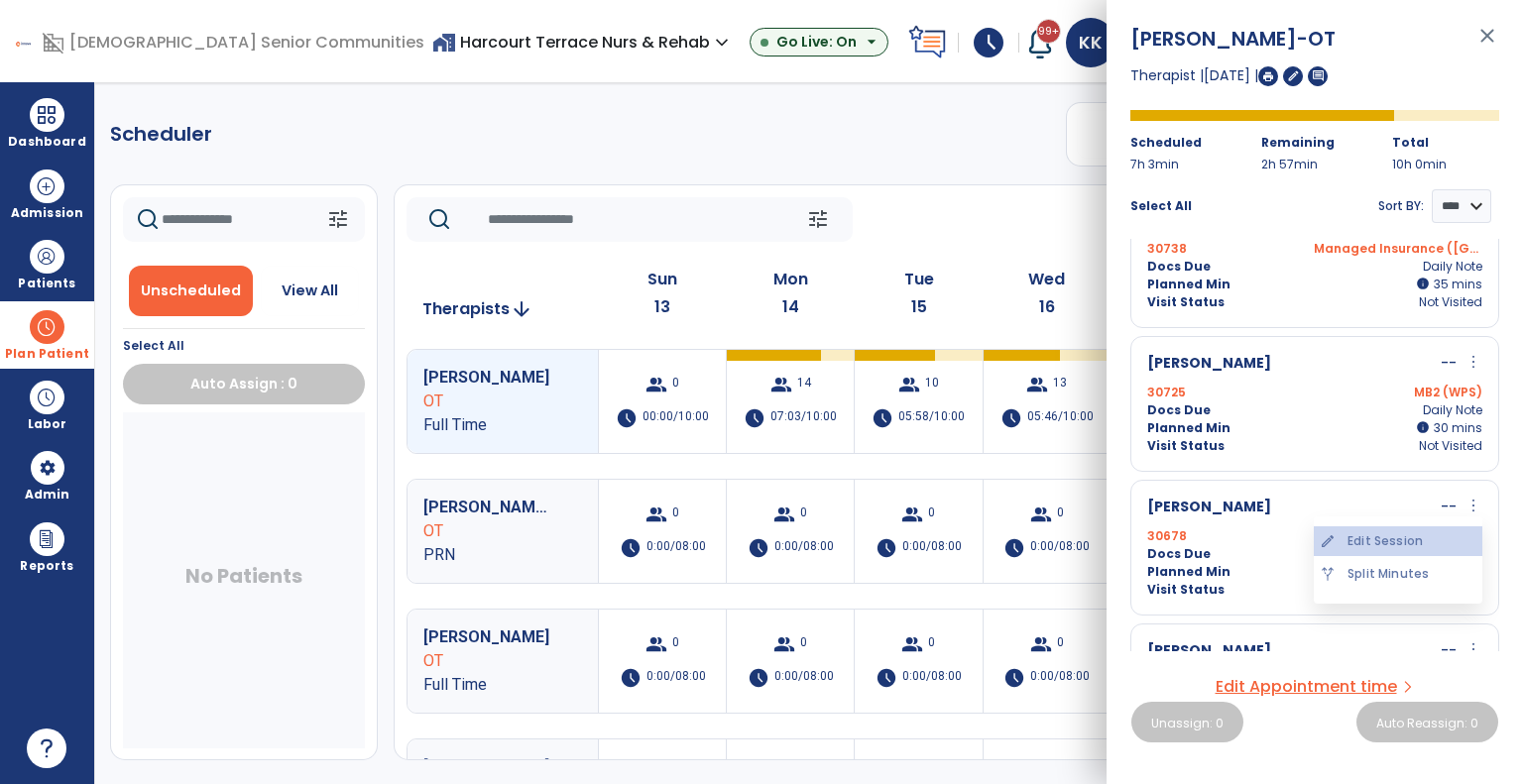 click on "edit   Edit Session" at bounding box center (1398, 541) 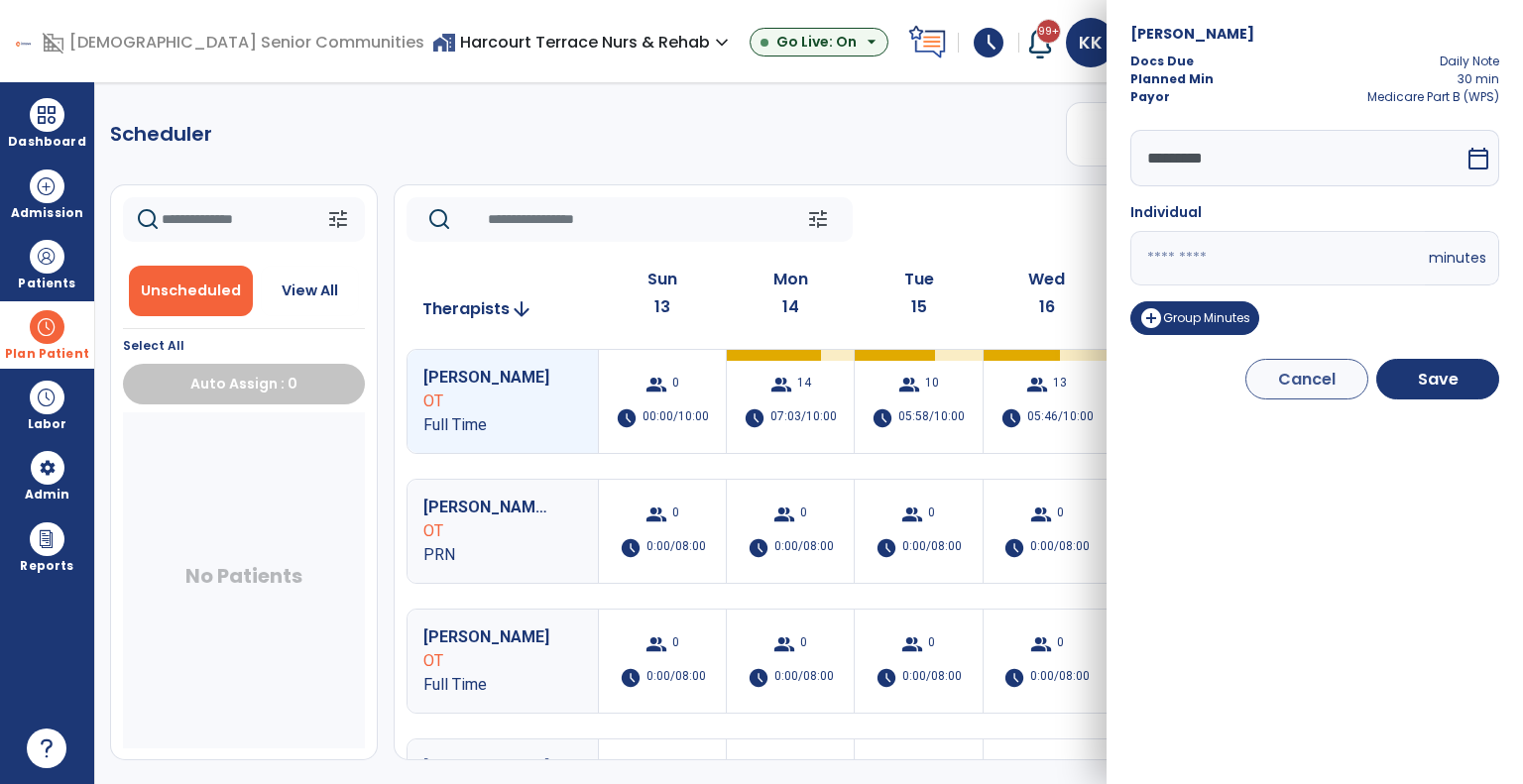 click on "*********" at bounding box center [1297, 158] 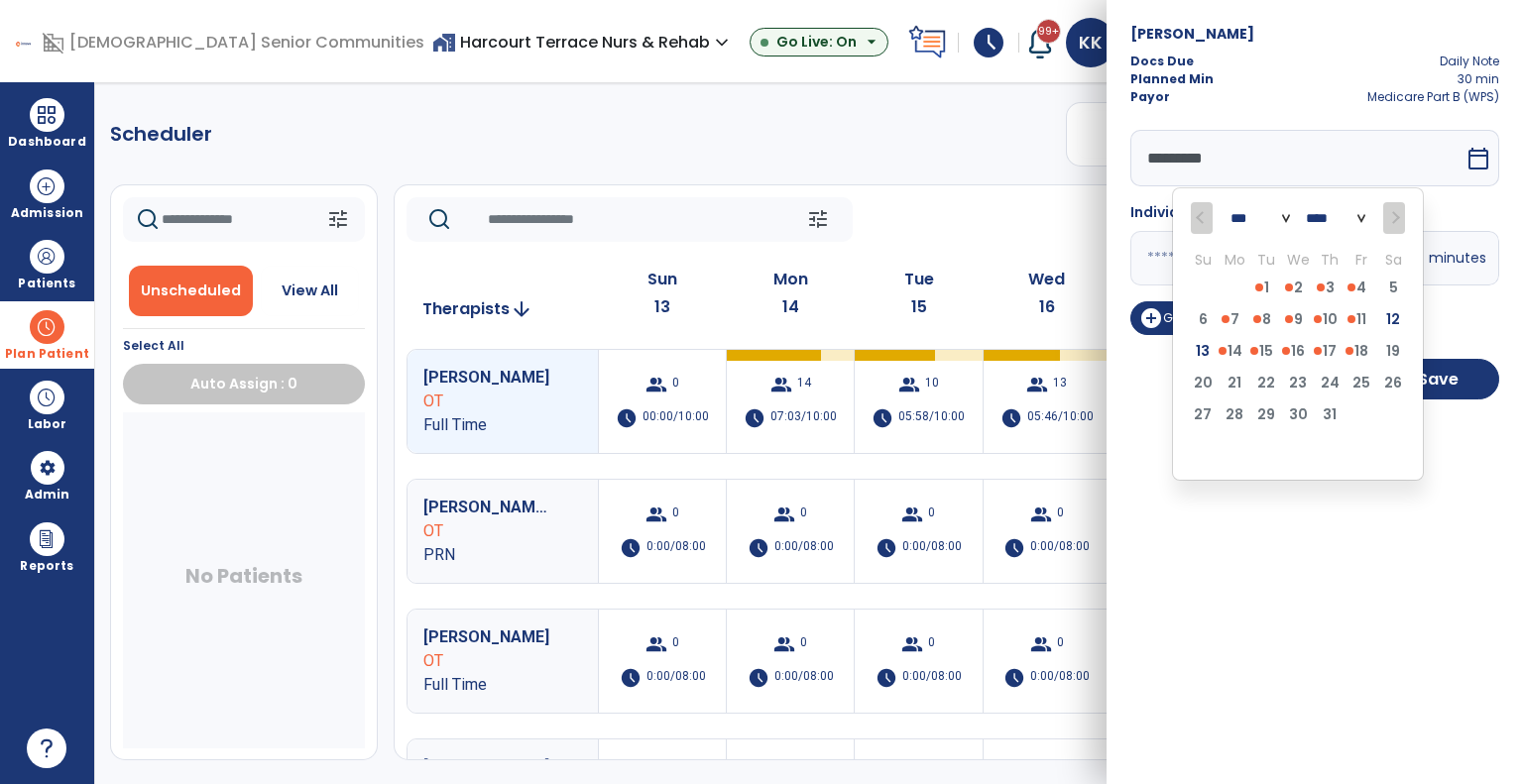 click on "3   4   5   6   7   8   9" at bounding box center (1298, 452) 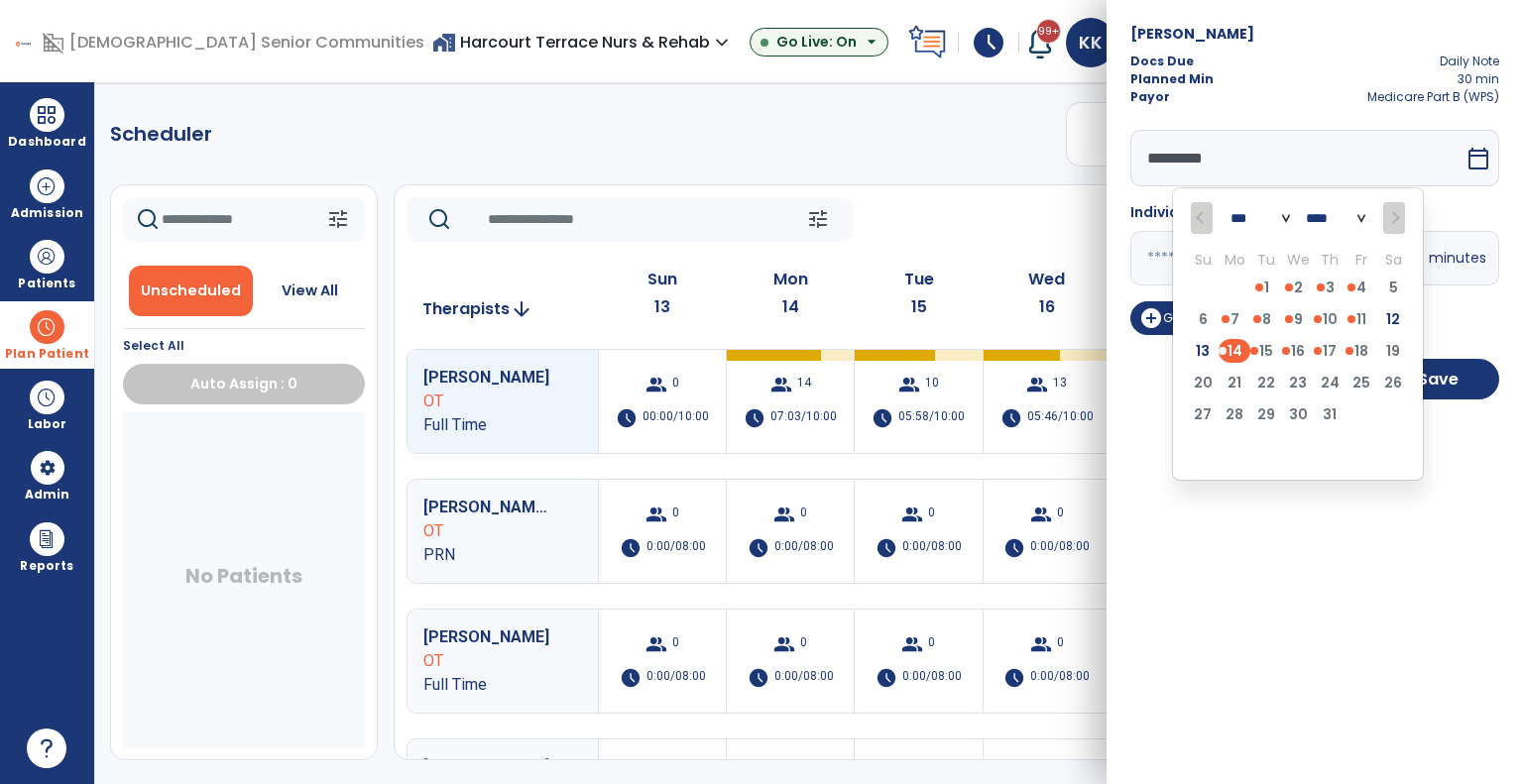 click on "Coapstick, Teddy   Docs Due Daily Note   Planned Min  30 min   Payor  Medicare Part B (WPS)  ********* *** **** Su Mo Tu We Th Fr Sa  29   30   1   2   3   4   5   6   7   8   9   10   11   12   13   14   15   16   17   18   19   20   21   22   23   24   25   26   27   28   29   30   31   1   2   3   4   5   6   7   8   9   calendar_today  Individual  ** minutes  add_circle   Group Minutes  Cancel   Save" at bounding box center (1315, 392) 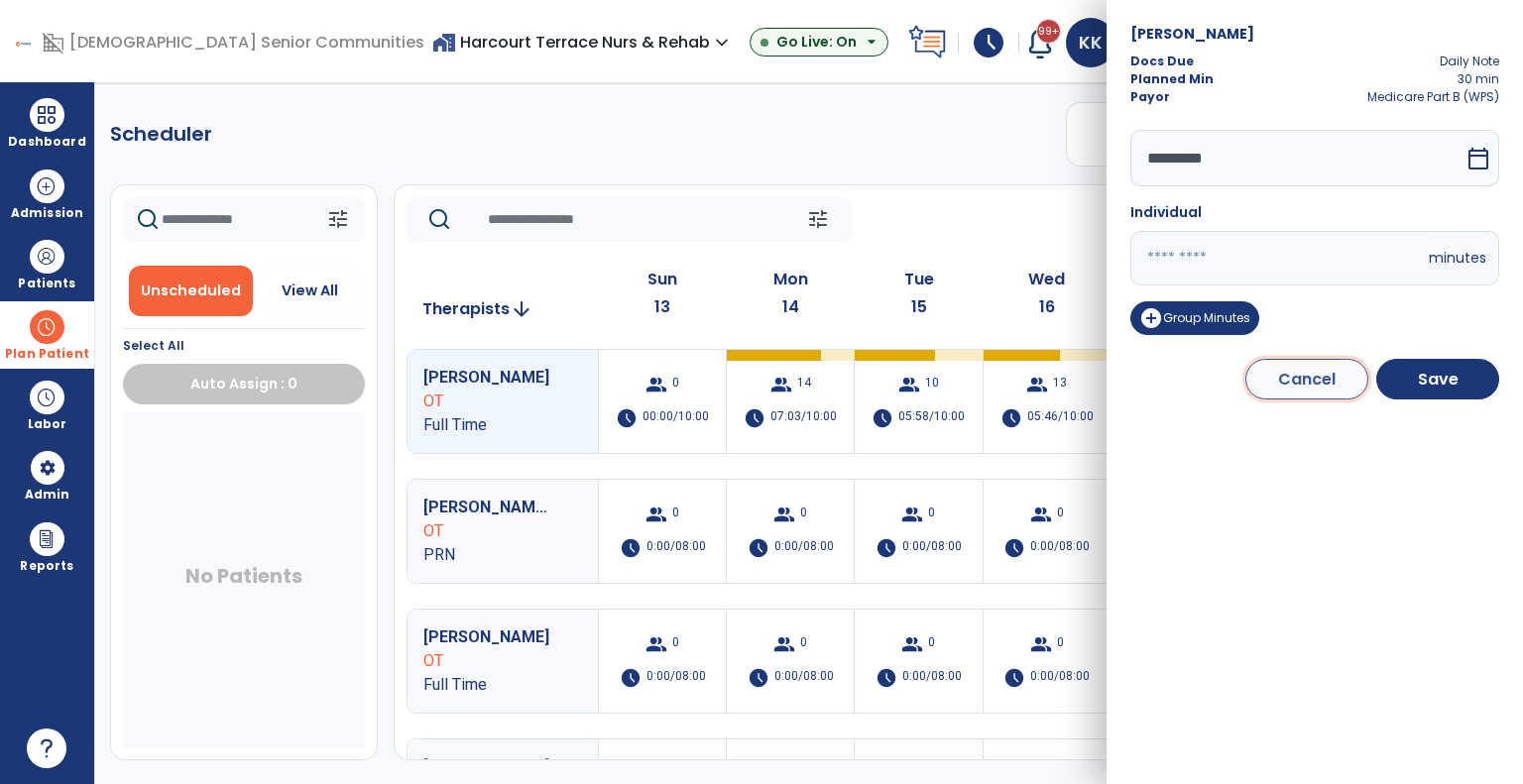 click on "Cancel" at bounding box center (1307, 379) 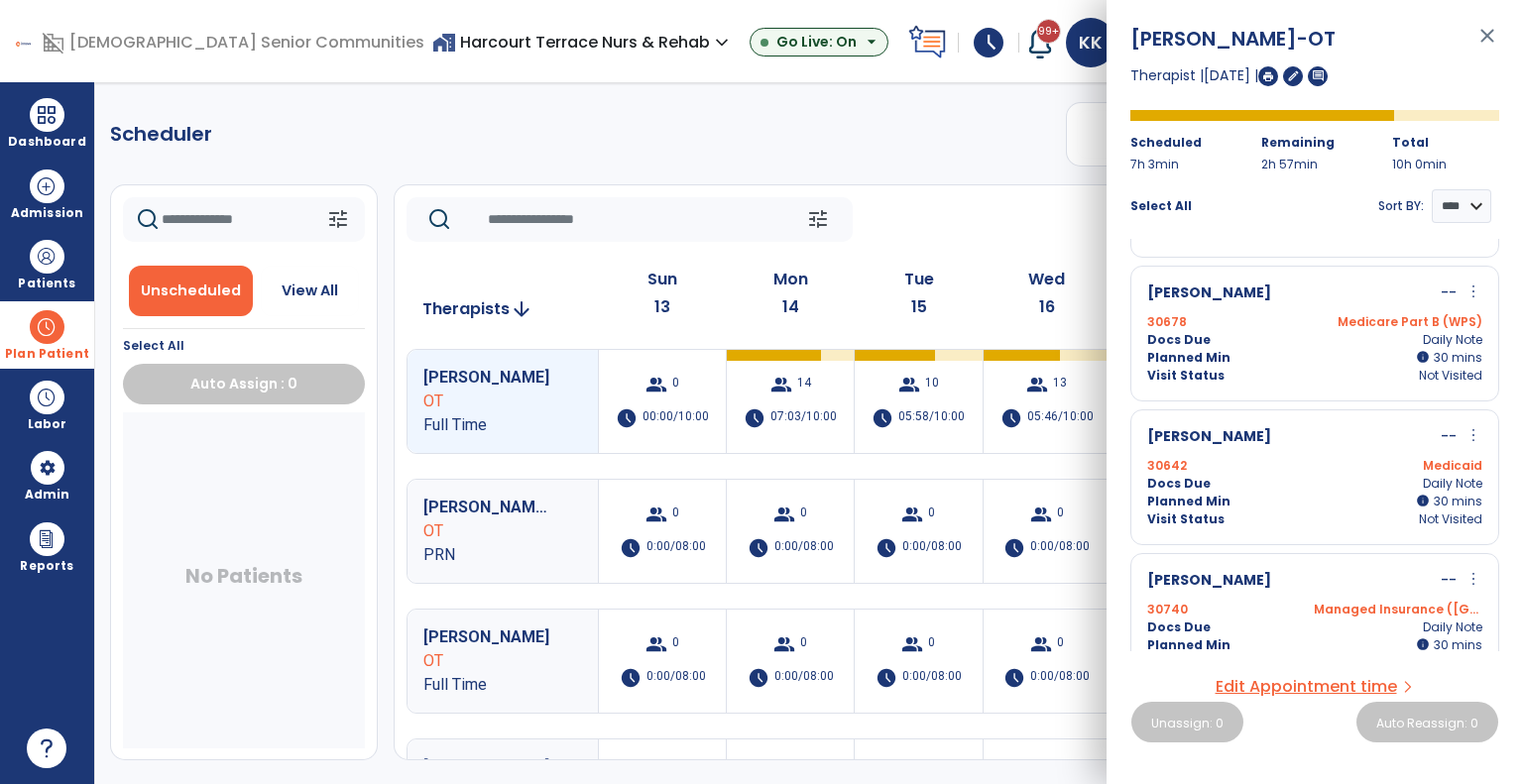 scroll, scrollTop: 1015, scrollLeft: 0, axis: vertical 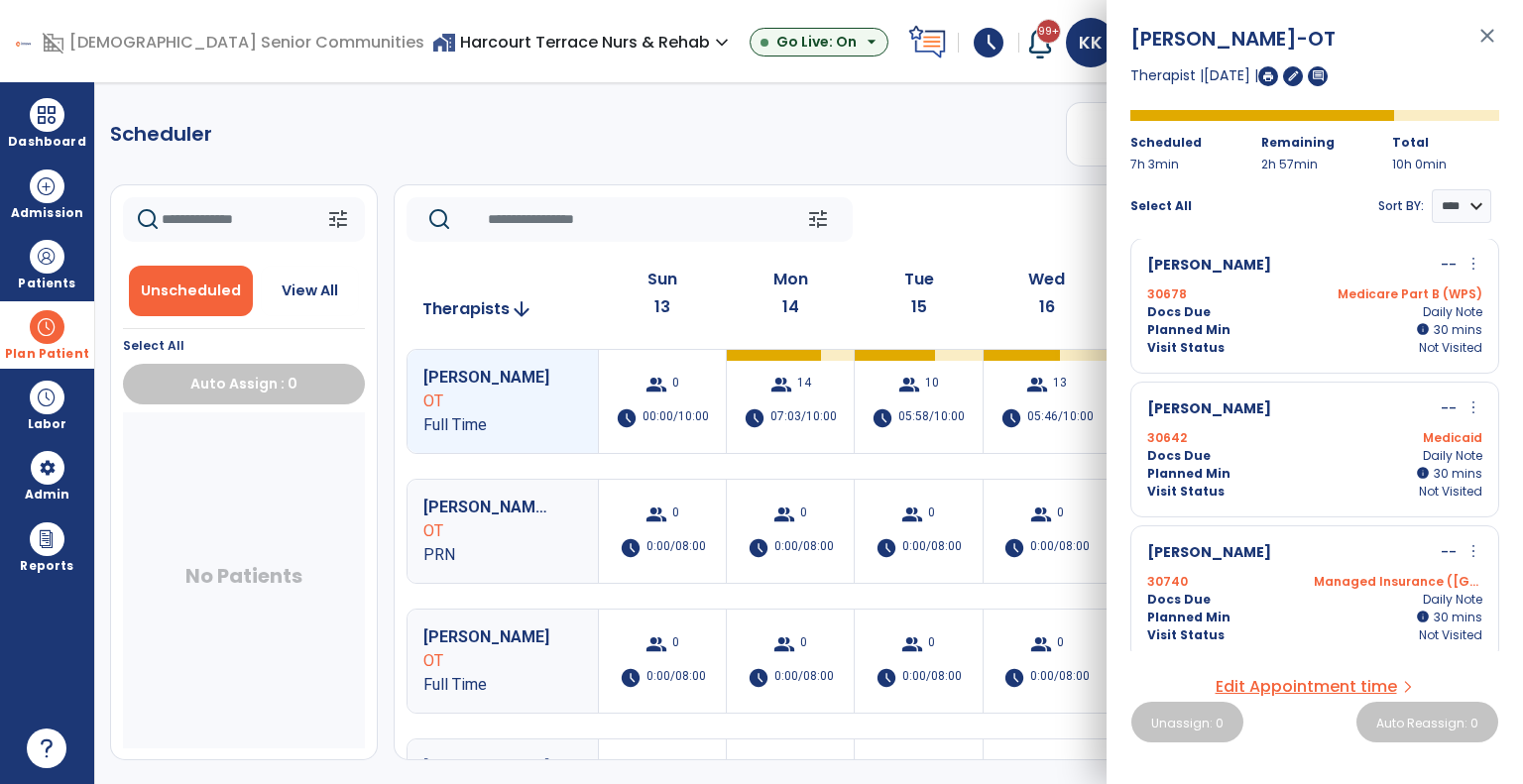 click on "more_vert" at bounding box center [1473, 407] 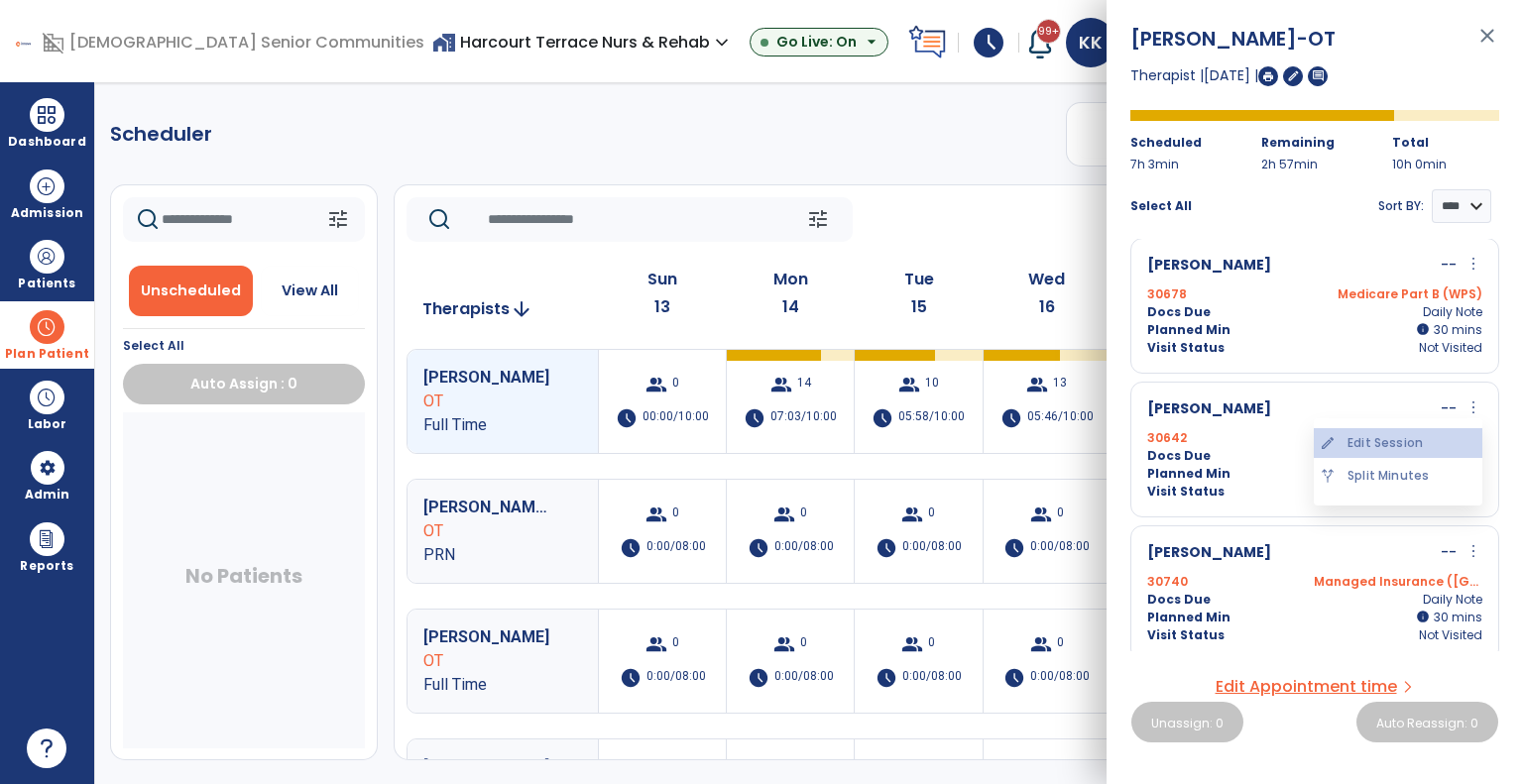 click on "edit   Edit Session" at bounding box center [1398, 443] 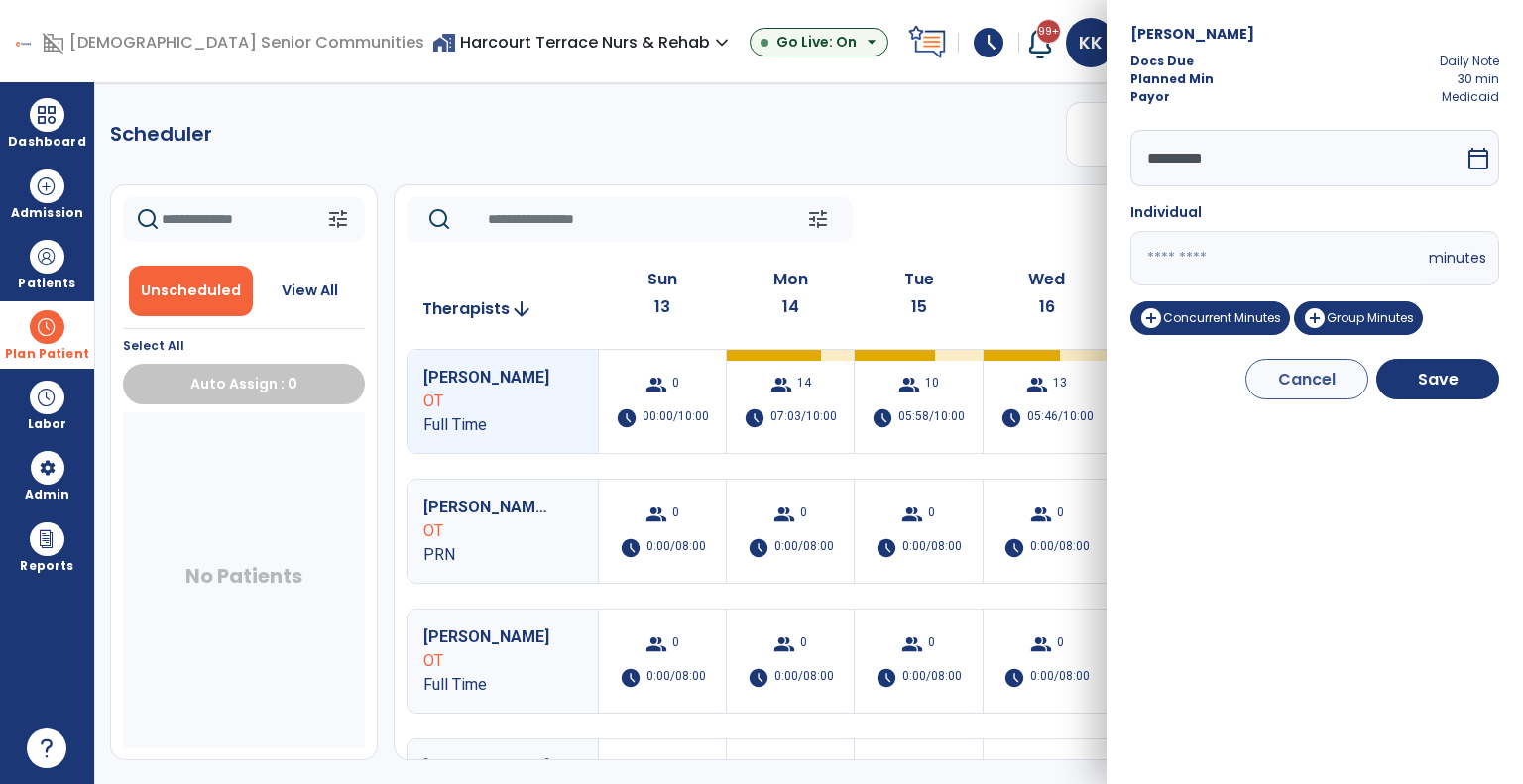 click on "*********" at bounding box center (1297, 158) 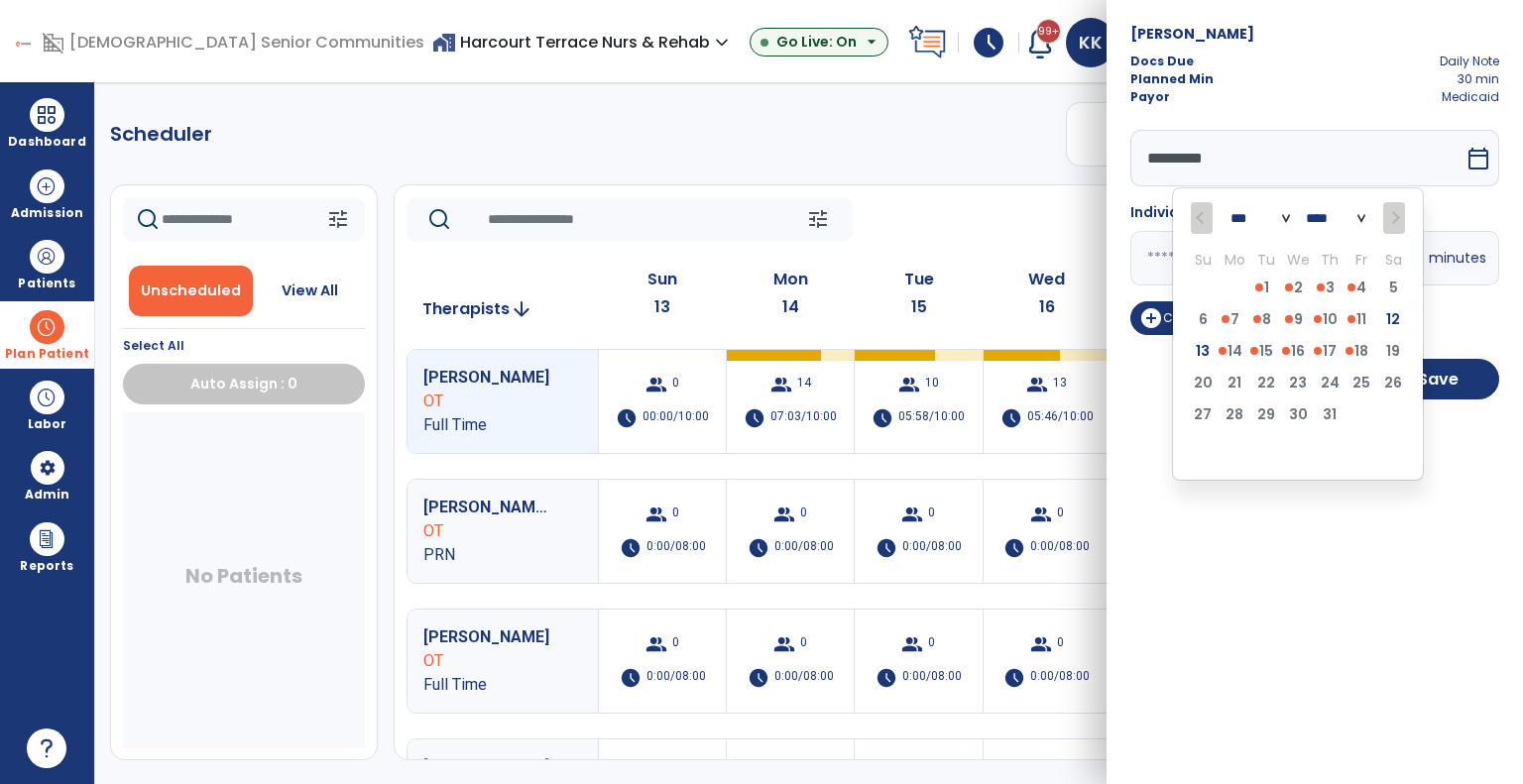 click on "Stires, Jason   Docs Due Daily Note   Planned Min  30 min   Payor  Medicaid  ********* *** **** Su Mo Tu We Th Fr Sa  29   30   1   2   3   4   5   6   7   8   9   10   11   12   13   14   15   16   17   18   19   20   21   22   23   24   25   26   27   28   29   30   31   1   2   3   4   5   6   7   8   9   calendar_today  Individual  ** minutes  add_circle   Concurrent Minutes  add_circle   Group Minutes  Cancel   Save" at bounding box center (1315, 392) 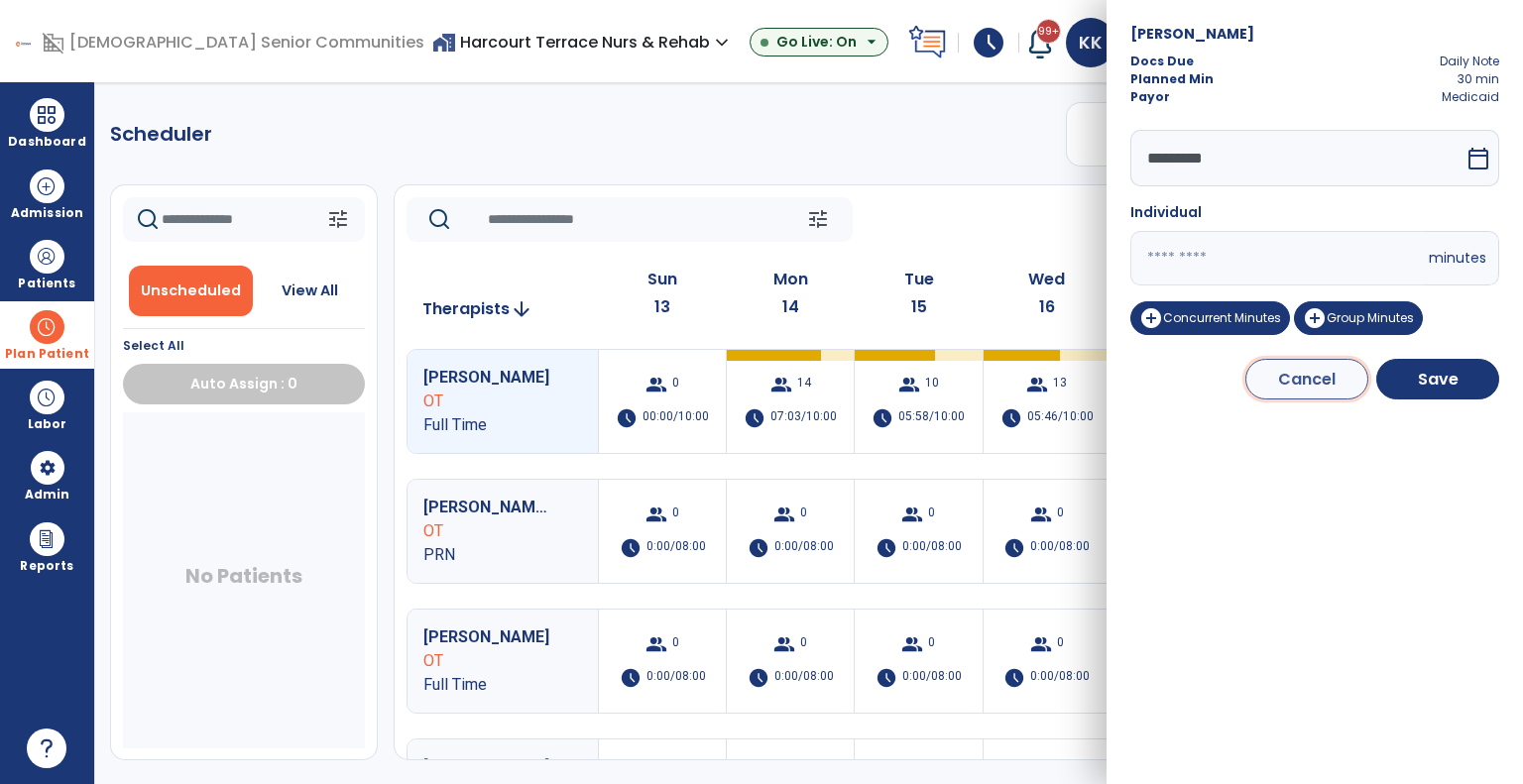 click on "Cancel" at bounding box center (1307, 379) 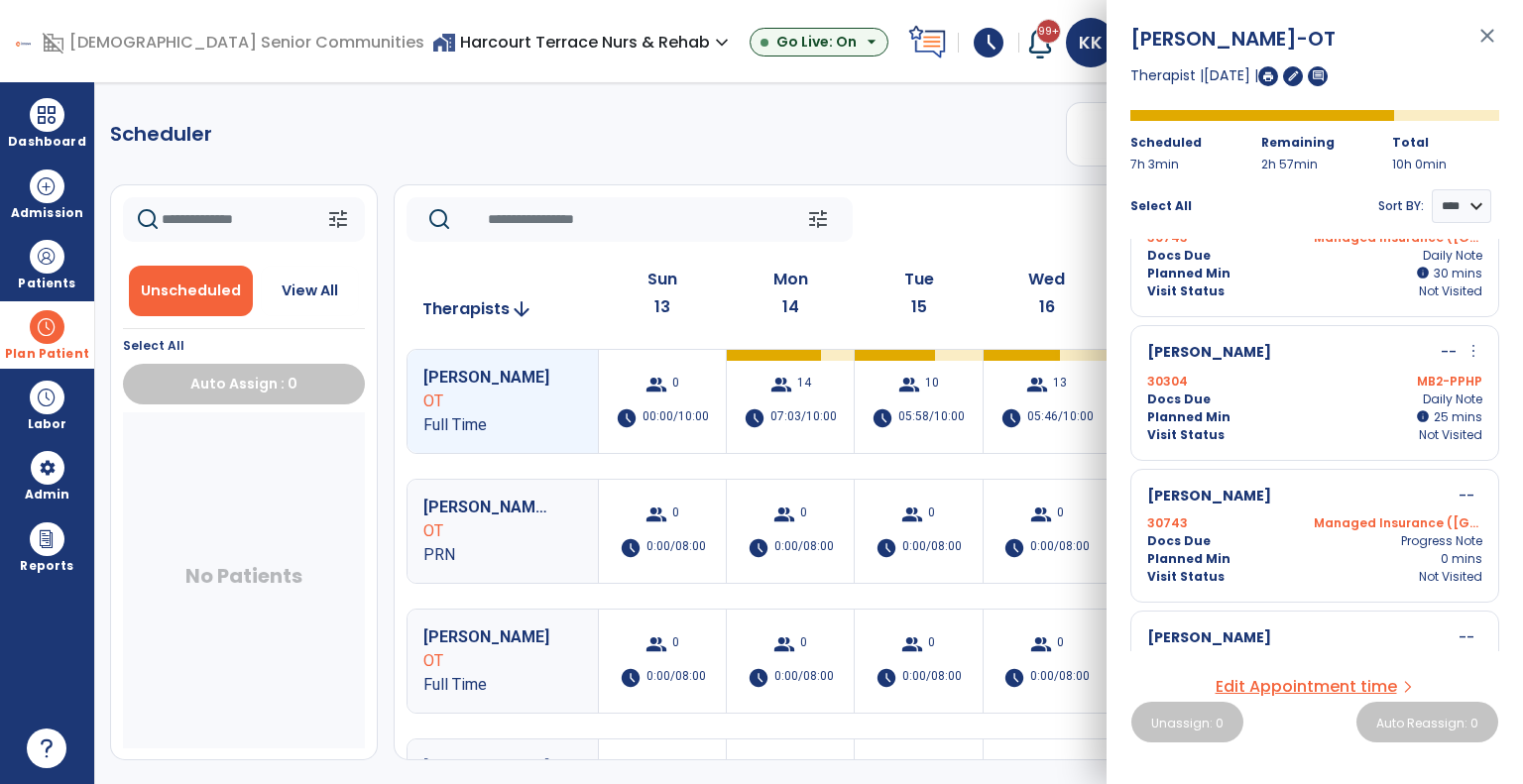 scroll, scrollTop: 1503, scrollLeft: 0, axis: vertical 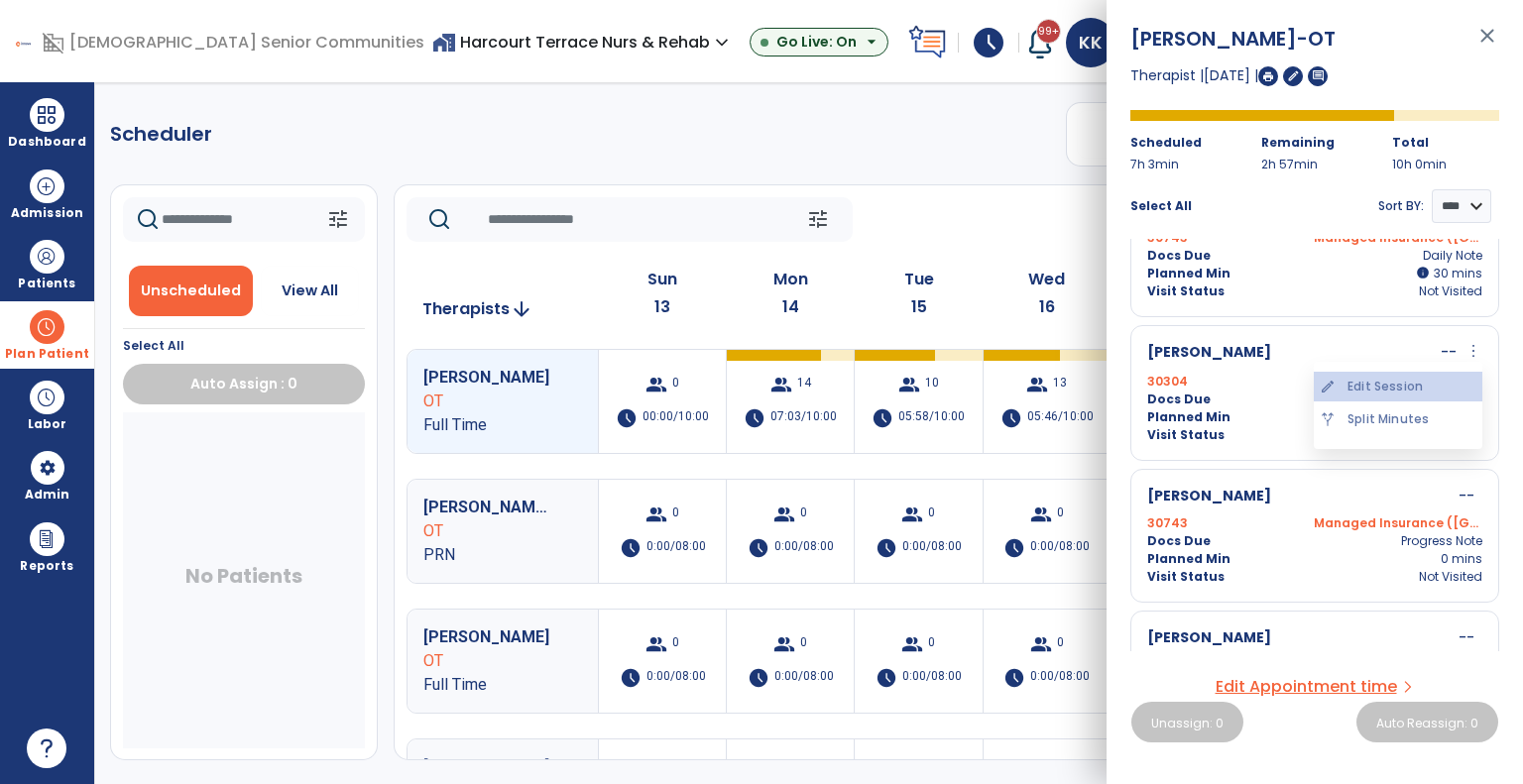 click on "edit   Edit Session" at bounding box center [1398, 387] 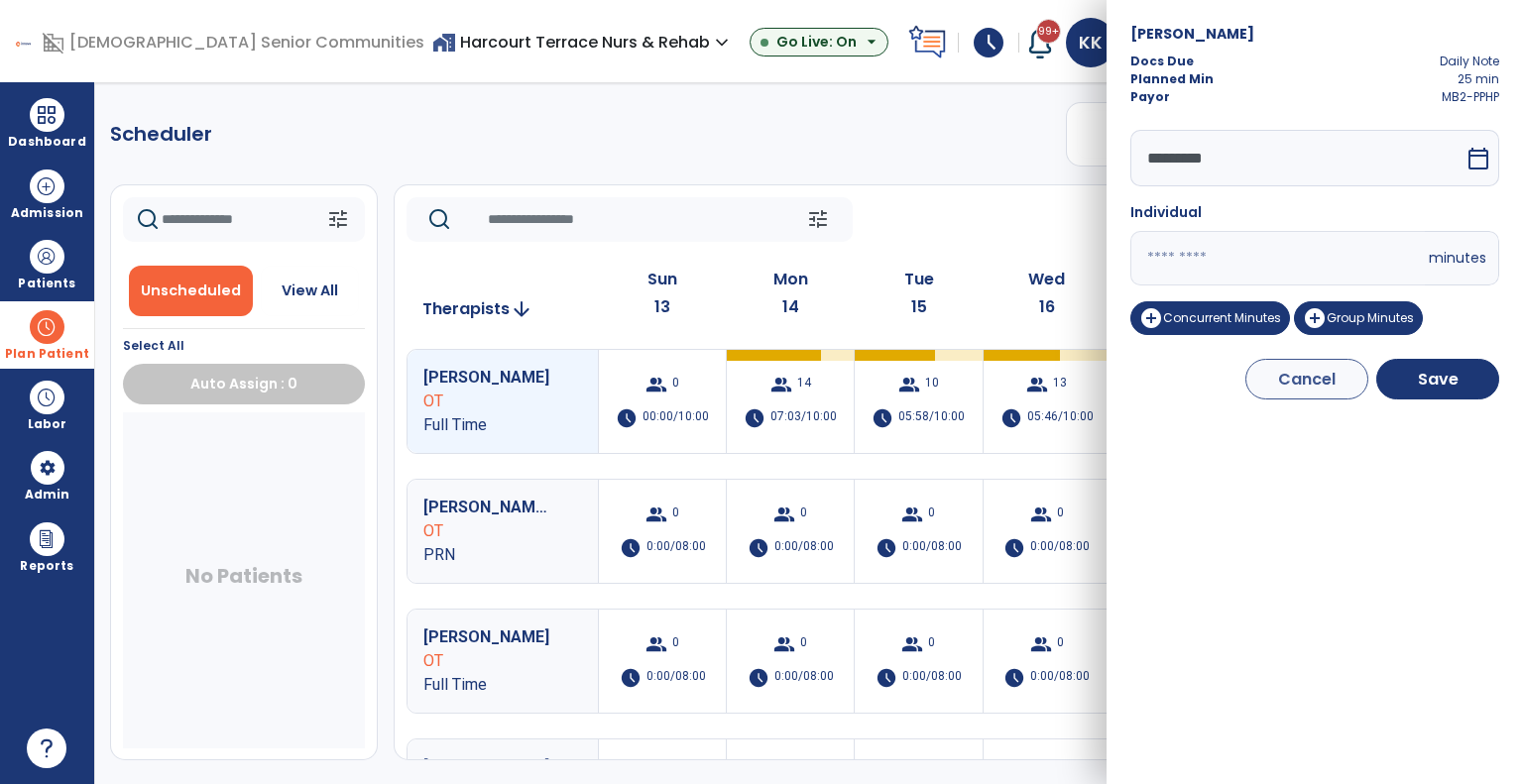 click on "*********" at bounding box center (1297, 158) 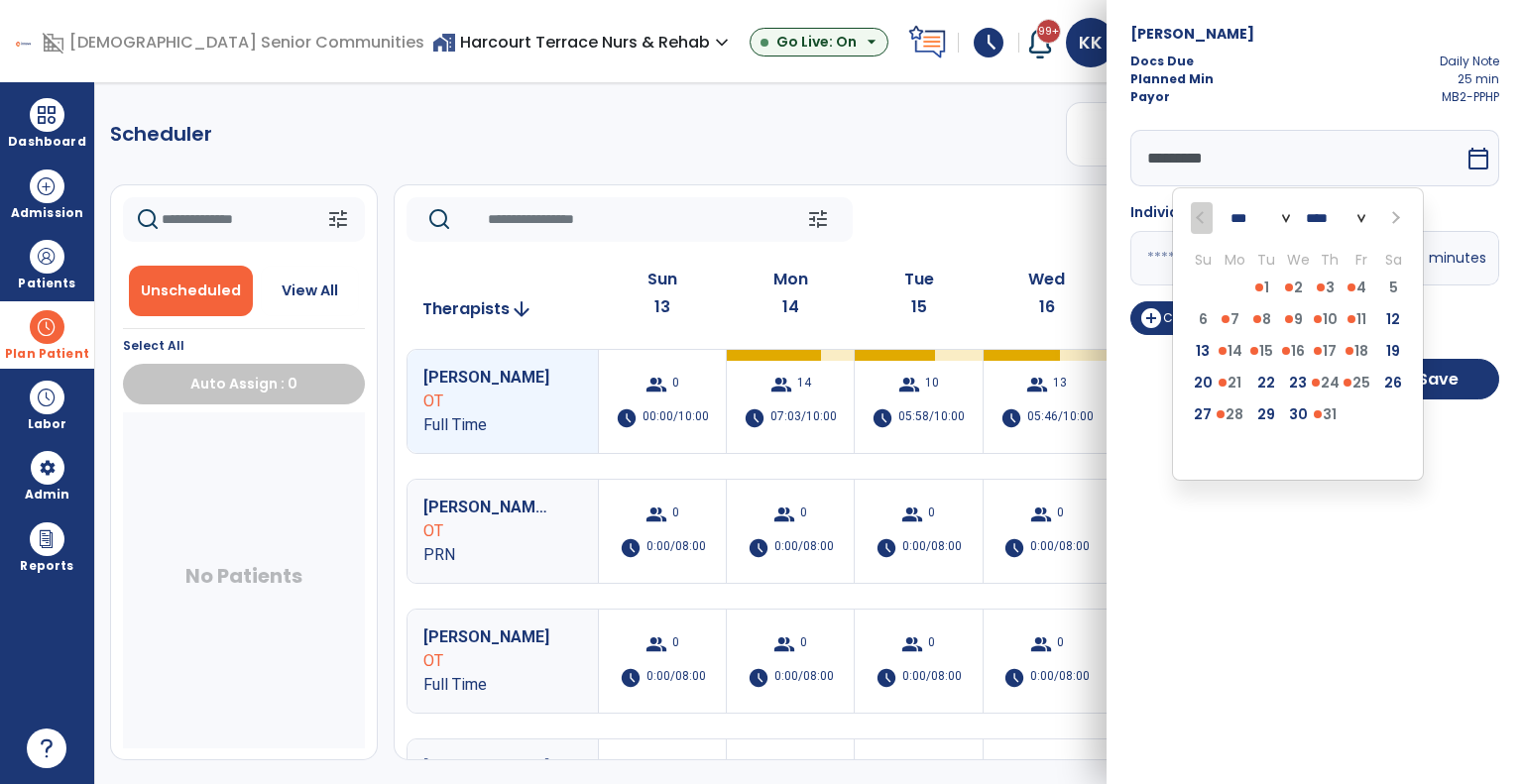 click on "13   14   15   16   17   18   19" at bounding box center (1298, 355) 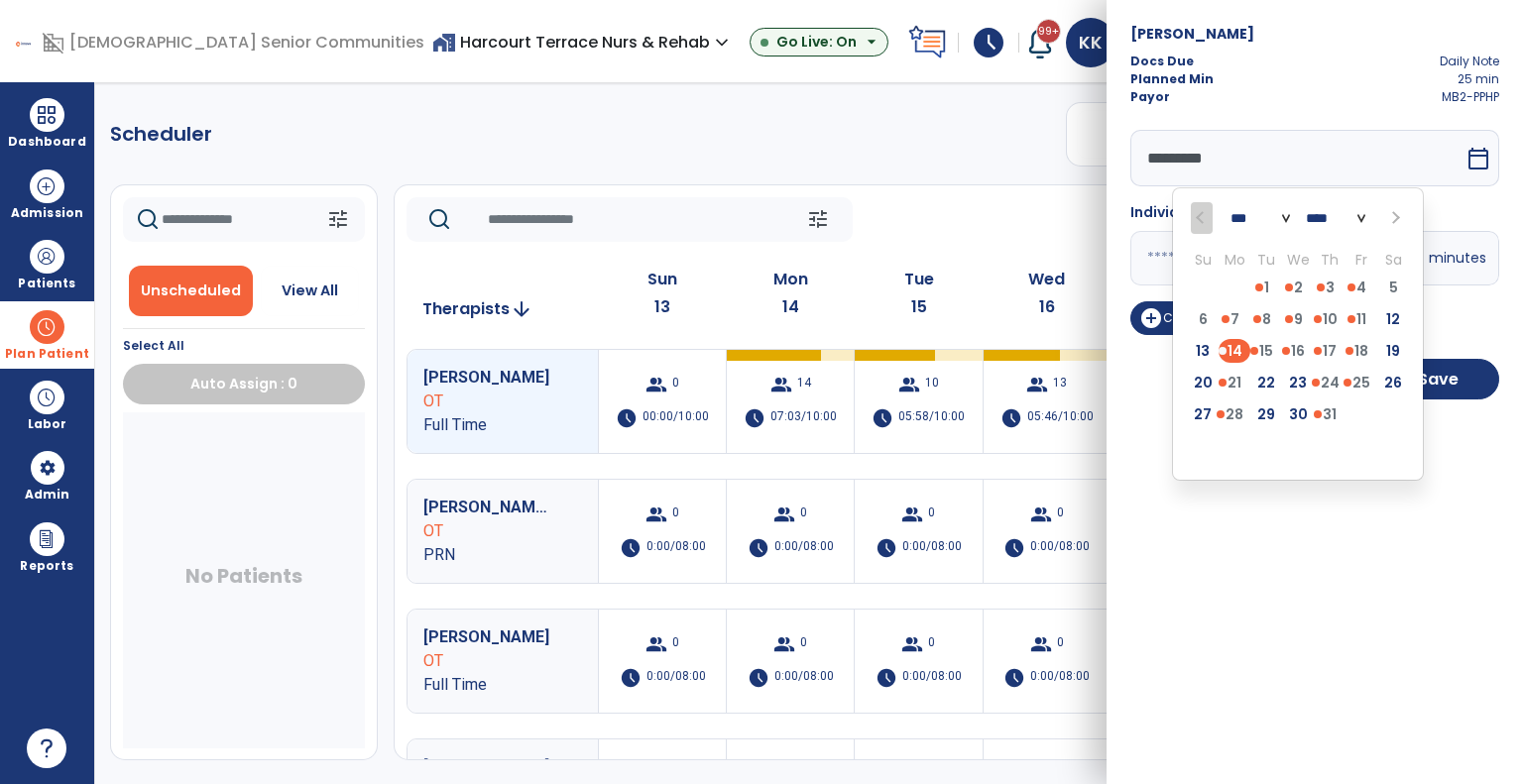 click on "13   14   15   16   17   18   19" at bounding box center (1298, 355) 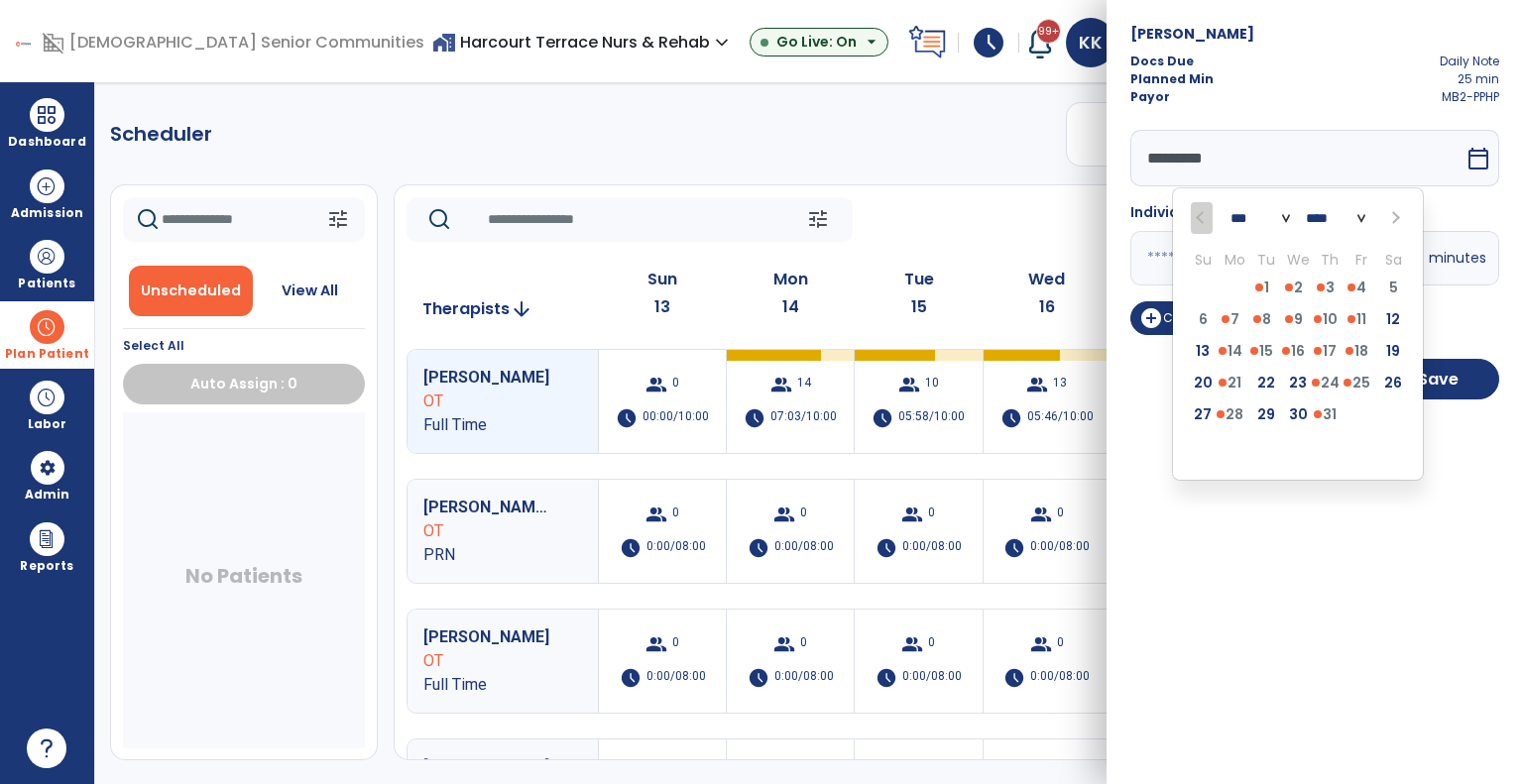 click on "Chin, Phillip   Docs Due Daily Note   Planned Min  25 min   Payor  MB2-PPHP  ********* *** *** **** Su Mo Tu We Th Fr Sa  29   30   1   2   3   4   5   6   7   8   9   10   11   12   13   14   15   16   17   18   19   20   21   22   23   24   25   26   27   28   29   30   31   1   2   3   4   5   6   7   8   9   calendar_today  Individual  ** minutes  add_circle   Concurrent Minutes  add_circle   Group Minutes  Cancel   Save" at bounding box center [1315, 392] 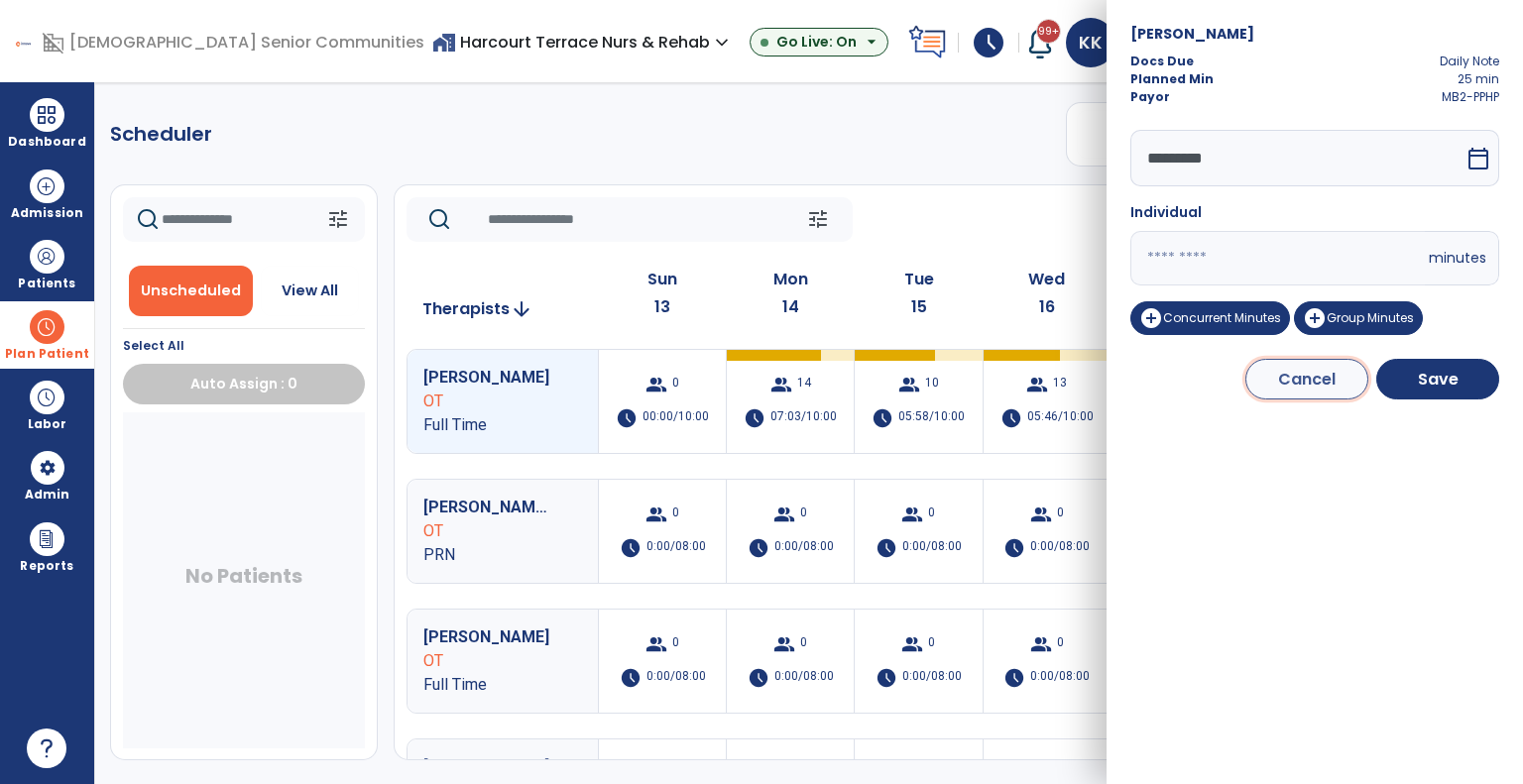 click on "Cancel" at bounding box center (1307, 379) 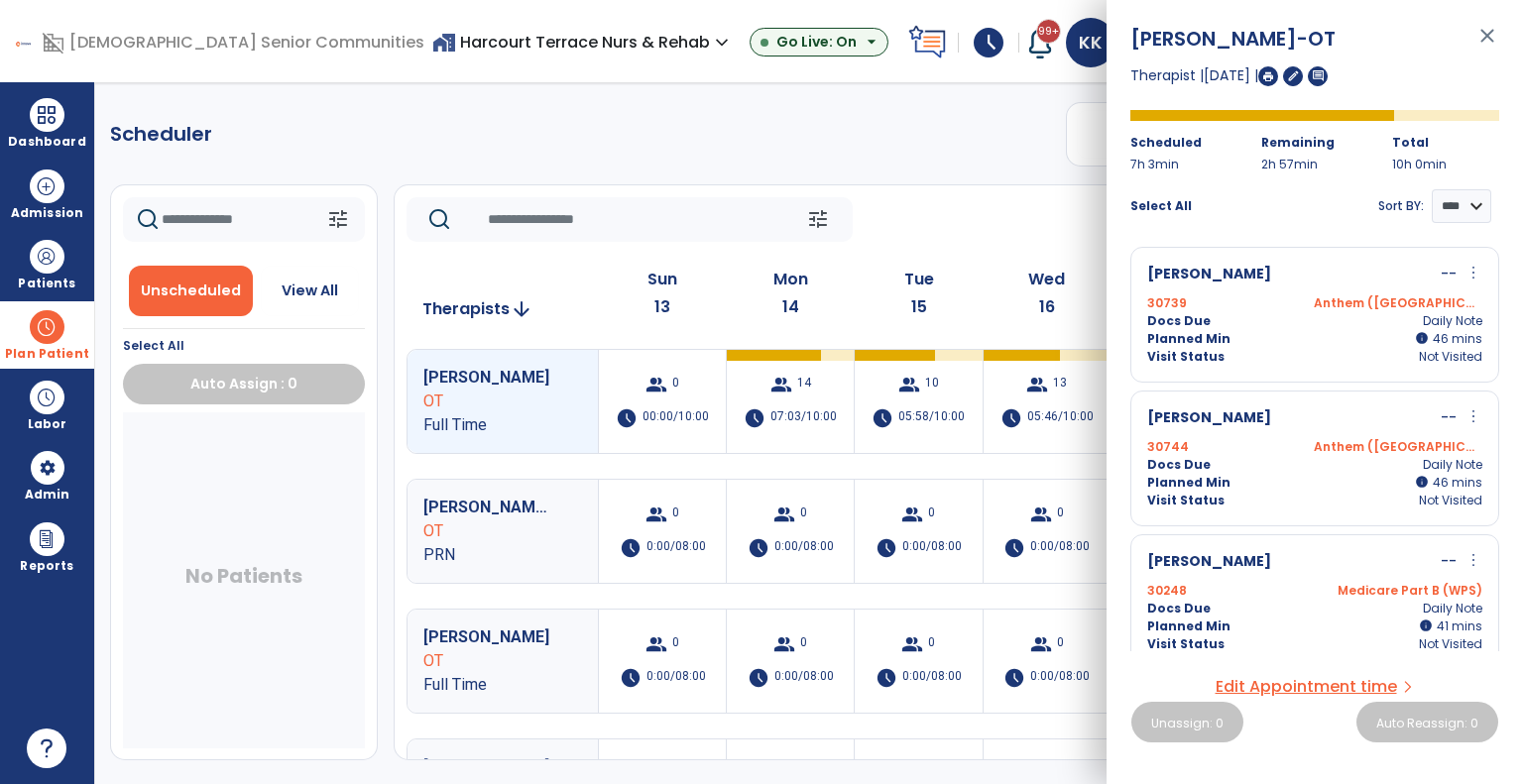 drag, startPoint x: 1329, startPoint y: 72, endPoint x: 1381, endPoint y: 195, distance: 133.54026 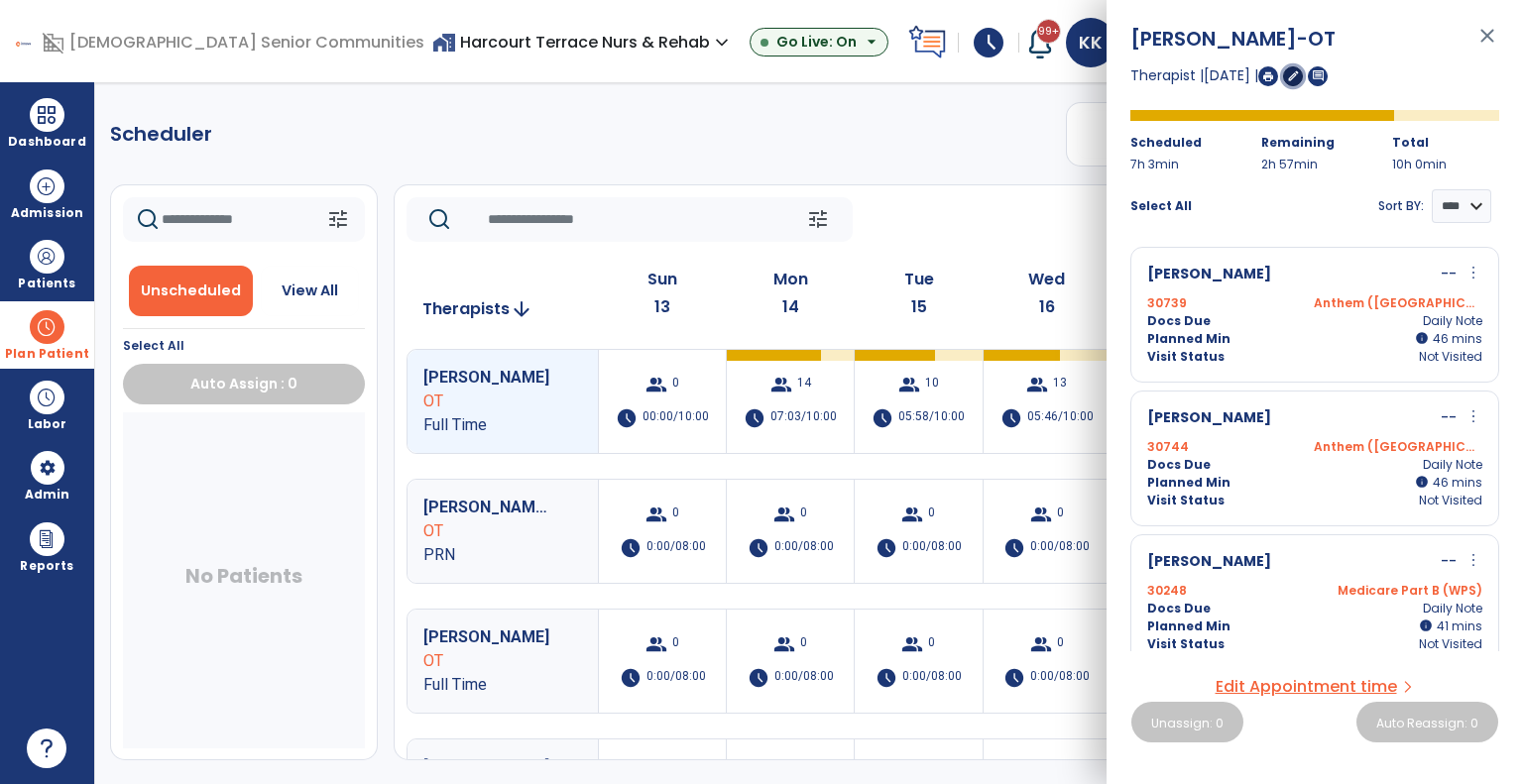 click on "edit" at bounding box center (1293, 76) 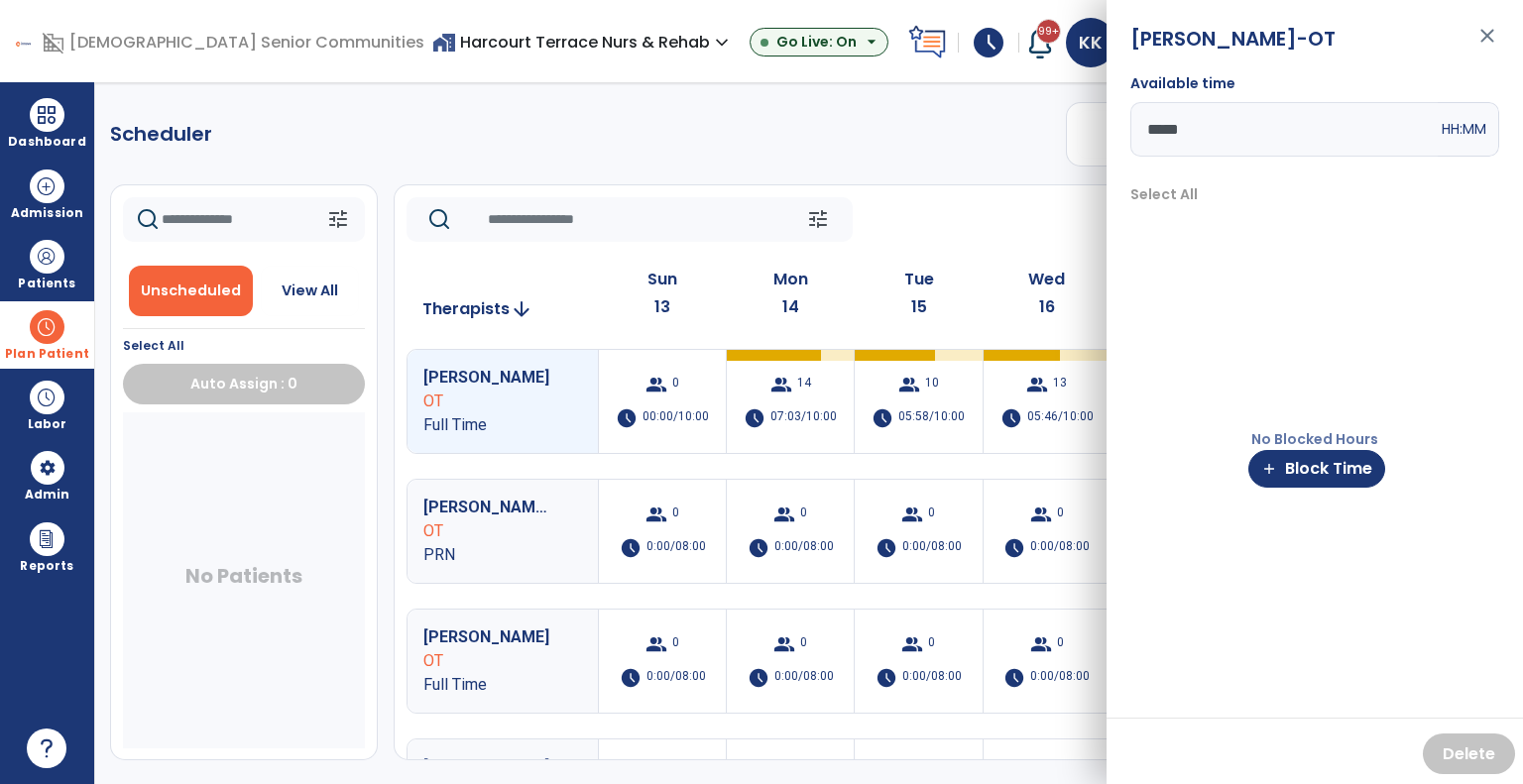 click on "No Blocked Hours  add   Block Time" at bounding box center (1315, 458) 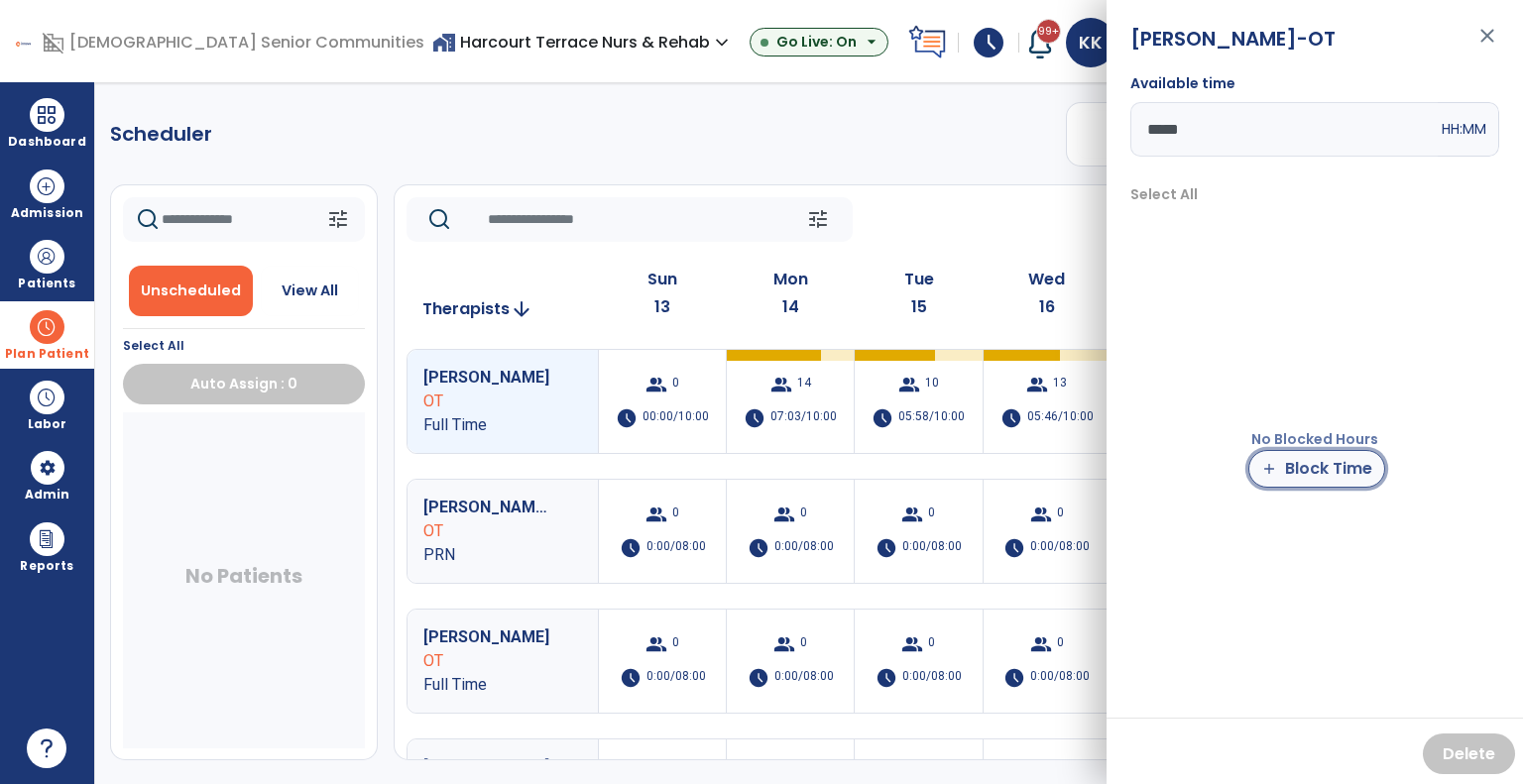 click on "add   Block Time" at bounding box center (1317, 469) 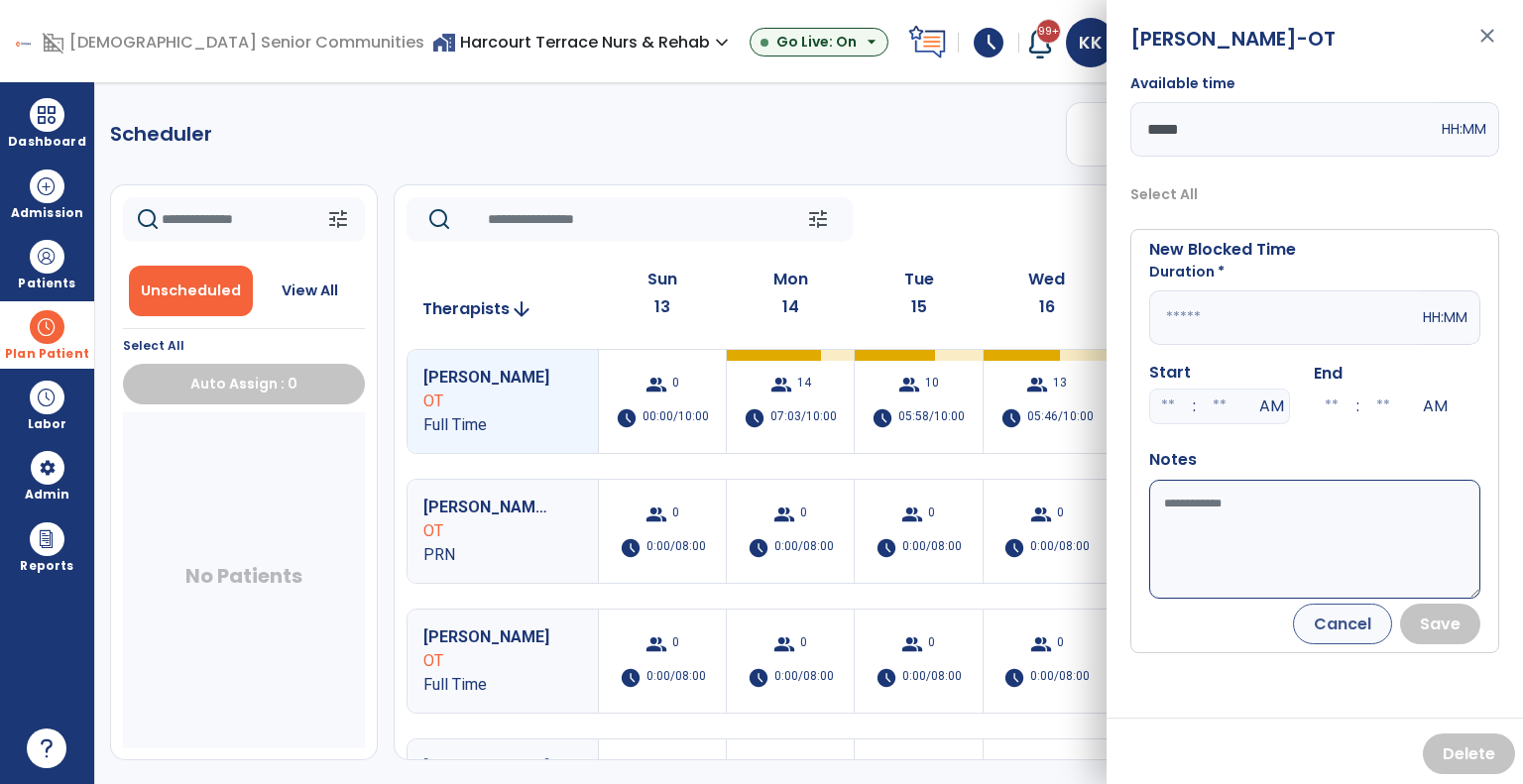 click at bounding box center (1284, 317) 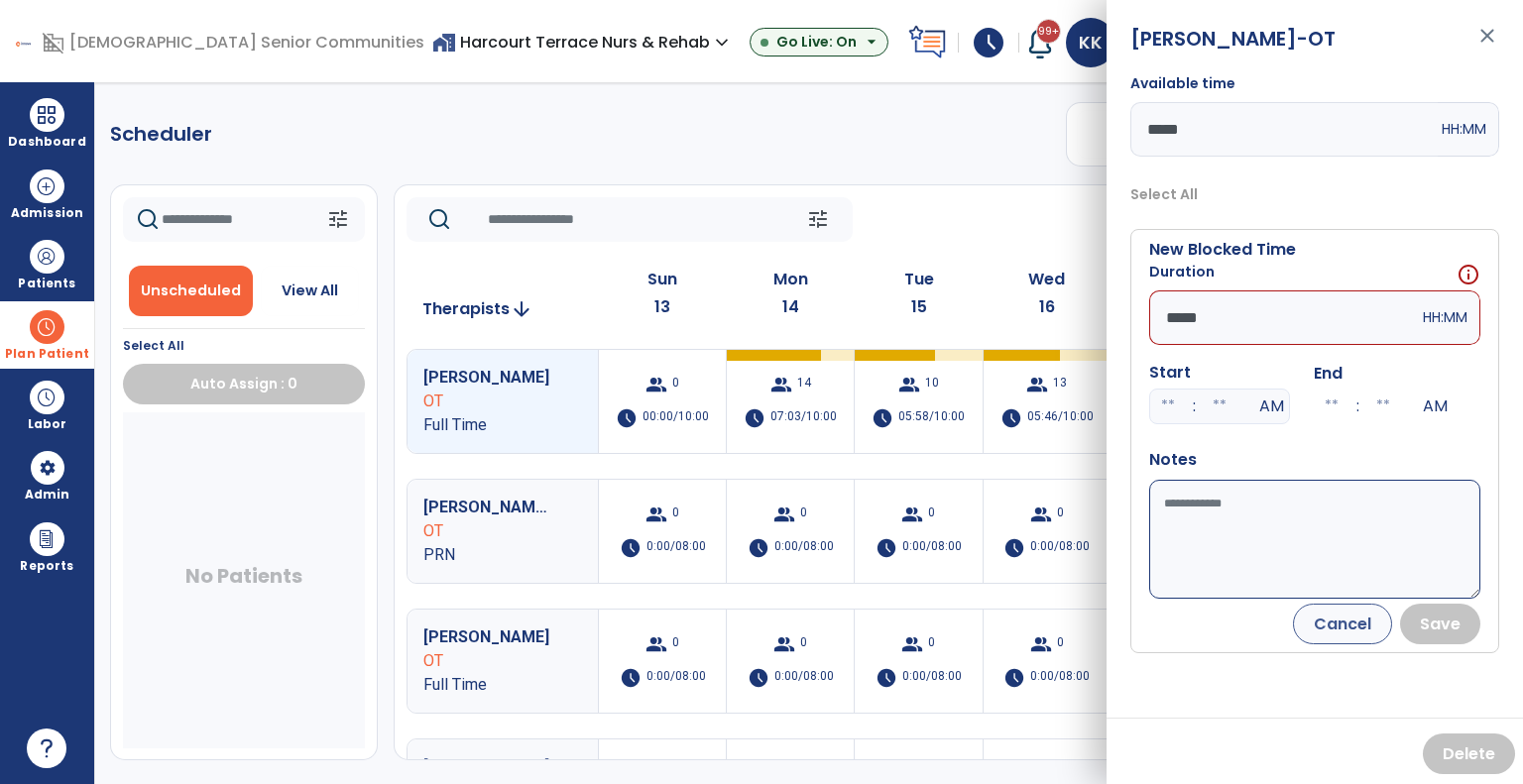 type on "*****" 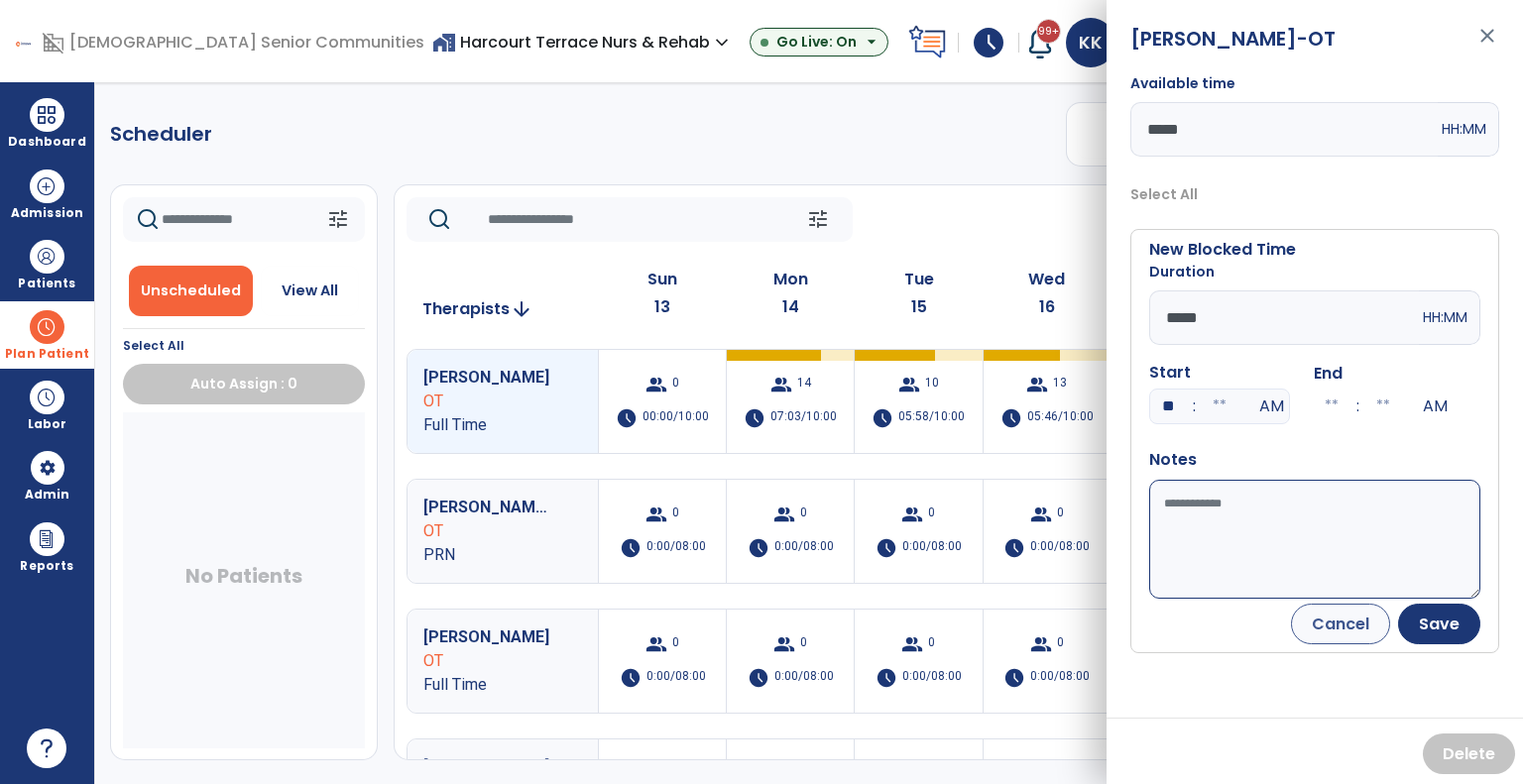 type on "**" 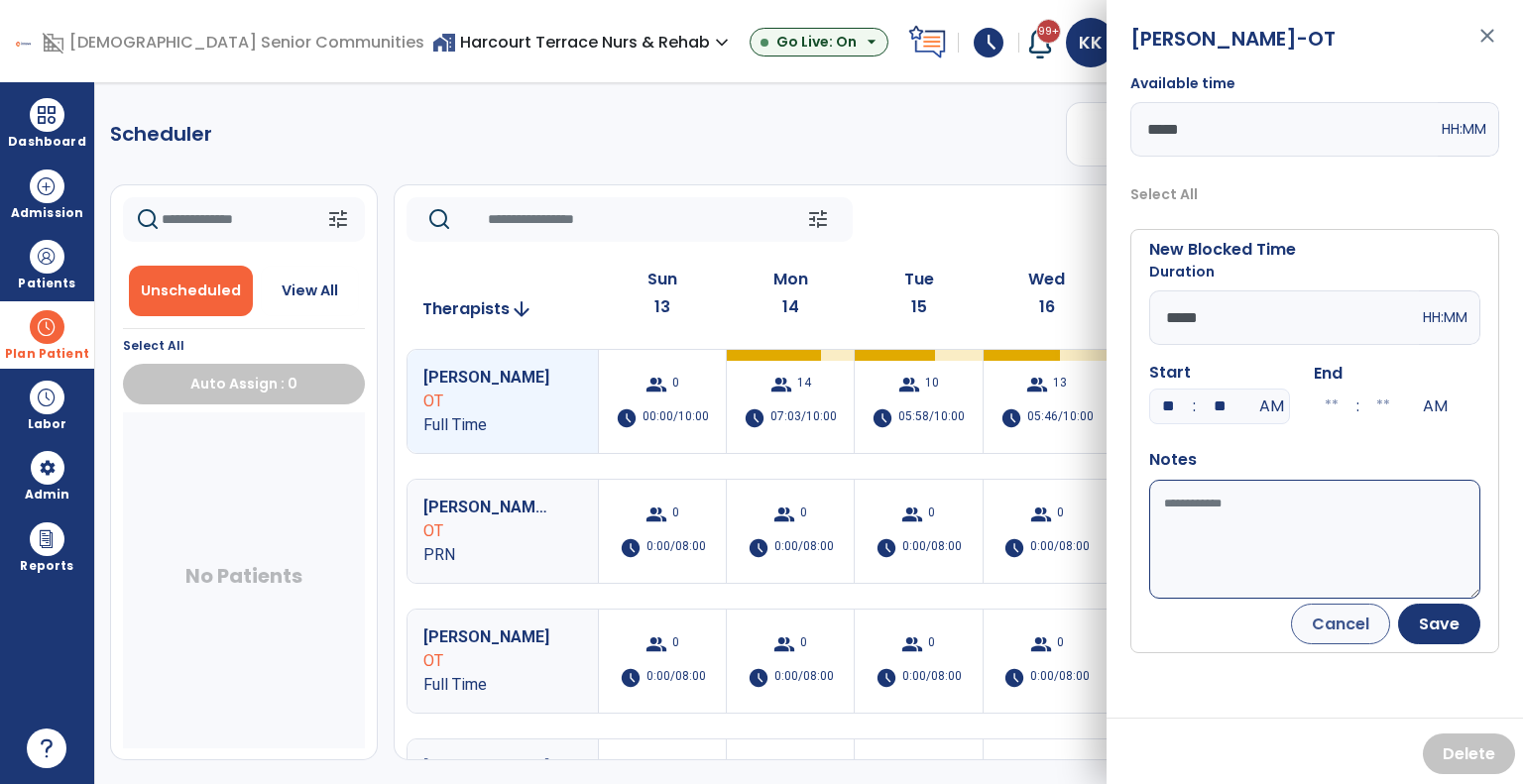 type on "**" 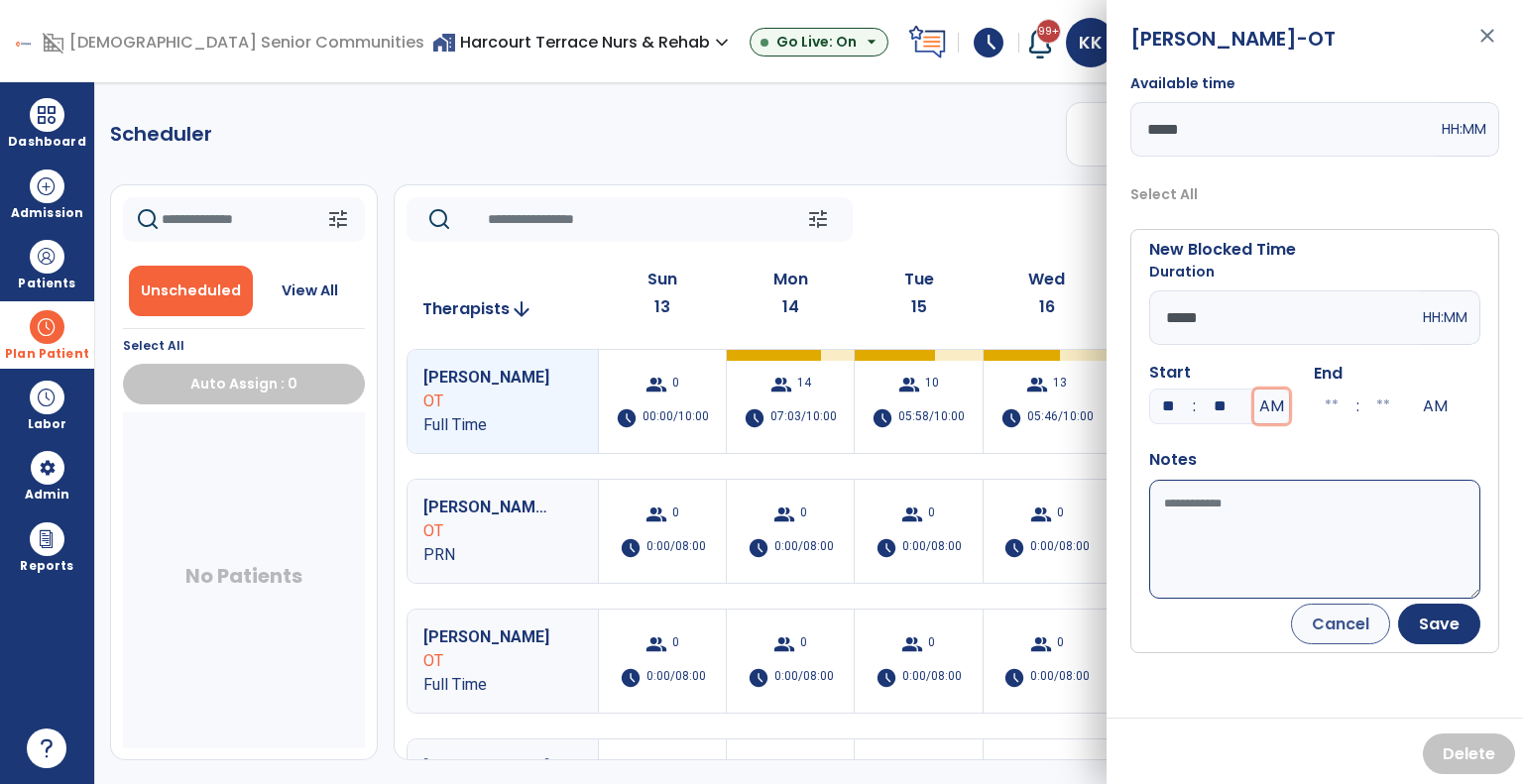 type on "**" 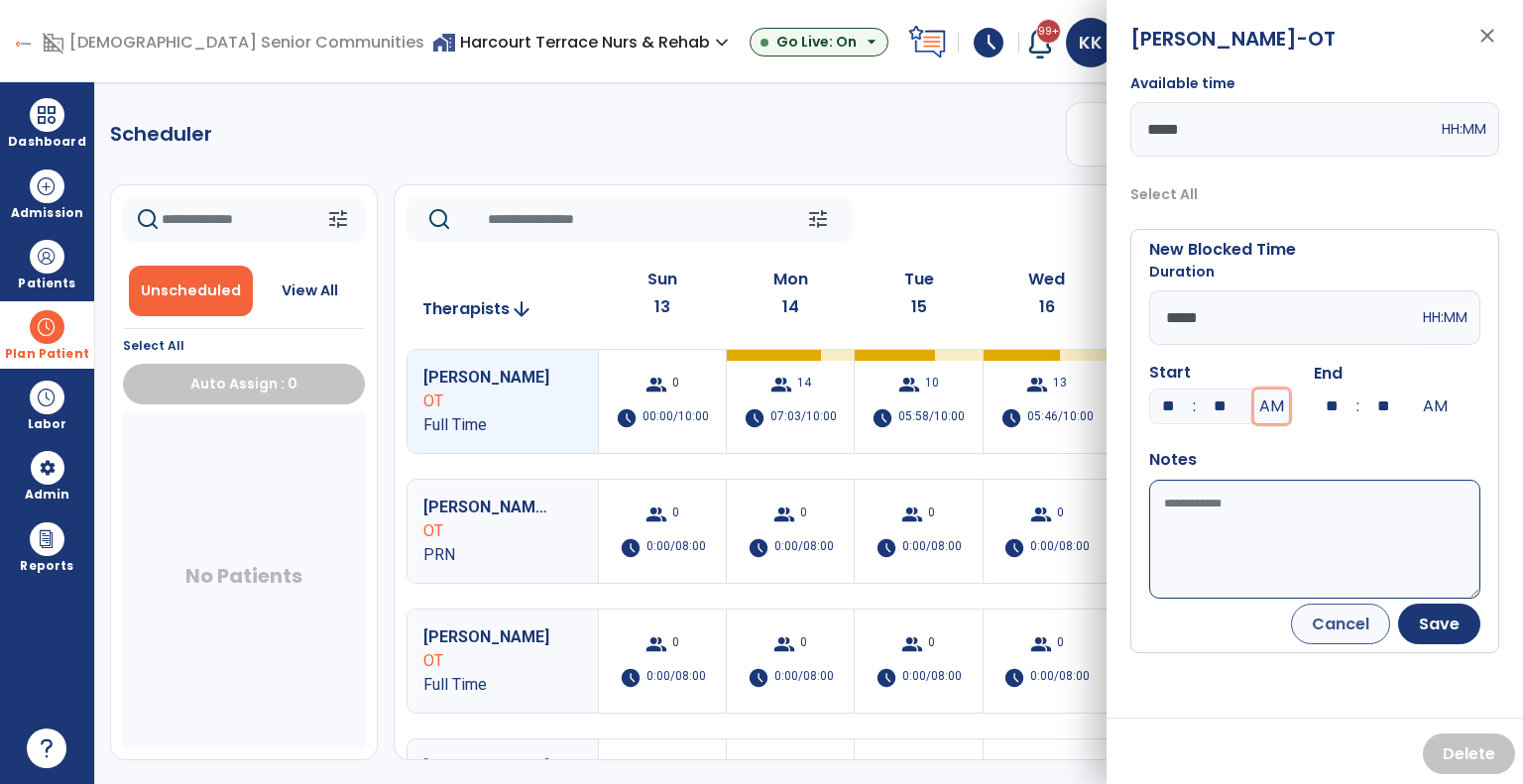 type 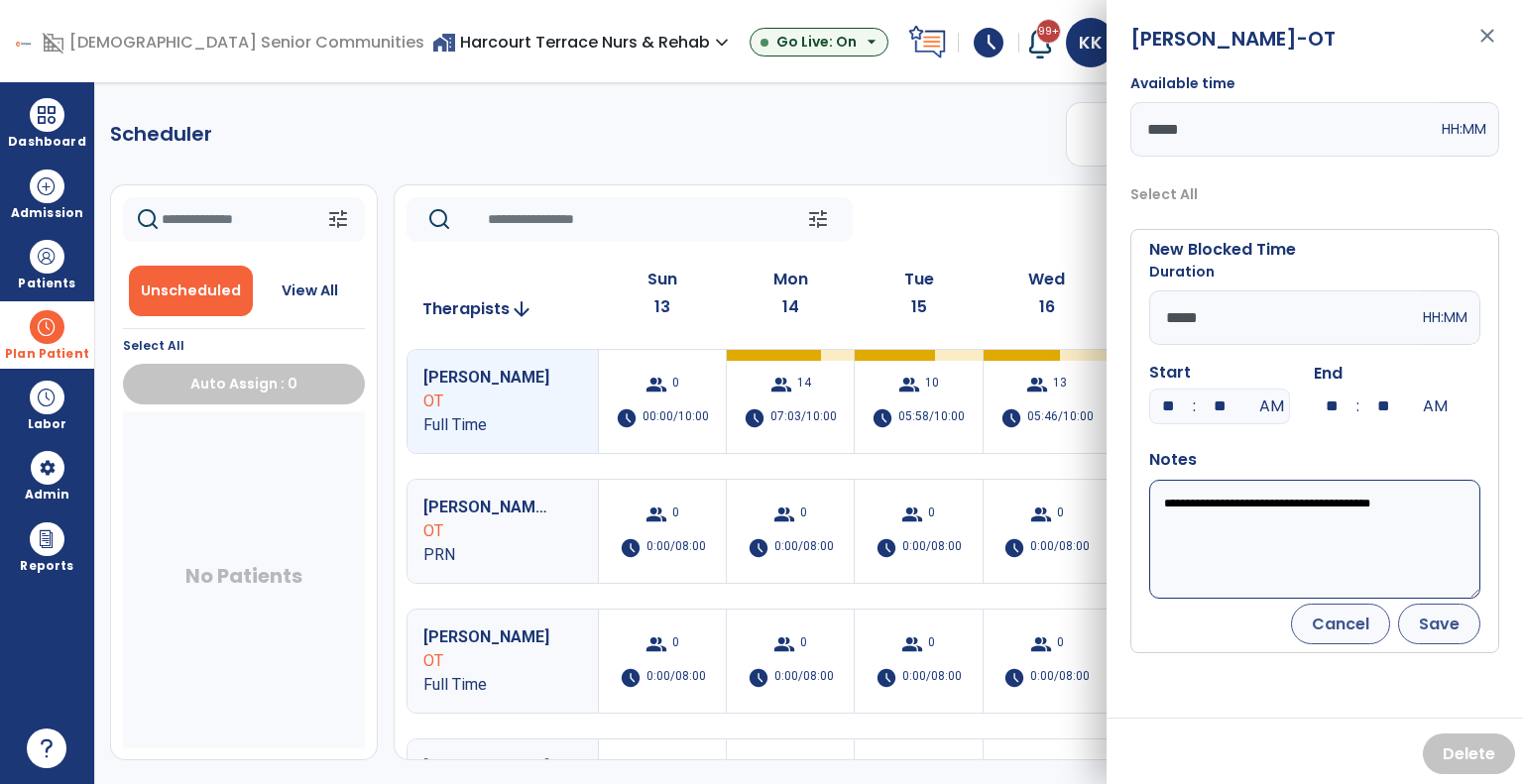 type on "**********" 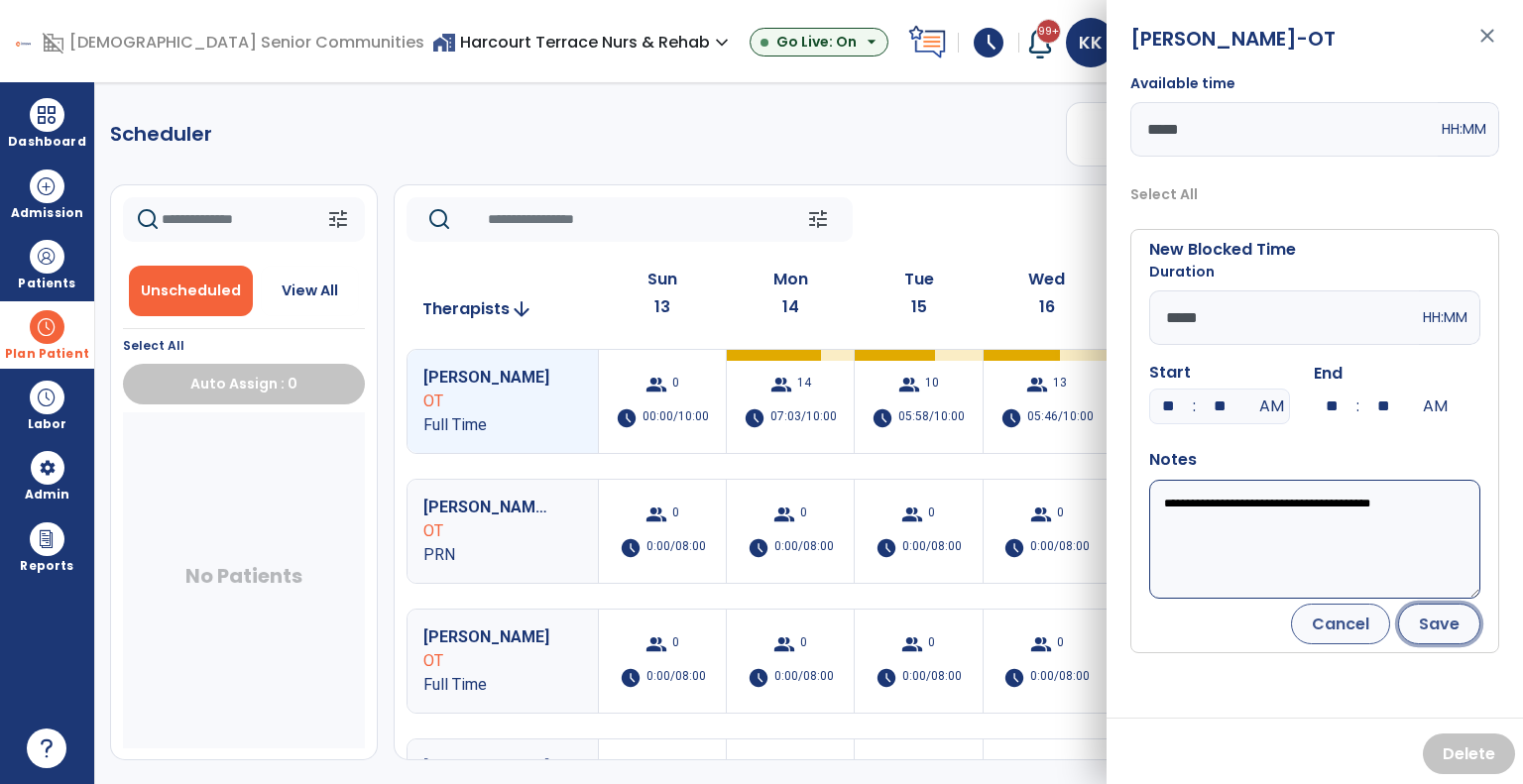click on "Save" at bounding box center [1439, 623] 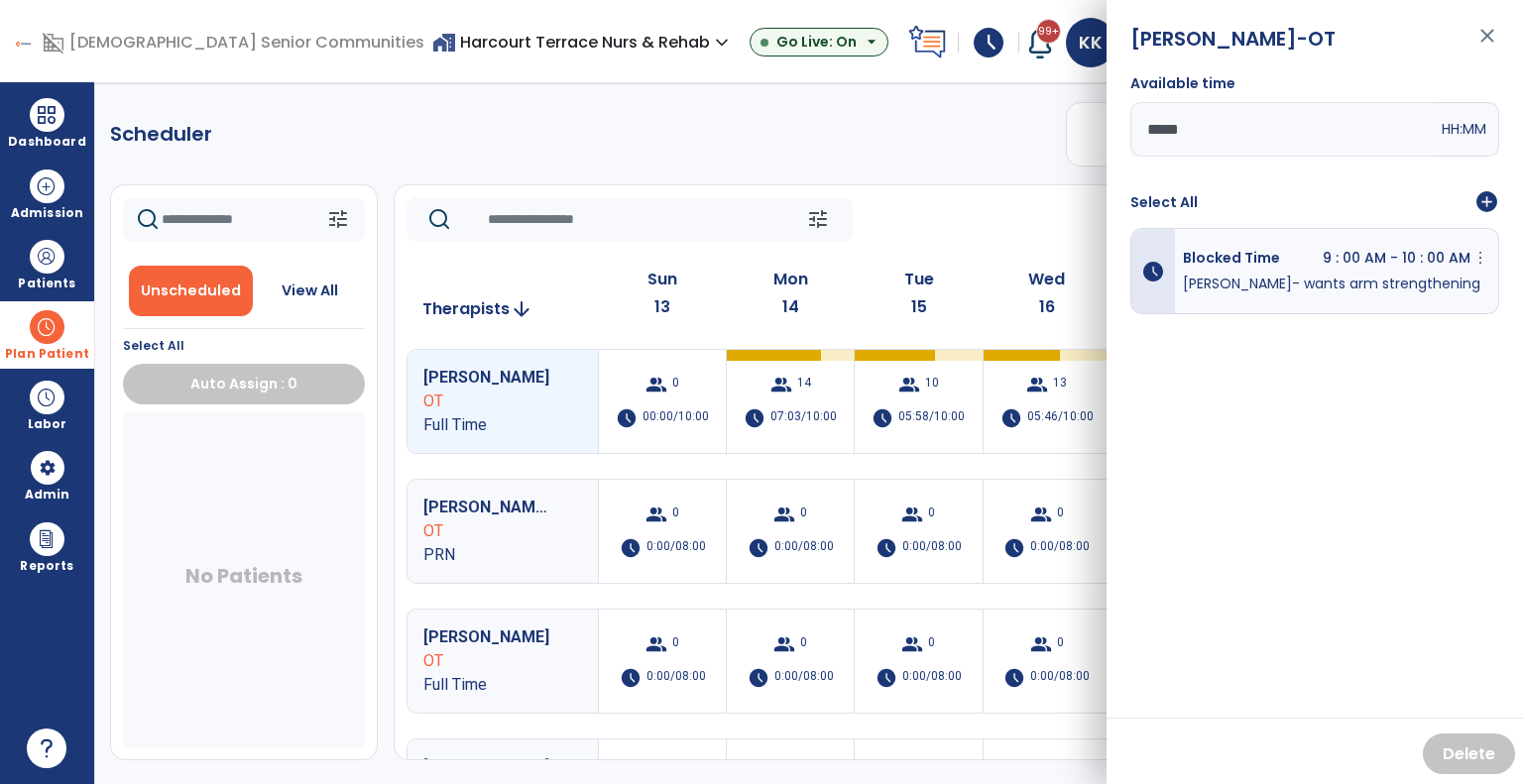 click on "tune   Today  chevron_left Jul 13, 2025 - Jul 19, 2025  *********  calendar_today  chevron_right" 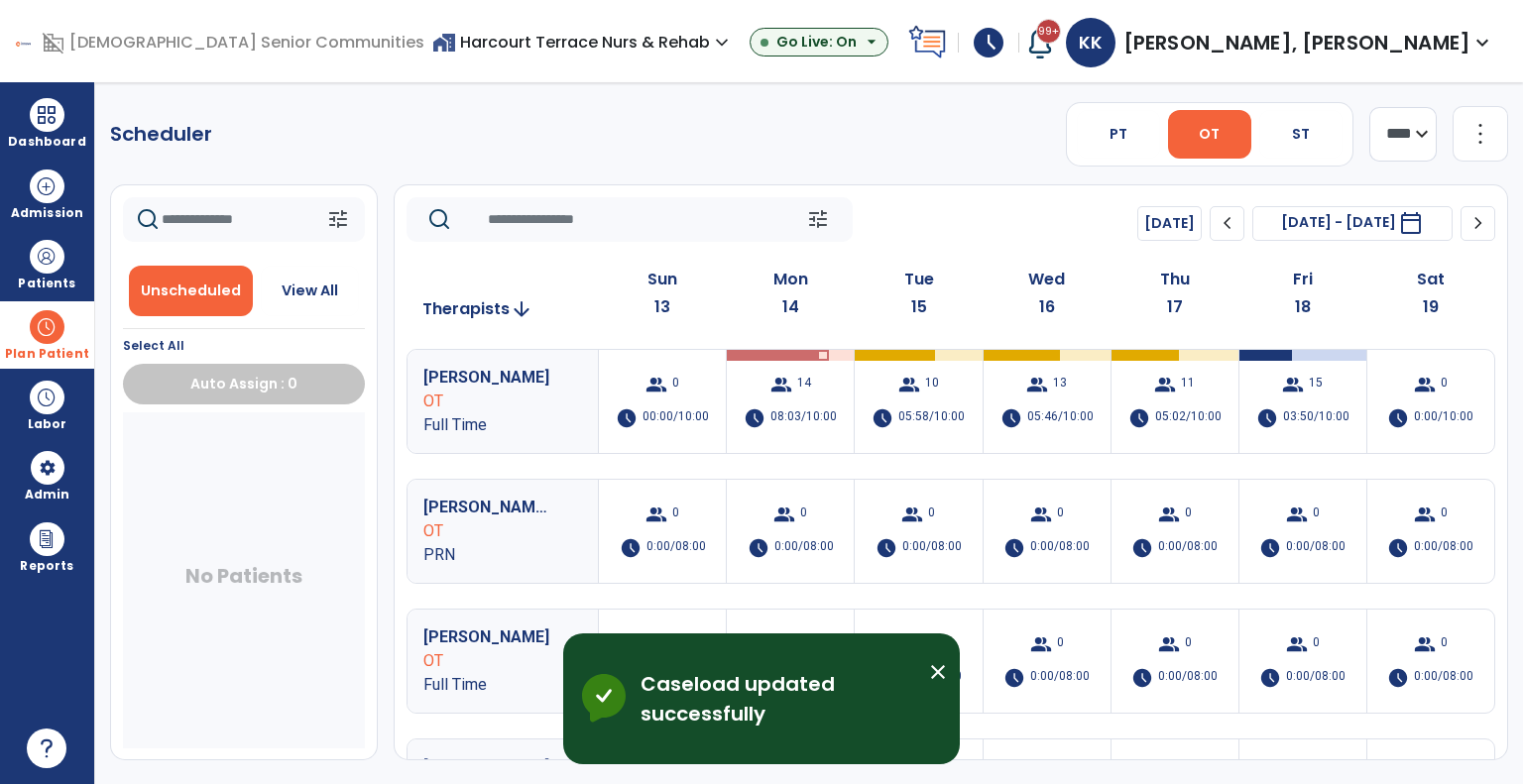 click at bounding box center [47, 327] 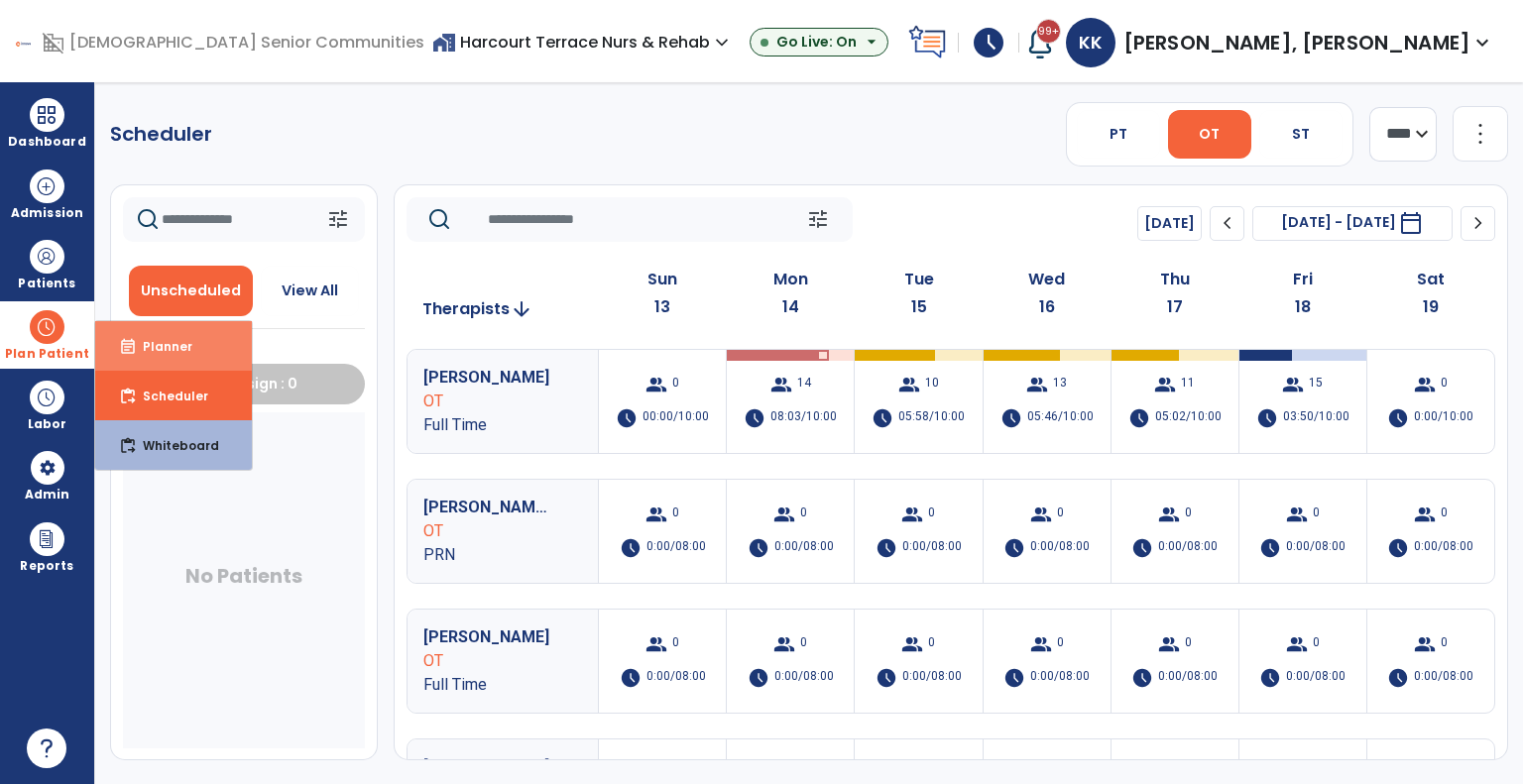 click on "Planner" at bounding box center (160, 346) 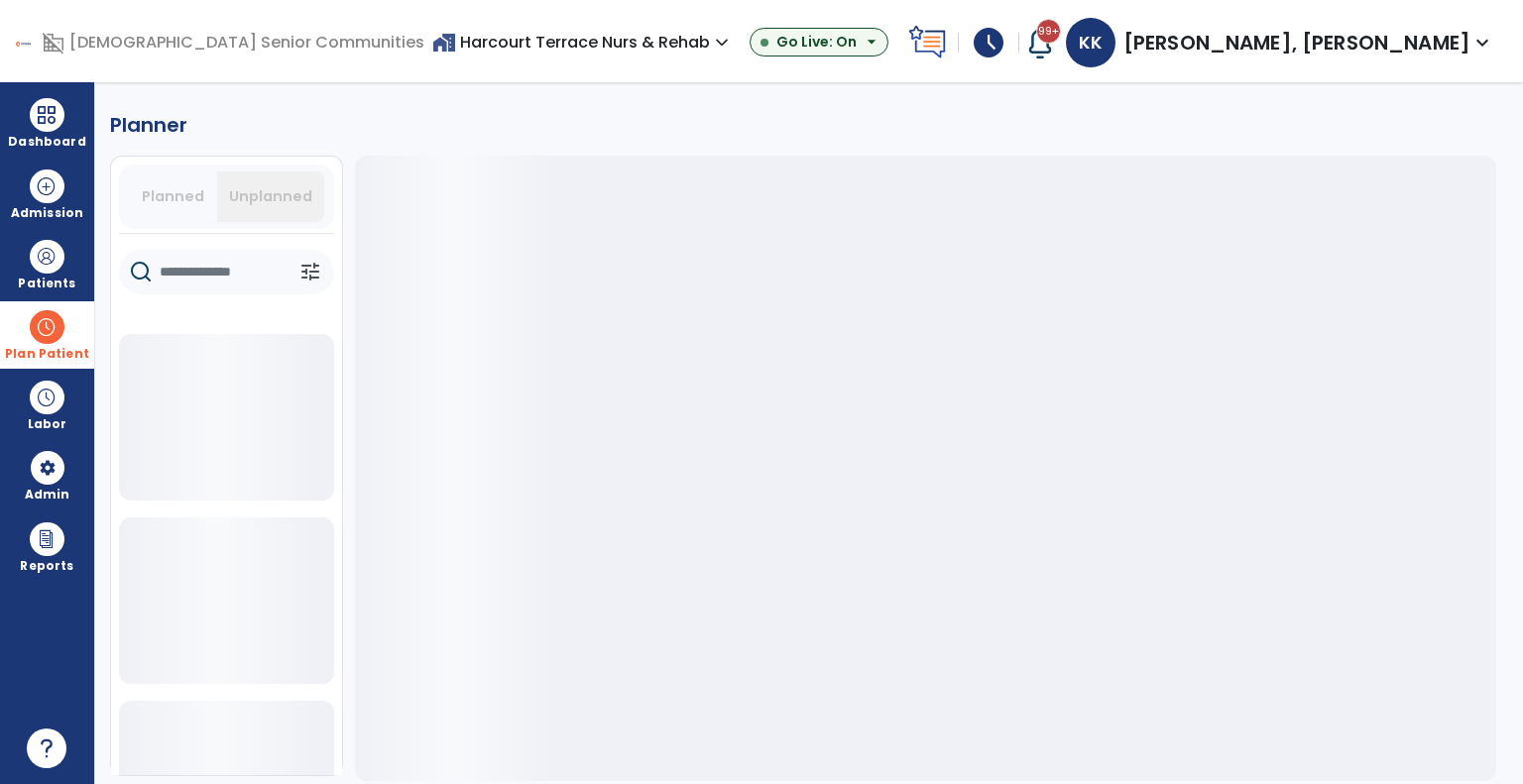 click on "Planned" at bounding box center [174, 196] 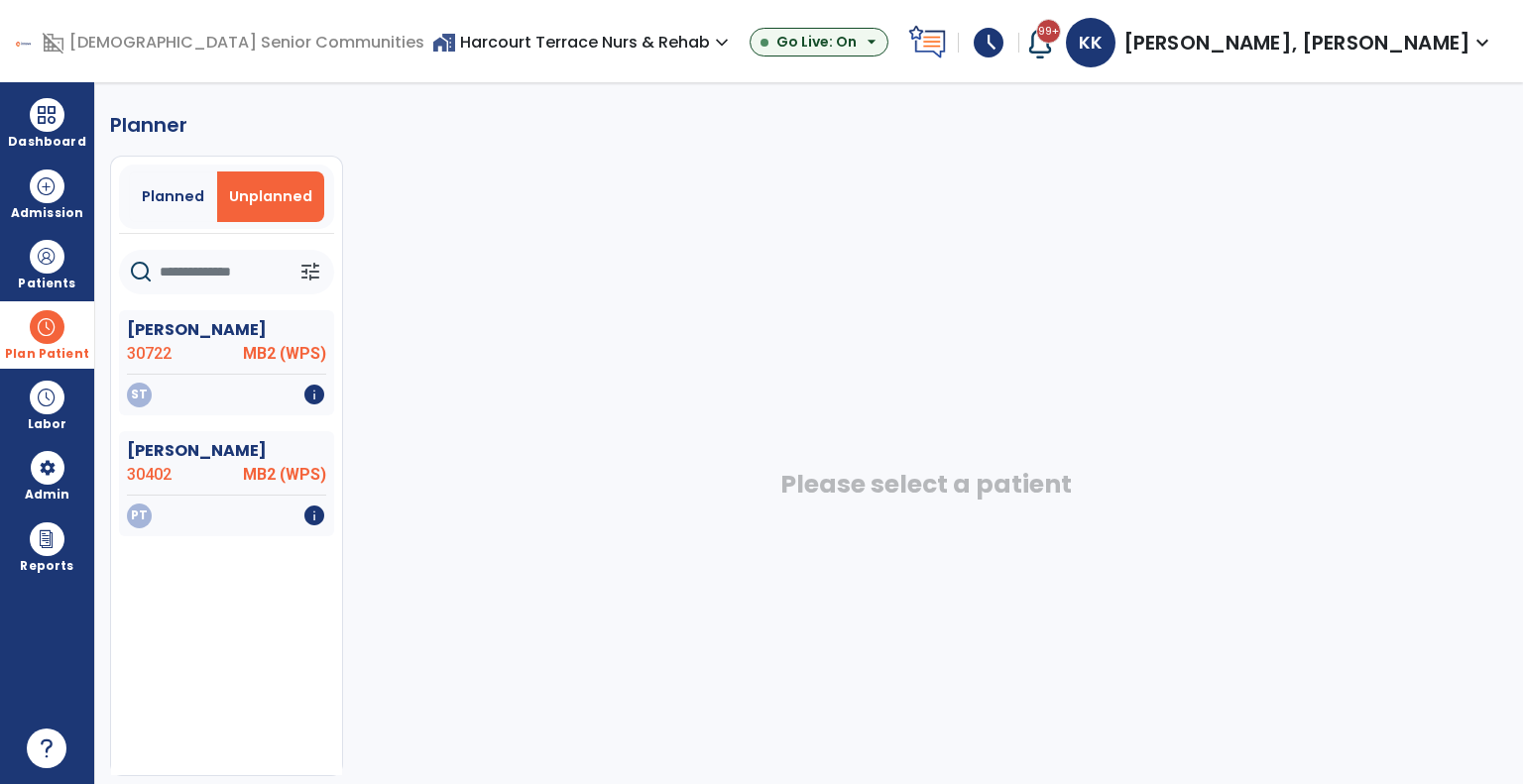 click 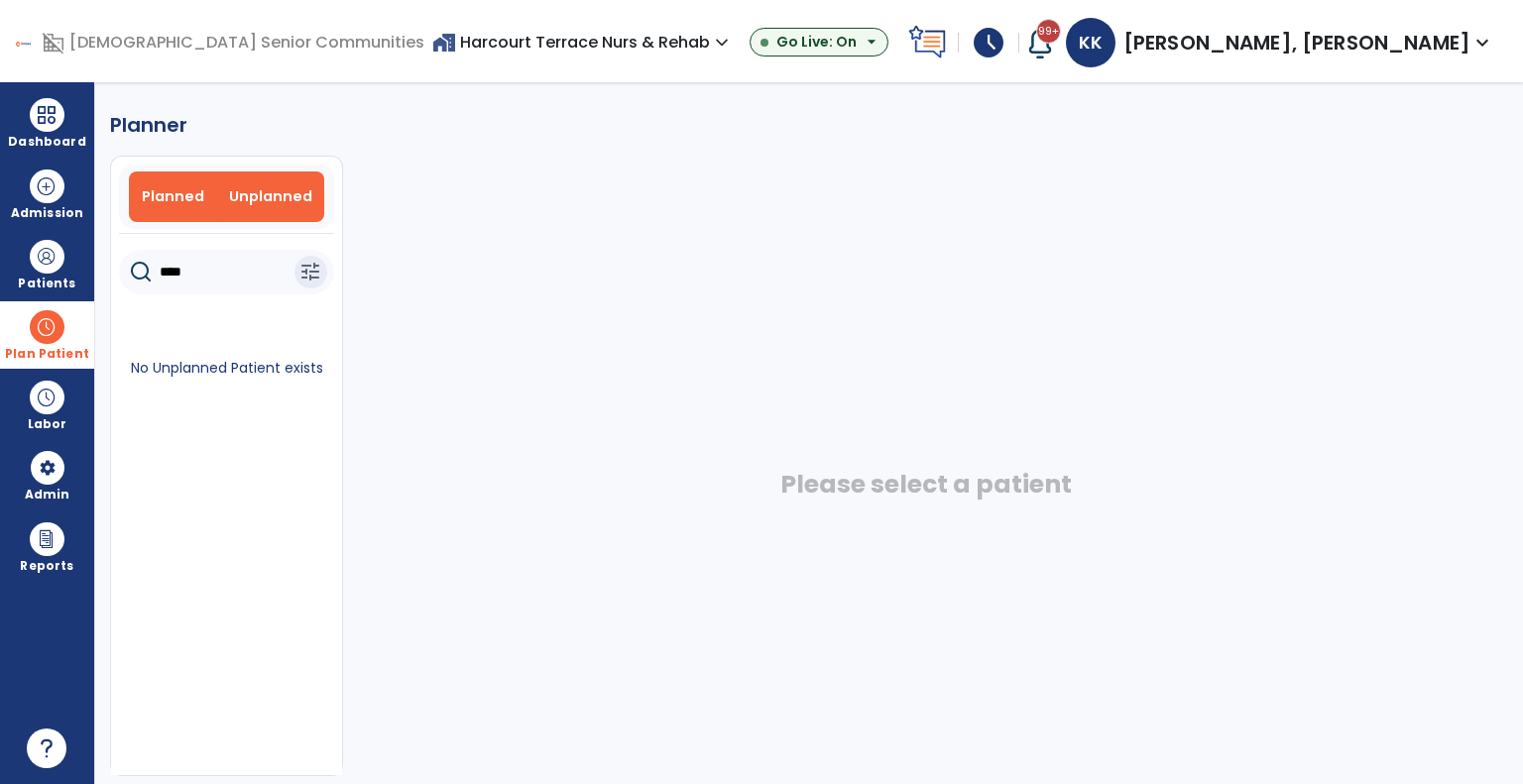 type on "****" 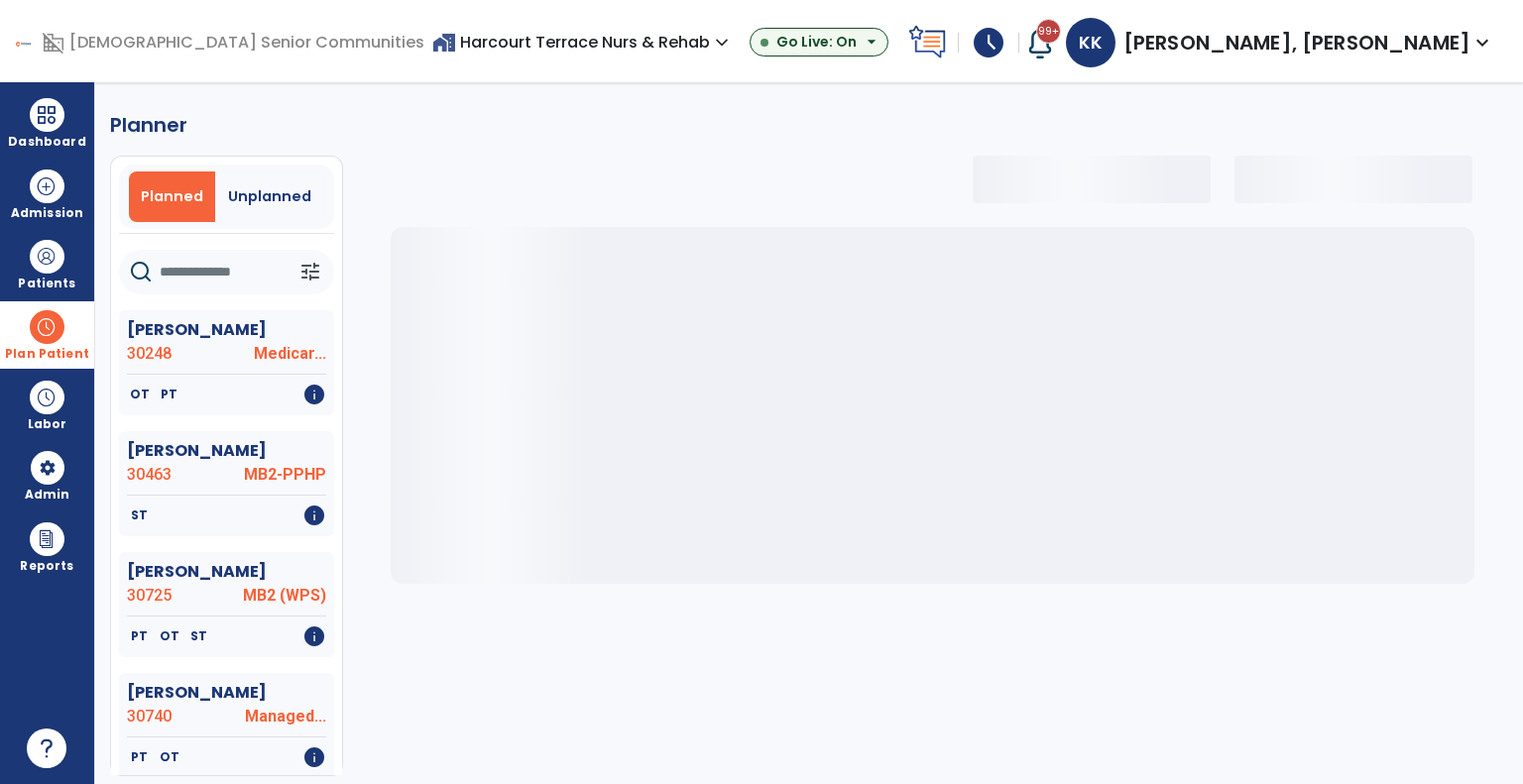 click 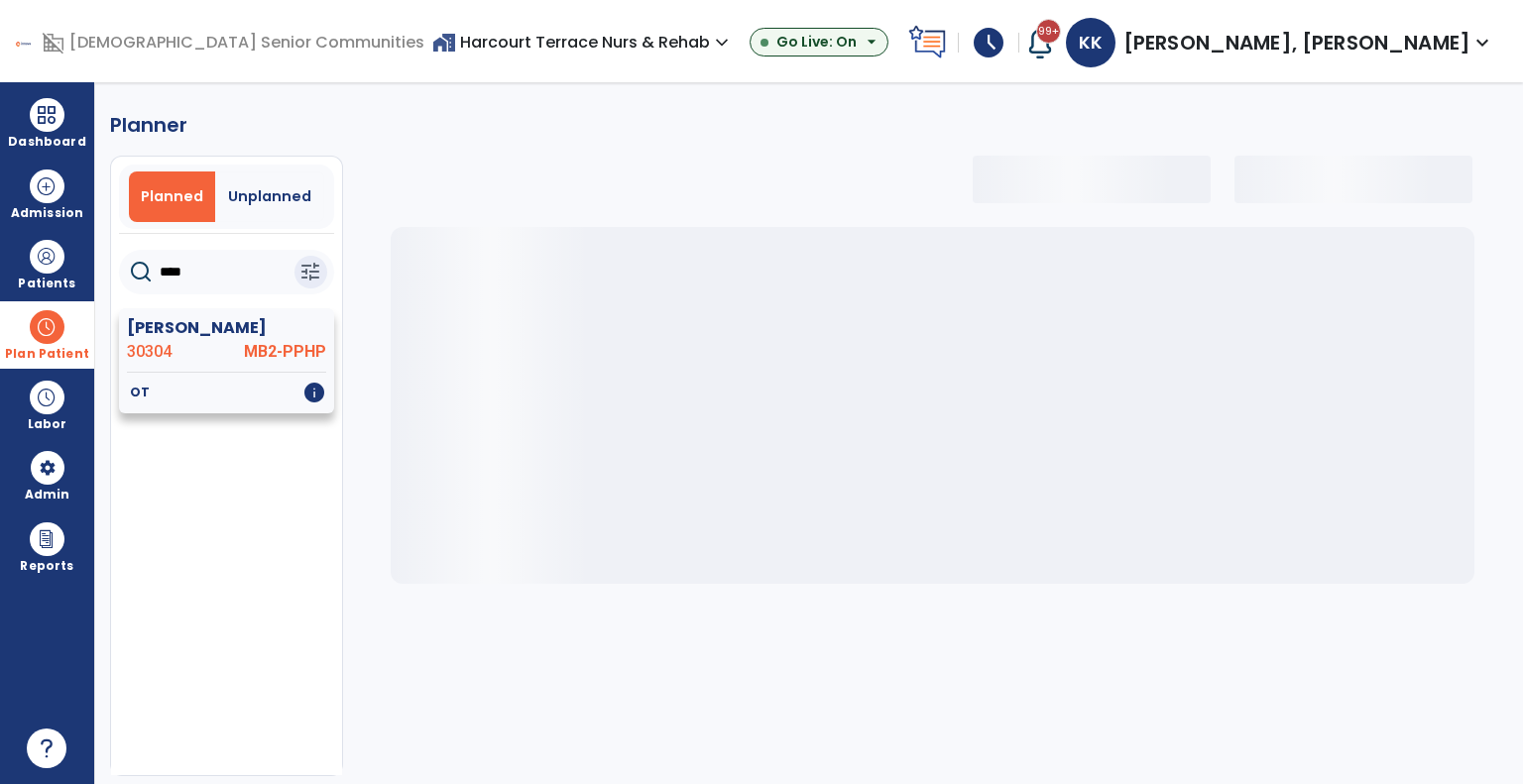 type on "****" 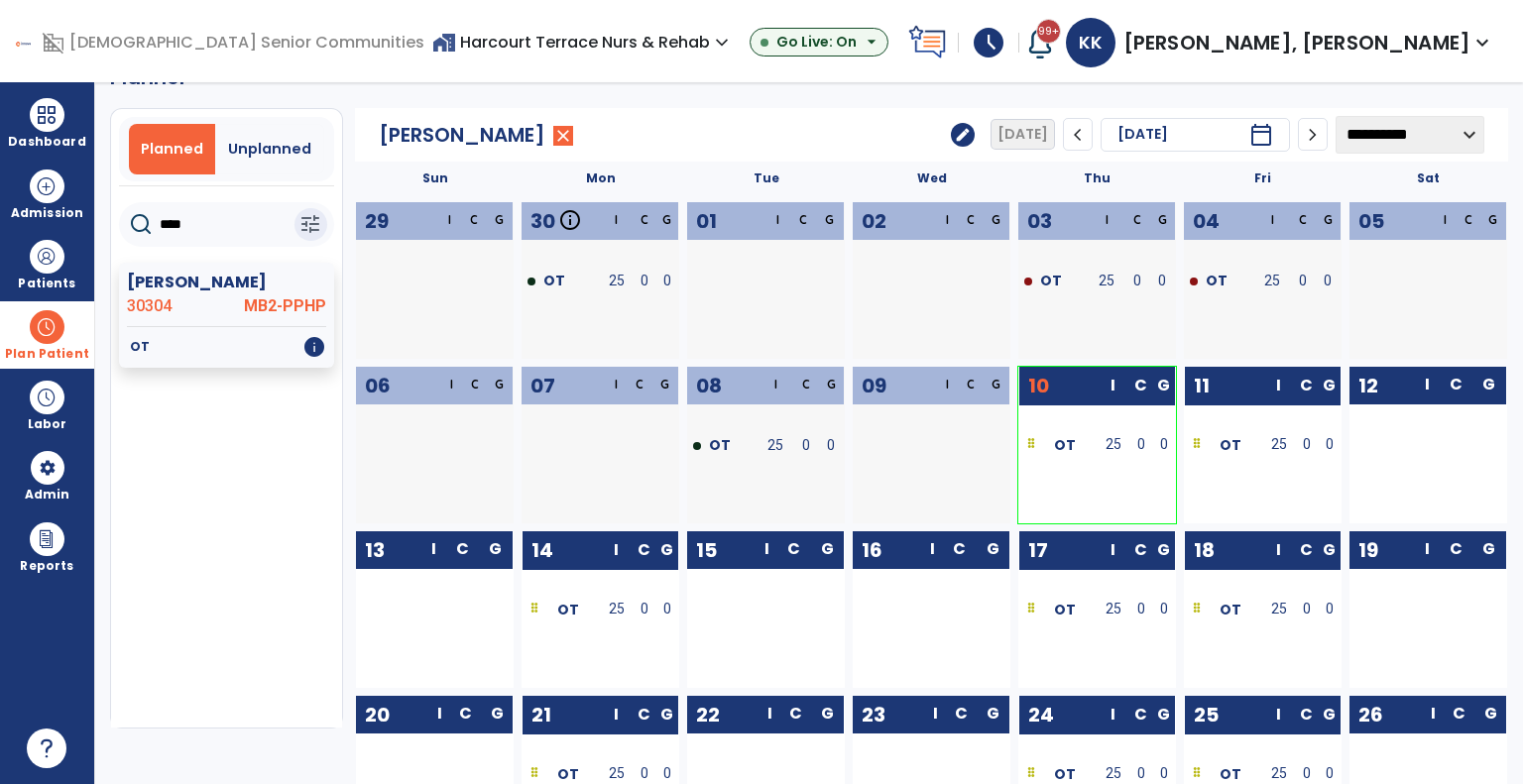scroll, scrollTop: 48, scrollLeft: 0, axis: vertical 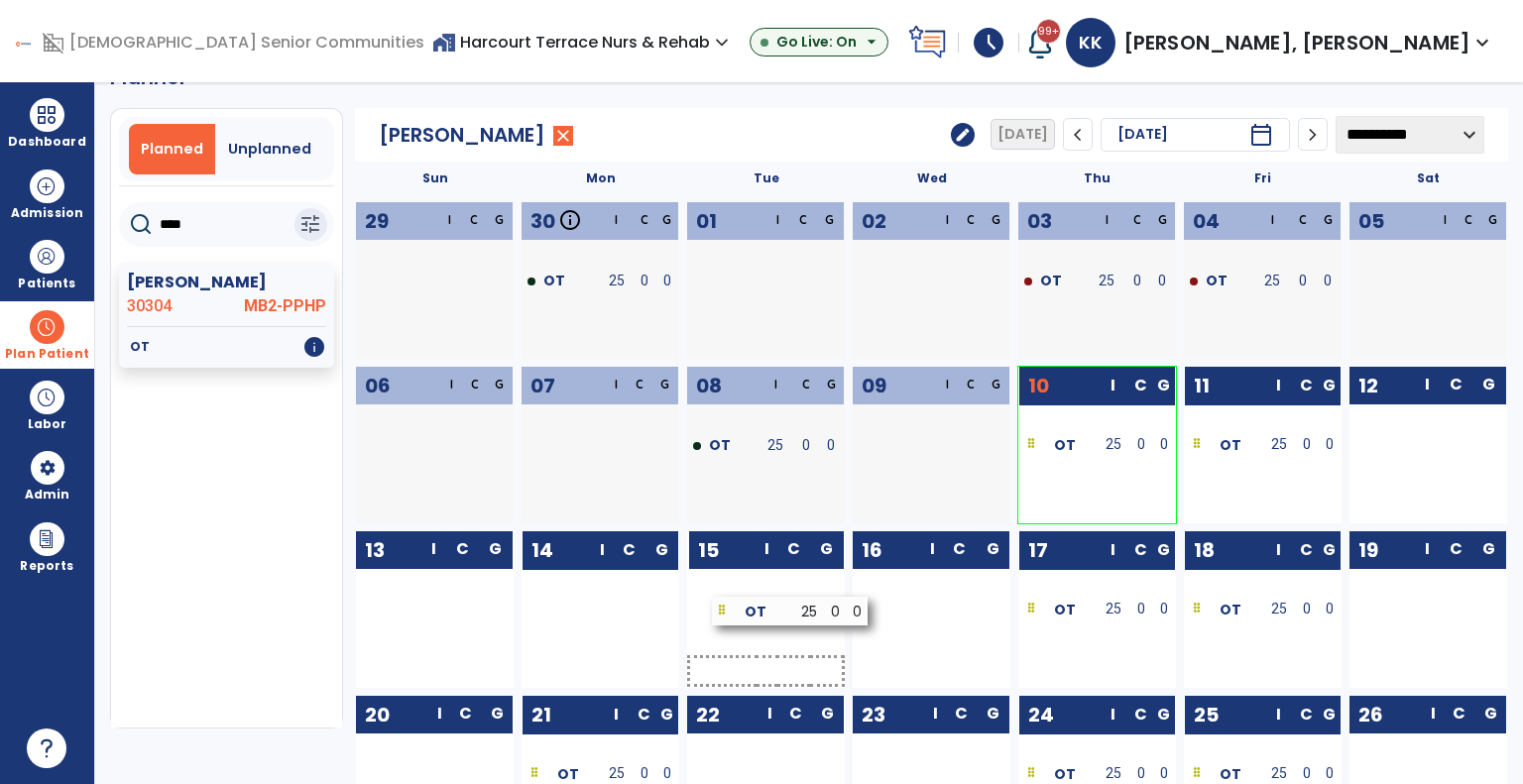 drag, startPoint x: 589, startPoint y: 607, endPoint x: 776, endPoint y: 607, distance: 187 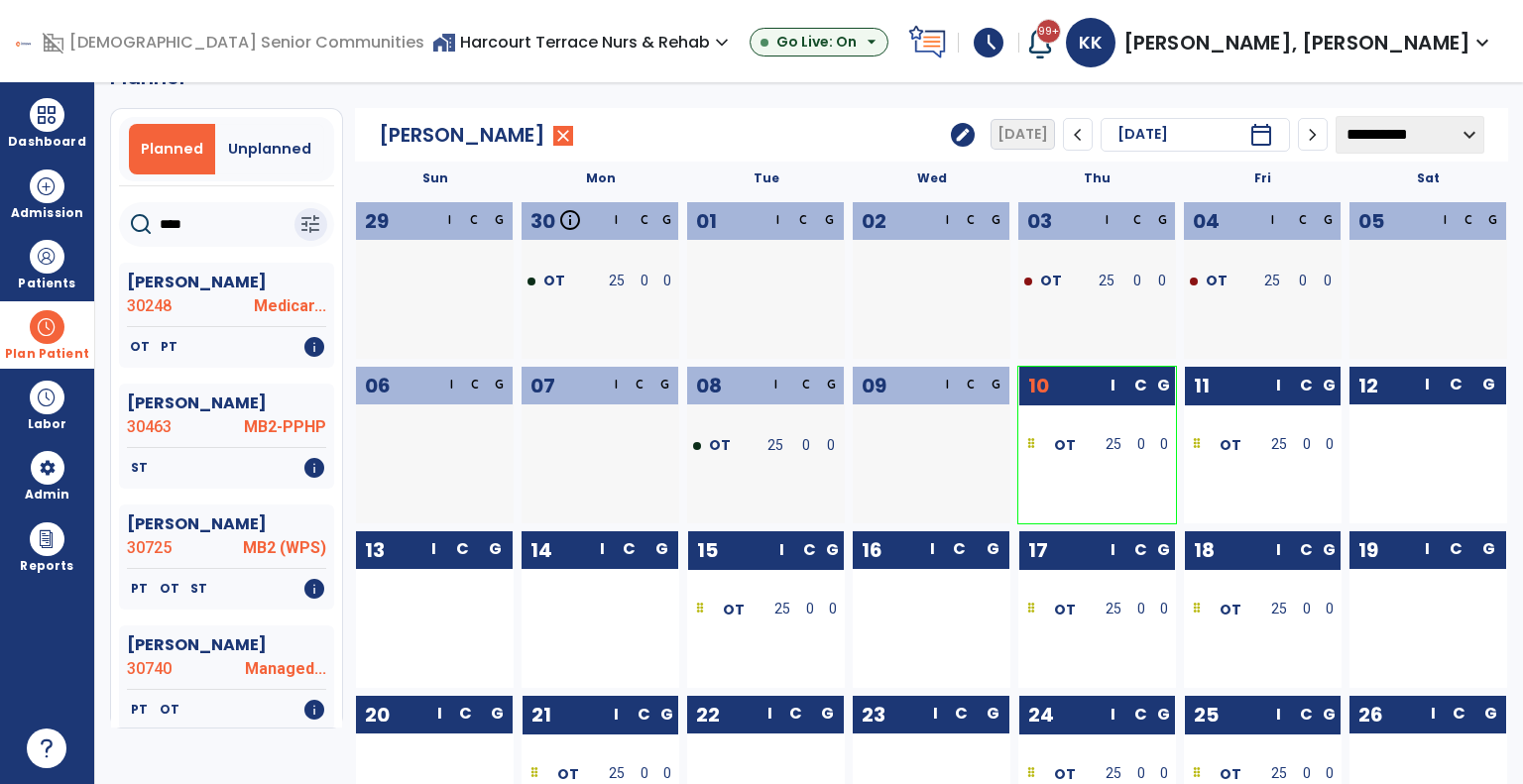 click on "Plan Patient" at bounding box center [47, 334] 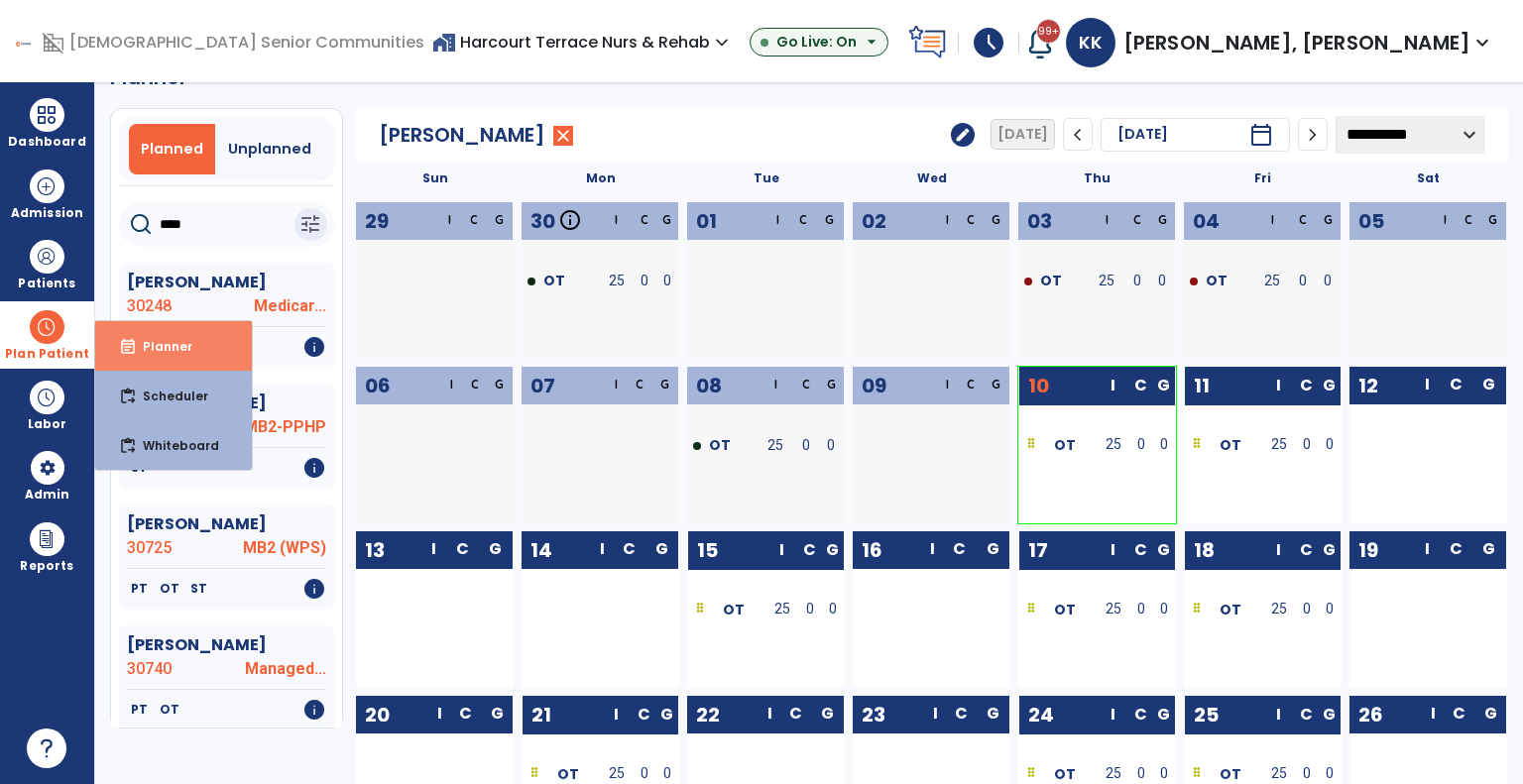 click on "event_note  Planner" at bounding box center [174, 346] 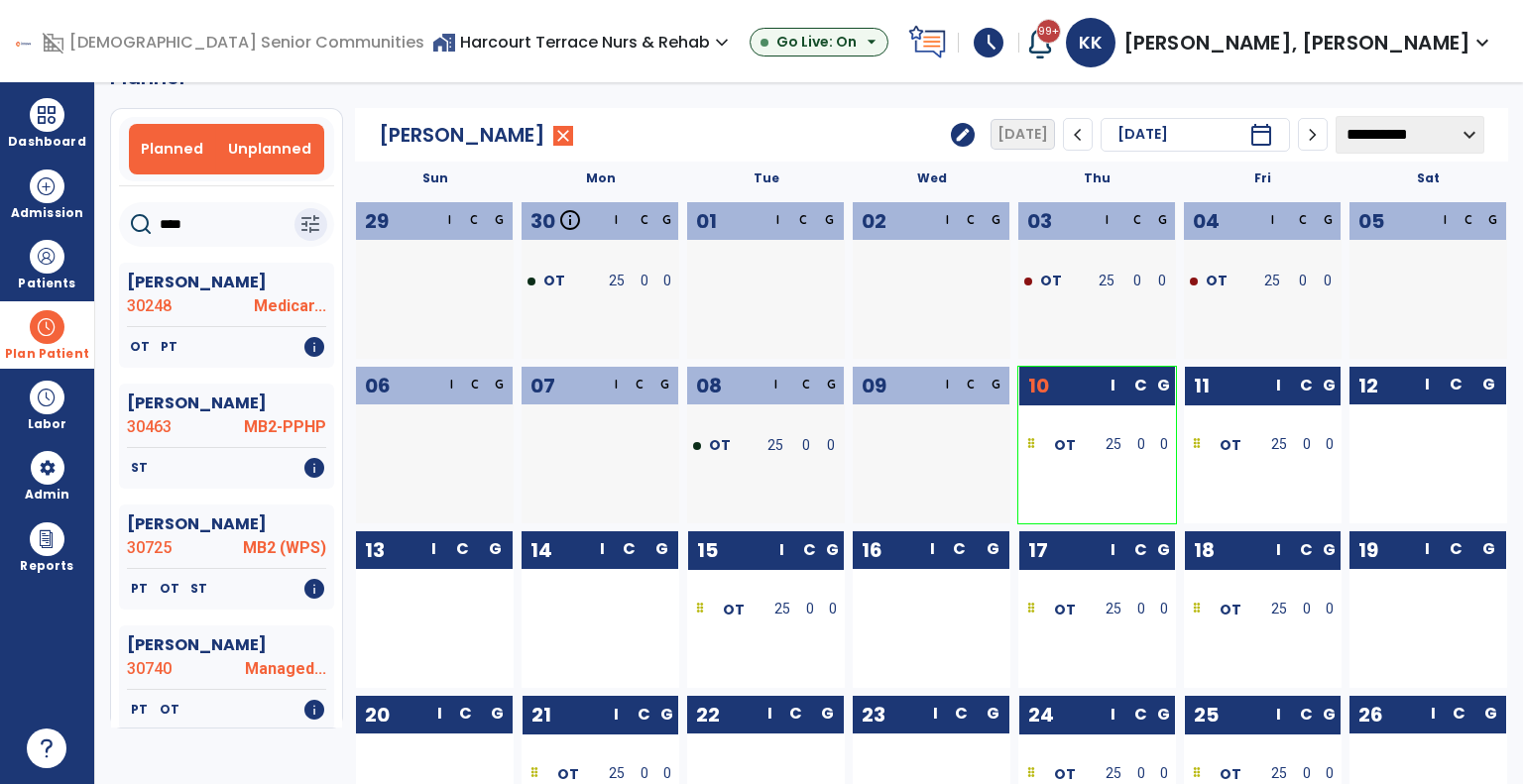 click on "Unplanned" at bounding box center (270, 149) 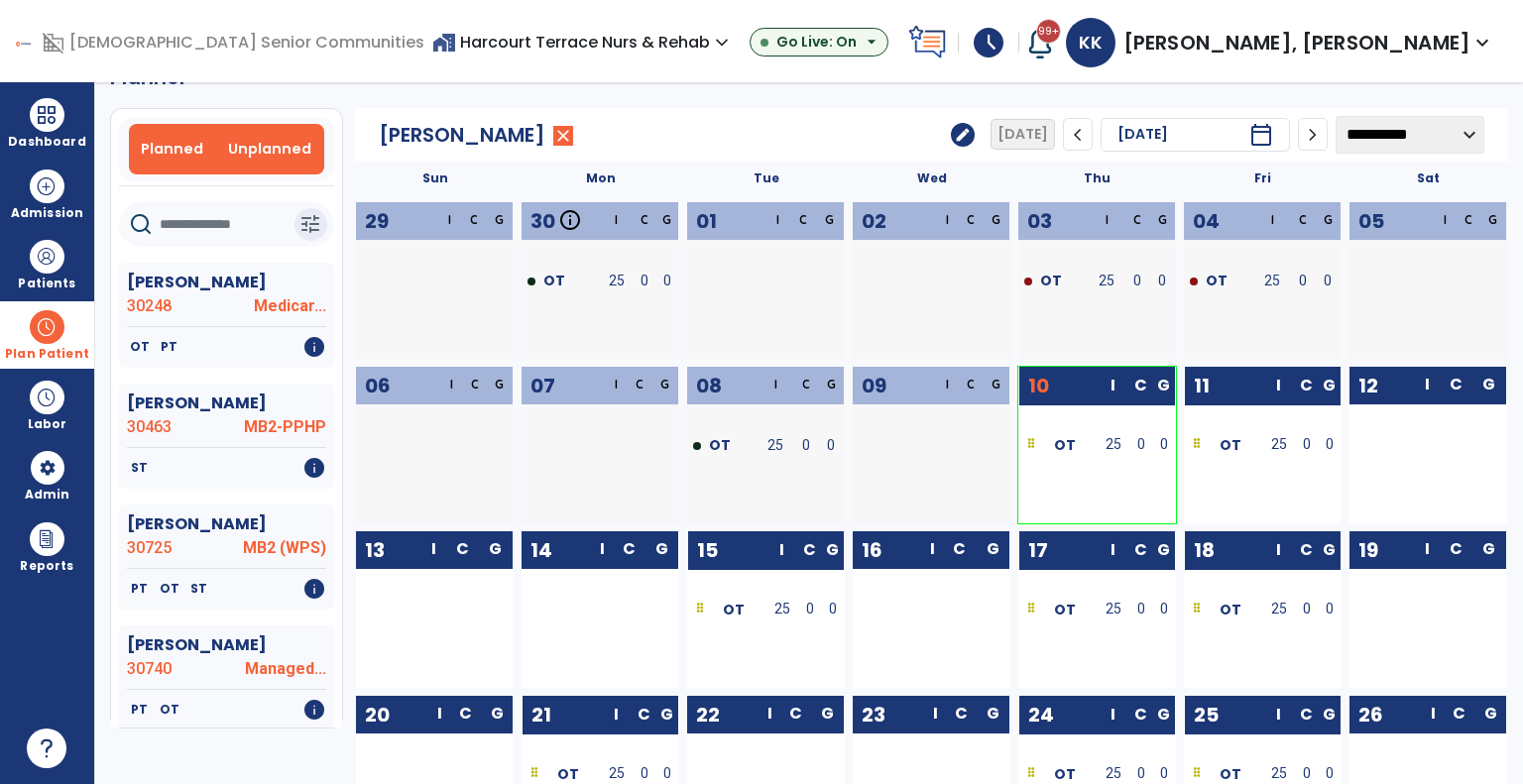 scroll, scrollTop: 36, scrollLeft: 0, axis: vertical 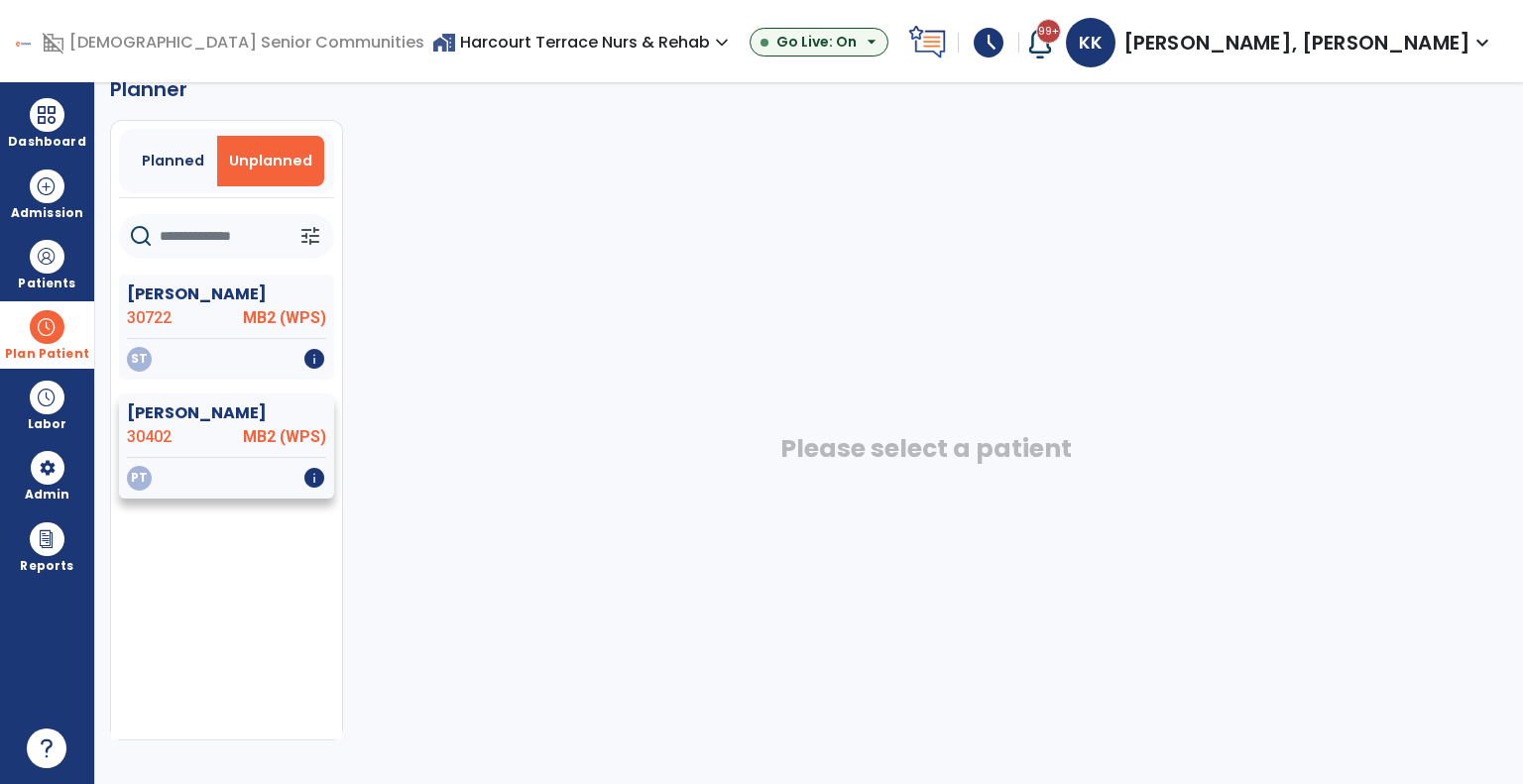 click on "Floyd, Viola" 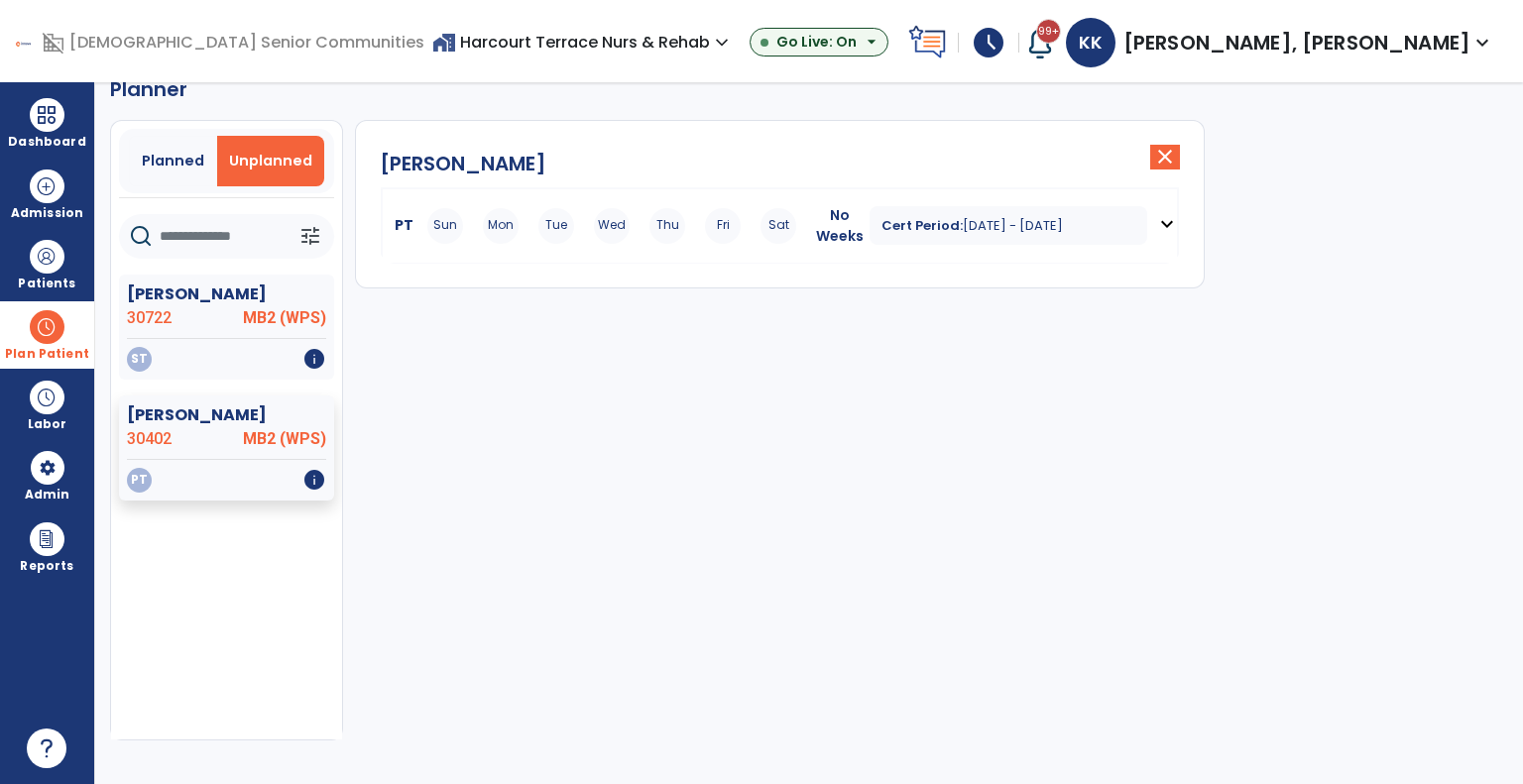 click on "Jul 10, 2025 - Sep 3, 2025" at bounding box center [1012, 225] 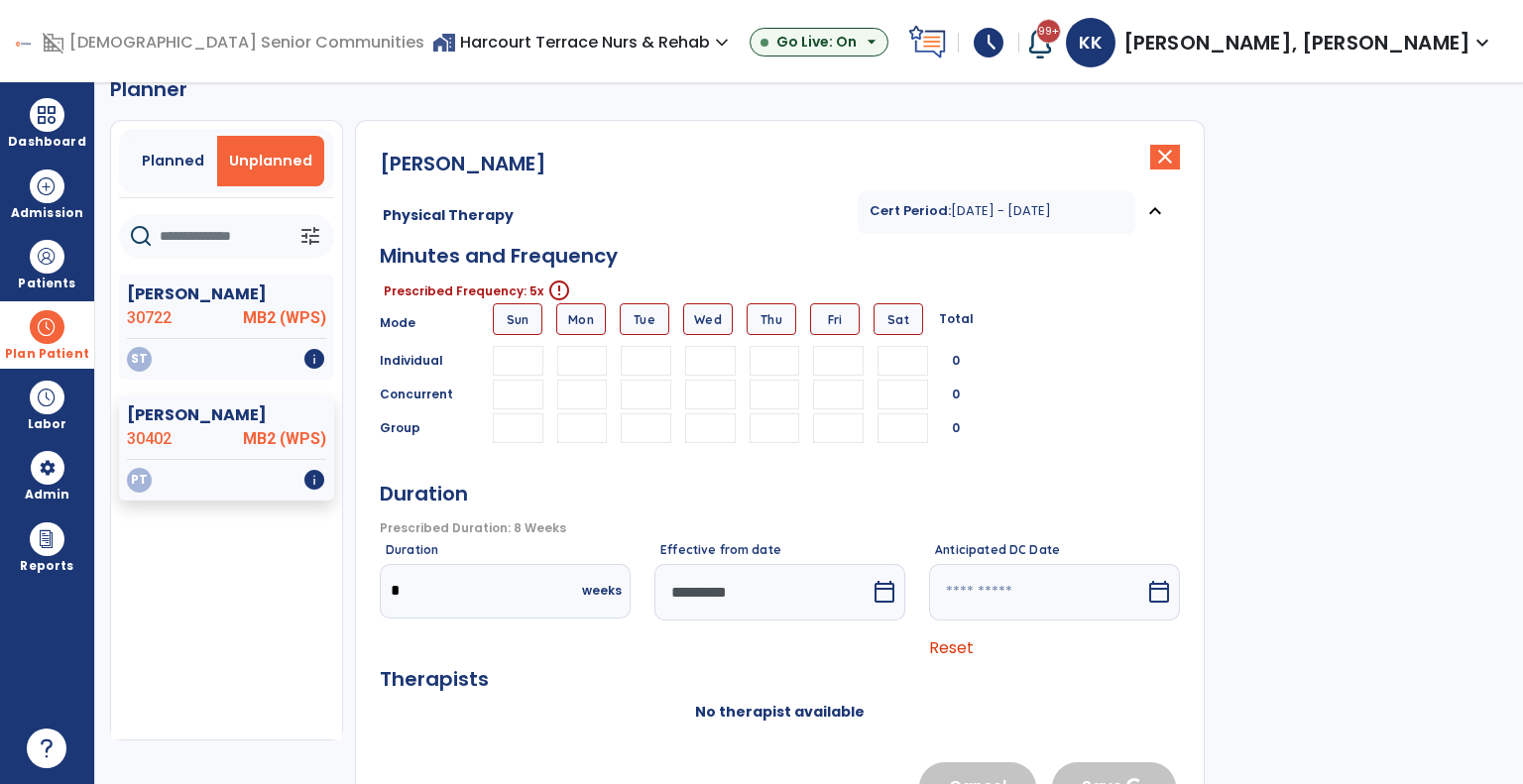 click at bounding box center (582, 361) 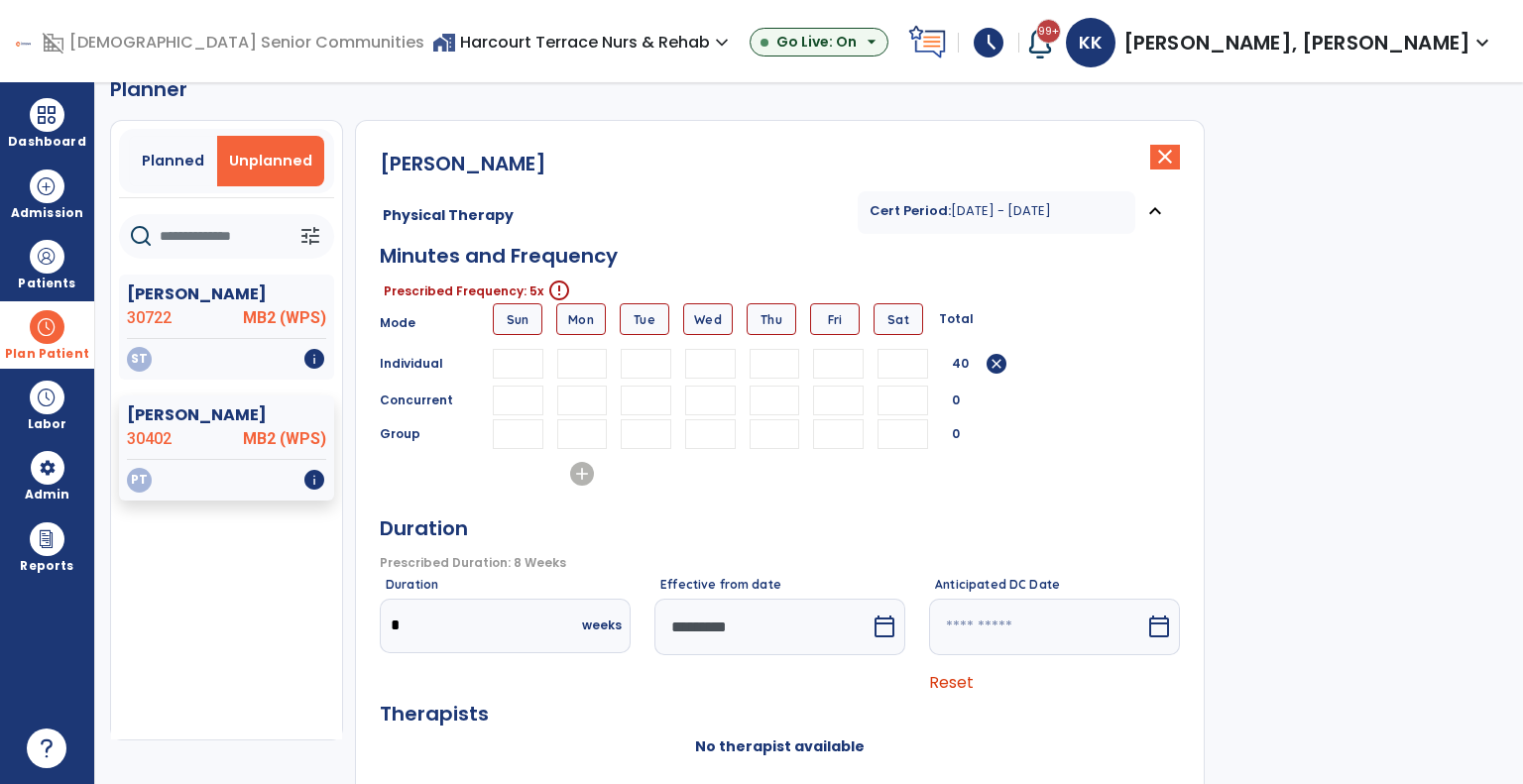 type on "**" 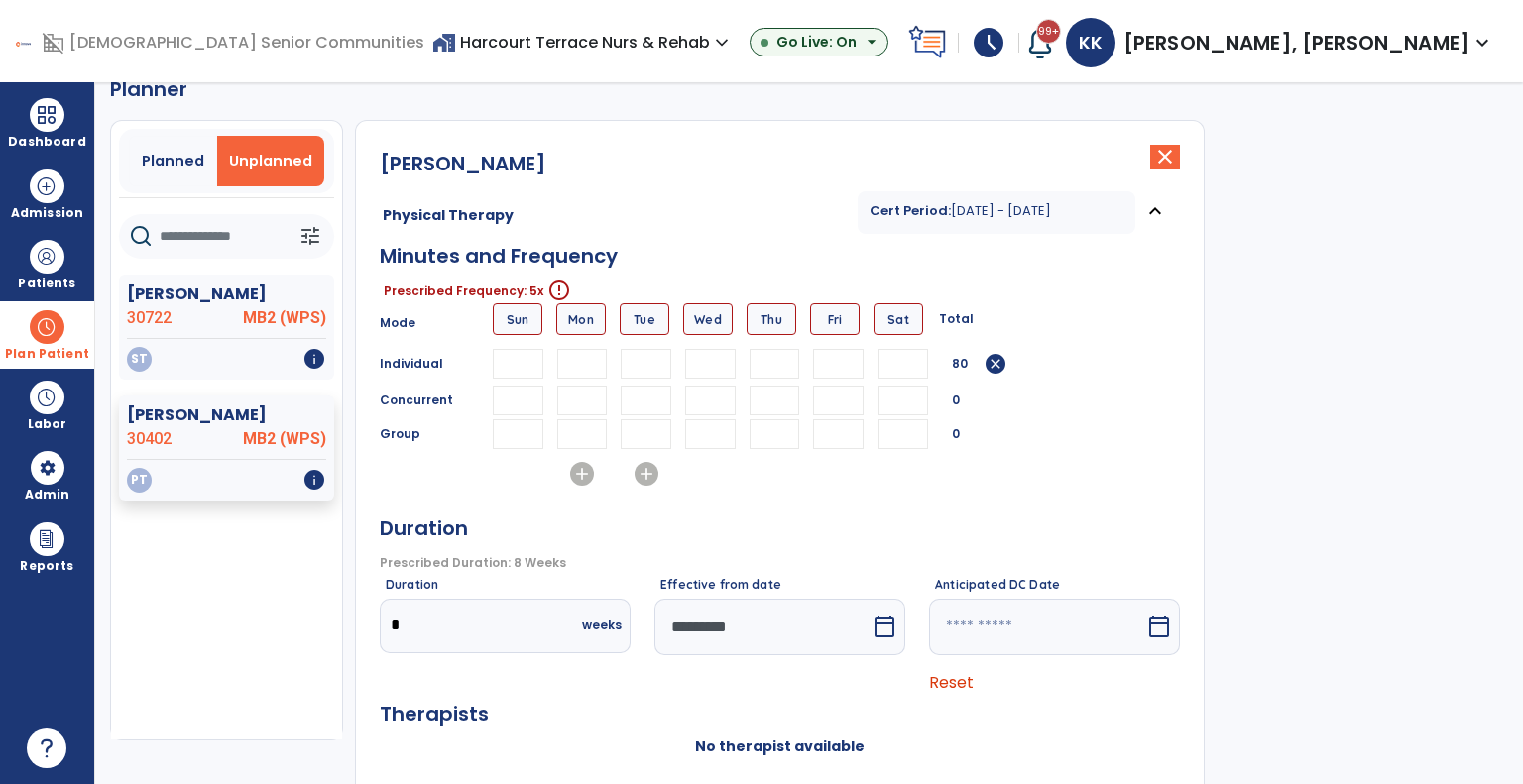 type on "**" 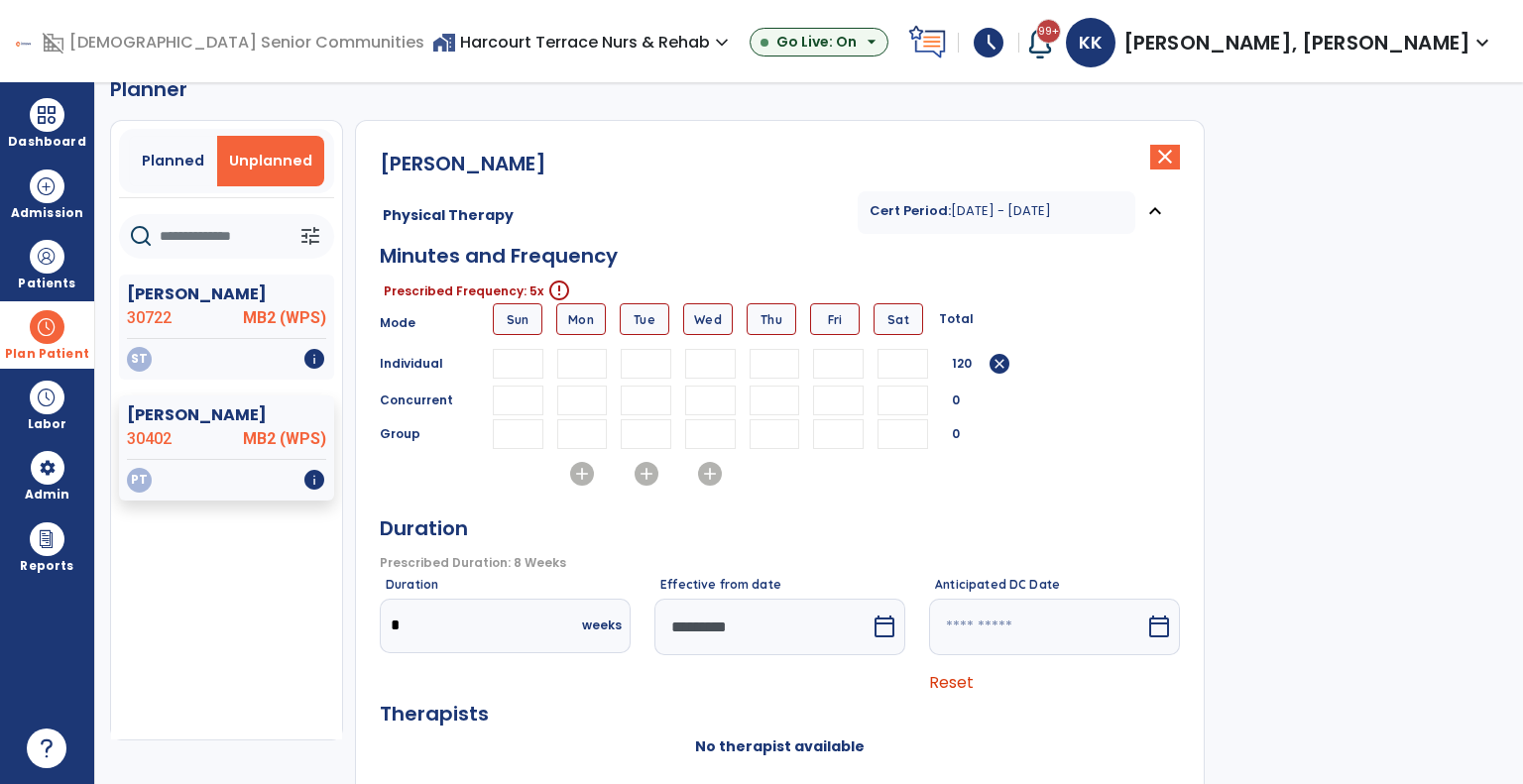 type on "**" 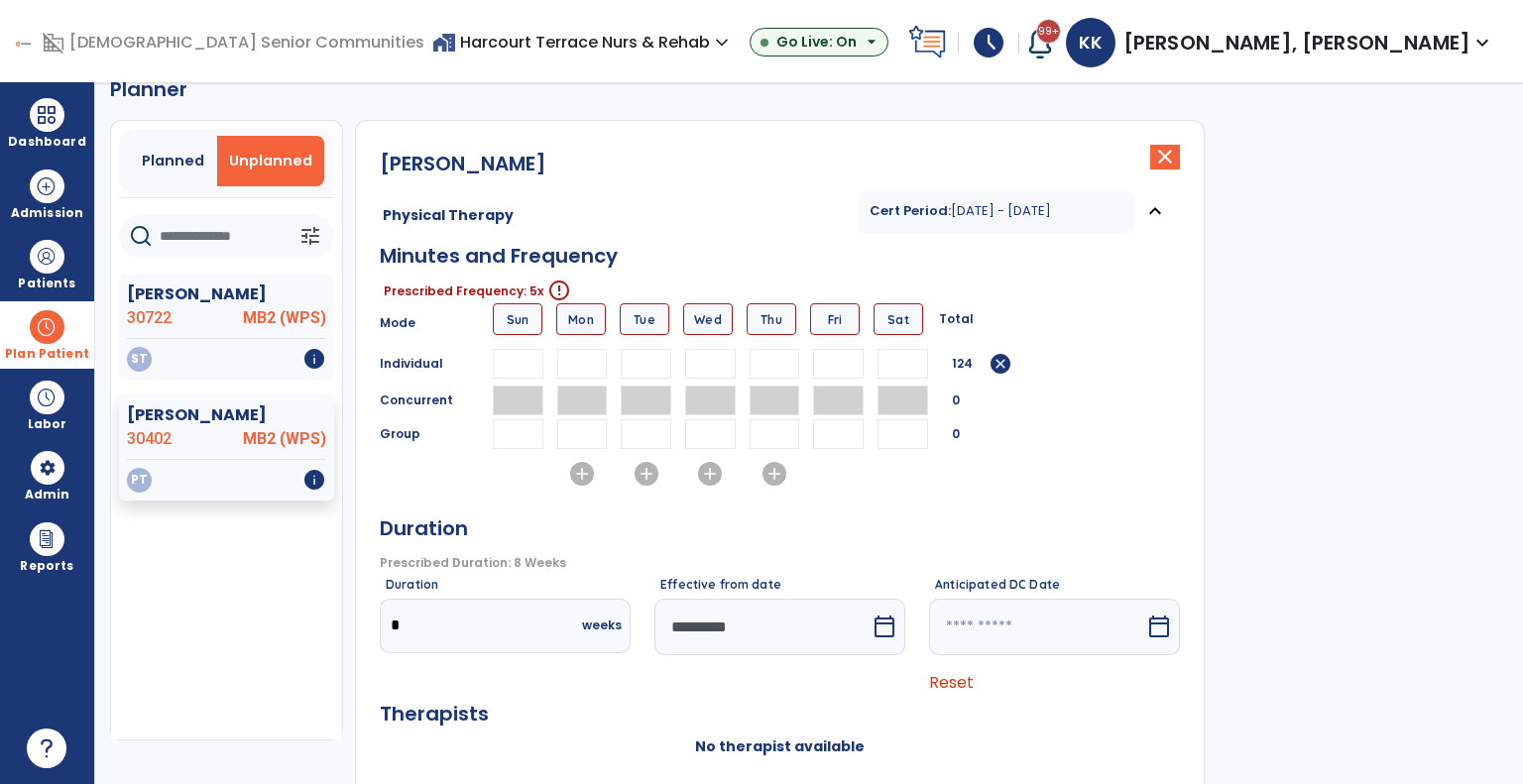 type on "**" 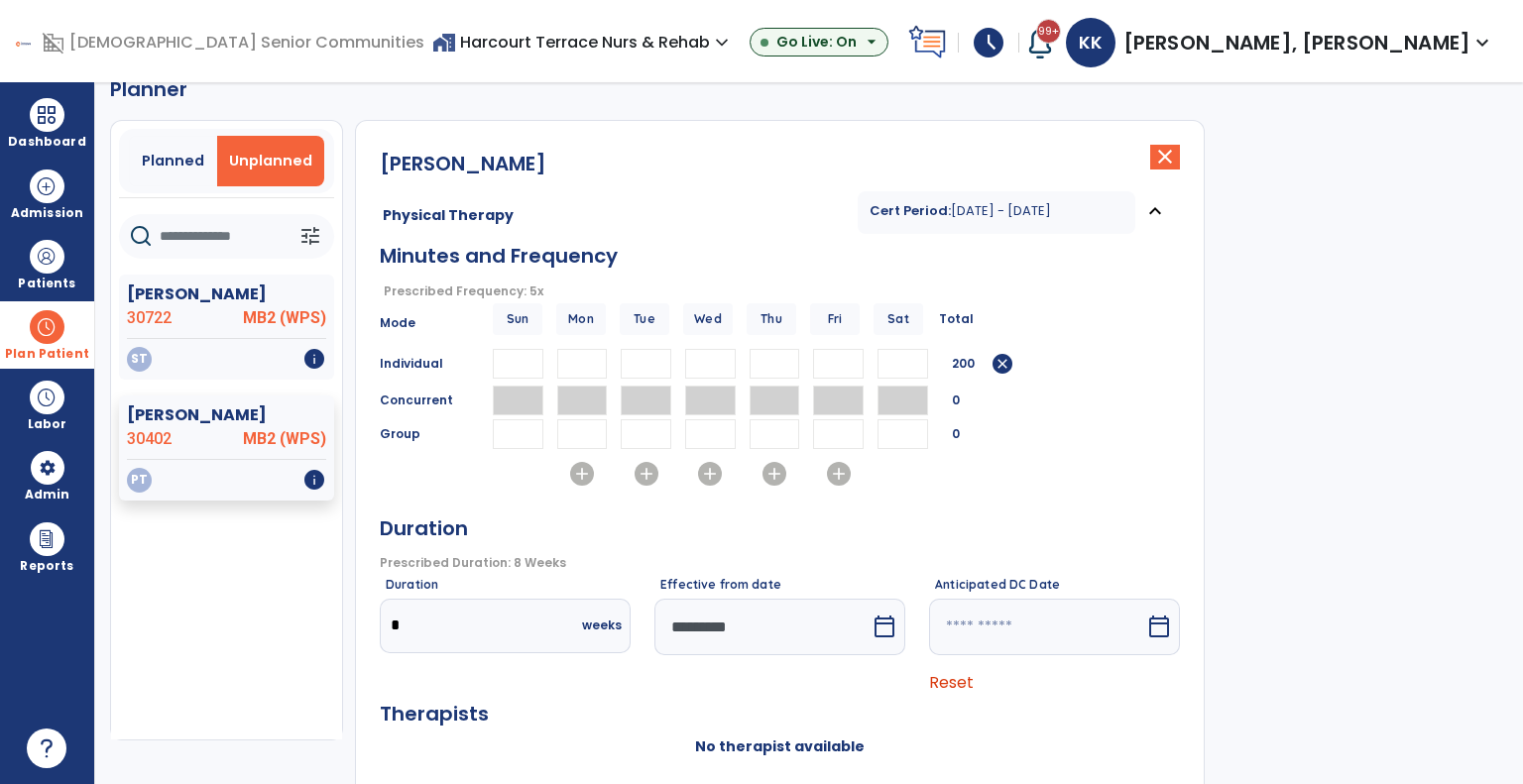 scroll, scrollTop: 146, scrollLeft: 0, axis: vertical 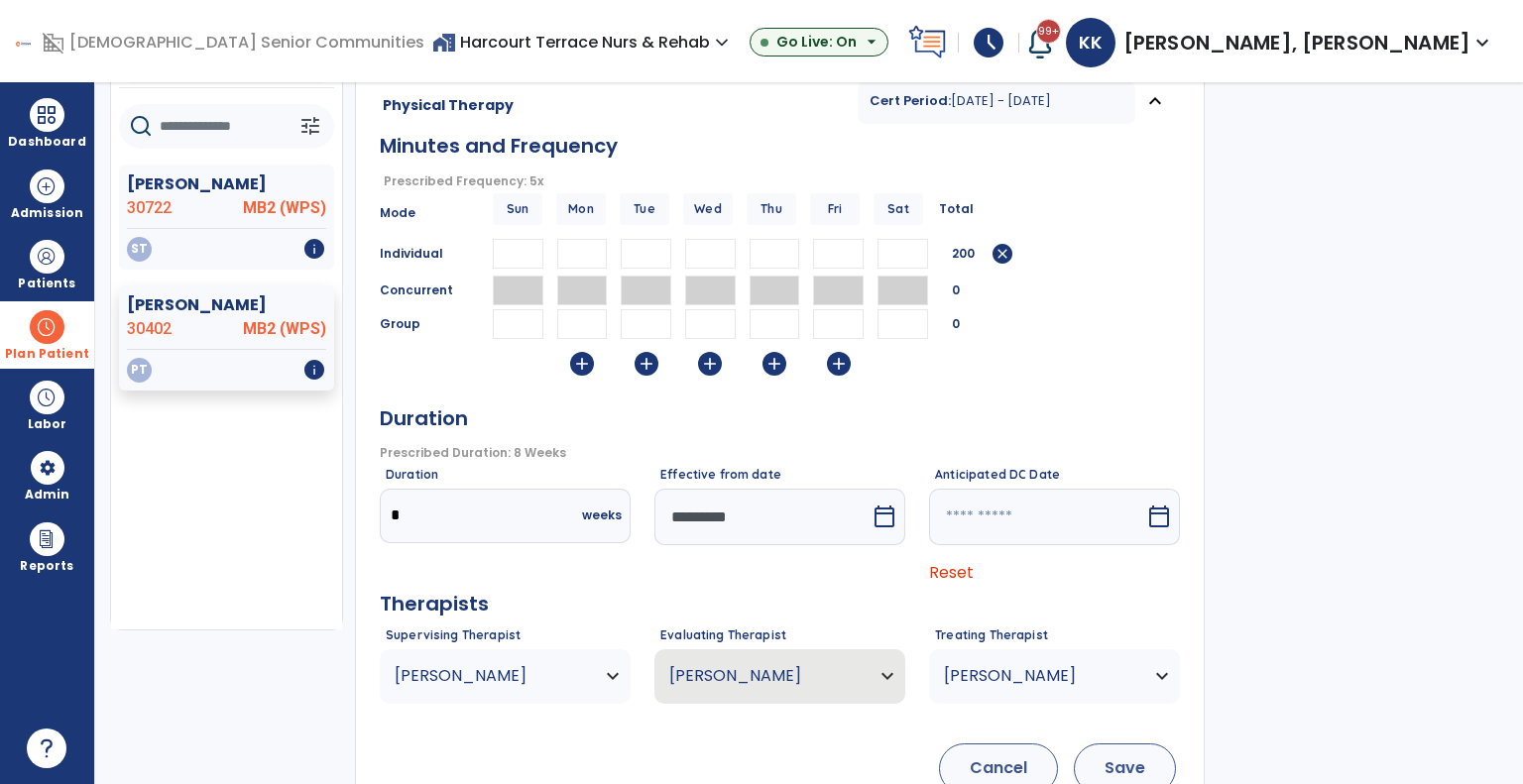 type on "**" 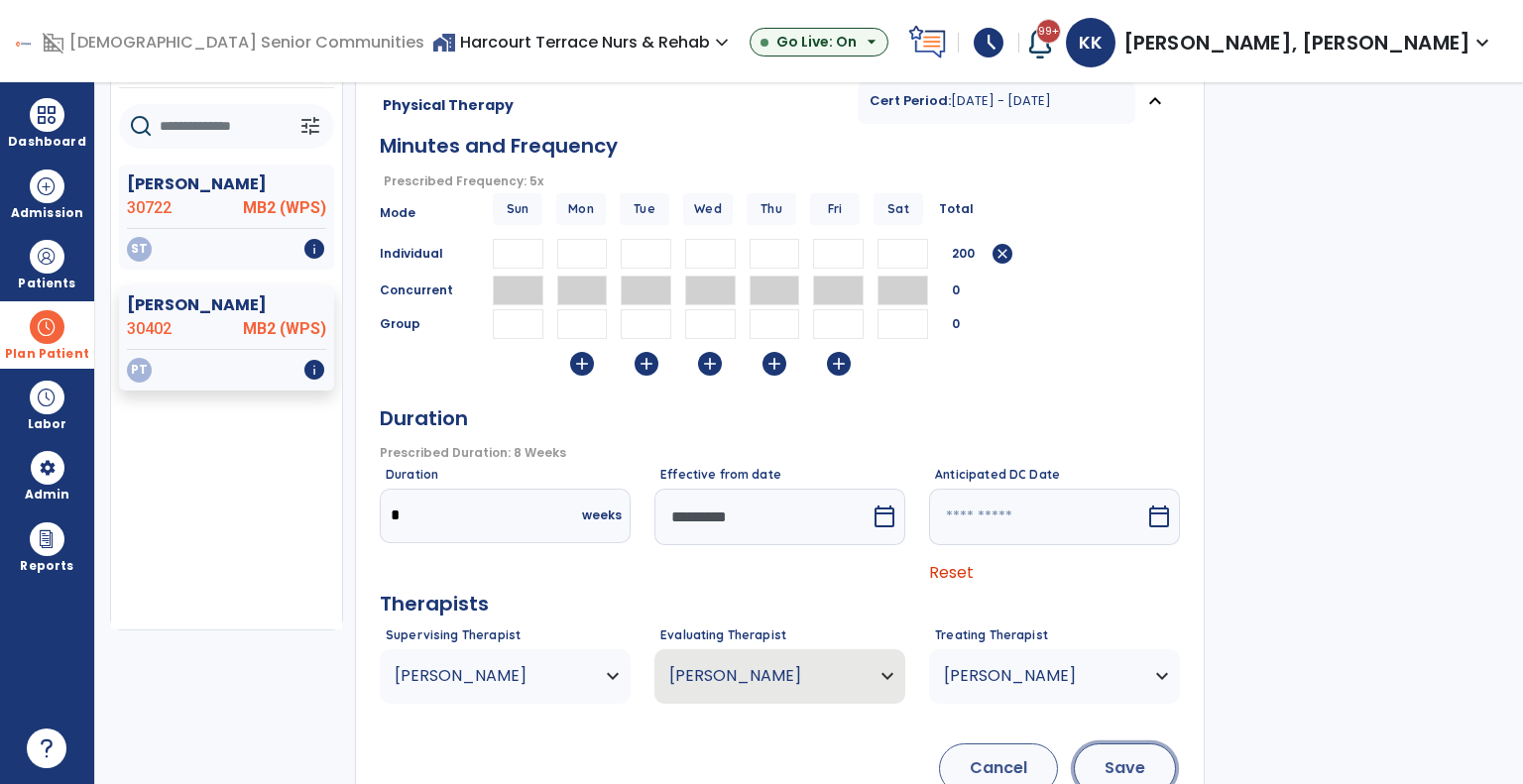 click on "Save" at bounding box center (1124, 768) 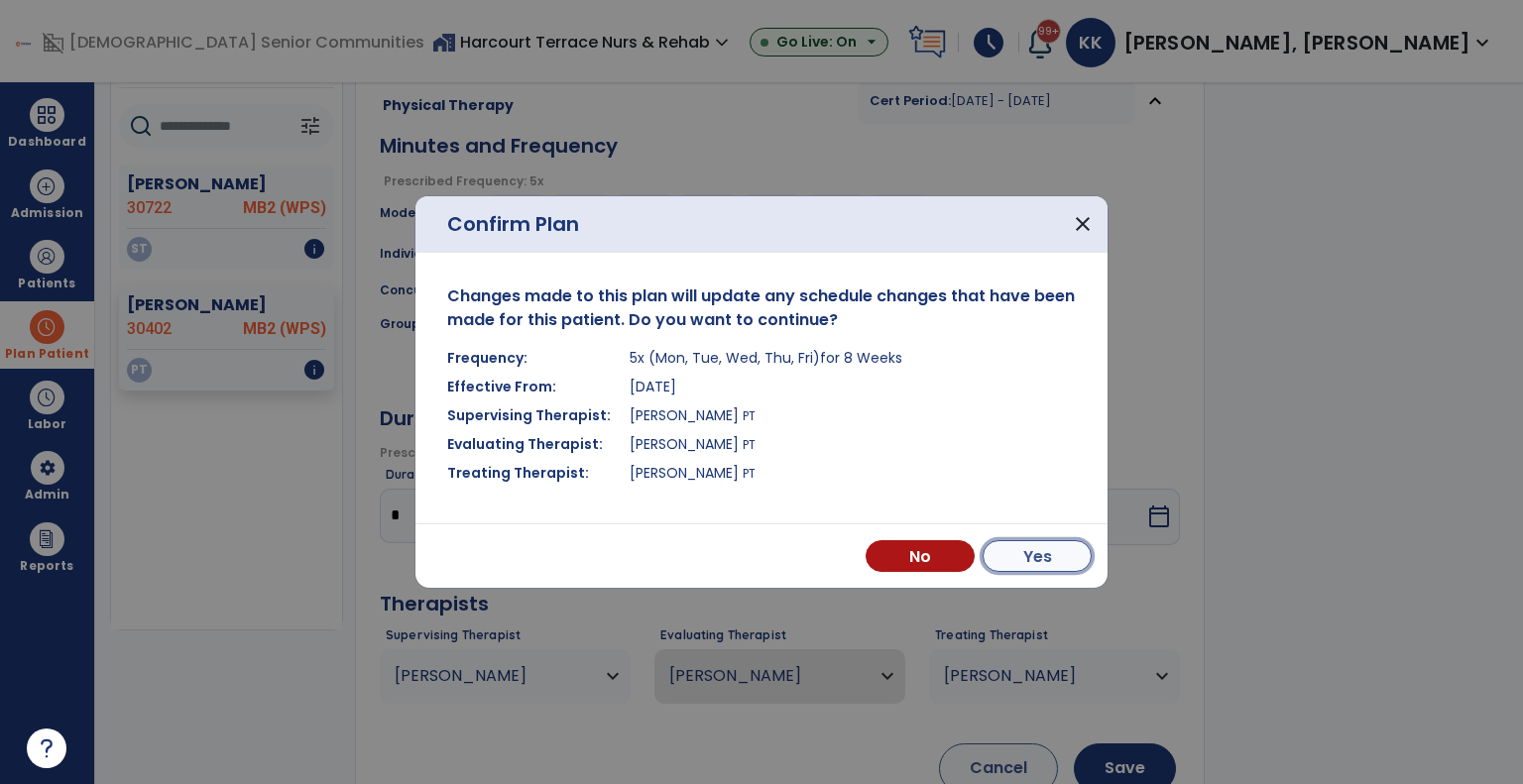 click on "Yes" at bounding box center [1037, 556] 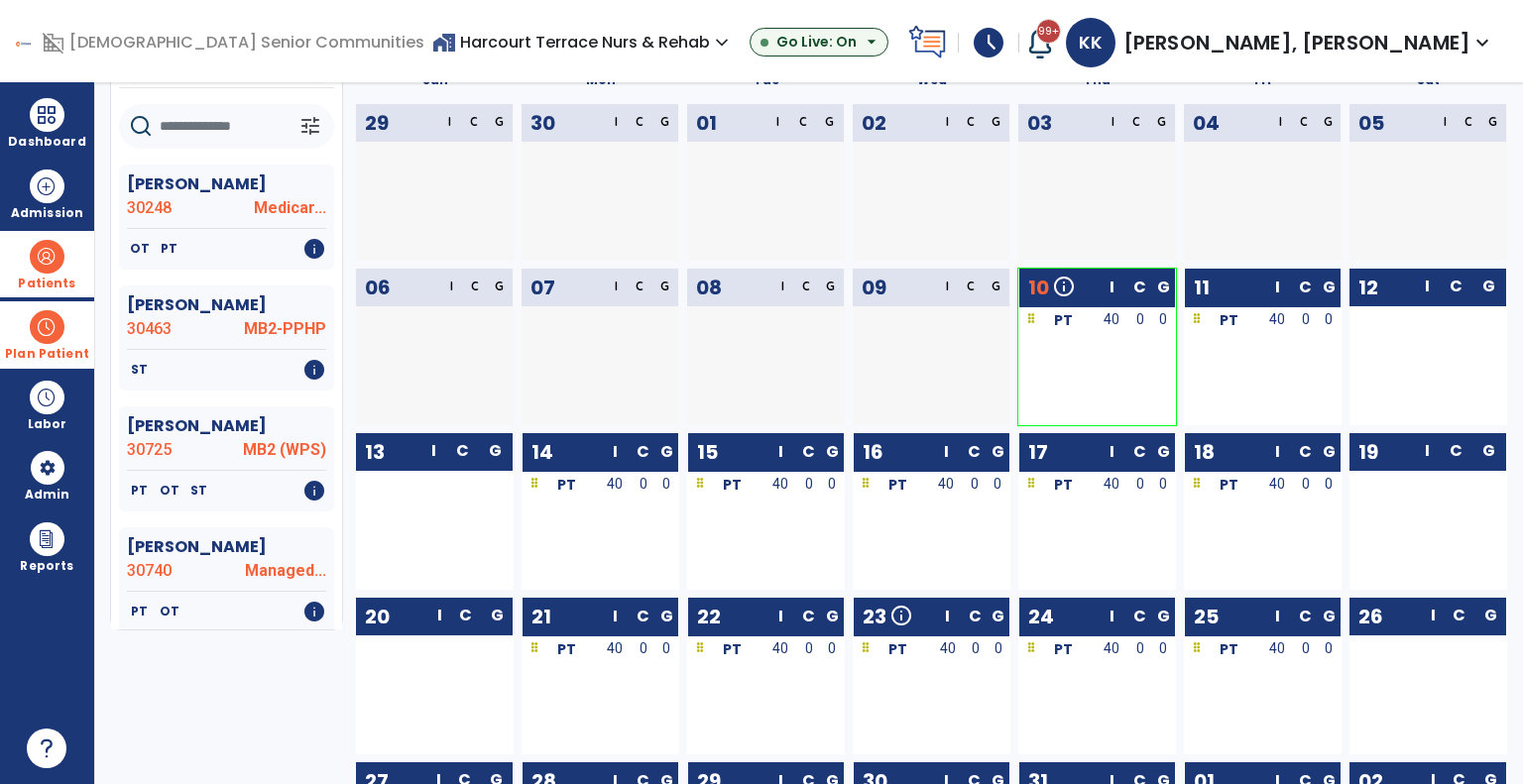 click on "Patients" at bounding box center [47, 283] 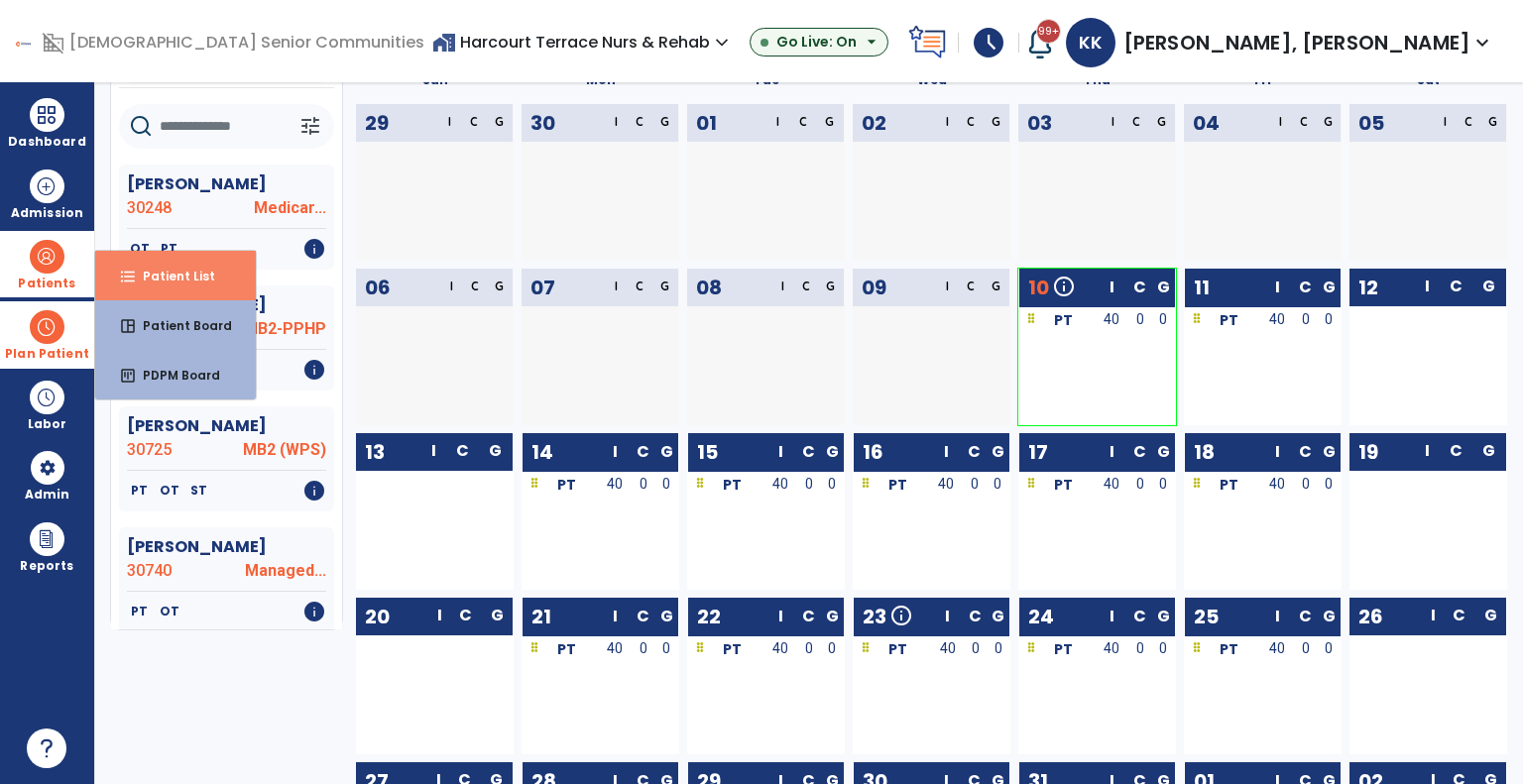 click on "format_list_bulleted" at bounding box center [128, 277] 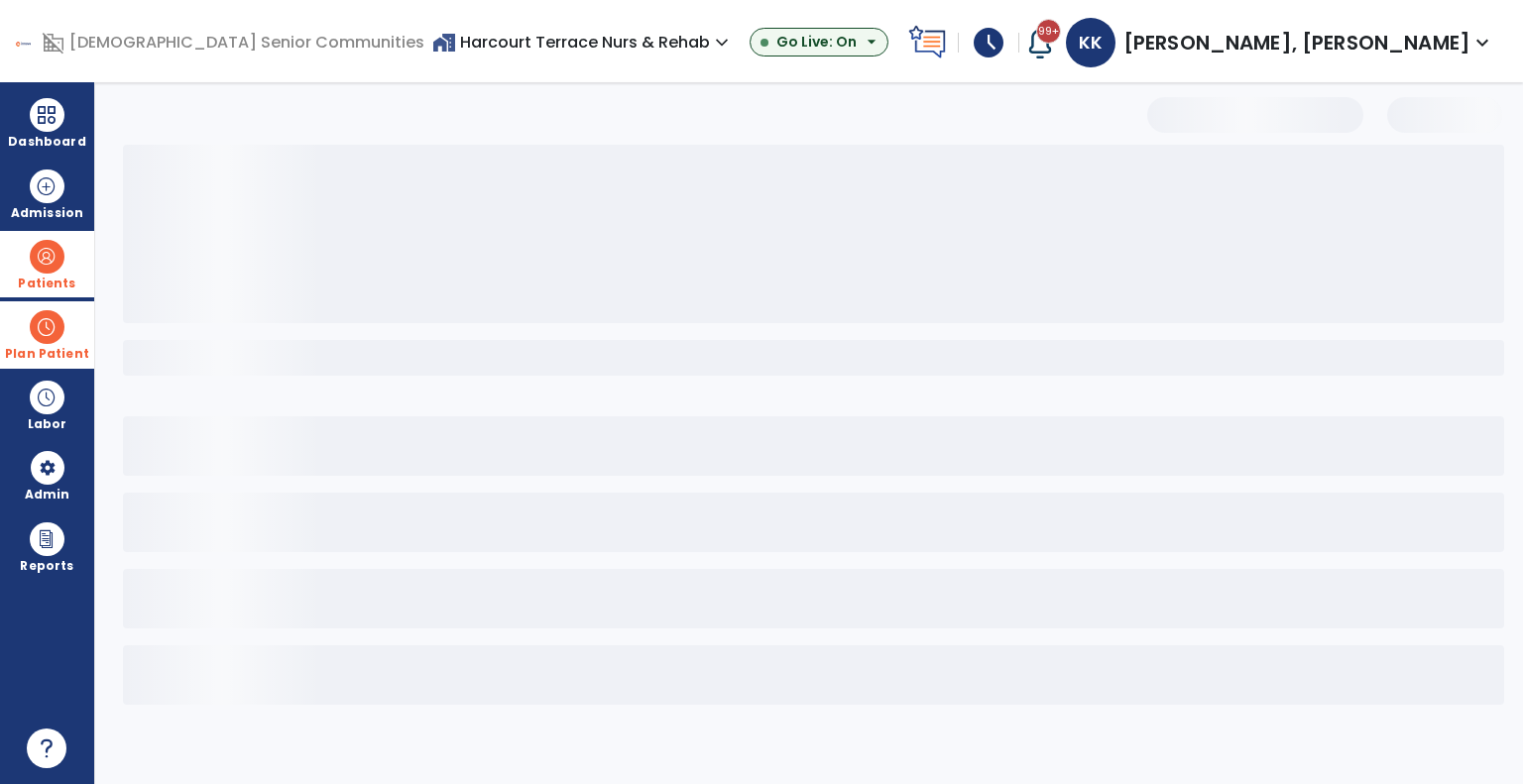 scroll, scrollTop: 0, scrollLeft: 0, axis: both 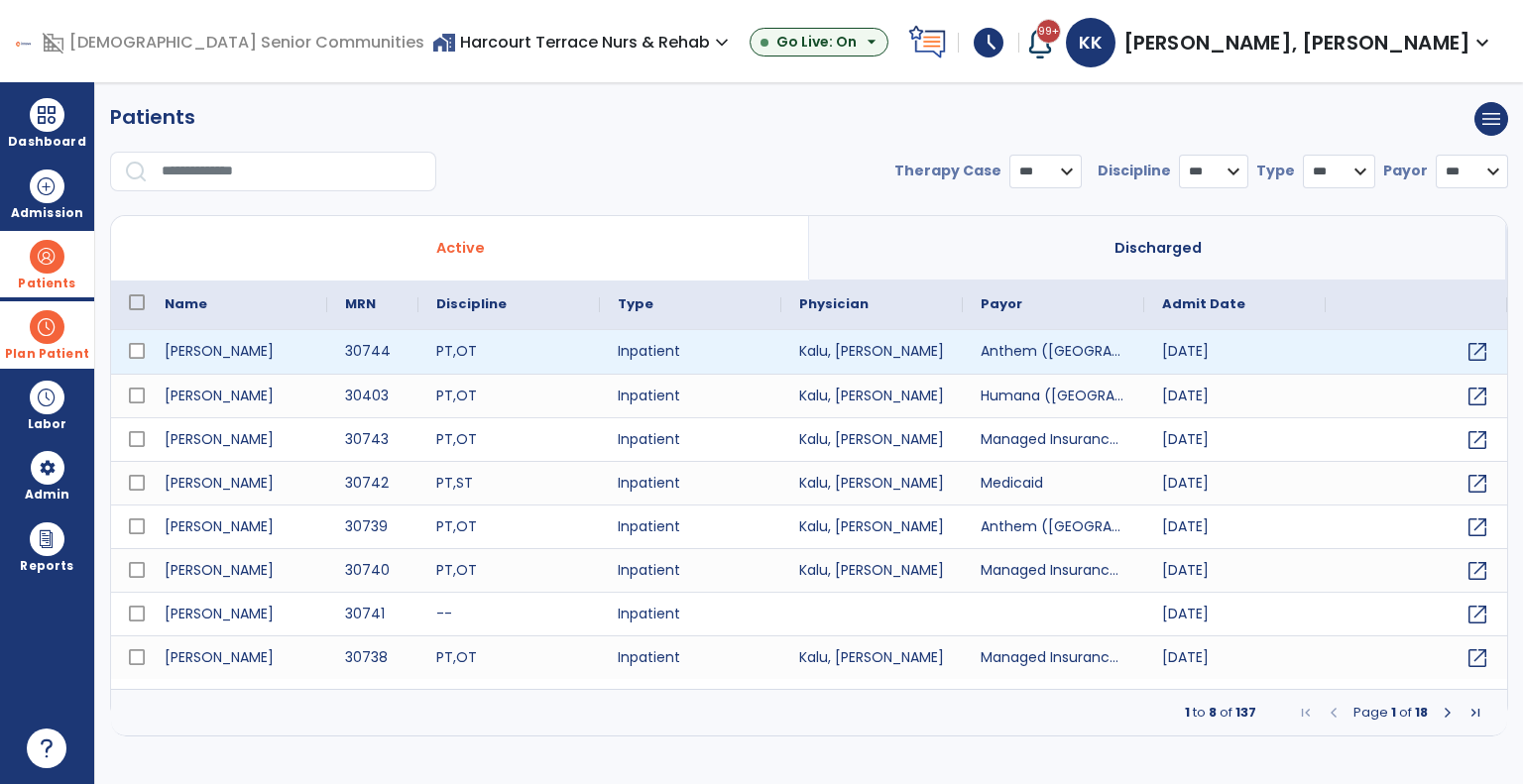 select on "***" 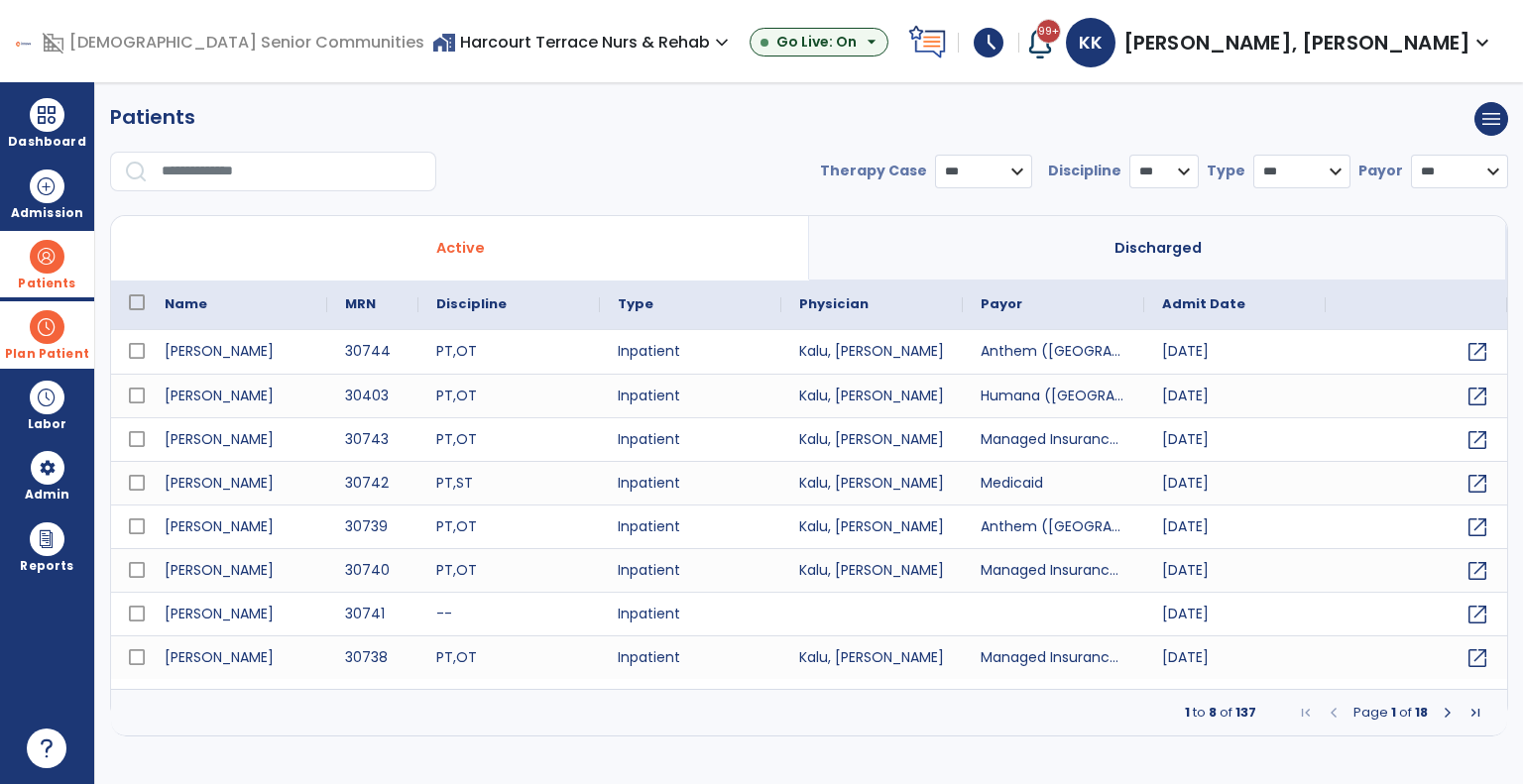 click at bounding box center [47, 257] 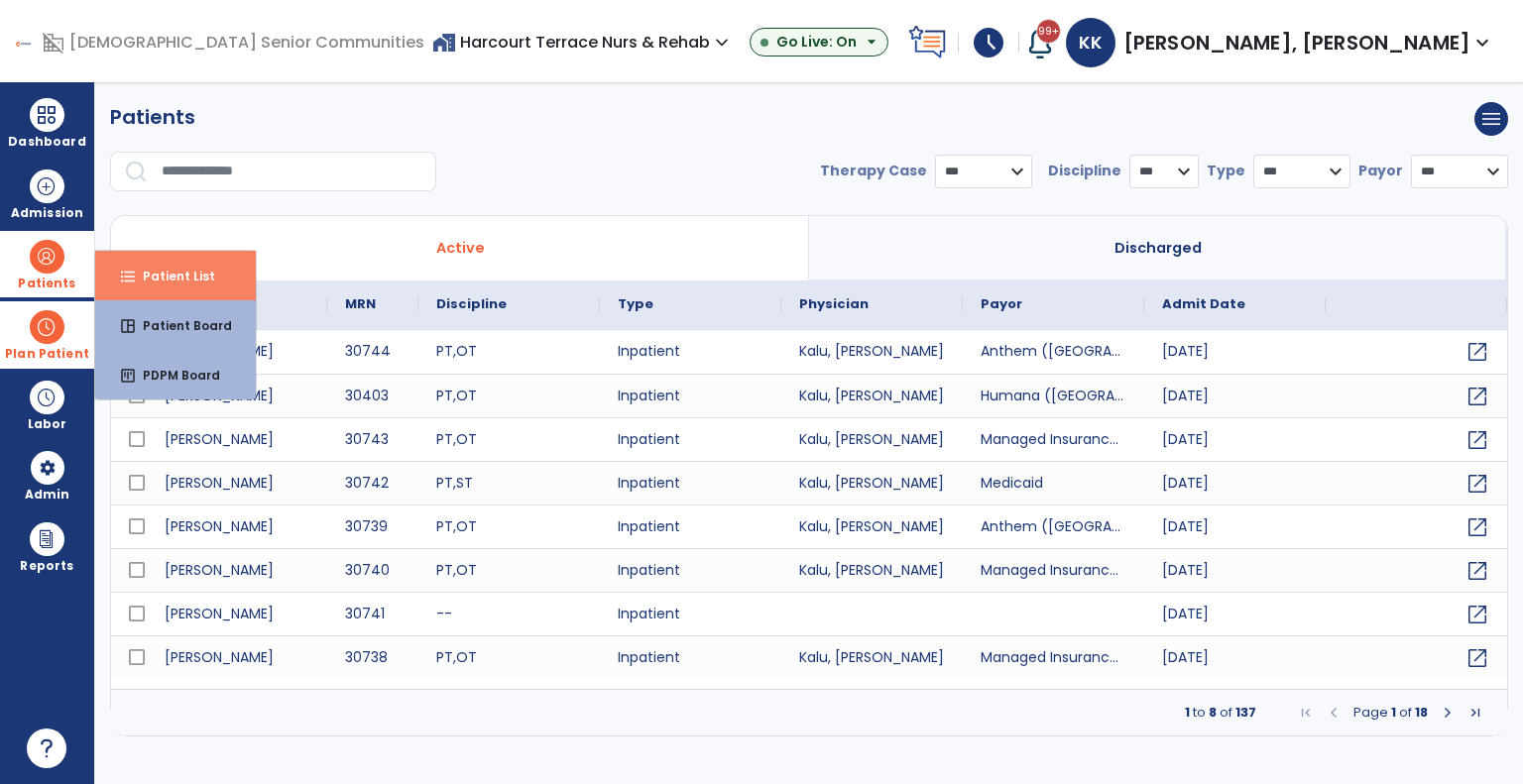 click on "Patient List" at bounding box center [171, 276] 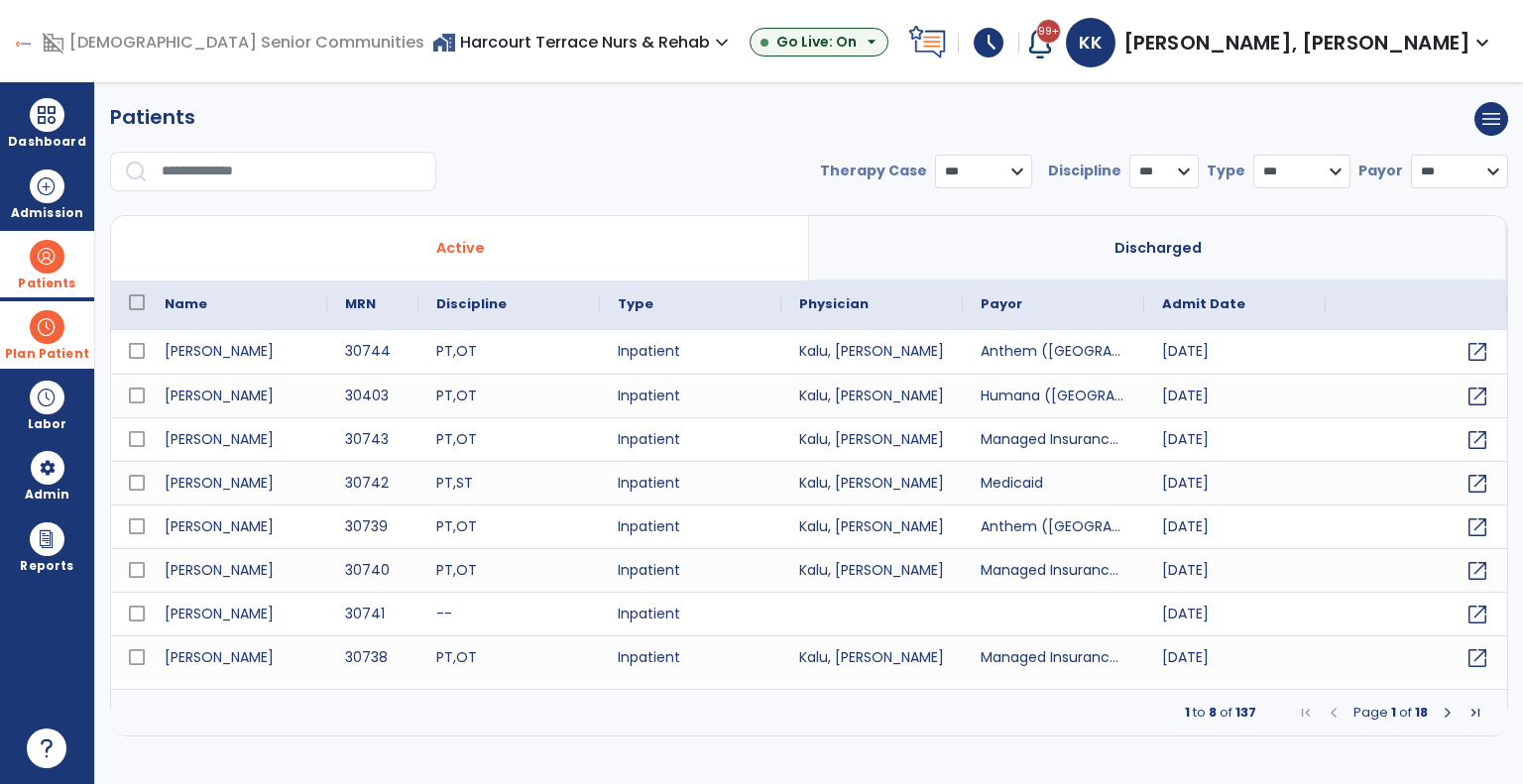 click at bounding box center [47, 327] 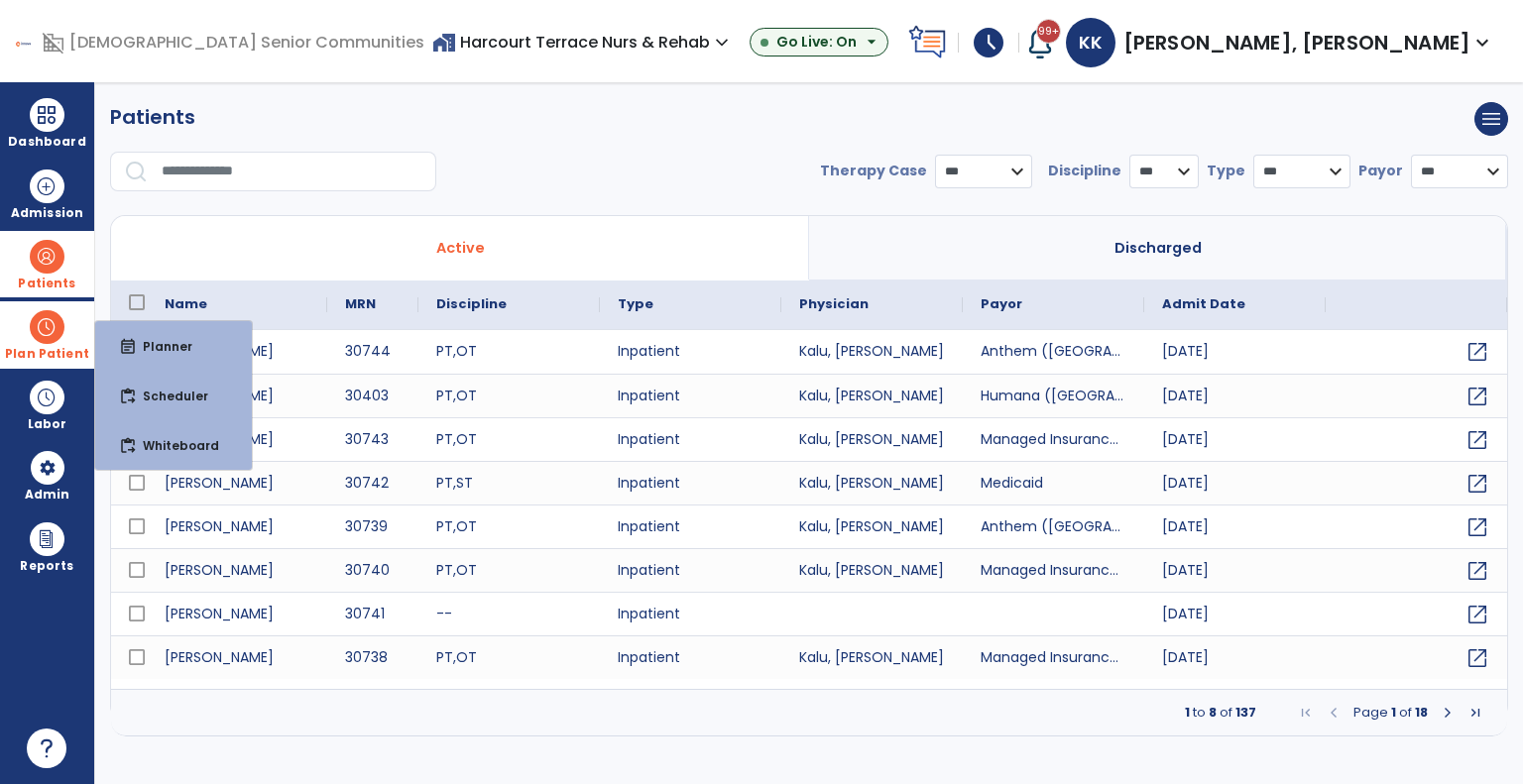 click on "event_note  Planner" at bounding box center [174, 346] 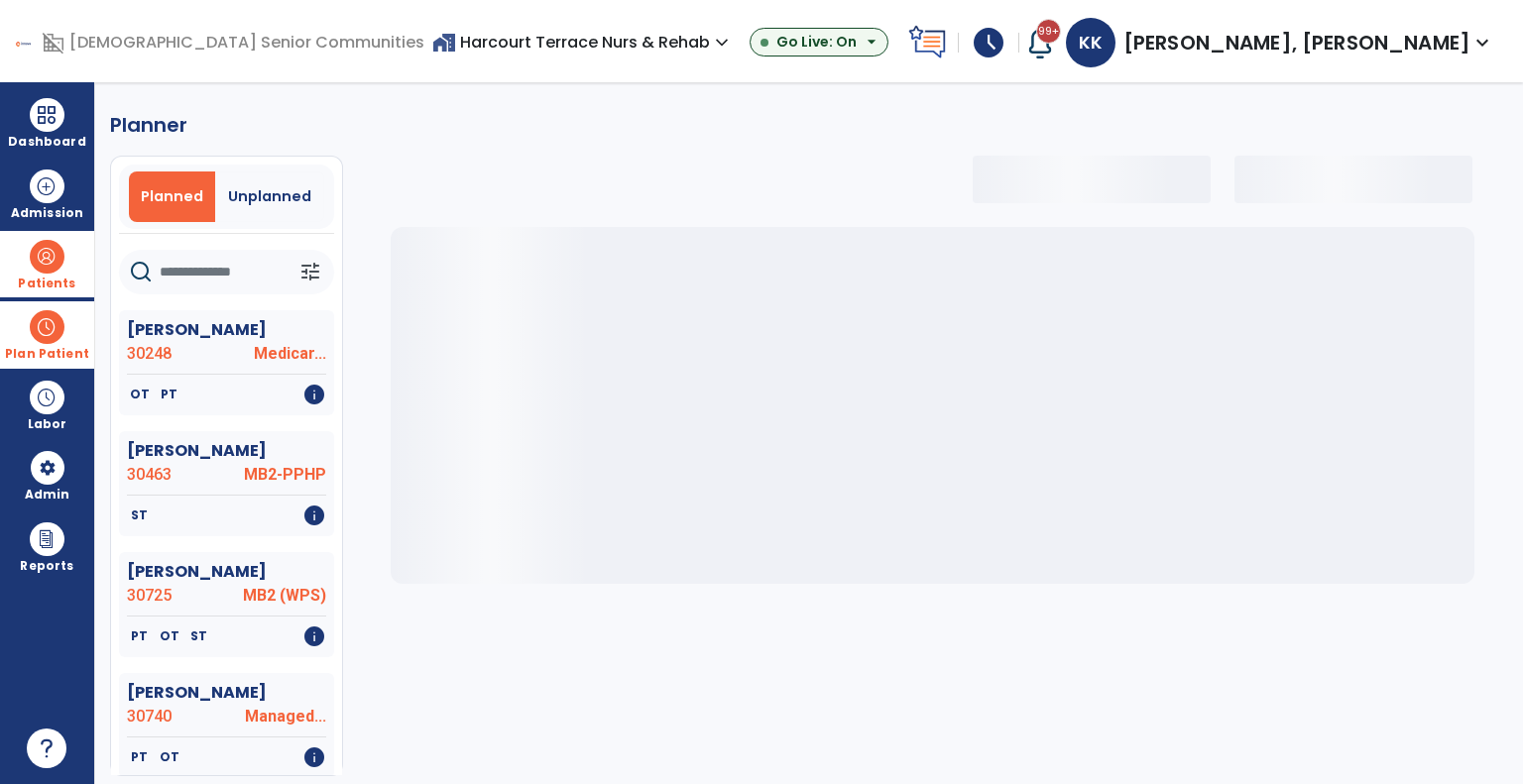 click on "Patients" at bounding box center [47, 264] 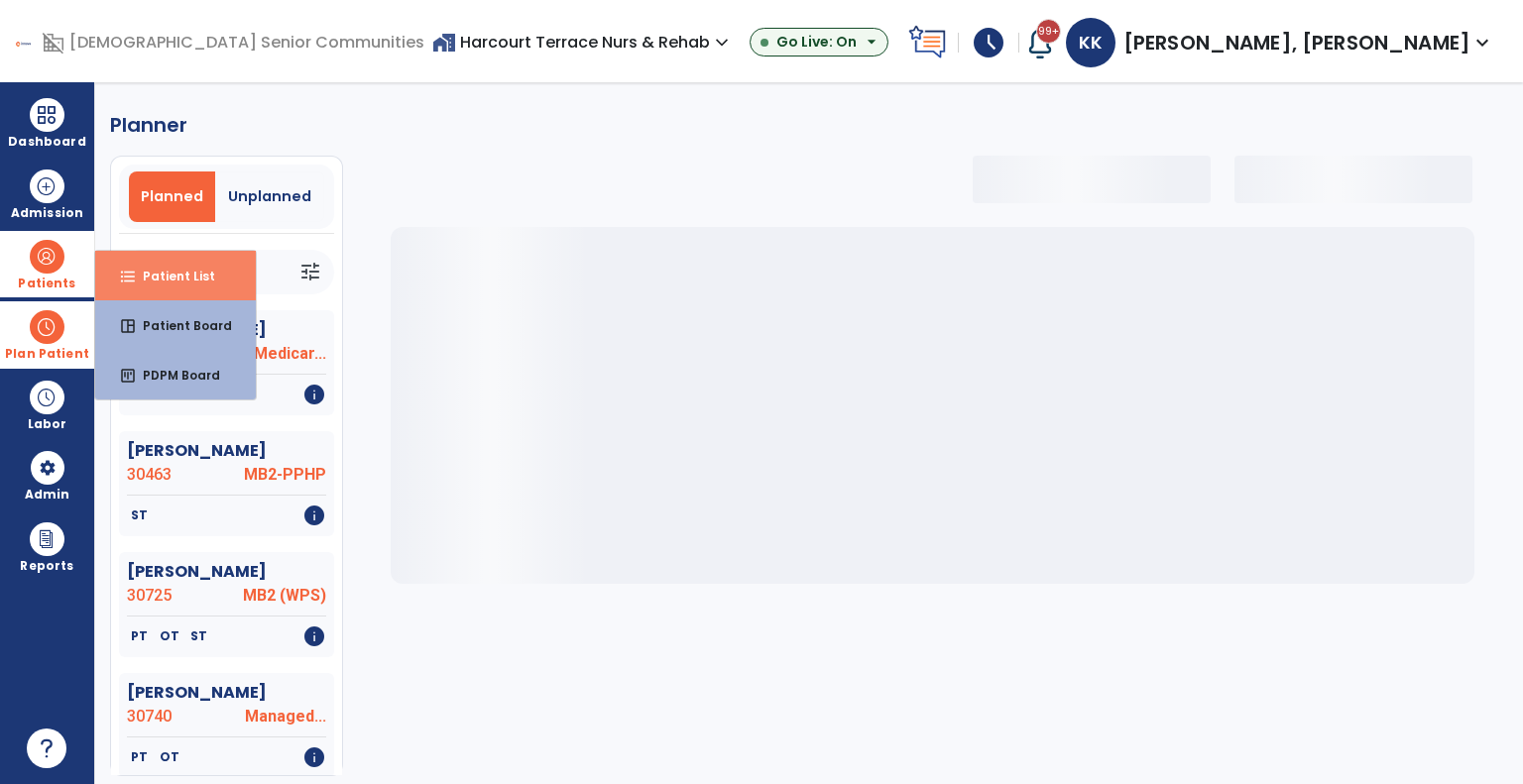 click on "Patient List" at bounding box center (171, 276) 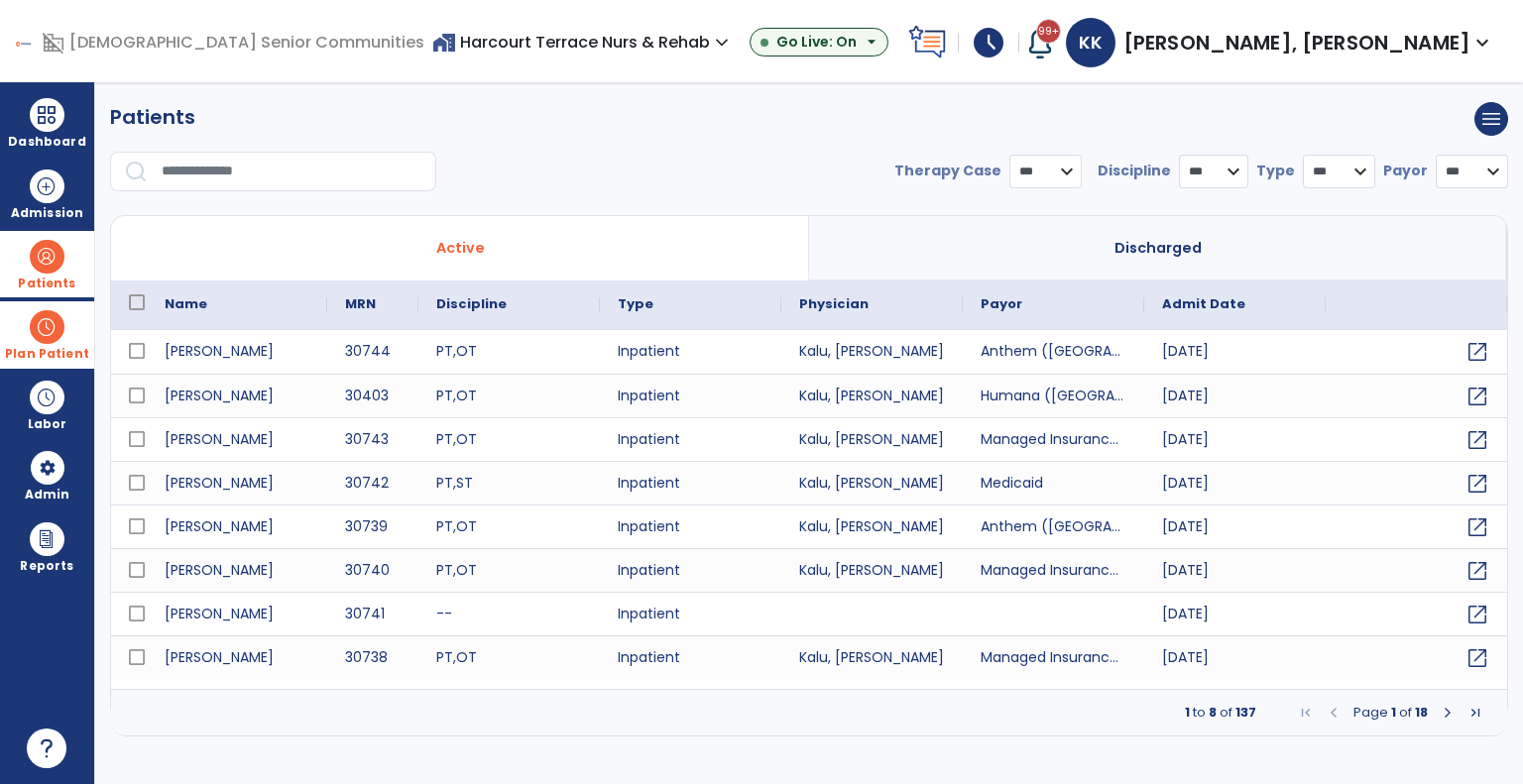 select on "***" 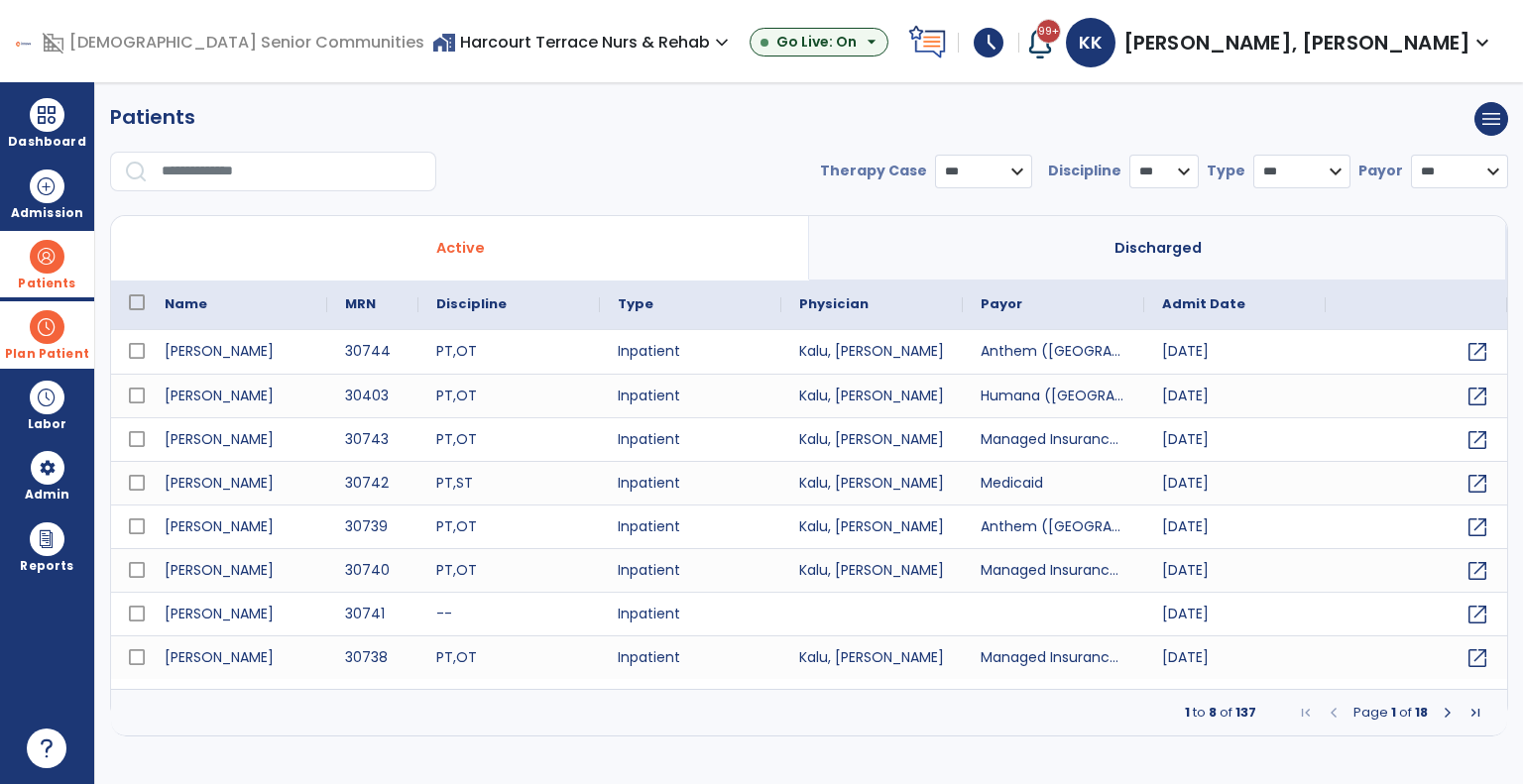 click on "Patients" at bounding box center [47, 264] 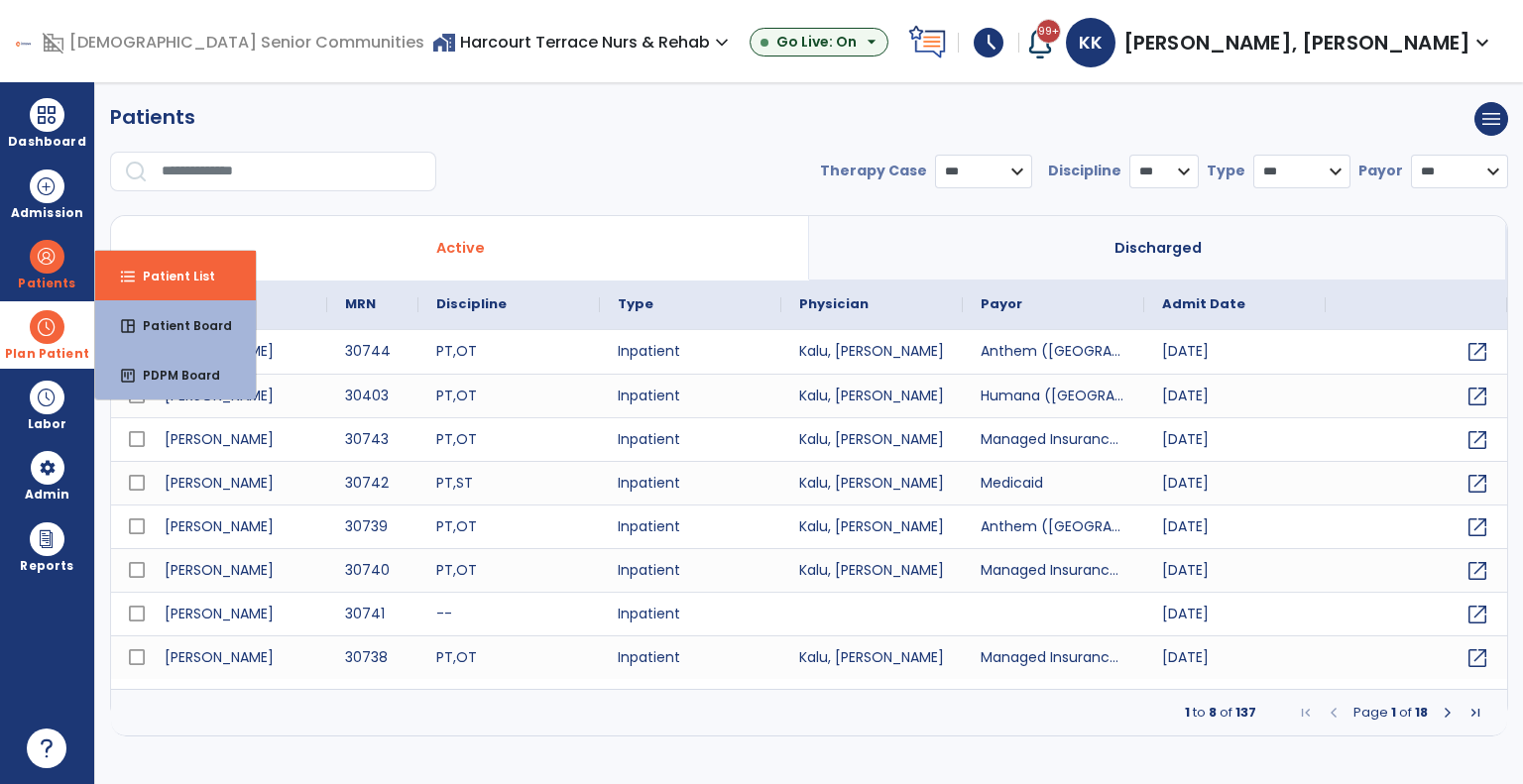 click on "Plan Patient" at bounding box center (47, 264) 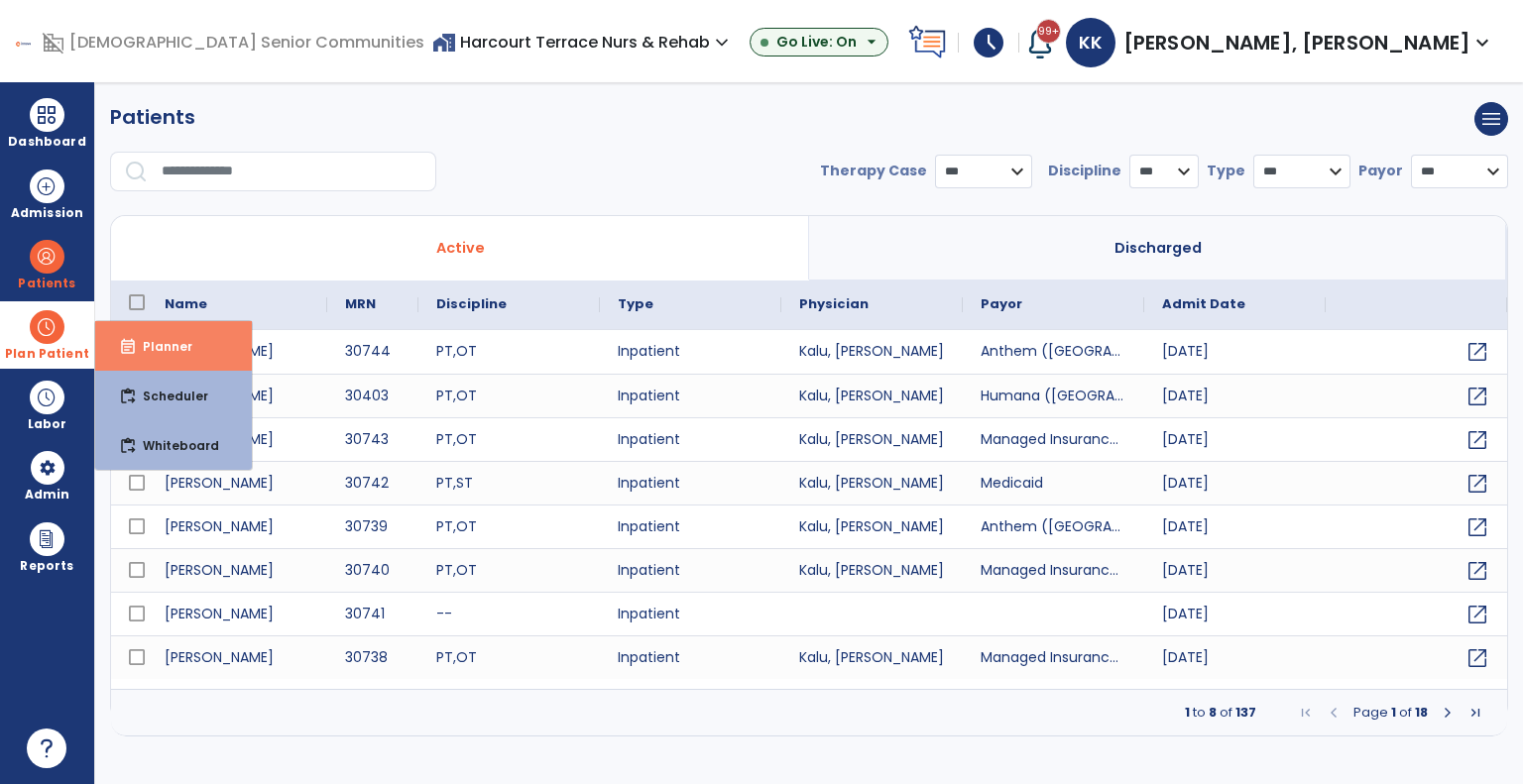 click on "event_note  Planner" at bounding box center [174, 346] 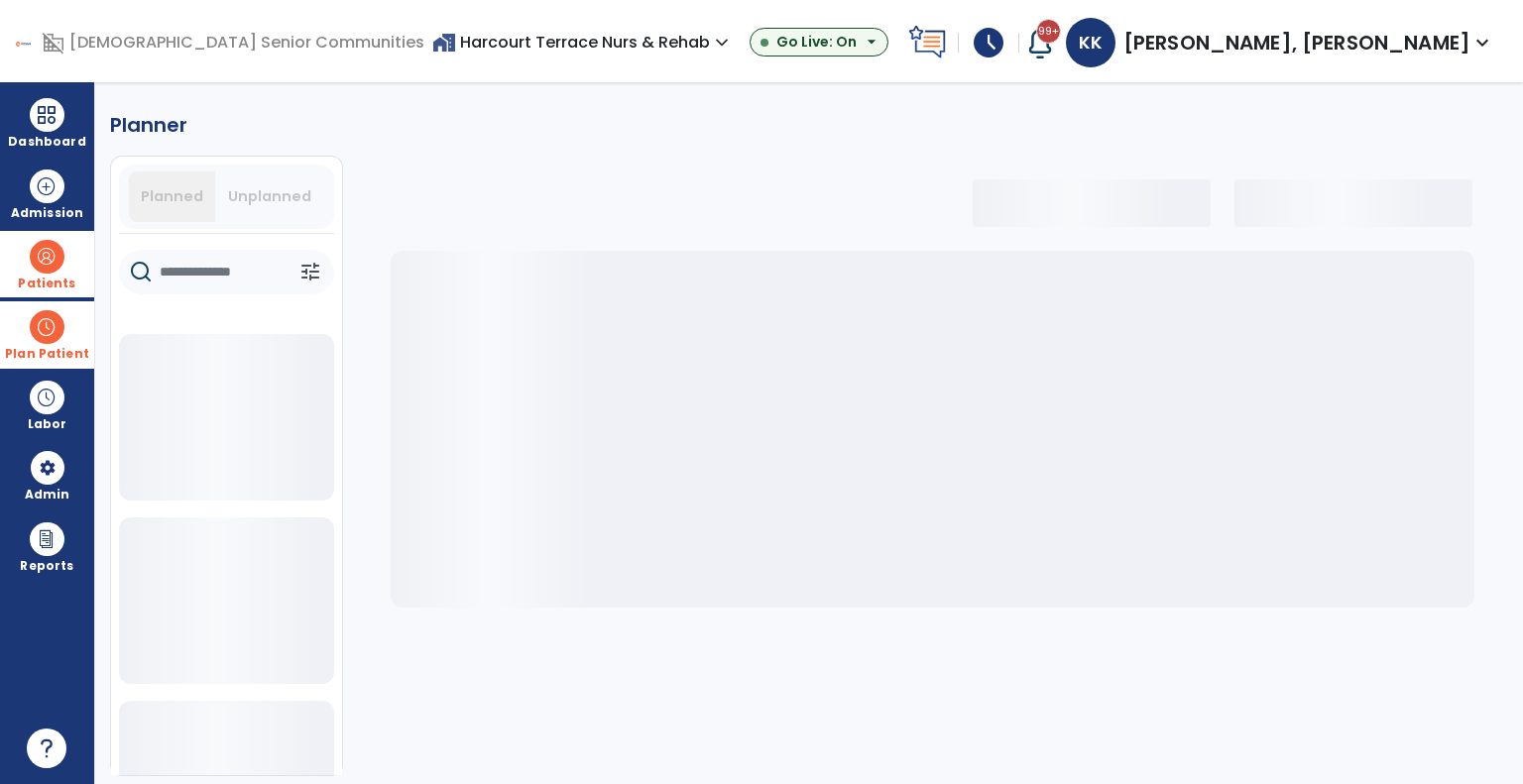 click on "Patients" at bounding box center [47, 264] 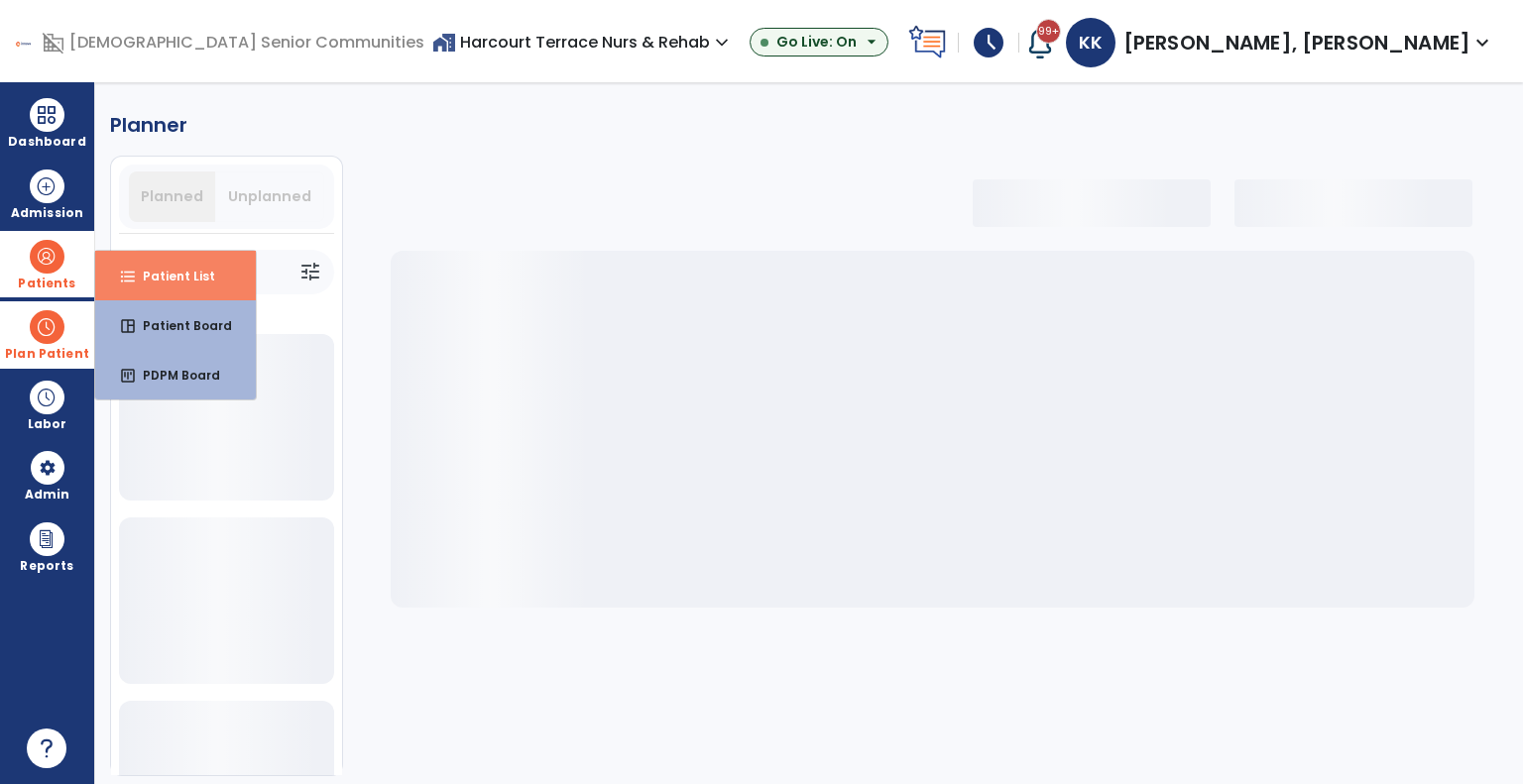click on "format_list_bulleted" at bounding box center [128, 277] 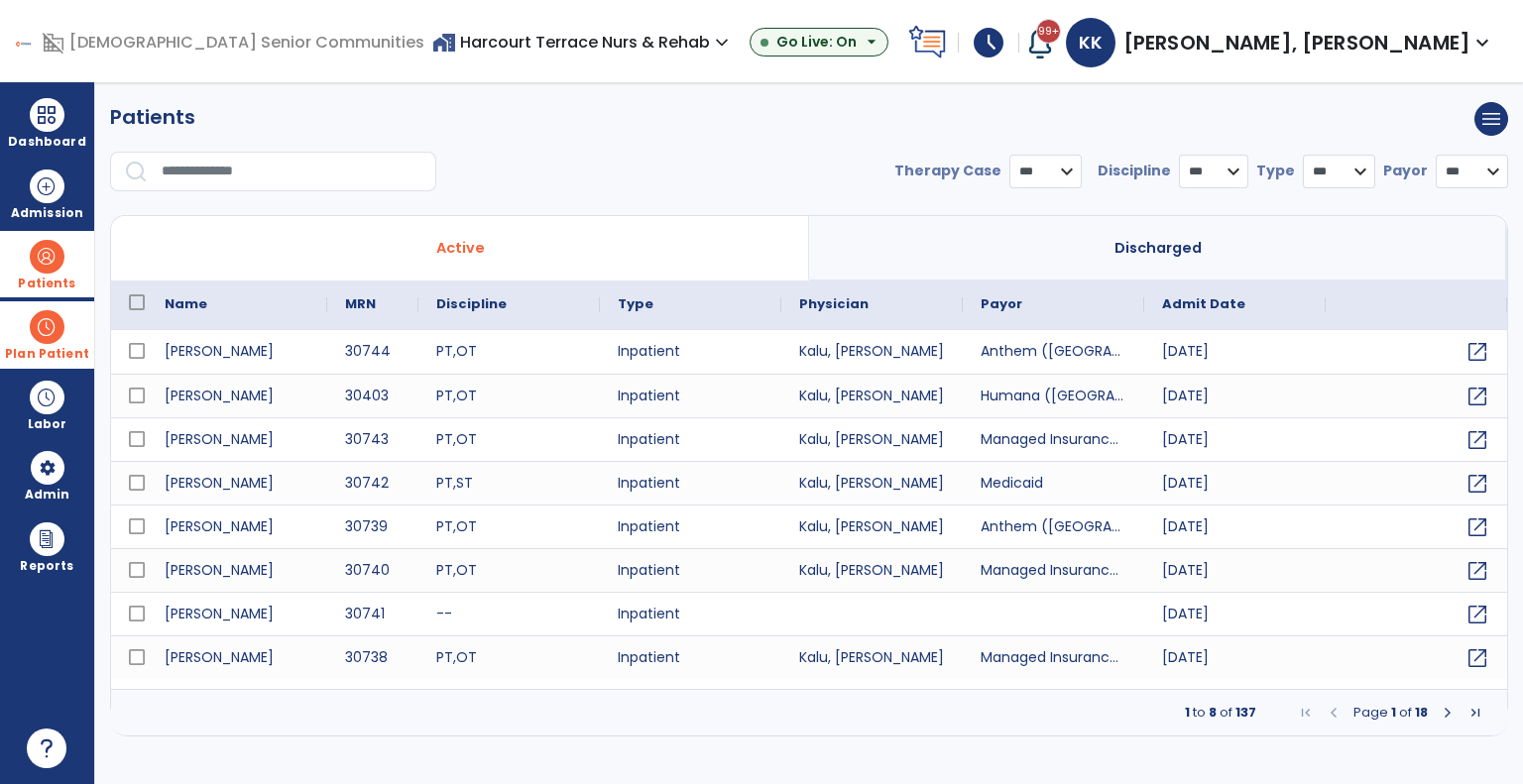 select on "***" 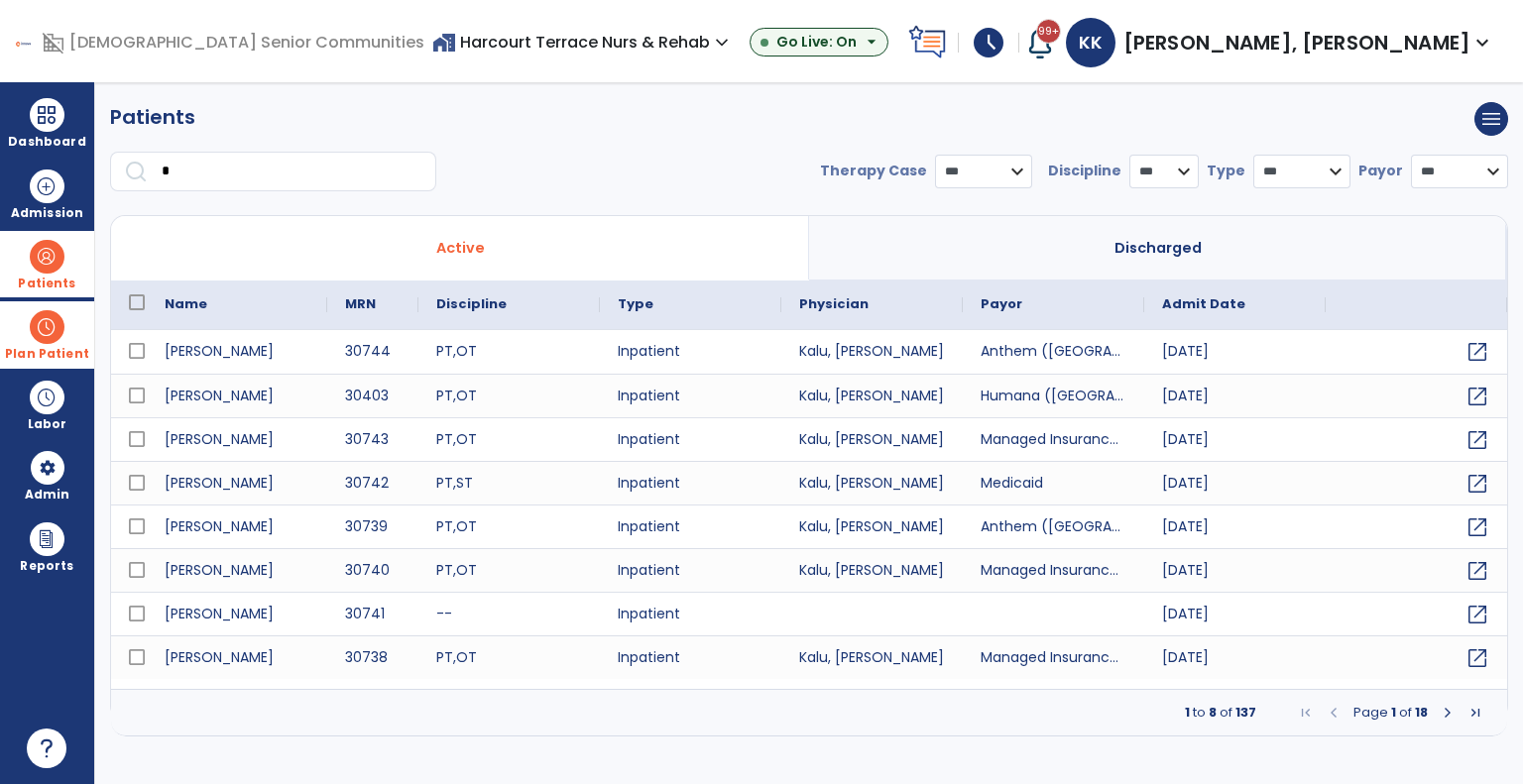 click on "*" at bounding box center (292, 171) 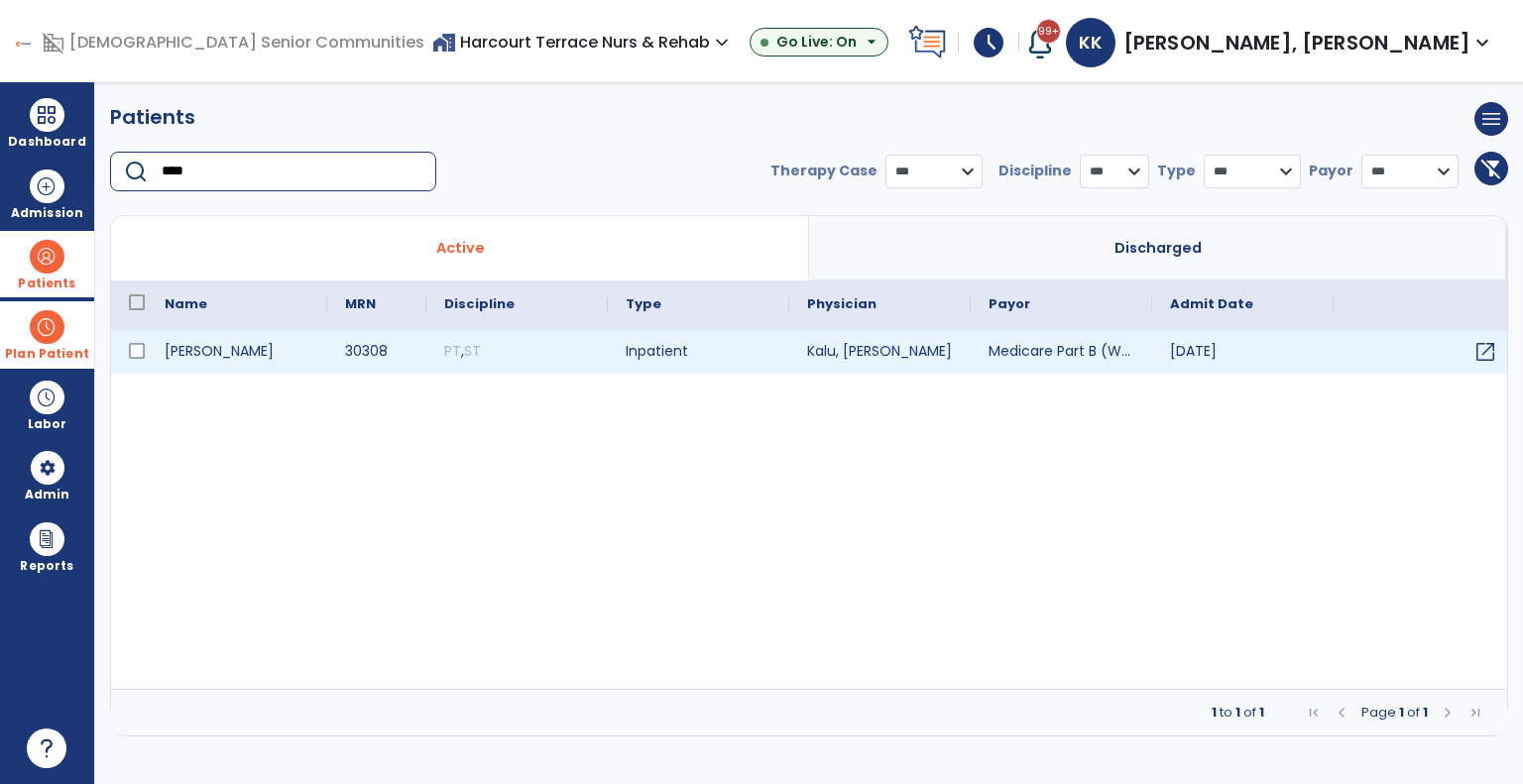 type on "****" 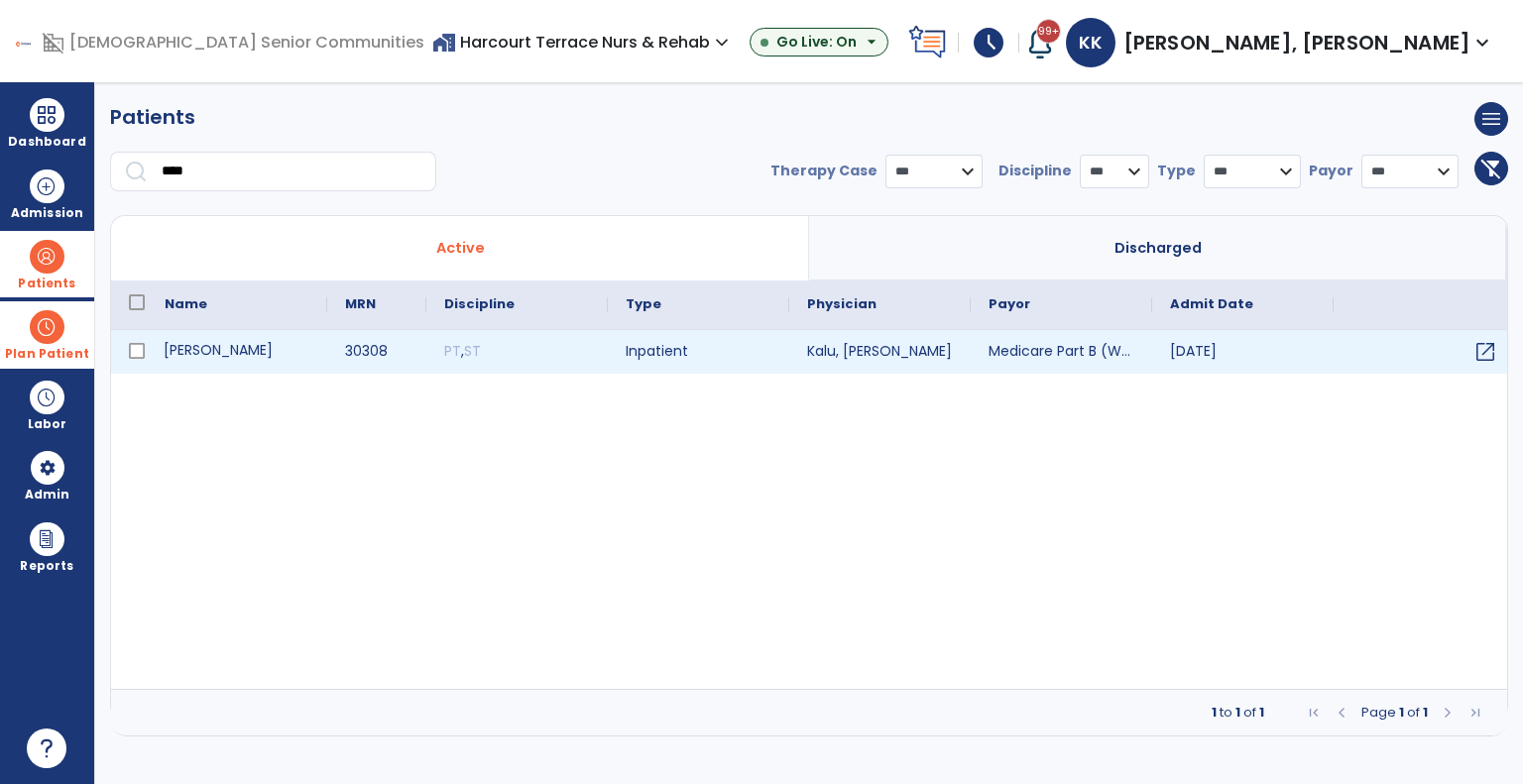 click on "Webster, James" at bounding box center (237, 352) 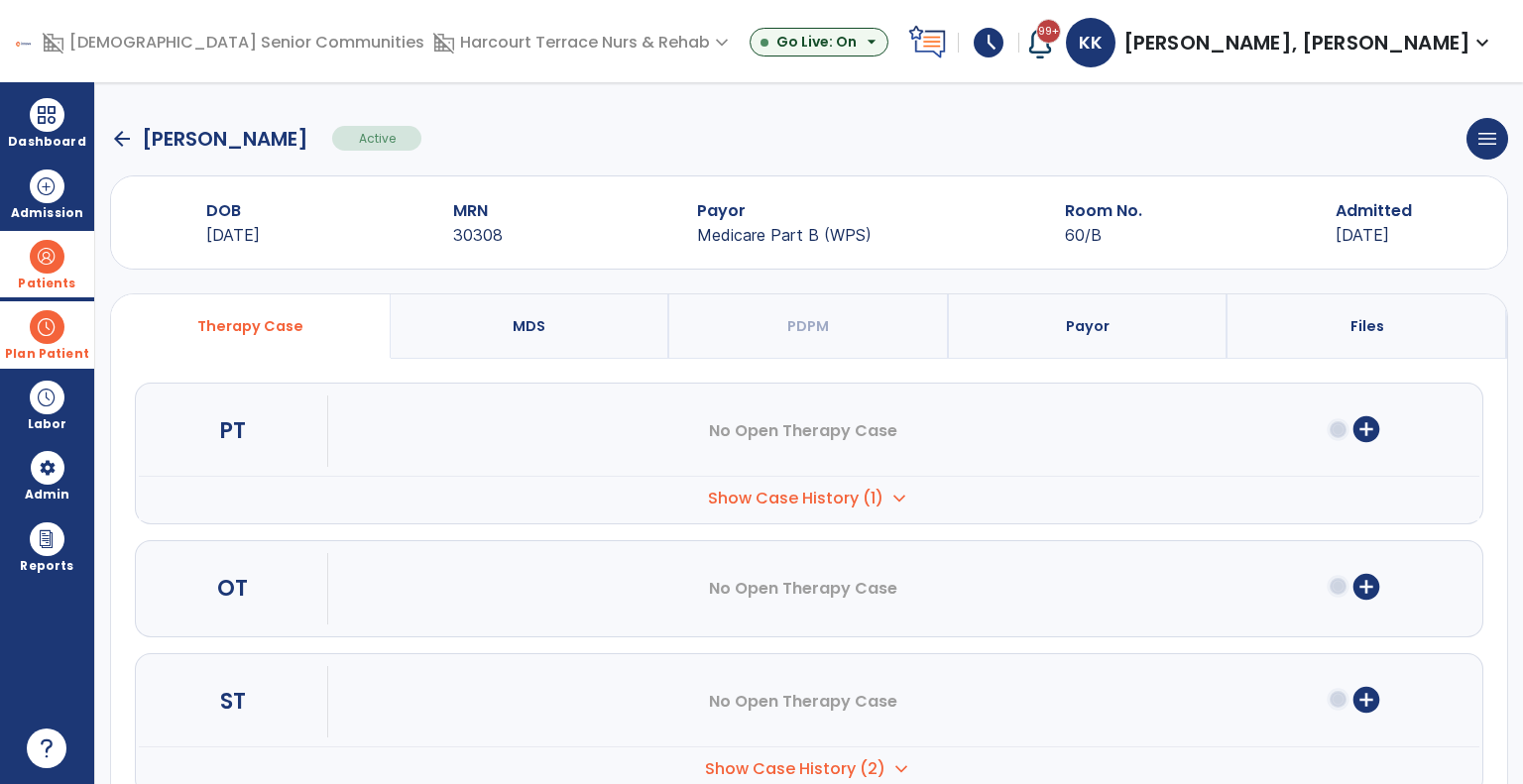 click on "Show Case History (1)" at bounding box center (795, 499) 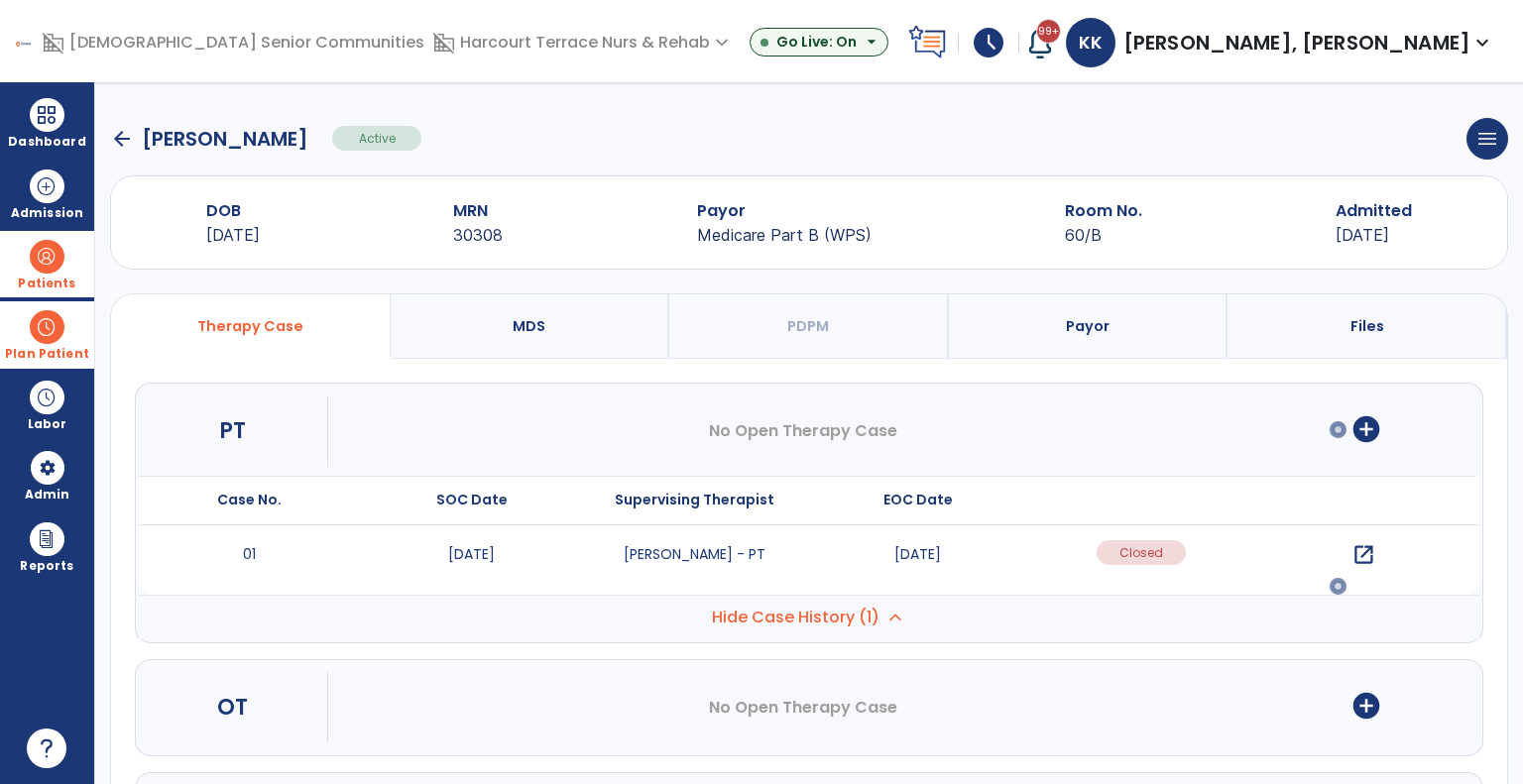 click at bounding box center (47, 327) 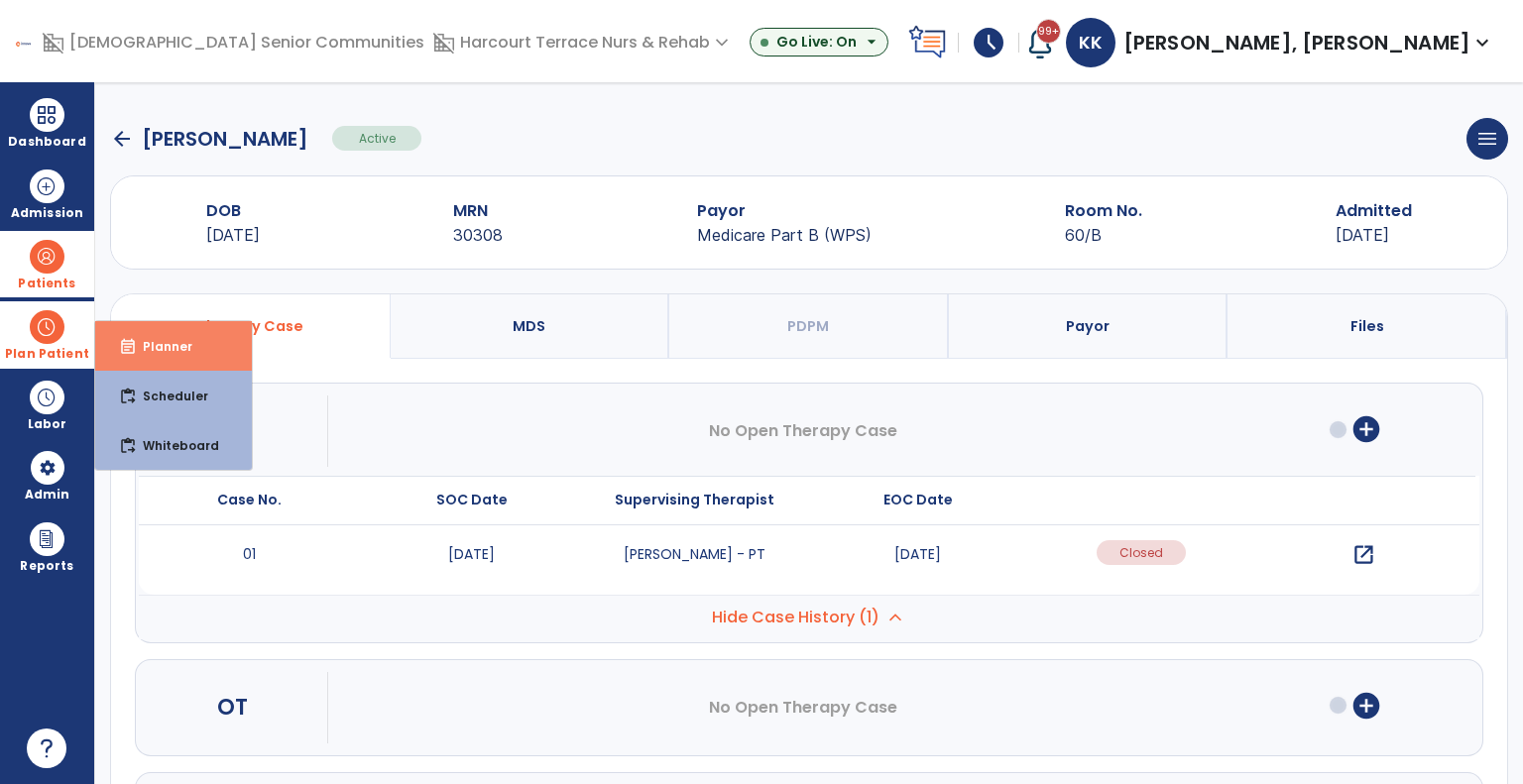 click on "event_note  Planner" at bounding box center (174, 346) 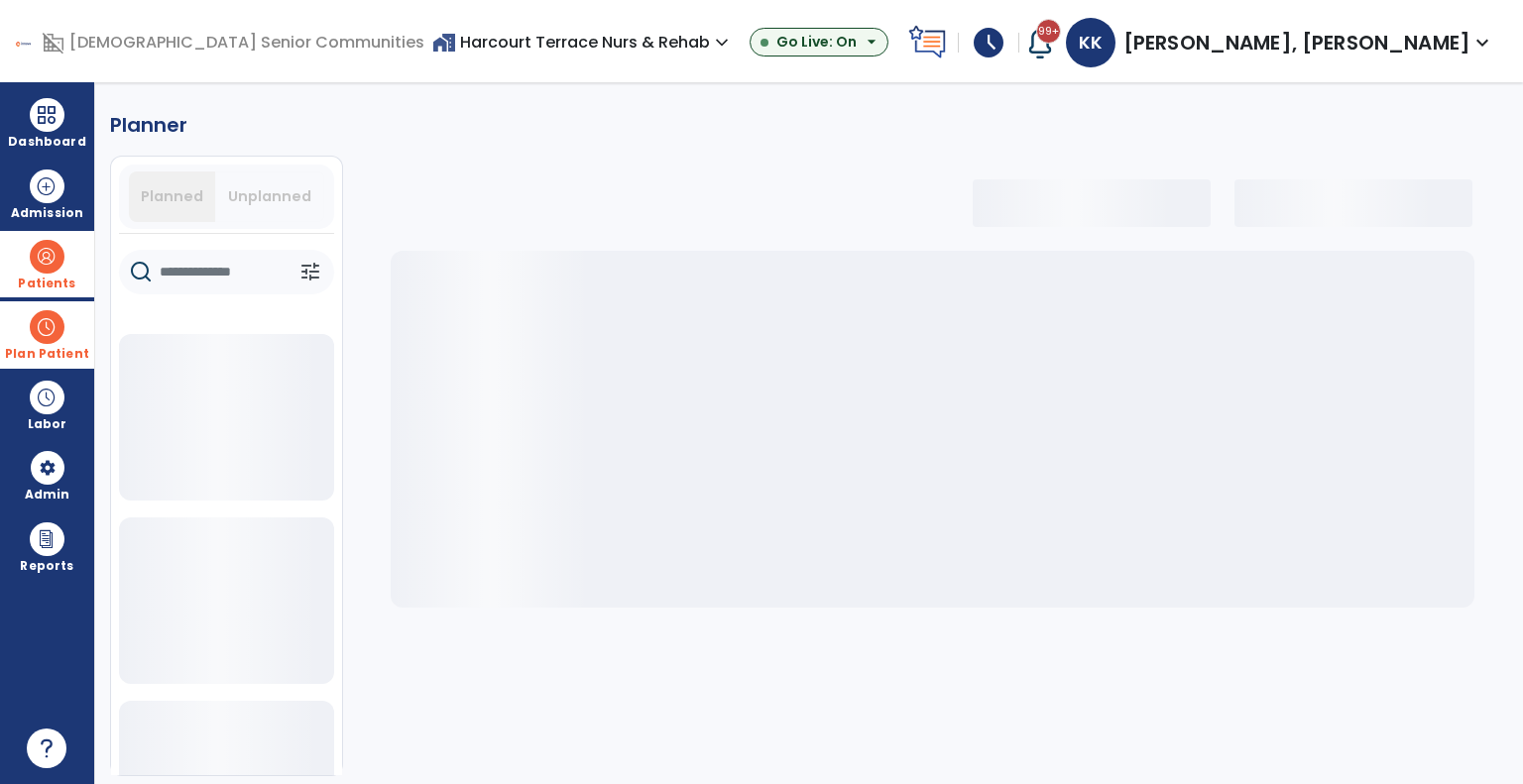 click on "Planned" at bounding box center (173, 196) 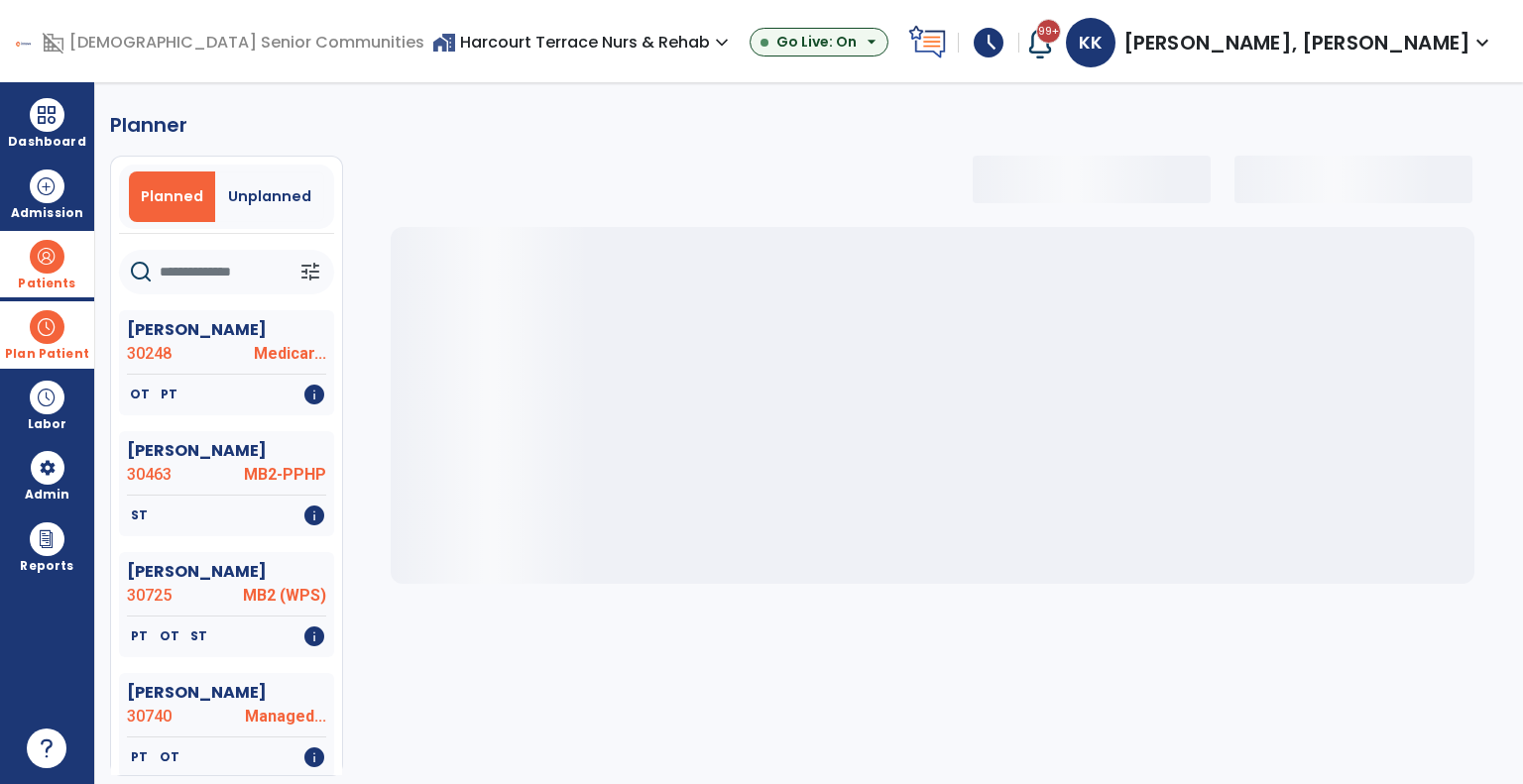 click 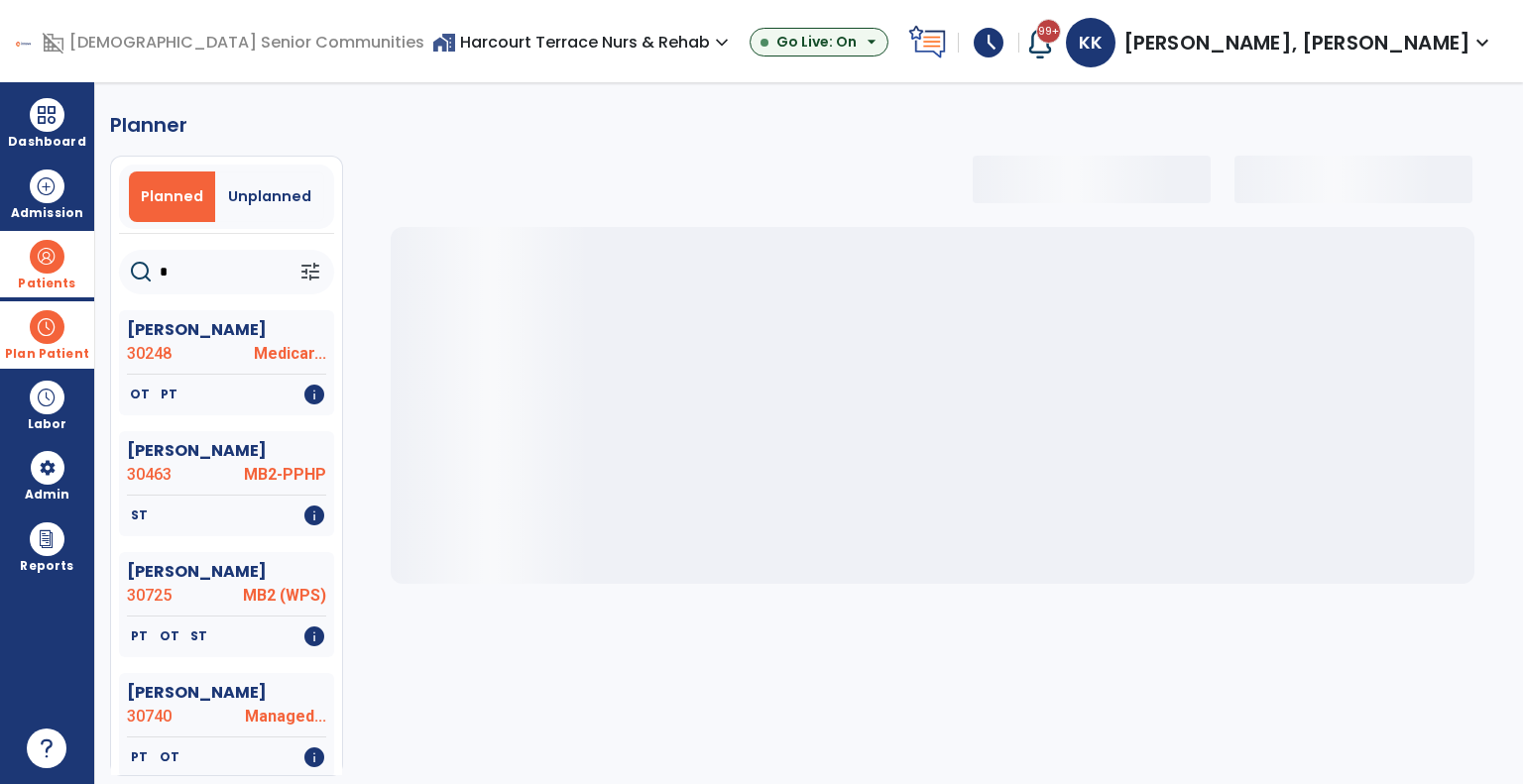 select on "***" 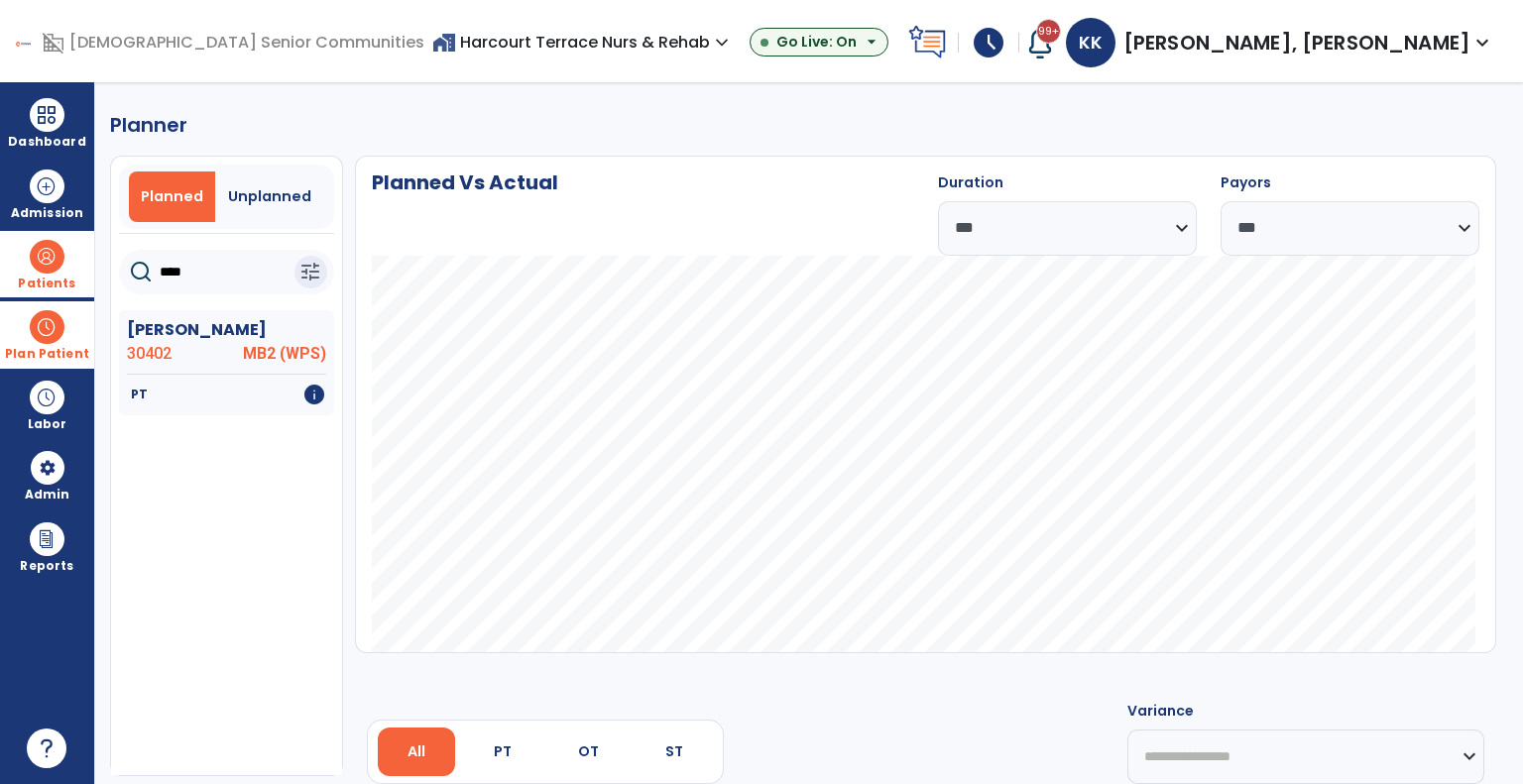 click on "****  tune" 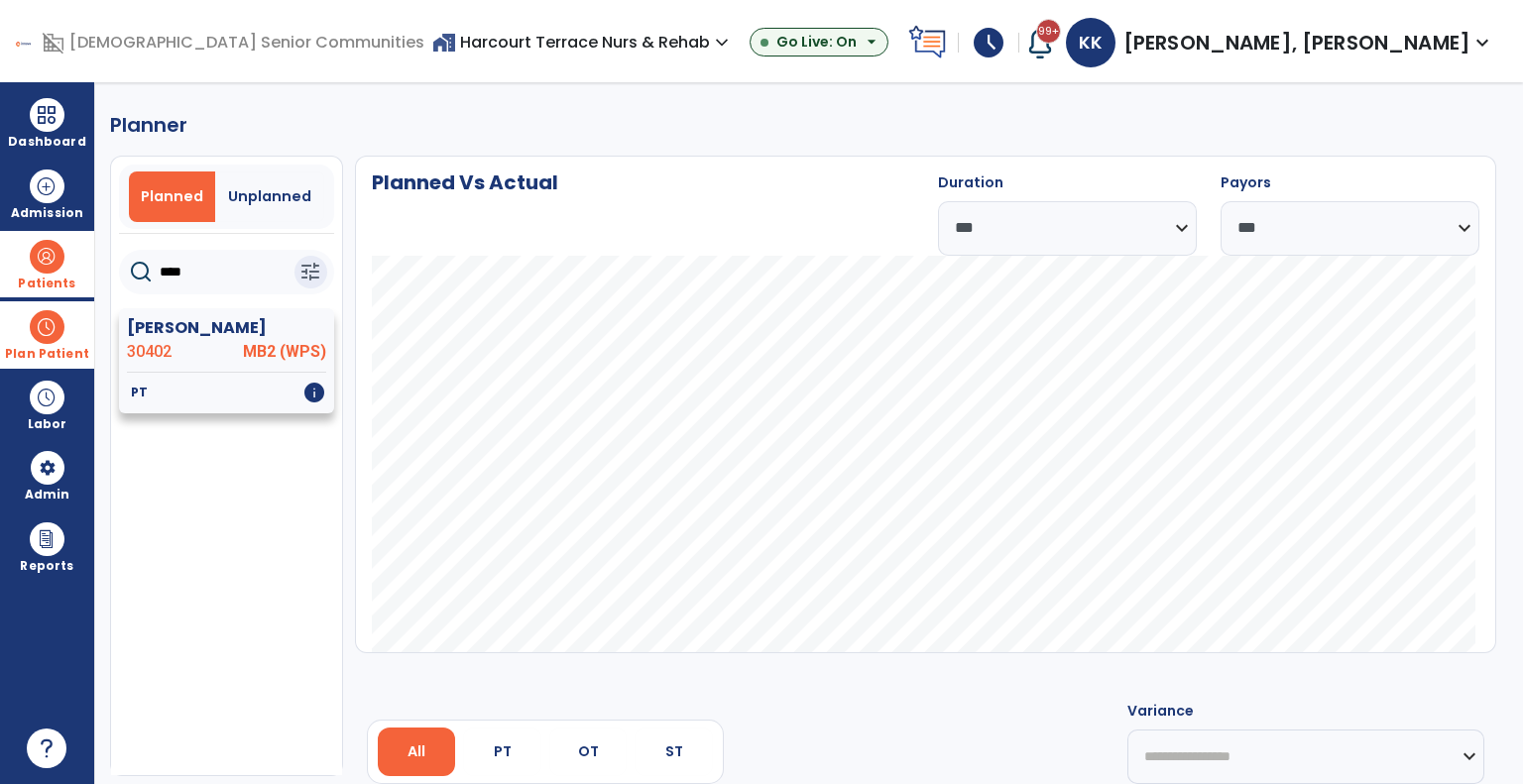 click on "30402" 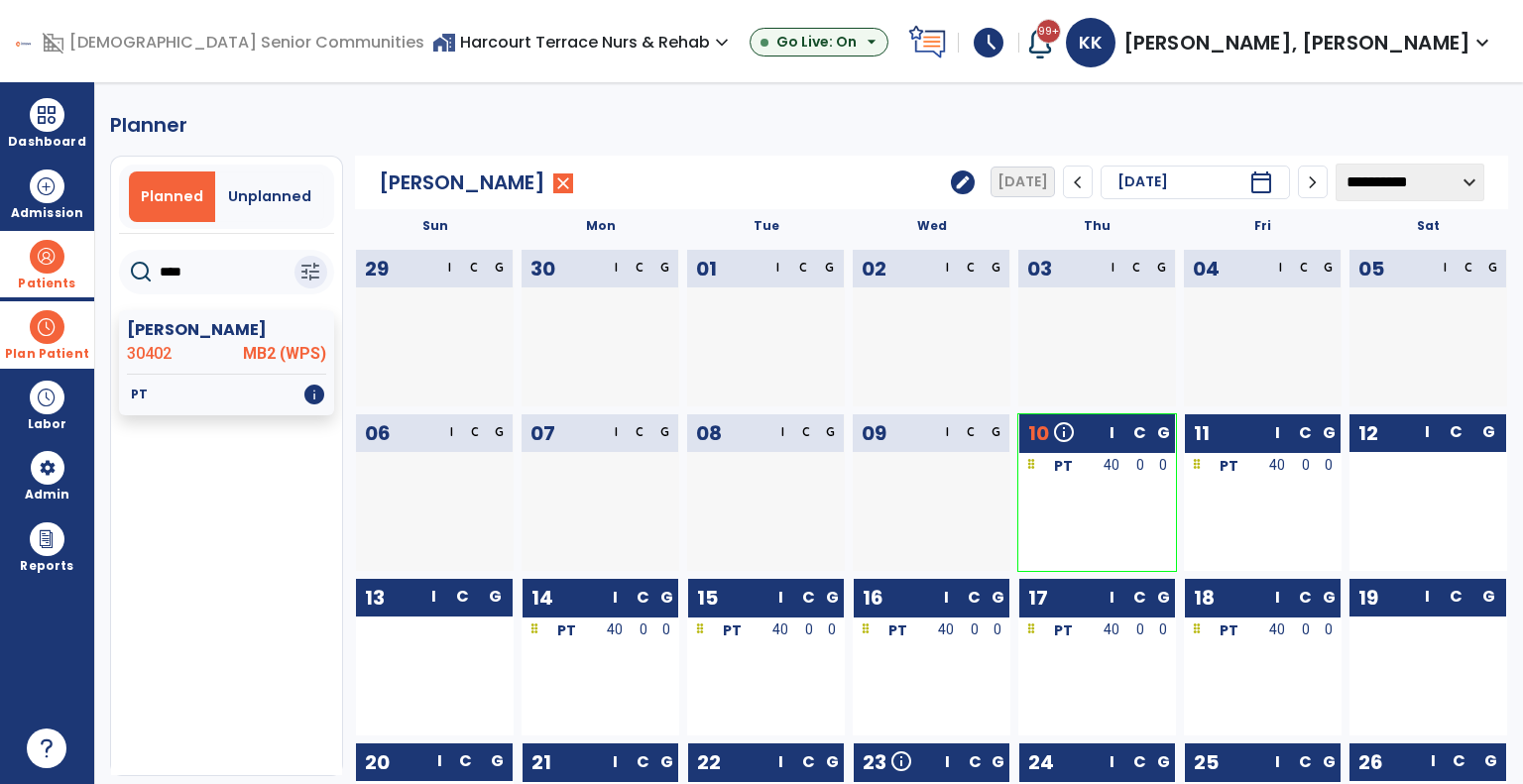drag, startPoint x: 219, startPoint y: 265, endPoint x: 31, endPoint y: 230, distance: 191.2302 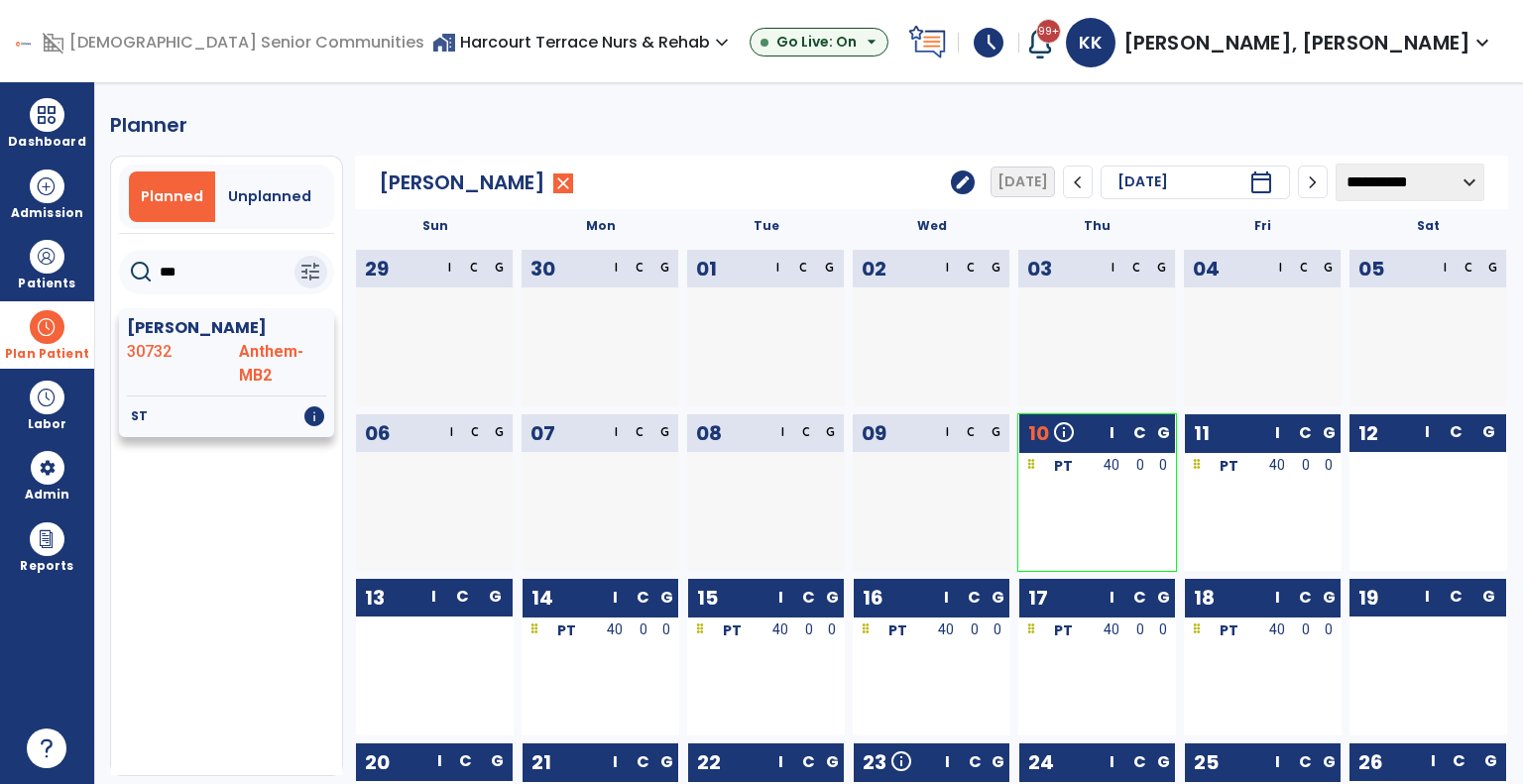 type on "***" 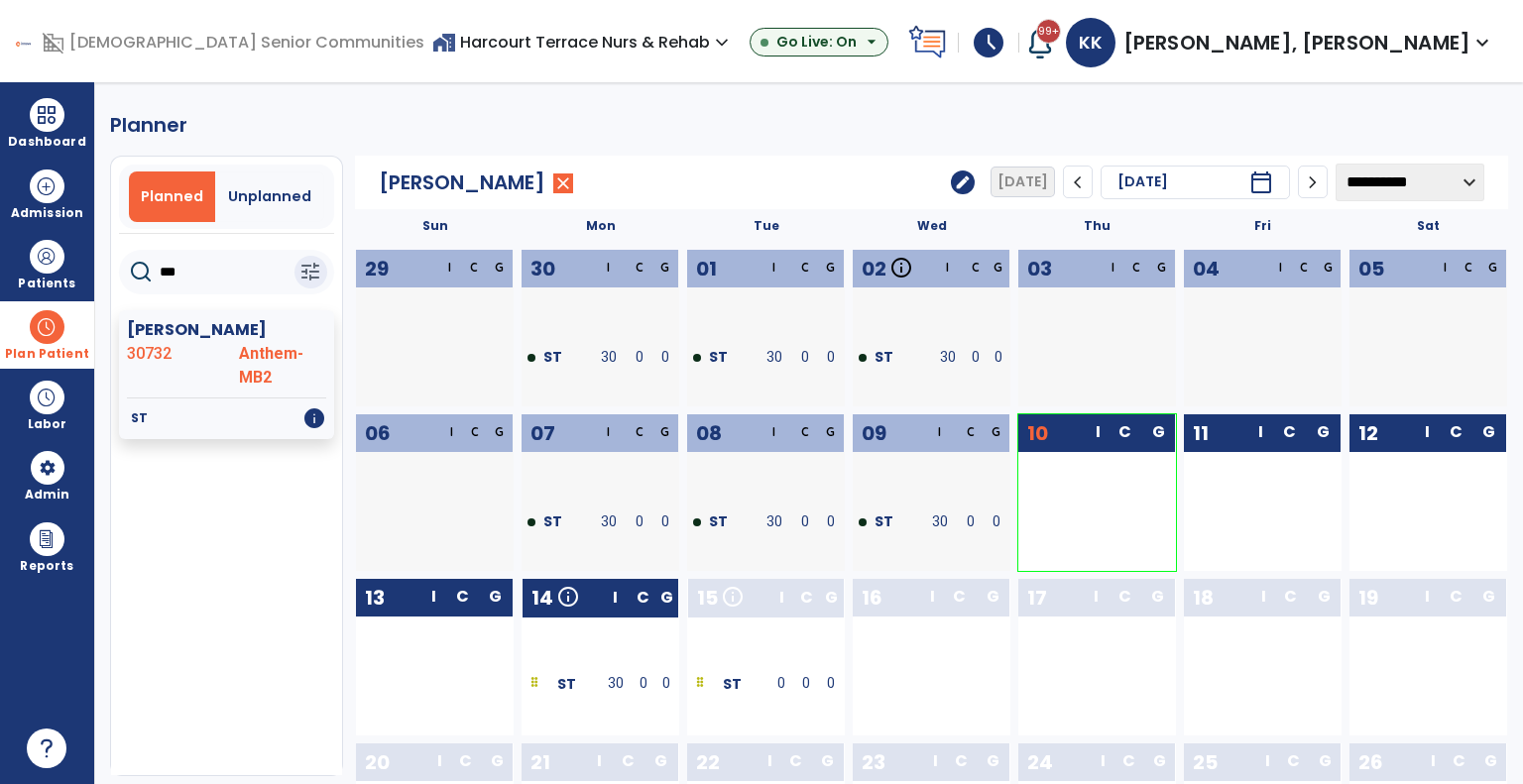 click on "chevron_left" 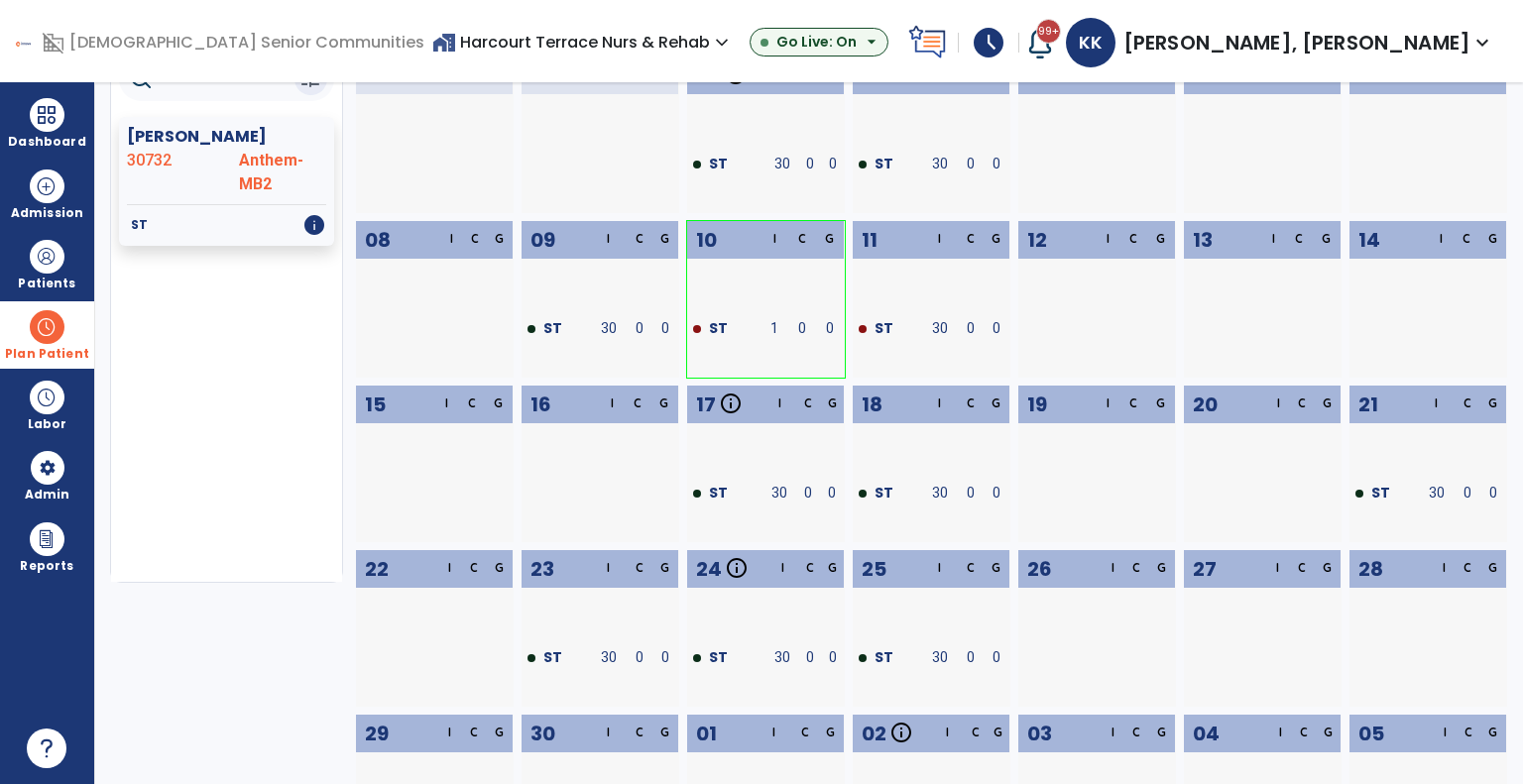 scroll, scrollTop: 0, scrollLeft: 0, axis: both 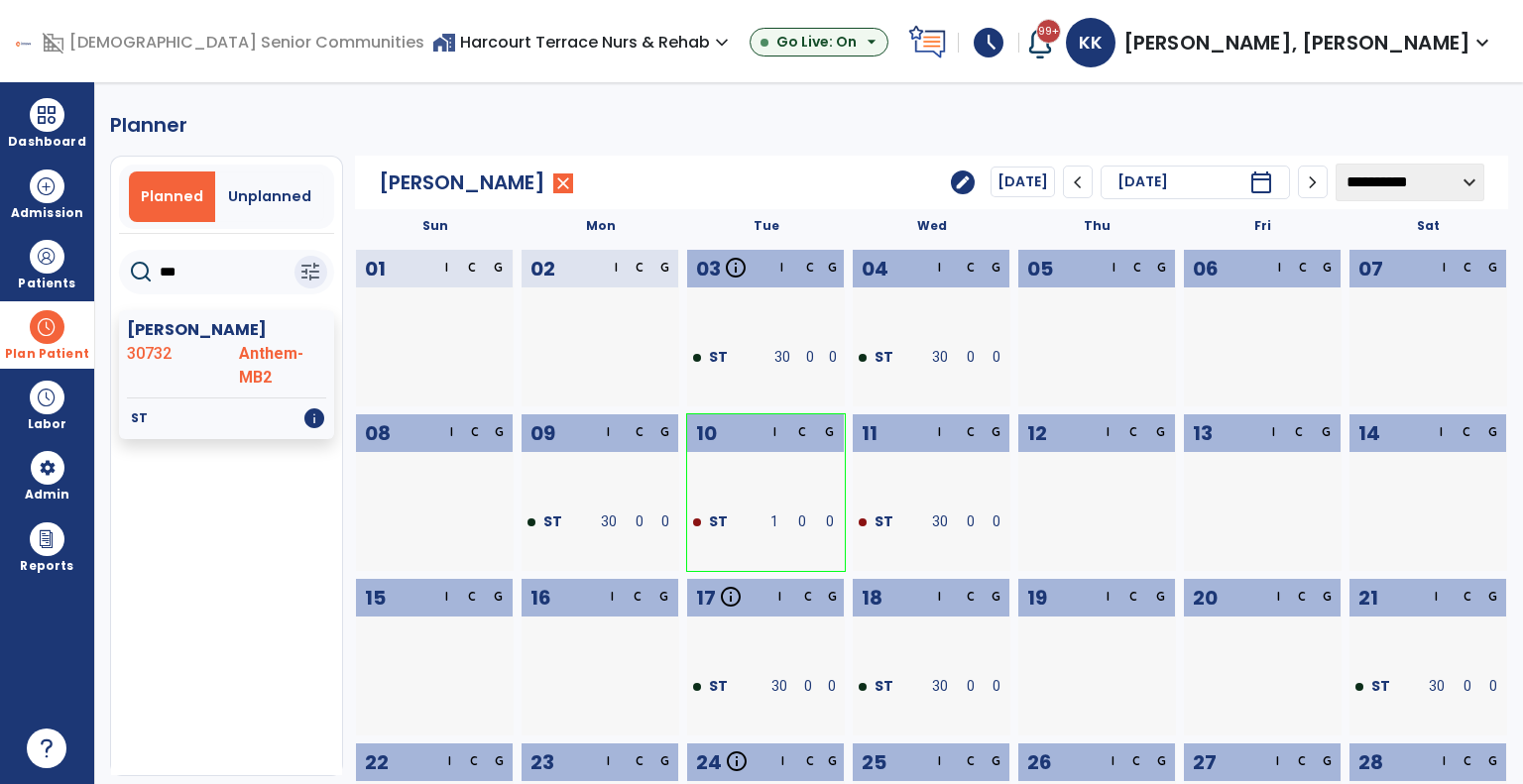 click on "chevron_left" 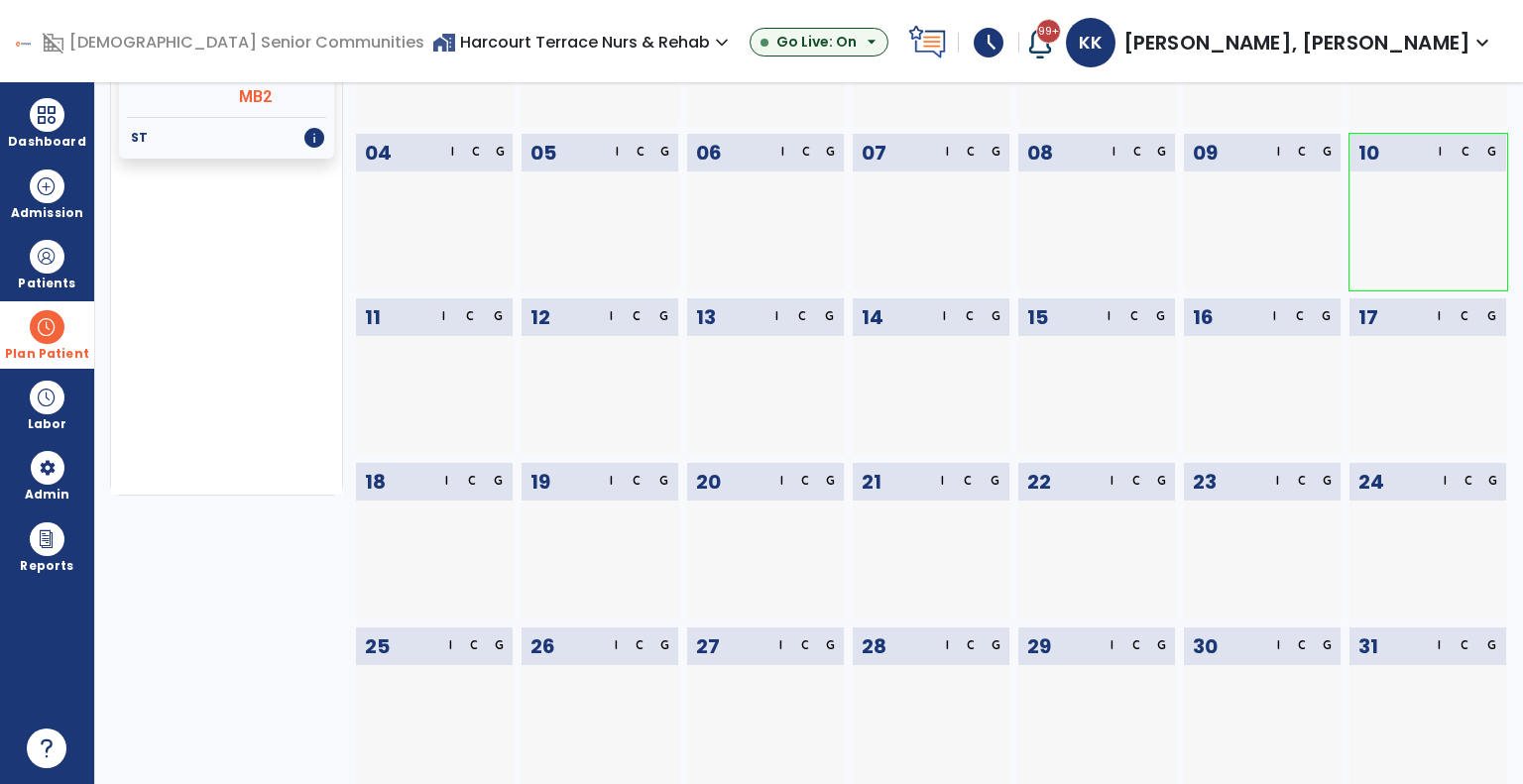 scroll, scrollTop: 0, scrollLeft: 0, axis: both 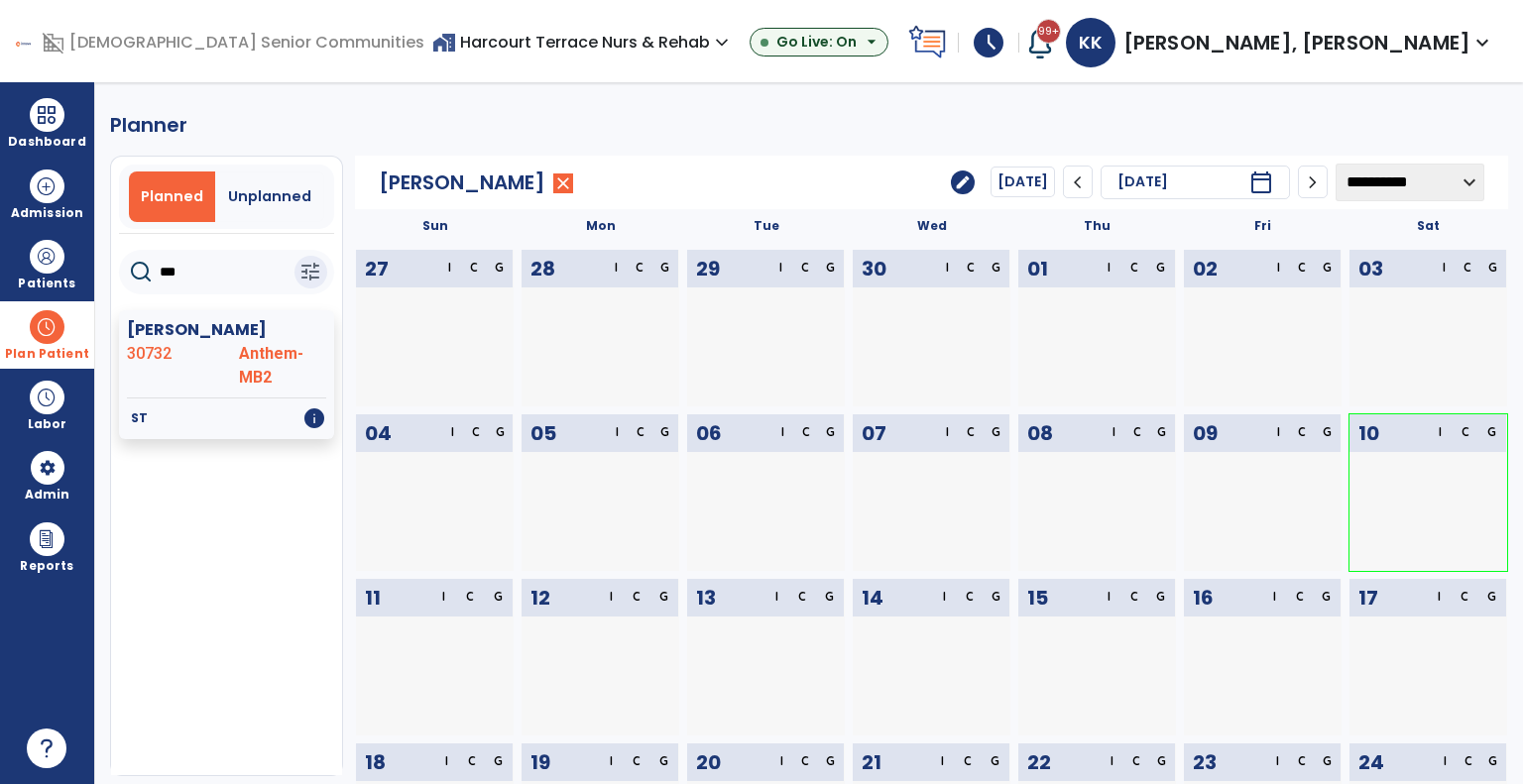 click on "chevron_right" 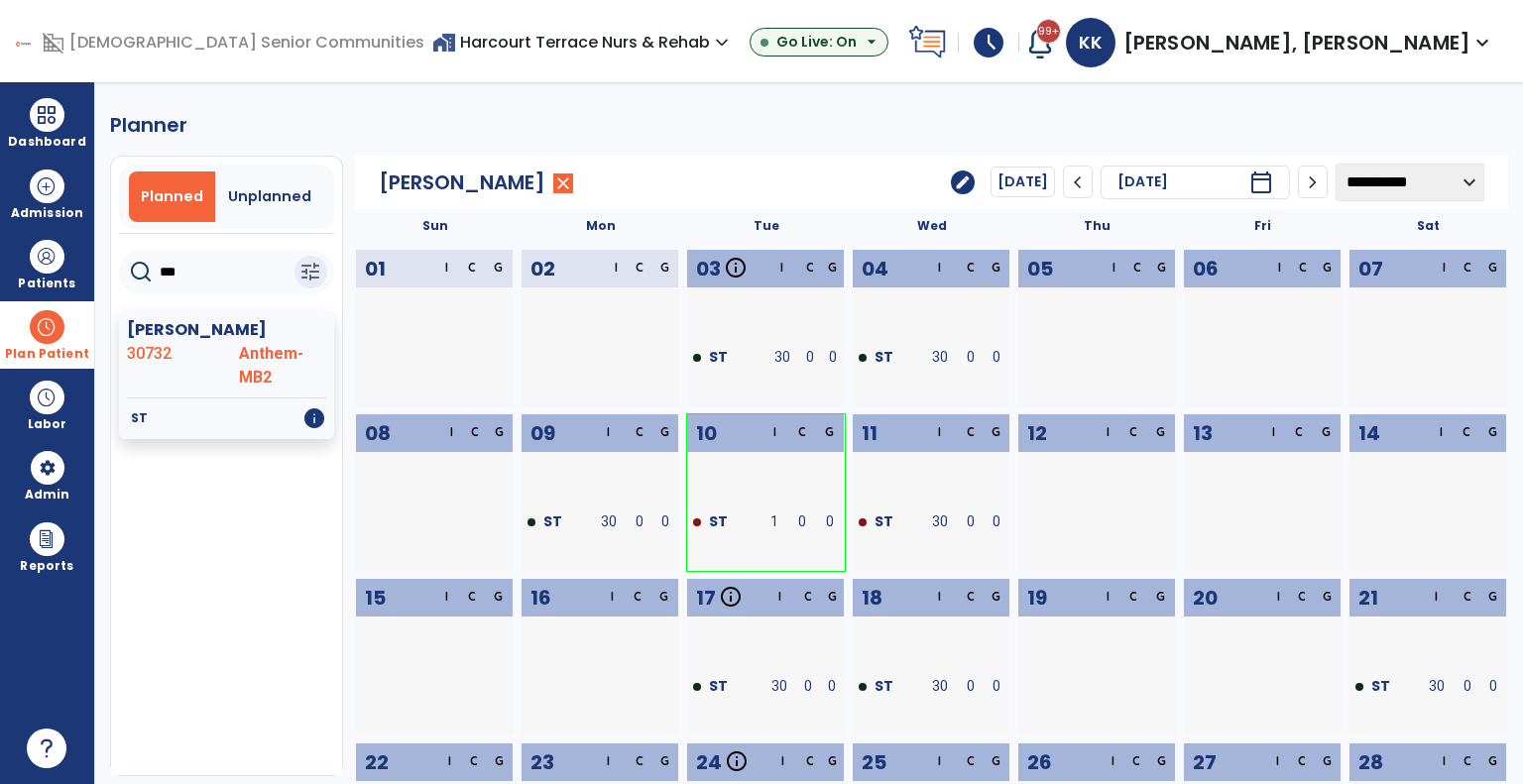 drag, startPoint x: 210, startPoint y: 274, endPoint x: 0, endPoint y: 312, distance: 213.4104 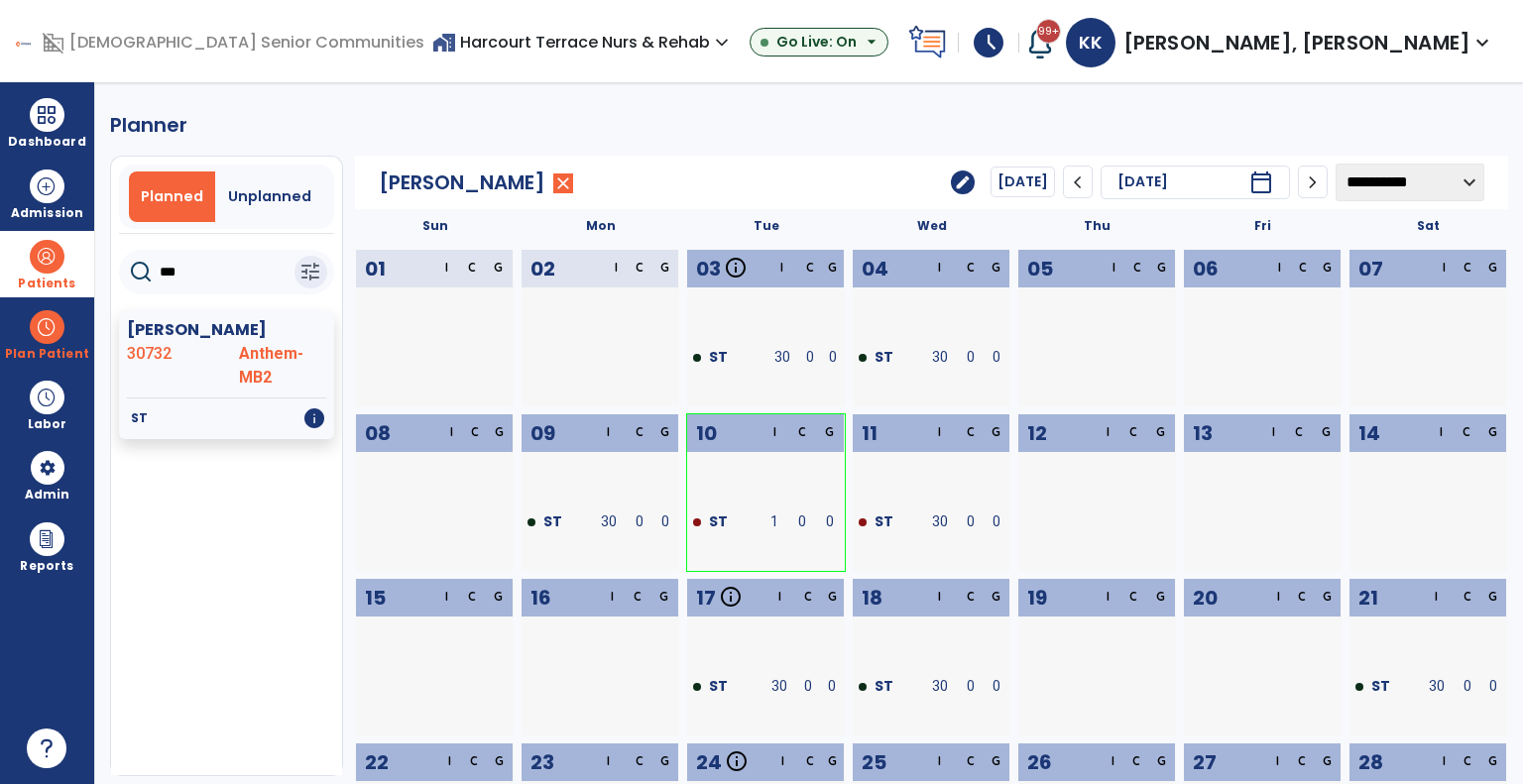 click at bounding box center (47, 257) 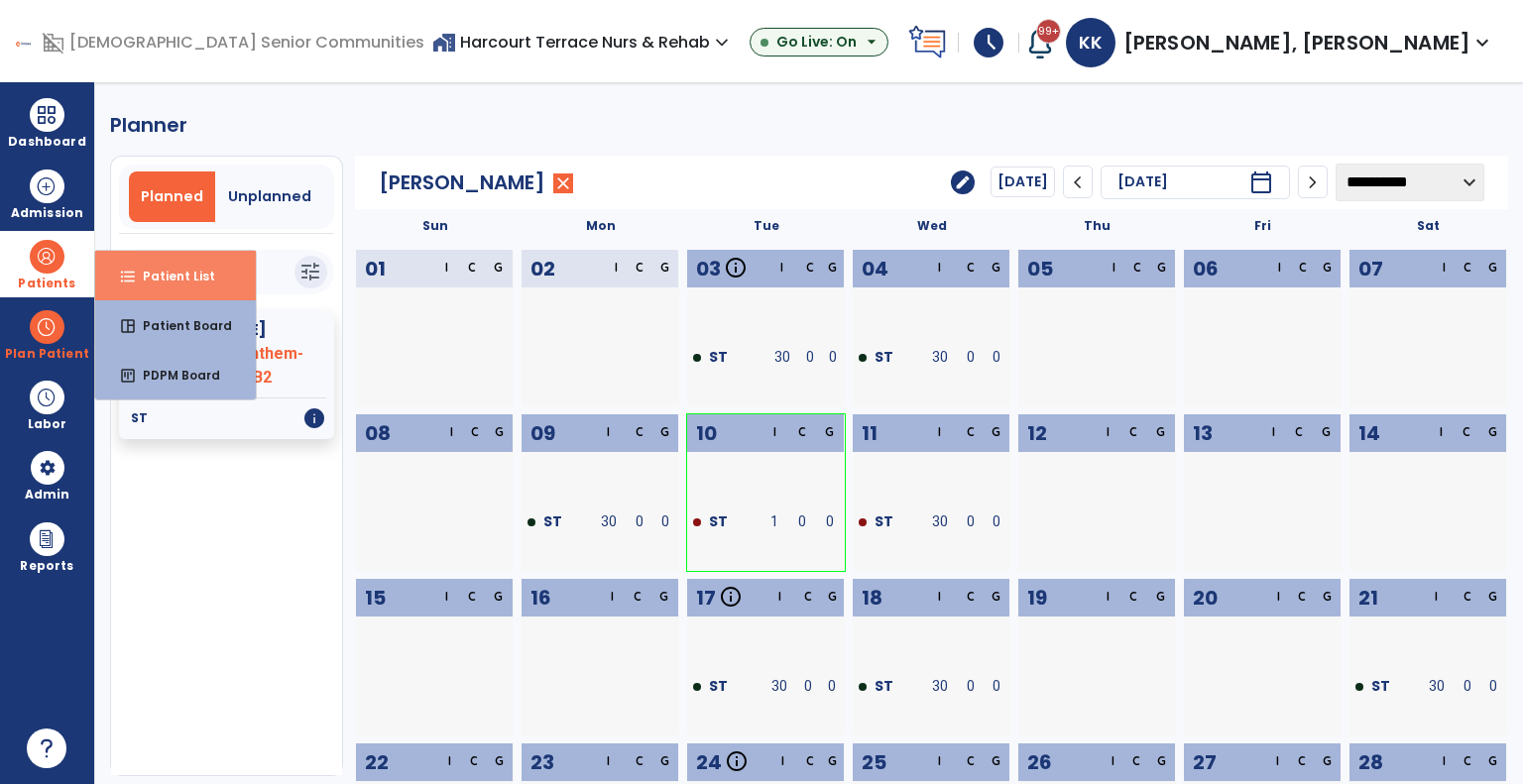click on "Patient List" at bounding box center [171, 276] 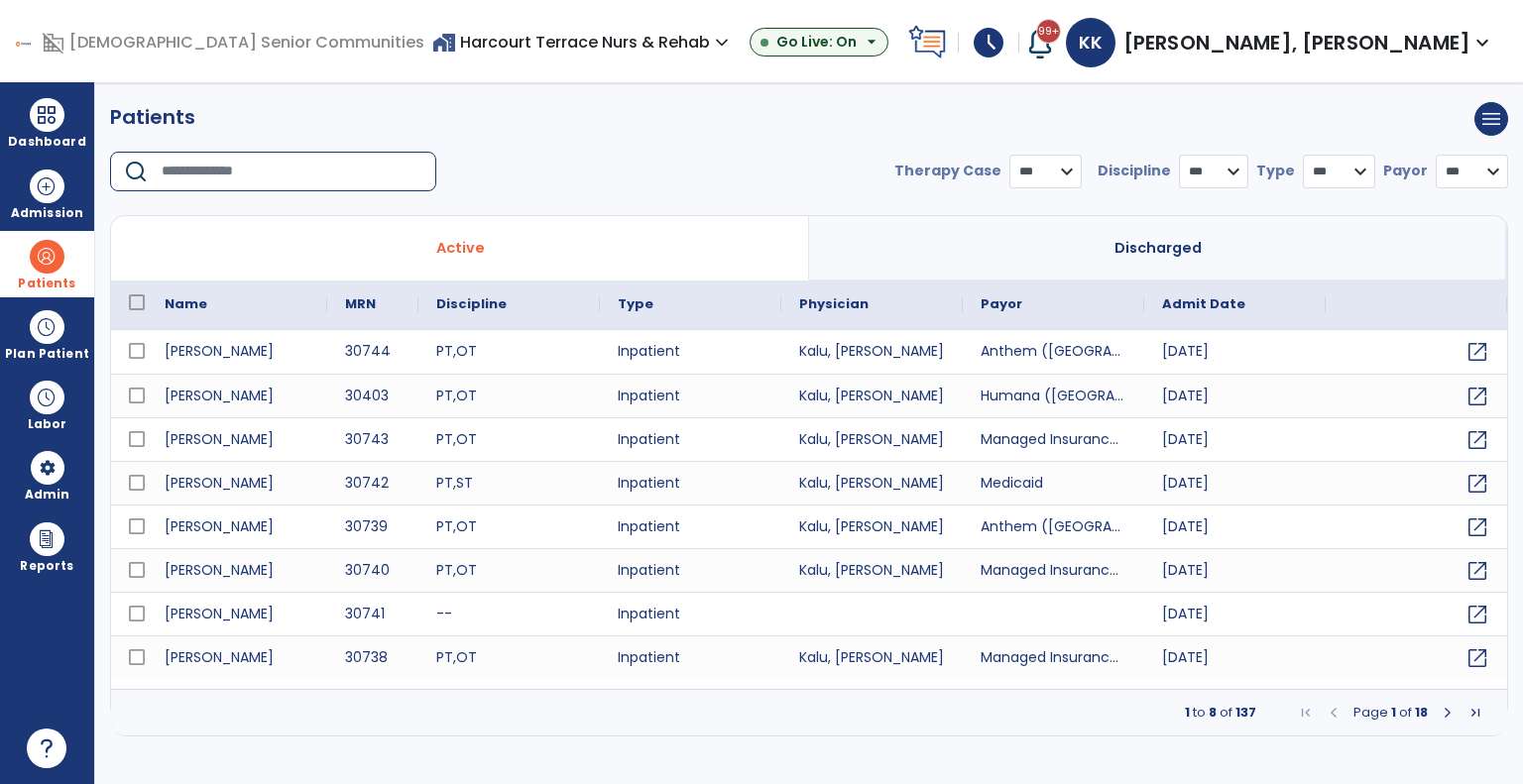 click at bounding box center [292, 171] 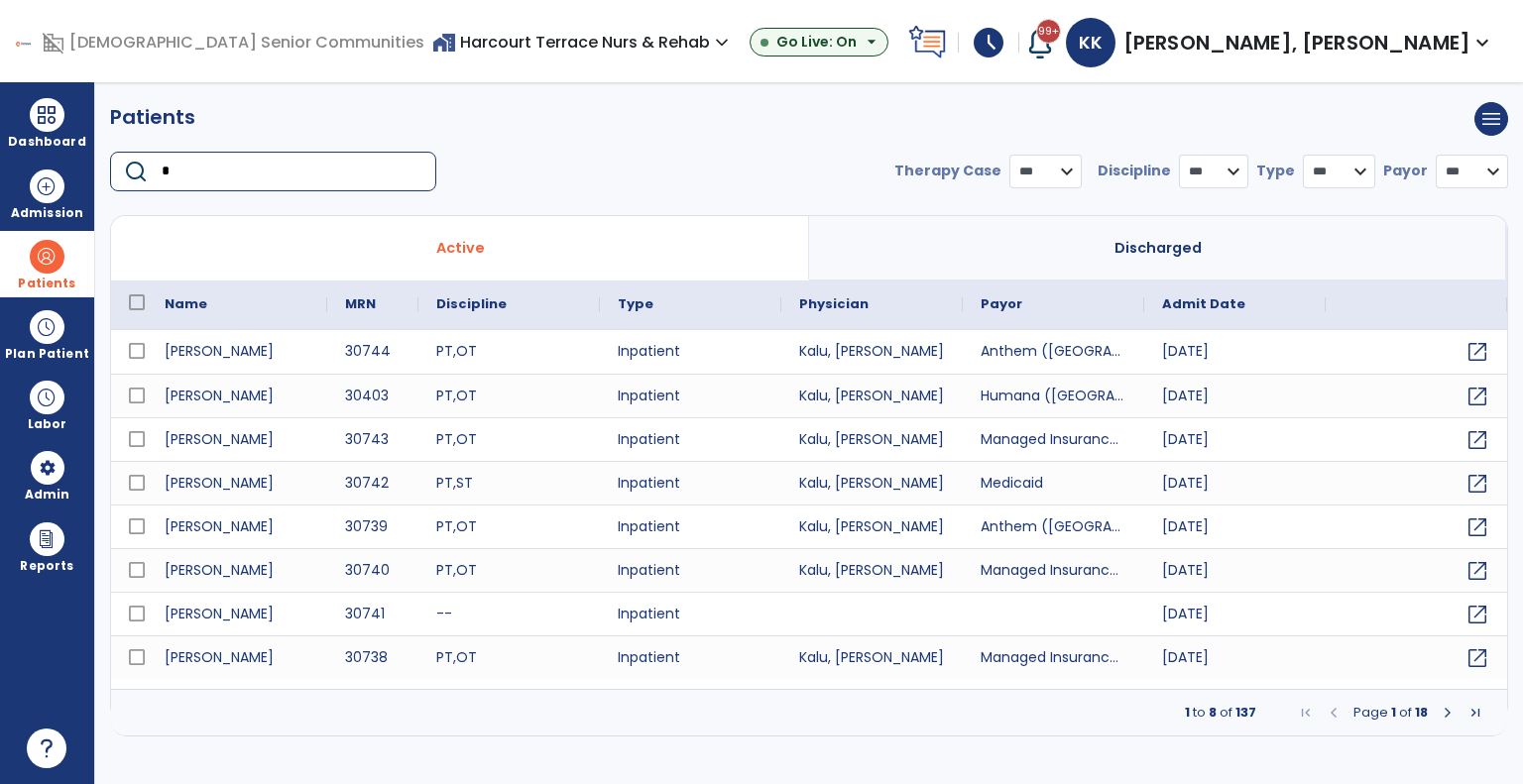 select on "***" 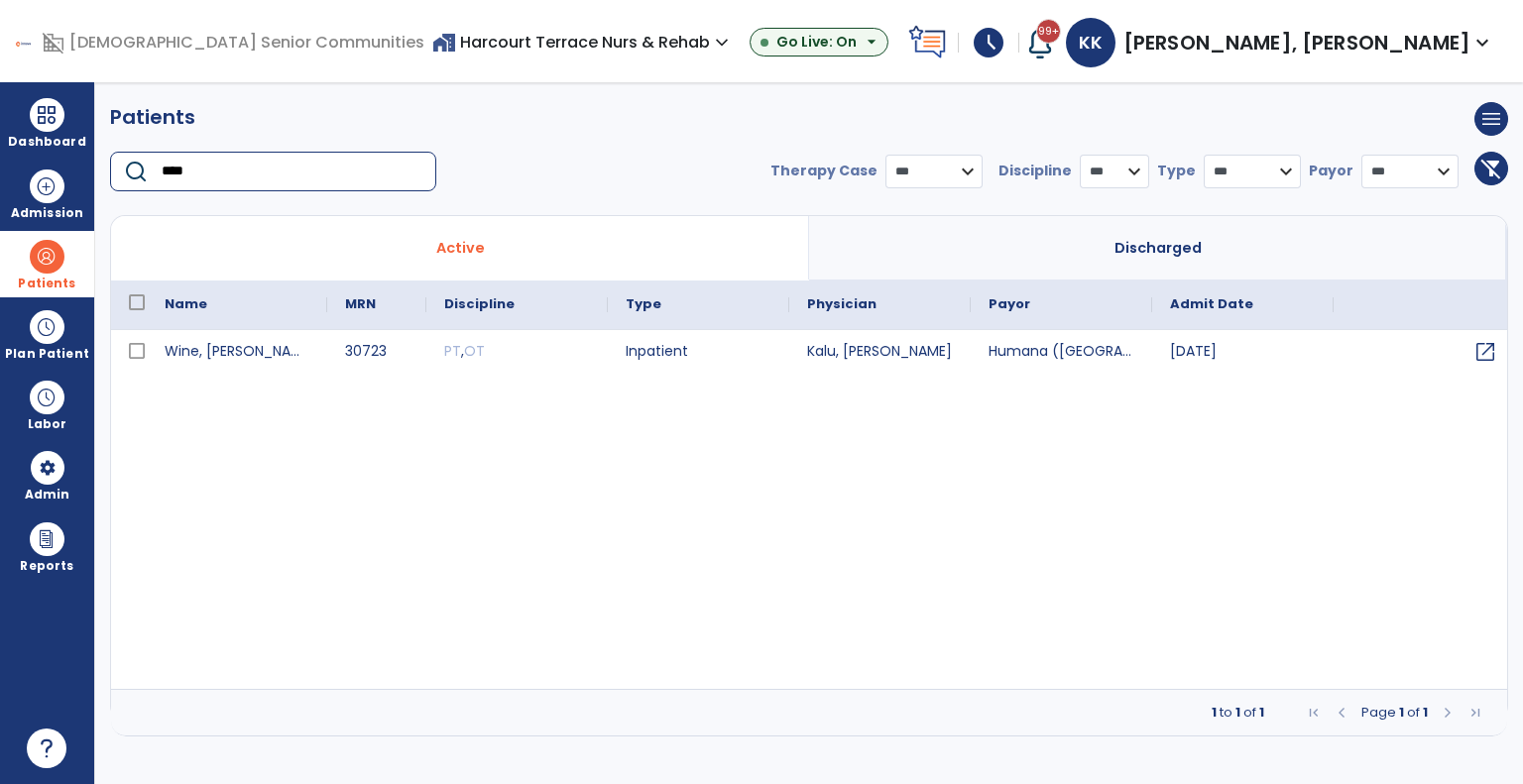 drag, startPoint x: 234, startPoint y: 169, endPoint x: 96, endPoint y: 185, distance: 138.92444 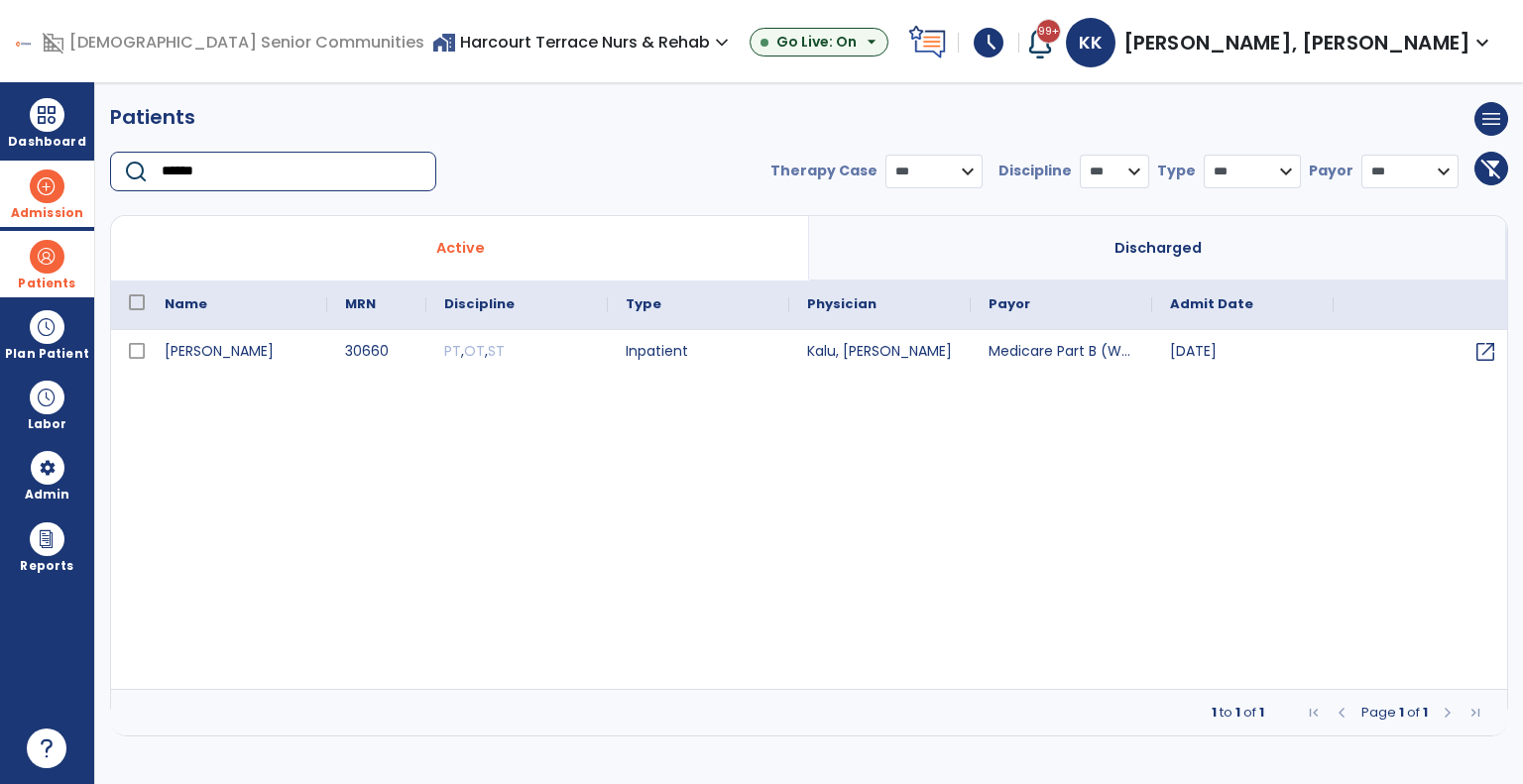drag, startPoint x: 244, startPoint y: 172, endPoint x: 0, endPoint y: 165, distance: 244.10039 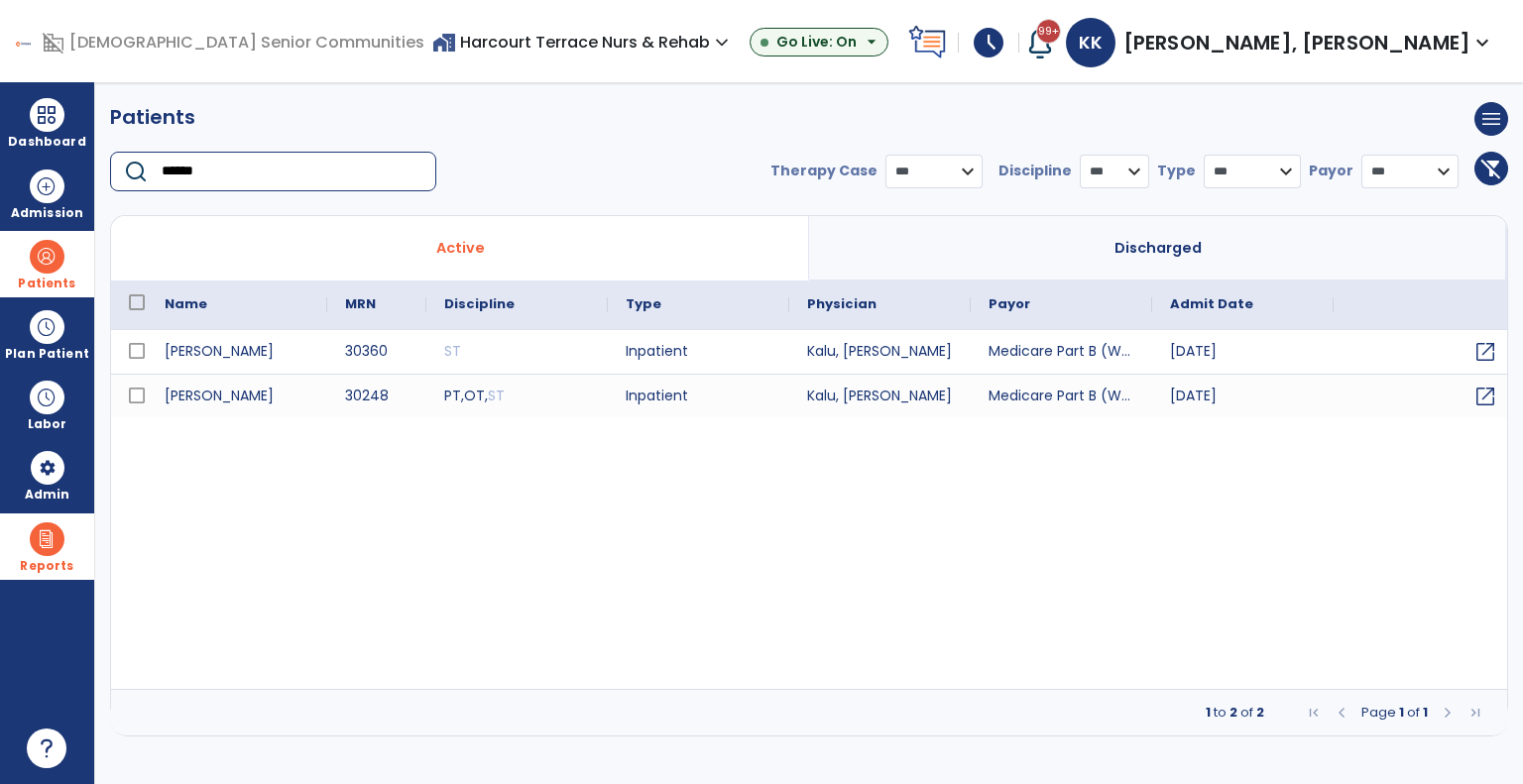 type on "******" 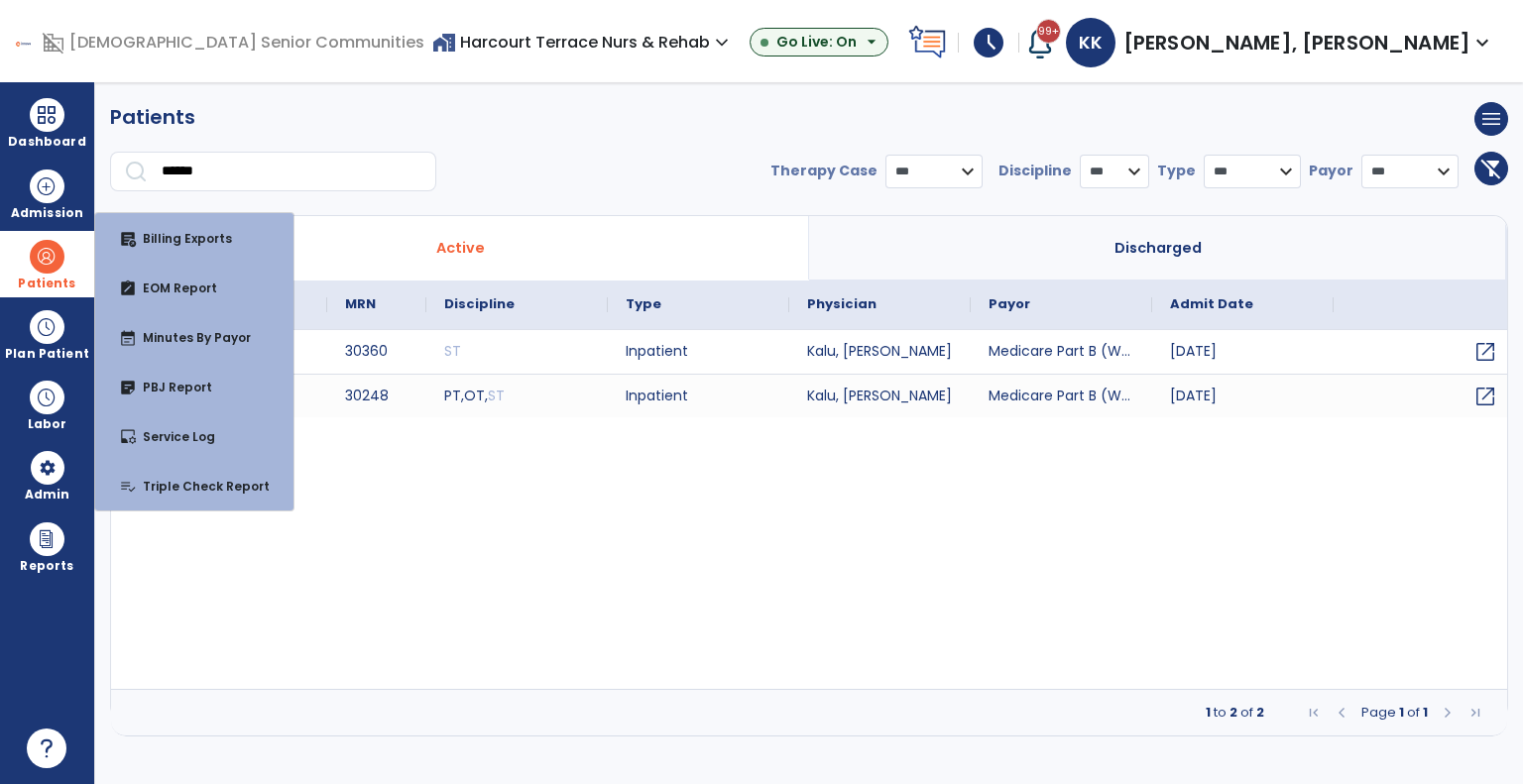 click on "Patients  ******  filter_alt_off   menu   Add new patient   Print list   Export list" at bounding box center (809, 119) 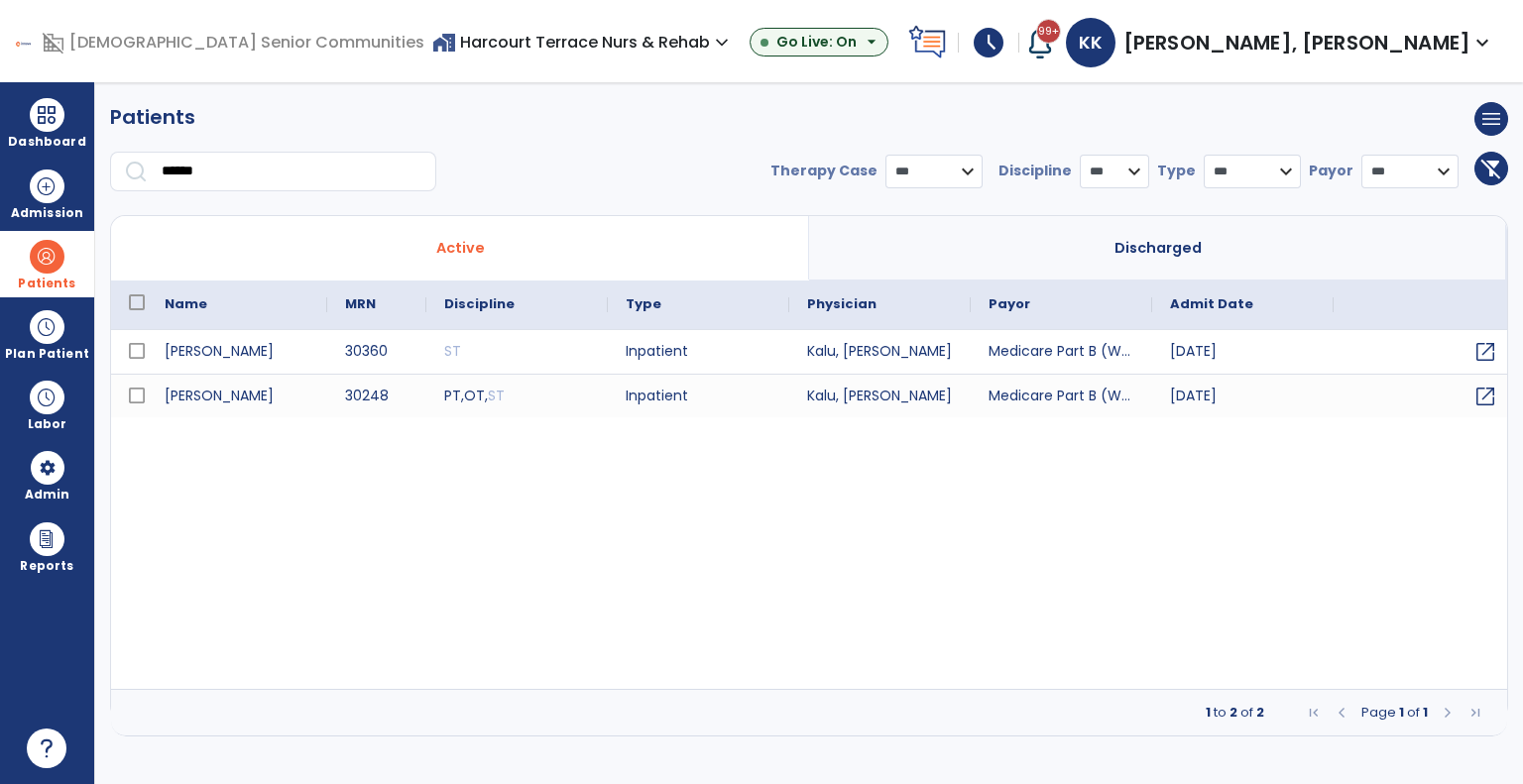 click at bounding box center [47, 257] 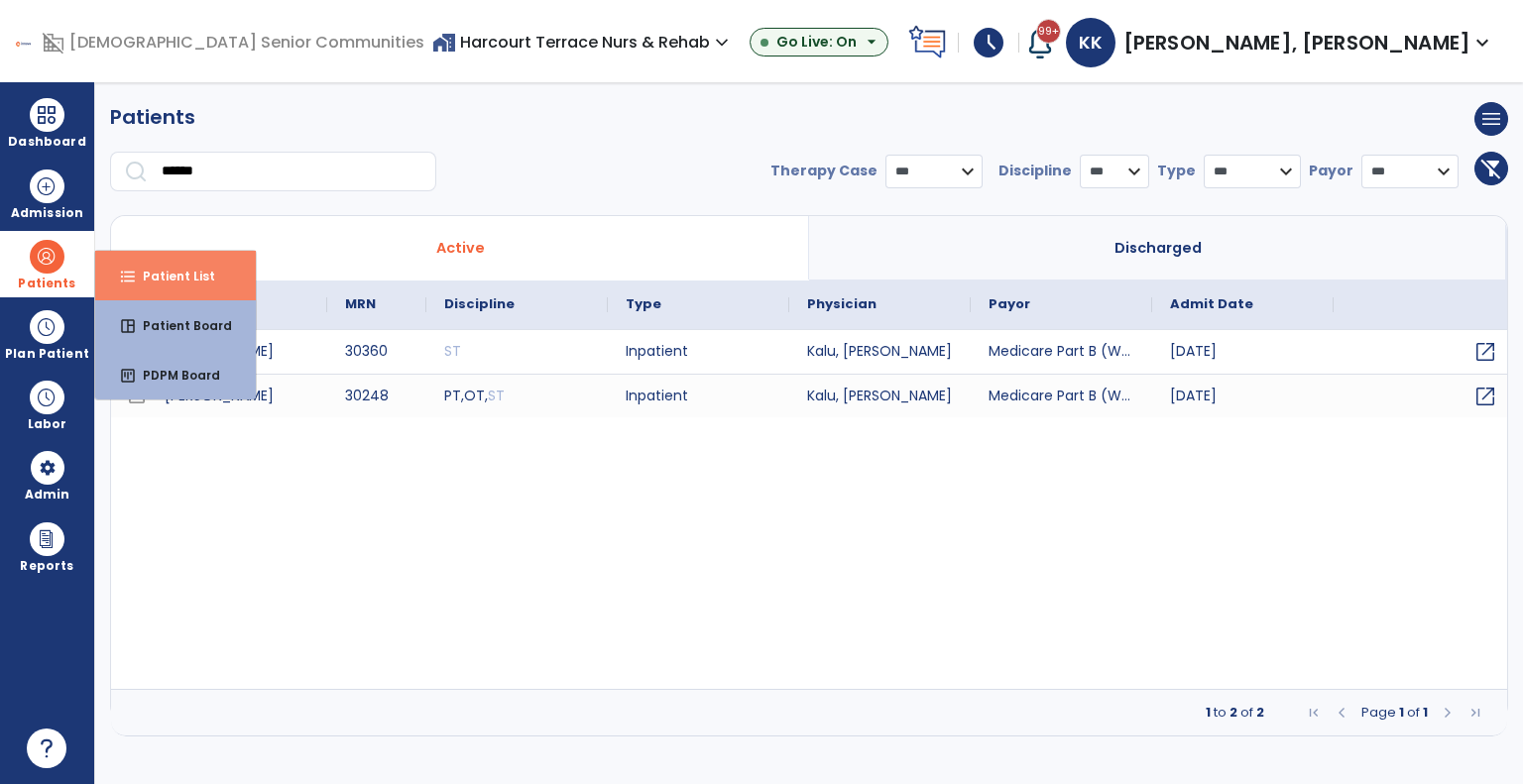 click on "format_list_bulleted" at bounding box center (128, 277) 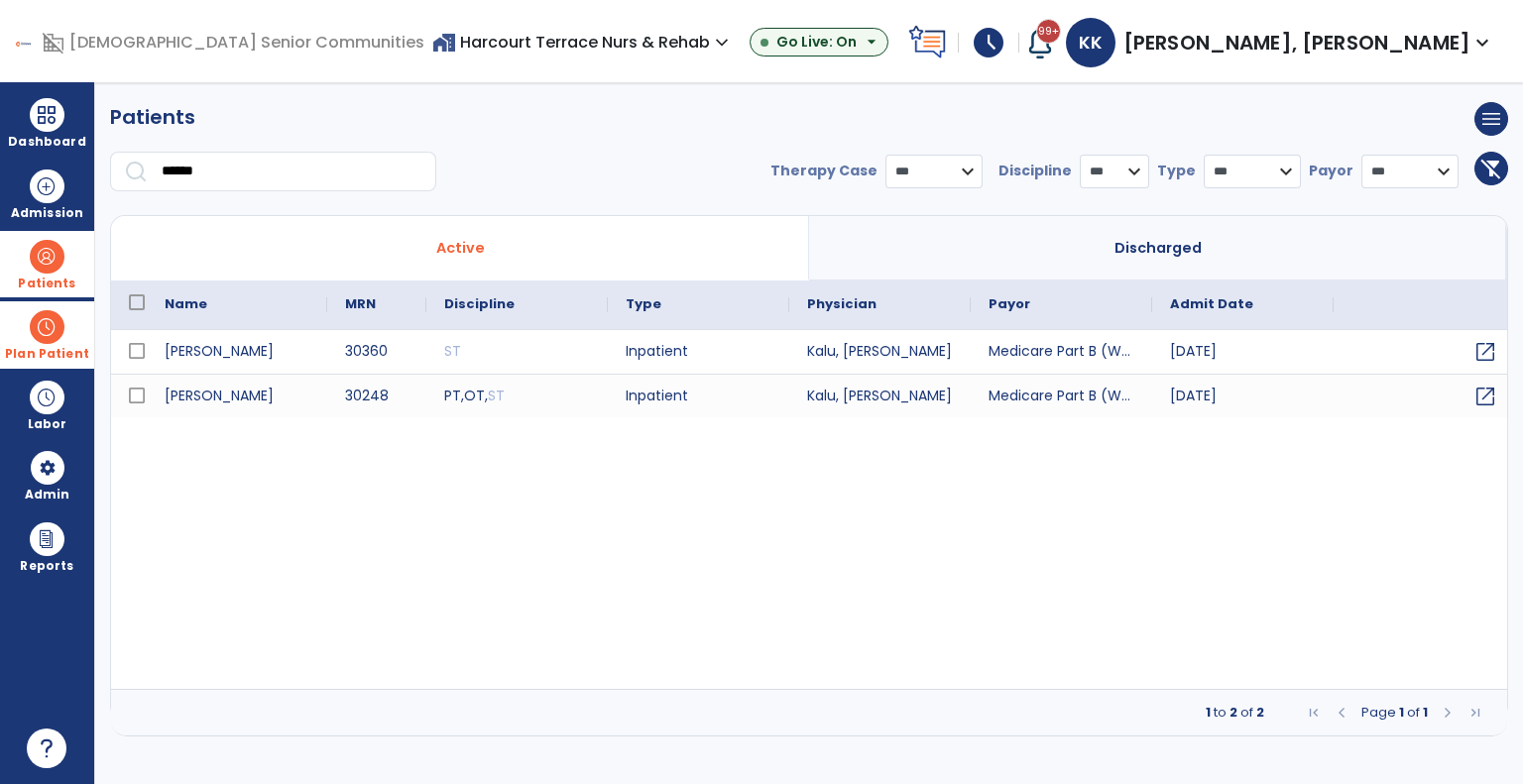 click at bounding box center (47, 327) 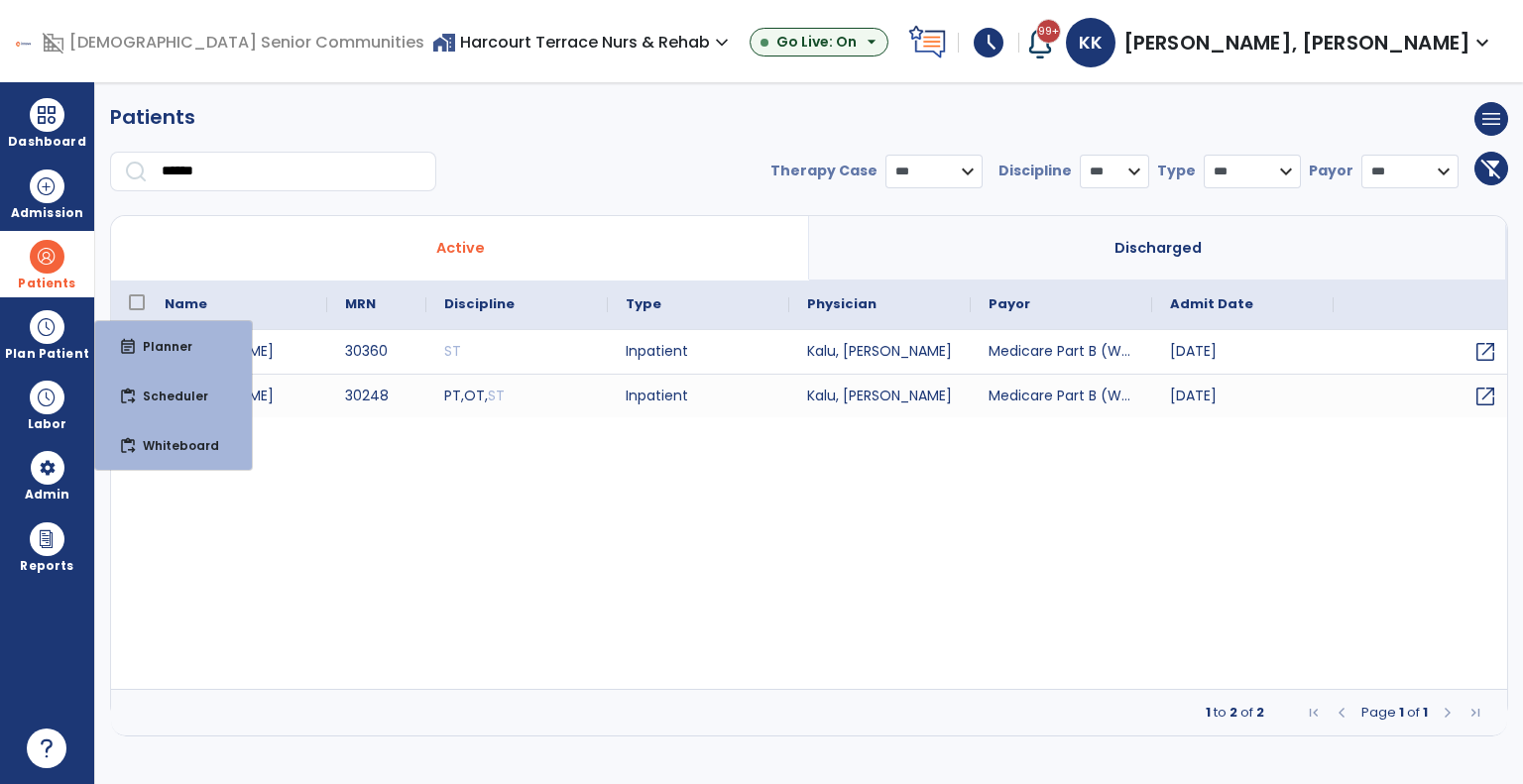 click on "home_work   Harcourt Terrace Nurs & Rehab   expand_more   ASC-Sandbox   CORE-The Commons on Meridian   Harcourt Terrace Nurs & Rehab   Spring Mill Meadows  Show All Go Live: On  arrow_drop_down" at bounding box center (666, 43) 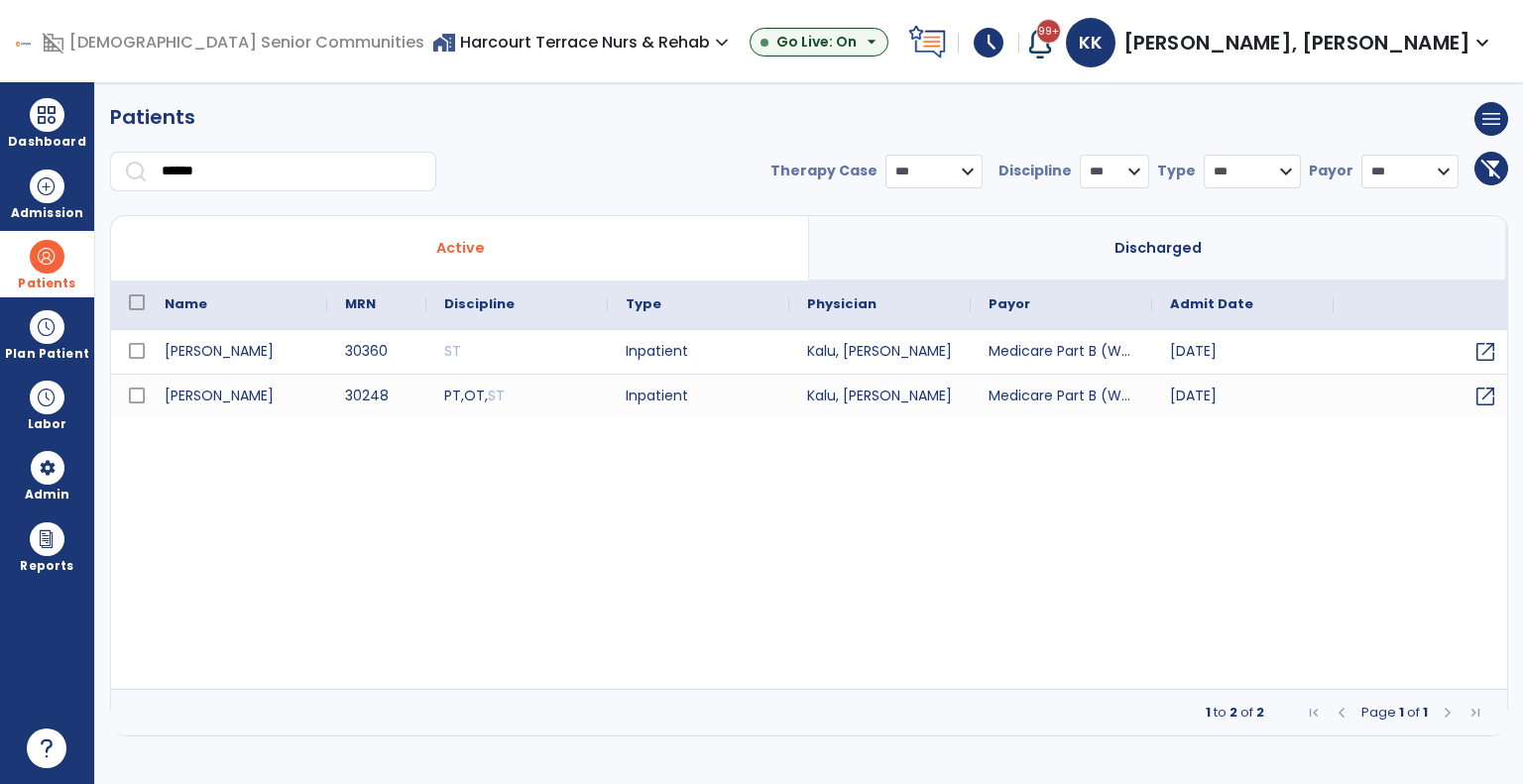 click on "home_work   Harcourt Terrace Nurs & Rehab   expand_more" at bounding box center [583, 42] 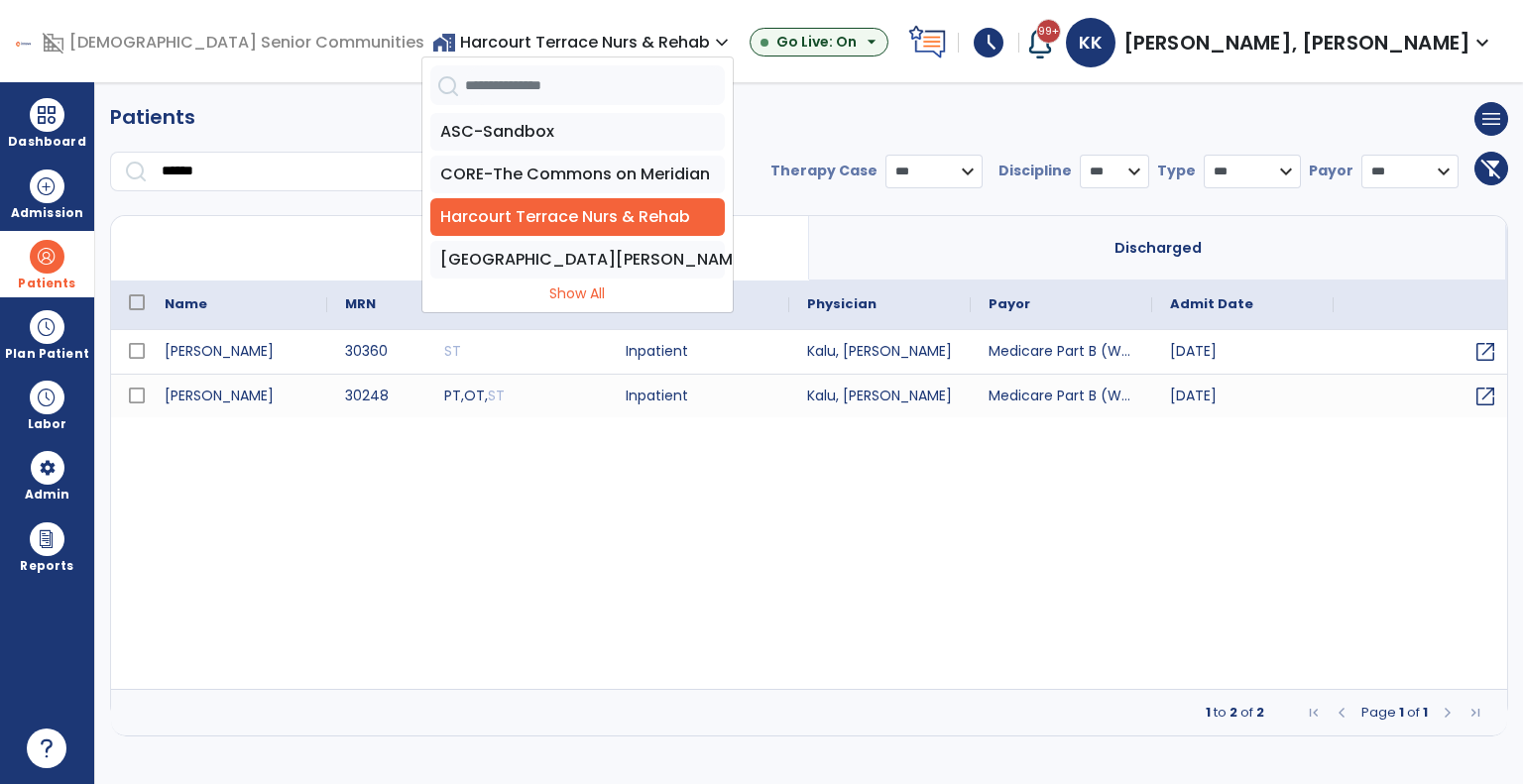 click on "Type" at bounding box center (698, 304) 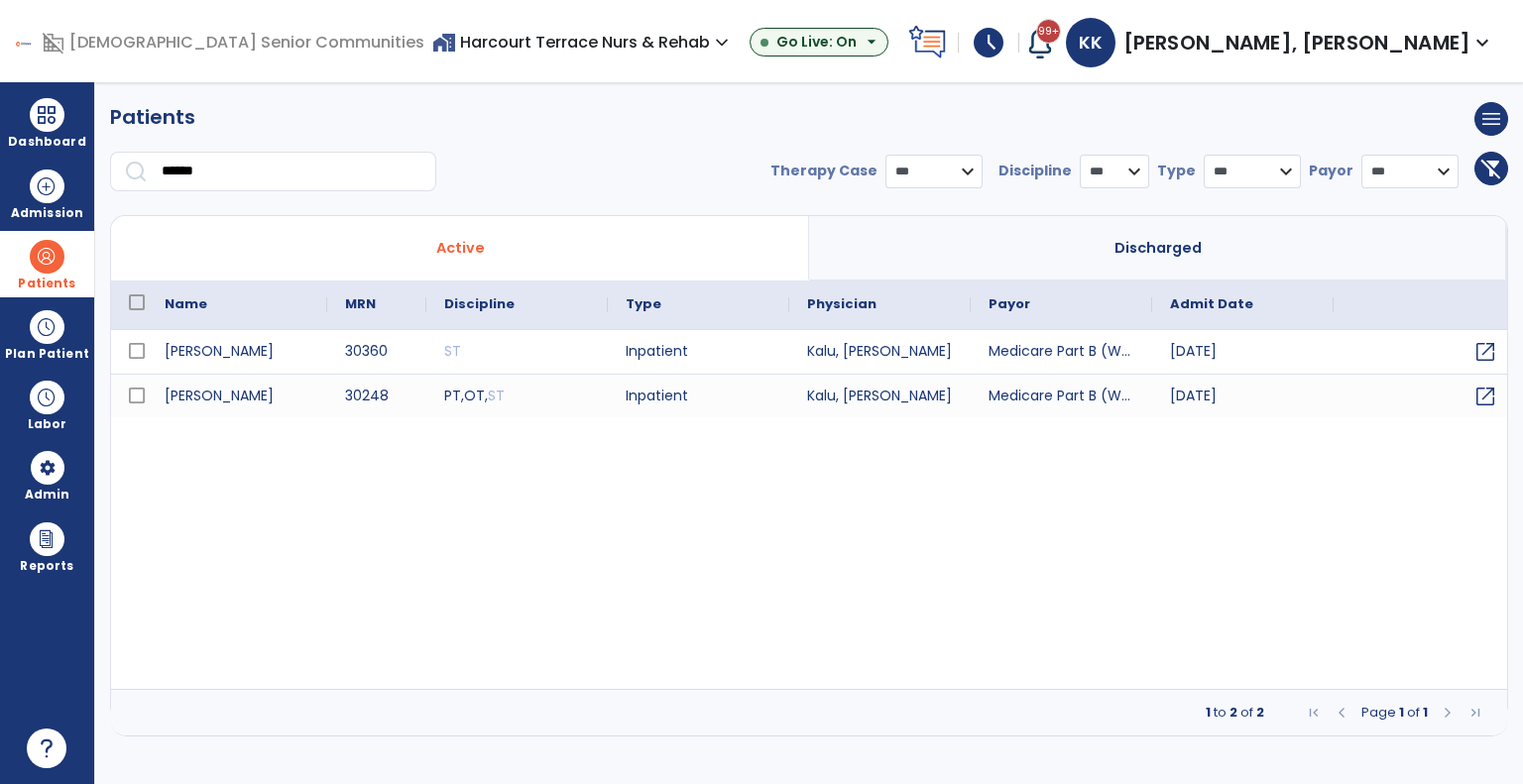 click on "home_work   Harcourt Terrace Nurs & Rehab   expand_more" at bounding box center [583, 42] 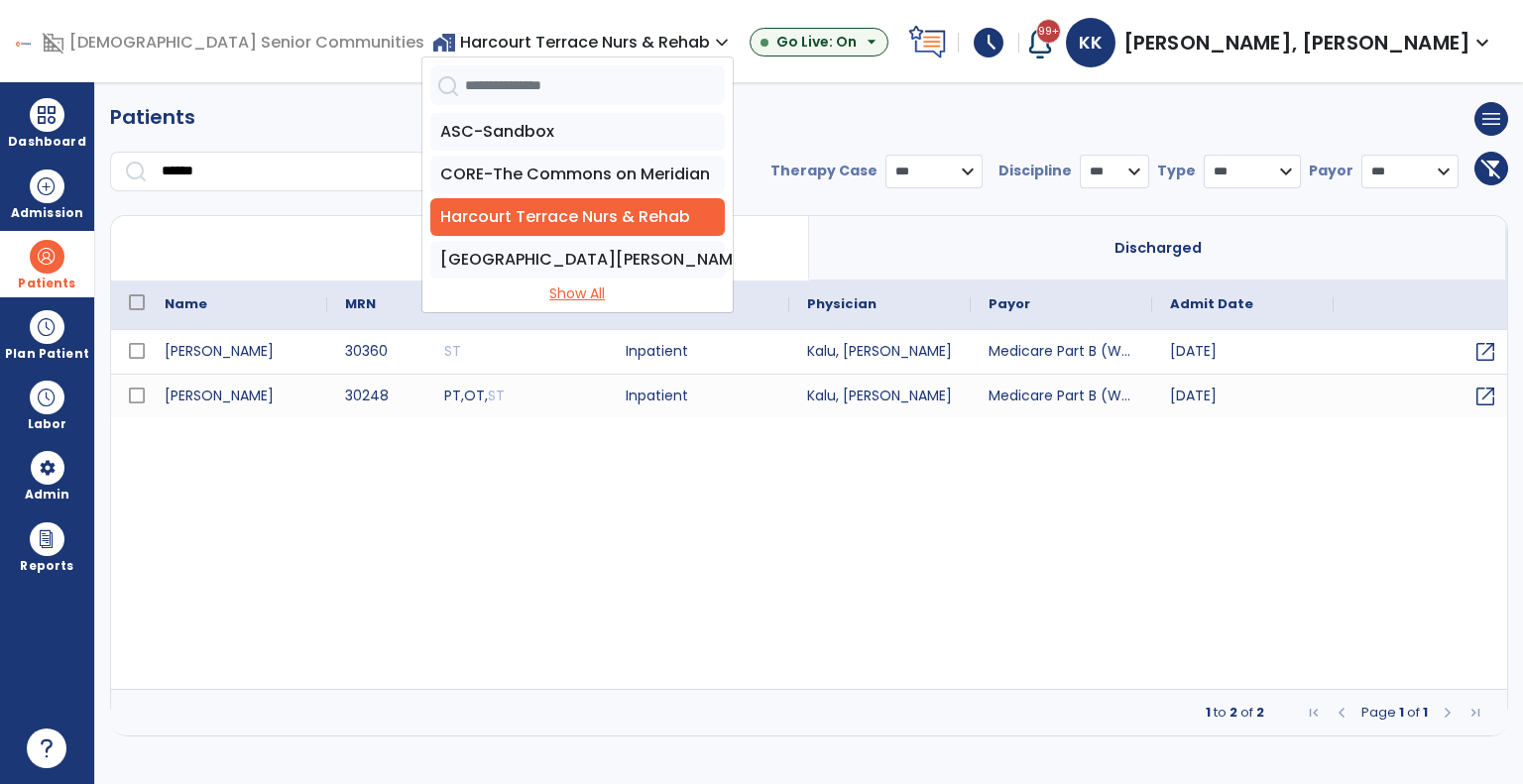 click on "Show All" at bounding box center (577, 293) 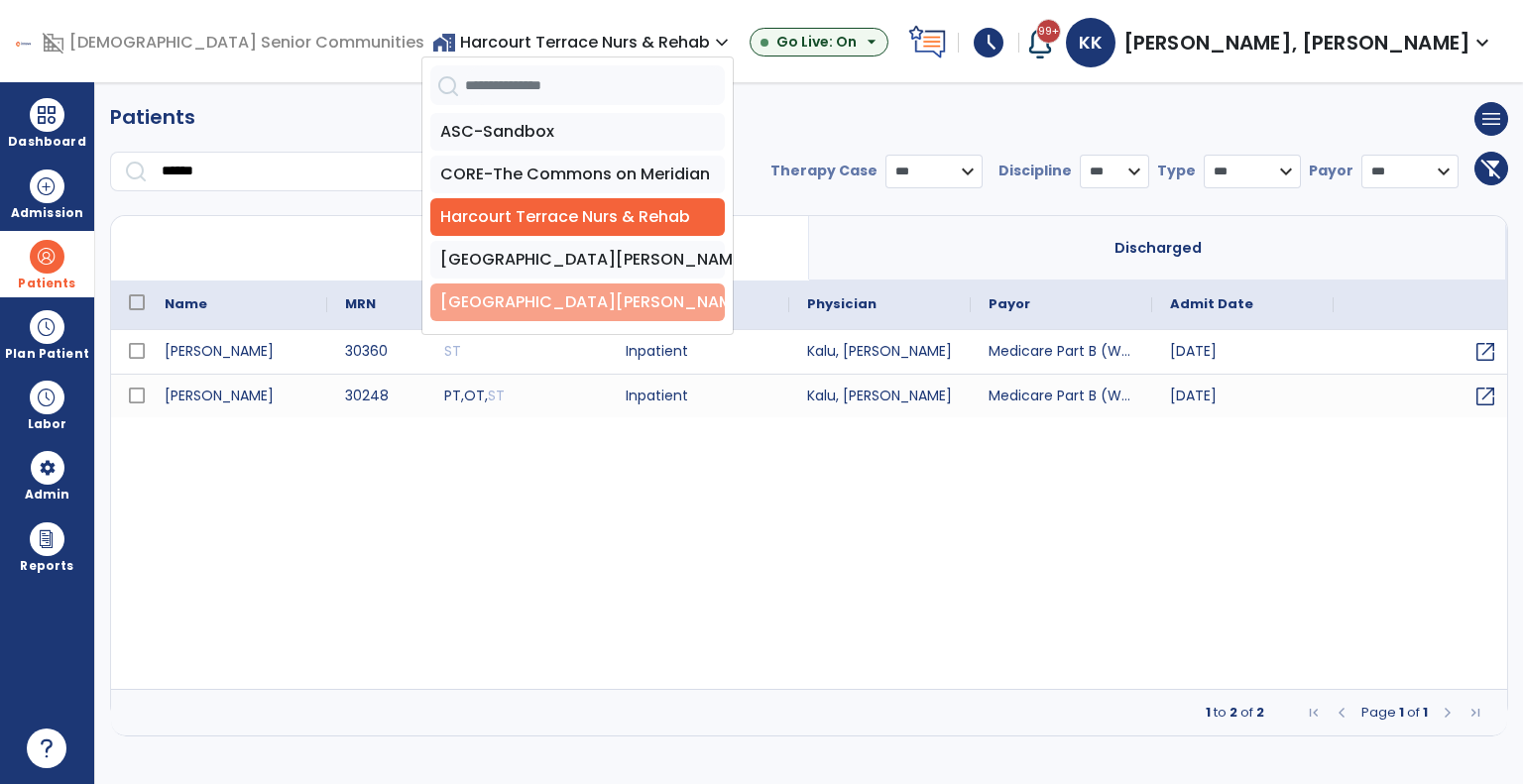 click on "Zionsville Meadows" at bounding box center [577, 302] 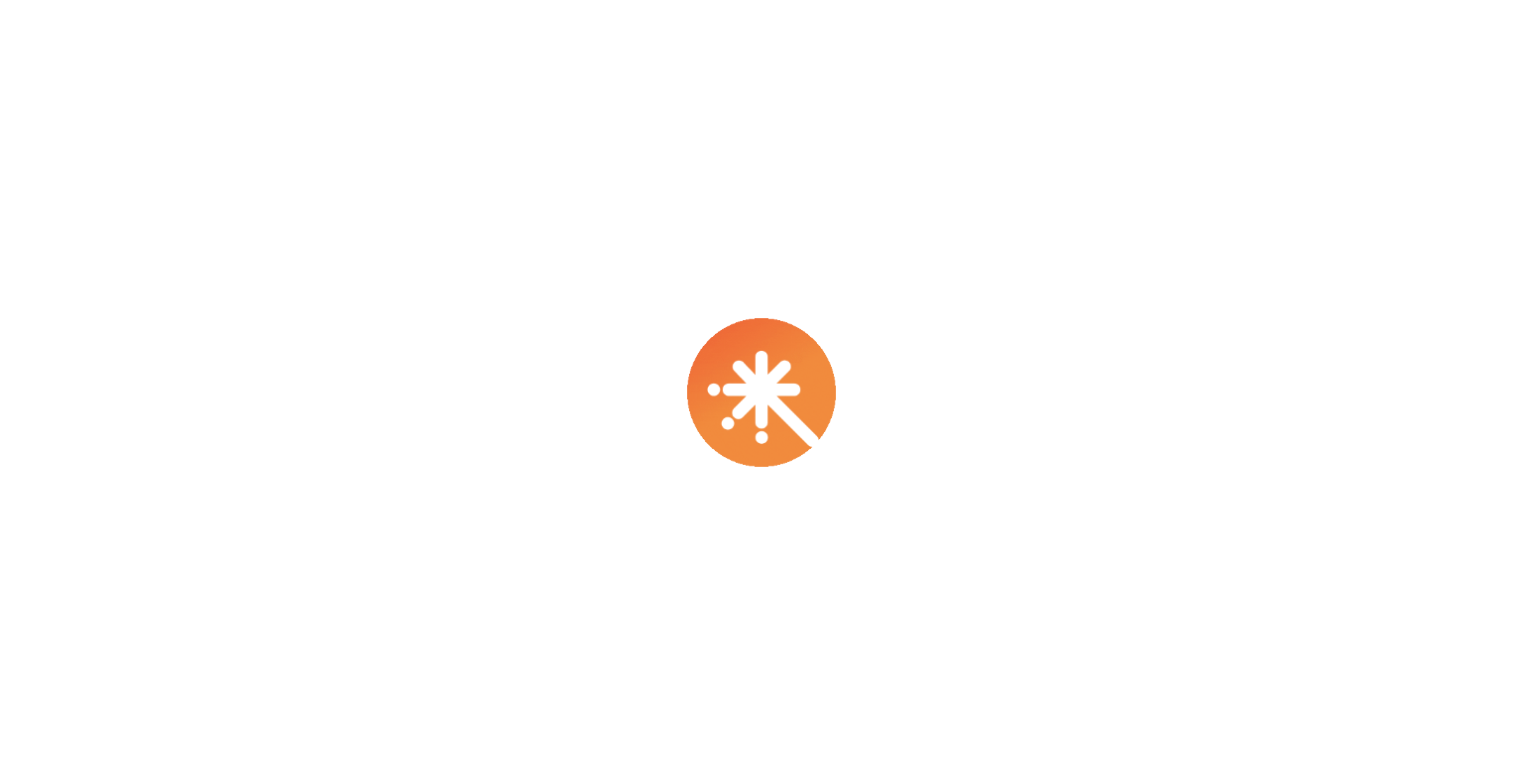 scroll, scrollTop: 0, scrollLeft: 0, axis: both 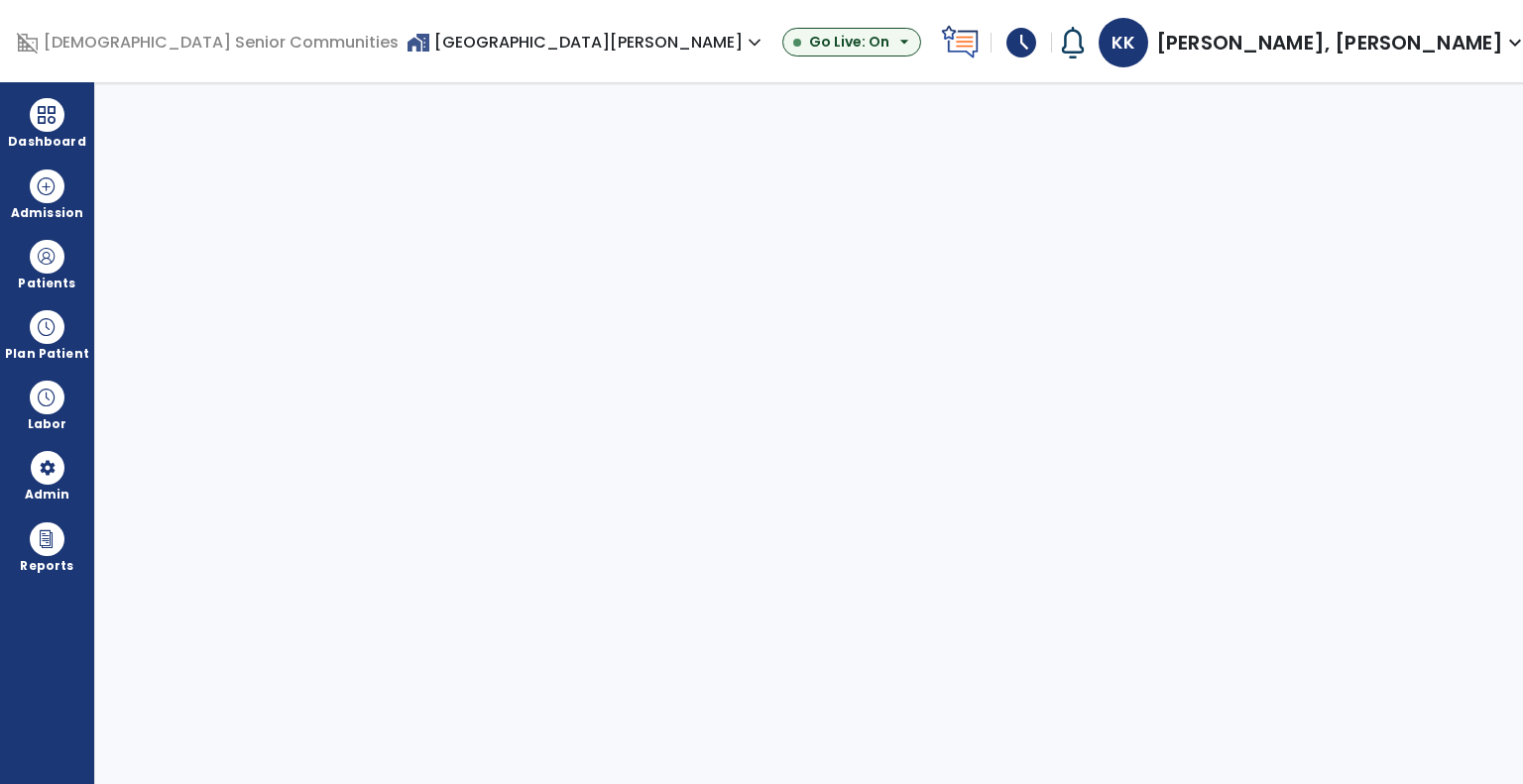select on "***" 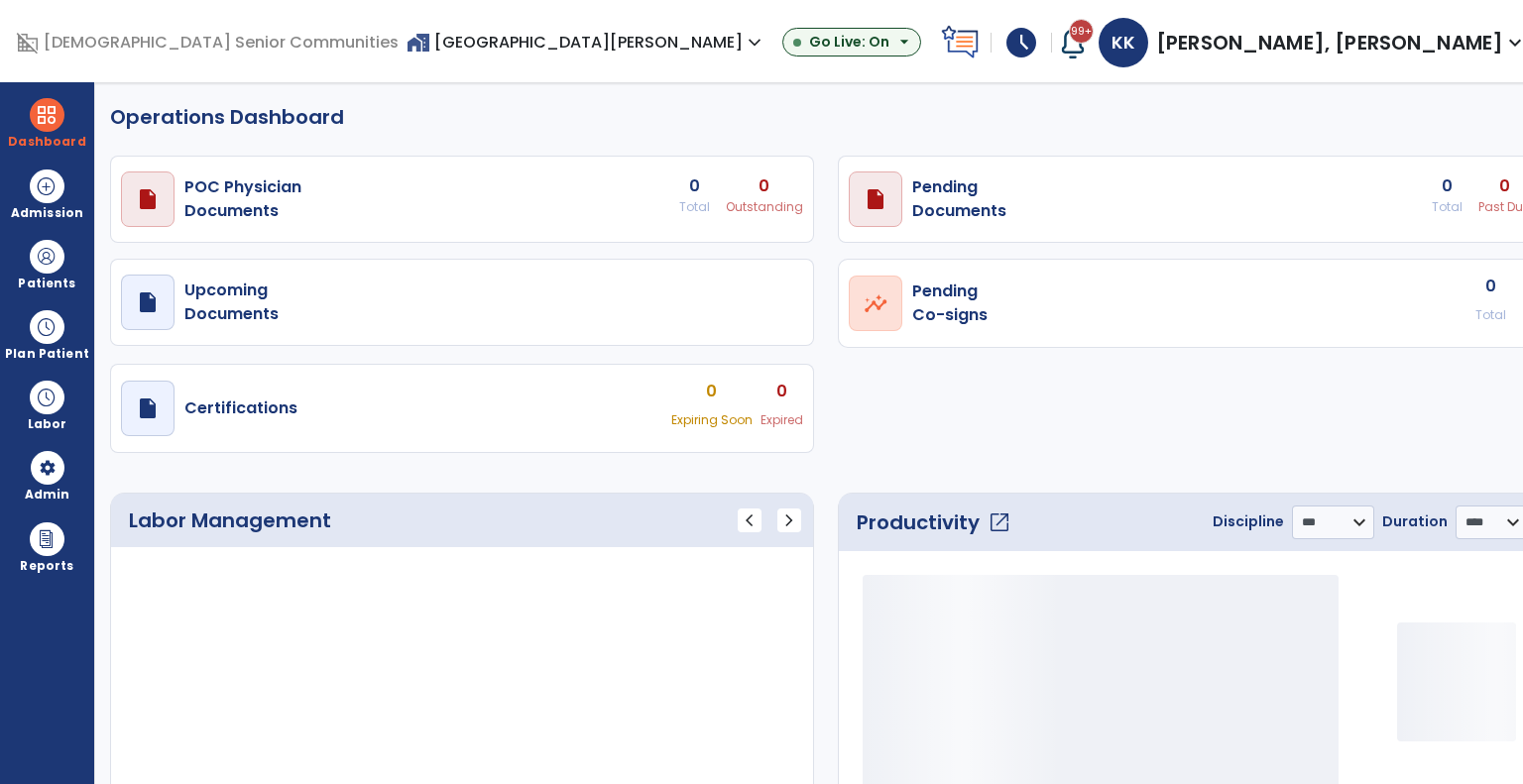 select on "***" 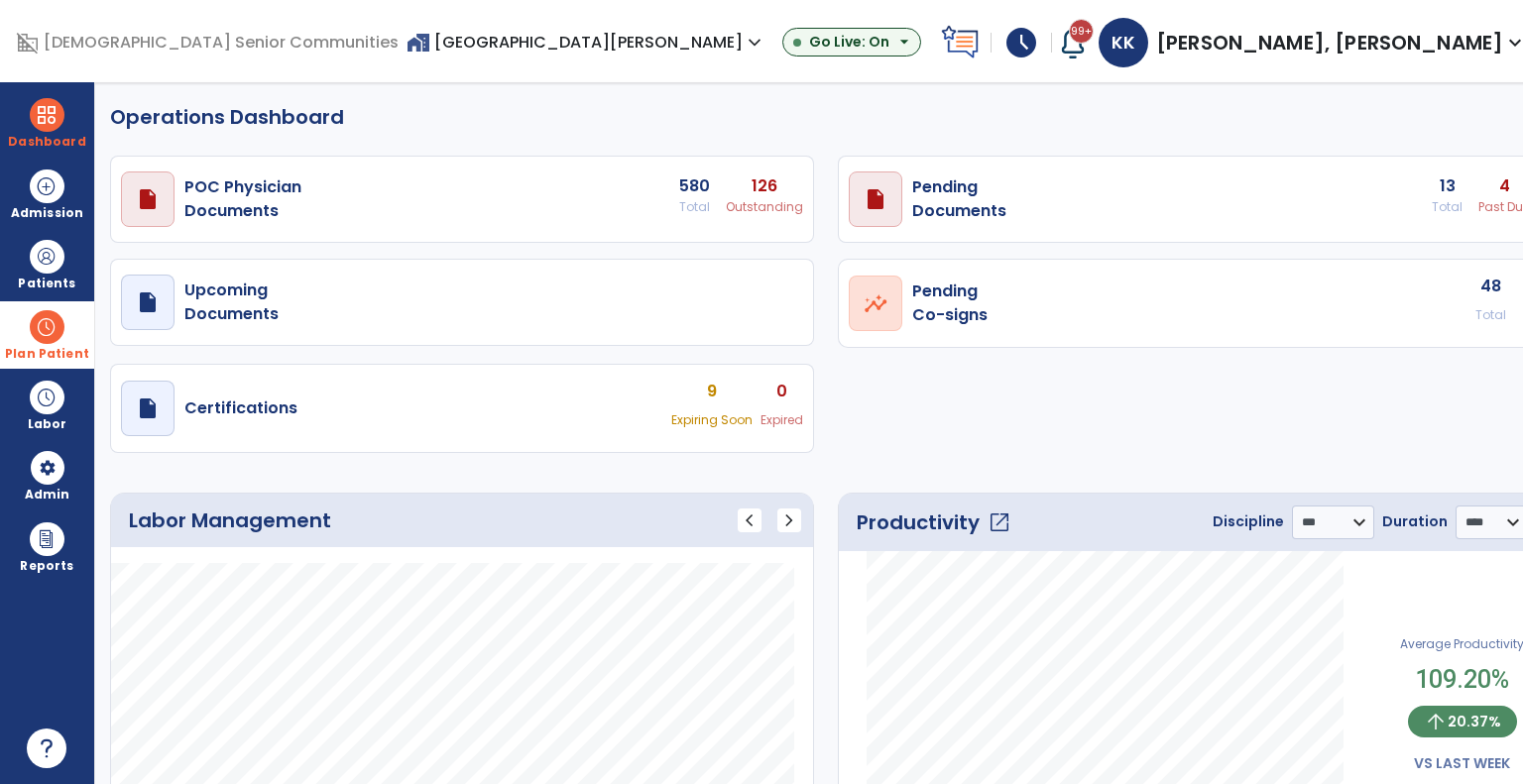 click at bounding box center [47, 327] 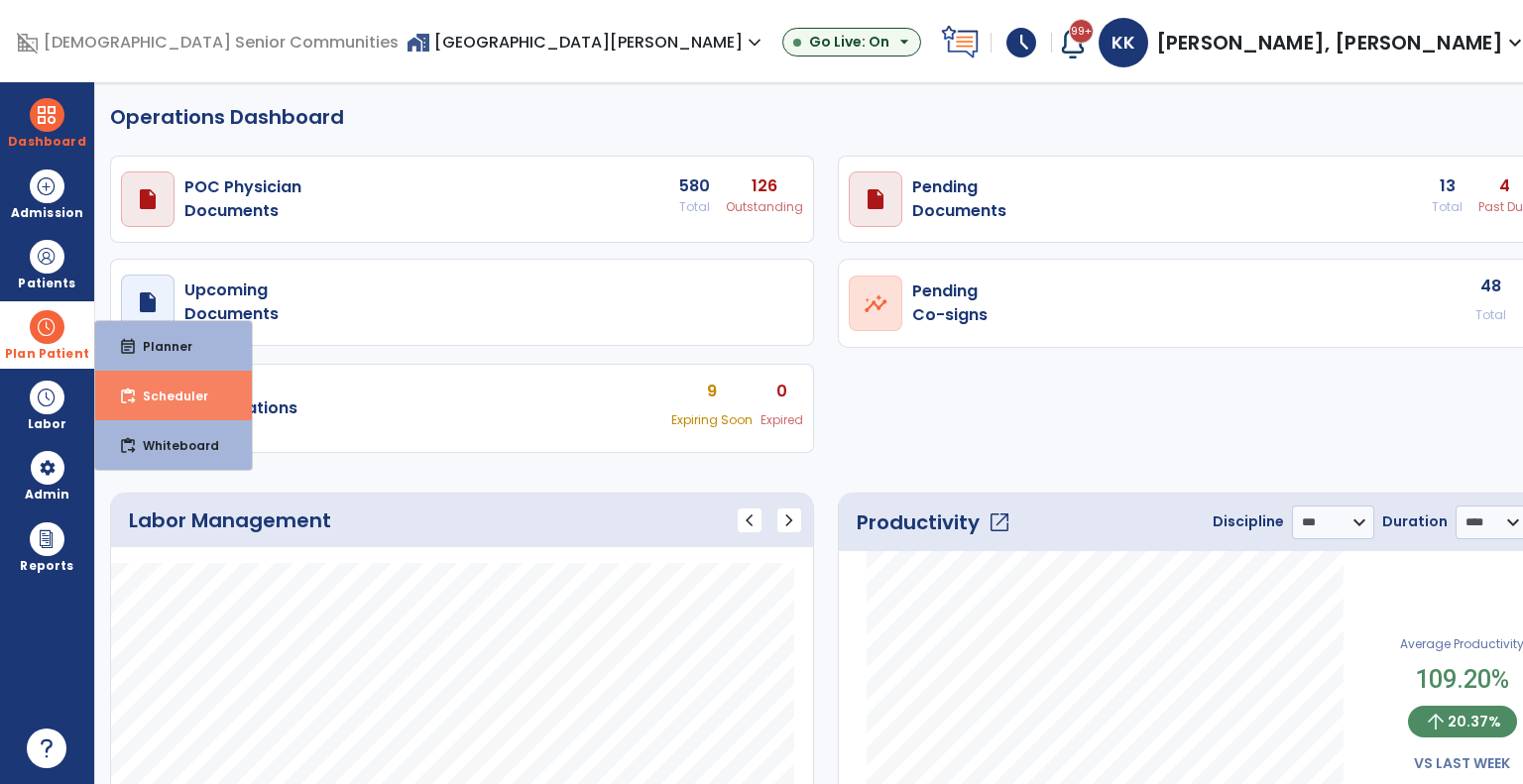 click on "content_paste_go  Scheduler" at bounding box center (174, 395) 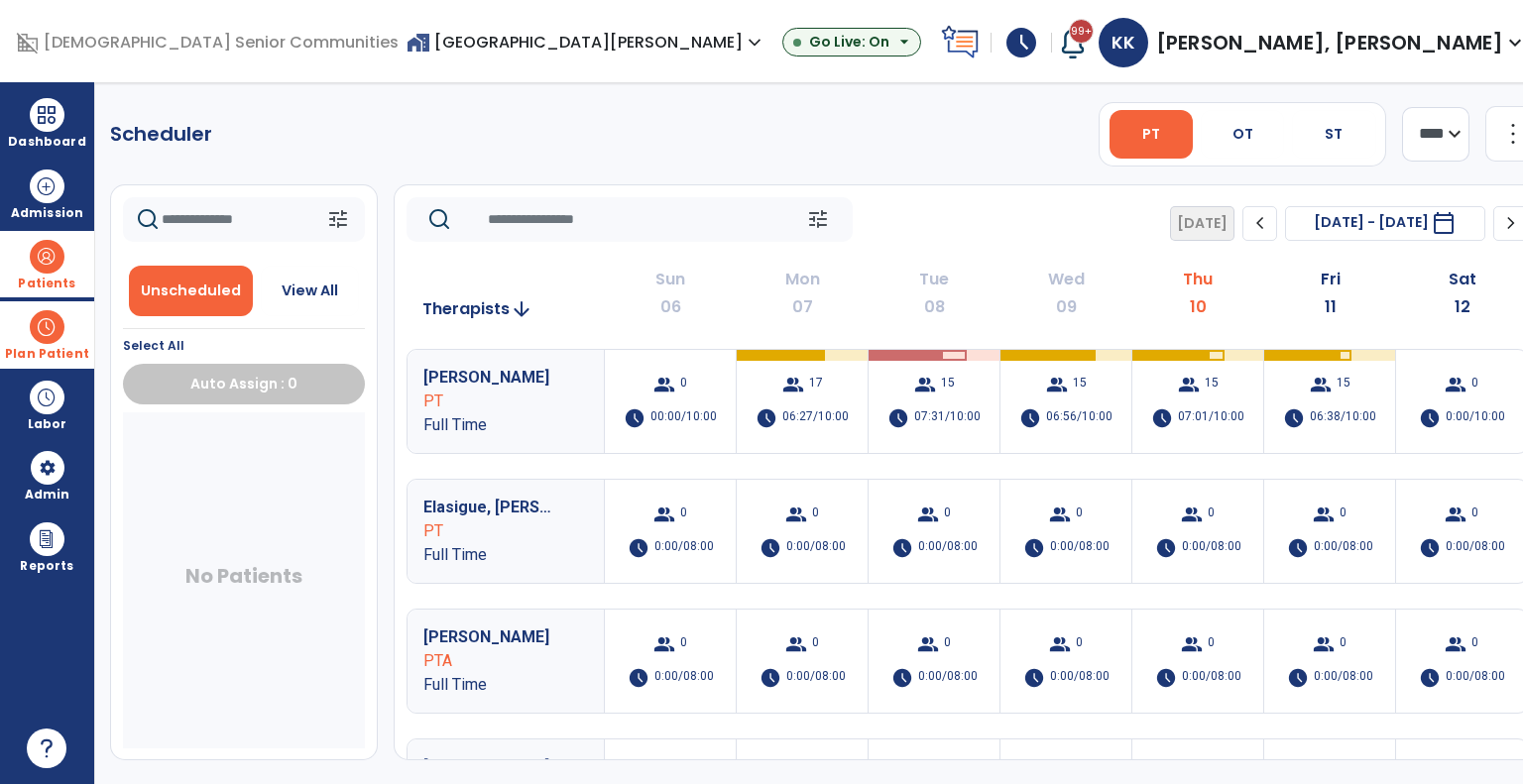 click on "Patients" at bounding box center [47, 264] 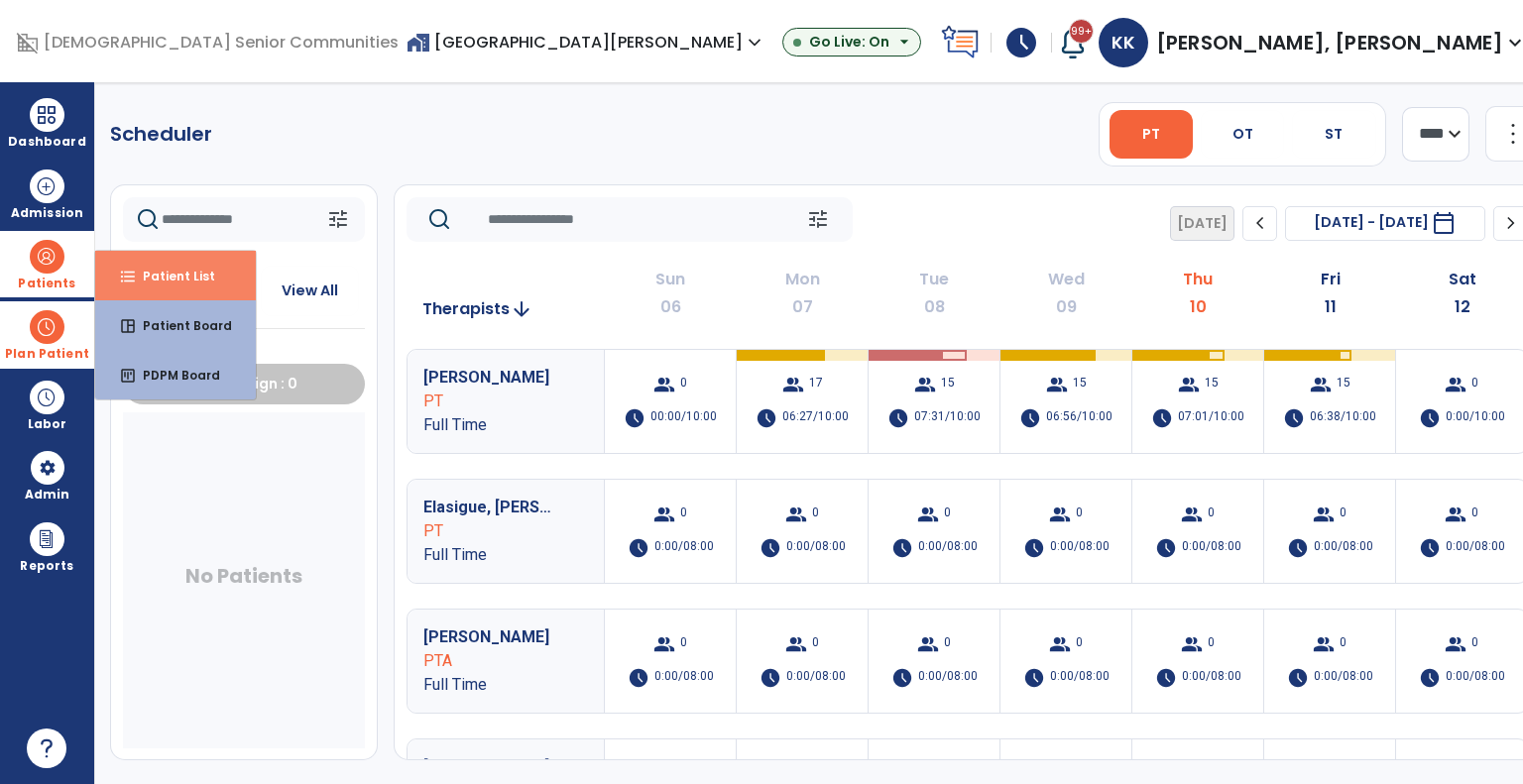 click on "Patient List" at bounding box center (171, 276) 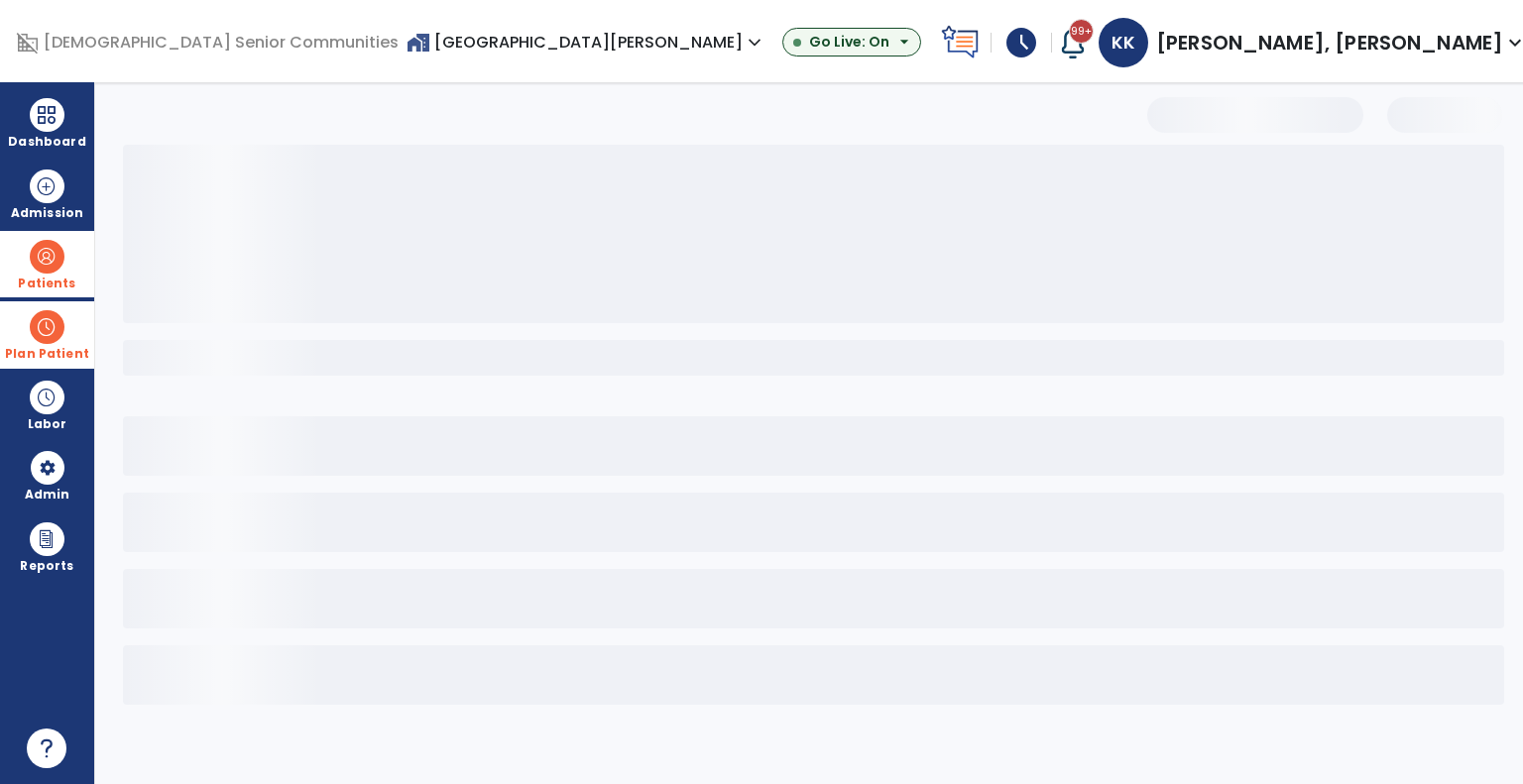 select on "***" 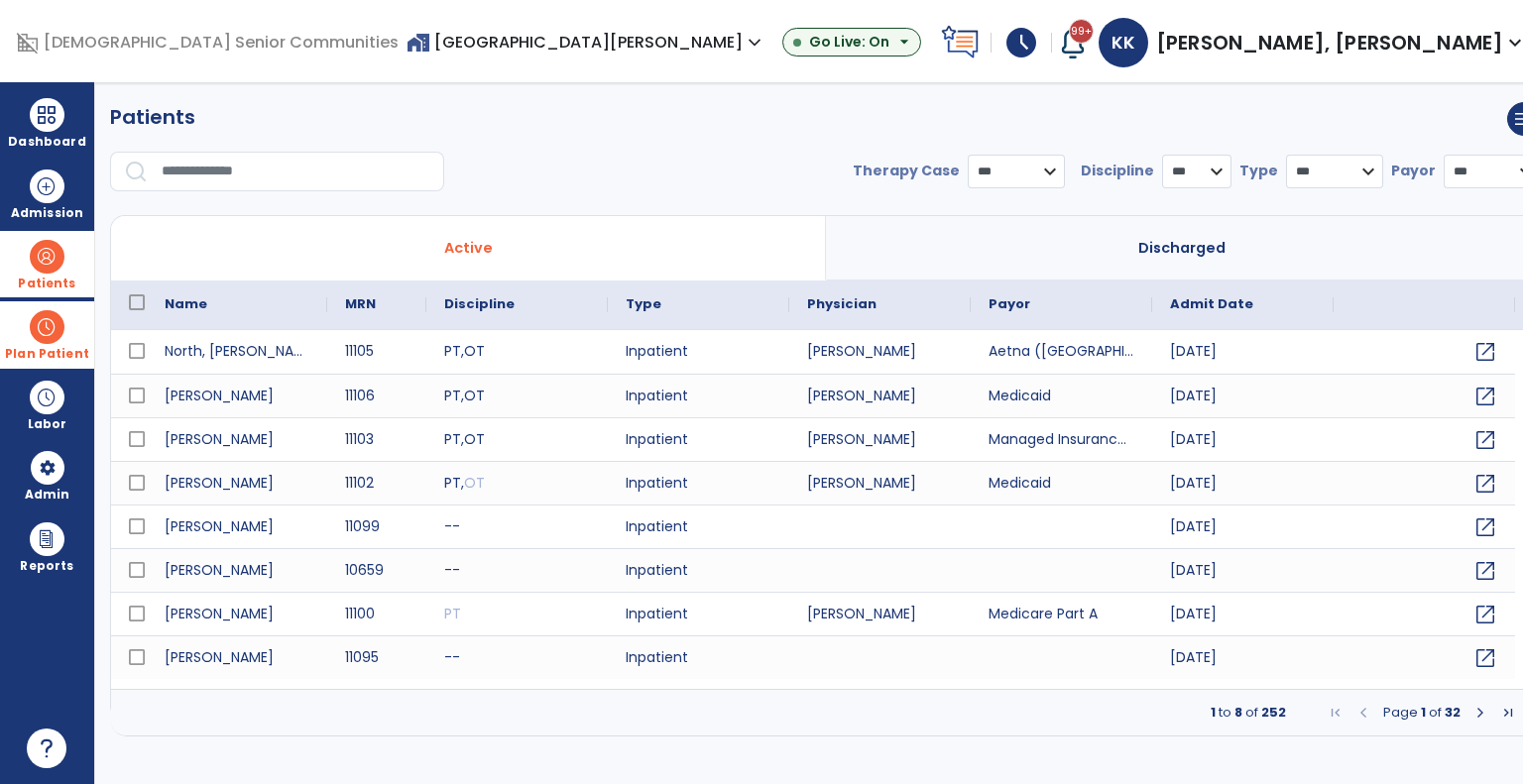 click on "Plan Patient" at bounding box center [47, 283] 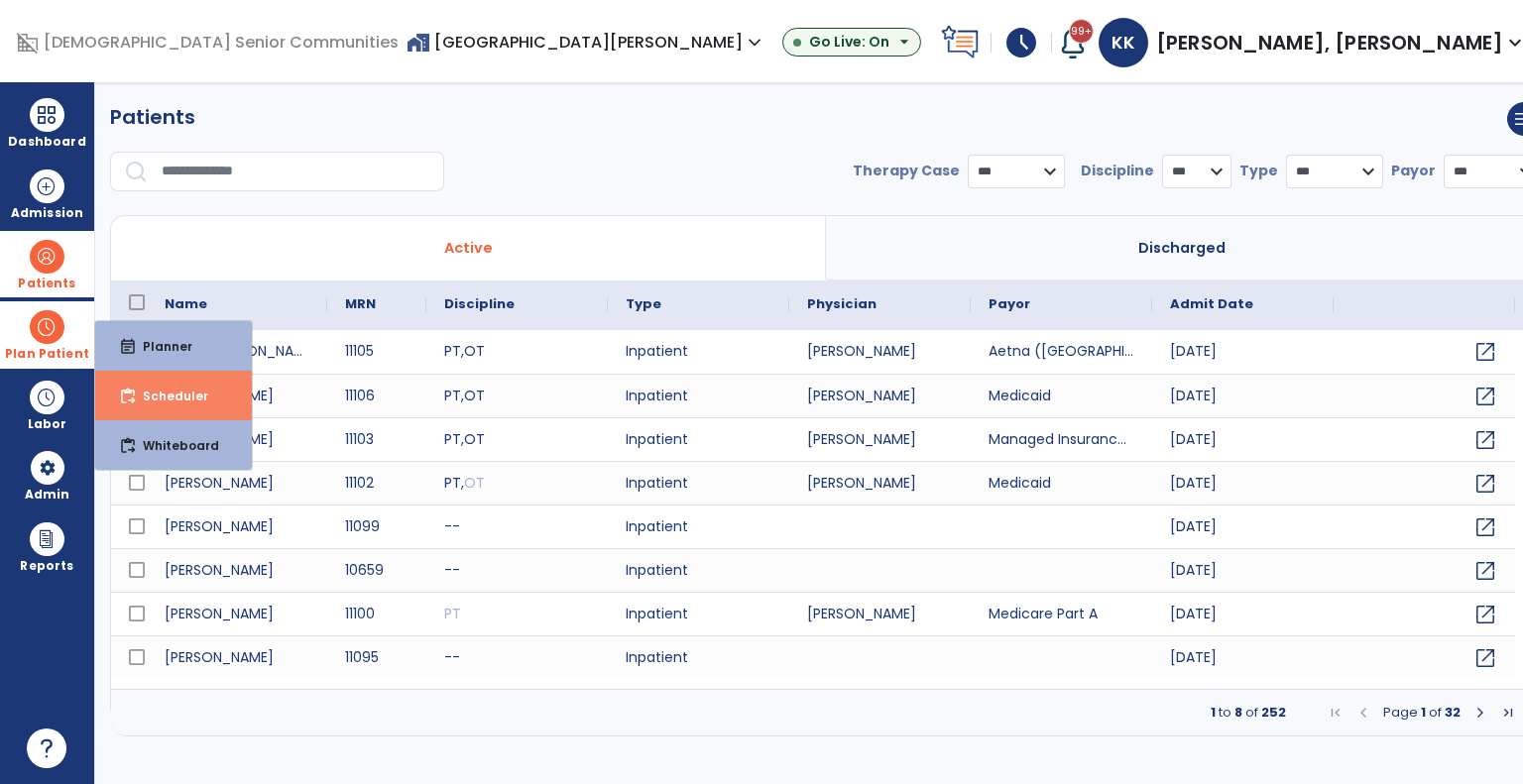 click on "Scheduler" at bounding box center [168, 395] 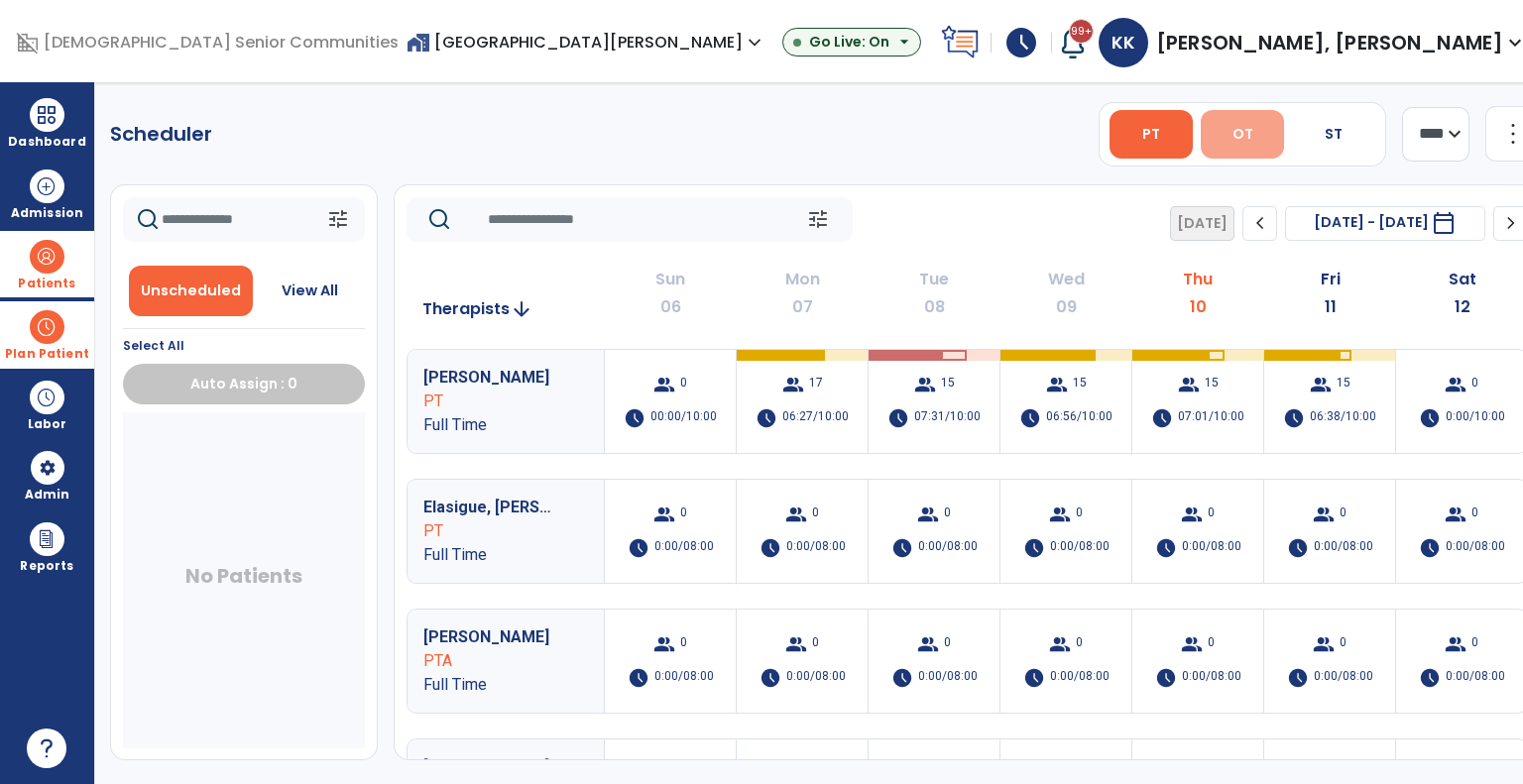 click on "OT" at bounding box center [1242, 134] 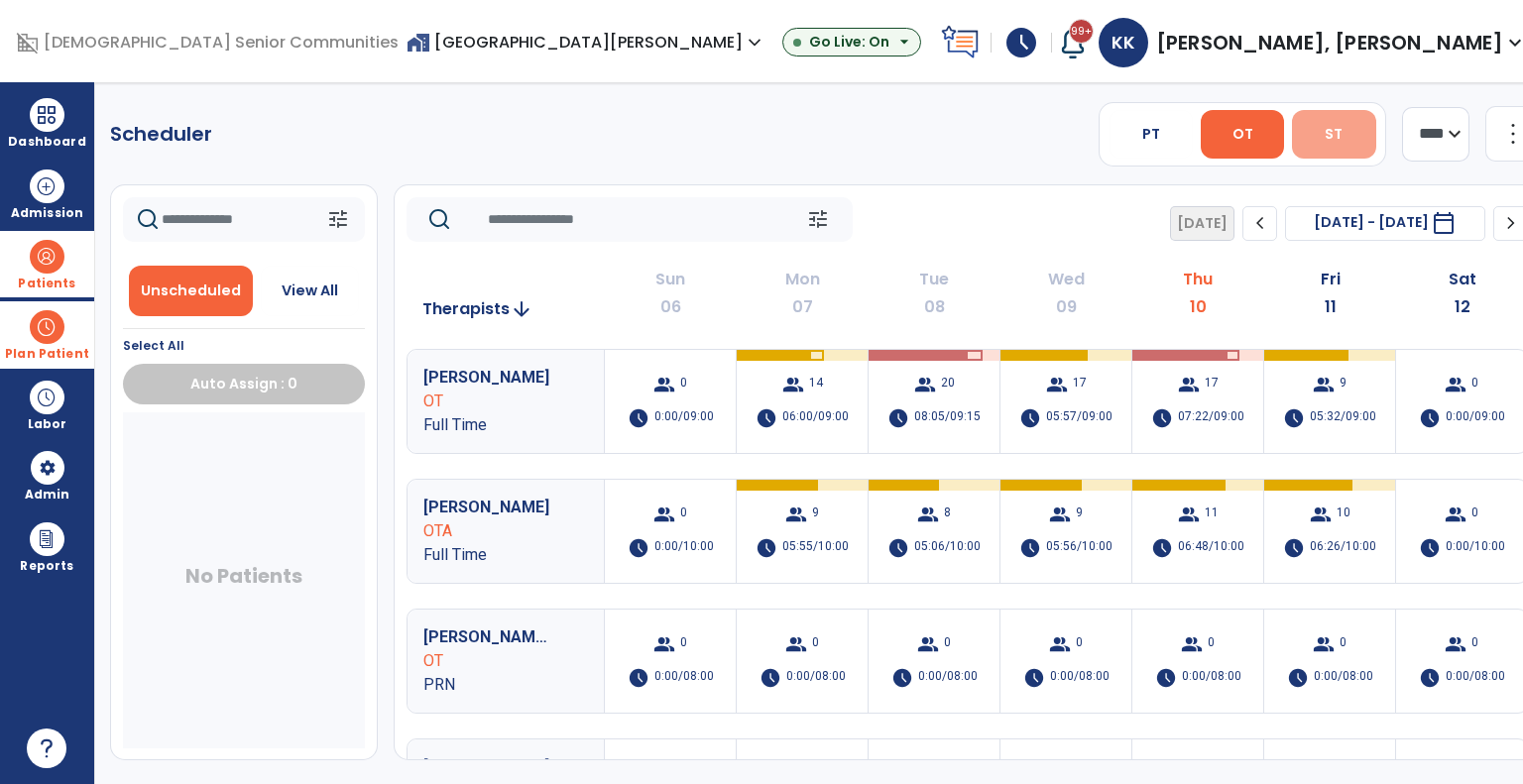 click on "ST" at bounding box center (1334, 134) 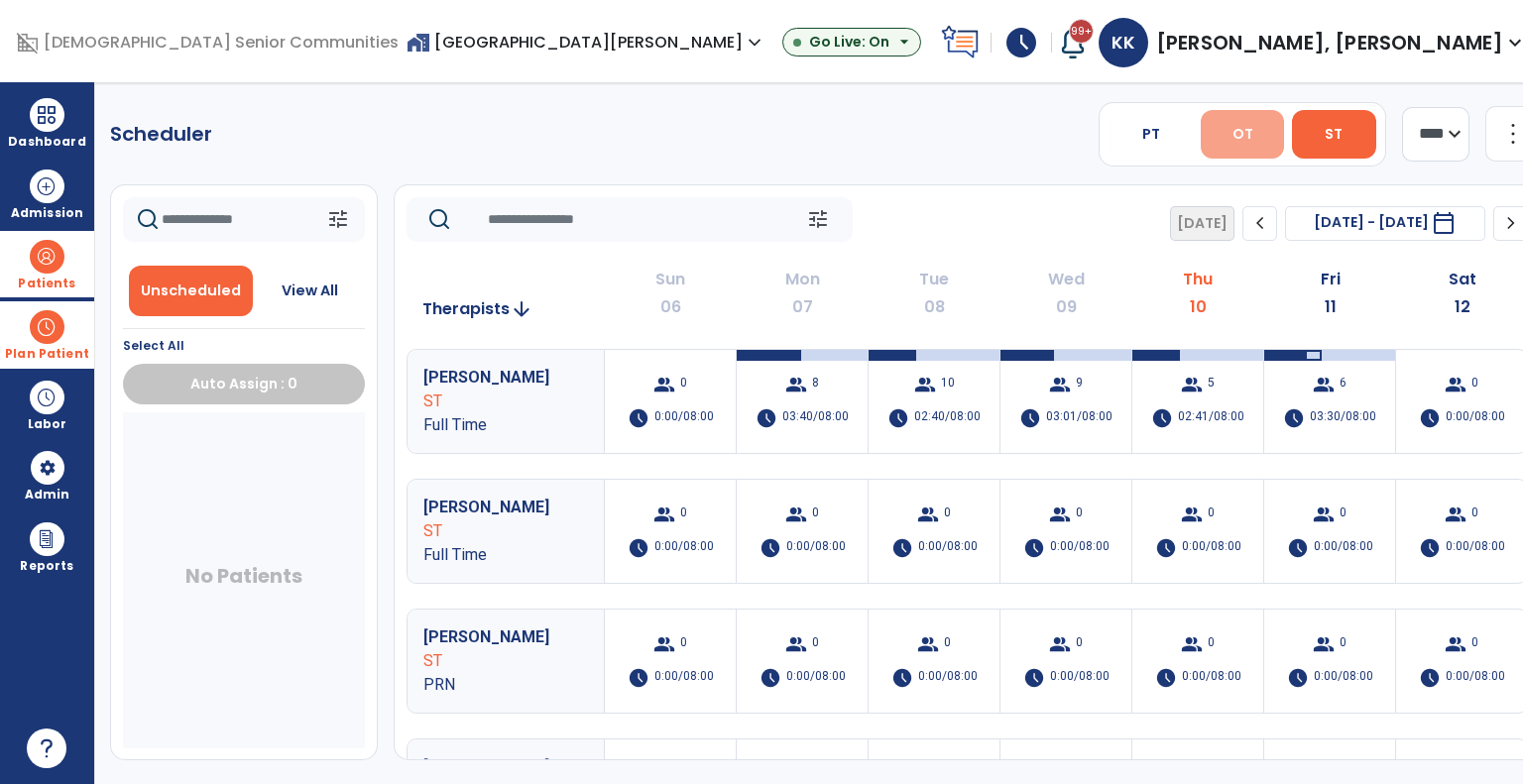 click on "OT" at bounding box center (1242, 134) 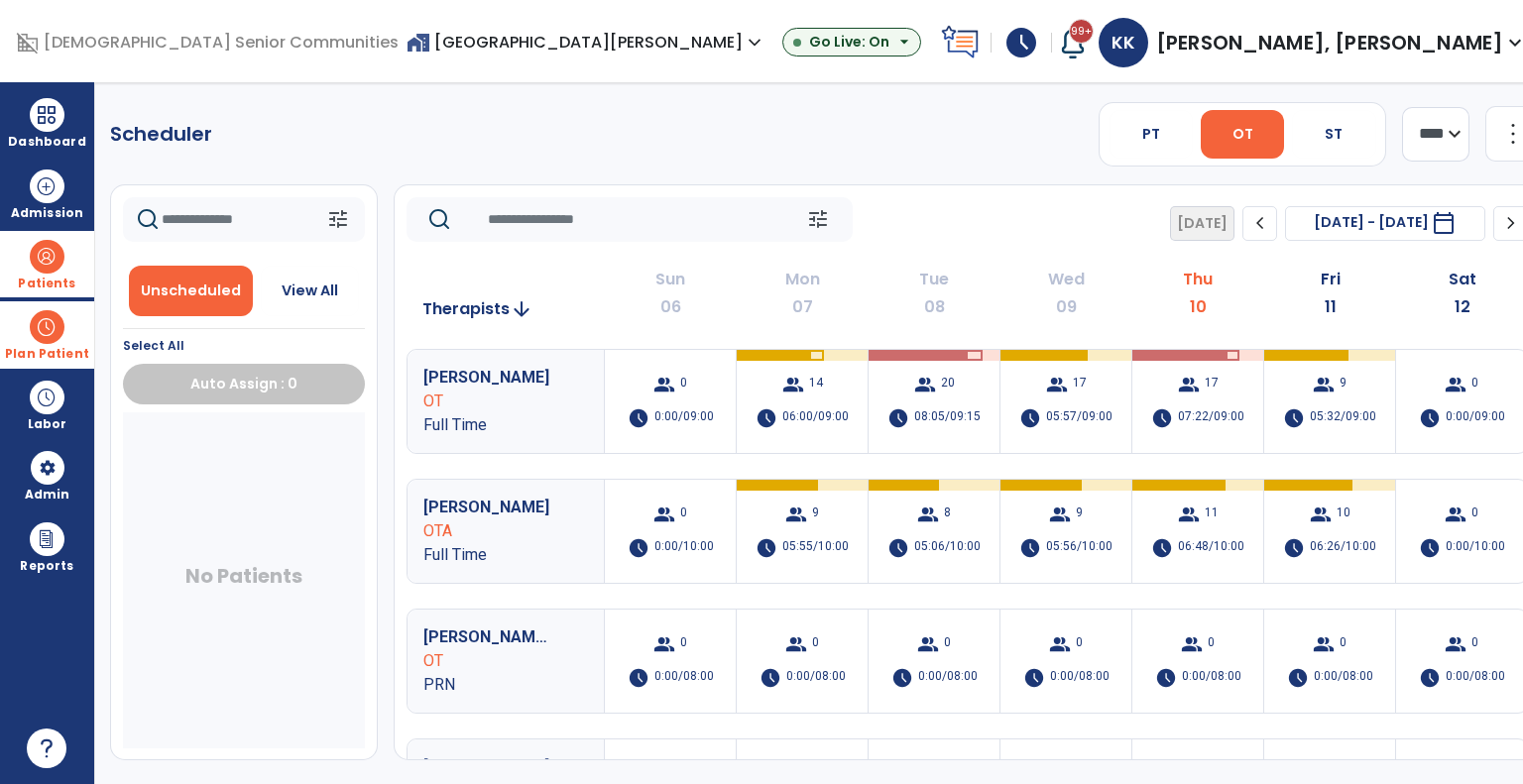 click on "PT" at bounding box center (1151, 134) 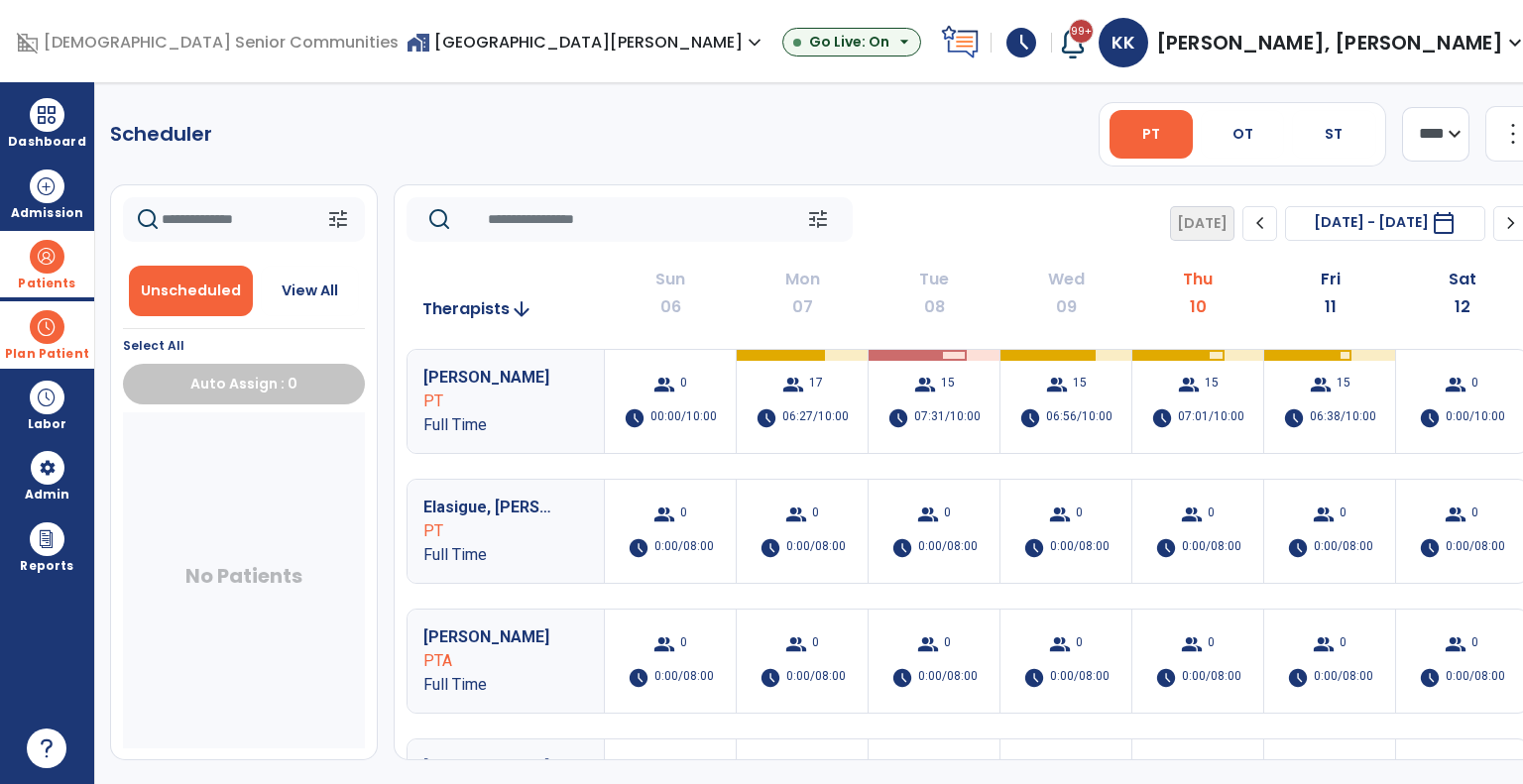 click on "tune   [DATE]  chevron_left [DATE] - [DATE]  *********  calendar_today  chevron_right" 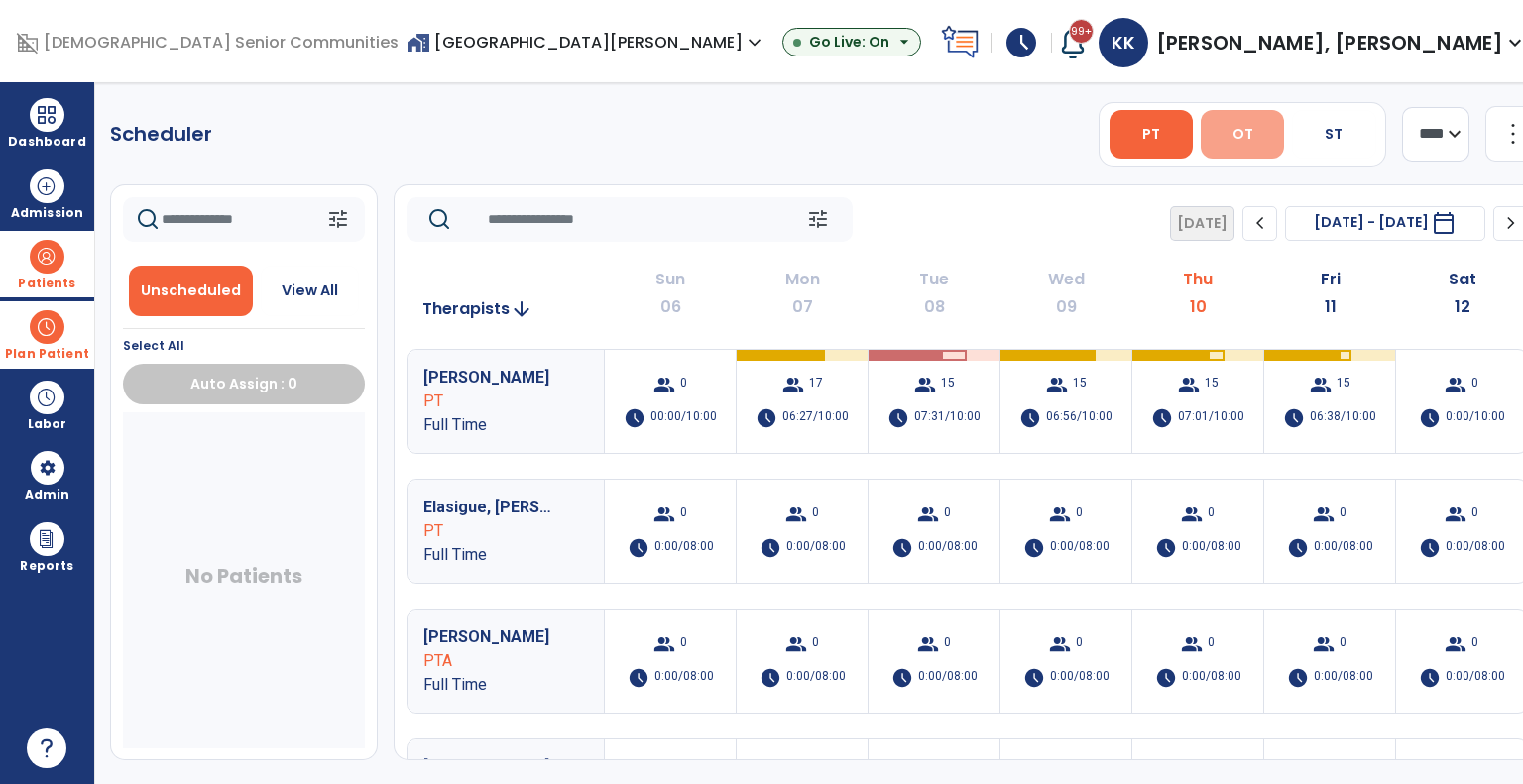 click on "OT" at bounding box center (1242, 134) 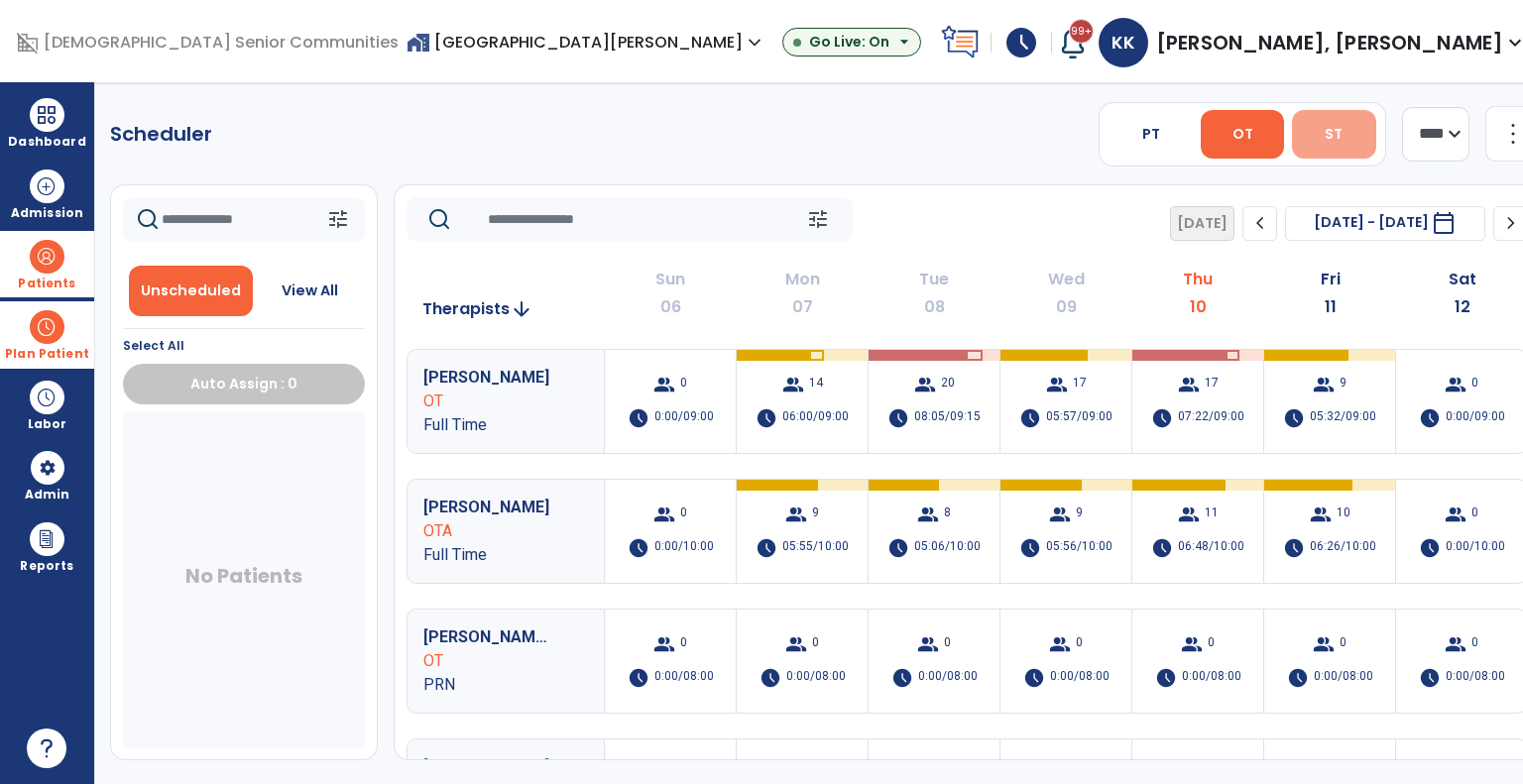 click on "ST" at bounding box center (1334, 134) 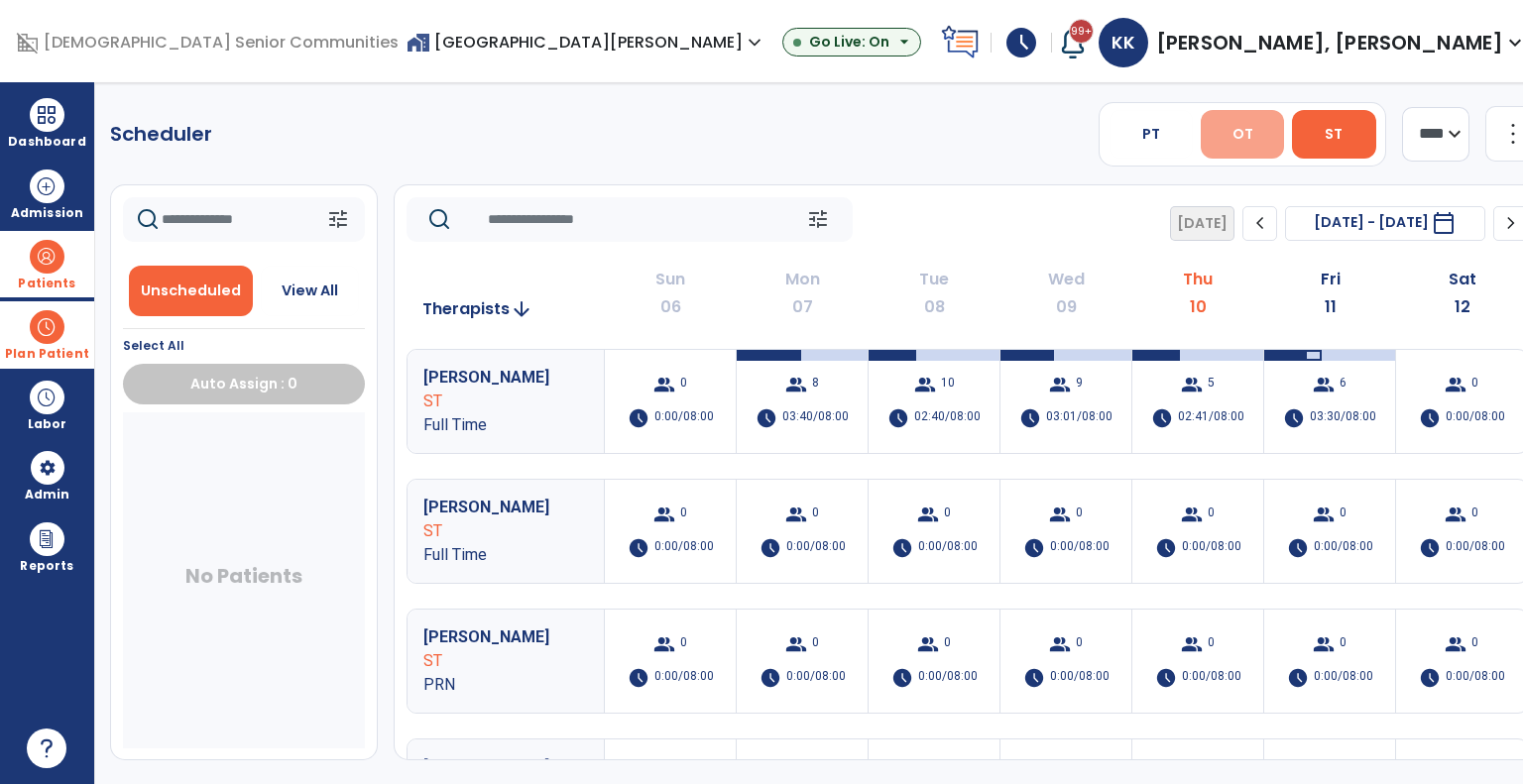 click on "OT" at bounding box center (1242, 134) 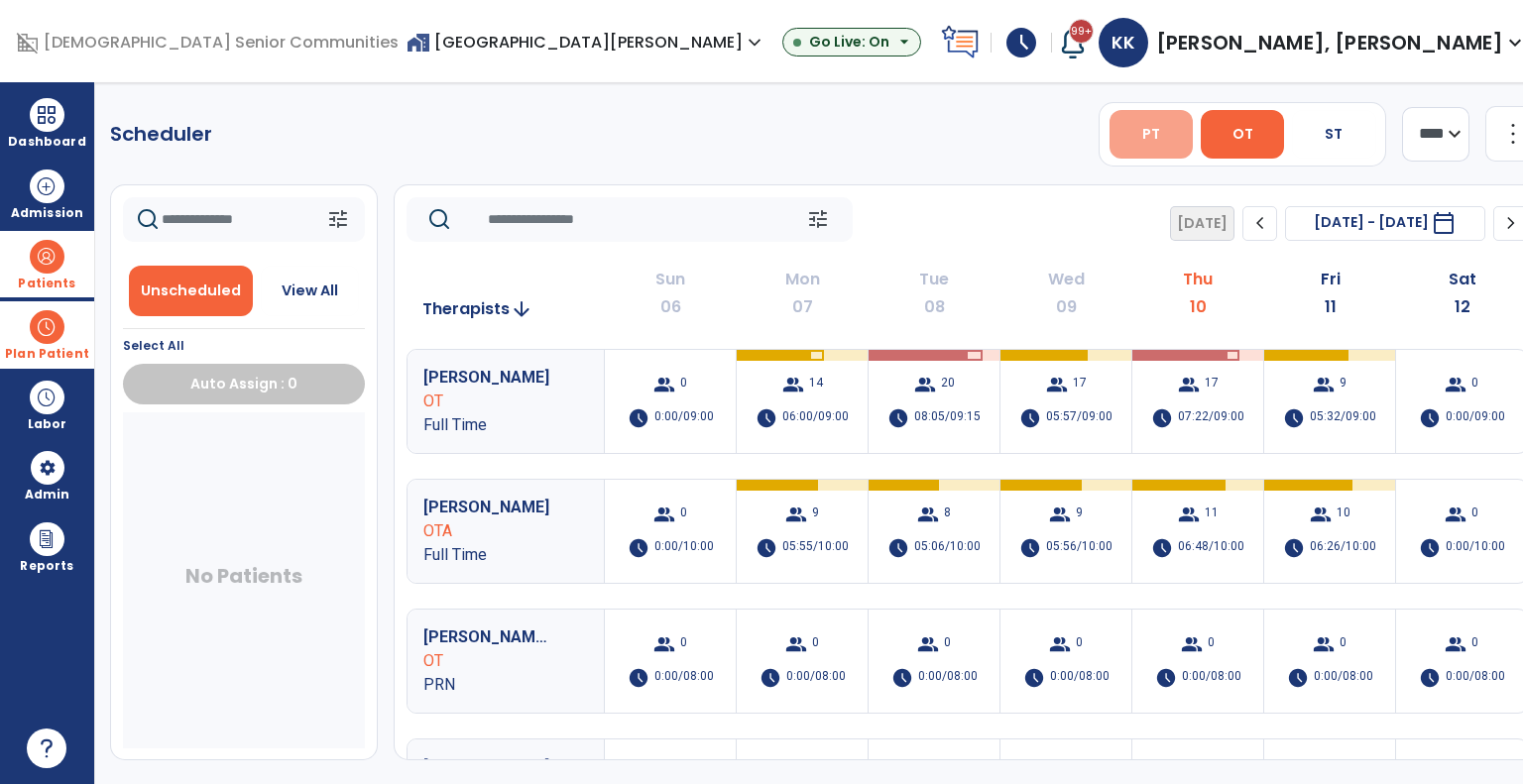 click on "PT" at bounding box center [1151, 134] 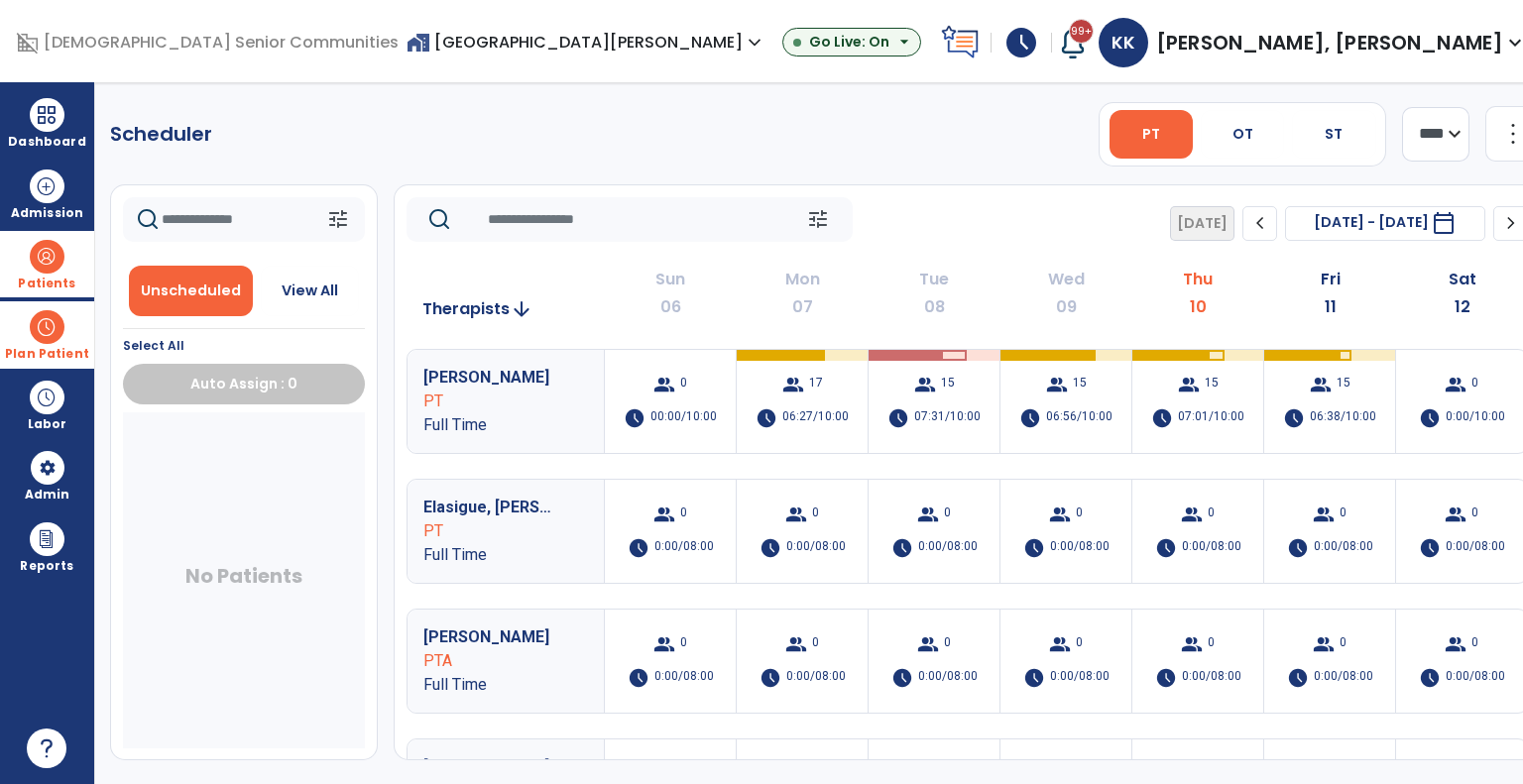 click on "home_work   Zionsville Meadows   expand_more   ASC-Sandbox   CORE-The Commons on Meridian   Harcourt Terrace Nurs & Rehab   Spring Mill Meadows  Show All Go Live: On  arrow_drop_down" at bounding box center [669, 43] 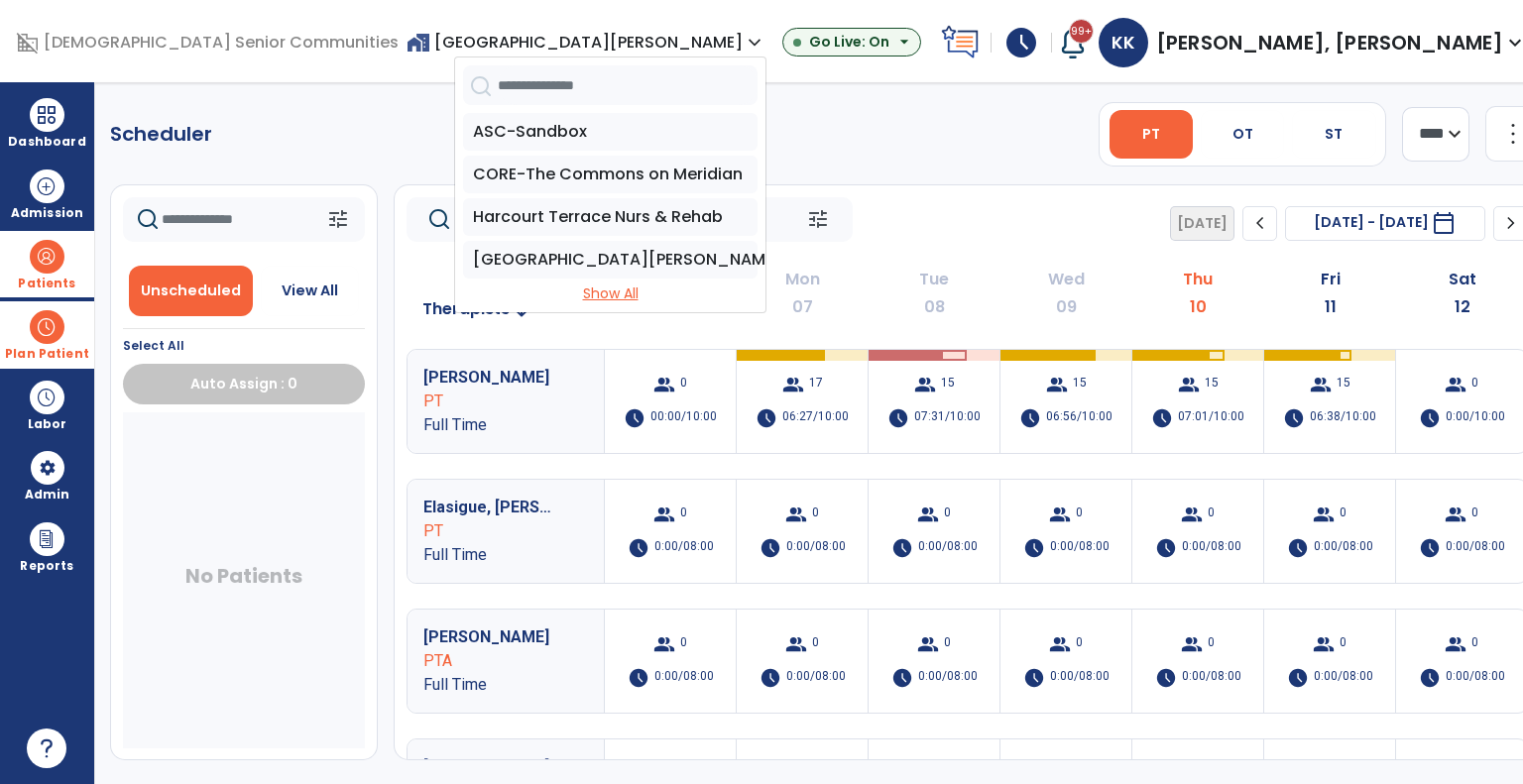 click on "Show All" at bounding box center [610, 293] 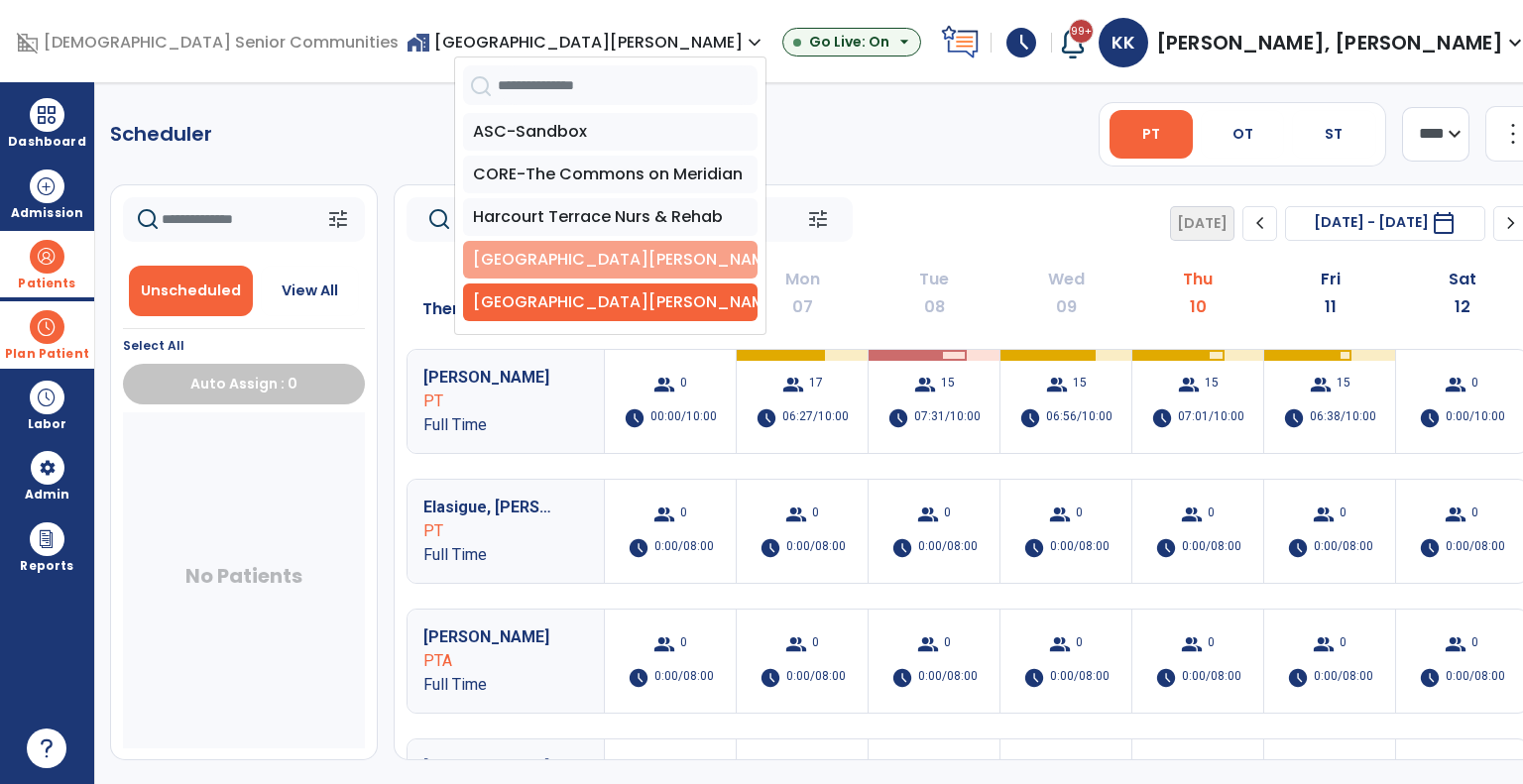 click on "[GEOGRAPHIC_DATA][PERSON_NAME]" at bounding box center [610, 260] 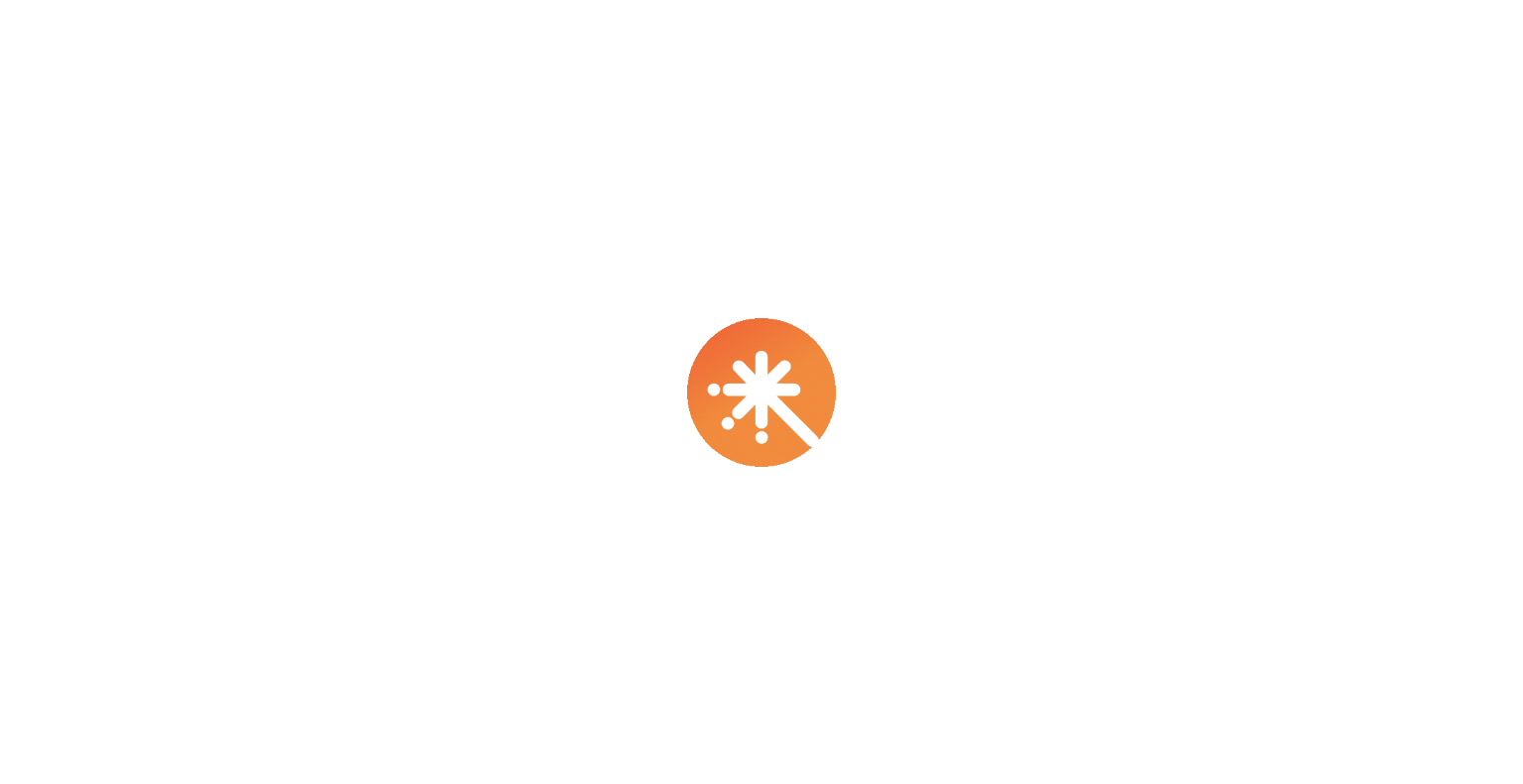 scroll, scrollTop: 0, scrollLeft: 0, axis: both 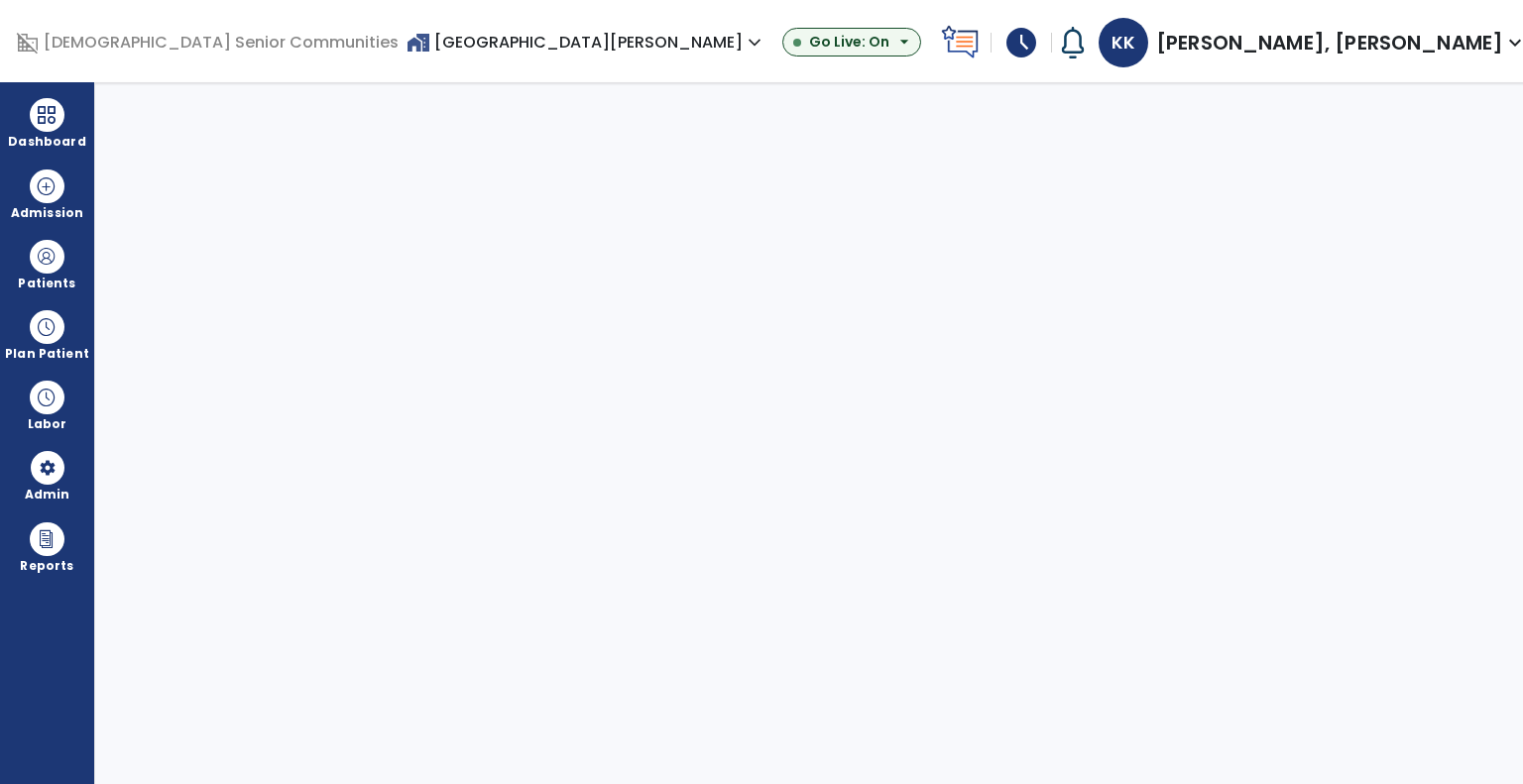 select on "***" 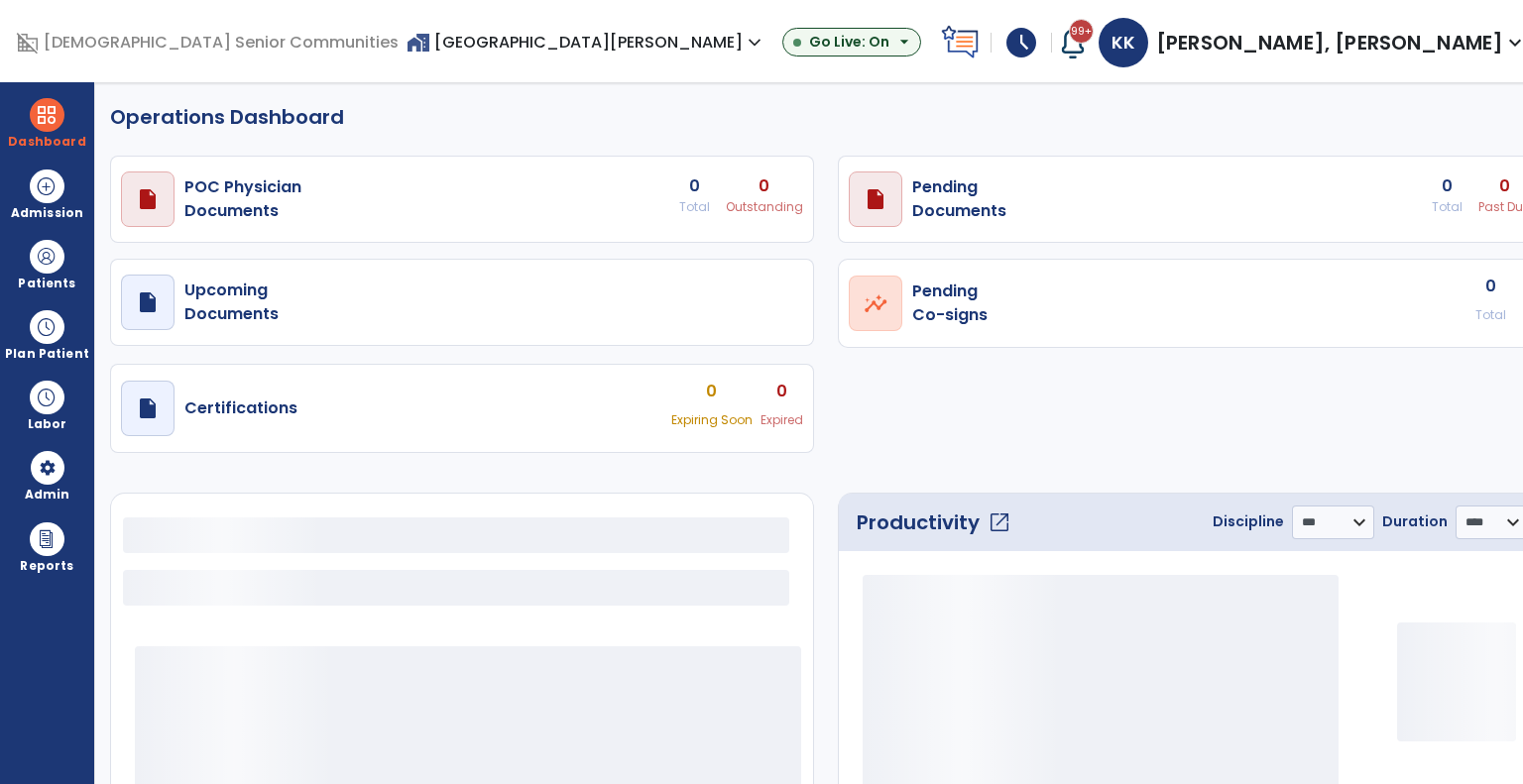 select on "***" 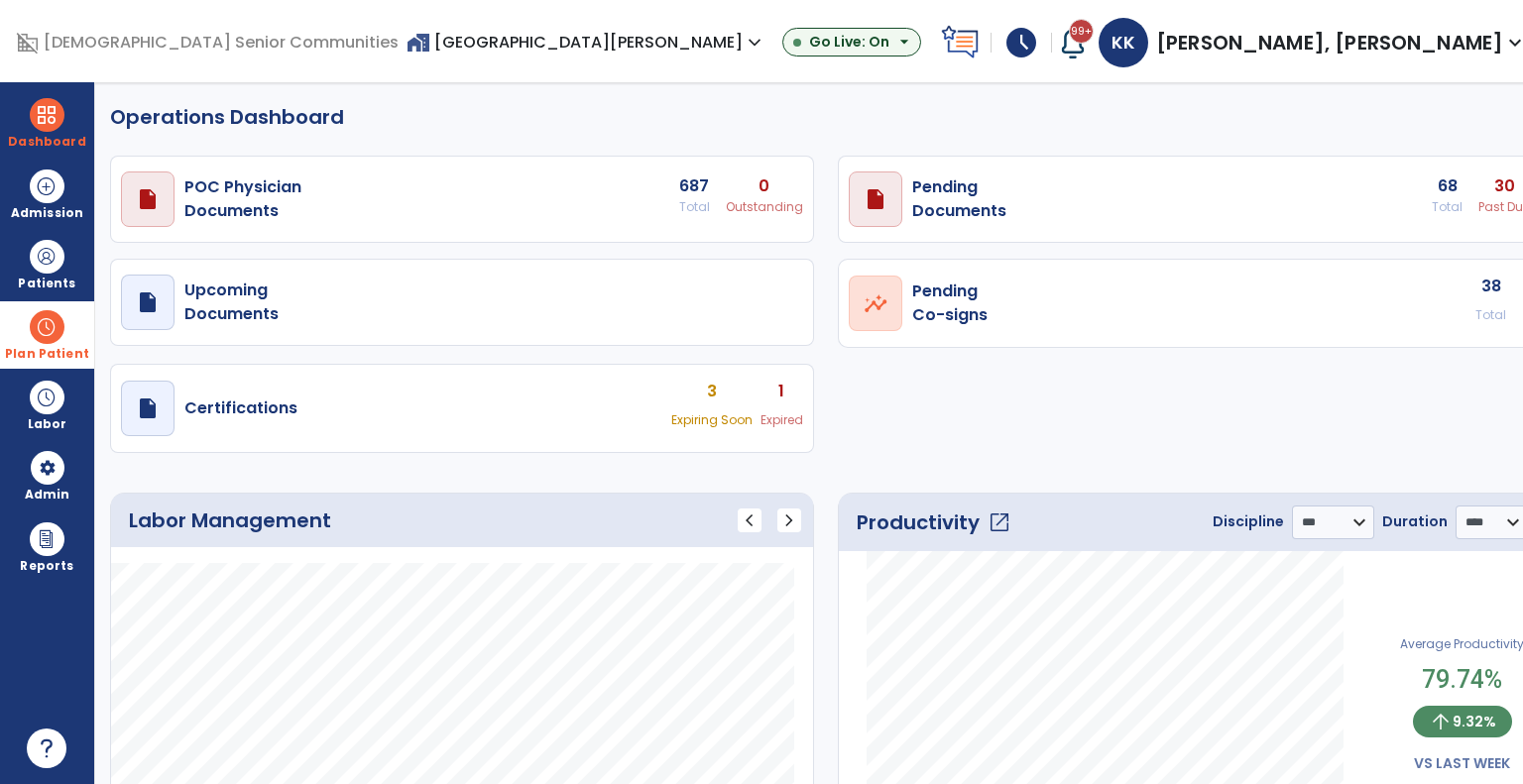 click at bounding box center [47, 327] 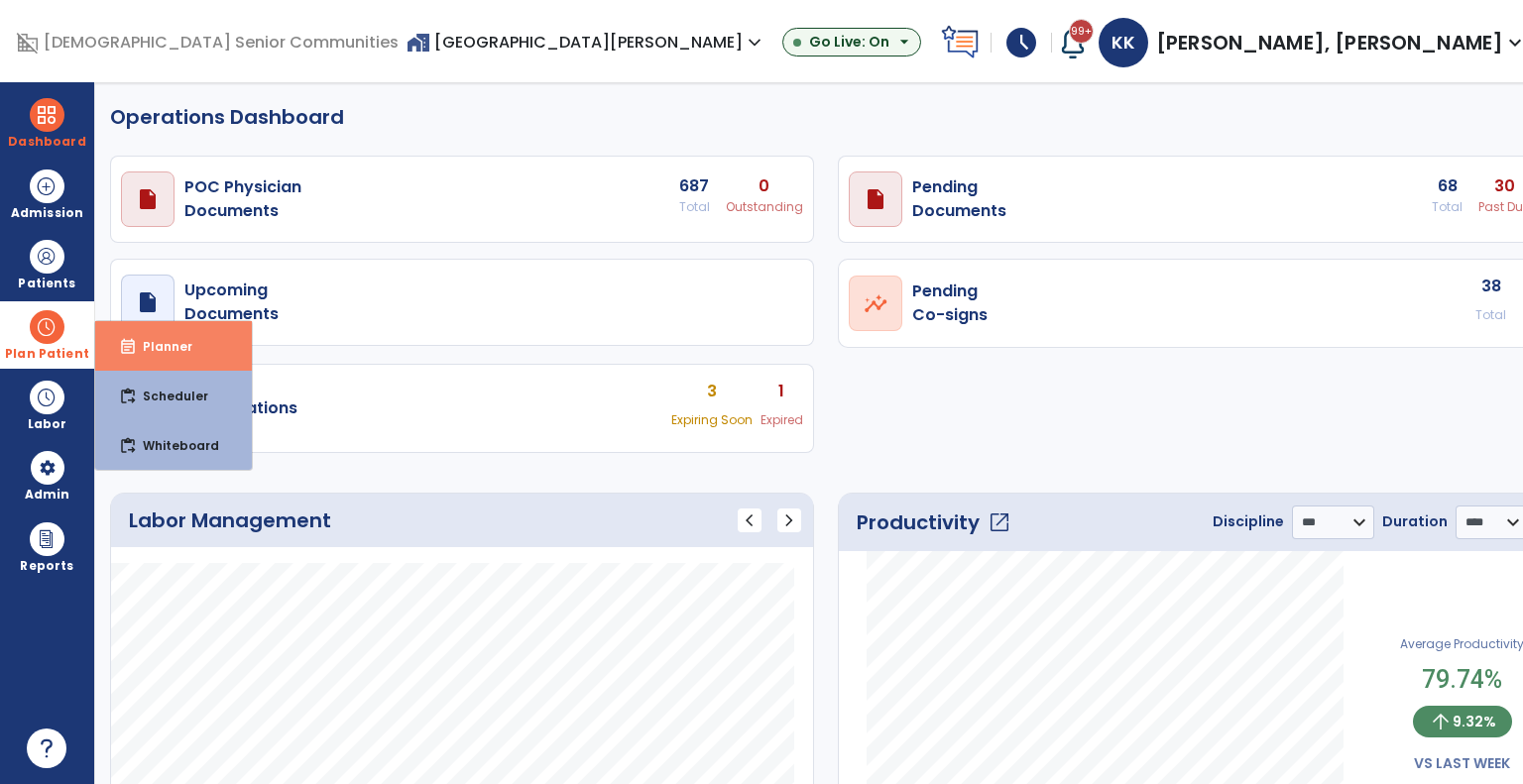 click on "event_note  Planner" at bounding box center [174, 346] 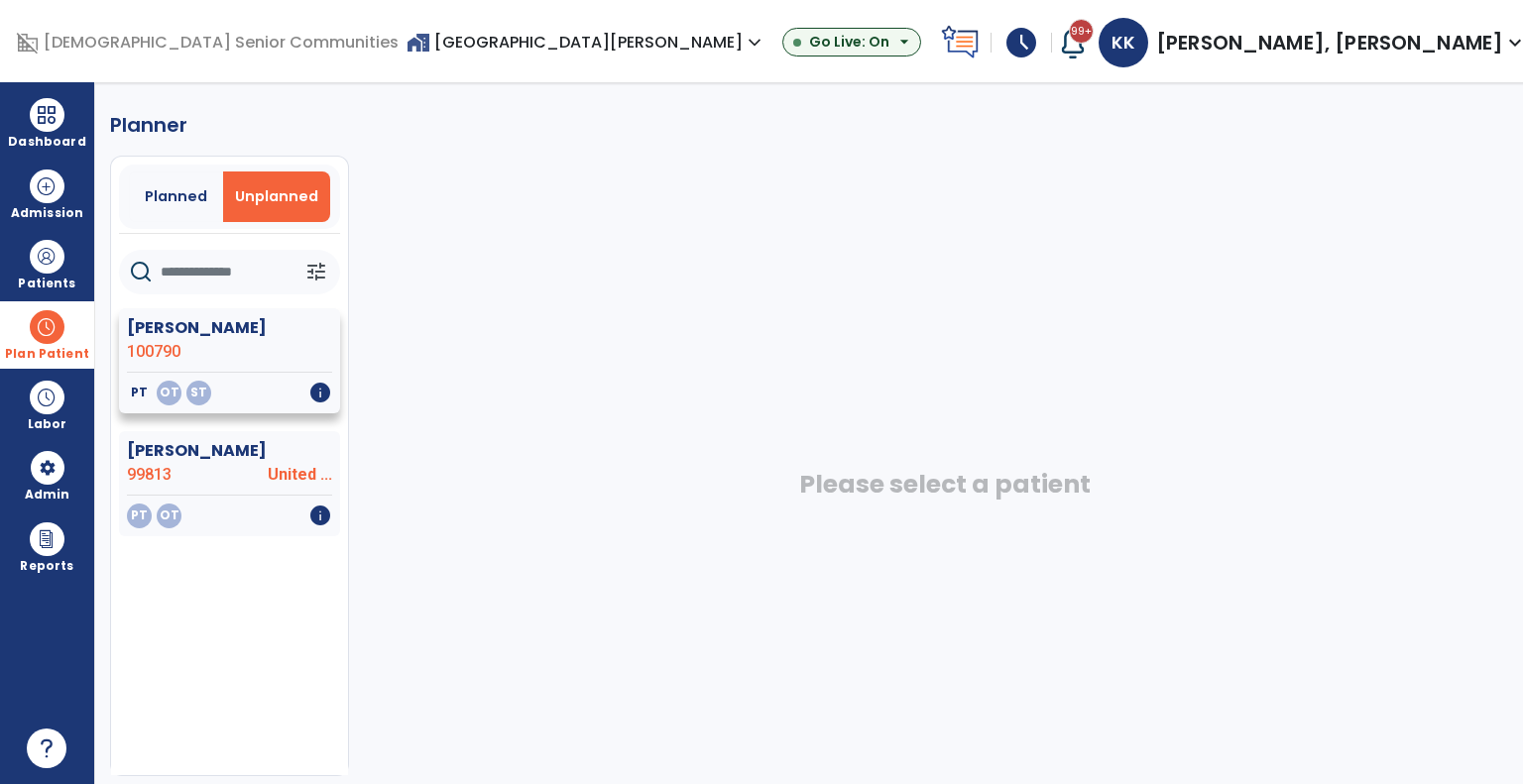 click 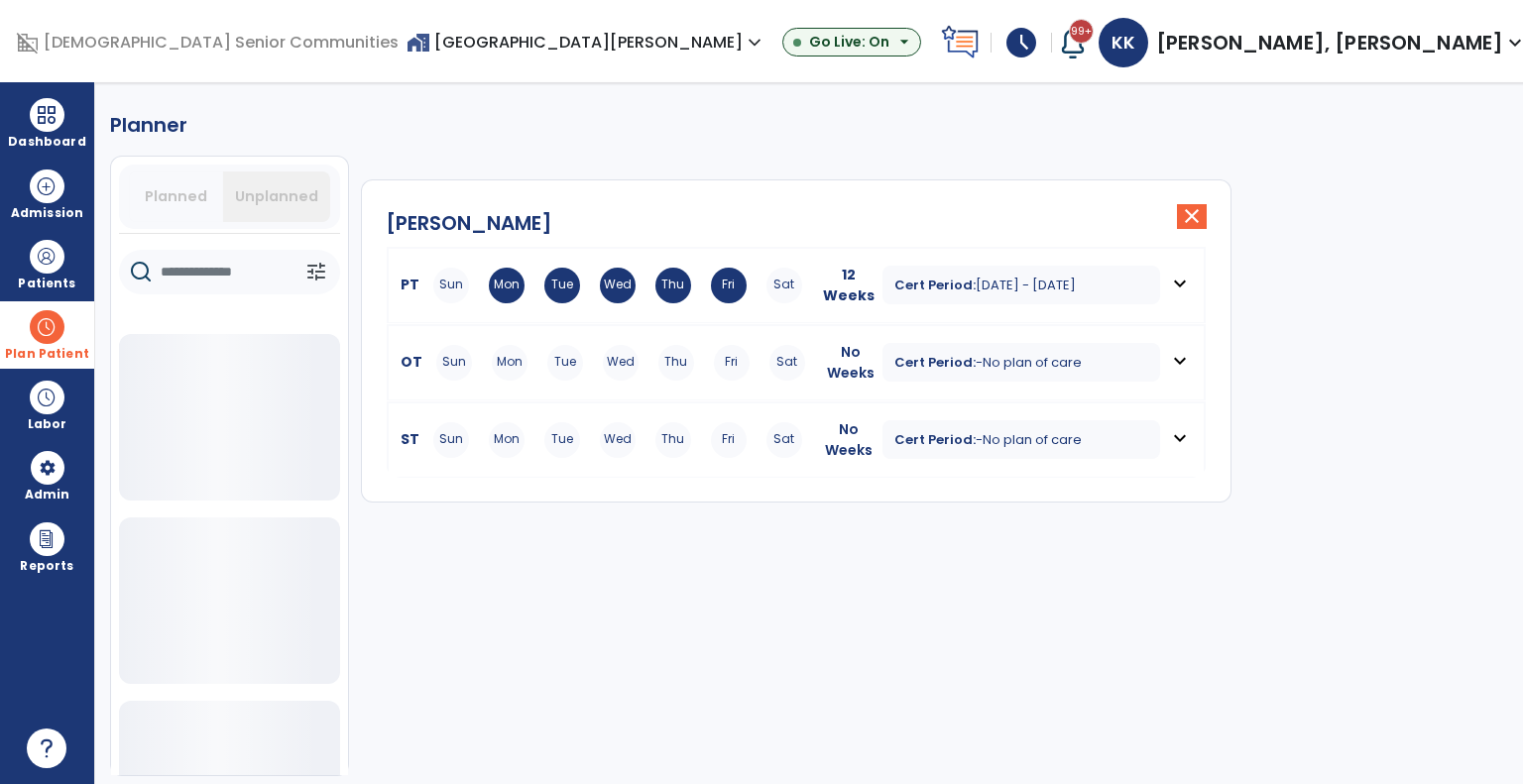 click on "Cert Period:   -  No plan of care" at bounding box center [1021, 362] 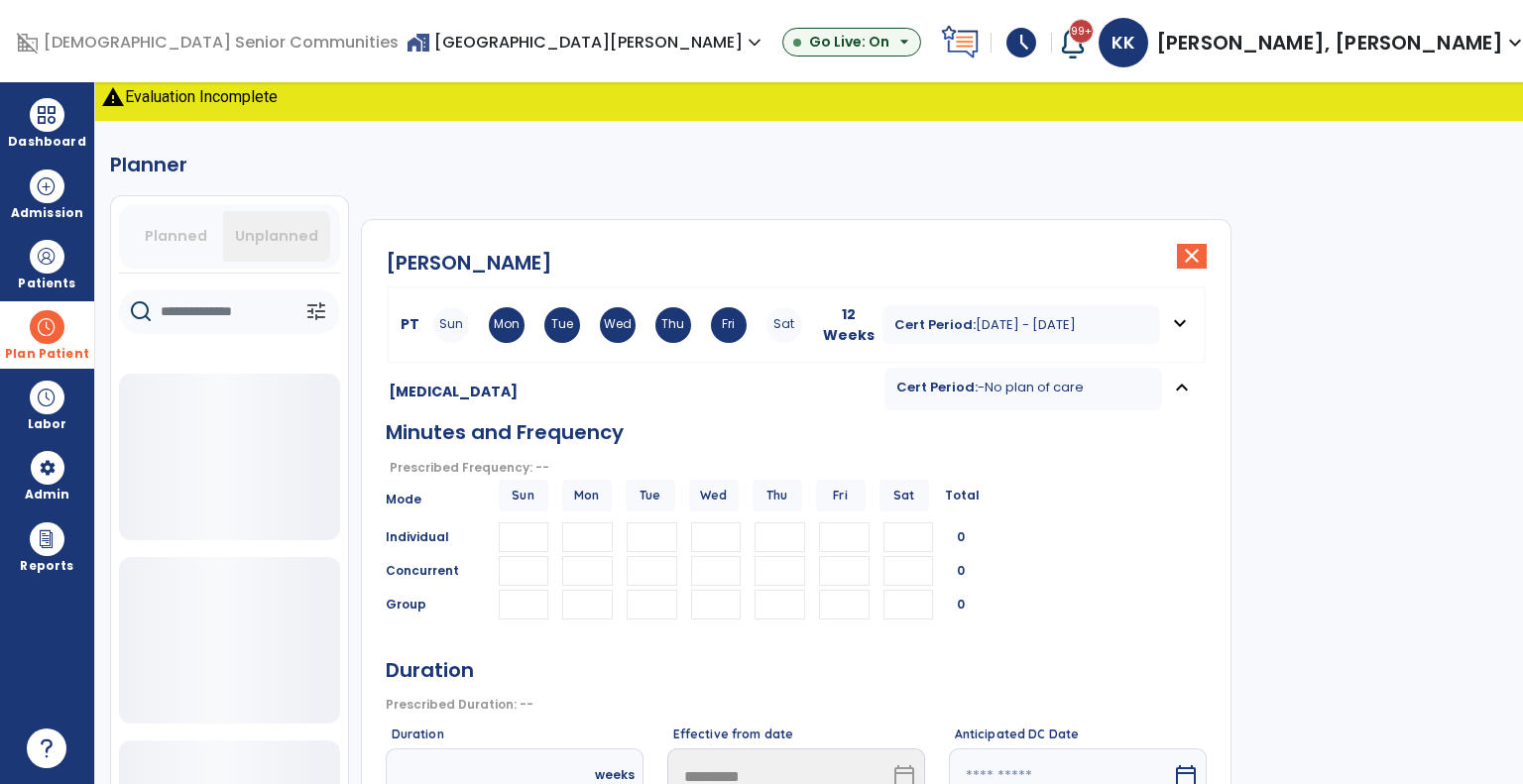 click on "Cert Period:  [DATE] - [DATE]  expand_more" at bounding box center [1041, 325] 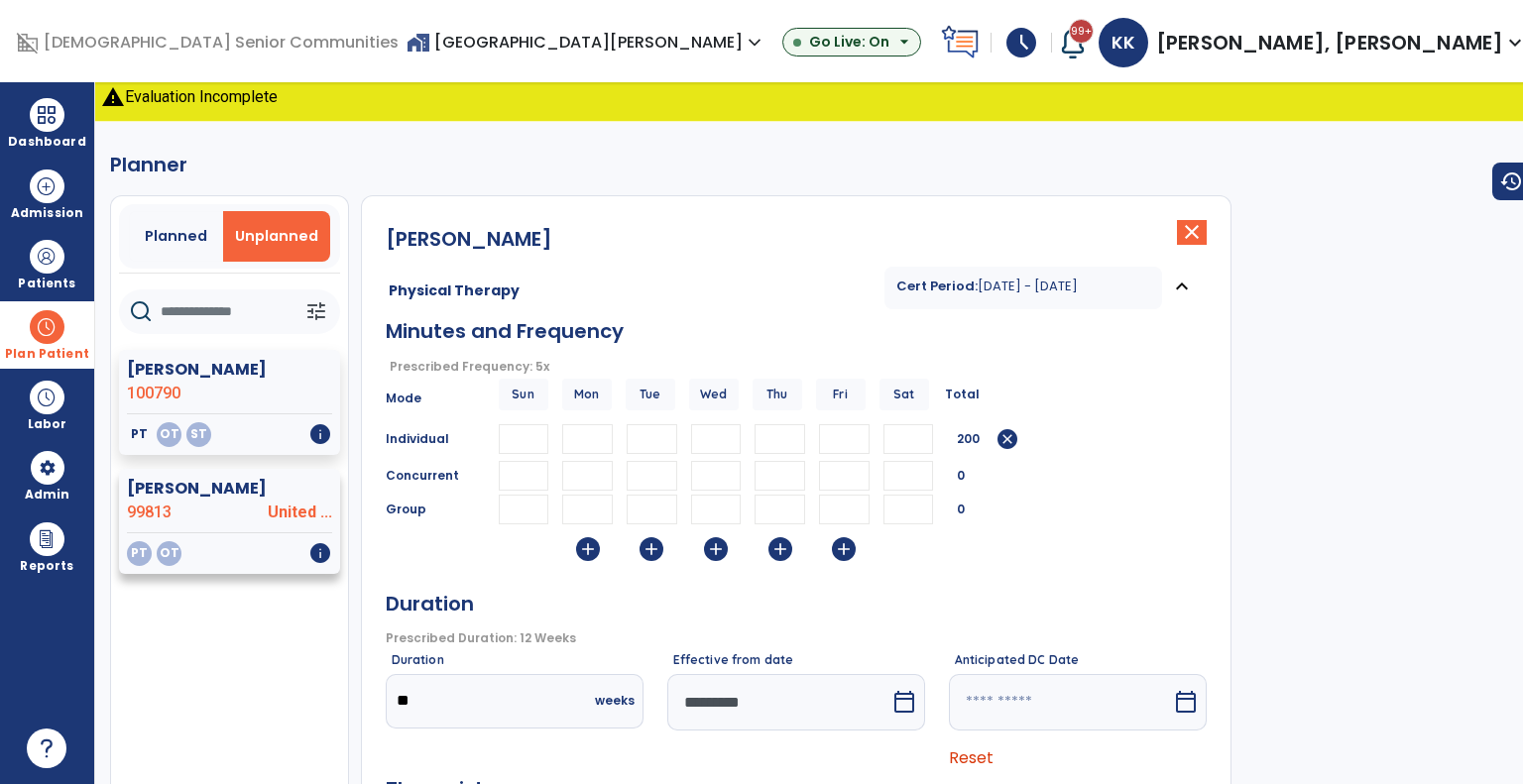 click on "United ..." 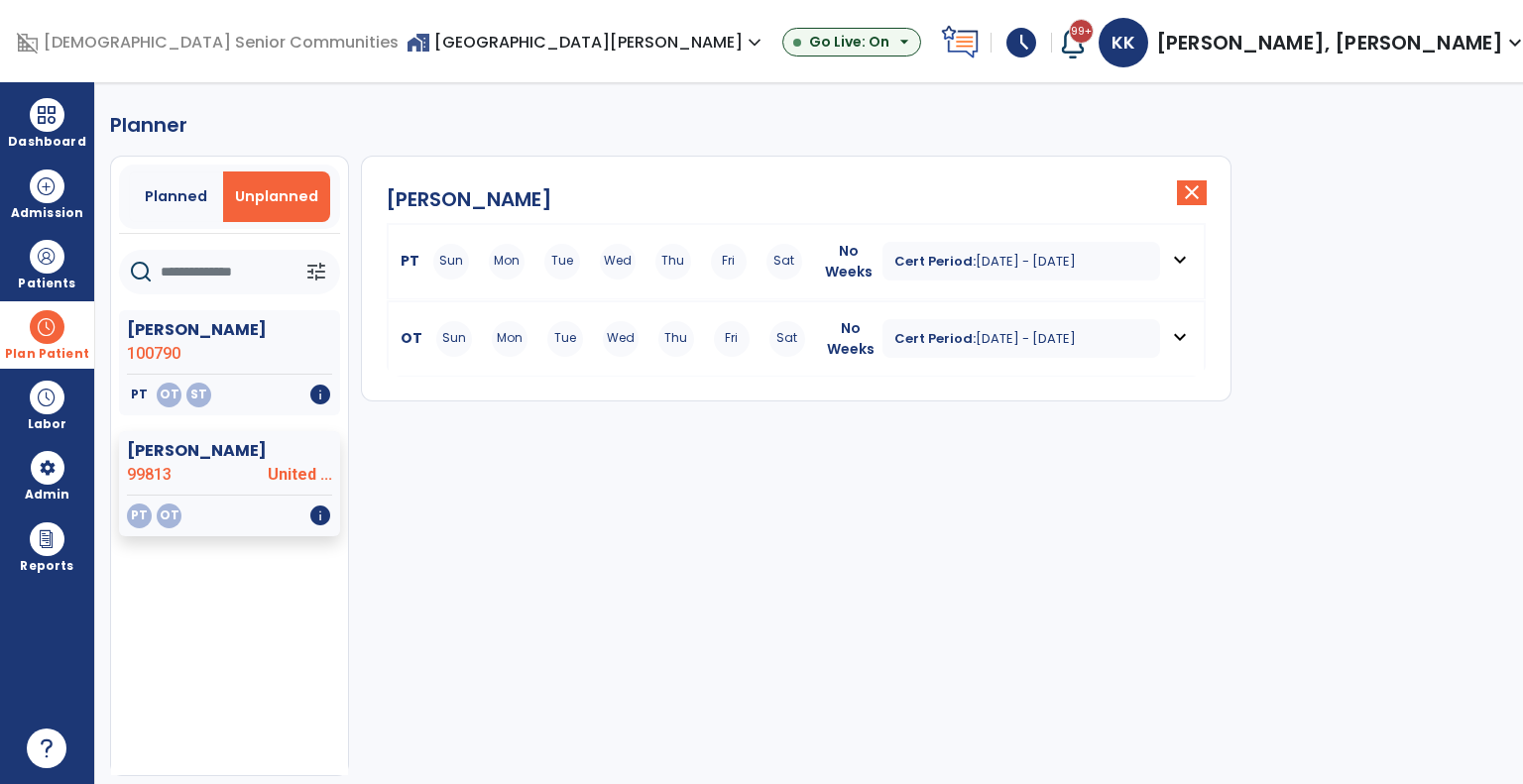 click on "Cert Period:" at bounding box center [935, 261] 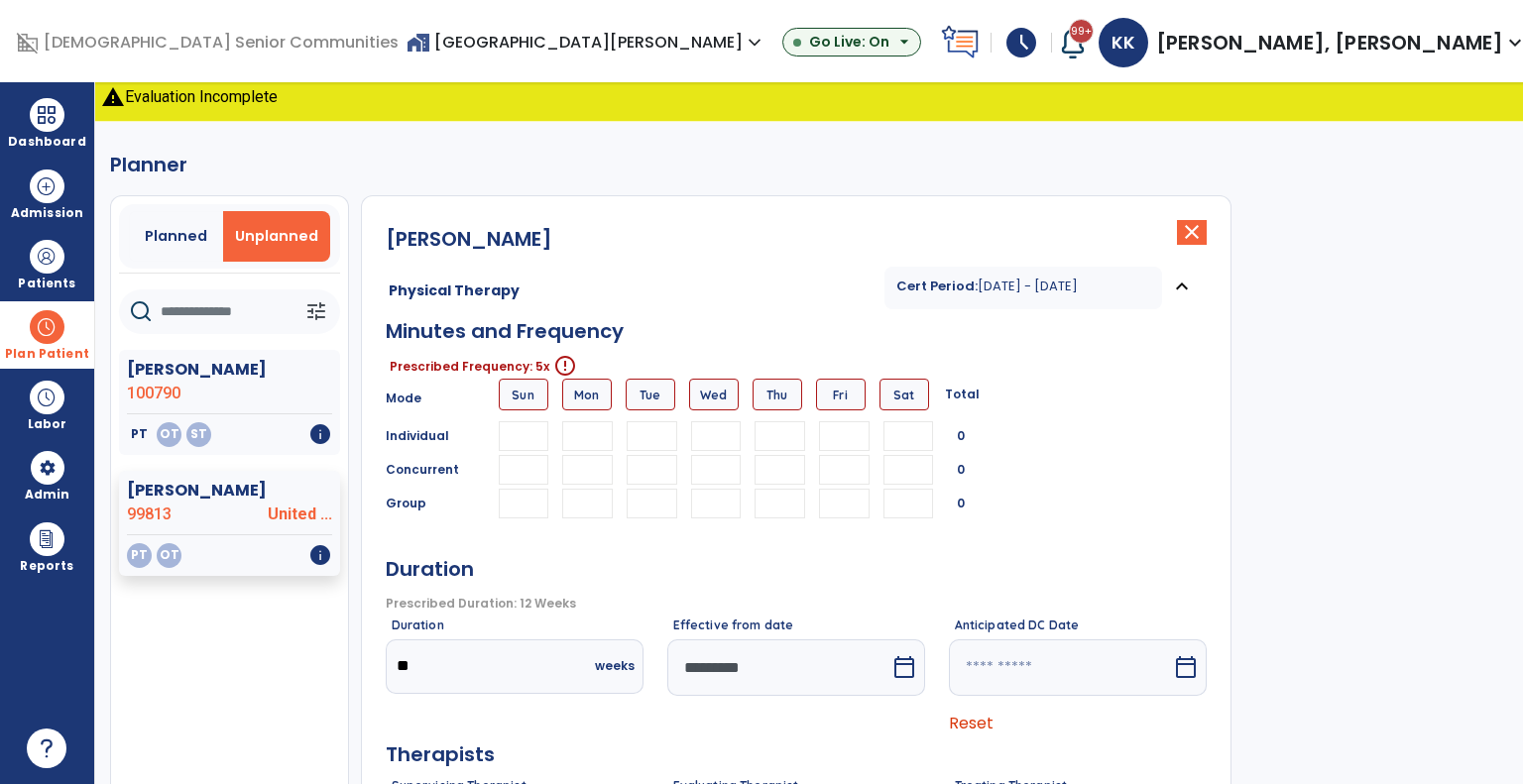 click at bounding box center [587, 436] 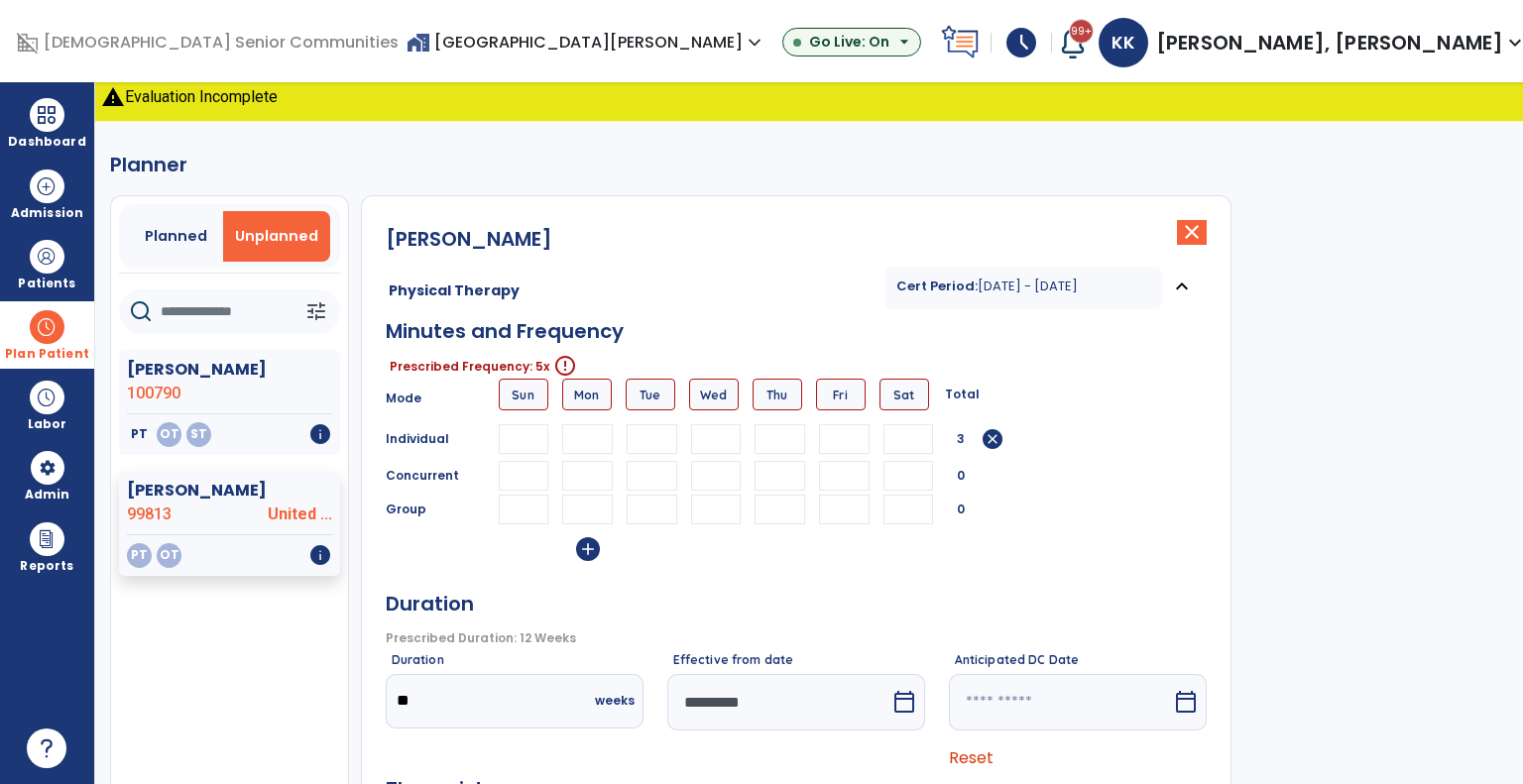 type on "**" 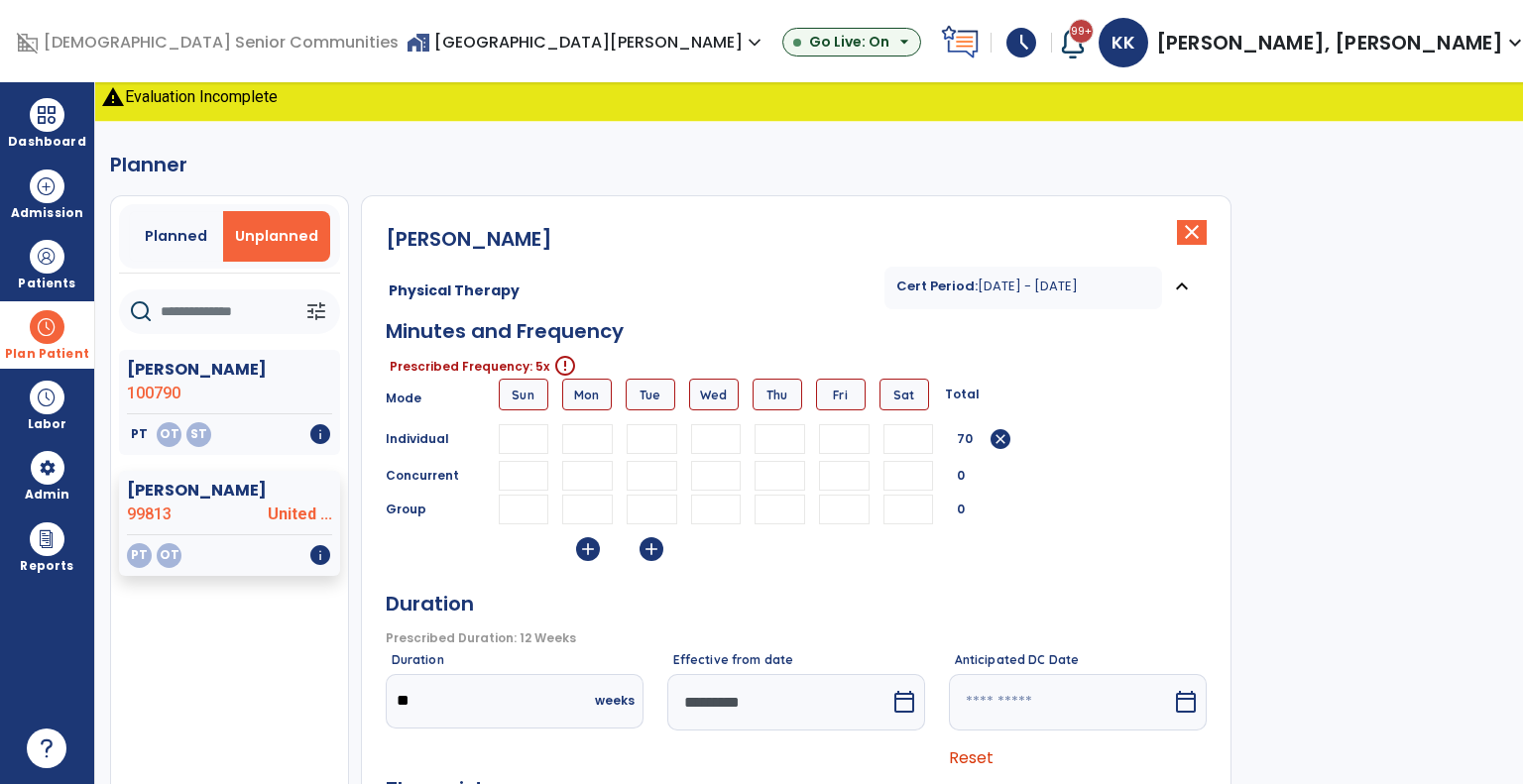 type on "**" 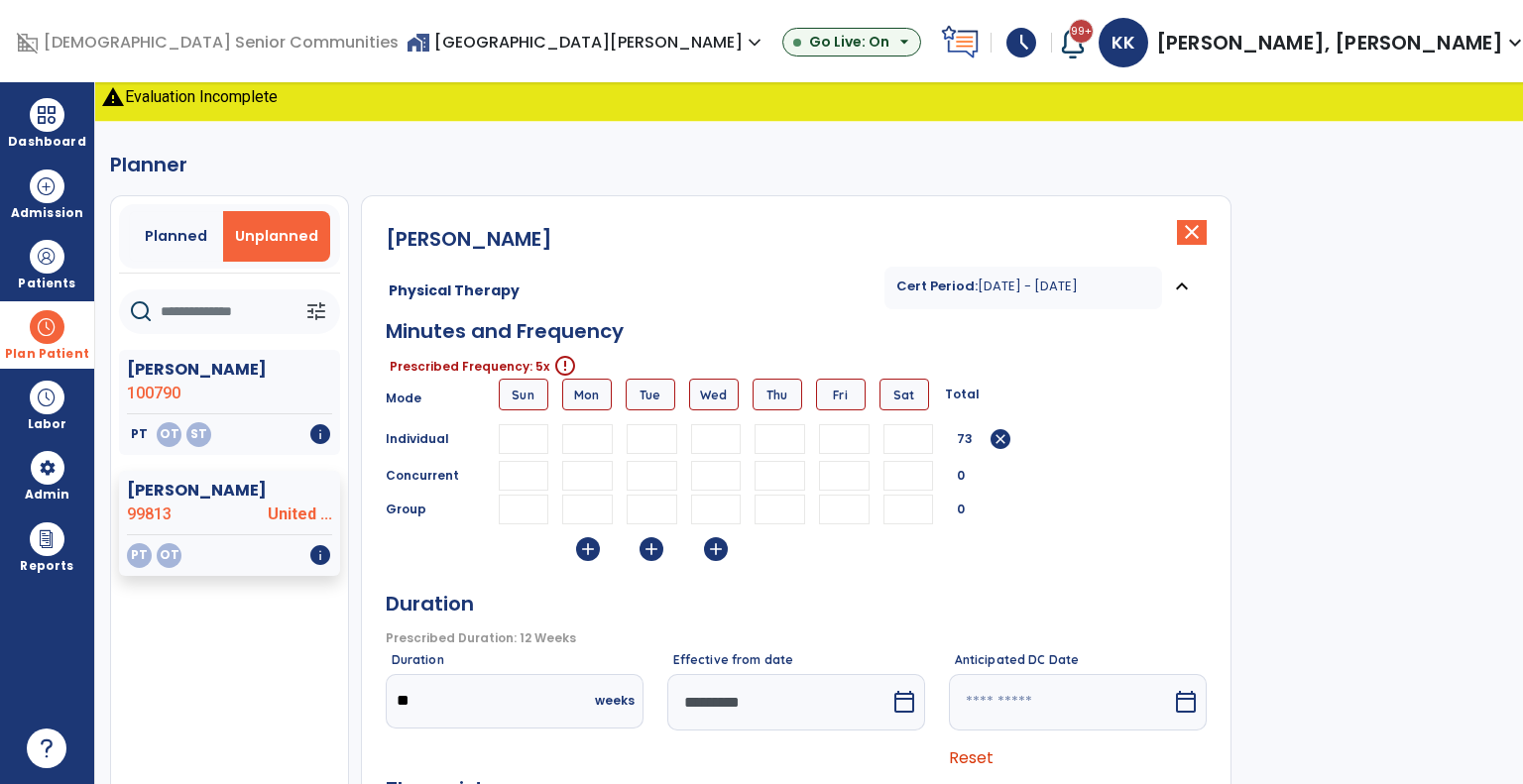 type on "**" 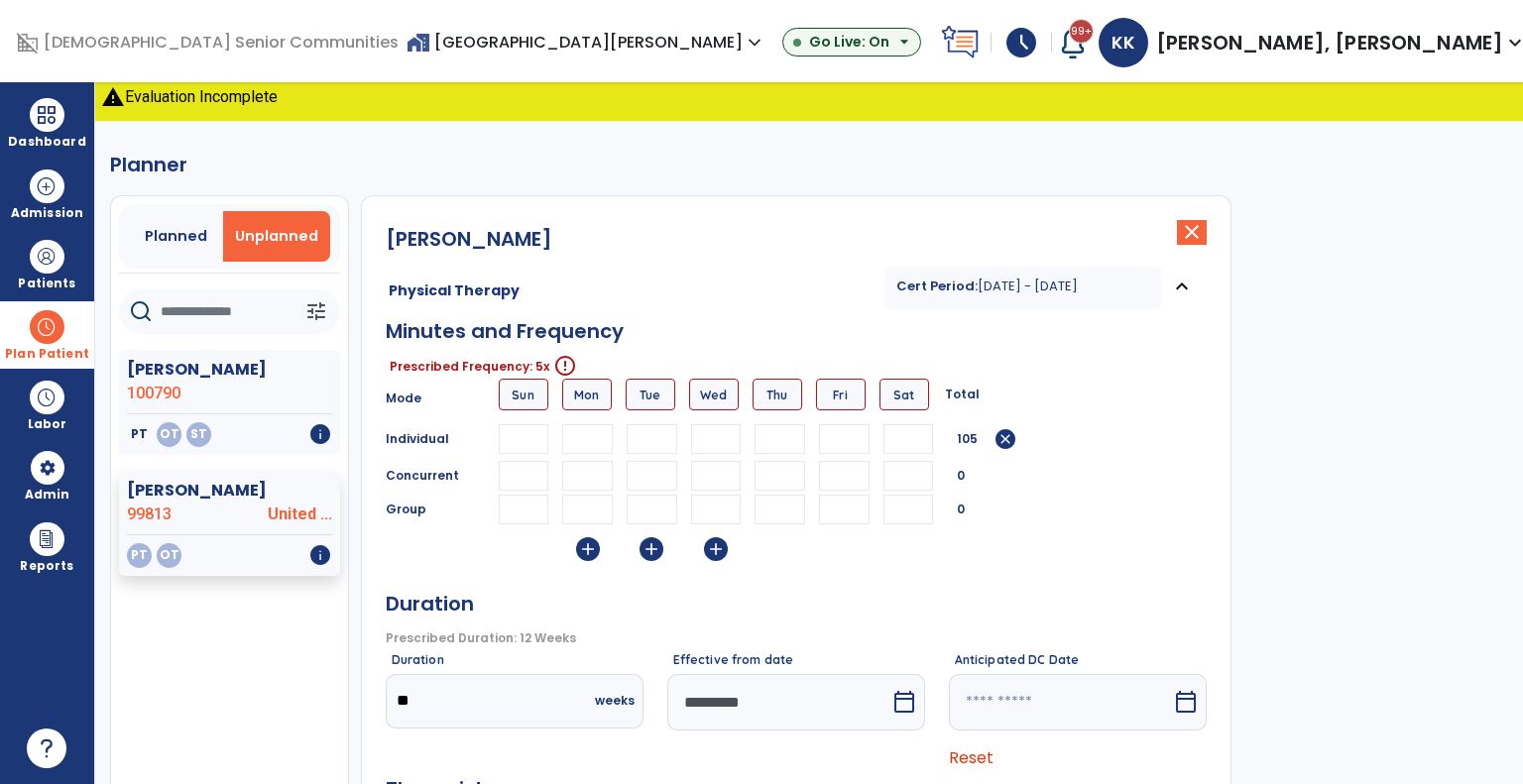 type on "**" 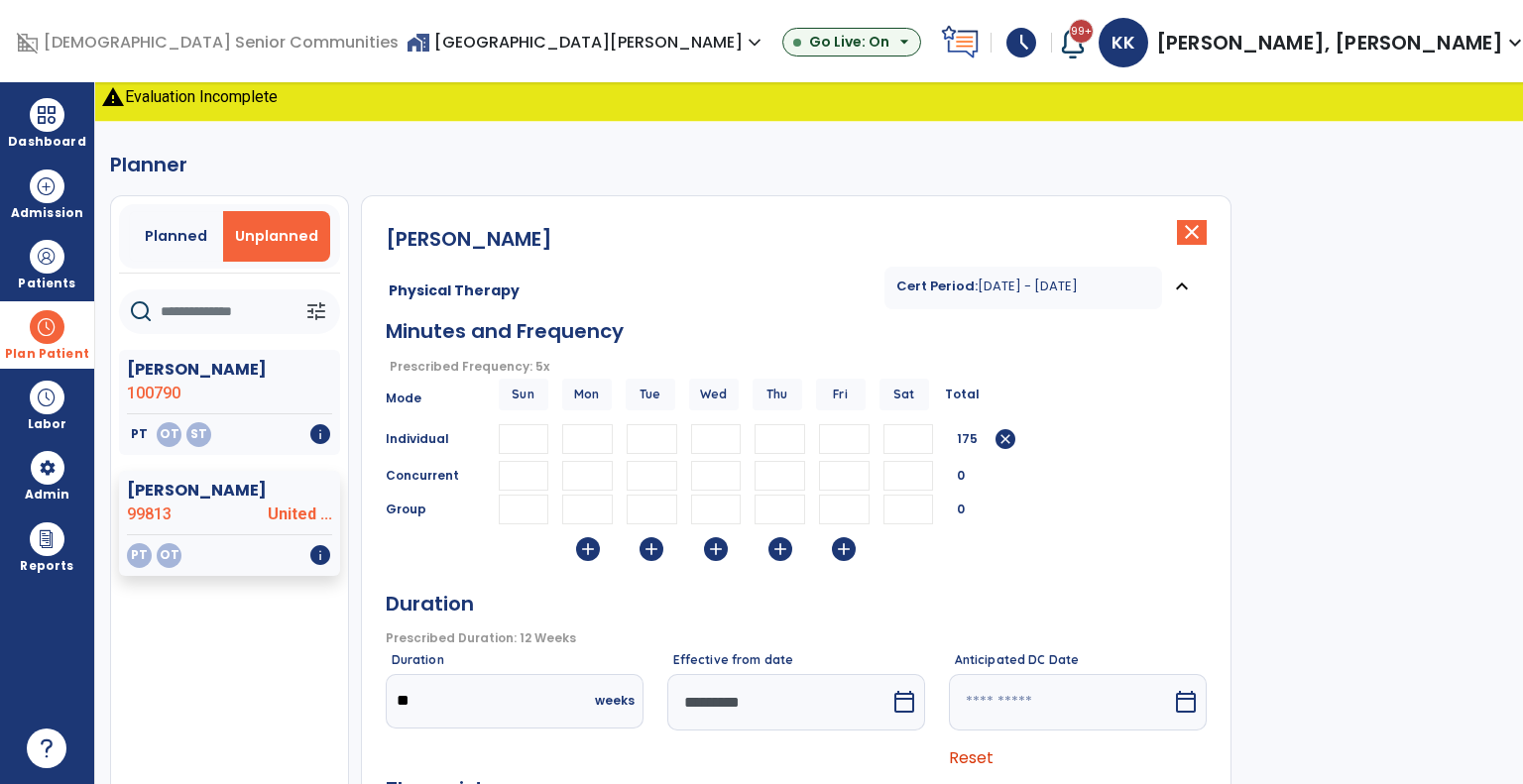 scroll, scrollTop: 317, scrollLeft: 0, axis: vertical 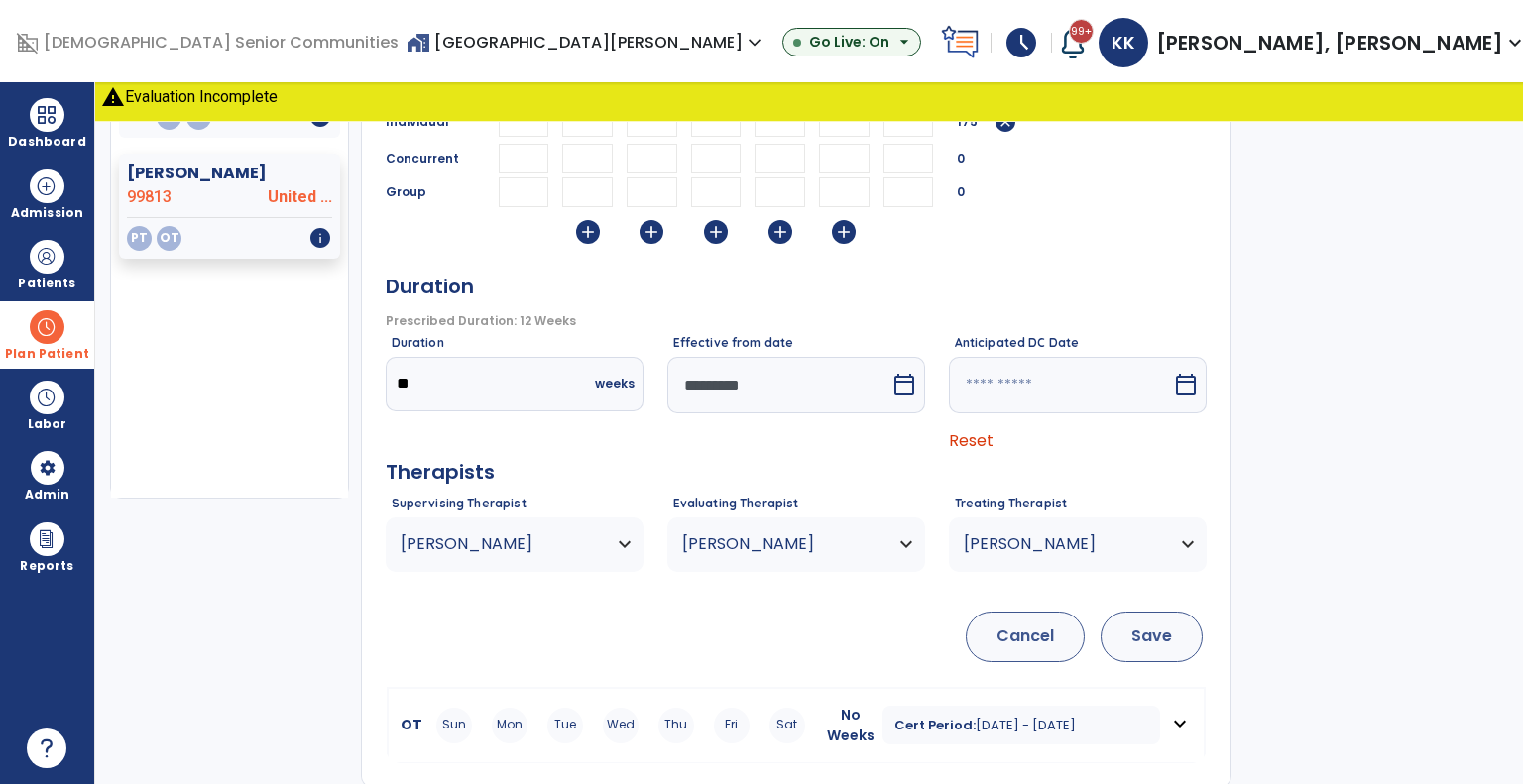 type on "**" 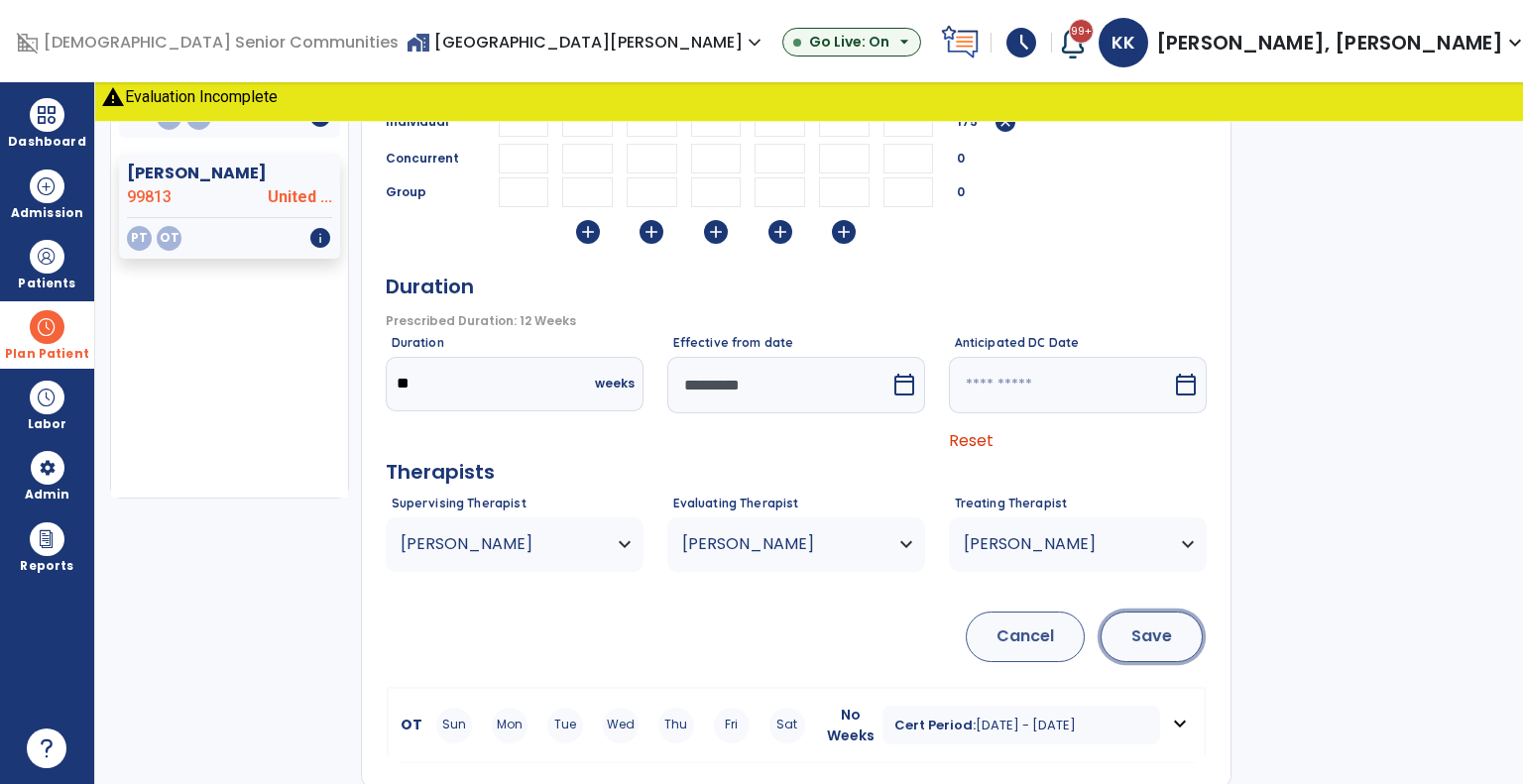 click on "Save" at bounding box center [1151, 636] 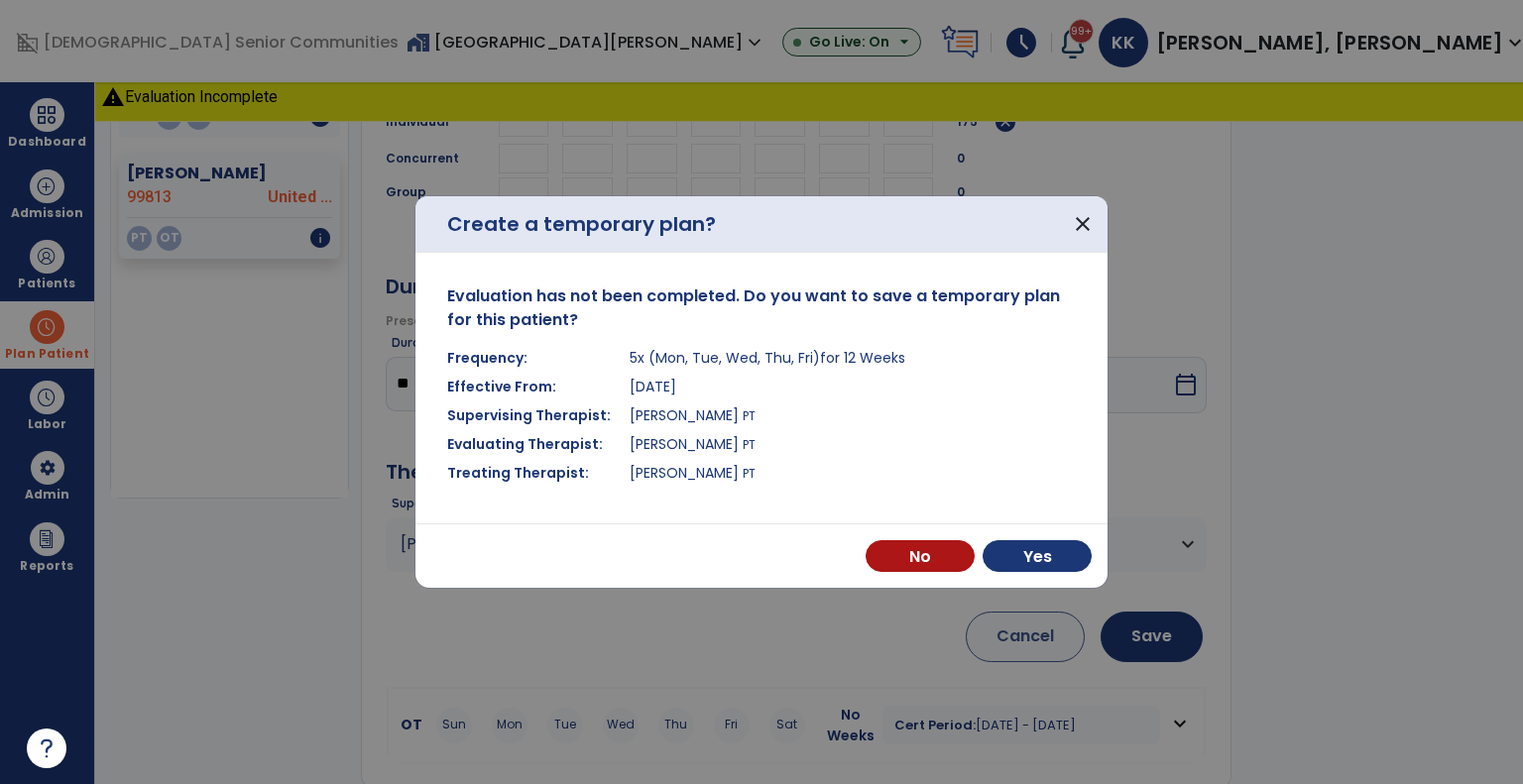 click on "No   Yes" at bounding box center [762, 555] 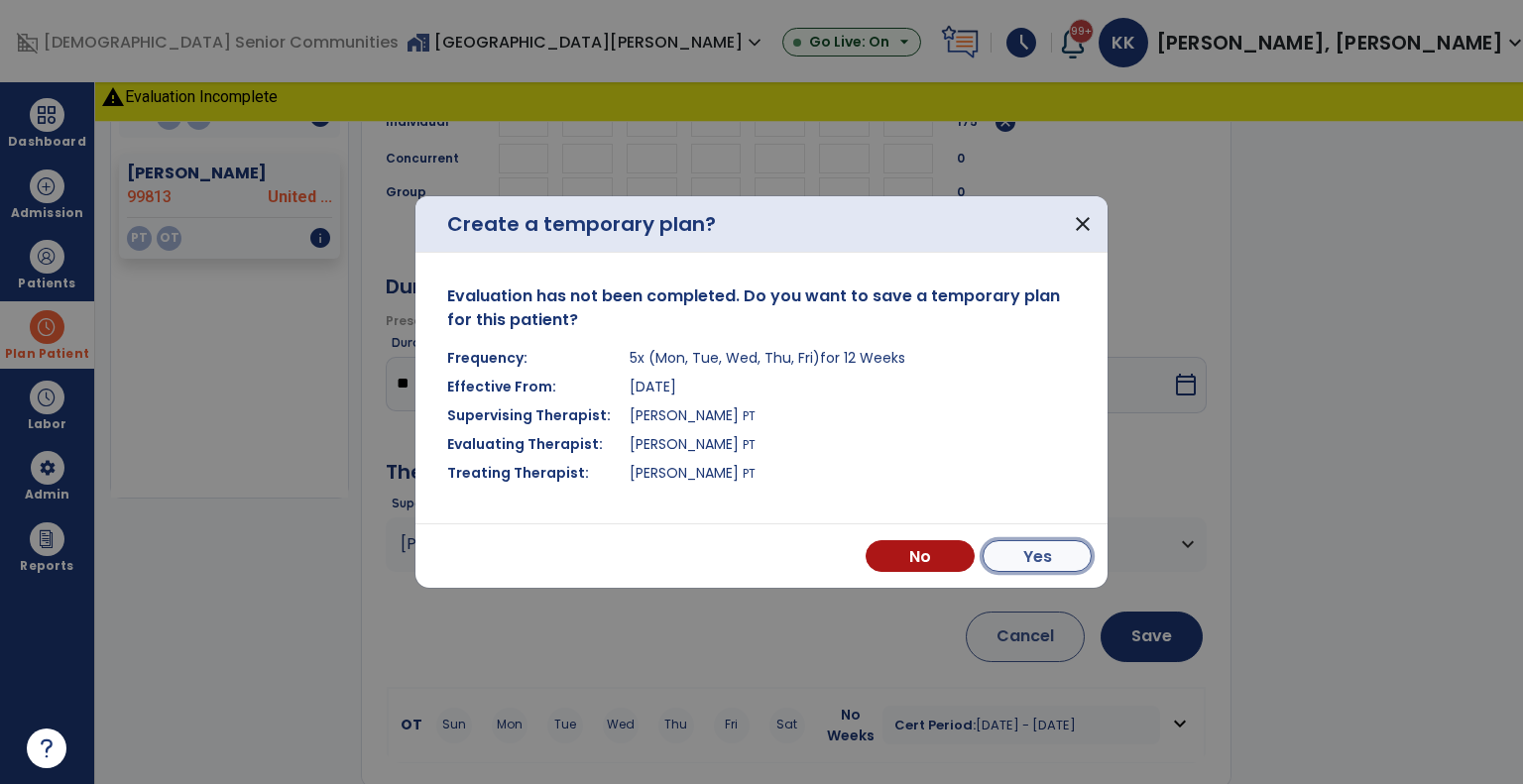 click on "Yes" at bounding box center [1037, 556] 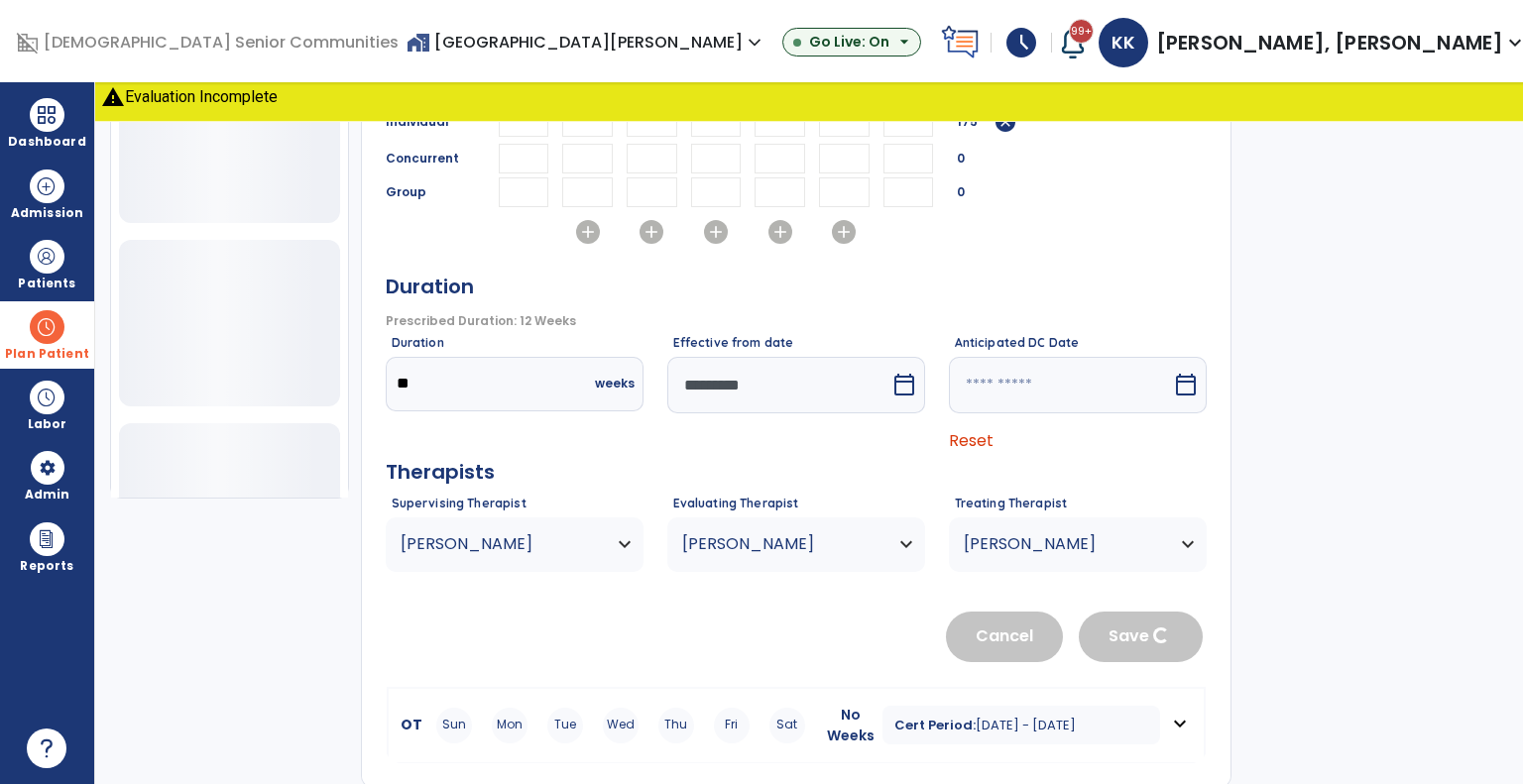 type 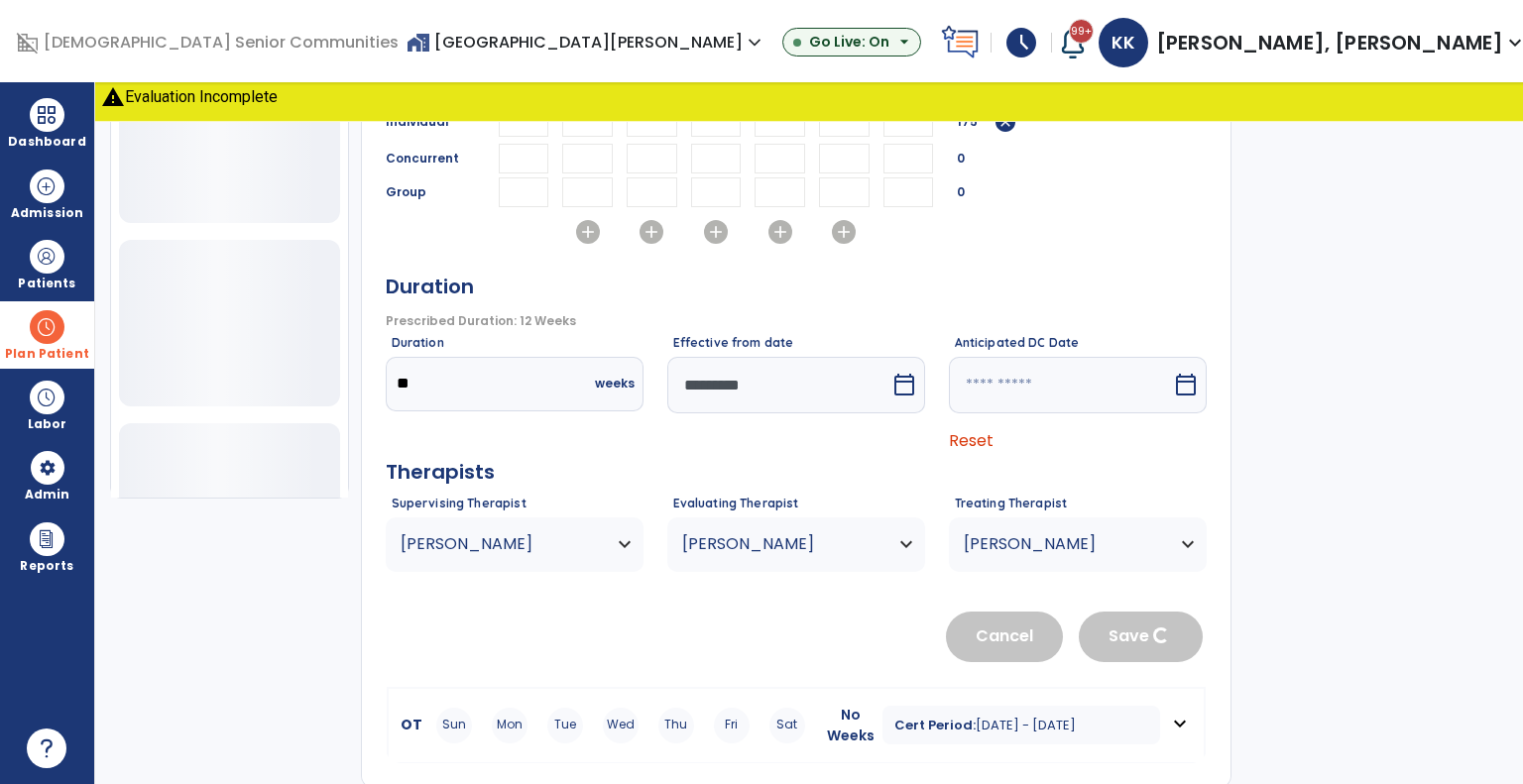 type 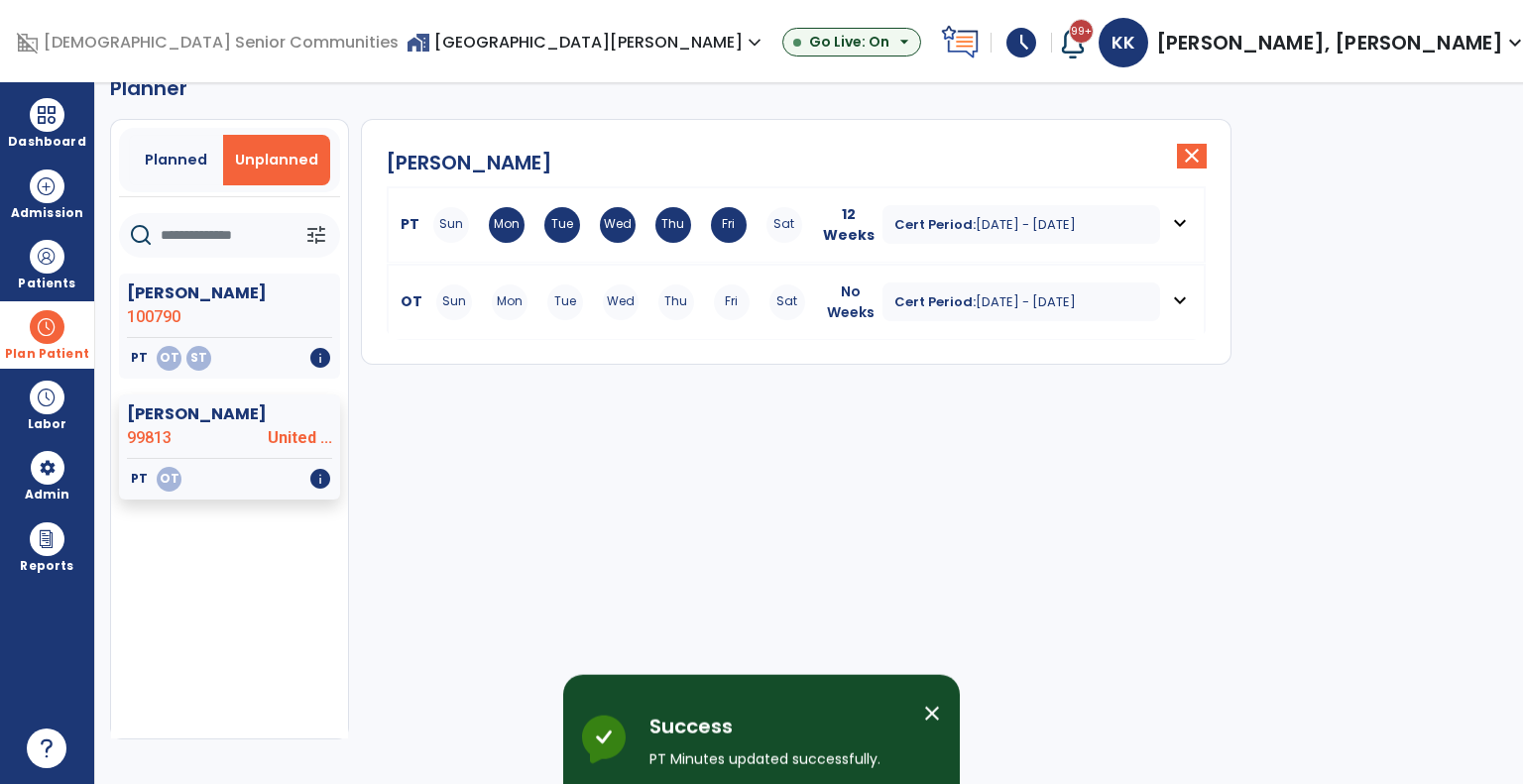 scroll, scrollTop: 36, scrollLeft: 0, axis: vertical 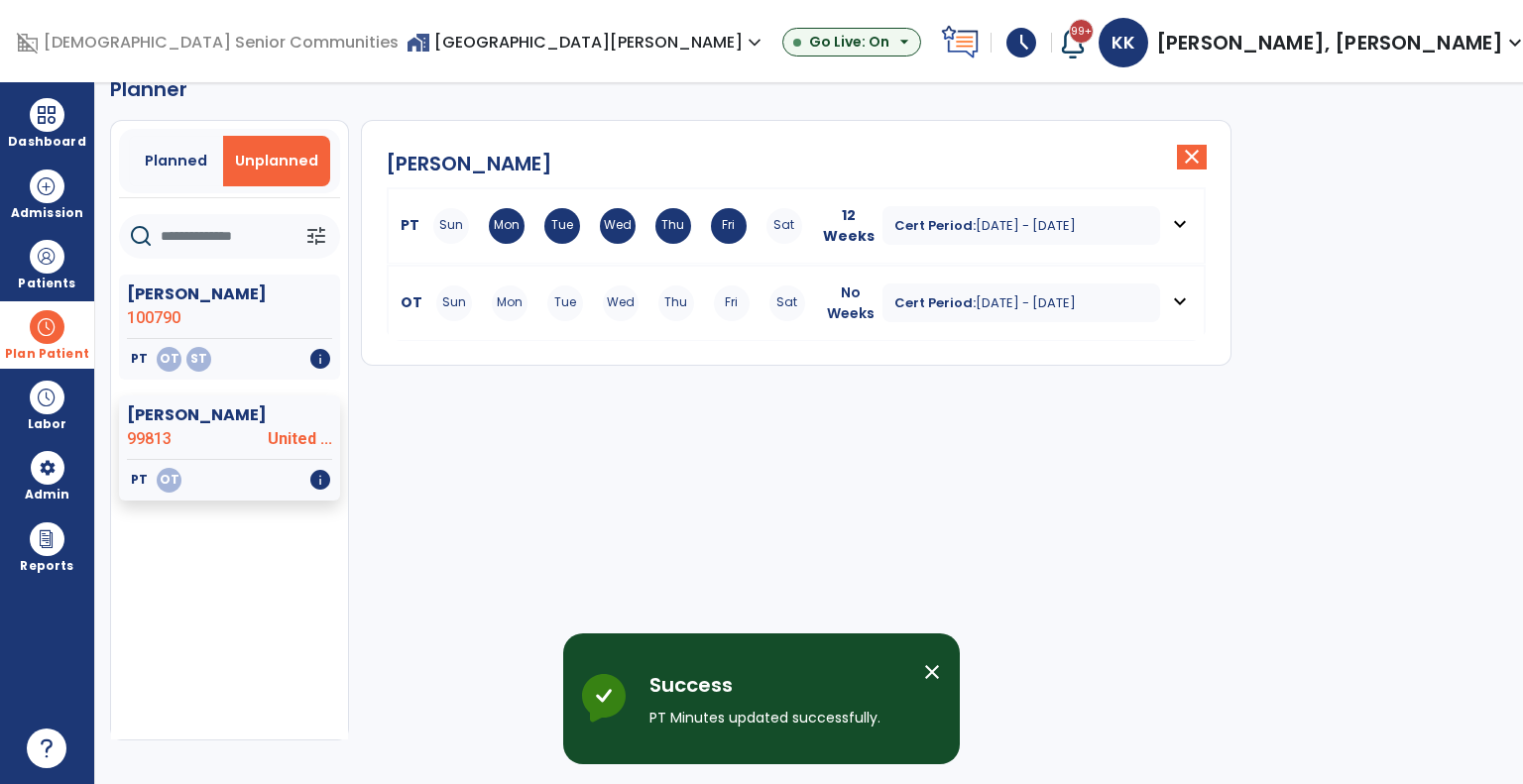 click on "Cert Period:" at bounding box center [935, 302] 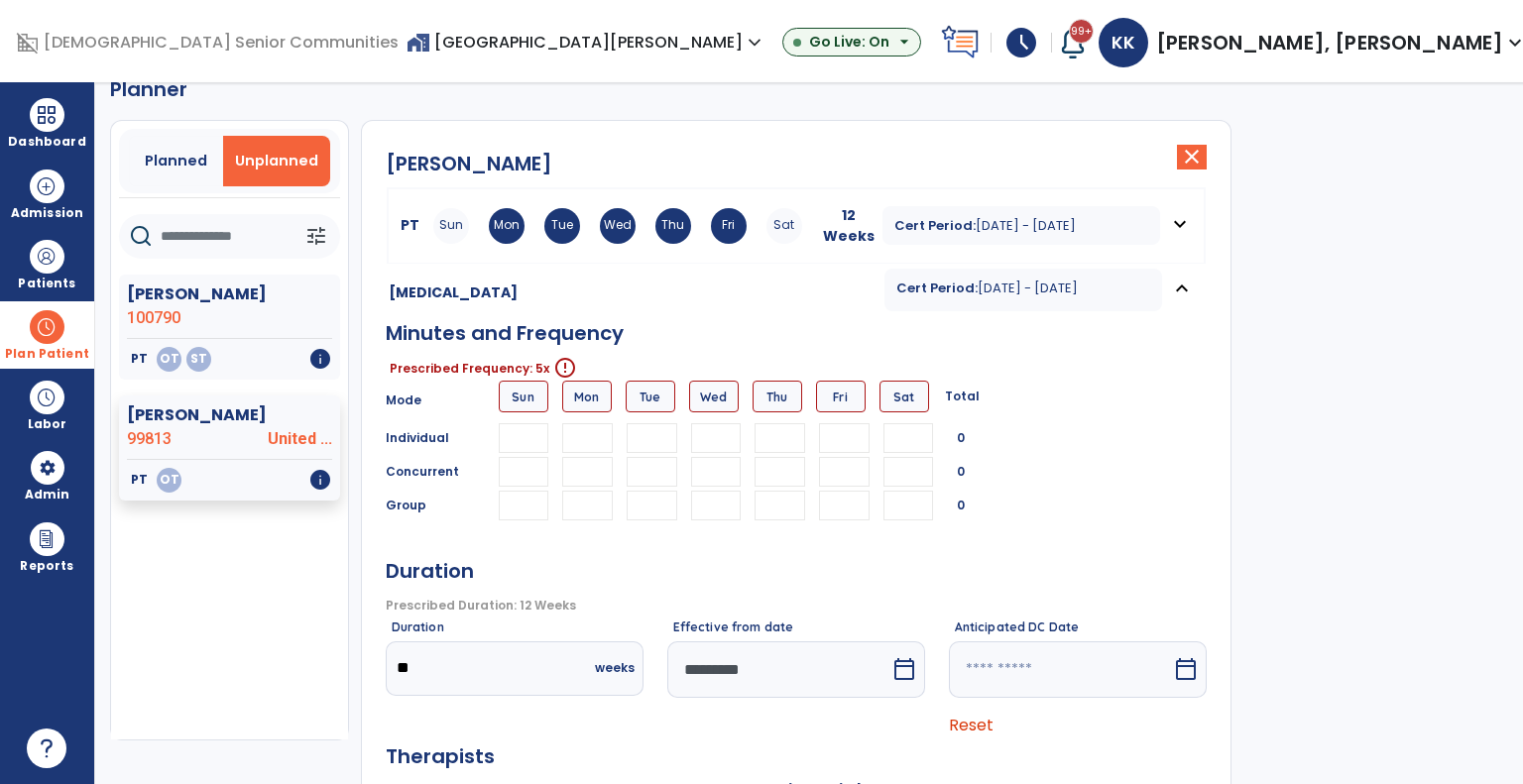 click at bounding box center [524, 438] 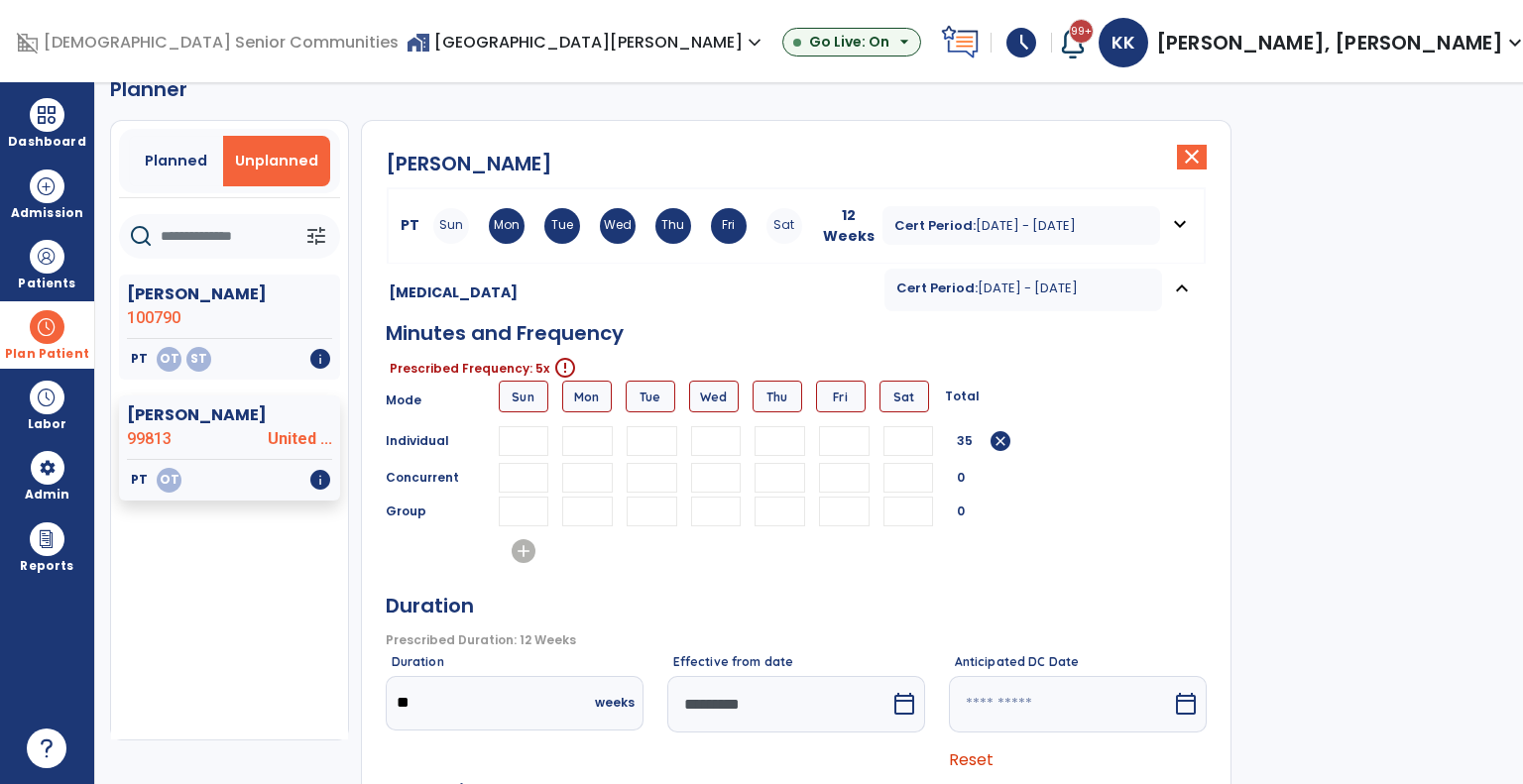 type on "**" 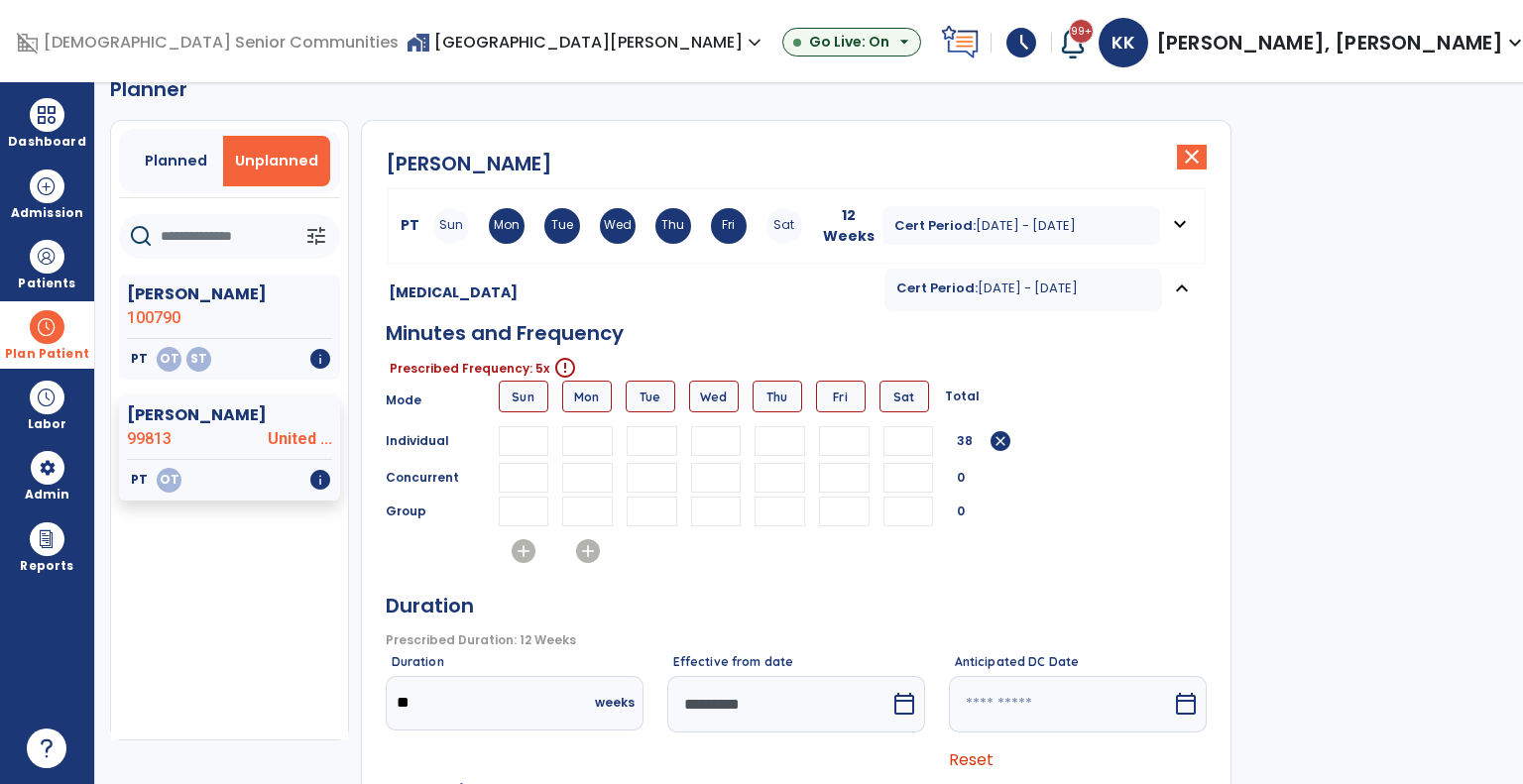 type on "**" 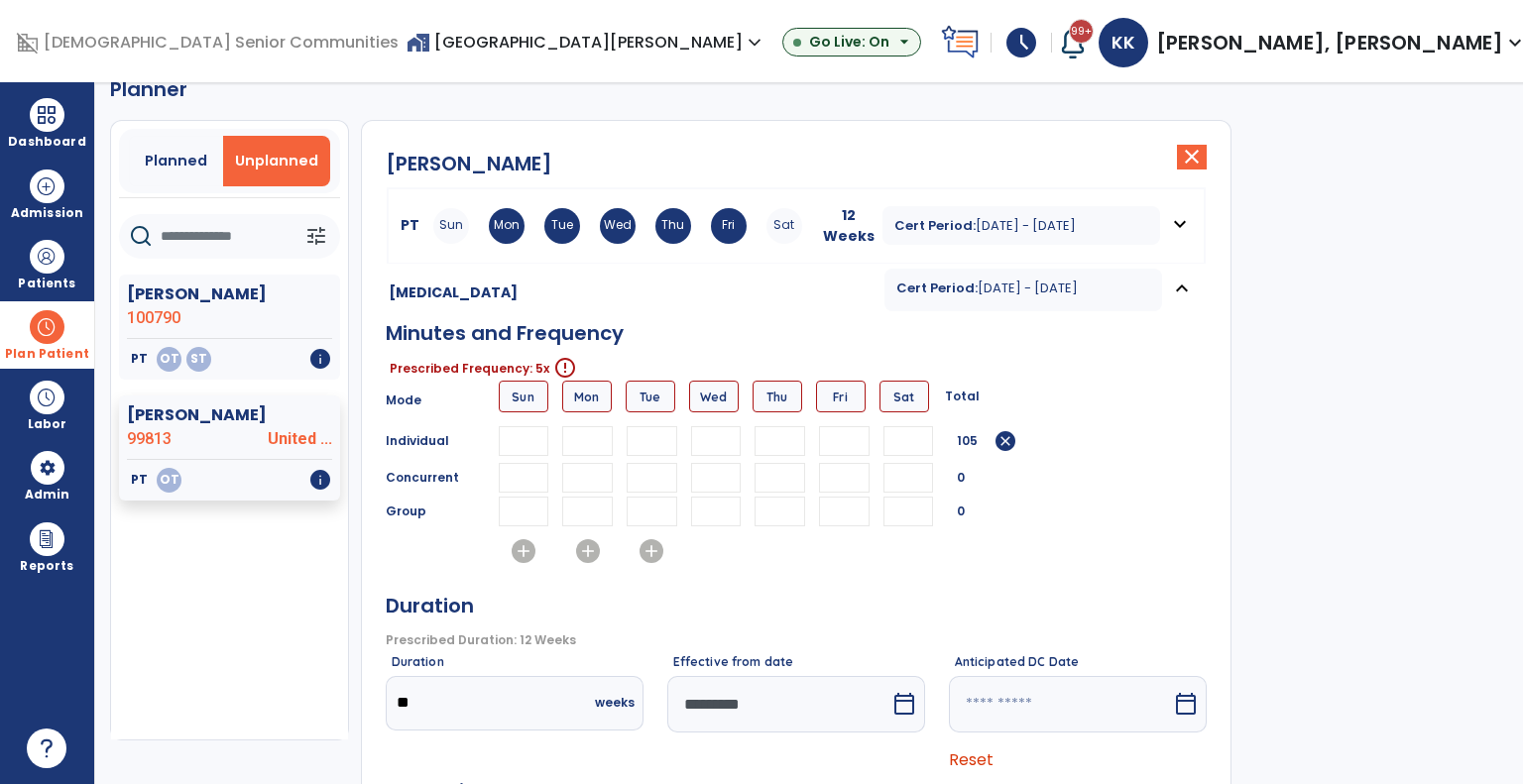 type on "**" 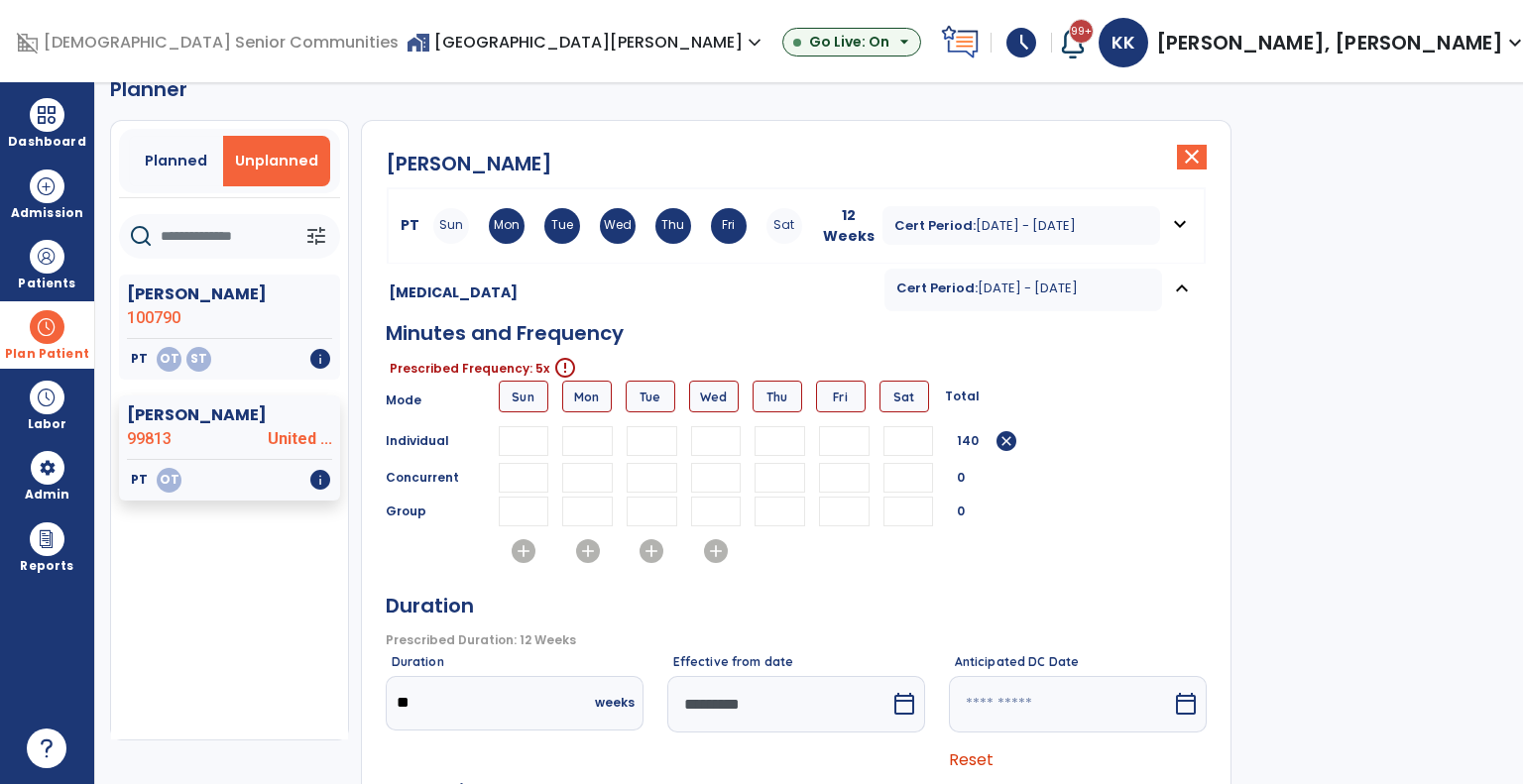 type on "**" 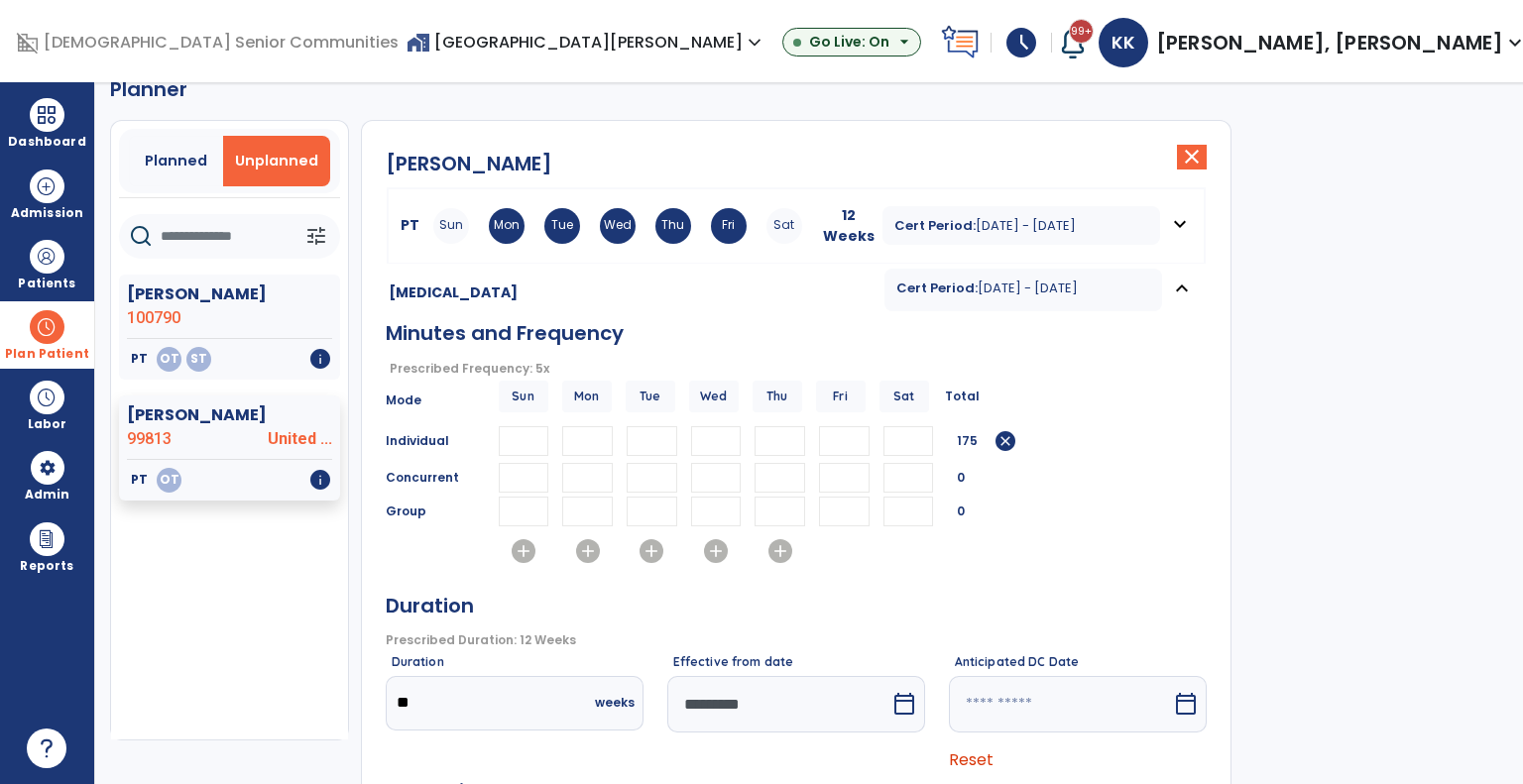 scroll, scrollTop: 222, scrollLeft: 0, axis: vertical 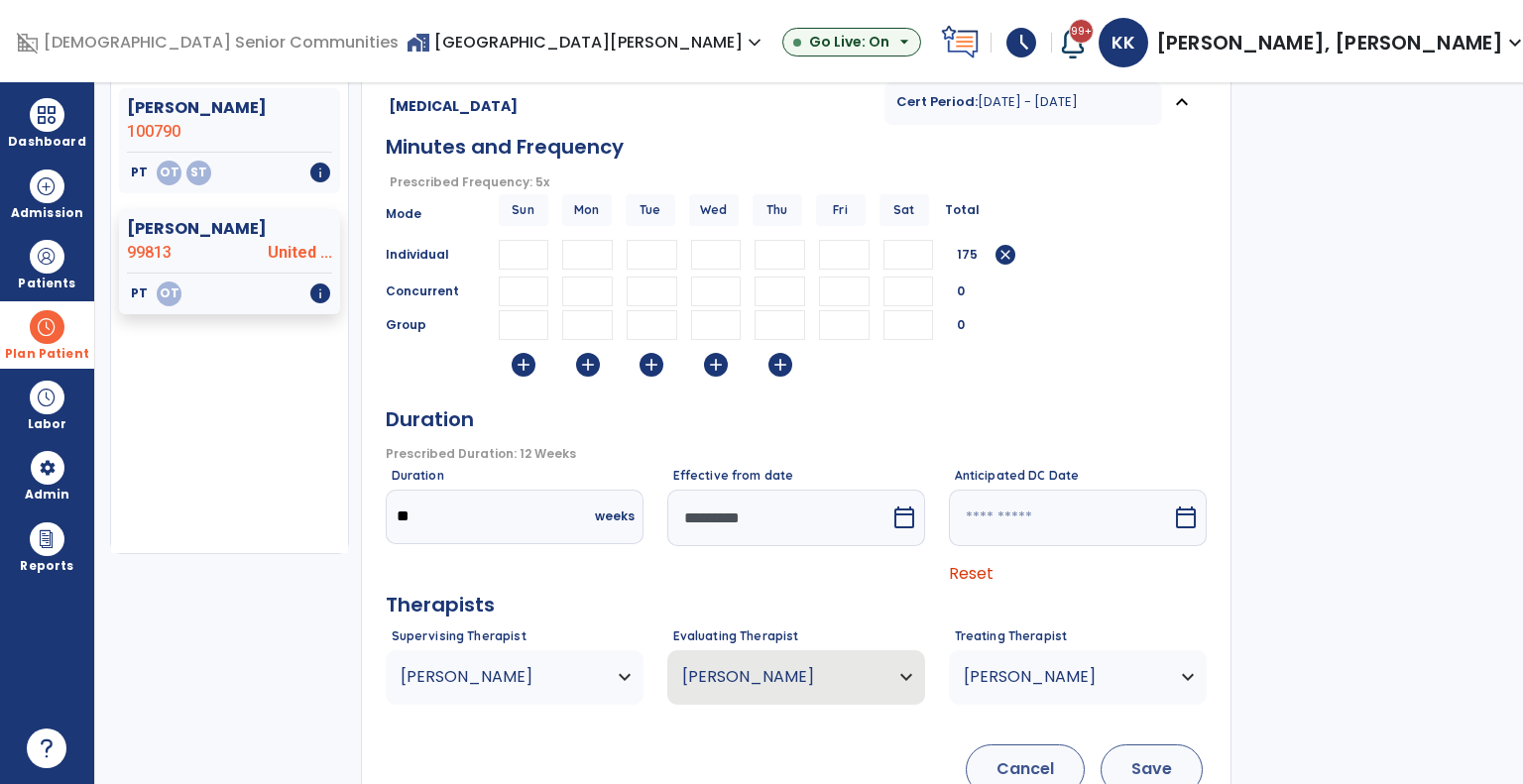 type on "**" 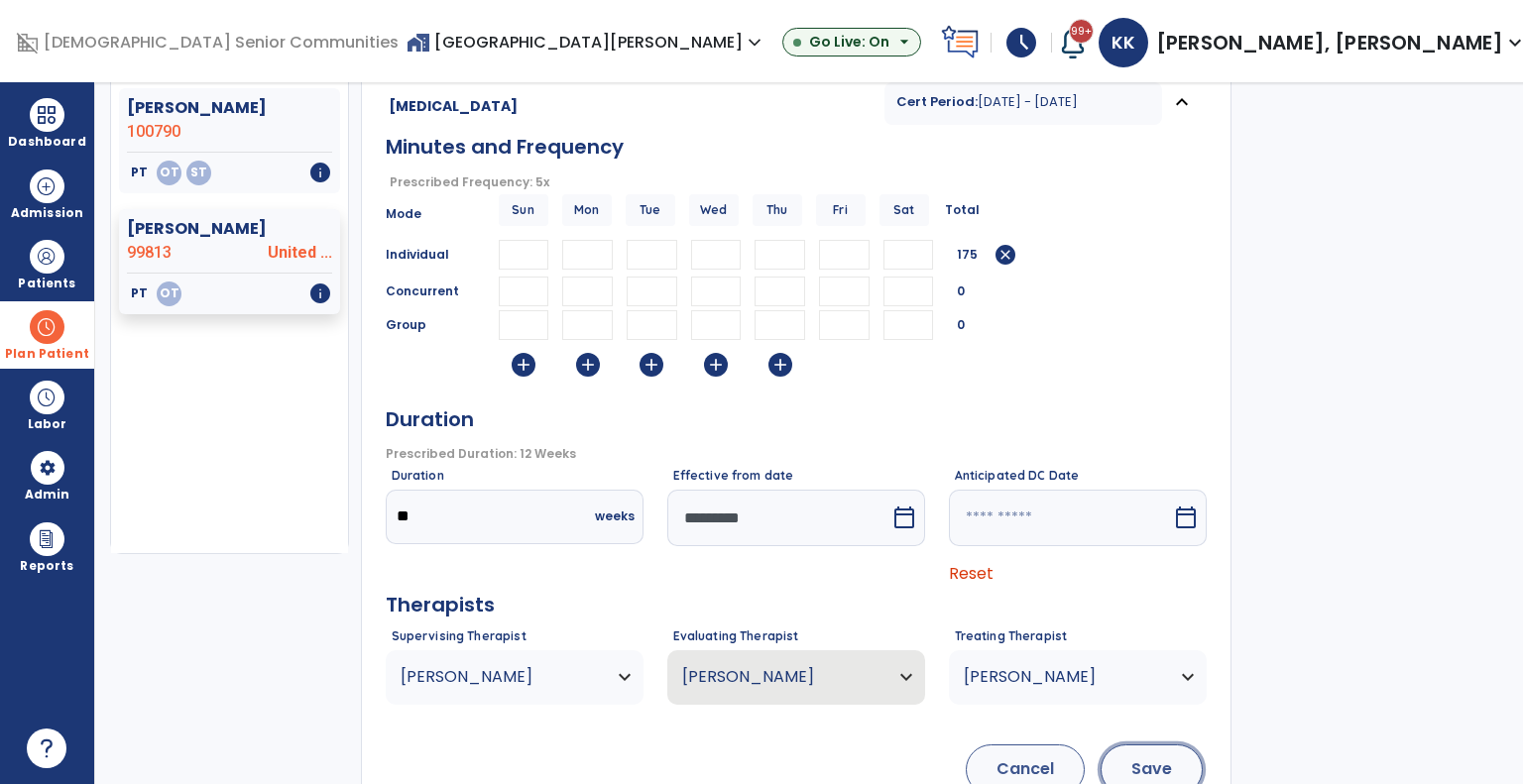 click on "Save" at bounding box center [1151, 769] 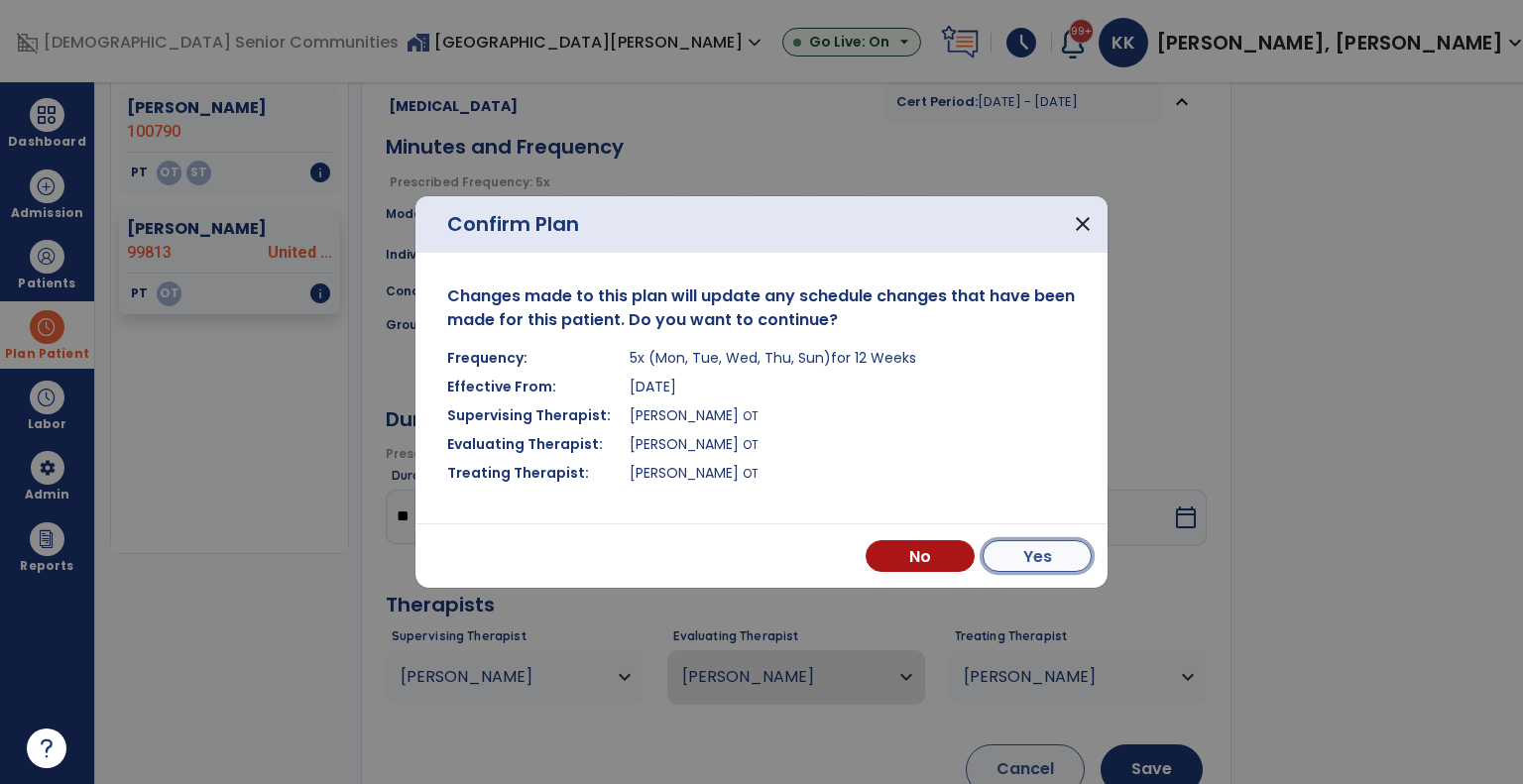 click on "Yes" at bounding box center (1037, 556) 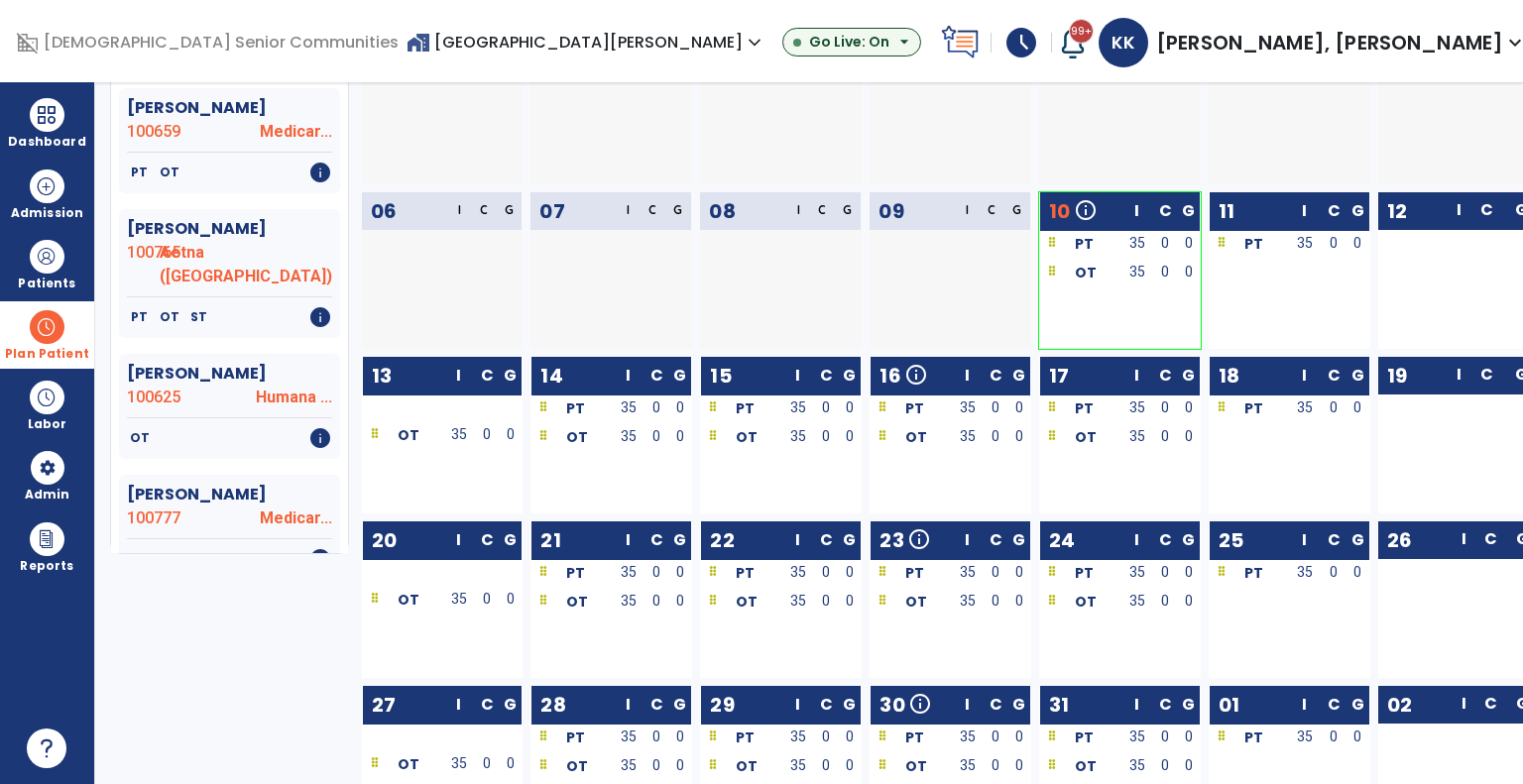 click at bounding box center (47, 327) 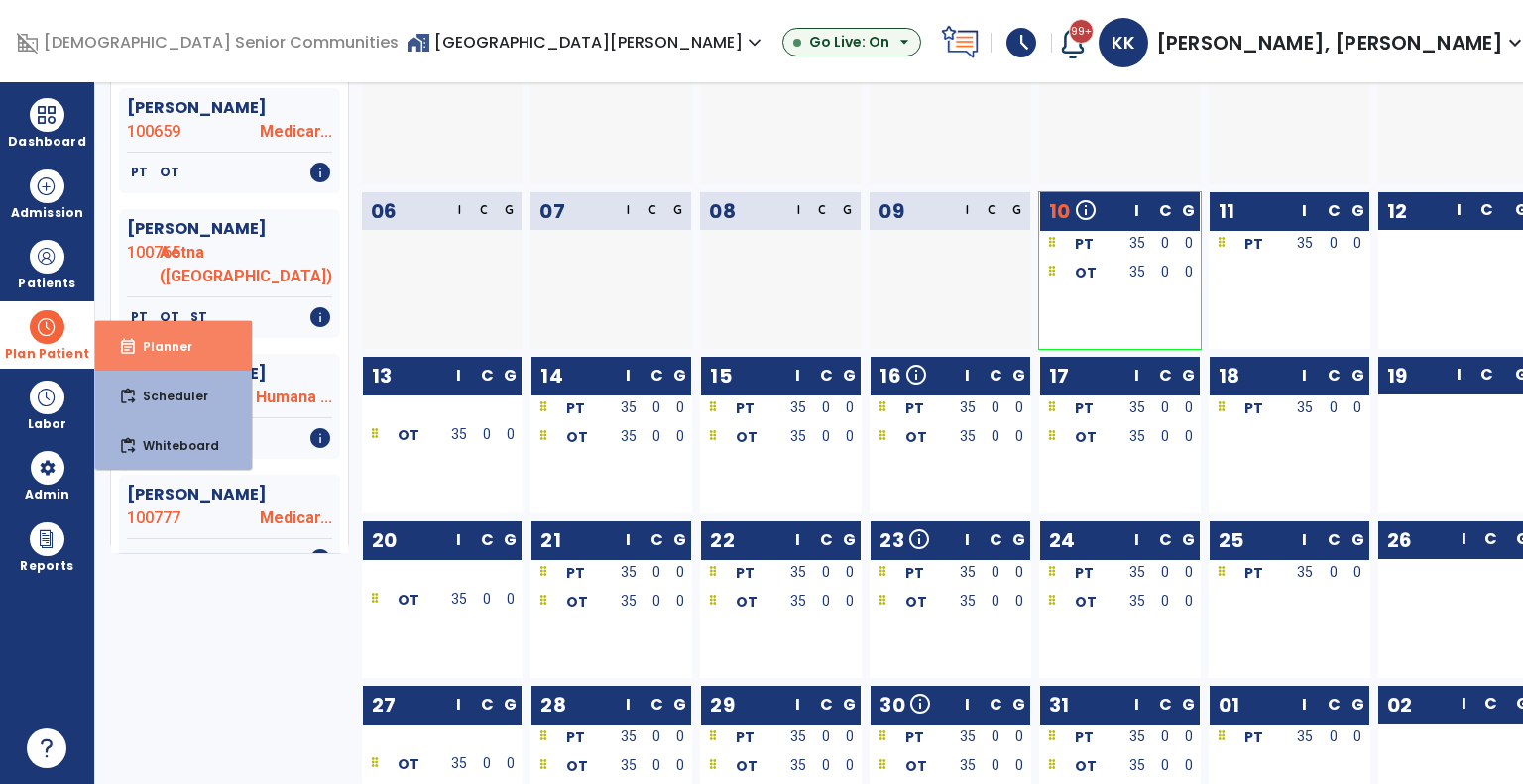 click on "event_note" at bounding box center [128, 347] 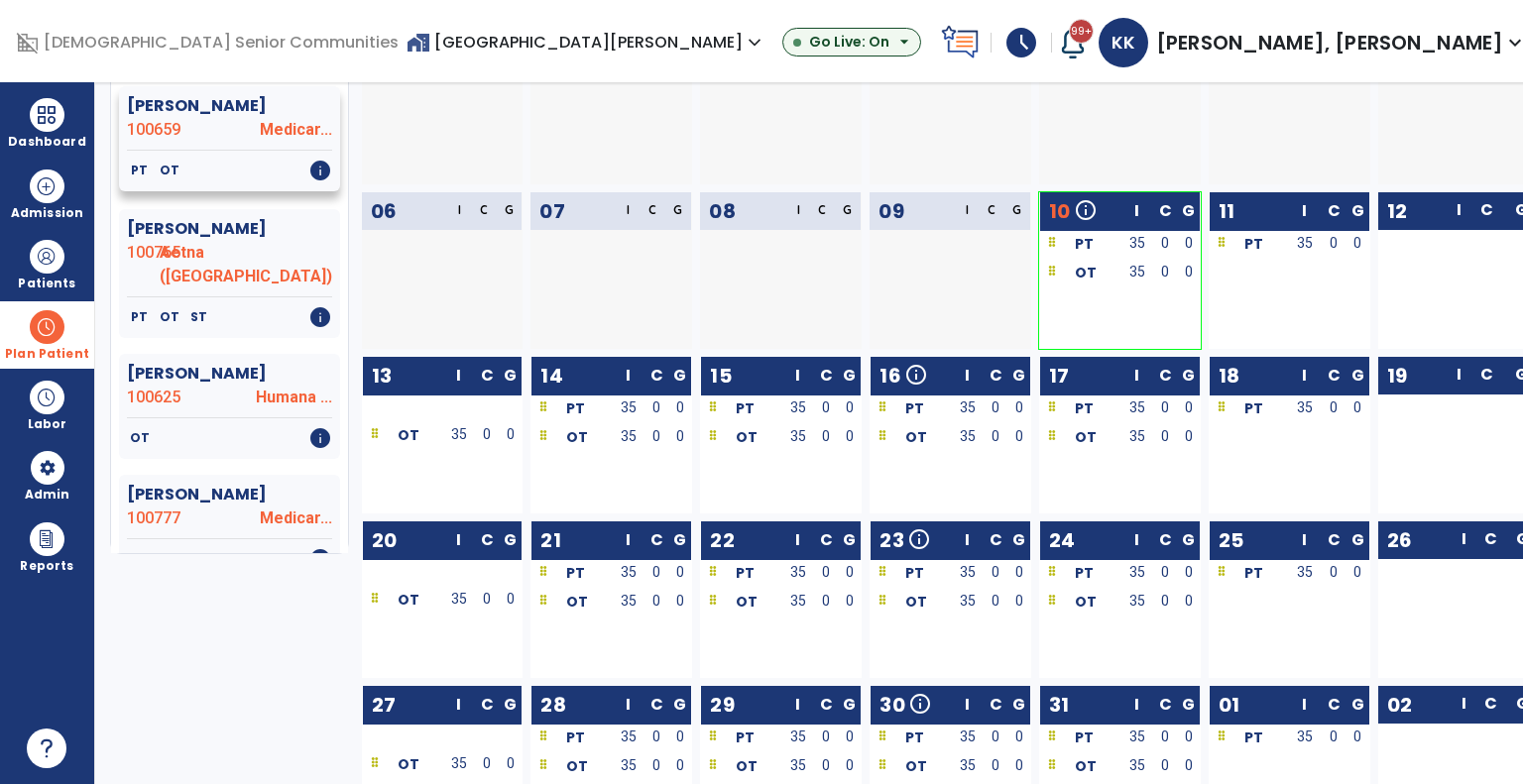 scroll, scrollTop: 0, scrollLeft: 0, axis: both 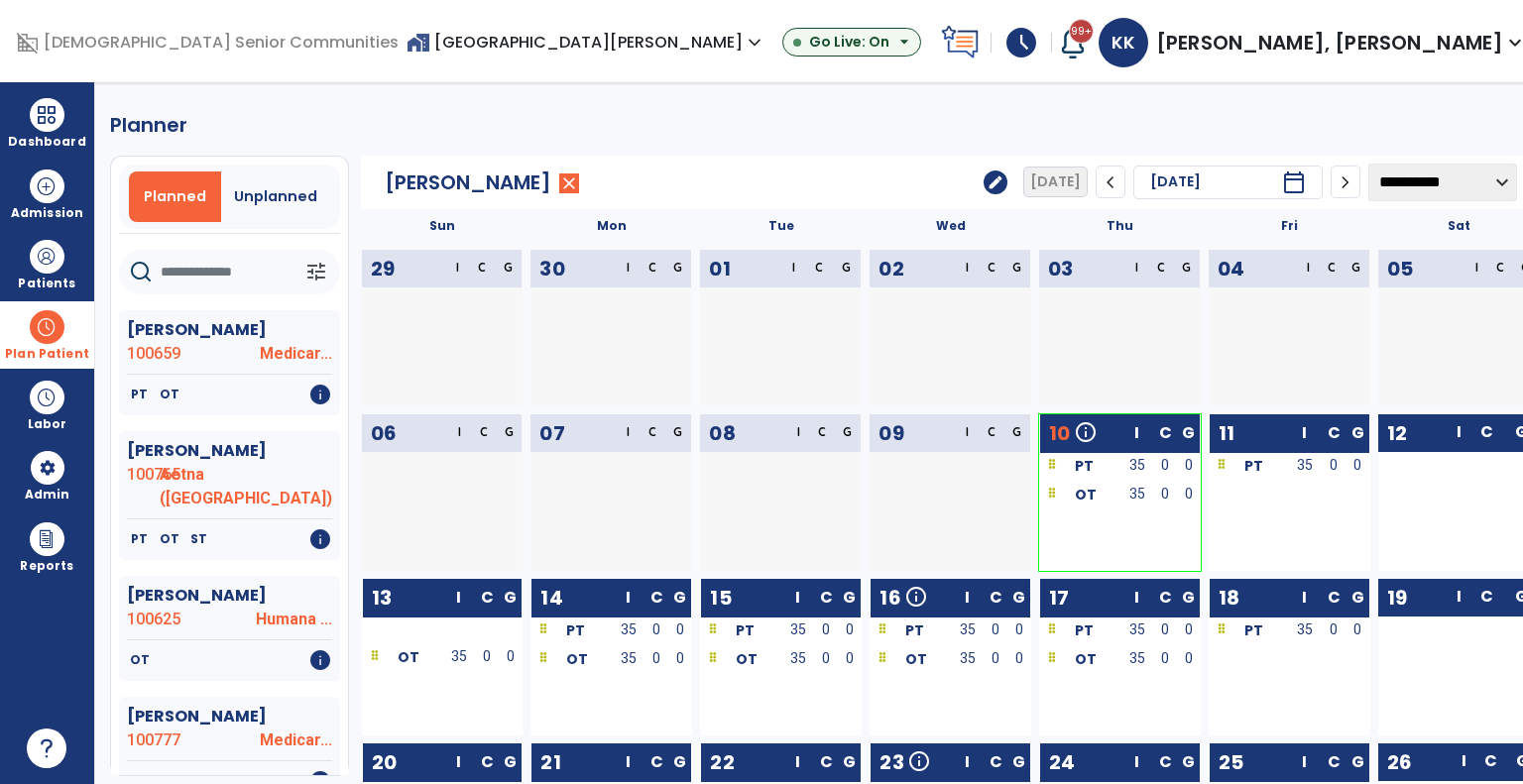 click 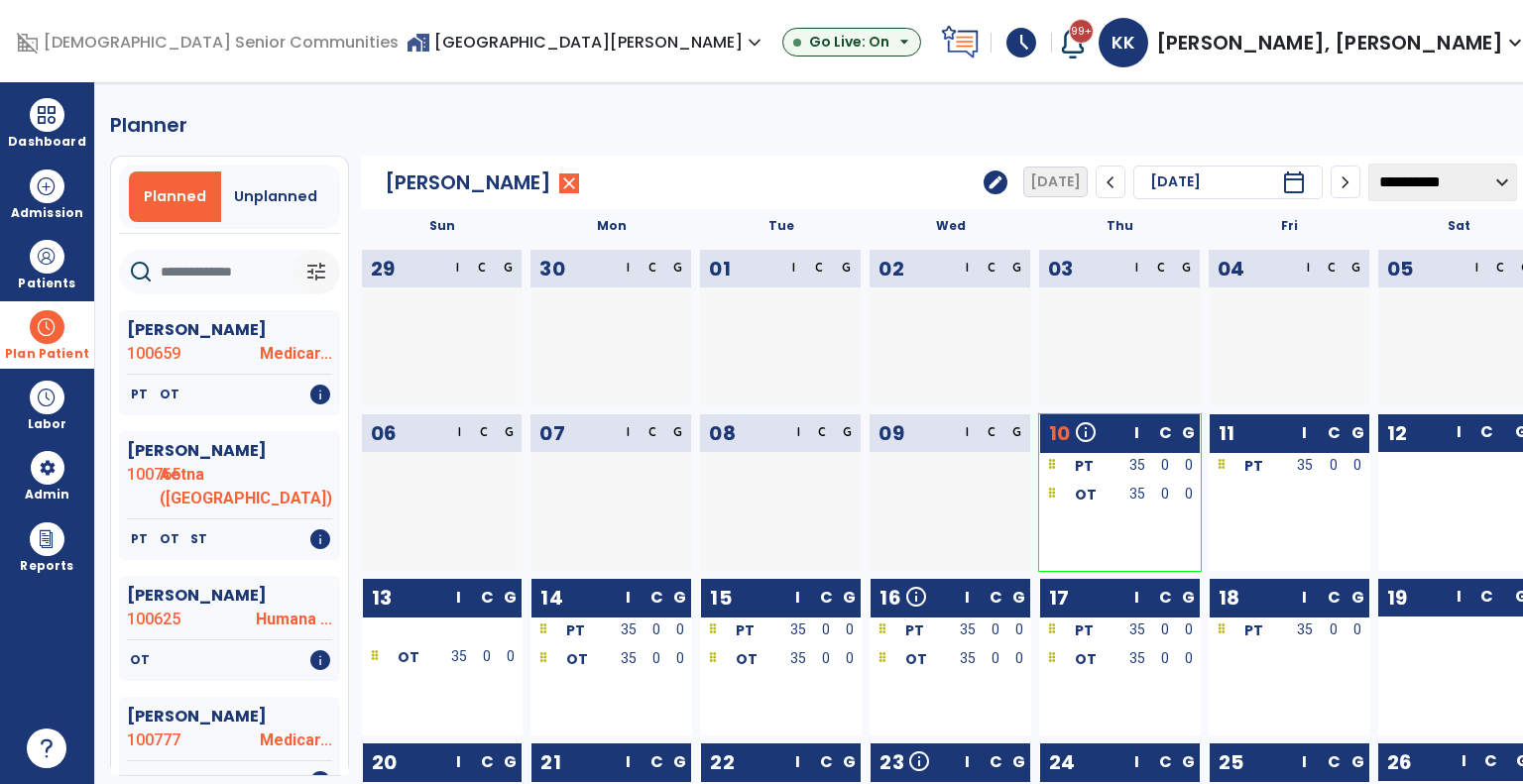click on "tune" at bounding box center (316, 272) 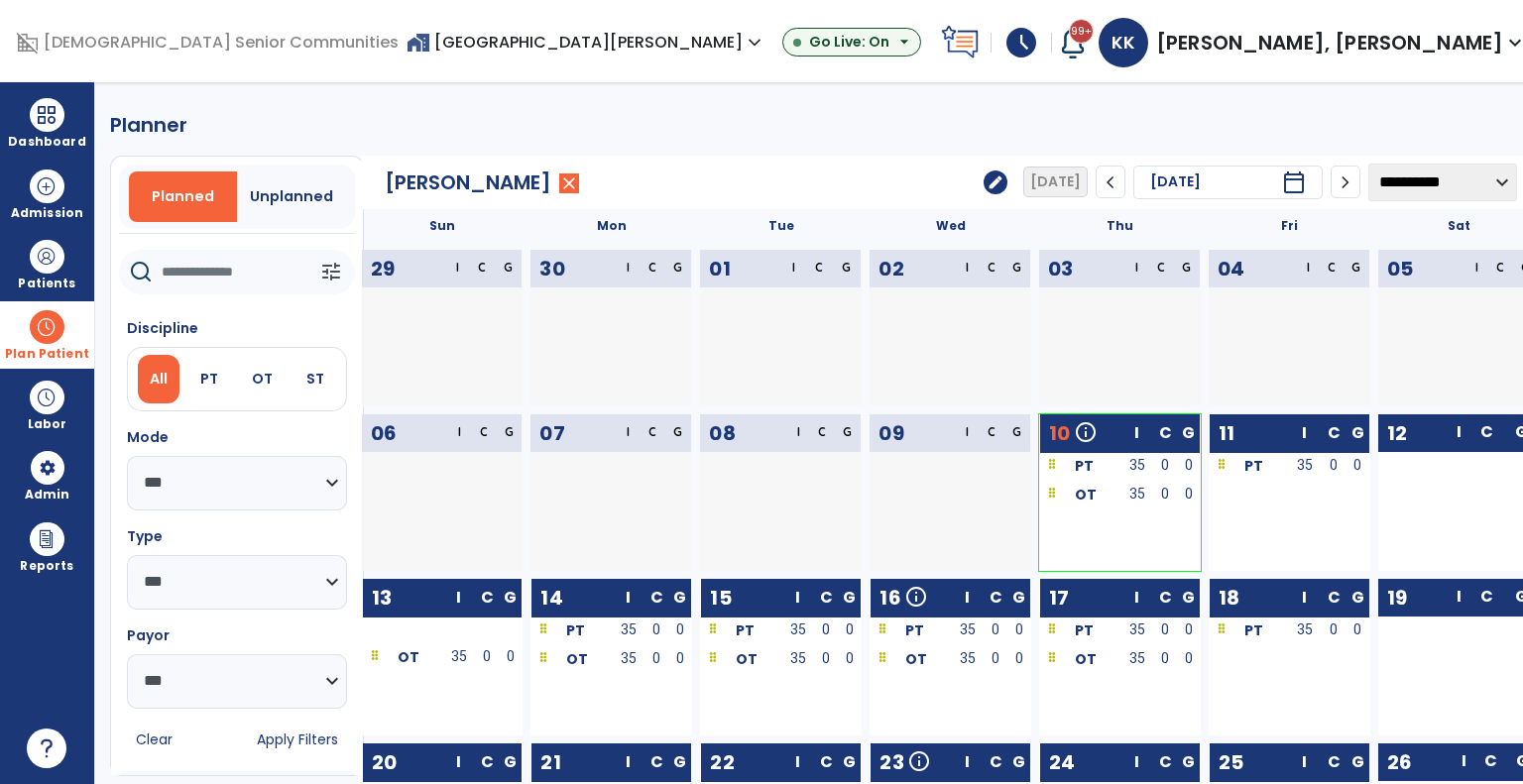 click 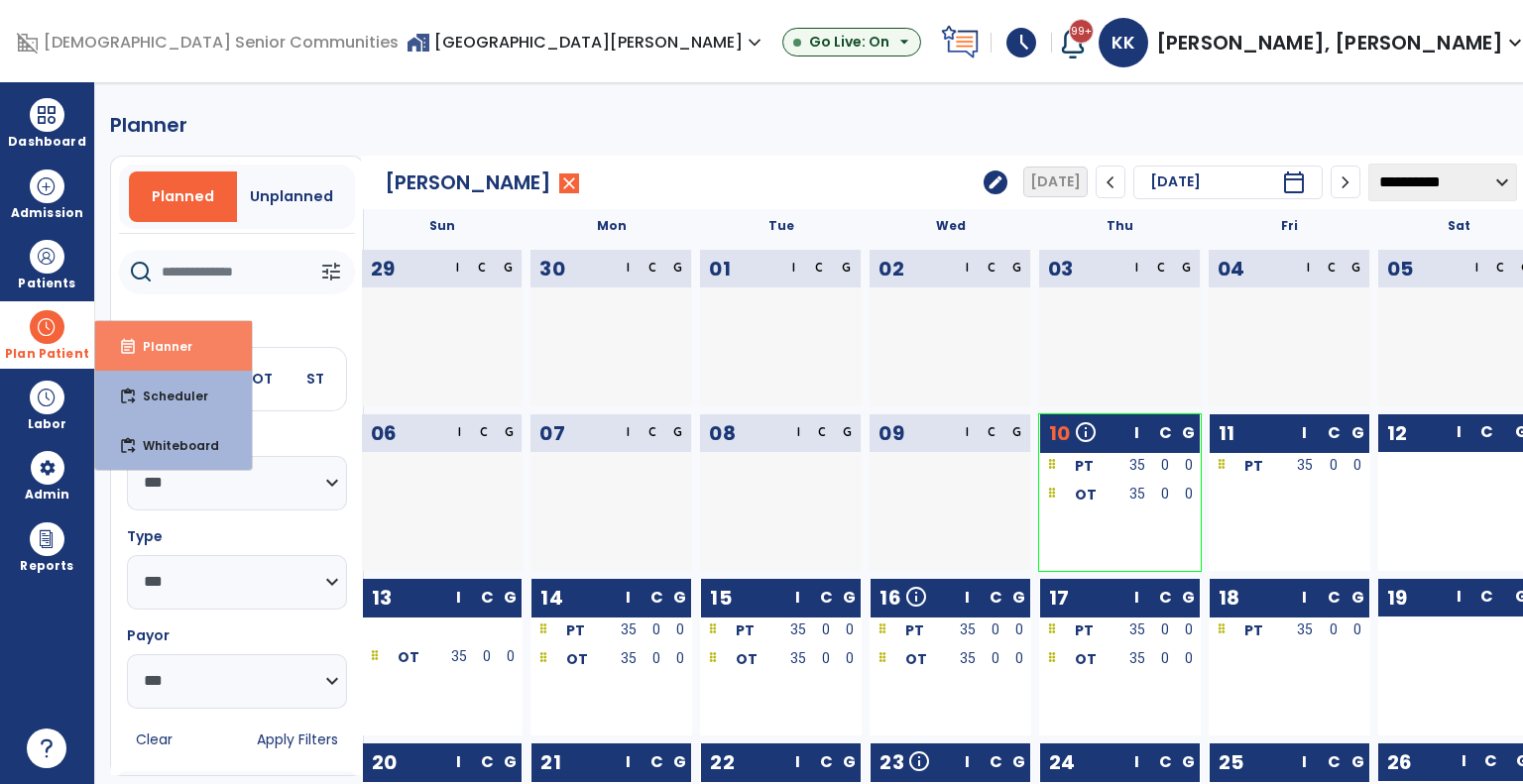 click on "event_note  Planner" at bounding box center [174, 346] 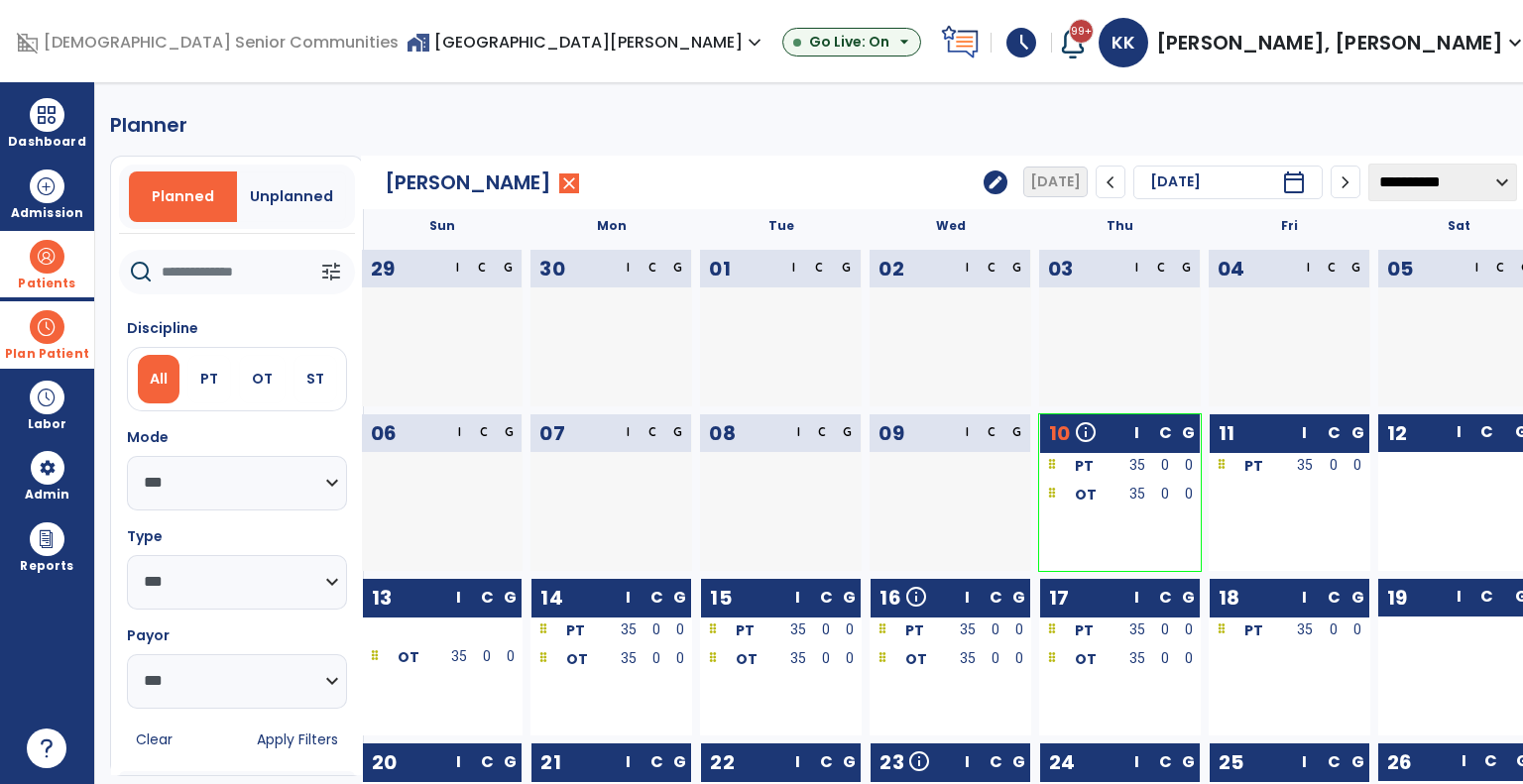 click on "Patients" at bounding box center [47, 283] 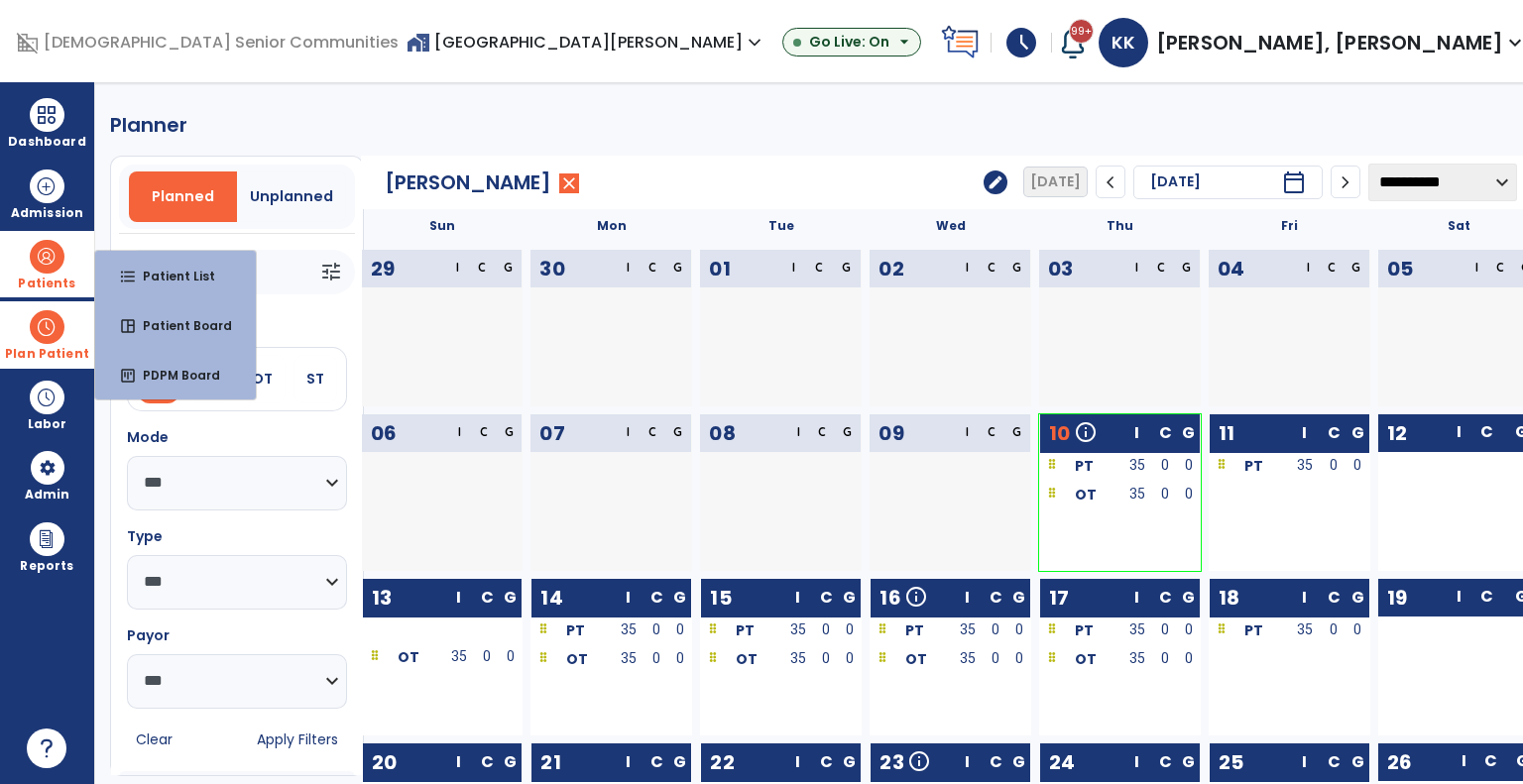 click on "format_list_bulleted  Patient List" at bounding box center (176, 276) 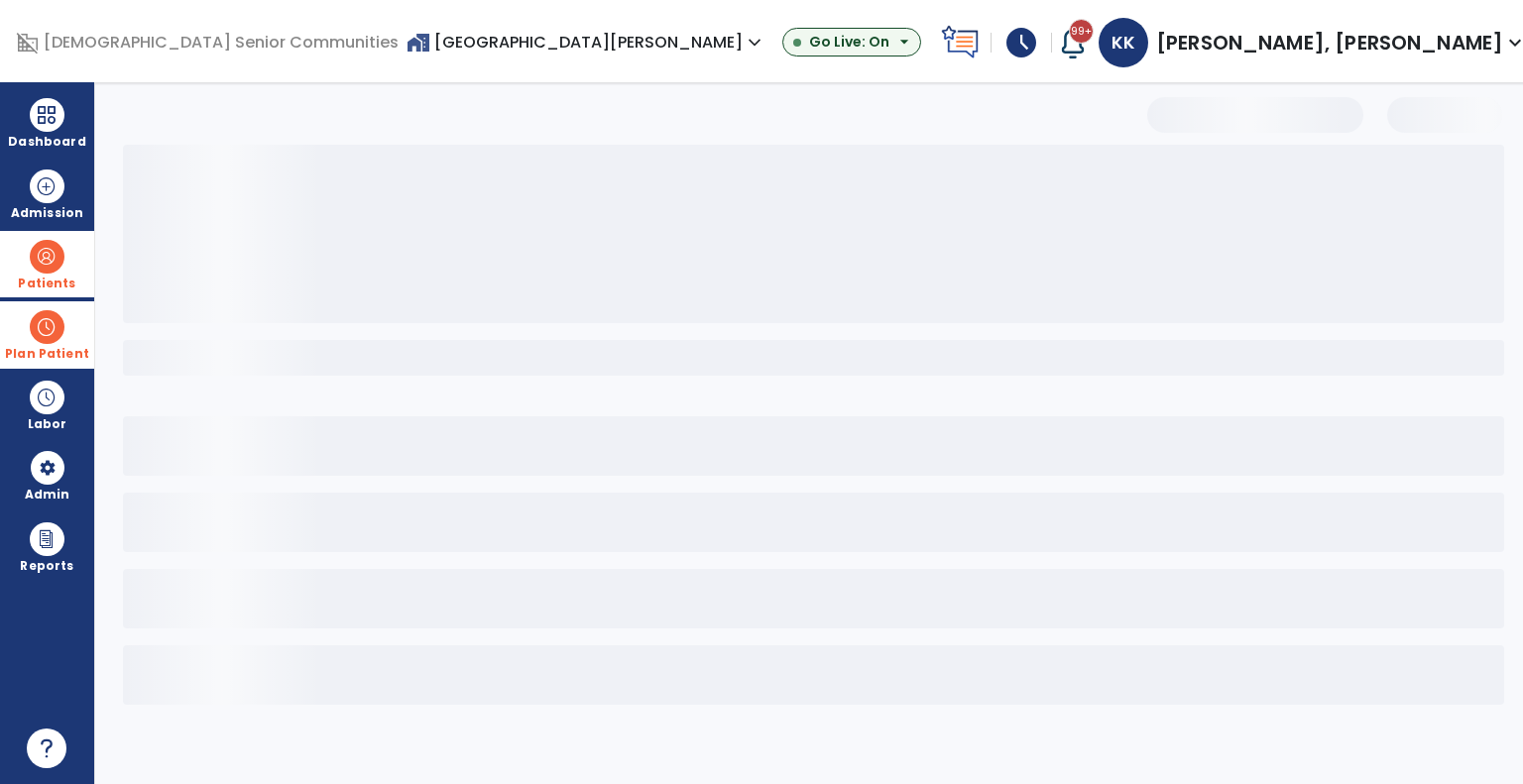 select on "***" 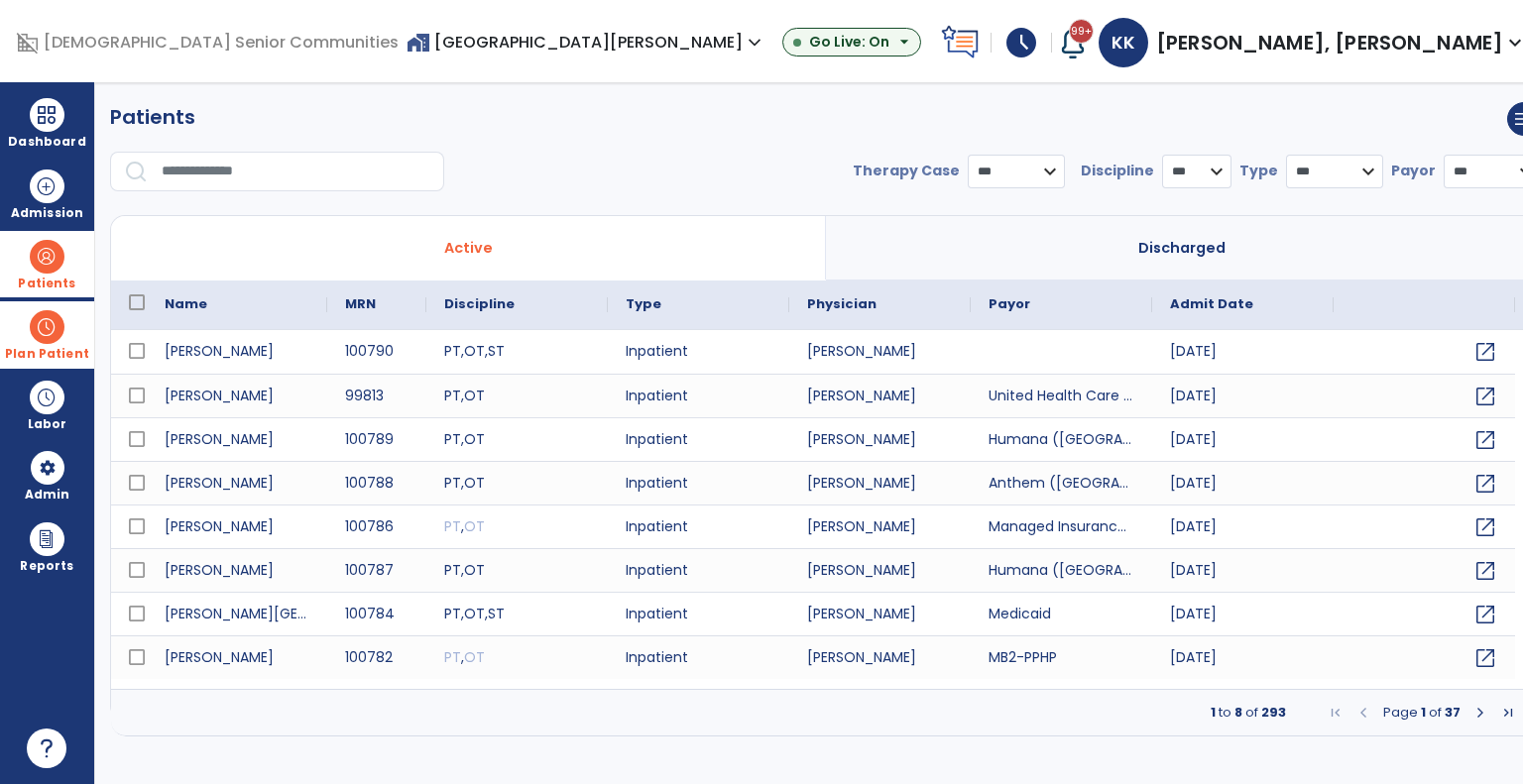 click at bounding box center (47, 327) 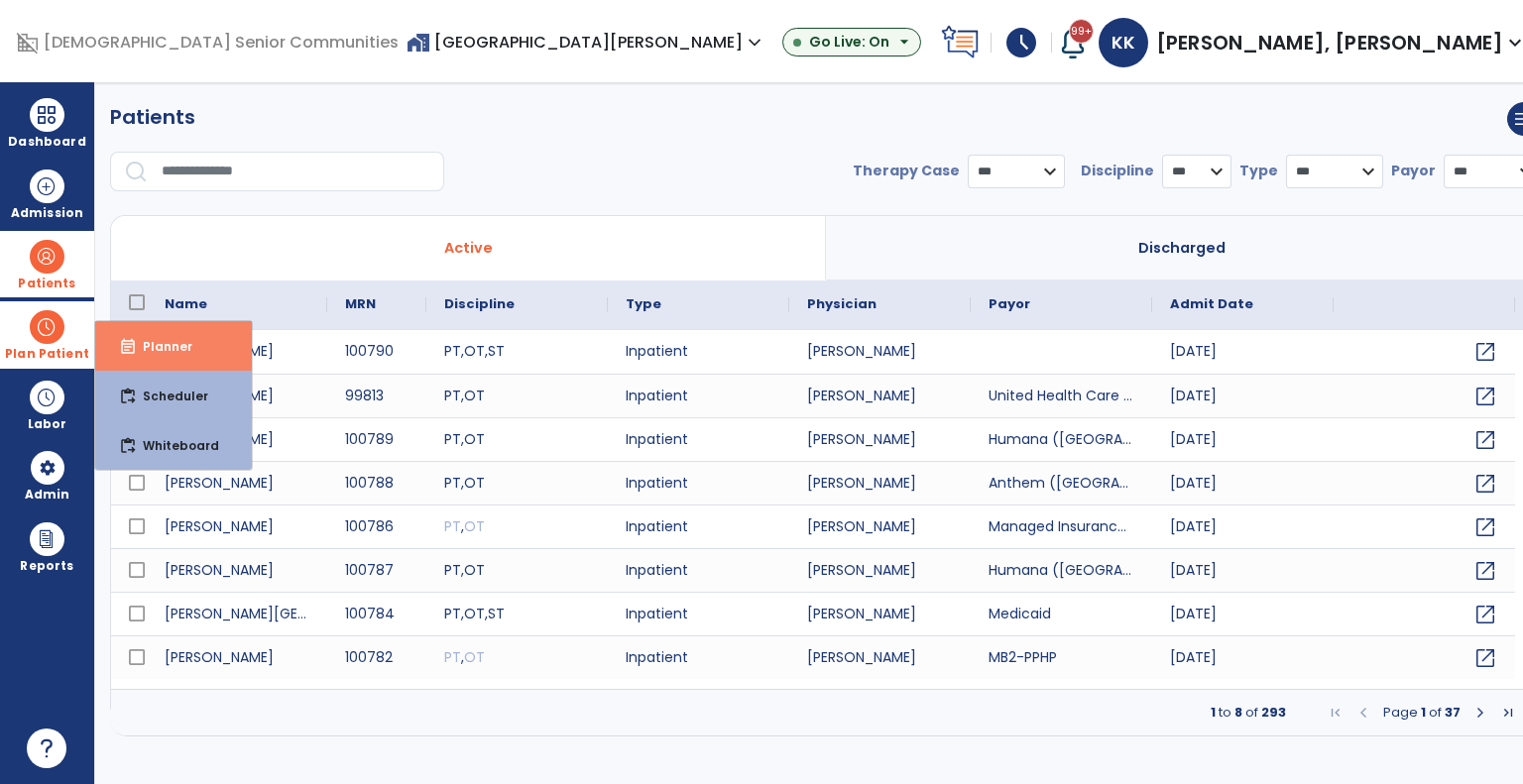 click on "event_note" at bounding box center [128, 347] 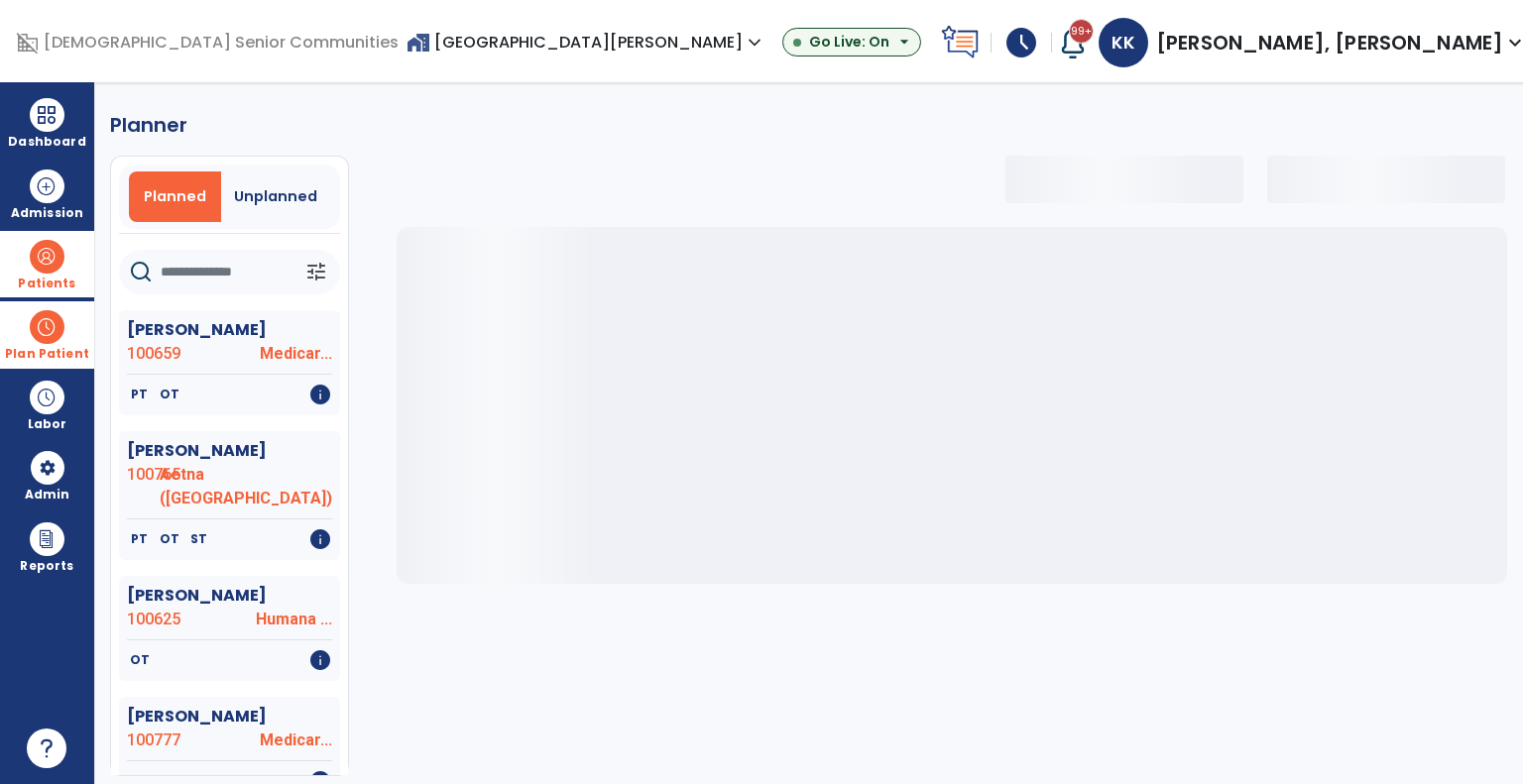 click 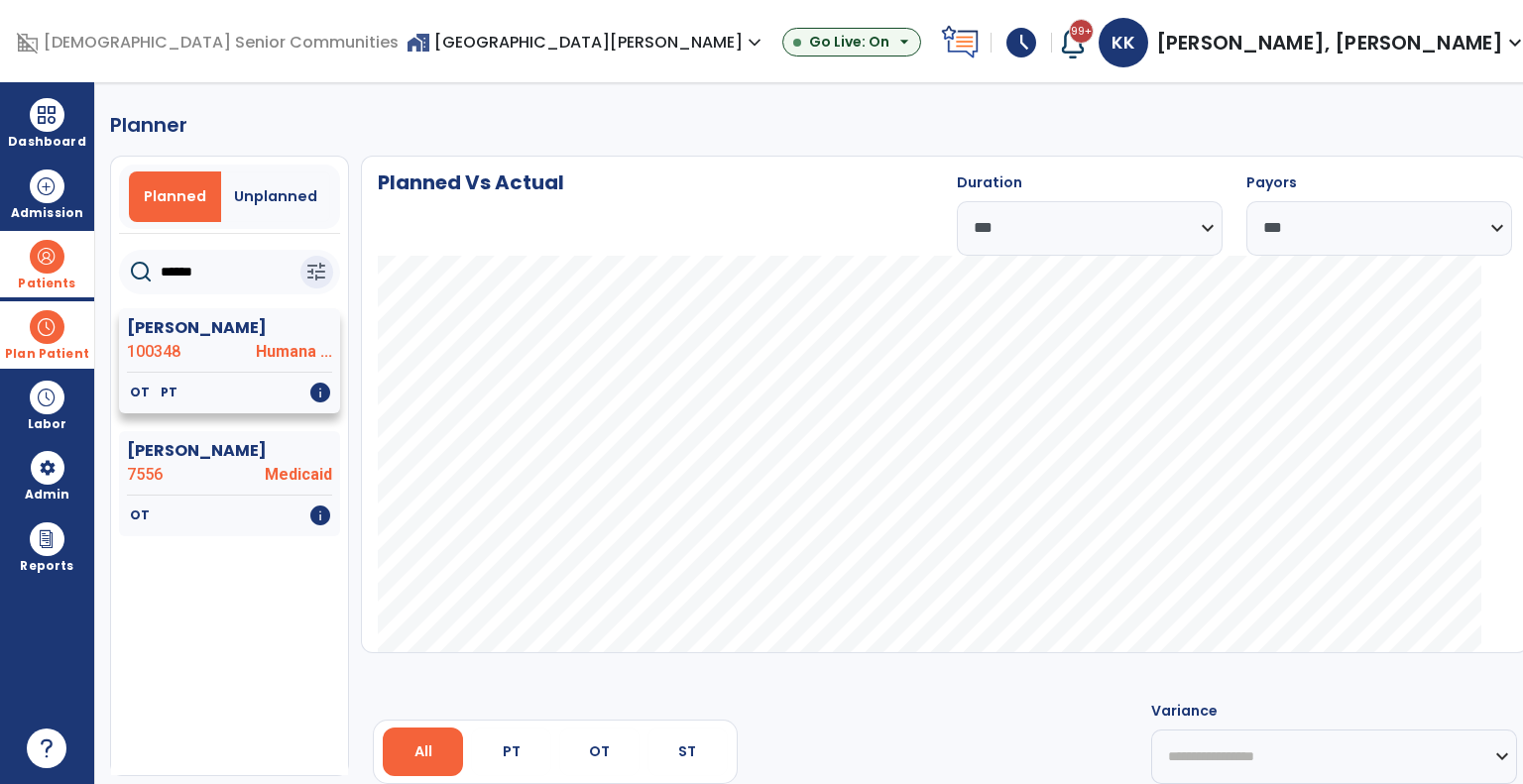 type on "******" 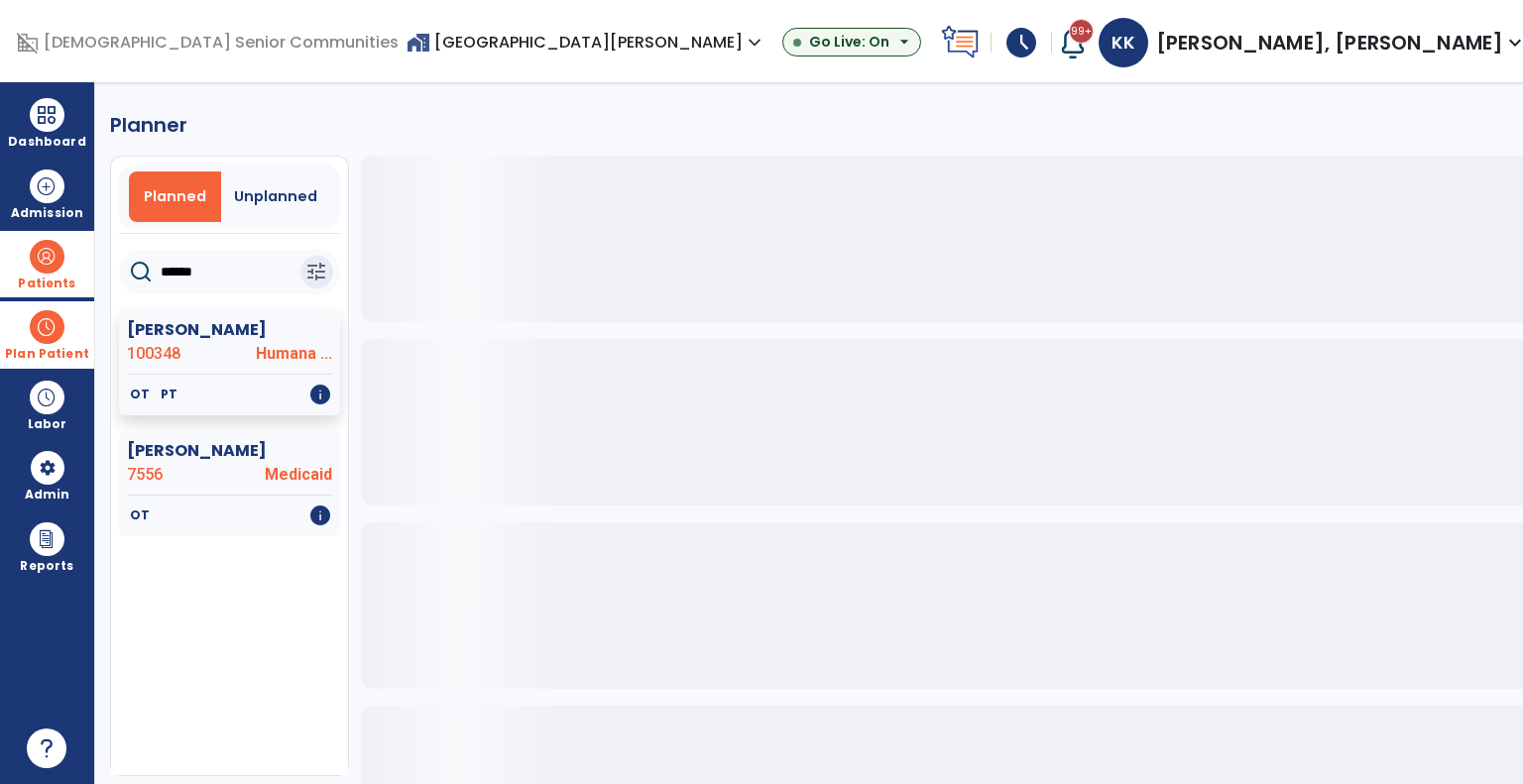 drag, startPoint x: 234, startPoint y: 398, endPoint x: 262, endPoint y: 388, distance: 29.732137 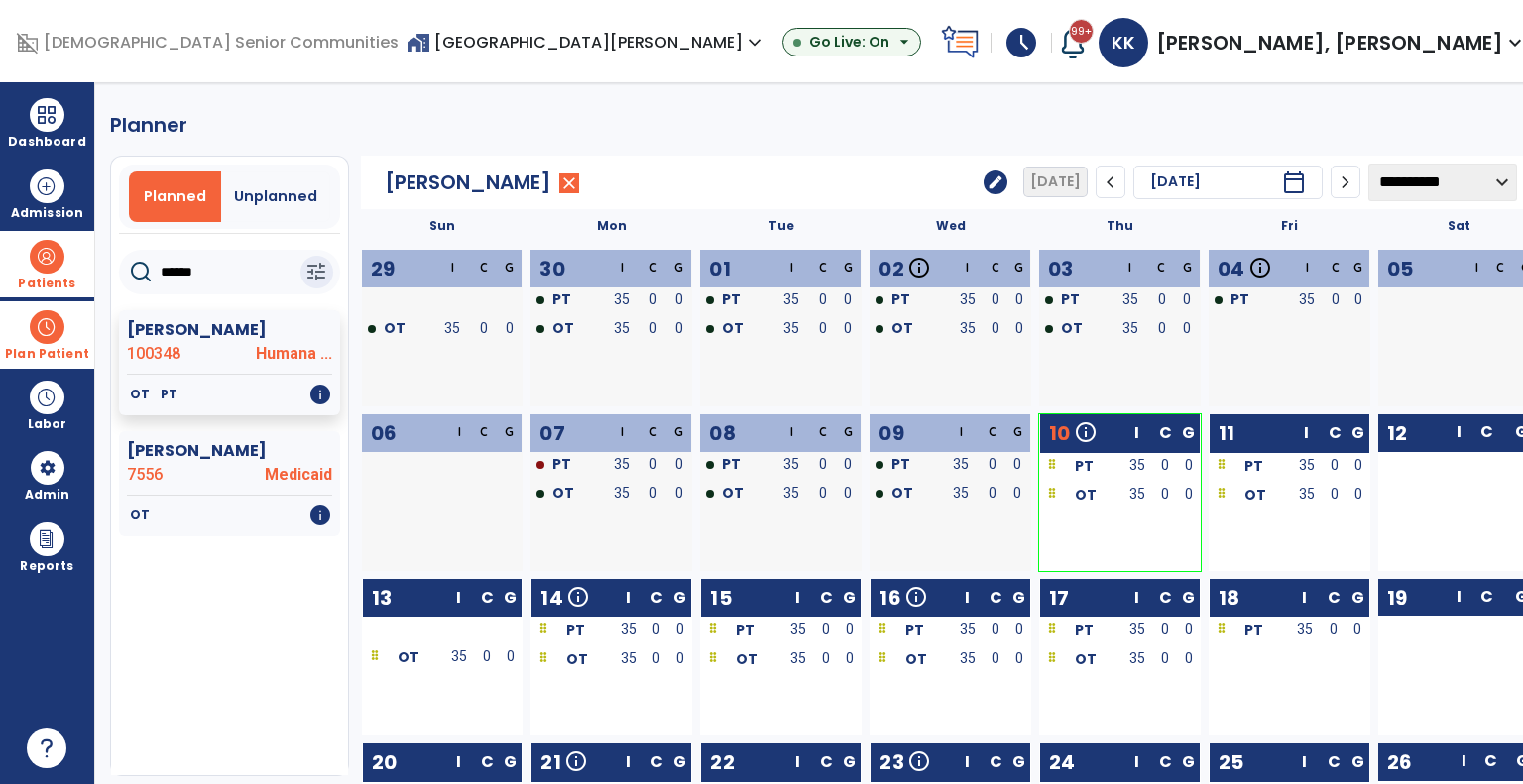 click on "edit" 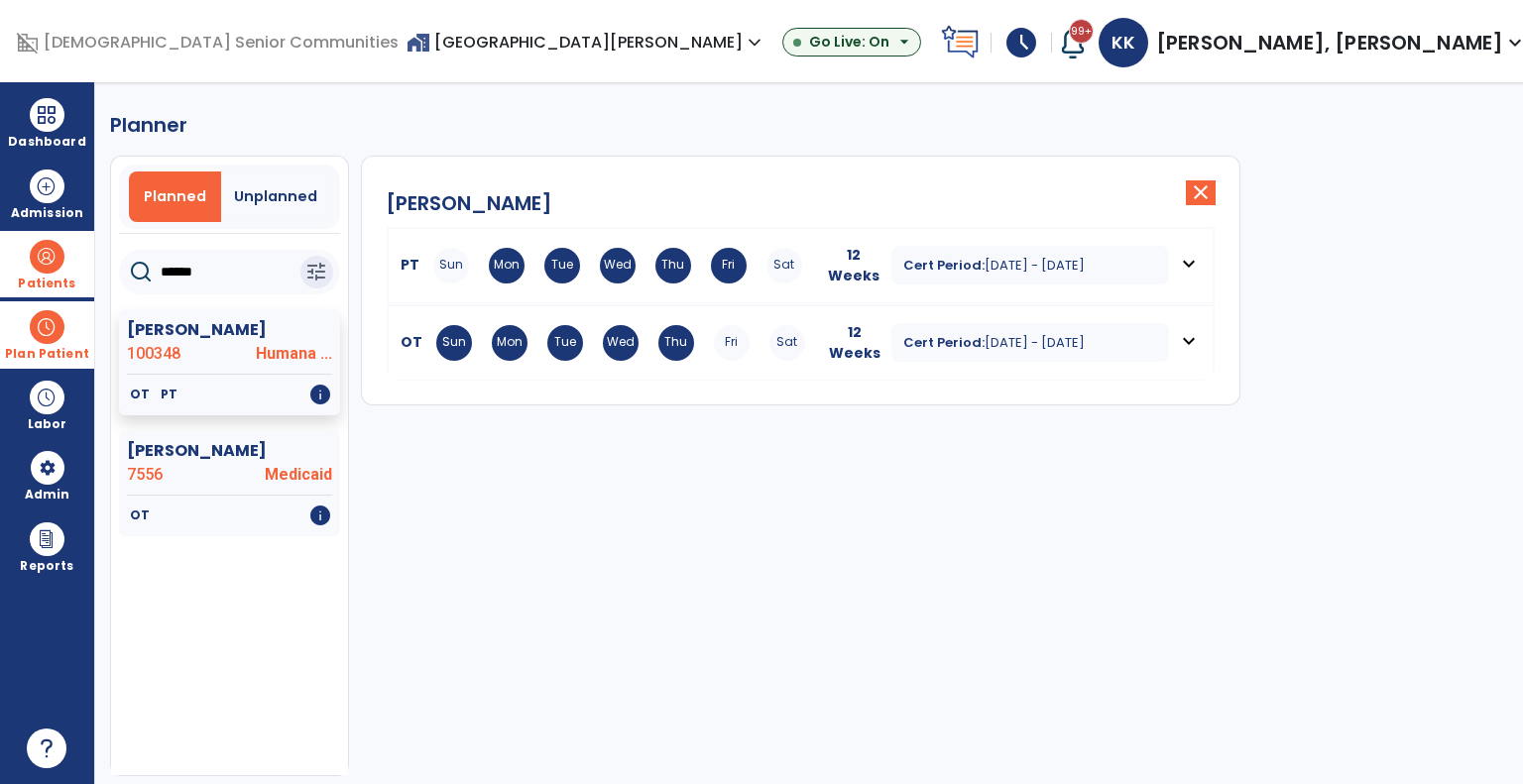 click on "Cert Period:  Jun 22, 2025 - Sep 13, 2025" at bounding box center [1030, 342] 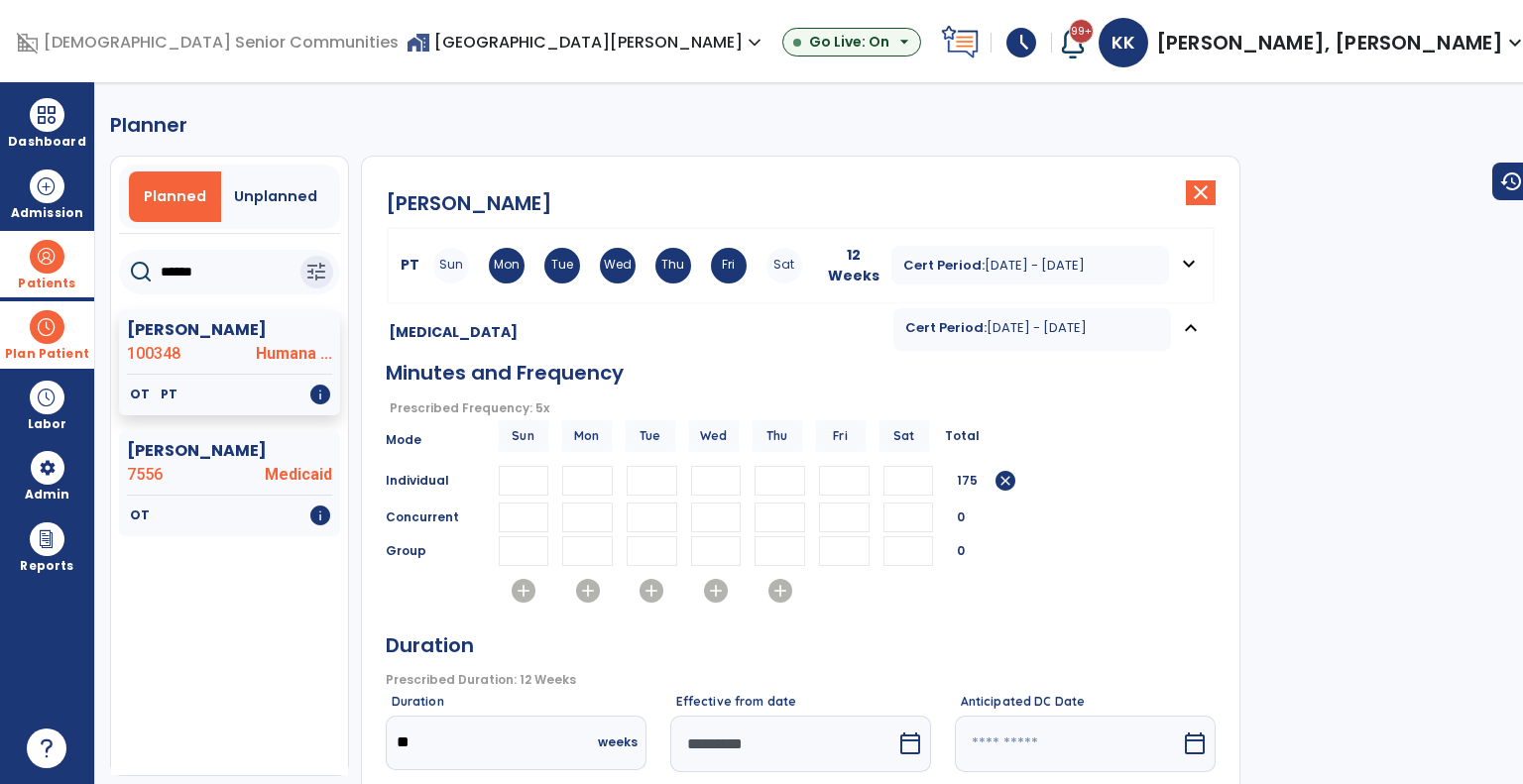 scroll, scrollTop: 226, scrollLeft: 0, axis: vertical 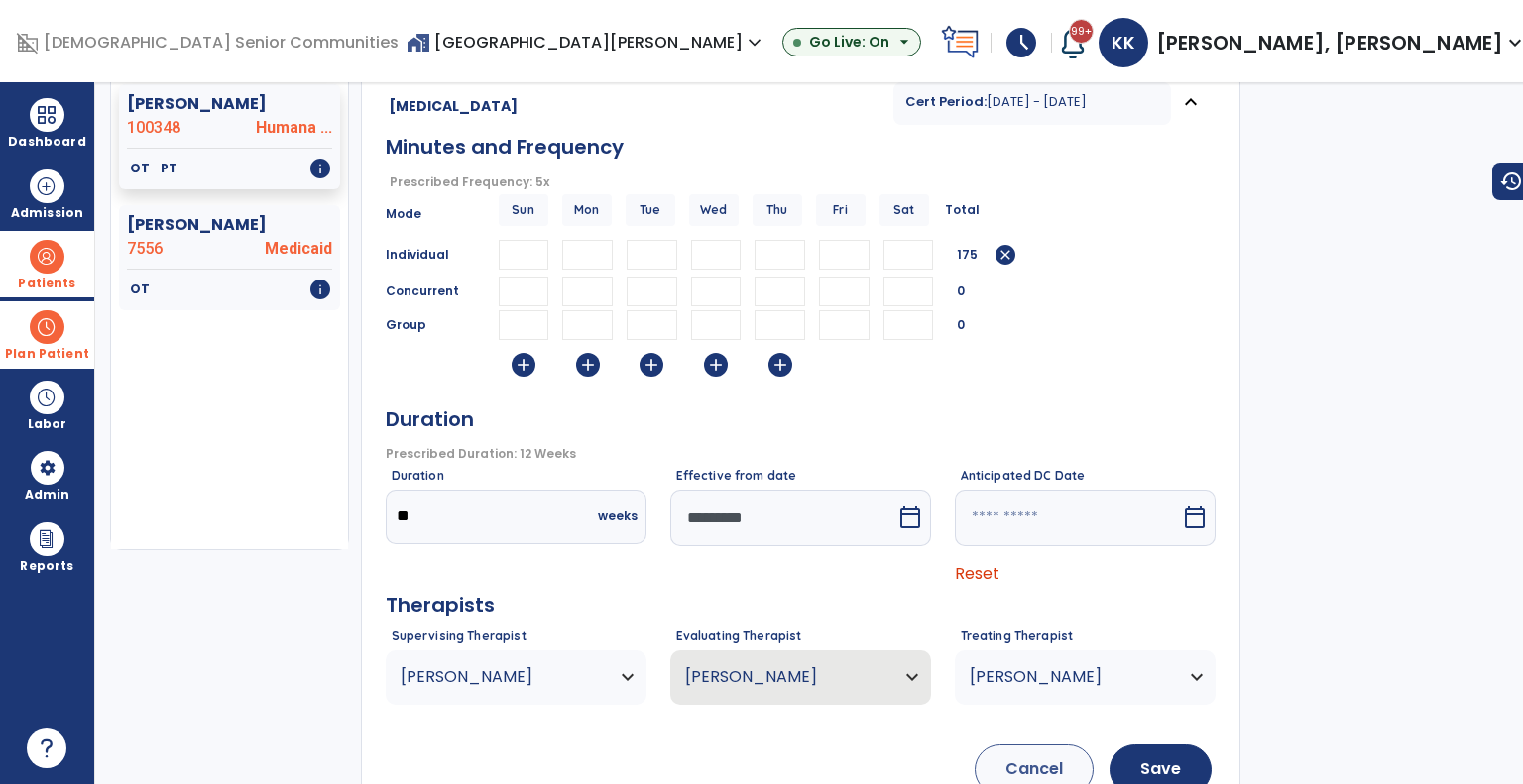 click at bounding box center [783, 517] 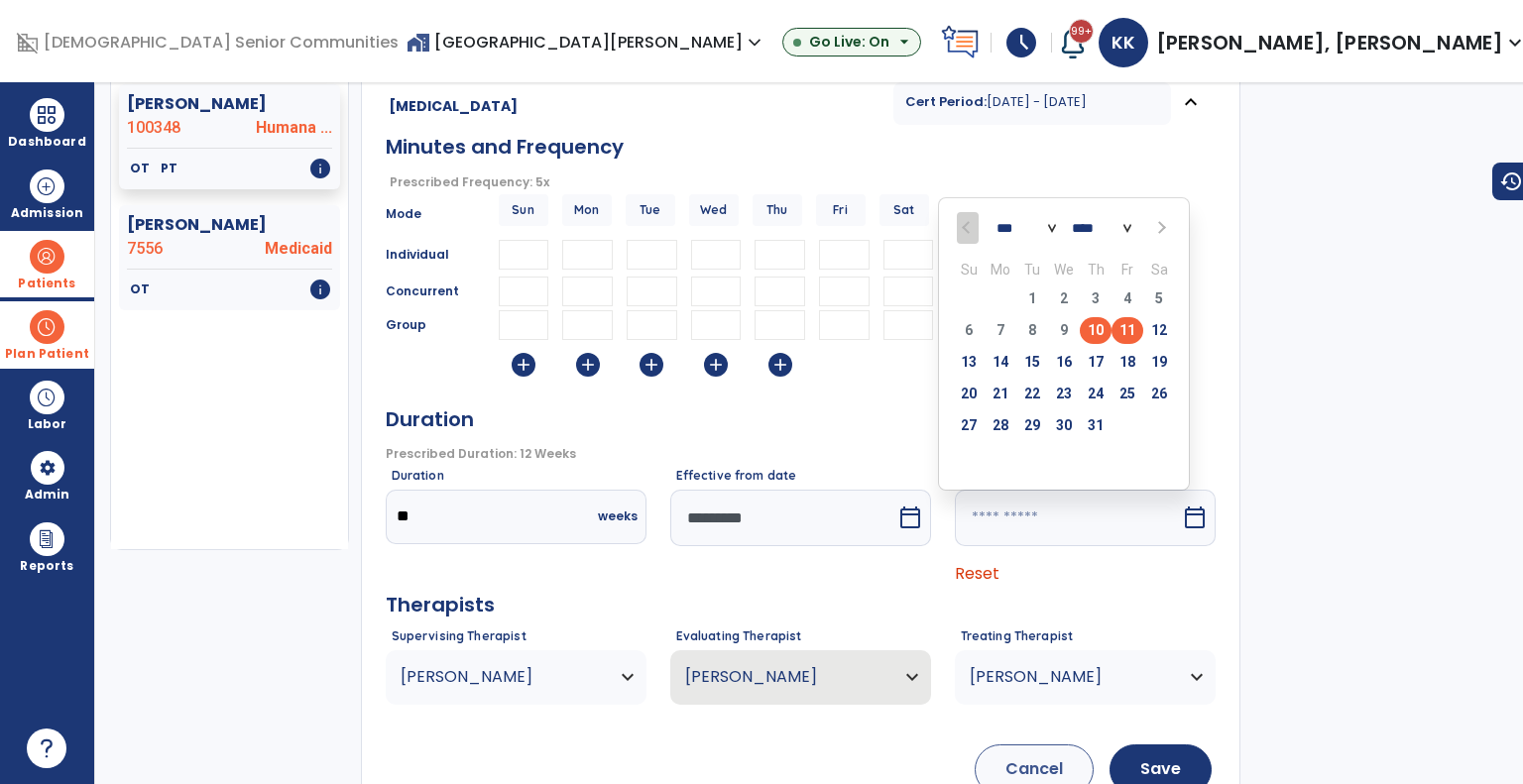 click on "11" at bounding box center (1127, 330) 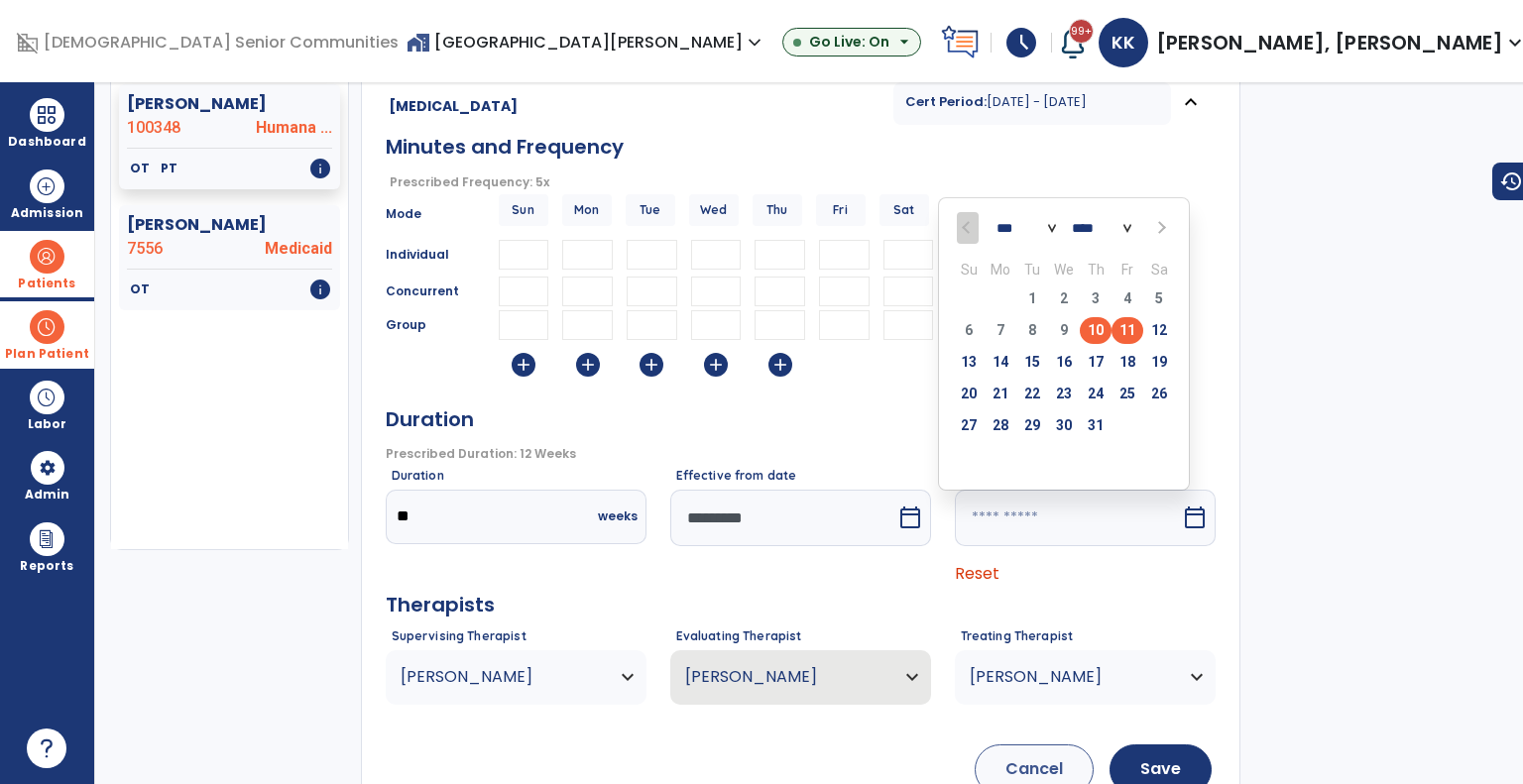 type on "*********" 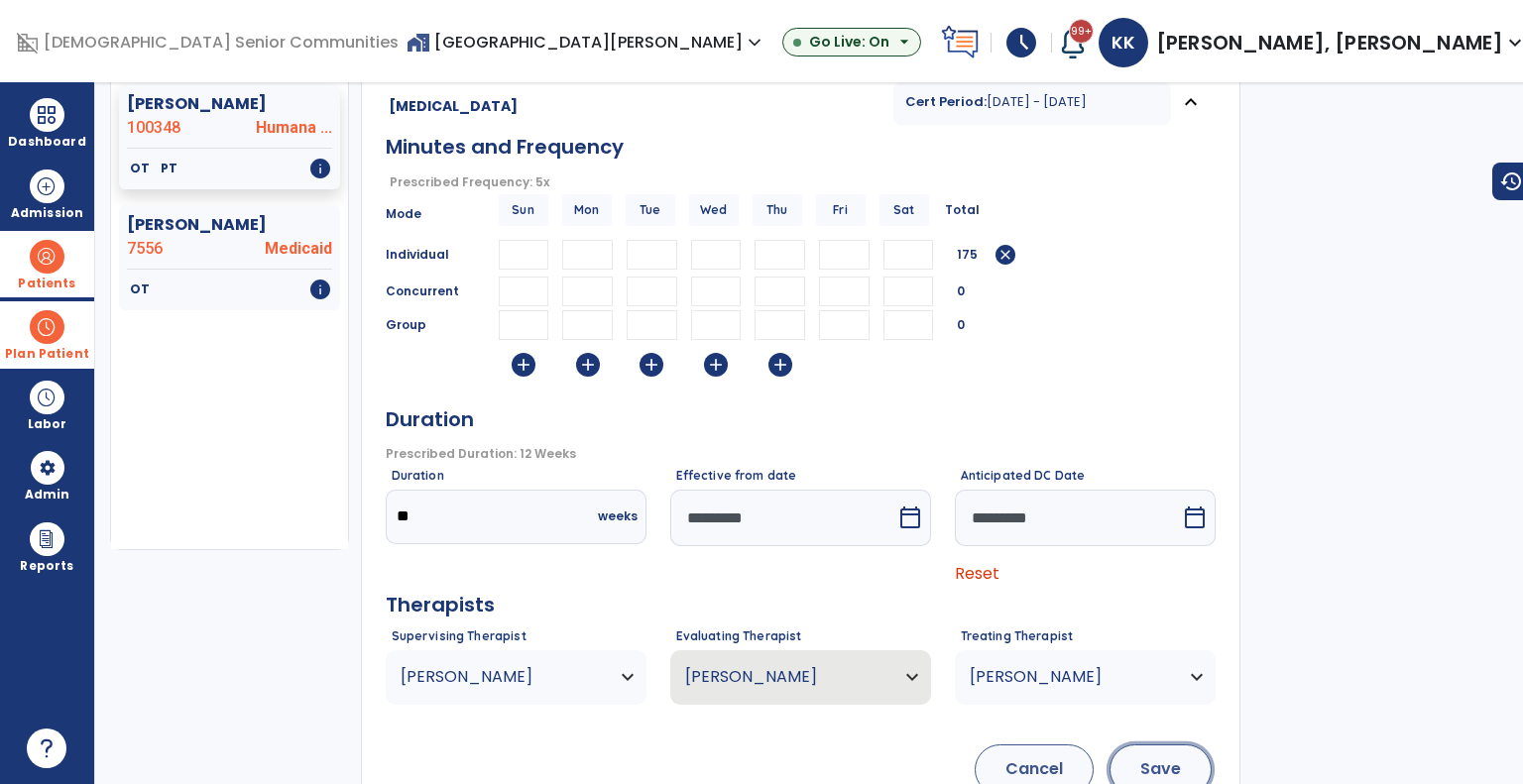 click on "Save" at bounding box center (1160, 769) 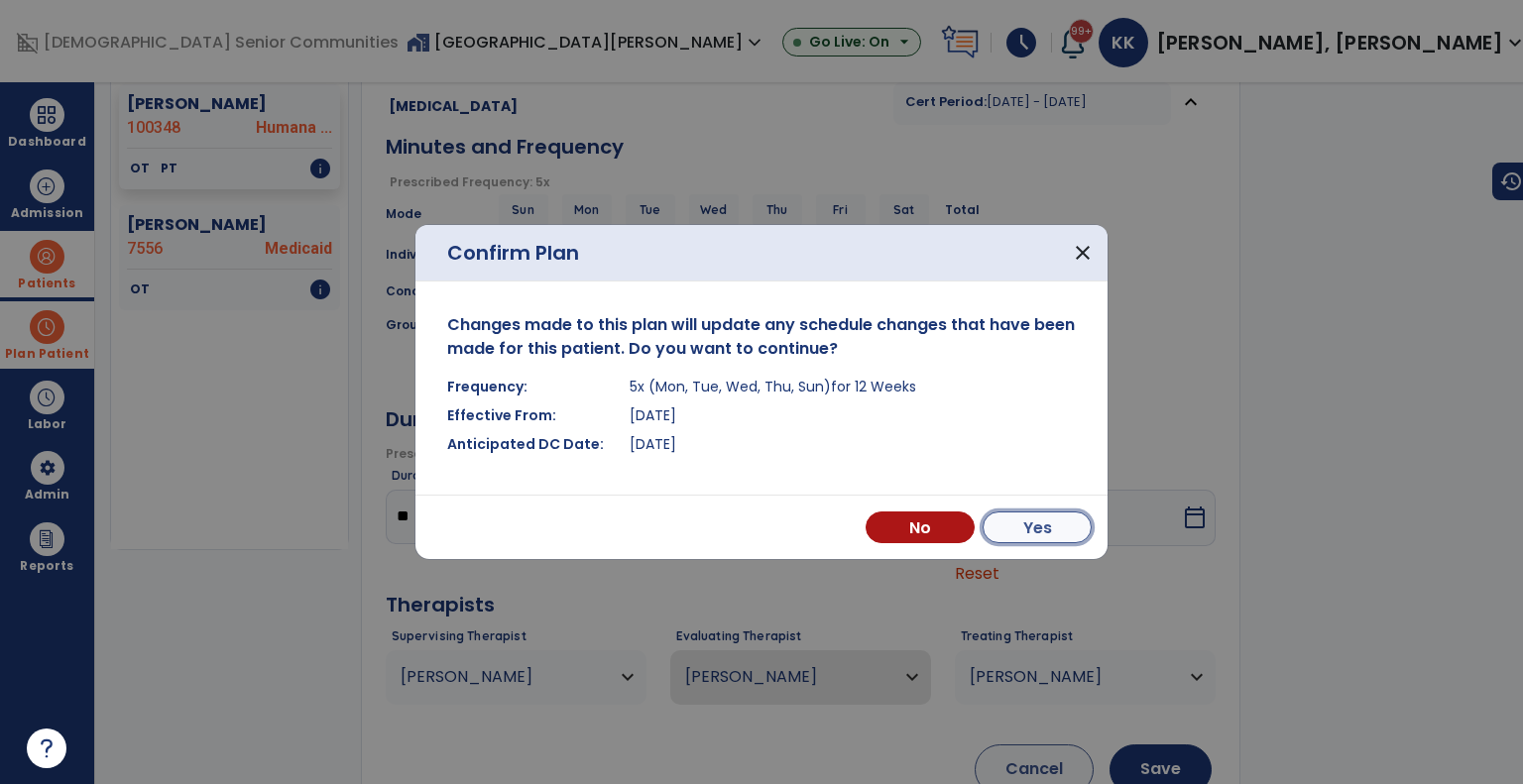 click on "Yes" at bounding box center (1037, 527) 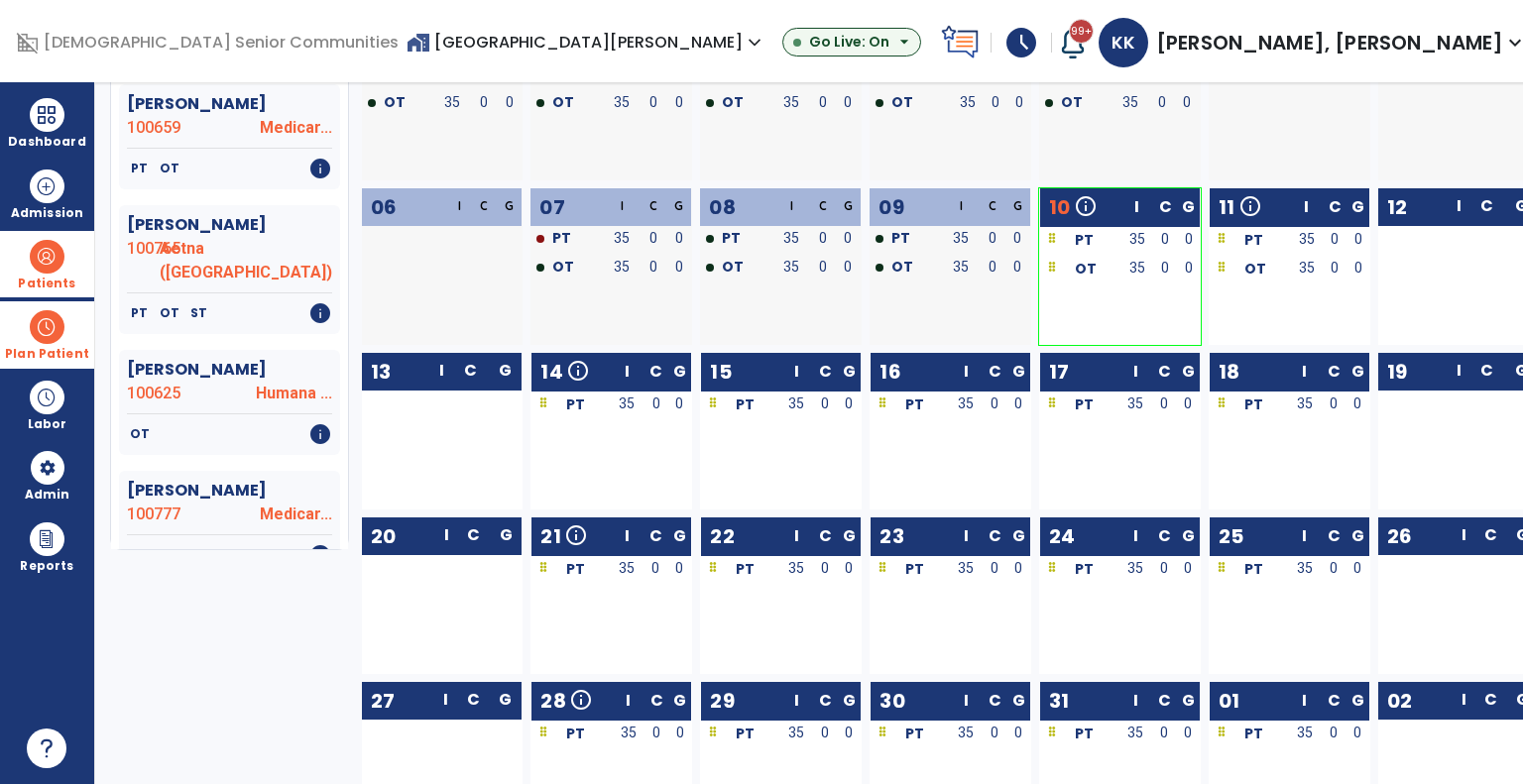 scroll, scrollTop: 0, scrollLeft: 0, axis: both 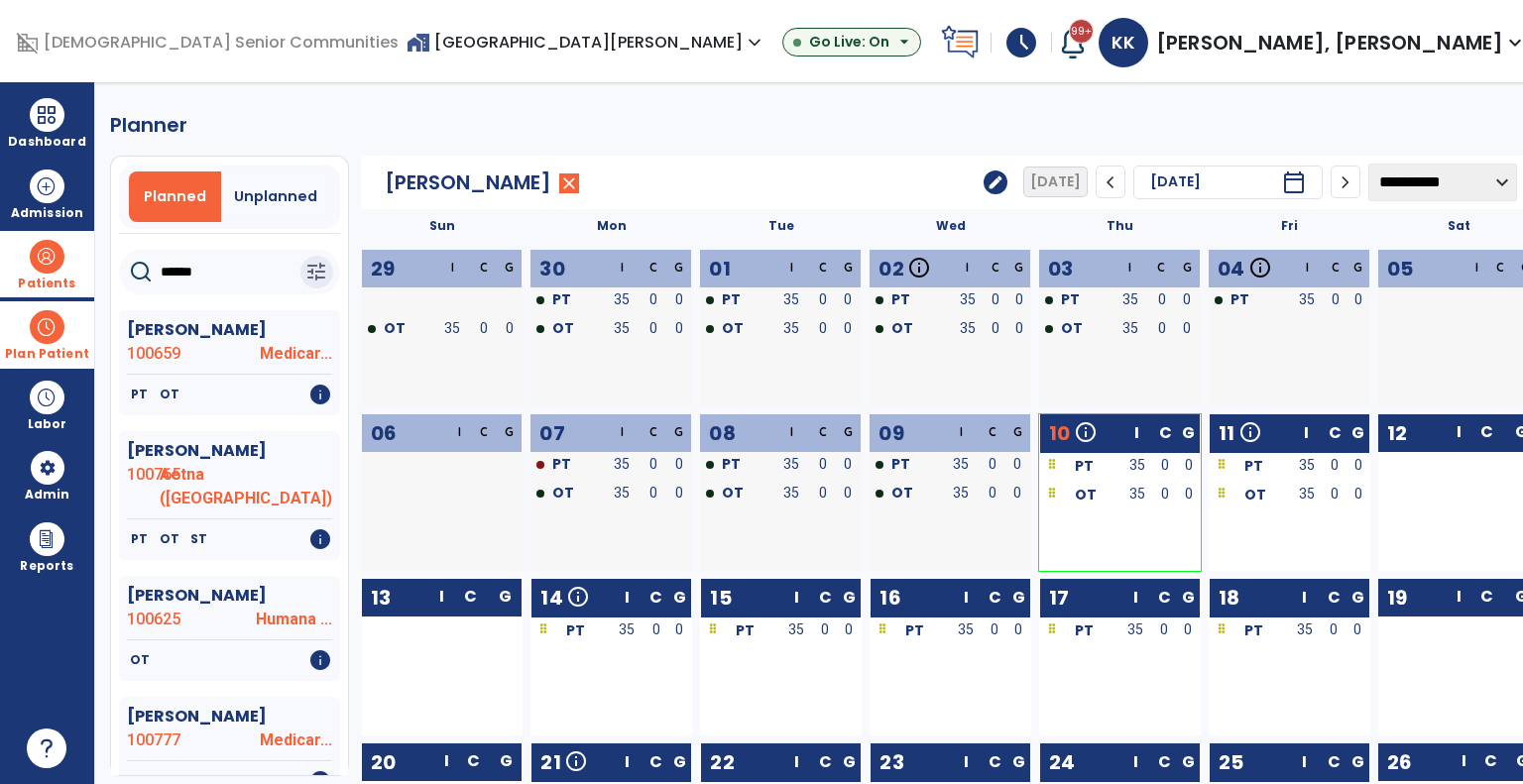 click on "edit" 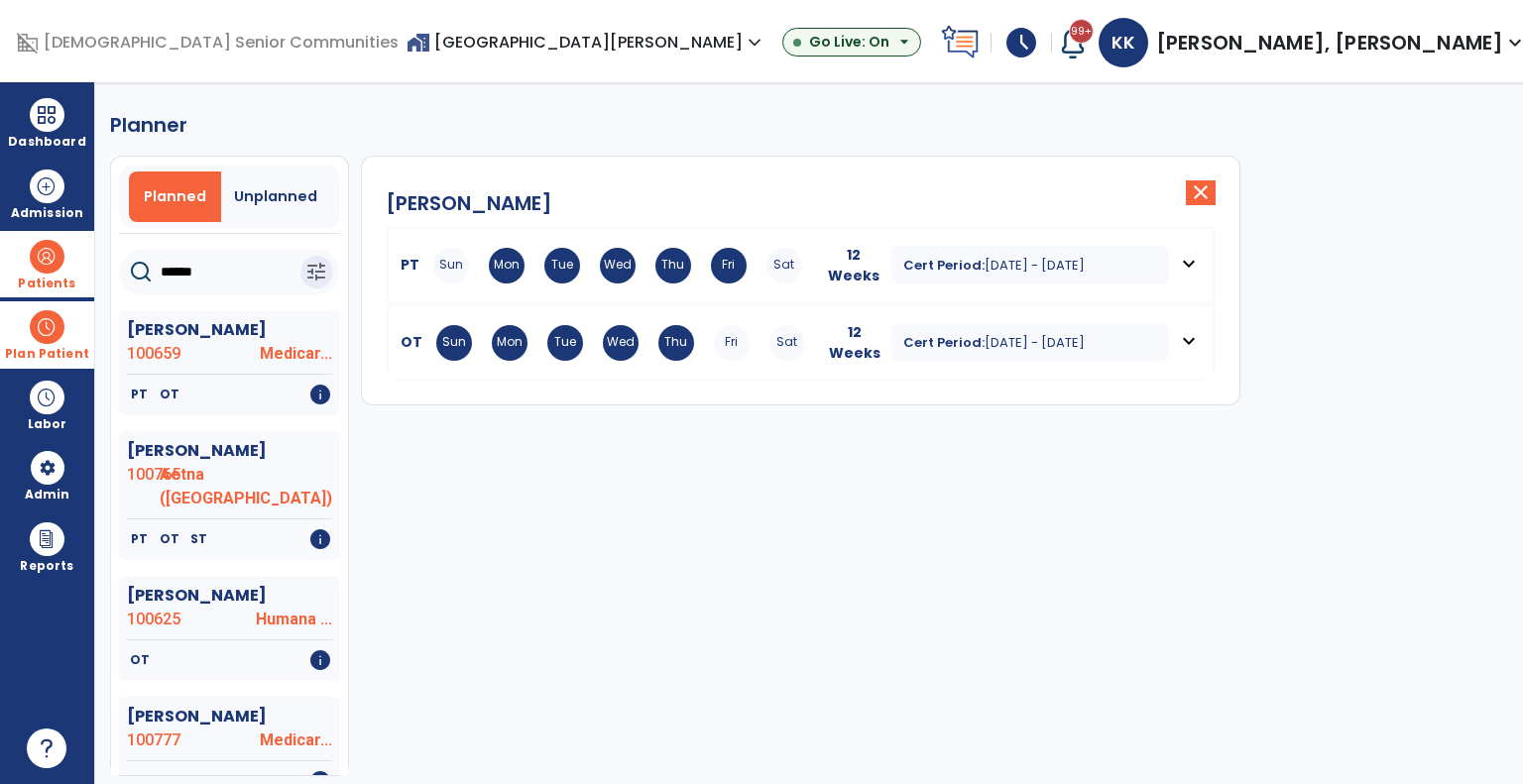 click on "Jun 23, 2025 - Sep 14, 2025" at bounding box center (1034, 265) 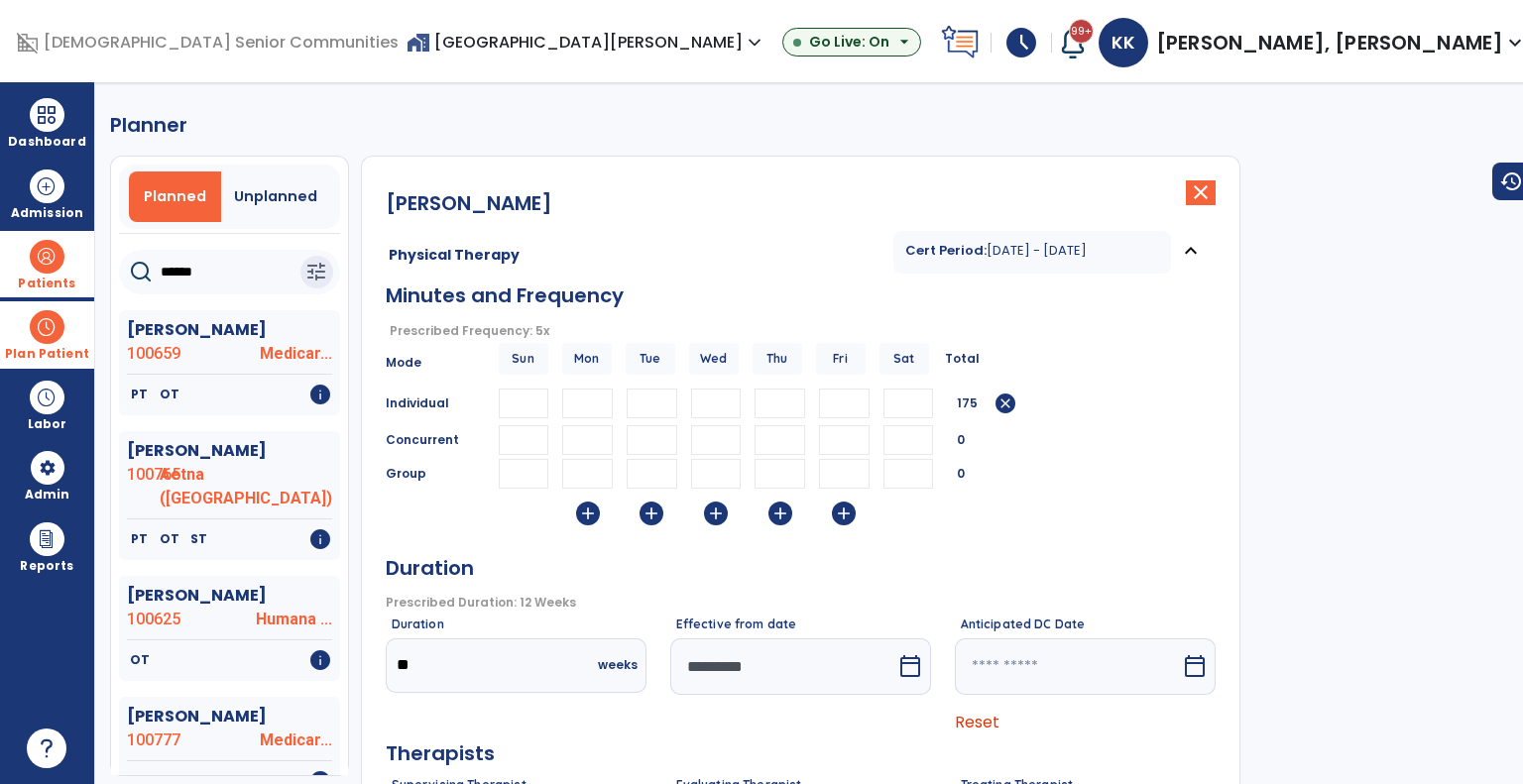click at bounding box center [783, 666] 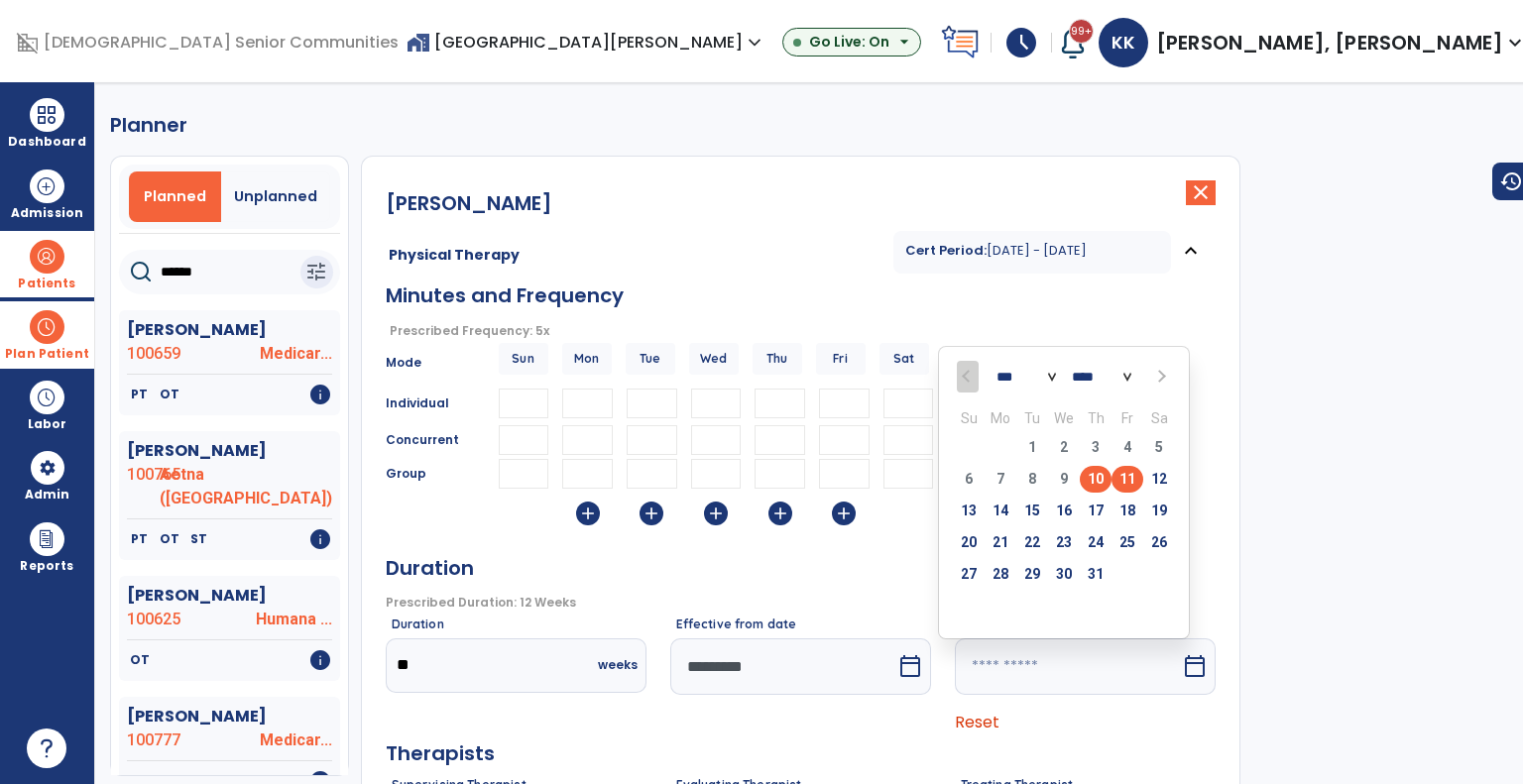 click on "11" at bounding box center [1127, 479] 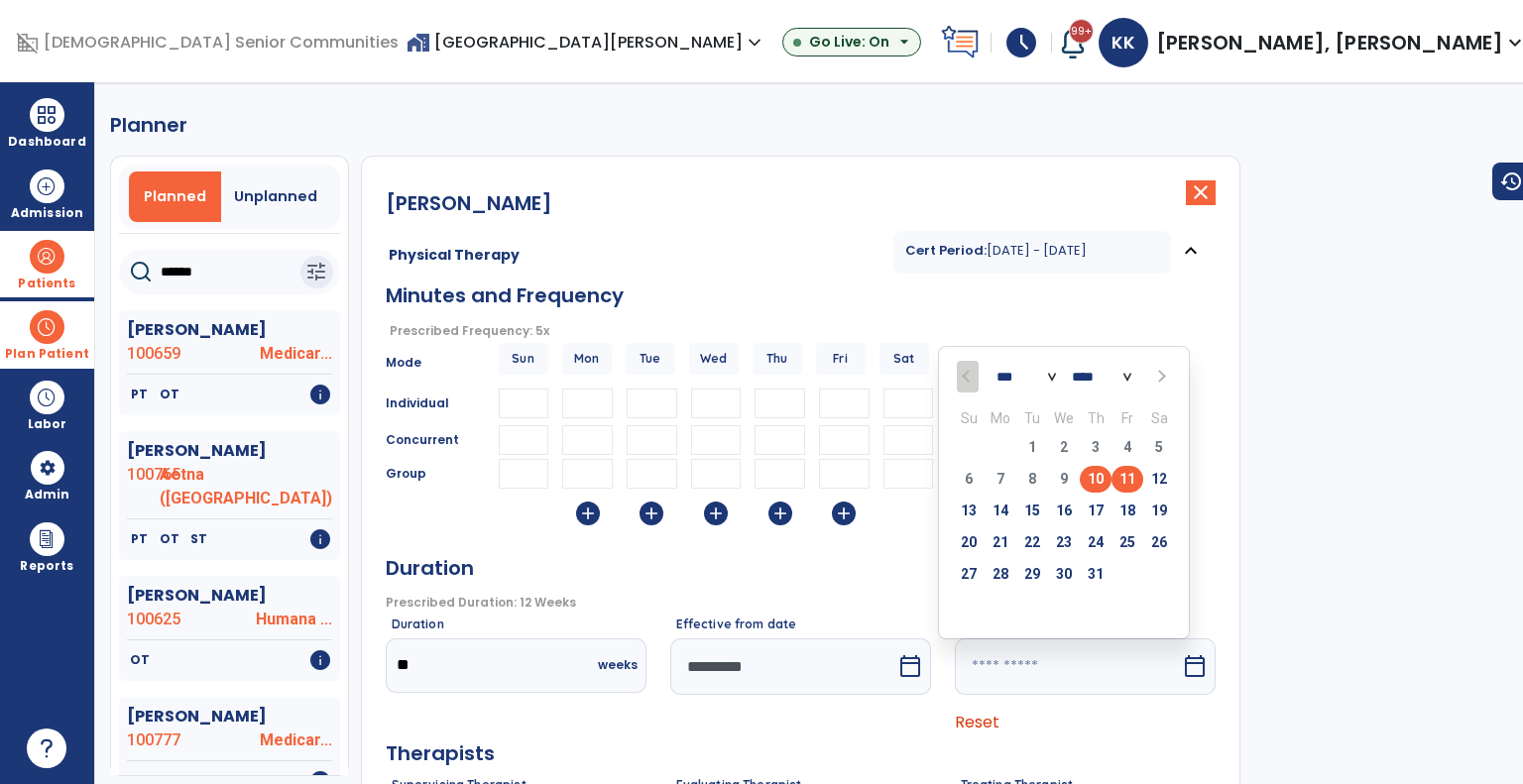 type on "*********" 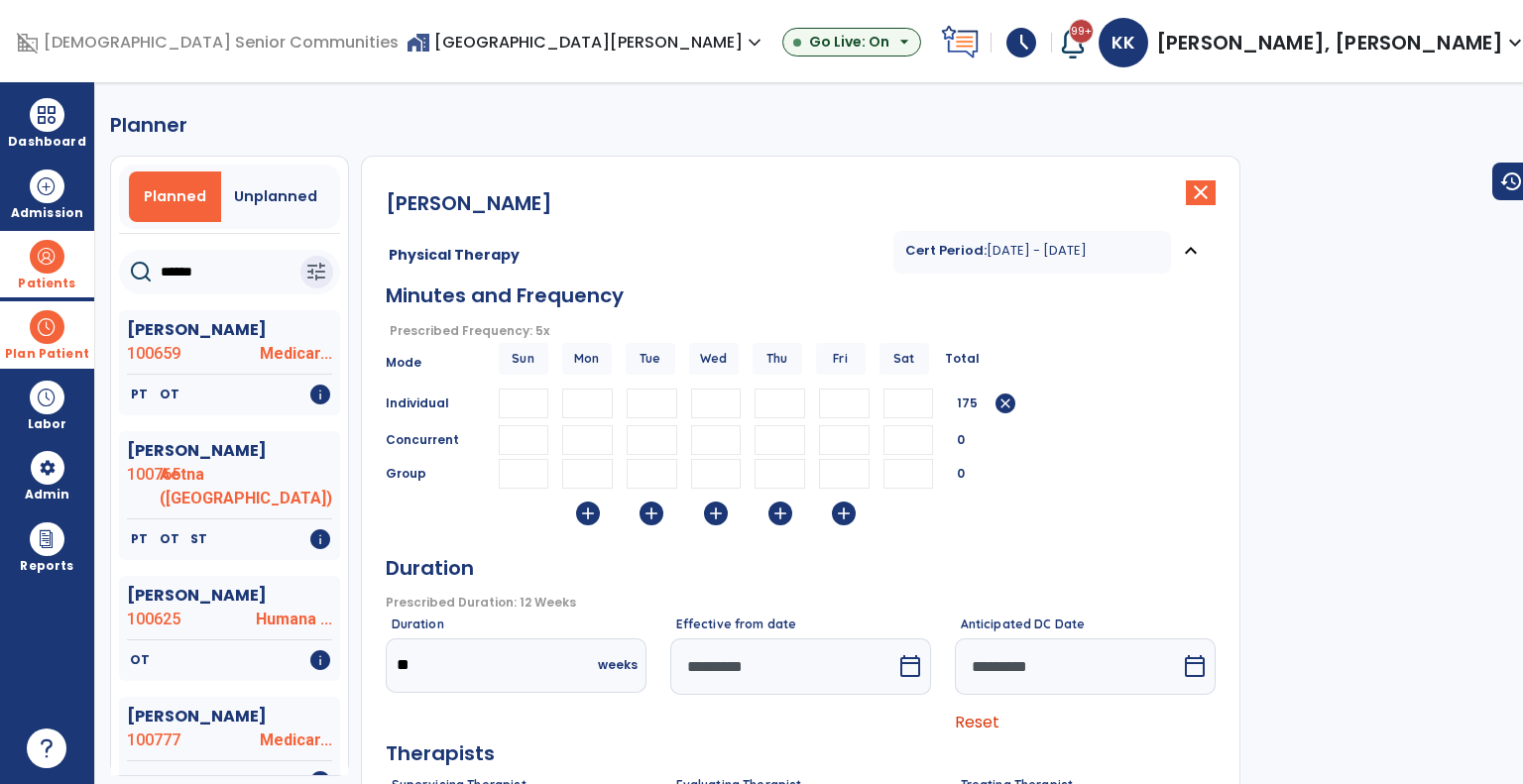 scroll, scrollTop: 281, scrollLeft: 0, axis: vertical 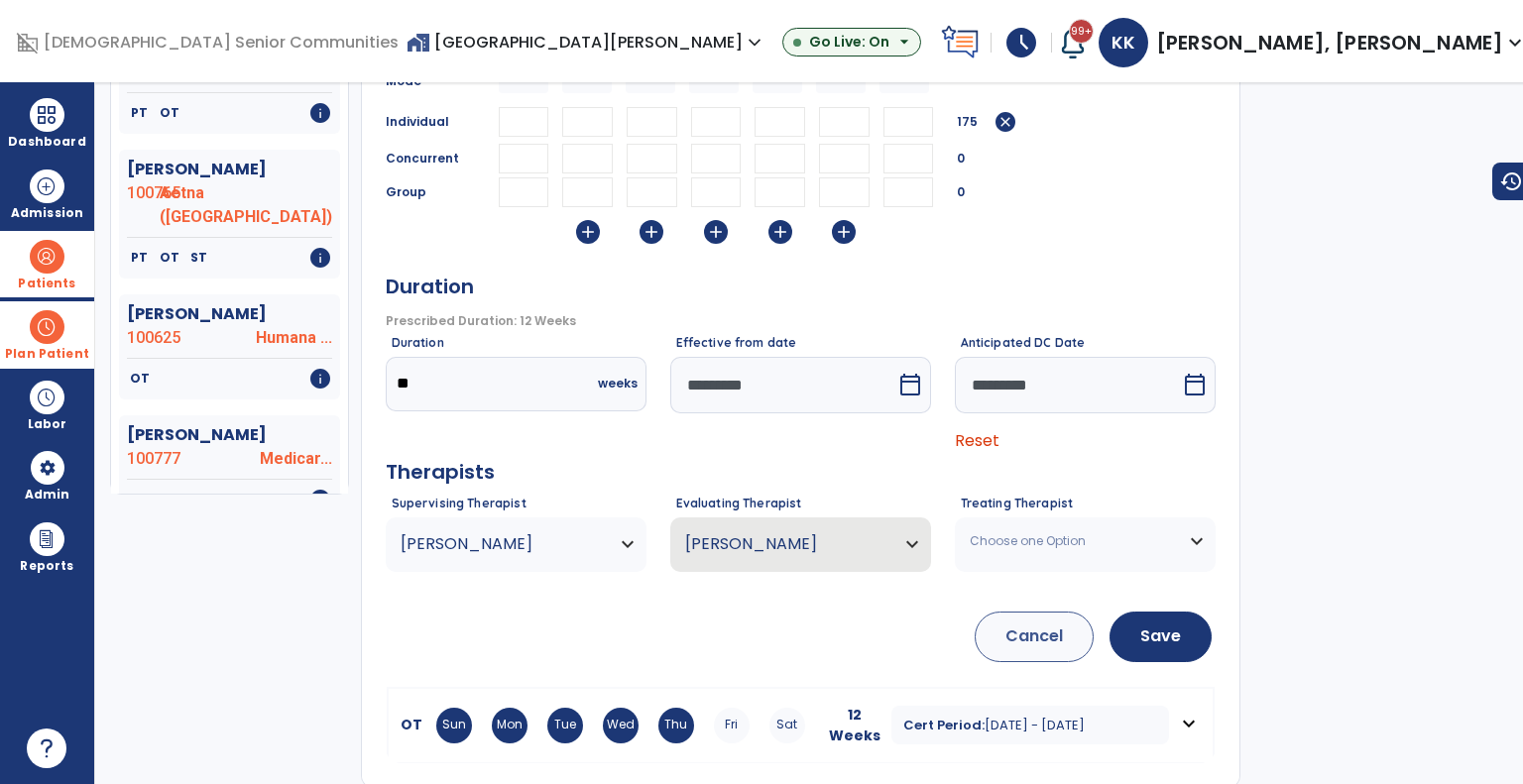 drag, startPoint x: 1081, startPoint y: 643, endPoint x: 1088, endPoint y: 691, distance: 48.507731 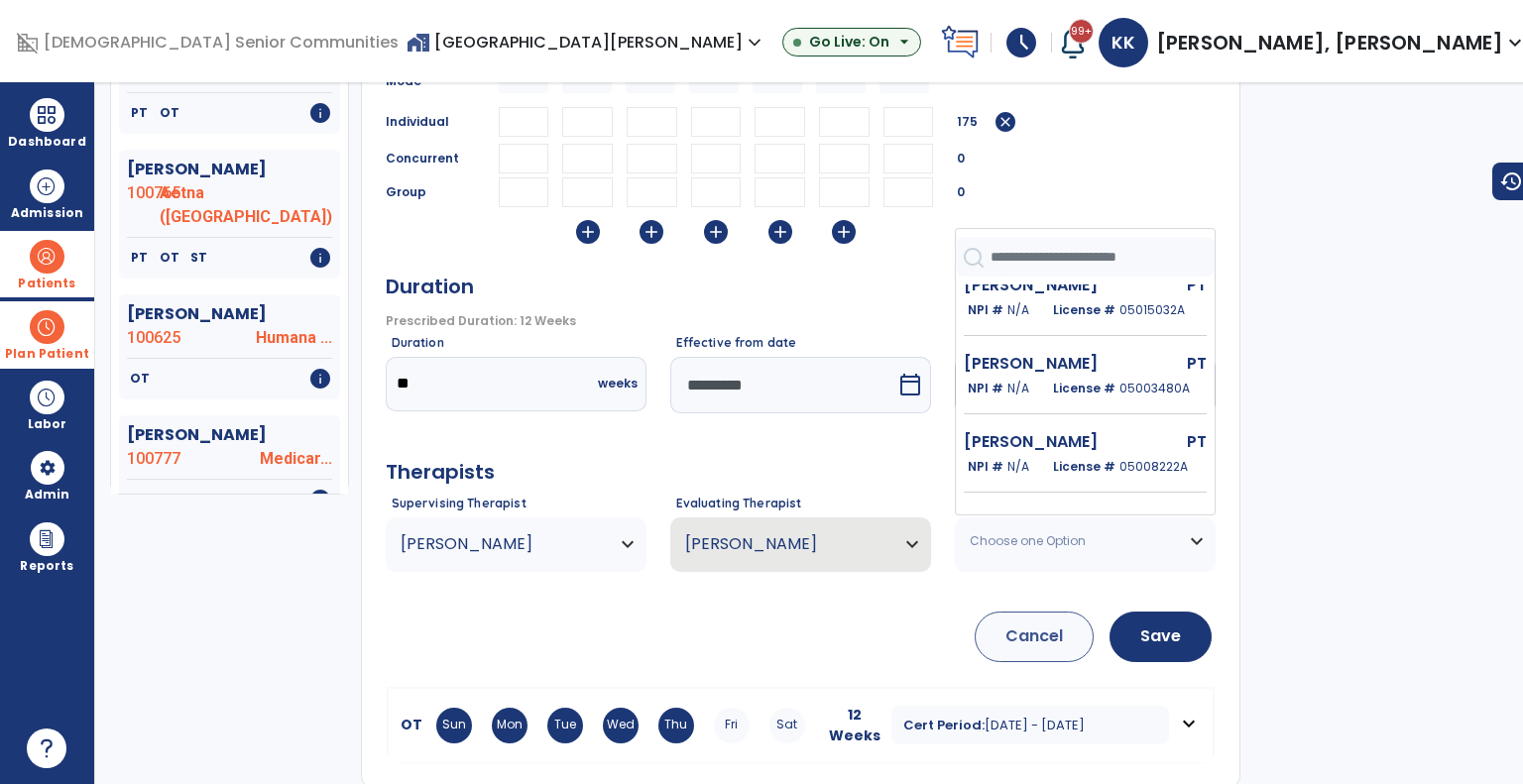 scroll, scrollTop: 583, scrollLeft: 0, axis: vertical 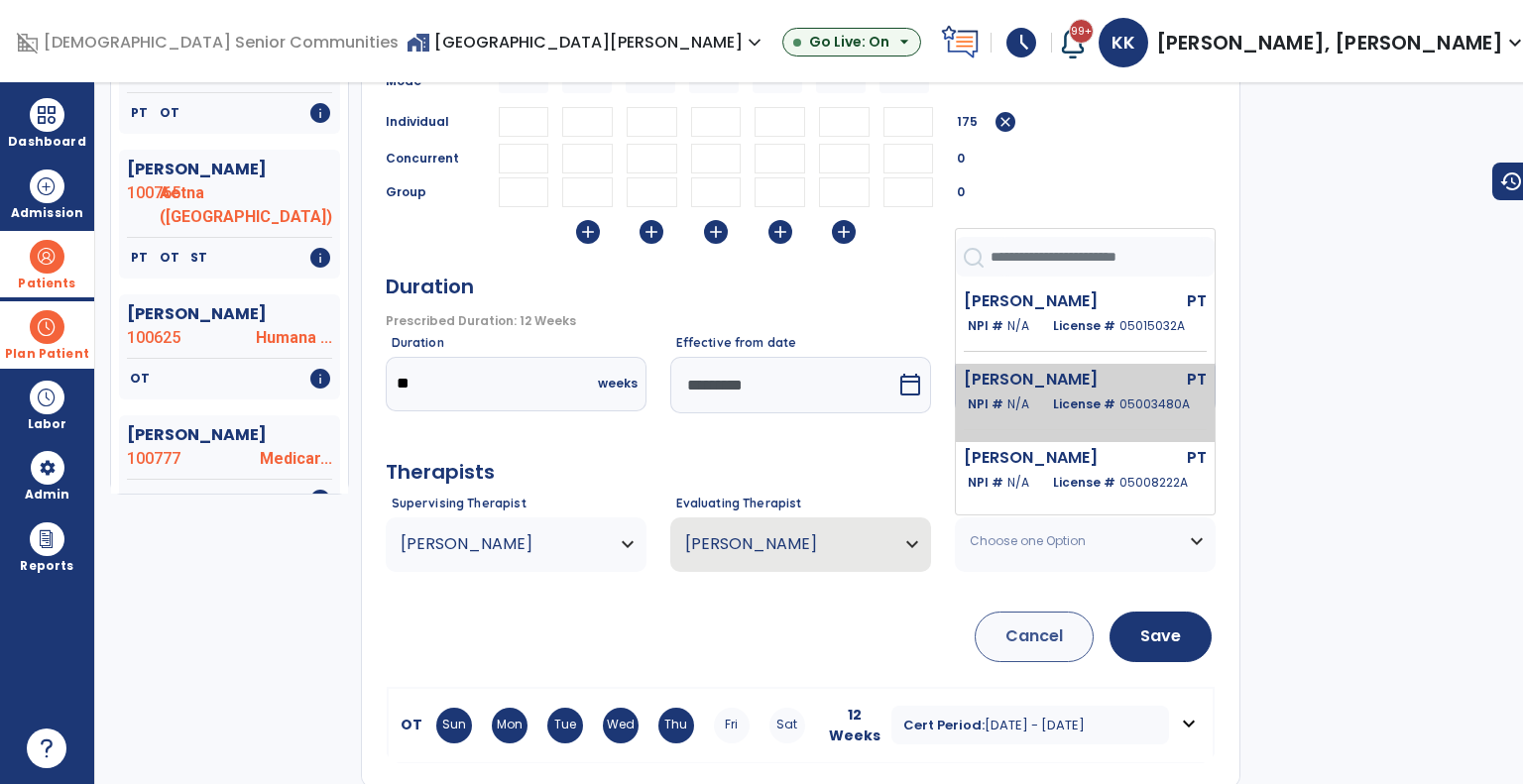 click on "Perena Mariluz" at bounding box center (1040, 380) 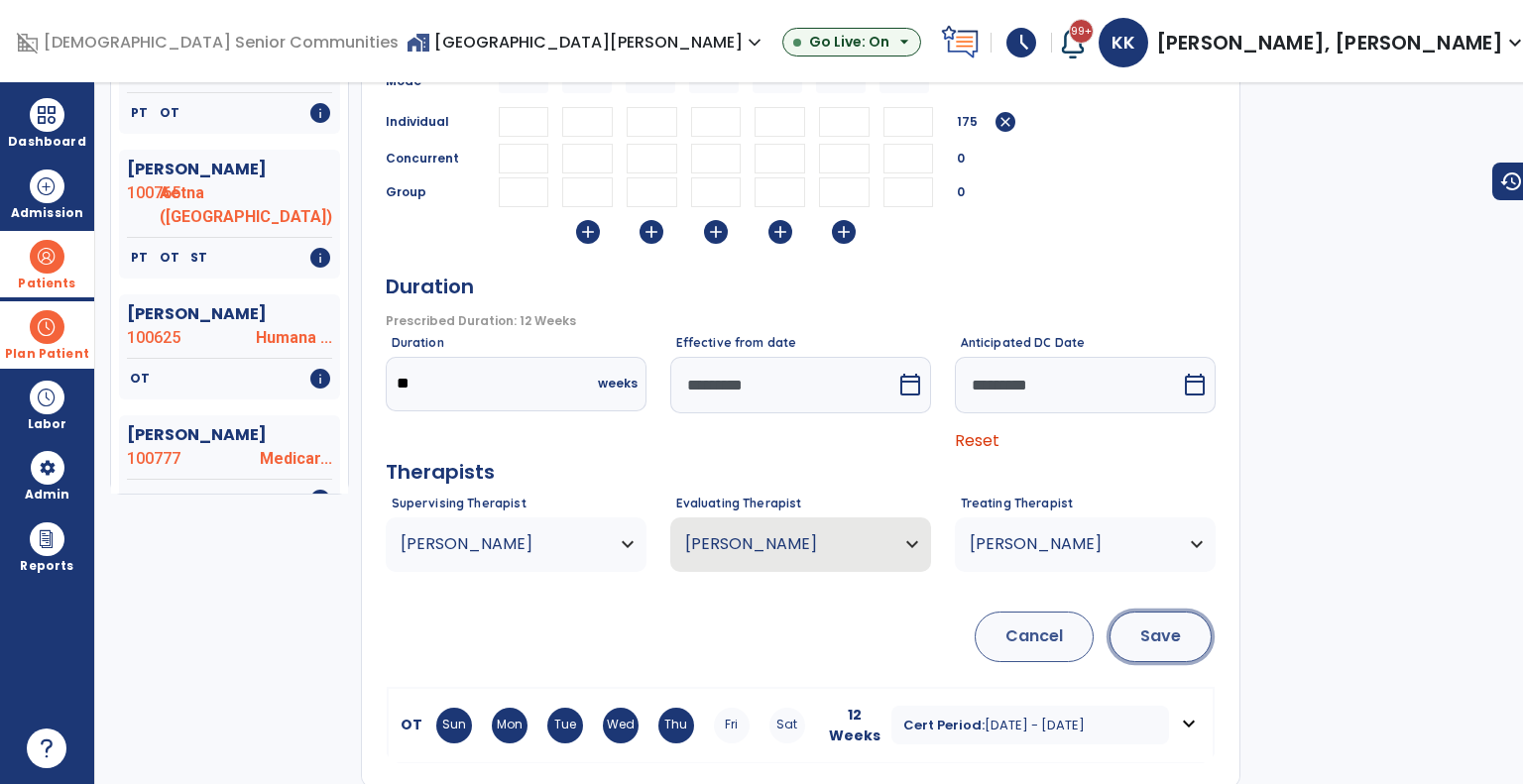 click on "Save" at bounding box center [1160, 636] 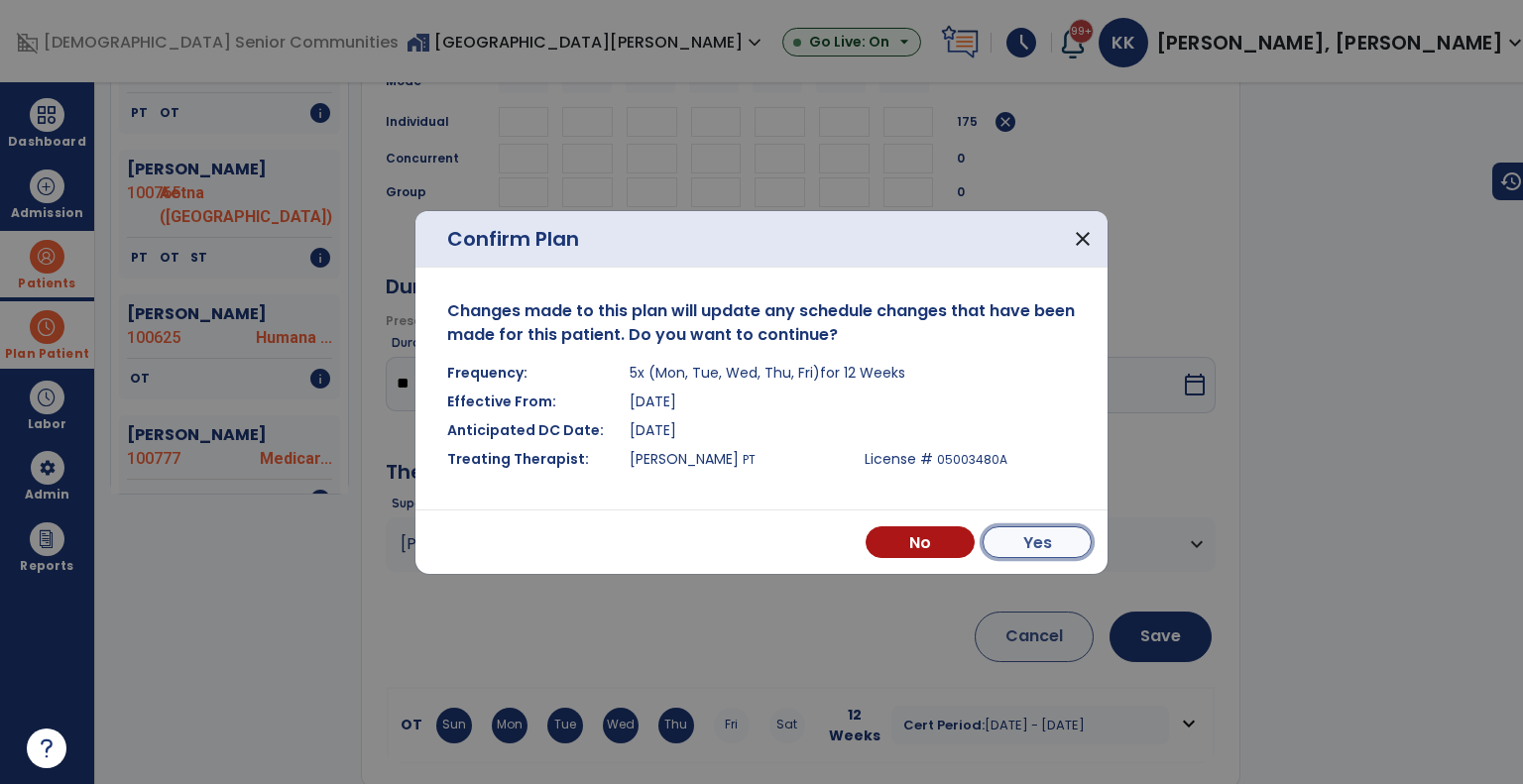 click on "Yes" at bounding box center [1037, 542] 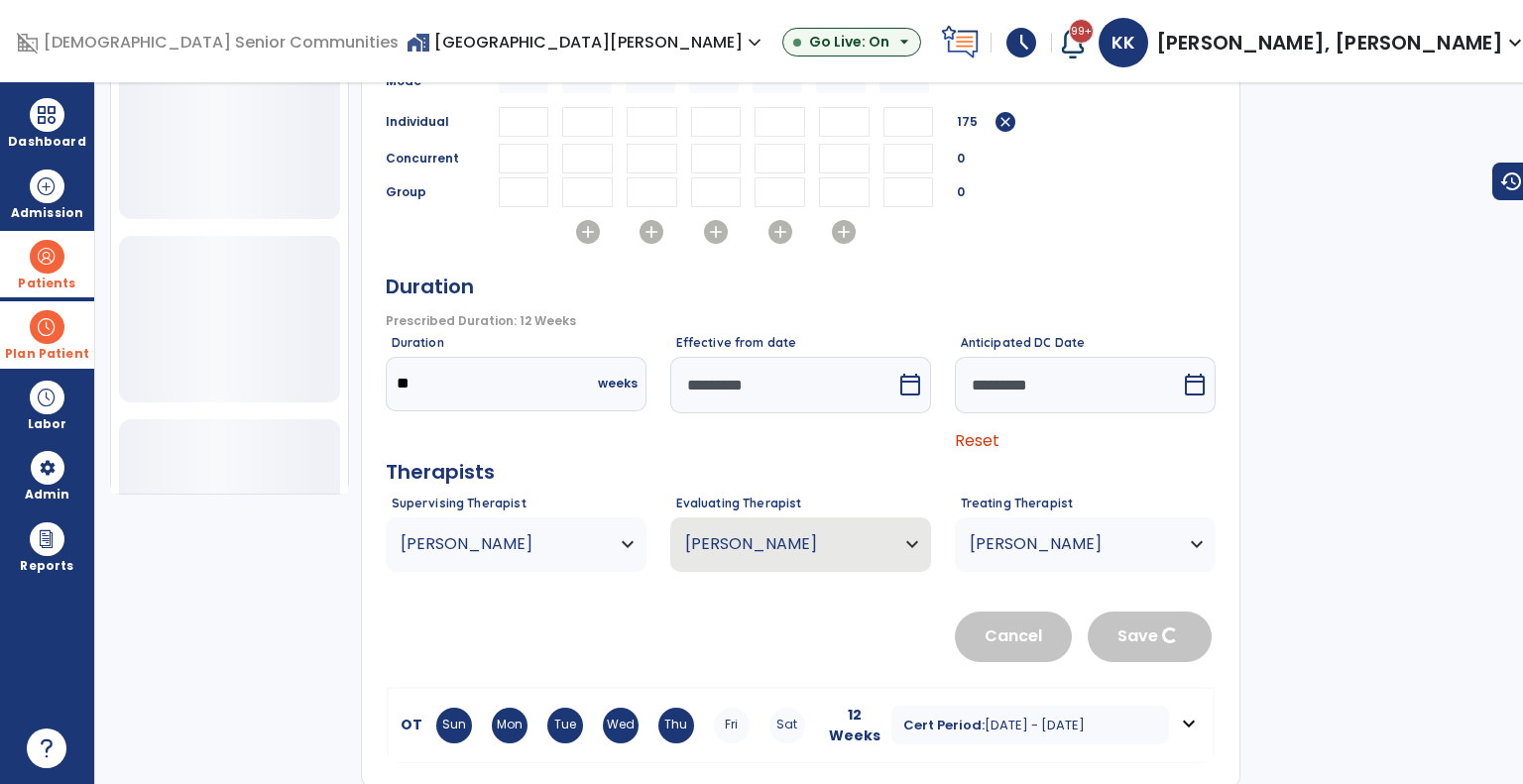 scroll, scrollTop: 280, scrollLeft: 0, axis: vertical 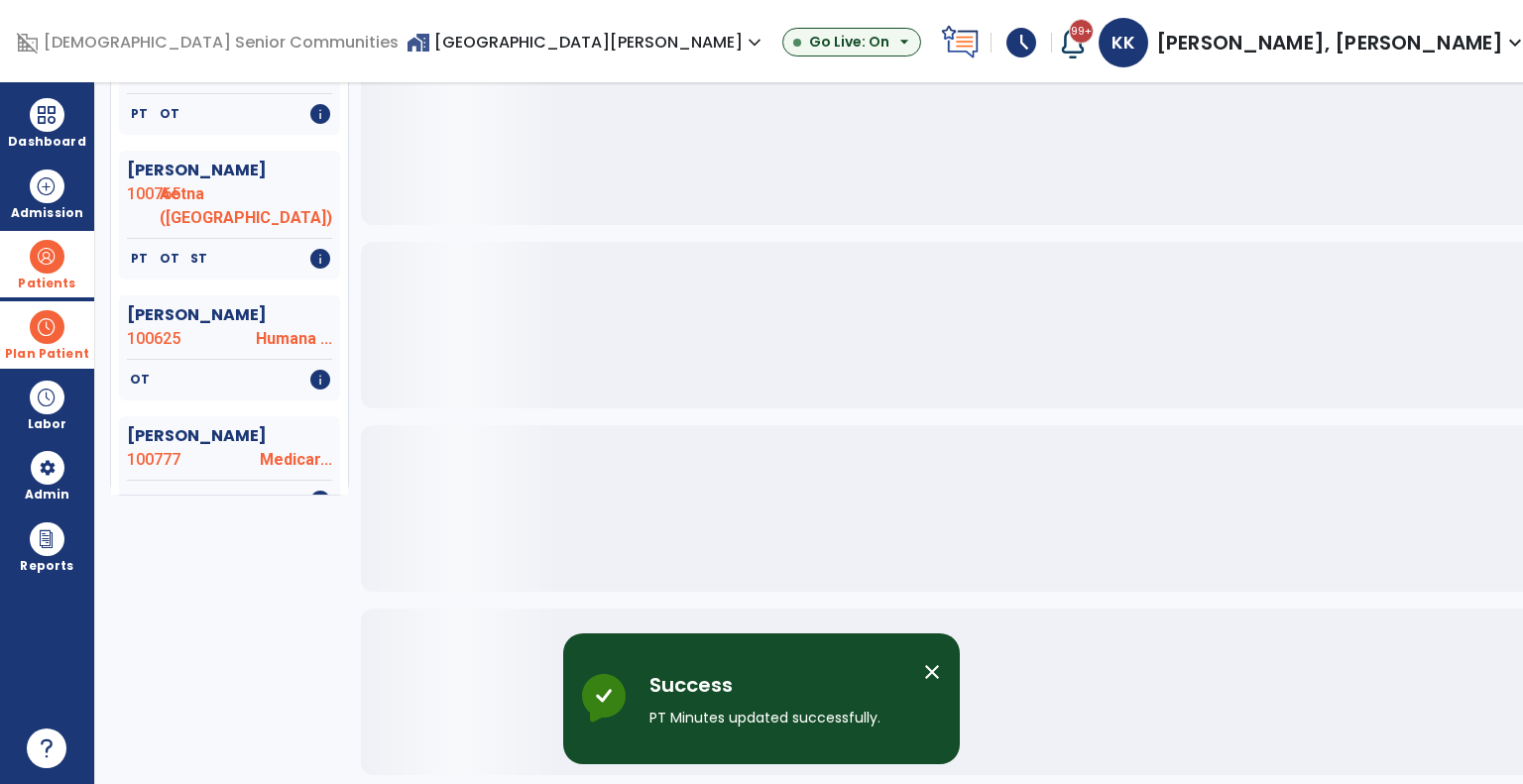 click on "Plan Patient" at bounding box center [47, 354] 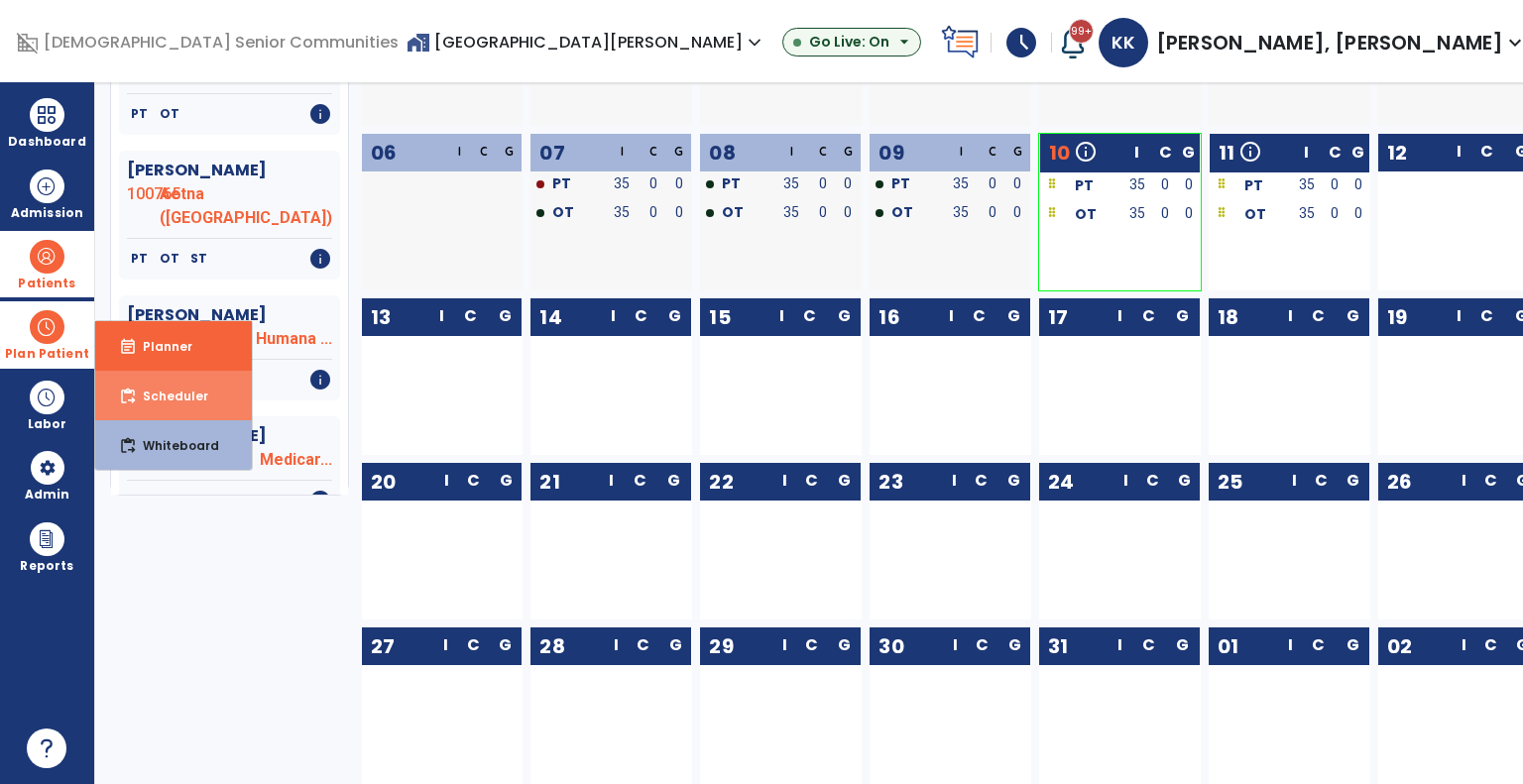click on "content_paste_go  Scheduler" at bounding box center [174, 395] 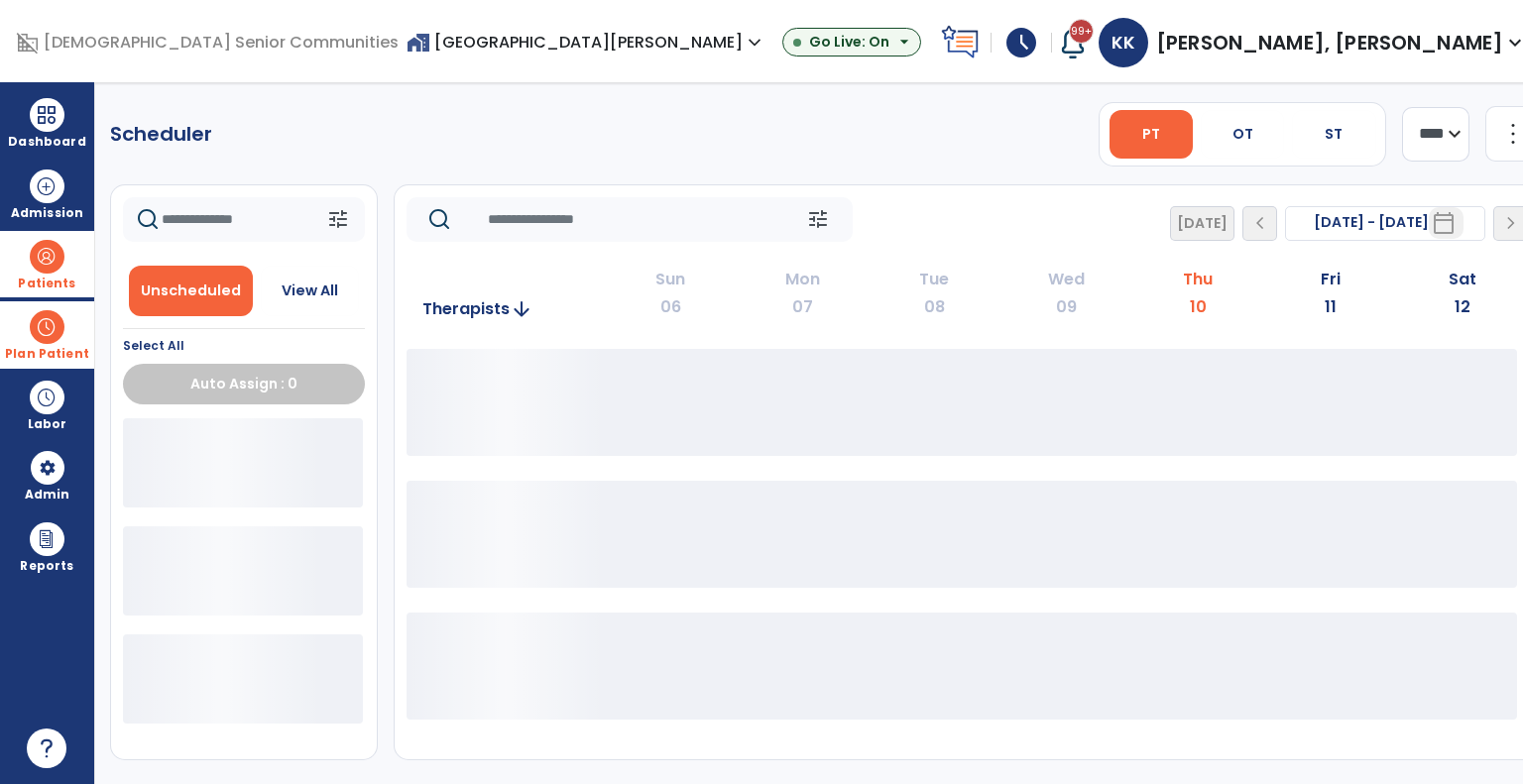scroll, scrollTop: 0, scrollLeft: 0, axis: both 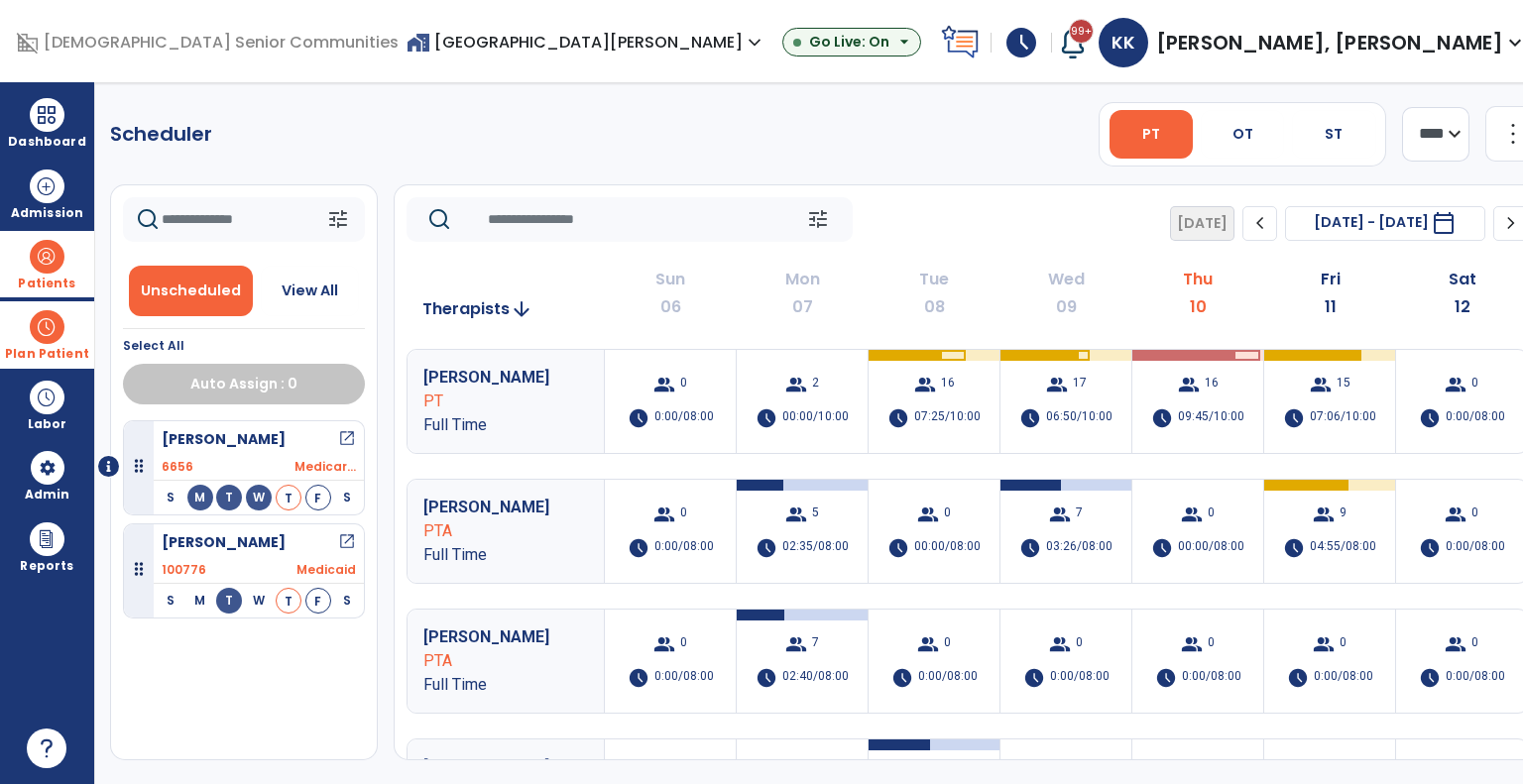 click on "chevron_right" 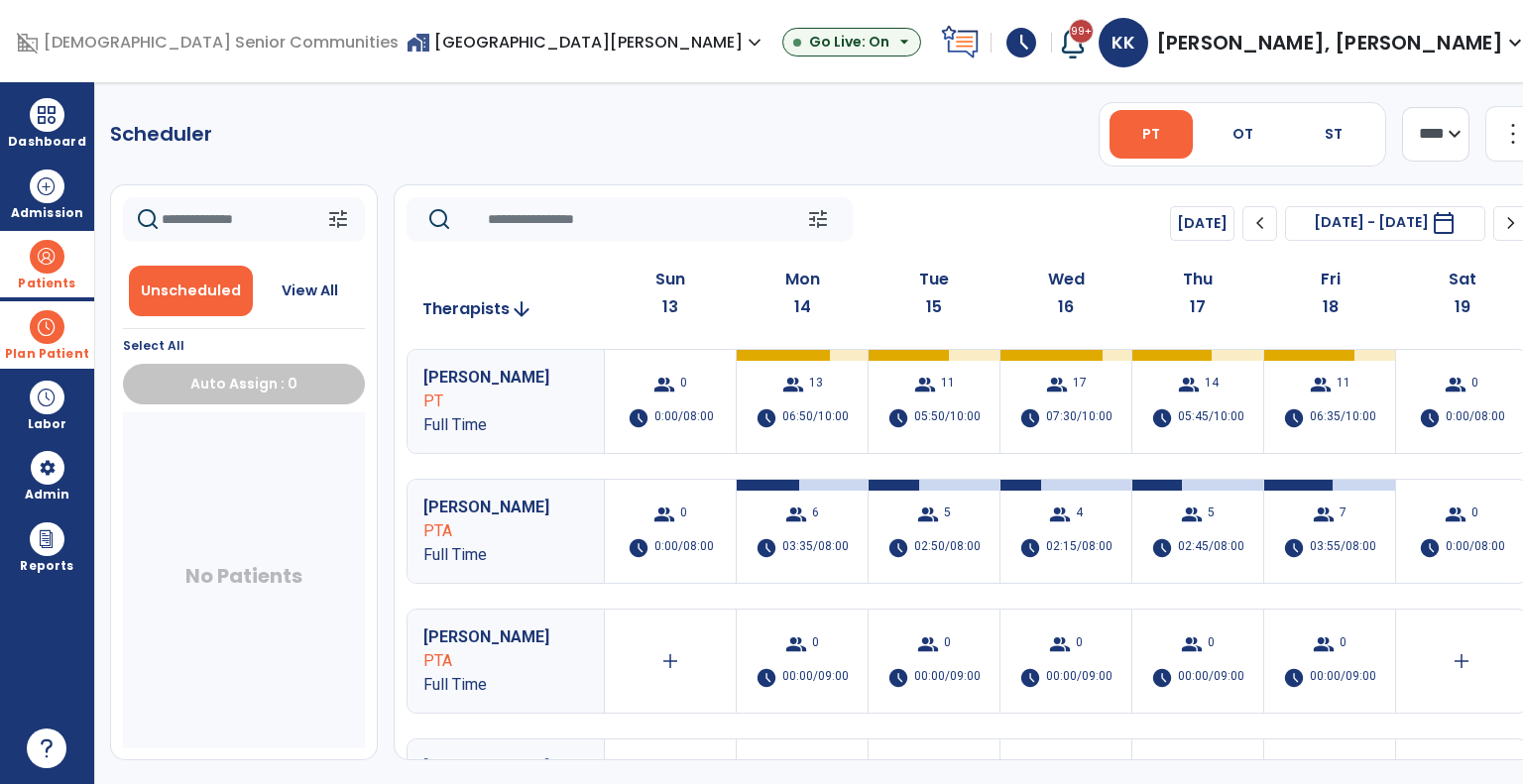 click on "chevron_left" 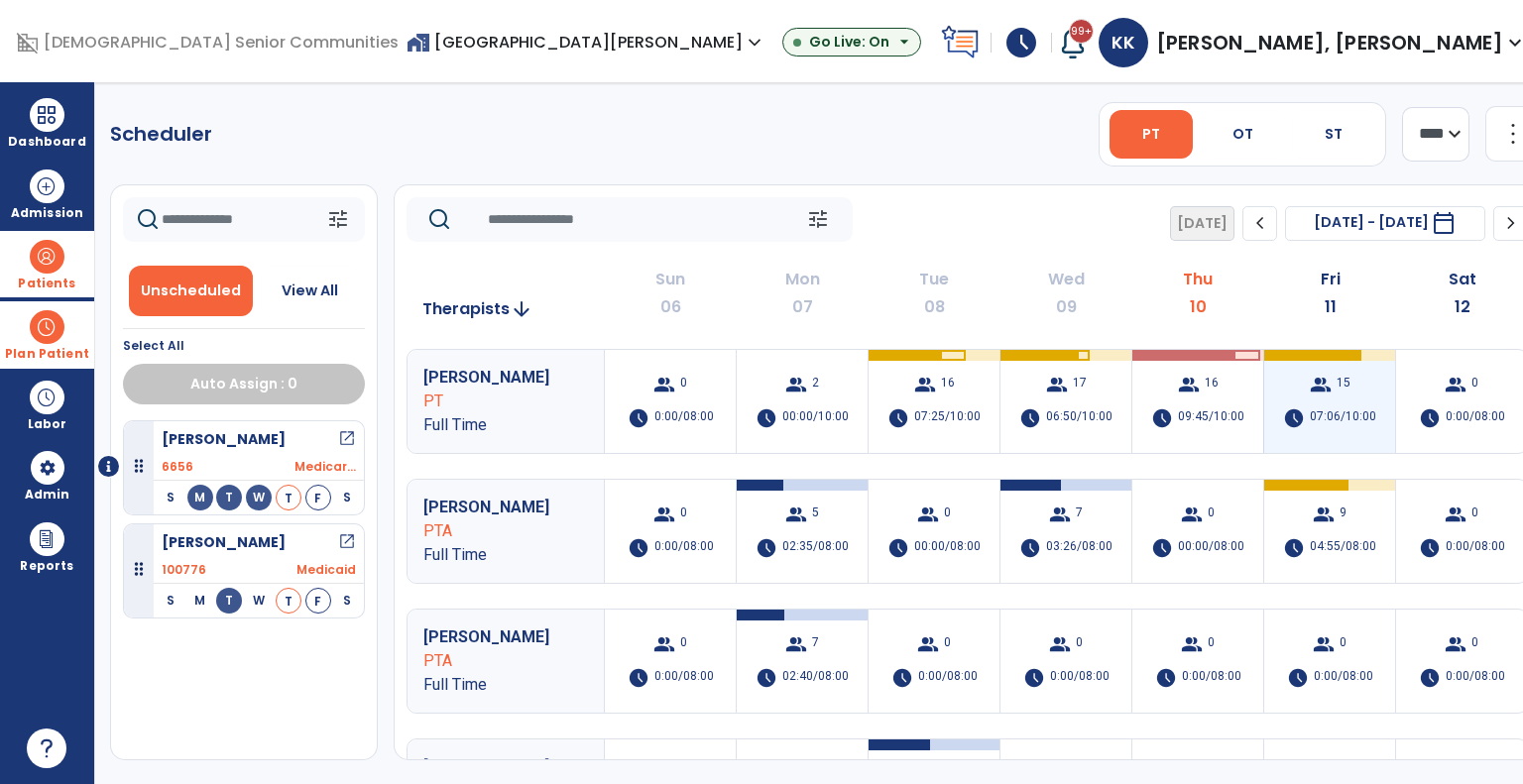 click on "07:06/10:00" at bounding box center [1343, 418] 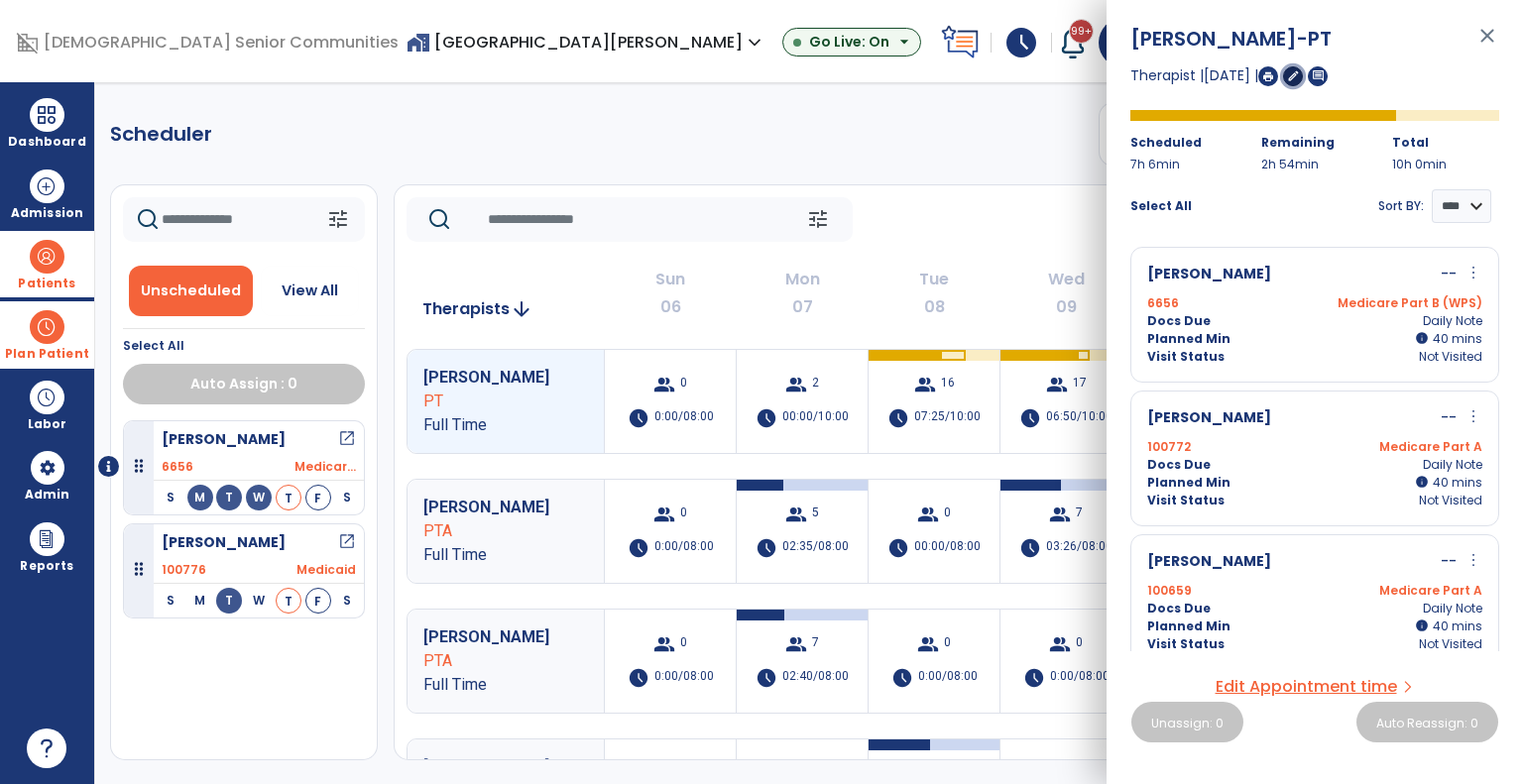 click on "edit" at bounding box center [1293, 75] 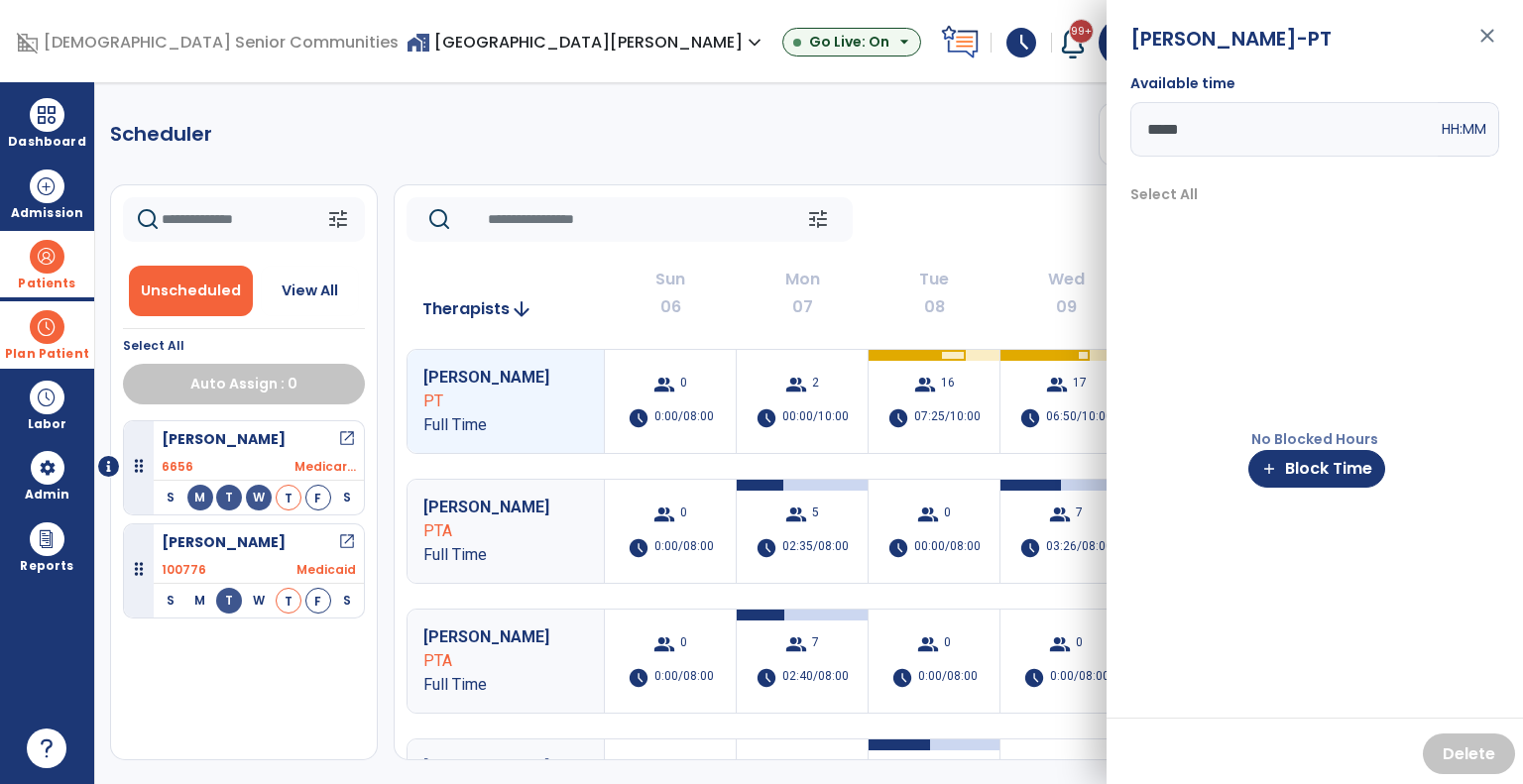 click on "No Blocked Hours  add   Block Time" at bounding box center [1315, 458] 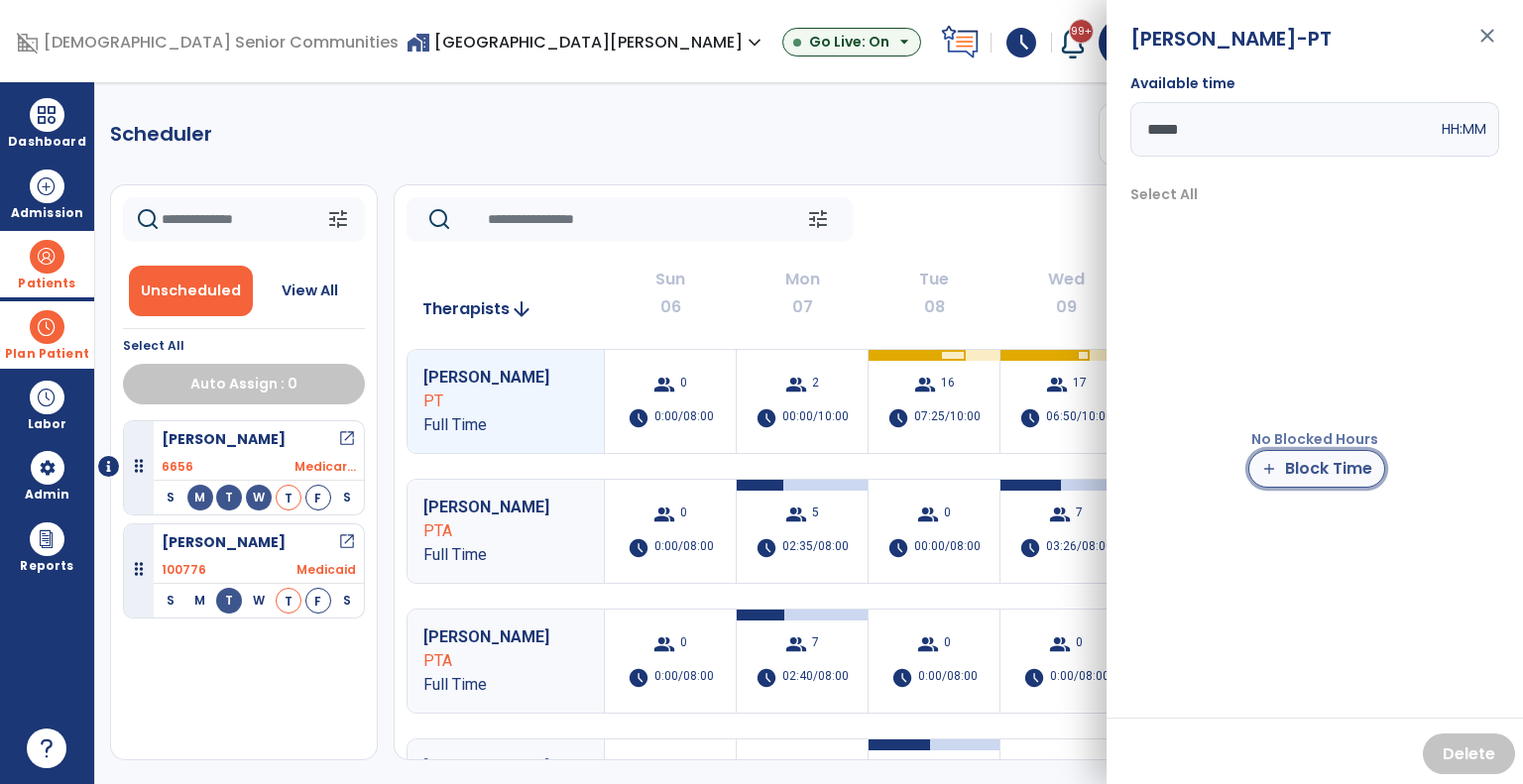 click on "add   Block Time" at bounding box center (1317, 469) 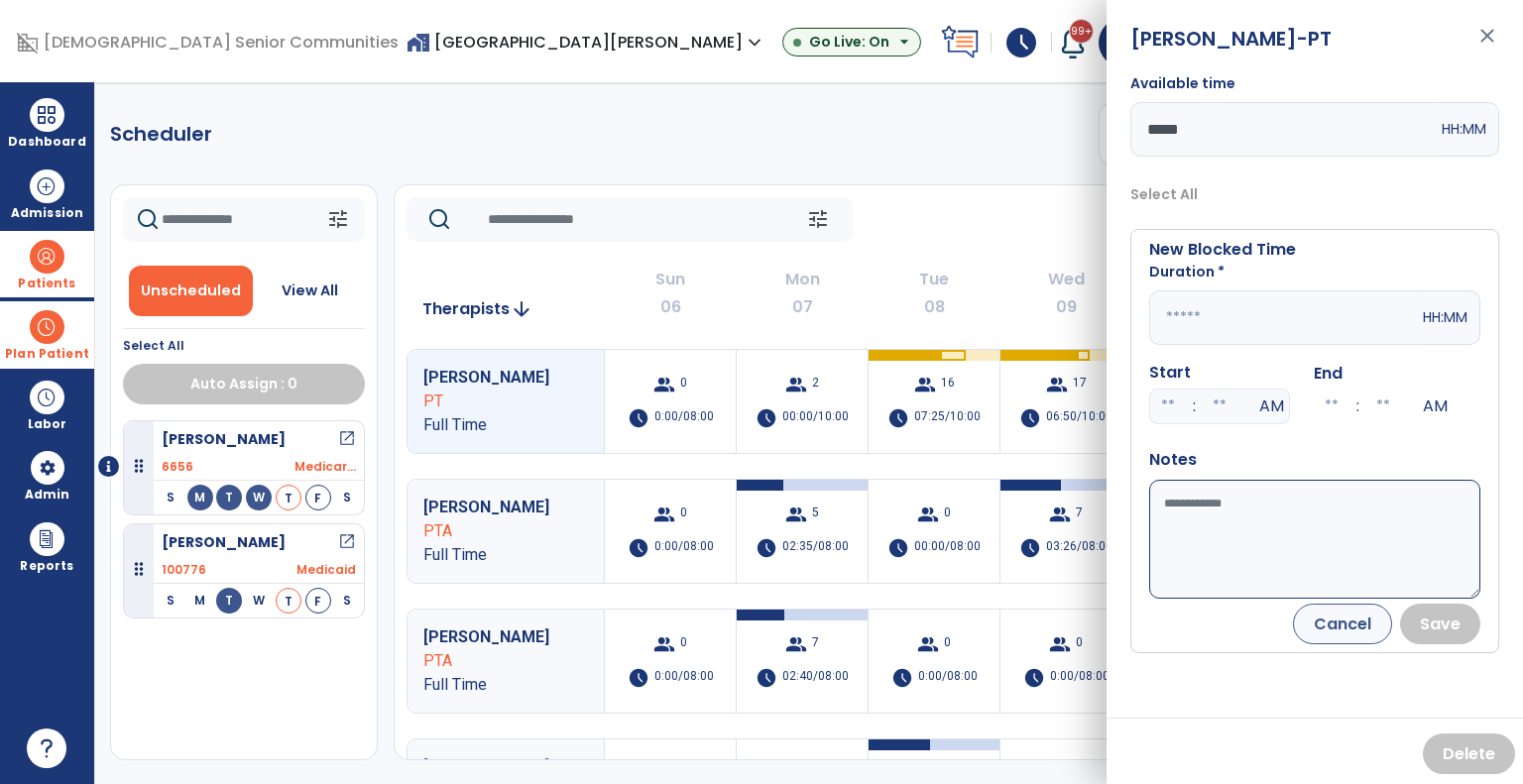 click at bounding box center (1284, 317) 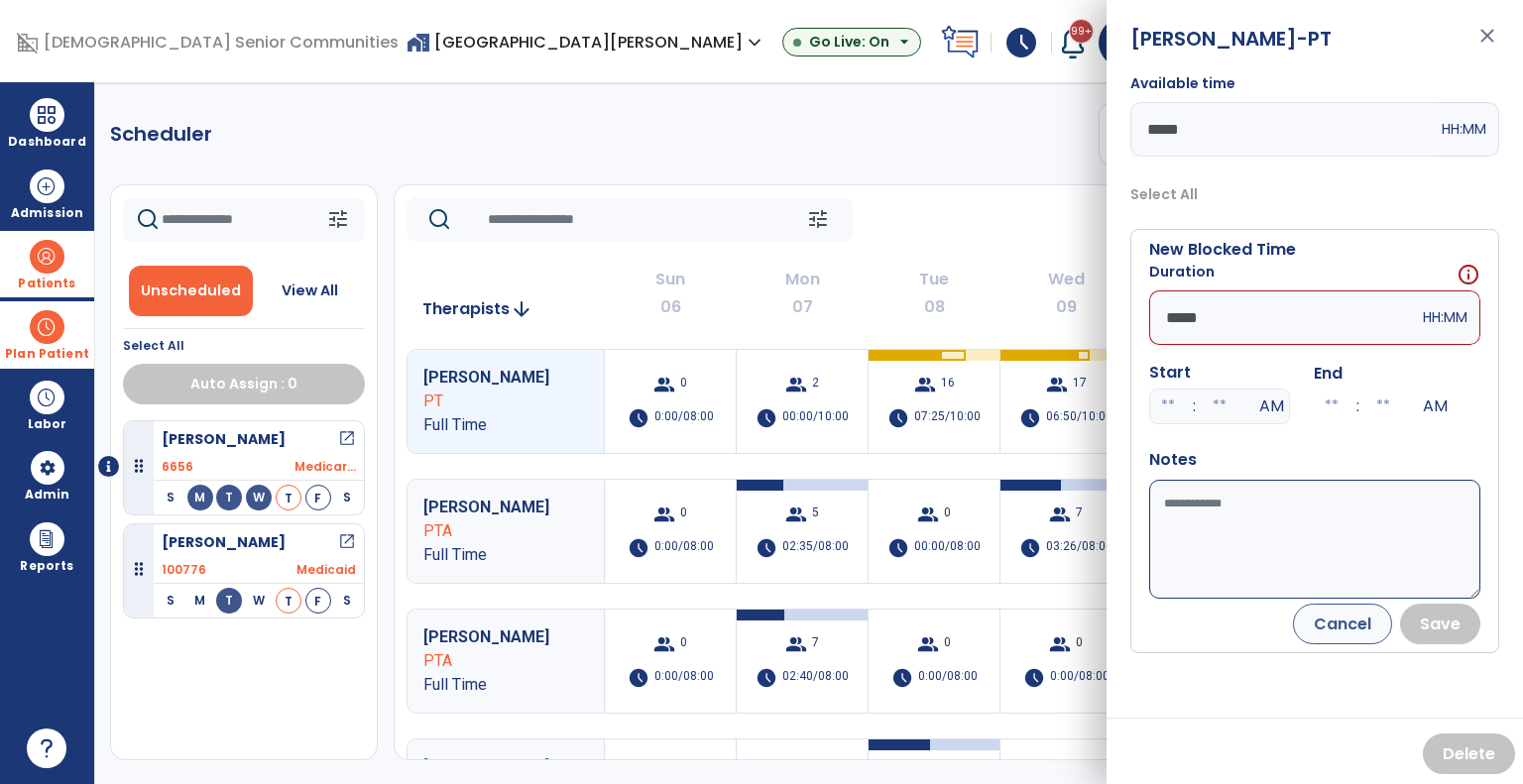 type on "*****" 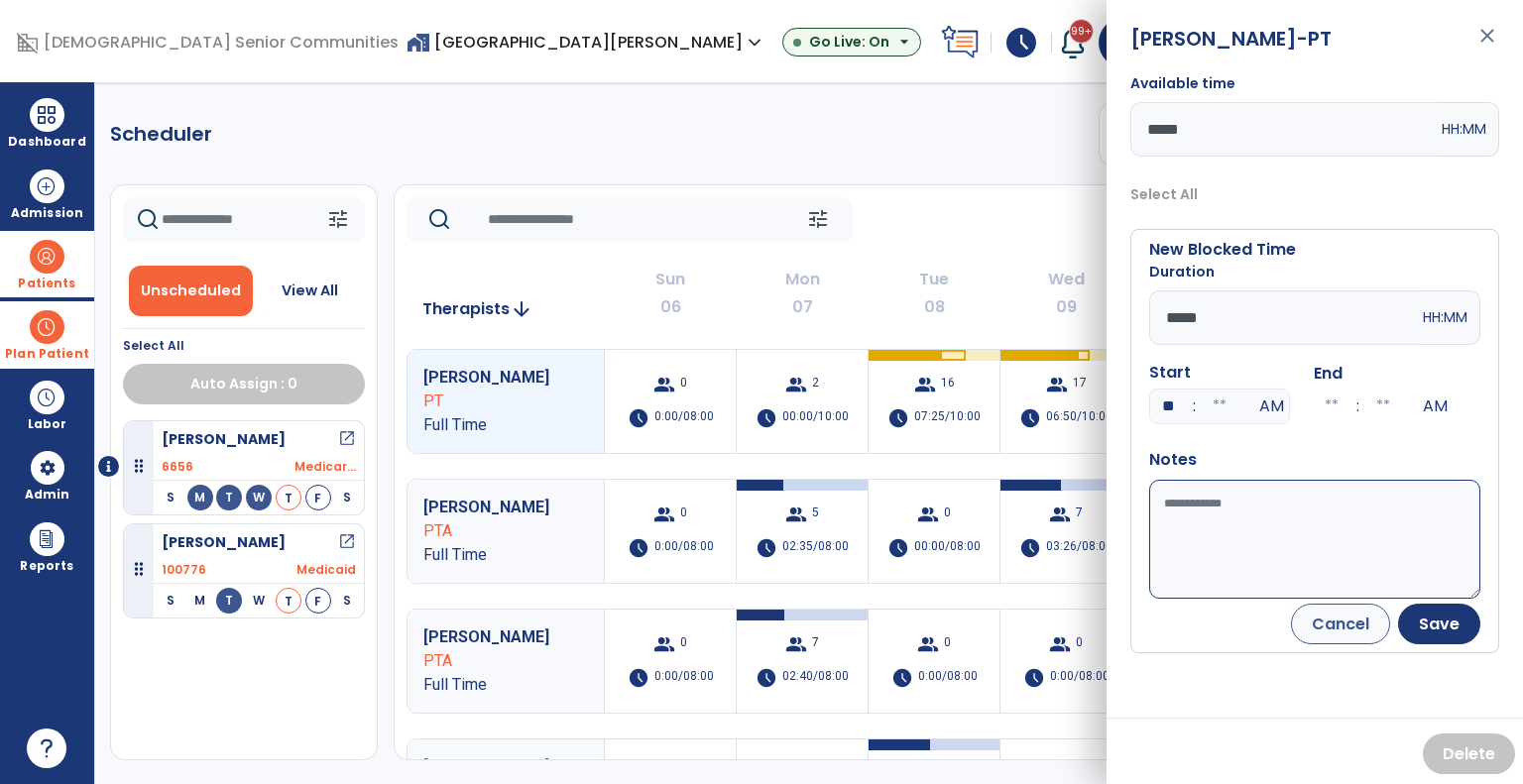 type on "**" 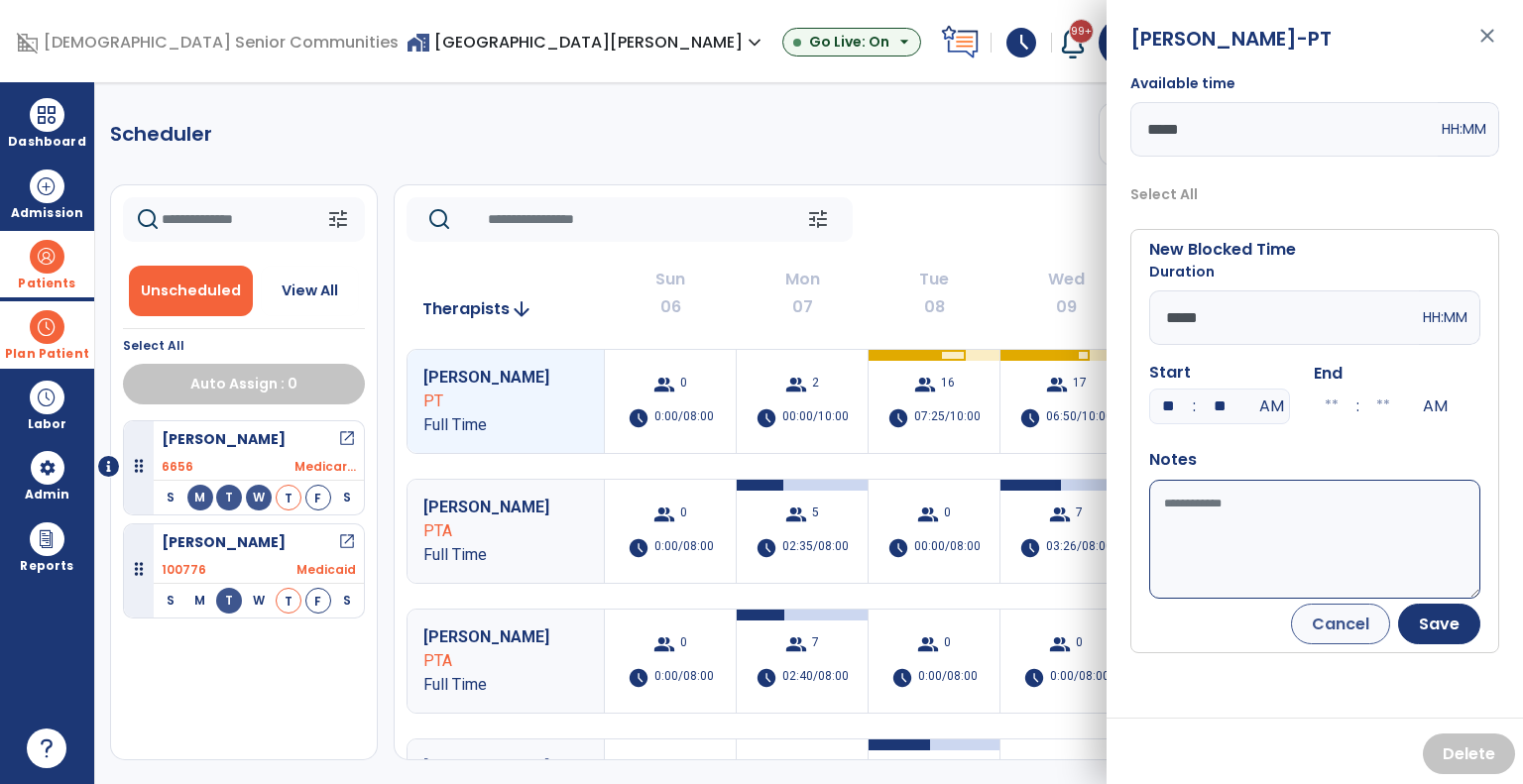 type on "**" 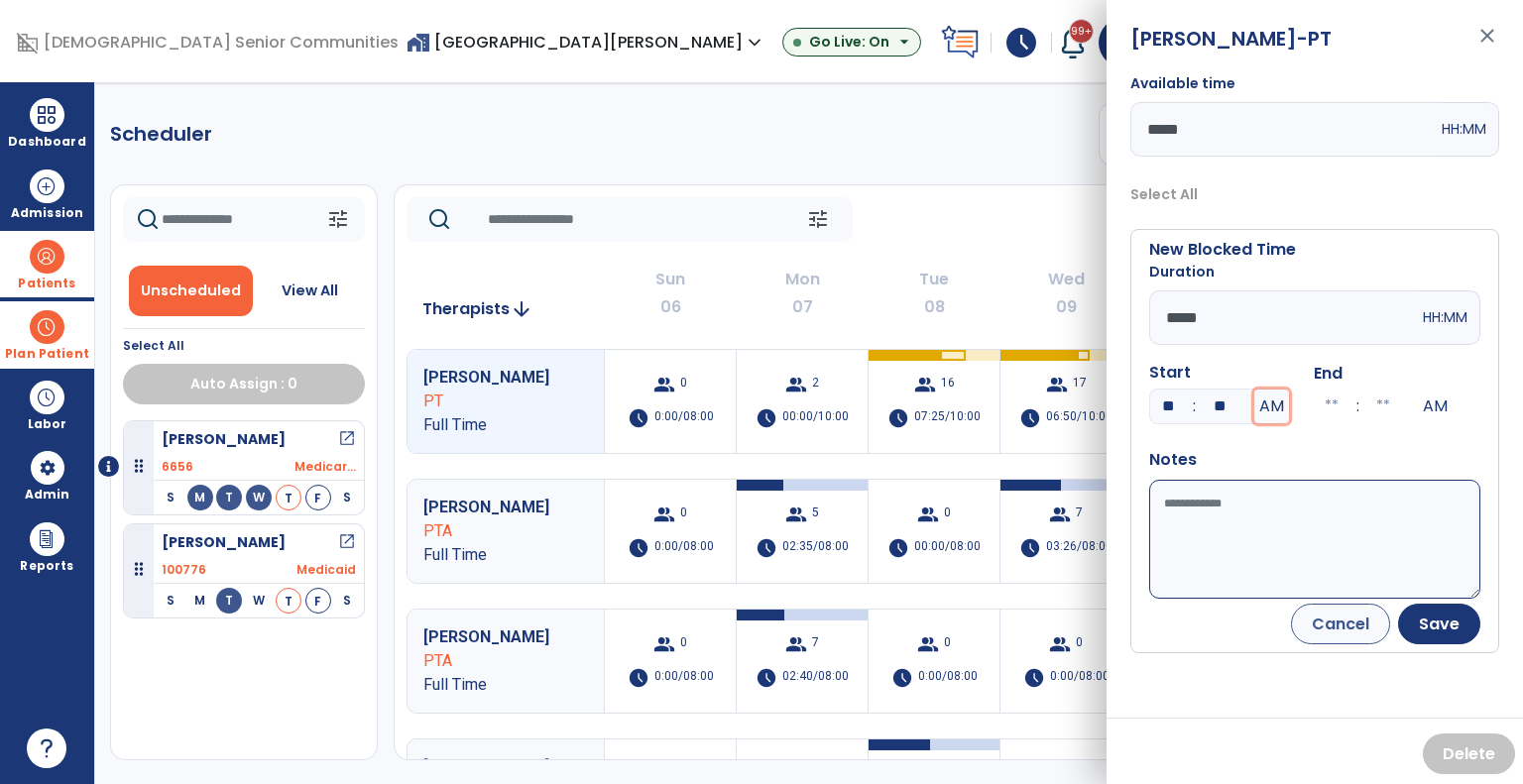 type on "**" 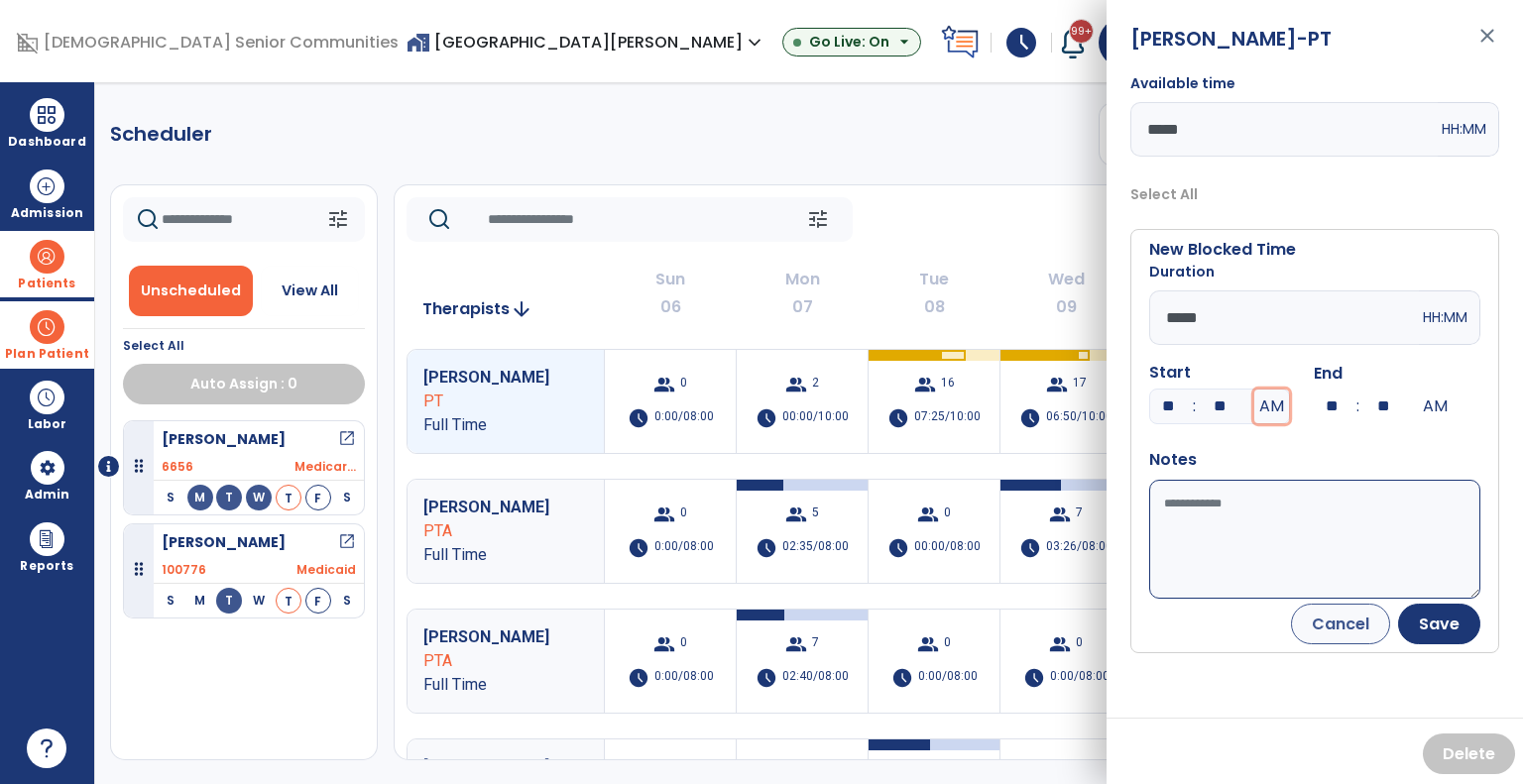 type 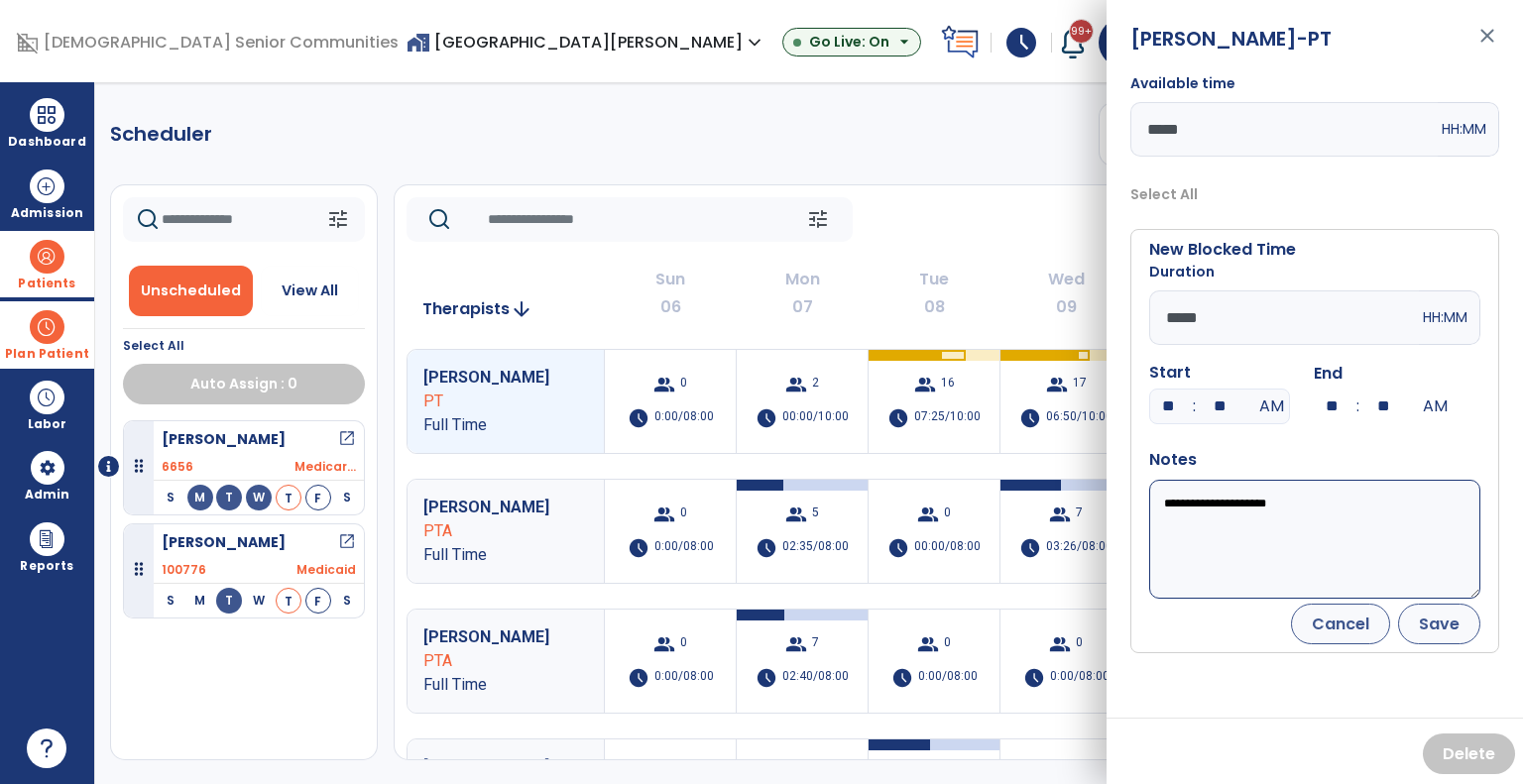 type on "**********" 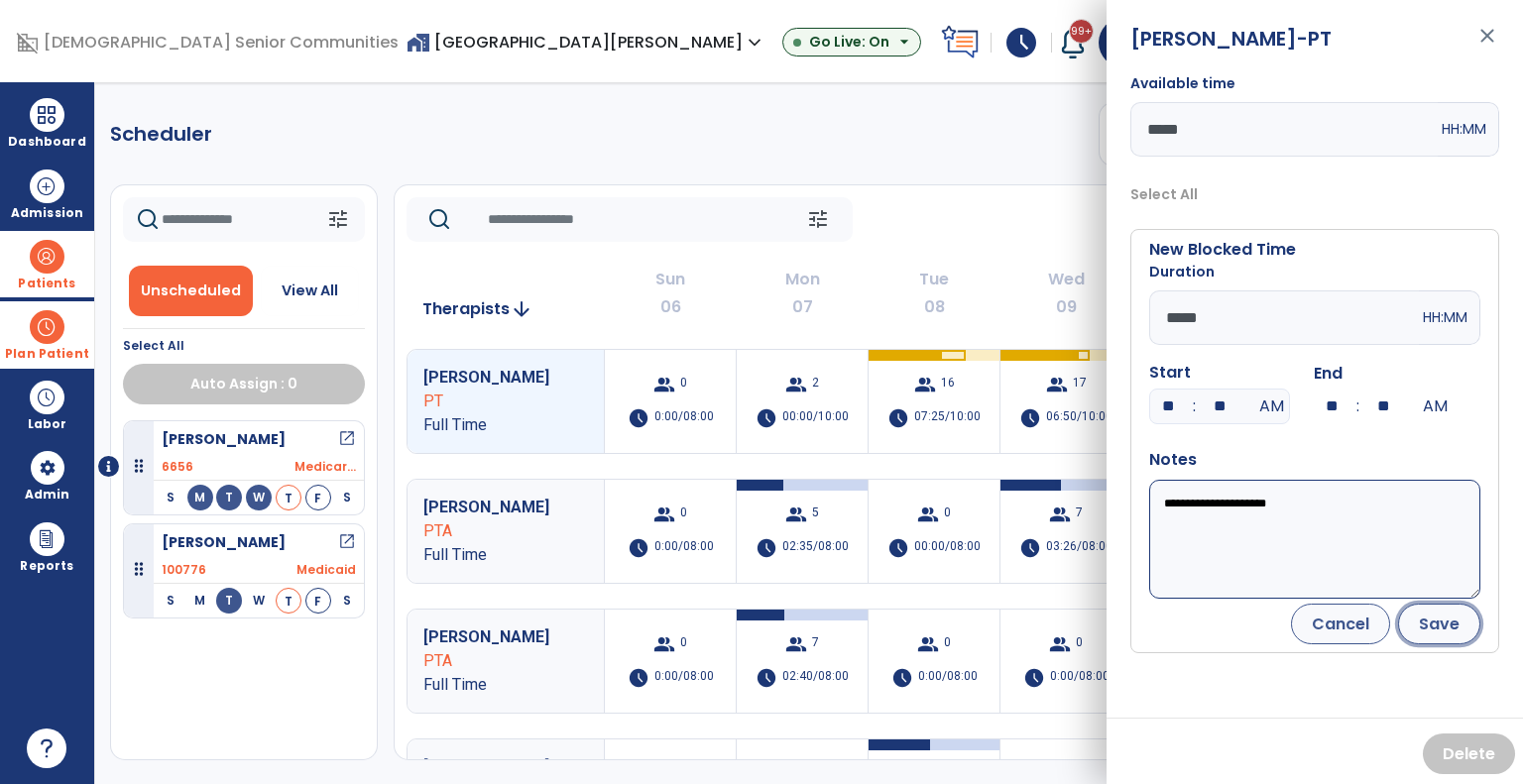 click on "Save" at bounding box center [1439, 623] 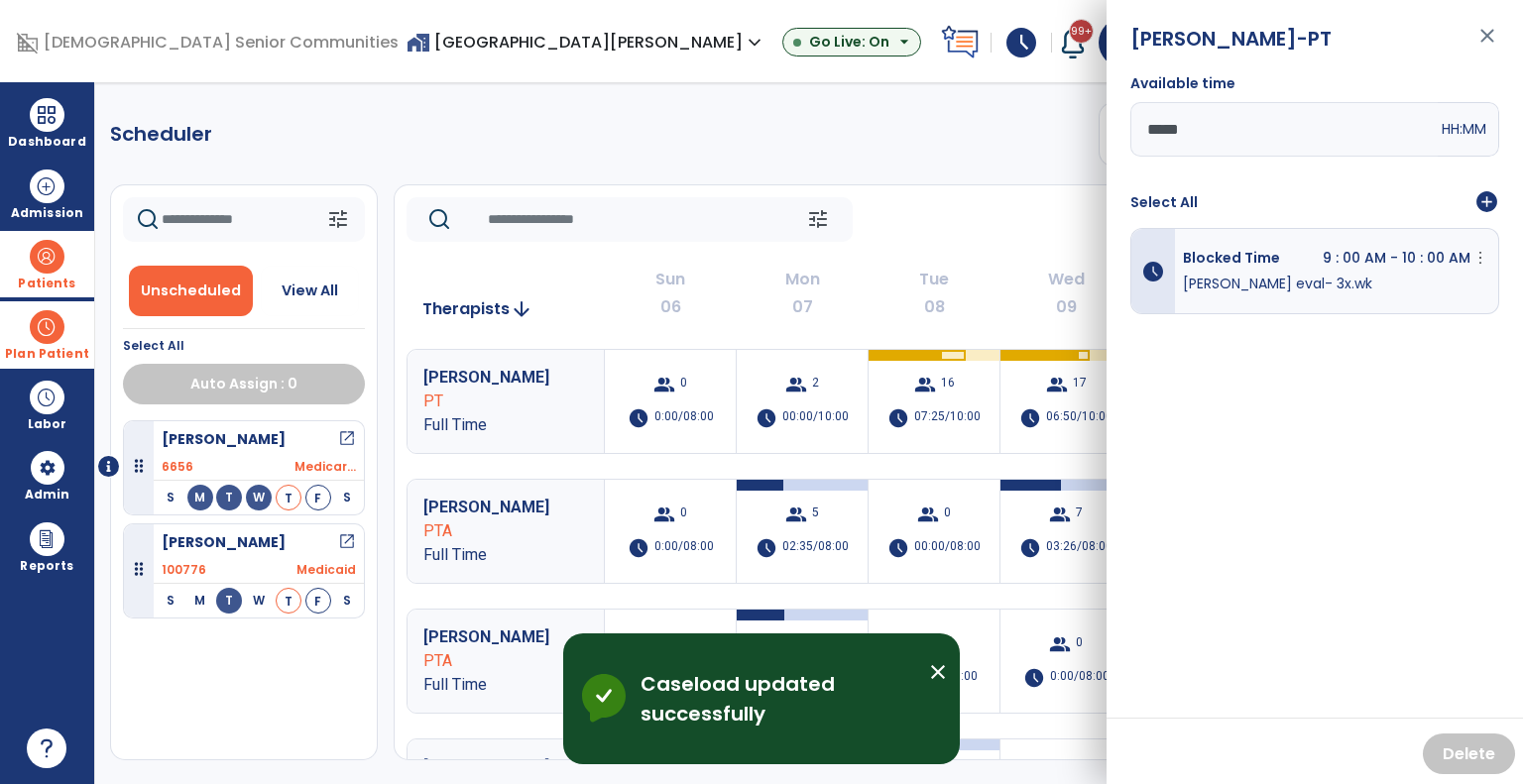 click on "Wed" 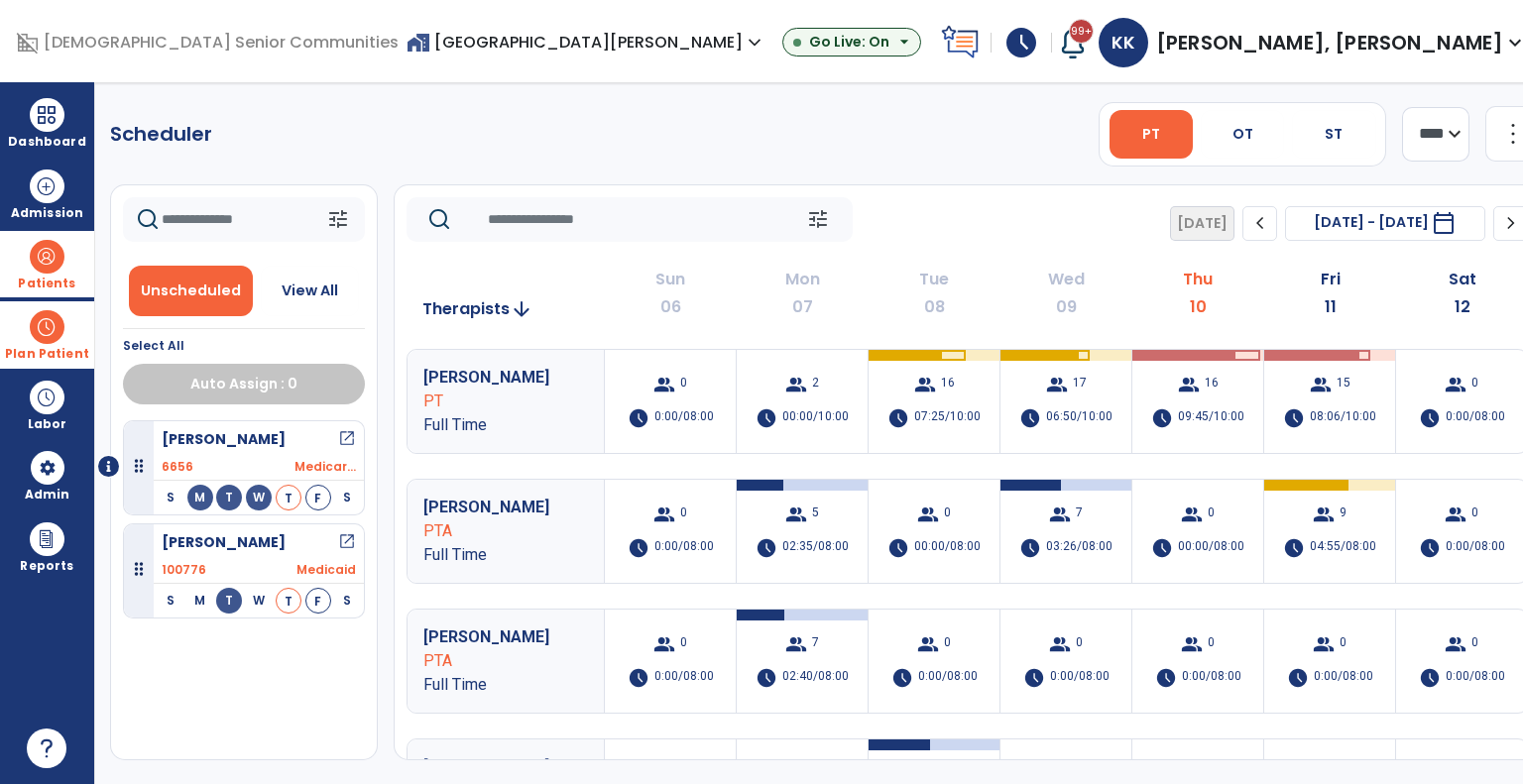 click at bounding box center [47, 327] 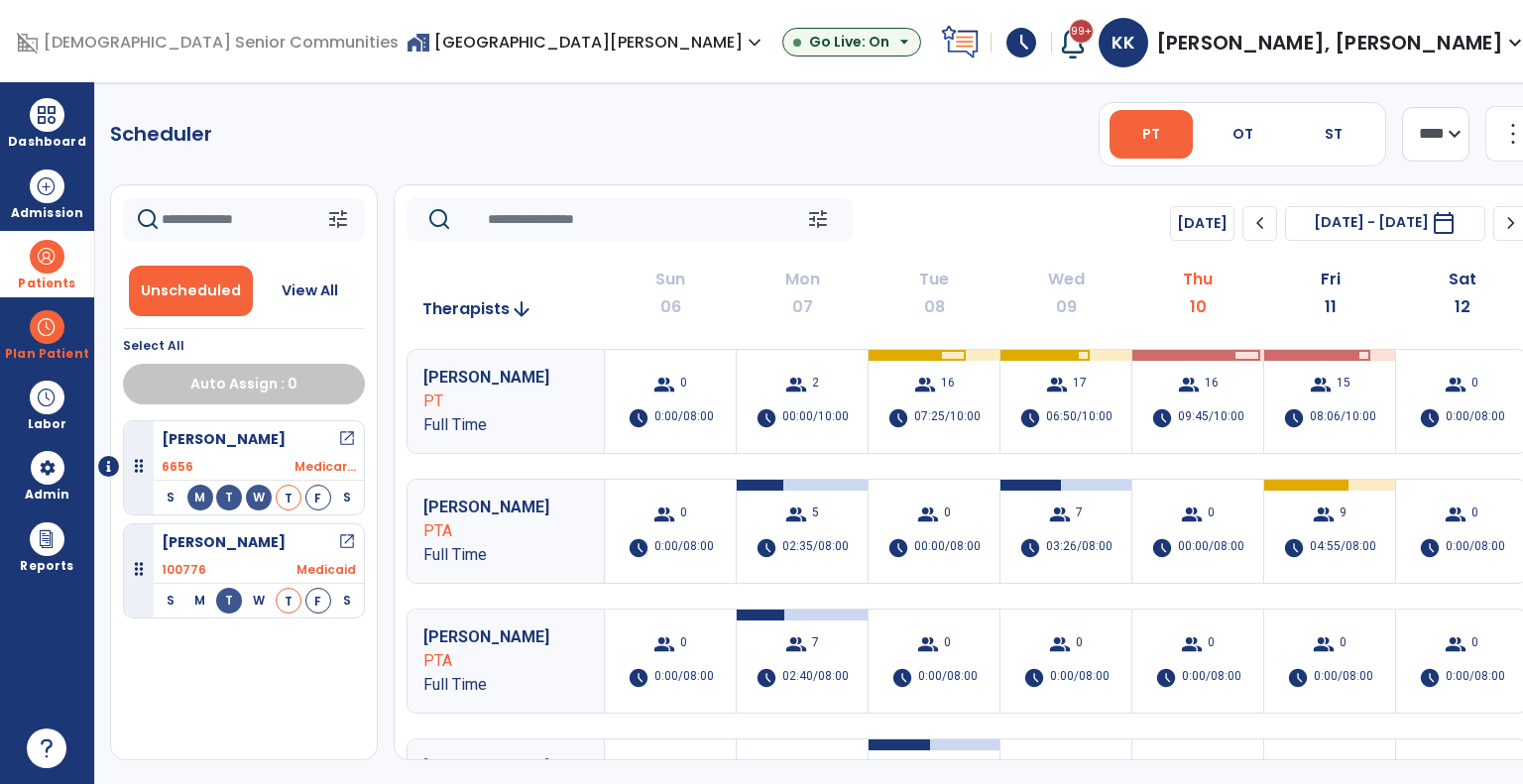 click on "Patients" at bounding box center [47, 264] 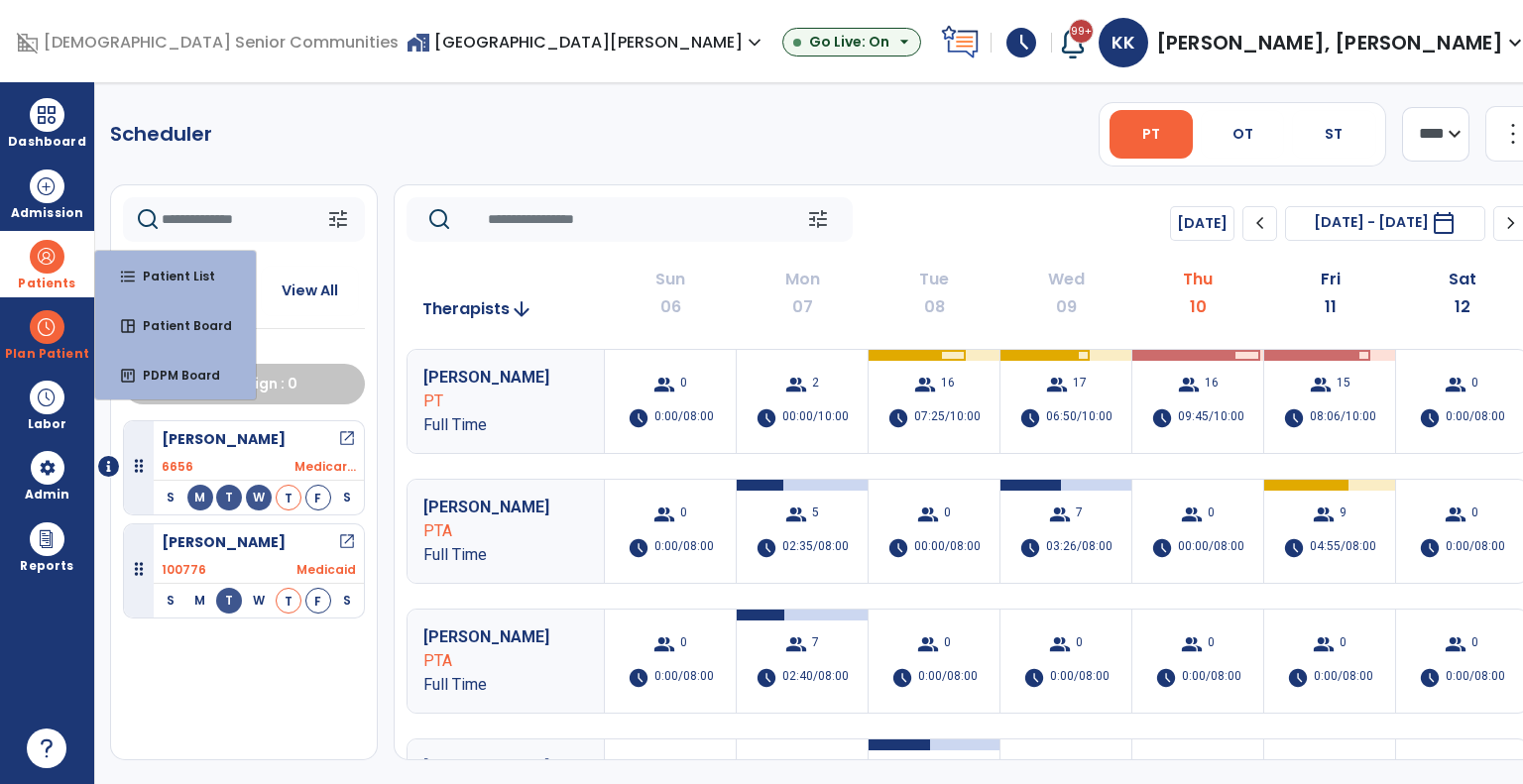 click on "Patients" at bounding box center (47, 264) 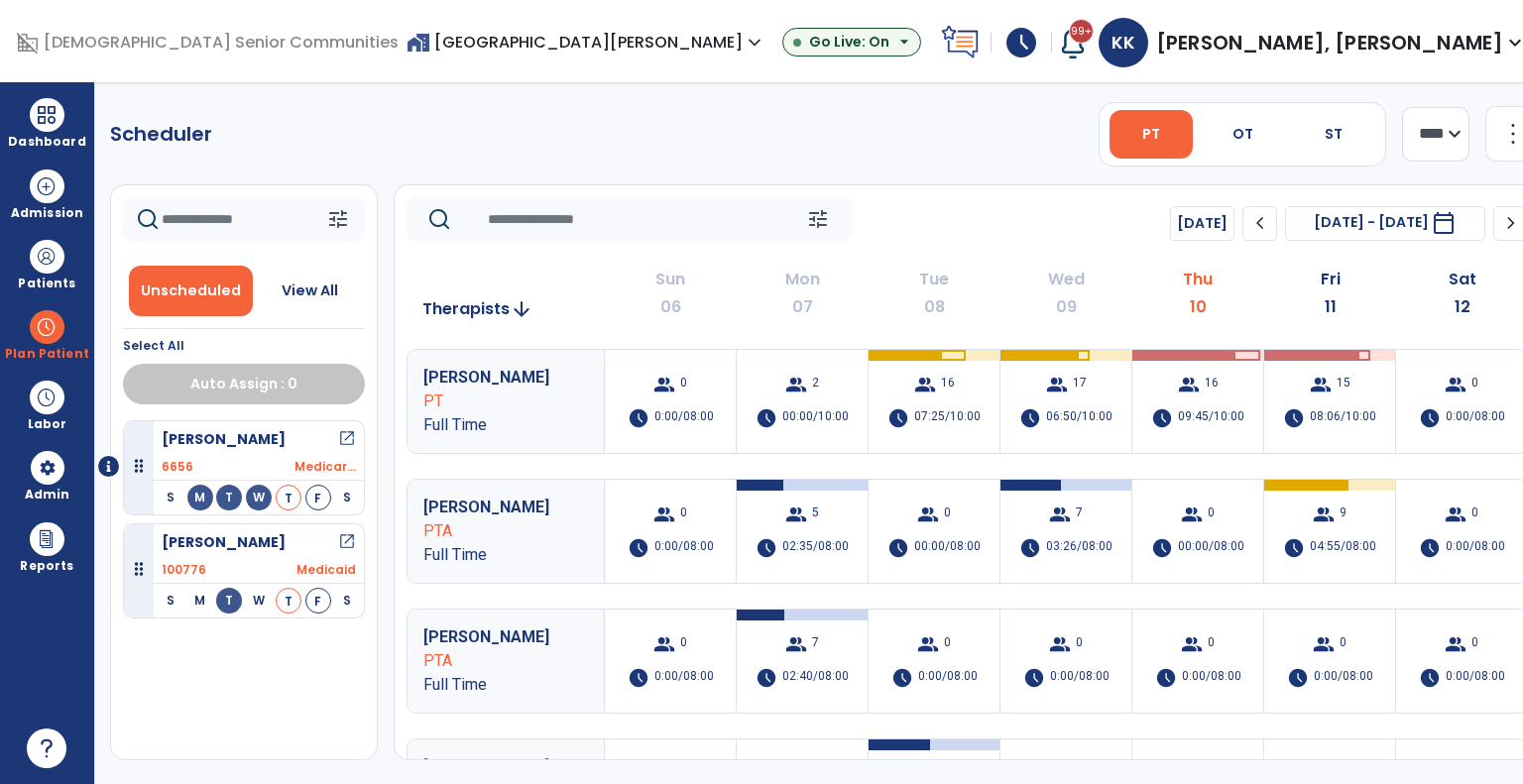 click on "Unscheduled" at bounding box center (190, 290) 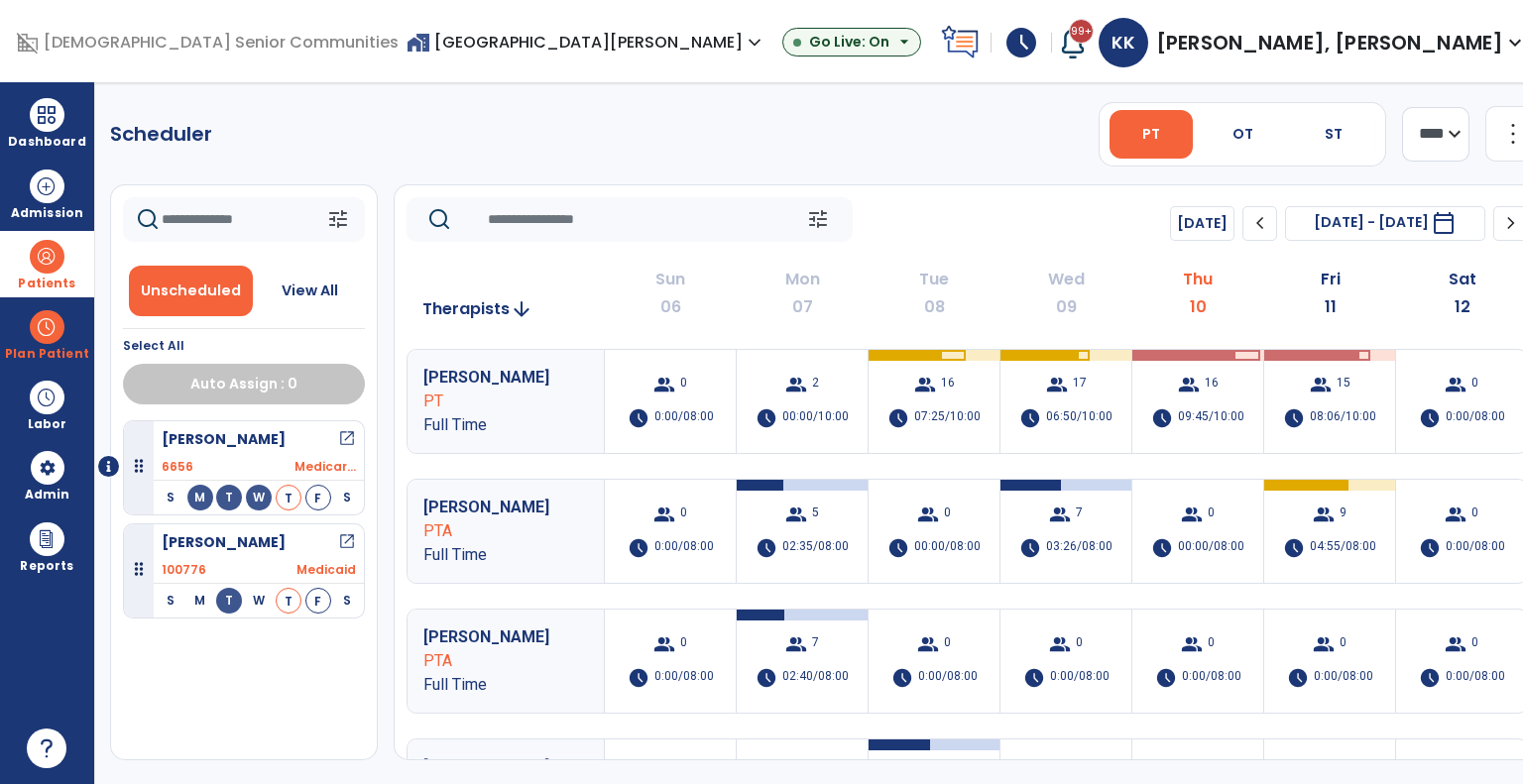 click at bounding box center (47, 257) 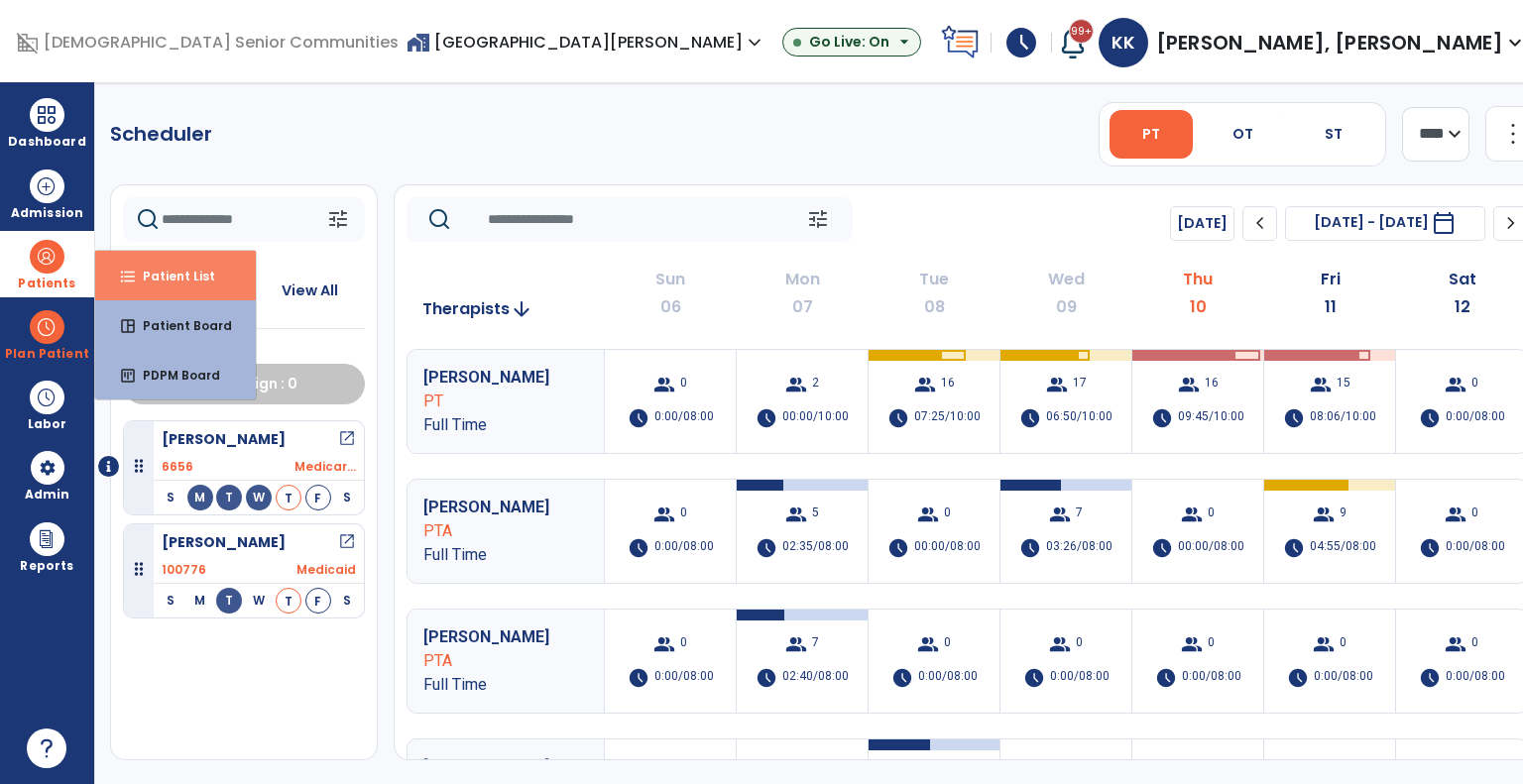 click on "format_list_bulleted  Patient List" at bounding box center [176, 276] 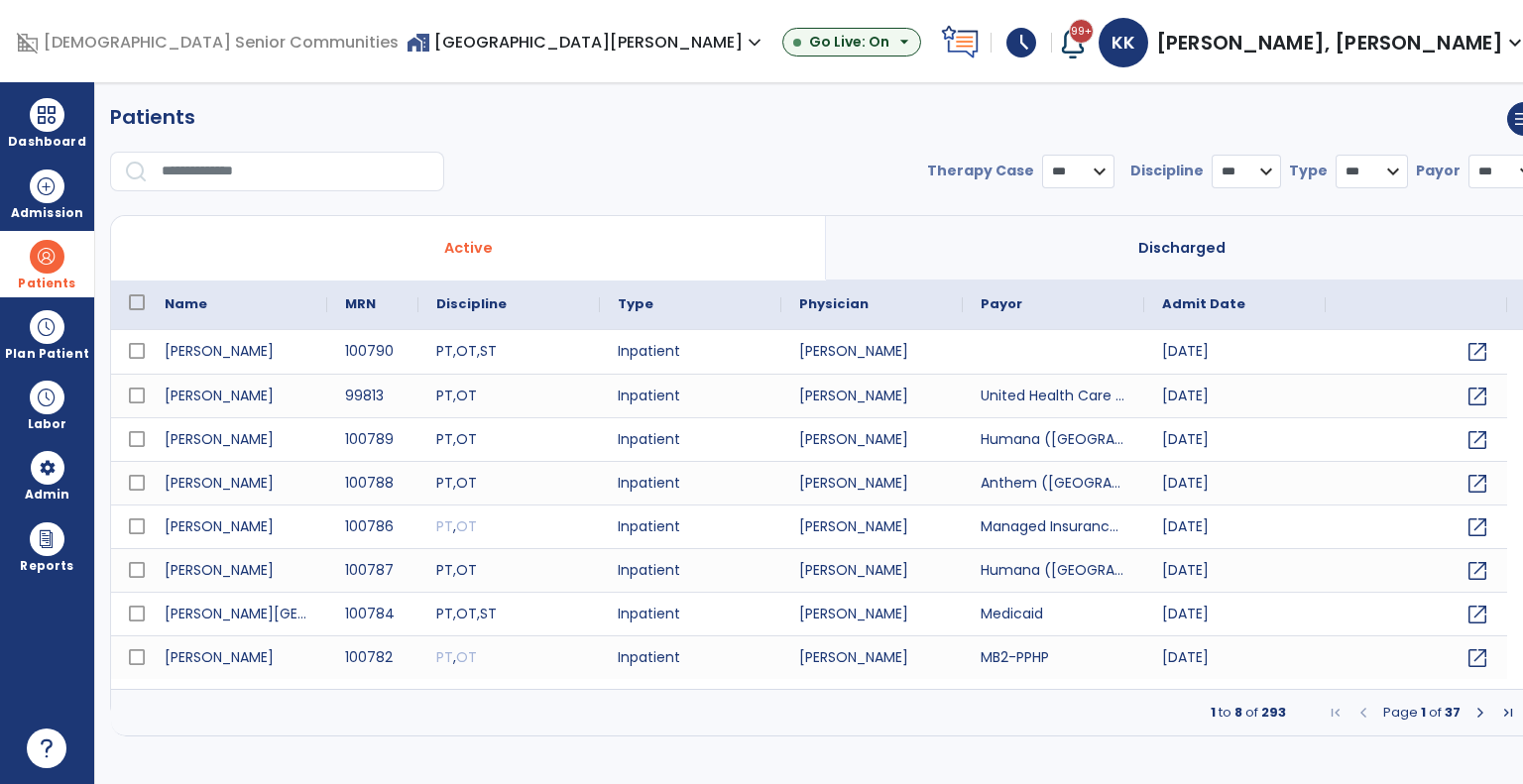 click at bounding box center (295, 171) 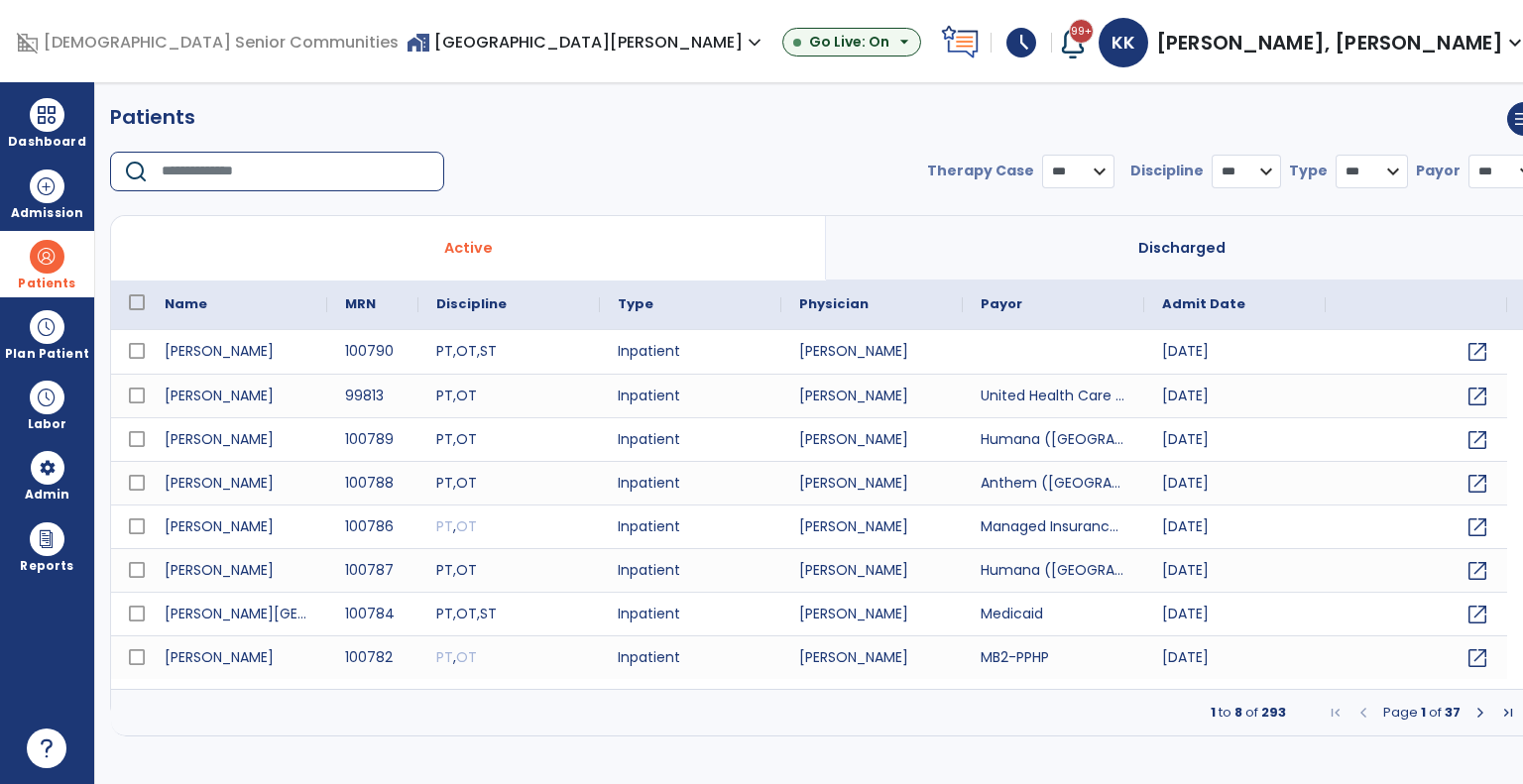 select on "***" 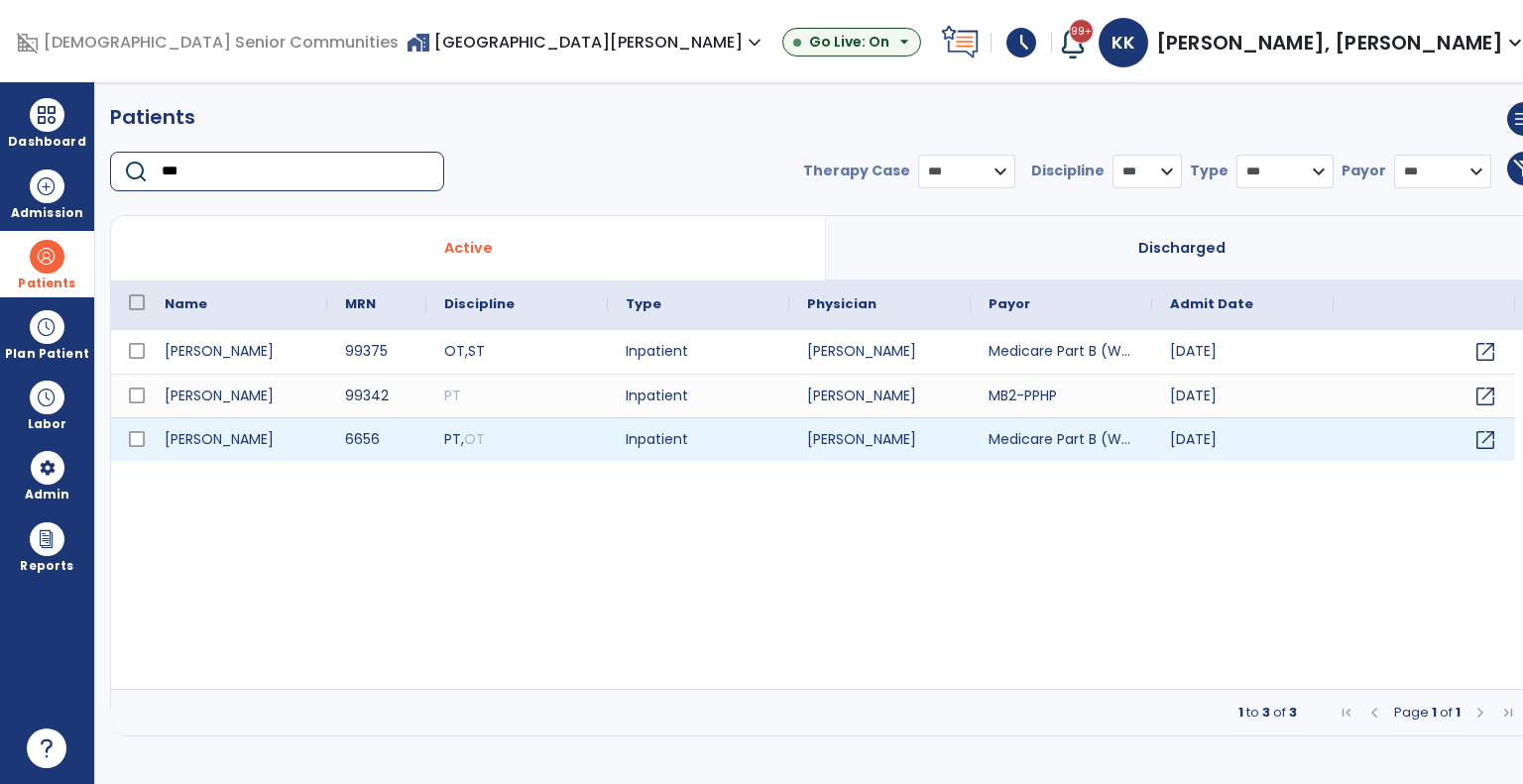 type on "***" 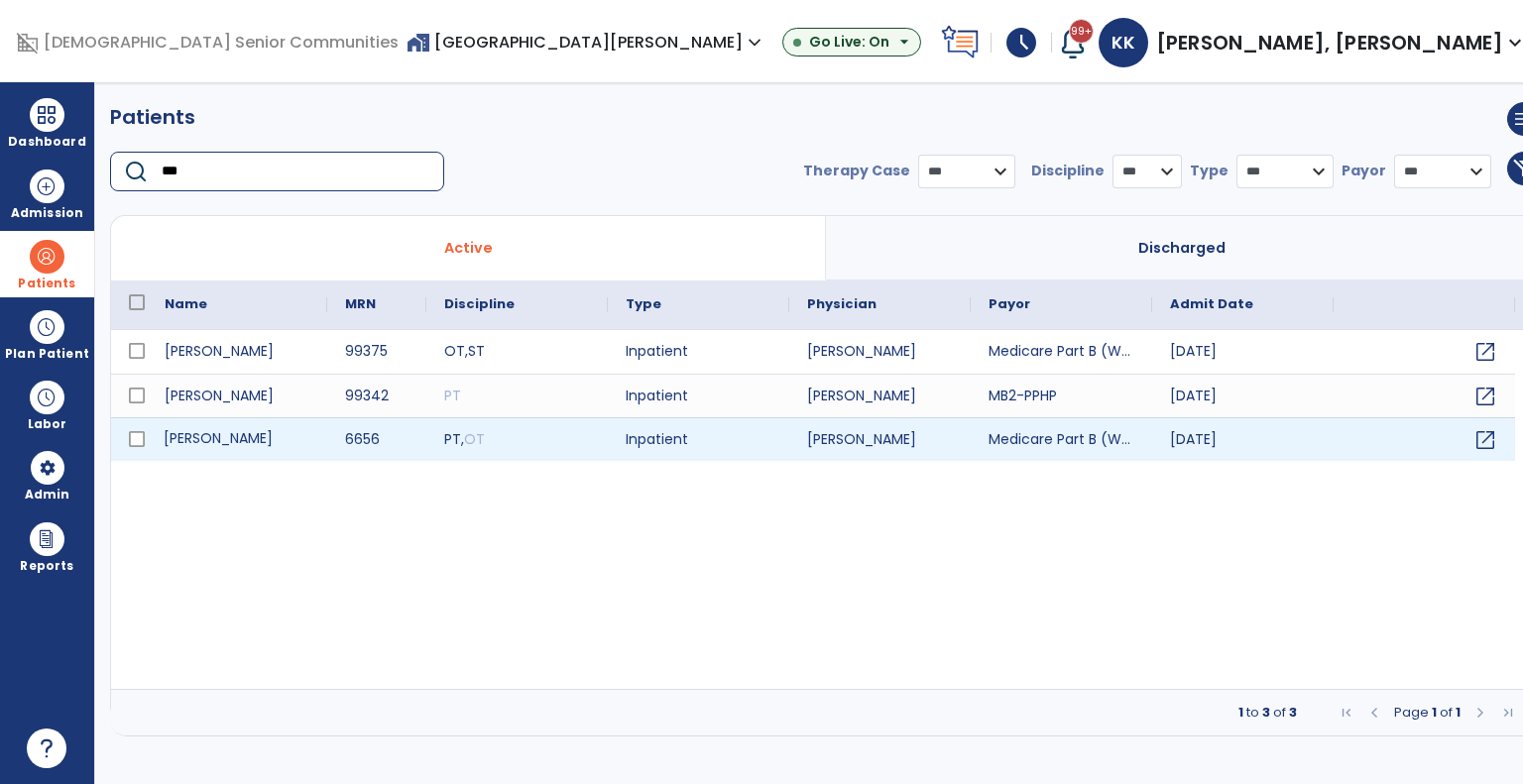 click on "Buranello, Helen" at bounding box center [237, 439] 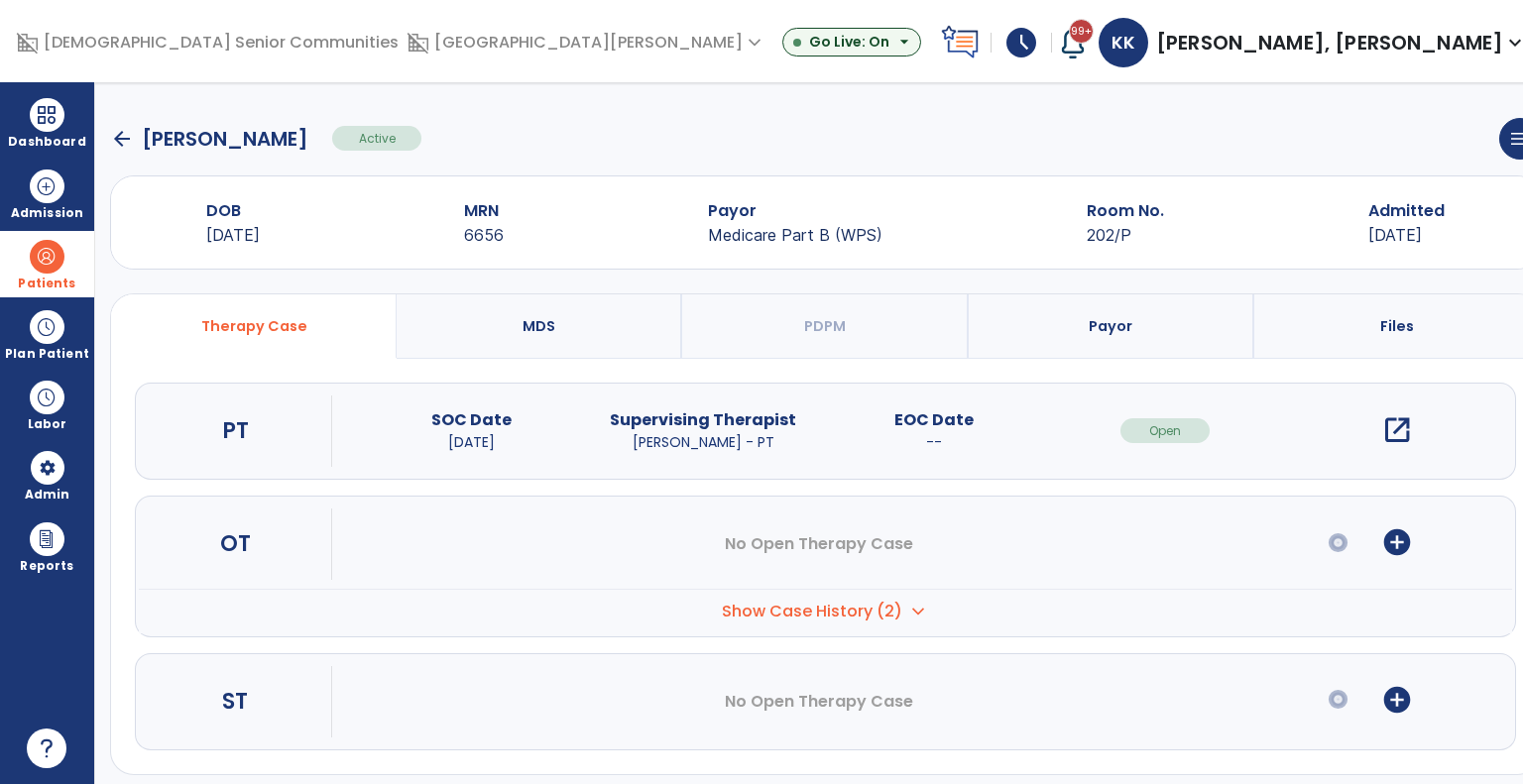 click on "open_in_new" at bounding box center (1397, 430) 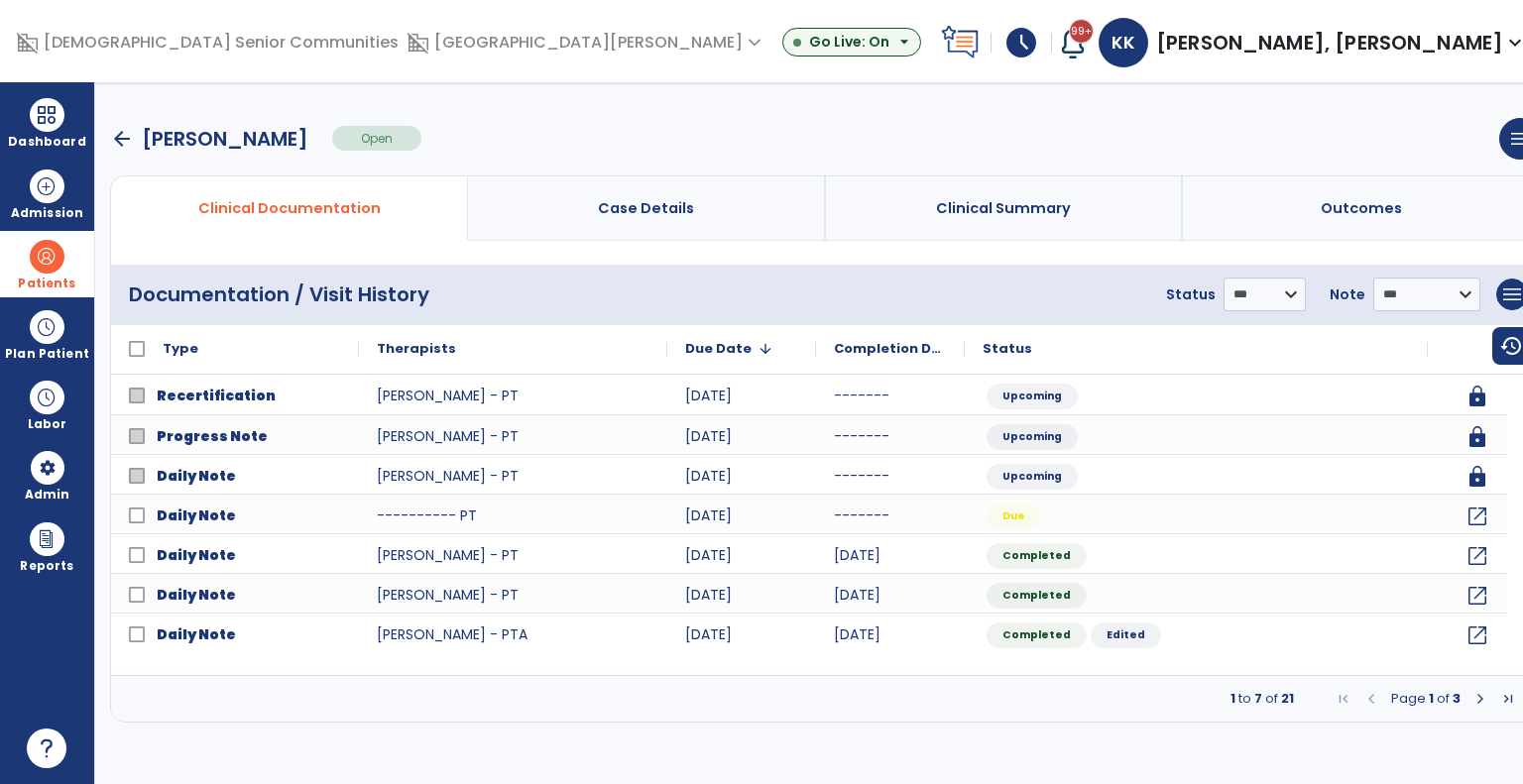 click on "Recertification  Perena, Mariluz - PT 09/11/25 ------- Upcoming lock
Progress Note  Perena, Mariluz - PT 07/17/25 ------- Upcoming lock
Daily Note  Perena, Mariluz - PT 07/11/25 ------- Upcoming lock
Daily Note ---------- PT 07/10/25 ------- Due open_in_new
Daily Note  Perena, Mariluz - PT 07/09/25 07/09/25 Completed open_in_new" 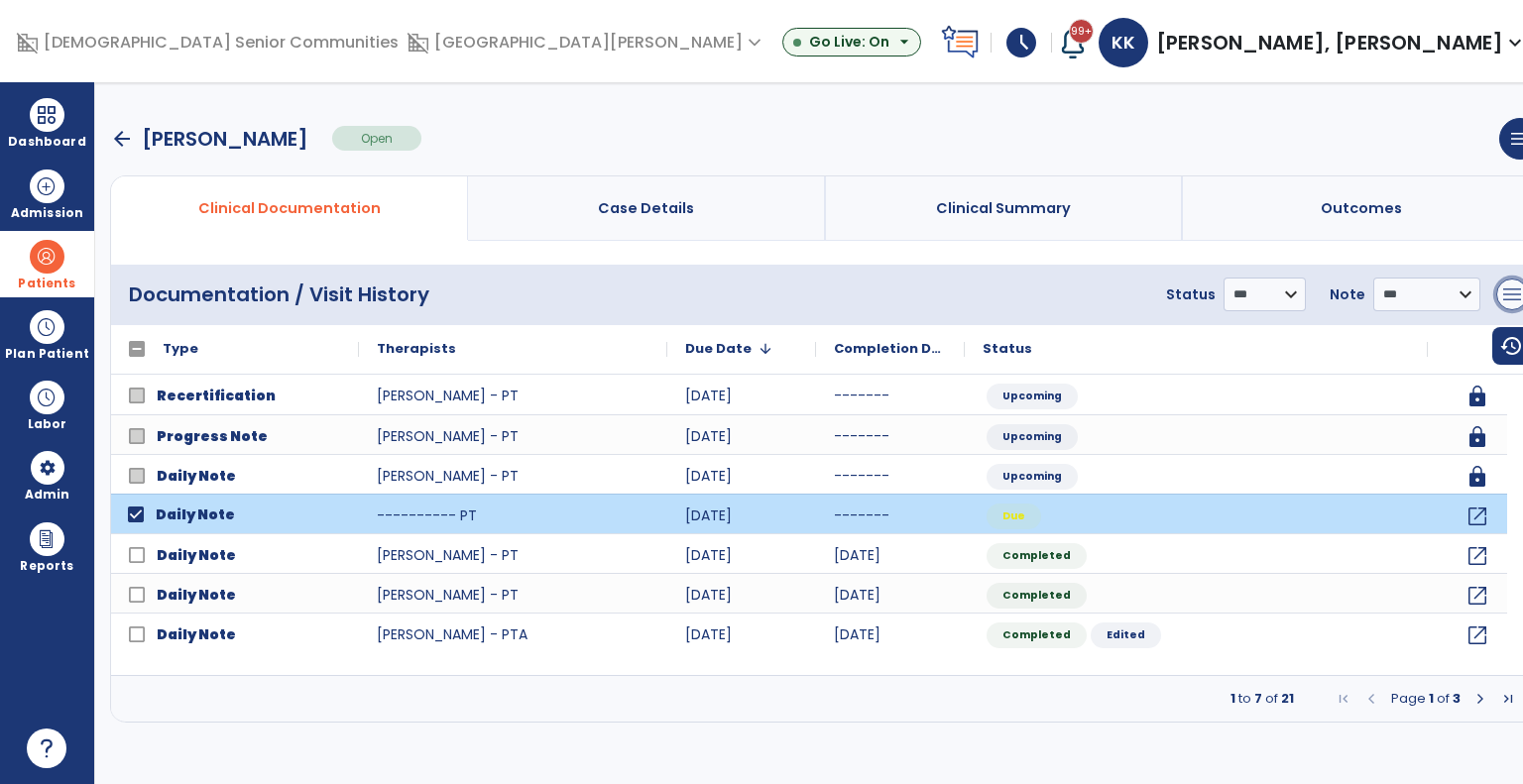 click on "menu" at bounding box center (1512, 294) 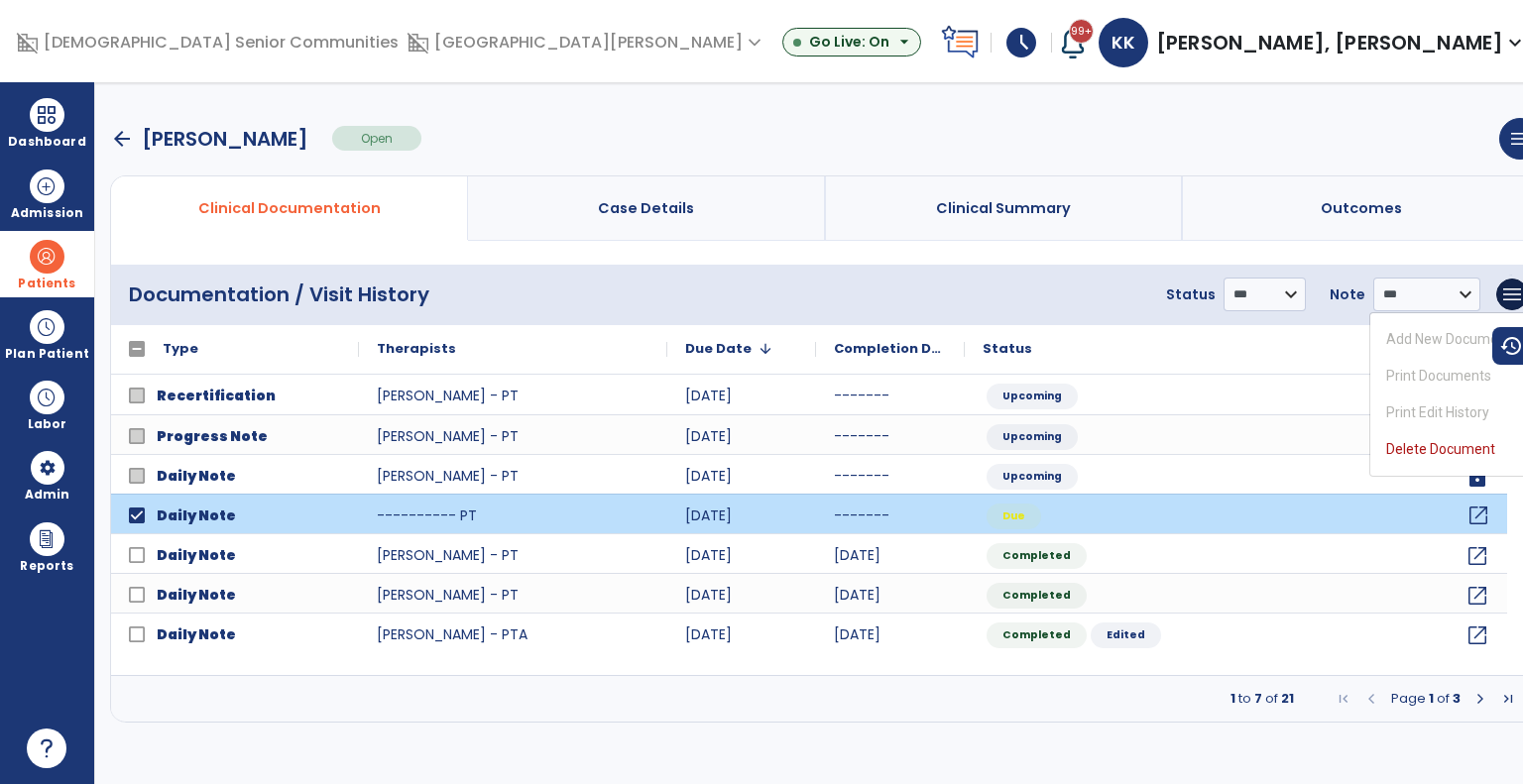 click on "open_in_new" 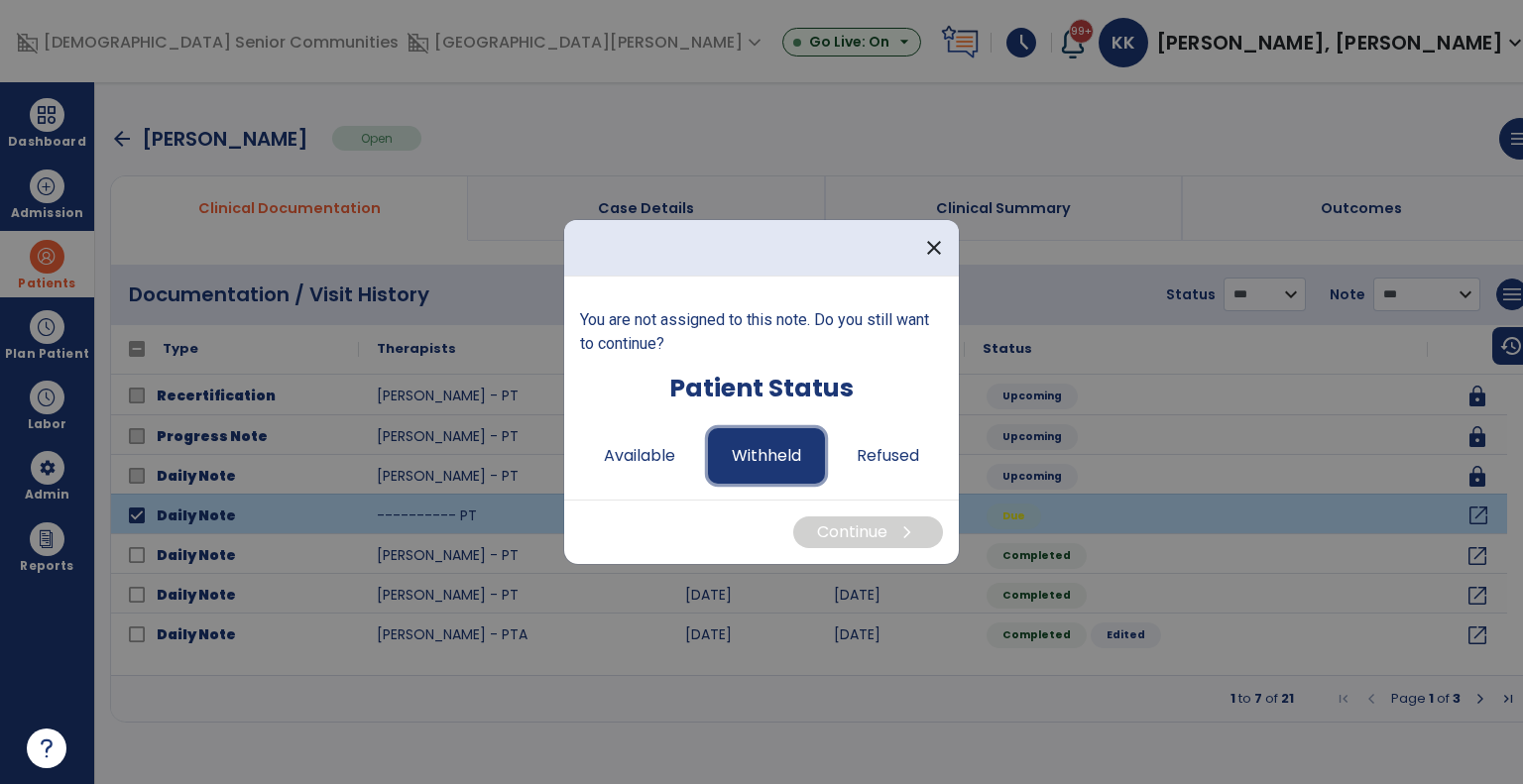 click on "Withheld" at bounding box center [766, 456] 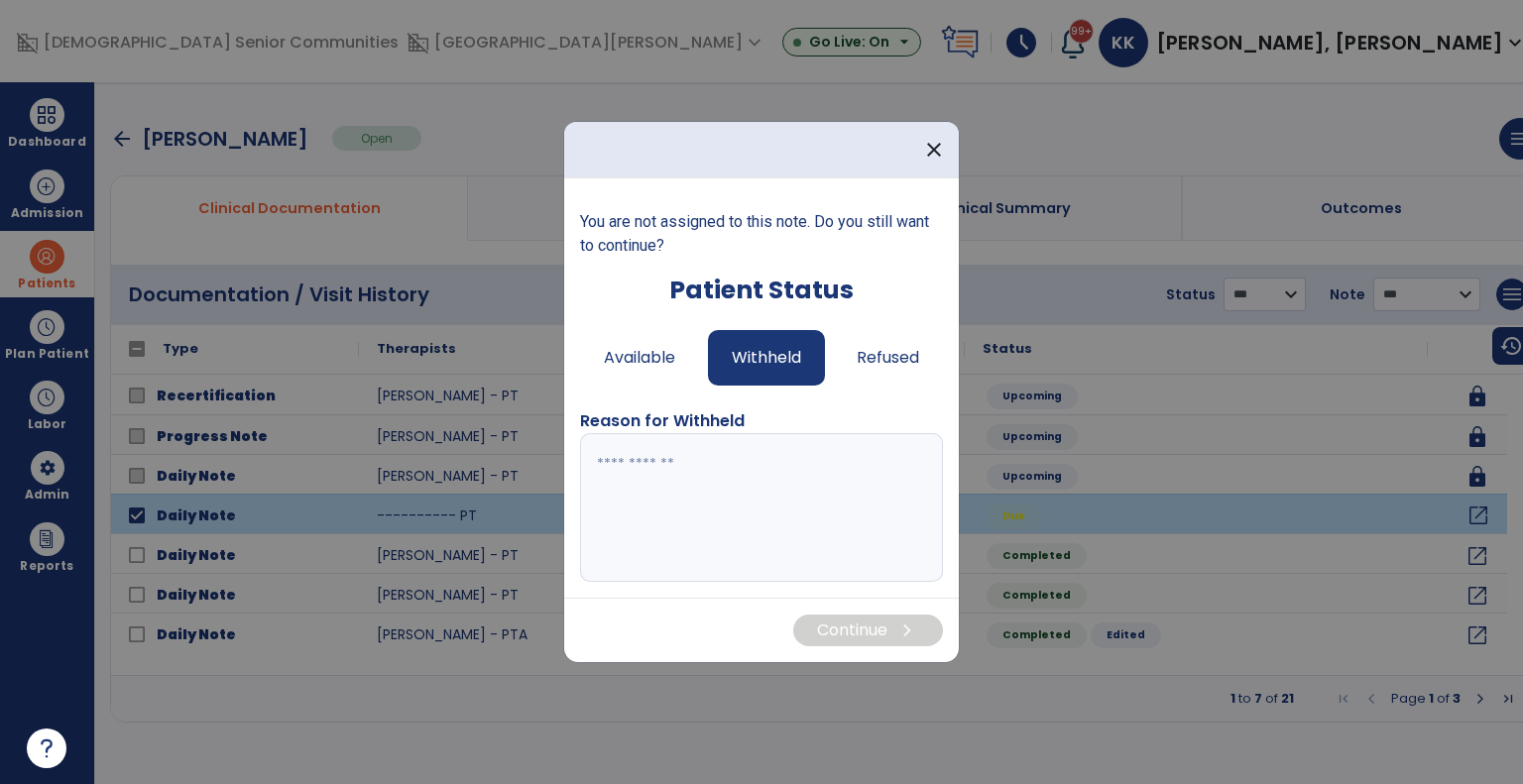click at bounding box center [762, 507] 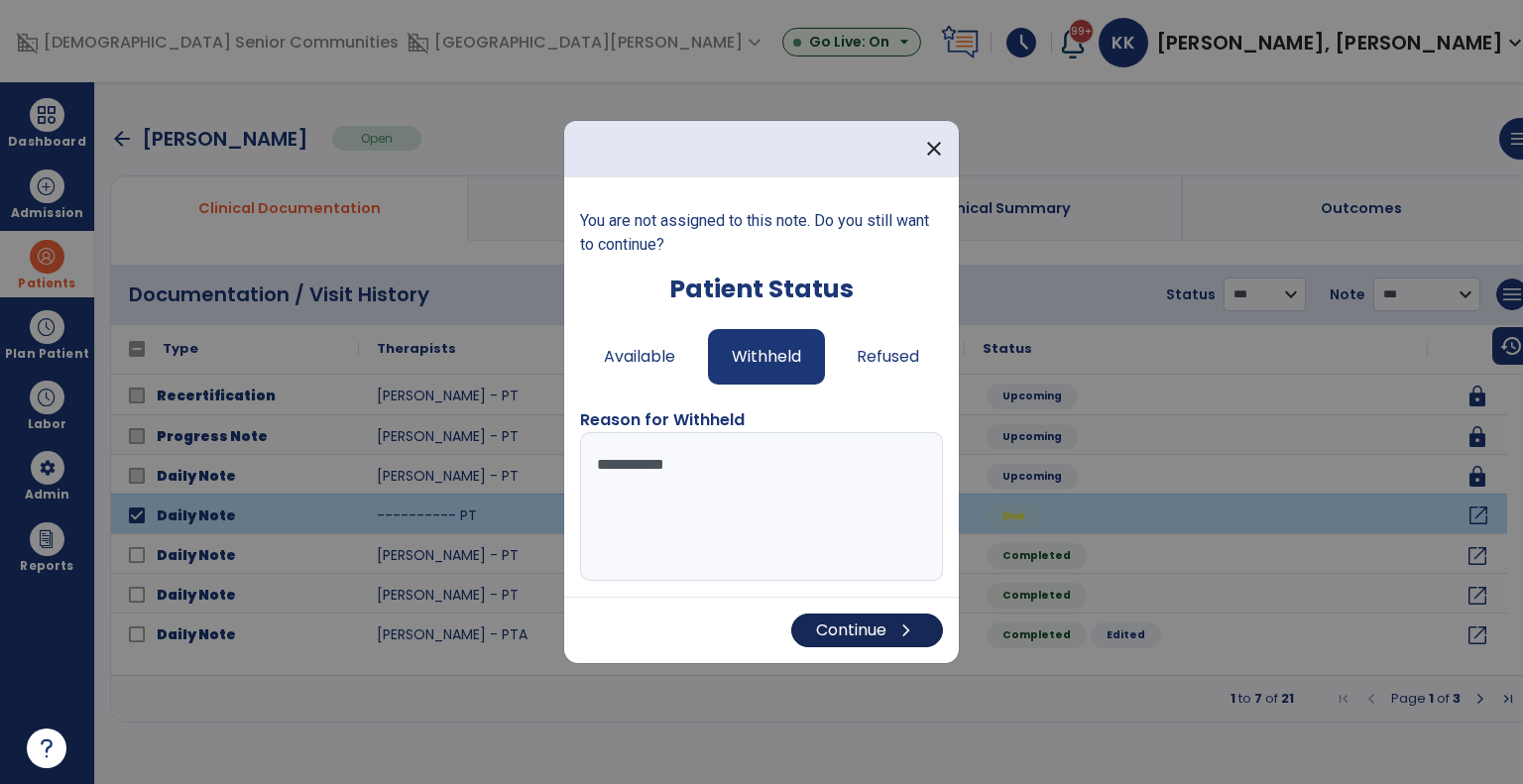 type on "**********" 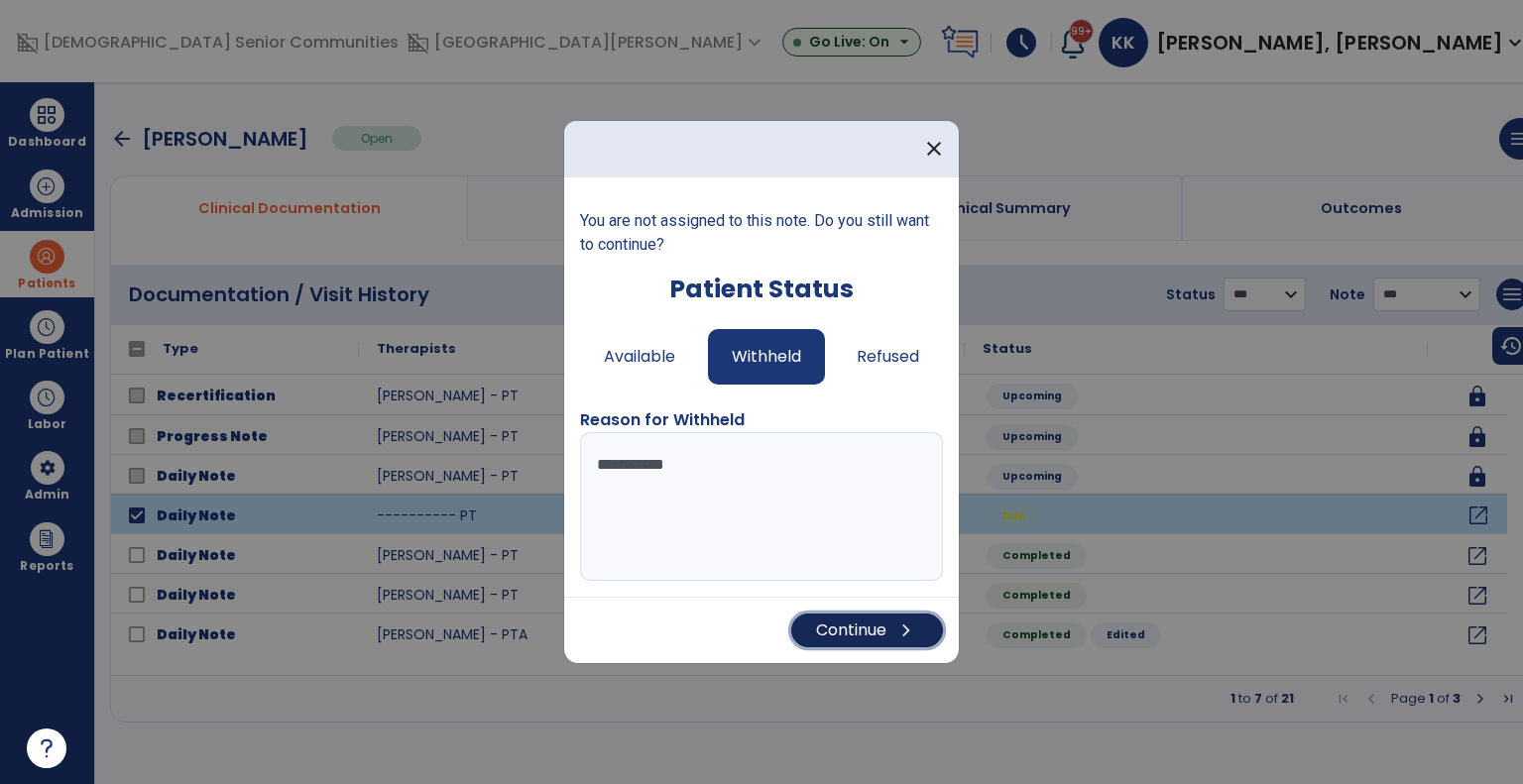 click on "Continue   chevron_right" at bounding box center [867, 630] 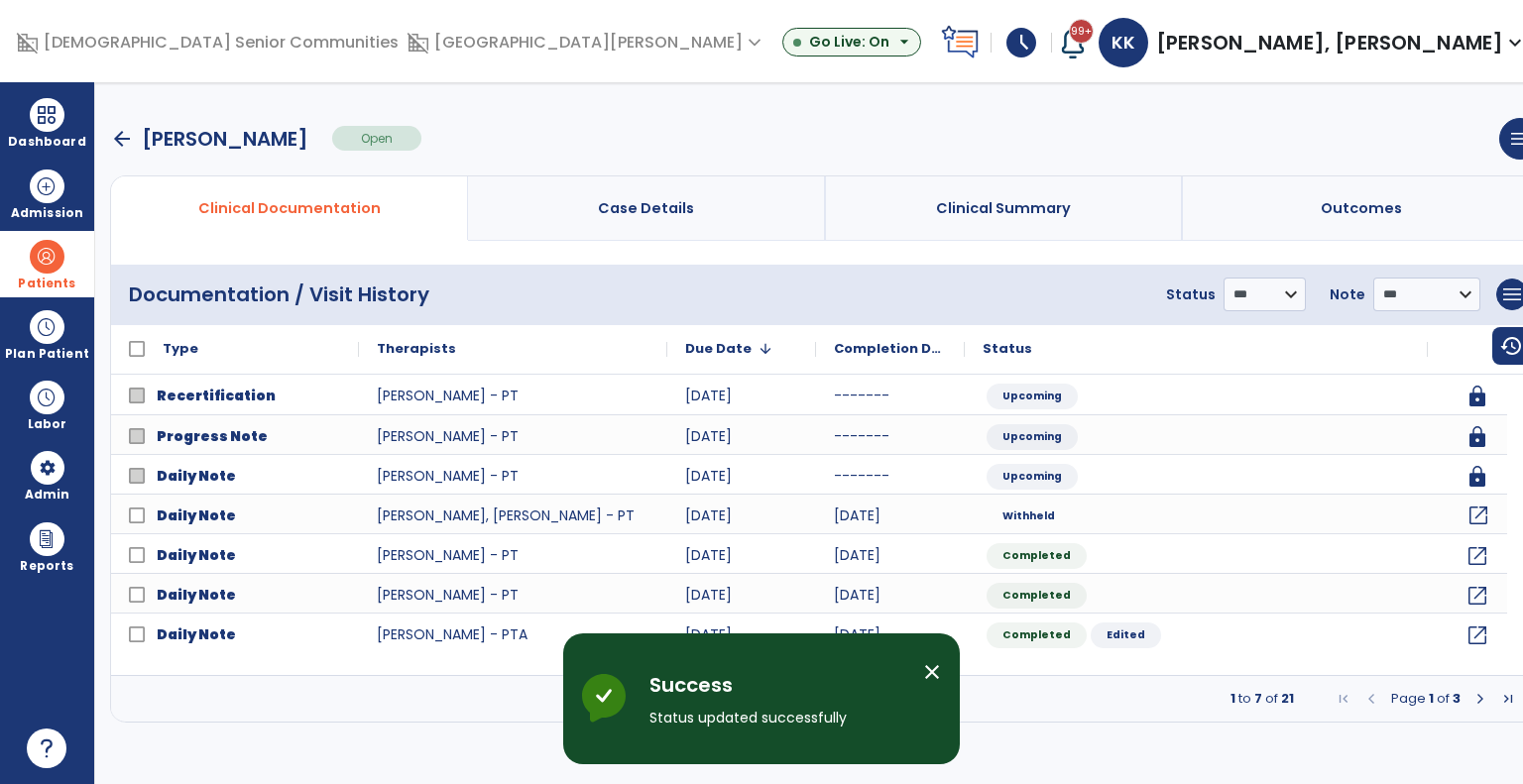 click on "Patients" at bounding box center (47, 264) 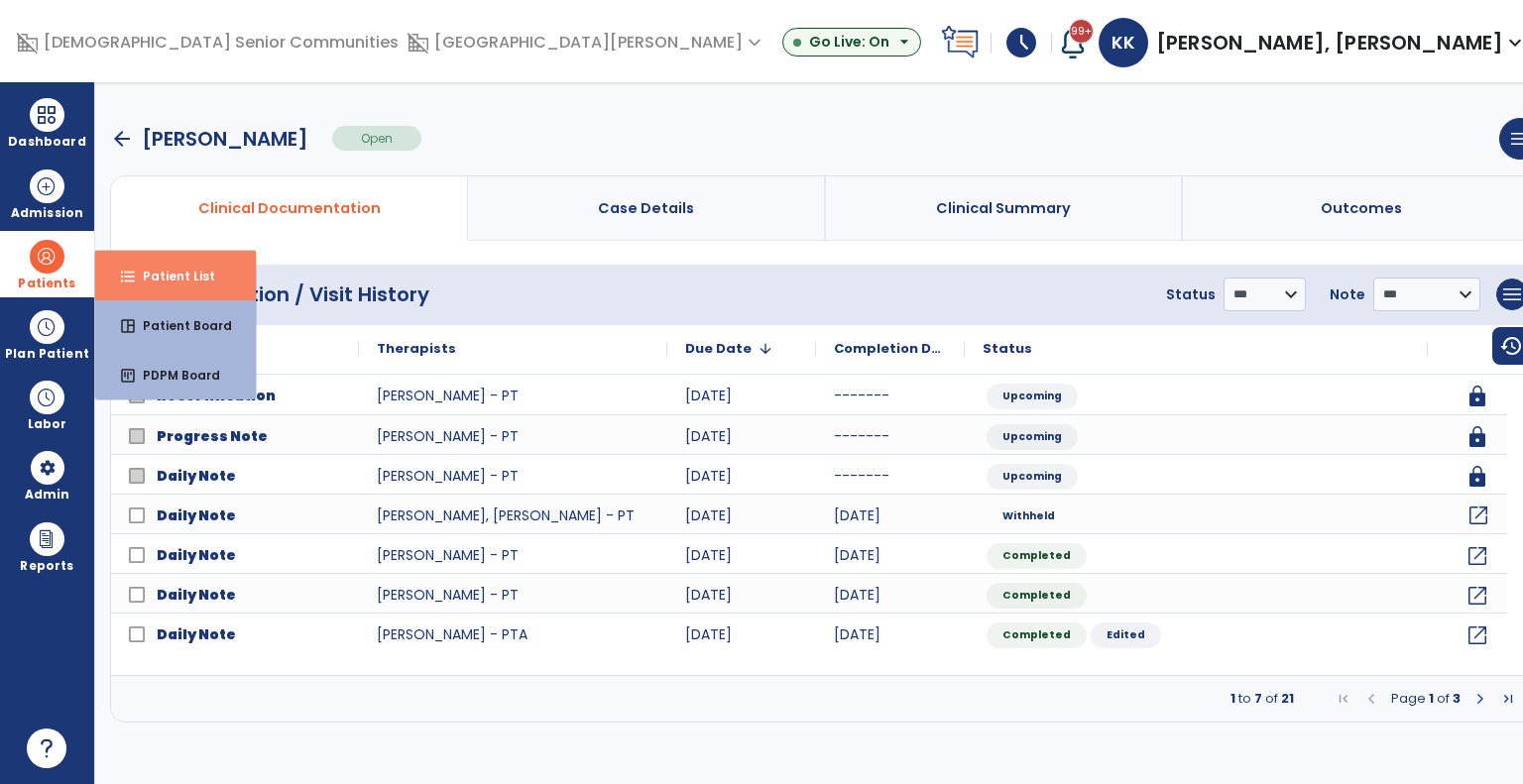 click on "format_list_bulleted  Patient List" at bounding box center (176, 276) 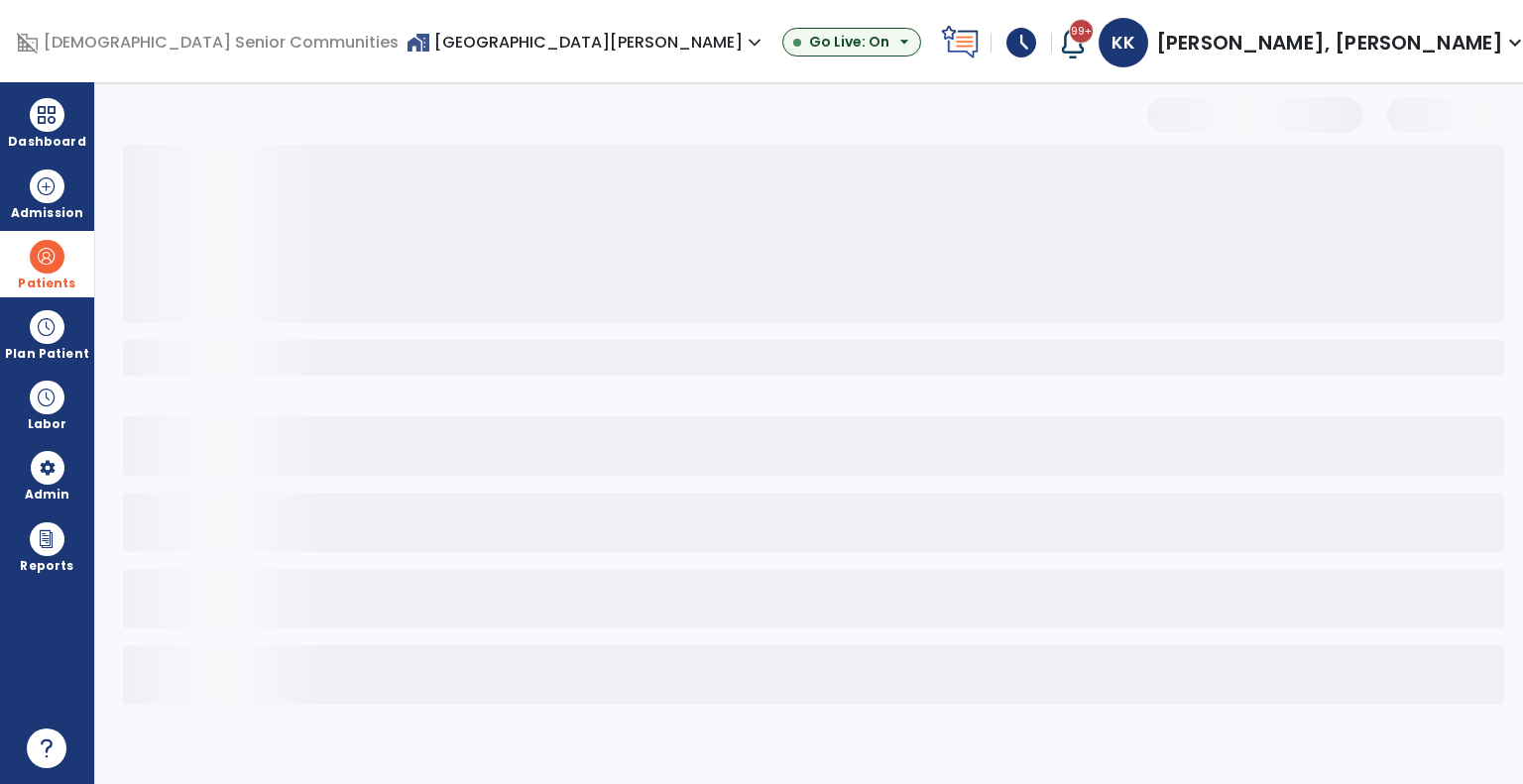 select on "***" 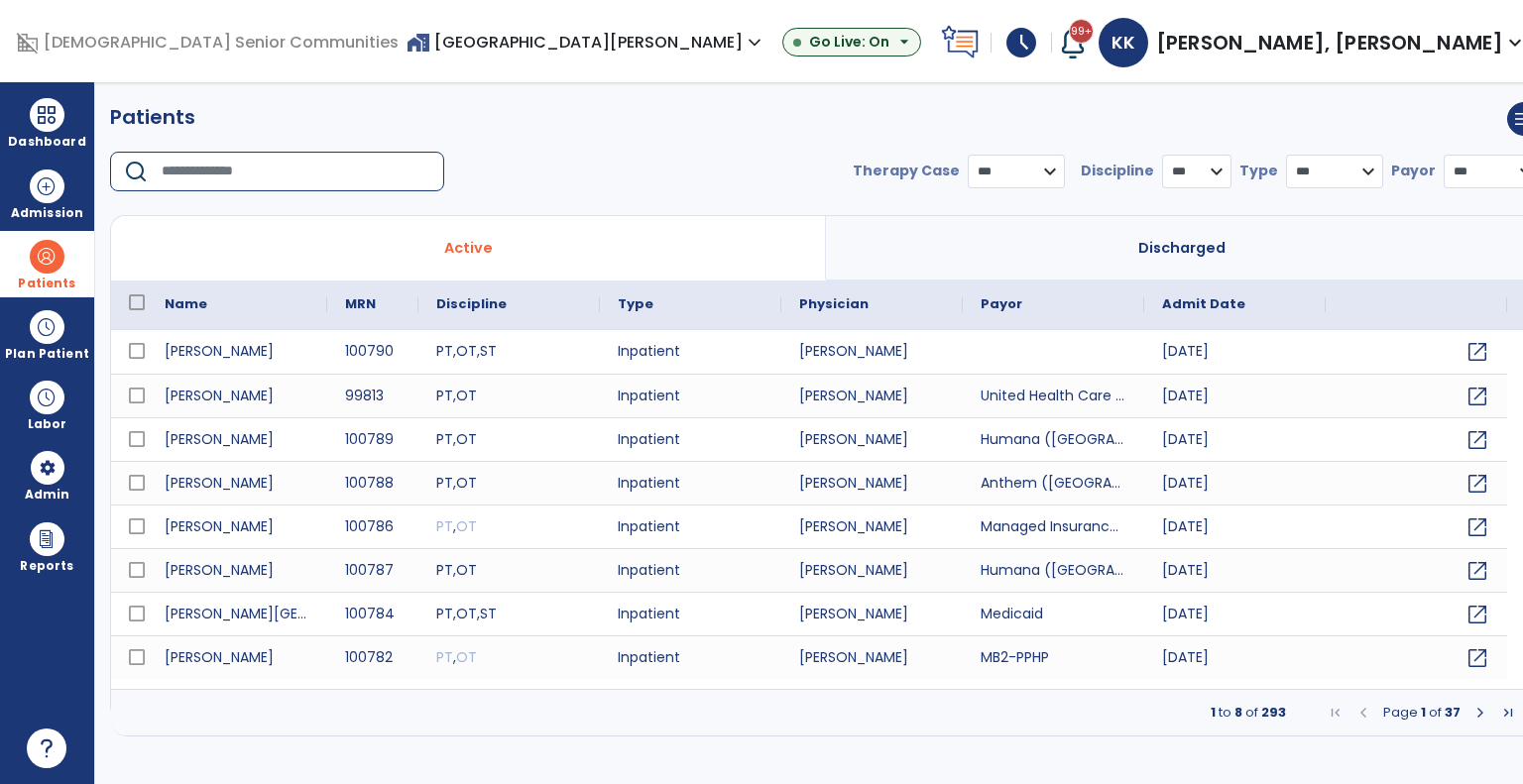 click at bounding box center [295, 171] 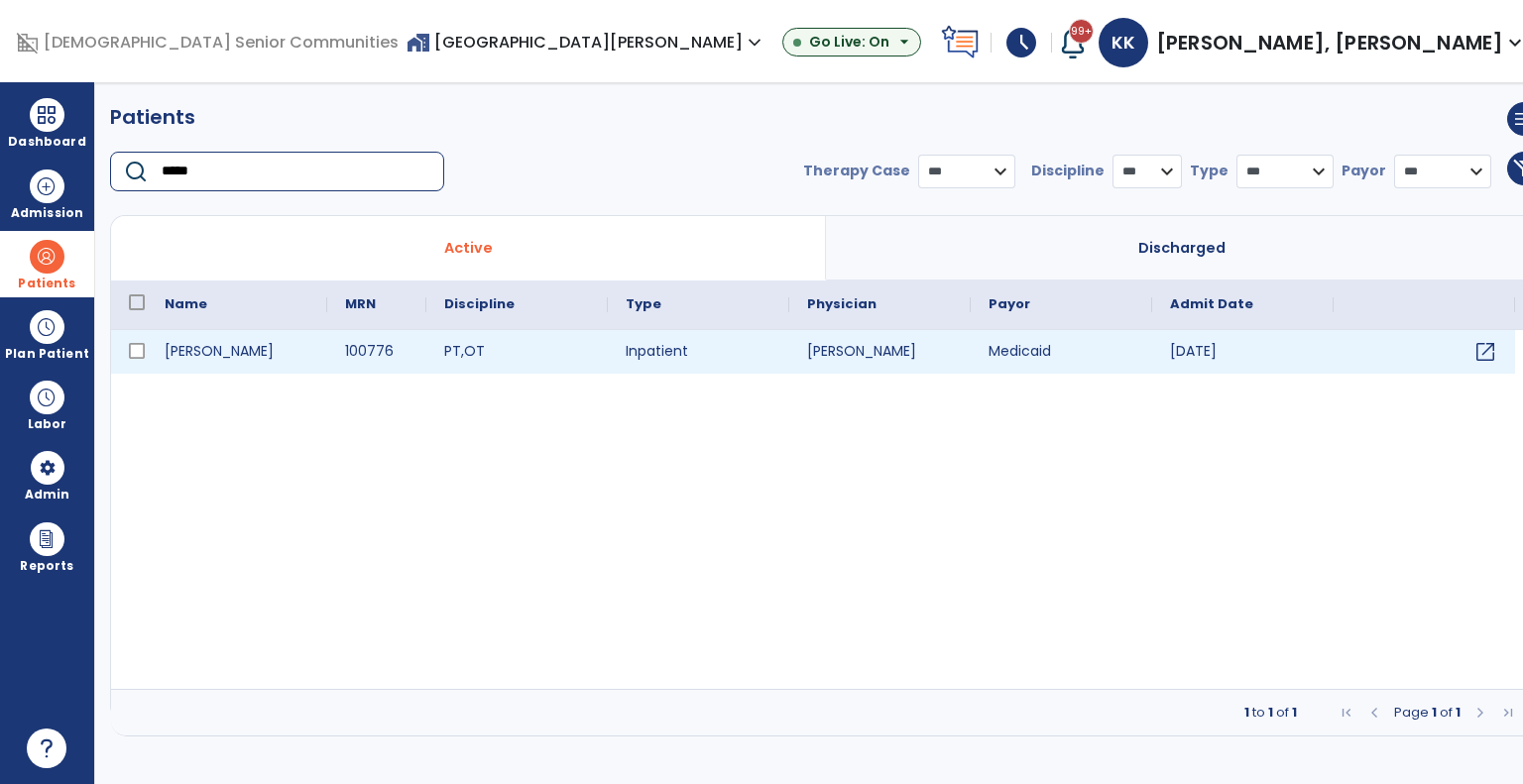 type on "*****" 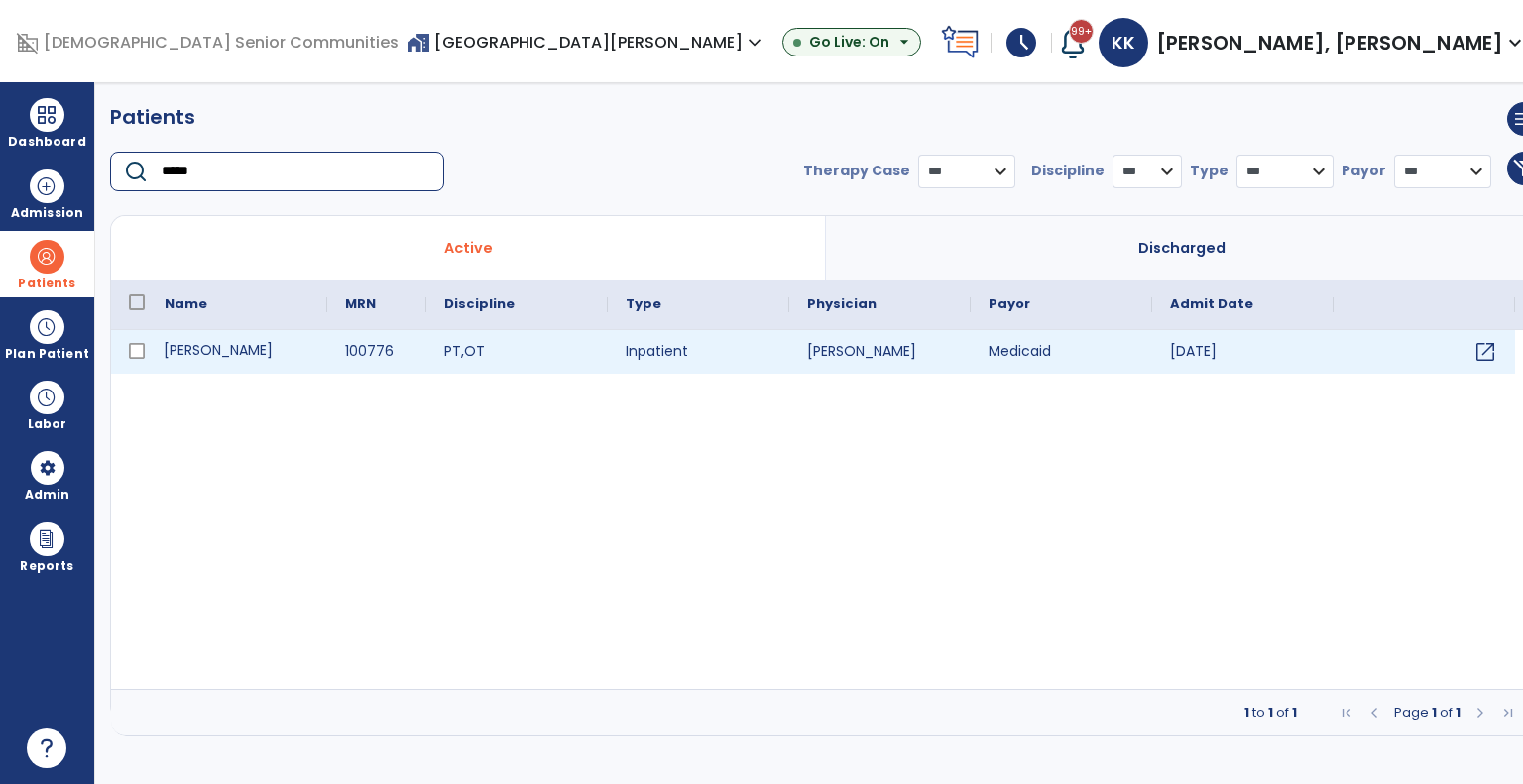 click on "Mitchell, Ronald" at bounding box center [237, 352] 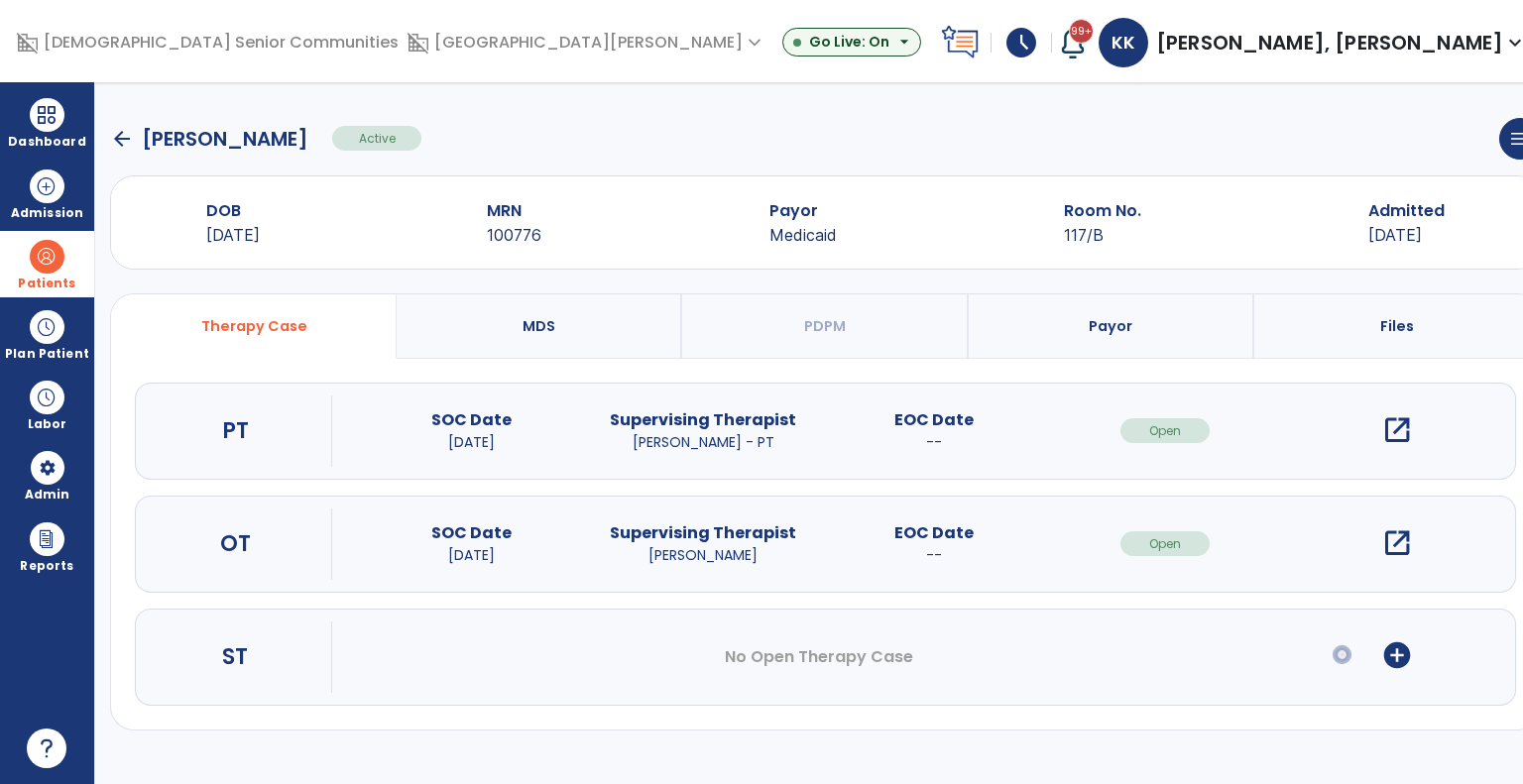 click on "open_in_new" at bounding box center [1397, 430] 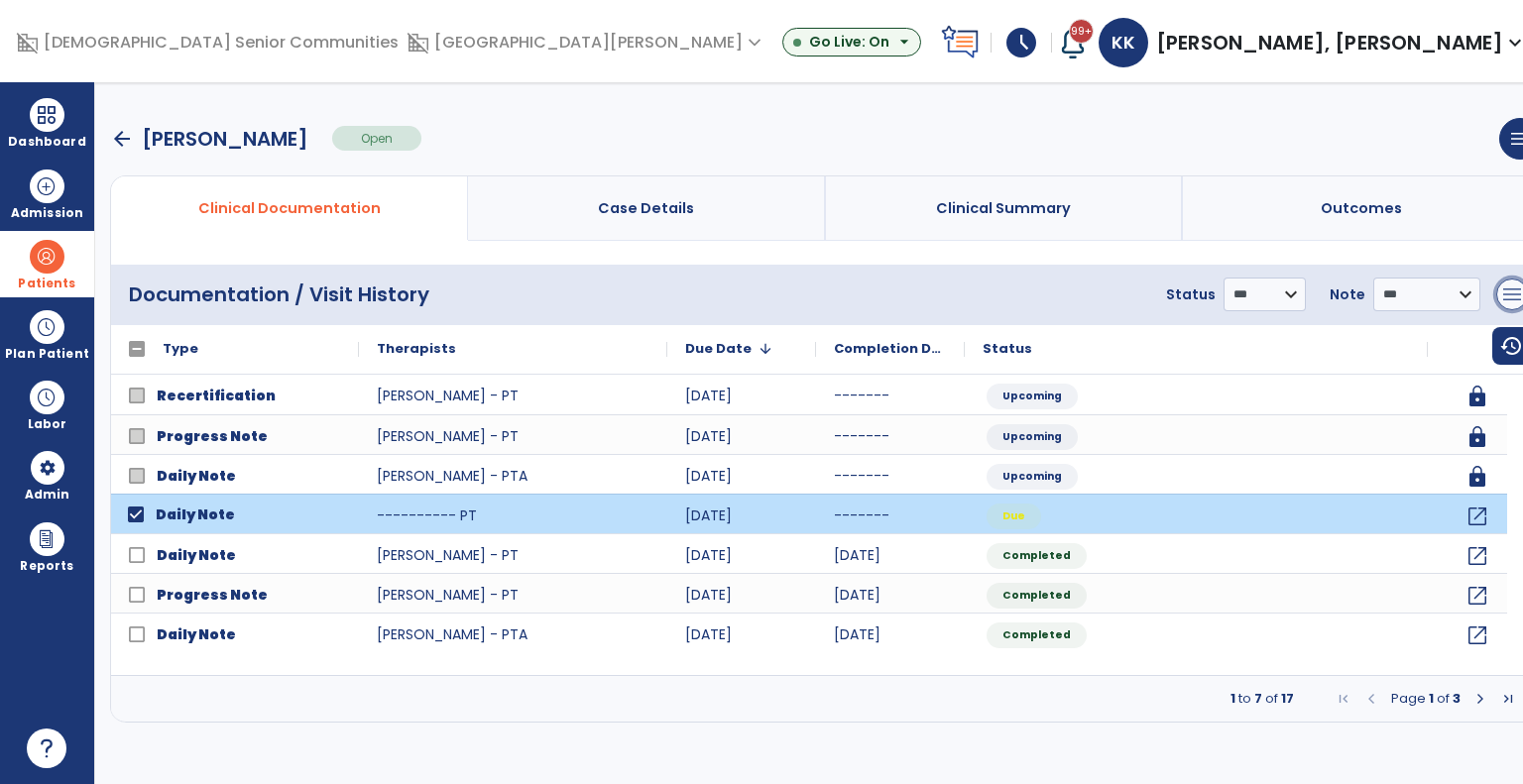 click on "menu" at bounding box center (1512, 294) 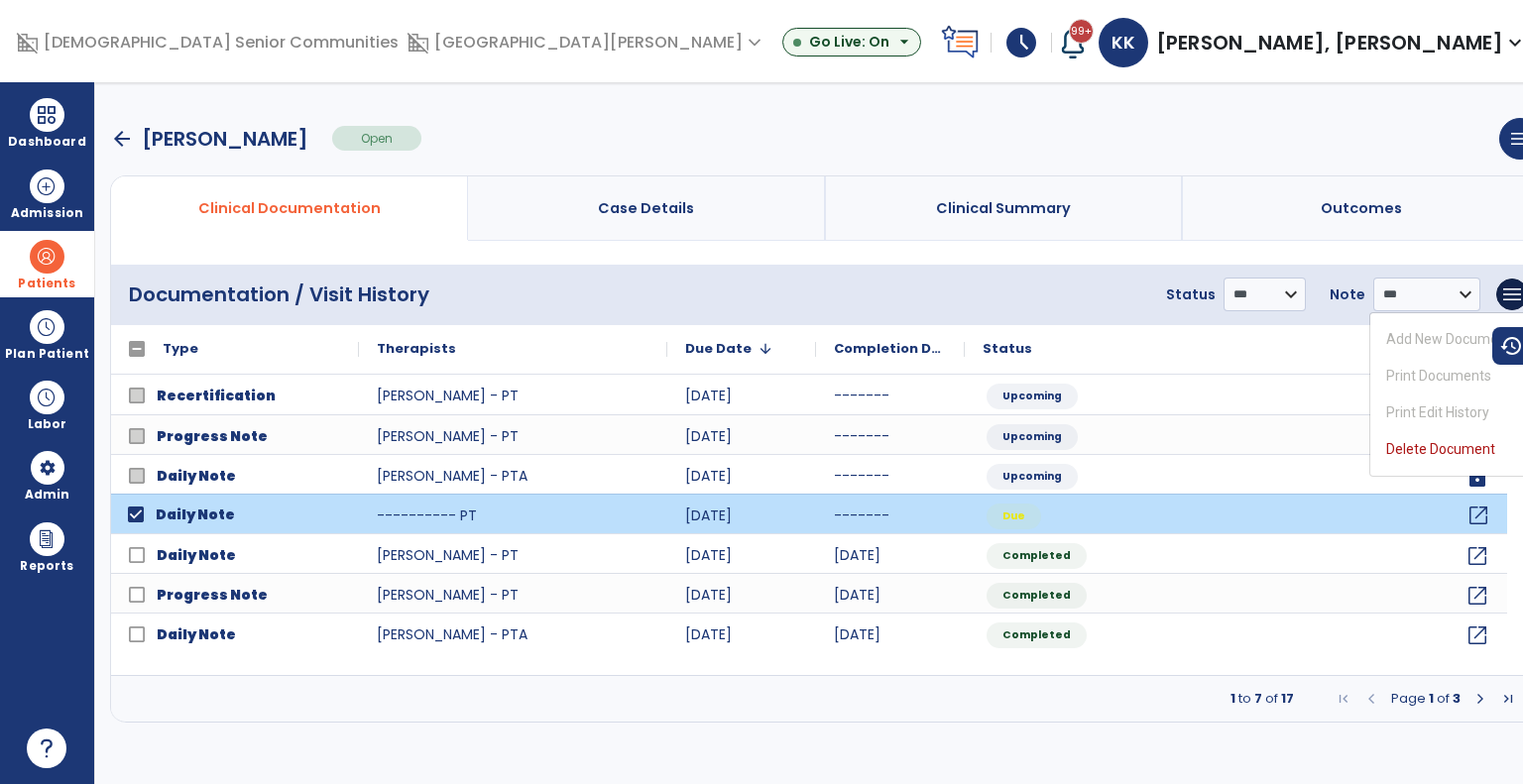click on "open_in_new" 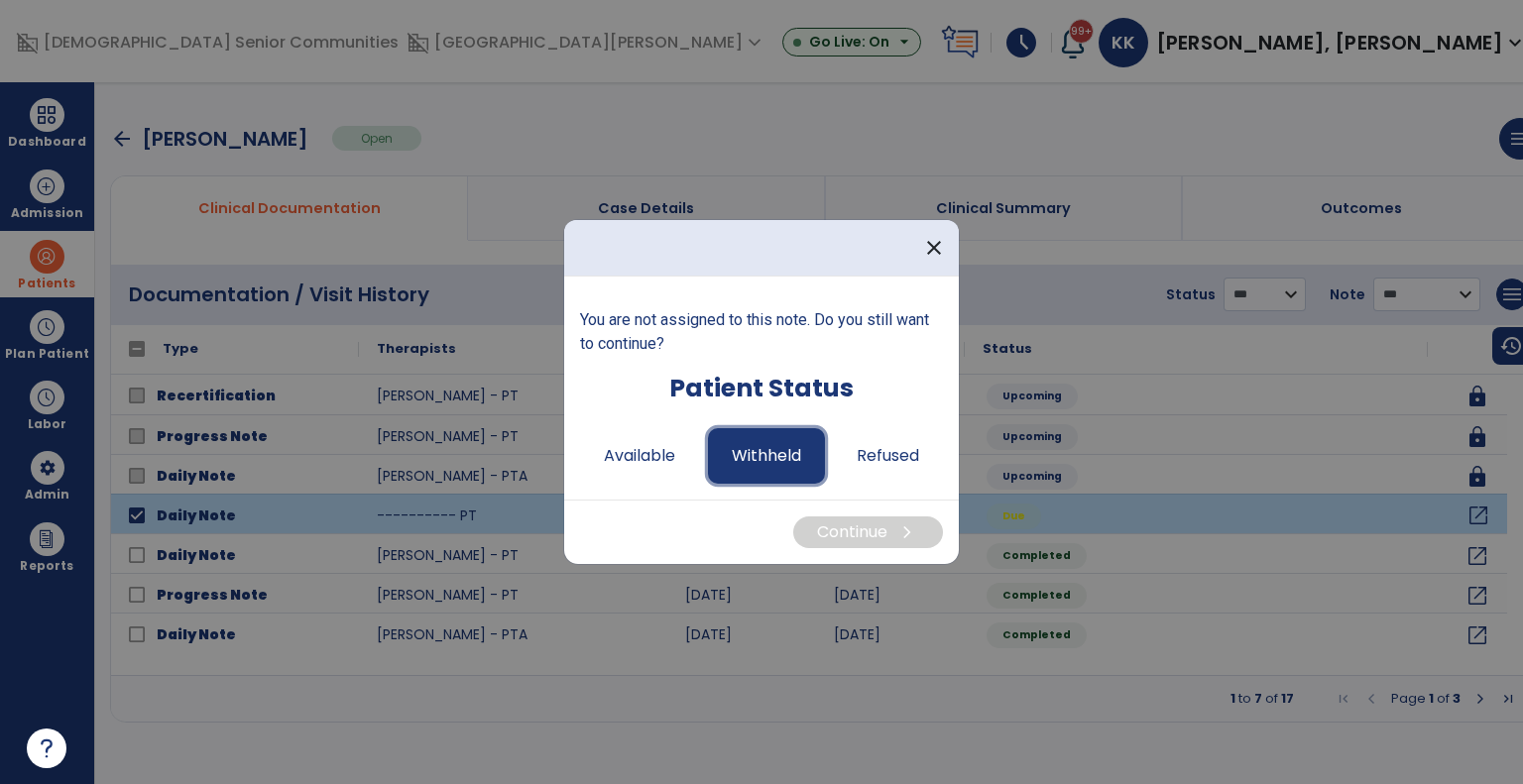click on "Withheld" at bounding box center (766, 456) 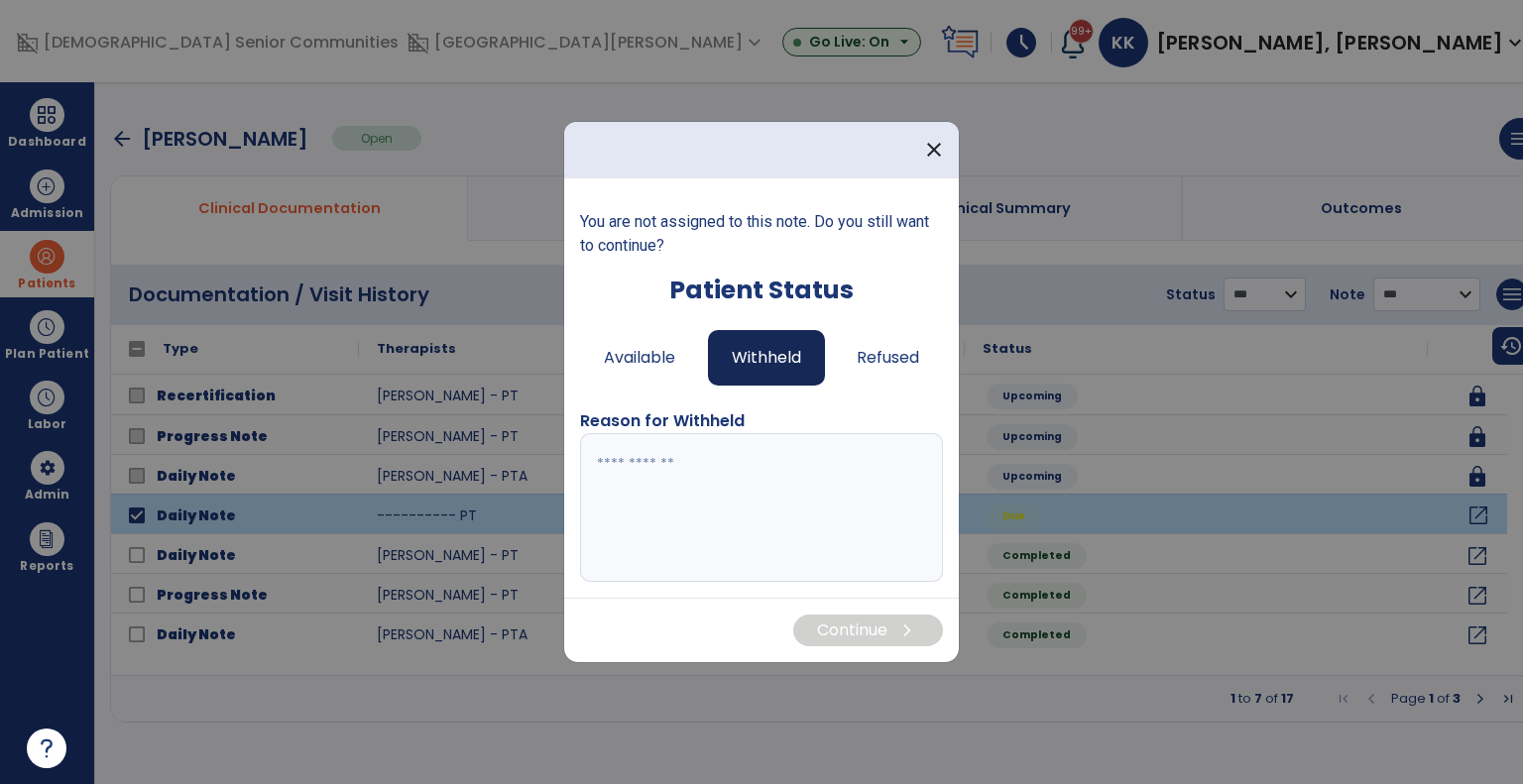 click at bounding box center (762, 507) 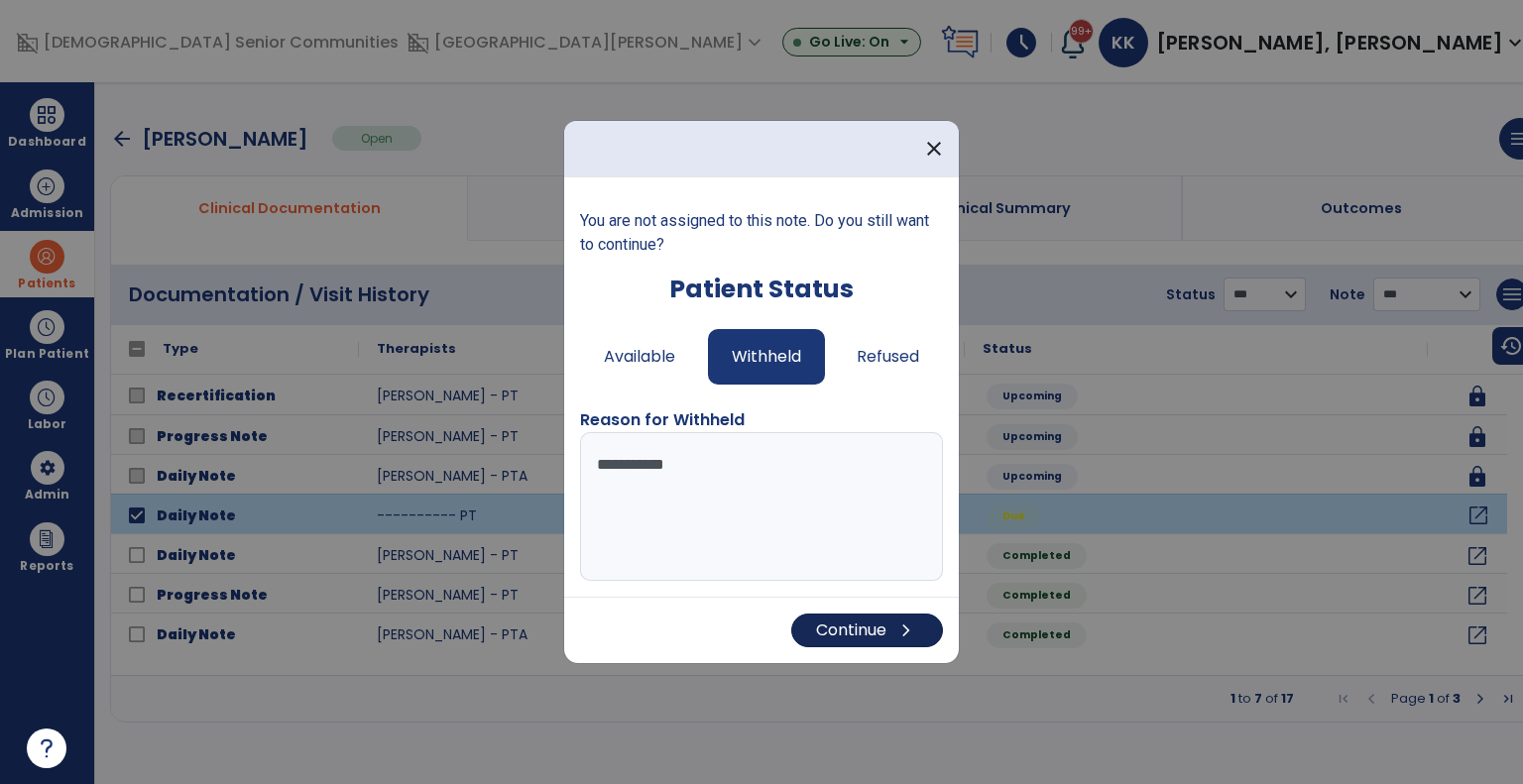 type on "**********" 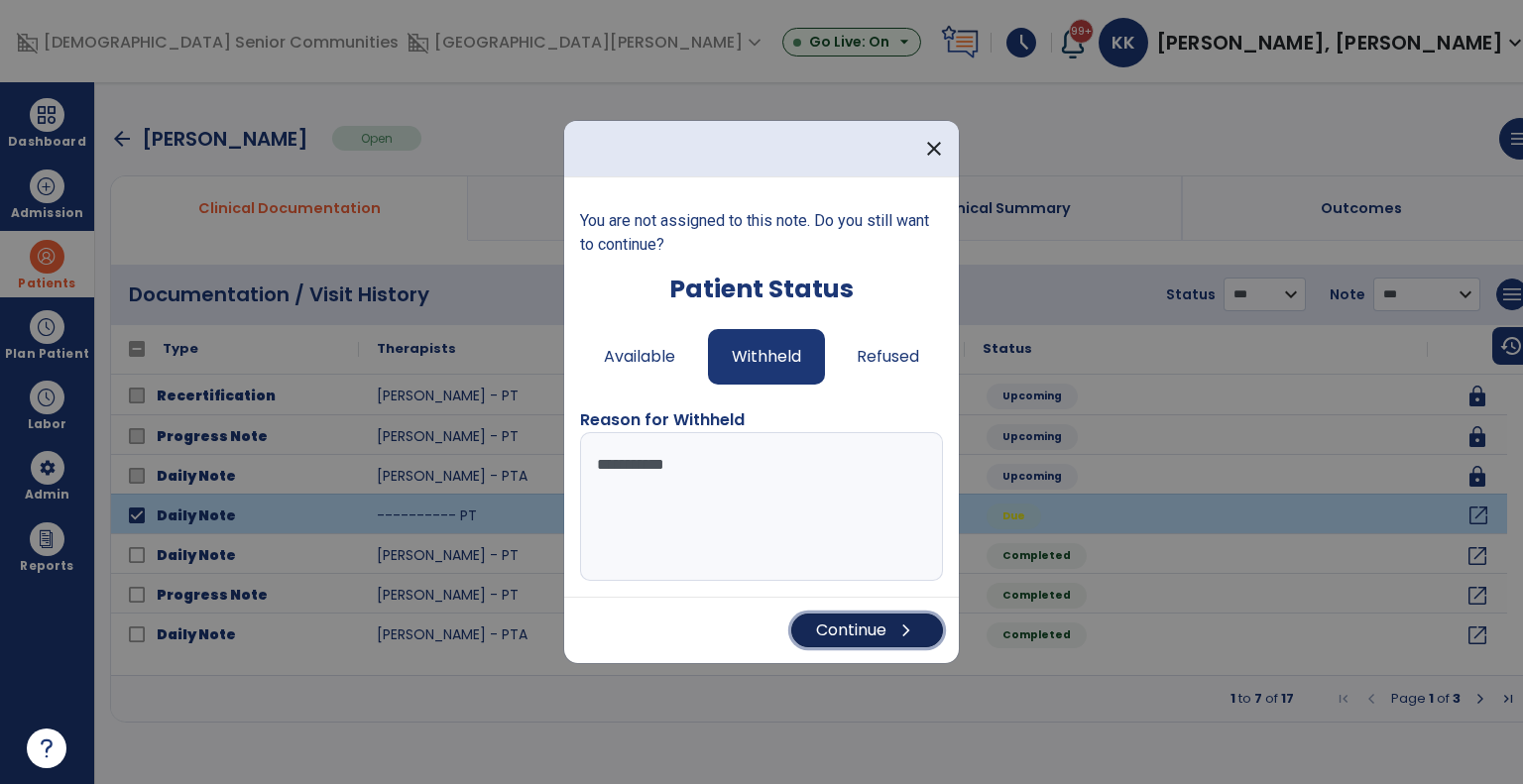 click on "Continue   chevron_right" at bounding box center [867, 630] 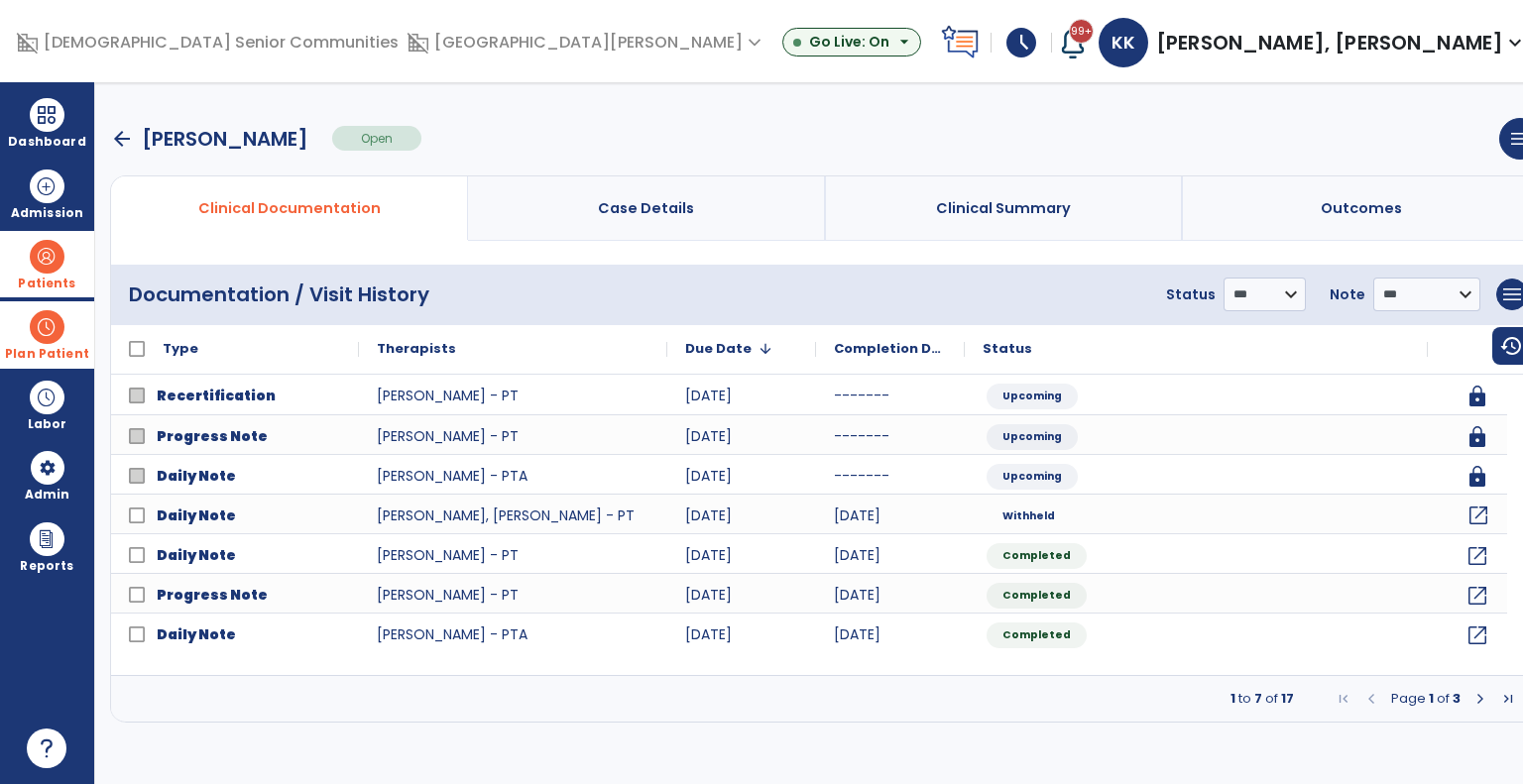 click on "Plan Patient" at bounding box center [47, 283] 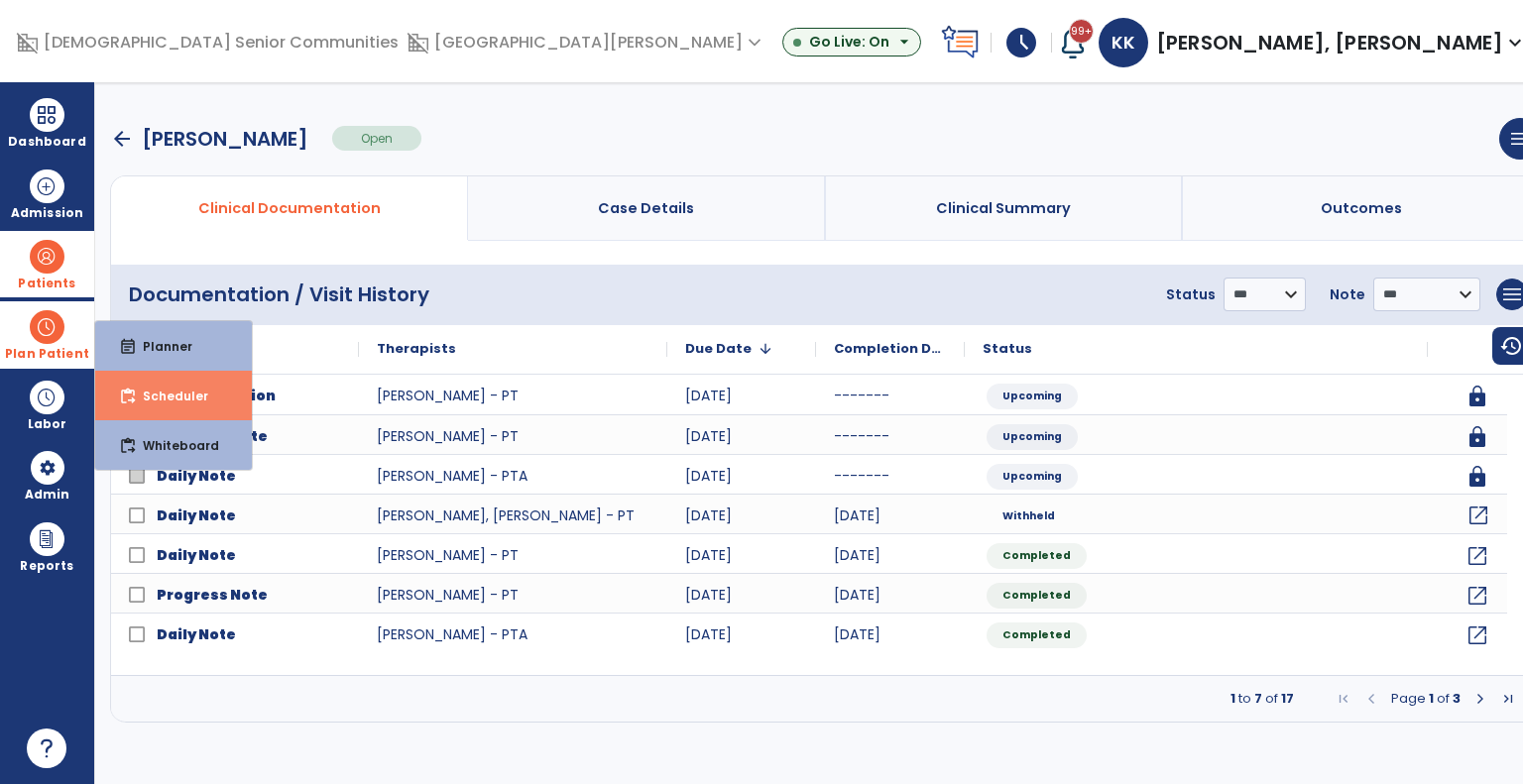 click on "content_paste_go  Scheduler" at bounding box center [174, 395] 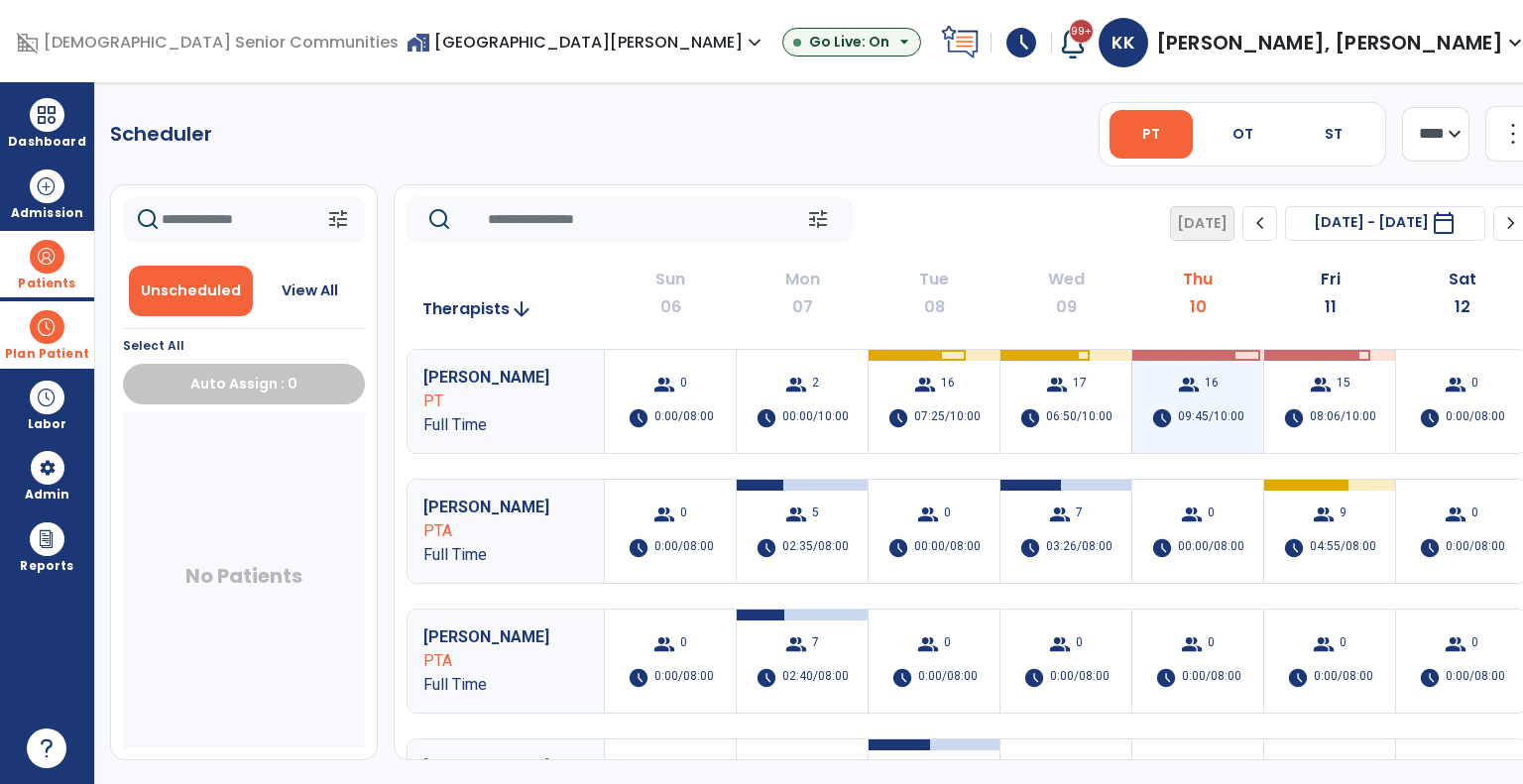 click on "schedule  09:45/10:00" at bounding box center (1198, 418) 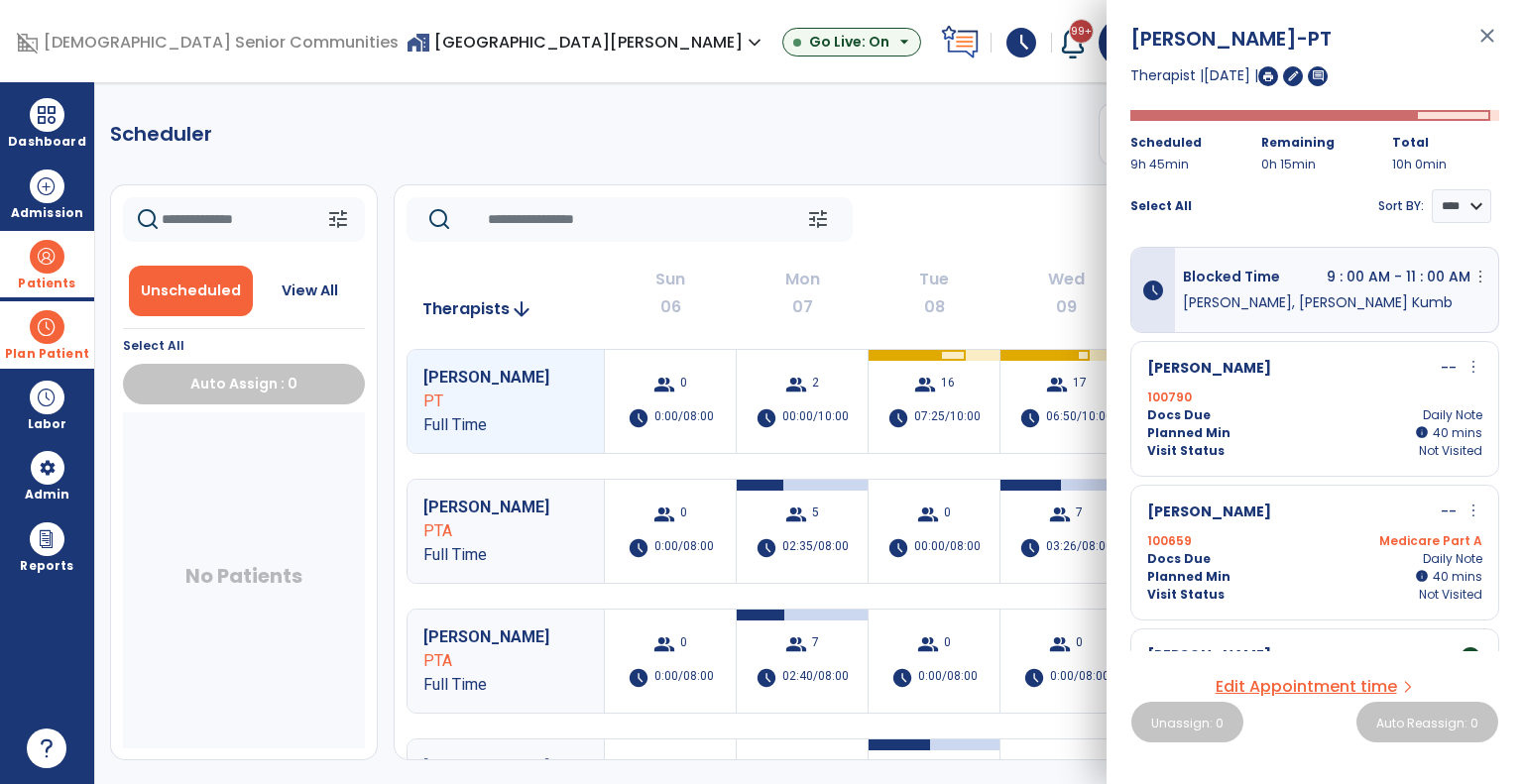 click on "tune   [DATE]  chevron_left [DATE] - [DATE]  *********  calendar_today  chevron_right" 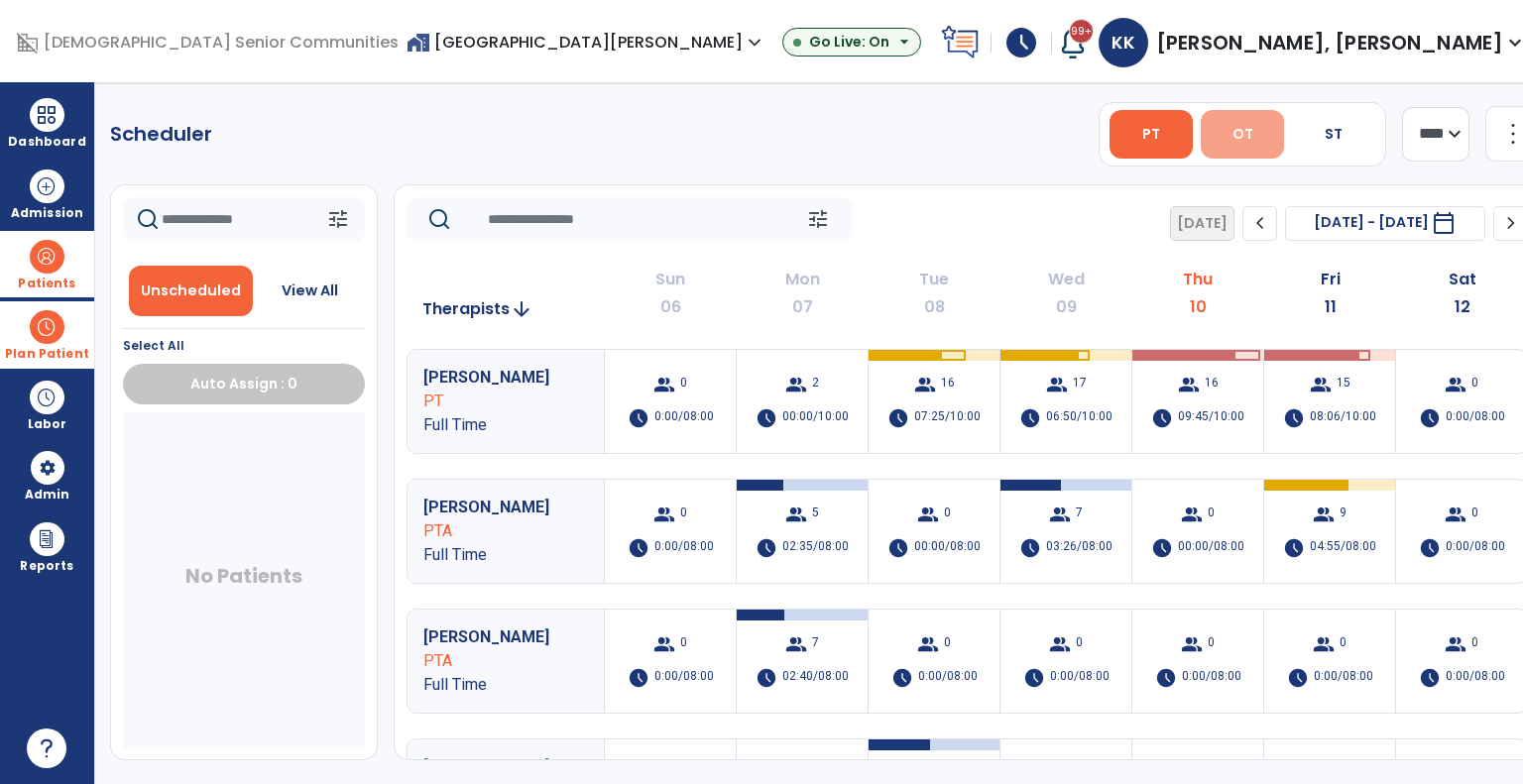 click on "OT" at bounding box center (1242, 134) 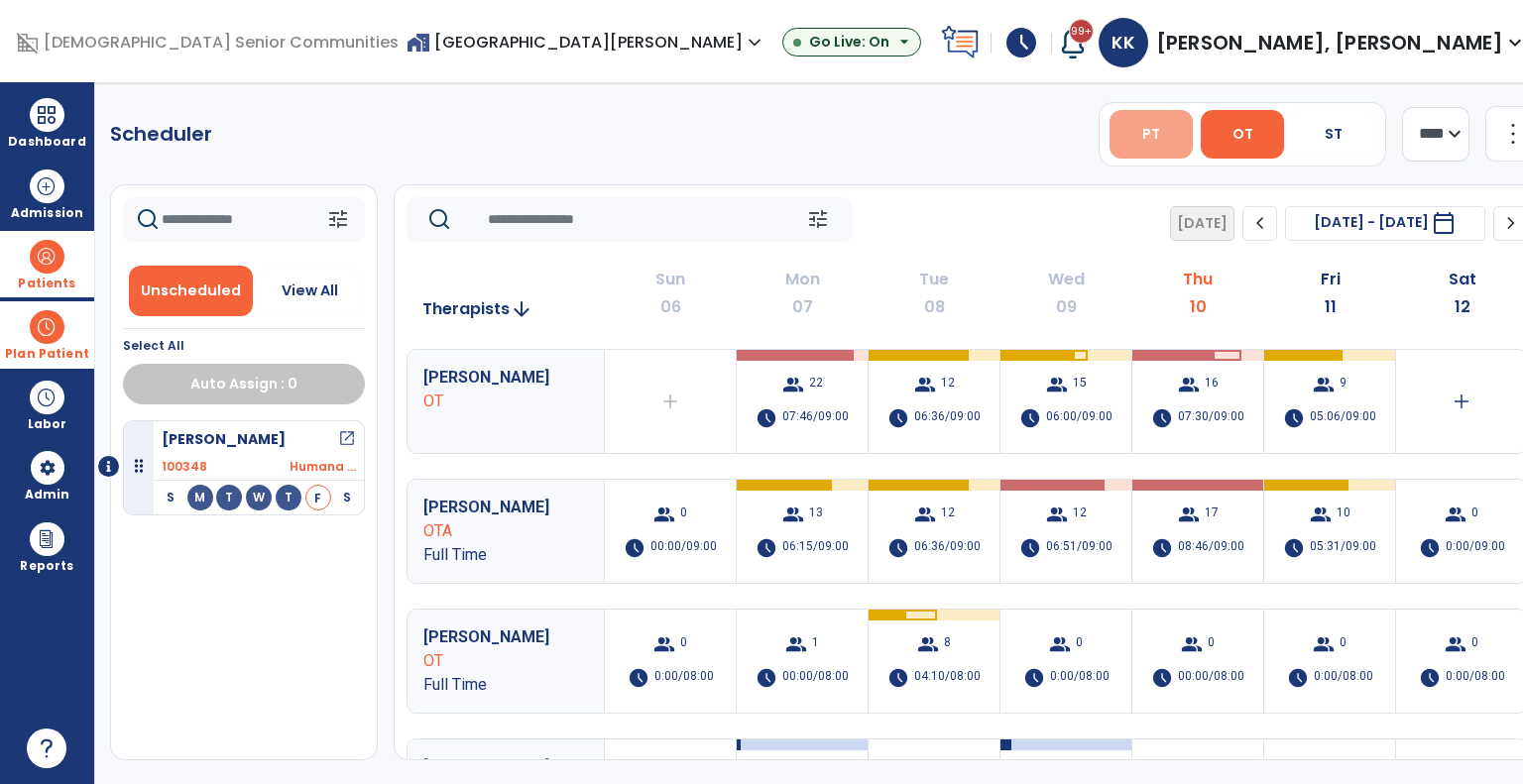 click on "PT" at bounding box center [1151, 134] 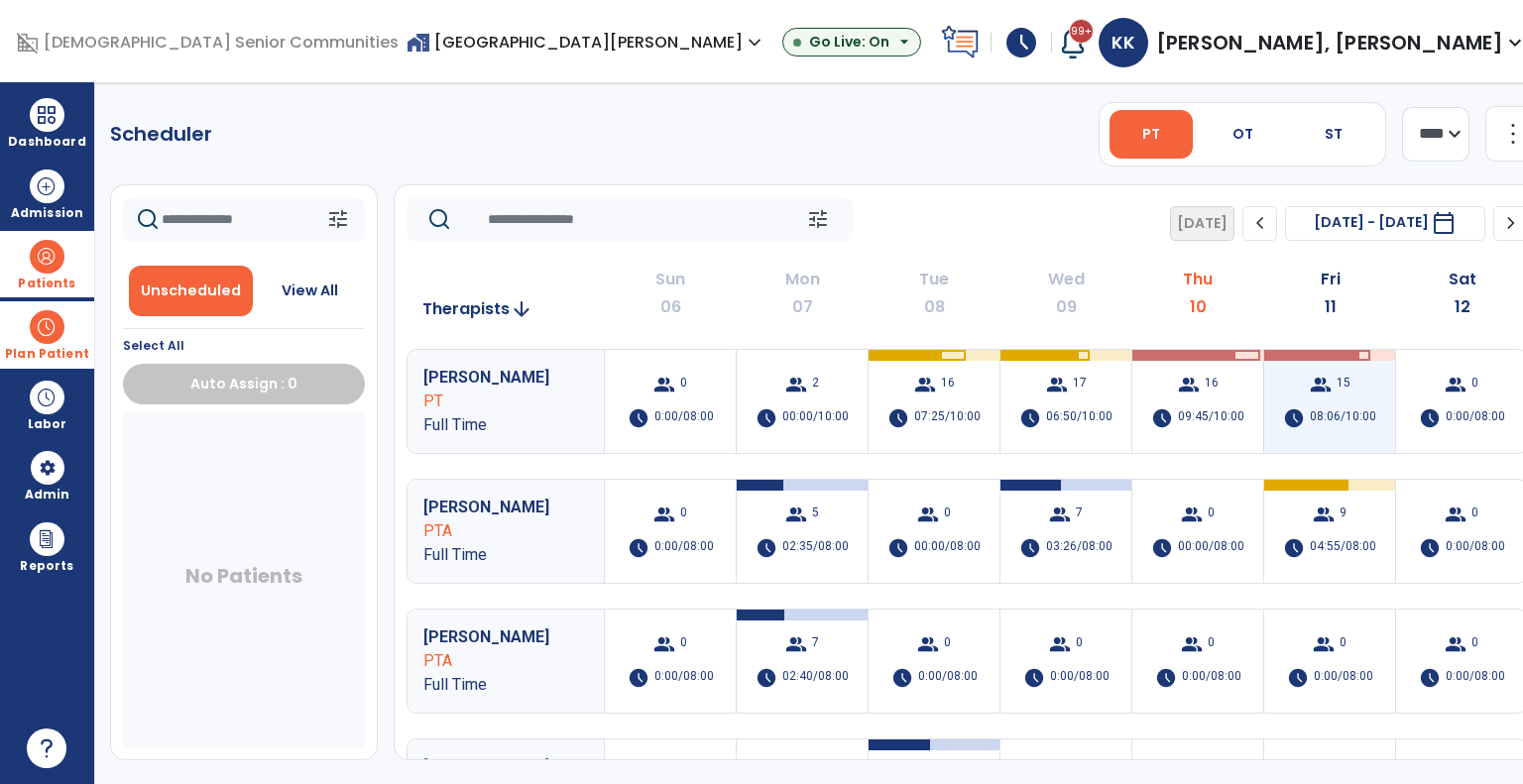 click at bounding box center (1311, 355) 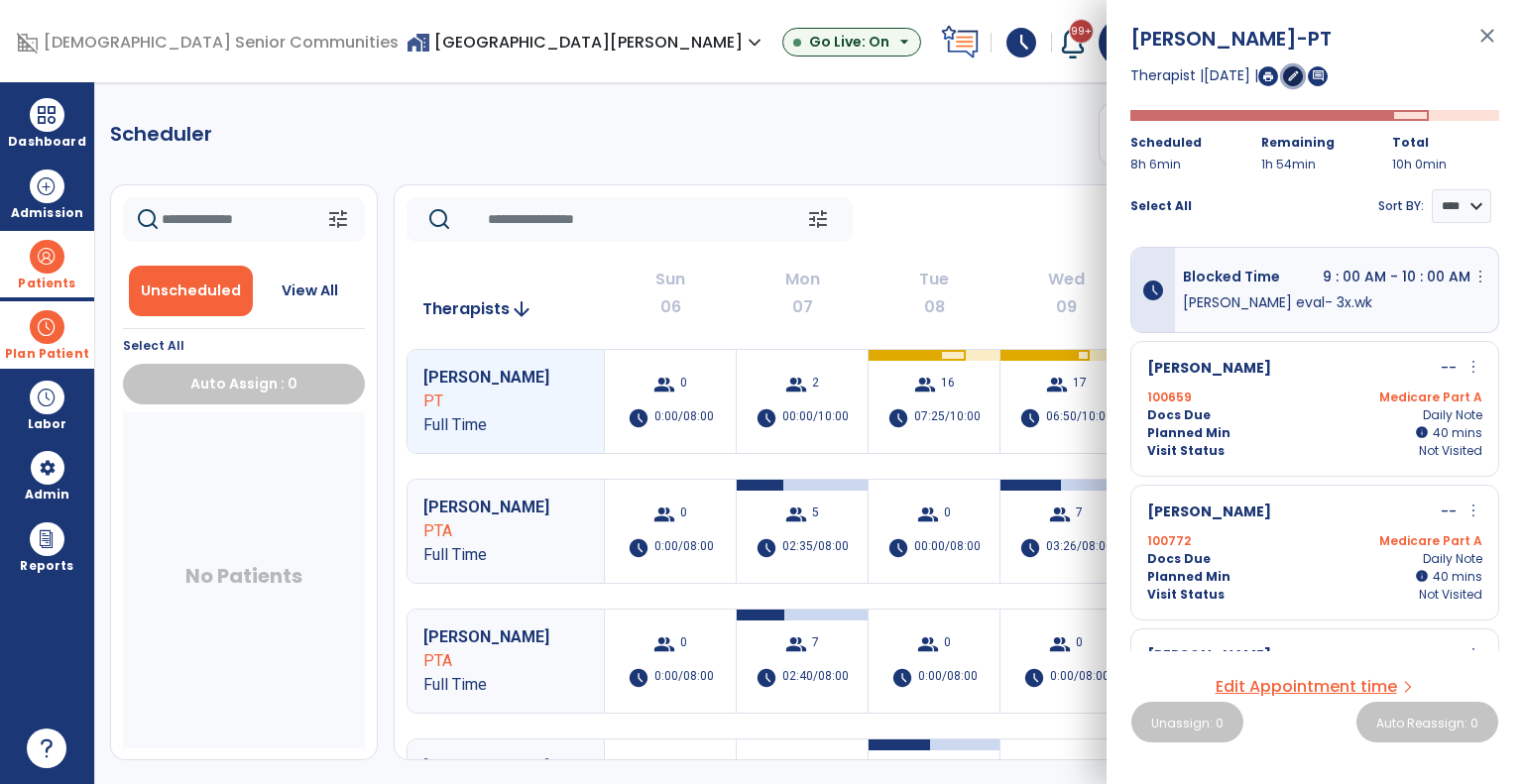 click on "edit" at bounding box center [1293, 75] 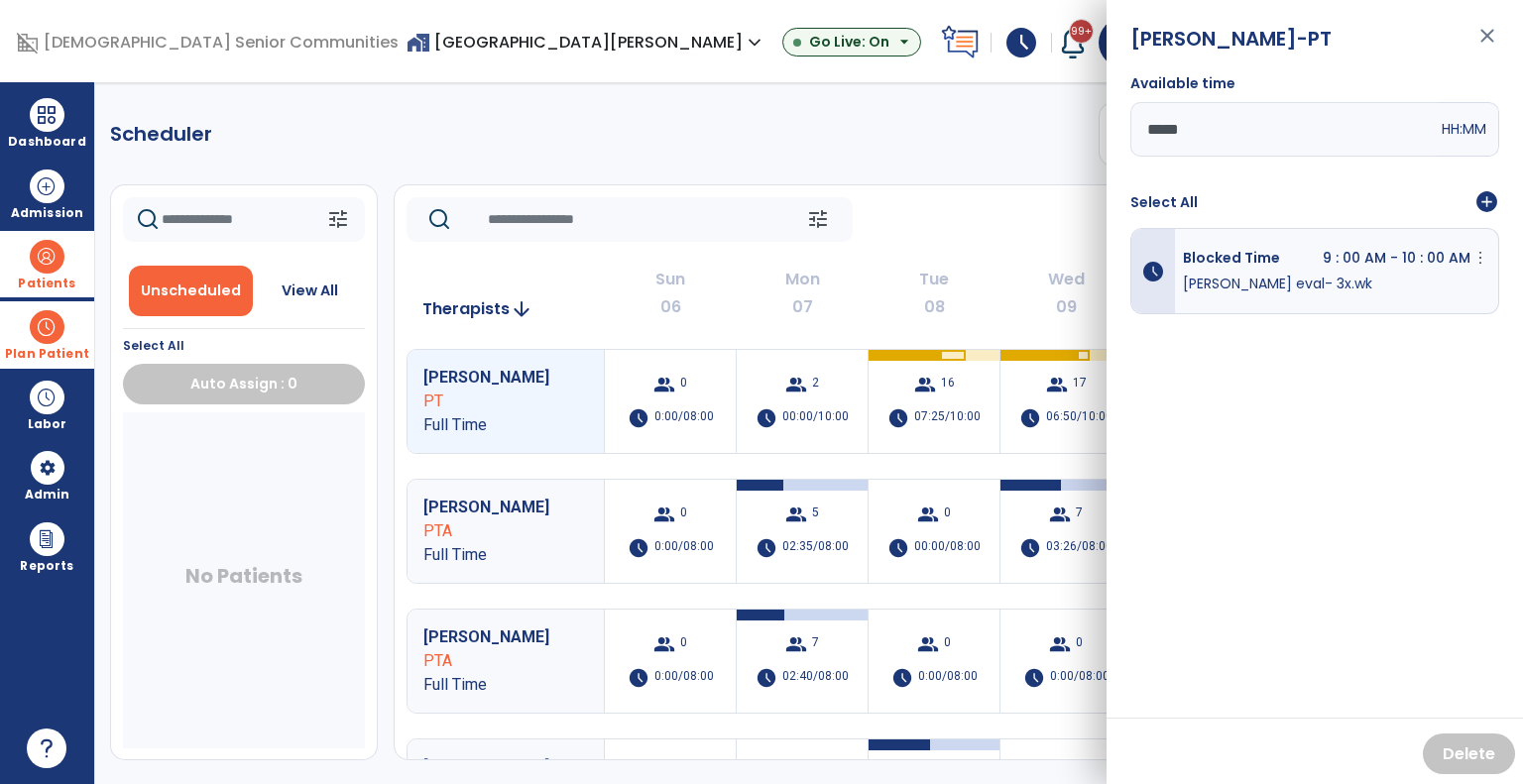 click on "add_circle" at bounding box center [1486, 202] 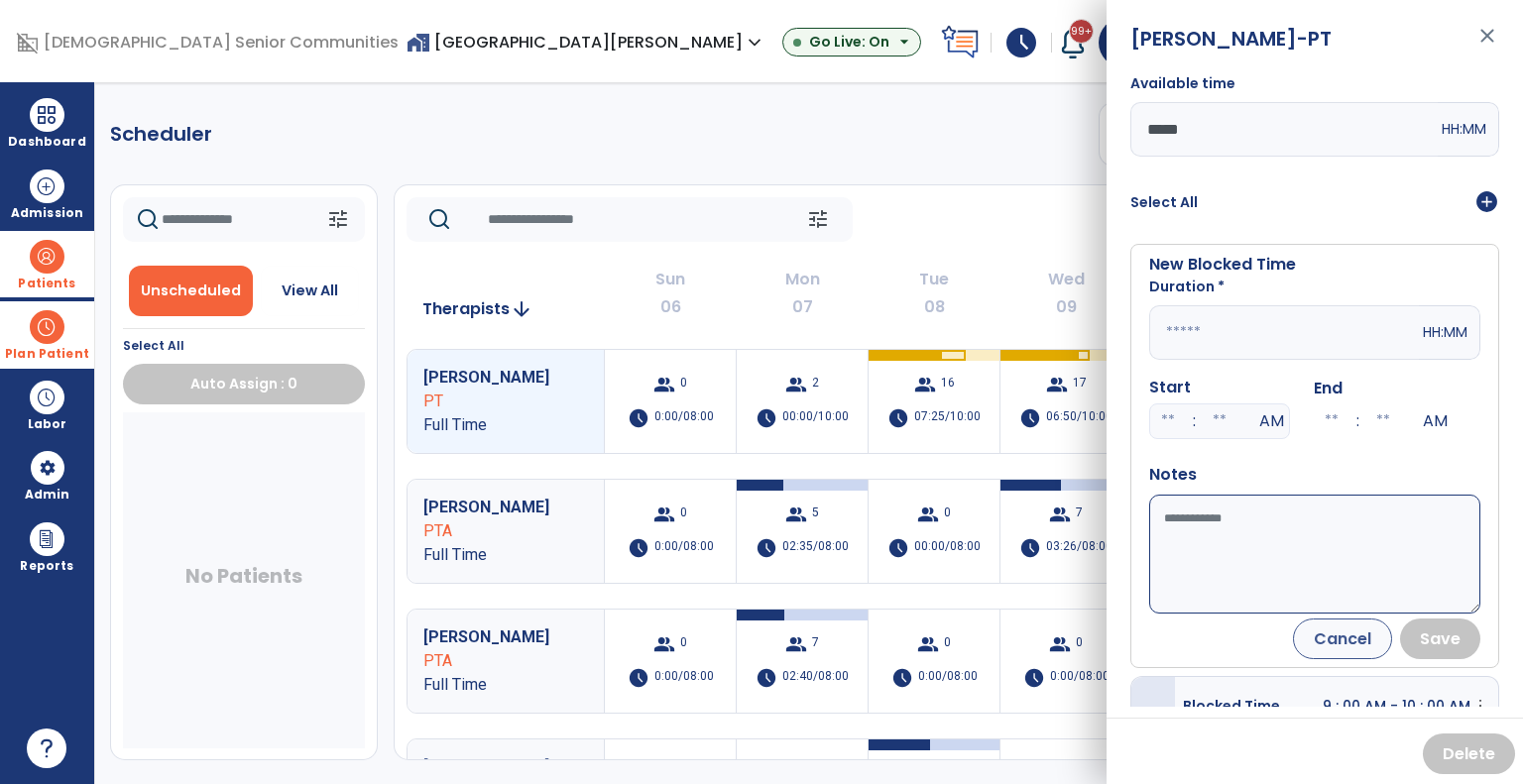 click on "Available time" at bounding box center (1315, 554) 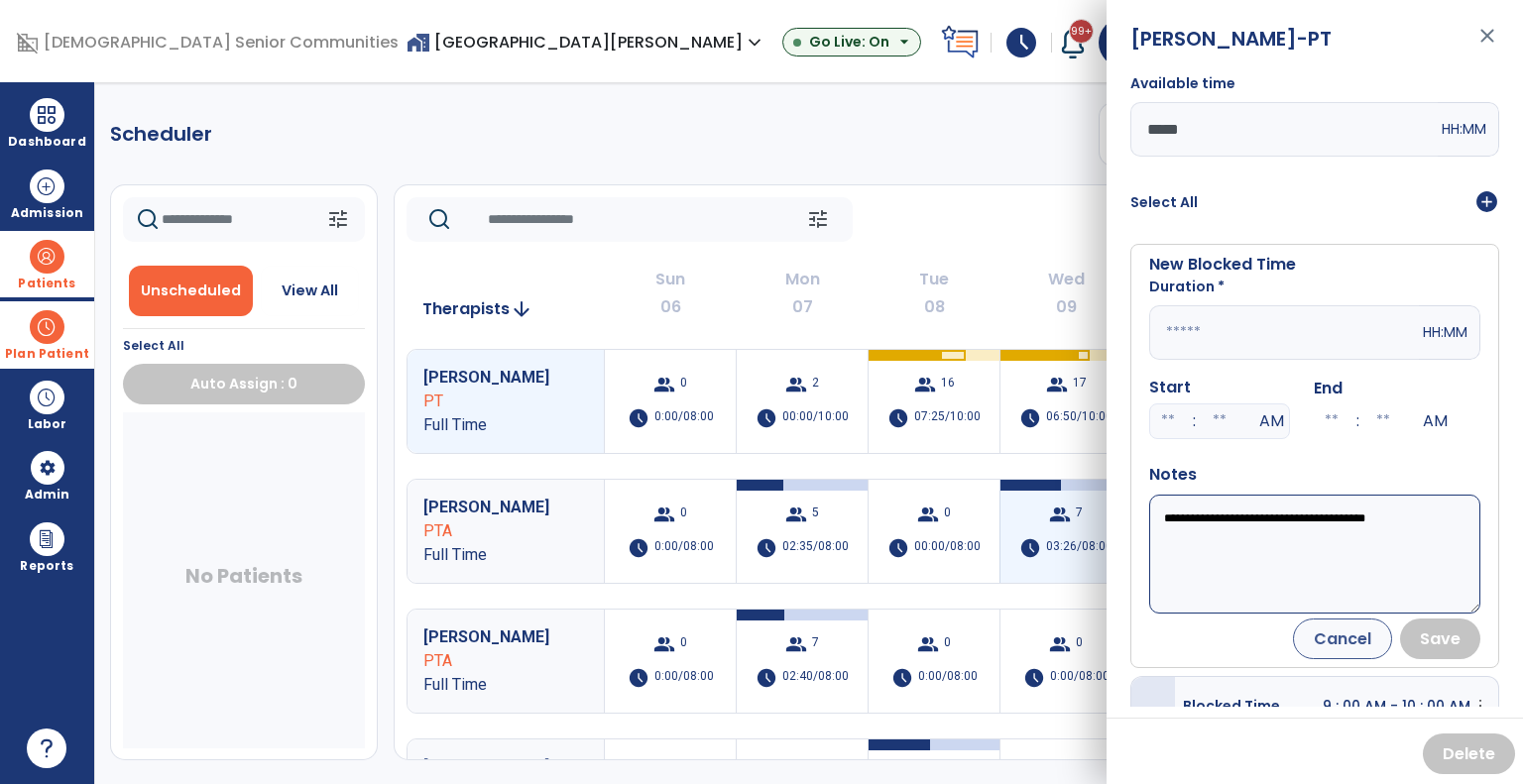 drag, startPoint x: 1446, startPoint y: 515, endPoint x: 1089, endPoint y: 500, distance: 357.31499 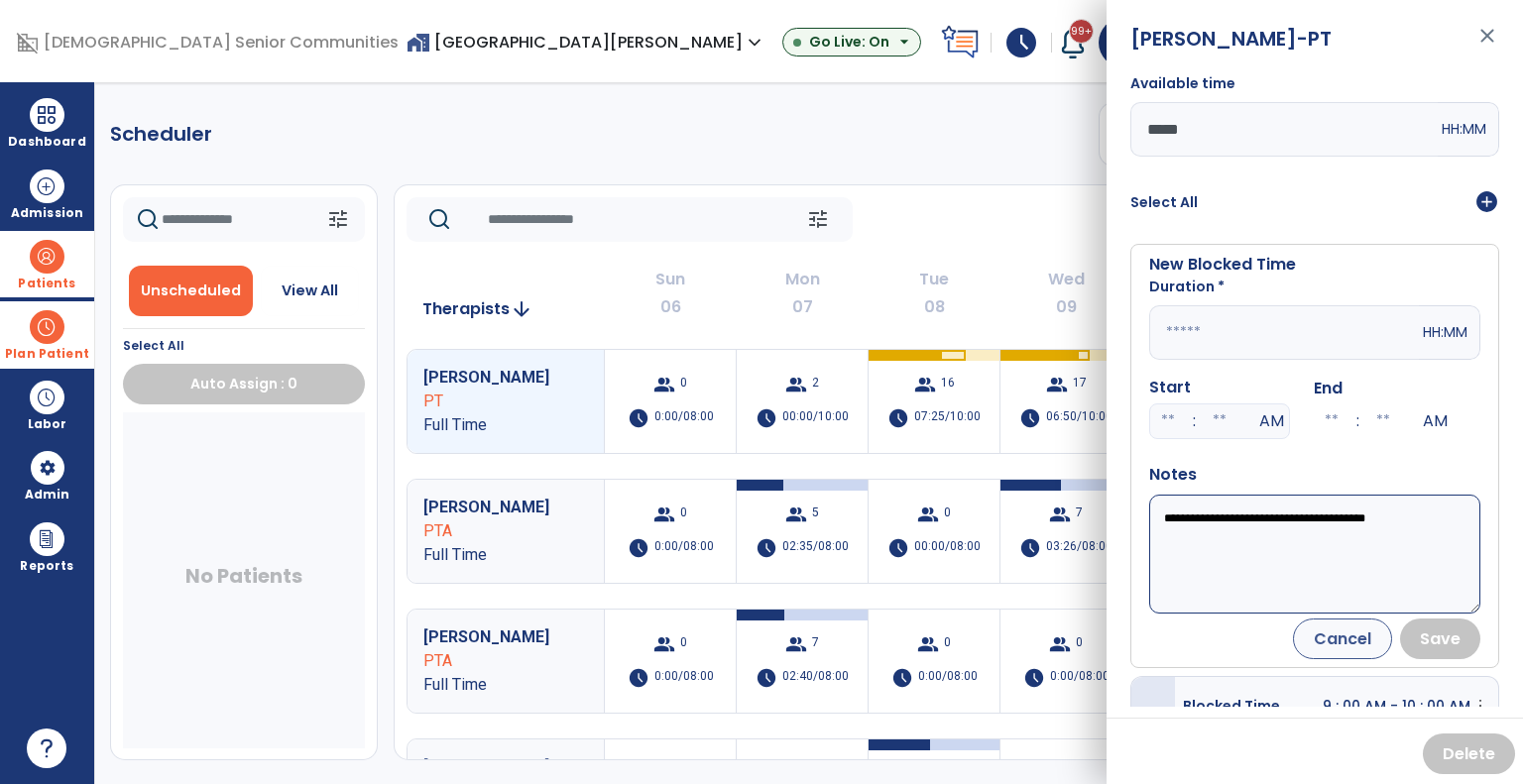 type on "**********" 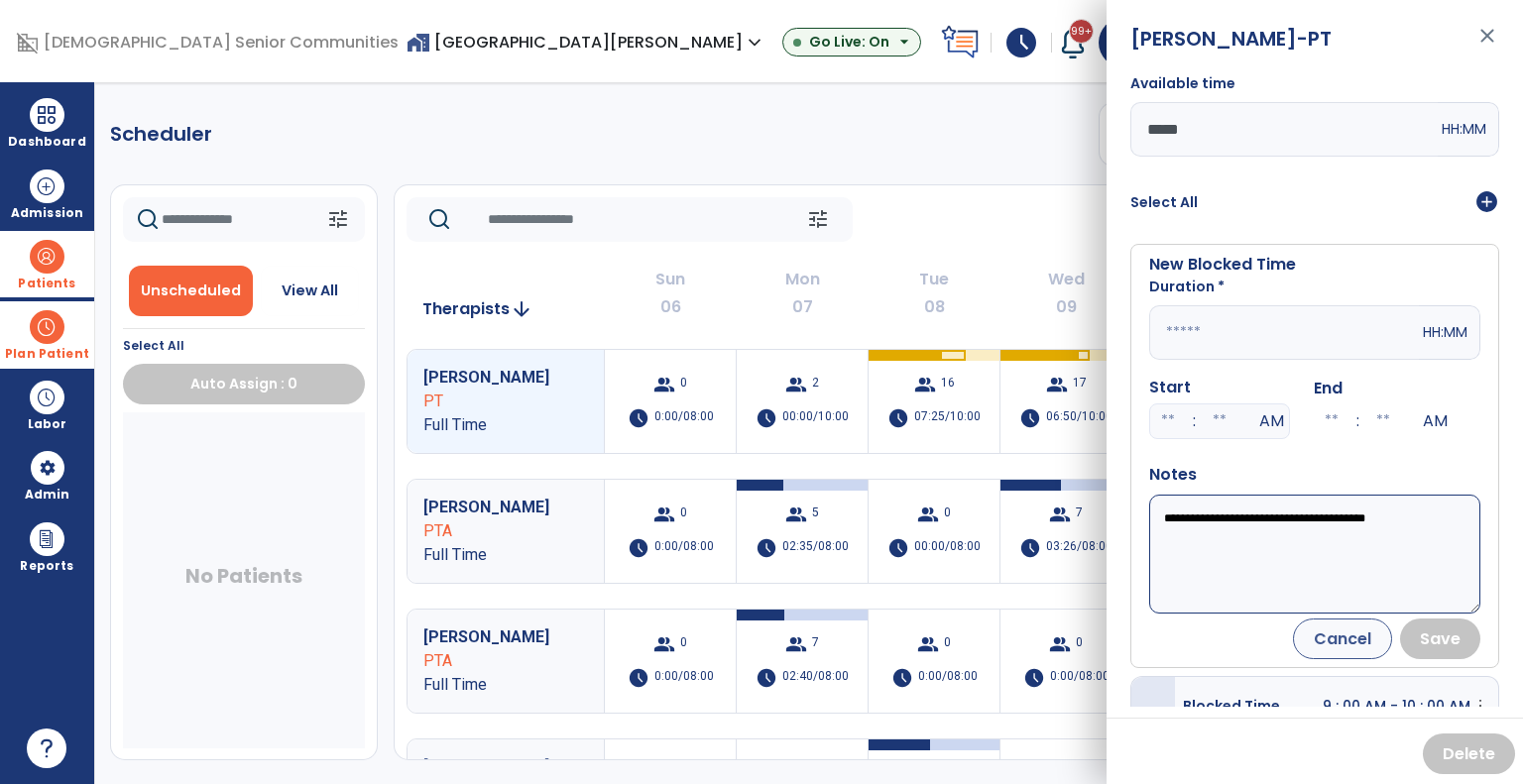 click at bounding box center (1284, 332) 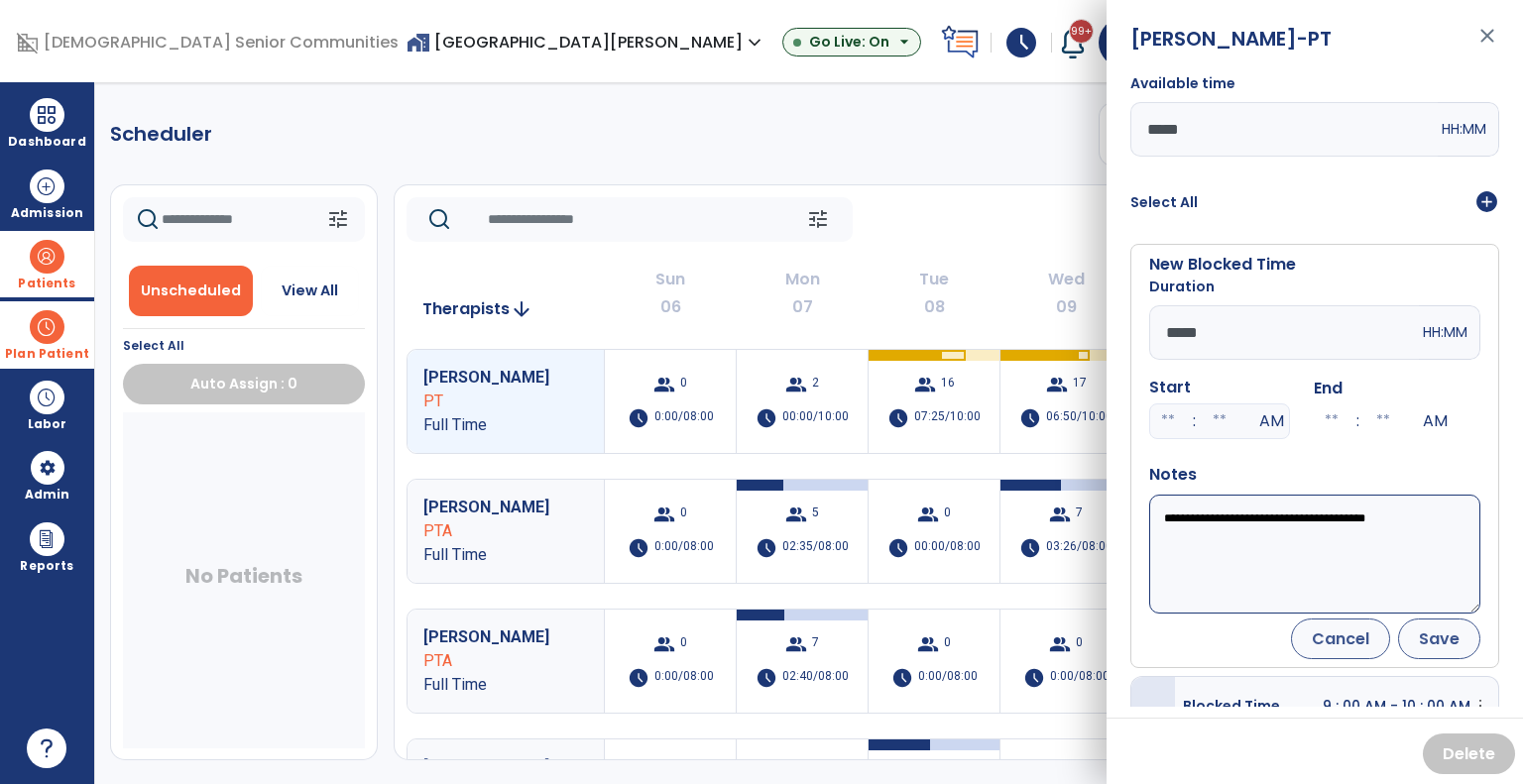 type on "*****" 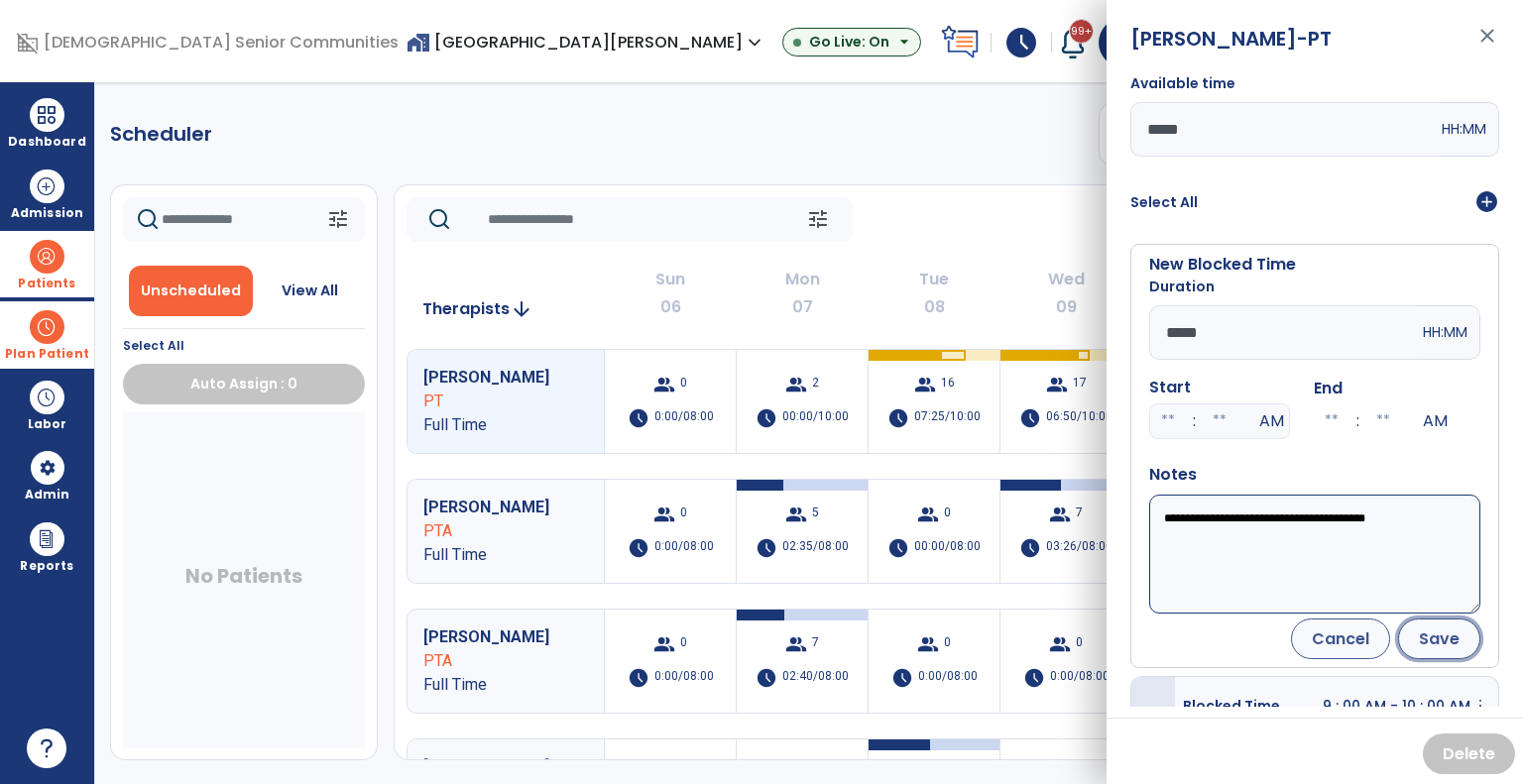 click on "Save" at bounding box center [1439, 638] 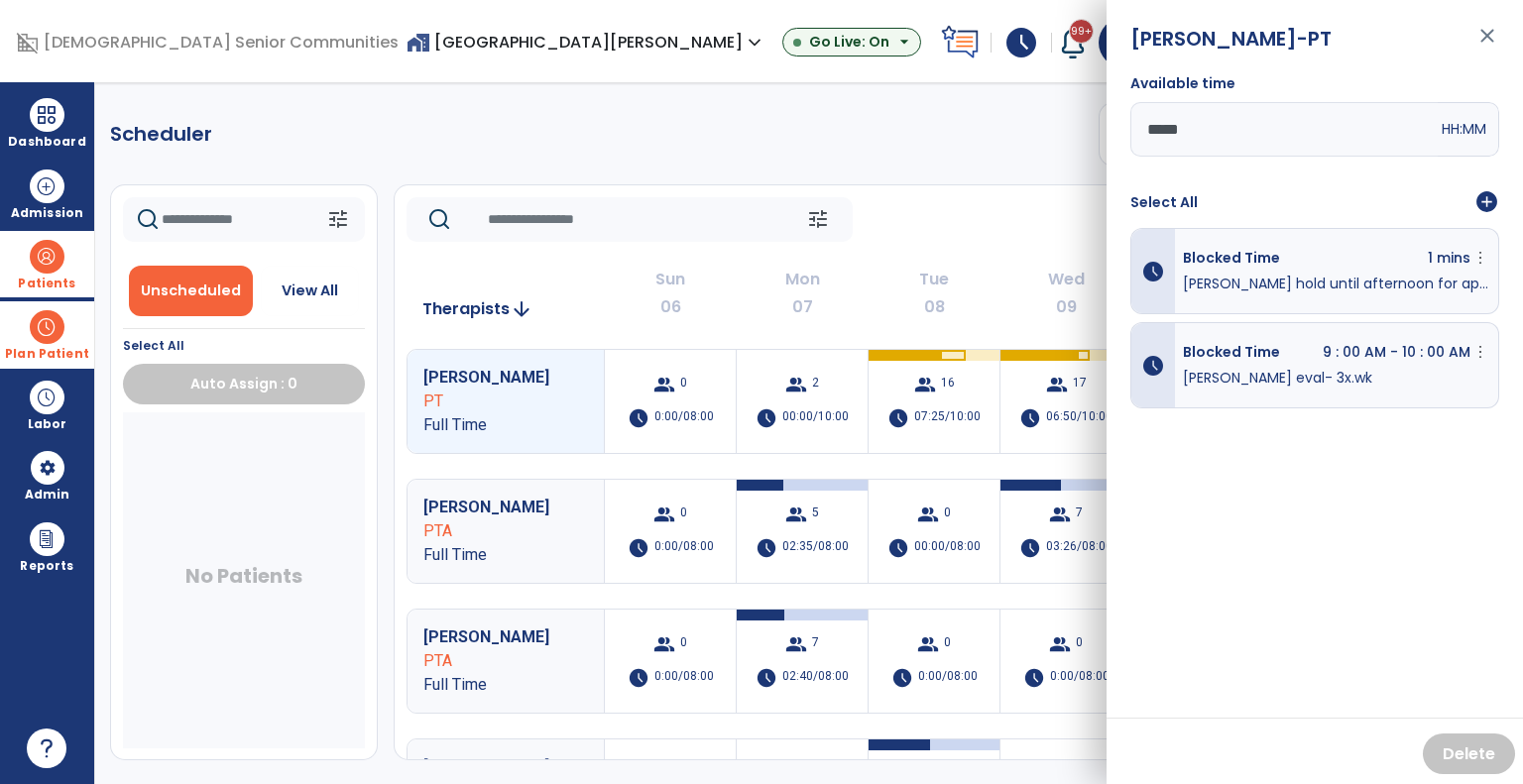 click on "tune   Today  chevron_left Jul 6, 2025 - Jul 12, 2025  *********  calendar_today  chevron_right   Therapists  arrow_downward Sun  06  Mon  07  Tue  08  Wed  09  Thu  10  Fri  11  Sat  12  Perena, Mariluz PT Full Time  group  0  schedule  0:00/08:00  group  2  schedule  00:00/10:00   group  16  schedule  07:25/10:00   group  17  schedule  06:50/10:00   group  16  schedule  09:45/10:00   group  15  schedule  08:06/10:00   group  0  schedule  0:00/08:00 Wright, Brandon PTA Full Time  group  0  schedule  0:00/08:00  group  5  schedule  02:35/08:00   group  0  schedule  00:00/08:00   group  7  schedule  03:26/08:00   group  0  schedule  00:00/08:00   group  9  schedule  04:55/08:00   group  0  schedule  0:00/08:00 Keller, Alexander PTA Full Time  group  0  schedule  0:00/08:00  group  7  schedule  02:40/08:00   group  0  schedule  0:00/08:00  group  0  schedule  0:00/08:00  group  0  schedule  0:00/08:00  group  0  schedule  0:00/08:00  group  0  schedule  0:00/08:00 King, Elizabeth PTA Full Time  add   group  0" 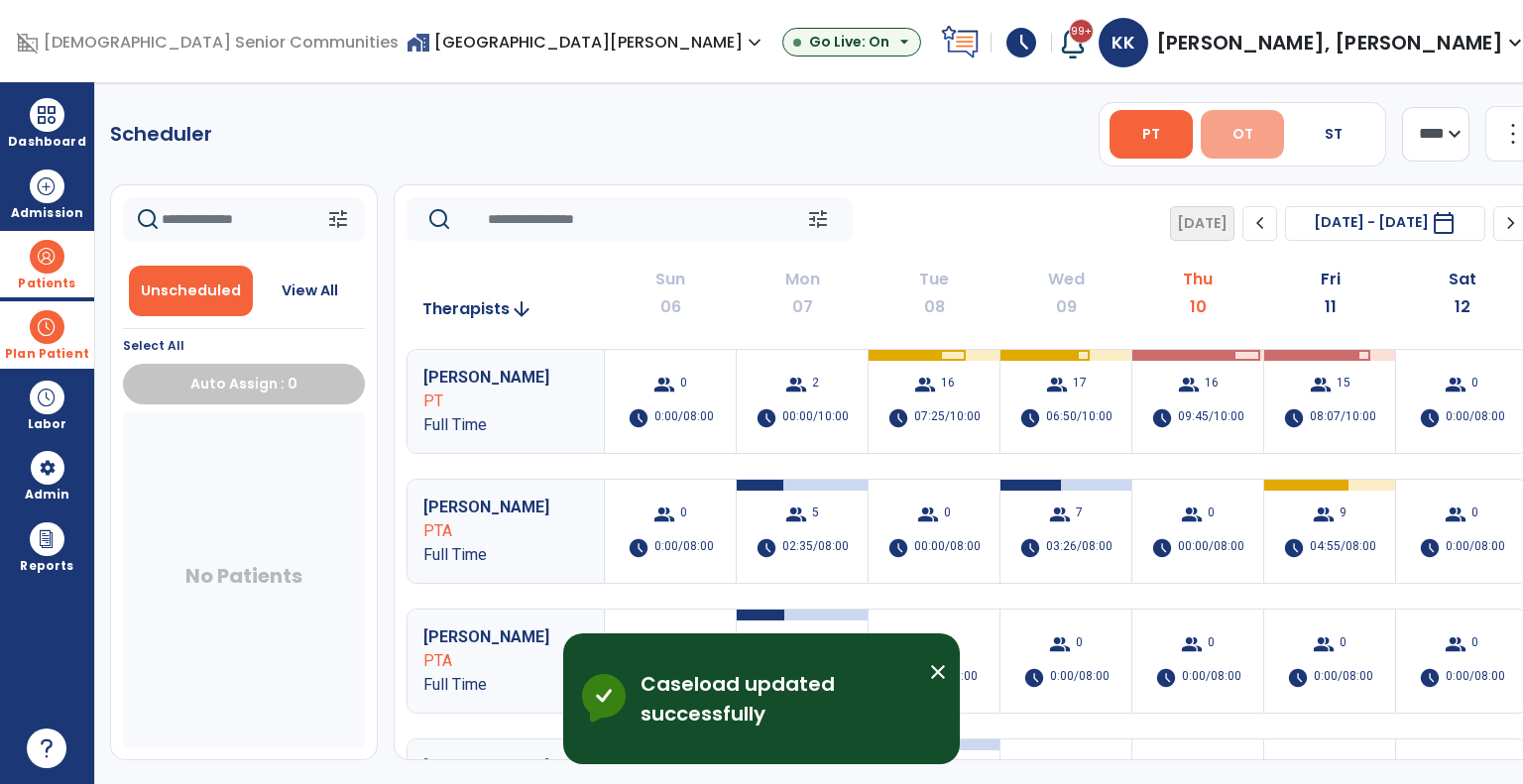 click on "OT" at bounding box center (1242, 134) 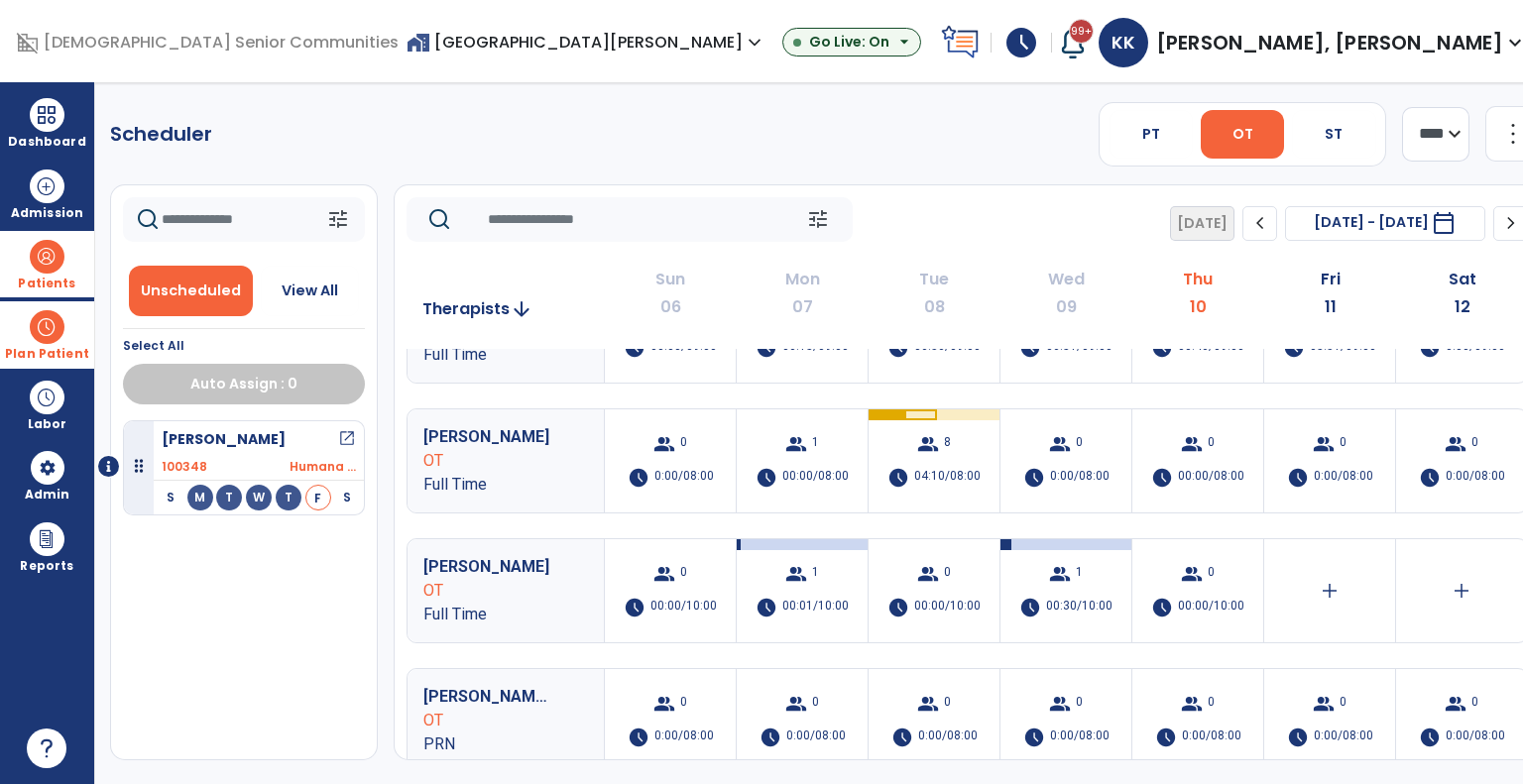 scroll, scrollTop: 0, scrollLeft: 0, axis: both 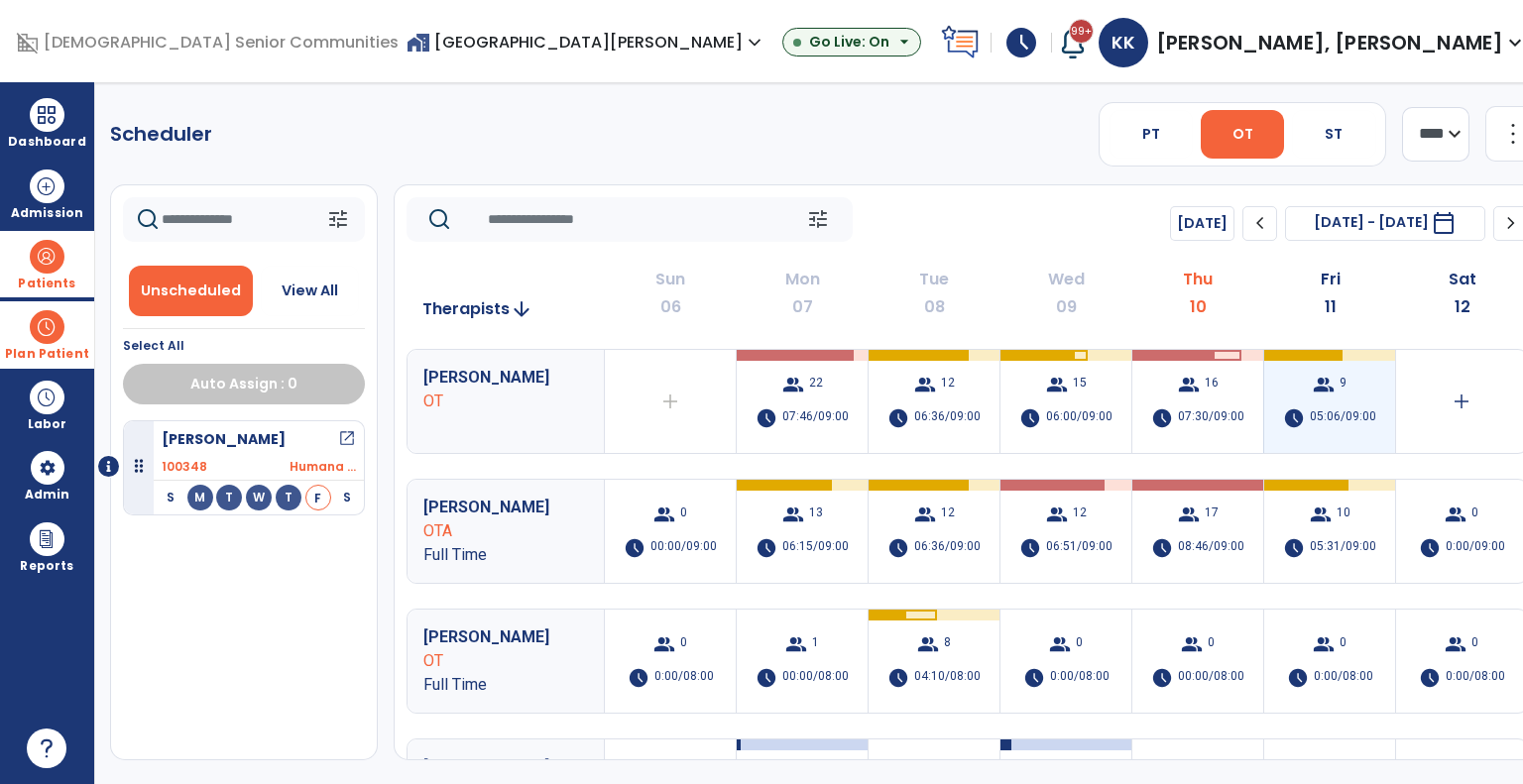 drag, startPoint x: 254, startPoint y: 485, endPoint x: 1339, endPoint y: 436, distance: 1086.1059 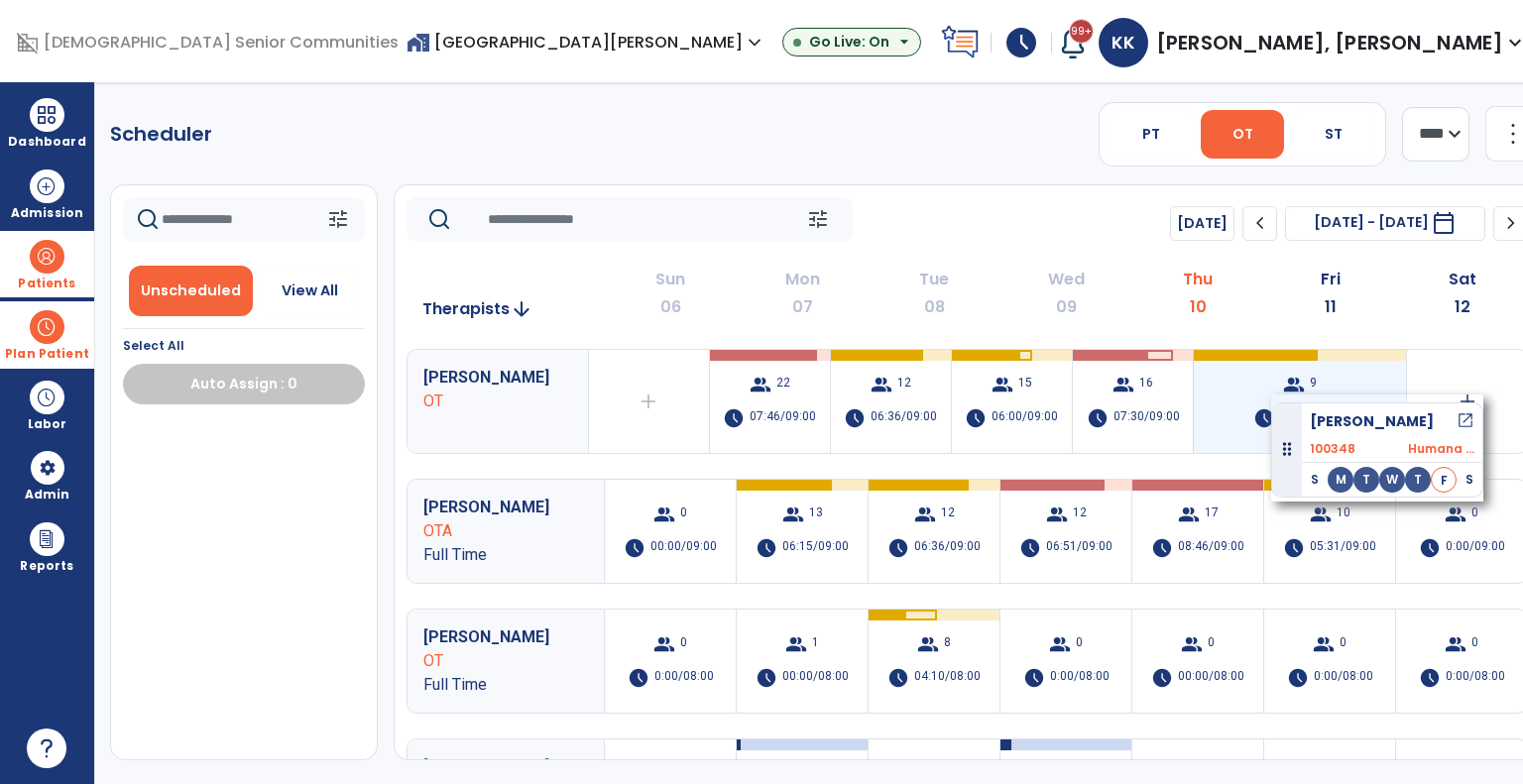 drag, startPoint x: 284, startPoint y: 448, endPoint x: 1272, endPoint y: 394, distance: 989.4746 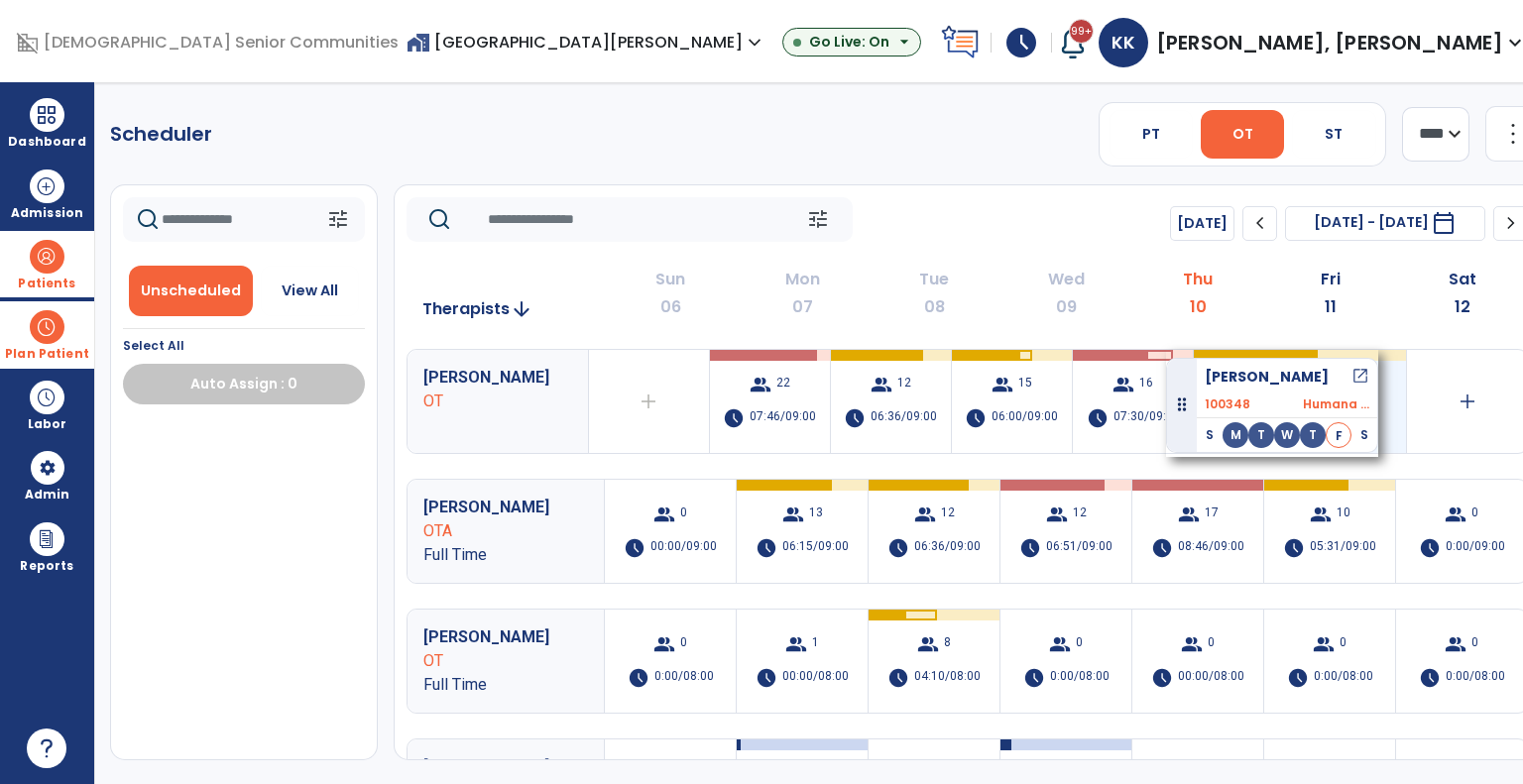 click on "group  9  schedule  05:06/09:00   Thomas, Barbara   open_in_new  100348 Humana ...  S M T W T F S" at bounding box center [1300, 401] 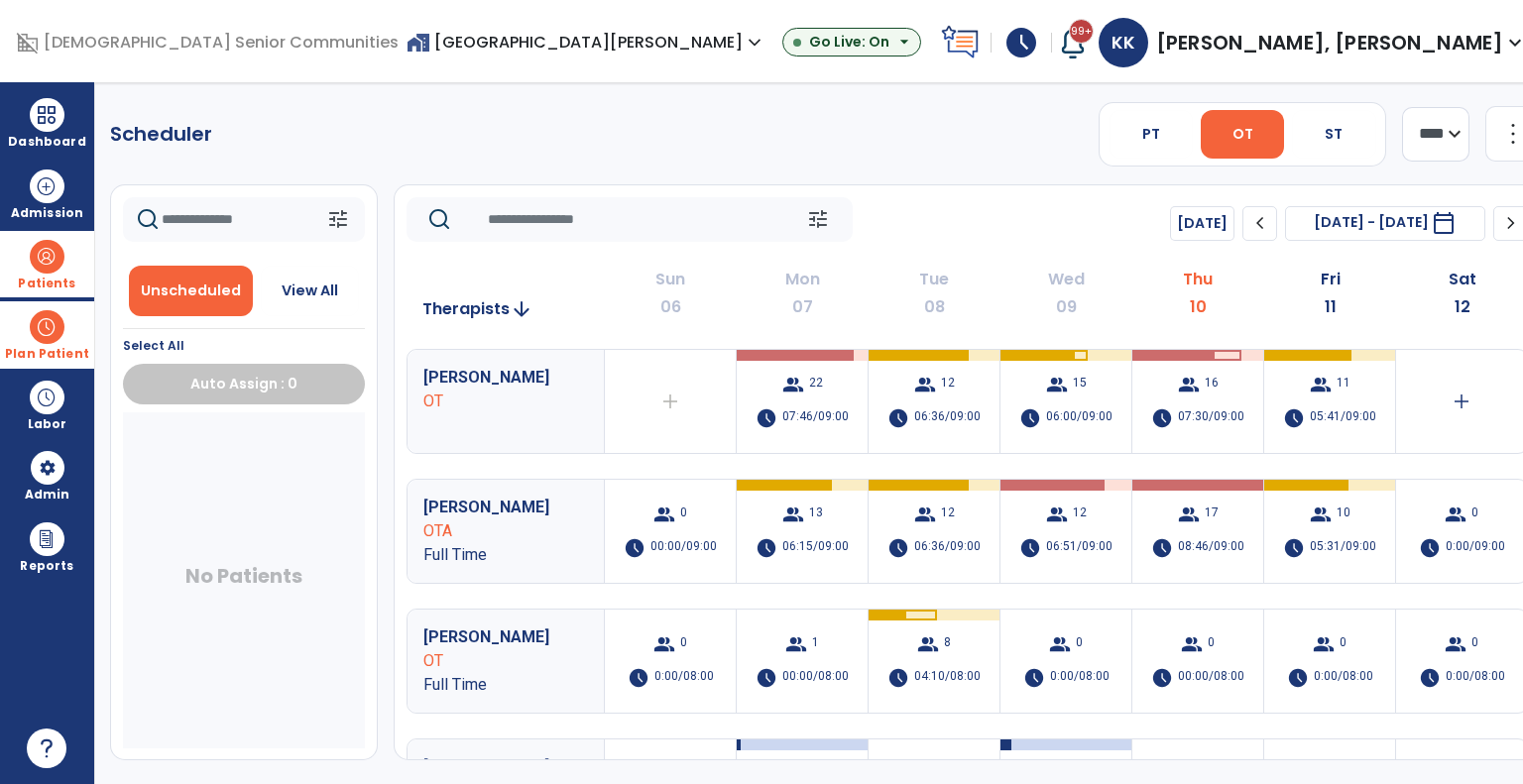 click on "group  11  schedule  05:41/09:00" at bounding box center [1330, 401] 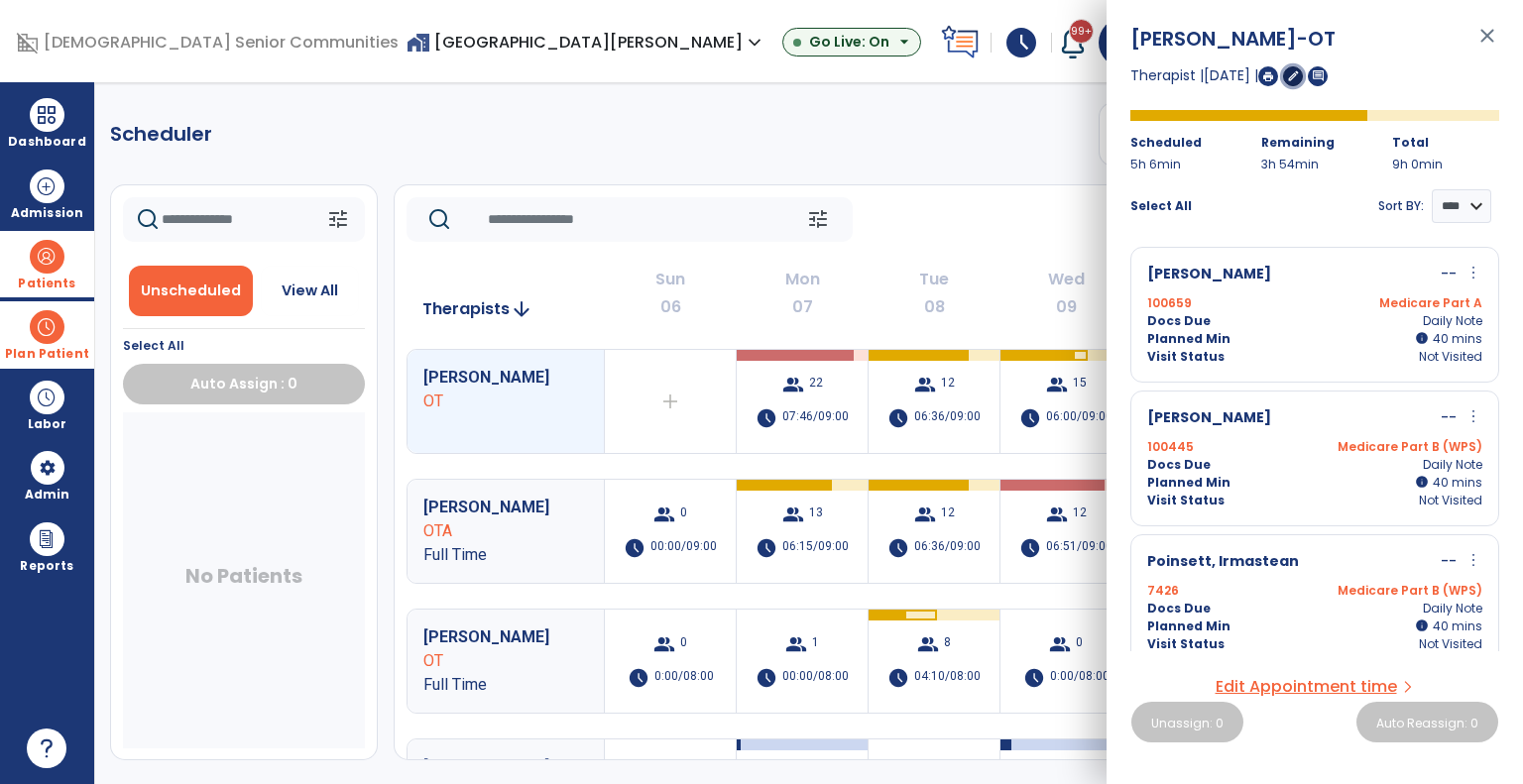 click on "edit" at bounding box center [1293, 75] 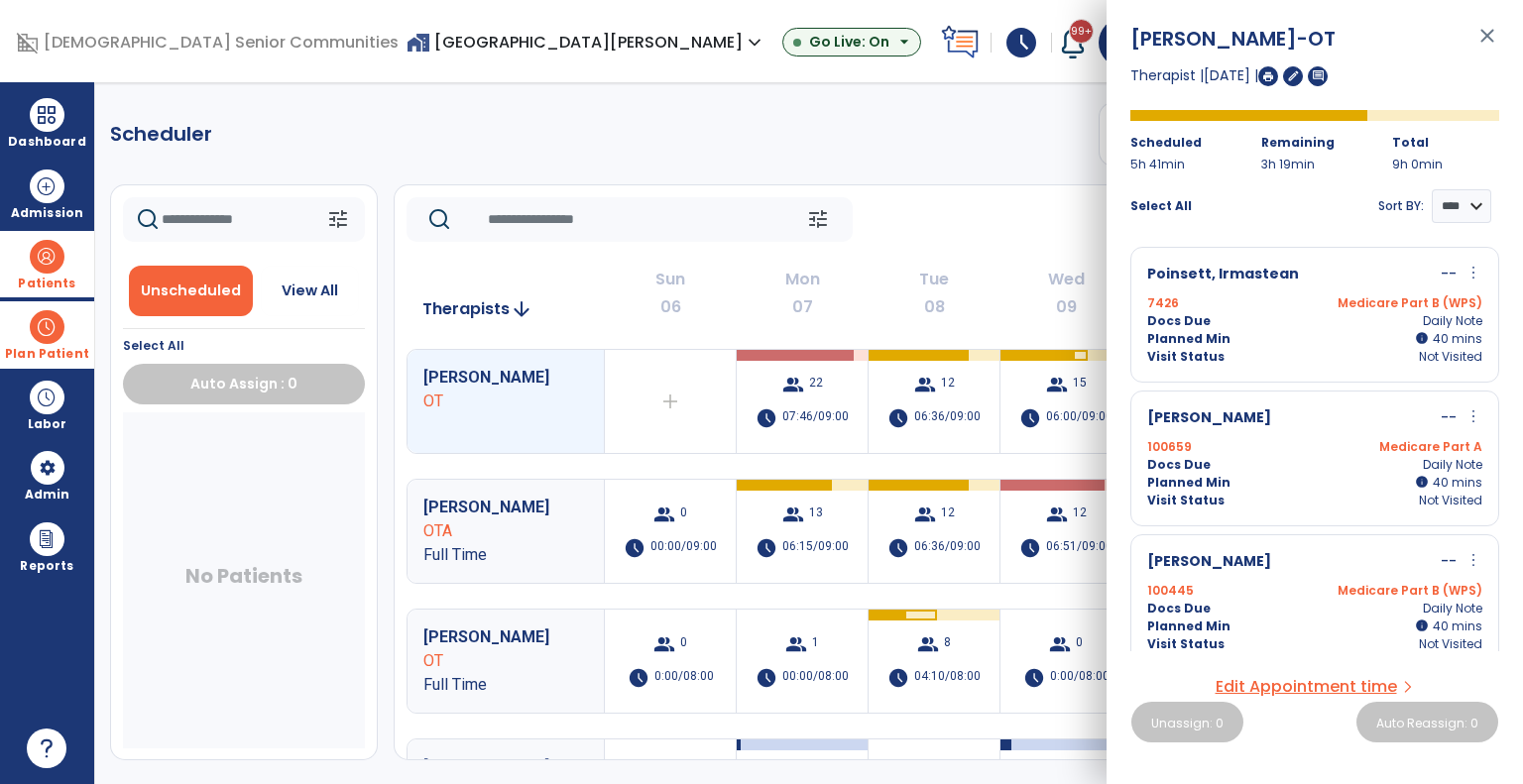 click on "Ferendo, Lauren  -OT close  Therapist |   11 Jul 2025 |   edit   comment  Scheduled 5h 41min Remaining  3h 19min  Total 9h 0min  Select All   Sort BY:  **** ****  Poinsett, Irmastean   --  more_vert  edit   Edit Session   alt_route   Split Minutes  7426 Medicare Part B (WPS)  Docs Due Daily Note   Planned Min  info   40 I 40 mins  Visit Status  Not Visited   Beaver, Russell   --  more_vert  edit   Edit Session   alt_route   Split Minutes  100659 Medicare Part A  Docs Due Daily Note   Planned Min  info   40 I 40 mins  Visit Status  Not Visited   Combs, Leslie   --  more_vert  edit   Edit Session   alt_route   Split Minutes  100445 Medicare Part B (WPS)  Docs Due Daily Note   Planned Min  info   40 I 40 mins  Visit Status  Not Visited   Graber, Patricia   --  more_vert  edit   Edit Session   alt_route   Split Minutes  100465 Medicare Part B (WPS)  Docs Due Daily Note   Planned Min  info   40 I 40 mins  Visit Status  Not Visited   Dupree, Roselie   --  more_vert  edit   Edit Session   alt_route  100787  info" at bounding box center [1315, 392] 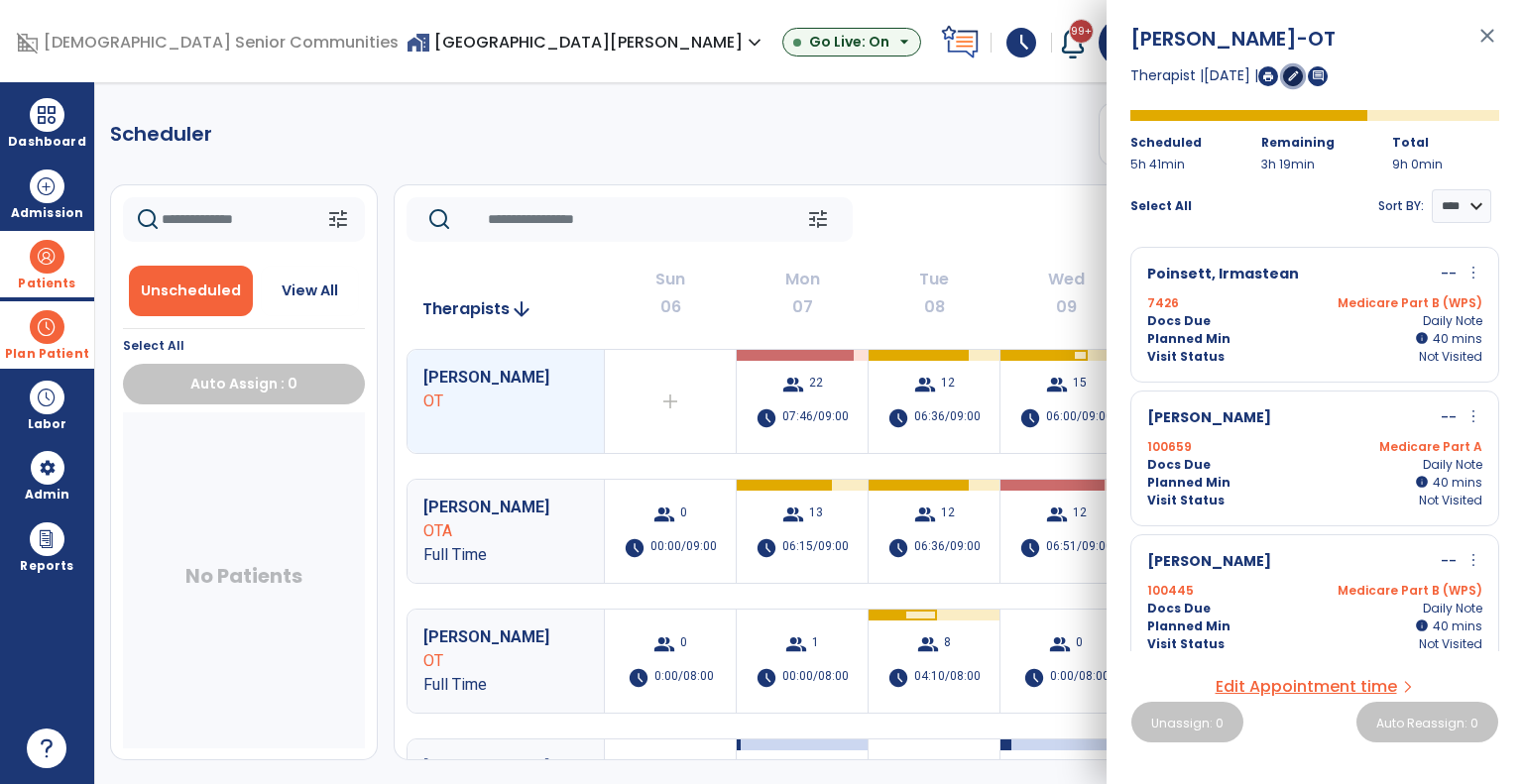 click on "edit" at bounding box center [1293, 75] 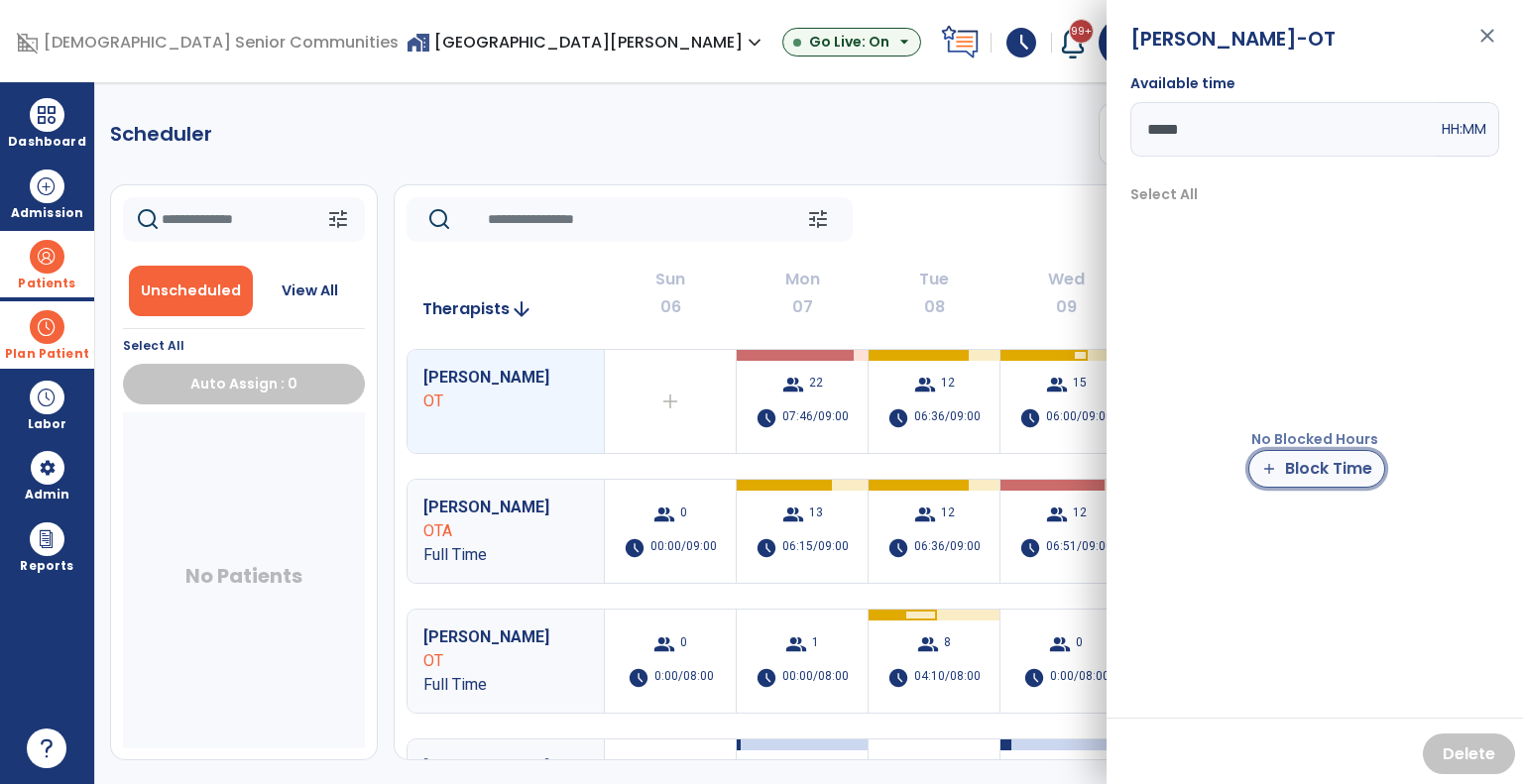 click on "add   Block Time" at bounding box center [1317, 469] 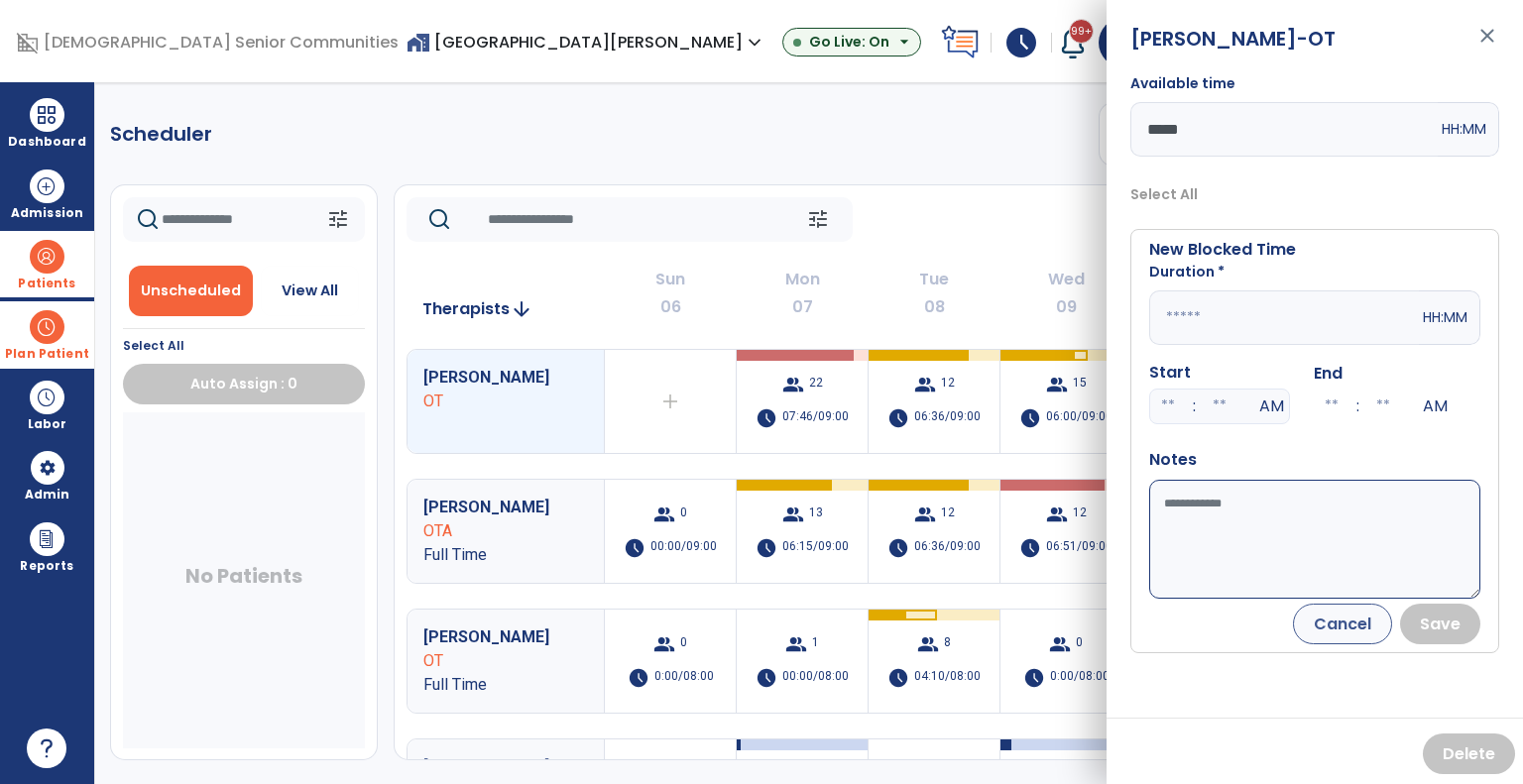 click on "Available time" at bounding box center (1315, 539) 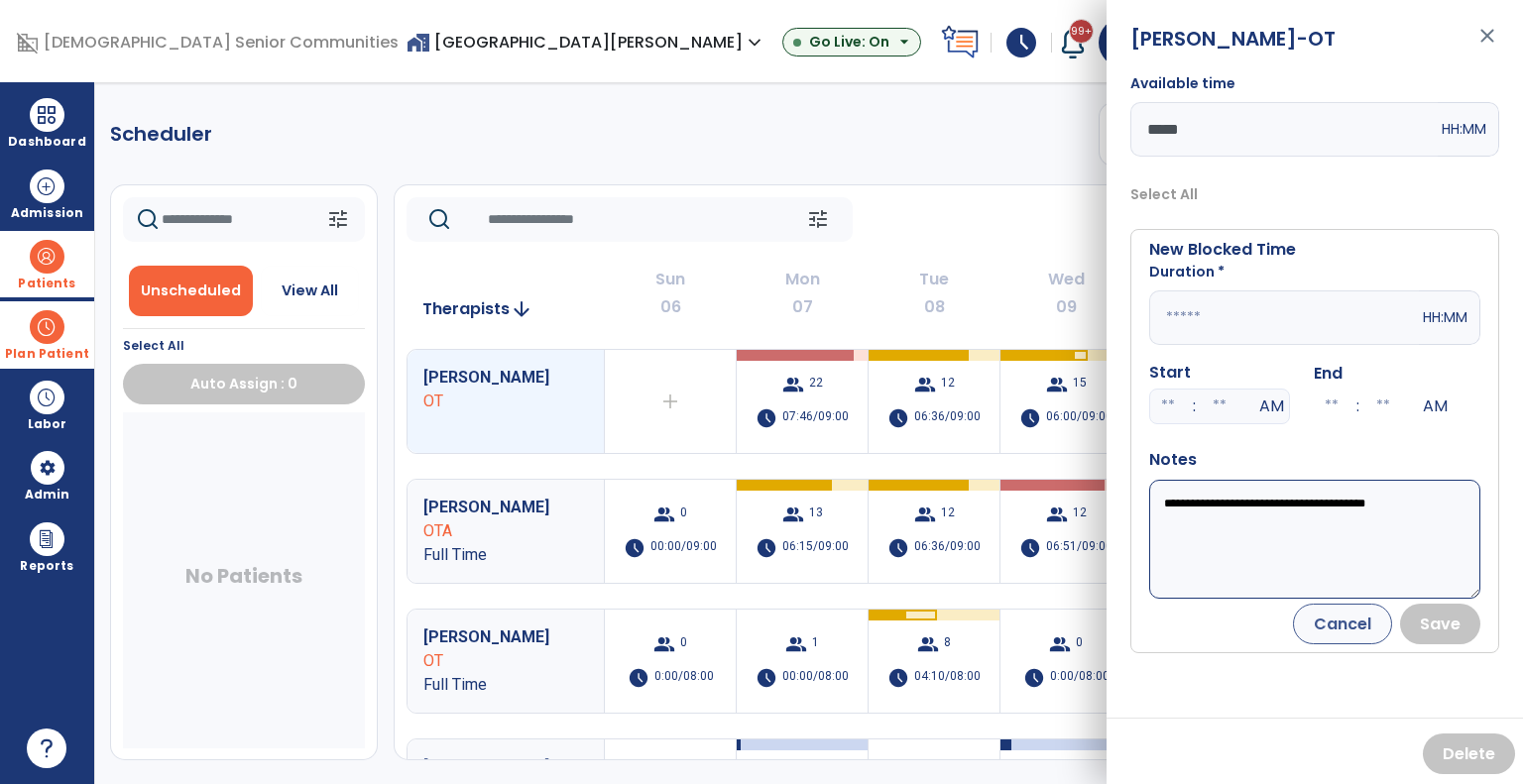 type on "**********" 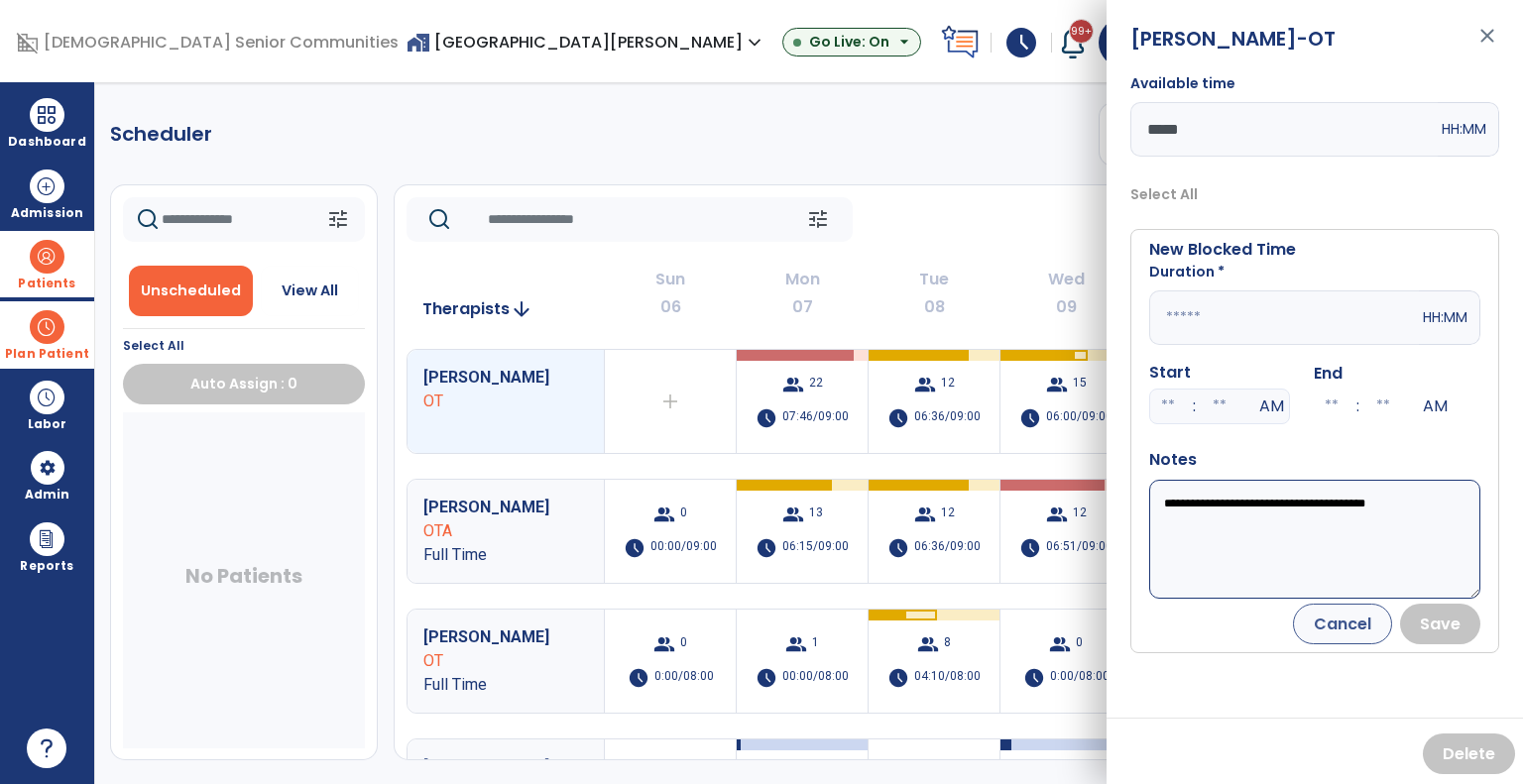 click at bounding box center (1284, 317) 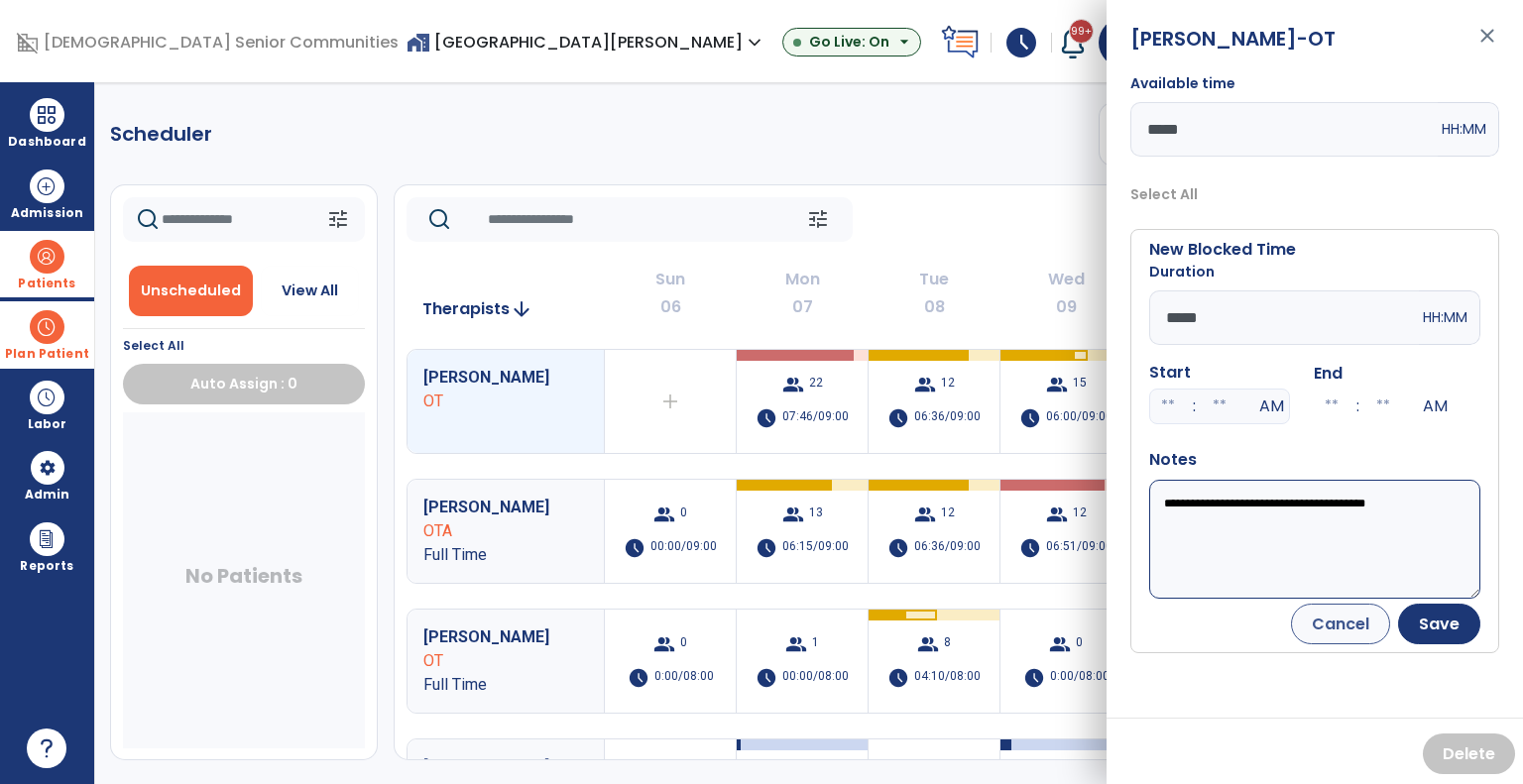 type on "*****" 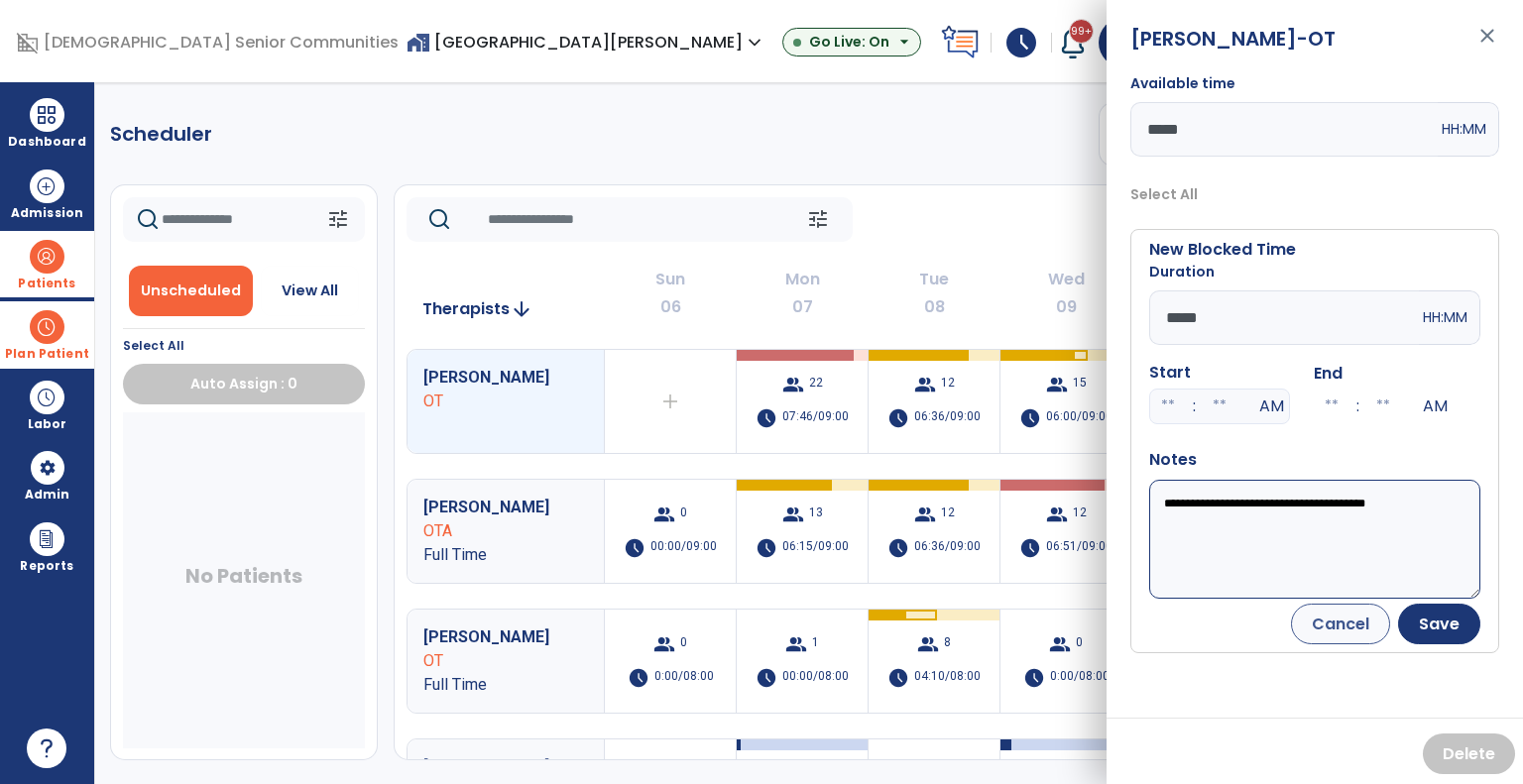click at bounding box center (1168, 406) 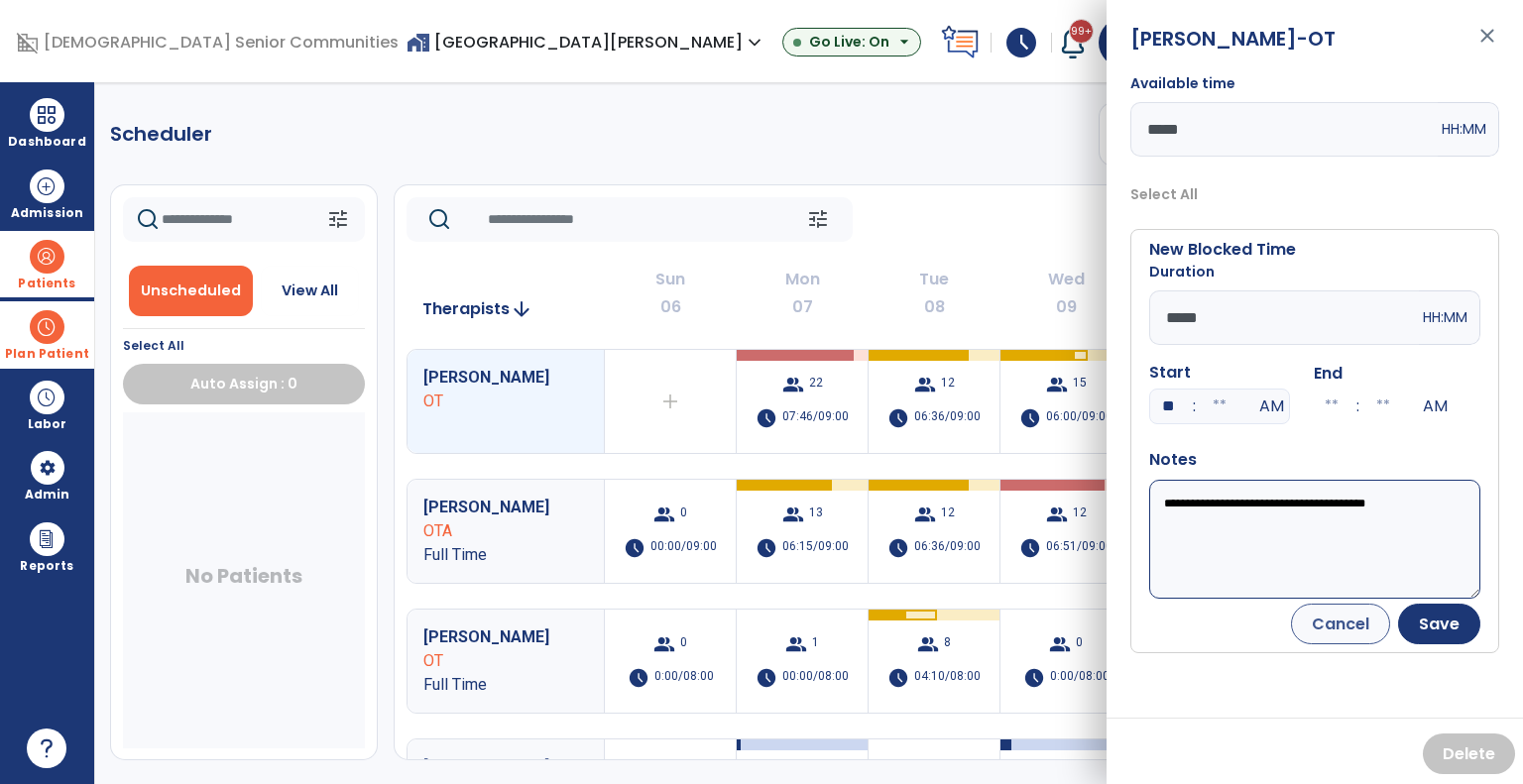 type on "**" 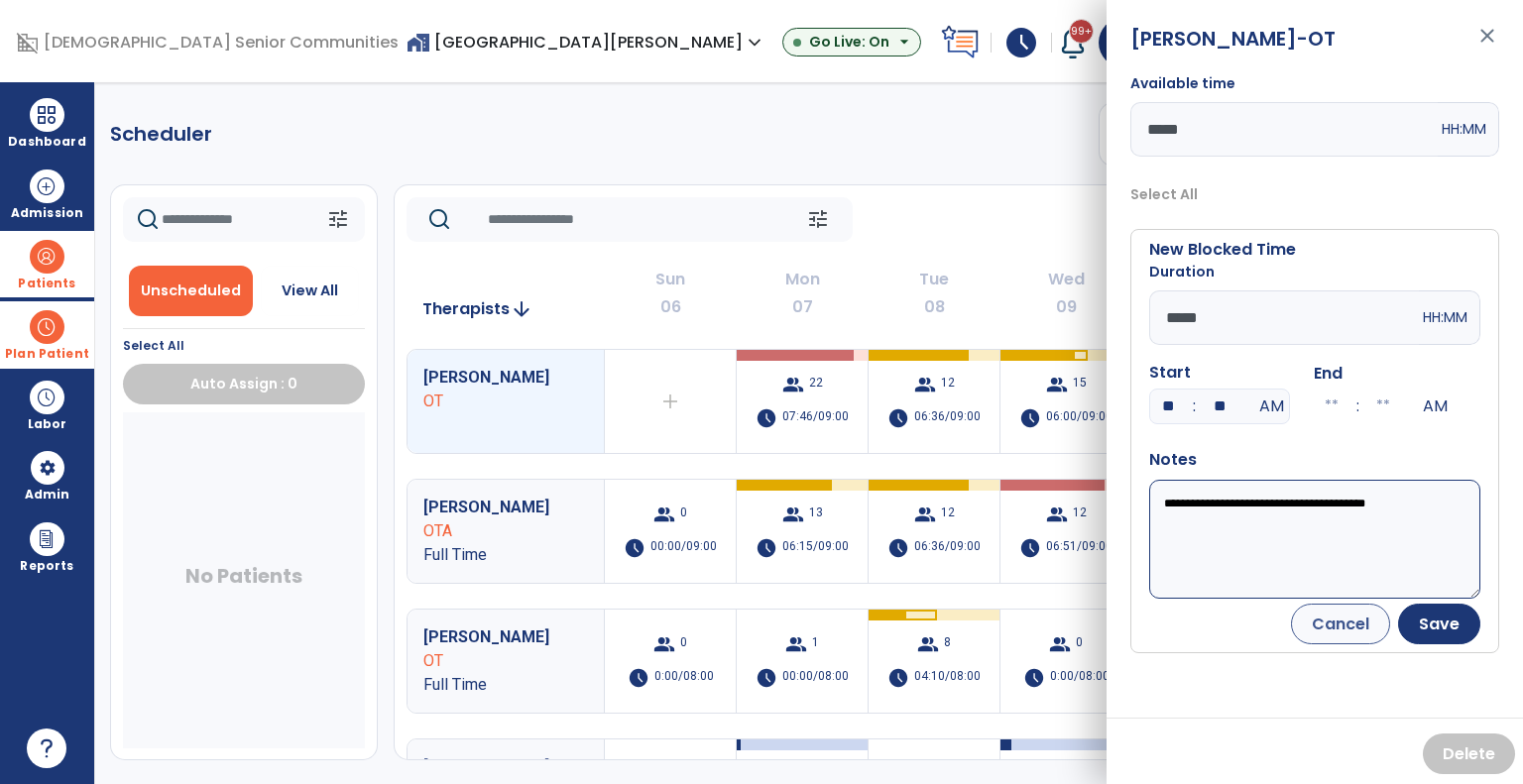 type on "**" 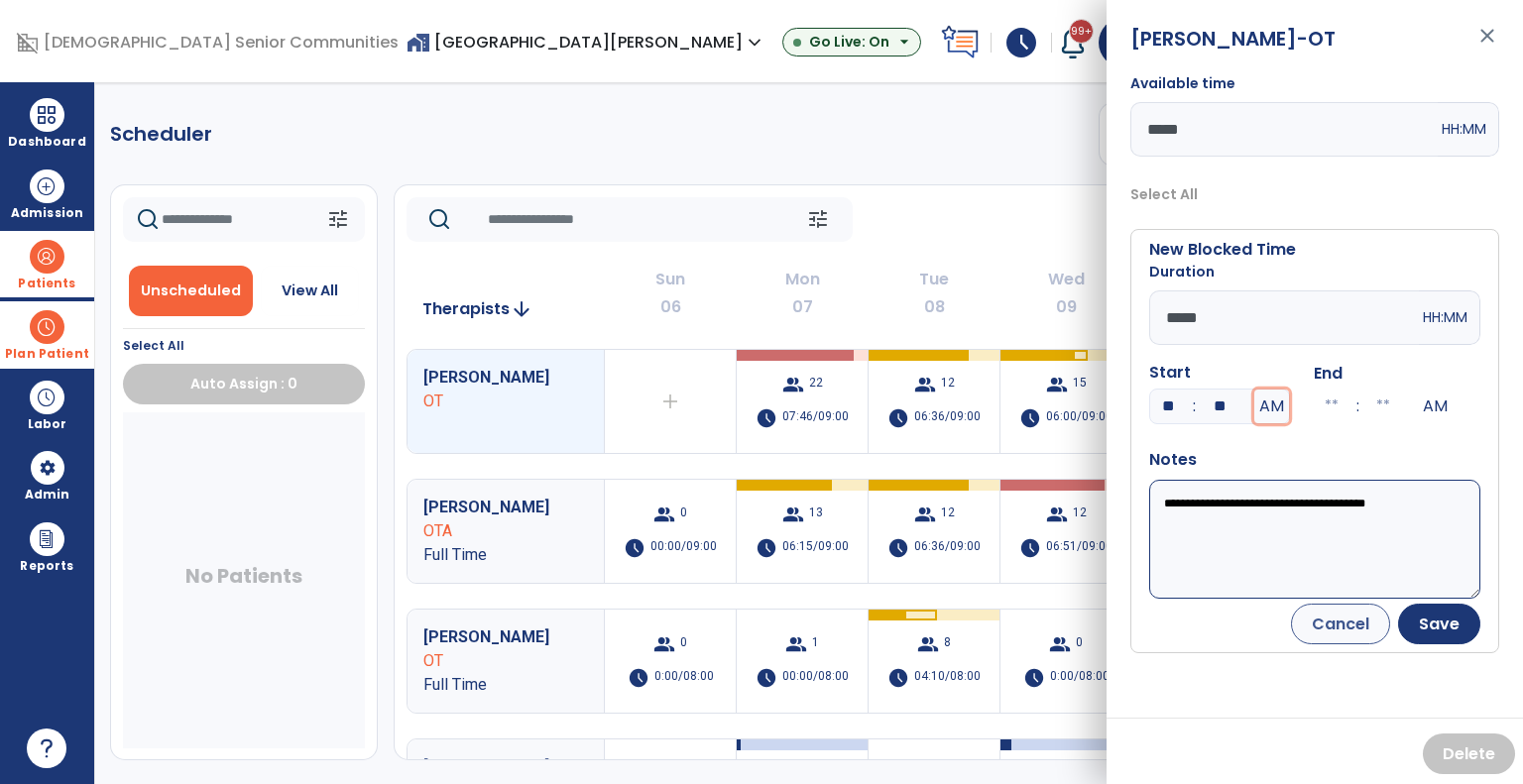 type on "**" 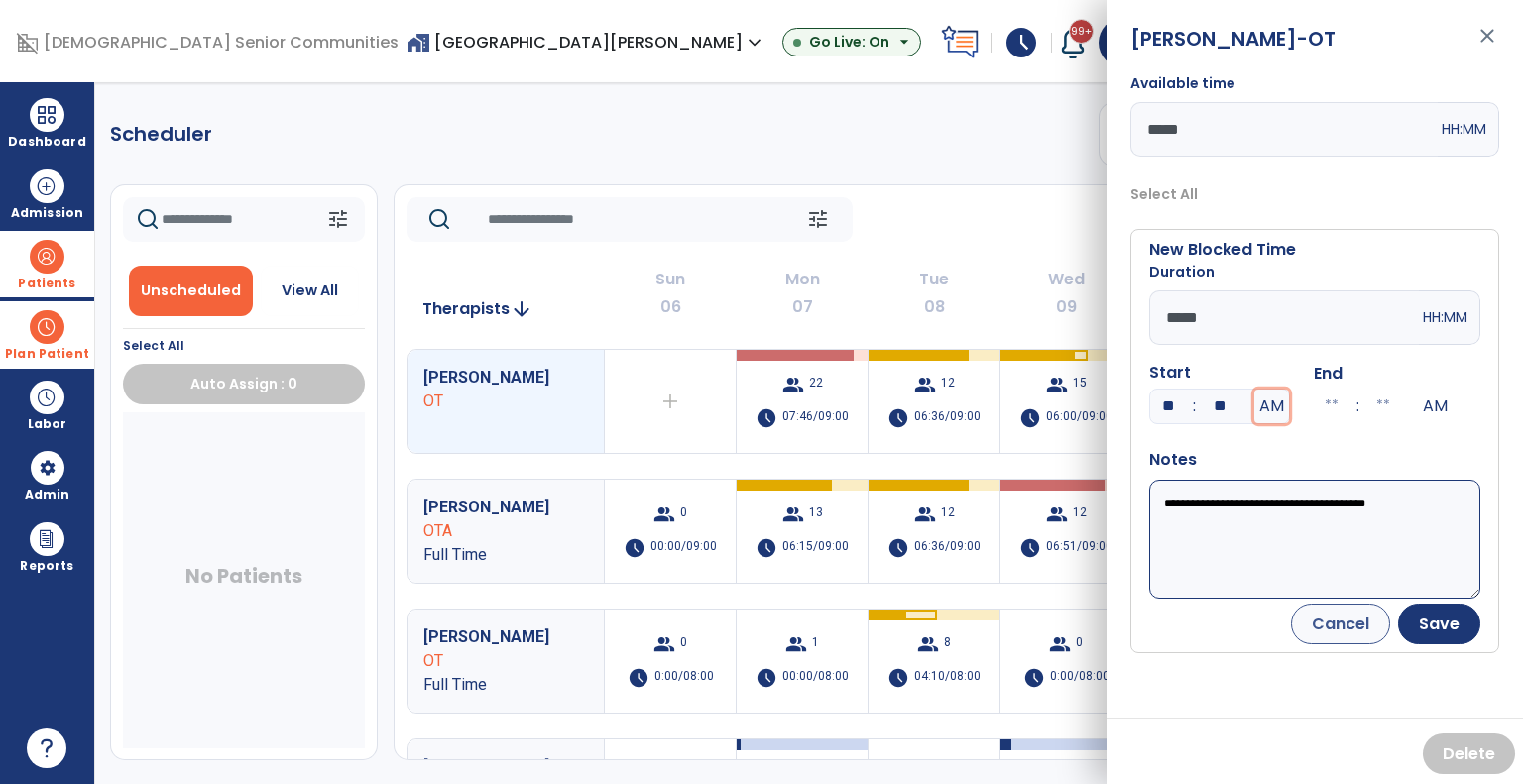 type on "**" 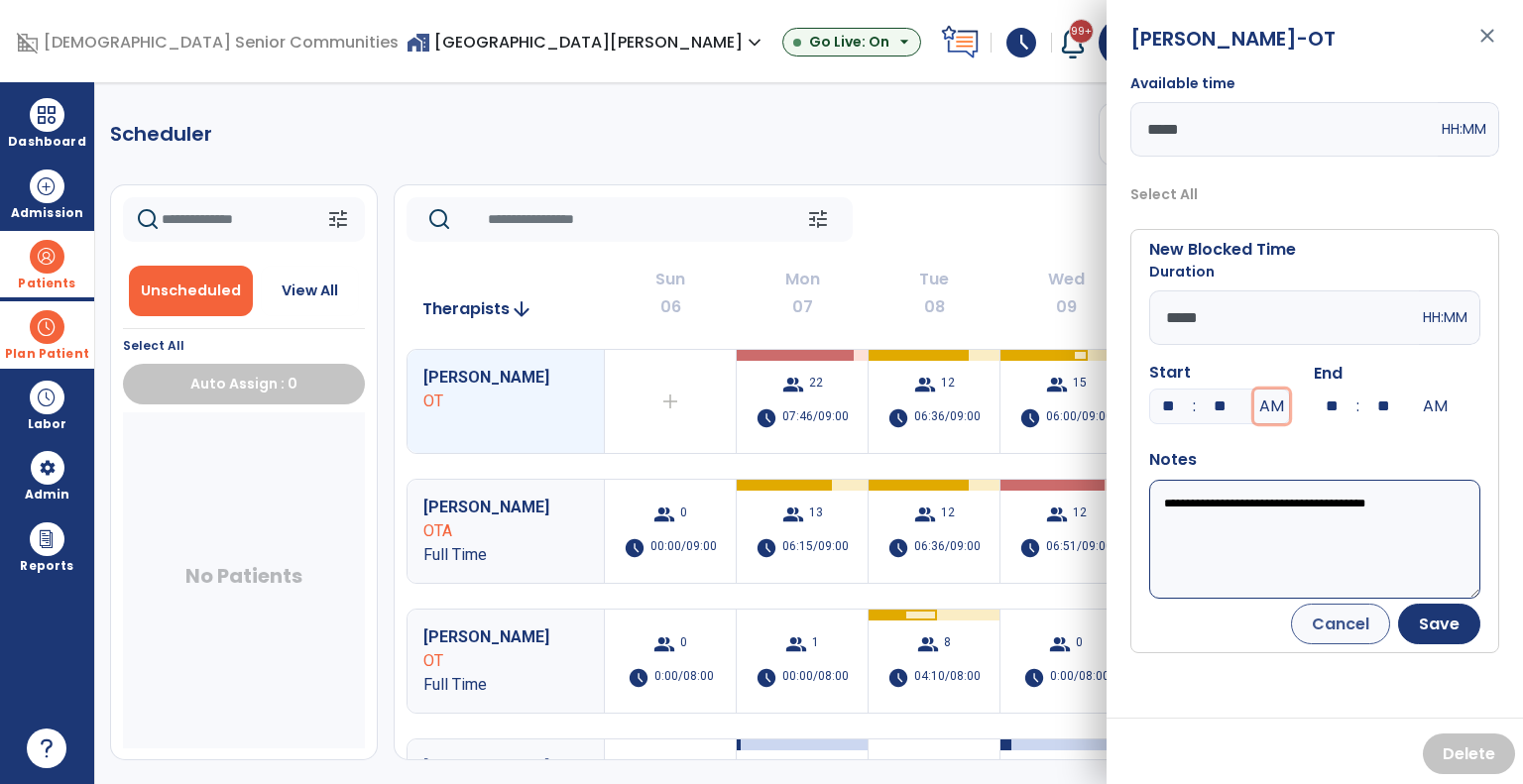 type 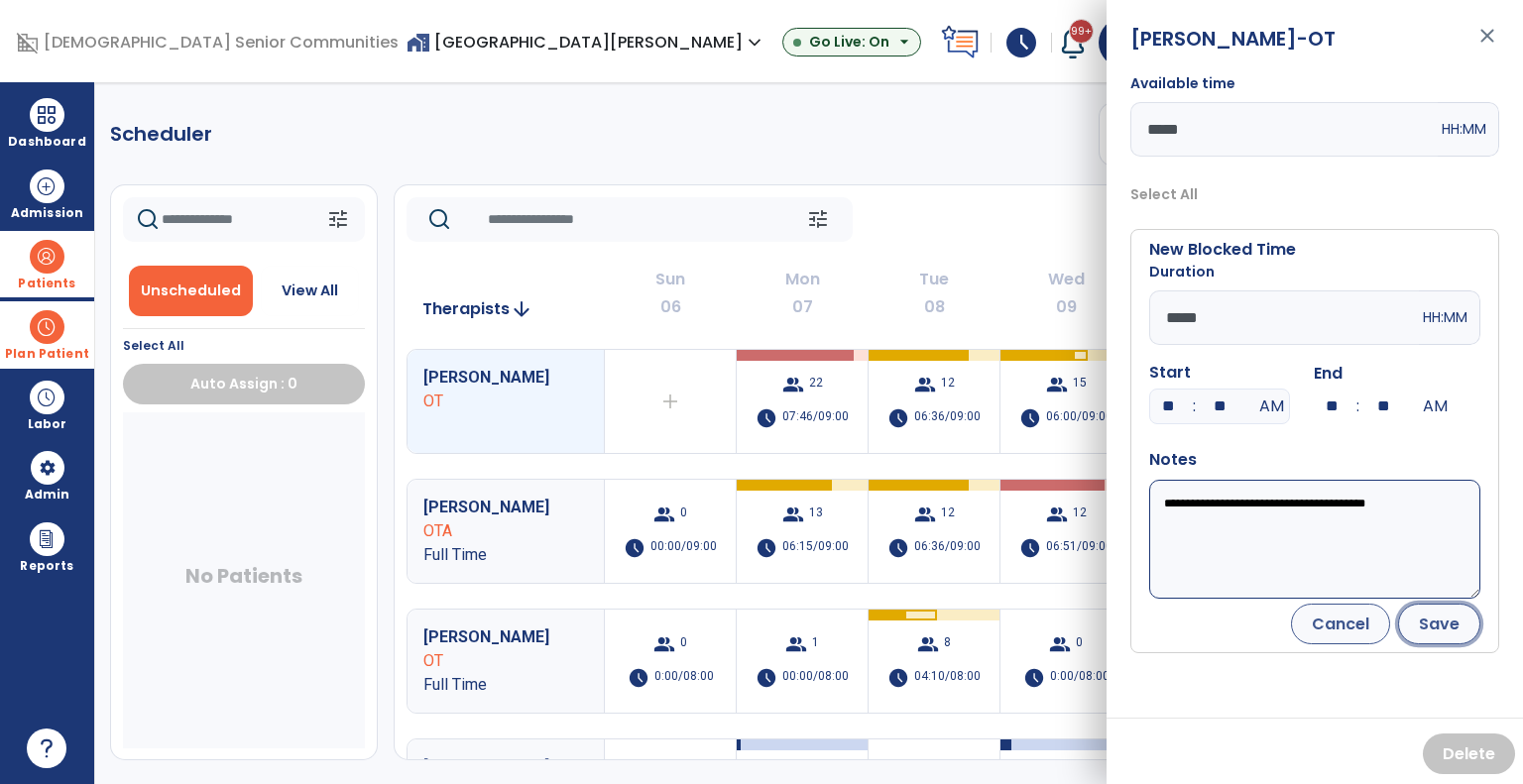 click on "Save" at bounding box center [1439, 623] 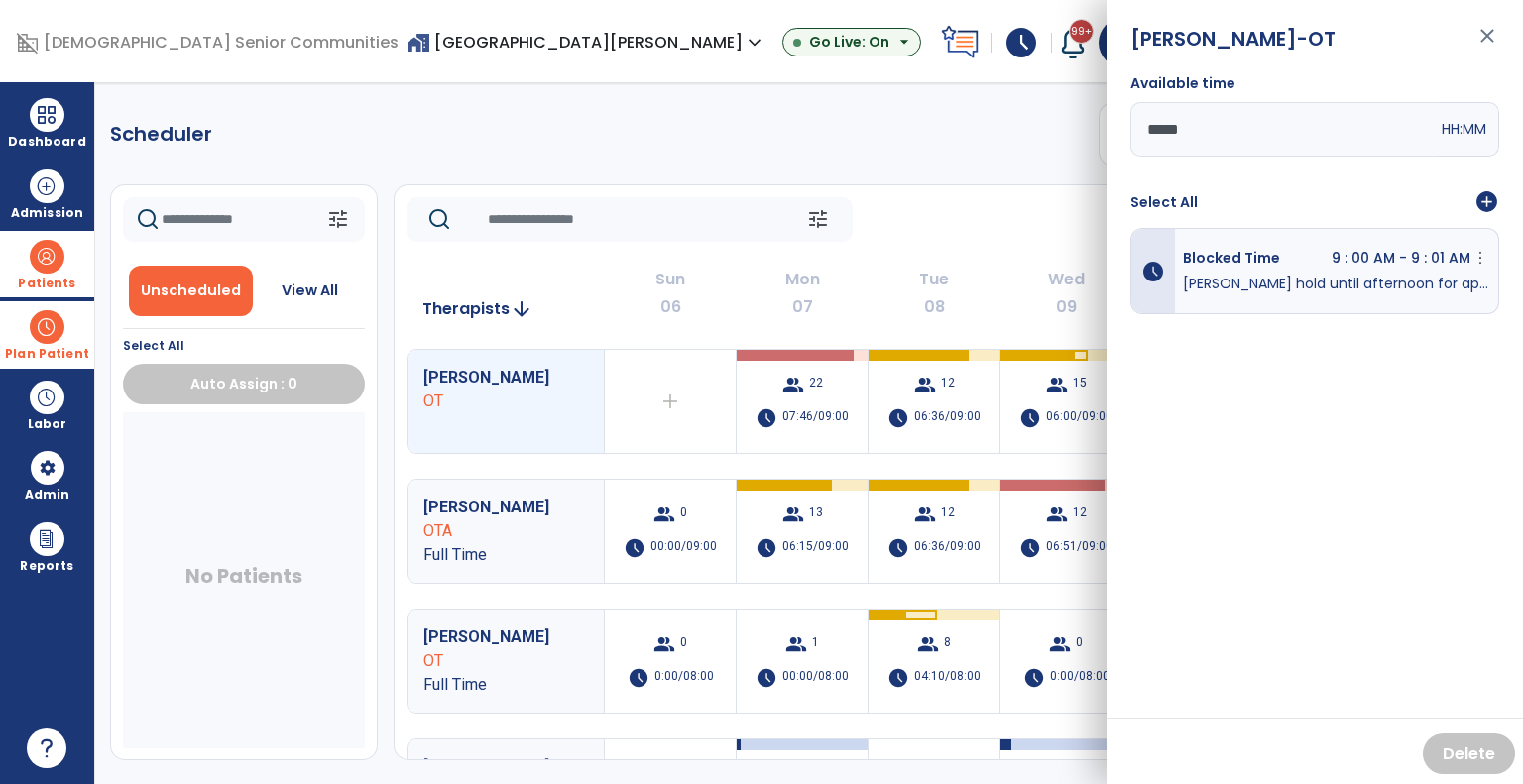 click on "tune   Today  chevron_left Jul 6, 2025 - Jul 12, 2025  *********  calendar_today  chevron_right   Therapists  arrow_downward Sun  06  Mon  07  Tue  08  Wed  09  Thu  10  Fri  11  Sat  12  Ferendo, Lauren OT  add  Therapist not available for the day  group  22  schedule  07:46/09:00   group  12  schedule  06:36/09:00   group  15  schedule  06:00/09:00   group  16  schedule  07:30/09:00   group  11  schedule  05:41/09:00   add  Woods, Joseph OTA Full Time  group  0  schedule  00:00/09:00   group  13  schedule  06:15/09:00   group  12  schedule  06:36/09:00   group  12  schedule  06:51/09:00   group  17  schedule  08:46/09:00   group  10  schedule  05:31/09:00   group  0  schedule  0:00/09:00 Goldman, Elaina OT Full Time  group  0  schedule  0:00/08:00  group  1  schedule  00:00/08:00   group  8  schedule  04:10/08:00   group  0  schedule  0:00/08:00  group  0  schedule  00:00/08:00   group  0  schedule  0:00/08:00  group  0  schedule  0:00/08:00 Pushpala, Anita OT Full Time  group  0  schedule  00:00/10:00  1" 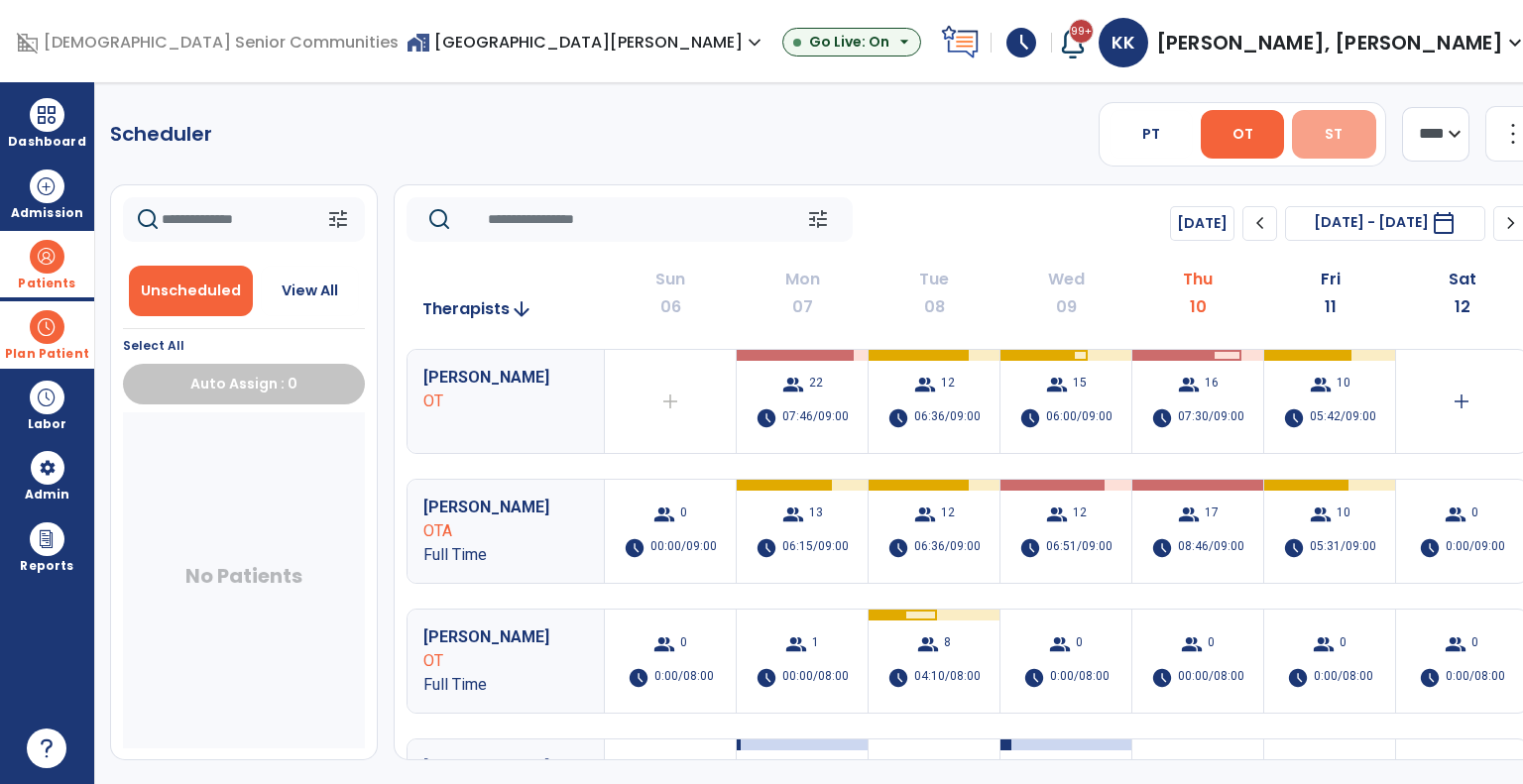 click on "ST" at bounding box center (1334, 134) 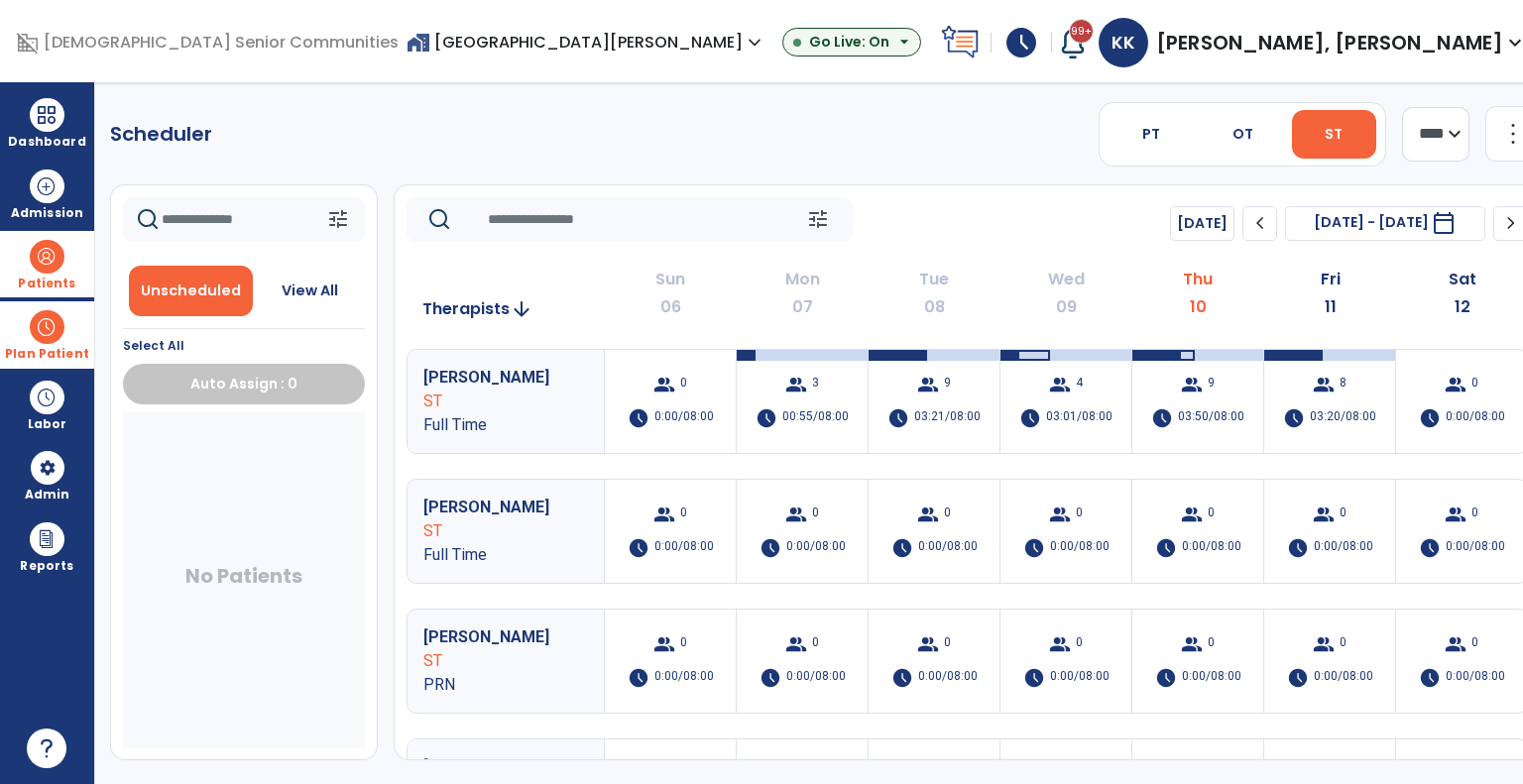 click on "Patients" at bounding box center (47, 264) 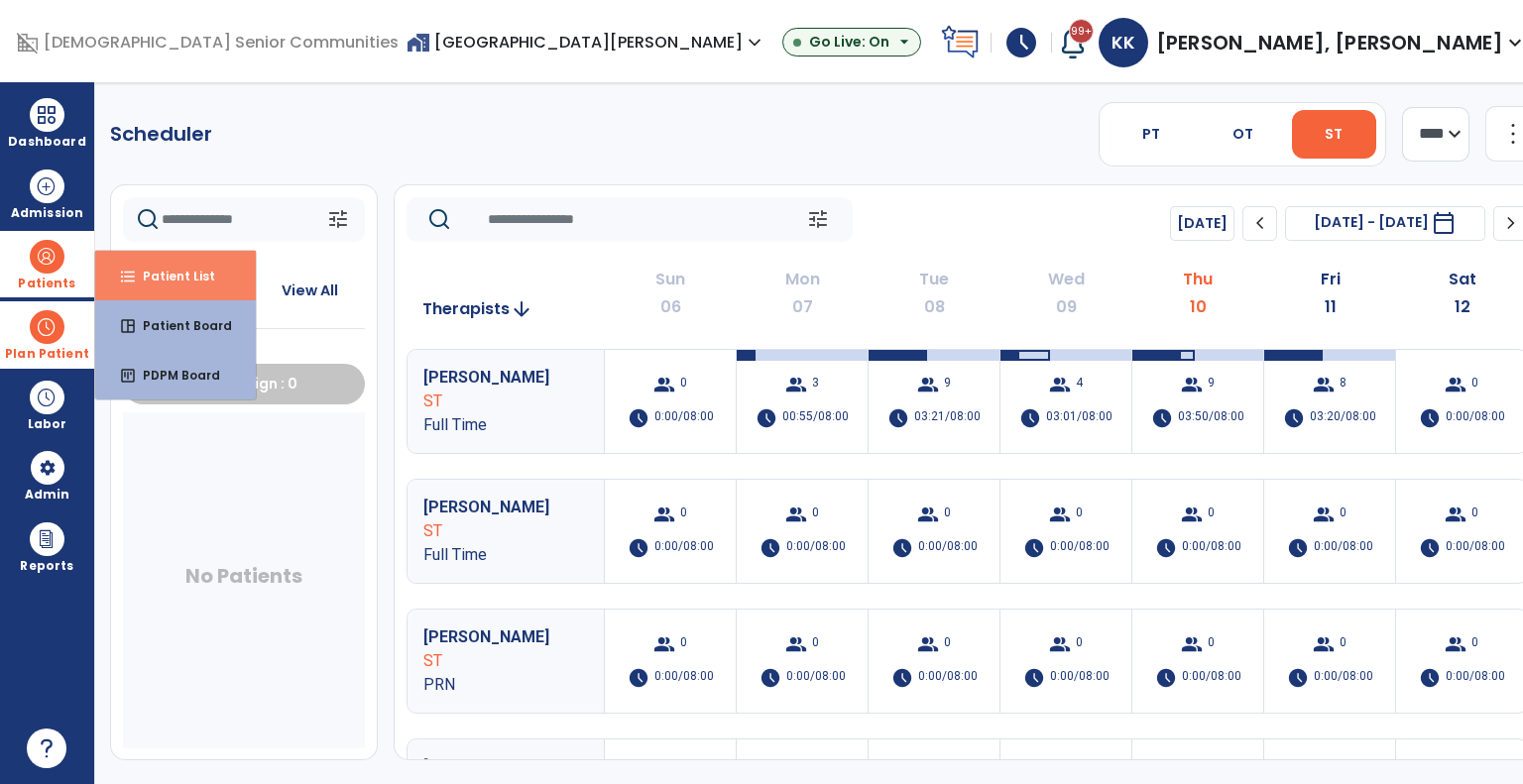 click on "format_list_bulleted  Patient List" at bounding box center [176, 276] 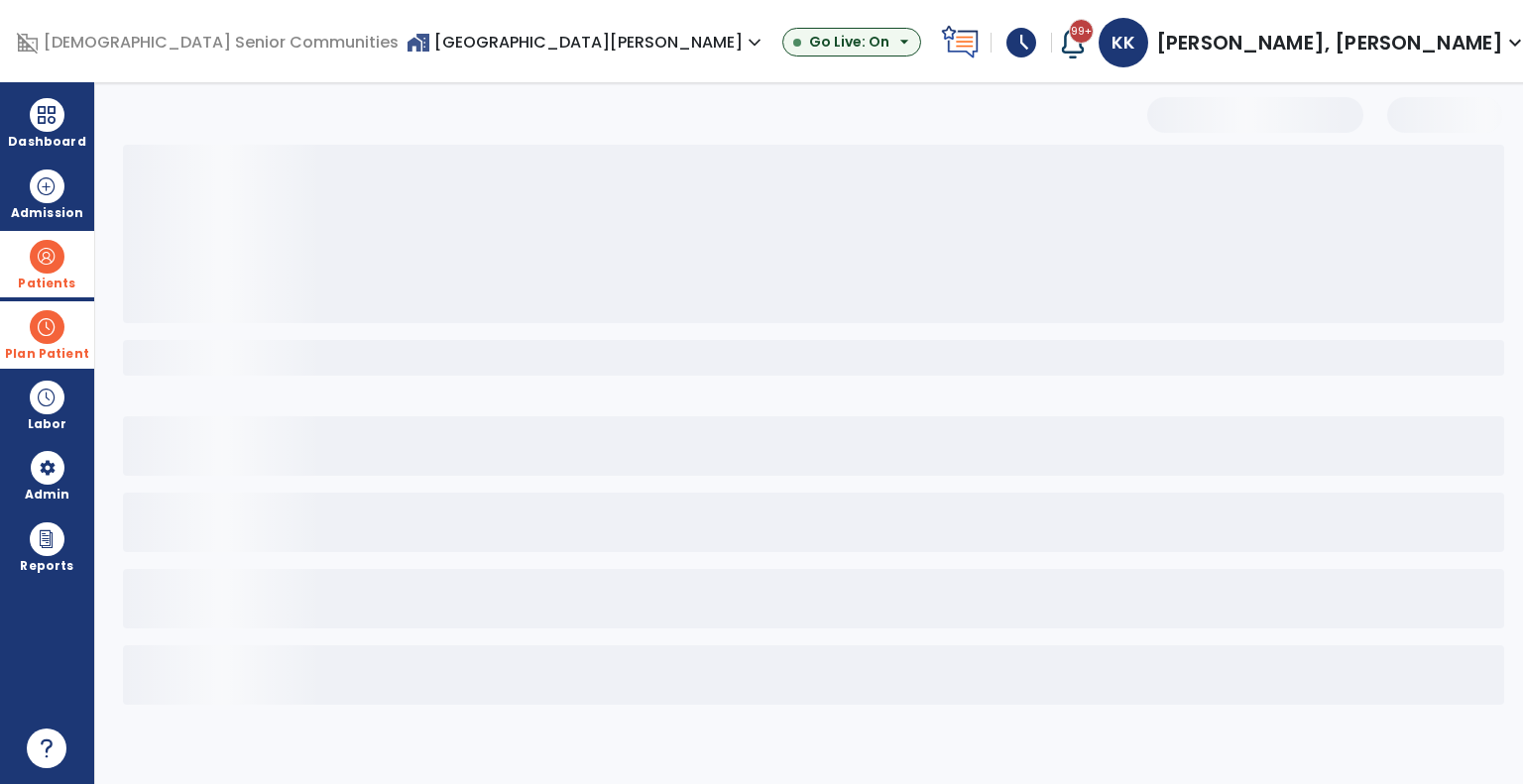 select on "***" 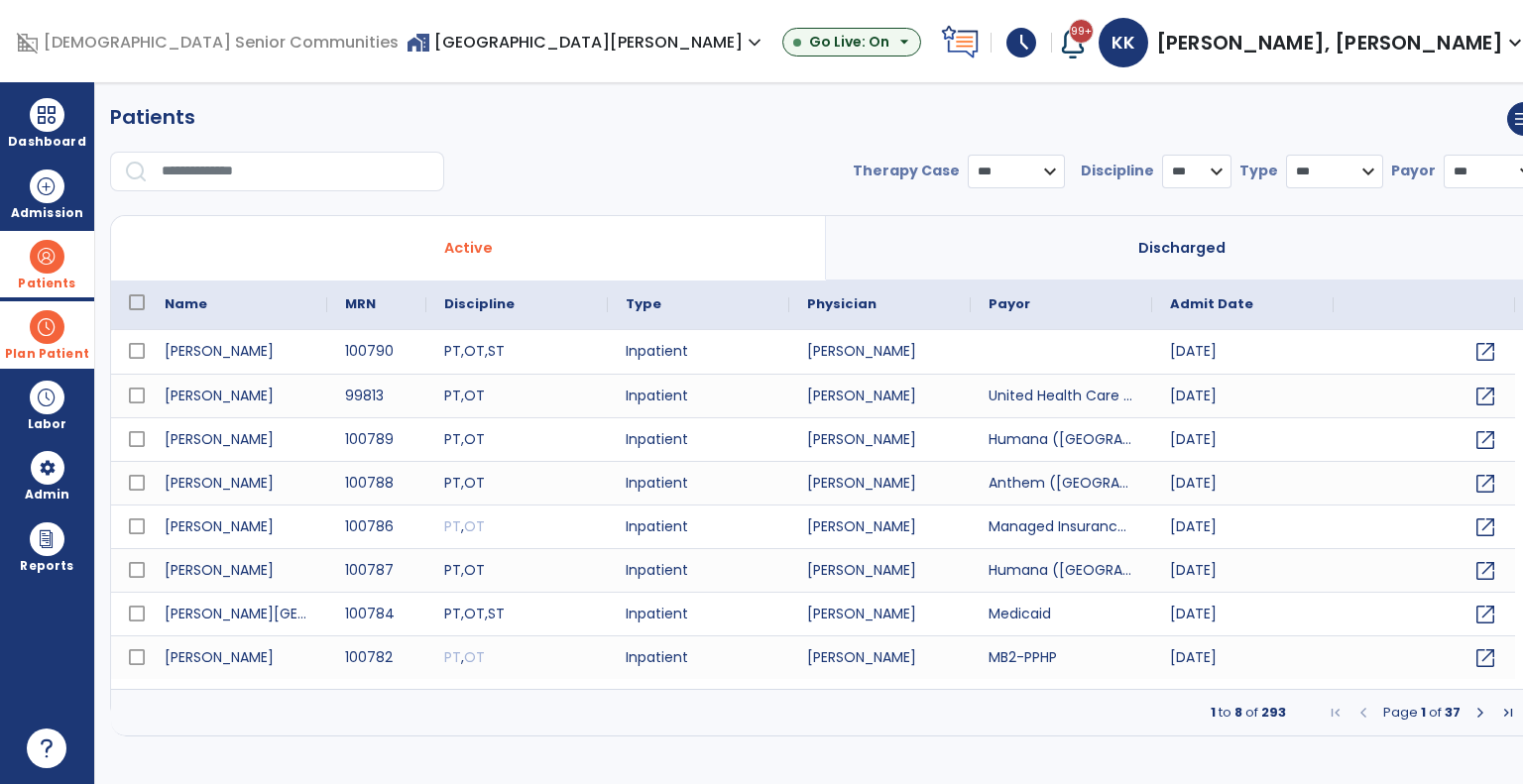 click on "home_work   Spring Mill Meadows   expand_more" at bounding box center [586, 42] 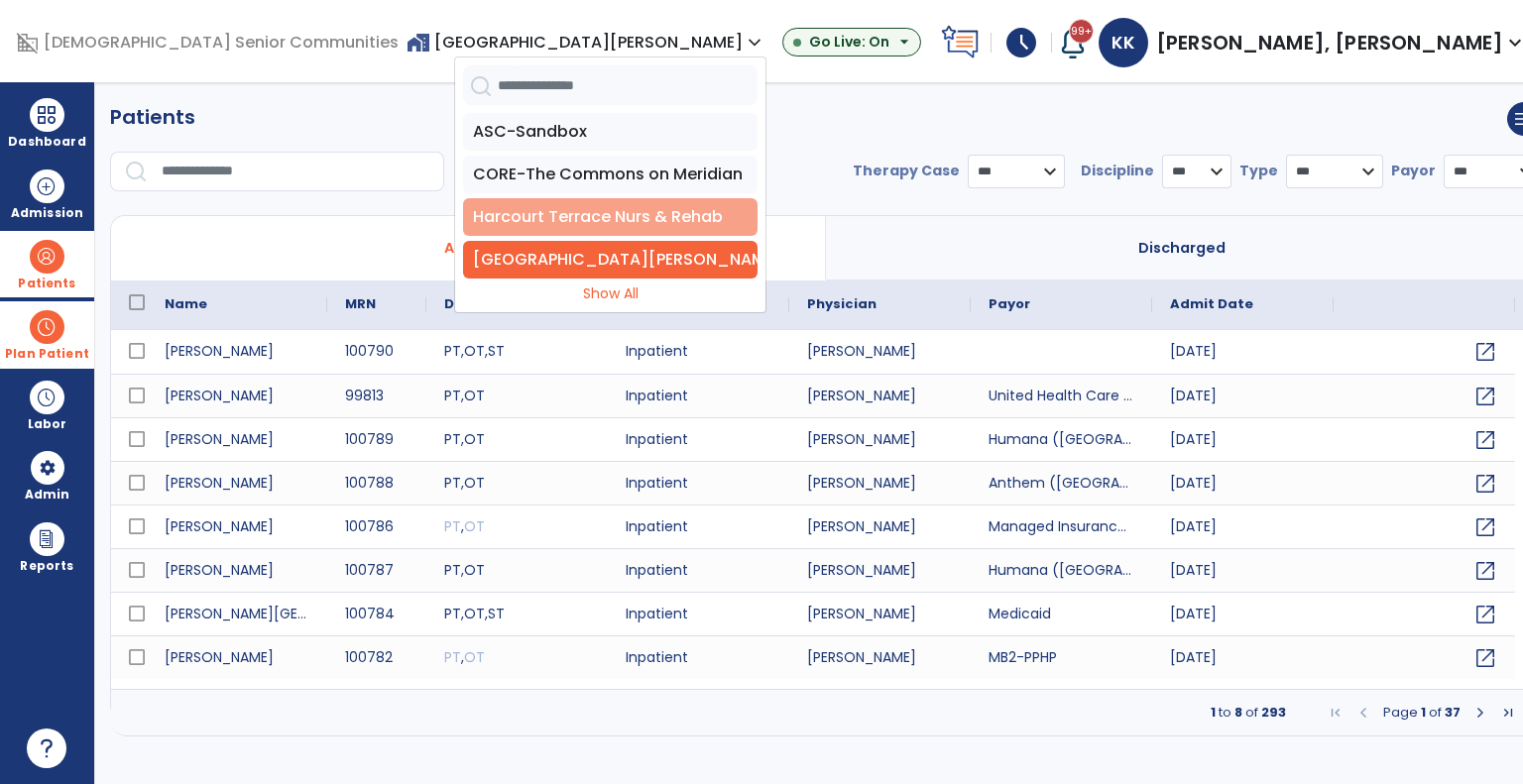 click on "Harcourt Terrace Nurs & Rehab" at bounding box center [610, 217] 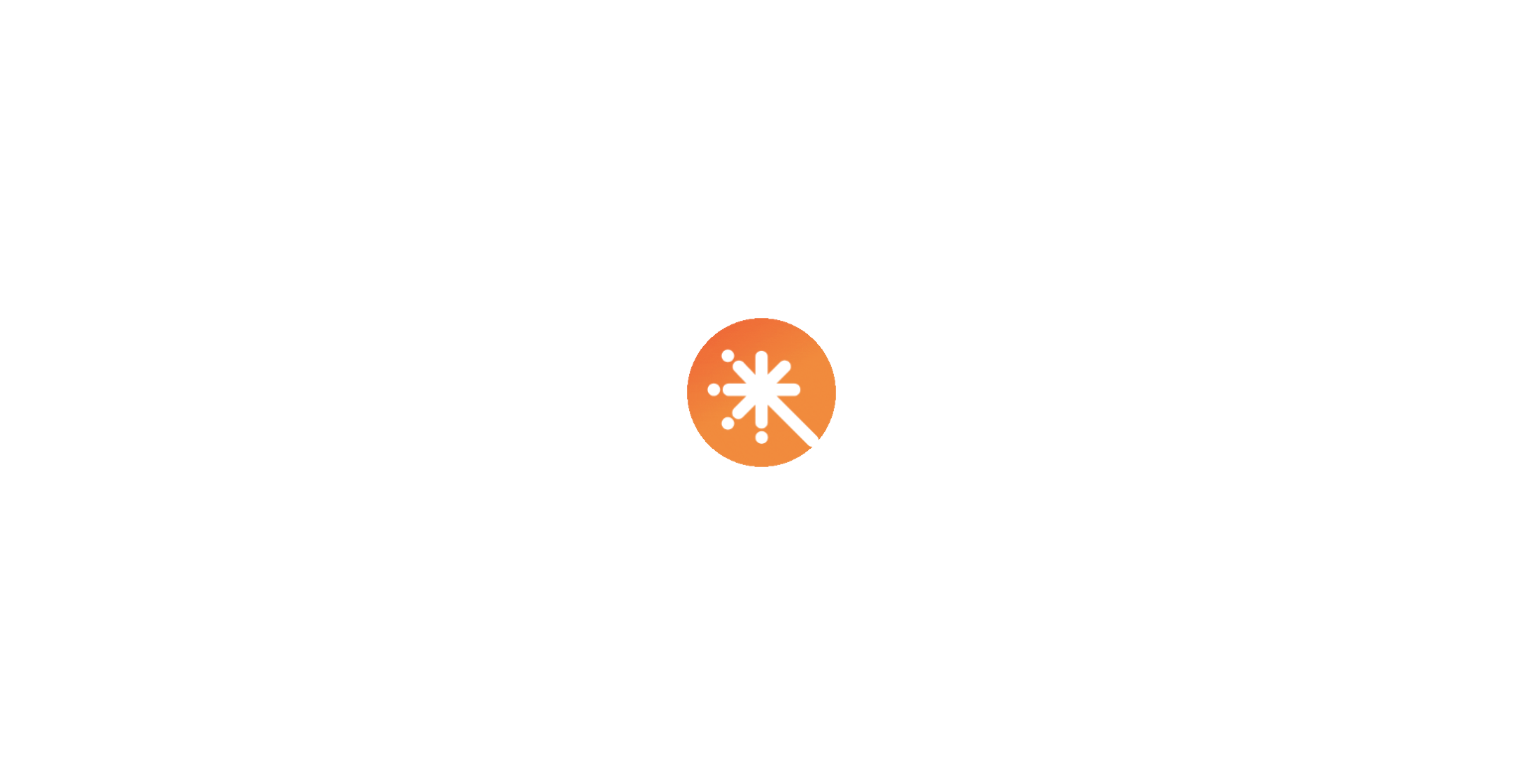 scroll, scrollTop: 0, scrollLeft: 0, axis: both 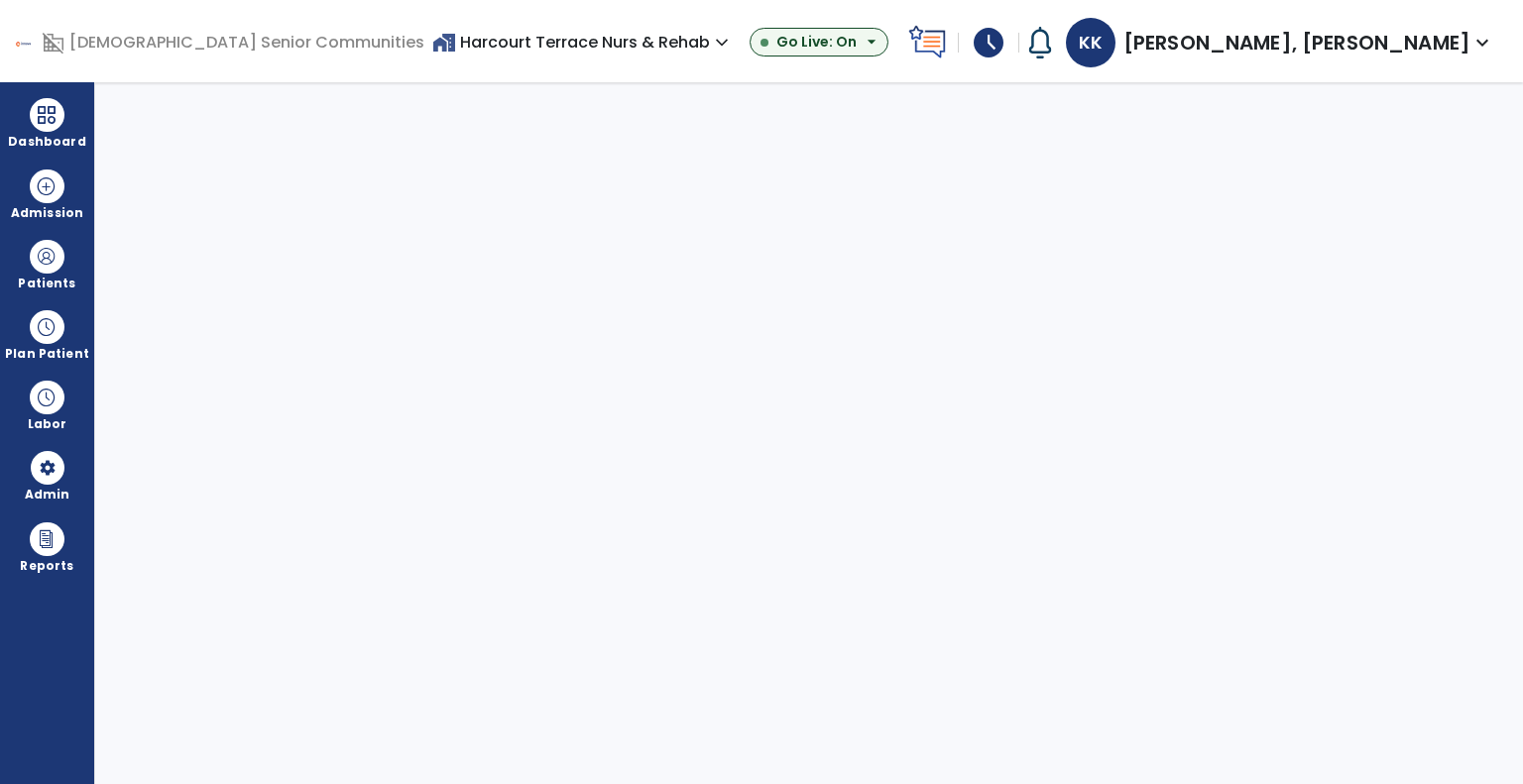 select on "***" 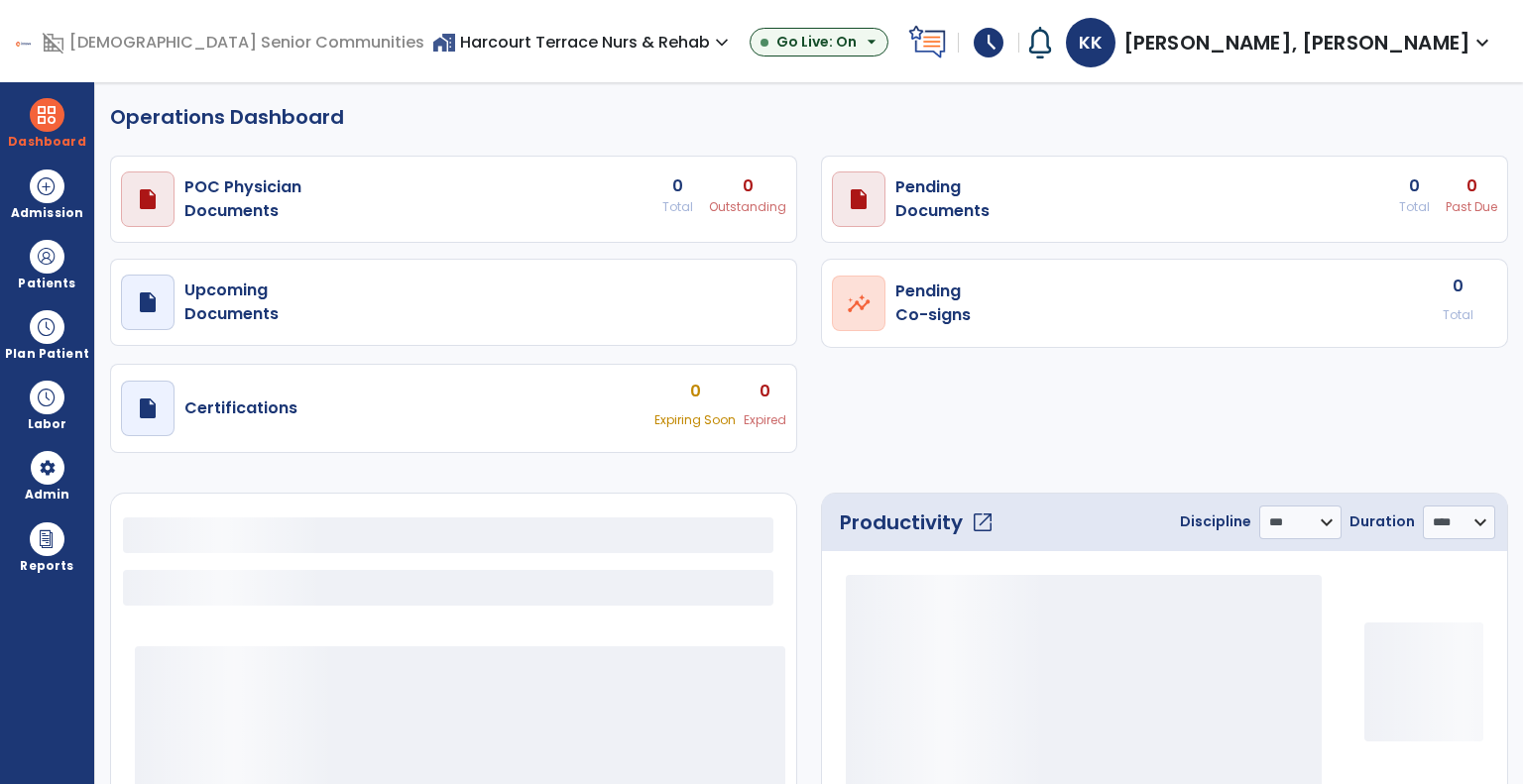 select on "***" 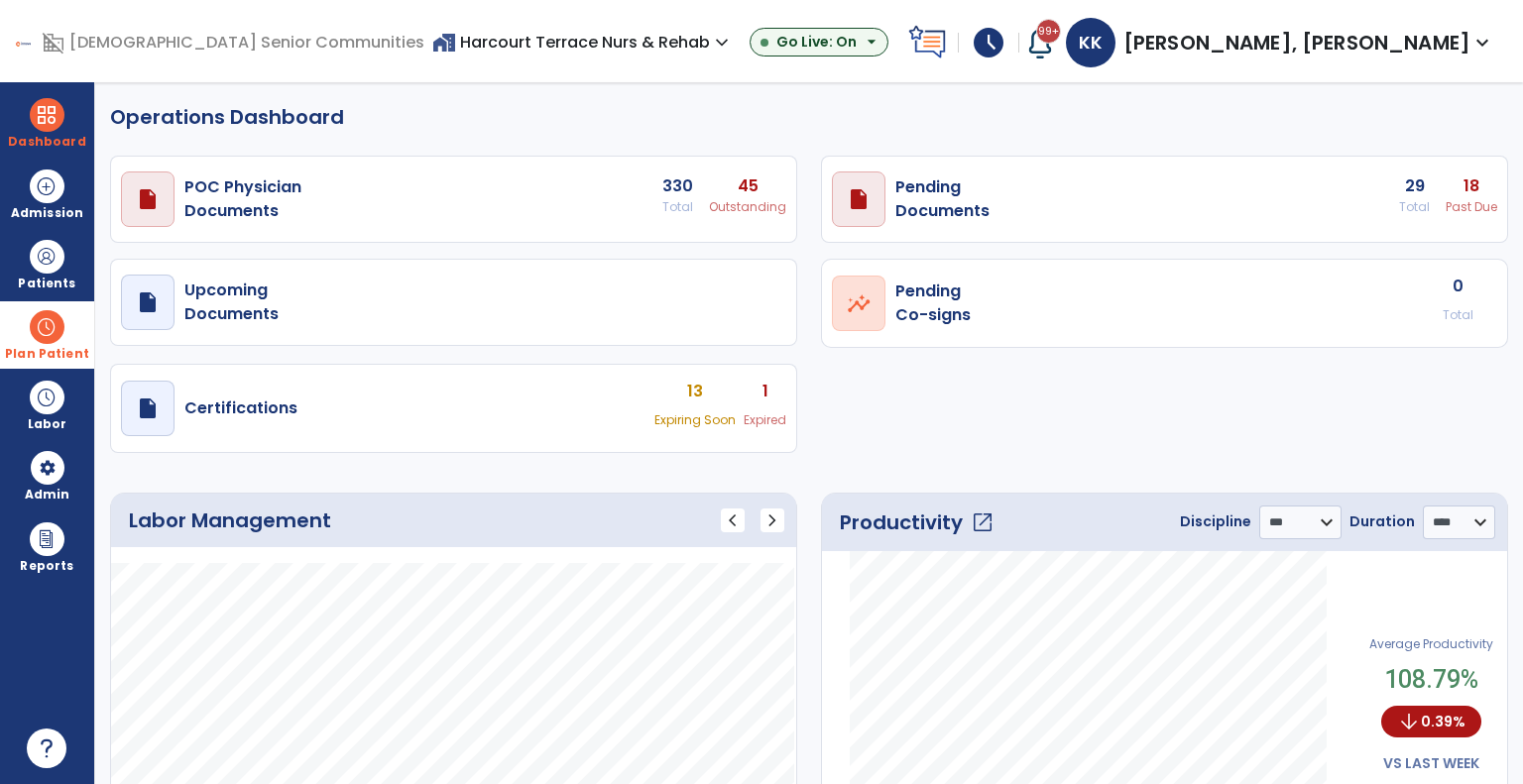 click on "Plan Patient" at bounding box center (47, 264) 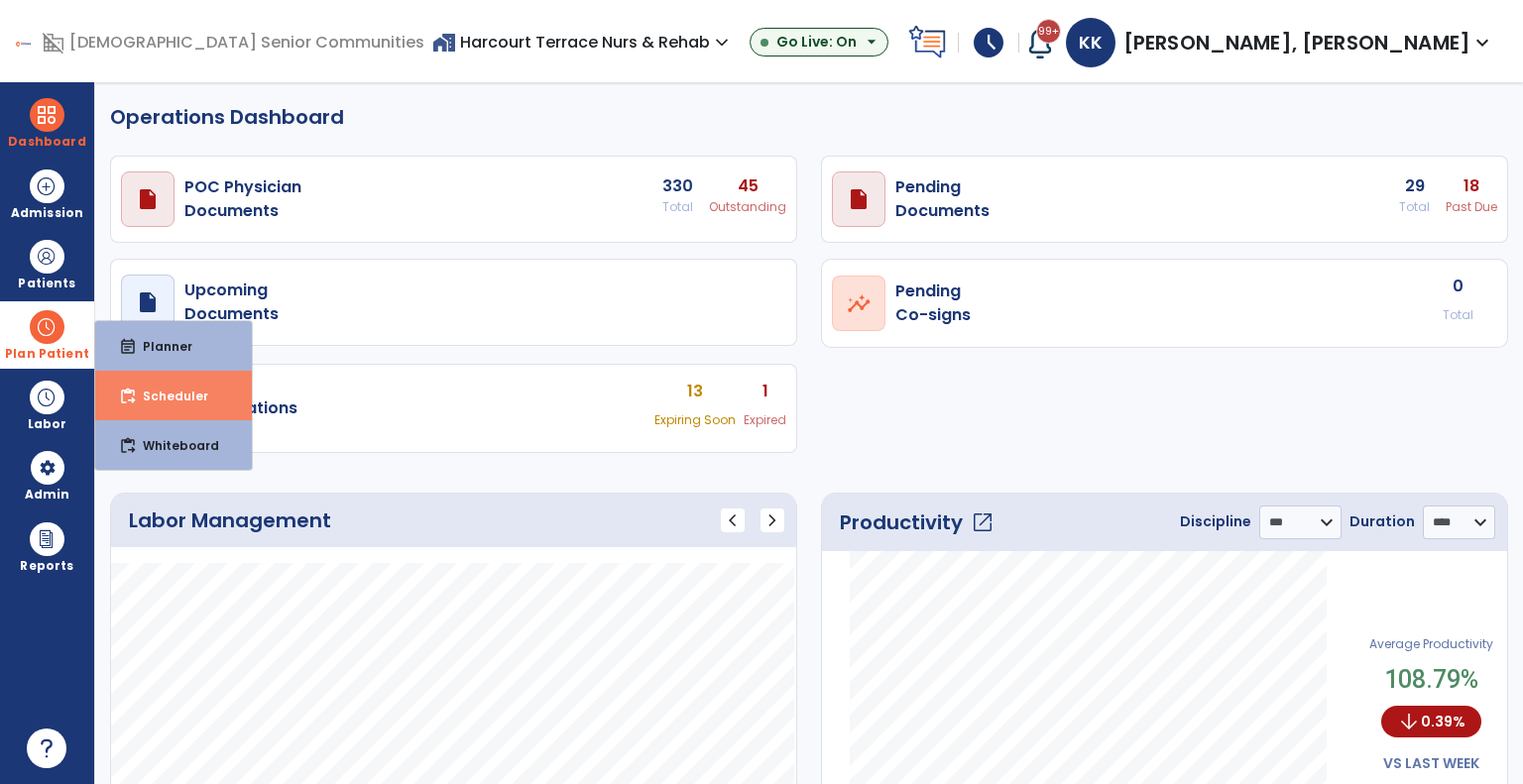 click on "Scheduler" at bounding box center (168, 395) 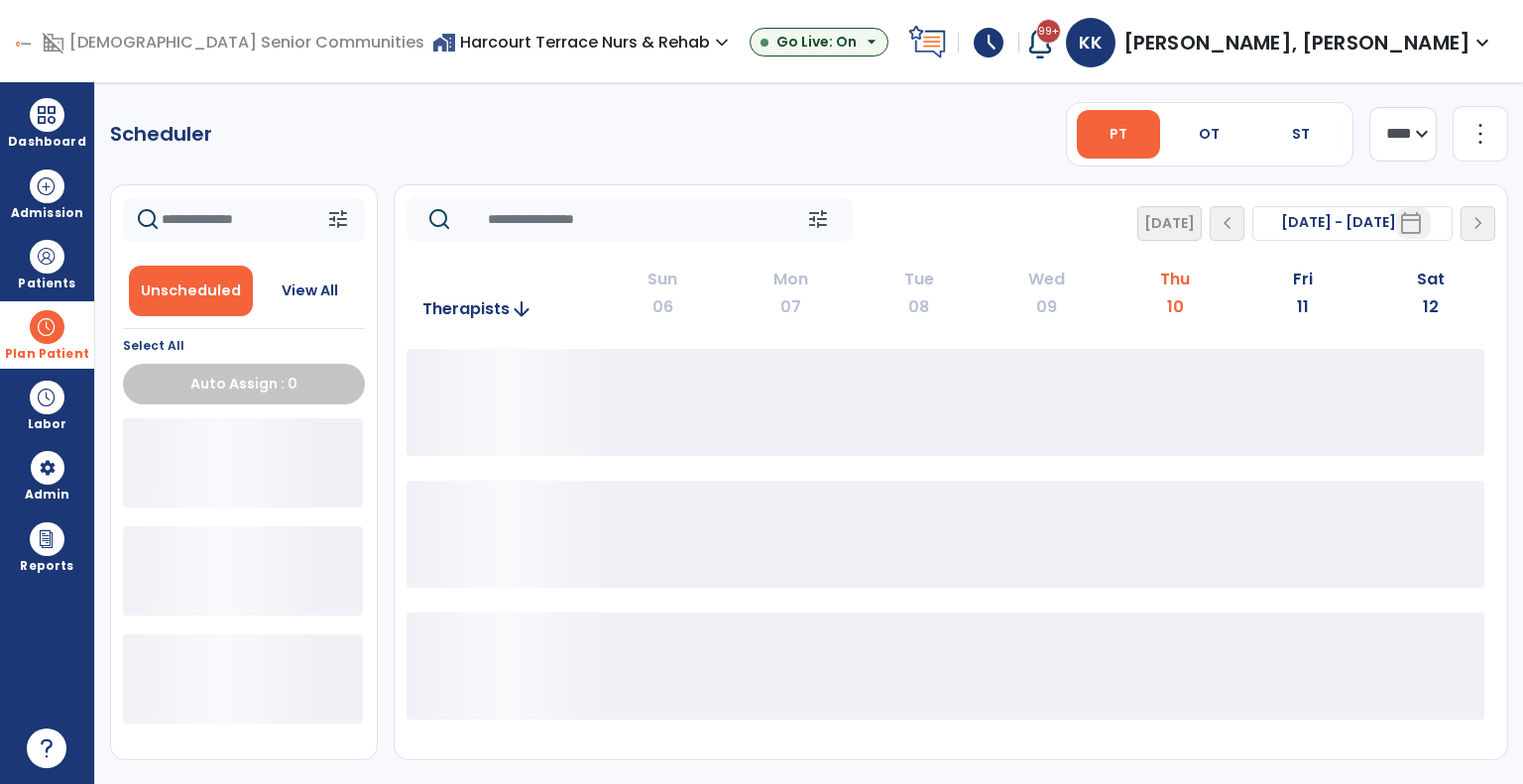 click on "OT" at bounding box center (1210, 134) 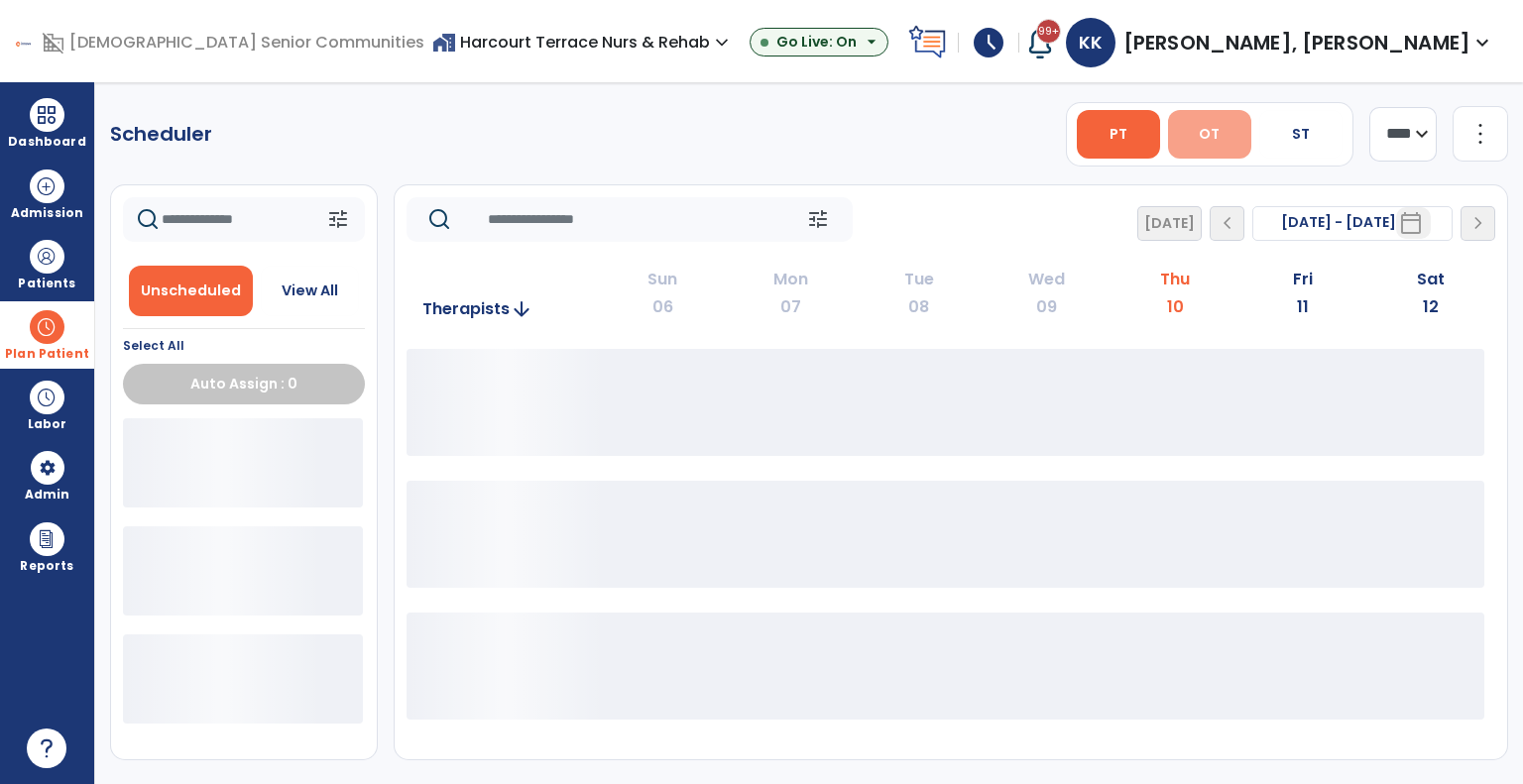 click on "OT" at bounding box center [1210, 134] 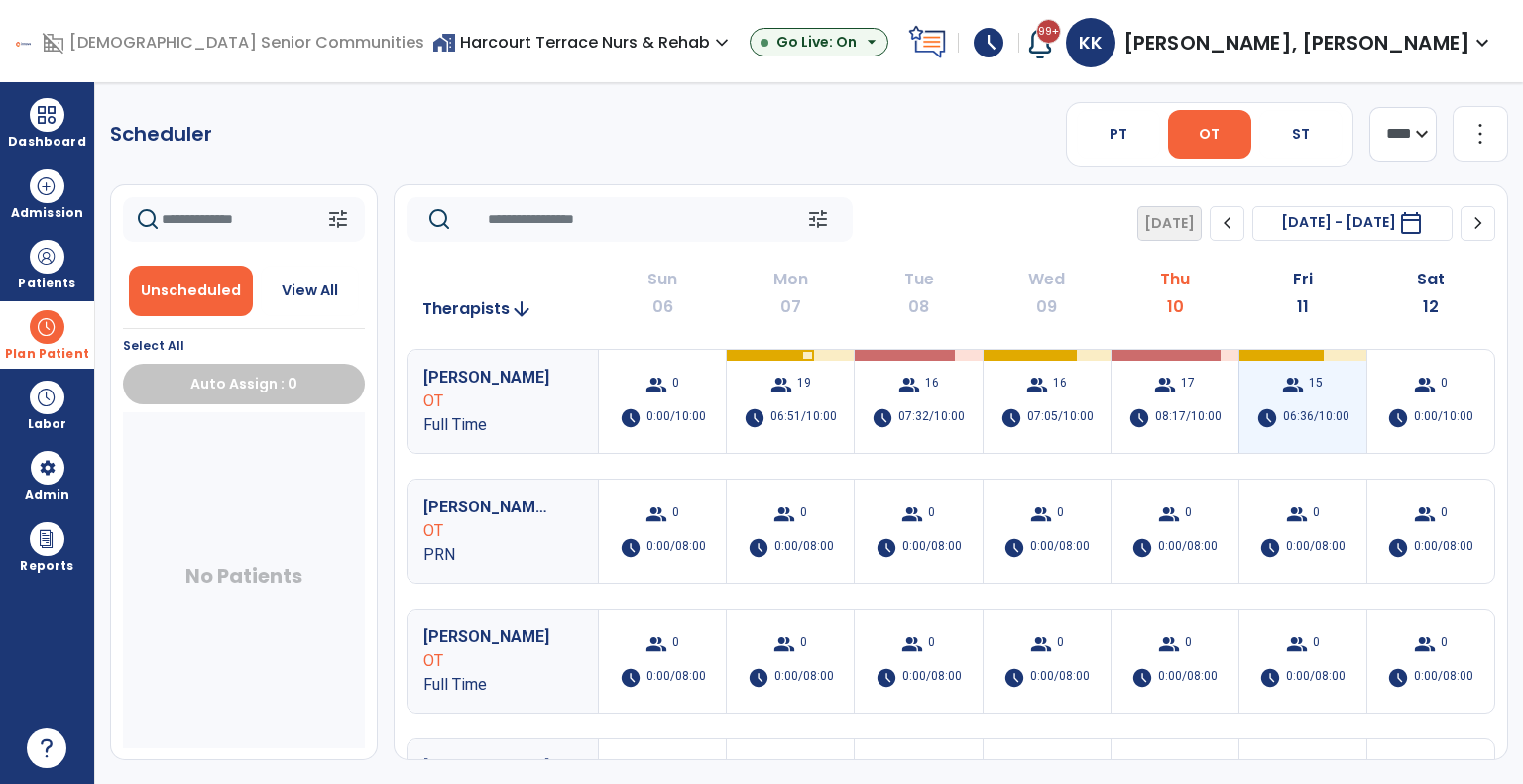 click on "06:36/10:00" at bounding box center [1316, 418] 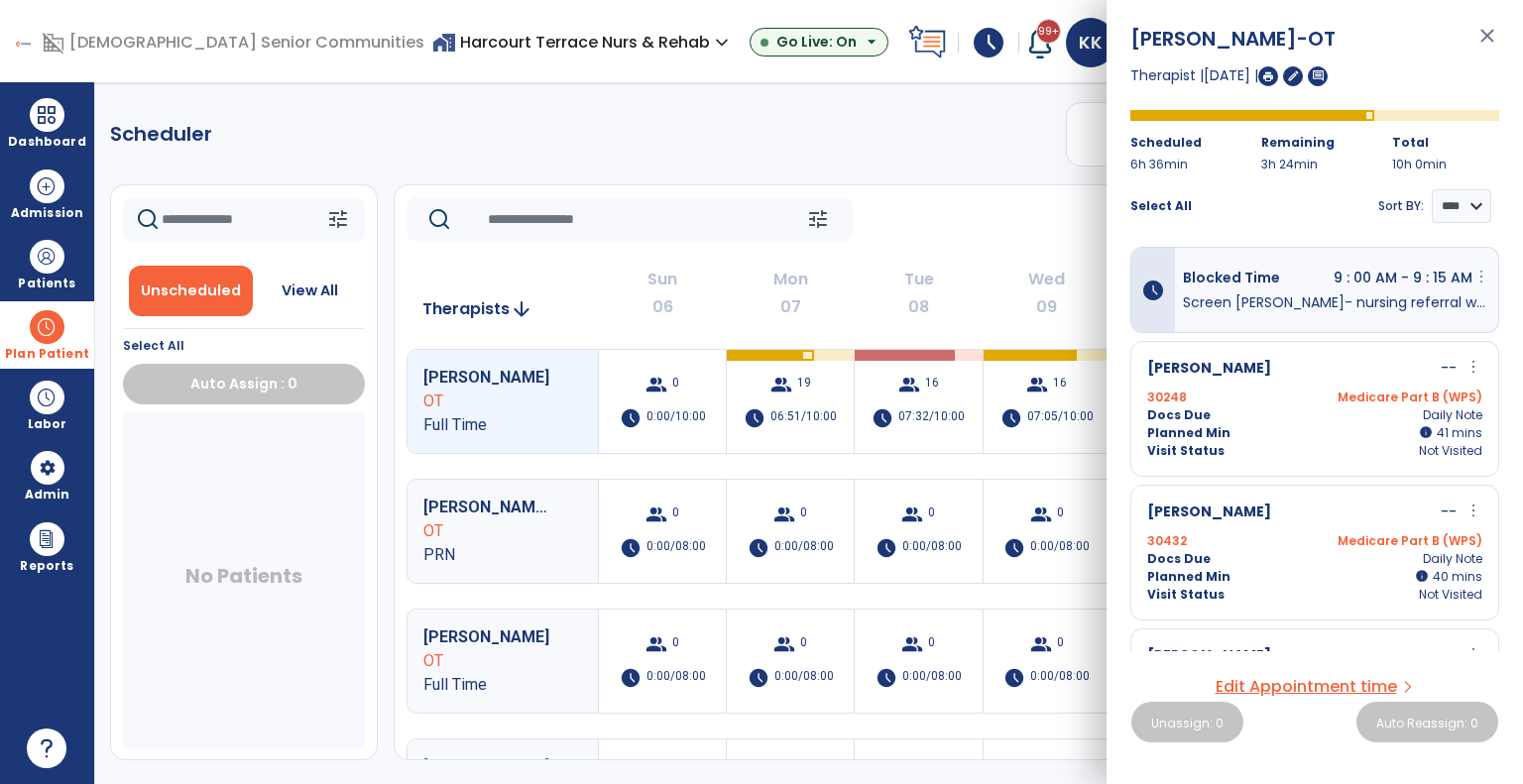 click on "more_vert" at bounding box center [1481, 277] 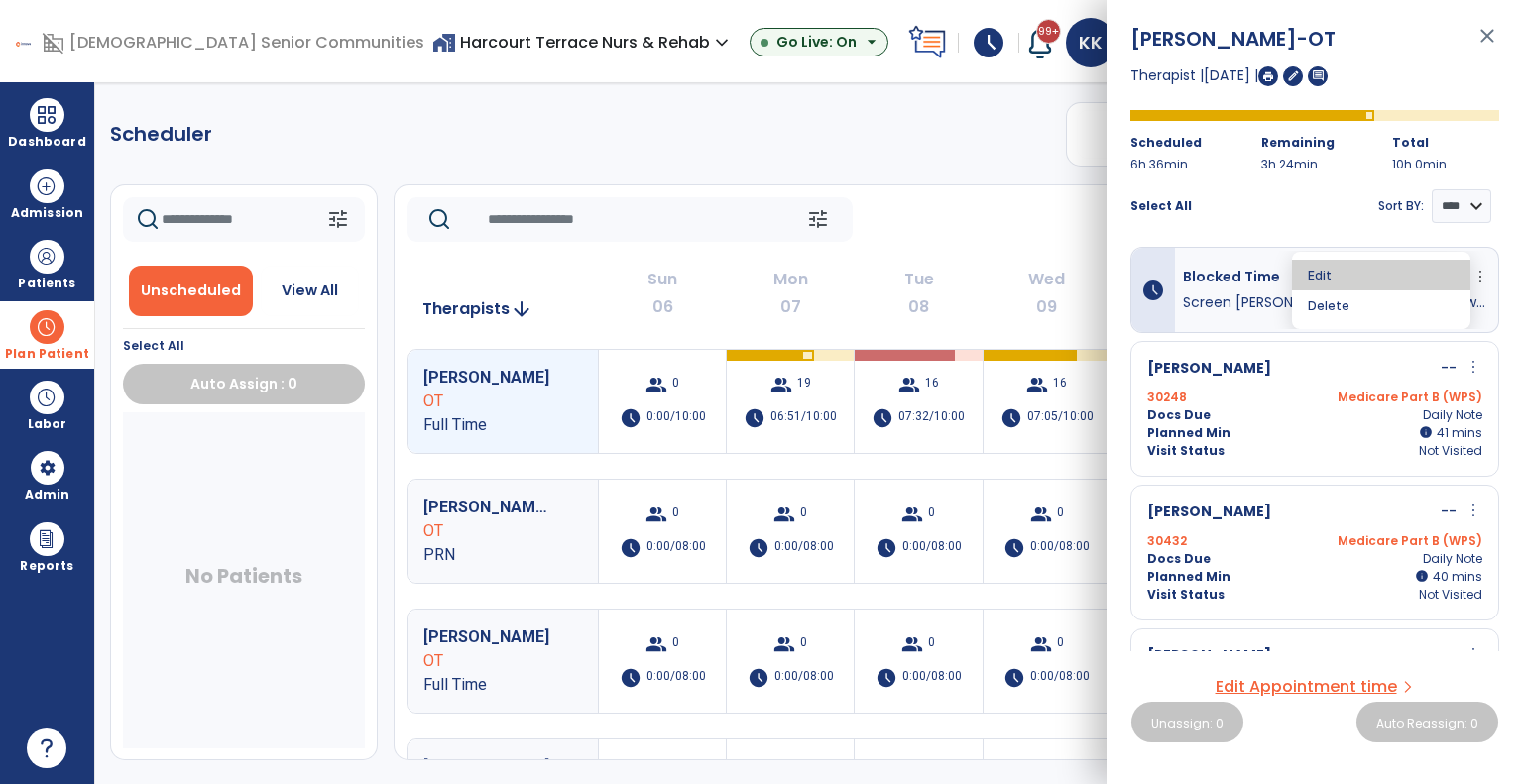 click on "Edit" at bounding box center (1381, 275) 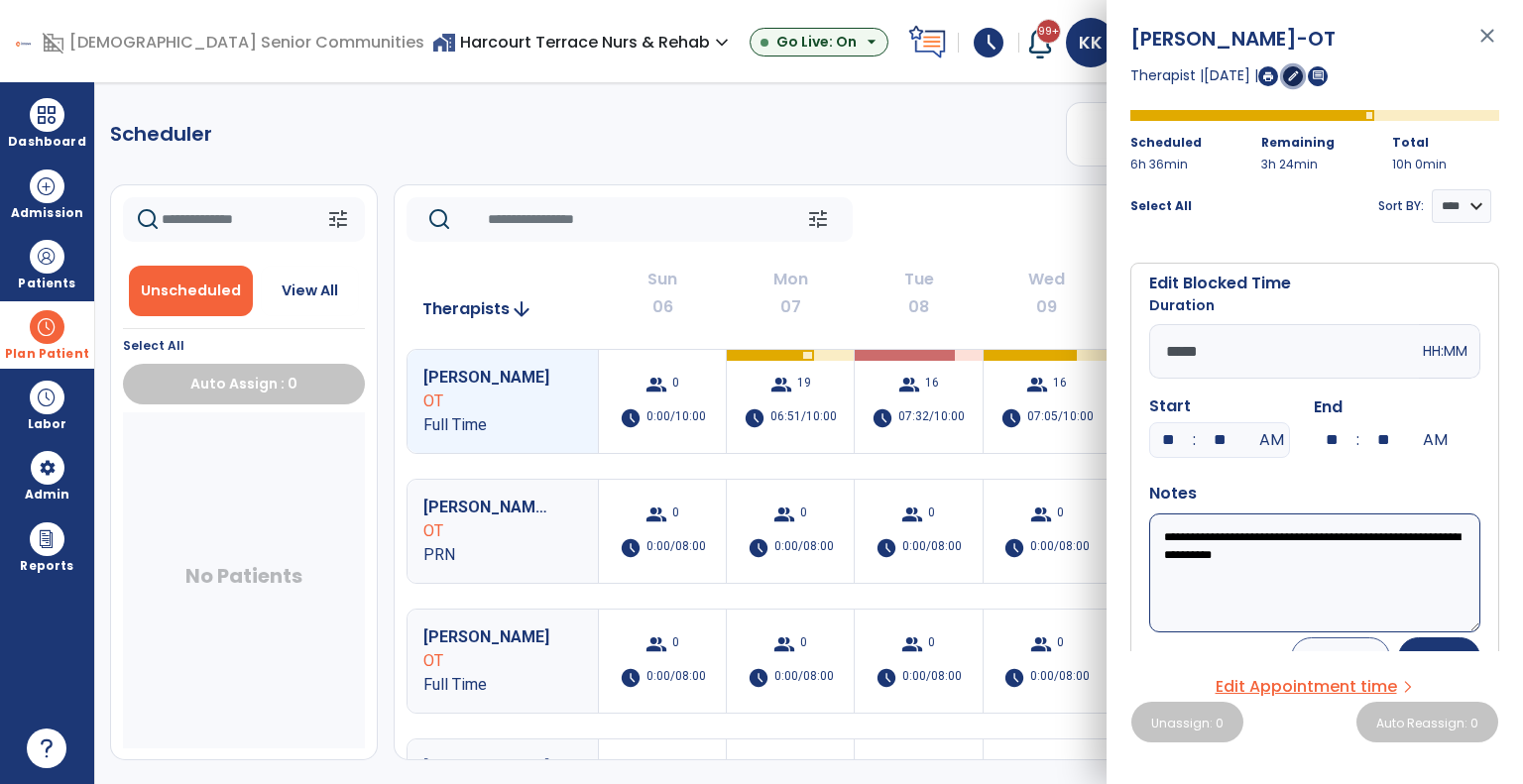 click on "edit" at bounding box center [1293, 75] 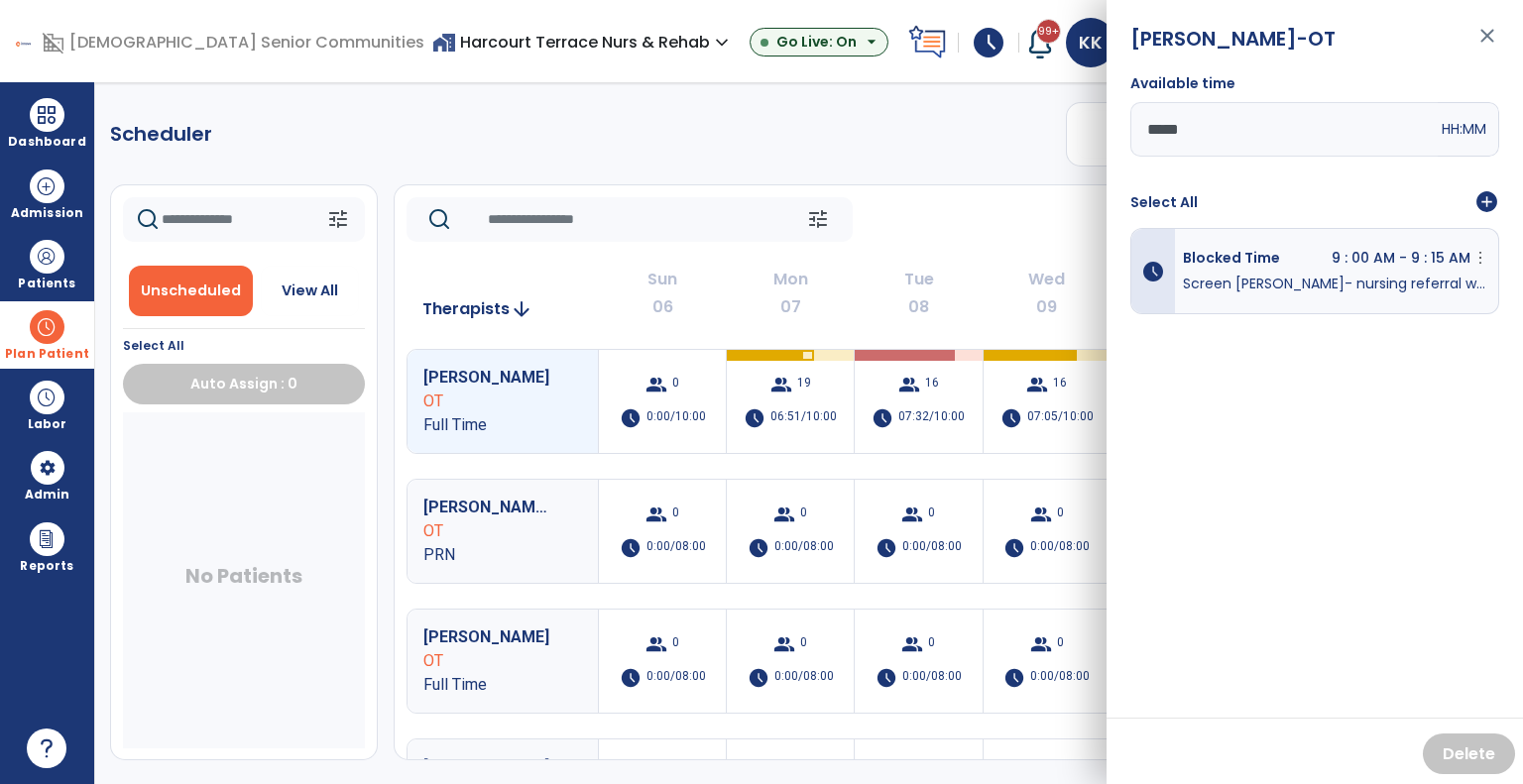 click on "add_circle" at bounding box center [1486, 202] 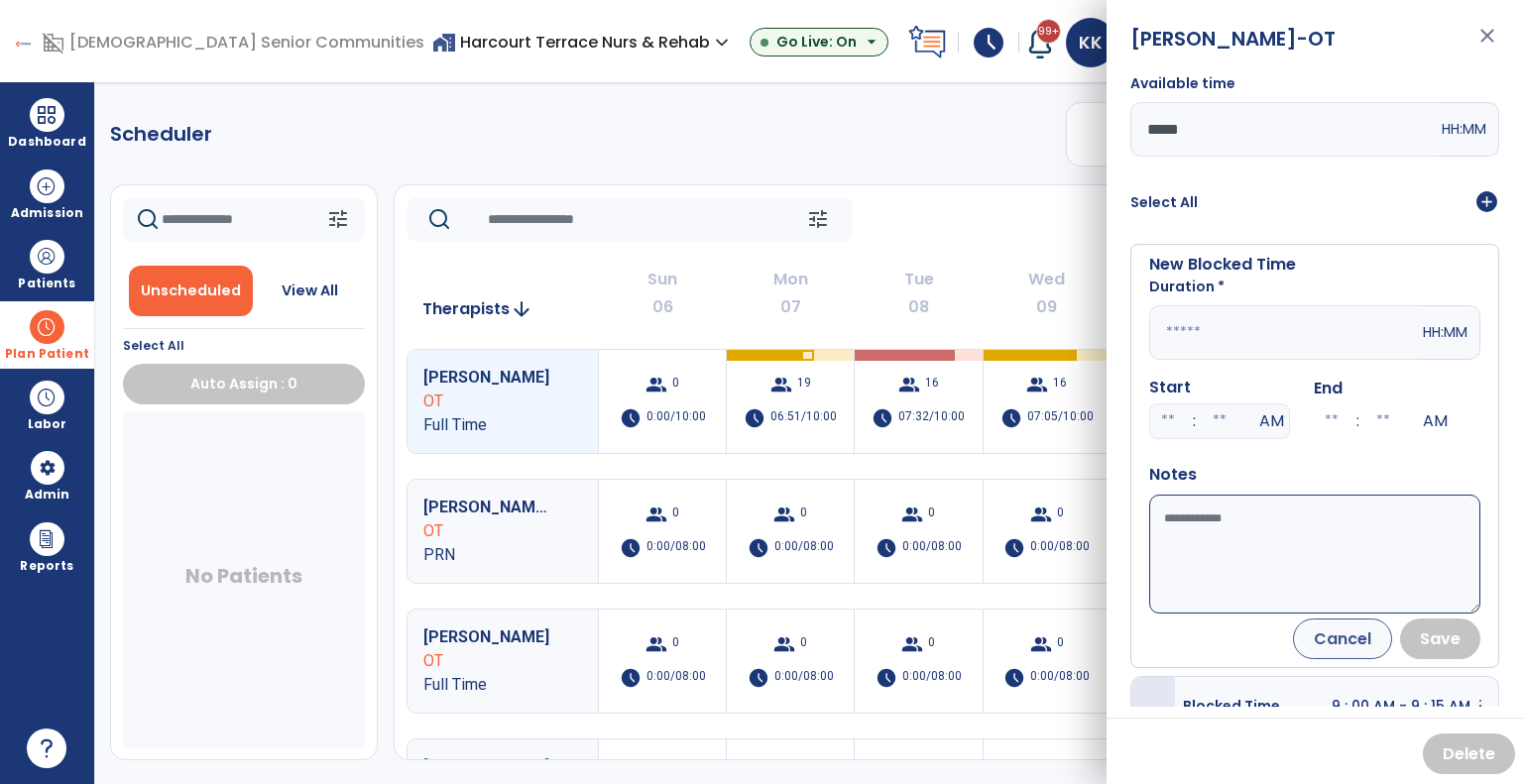 click at bounding box center [1284, 332] 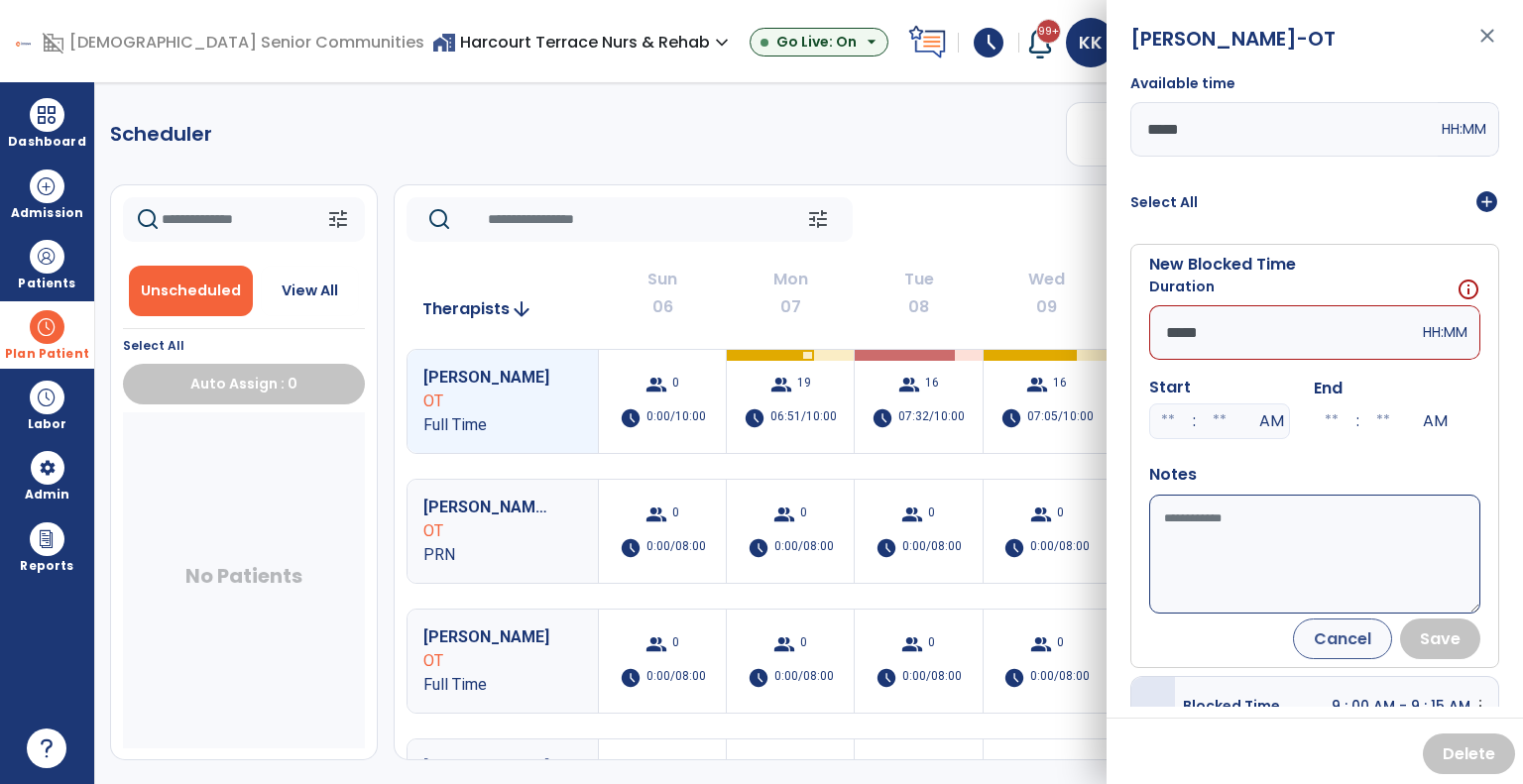 type on "*****" 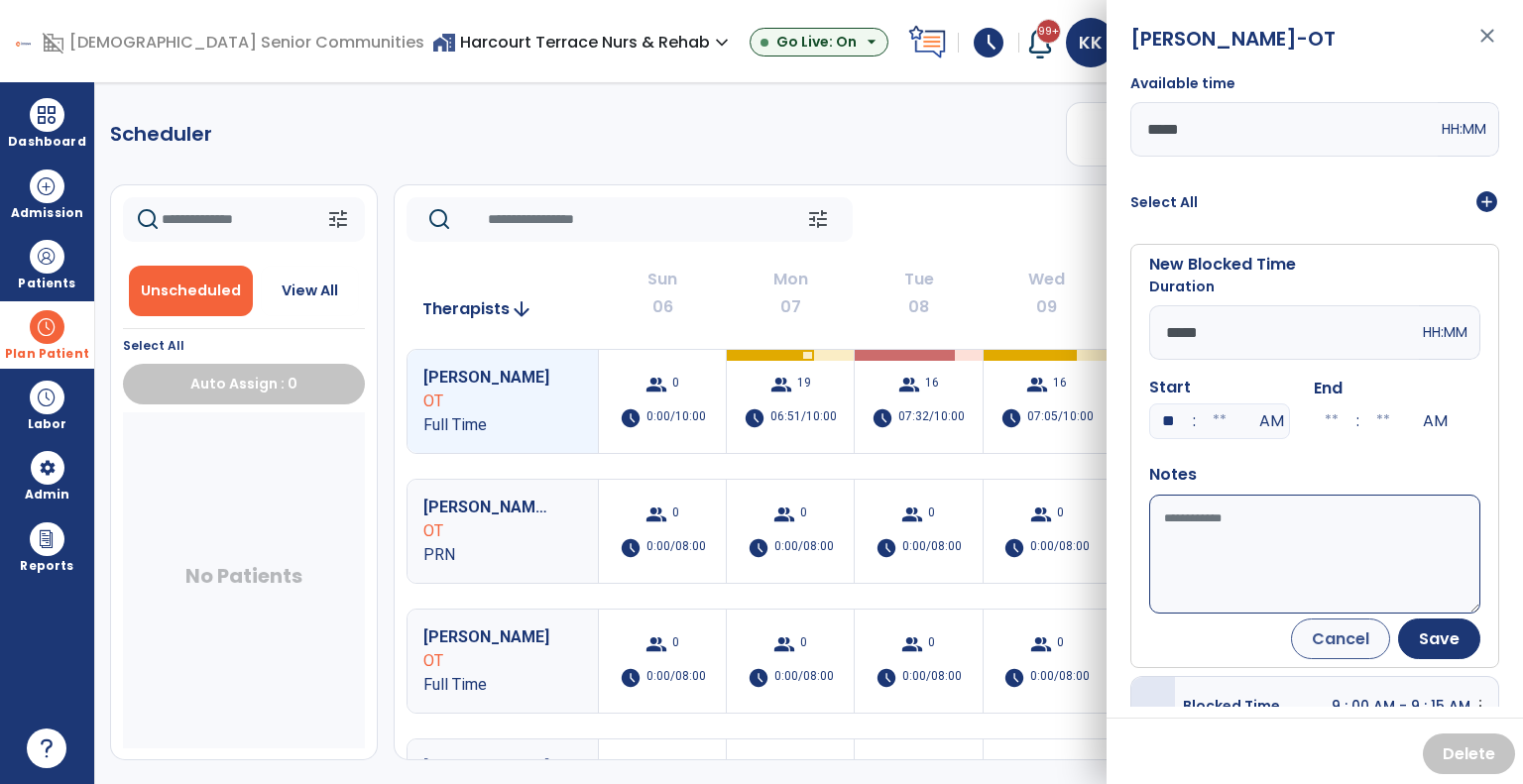 click on "** : AM" at bounding box center (1220, 421) 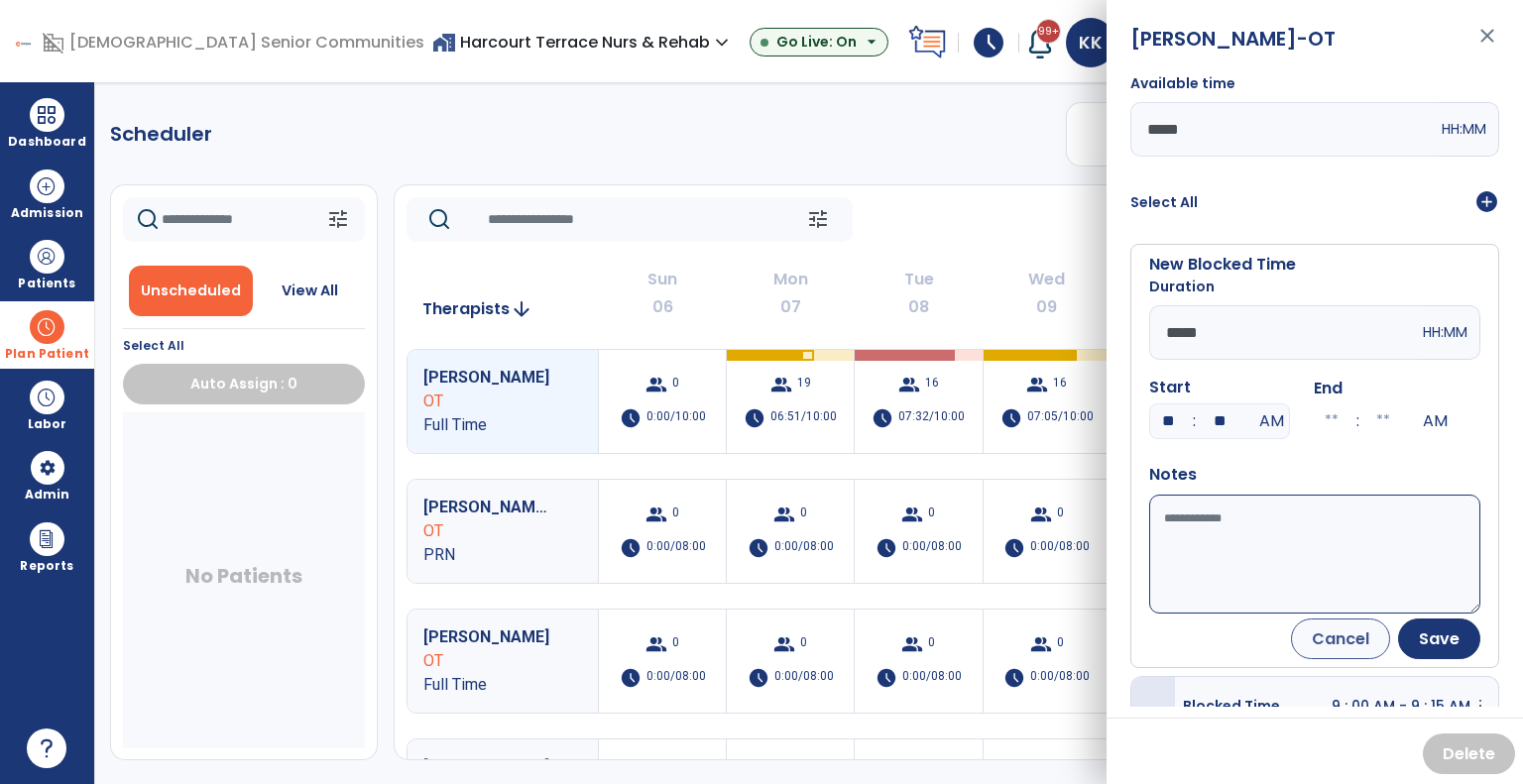 type on "**" 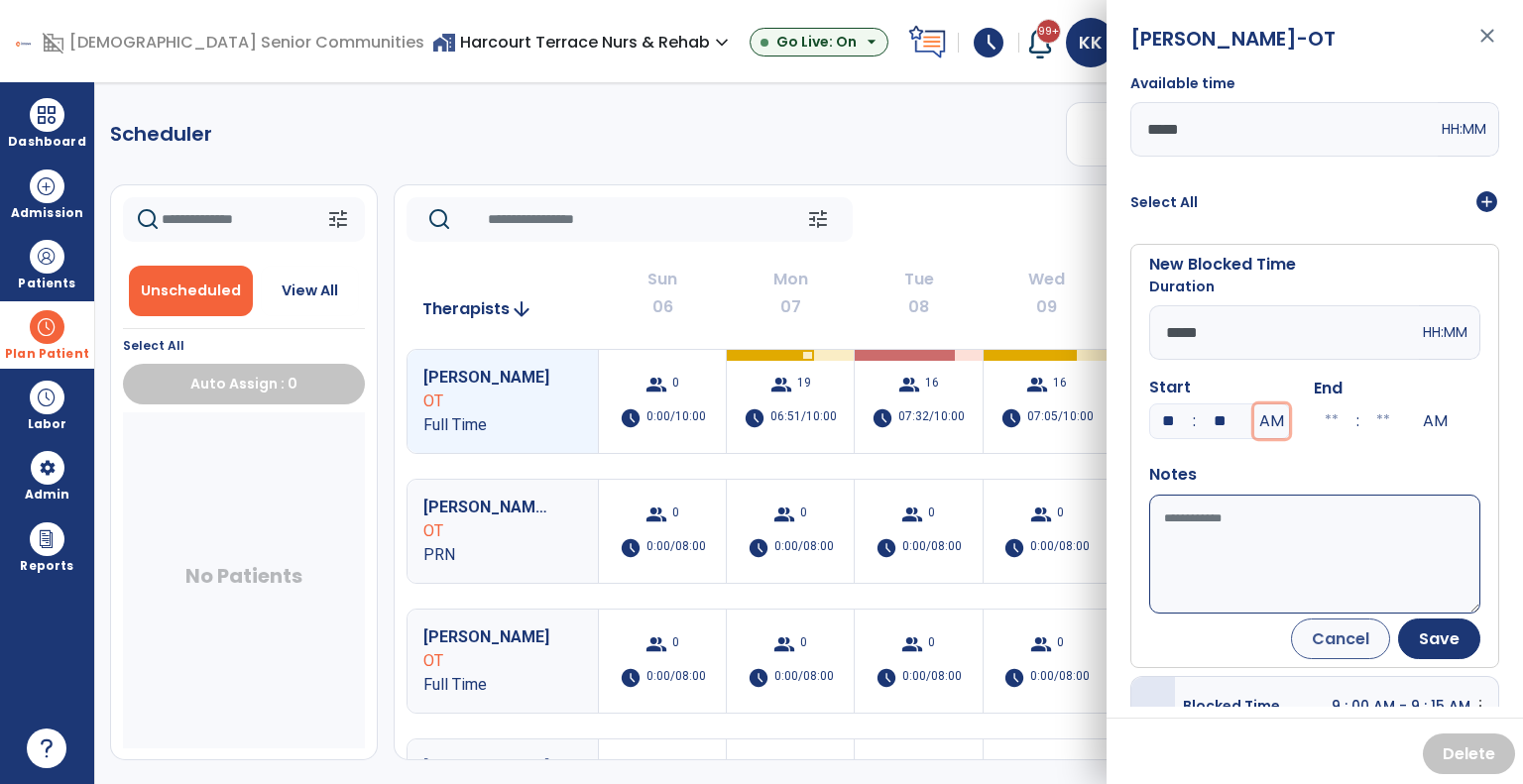 type on "**" 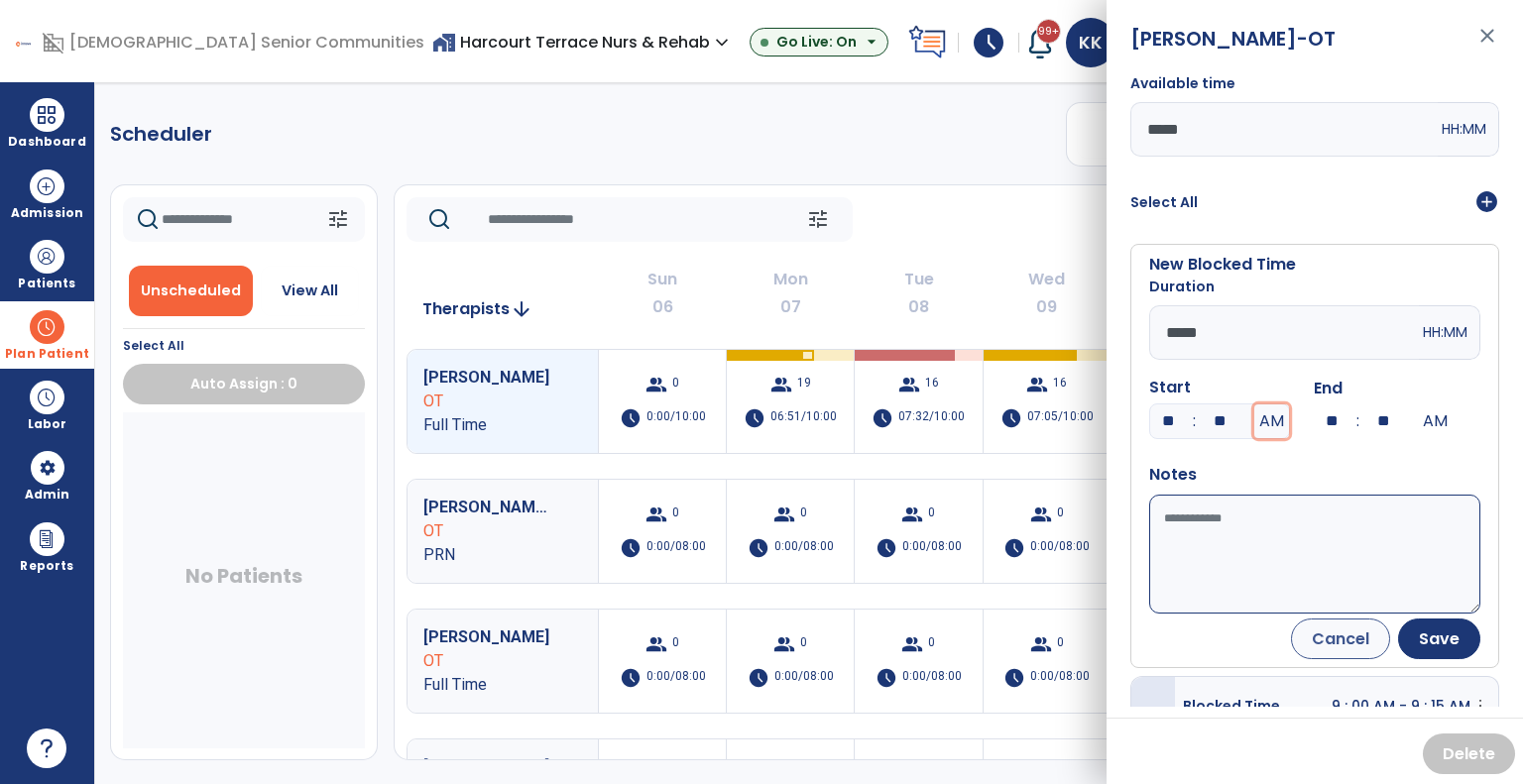 type 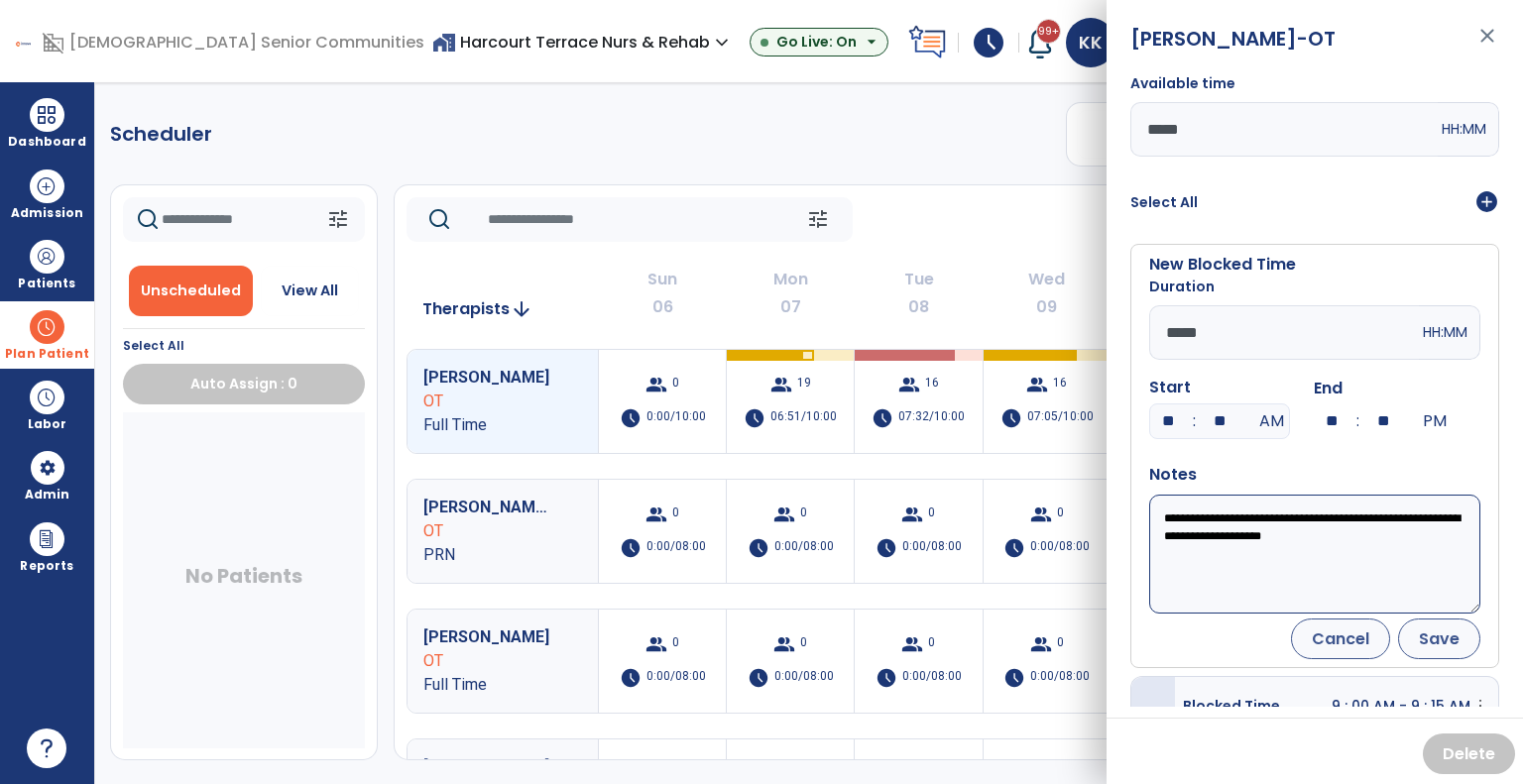 type on "**********" 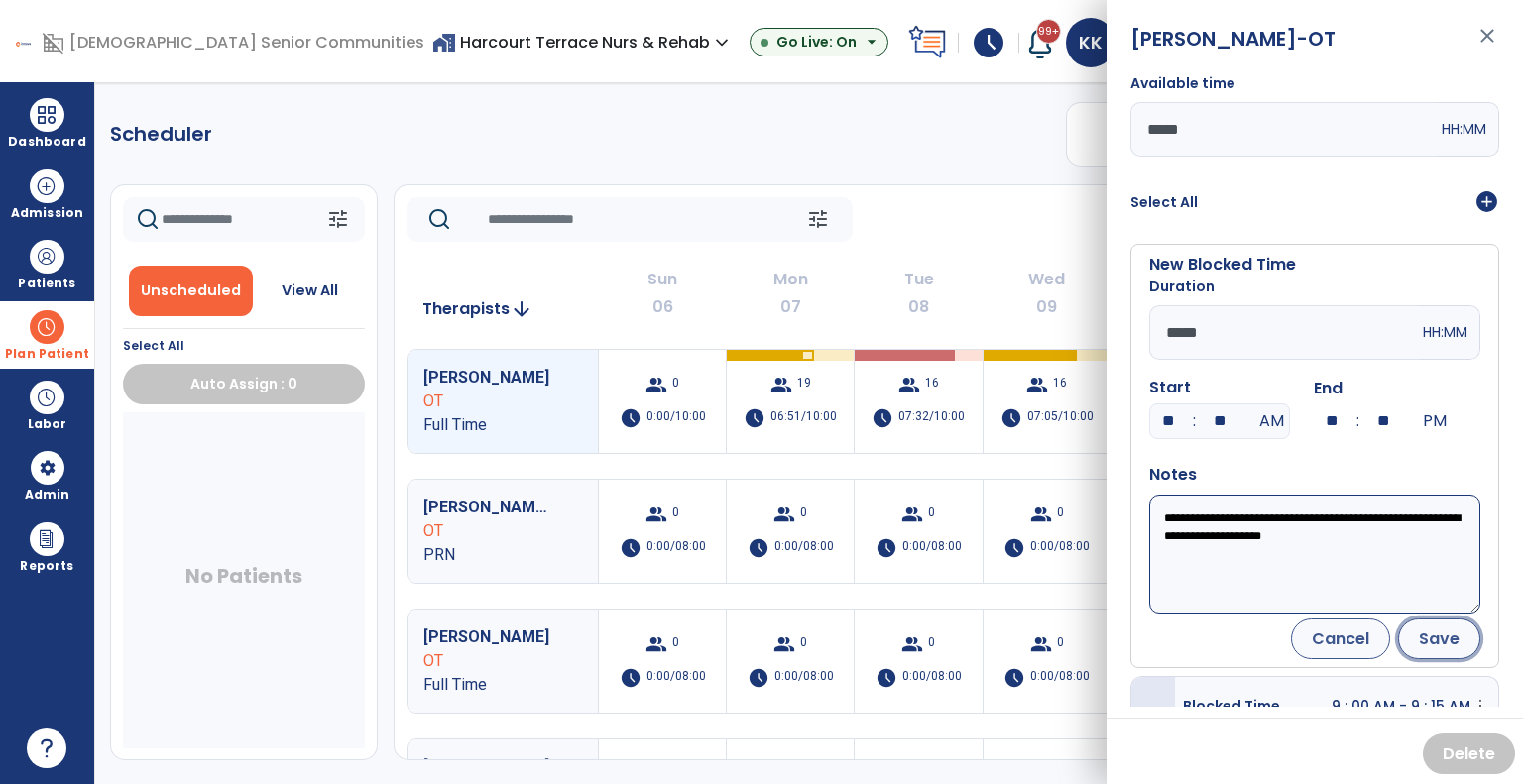 click on "Save" at bounding box center [1439, 638] 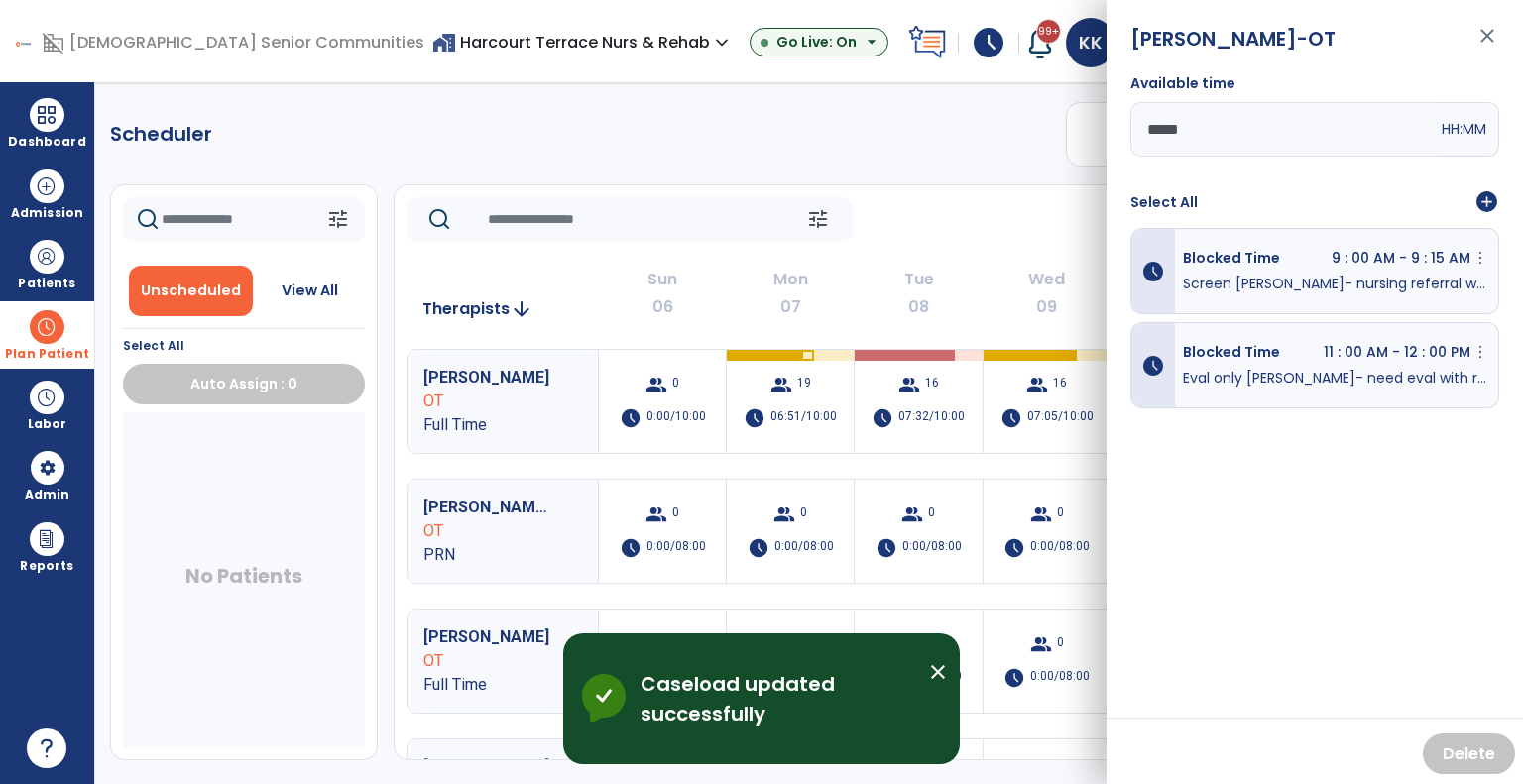 click on "tune   [DATE]  chevron_left [DATE] - [DATE]  *********  calendar_today  chevron_right" 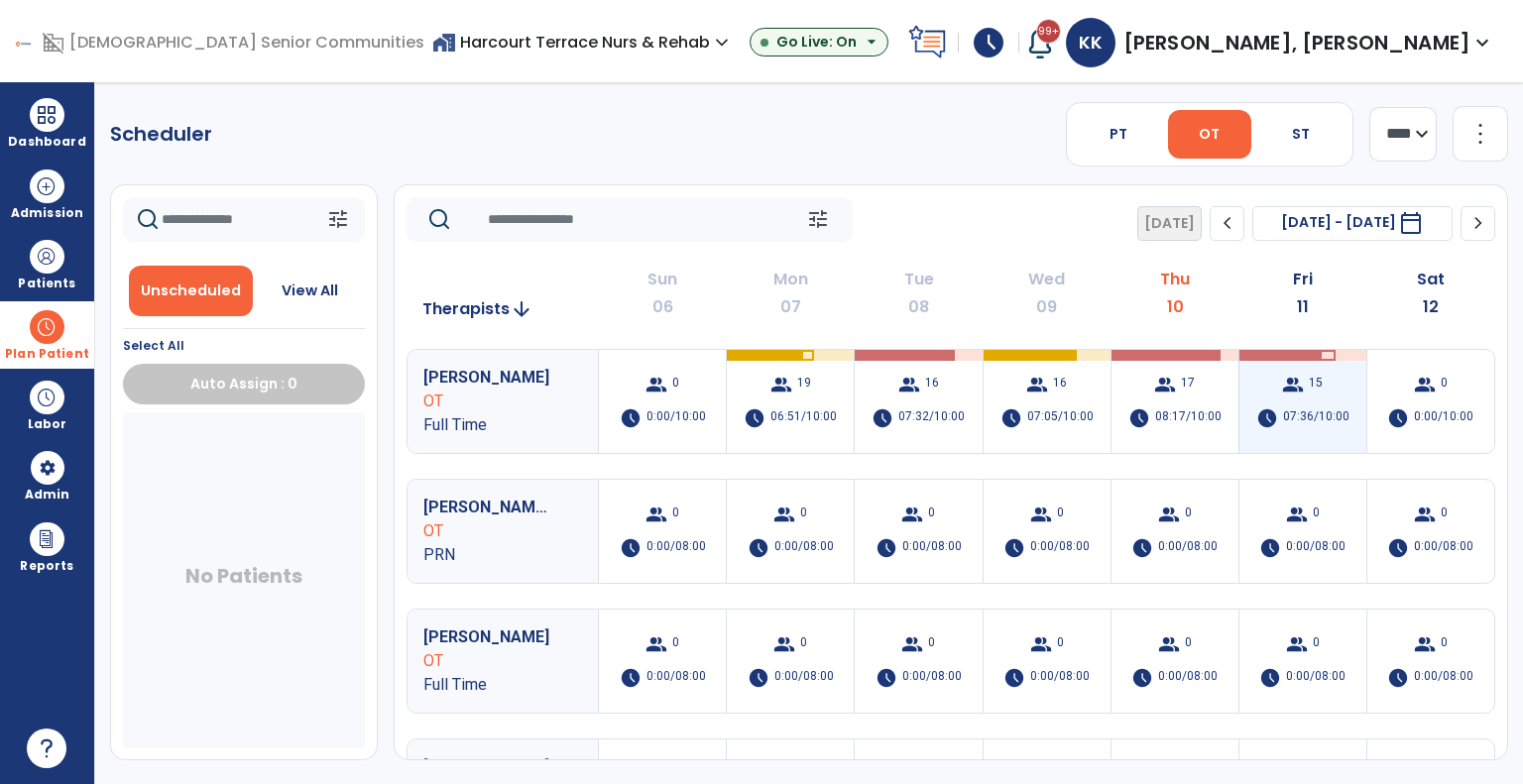 click on "group  15  schedule  07:36/10:00" at bounding box center (1303, 401) 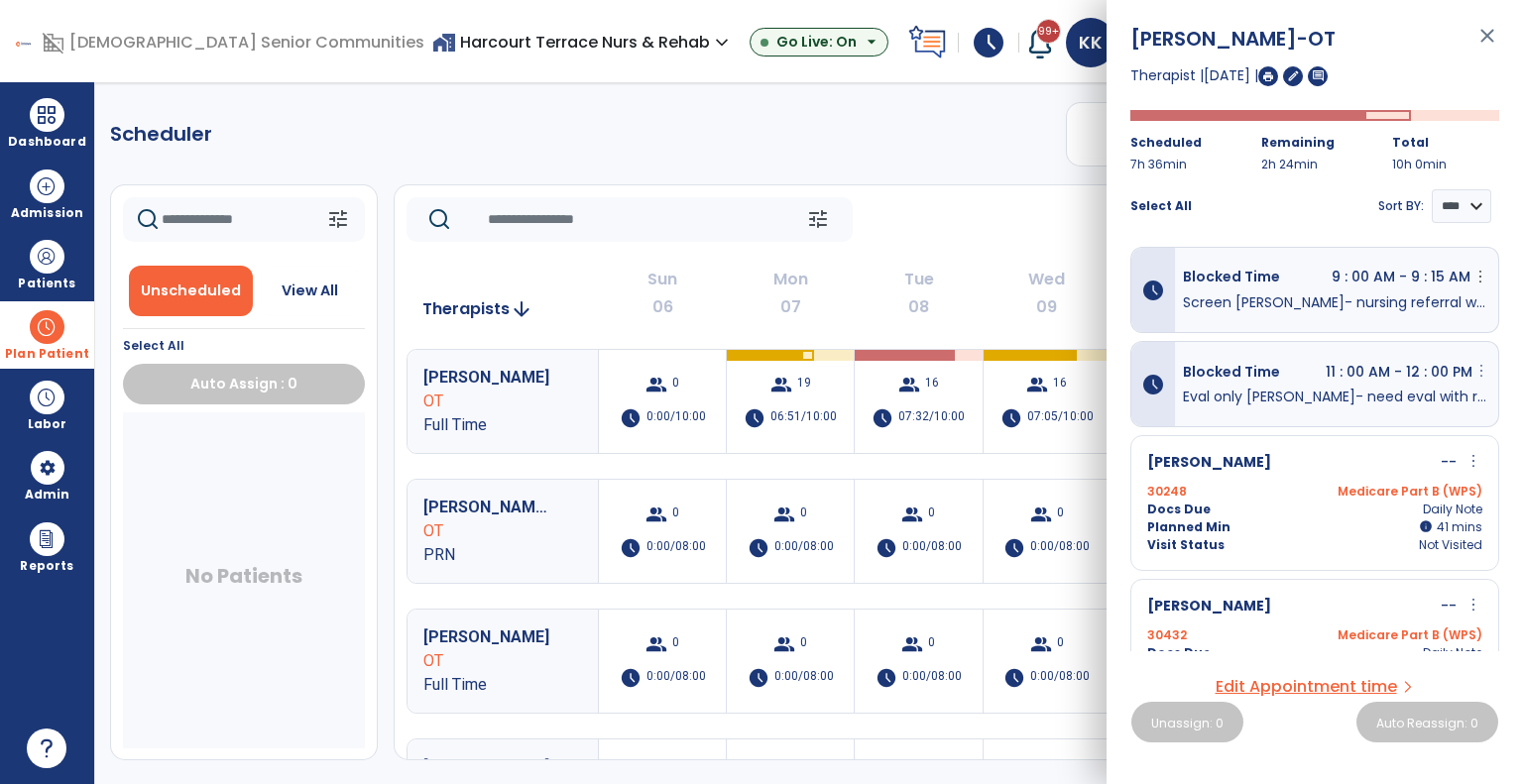 click on "more_vert" at bounding box center [1480, 277] 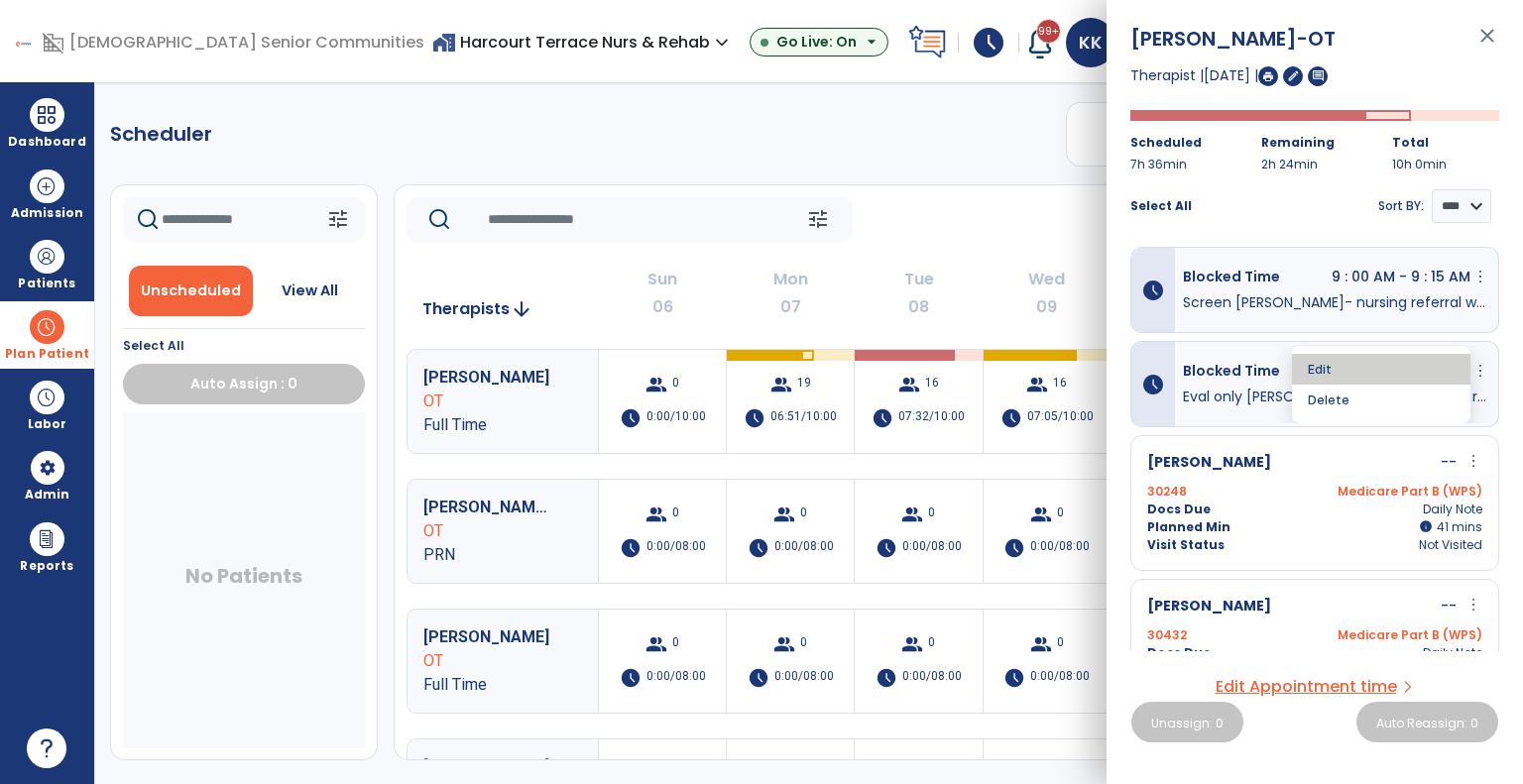 click on "Edit" at bounding box center (1381, 369) 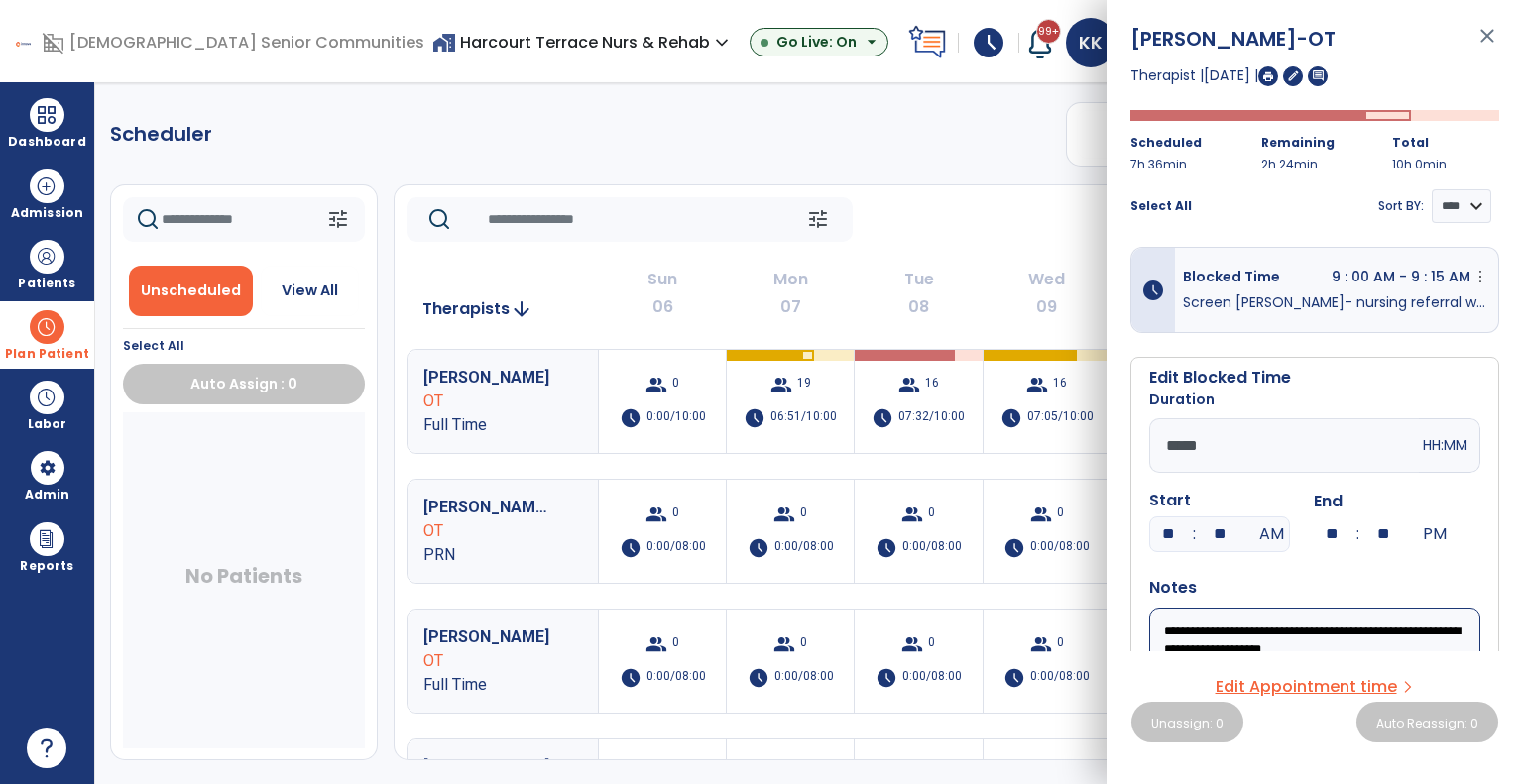 click on "**********" at bounding box center (1315, 667) 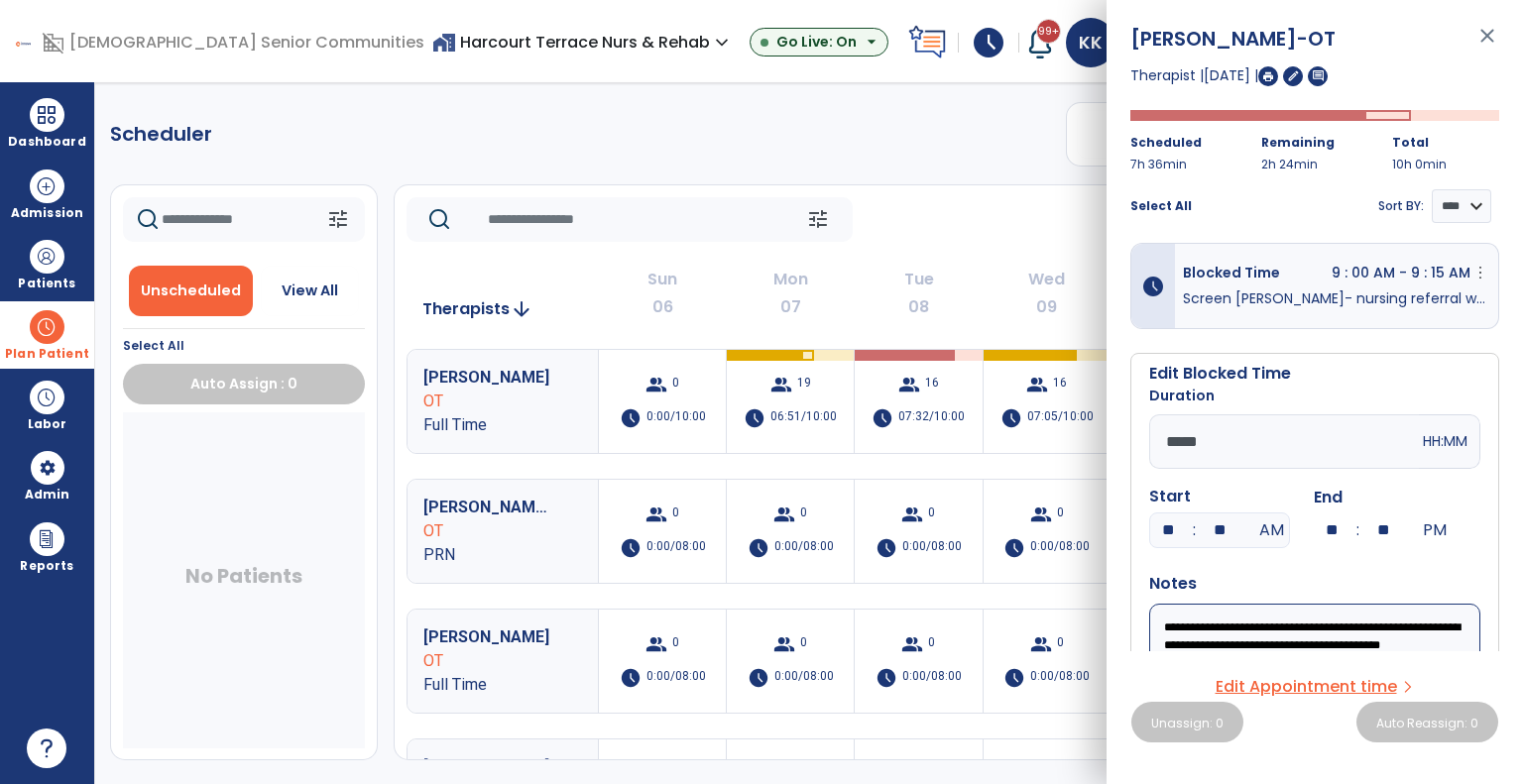 scroll, scrollTop: 22, scrollLeft: 0, axis: vertical 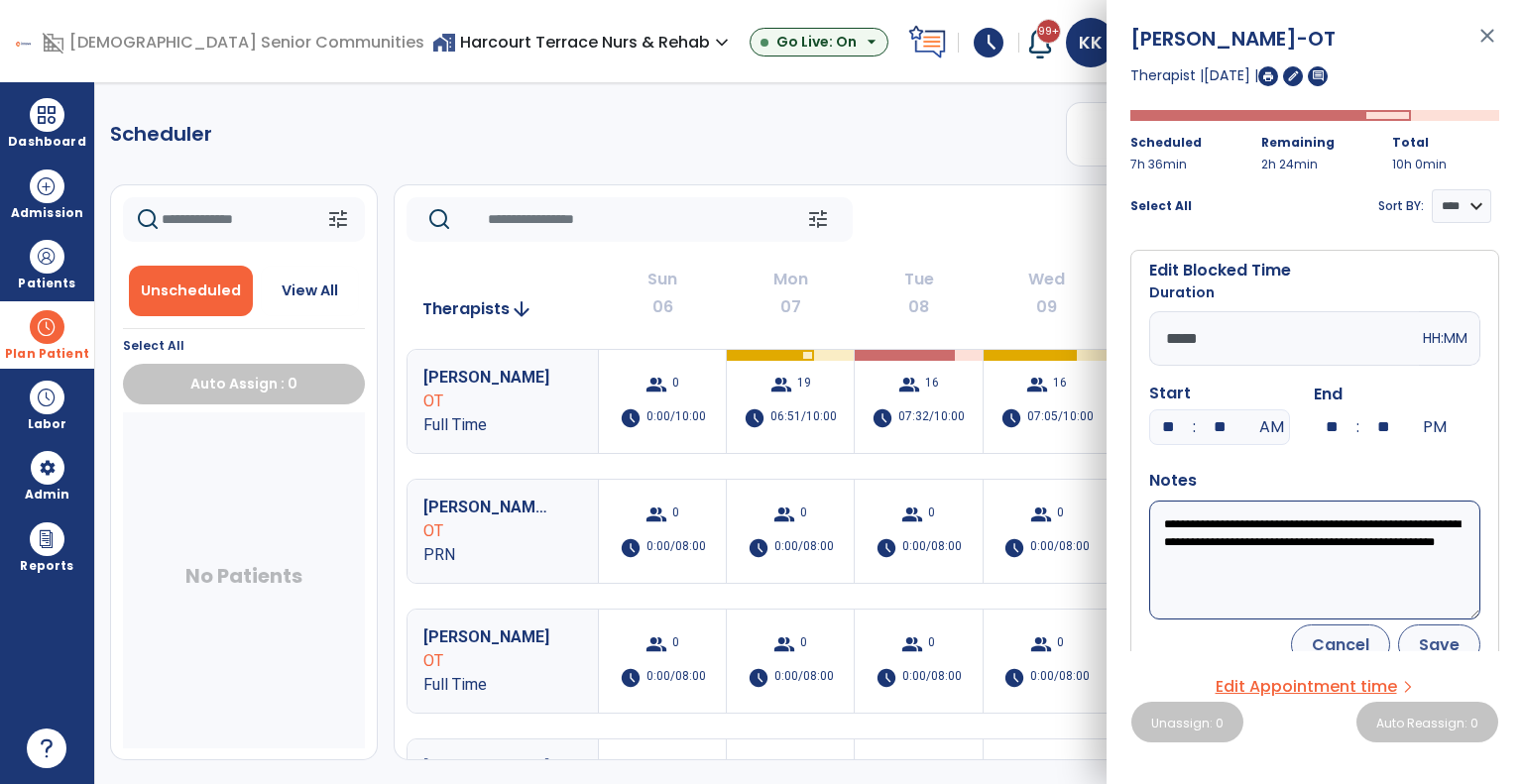 type on "**********" 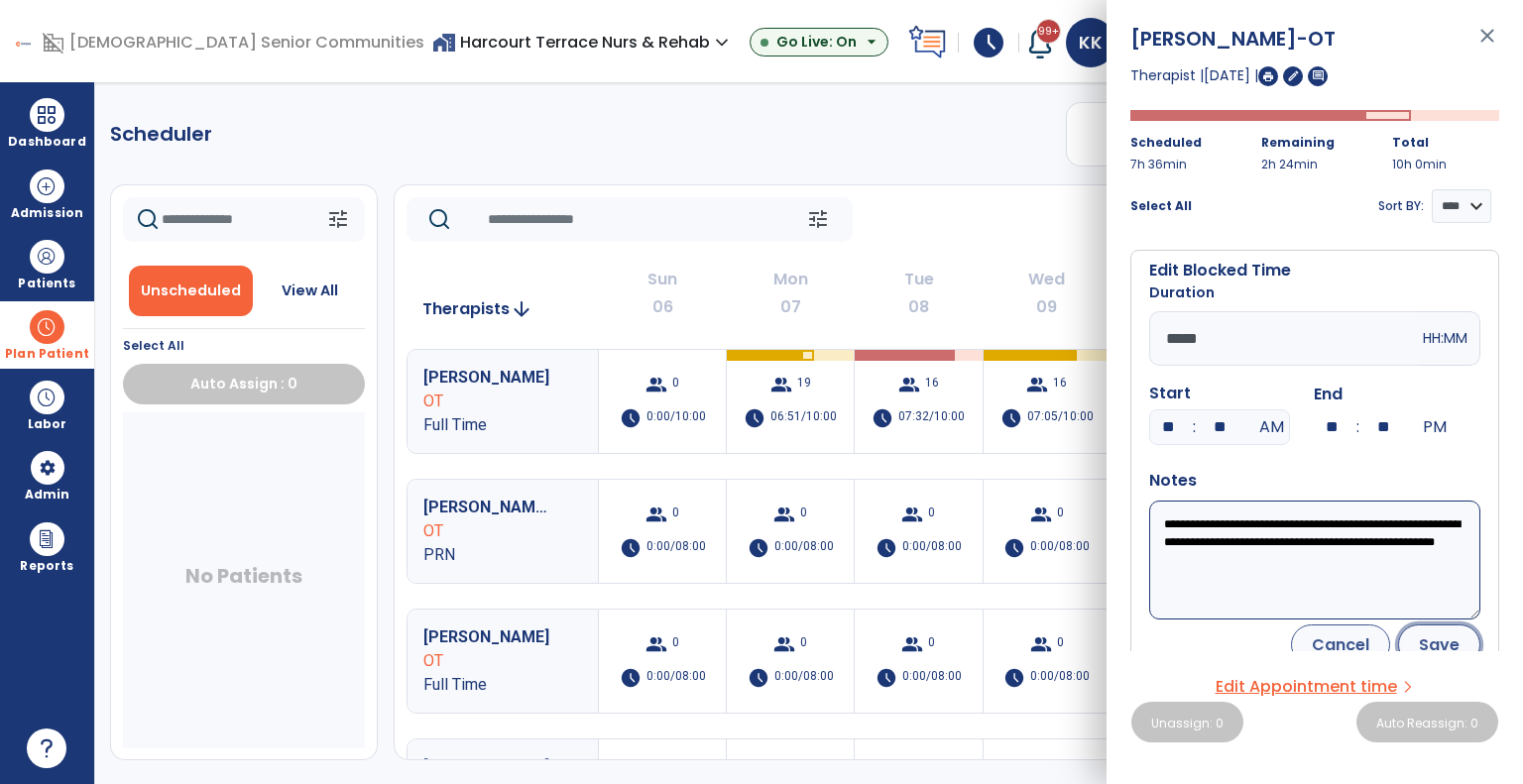 click on "Save" at bounding box center [1439, 644] 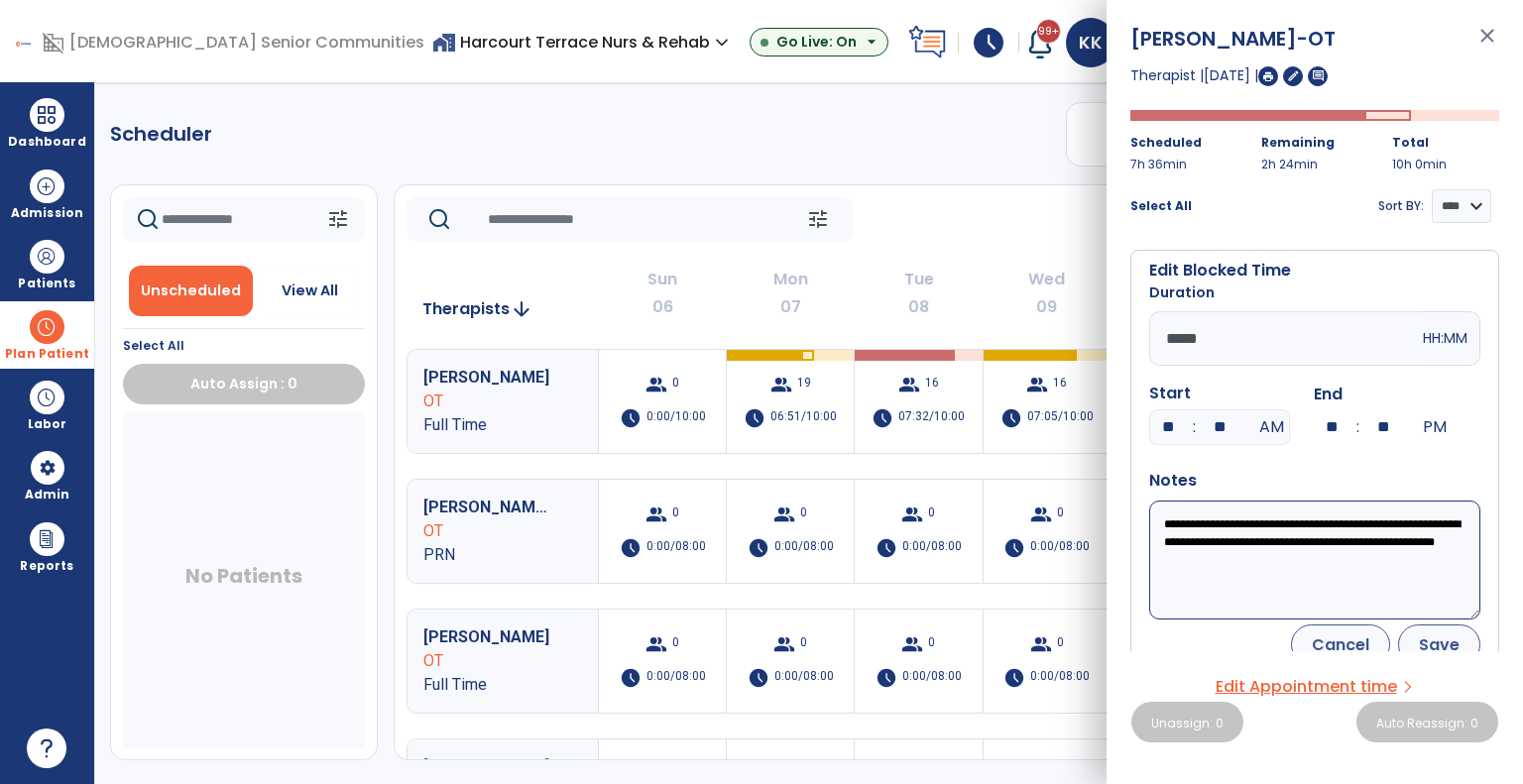 scroll, scrollTop: 91, scrollLeft: 0, axis: vertical 